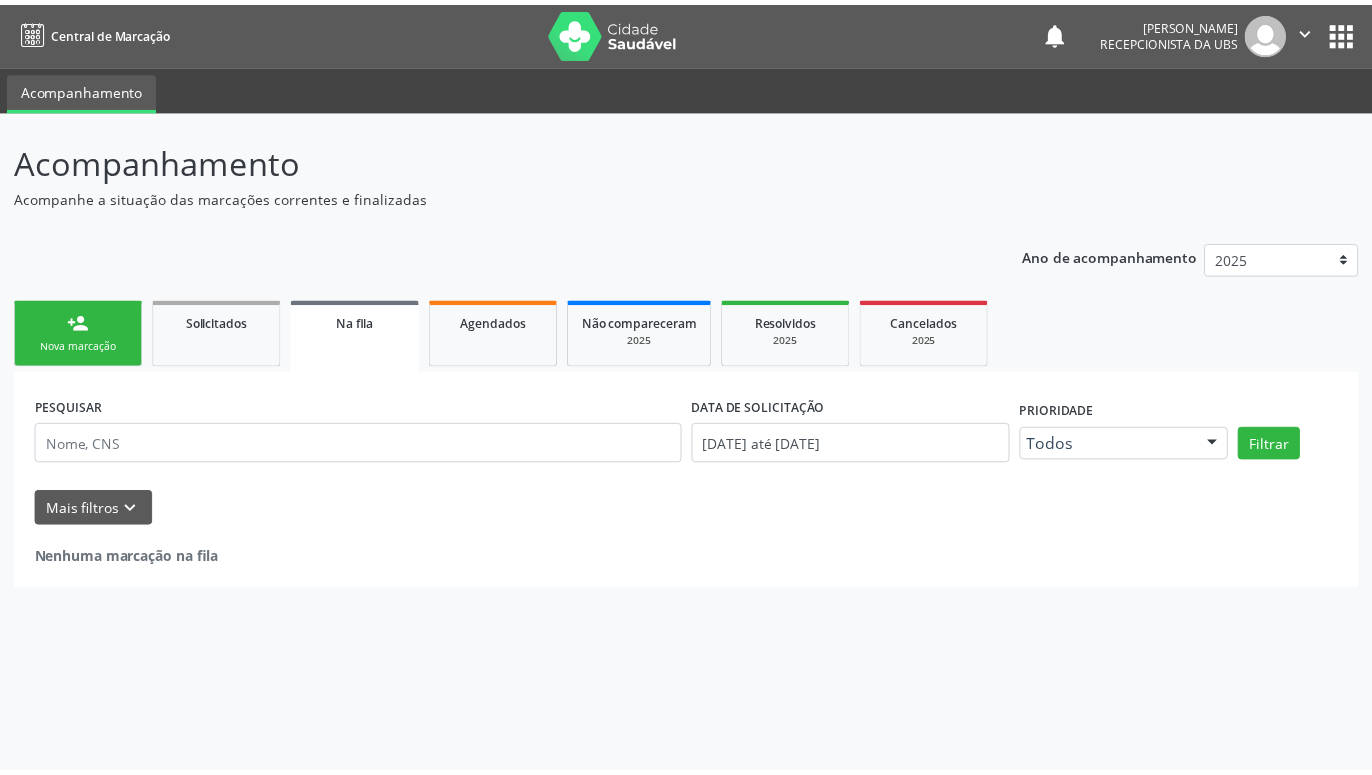 scroll, scrollTop: 0, scrollLeft: 0, axis: both 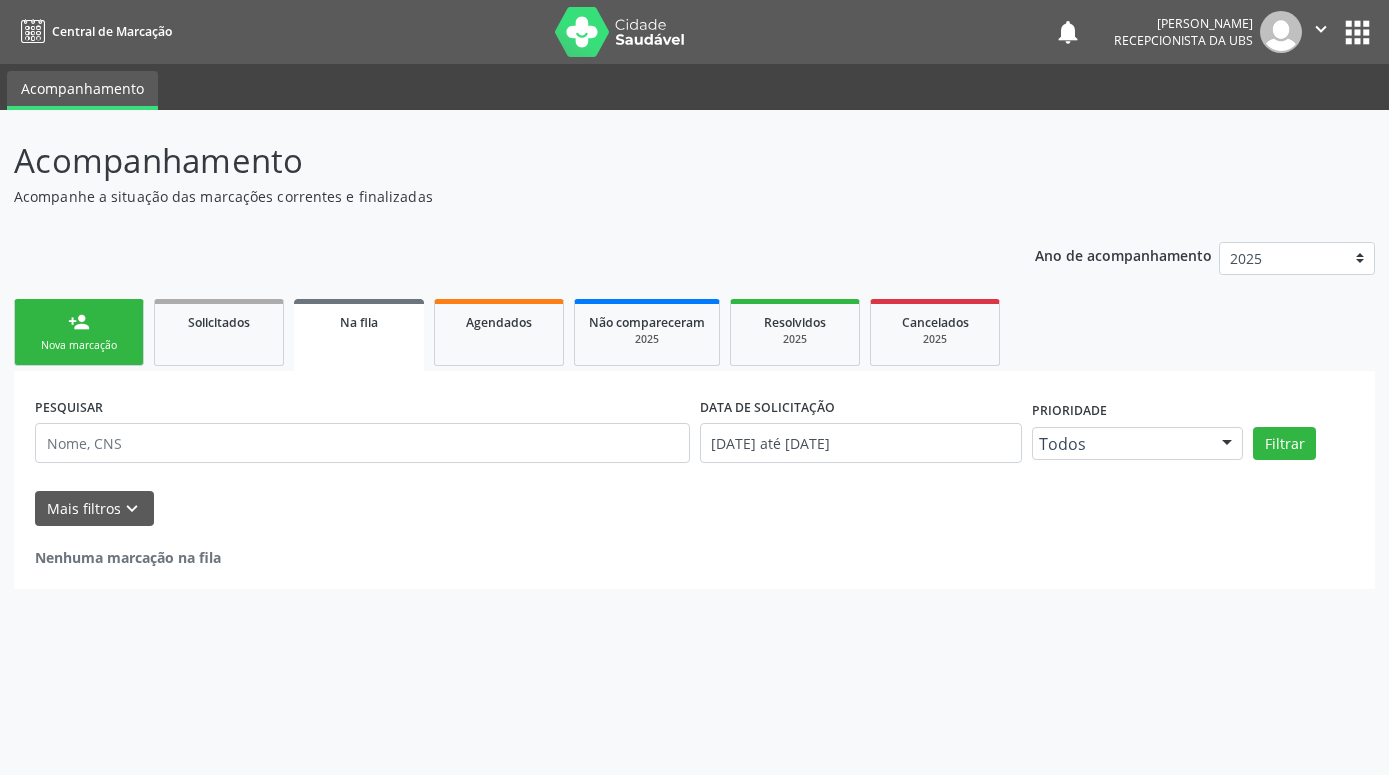 click on "Nova marcação" at bounding box center (79, 345) 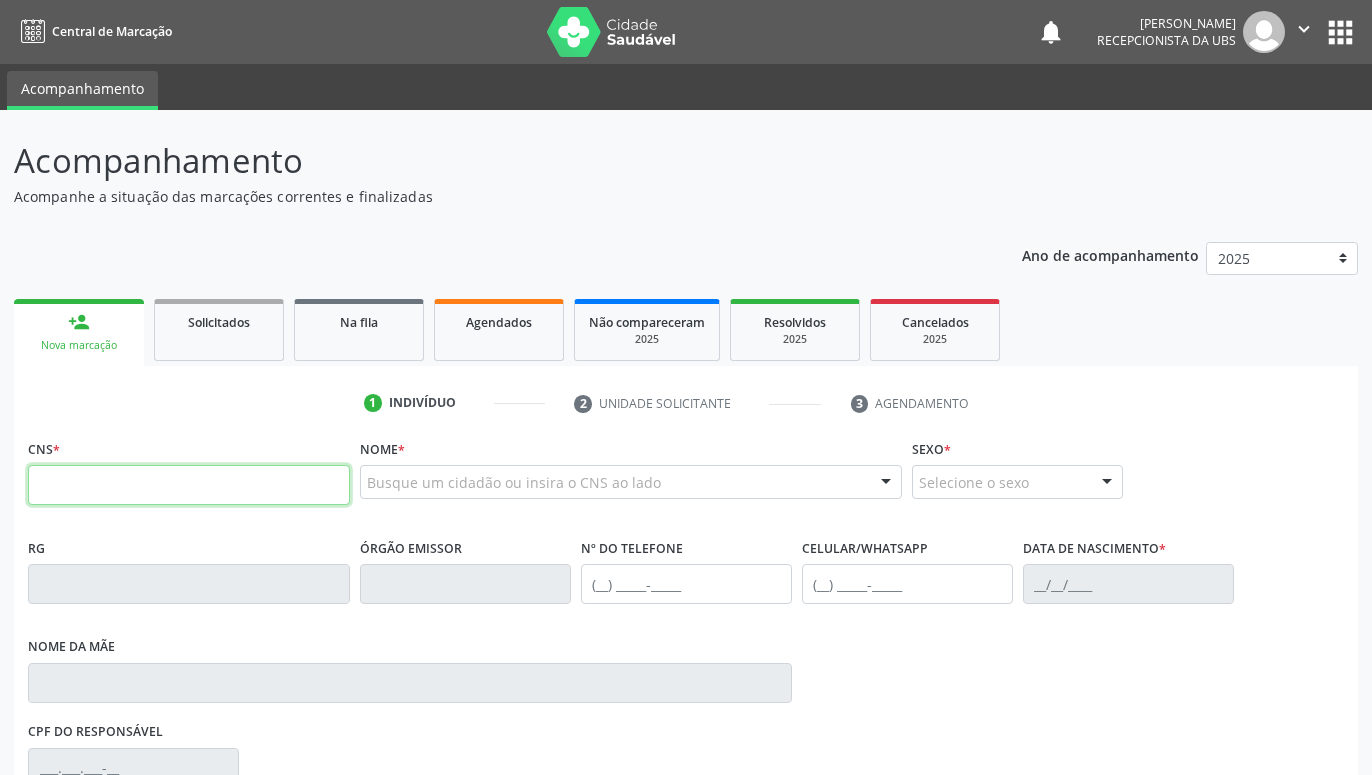 click at bounding box center [189, 485] 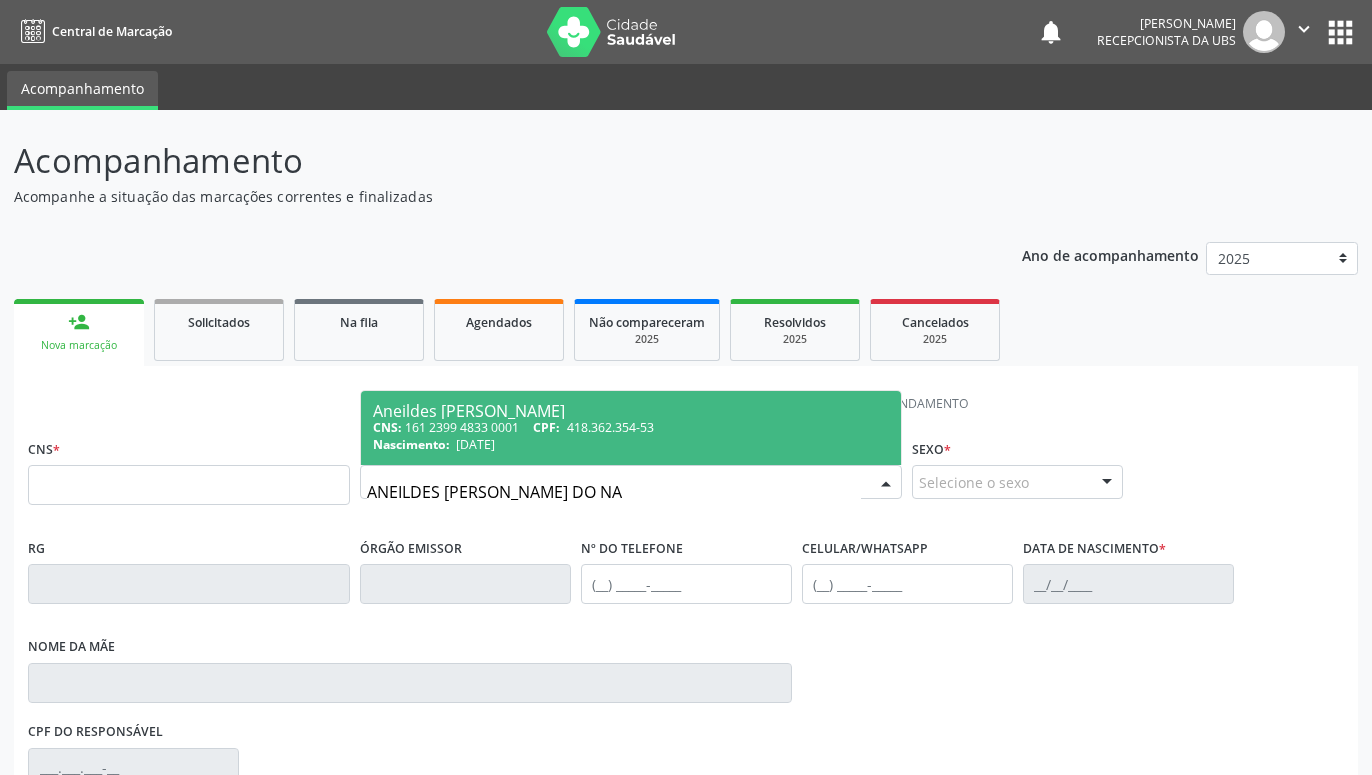 type on "ANEILDES [PERSON_NAME] DO N" 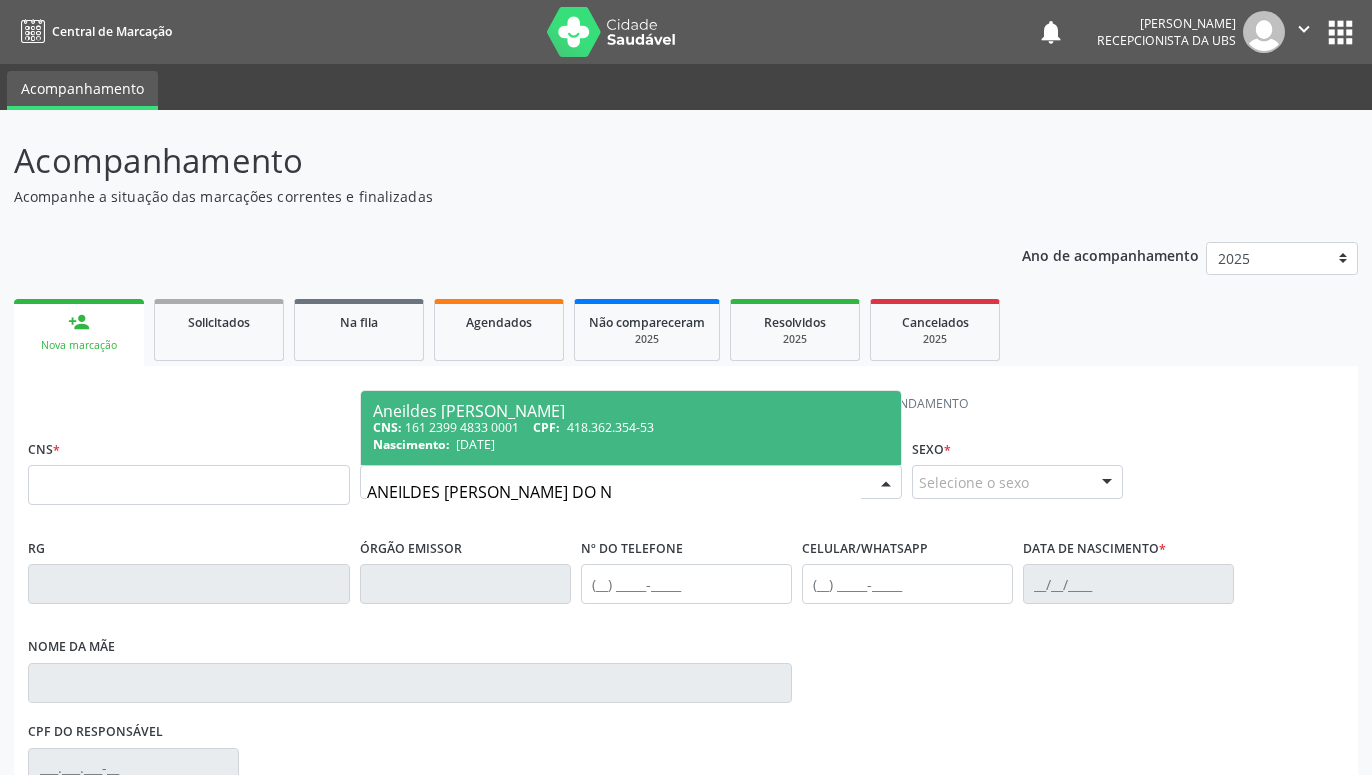 click on "CNS:
161 2399 4833 0001
CPF:
418.362.354-53" at bounding box center (631, 427) 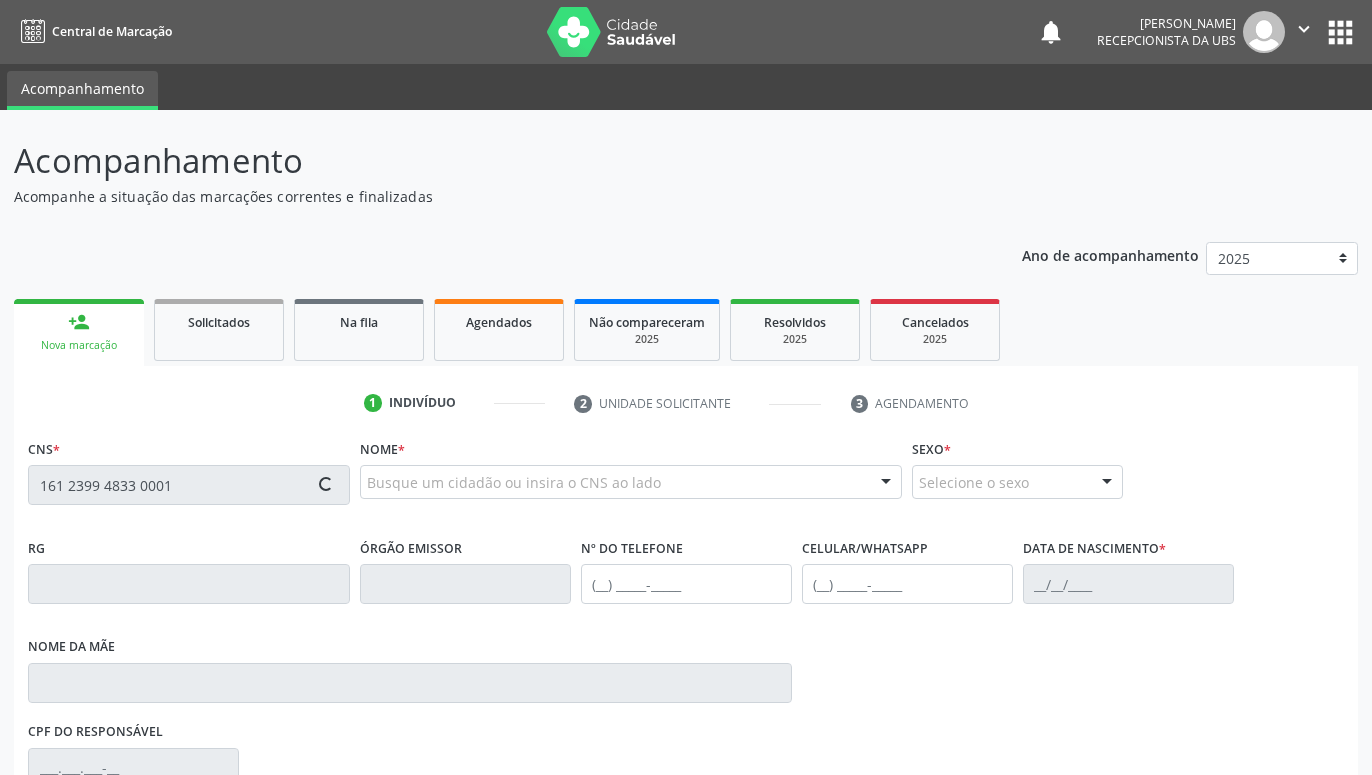 type on "161 2399 4833 0001" 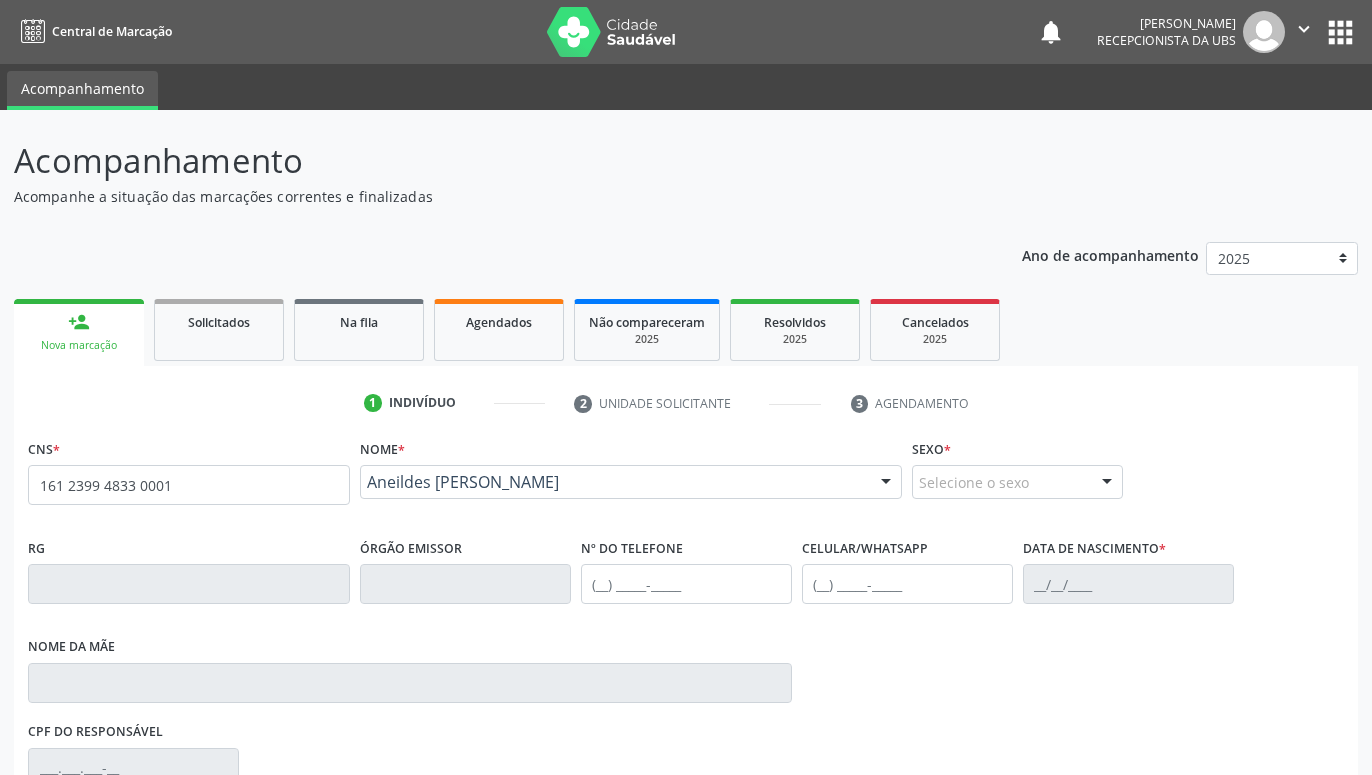 scroll, scrollTop: 102, scrollLeft: 0, axis: vertical 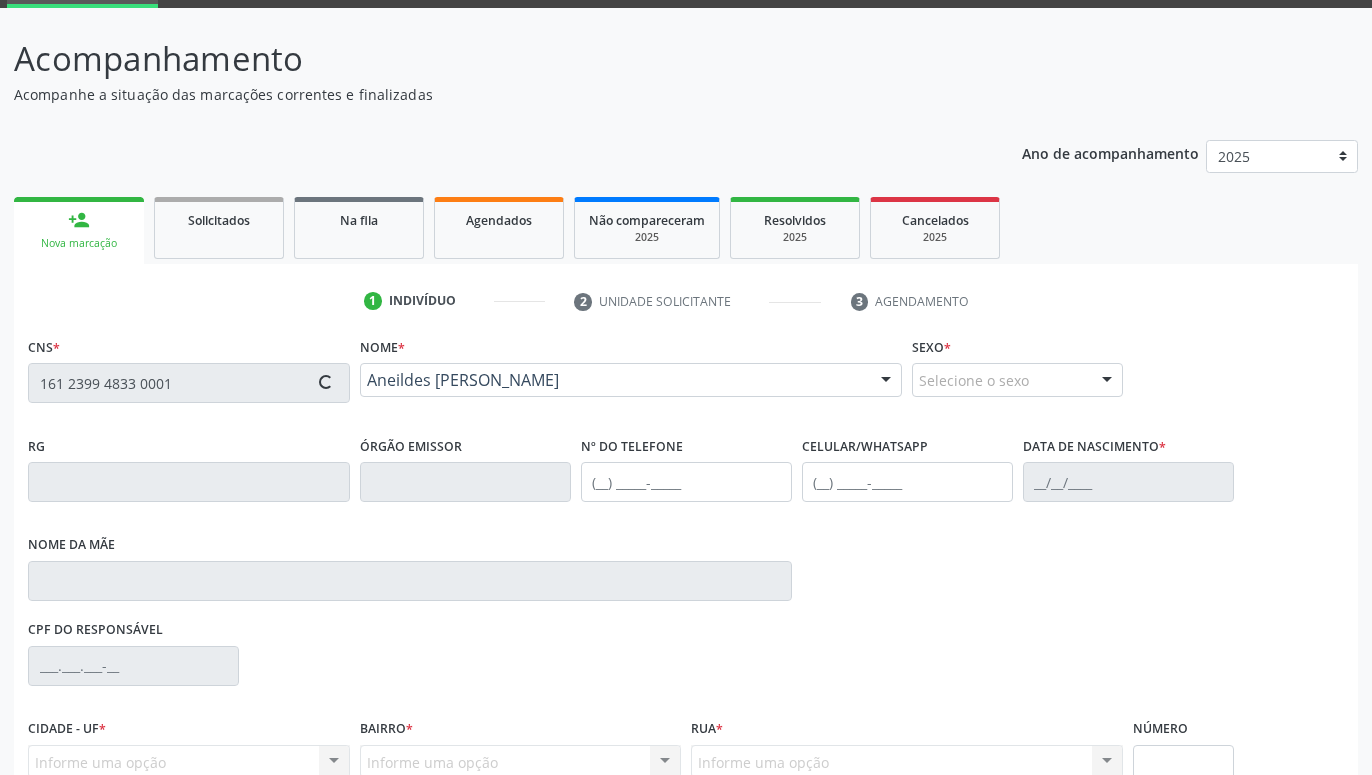 type on "[PHONE_NUMBER]" 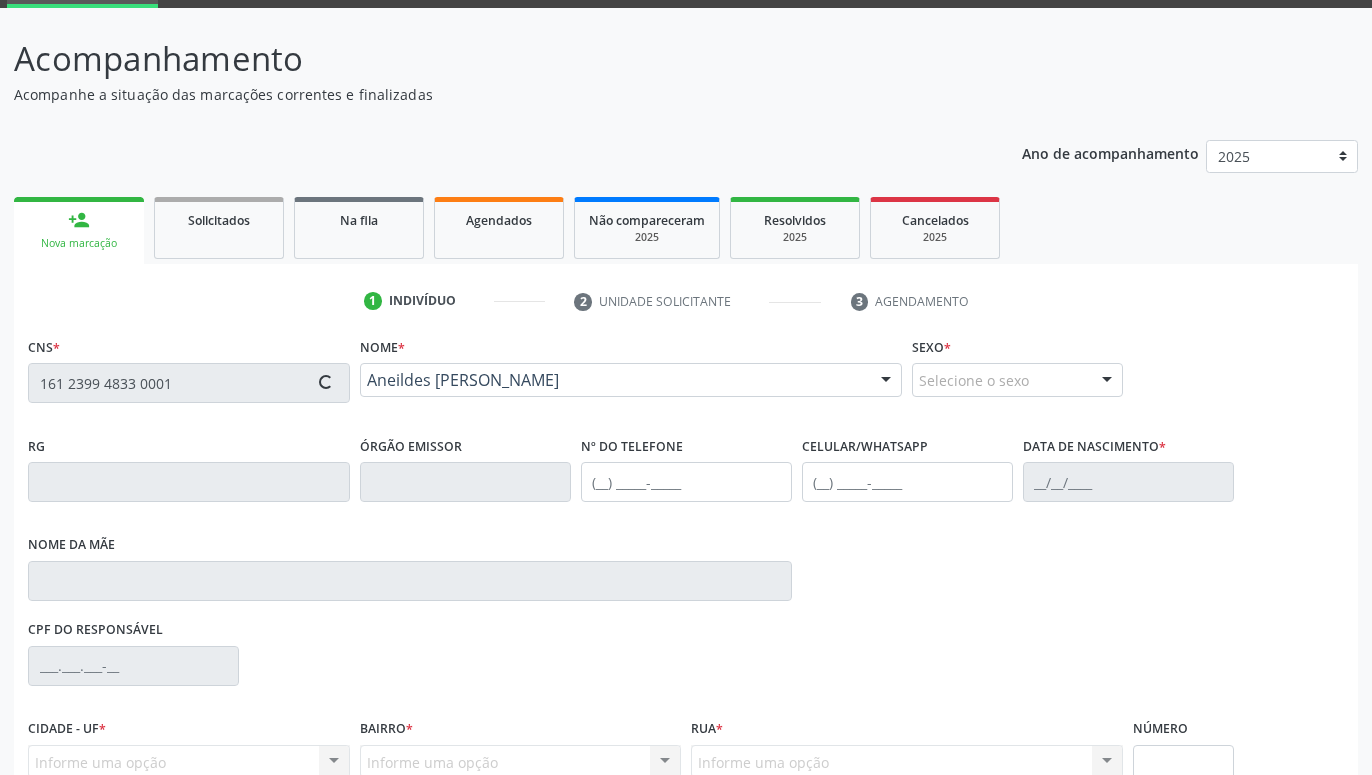 type on "[DATE]" 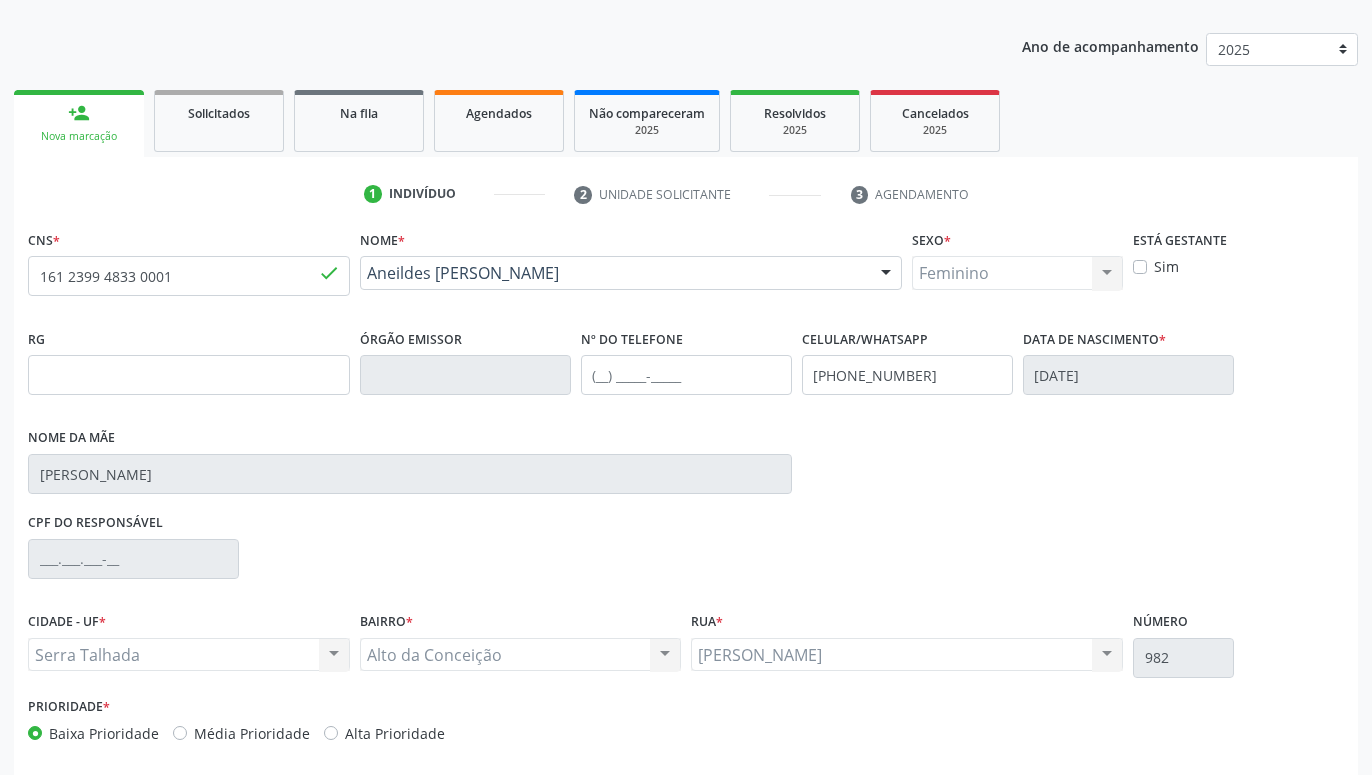 scroll, scrollTop: 295, scrollLeft: 0, axis: vertical 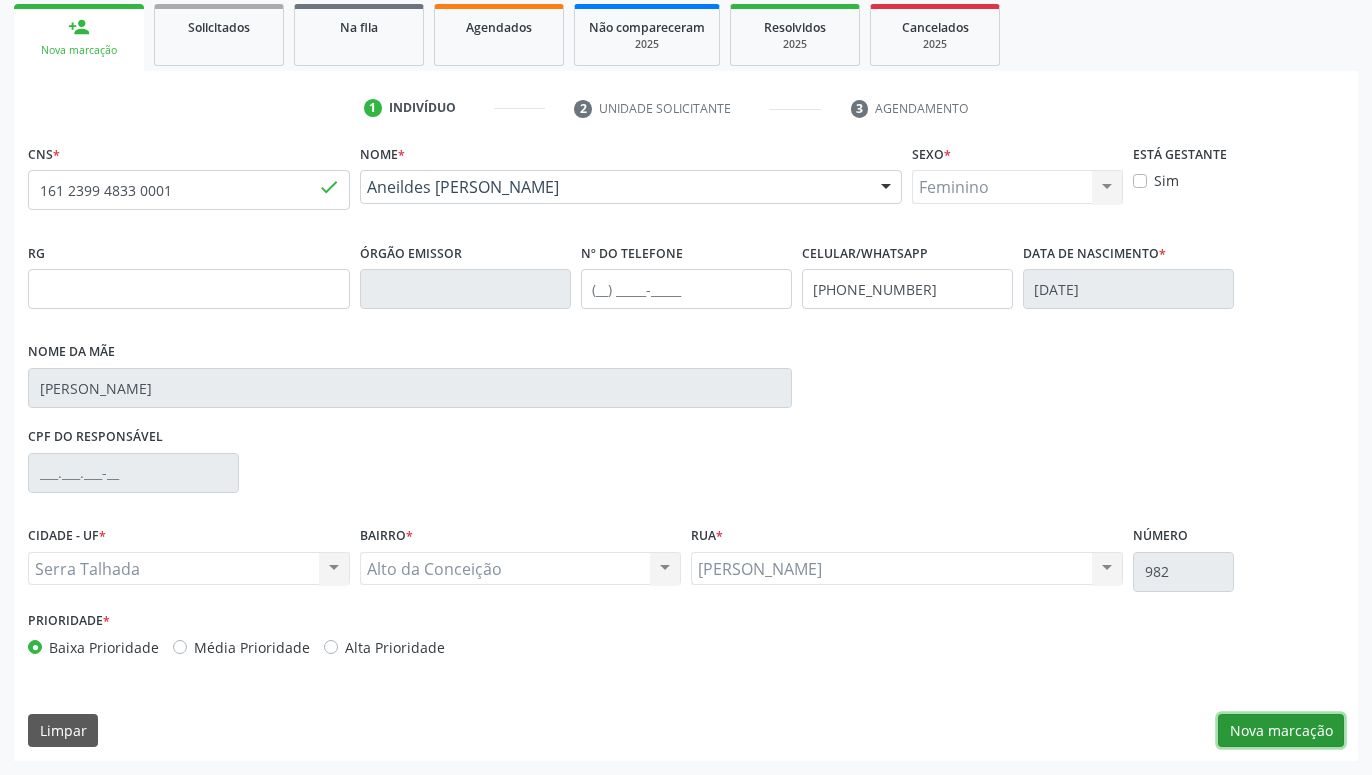 click on "Nova marcação" at bounding box center [1281, 731] 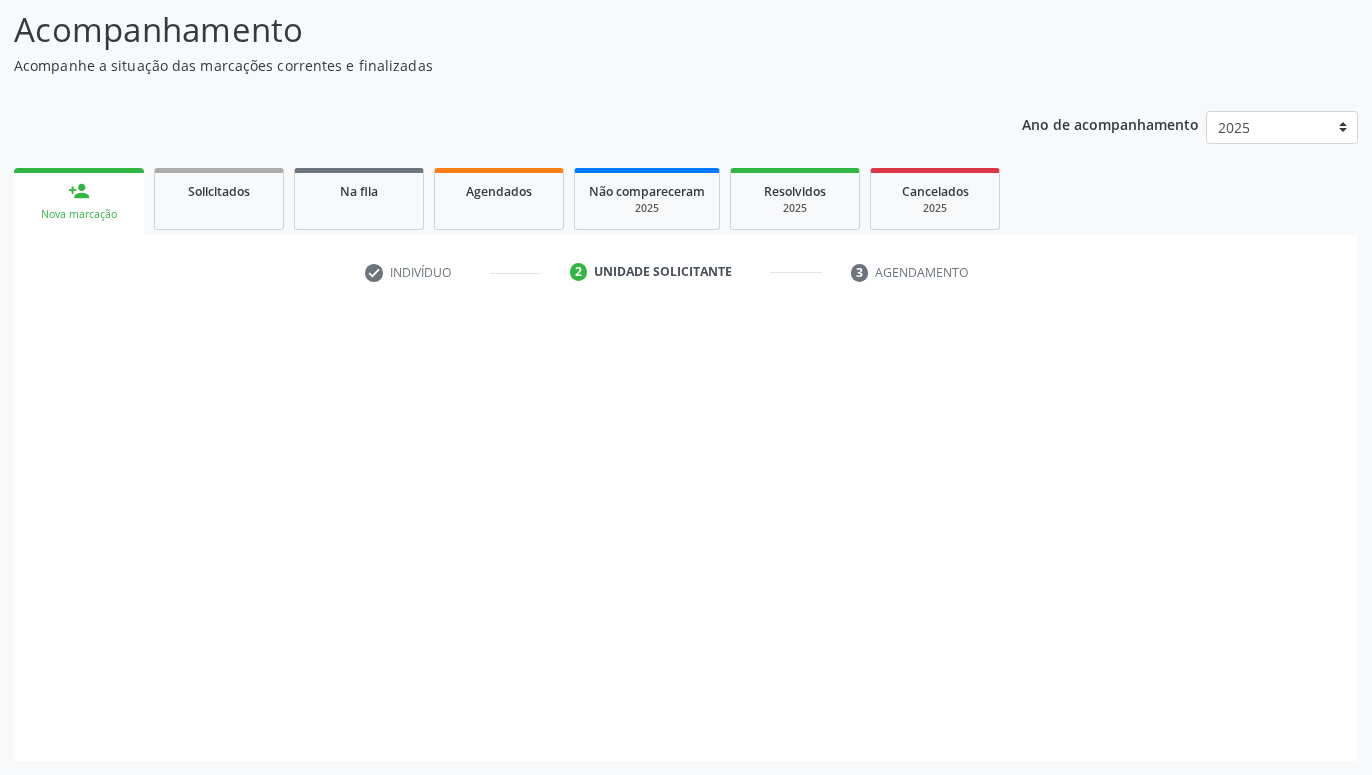 scroll, scrollTop: 131, scrollLeft: 0, axis: vertical 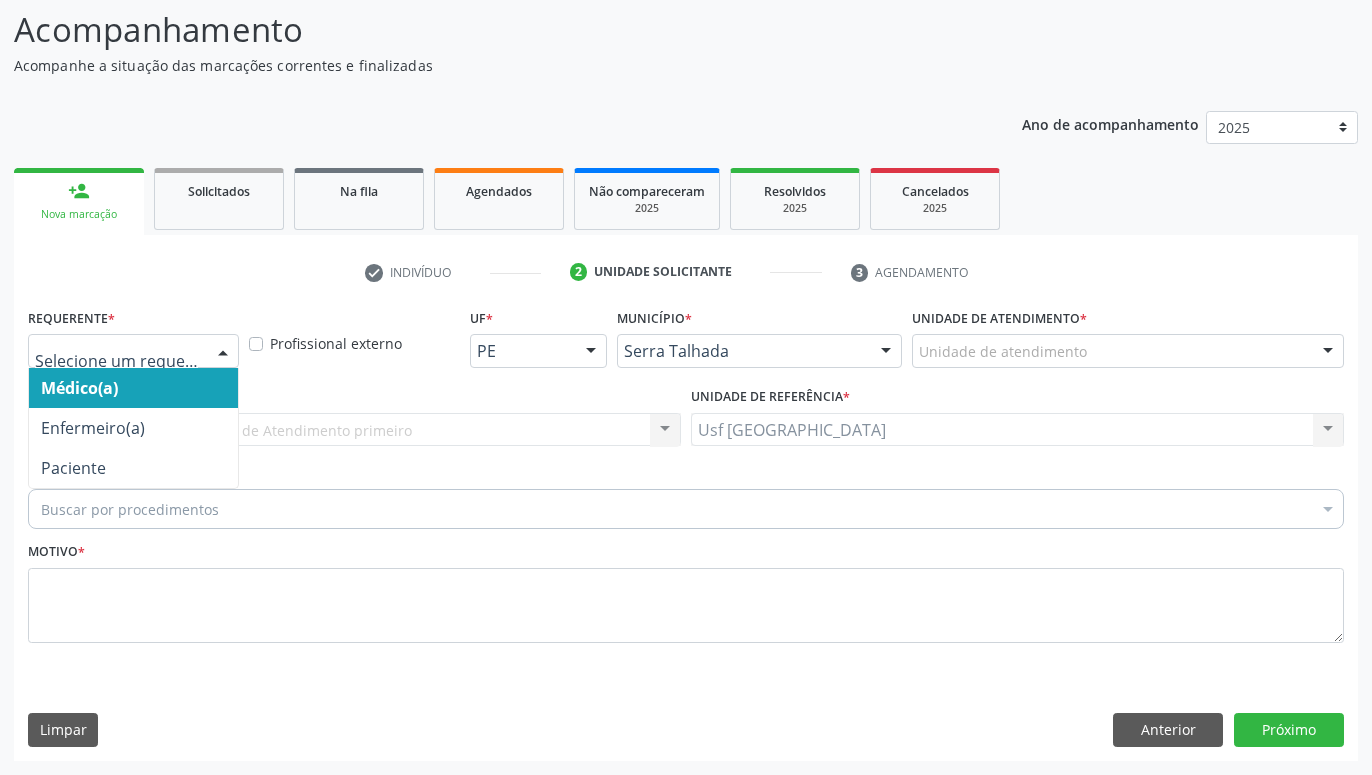 click at bounding box center (223, 352) 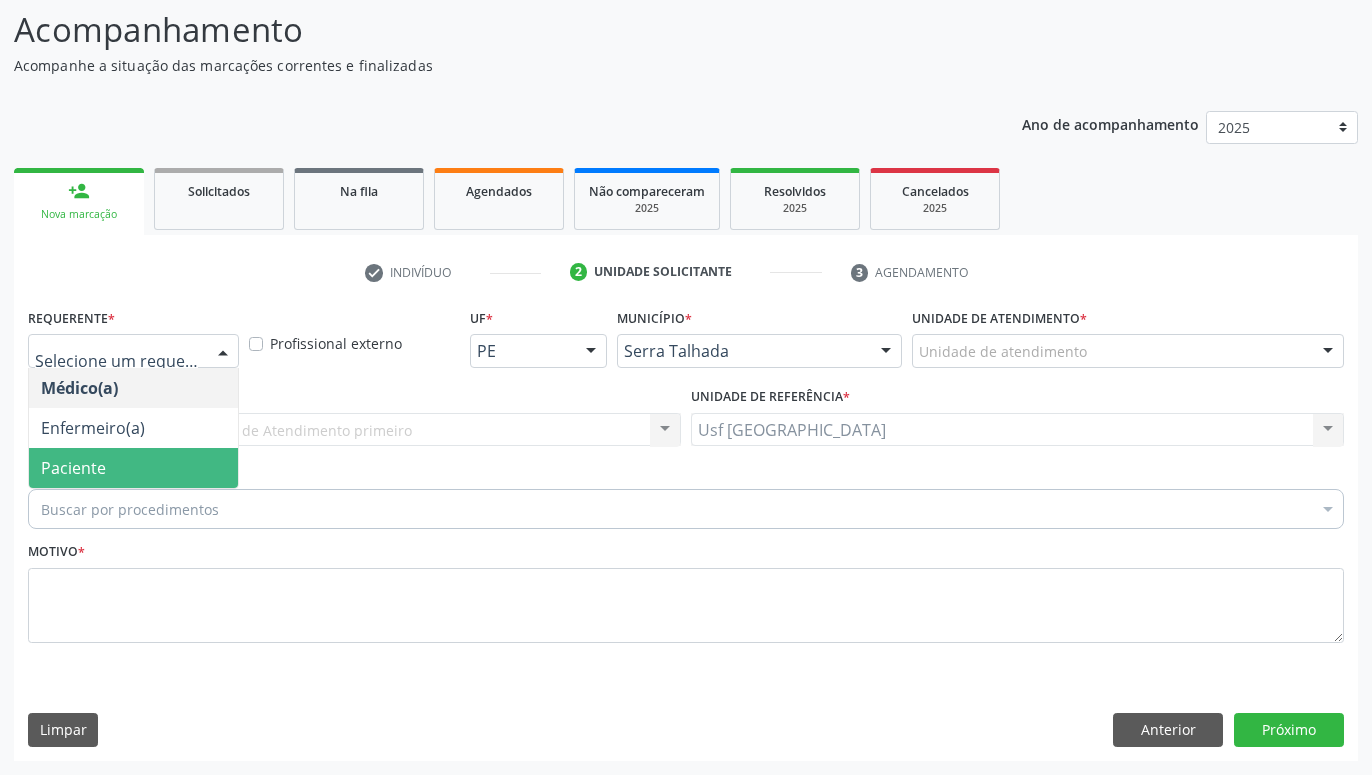 click on "Paciente" at bounding box center [133, 468] 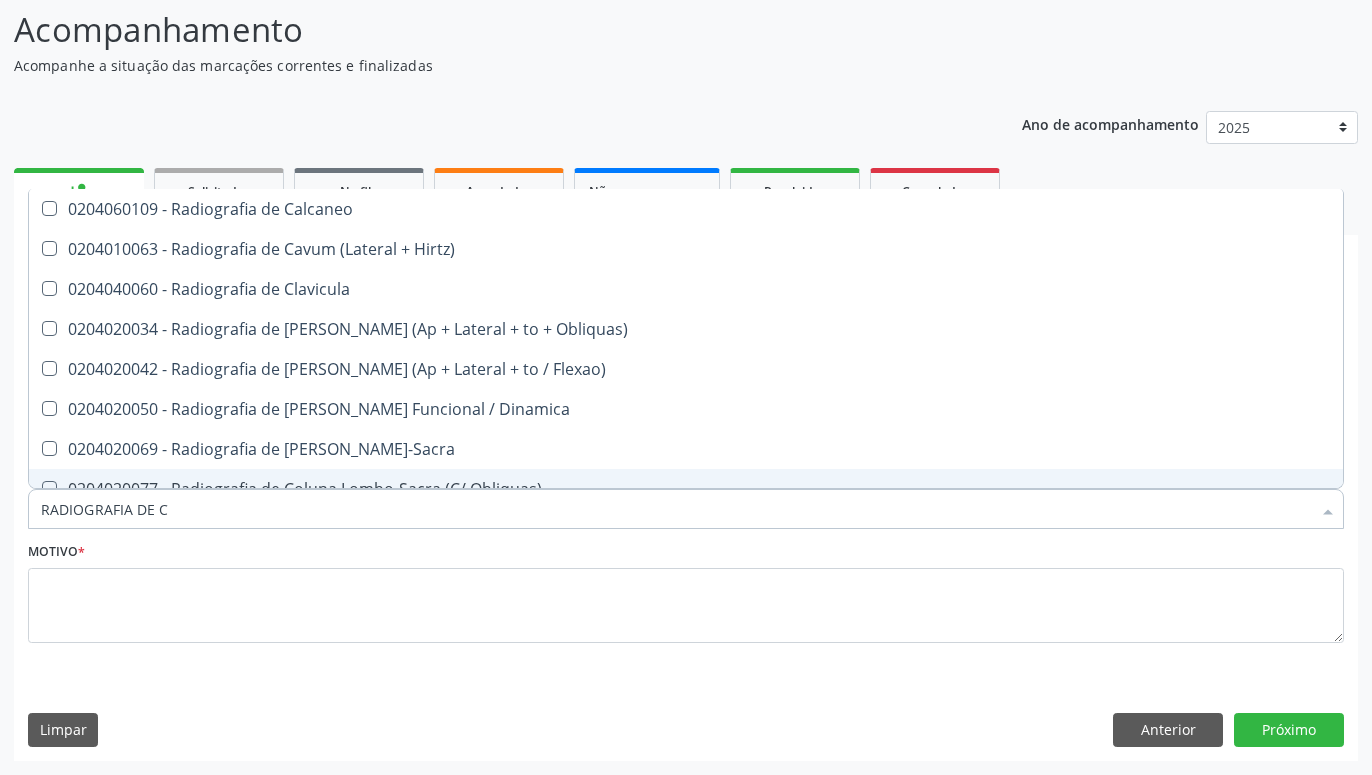type on "RADIOGRAFIA DE CO" 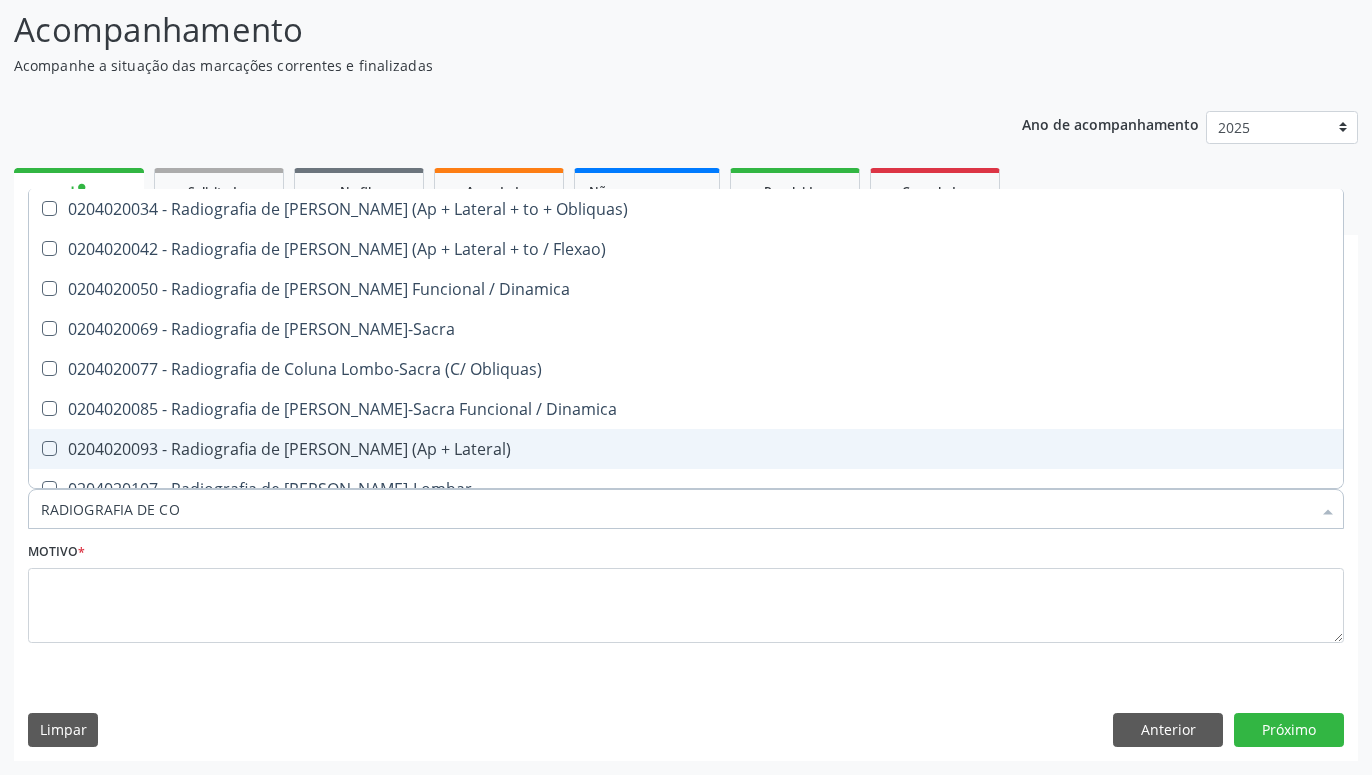 scroll, scrollTop: 132, scrollLeft: 0, axis: vertical 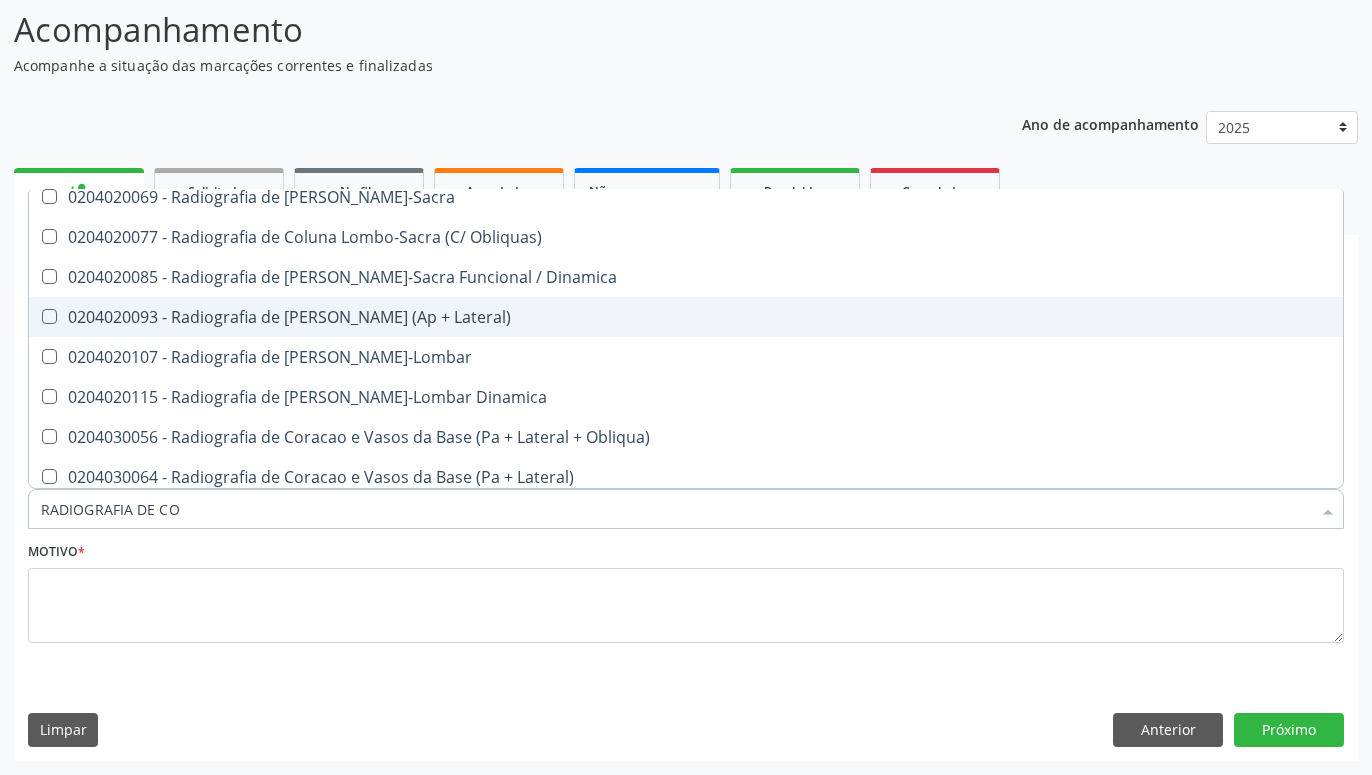 click on "0204020093 - Radiografia de [PERSON_NAME] (Ap + Lateral)" at bounding box center [686, 317] 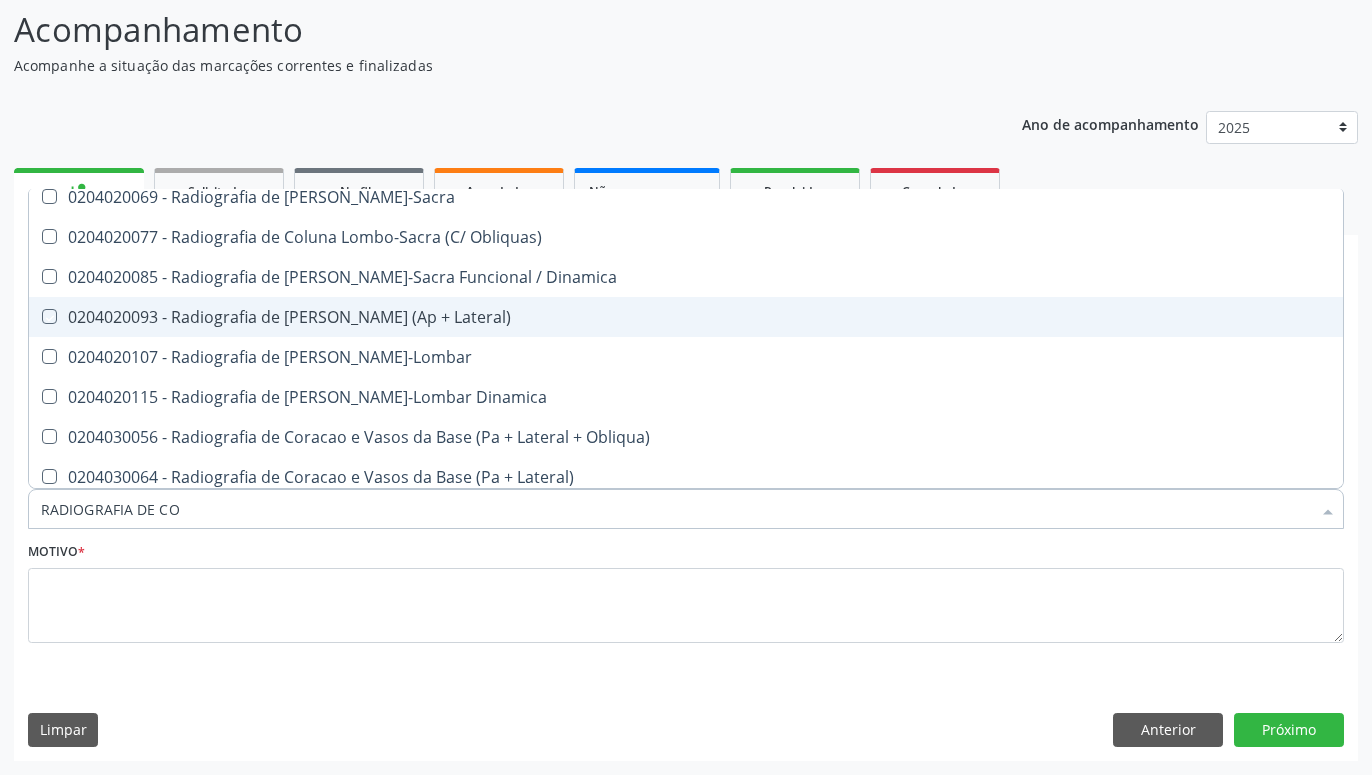 checkbox on "true" 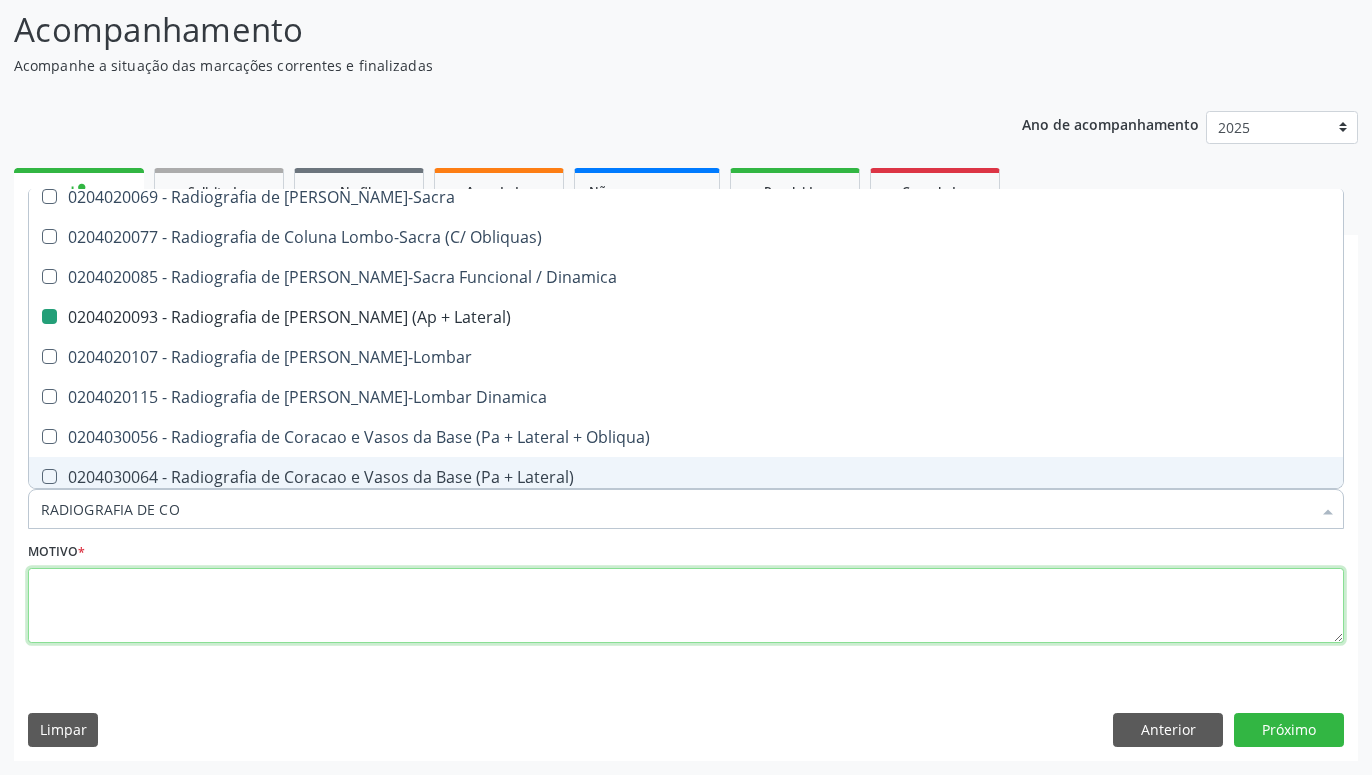 click at bounding box center (686, 606) 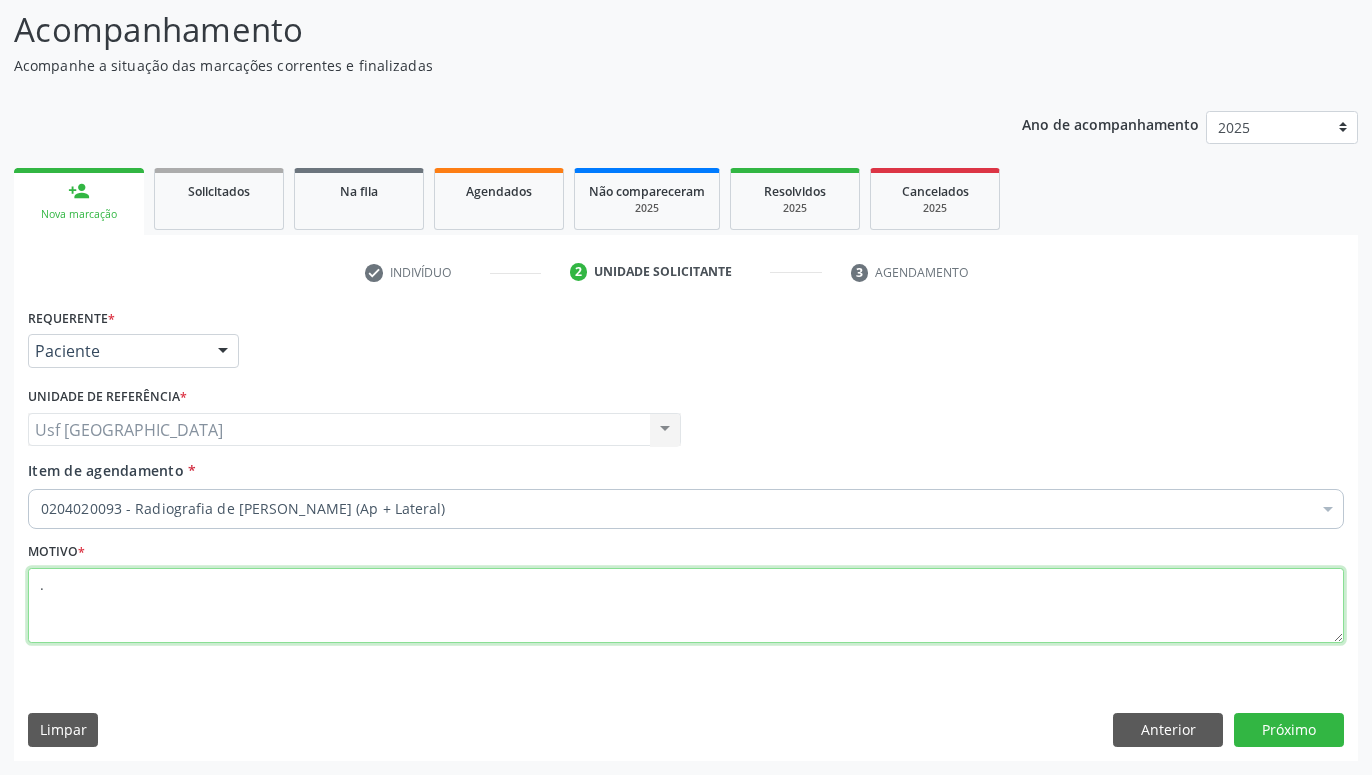 scroll, scrollTop: 0, scrollLeft: 0, axis: both 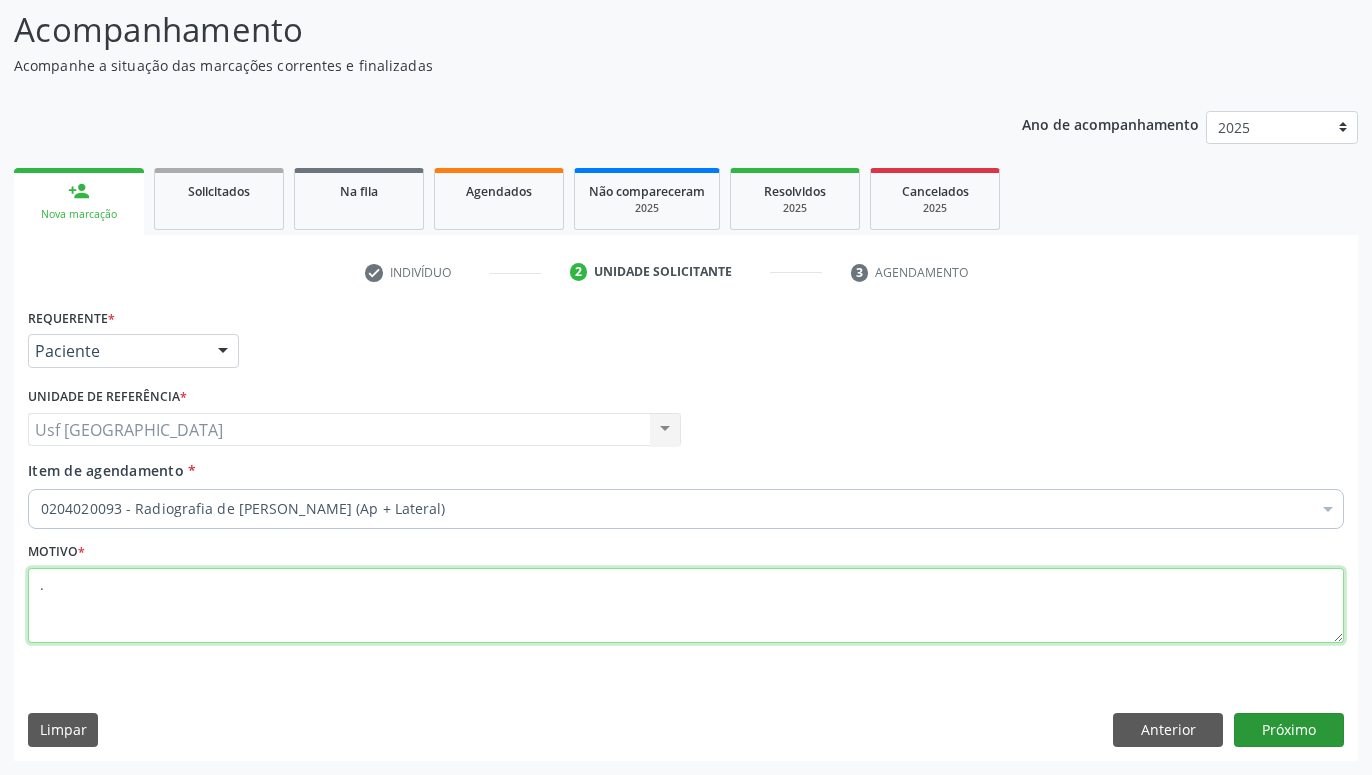 type on "." 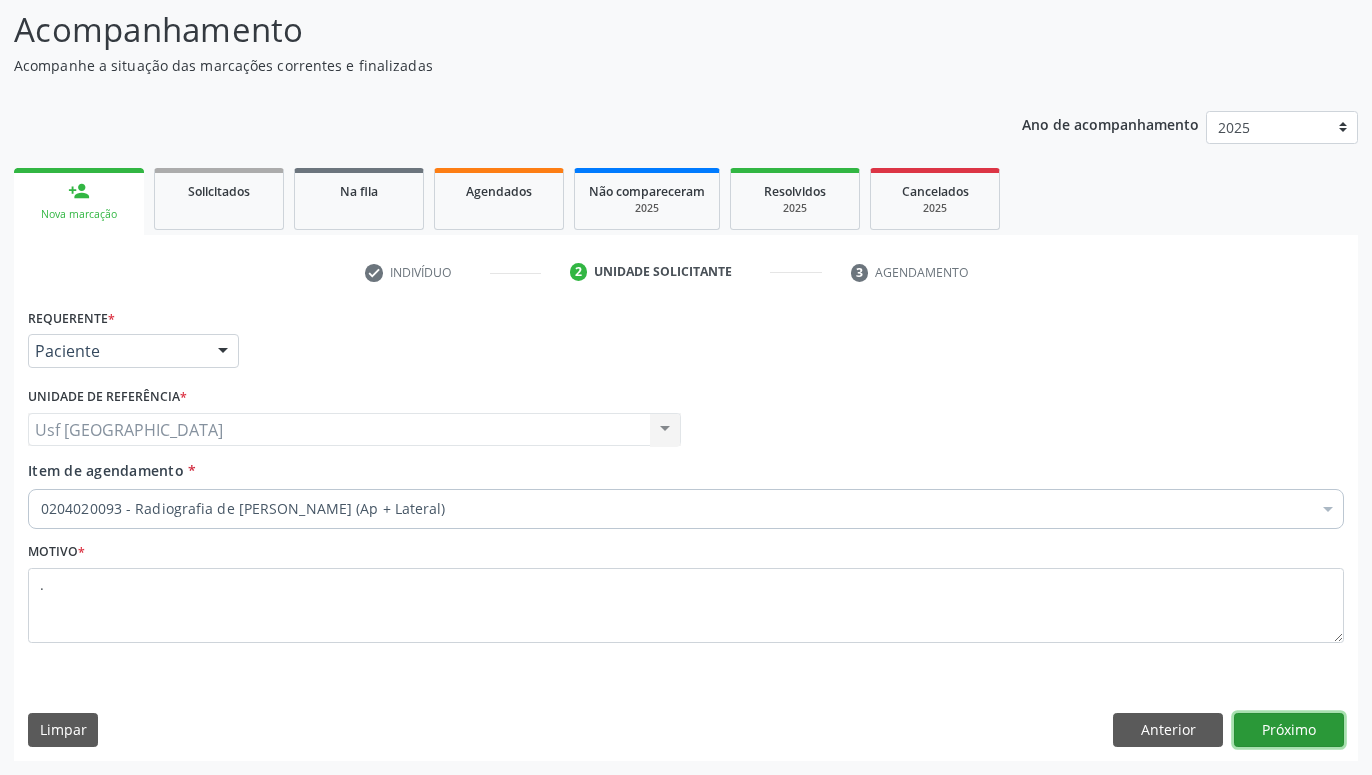 click on "Próximo" at bounding box center [1289, 730] 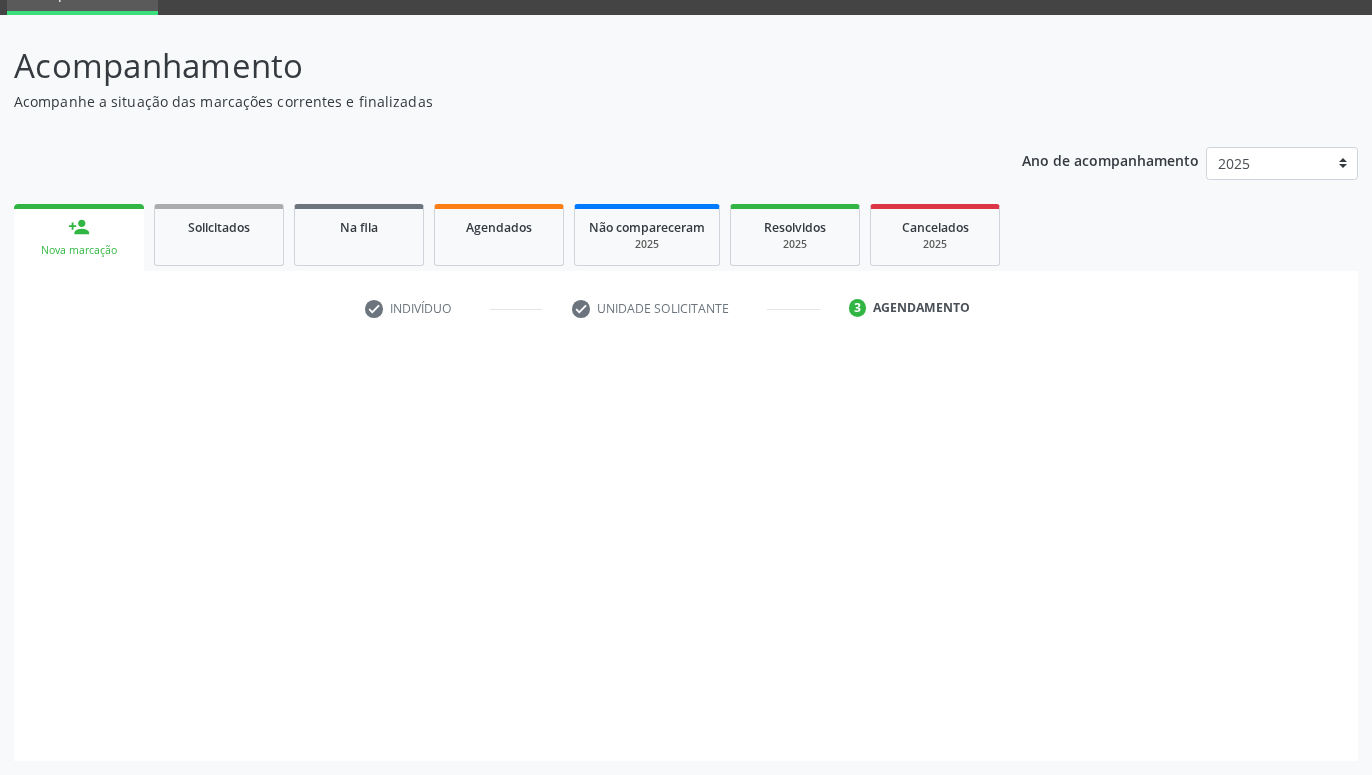 scroll, scrollTop: 95, scrollLeft: 0, axis: vertical 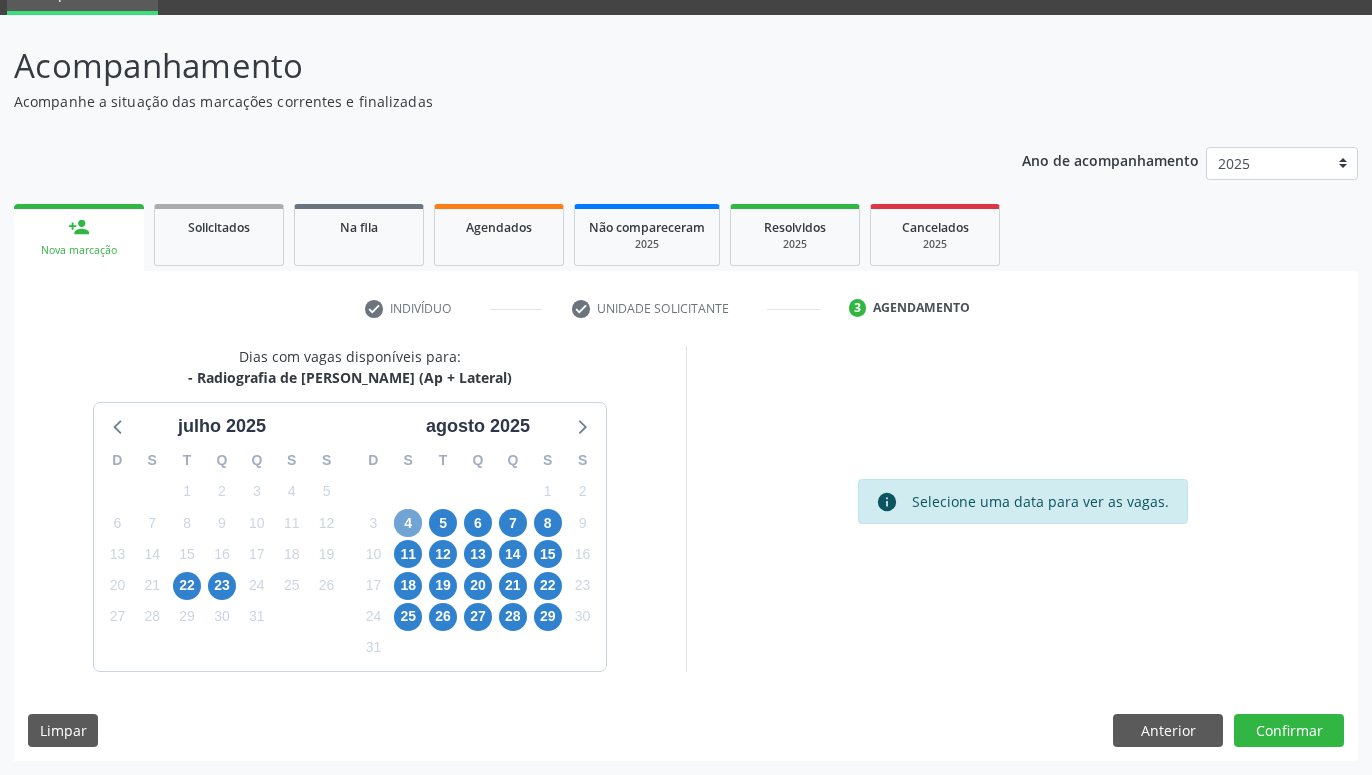click on "4" at bounding box center [408, 523] 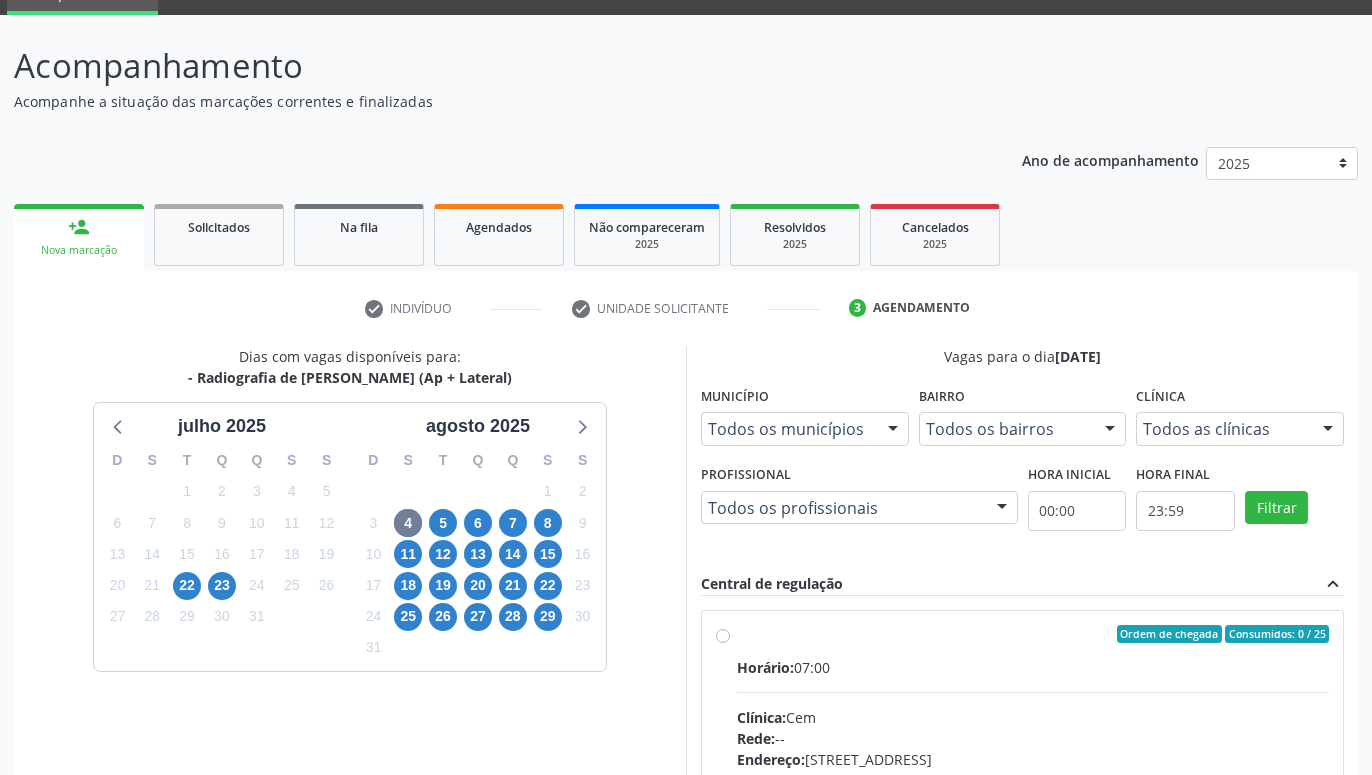 click on "Ordem de chegada
Consumidos: 0 / 25
Horário:   07:00
Clínica:  Cem
Rede:
--
Endereço:   [STREET_ADDRESS]
Telefone:   --
Profissional:
[PERSON_NAME]
Informações adicionais sobre o atendimento
Idade de atendimento:
de 0 a 120 anos
Gênero(s) atendido(s):
Masculino e Feminino
Informações adicionais:
--" at bounding box center [1033, 778] 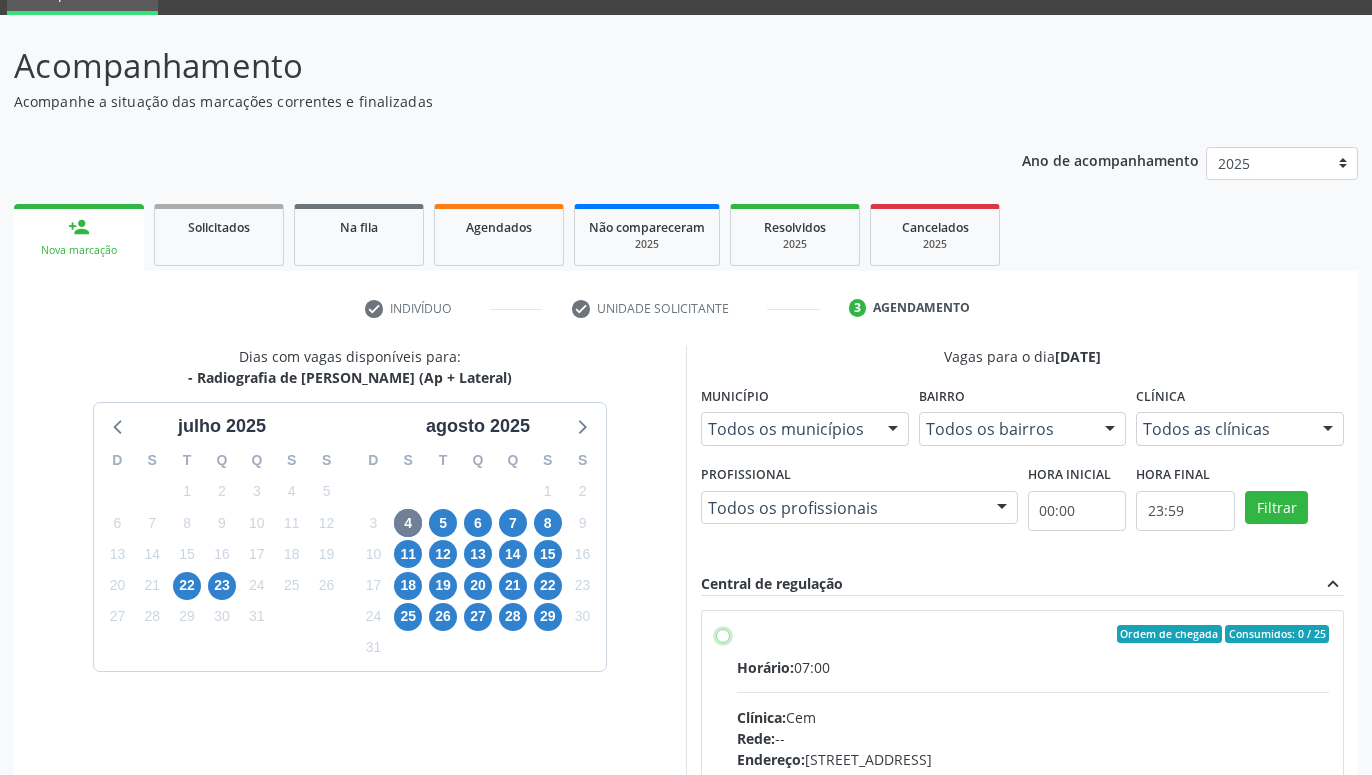 radio on "true" 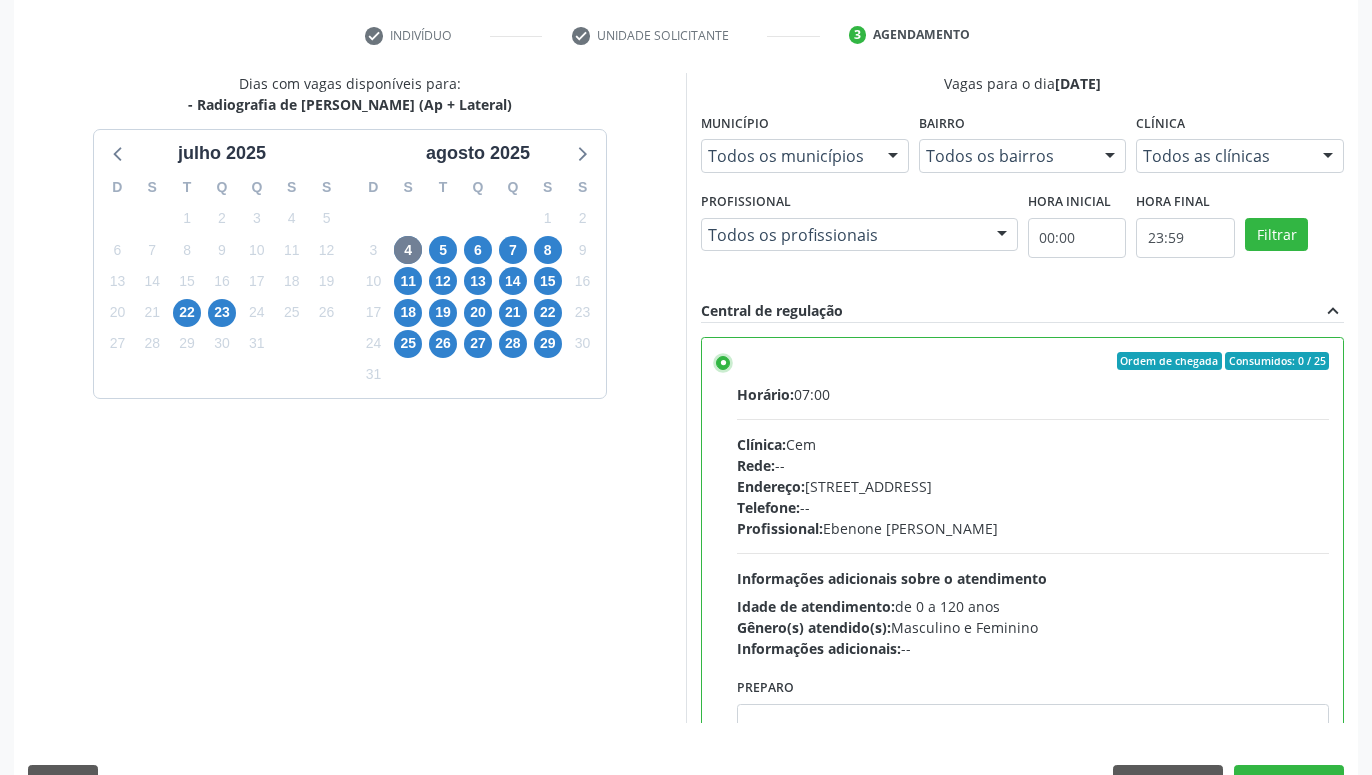 scroll, scrollTop: 420, scrollLeft: 0, axis: vertical 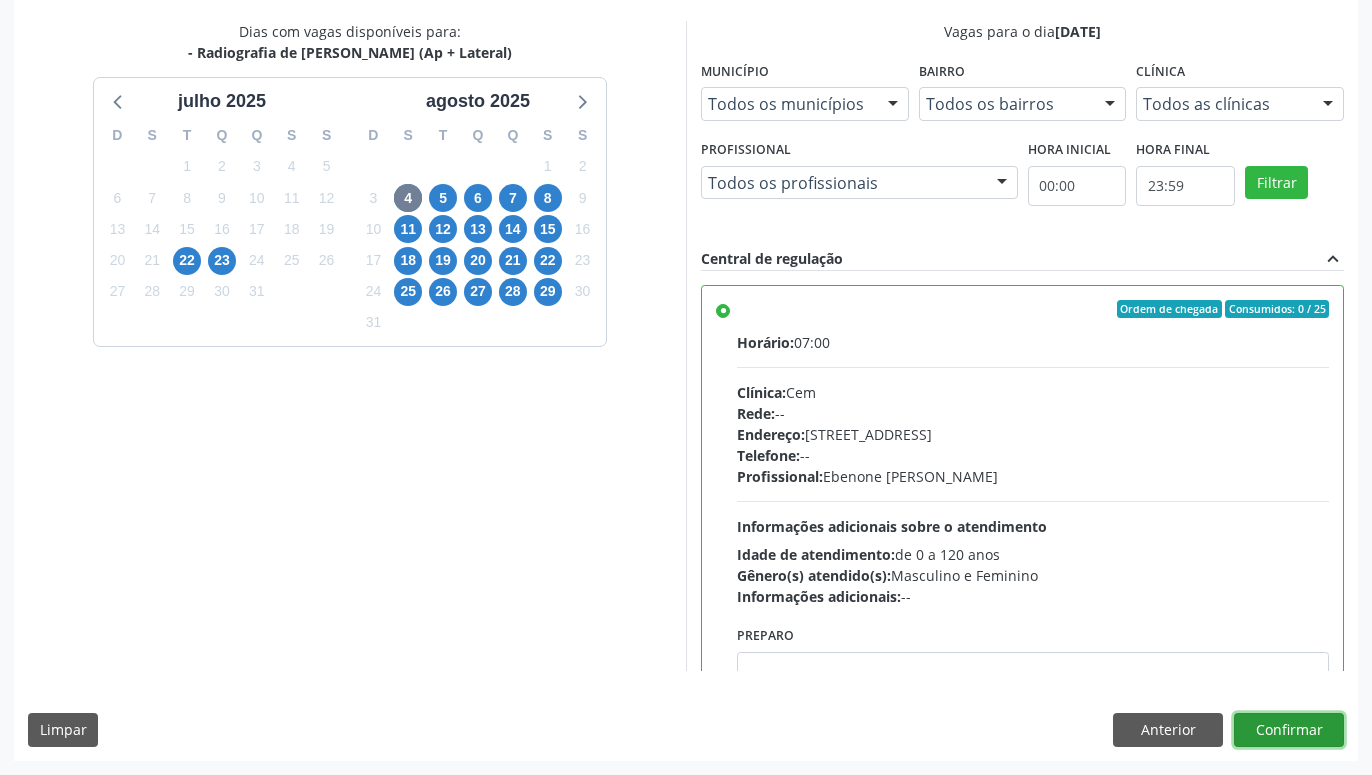 click on "Confirmar" at bounding box center (1289, 730) 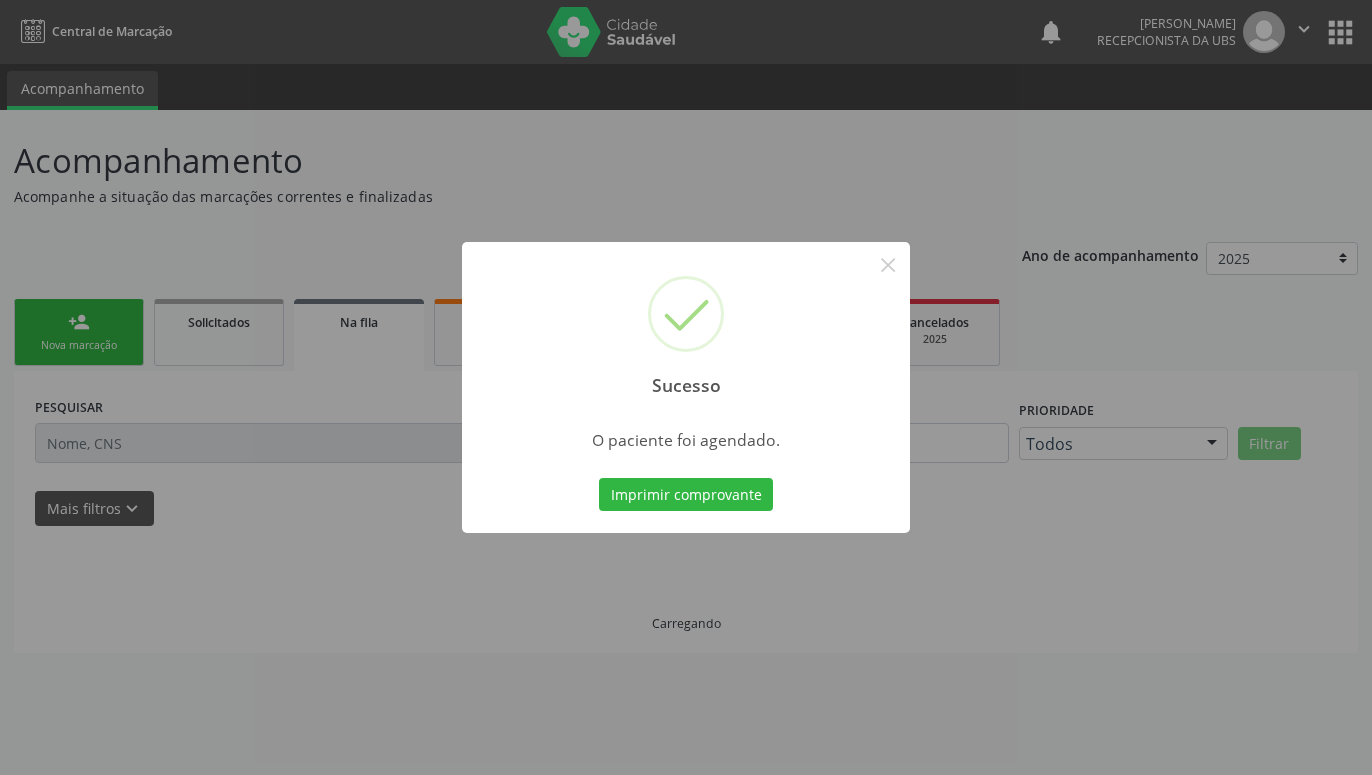 scroll, scrollTop: 0, scrollLeft: 0, axis: both 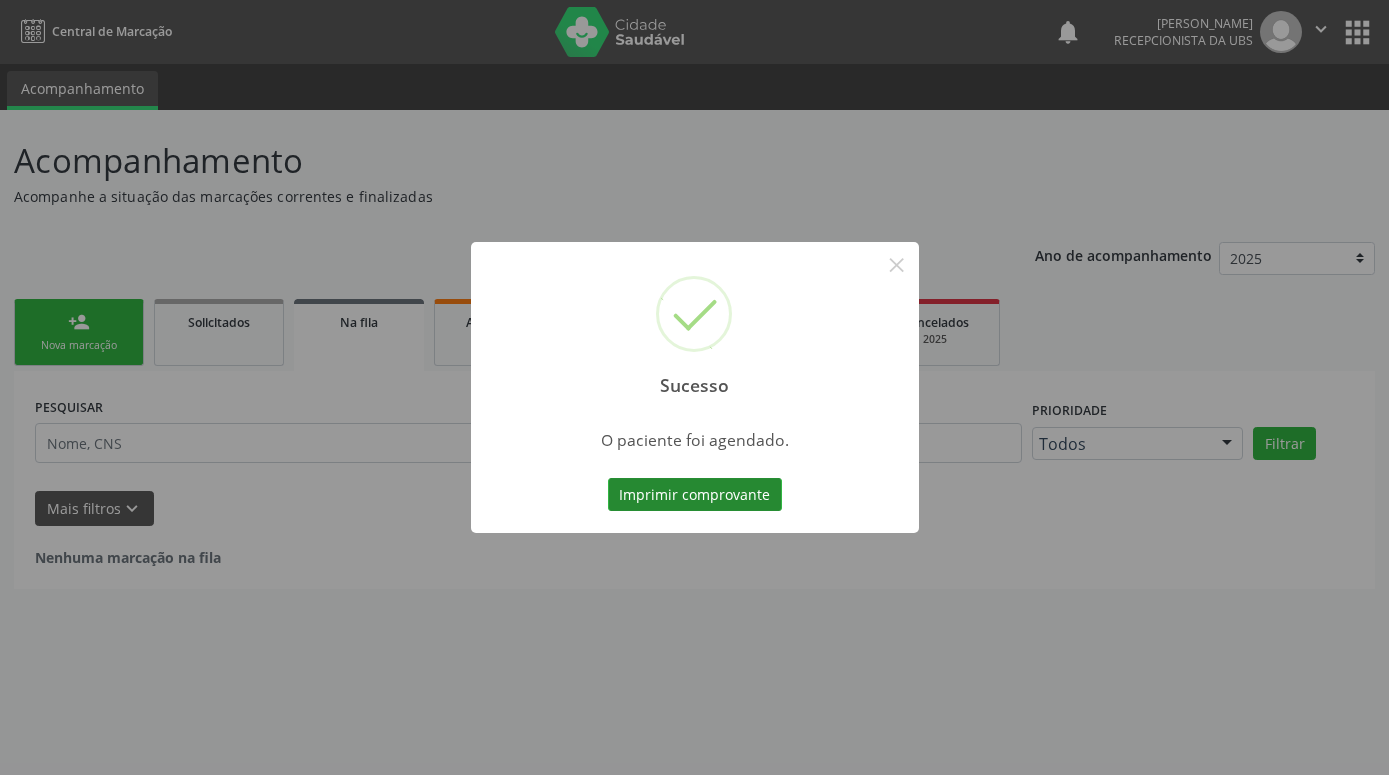 click on "Imprimir comprovante" at bounding box center [695, 495] 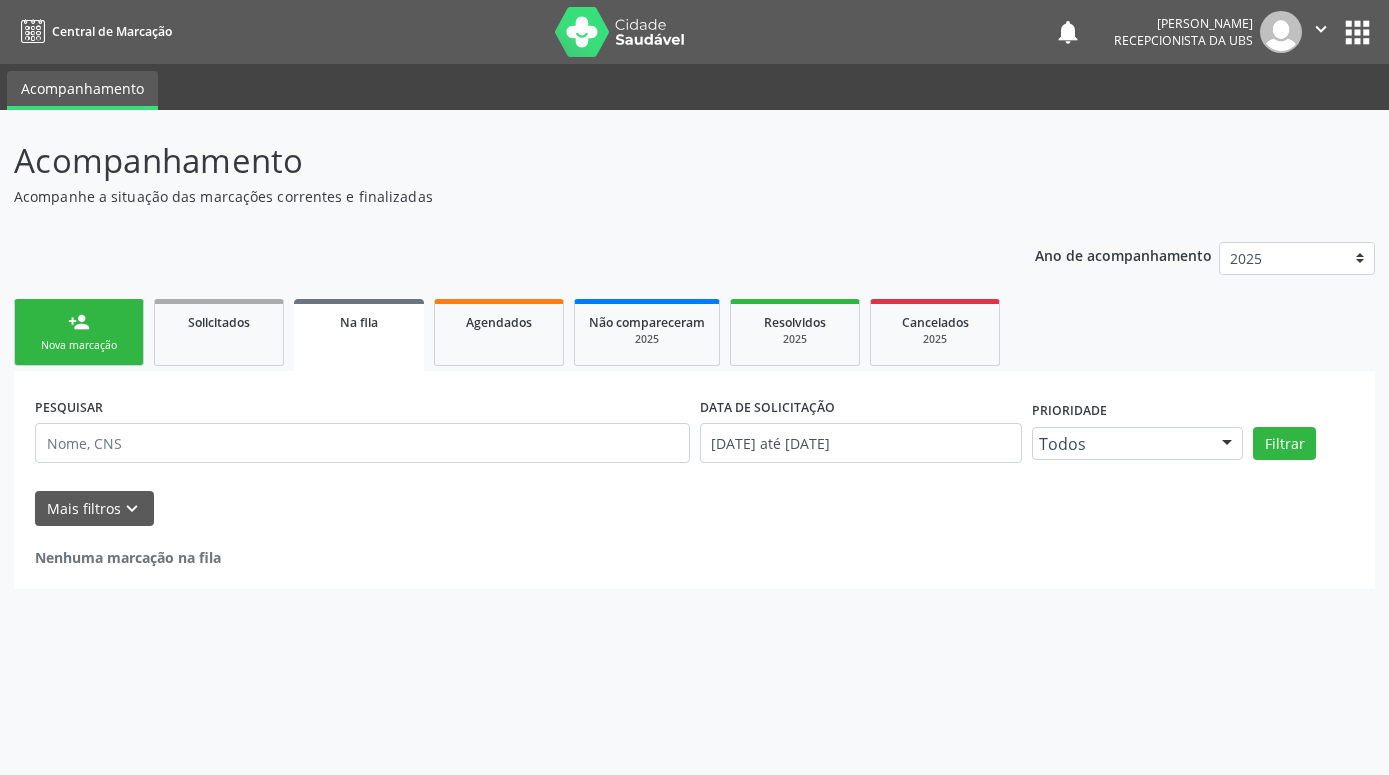 click on "person_add" at bounding box center [79, 322] 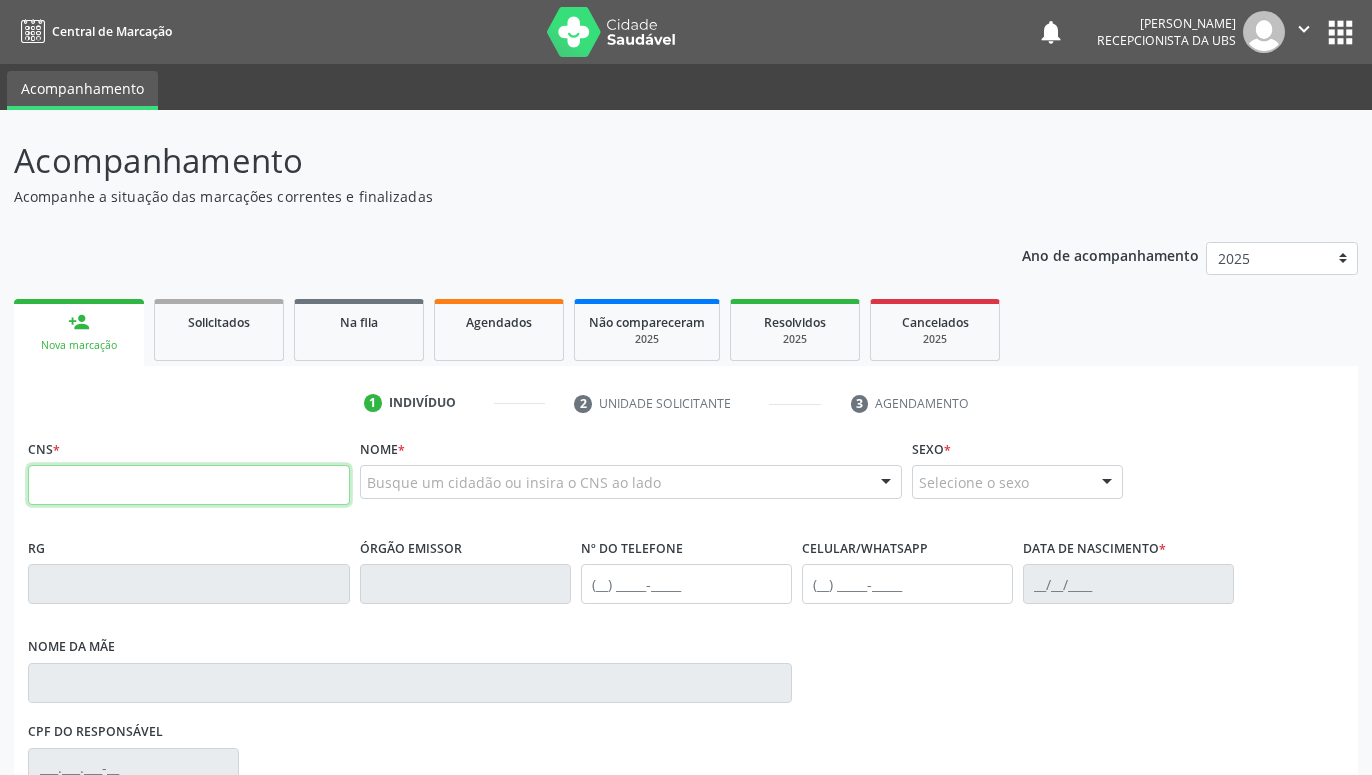 click at bounding box center (189, 485) 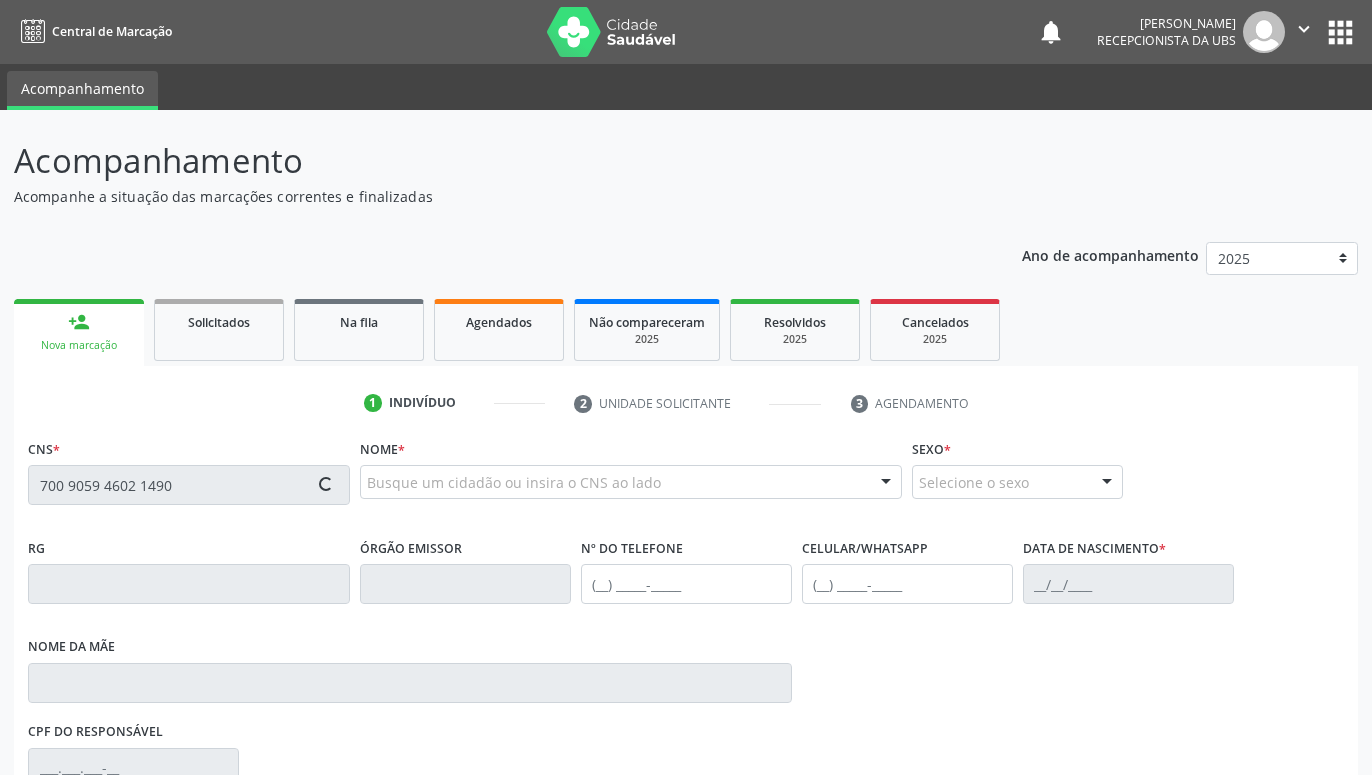 type on "700 9059 4602 1490" 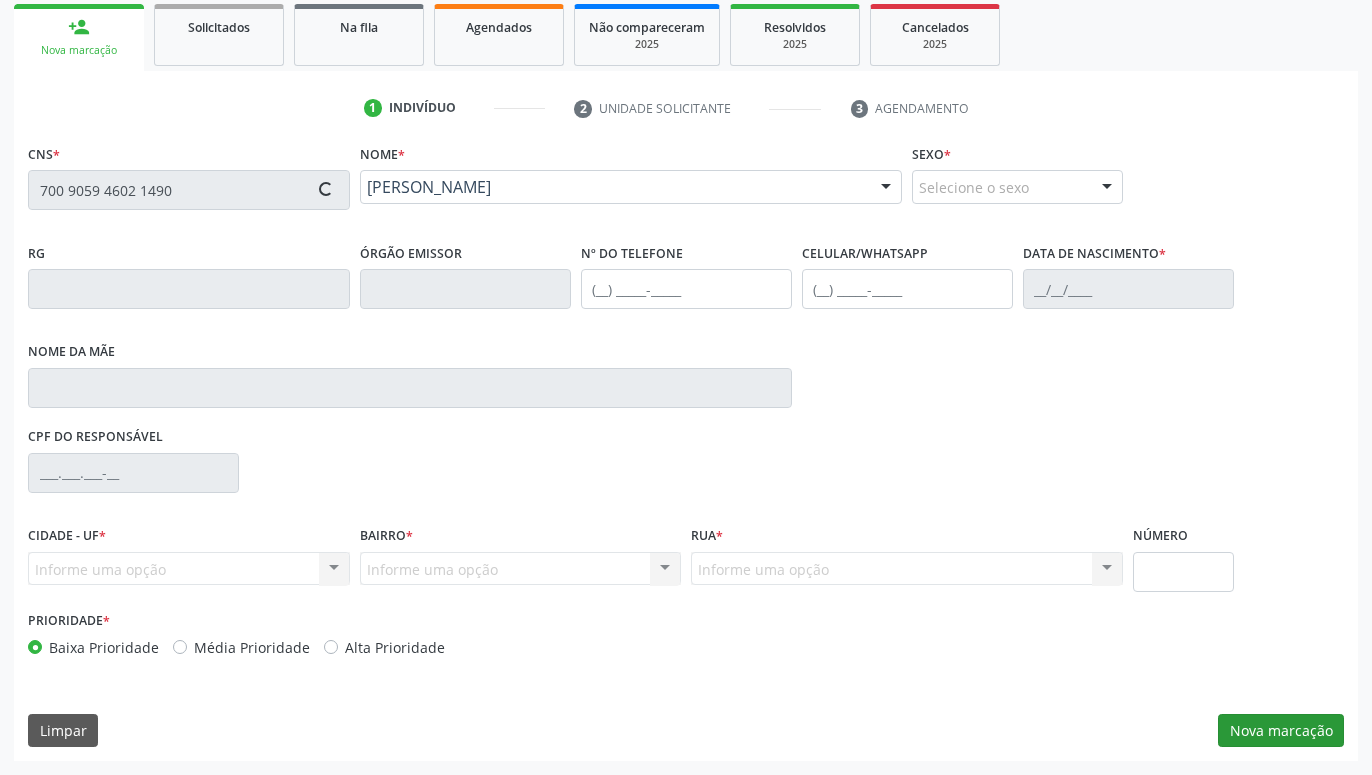 type on "[PHONE_NUMBER]" 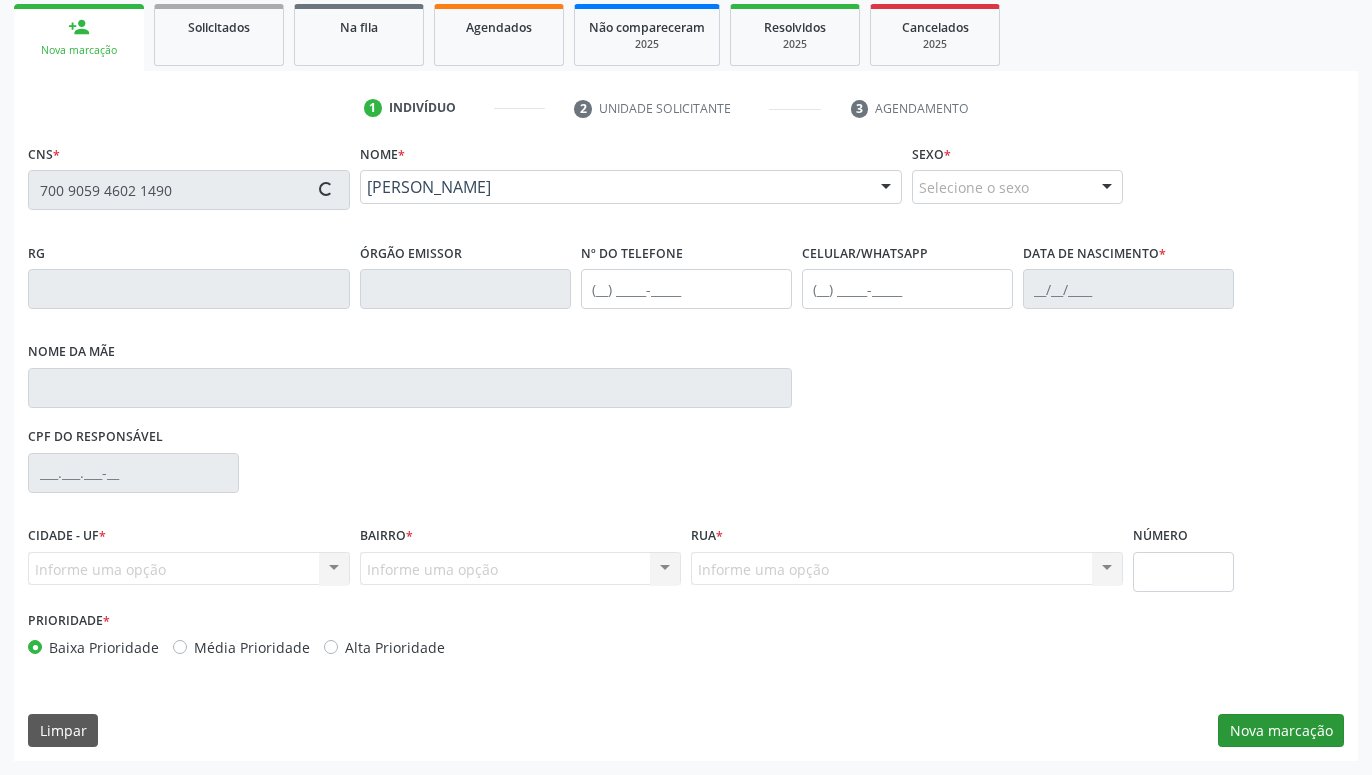 type on "[PHONE_NUMBER]" 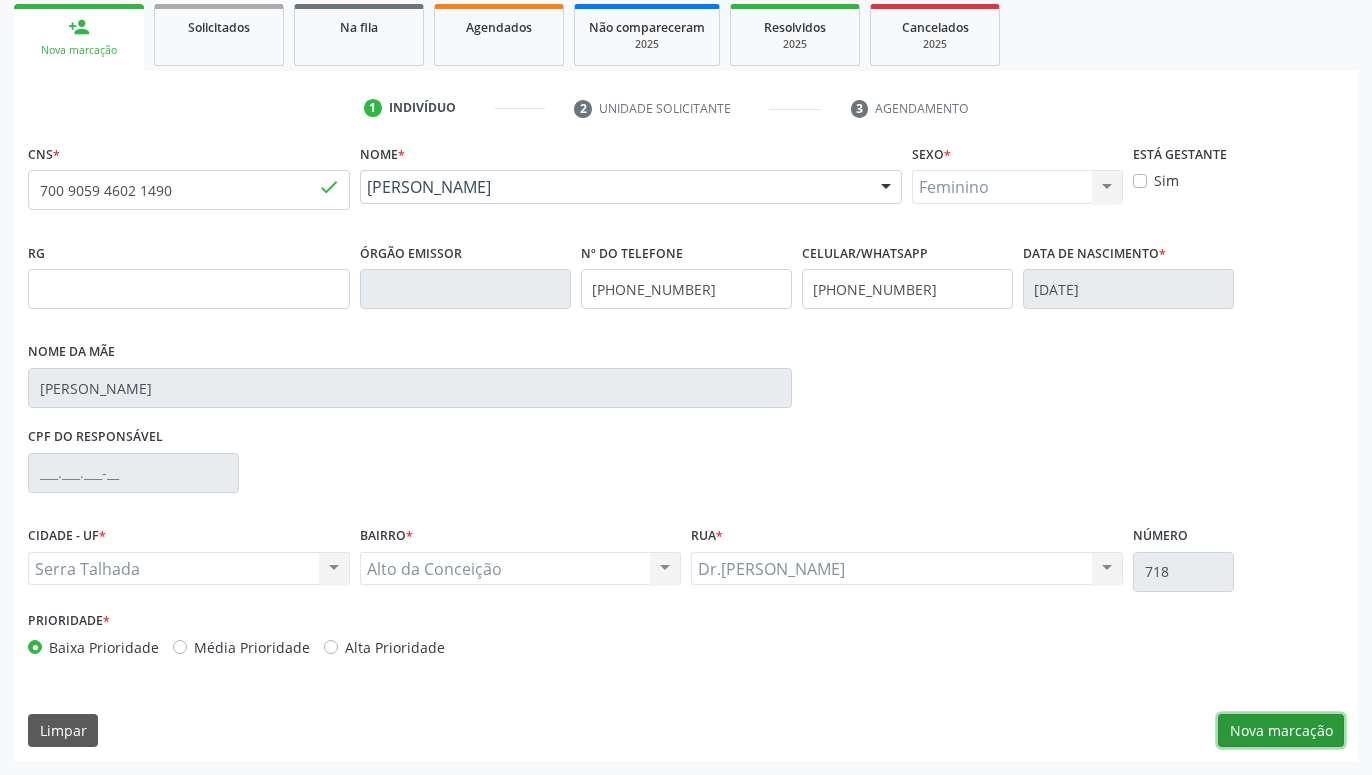 click on "Nova marcação" at bounding box center [1281, 731] 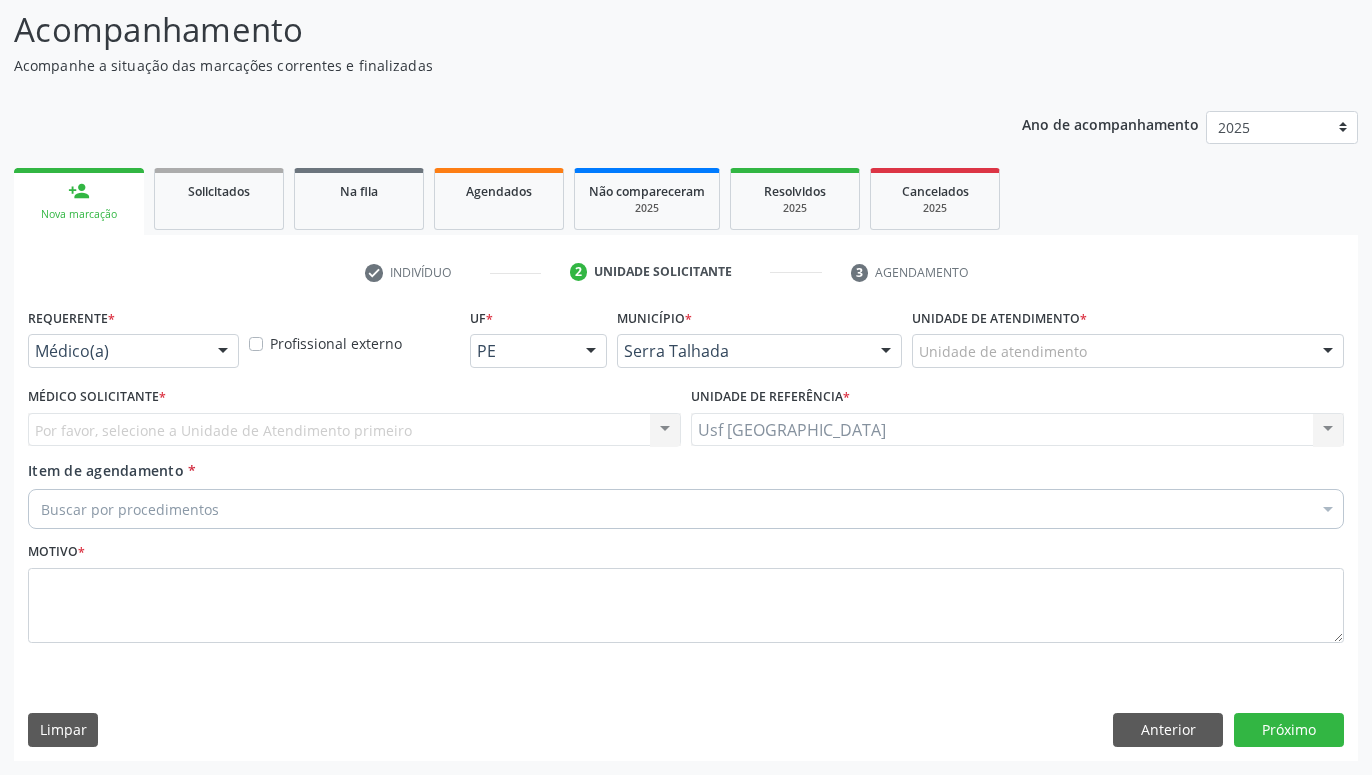 scroll, scrollTop: 131, scrollLeft: 0, axis: vertical 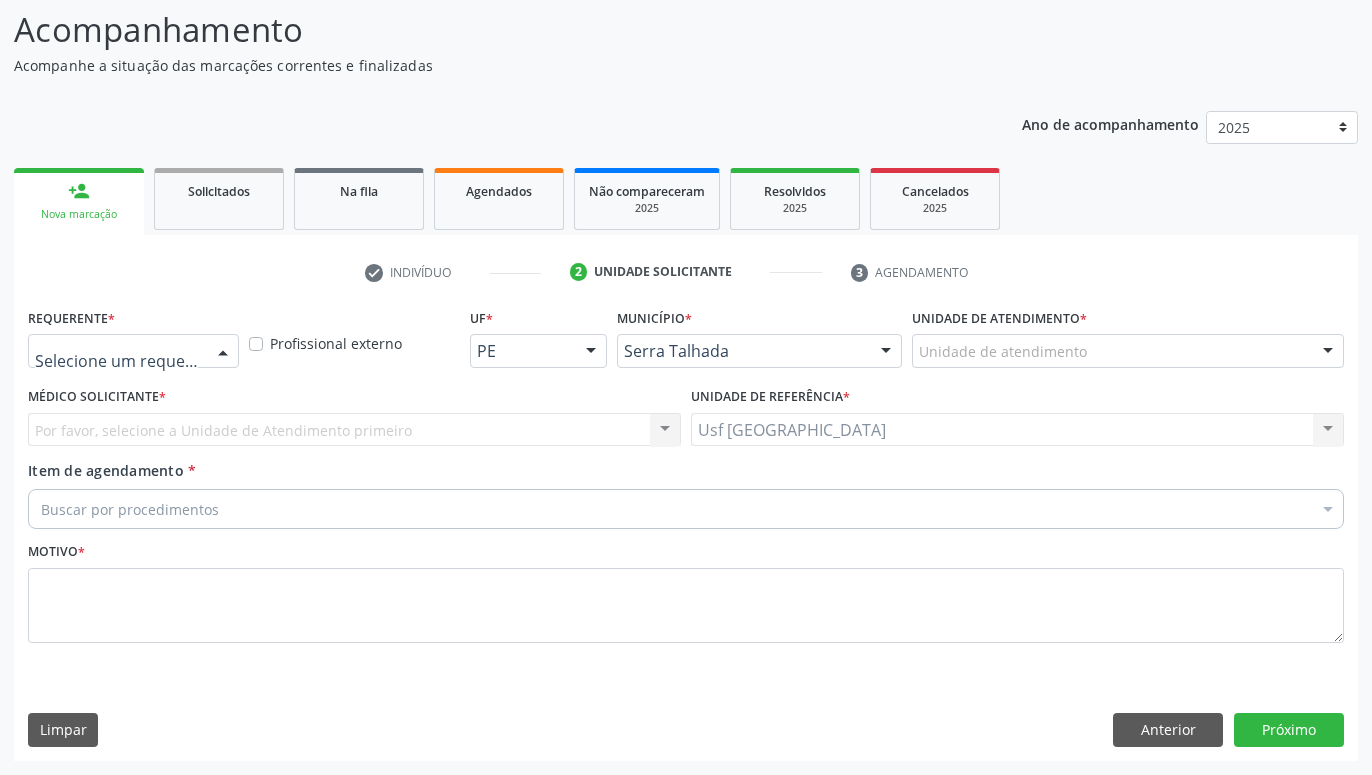 click at bounding box center [223, 352] 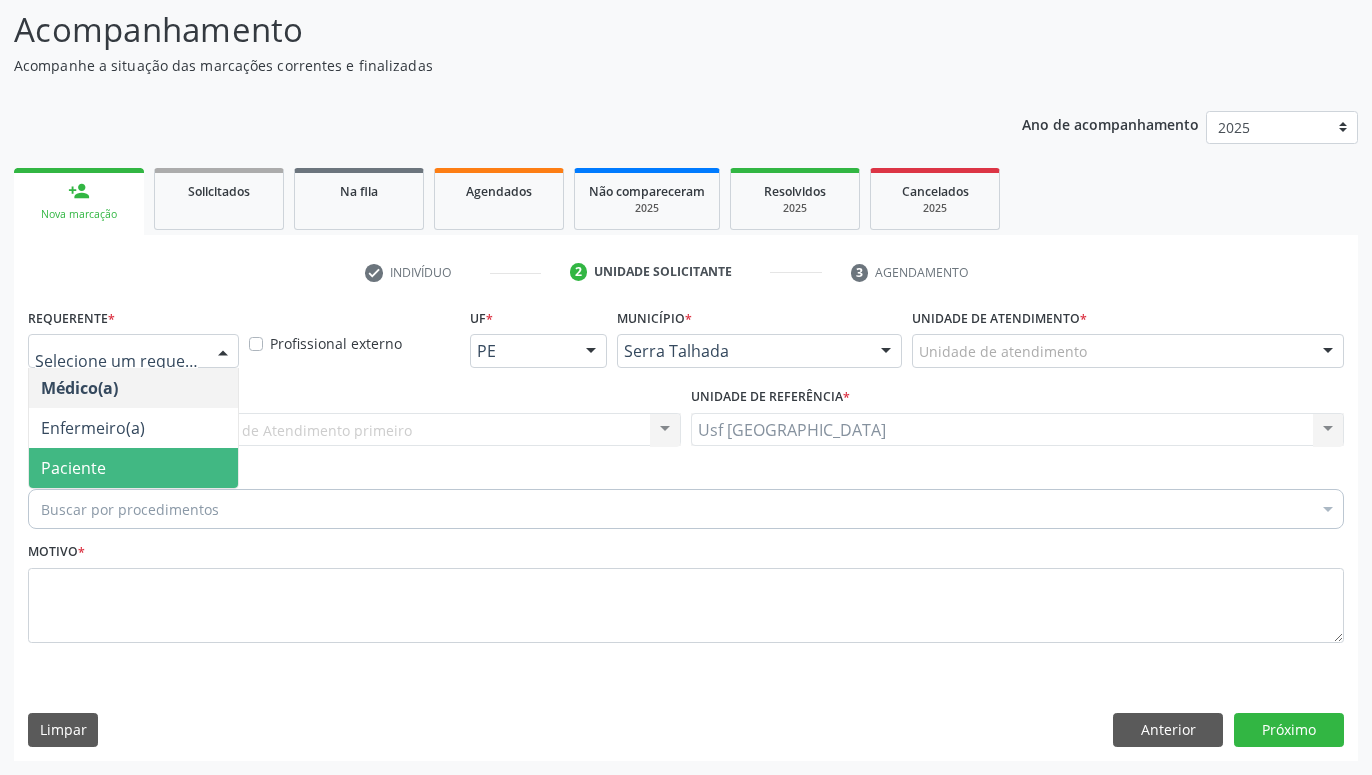 click on "Paciente" at bounding box center [133, 468] 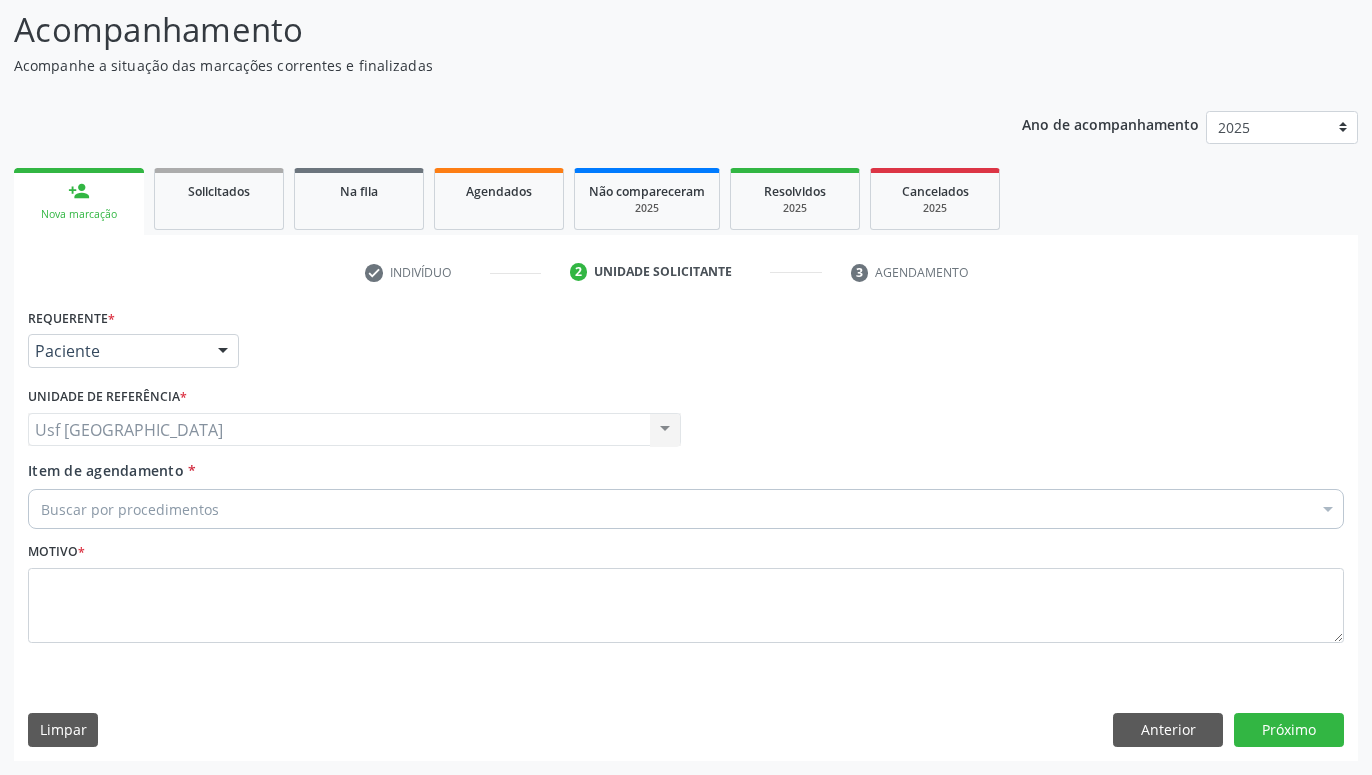 click on "Buscar por procedimentos" at bounding box center (686, 509) 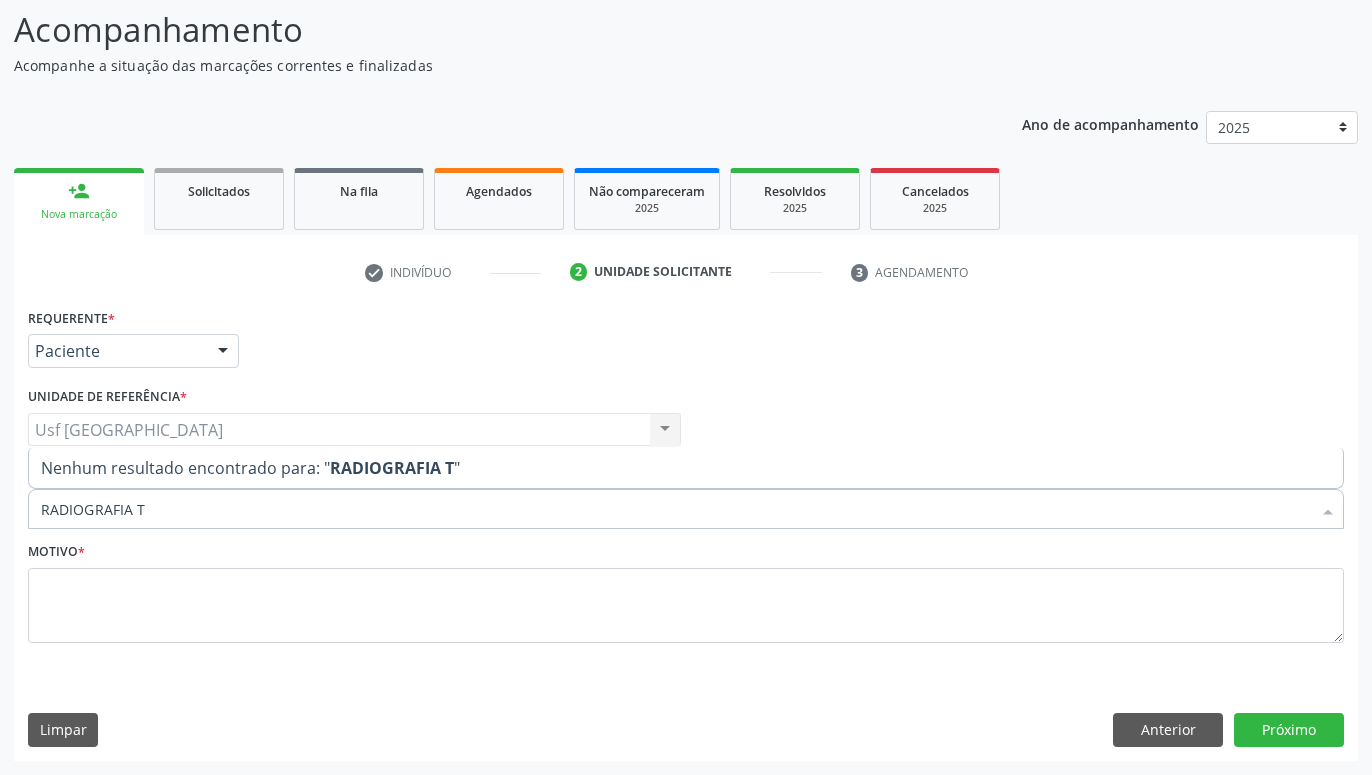 type on "RADIOGRAFIA" 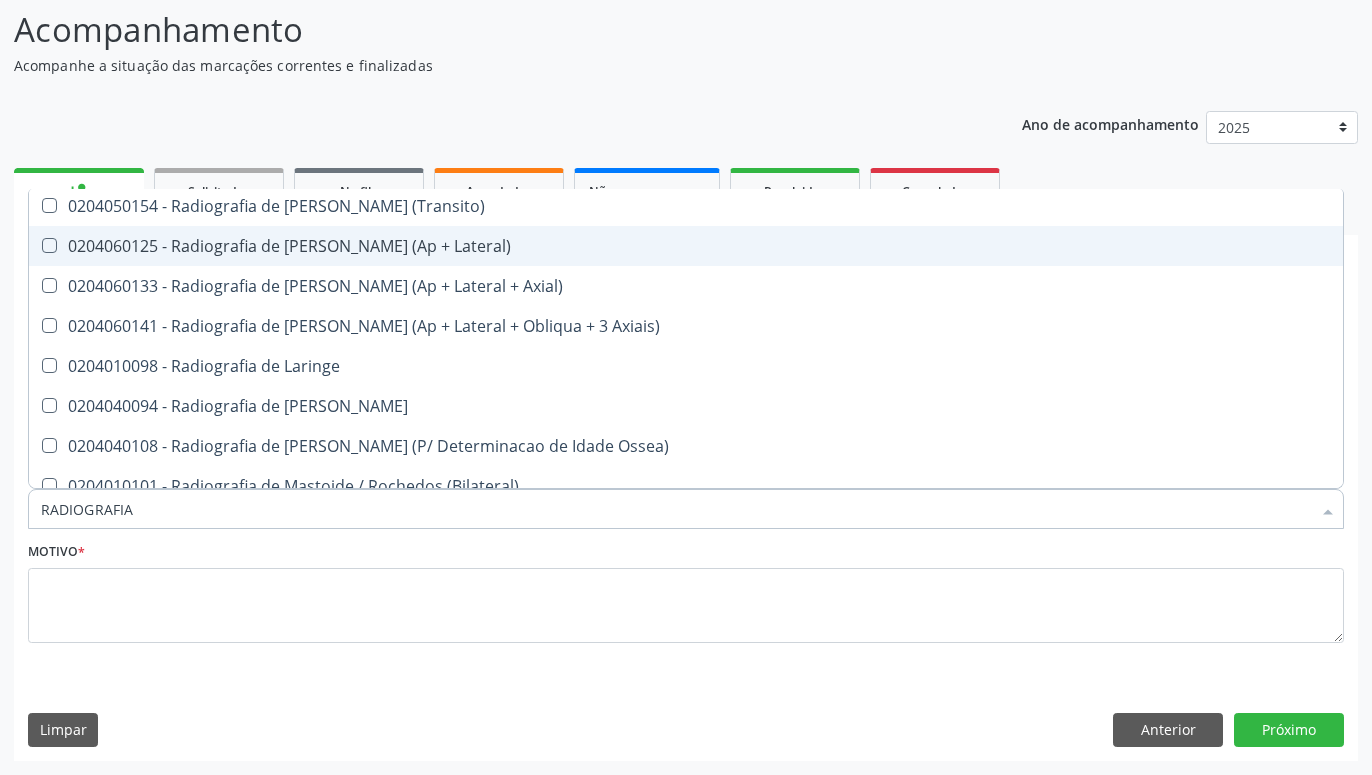 scroll, scrollTop: 1848, scrollLeft: 0, axis: vertical 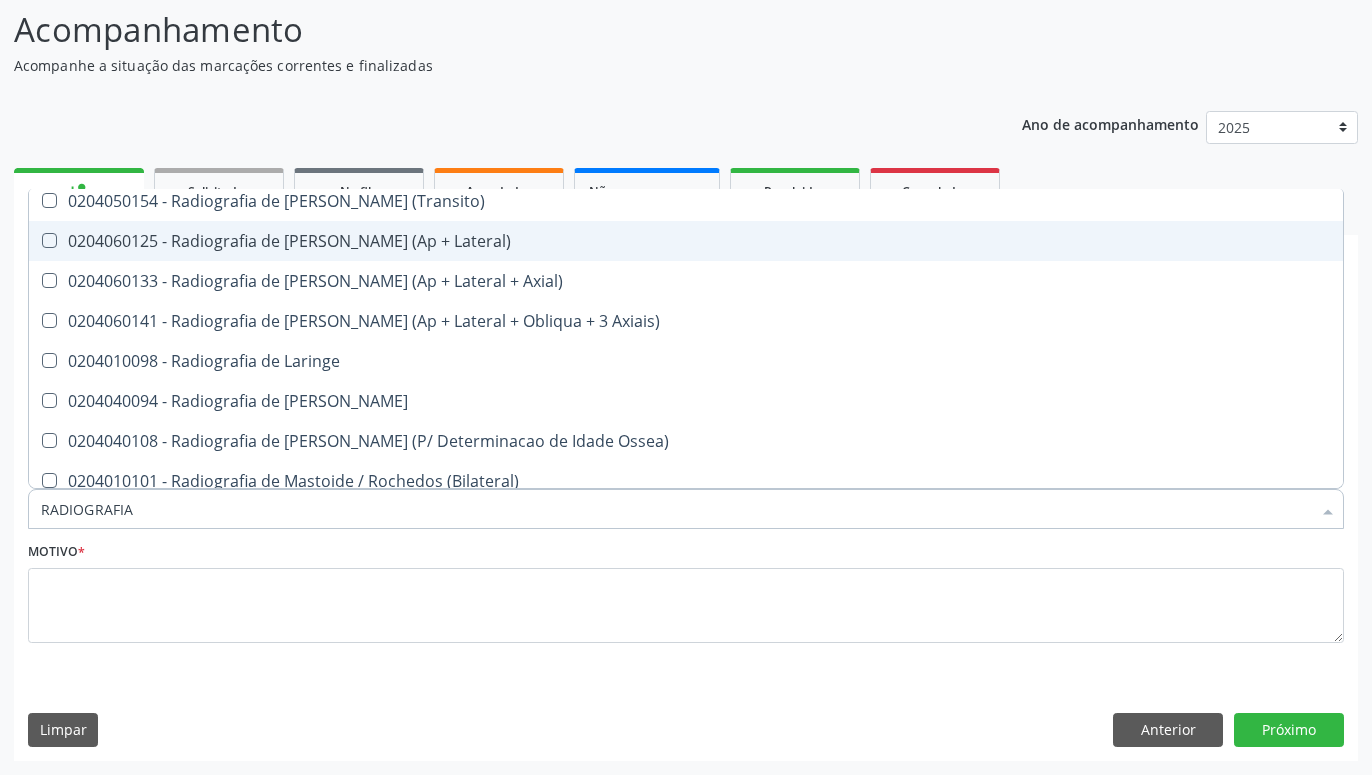 click on "0204060125 - Radiografia de [PERSON_NAME] (Ap + Lateral)" at bounding box center (686, 241) 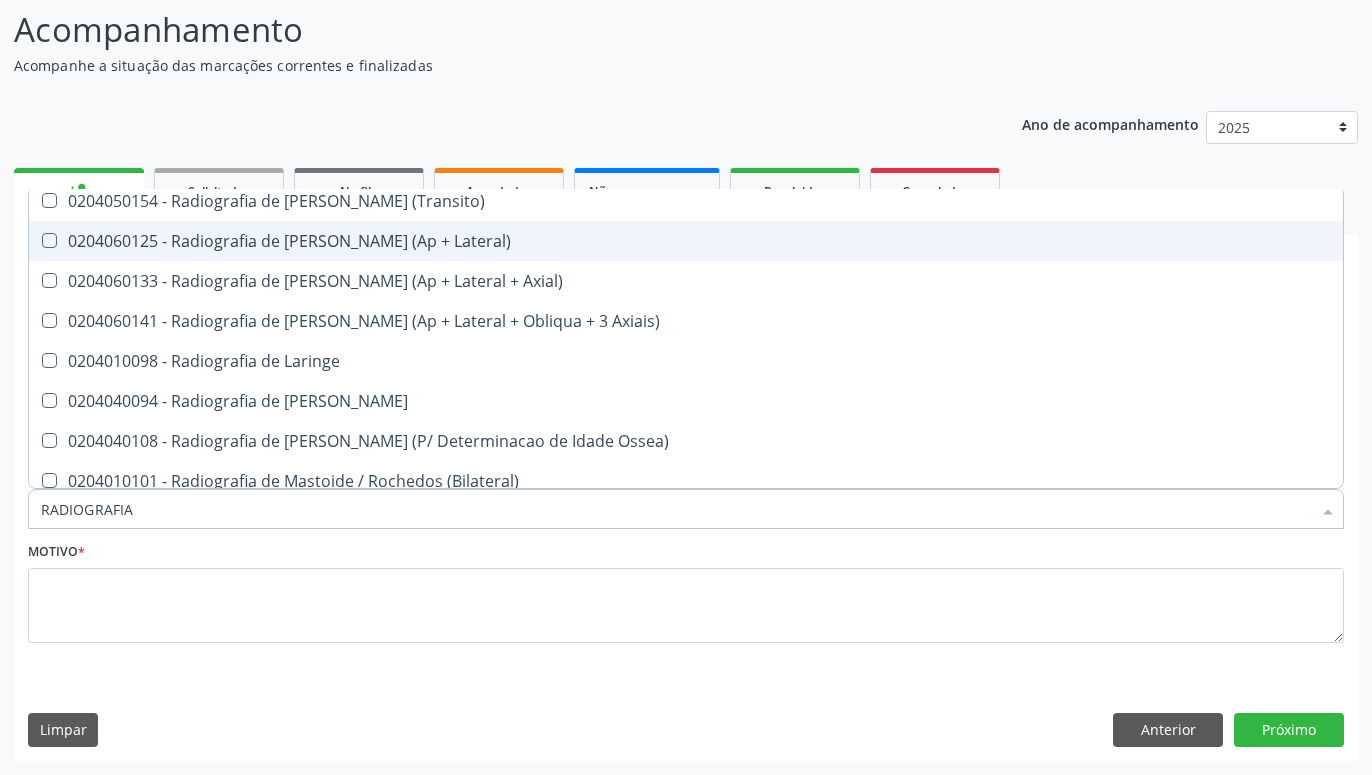 checkbox on "true" 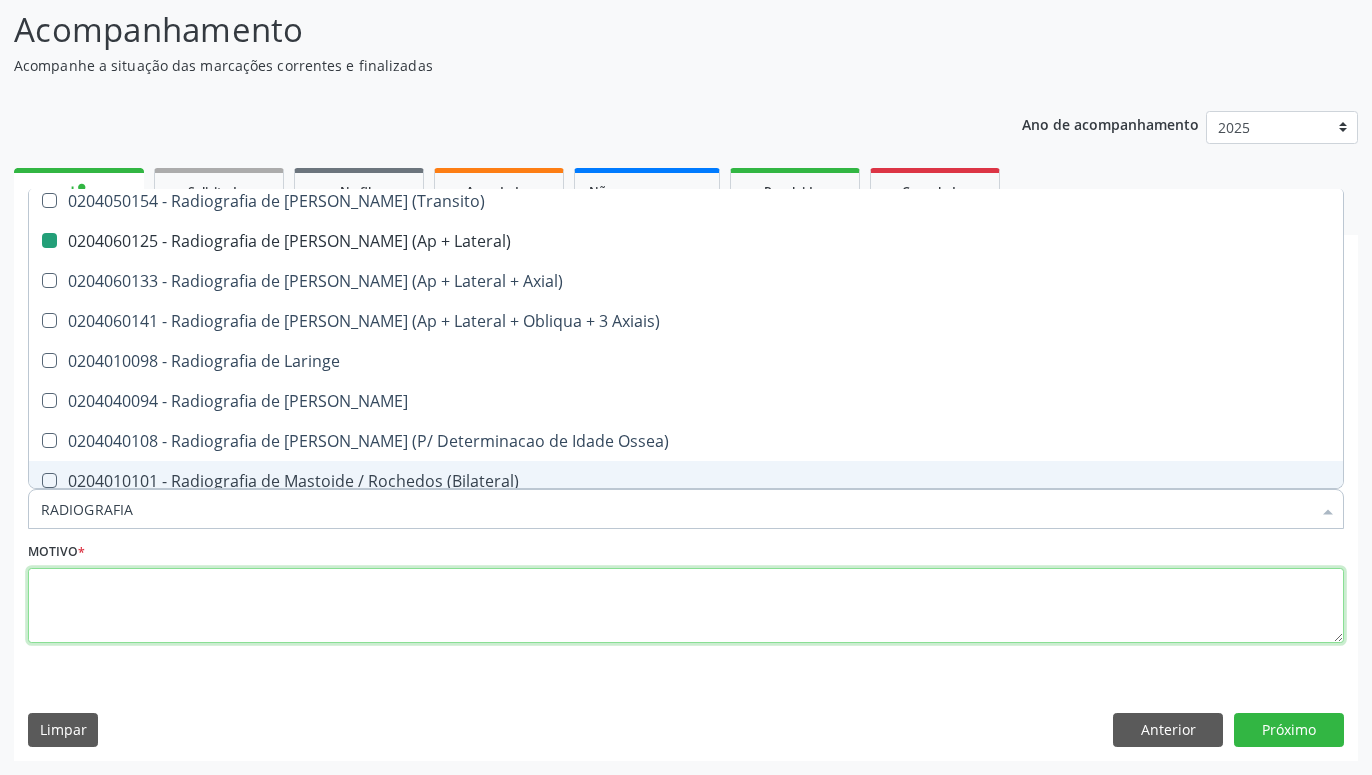 click at bounding box center [686, 606] 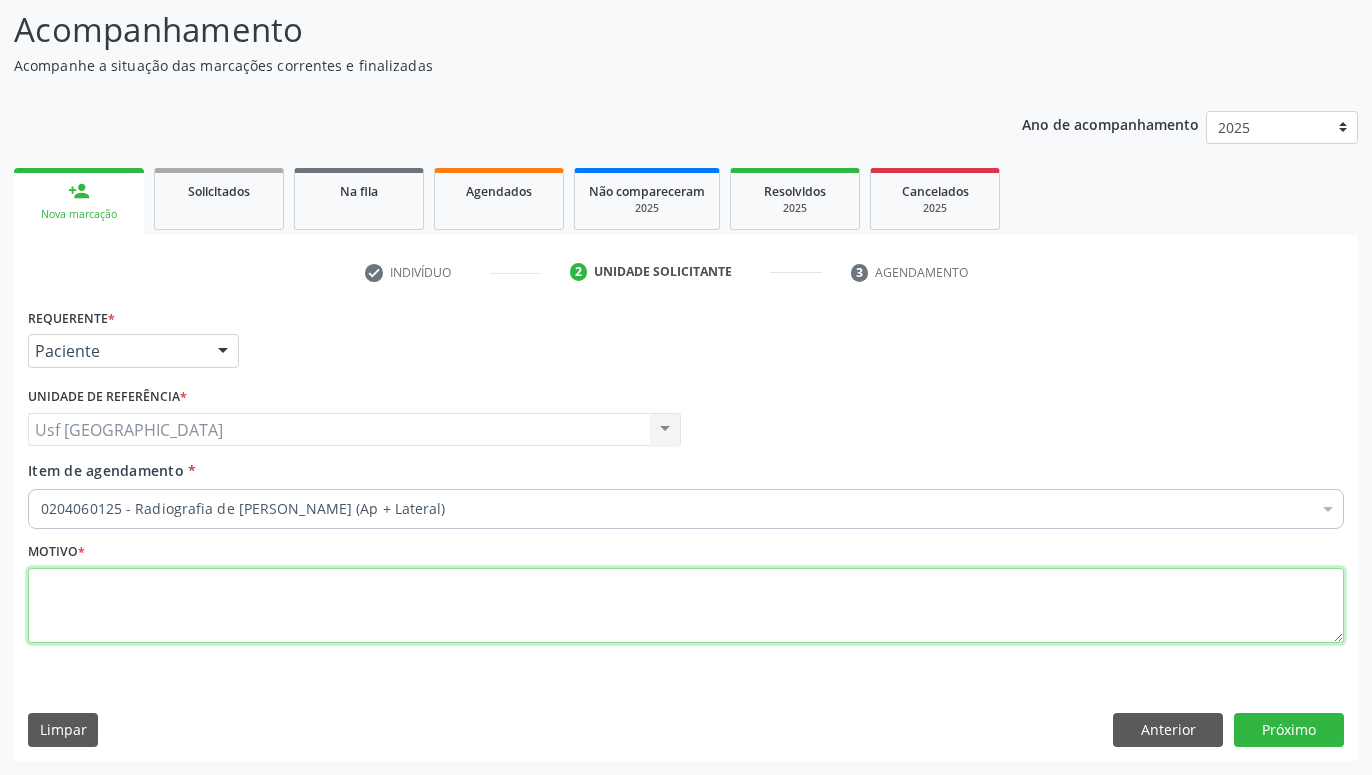 scroll, scrollTop: 0, scrollLeft: 0, axis: both 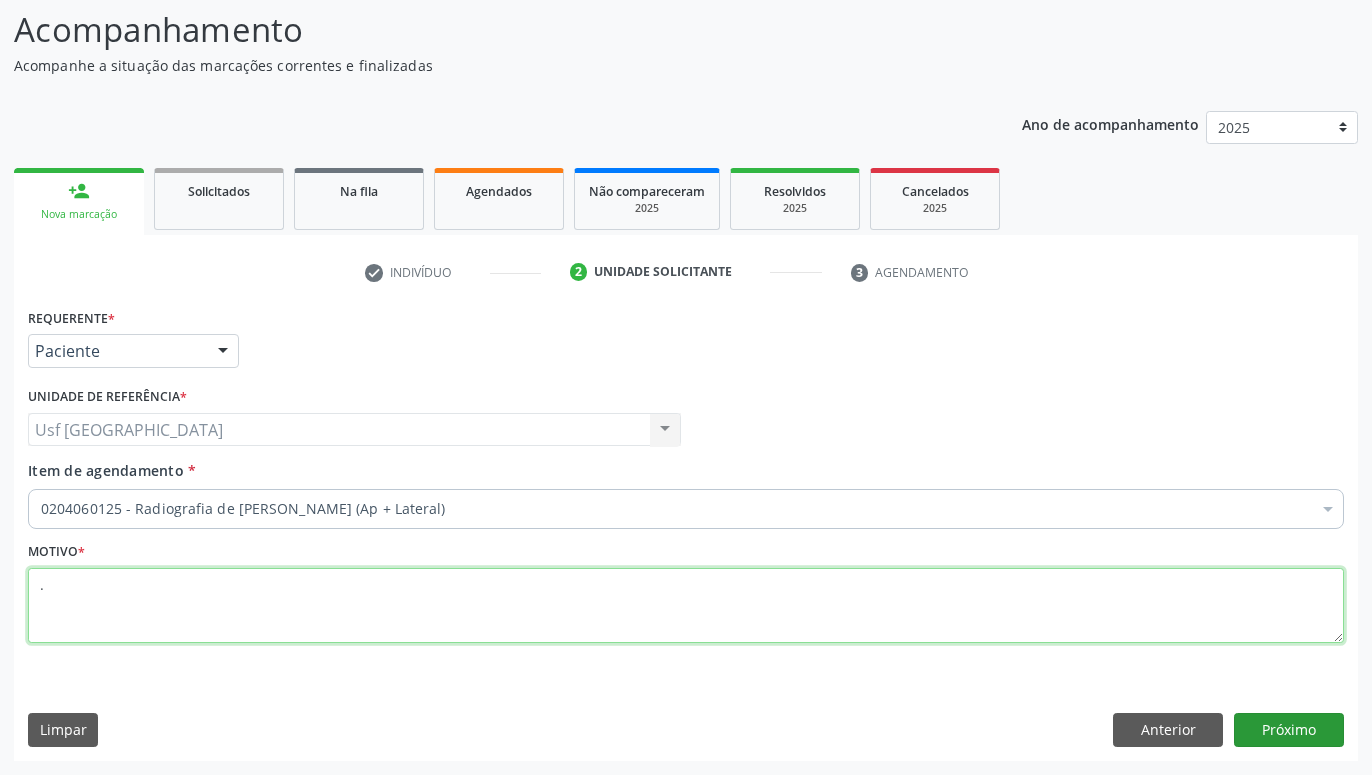 type on "." 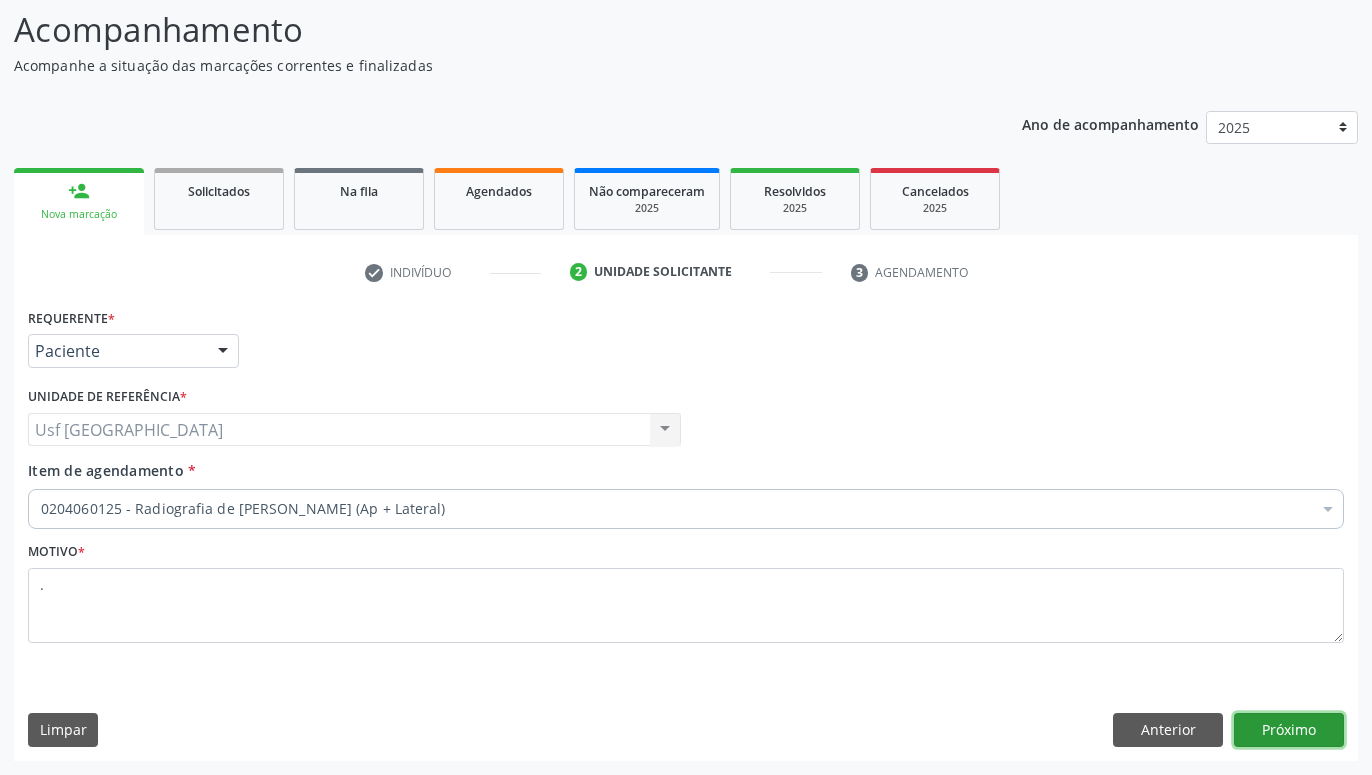 click on "Próximo" at bounding box center (1289, 730) 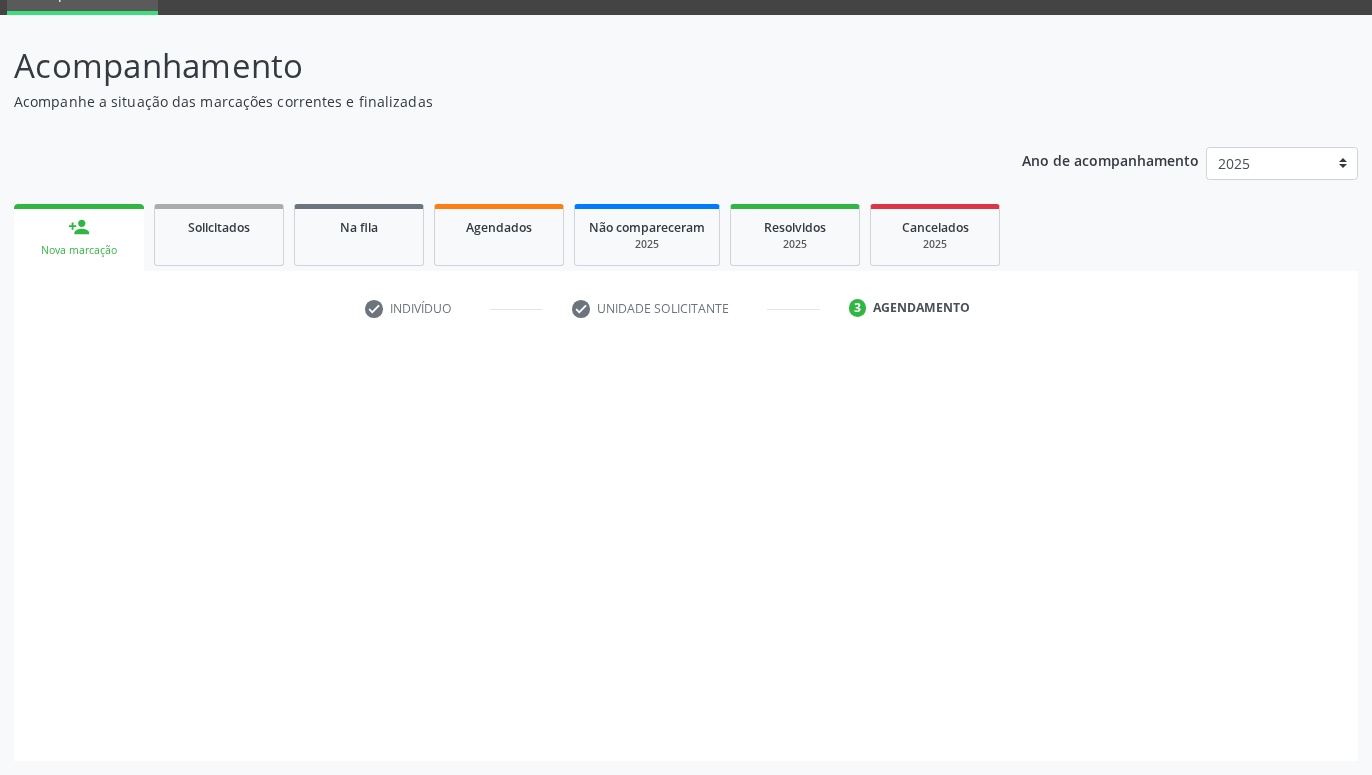 scroll, scrollTop: 95, scrollLeft: 0, axis: vertical 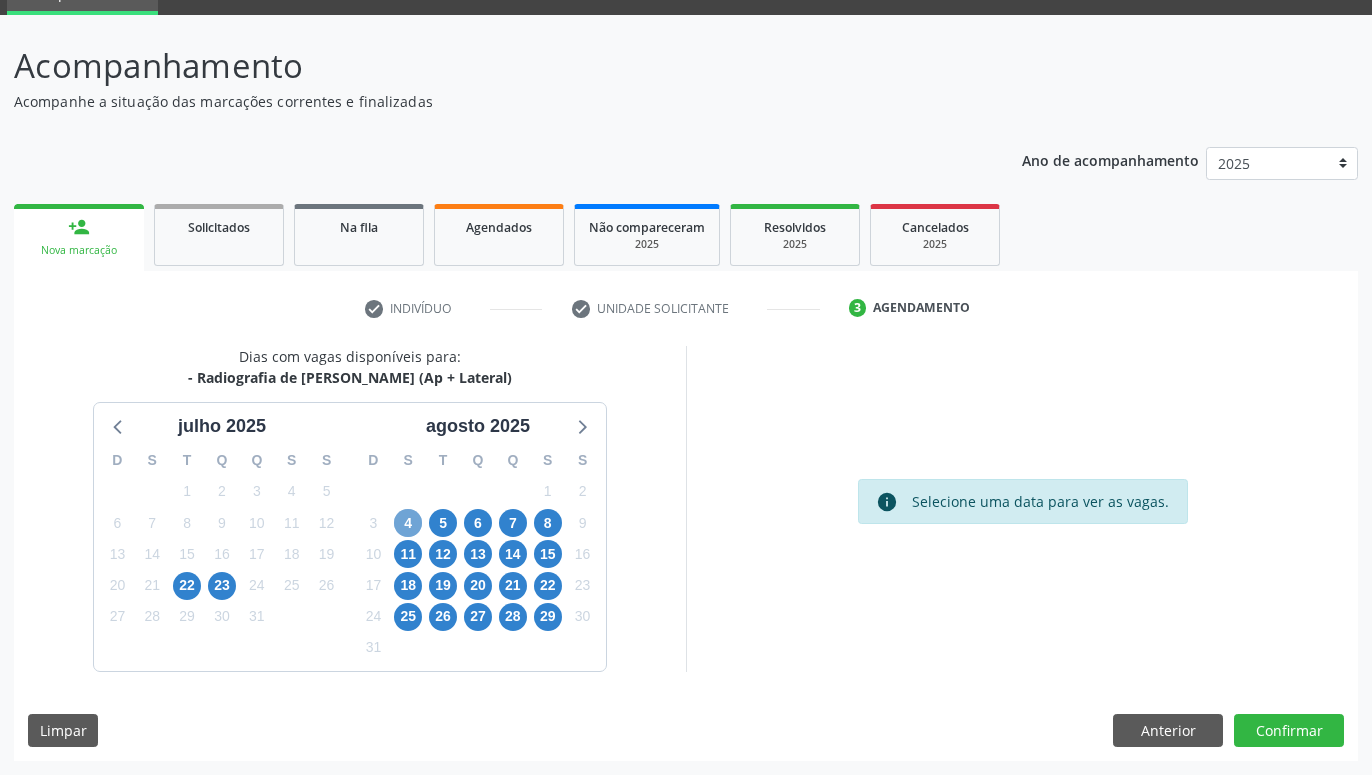 click on "4" at bounding box center (408, 523) 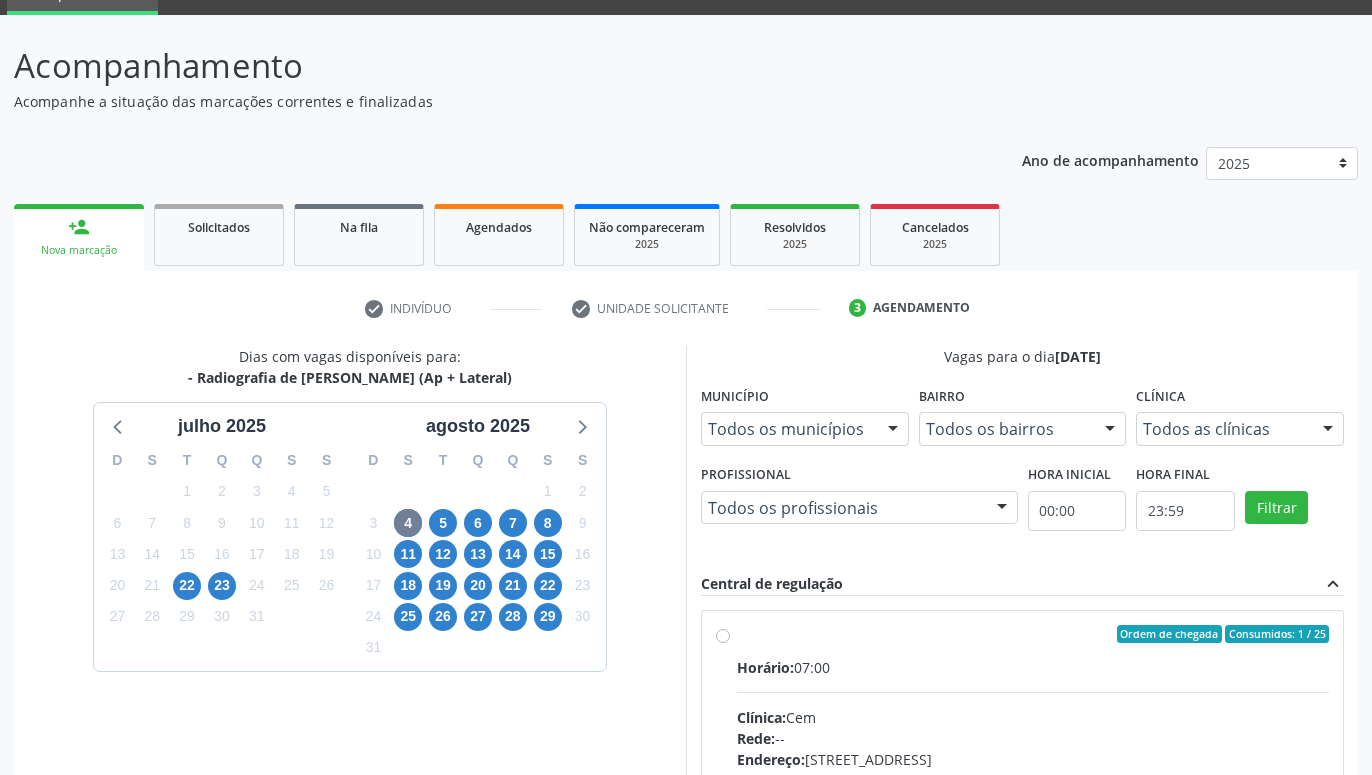 click on "Ordem de chegada
Consumidos: 1 / 25
Horário:   07:00
Clínica:  Cem
Rede:
--
Endereço:   [STREET_ADDRESS]
Telefone:   --
Profissional:
[PERSON_NAME]
Informações adicionais sobre o atendimento
Idade de atendimento:
de 0 a 120 anos
Gênero(s) atendido(s):
Masculino e Feminino
Informações adicionais:
--" at bounding box center (1033, 778) 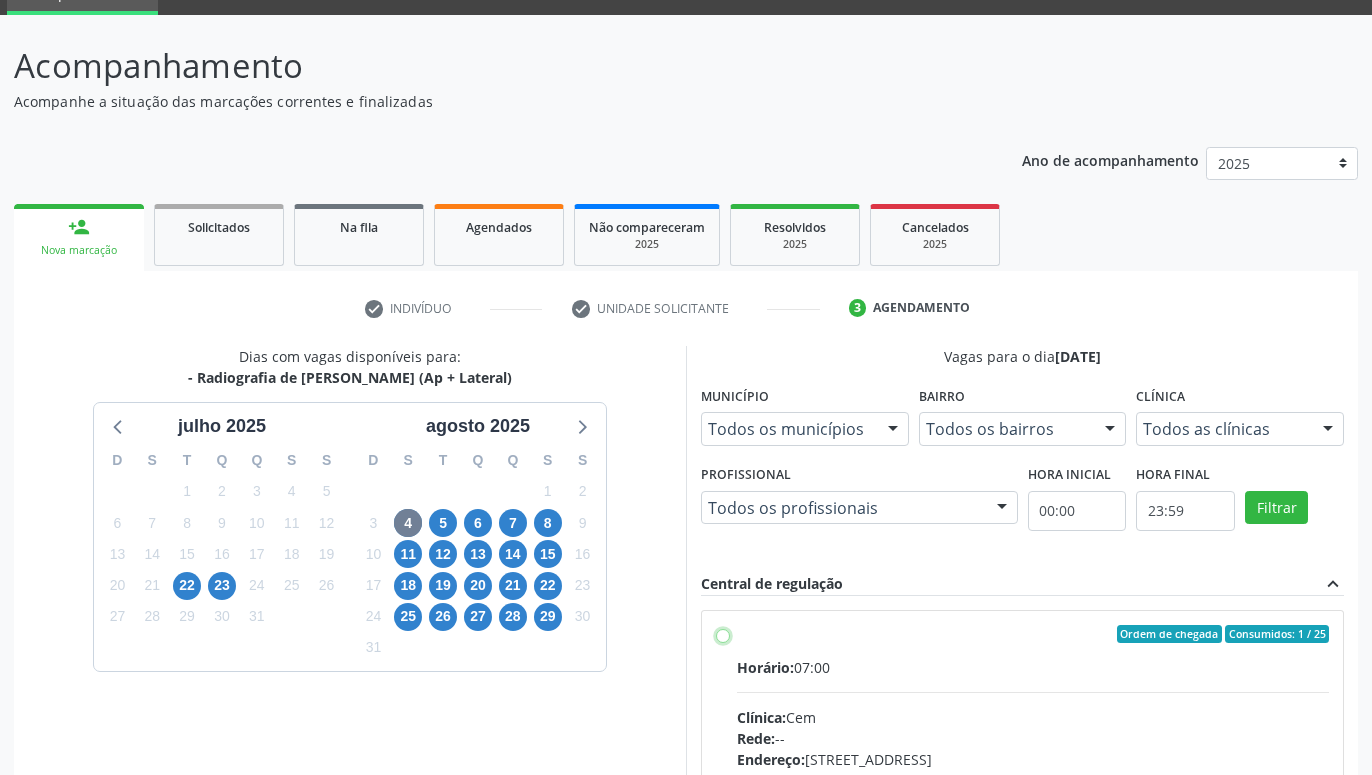 radio on "true" 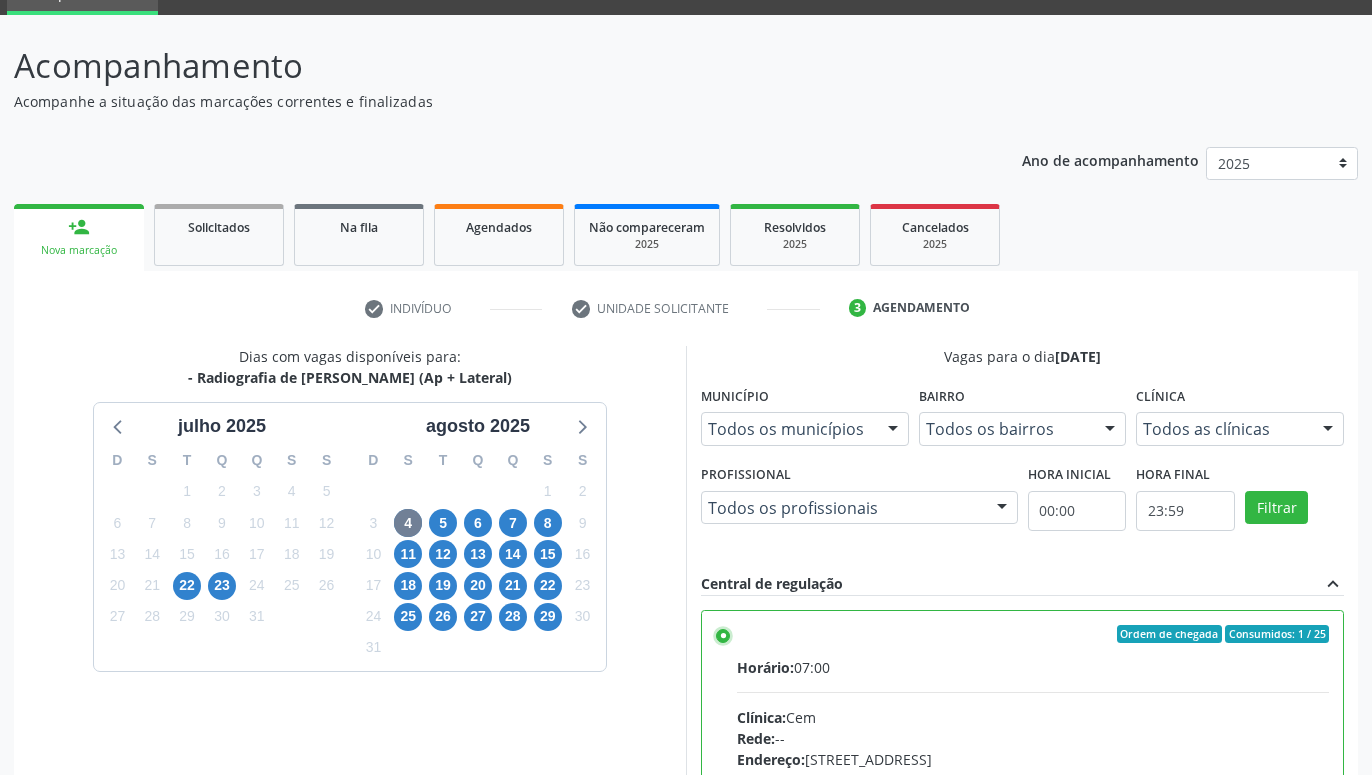 scroll, scrollTop: 100, scrollLeft: 0, axis: vertical 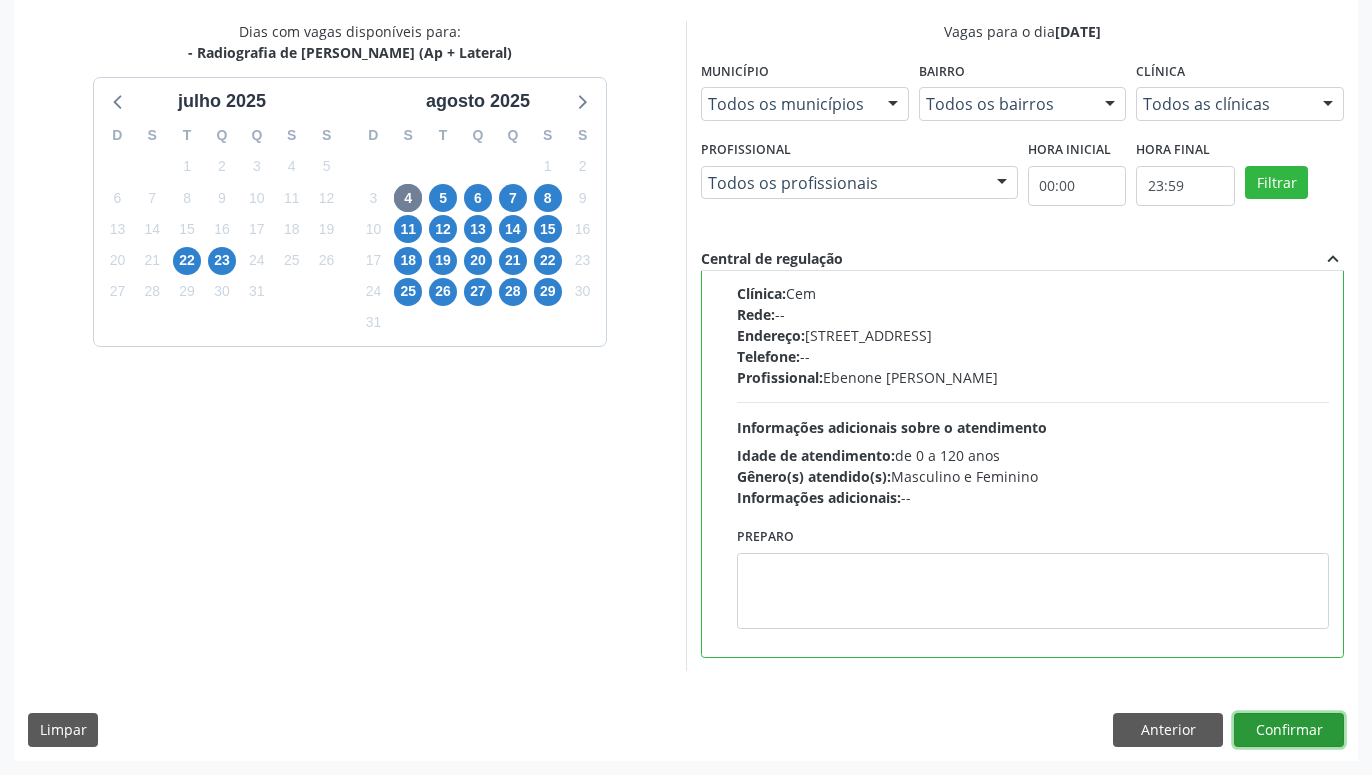 drag, startPoint x: 1316, startPoint y: 731, endPoint x: 1243, endPoint y: 710, distance: 75.96052 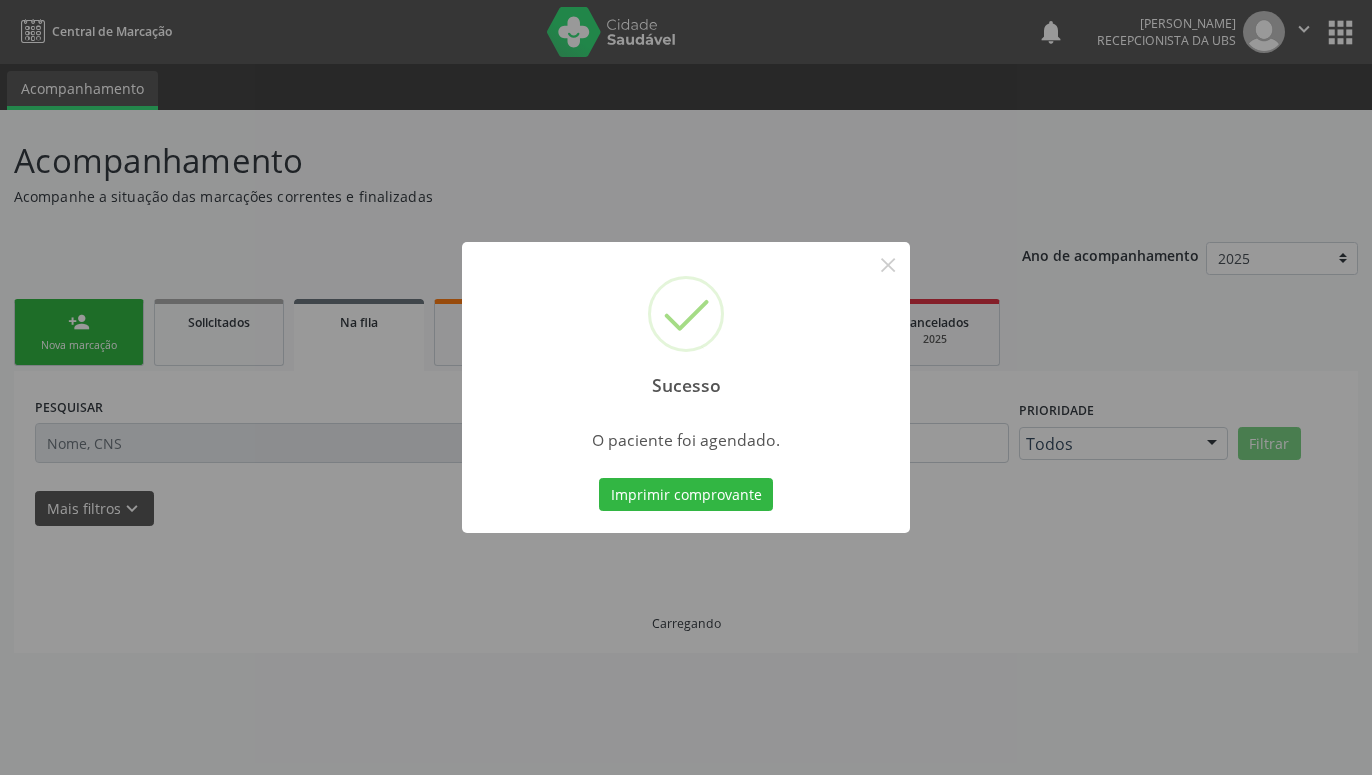 scroll, scrollTop: 0, scrollLeft: 0, axis: both 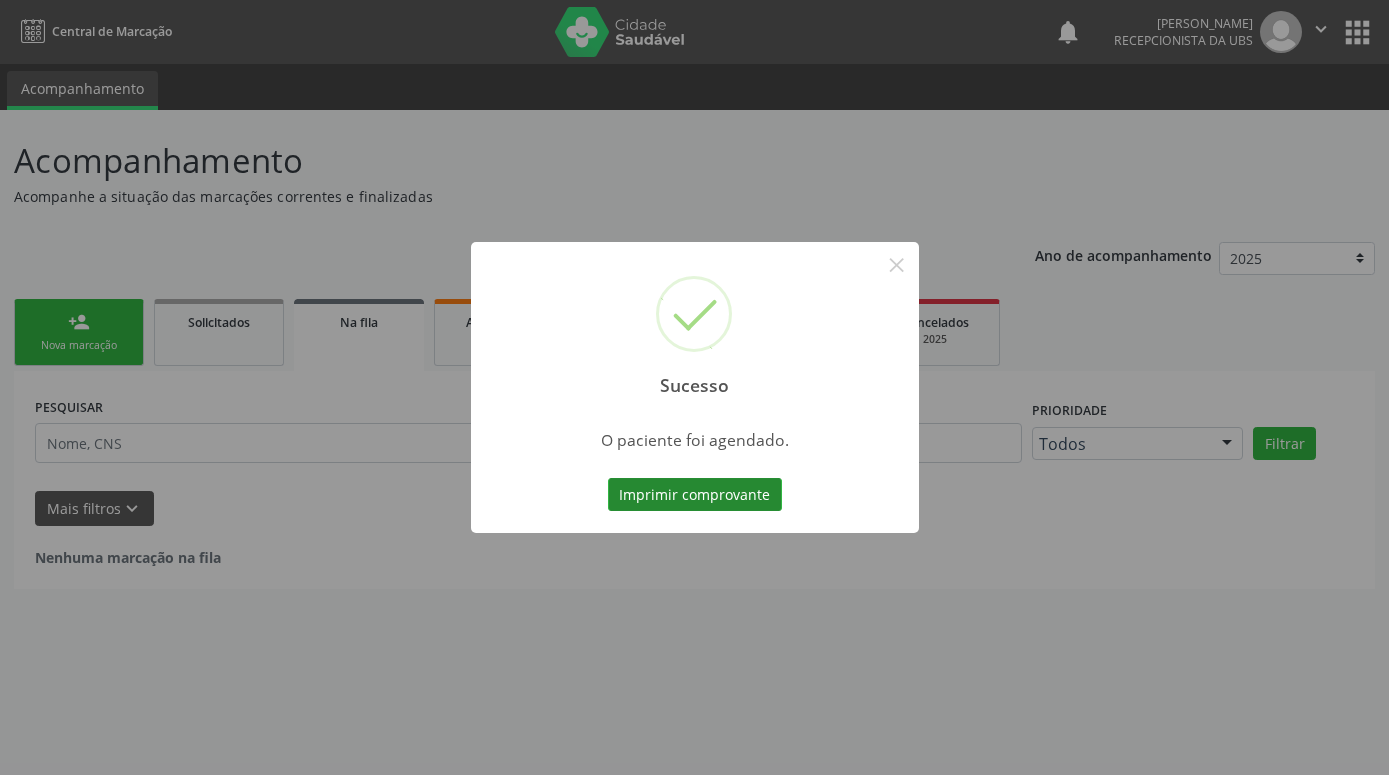 click on "Imprimir comprovante" at bounding box center (695, 495) 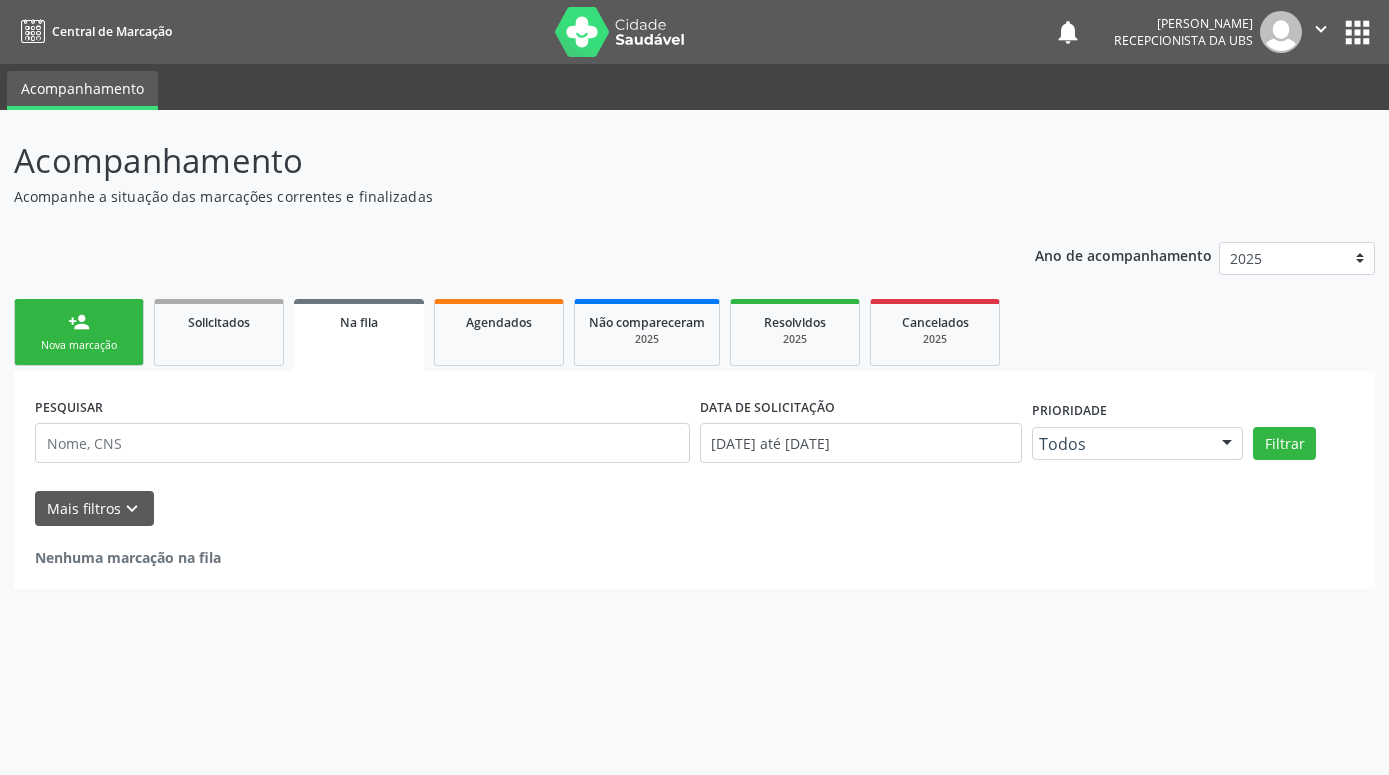 click on "Nova marcação" at bounding box center [79, 345] 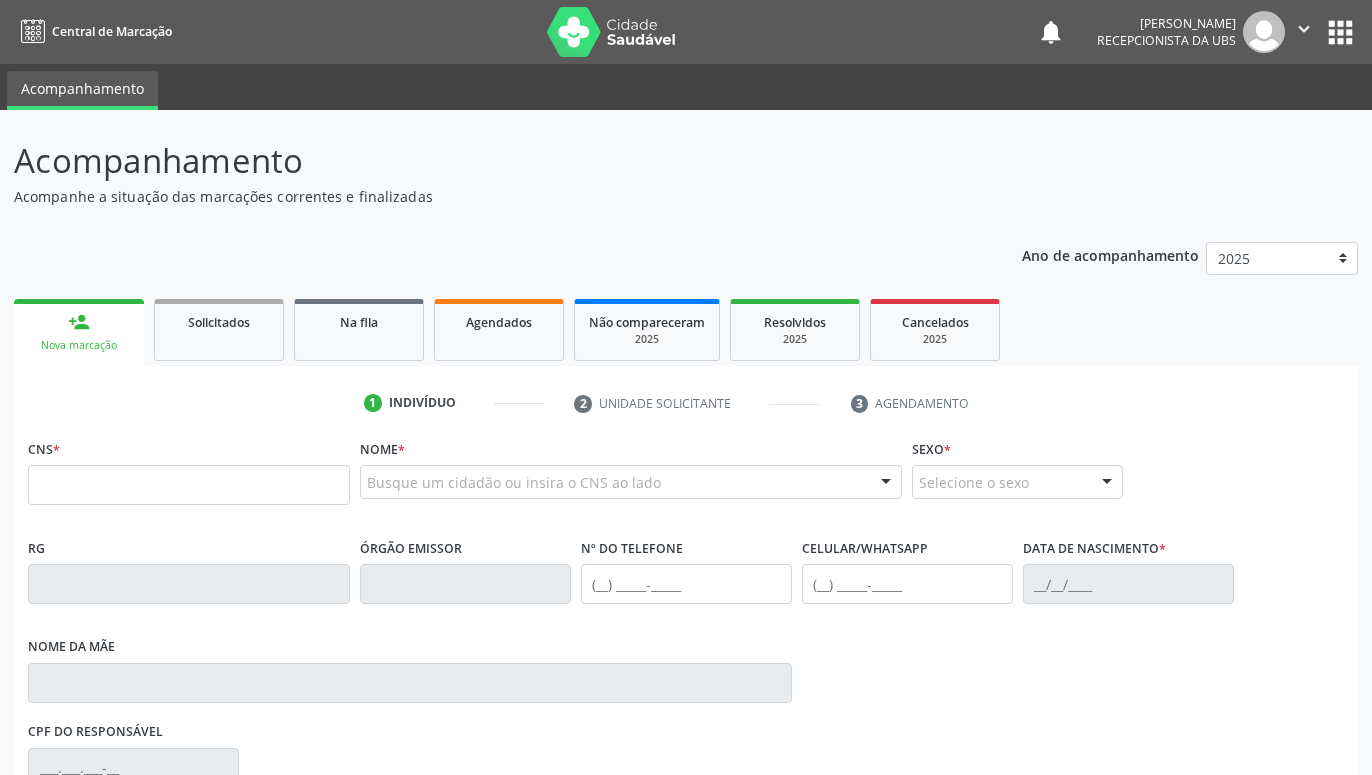 click on "CNS
*" at bounding box center [189, 469] 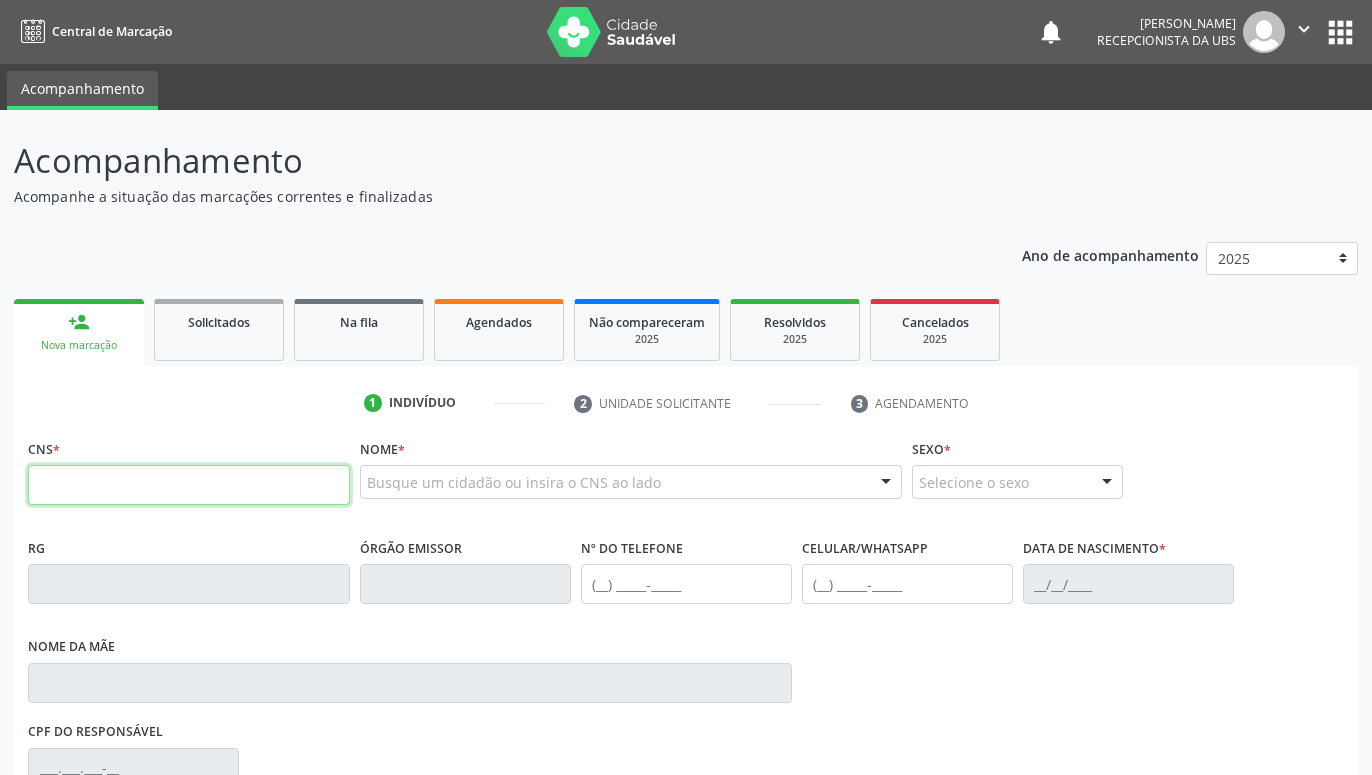 click at bounding box center [189, 485] 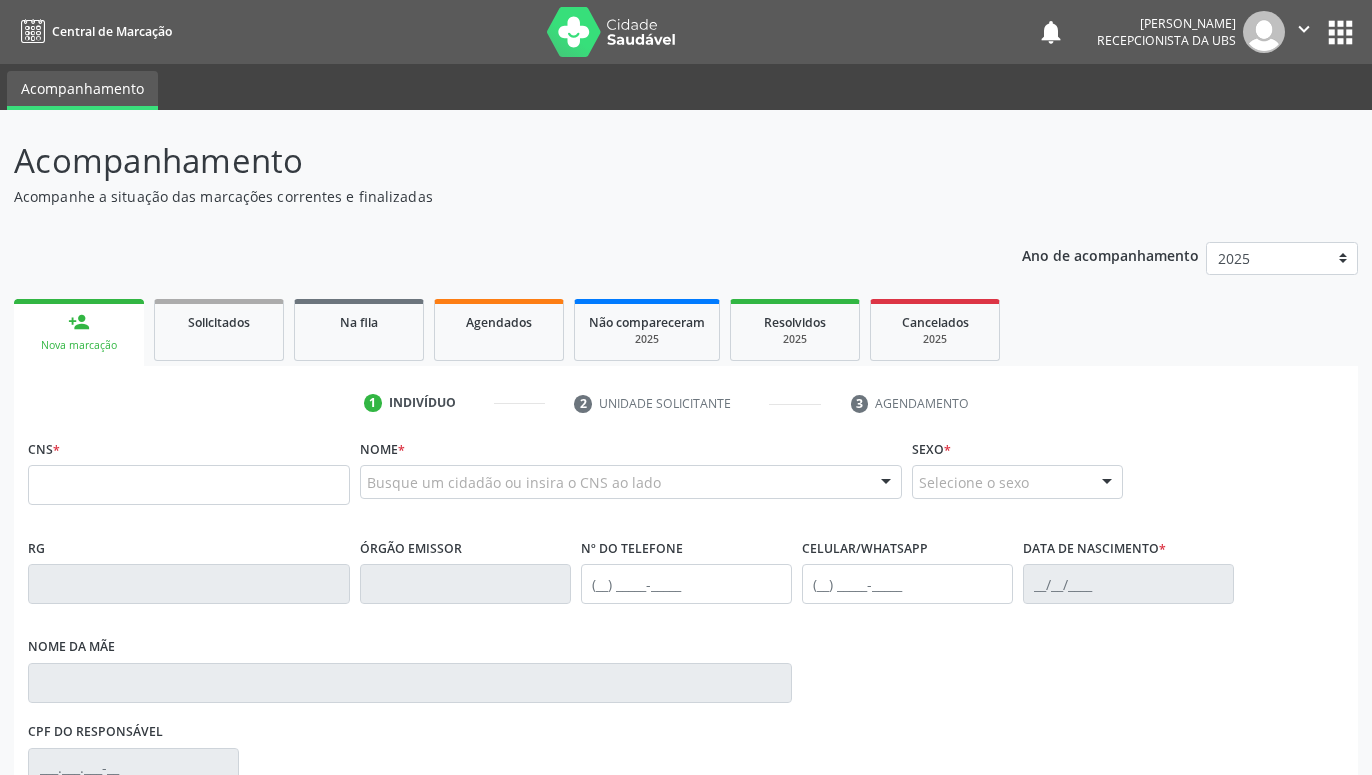 drag, startPoint x: 426, startPoint y: 485, endPoint x: 404, endPoint y: 480, distance: 22.561028 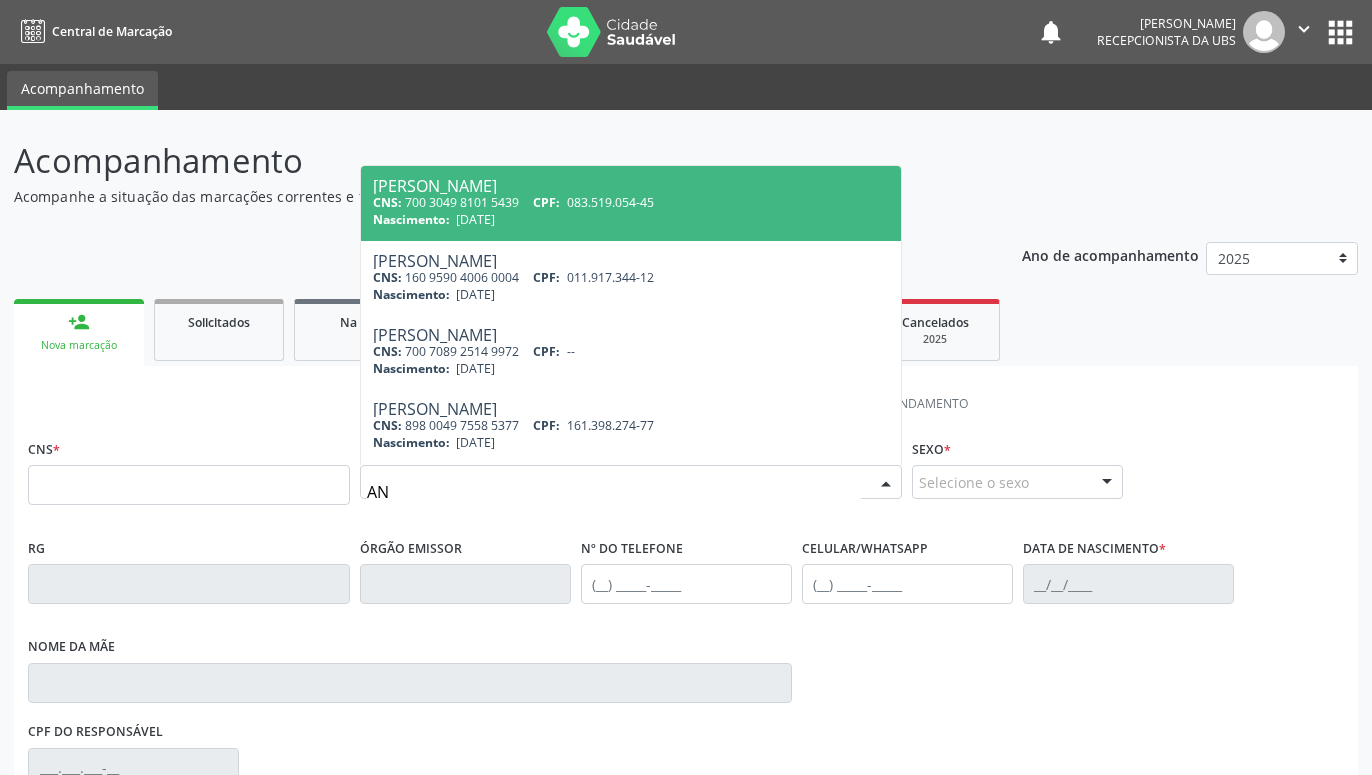 type on "A" 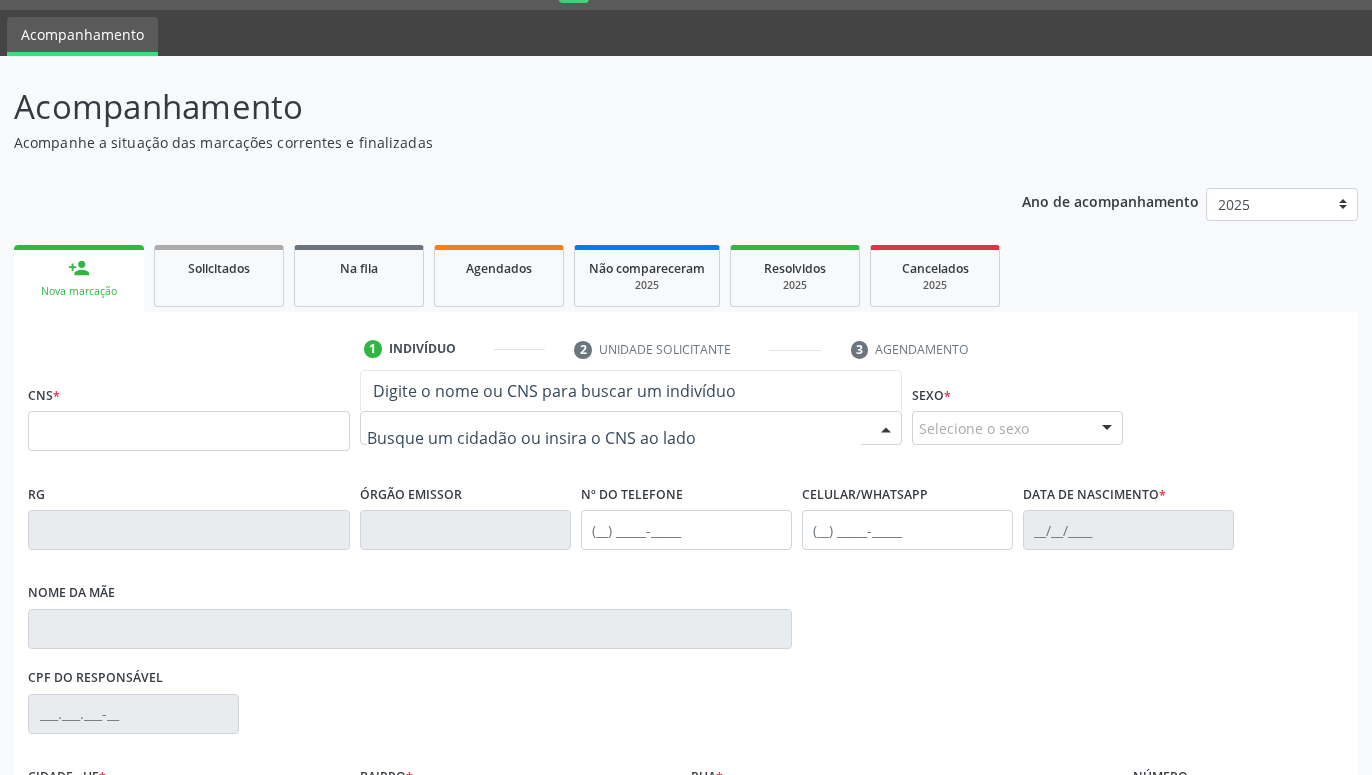 scroll, scrollTop: 102, scrollLeft: 0, axis: vertical 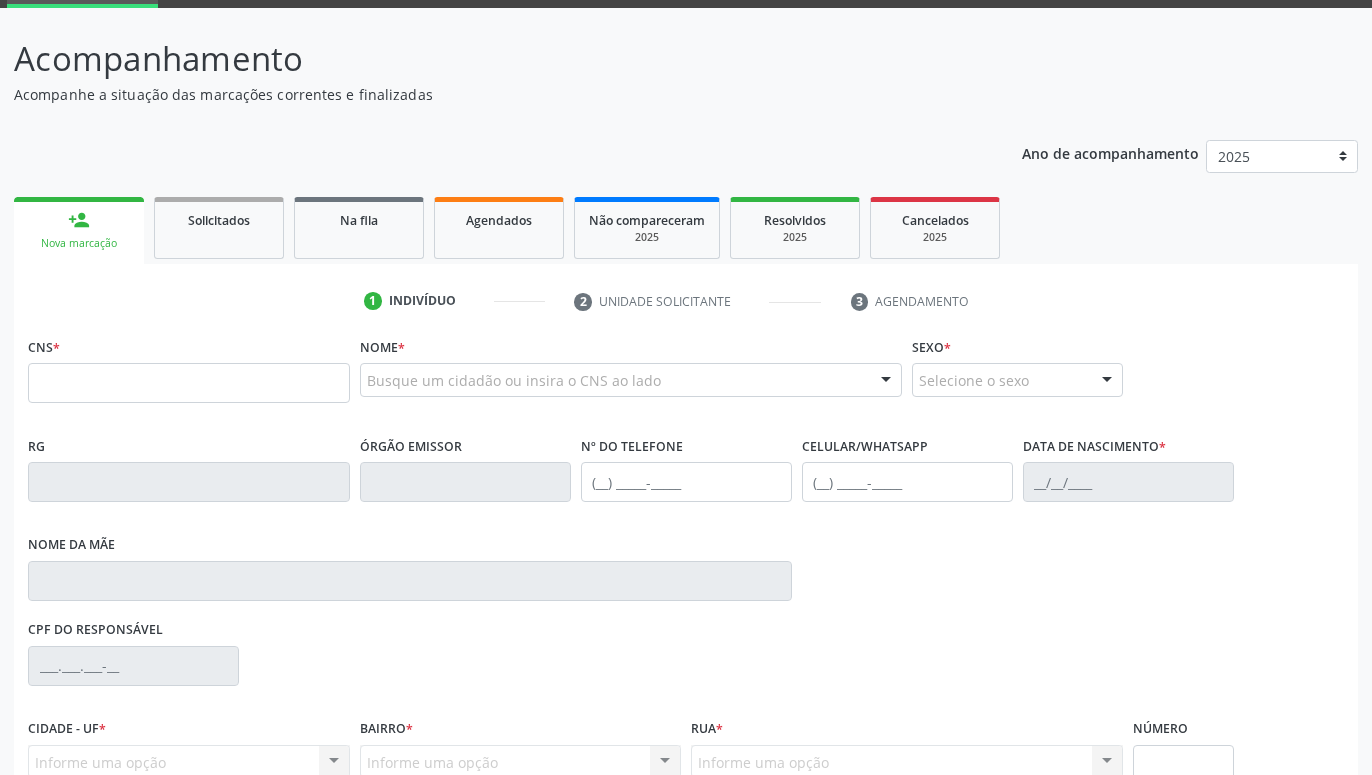 click on "Busque um cidadão ou insira o CNS ao lado" at bounding box center (631, 380) 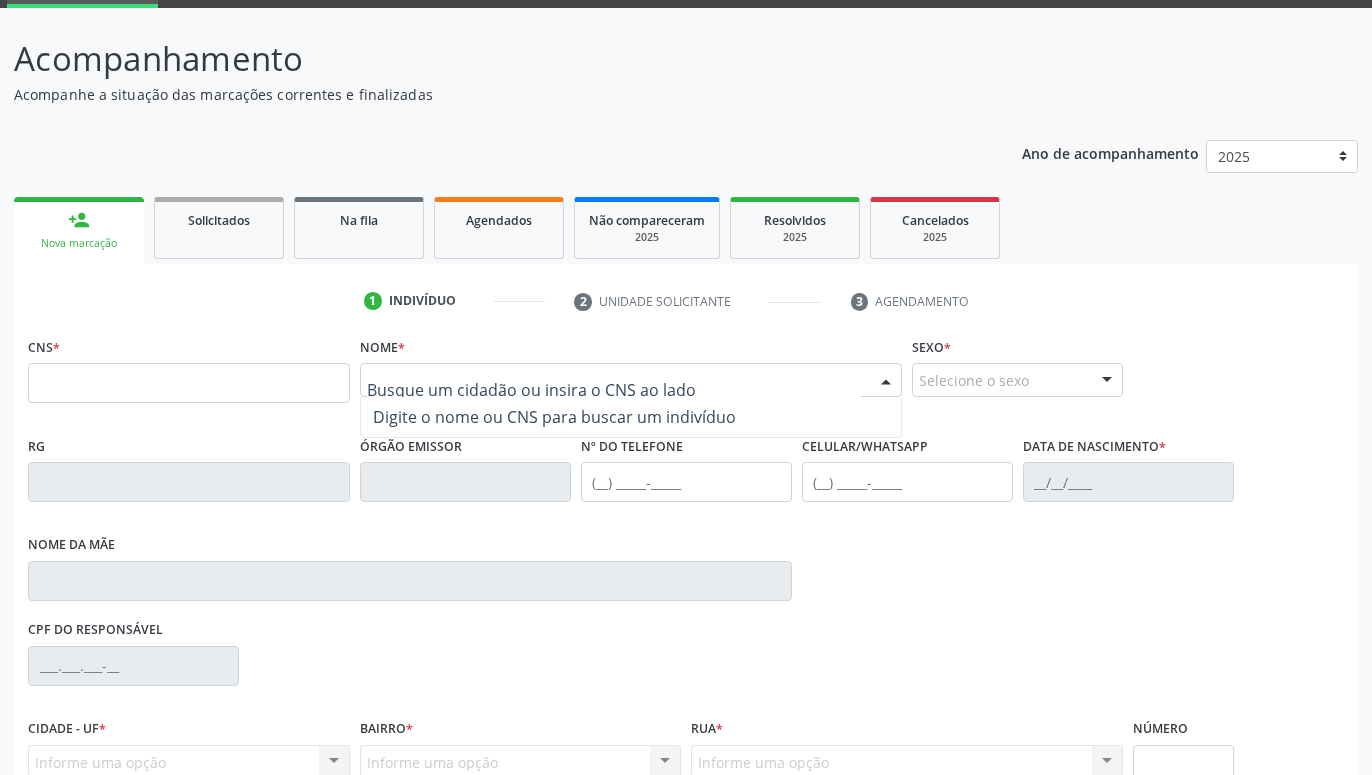 type on "V" 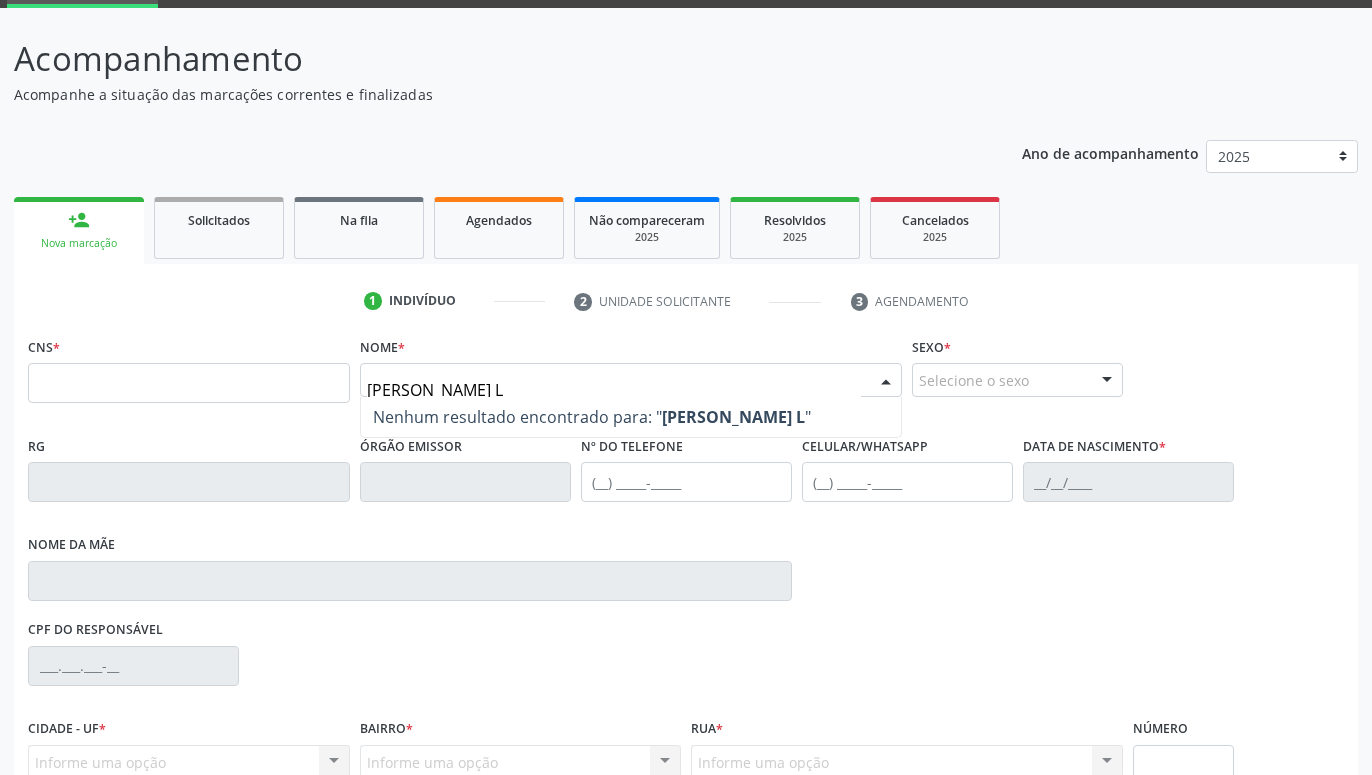 type on "[PERSON_NAME]" 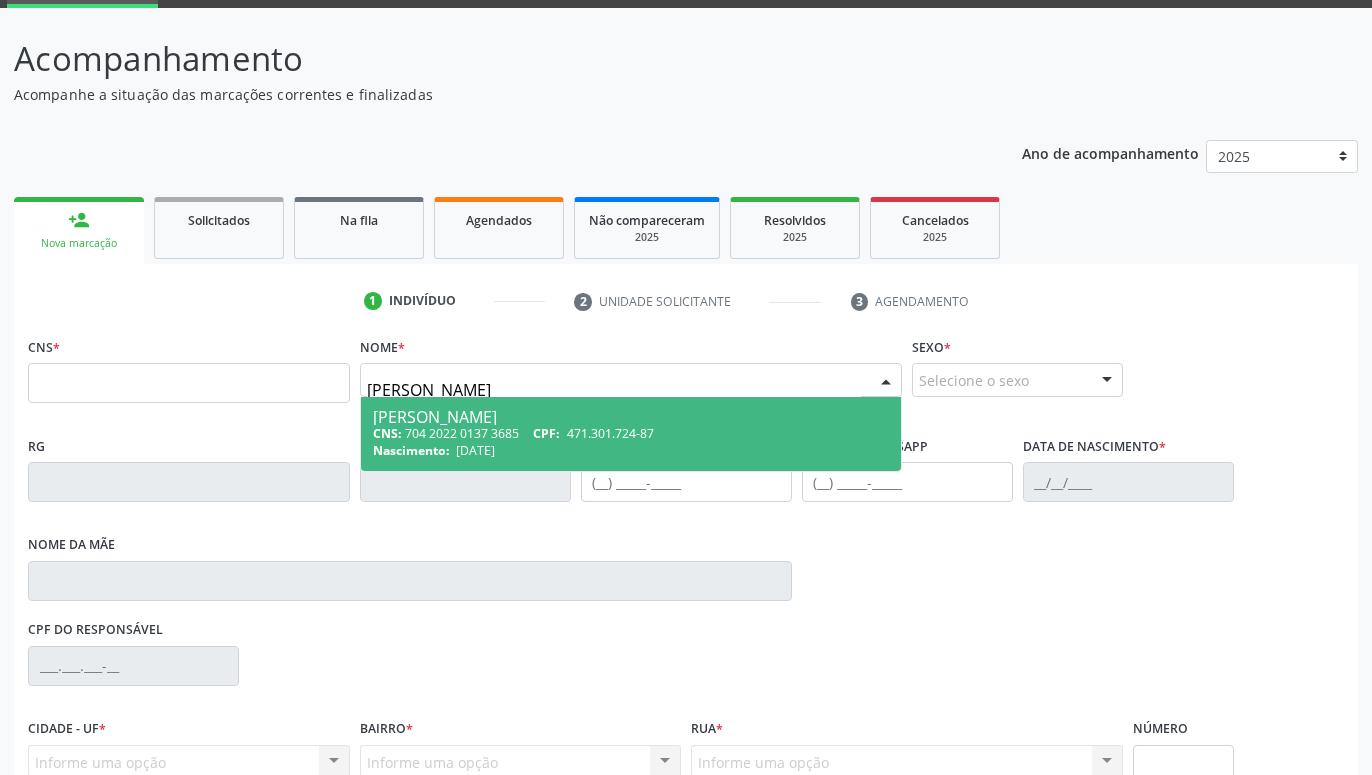 click on "[DATE]" at bounding box center (475, 450) 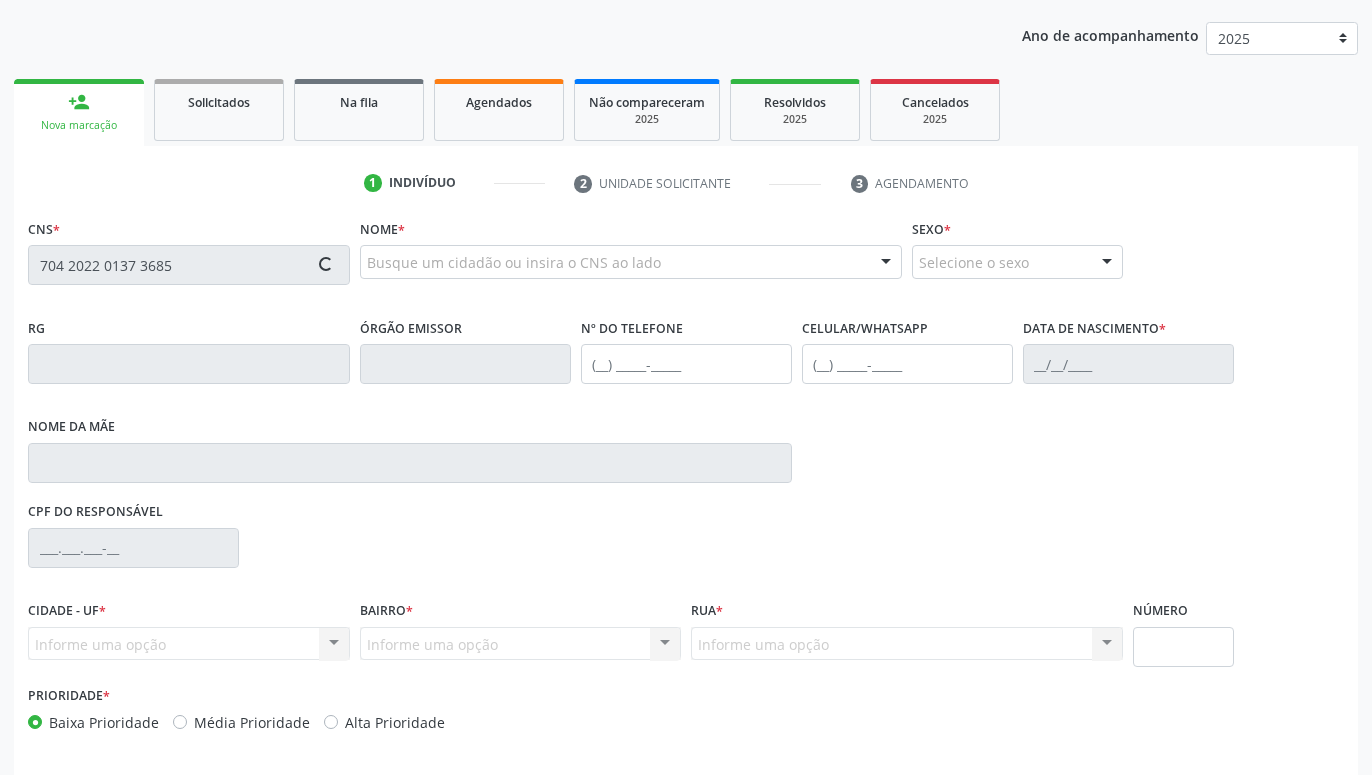 scroll, scrollTop: 295, scrollLeft: 0, axis: vertical 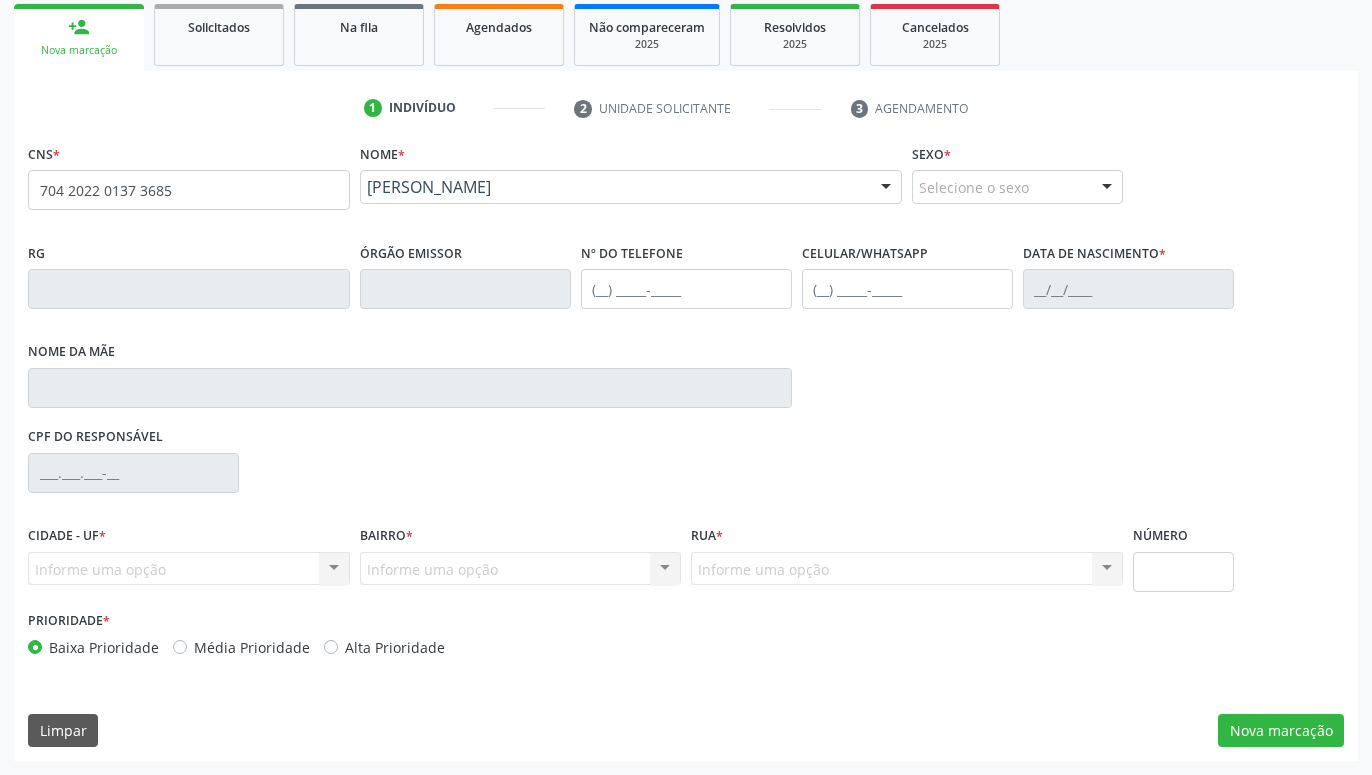 type on "704 2022 0137 3685" 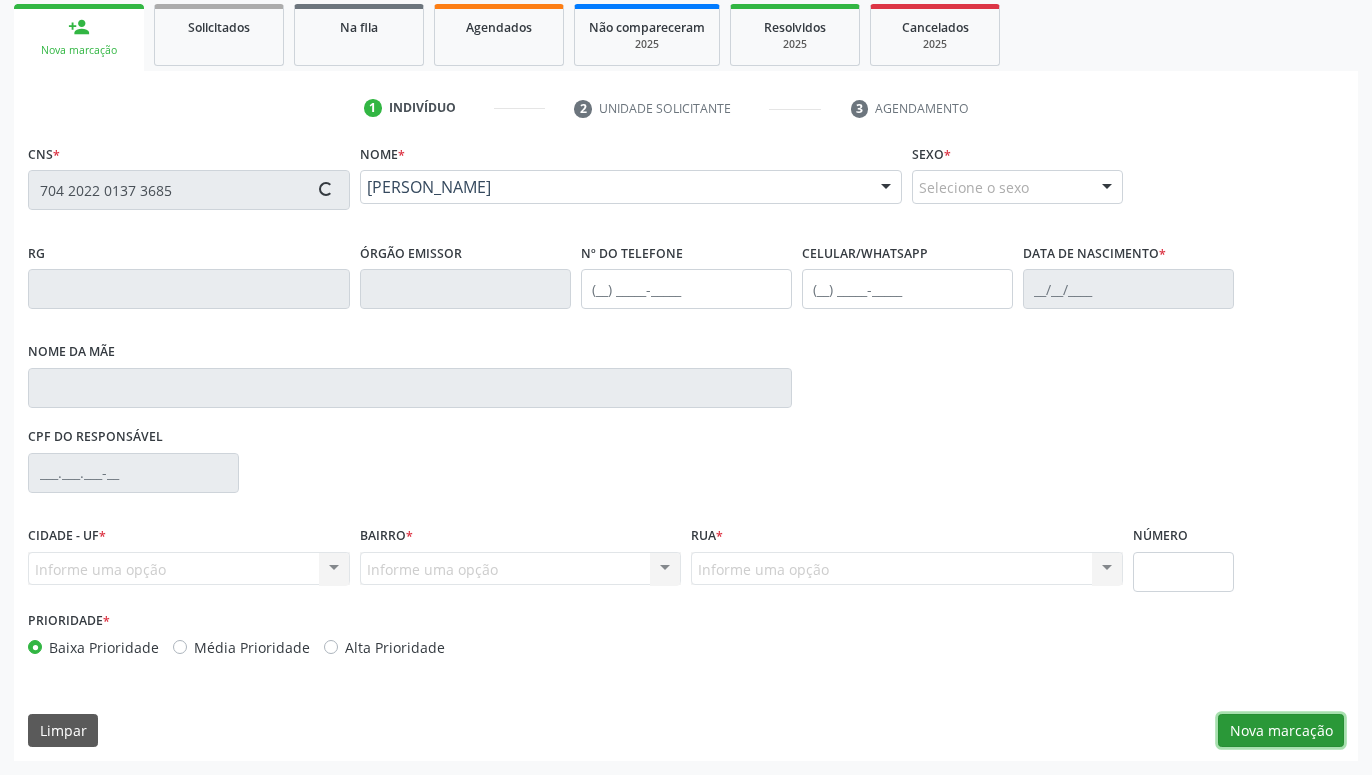 click on "Nova marcação" at bounding box center [1281, 731] 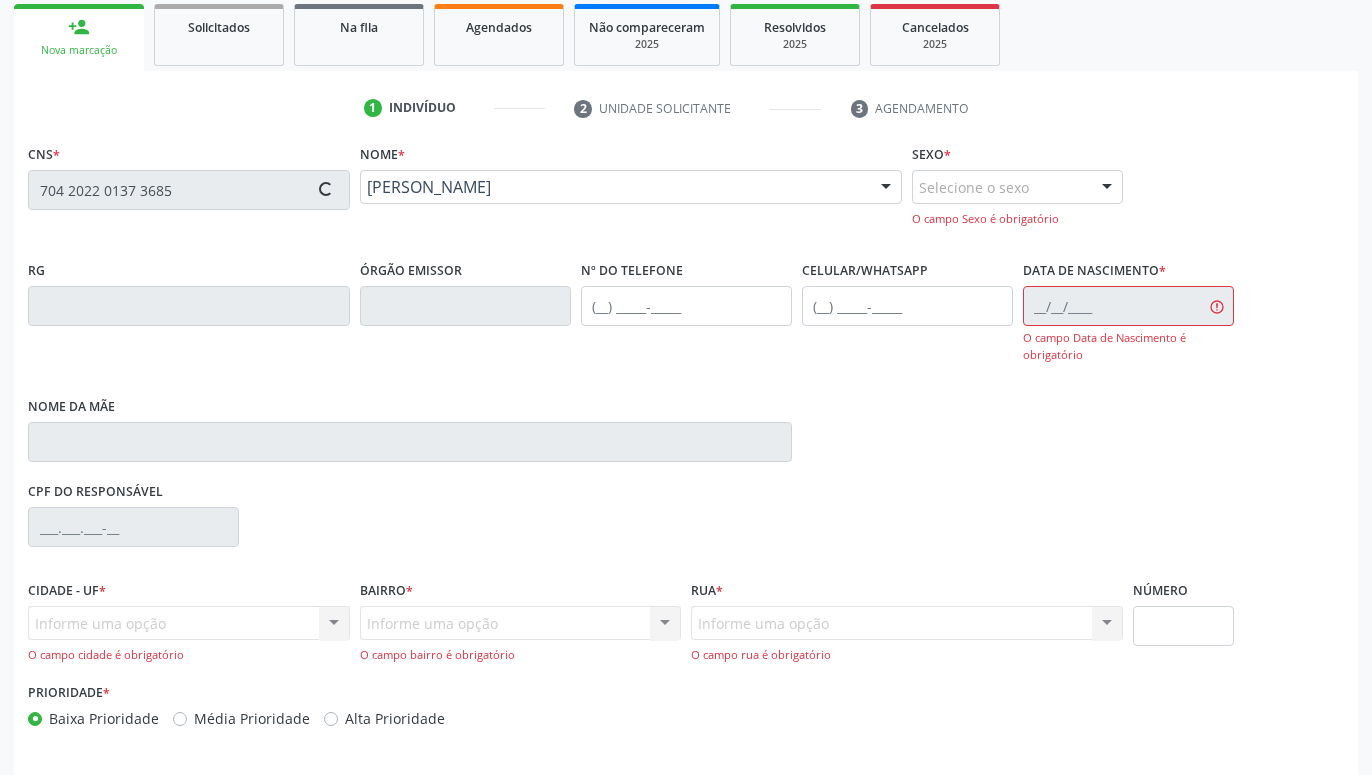 type on "[PHONE_NUMBER]" 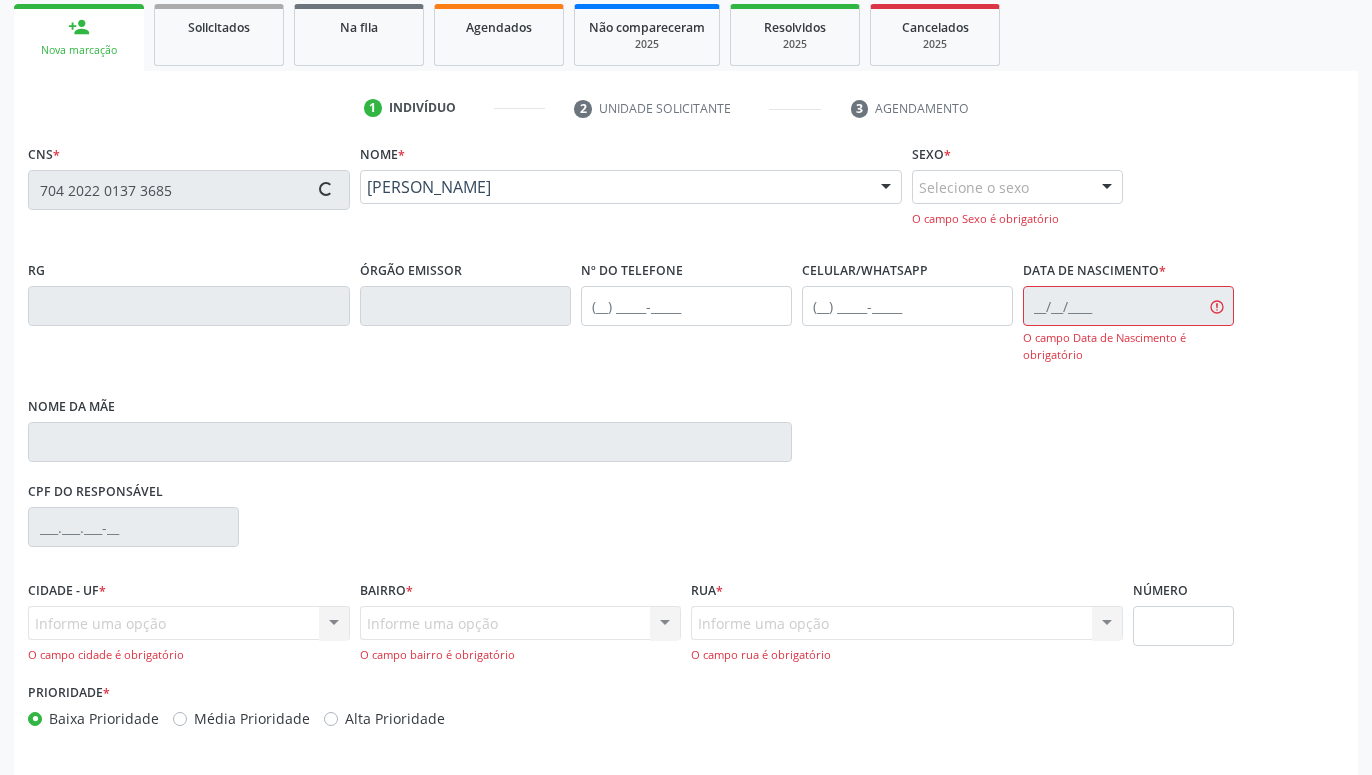 type on "[PHONE_NUMBER]" 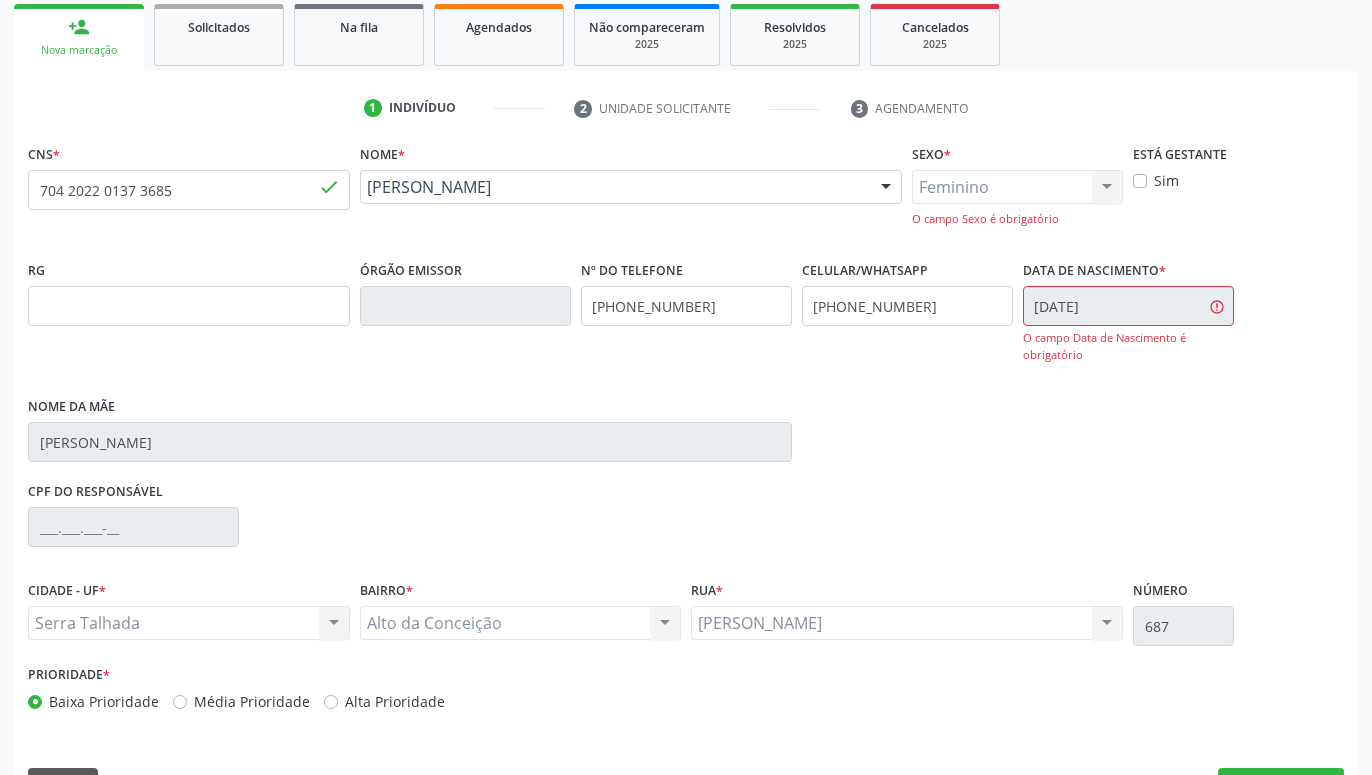 click on "Feminino         Masculino   Feminino
Nenhum resultado encontrado para: "   "
Não há nenhuma opção para ser exibida.
O campo Sexo é obrigatório" at bounding box center [1017, 198] 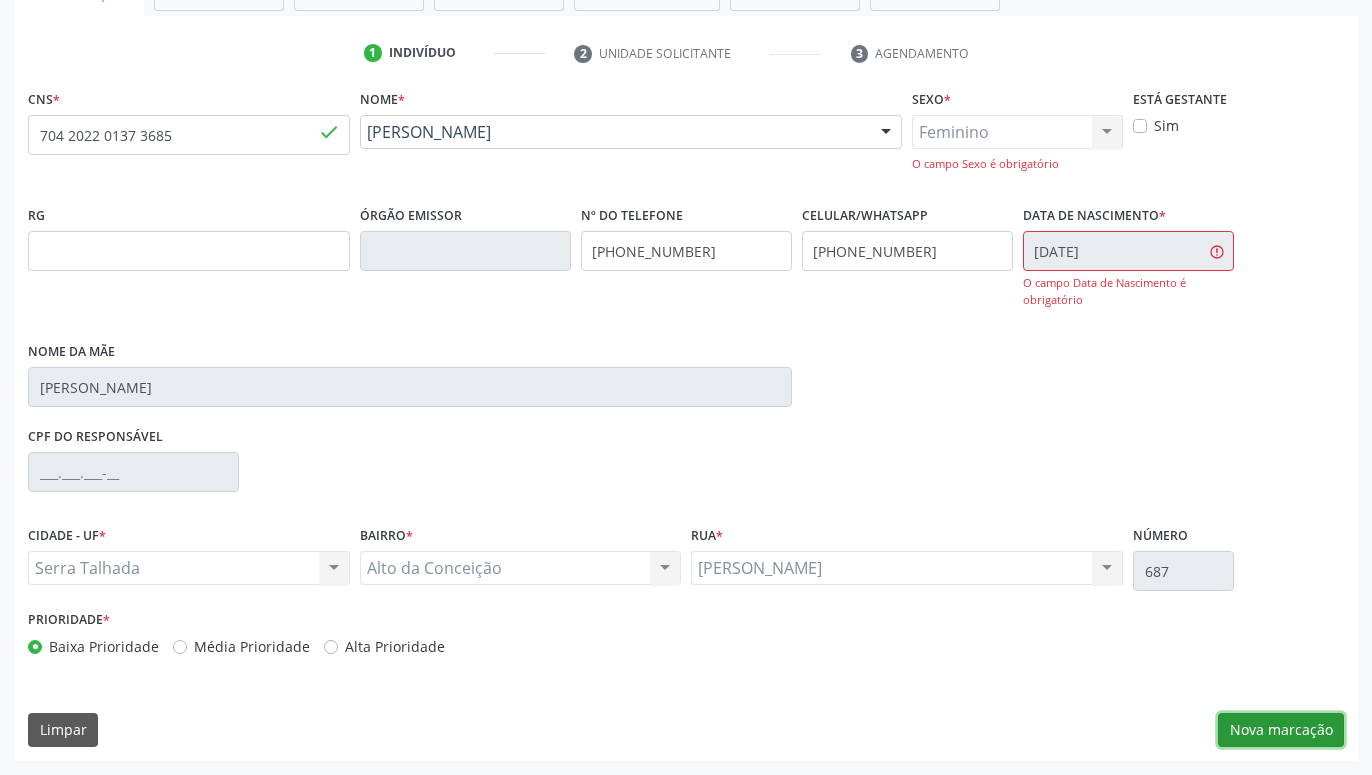 click on "Nova marcação" at bounding box center (1281, 730) 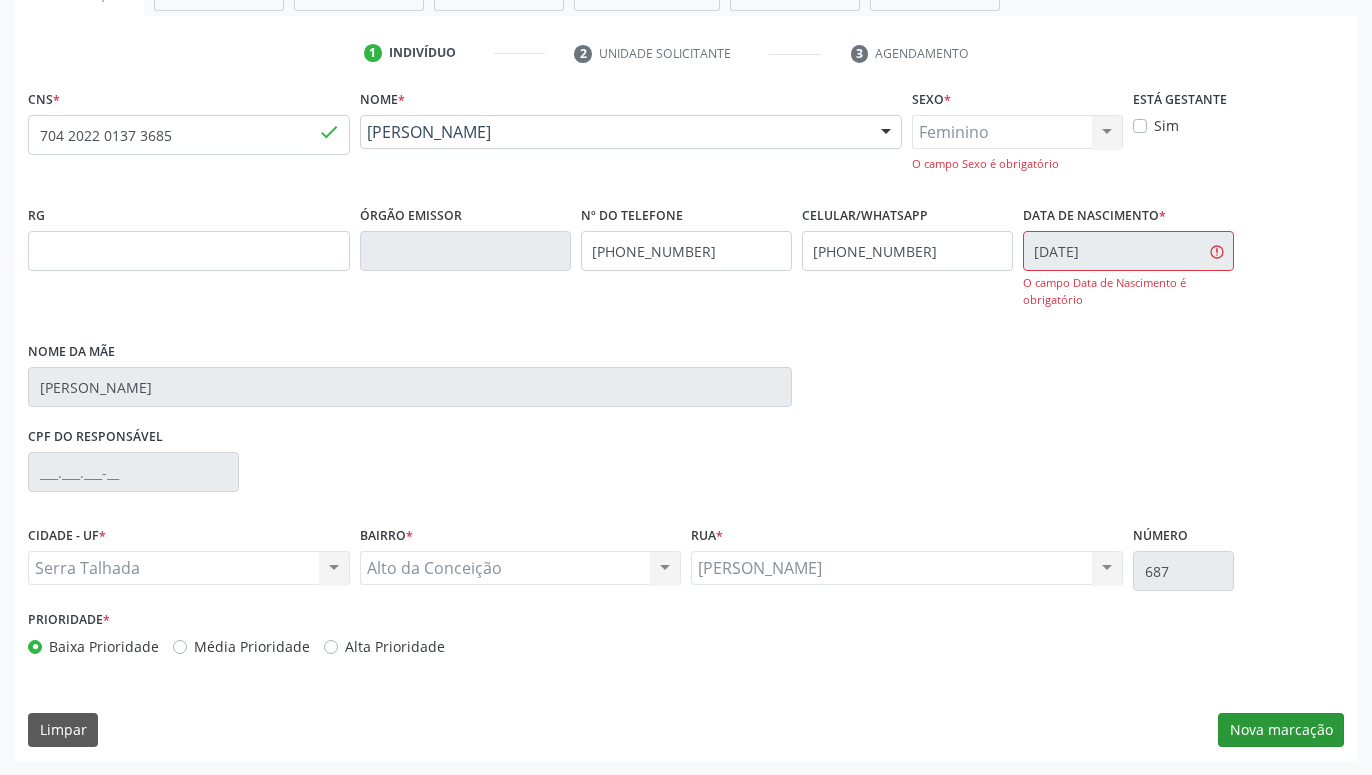 scroll, scrollTop: 131, scrollLeft: 0, axis: vertical 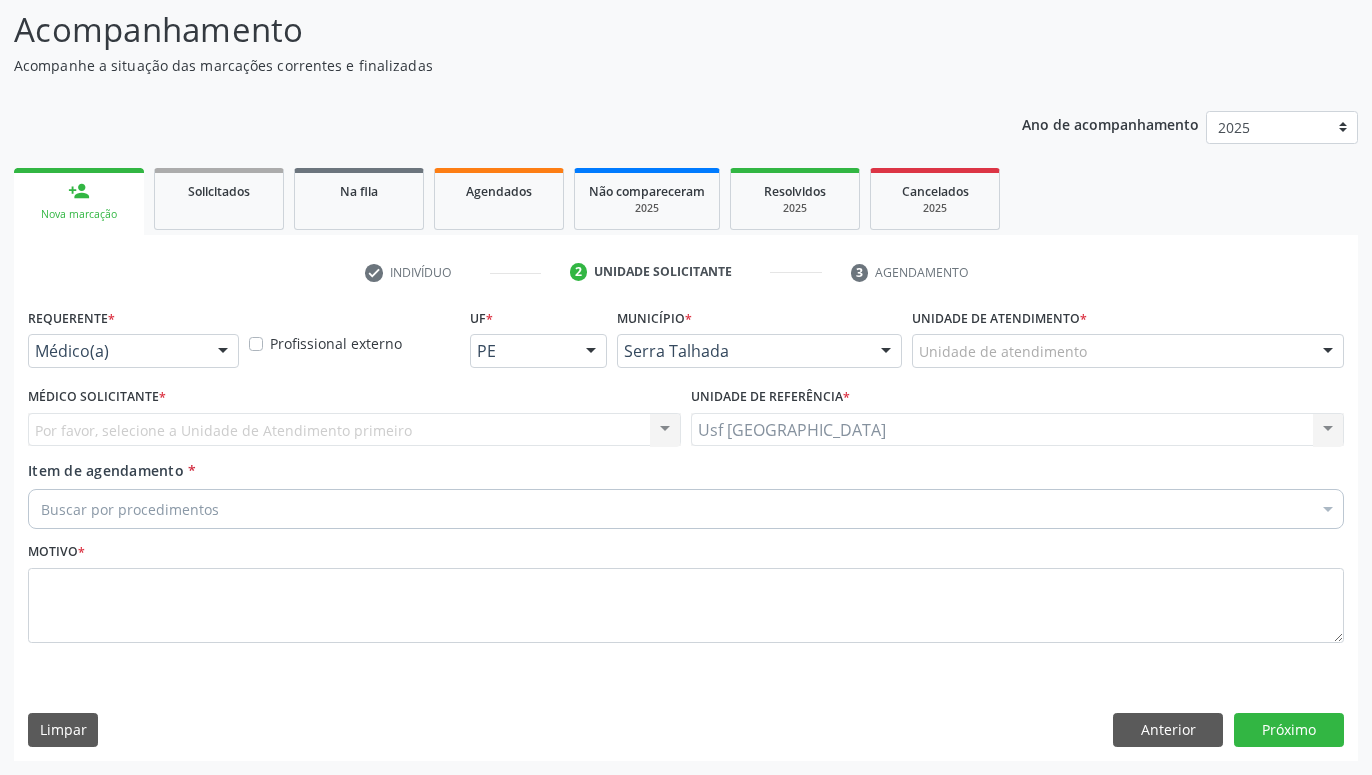 click at bounding box center [223, 352] 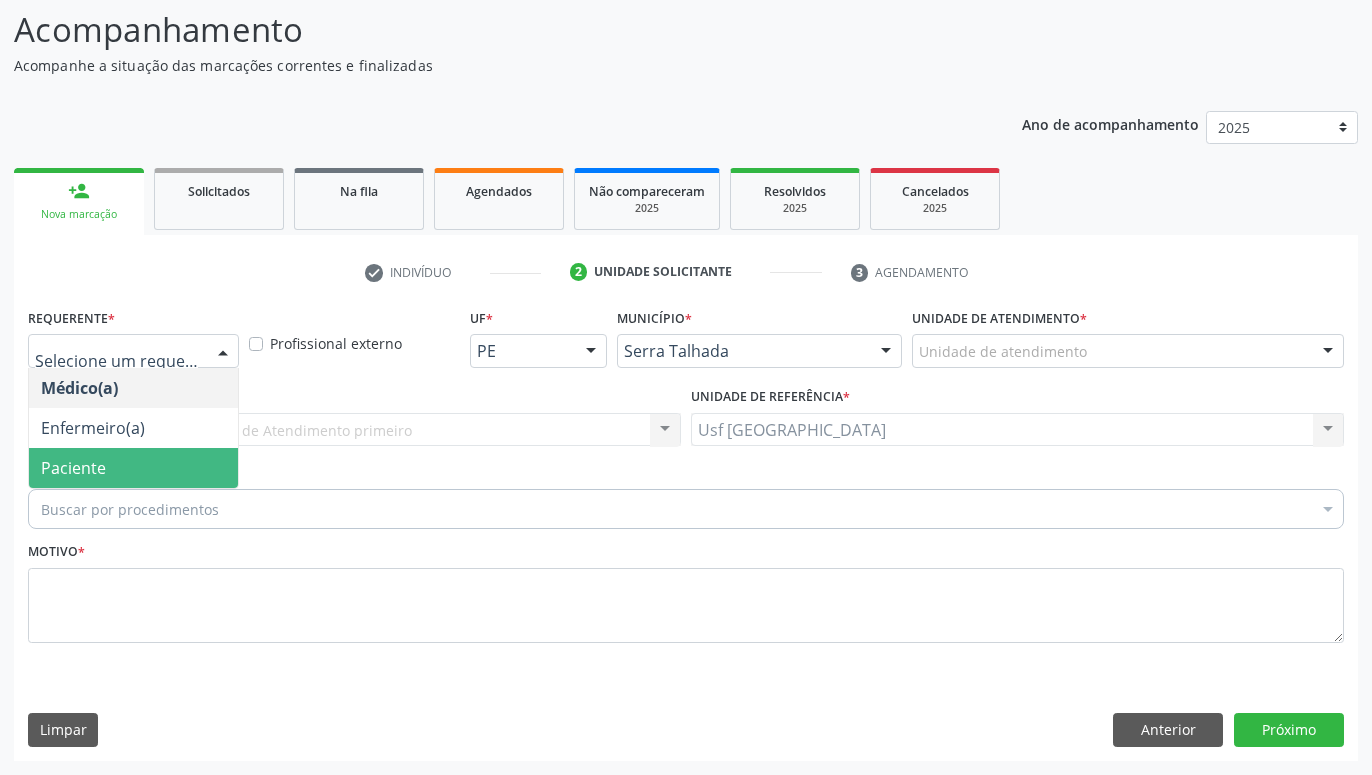 click on "Paciente" at bounding box center [133, 468] 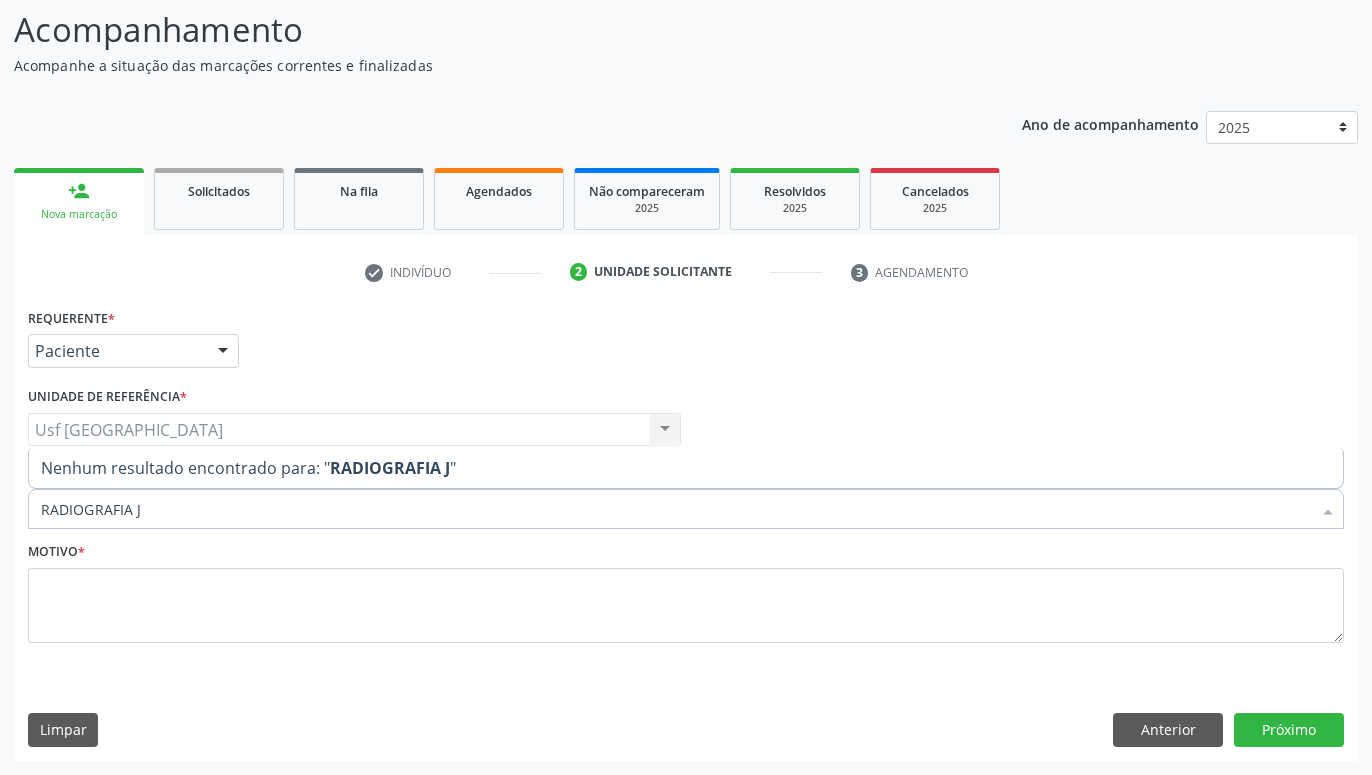 type on "RADIOGRAFIA" 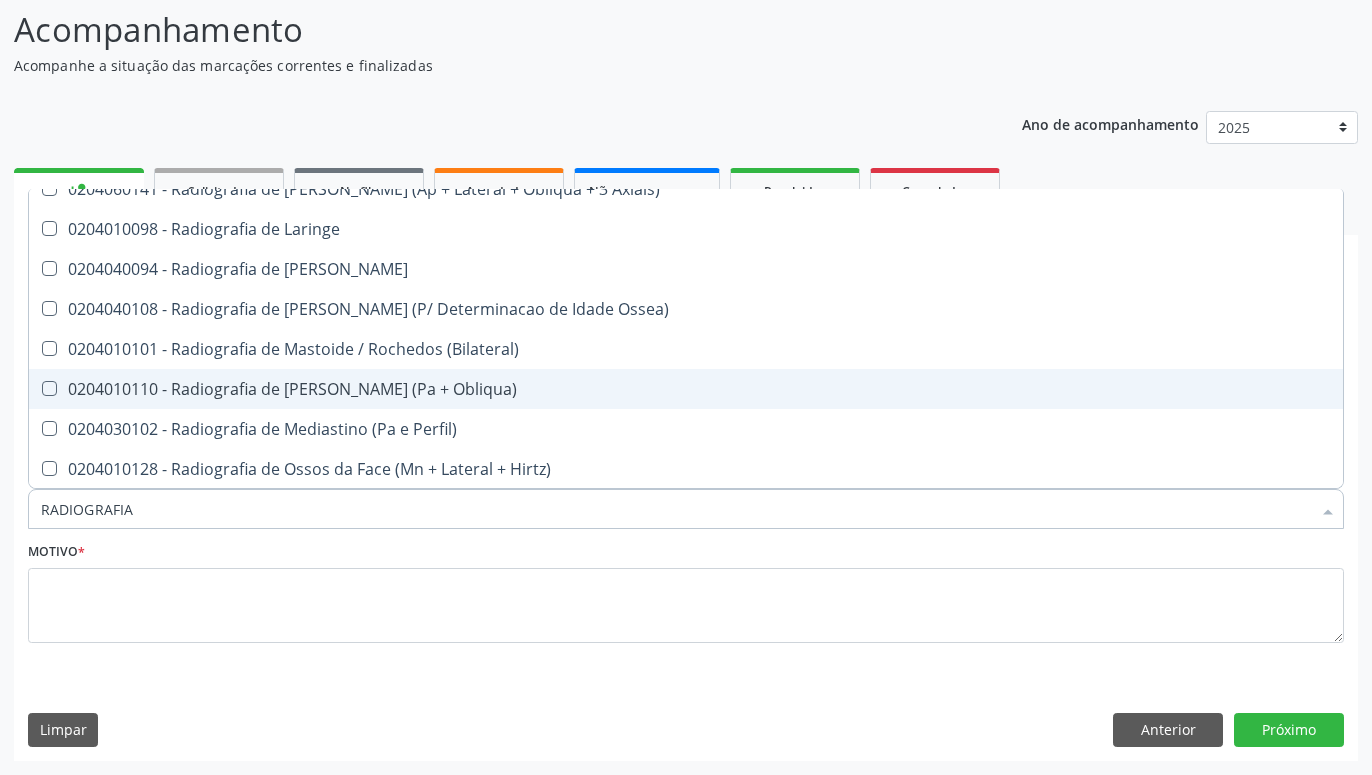 scroll, scrollTop: 1848, scrollLeft: 0, axis: vertical 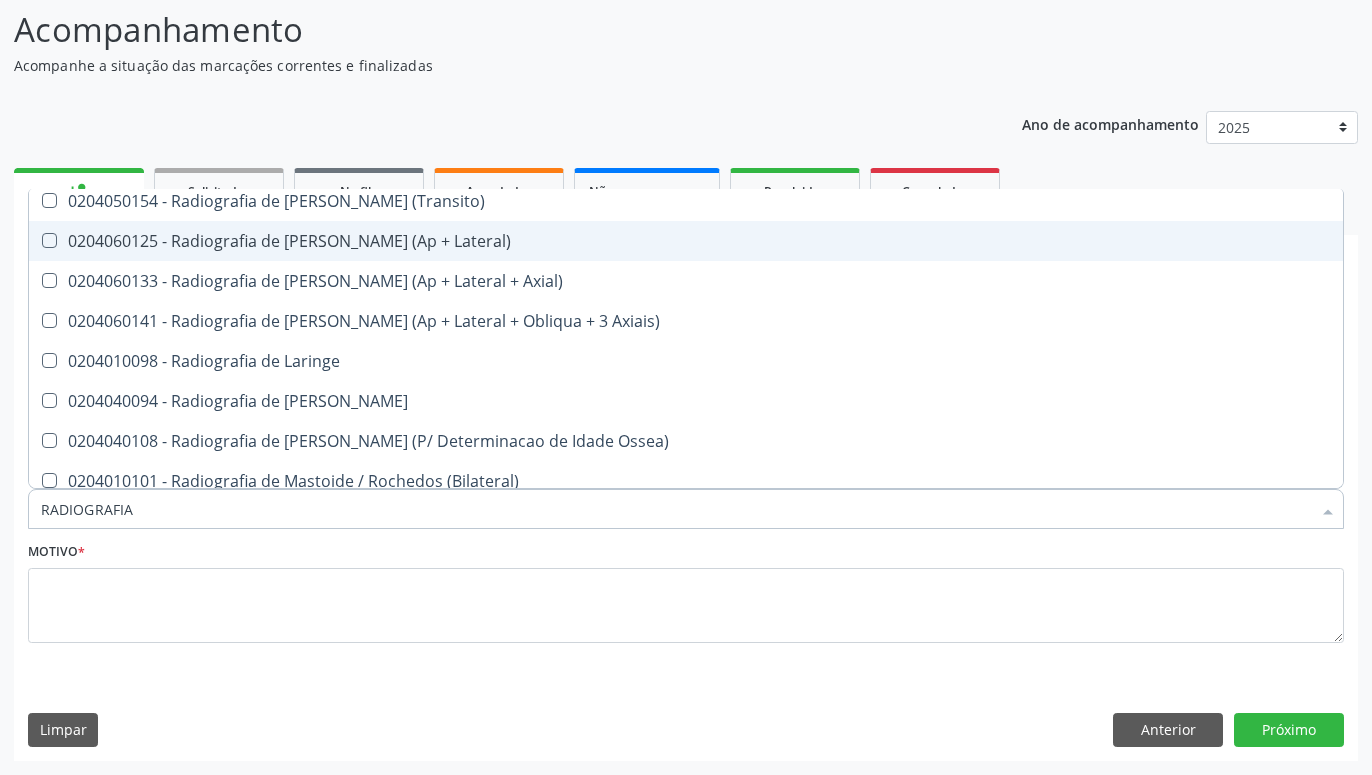 click on "0204060125 - Radiografia de [PERSON_NAME] (Ap + Lateral)" at bounding box center [686, 241] 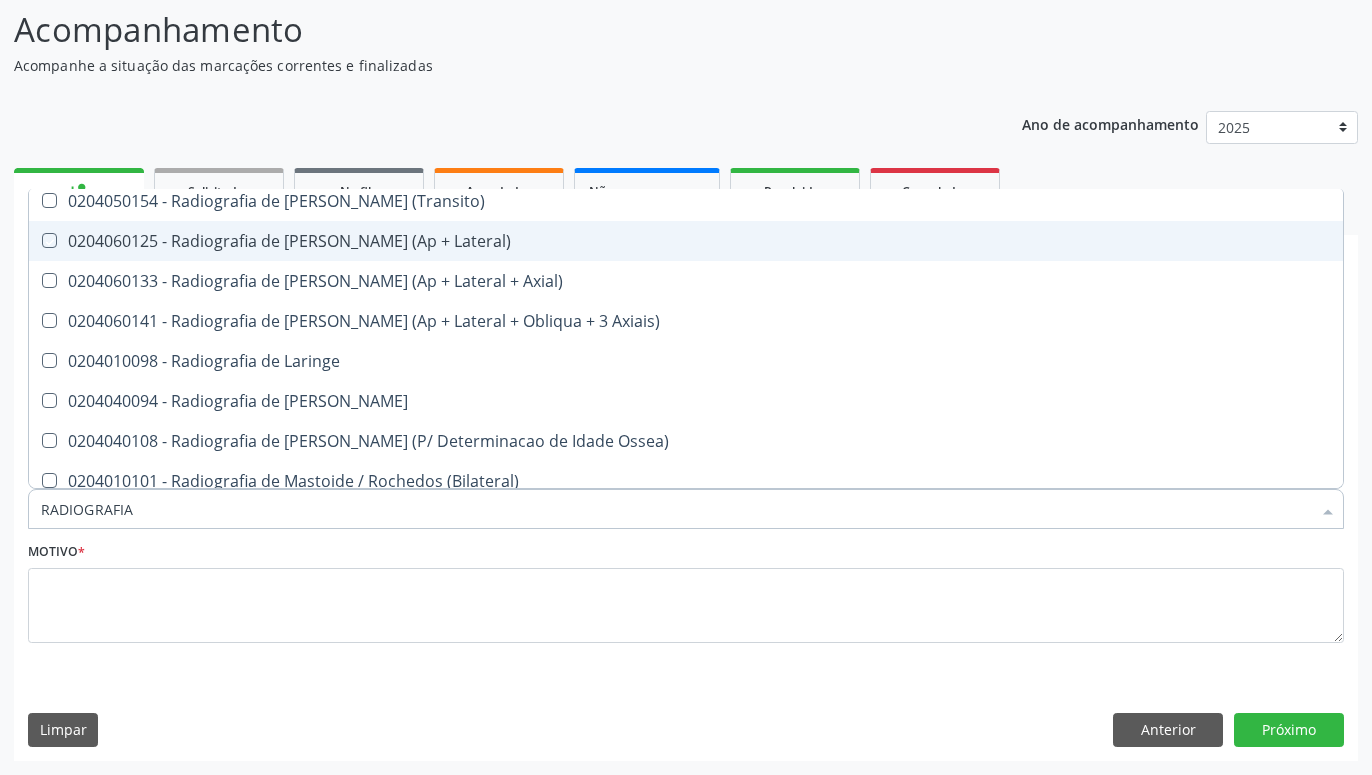 checkbox on "true" 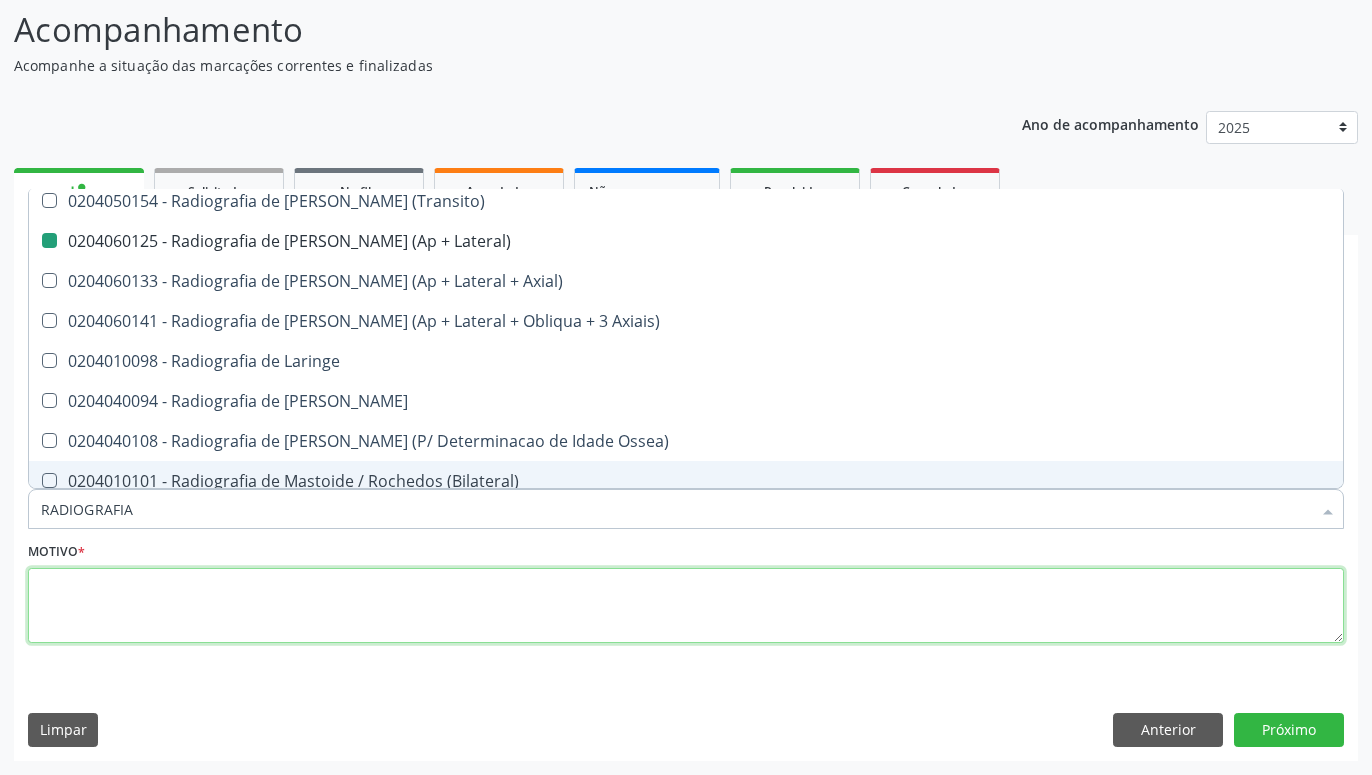 click at bounding box center [686, 606] 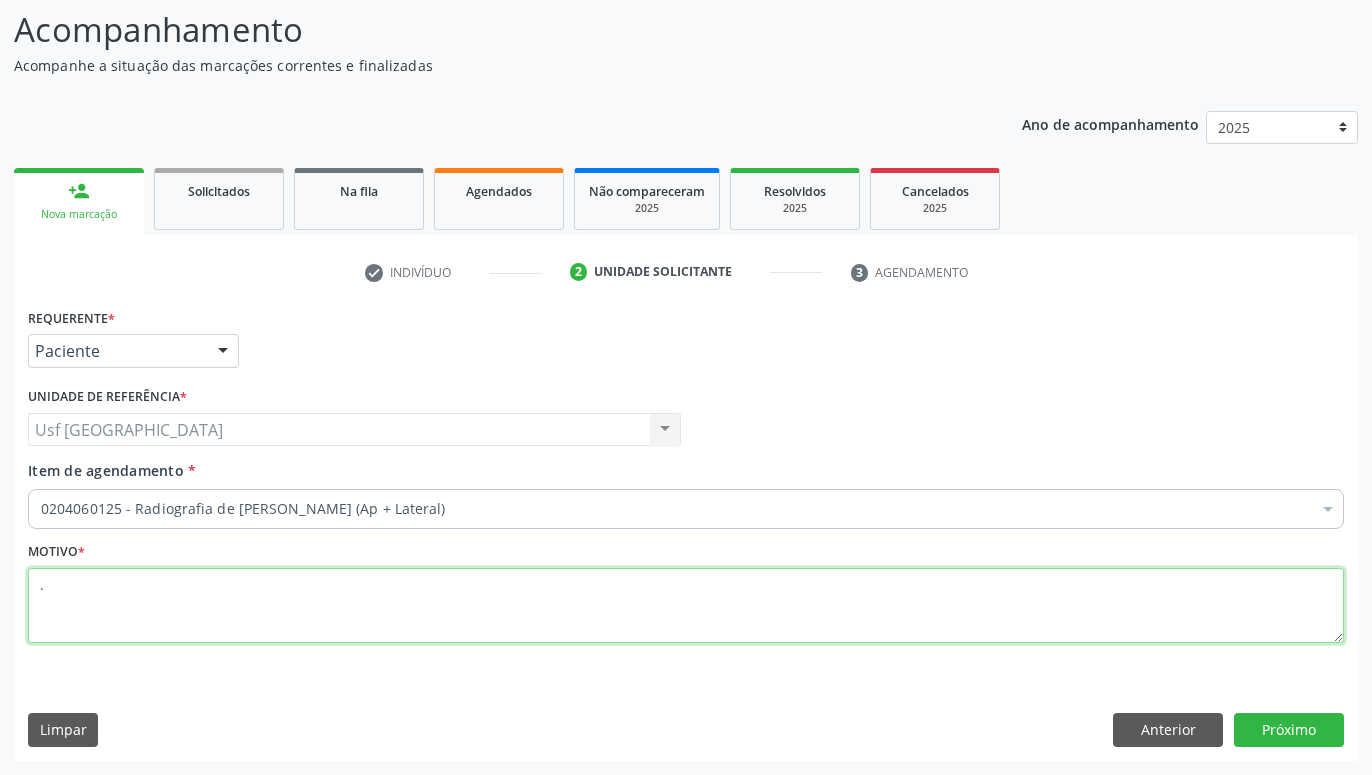 scroll, scrollTop: 0, scrollLeft: 0, axis: both 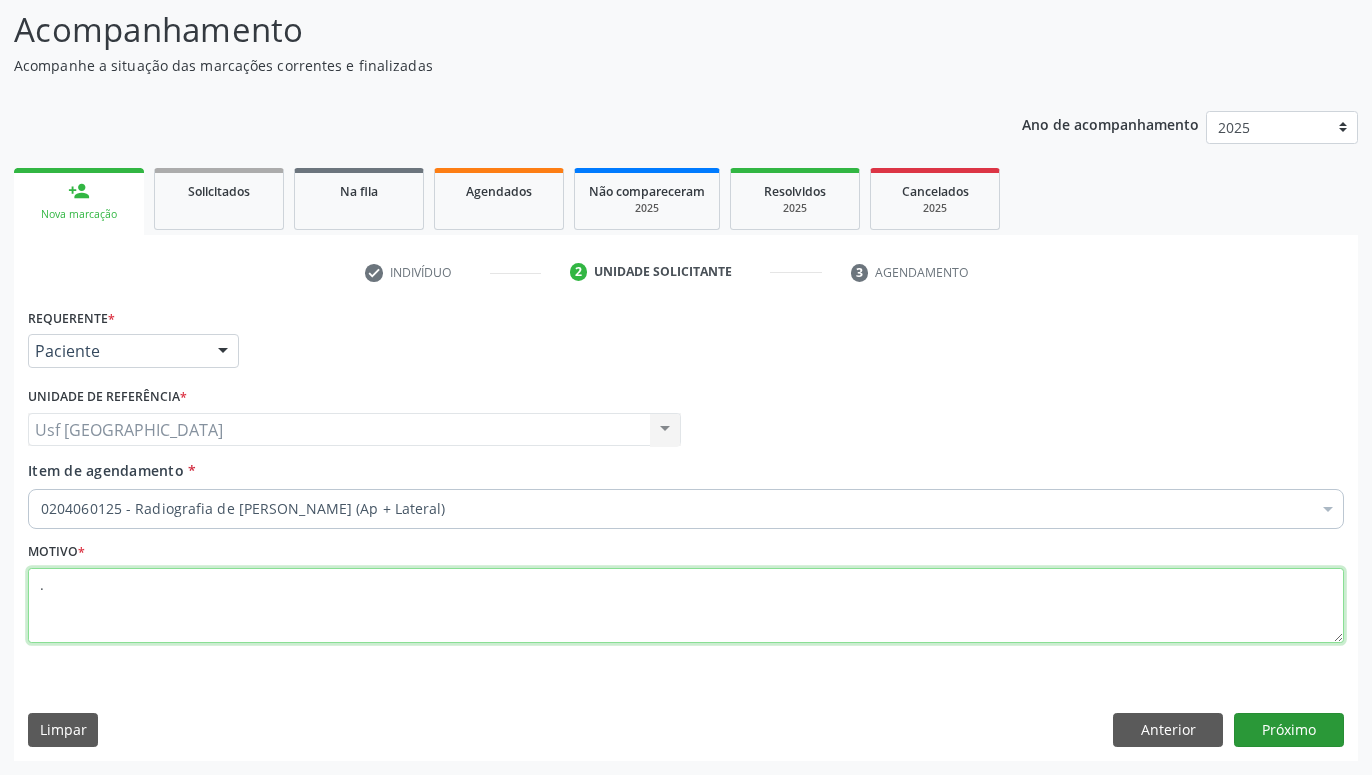 type on "." 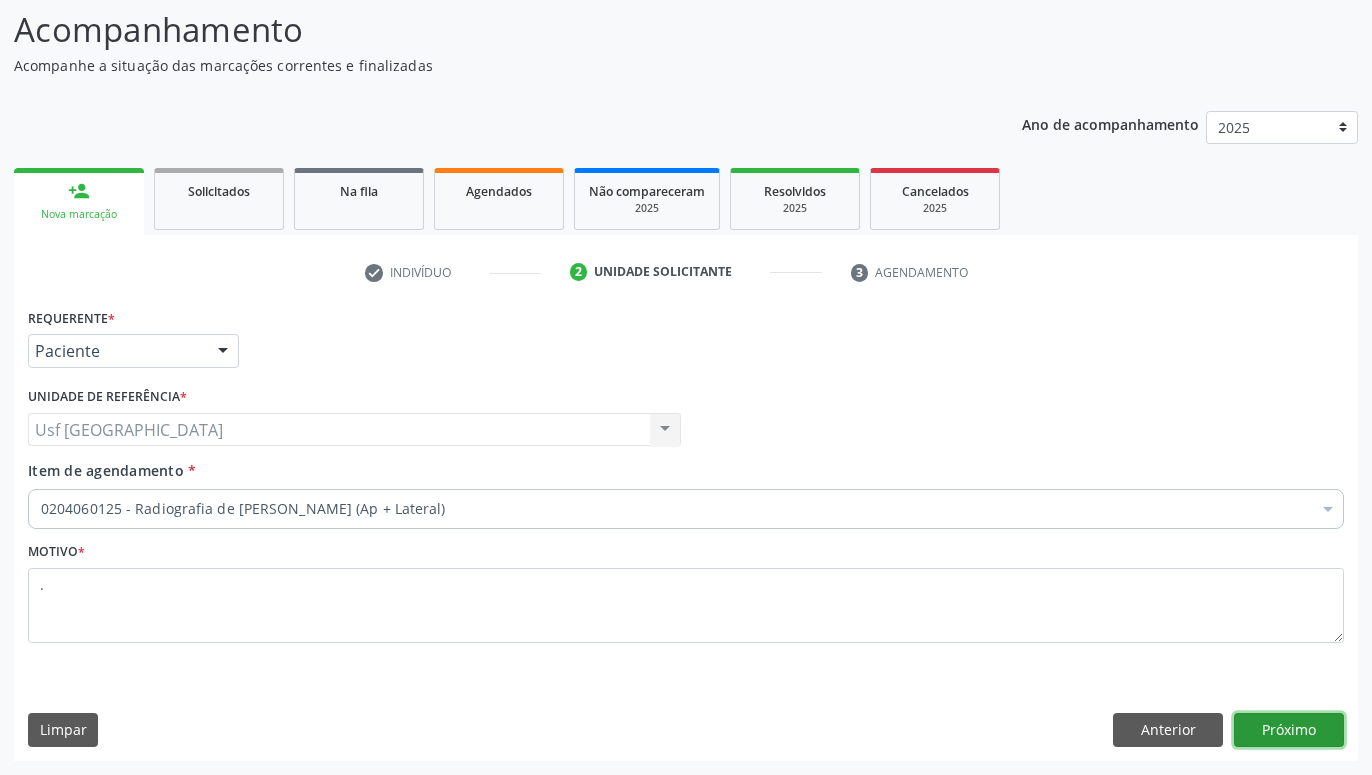 click on "Próximo" at bounding box center (1289, 730) 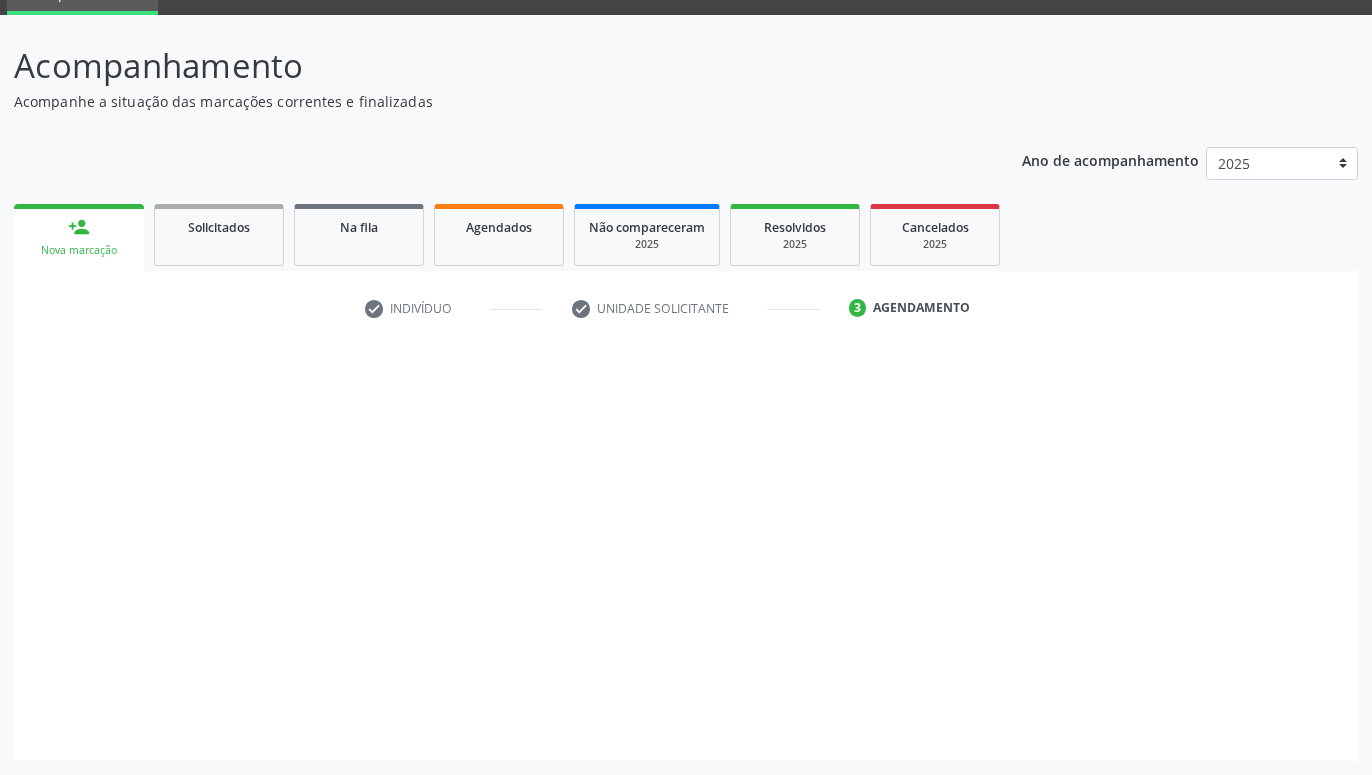 scroll, scrollTop: 95, scrollLeft: 0, axis: vertical 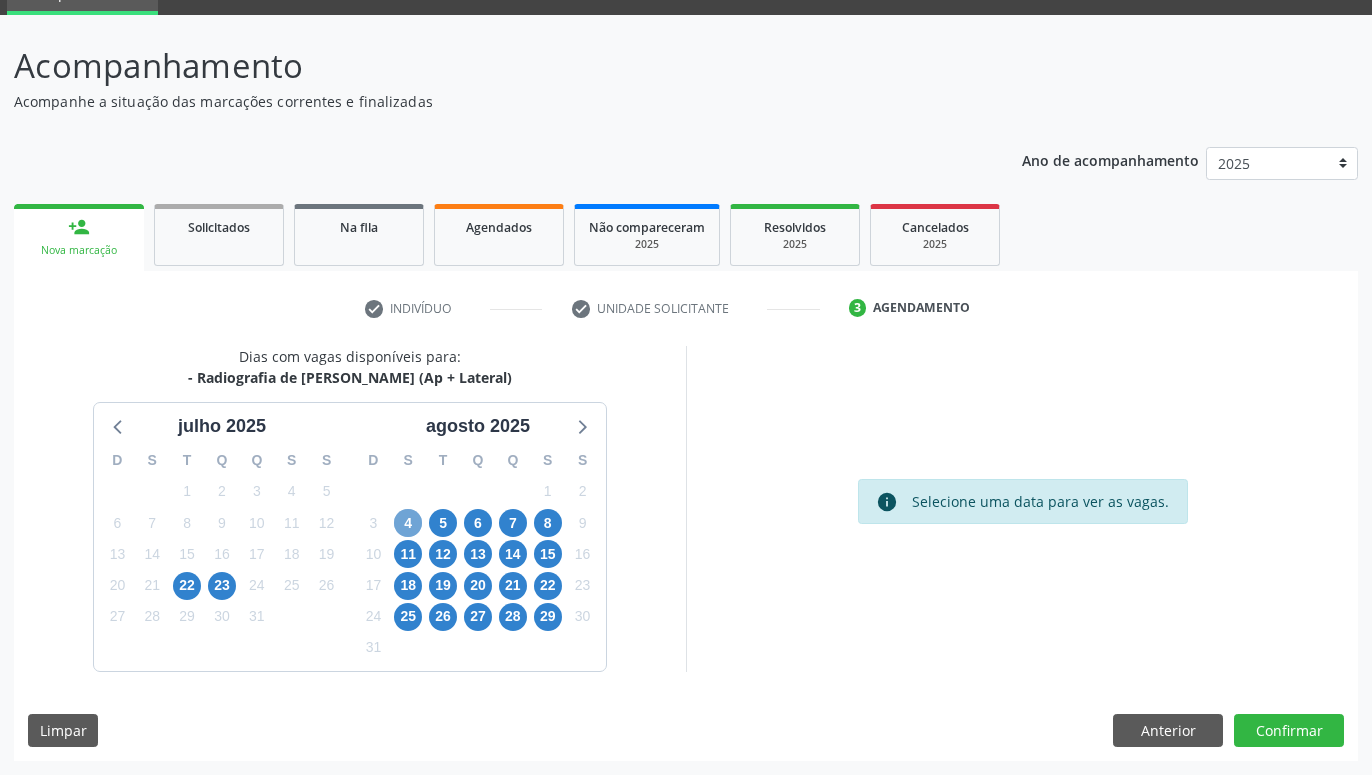 click on "4" at bounding box center [408, 523] 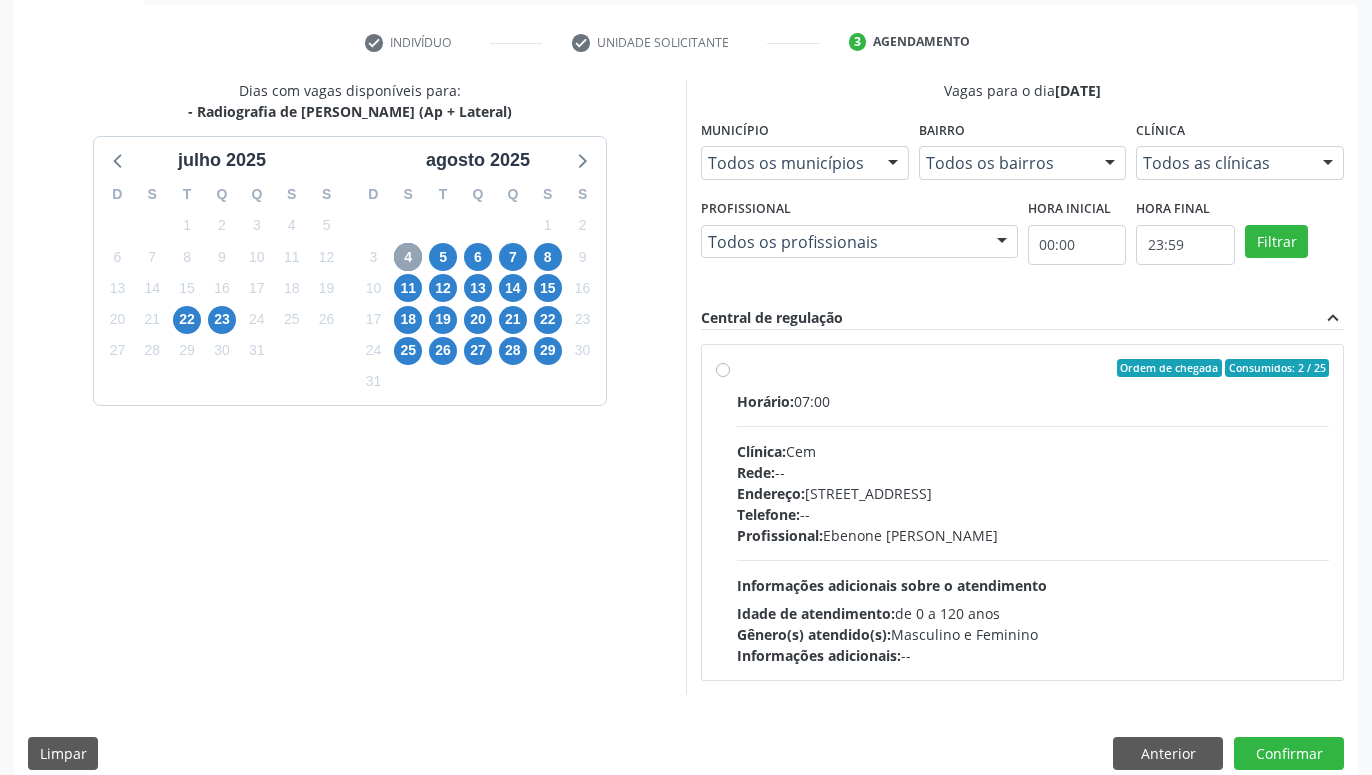 scroll, scrollTop: 384, scrollLeft: 0, axis: vertical 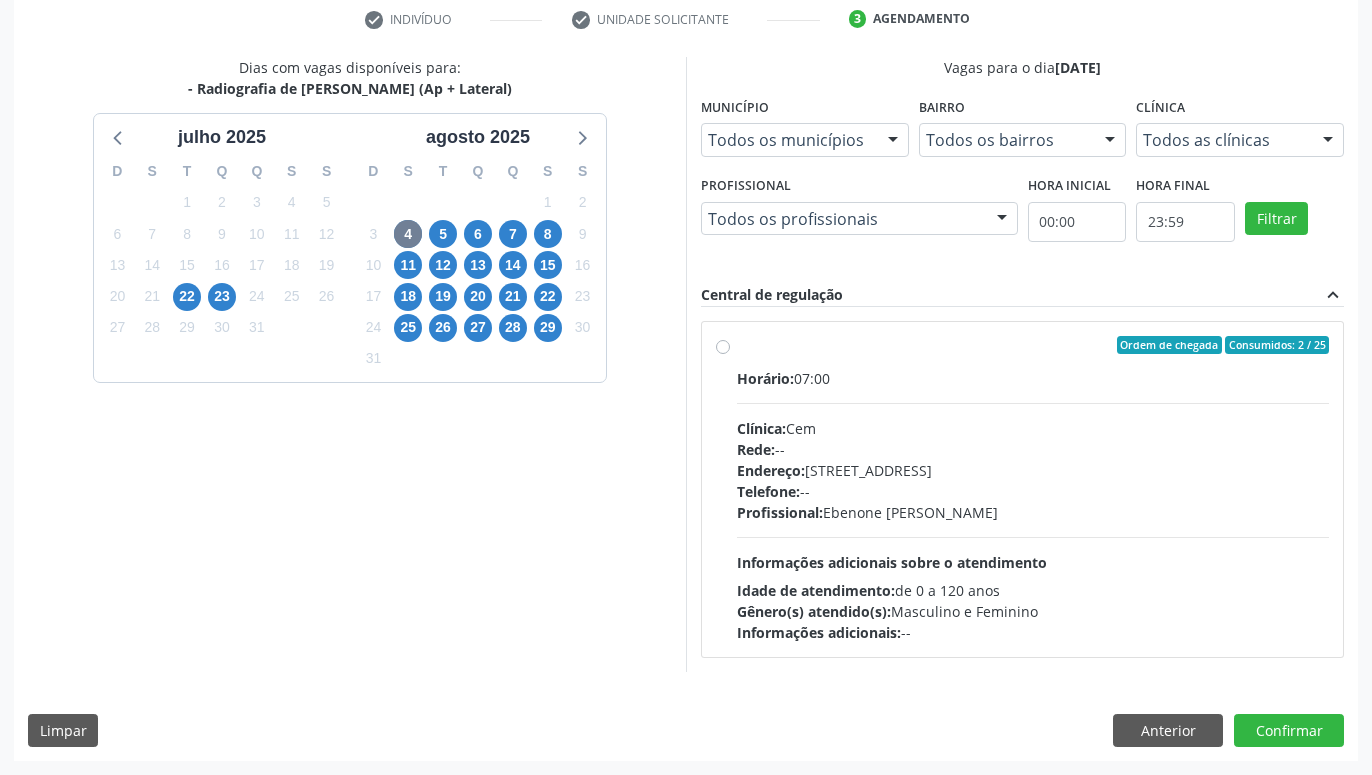 click on "Ordem de chegada
Consumidos: 2 / 25
Horário:   07:00
Clínica:  Cem
Rede:
--
Endereço:   [STREET_ADDRESS]
Telefone:   --
Profissional:
[PERSON_NAME]
Informações adicionais sobre o atendimento
Idade de atendimento:
de 0 a 120 anos
Gênero(s) atendido(s):
Masculino e Feminino
Informações adicionais:
--" at bounding box center [1033, 489] 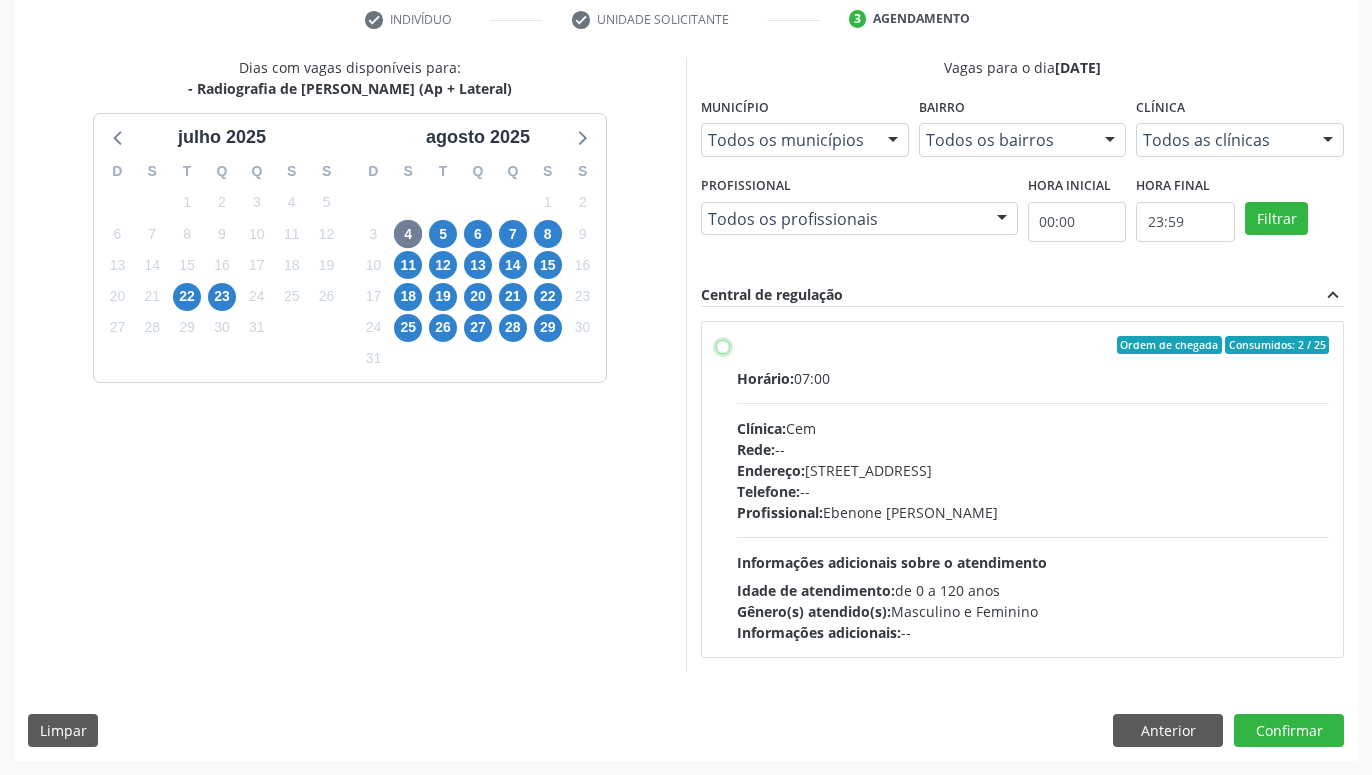 radio on "true" 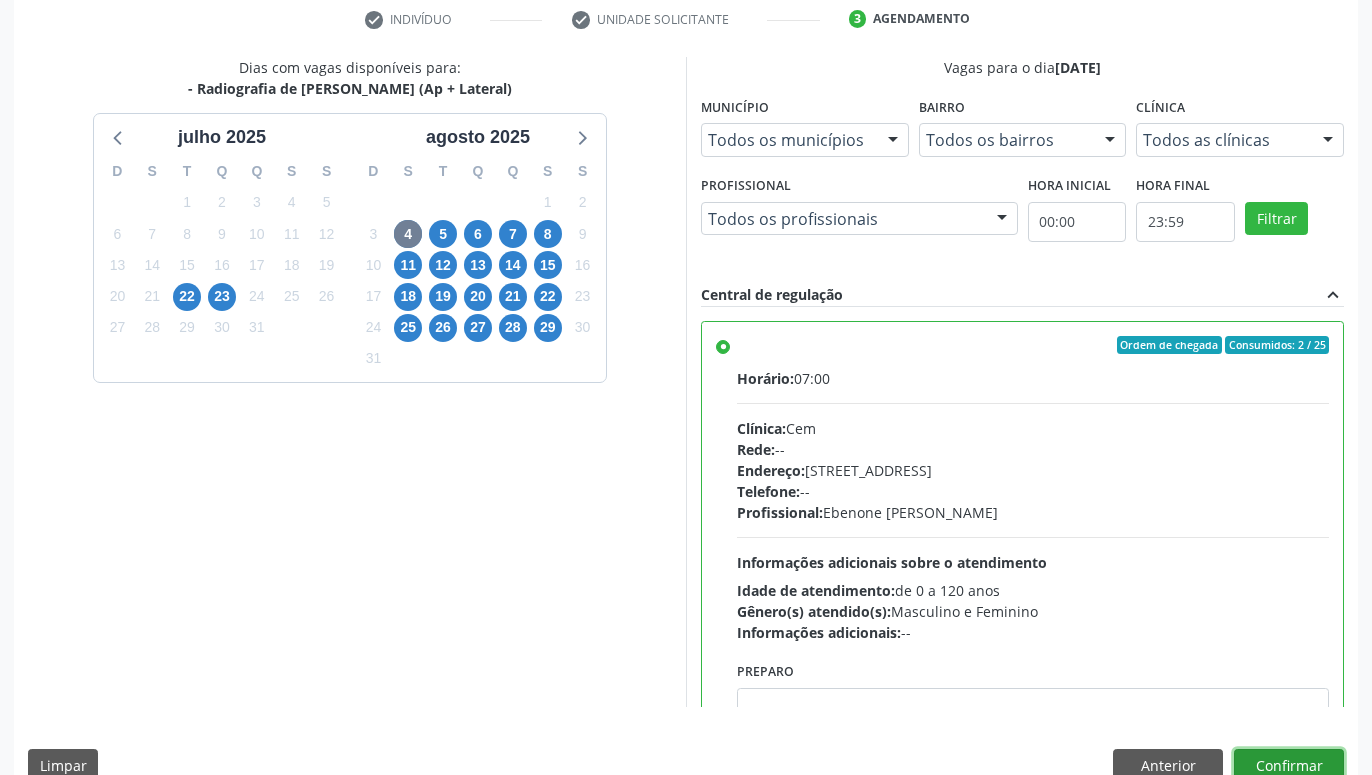 click on "Confirmar" at bounding box center [1289, 766] 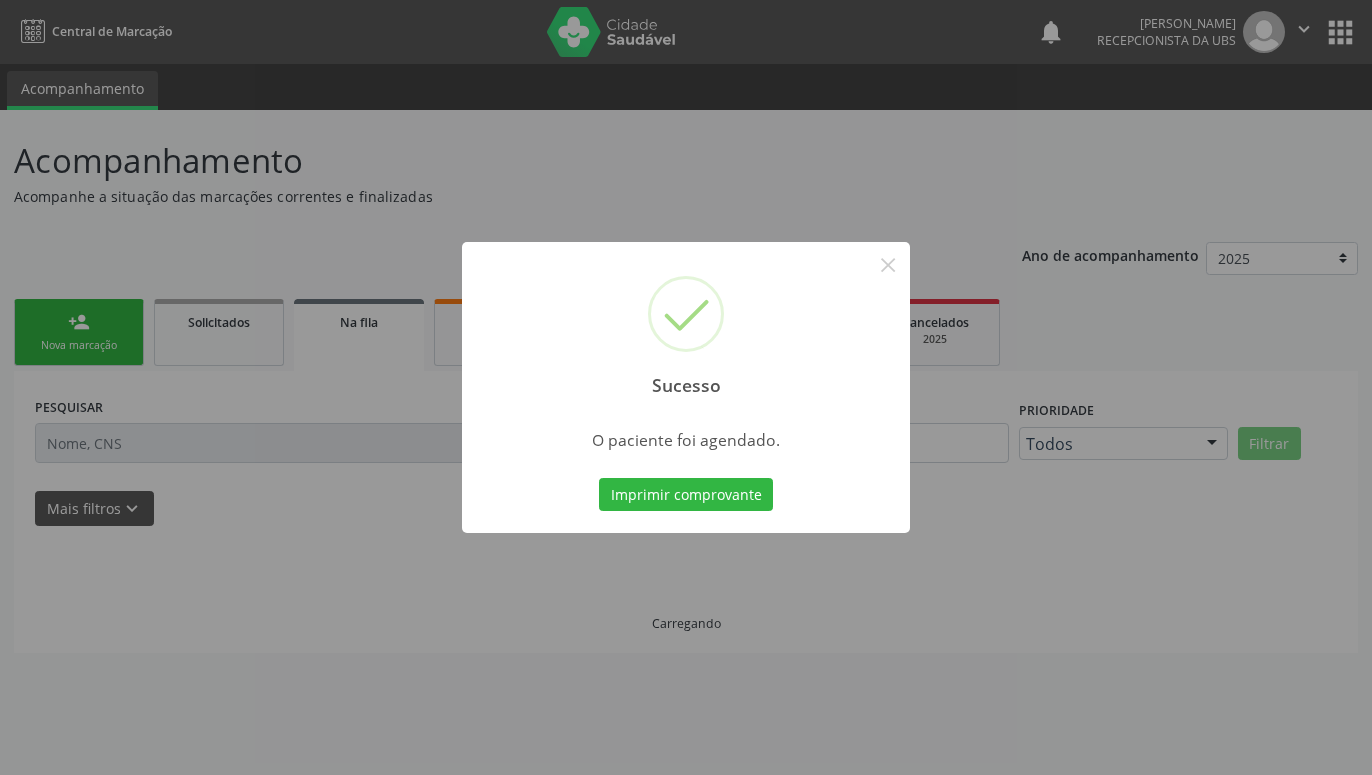 scroll, scrollTop: 0, scrollLeft: 0, axis: both 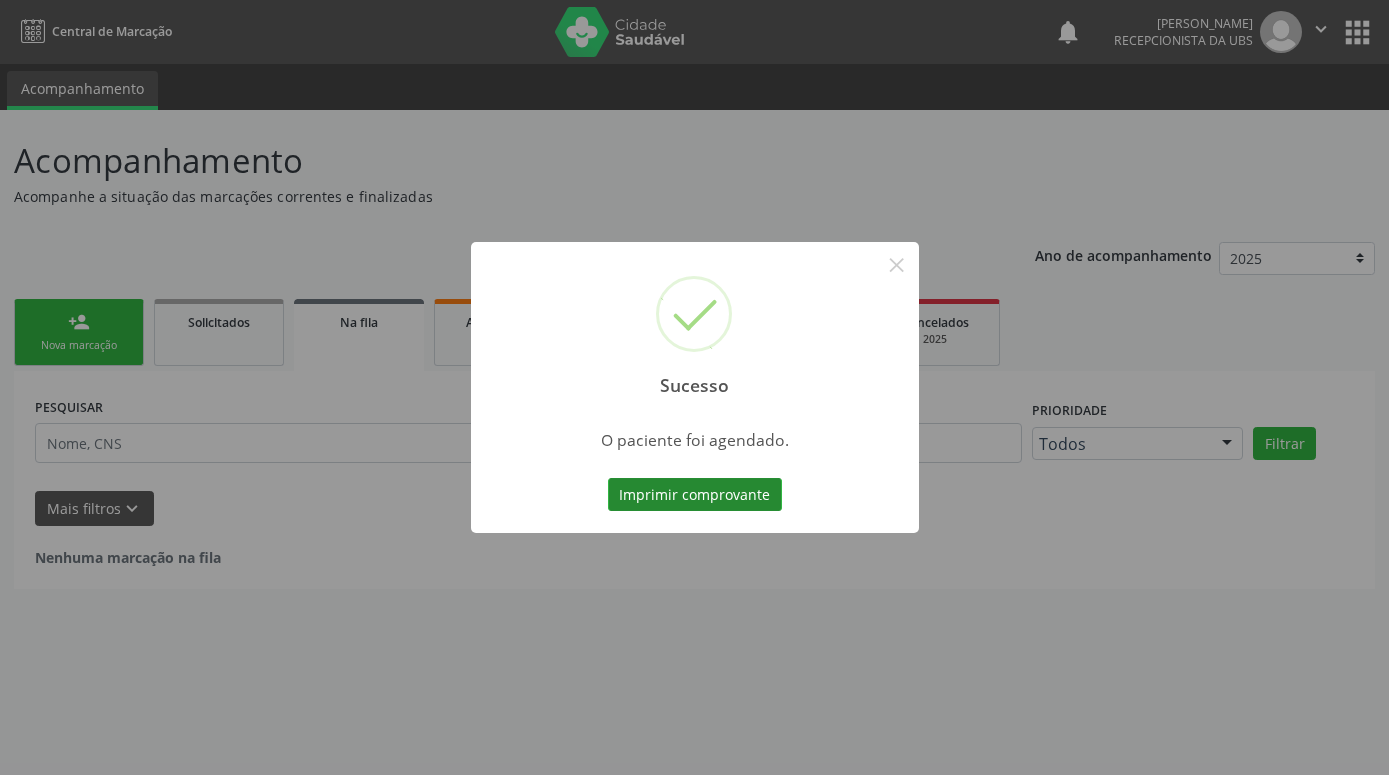 click on "Imprimir comprovante" at bounding box center (695, 495) 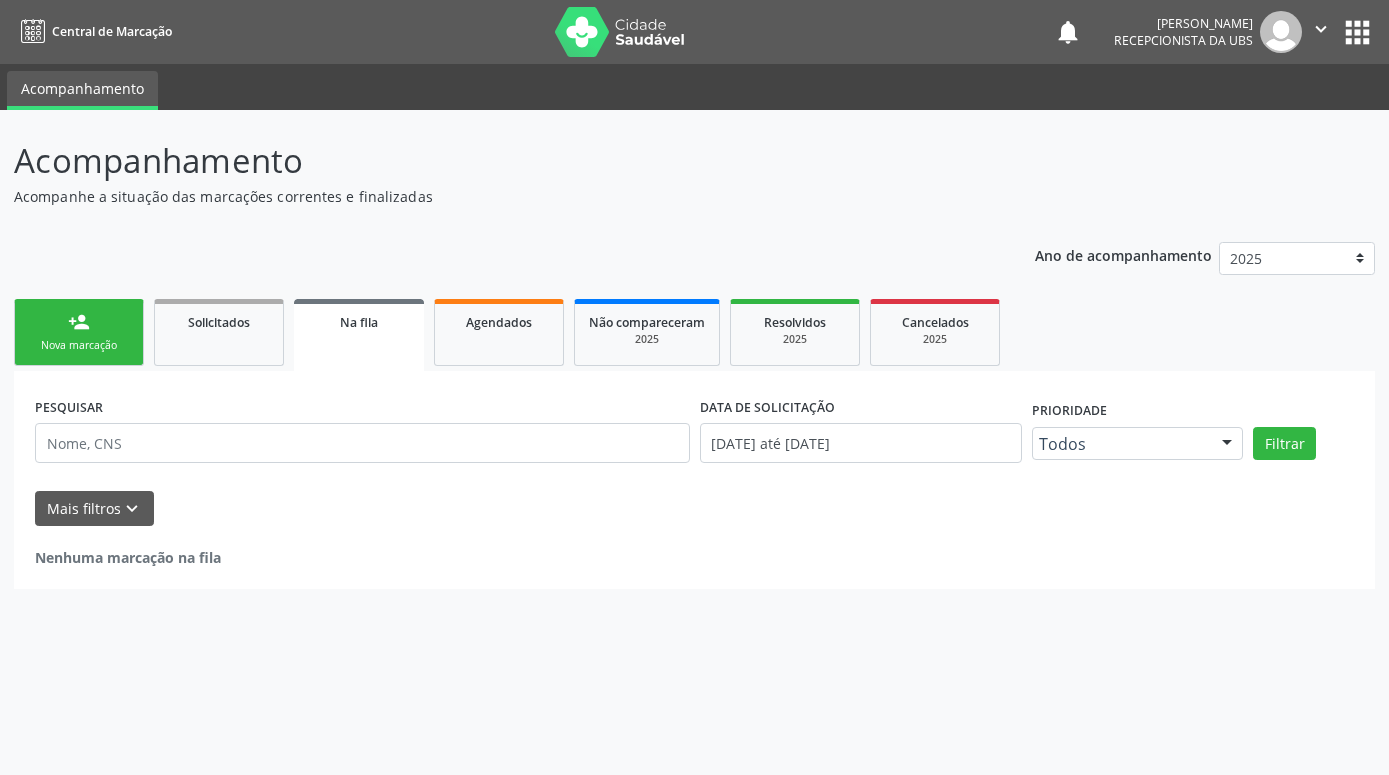 click on "person_add" at bounding box center (79, 322) 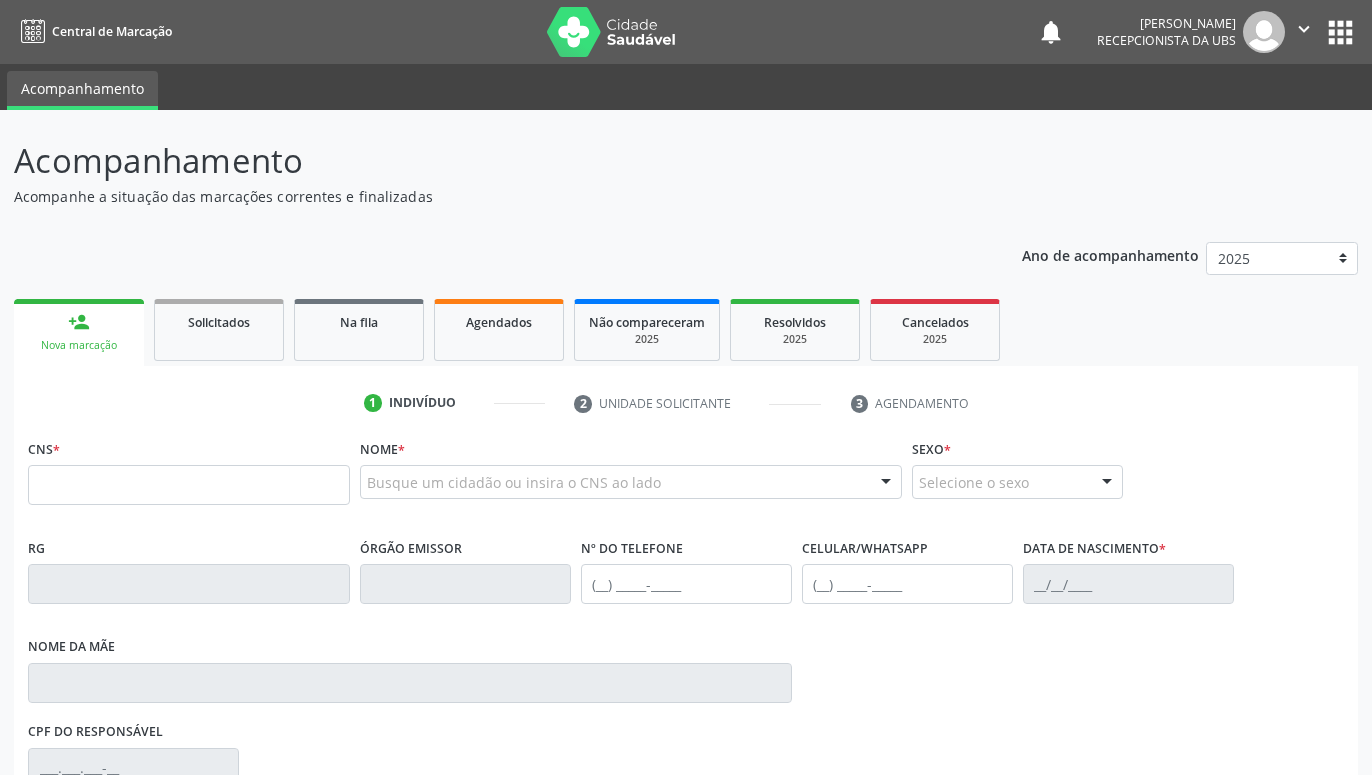 drag, startPoint x: 351, startPoint y: 485, endPoint x: 362, endPoint y: 457, distance: 30.083218 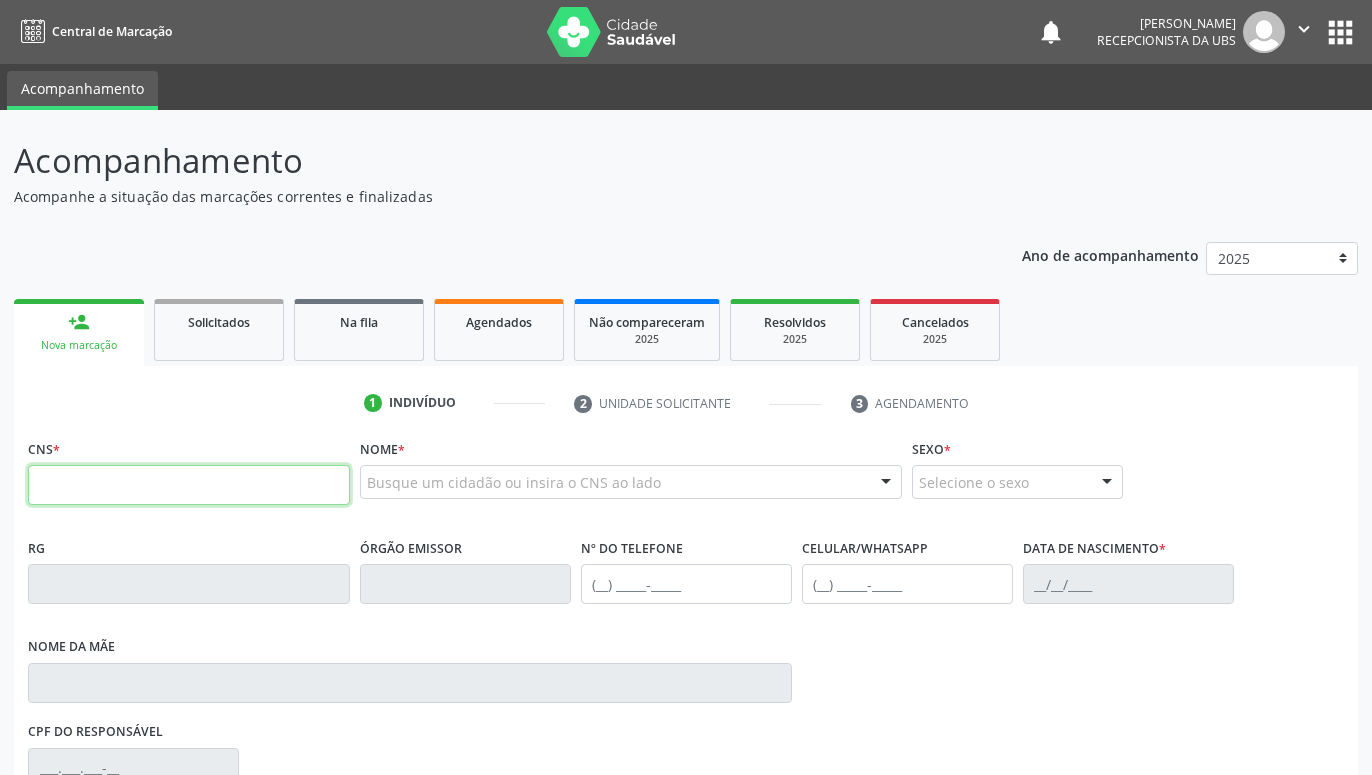 click at bounding box center [189, 485] 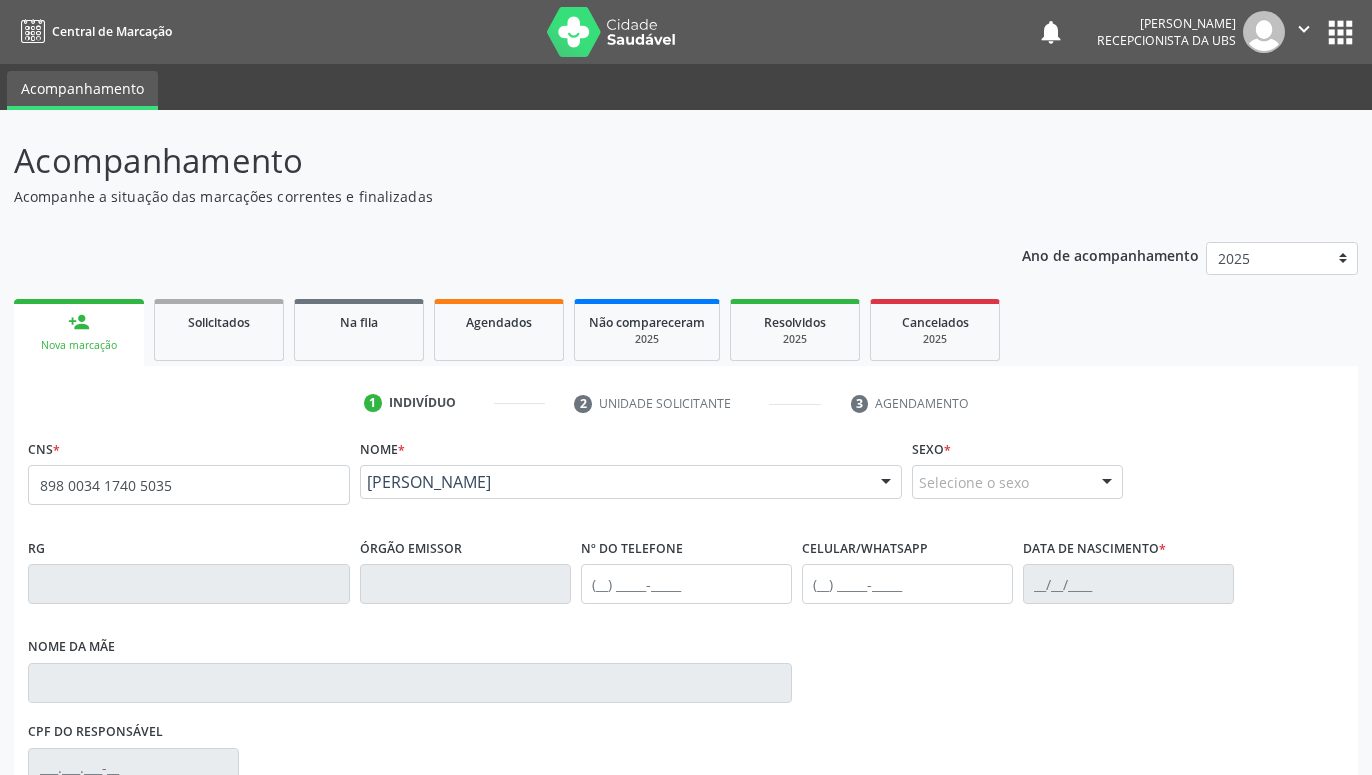 type on "898 0034 1740 5035" 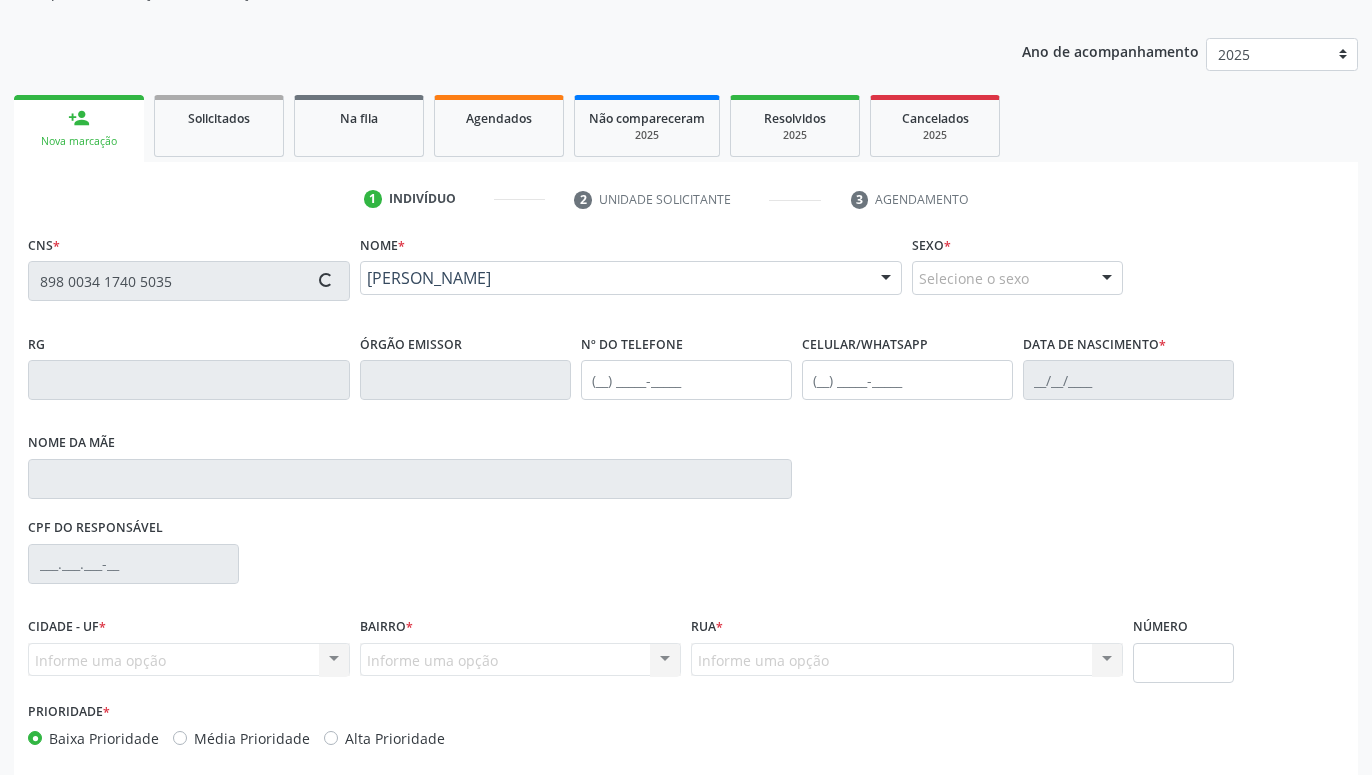 type on "[PHONE_NUMBER]" 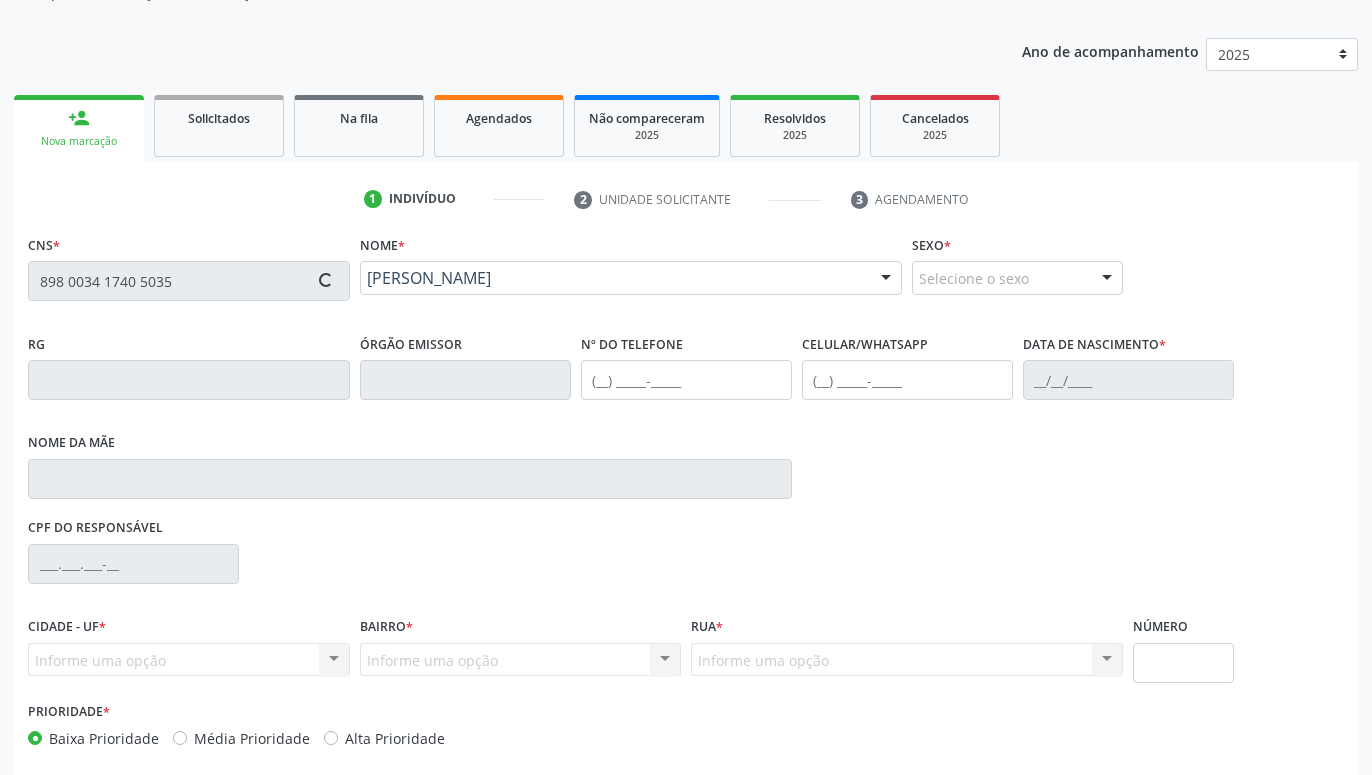 type on "[PHONE_NUMBER]" 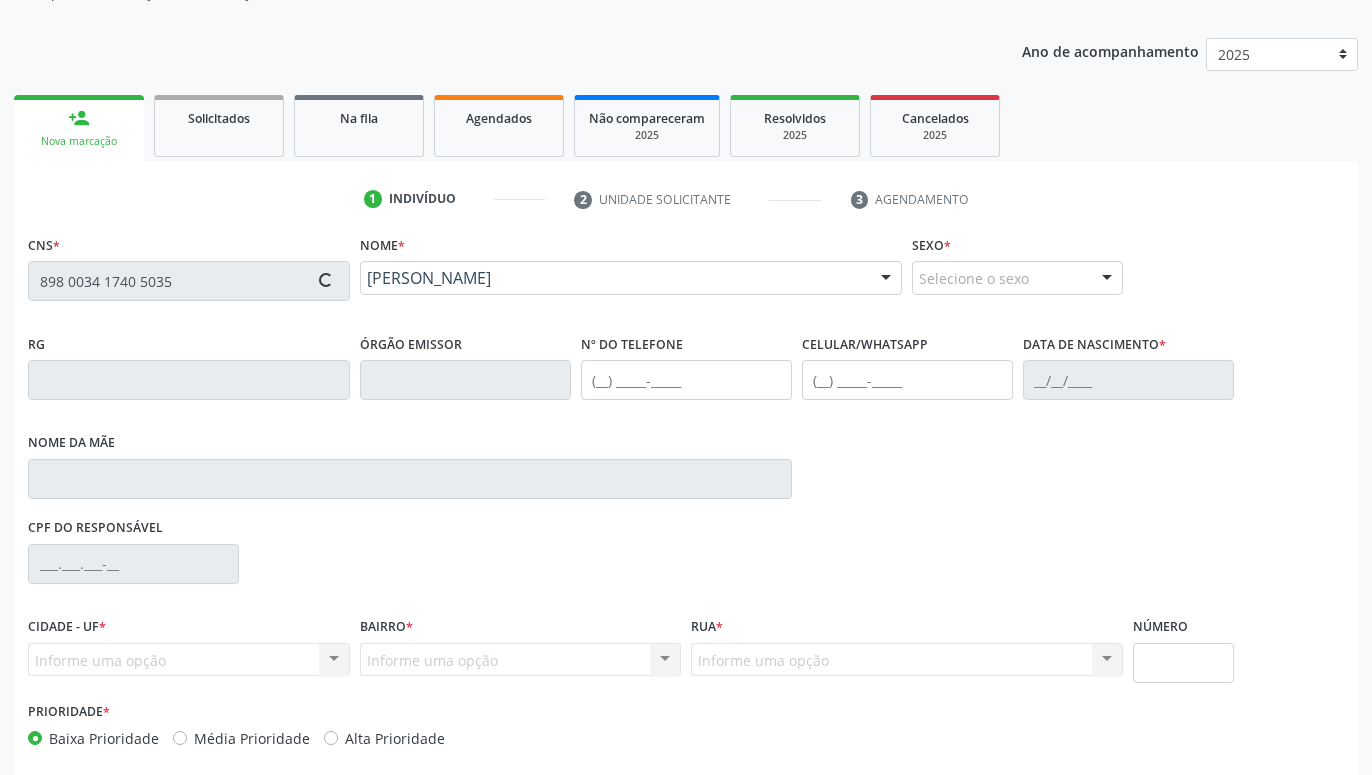 type on "[DATE]" 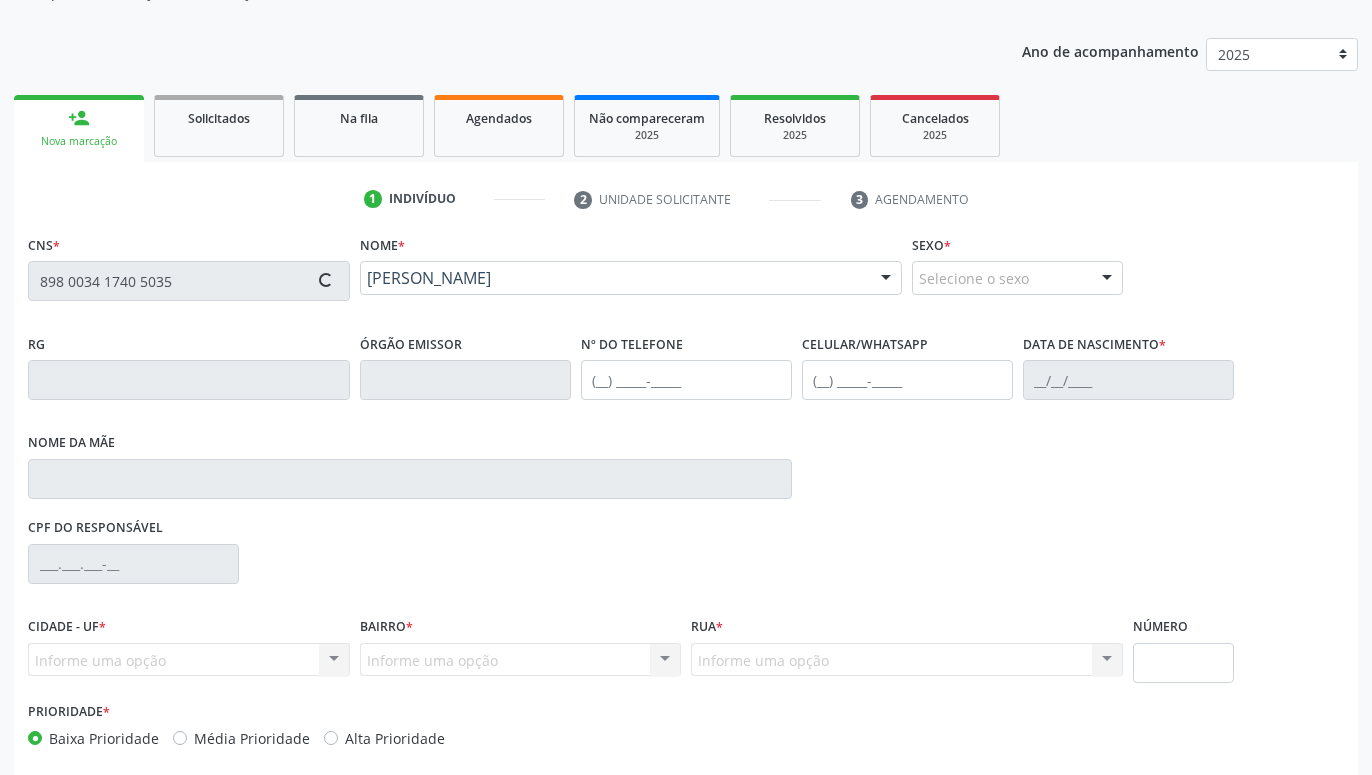 type on "Magna [PERSON_NAME]" 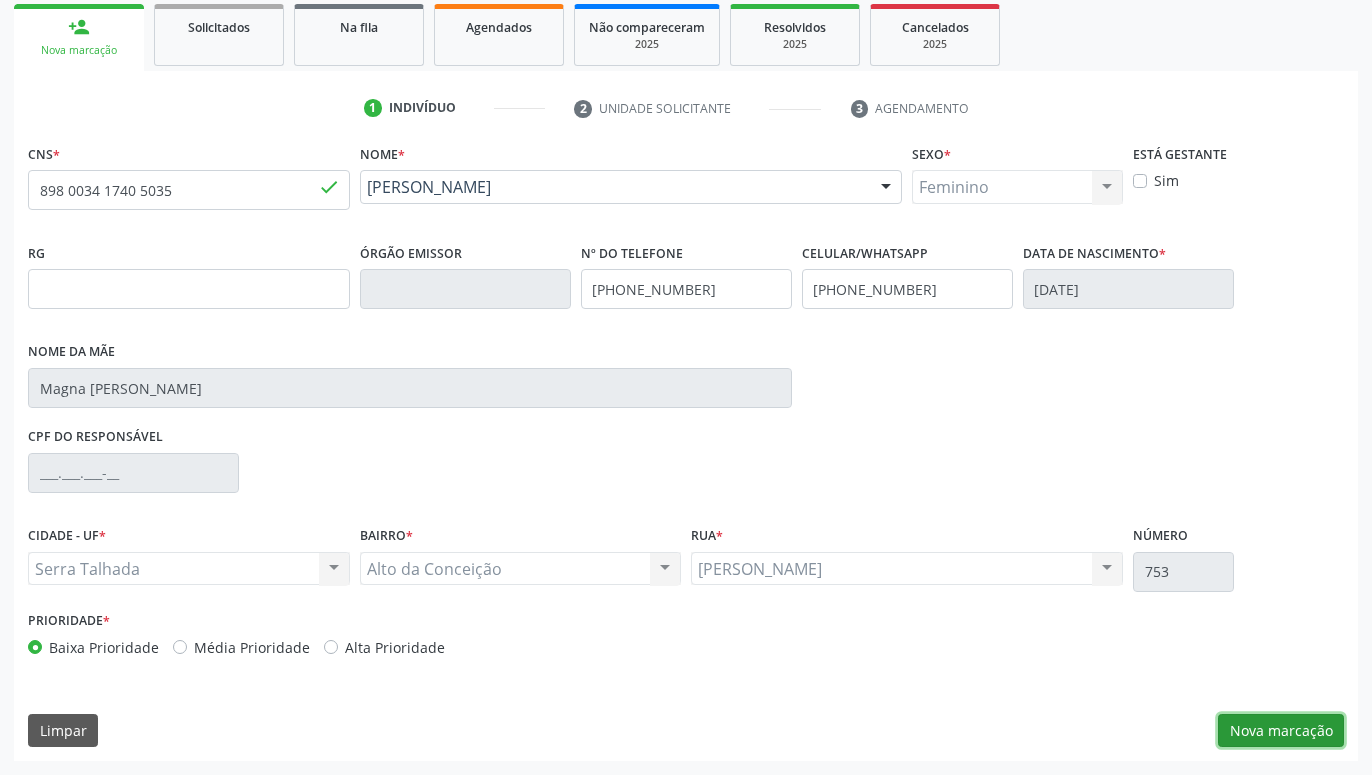 click on "Nova marcação" at bounding box center (1281, 731) 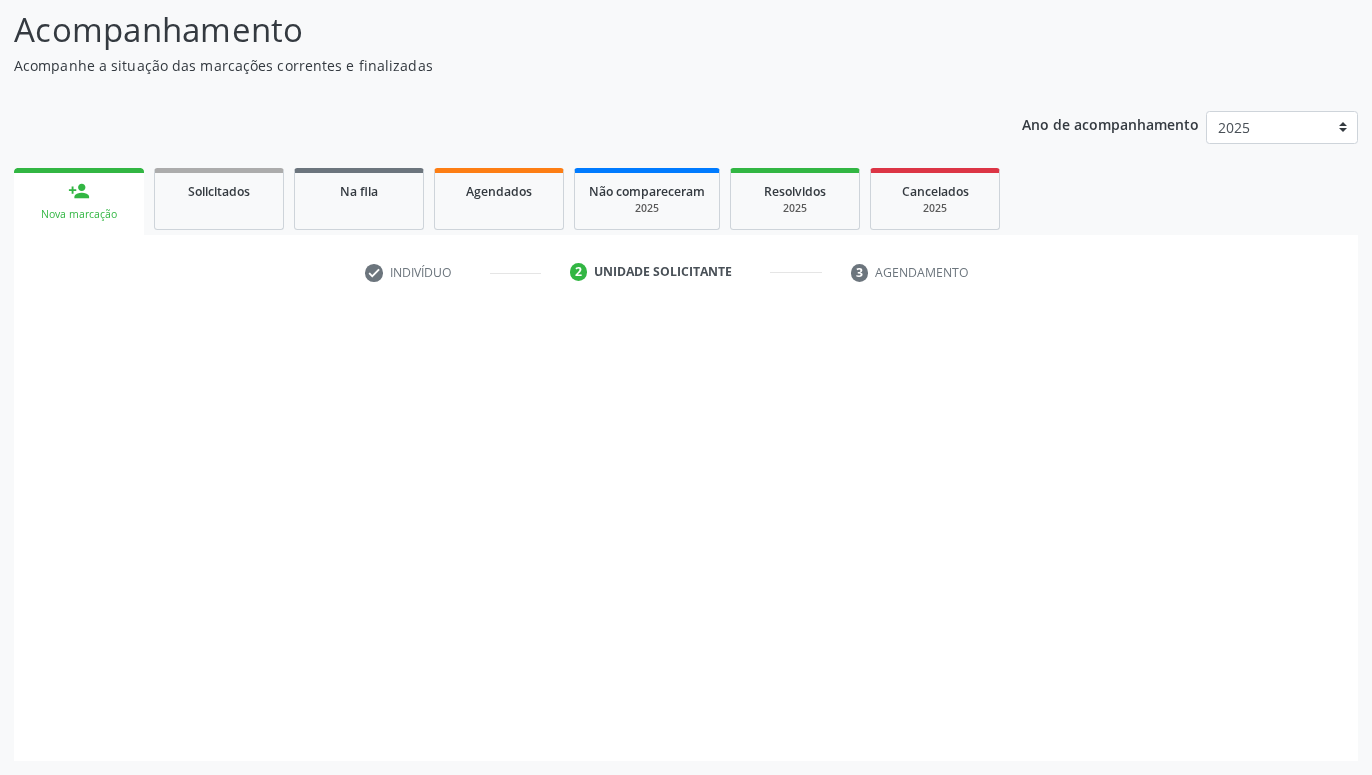 scroll, scrollTop: 131, scrollLeft: 0, axis: vertical 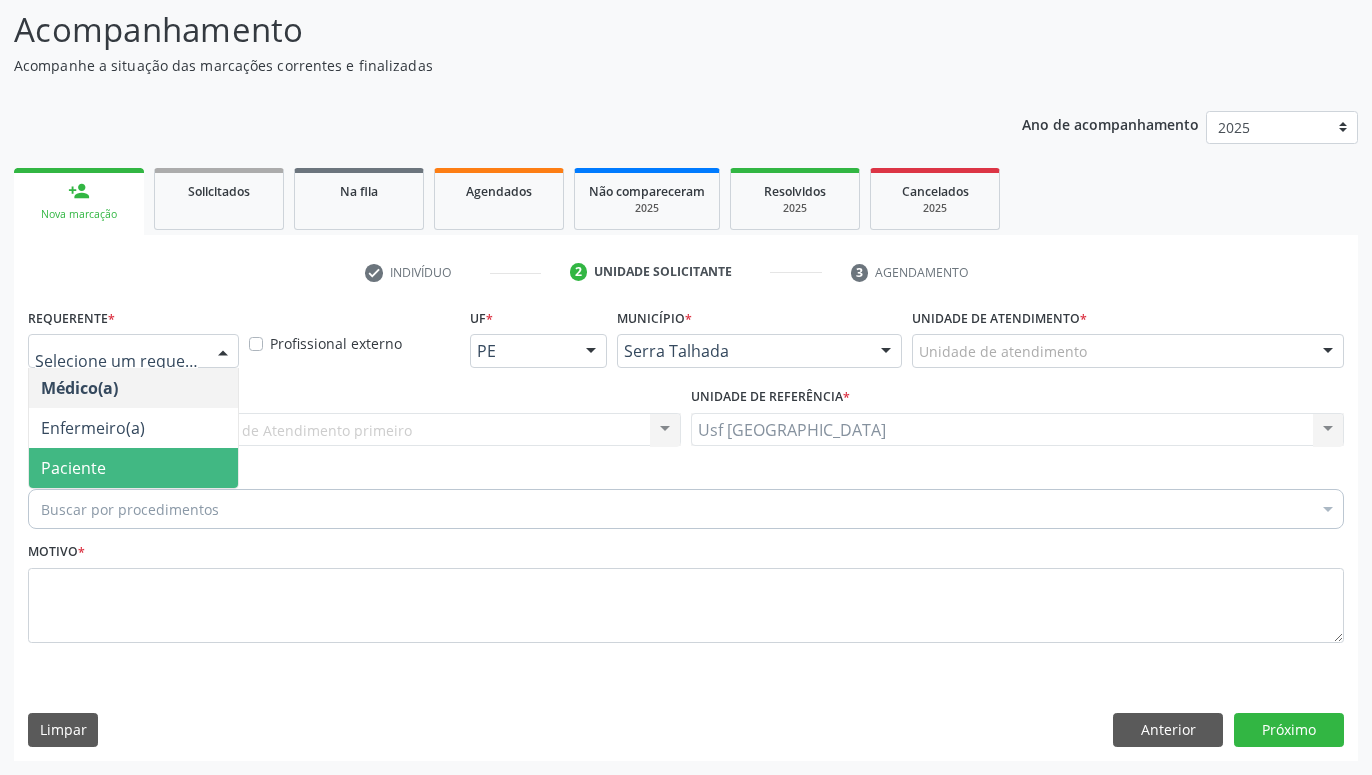 click on "Paciente" at bounding box center (133, 468) 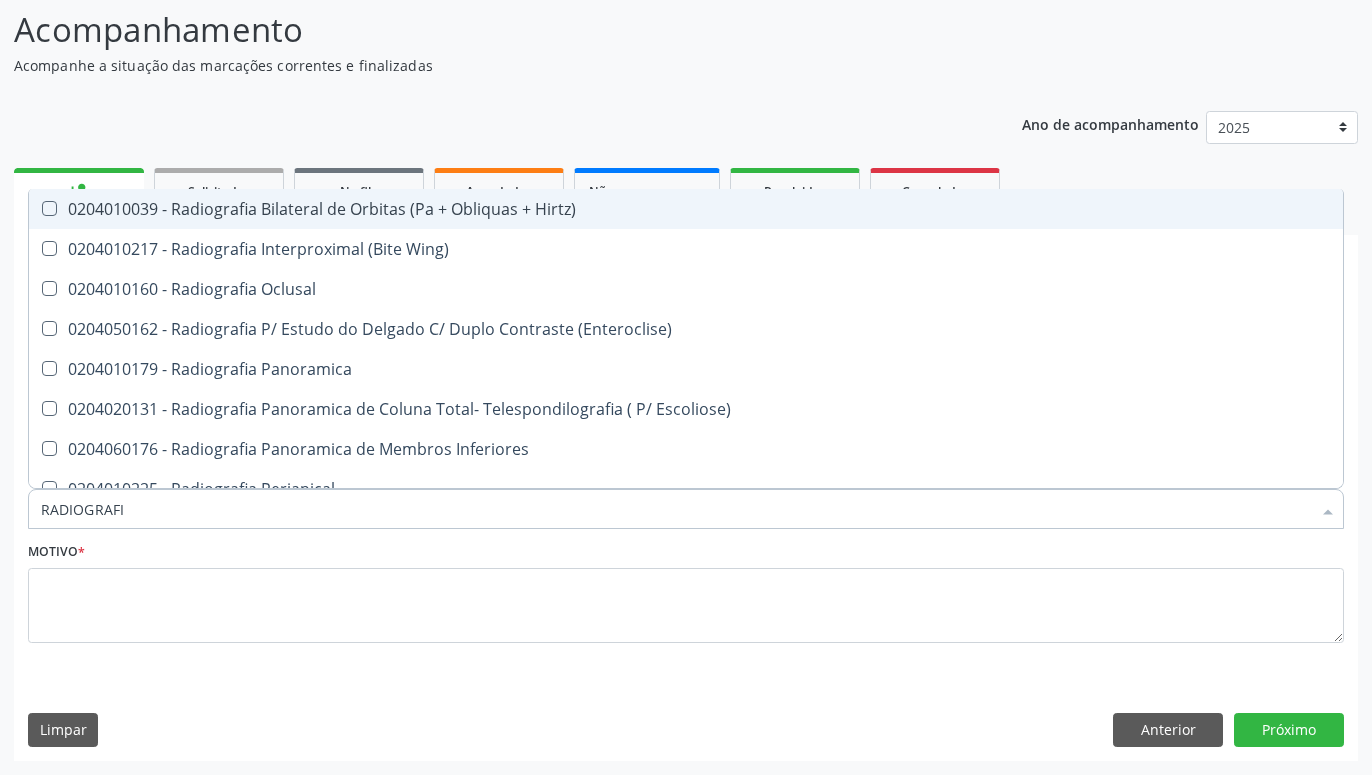 type on "RADIOGRAFIA" 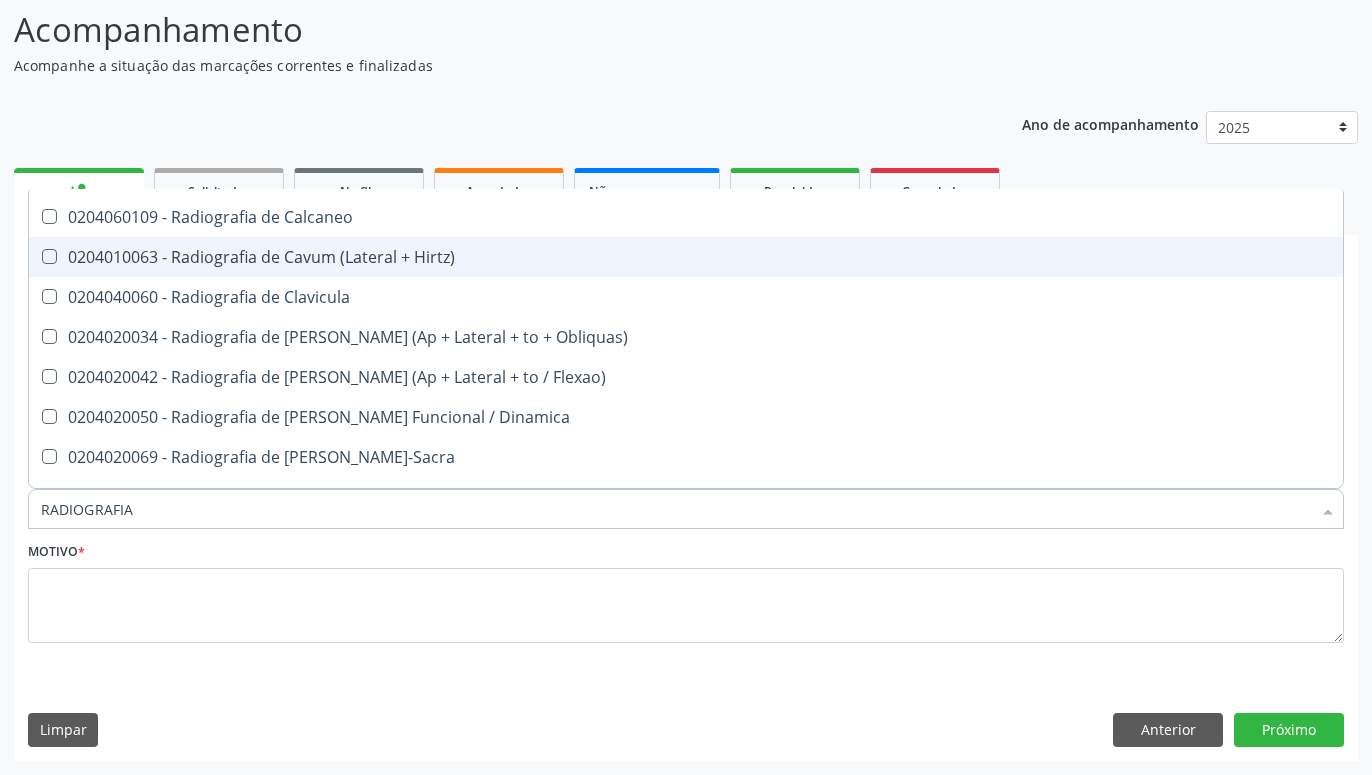 scroll, scrollTop: 924, scrollLeft: 0, axis: vertical 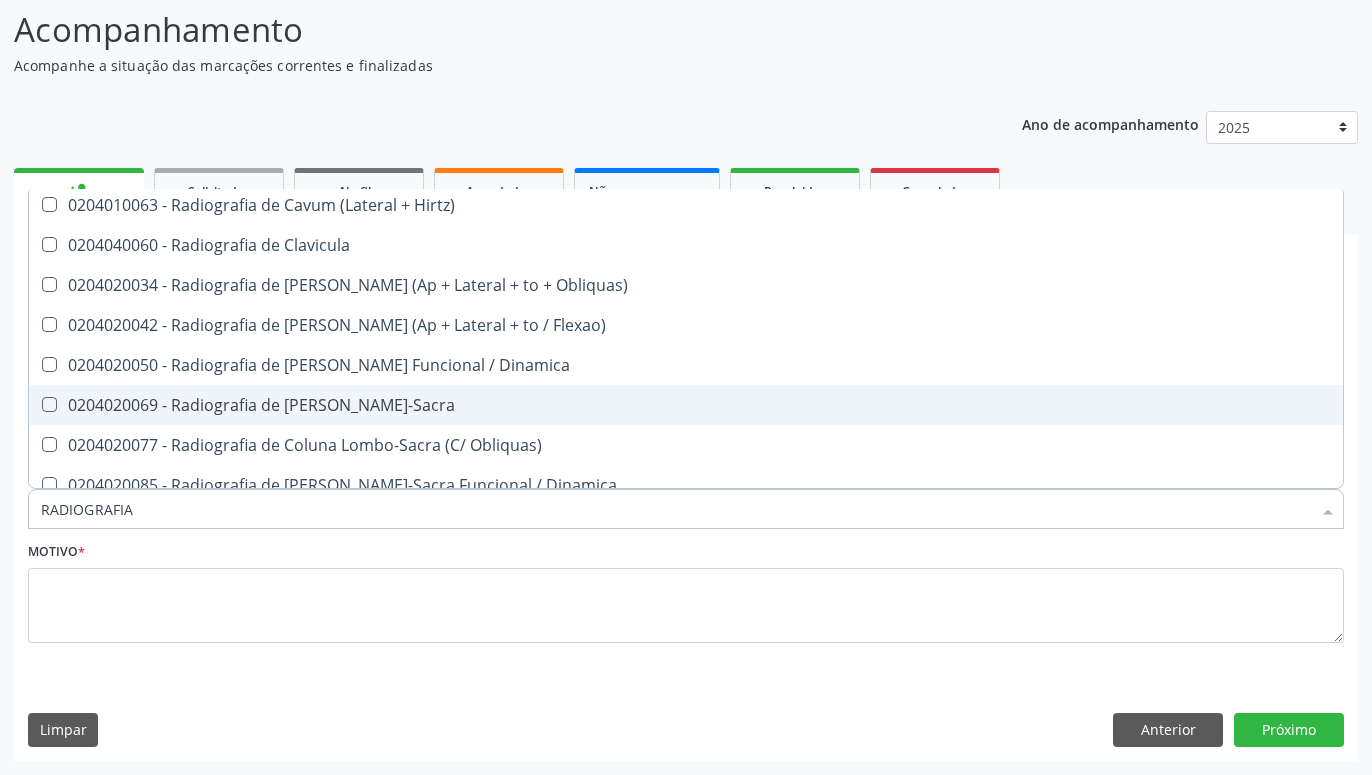 click on "0204020069 - Radiografia de [PERSON_NAME]-Sacra" at bounding box center [686, 405] 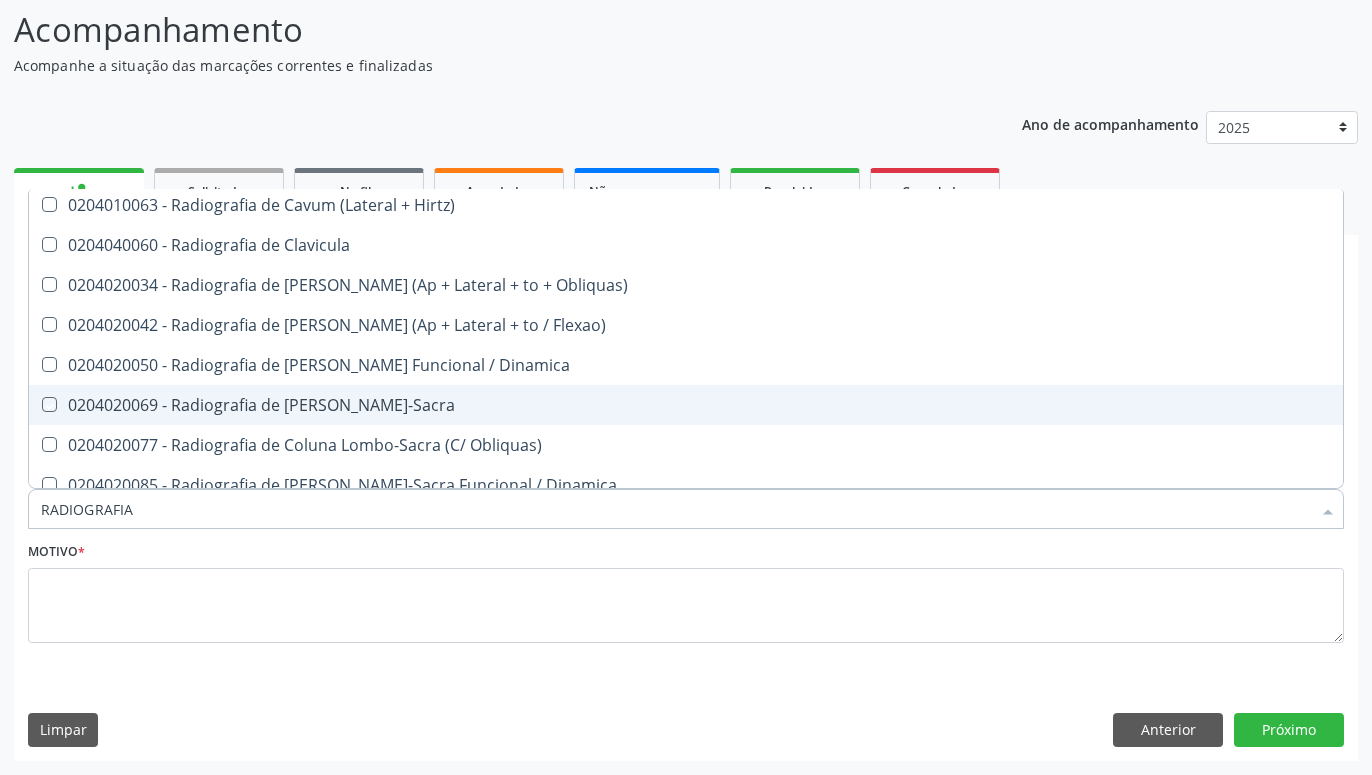checkbox on "true" 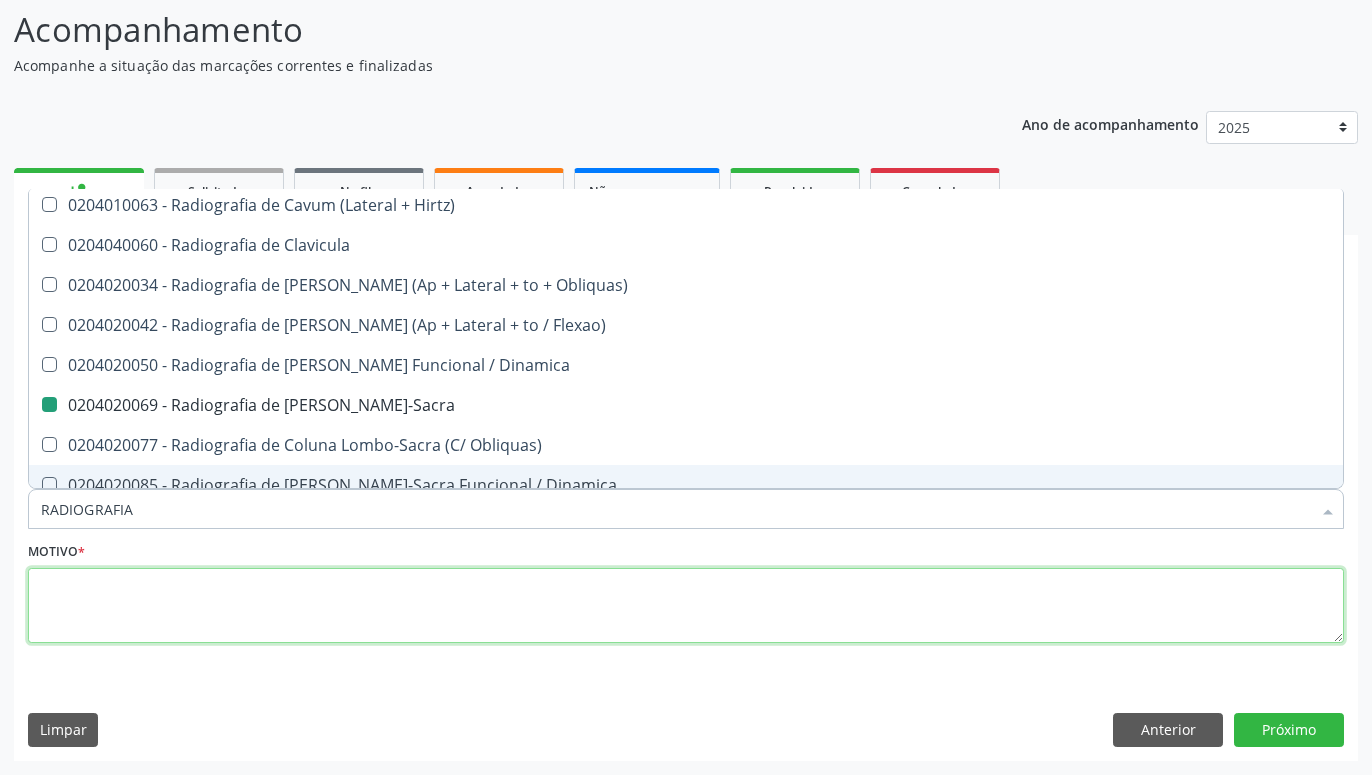 click at bounding box center [686, 606] 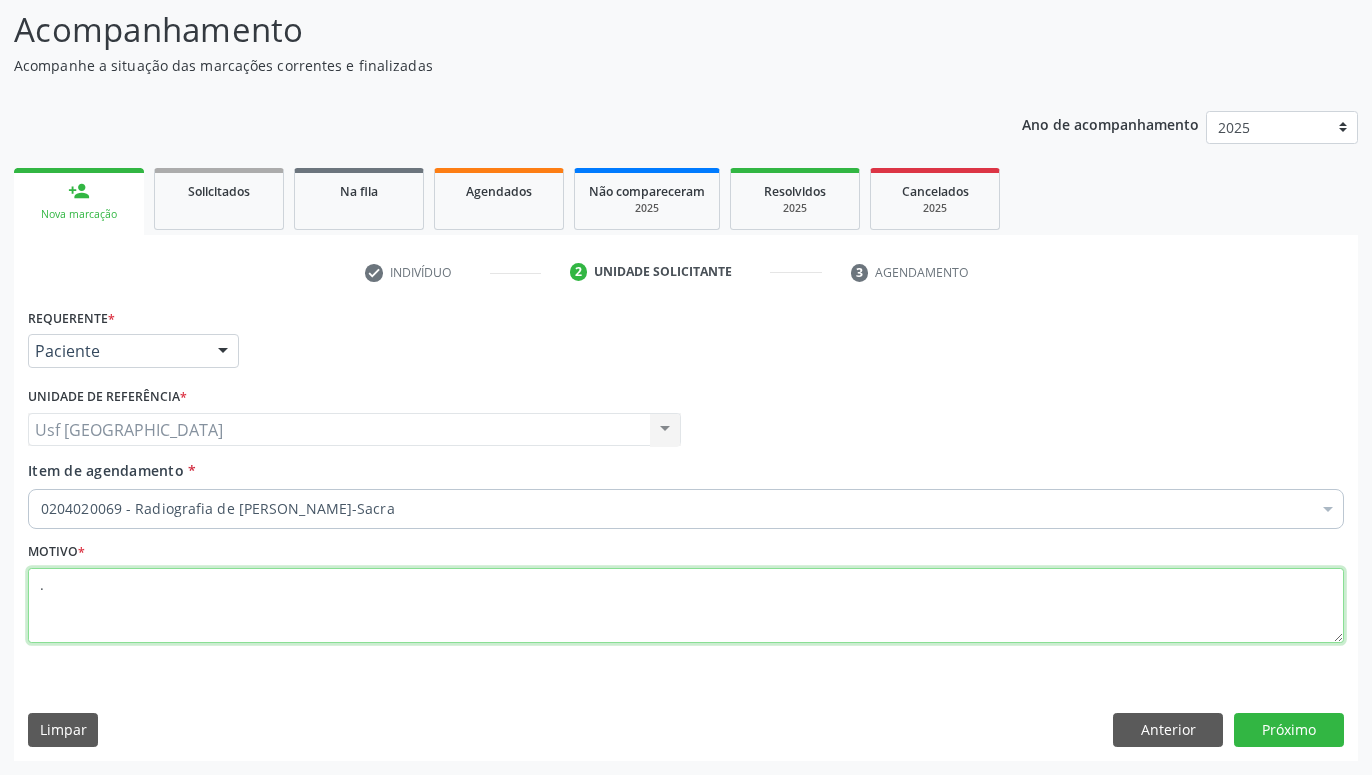 scroll, scrollTop: 0, scrollLeft: 0, axis: both 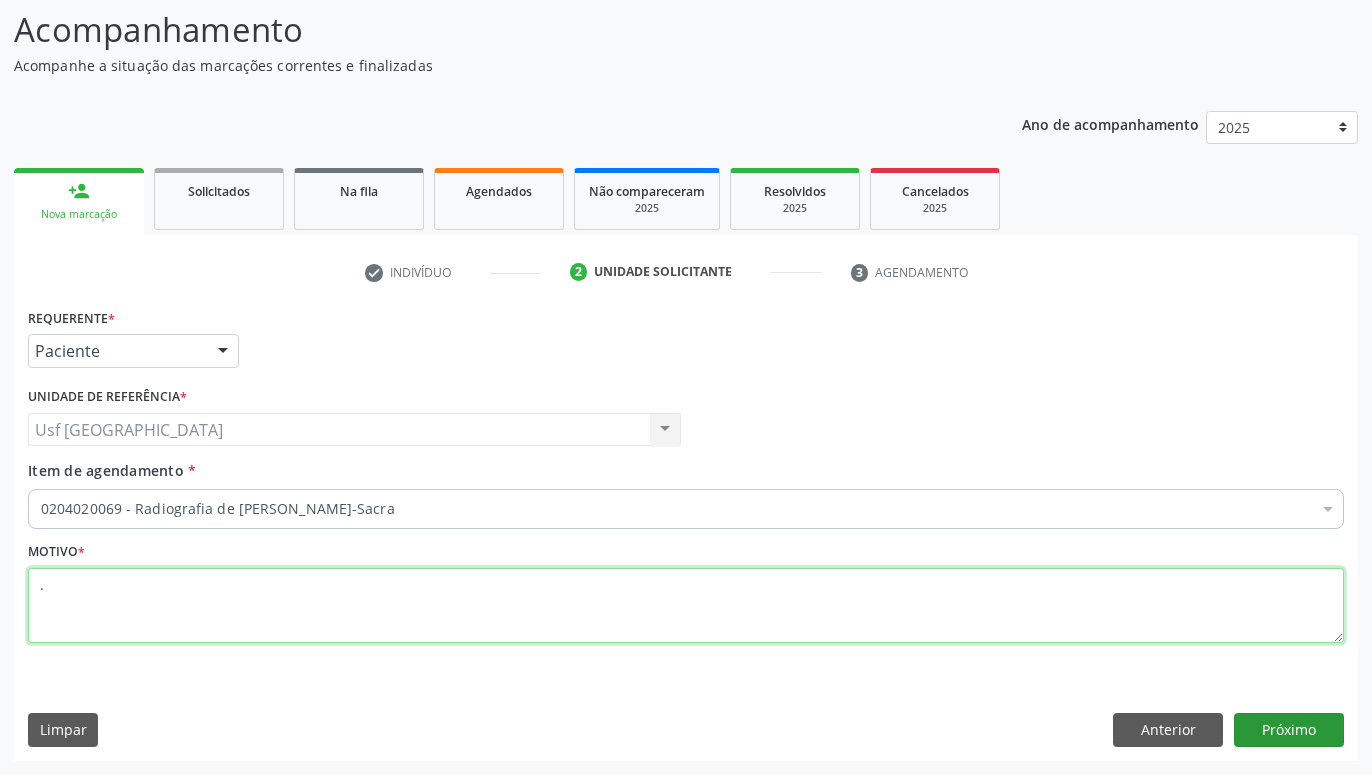 type on "." 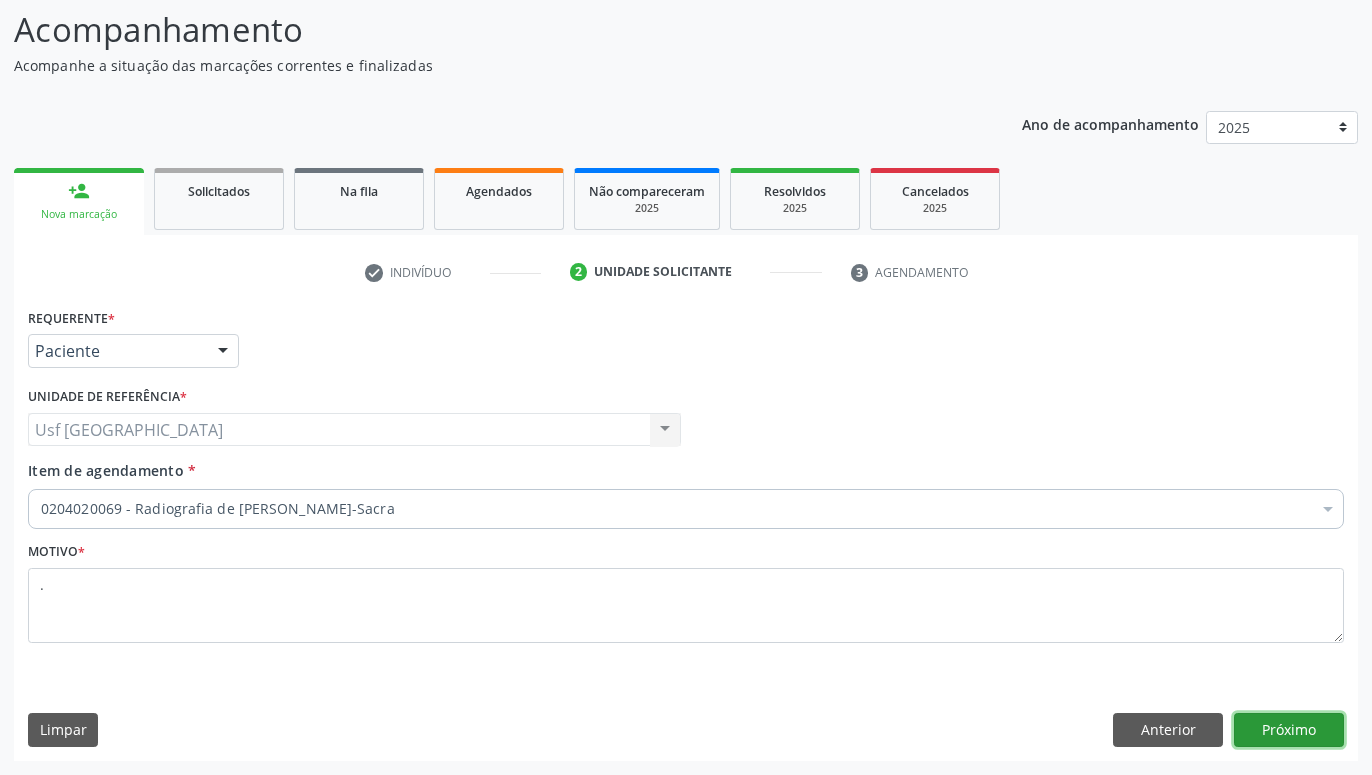 click on "Próximo" at bounding box center (1289, 730) 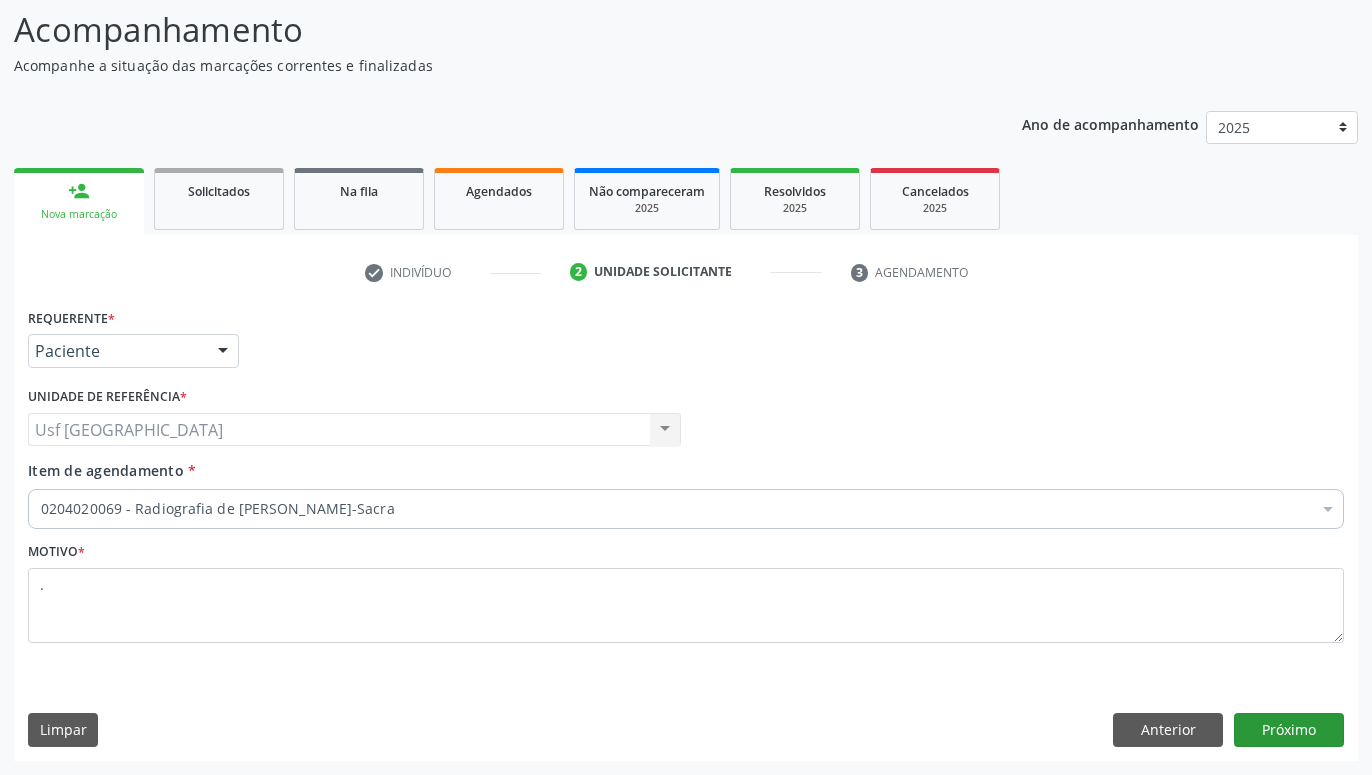 scroll, scrollTop: 95, scrollLeft: 0, axis: vertical 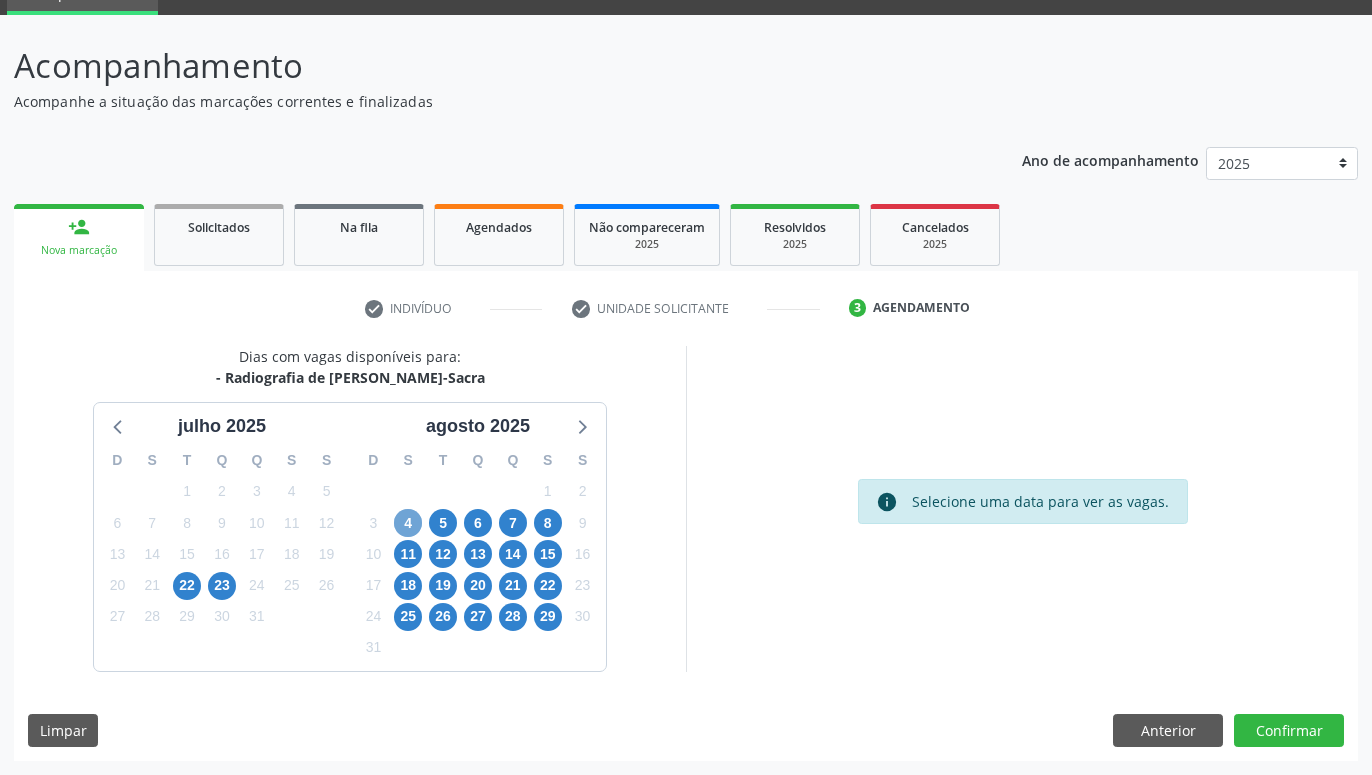 click on "4" at bounding box center (408, 523) 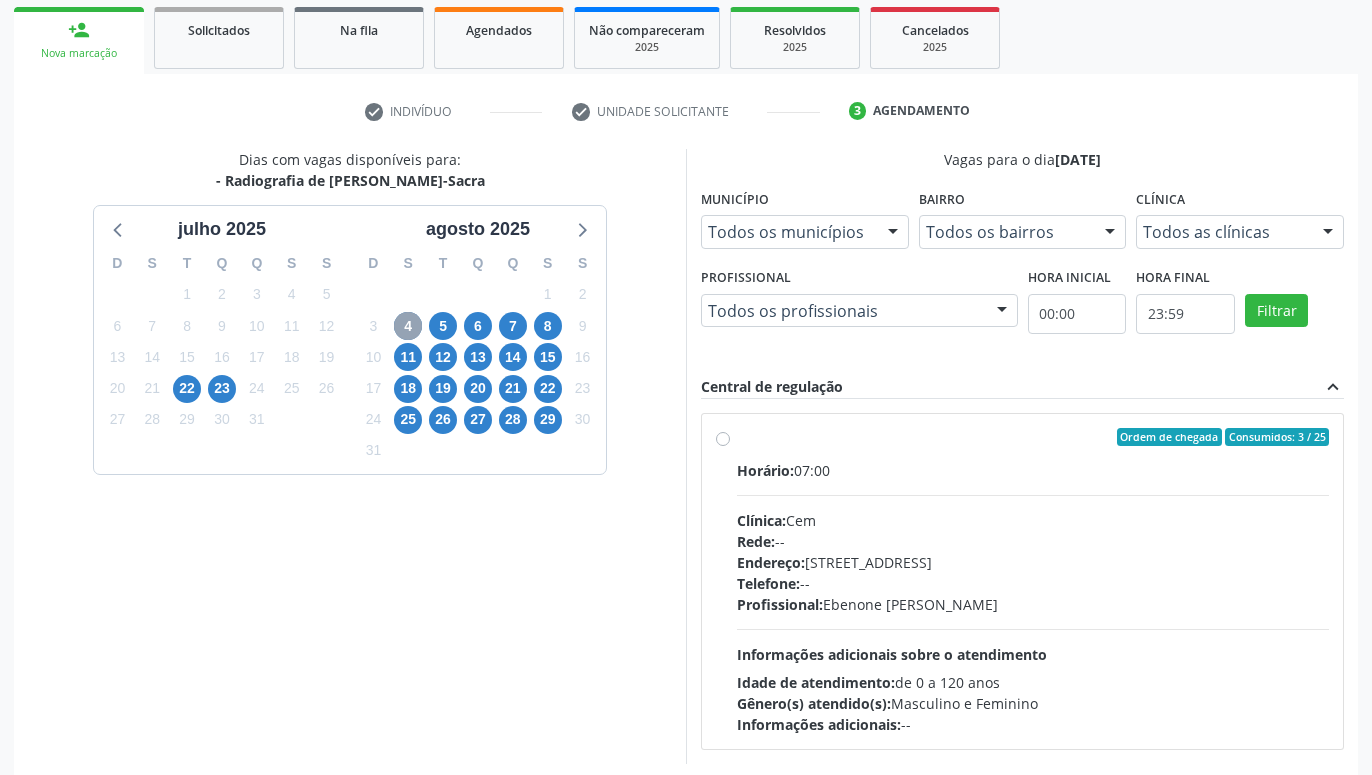 scroll, scrollTop: 299, scrollLeft: 0, axis: vertical 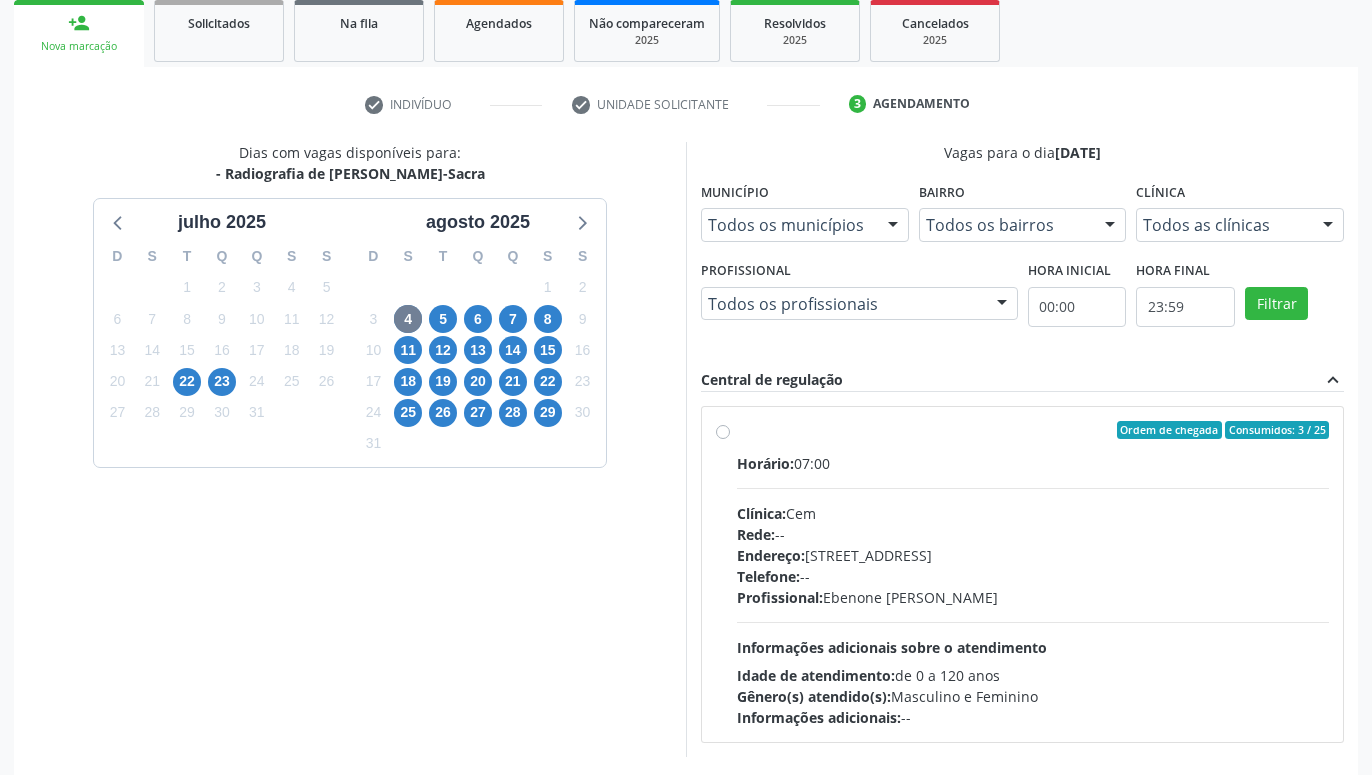 click on "Ordem de chegada
Consumidos: 3 / 25
Horário:   07:00
Clínica:  Cem
Rede:
--
Endereço:   Casa, nº 393, Nossa Senhora da Pen, Serra Talhada - PE
Telefone:   --
Profissional:
Ebenone Antonio da Silva
Informações adicionais sobre o atendimento
Idade de atendimento:
de 0 a 120 anos
Gênero(s) atendido(s):
Masculino e Feminino
Informações adicionais:
--" at bounding box center [1033, 574] 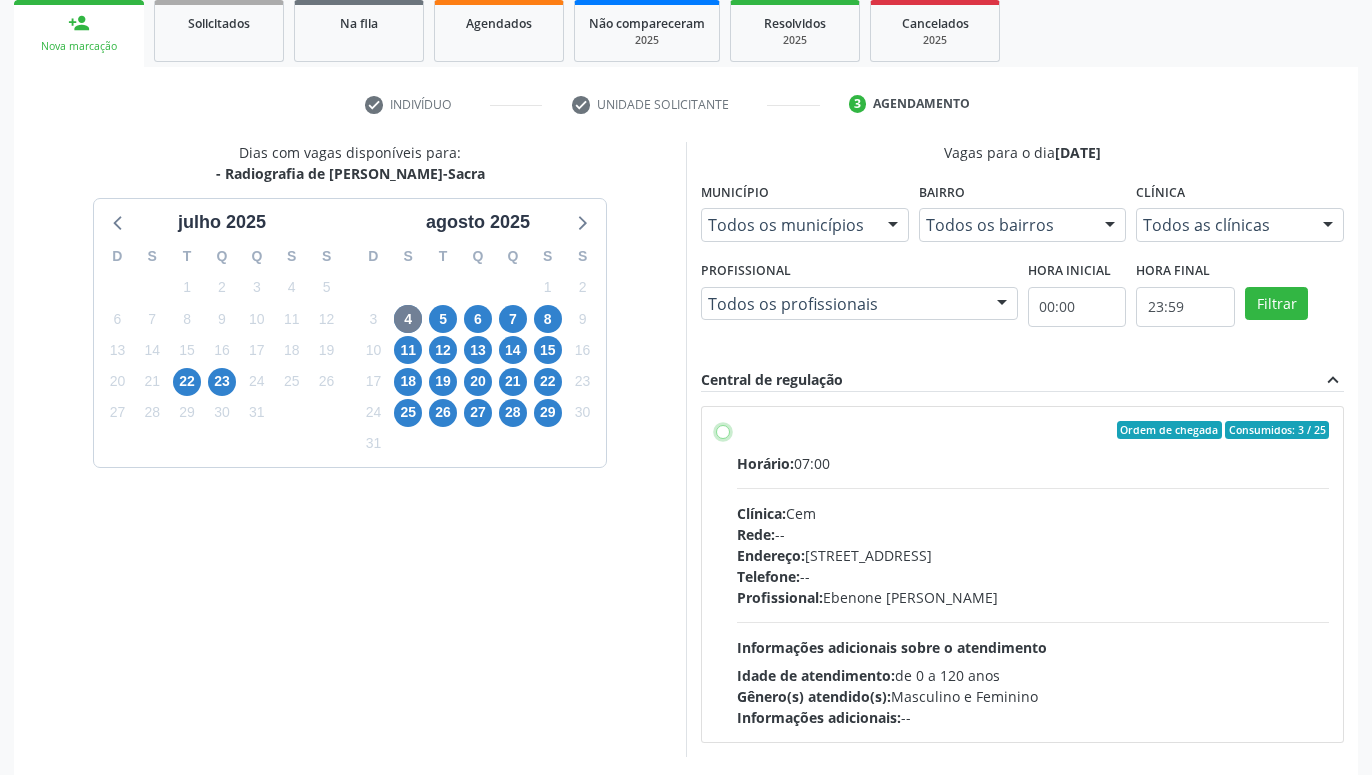 click on "Ordem de chegada
Consumidos: 3 / 25
Horário:   07:00
Clínica:  Cem
Rede:
--
Endereço:   Casa, nº 393, Nossa Senhora da Pen, Serra Talhada - PE
Telefone:   --
Profissional:
Ebenone Antonio da Silva
Informações adicionais sobre o atendimento
Idade de atendimento:
de 0 a 120 anos
Gênero(s) atendido(s):
Masculino e Feminino
Informações adicionais:
--" at bounding box center (723, 430) 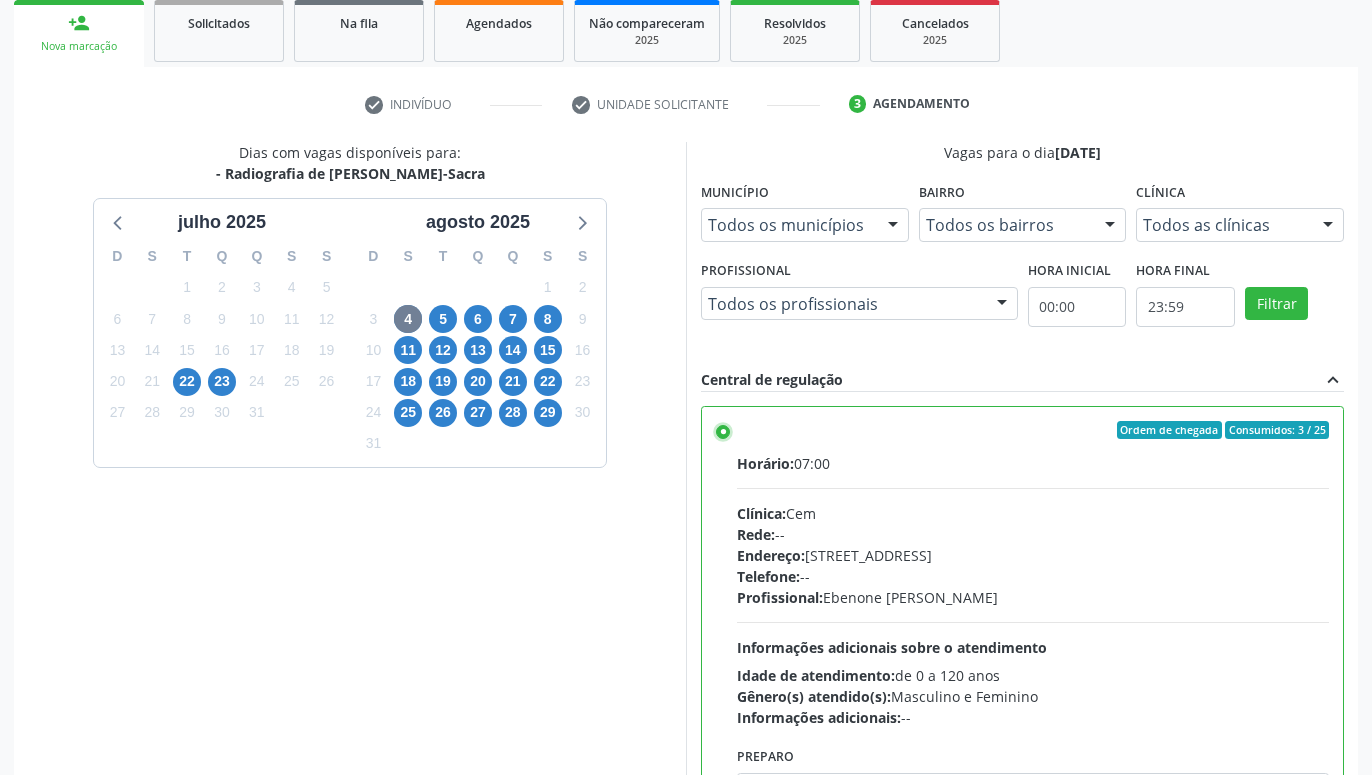 scroll, scrollTop: 420, scrollLeft: 0, axis: vertical 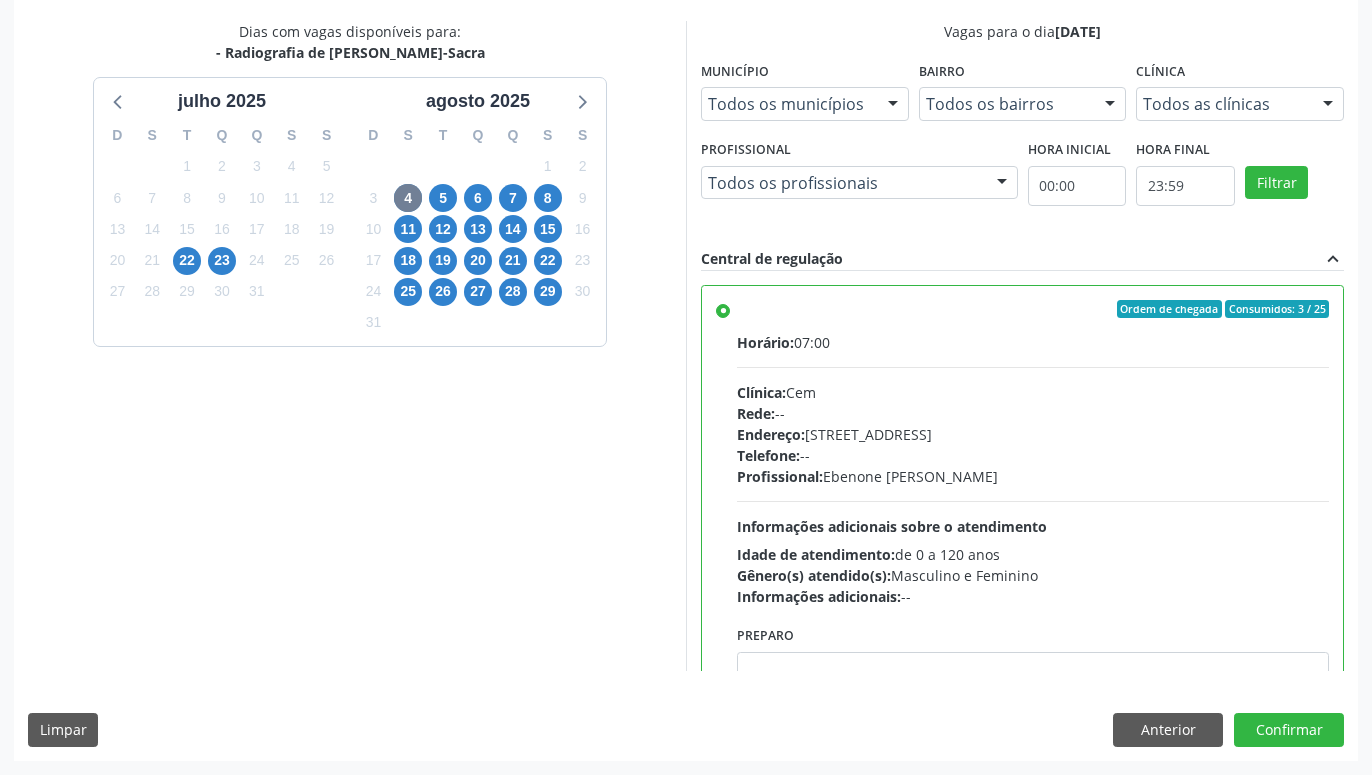 click on "Dias com vagas disponíveis para:
- Radiografia de Coluna Lombo-Sacra
julho 2025 D S T Q Q S S 29 30 1 2 3 4 5 6 7 8 9 10 11 12 13 14 15 16 17 18 19 20 21 22 23 24 25 26 27 28 29 30 31 1 2 3 4 5 6 7 8 9 agosto 2025 D S T Q Q S S 27 28 29 30 31 1 2 3 4 5 6 7 8 9 10 11 12 13 14 15 16 17 18 19 20 21 22 23 24 25 26 27 28 29 30 31 1 2 3 4 5 6
Vagas para o dia
04/08/2025
Município
Todos os municípios         Todos os municípios   Serra Talhada - PE
Nenhum resultado encontrado para: "   "
Não há nenhuma opção para ser exibida.
Bairro
Todos os bairros         Todos os bairros   Nossa Senhora da Pen
Nenhum resultado encontrado para: "   "
Não há nenhuma opção para ser exibida.
Clínica
Todos as clínicas         Todos as clínicas   Cem
Nenhum resultado encontrado para: "   "
Profissional" at bounding box center [686, 390] 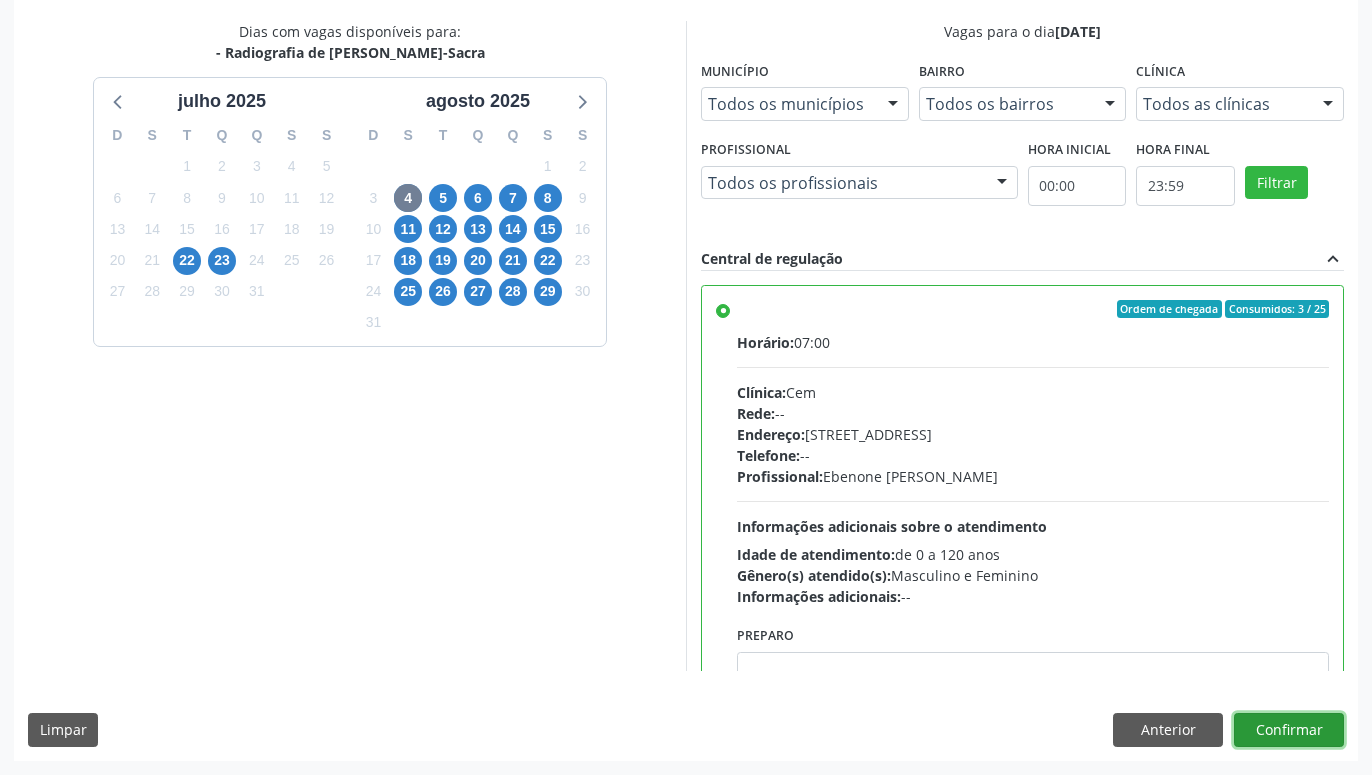 click on "Confirmar" at bounding box center (1289, 730) 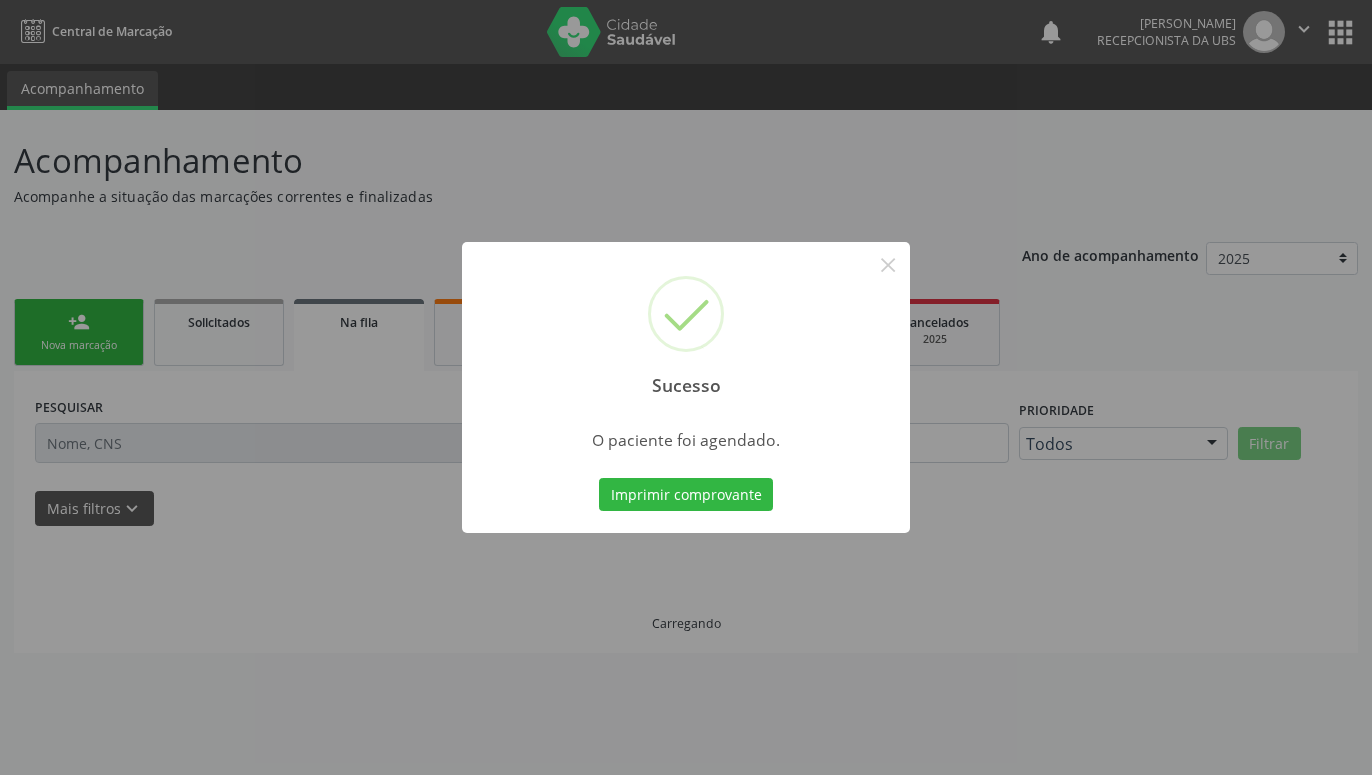 scroll, scrollTop: 0, scrollLeft: 0, axis: both 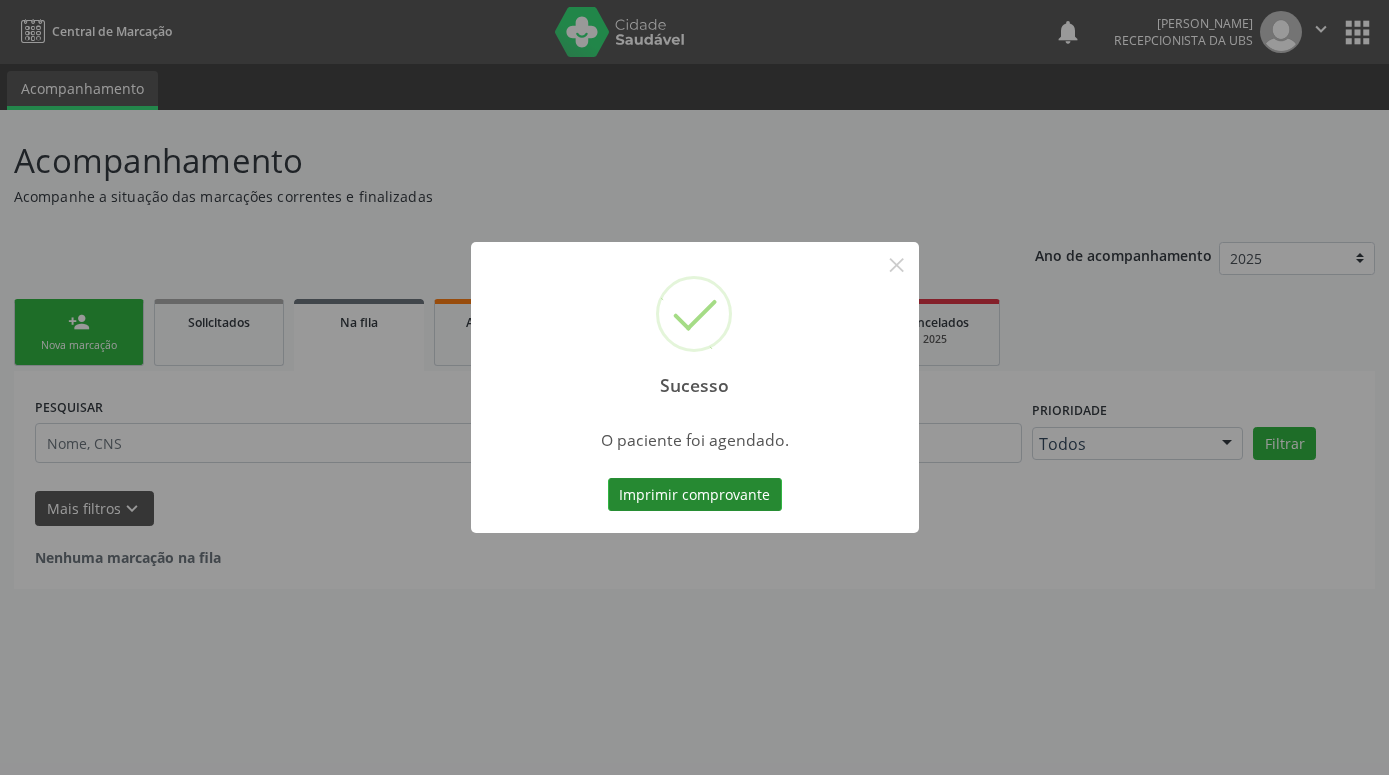 click on "Imprimir comprovante" at bounding box center [695, 495] 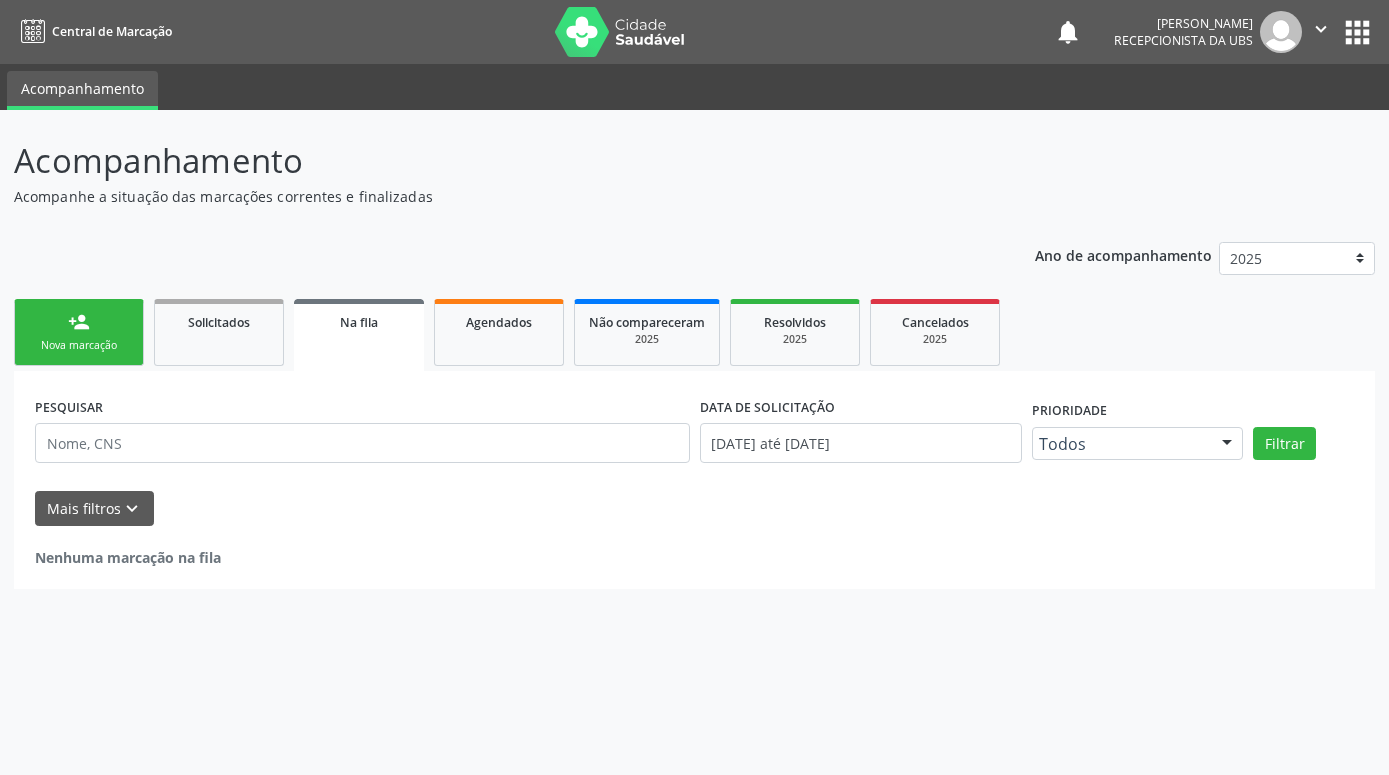 drag, startPoint x: 111, startPoint y: 334, endPoint x: 92, endPoint y: 272, distance: 64.84597 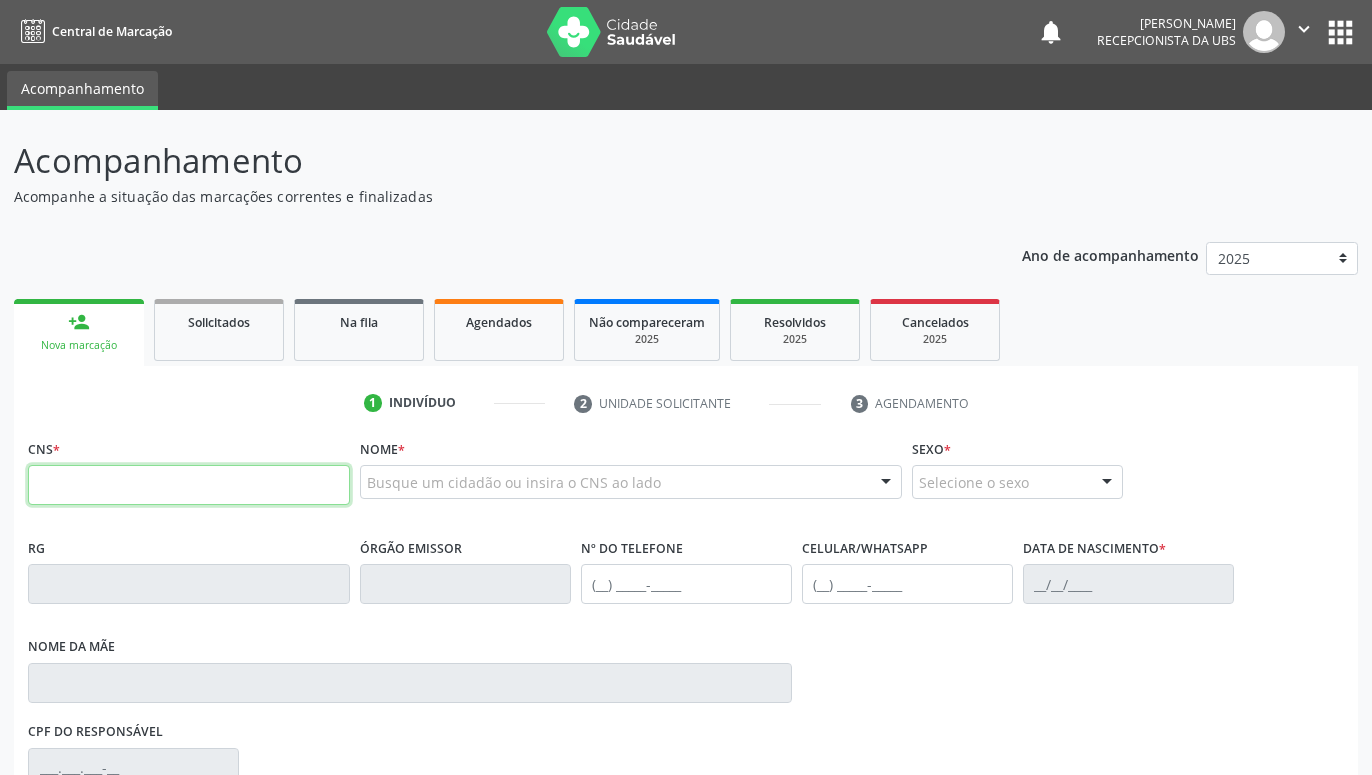 click at bounding box center [189, 485] 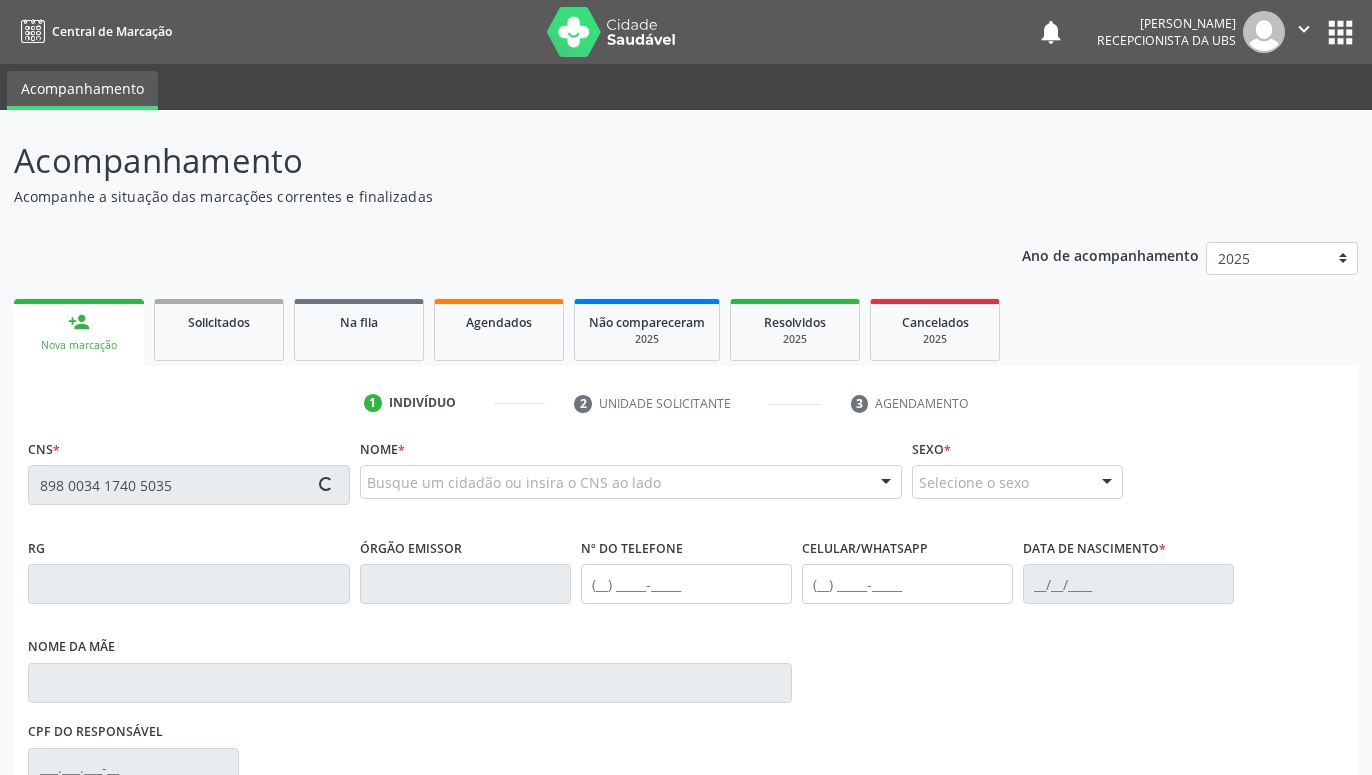 type on "898 0034 1740 5035" 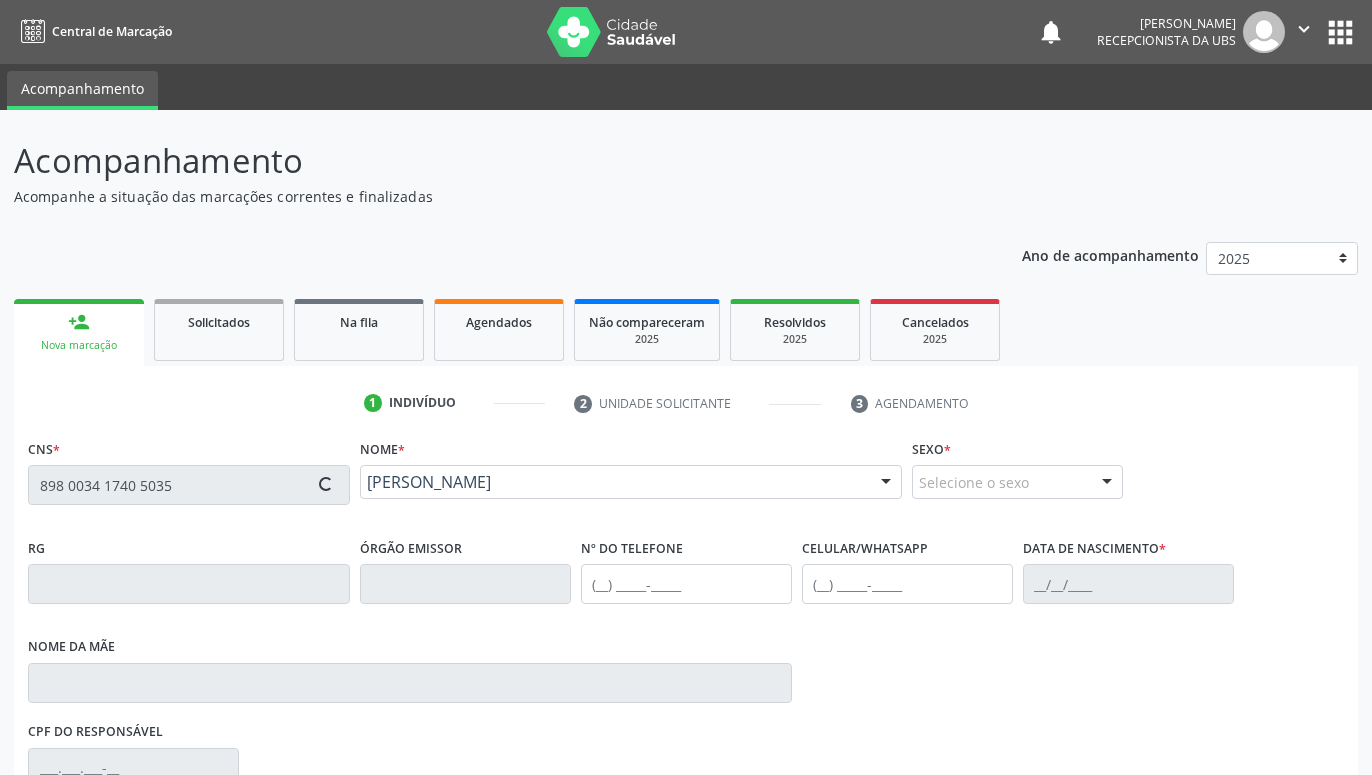 type on "[PHONE_NUMBER]" 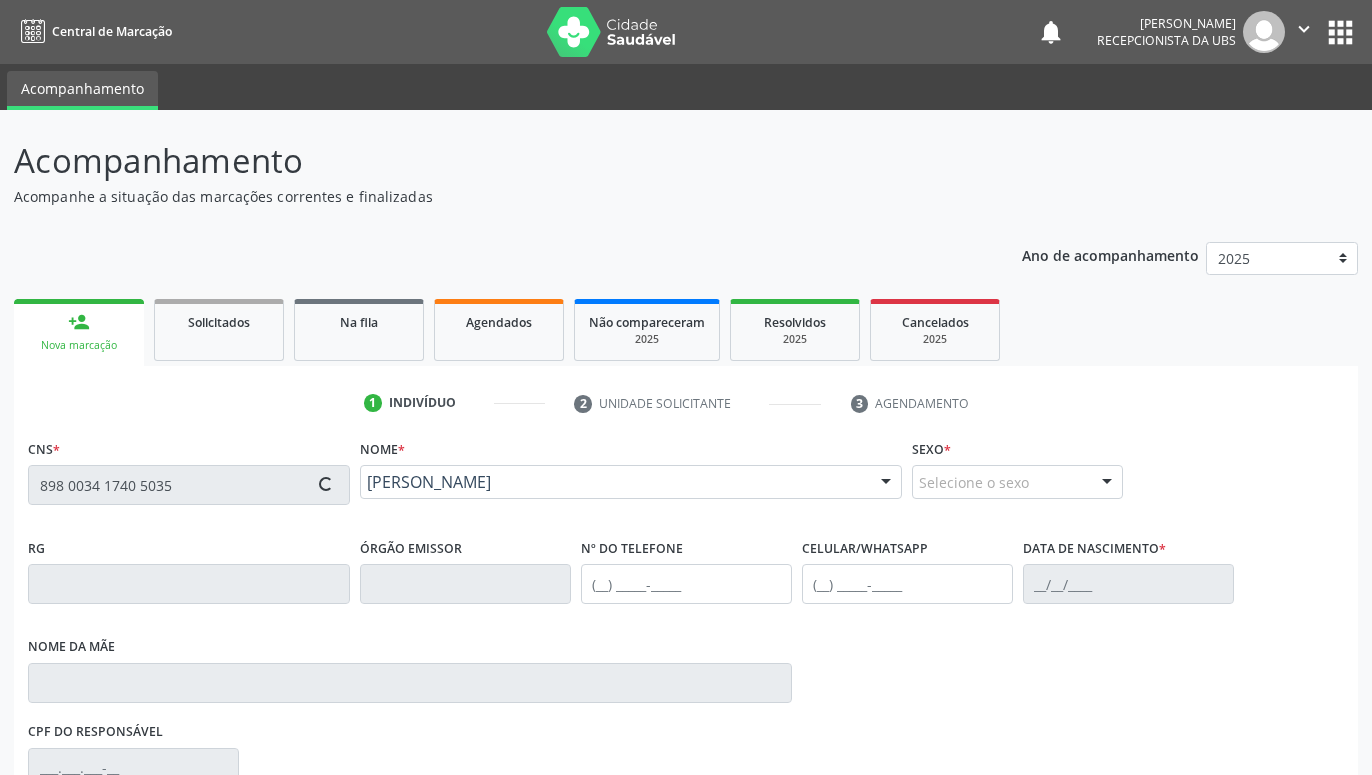 type on "[PHONE_NUMBER]" 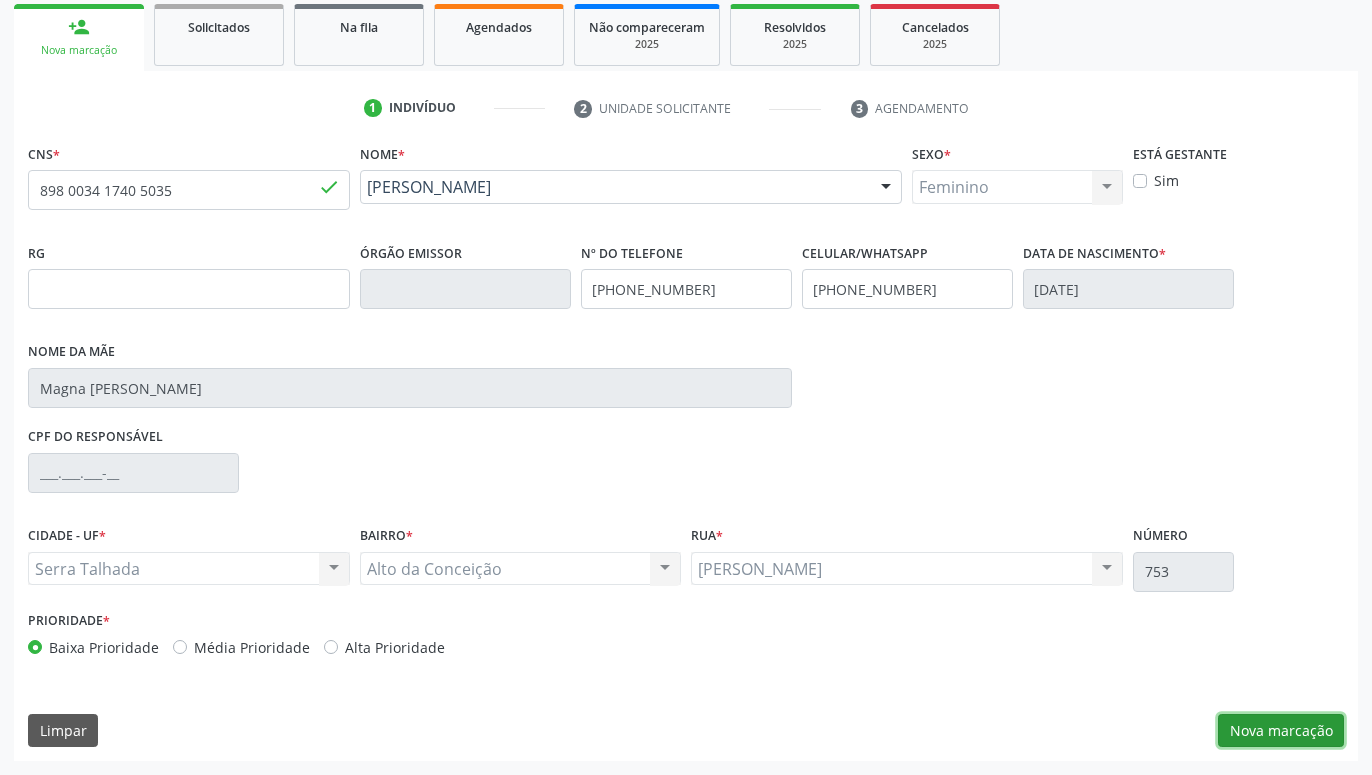 click on "Nova marcação" at bounding box center (1281, 731) 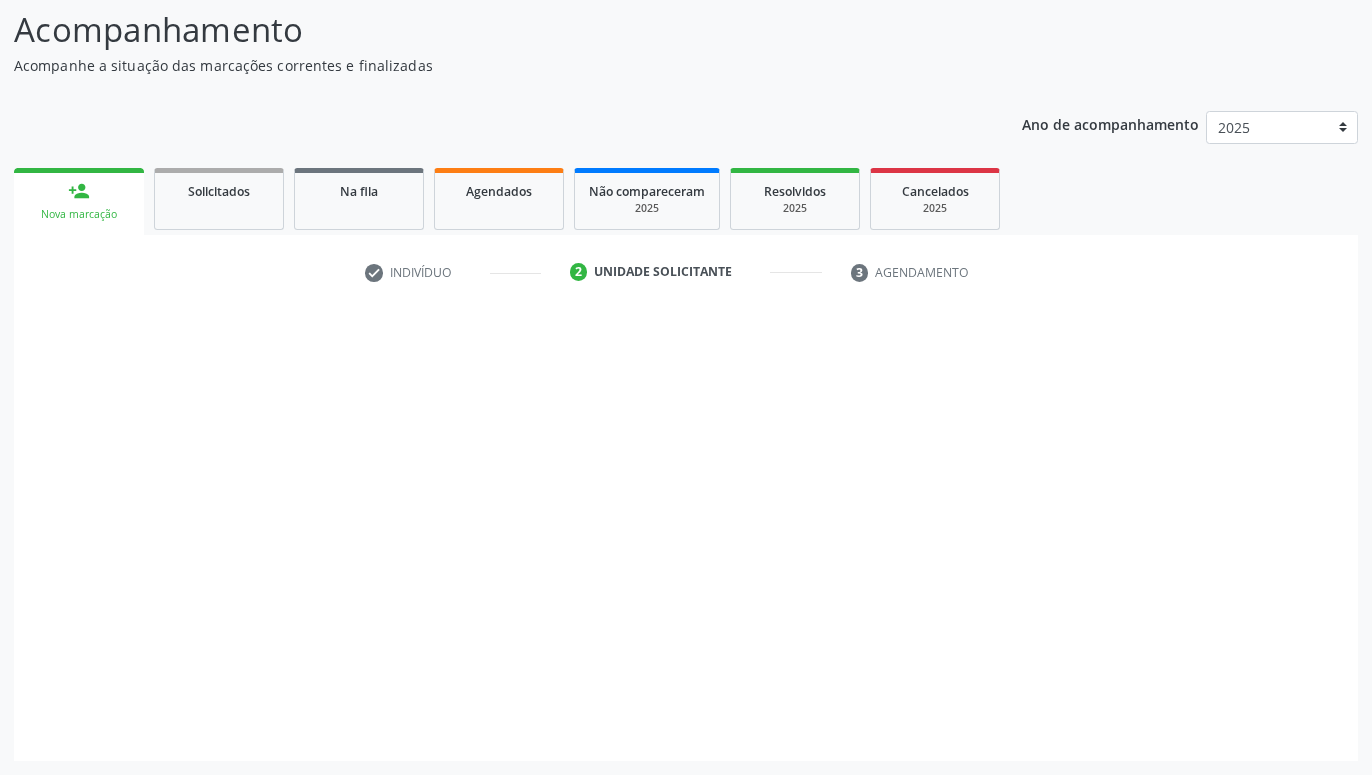 scroll, scrollTop: 131, scrollLeft: 0, axis: vertical 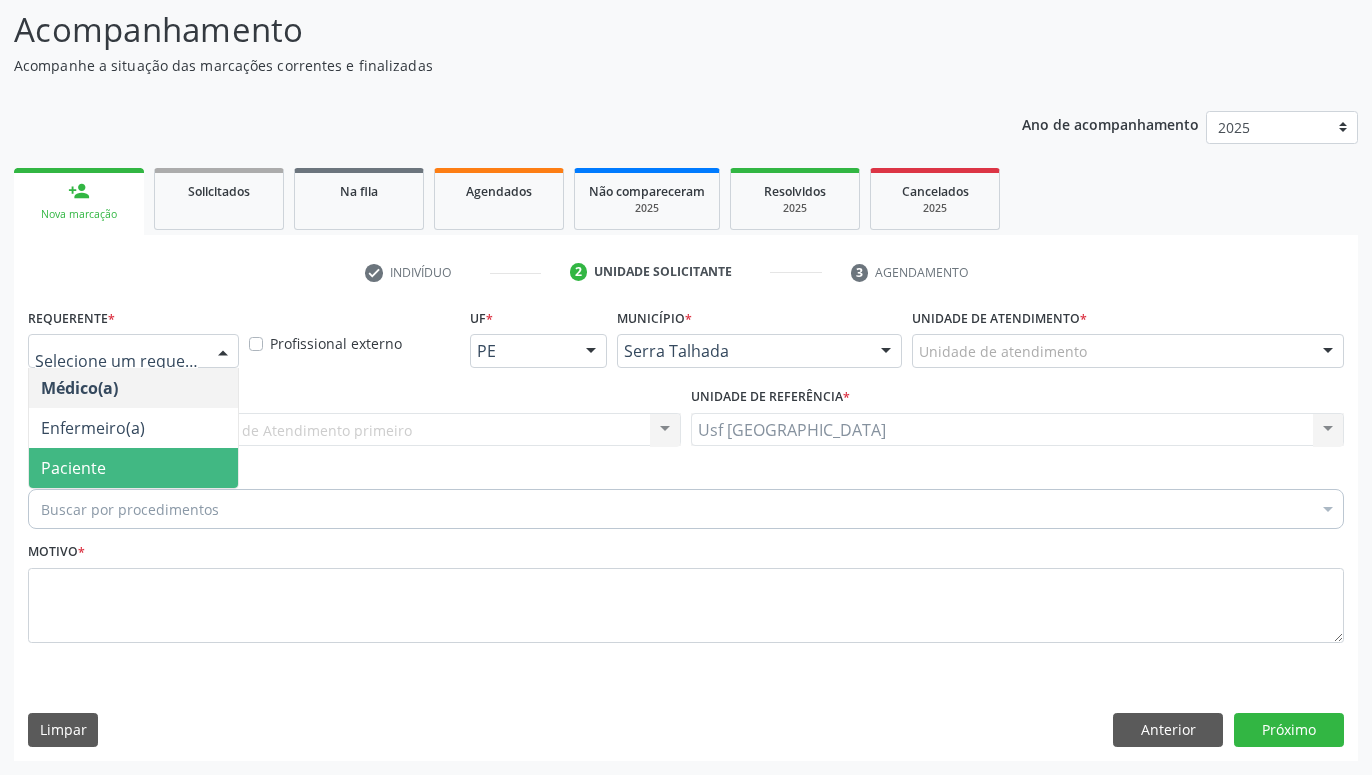 click on "Paciente" at bounding box center [133, 468] 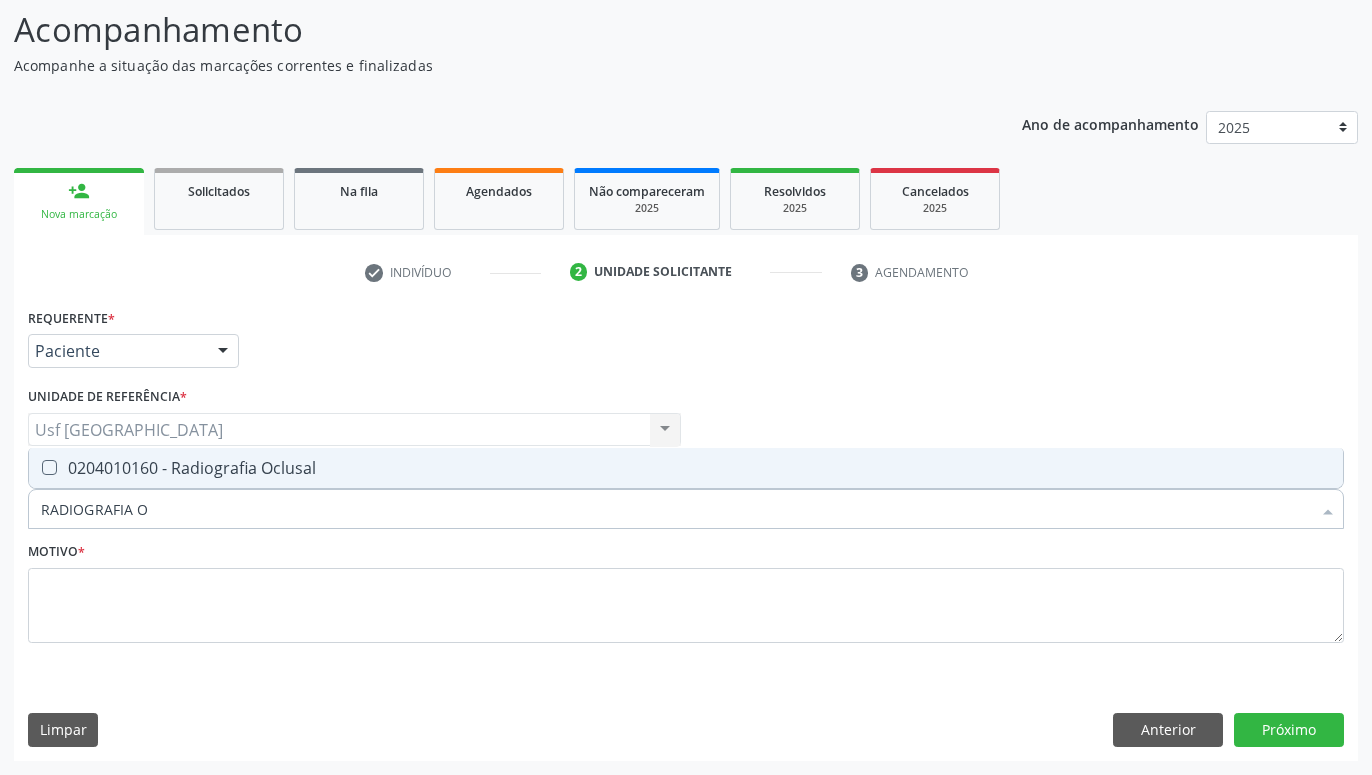 scroll, scrollTop: 0, scrollLeft: 0, axis: both 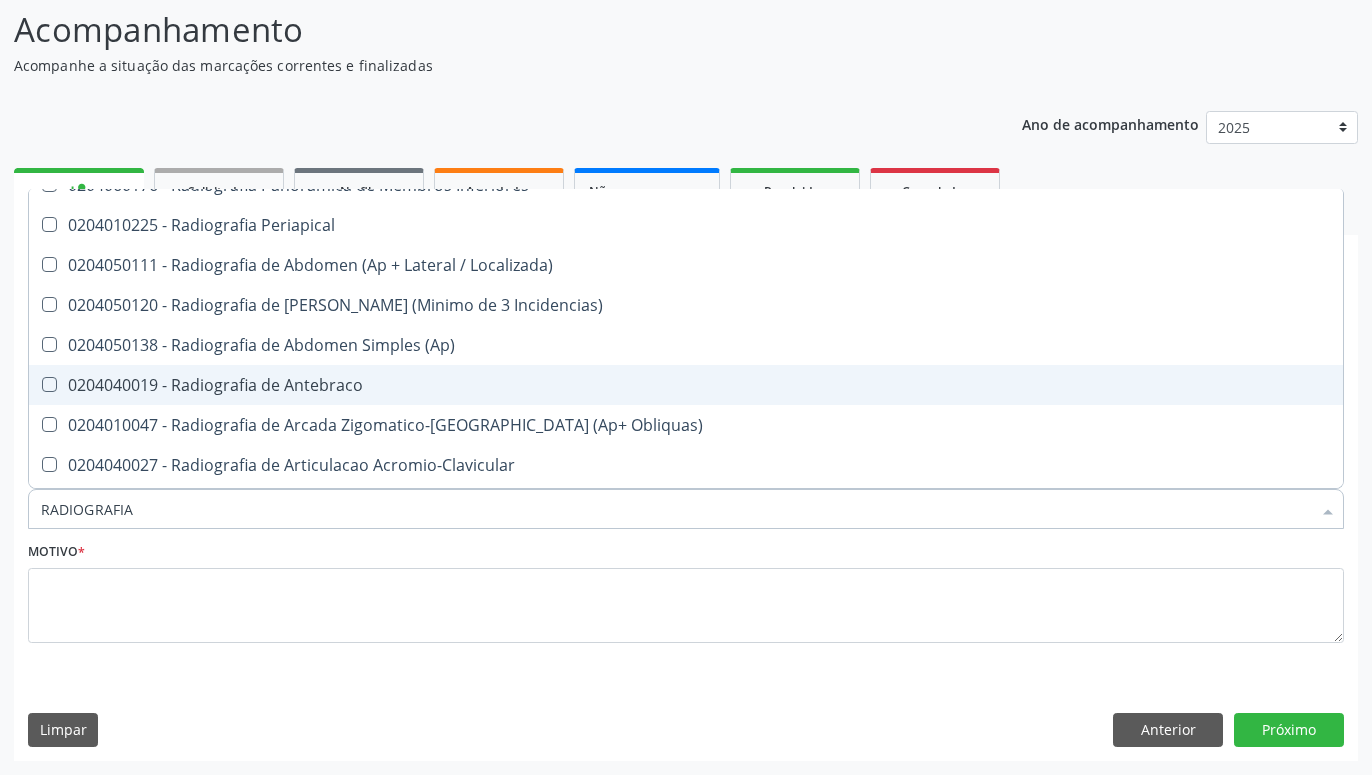 click on "0204040019 - Radiografia de Antebraco" at bounding box center (686, 385) 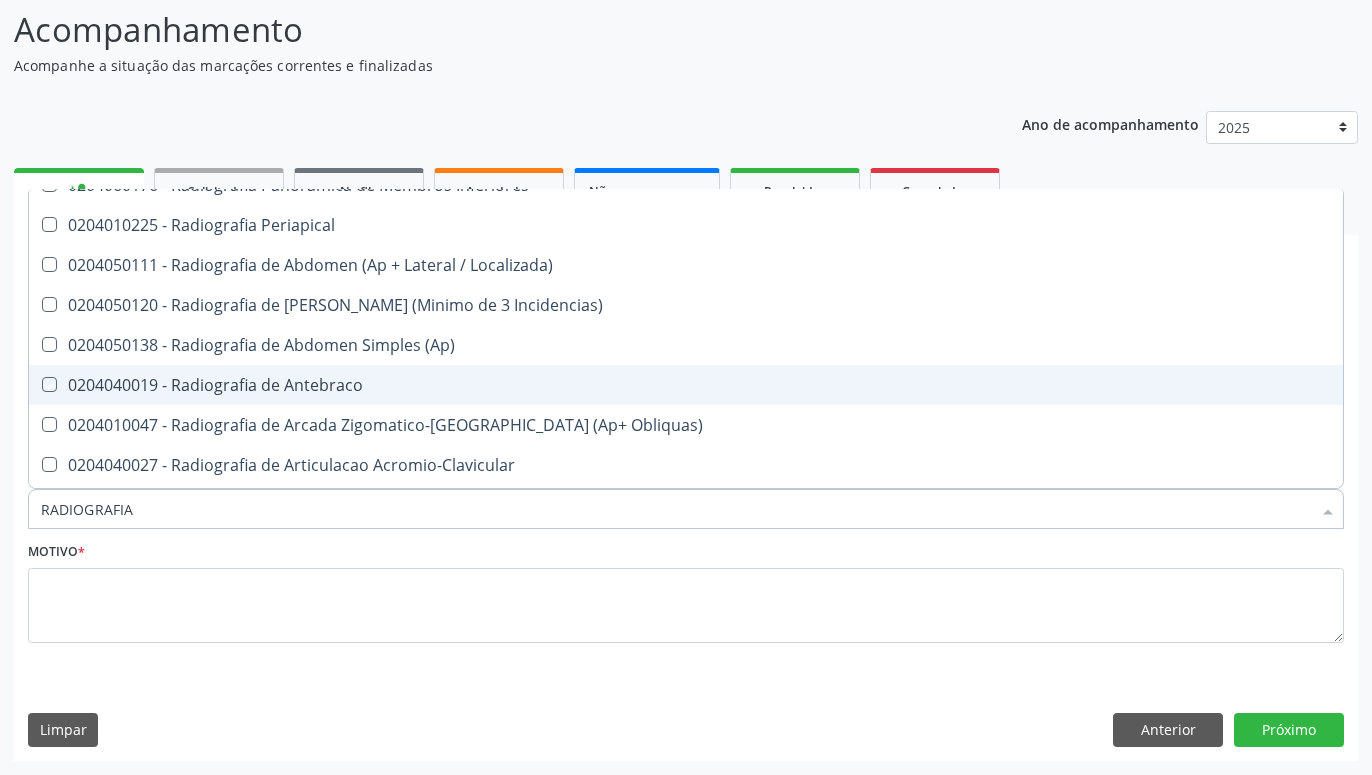 checkbox on "true" 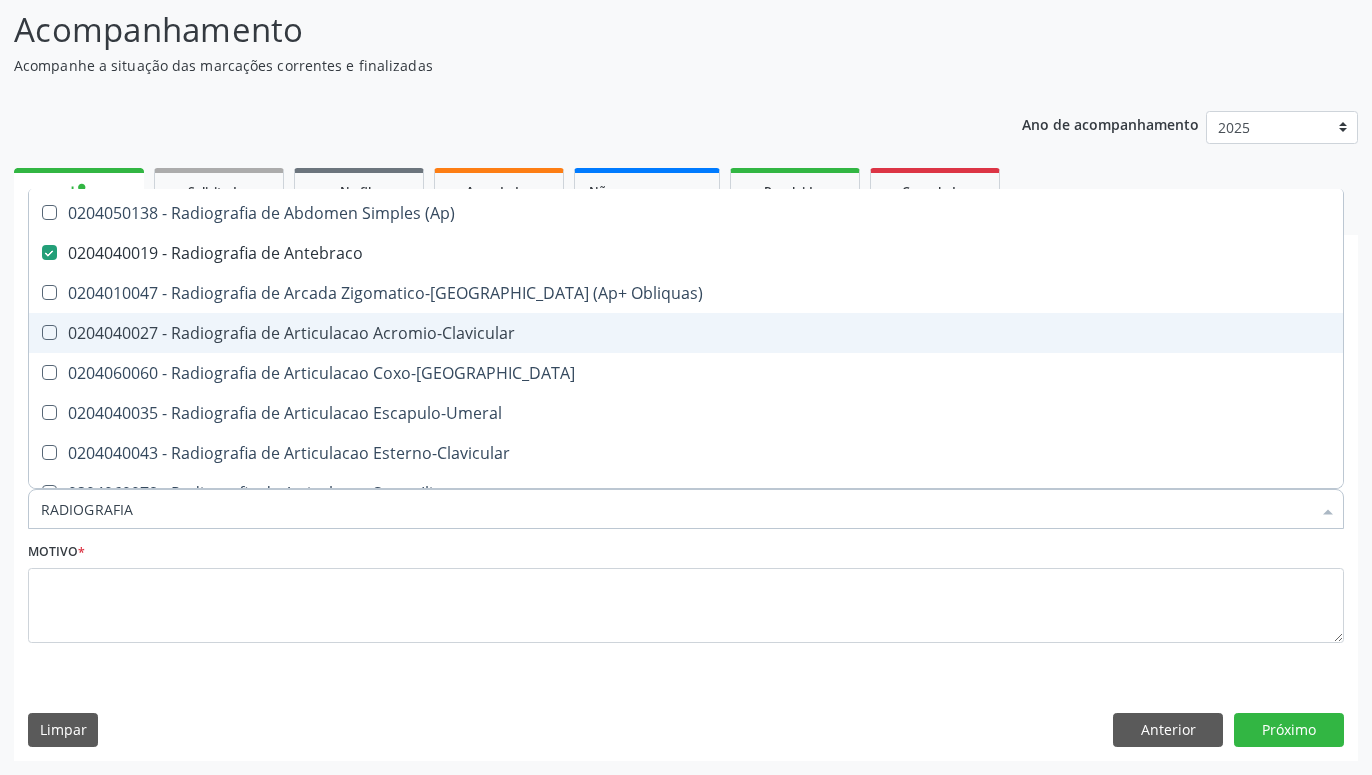 scroll, scrollTop: 528, scrollLeft: 0, axis: vertical 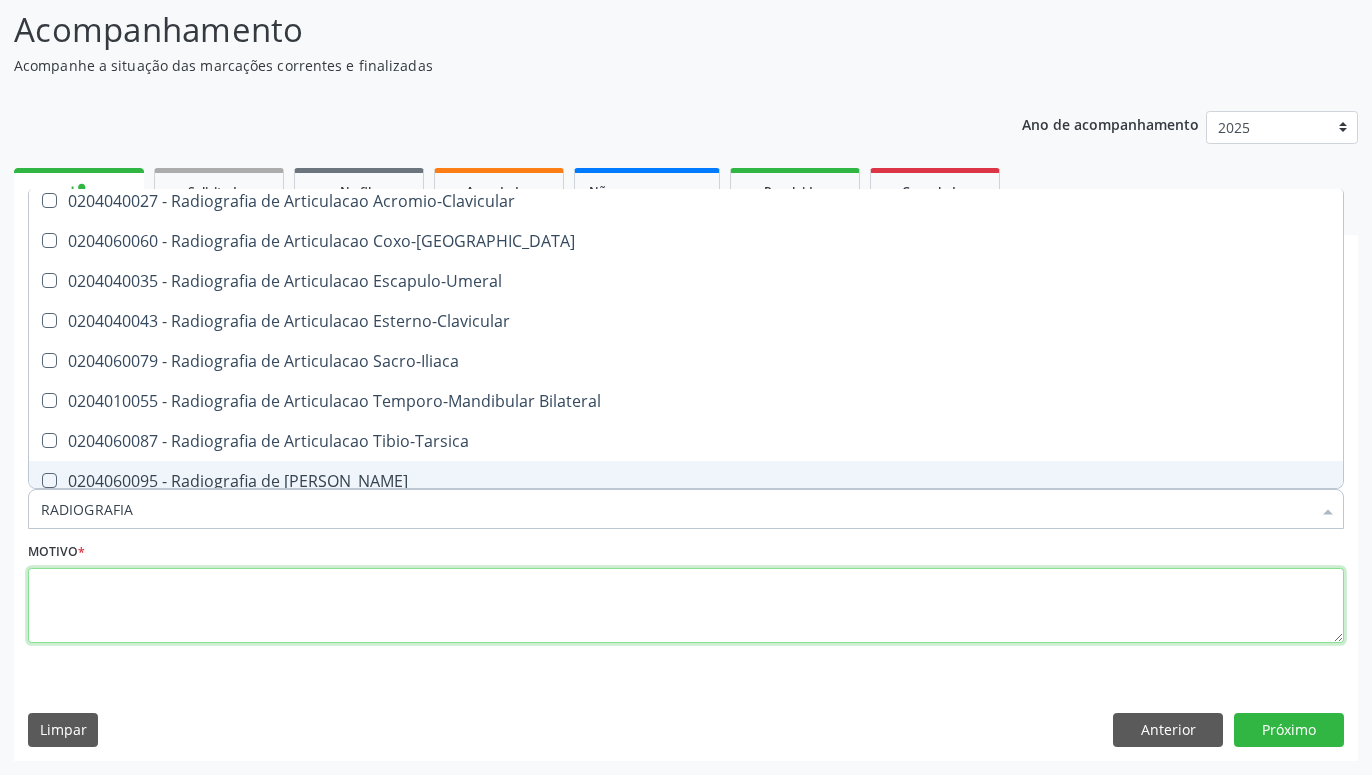 click at bounding box center (686, 606) 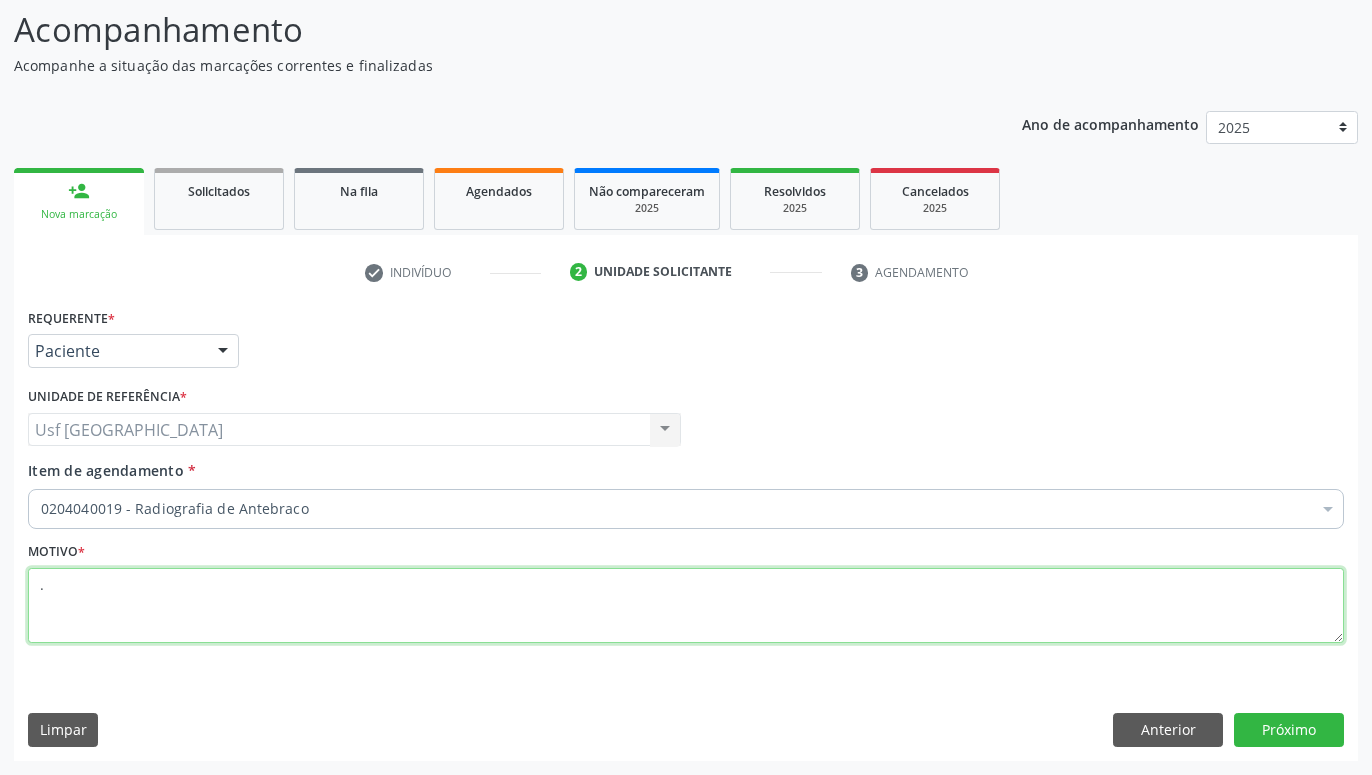 scroll, scrollTop: 0, scrollLeft: 0, axis: both 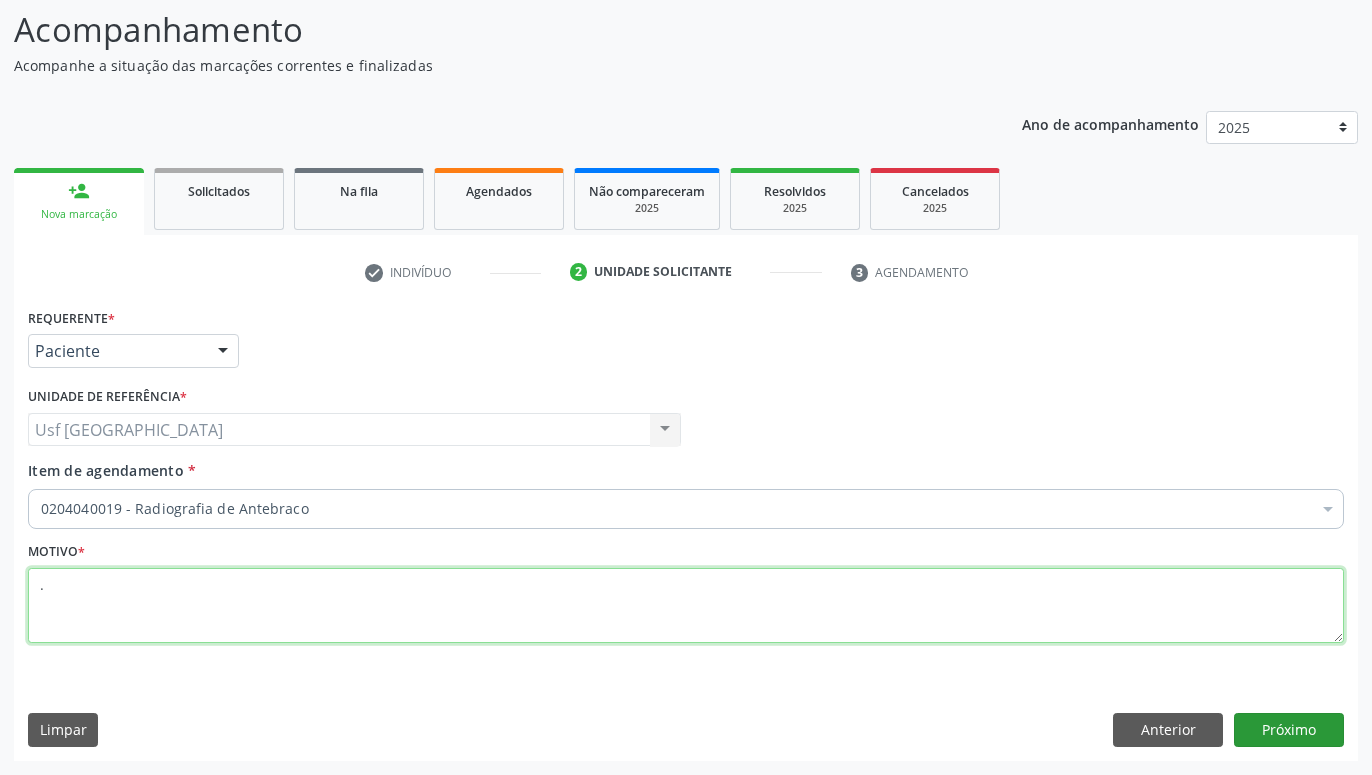 type on "." 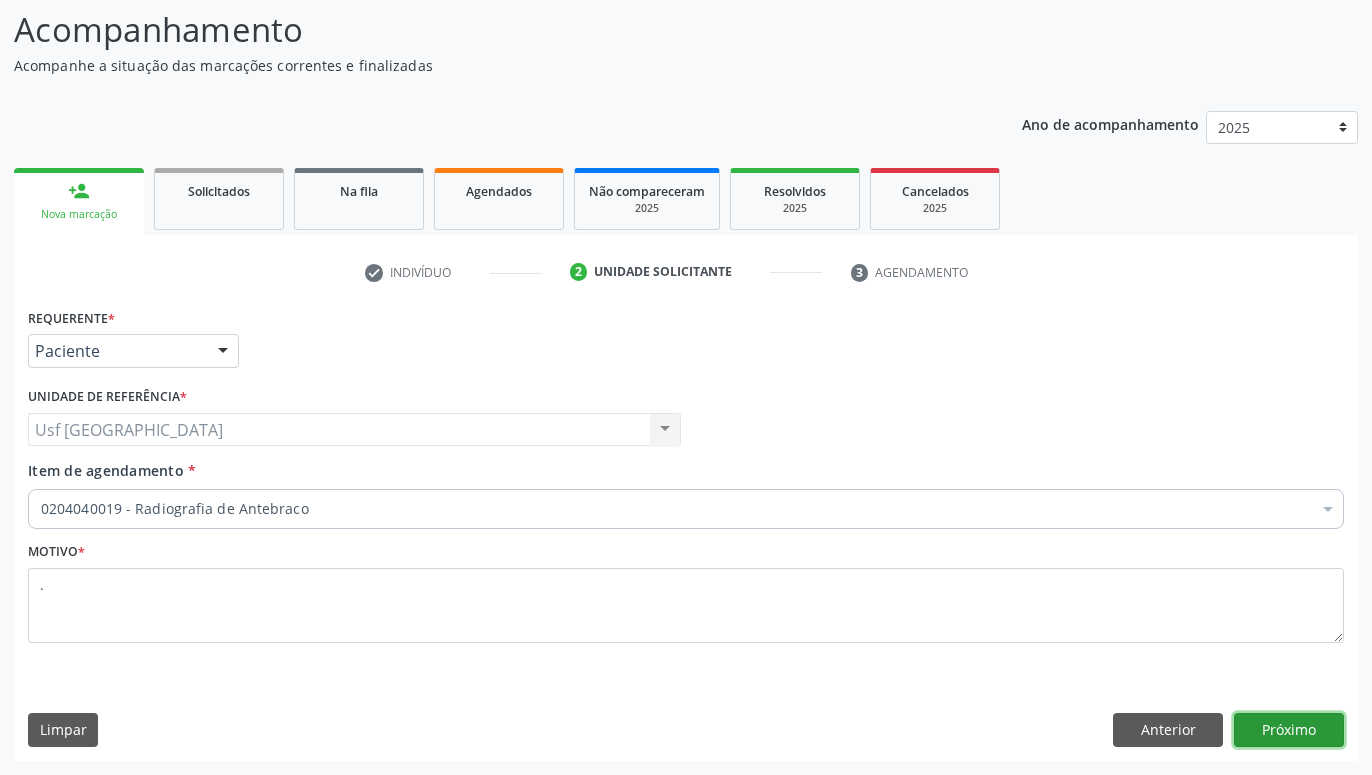 click on "Próximo" at bounding box center (1289, 730) 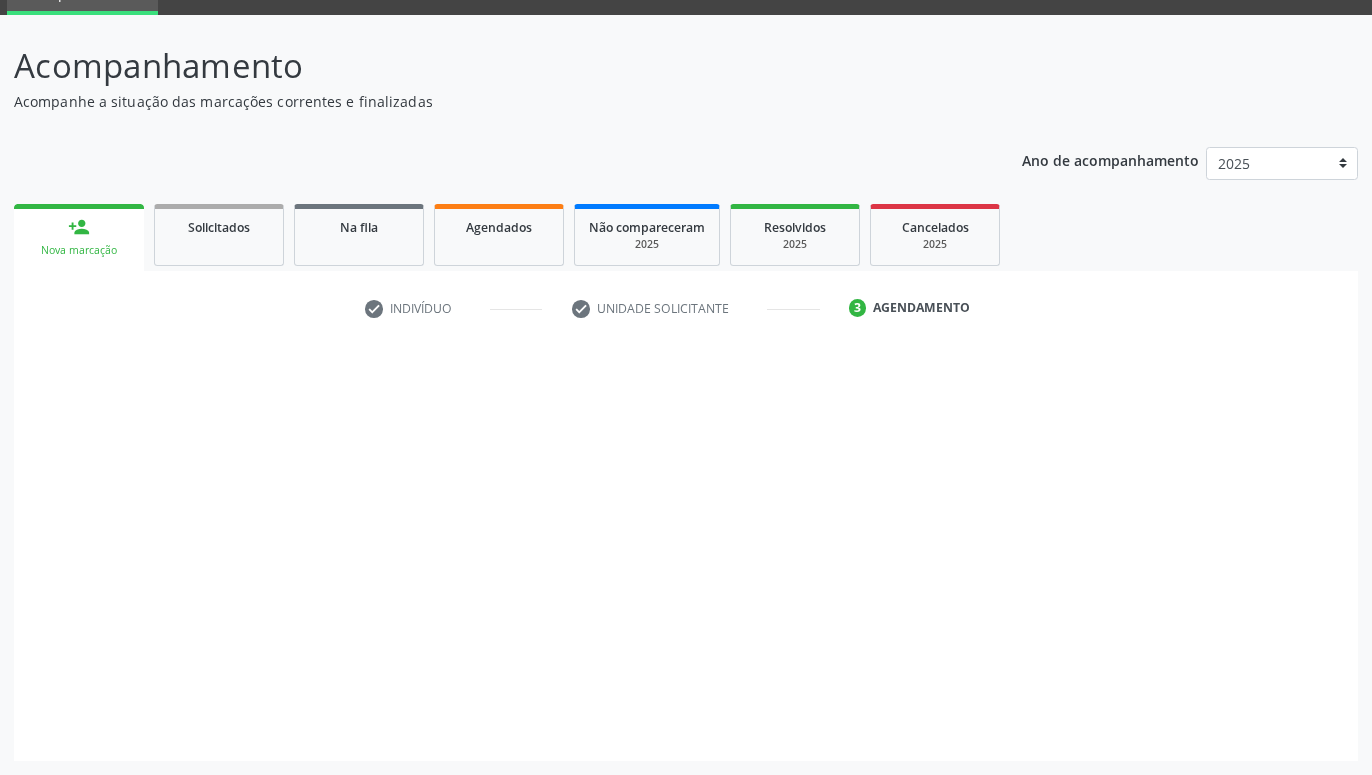 scroll, scrollTop: 95, scrollLeft: 0, axis: vertical 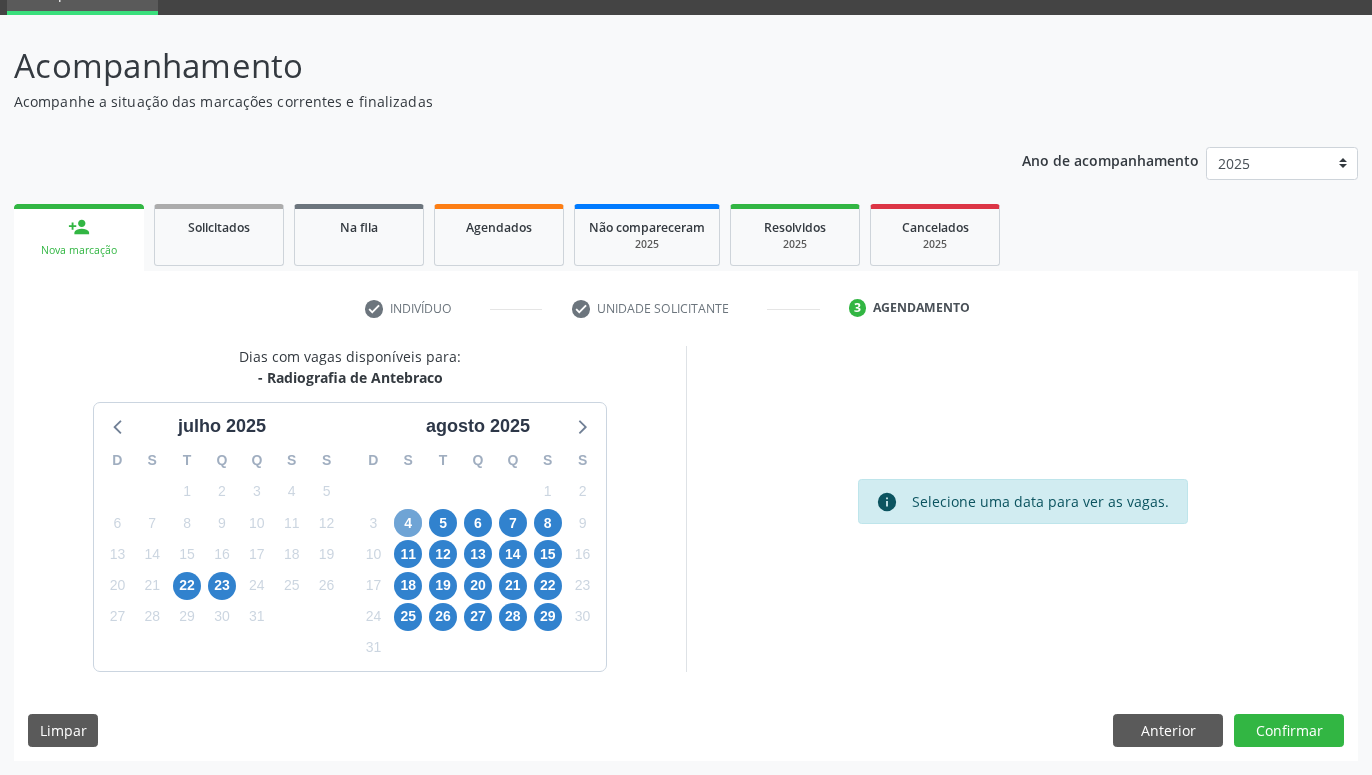 click on "4" at bounding box center (408, 523) 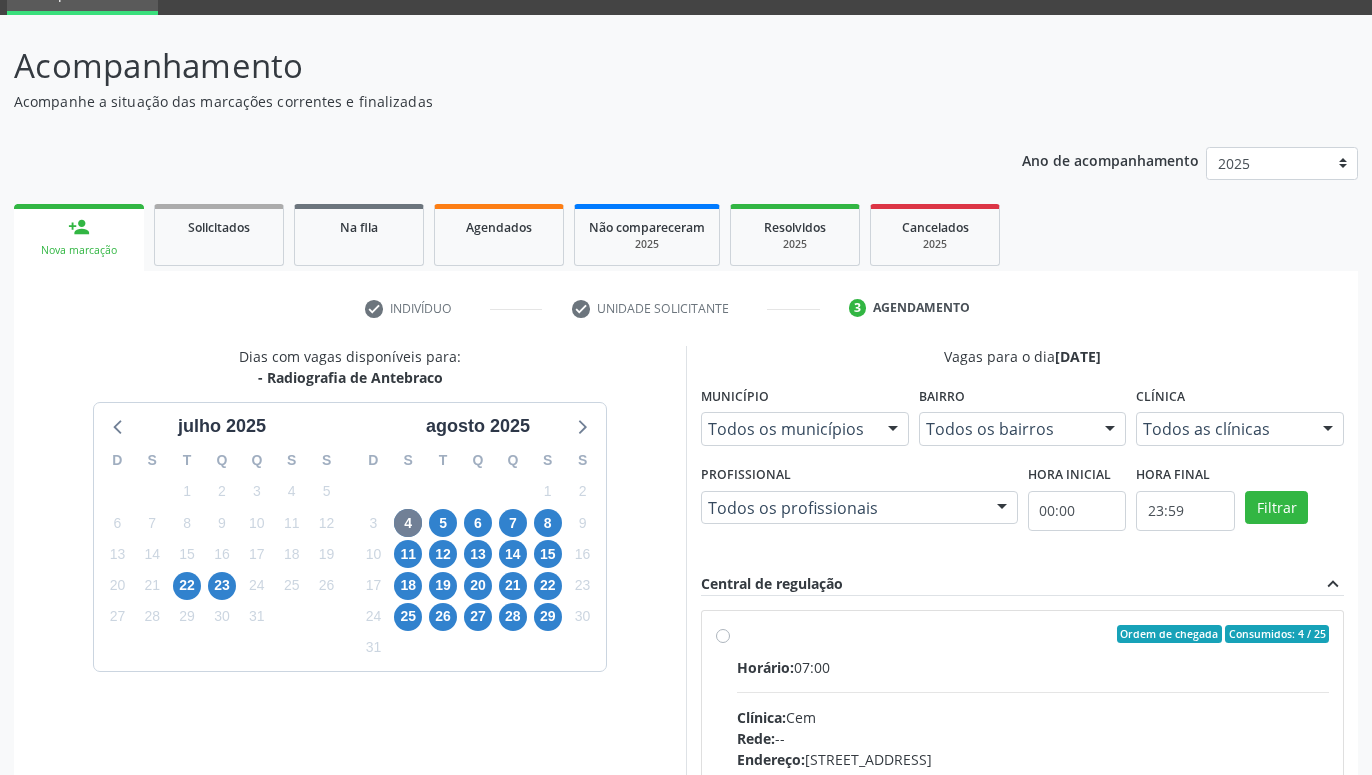 click on "Ordem de chegada
Consumidos: 4 / 25
Horário:   07:00
Clínica:  Cem
Rede:
--
Endereço:   Casa, nº 393, Nossa Senhora da Pen, Serra Talhada - PE
Telefone:   --
Profissional:
Ebenone Antonio da Silva
Informações adicionais sobre o atendimento
Idade de atendimento:
de 0 a 120 anos
Gênero(s) atendido(s):
Masculino e Feminino
Informações adicionais:
--" at bounding box center (1022, 778) 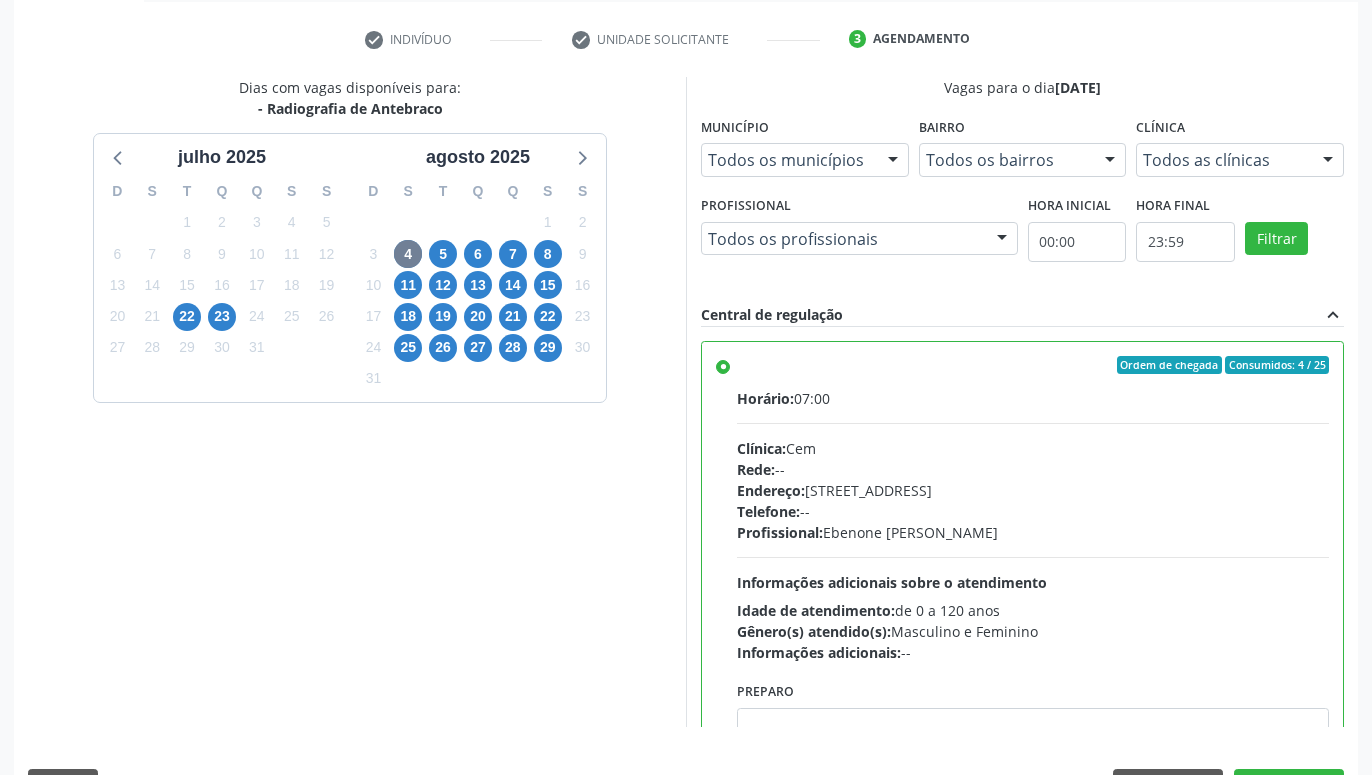 scroll, scrollTop: 420, scrollLeft: 0, axis: vertical 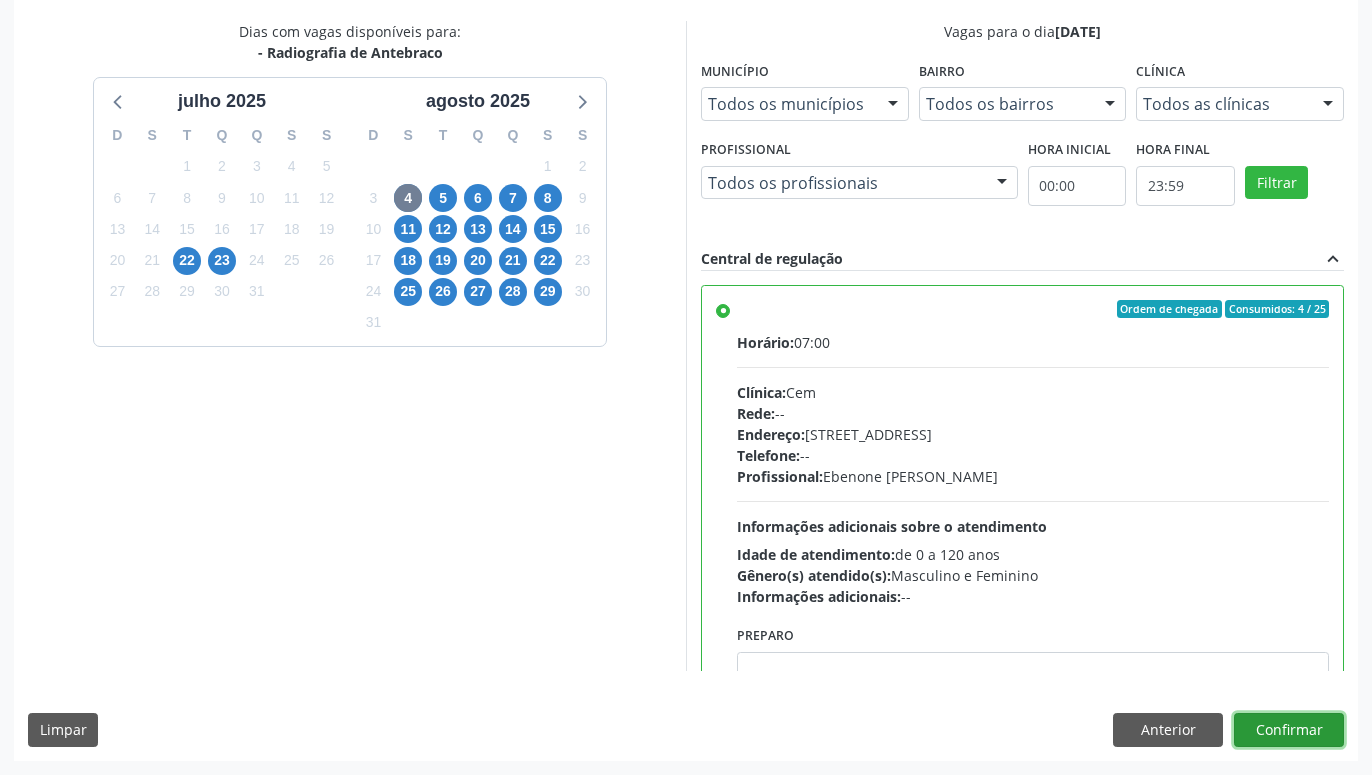 click on "Confirmar" at bounding box center [1289, 730] 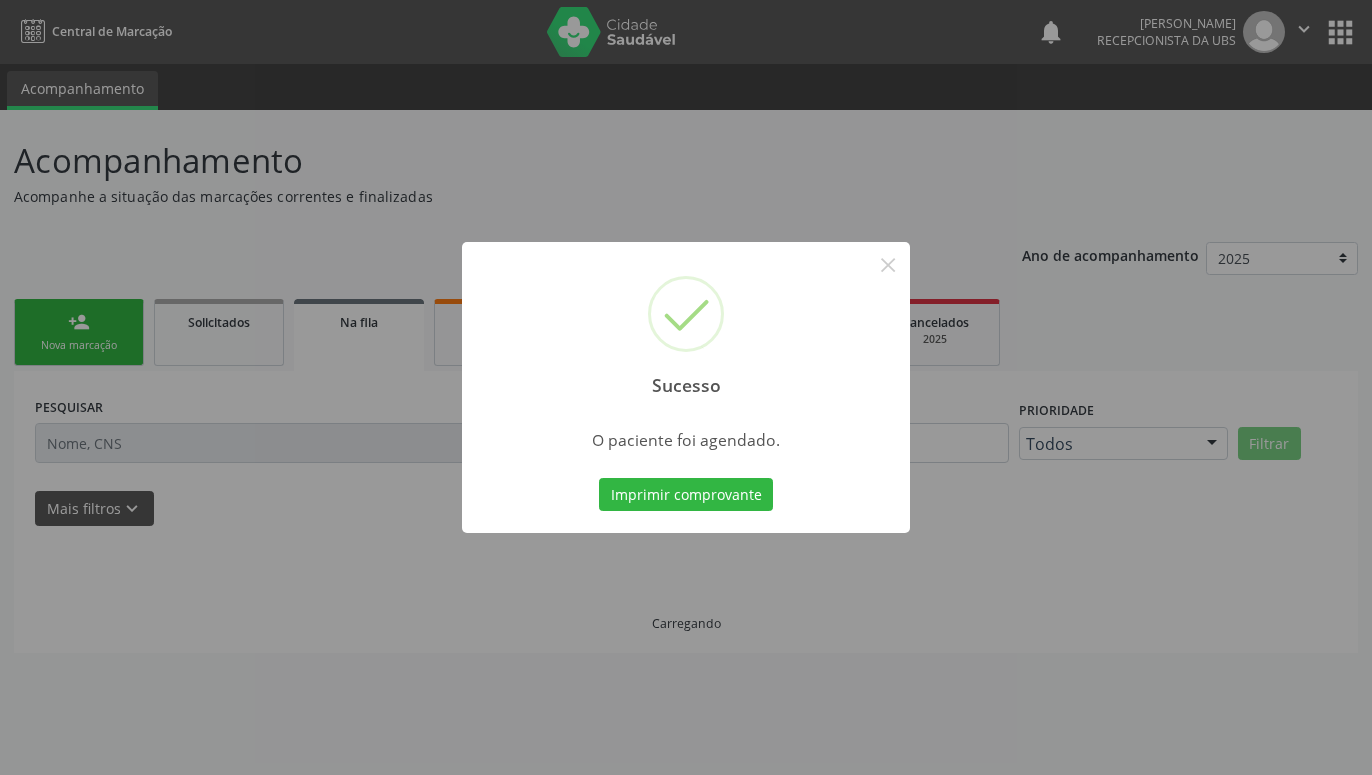 scroll, scrollTop: 0, scrollLeft: 0, axis: both 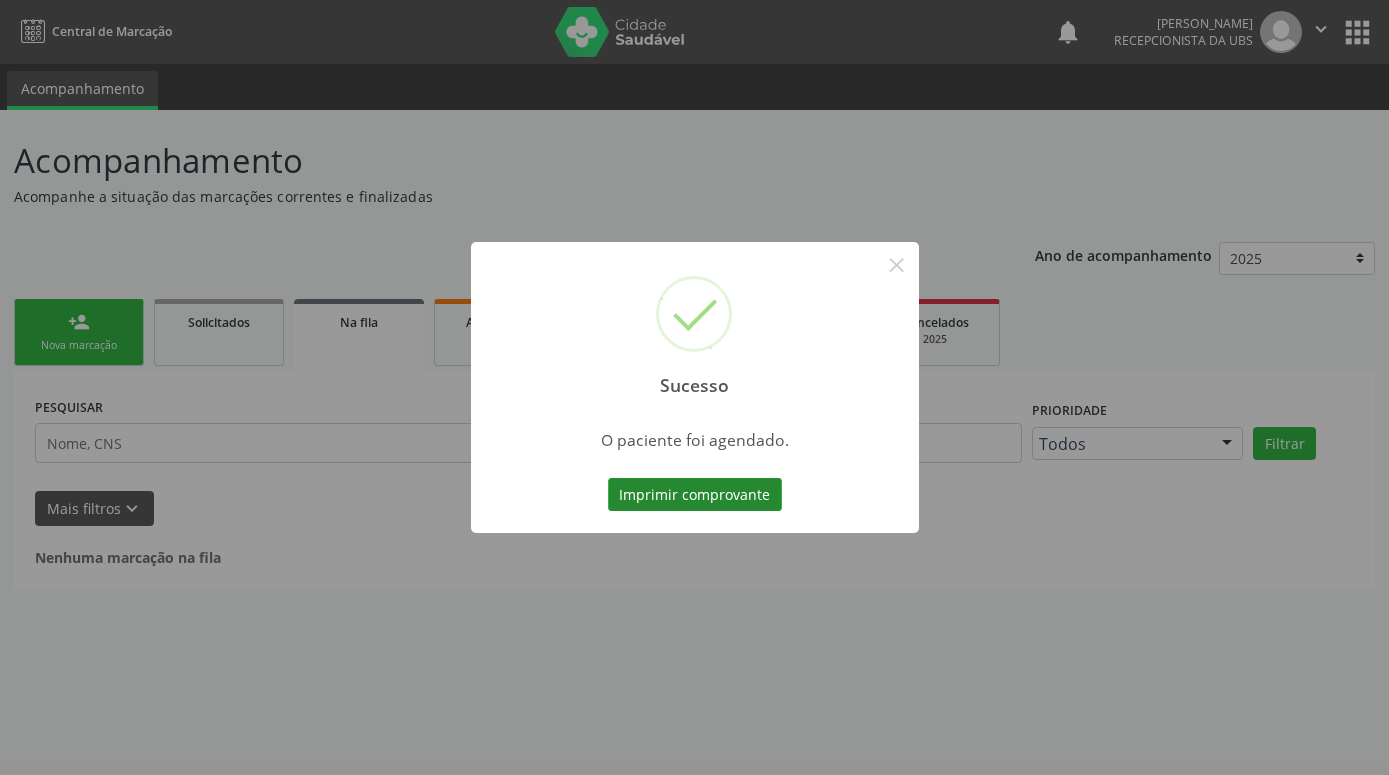 click on "Imprimir comprovante" at bounding box center (695, 495) 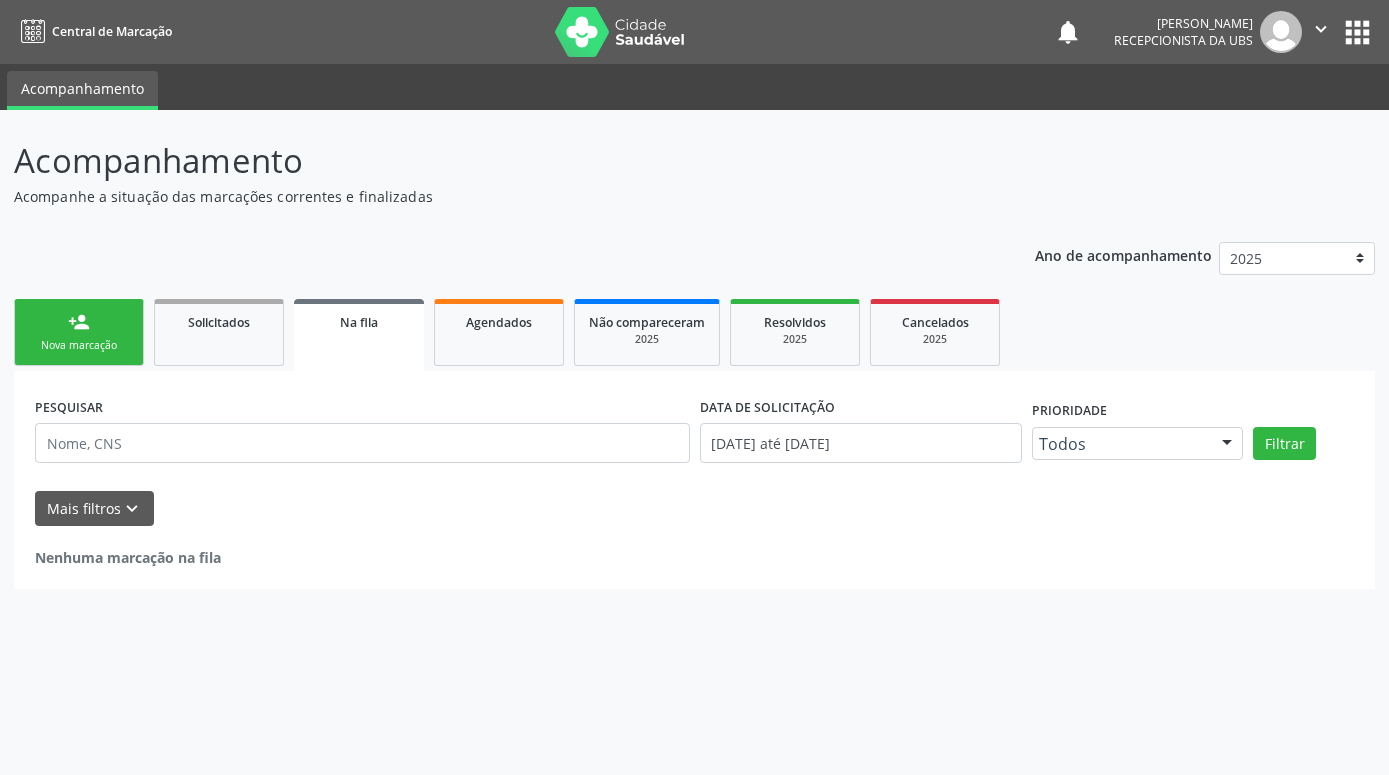 click on "Nova marcação" at bounding box center [79, 345] 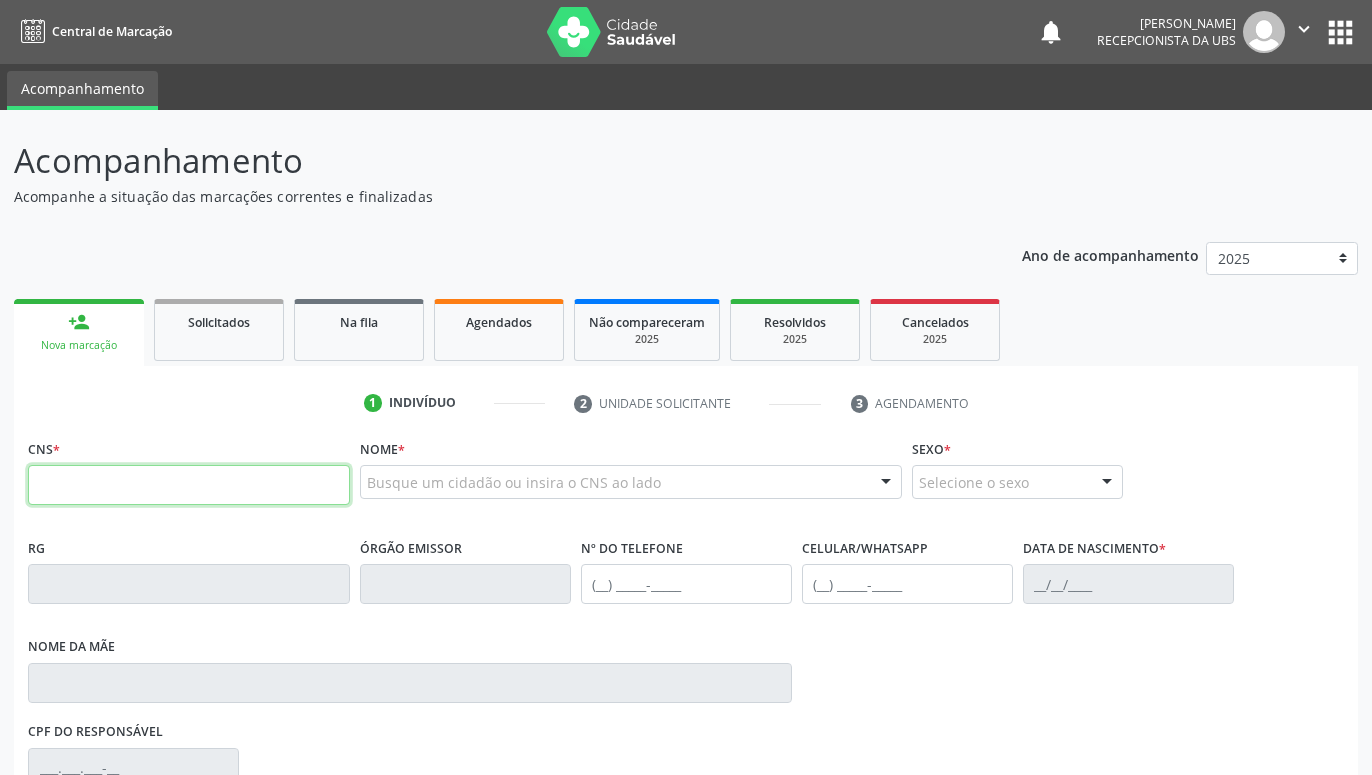 click at bounding box center [189, 485] 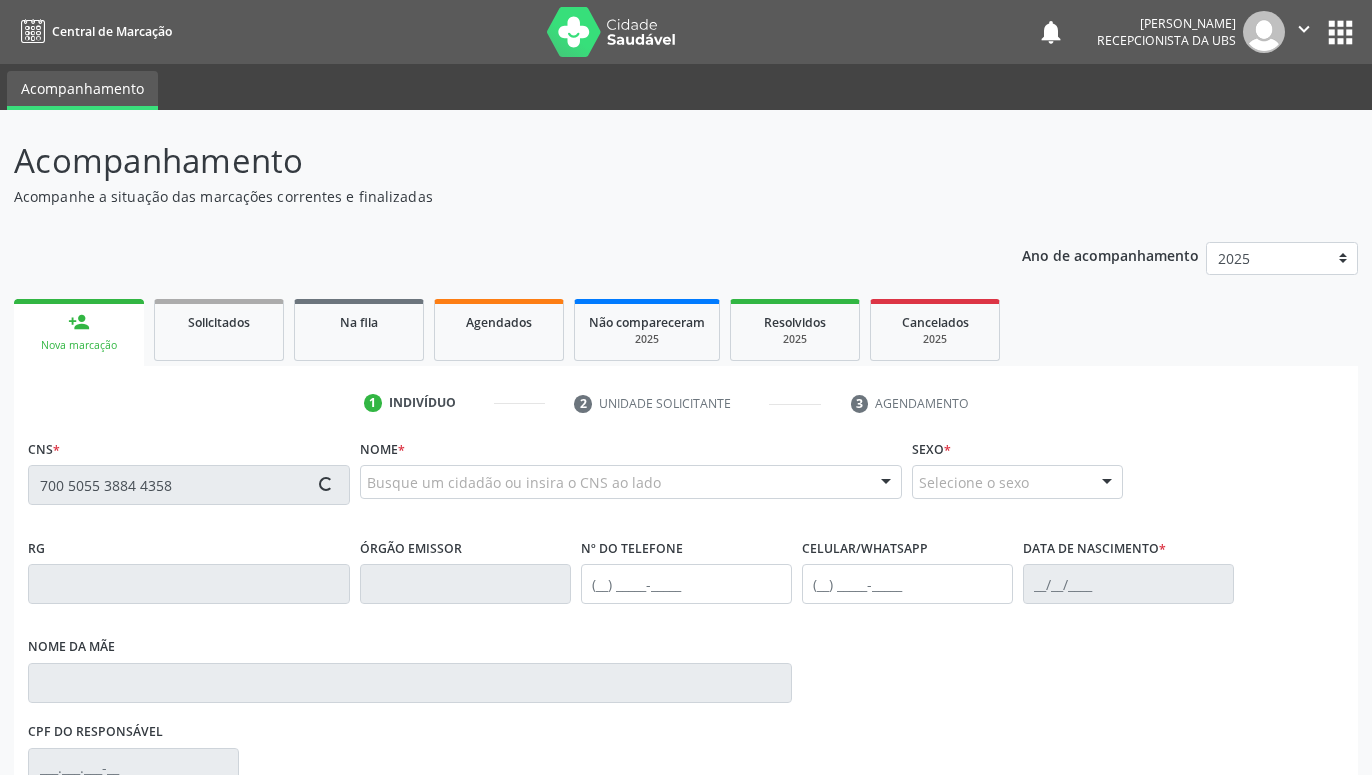type on "700 5055 3884 4358" 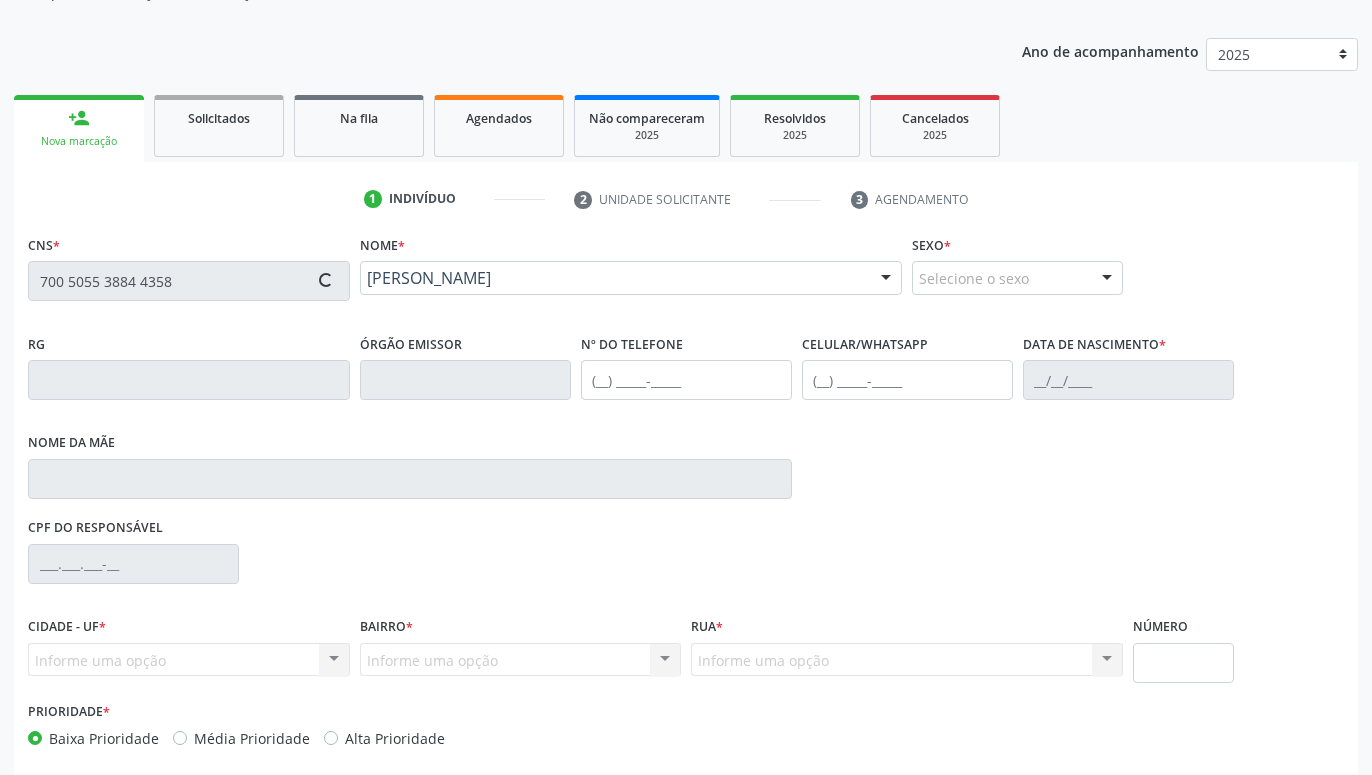 type on "(87) 99632-8892" 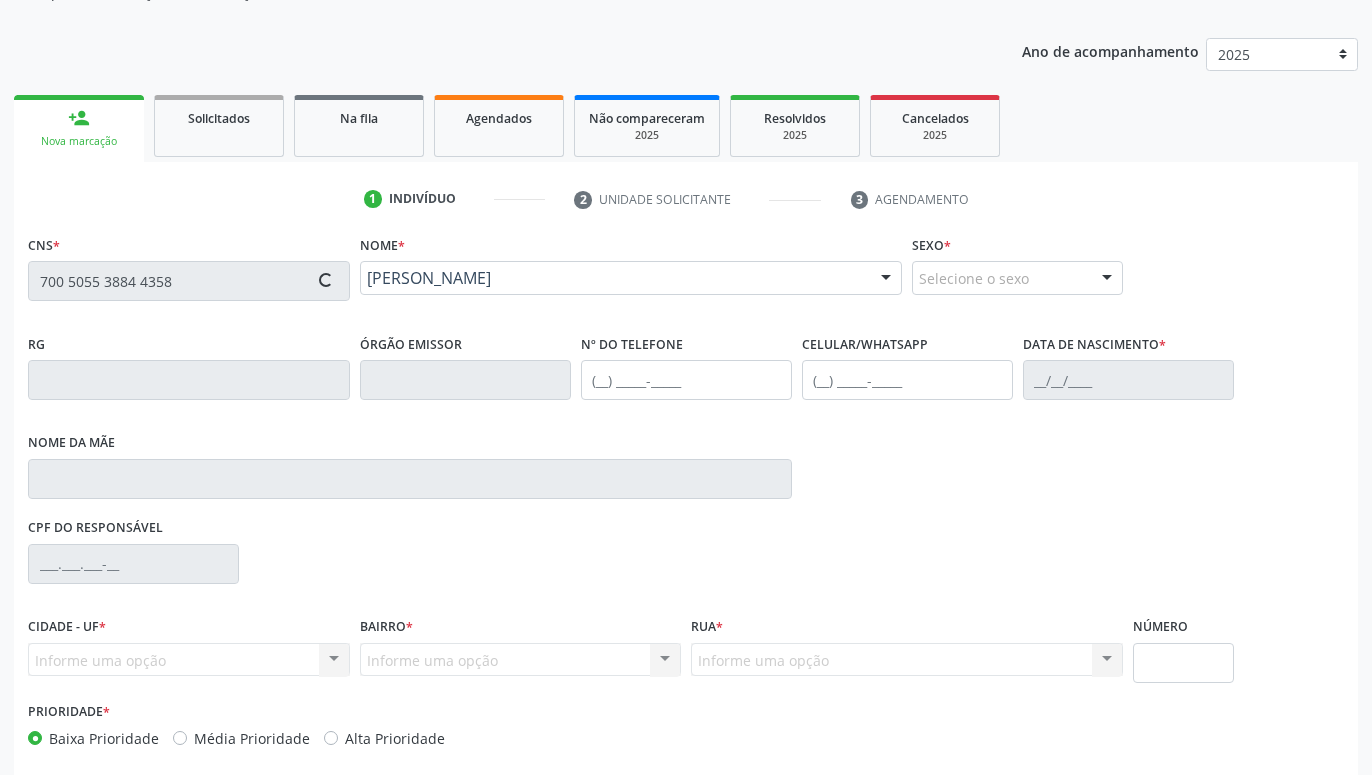 type on "25/06/1960" 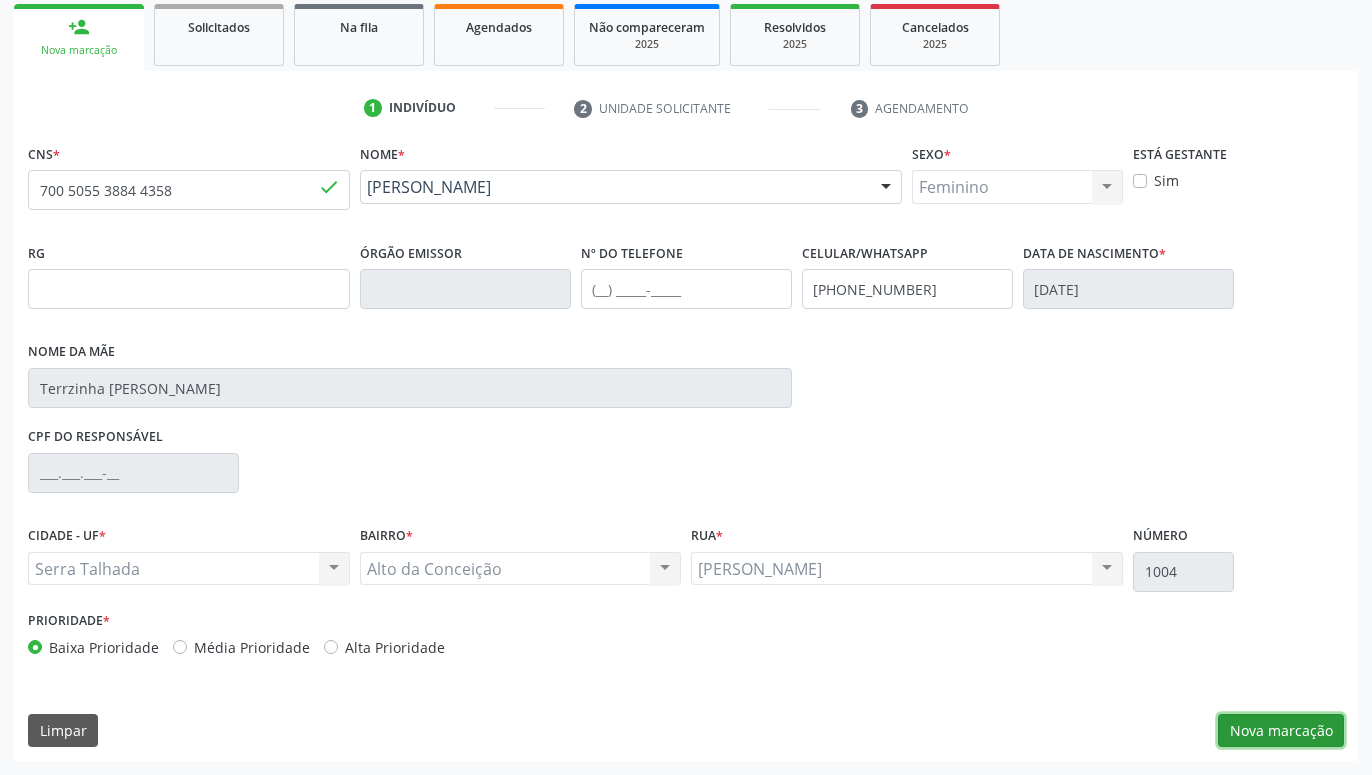 click on "Nova marcação" at bounding box center [1281, 731] 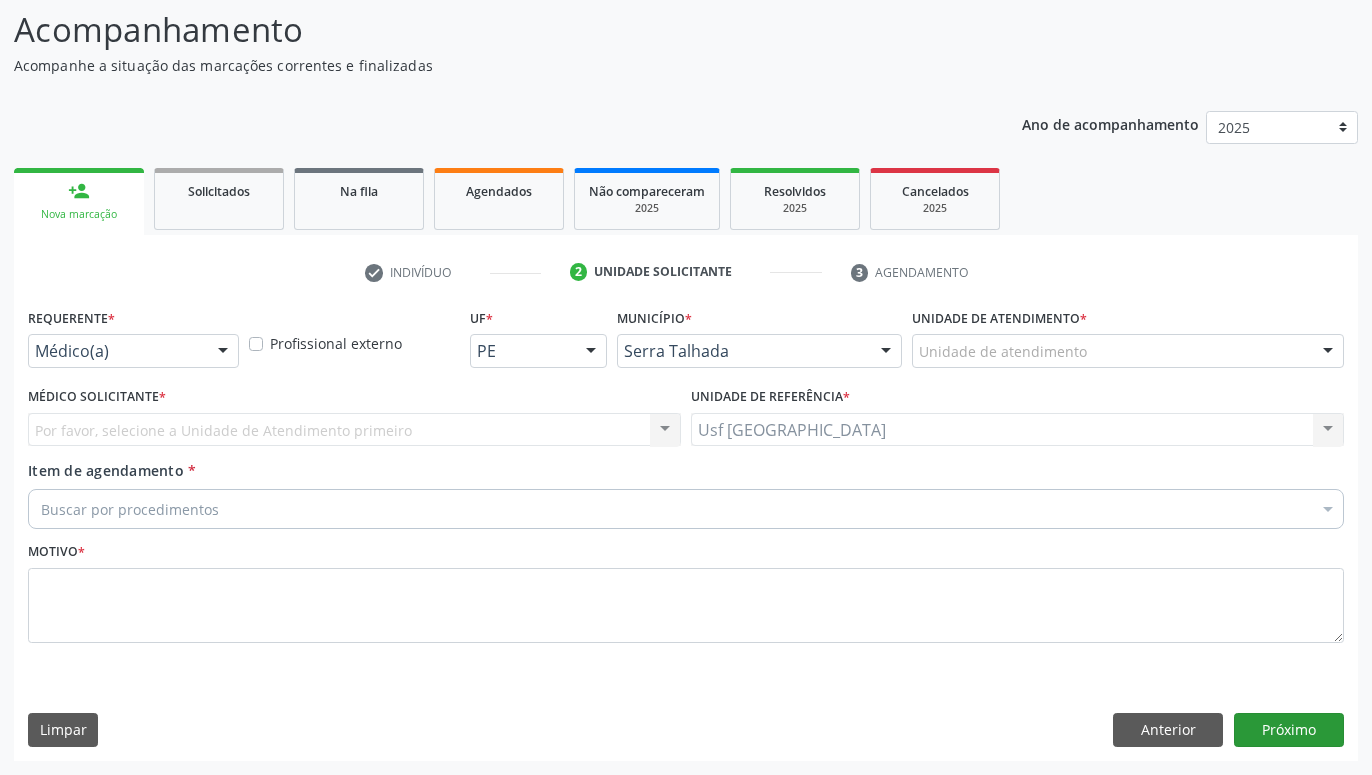scroll, scrollTop: 131, scrollLeft: 0, axis: vertical 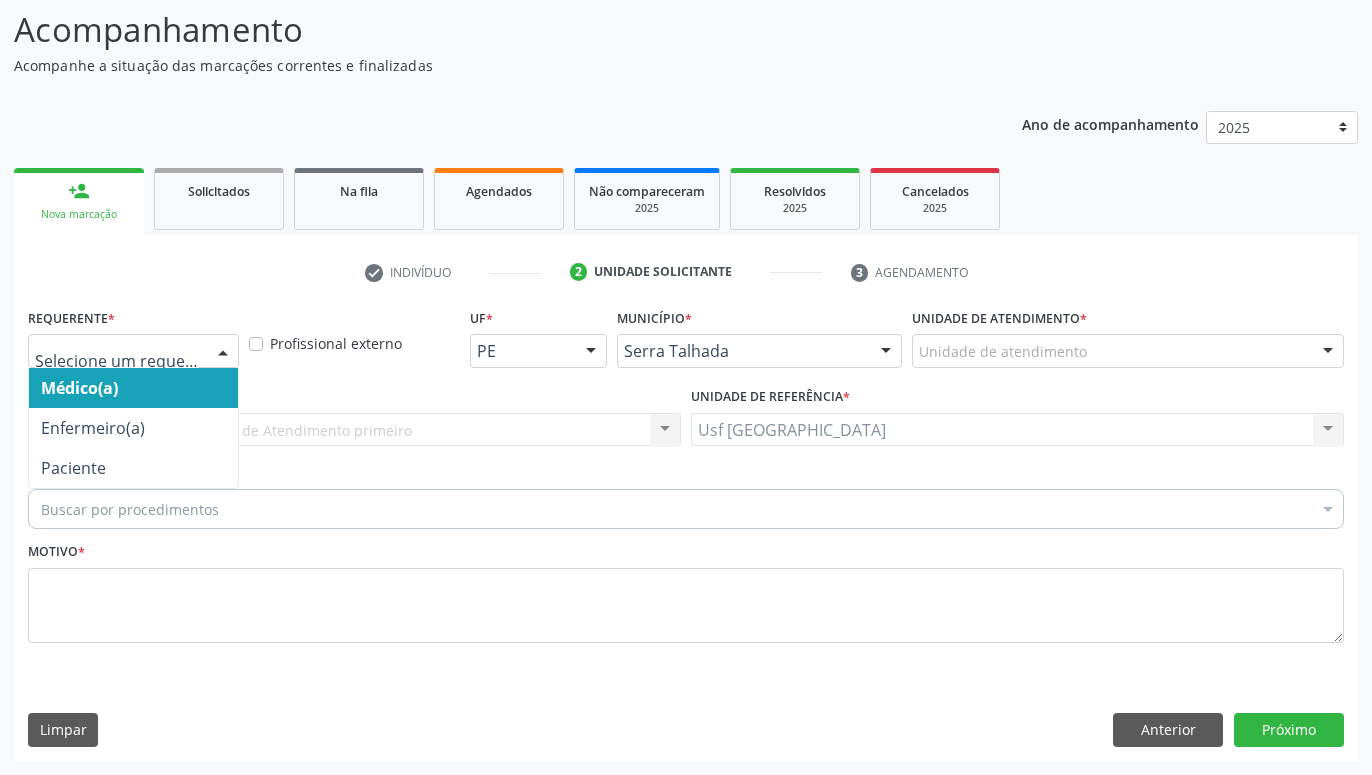 click at bounding box center [223, 352] 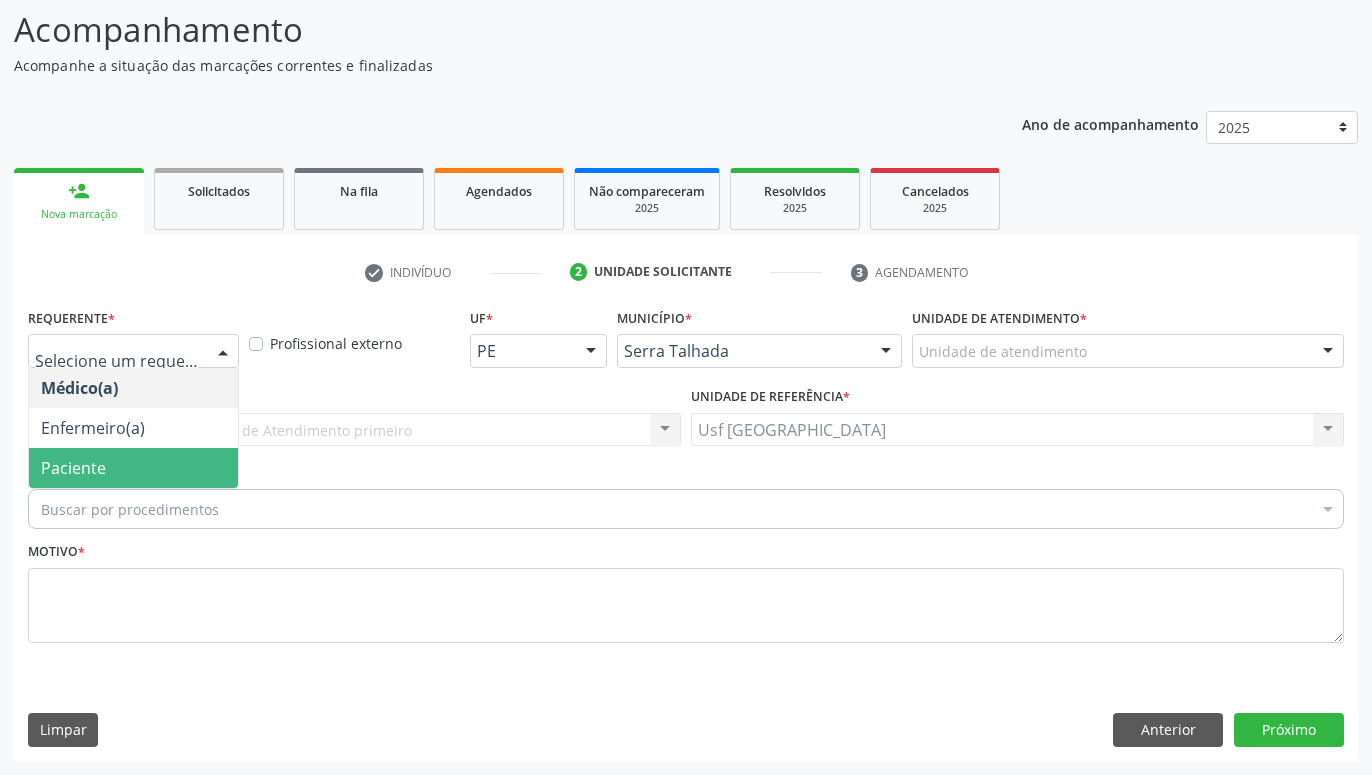 click on "Paciente" at bounding box center (133, 468) 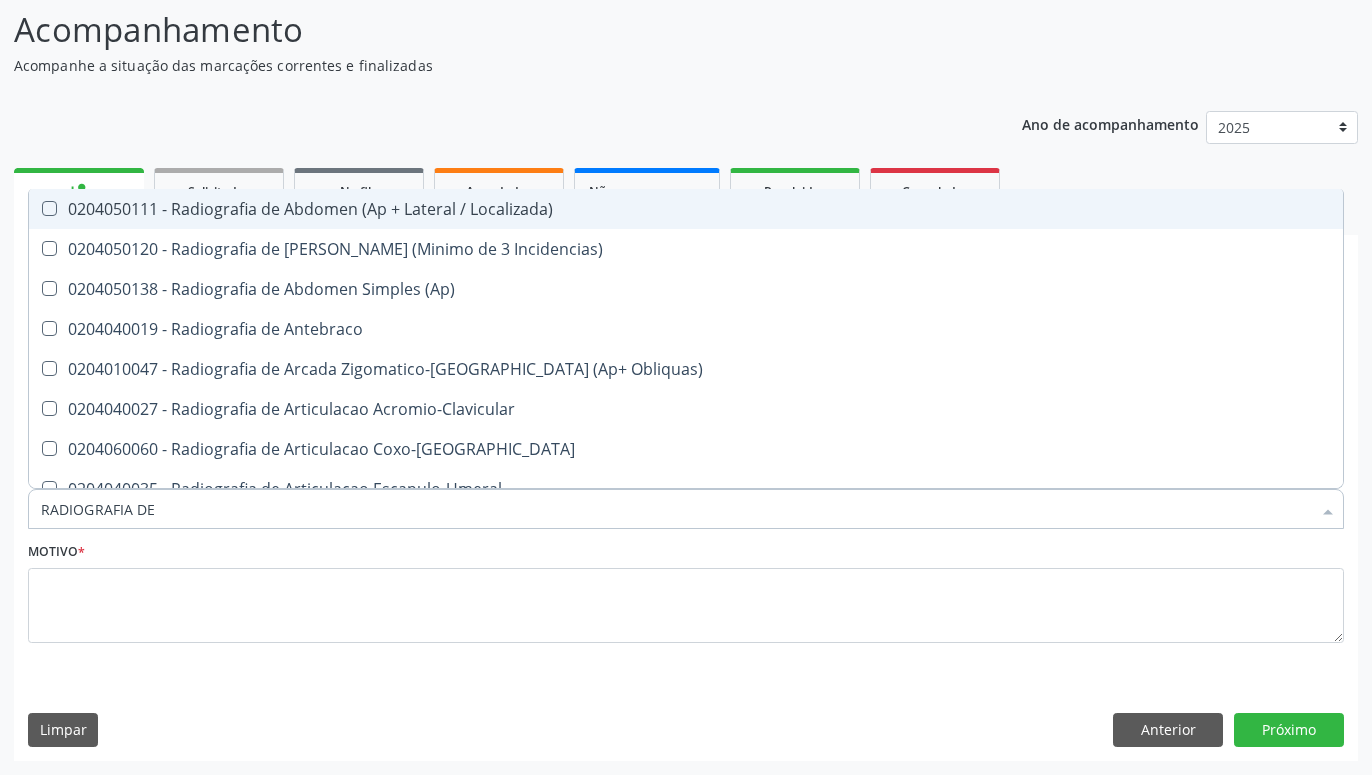 type on "RADIOGRAFIA DE T" 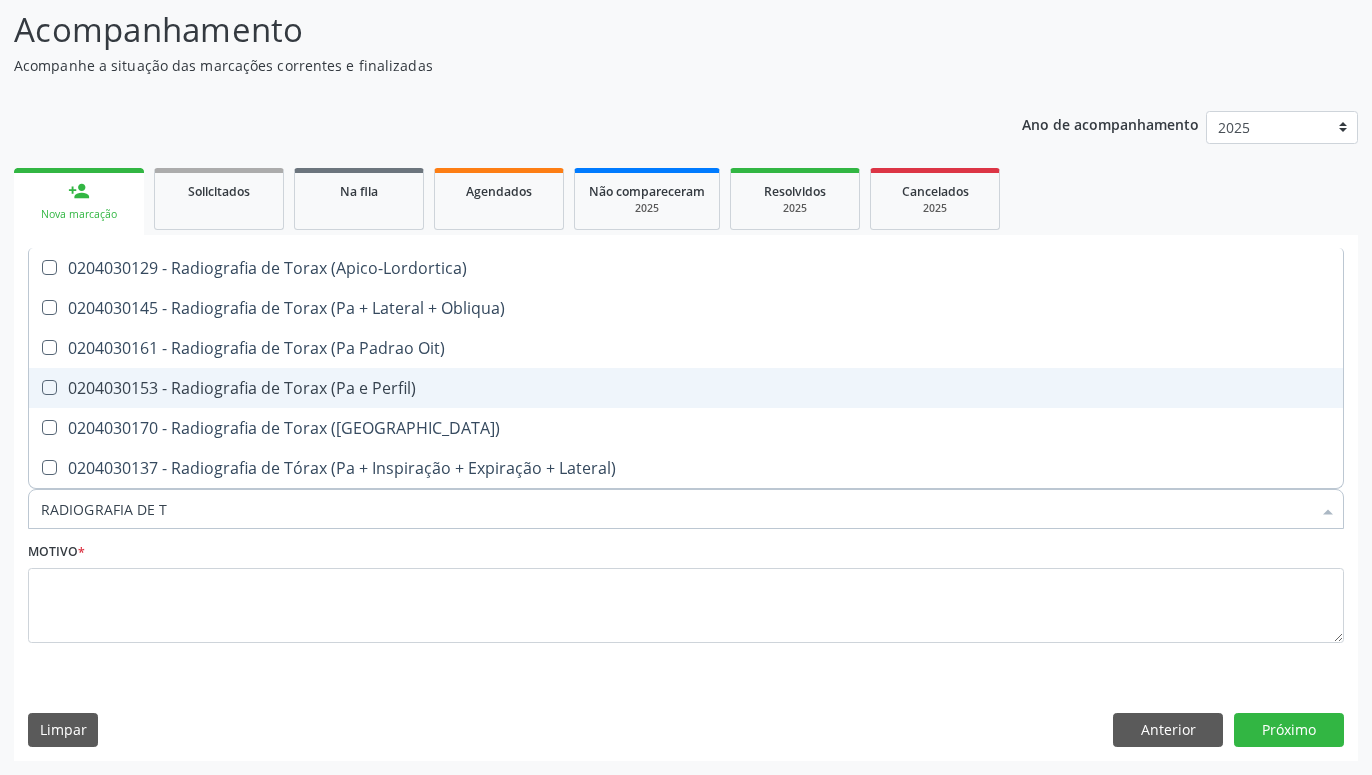 drag, startPoint x: 298, startPoint y: 383, endPoint x: 312, endPoint y: 397, distance: 19.79899 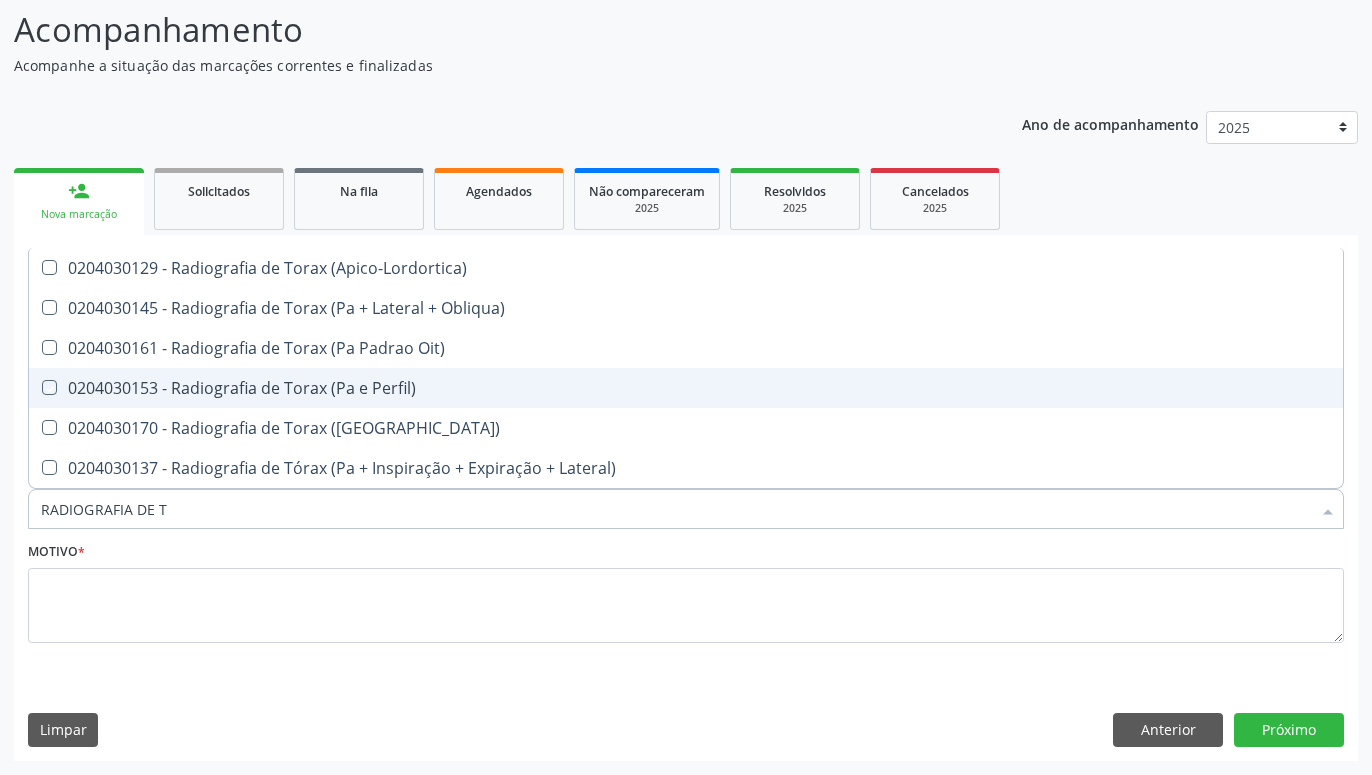 checkbox on "true" 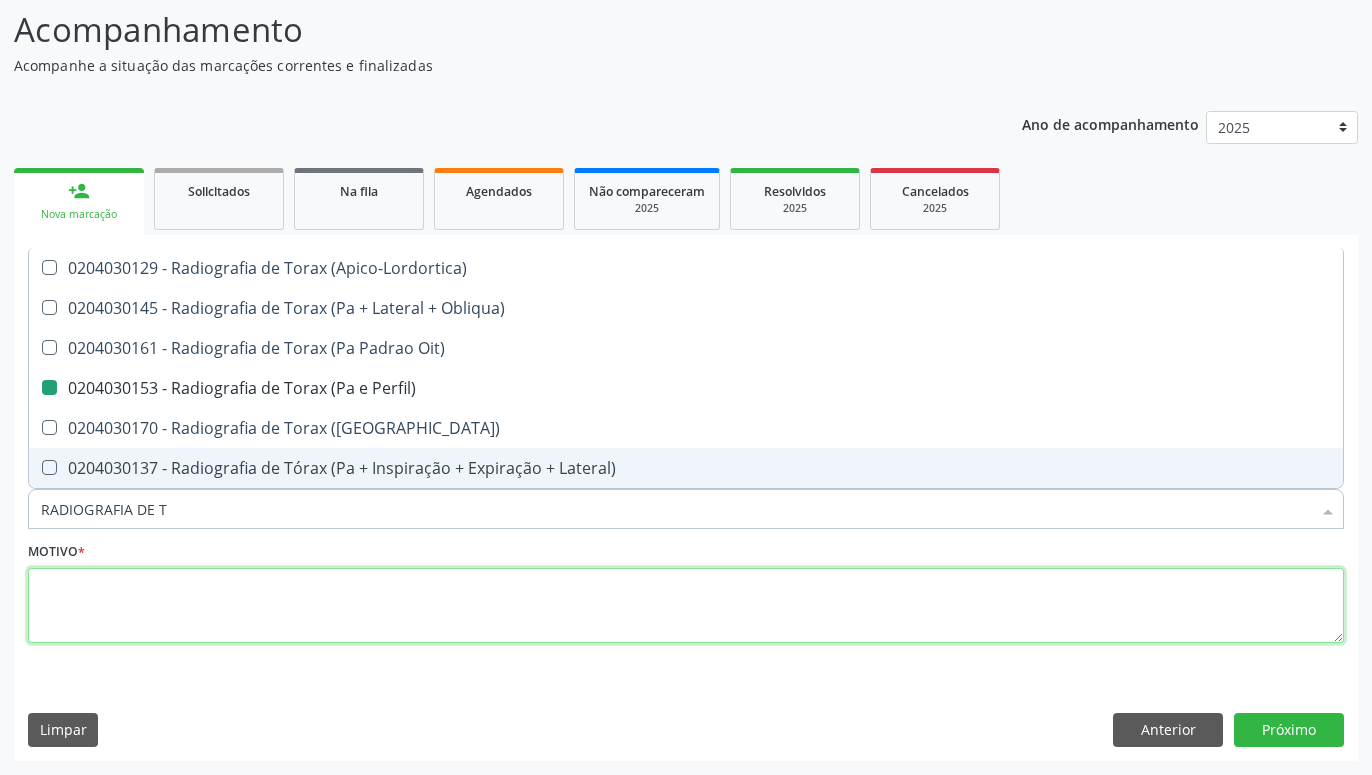 click at bounding box center [686, 606] 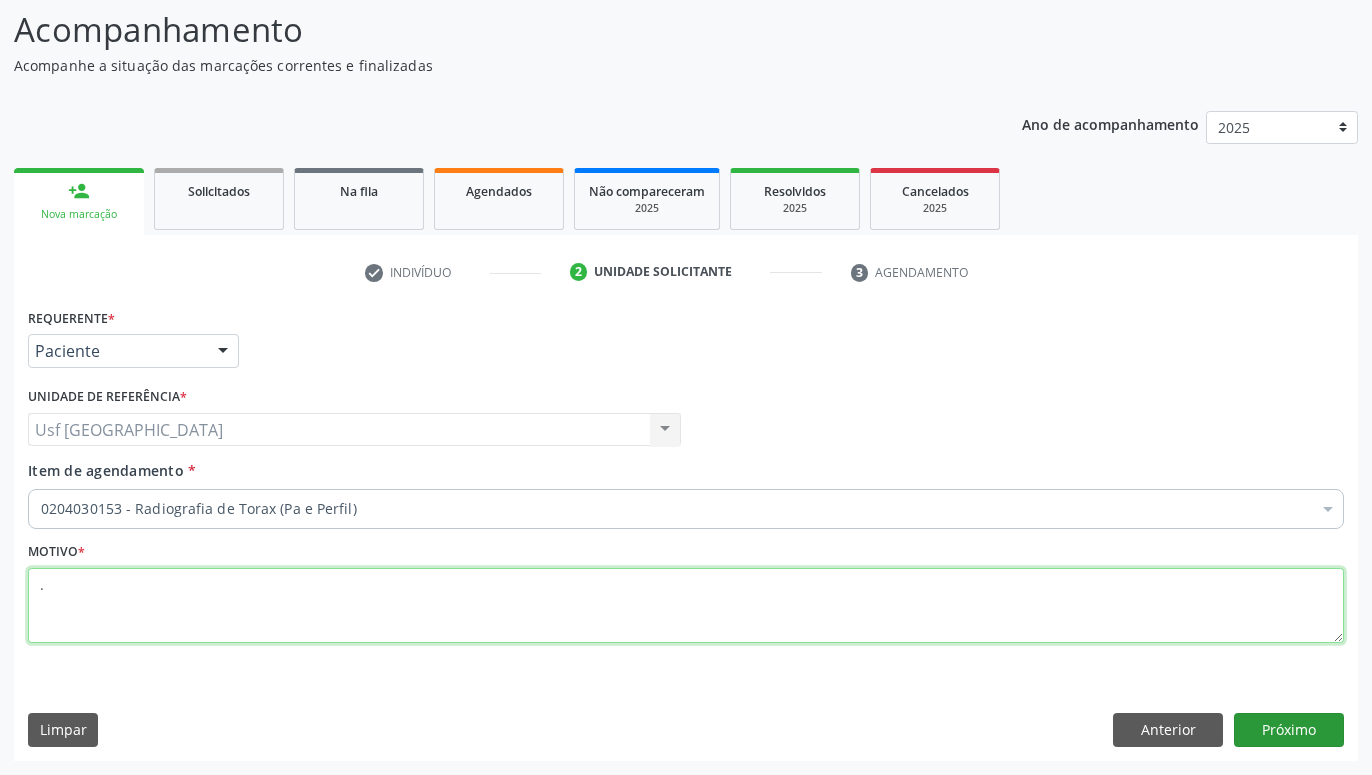 type on "." 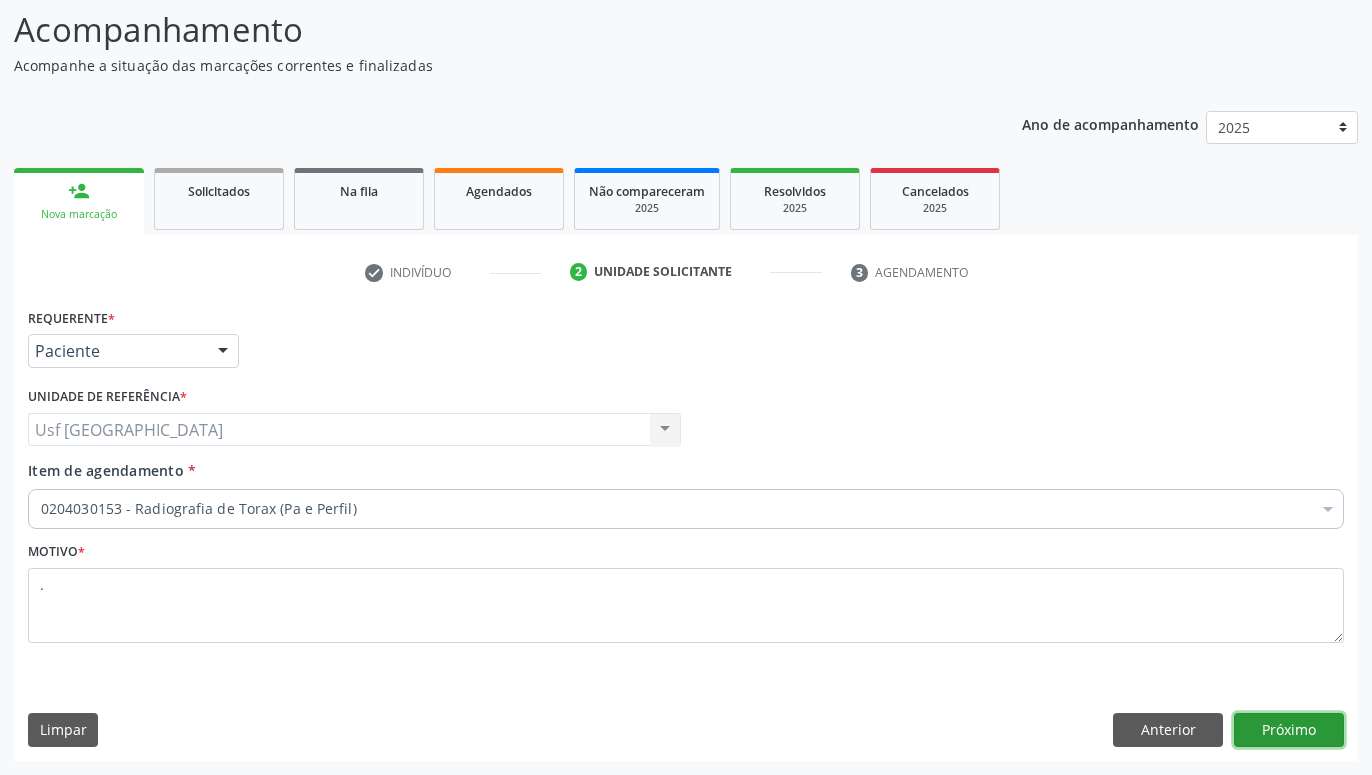 click on "Próximo" at bounding box center (1289, 730) 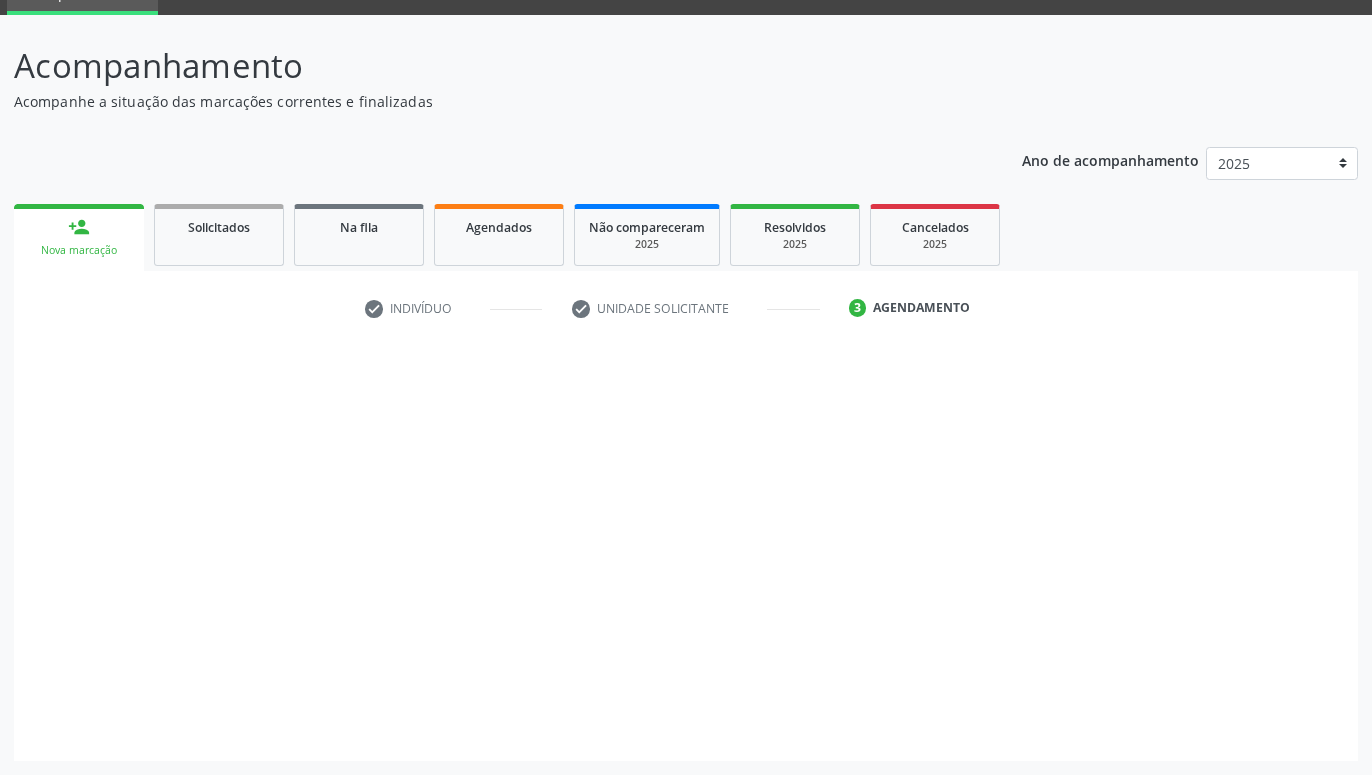 scroll, scrollTop: 95, scrollLeft: 0, axis: vertical 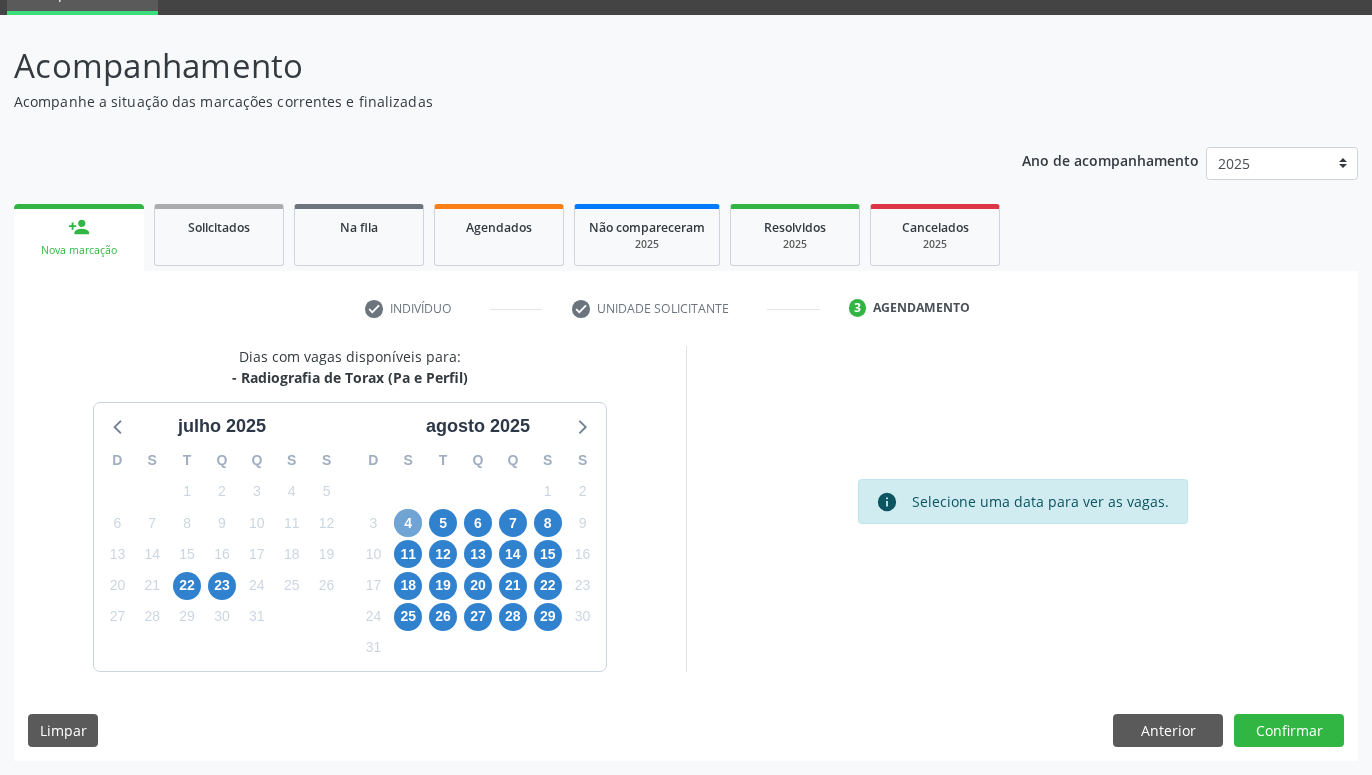 click on "4" at bounding box center (408, 523) 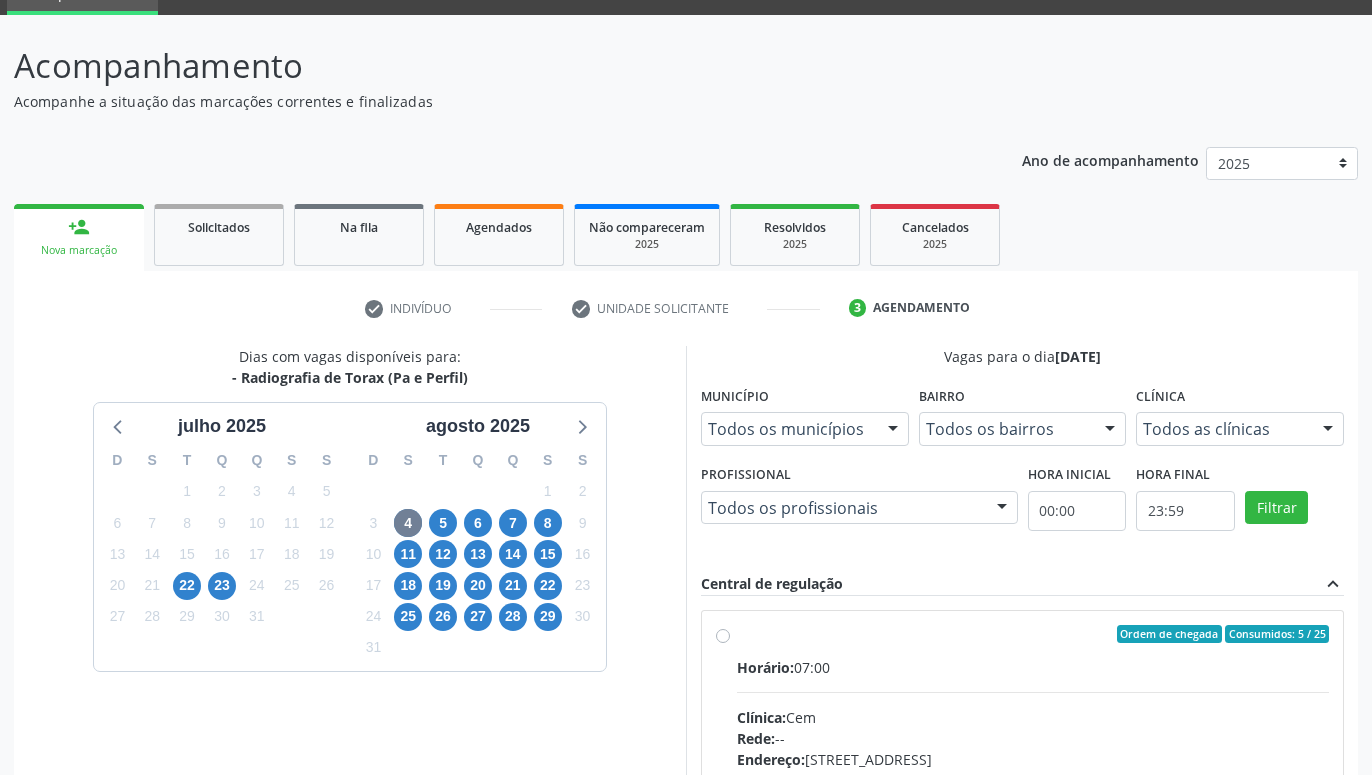 click on "Ordem de chegada
Consumidos: 5 / 25
Horário:   07:00
Clínica:  Cem
Rede:
--
Endereço:   Casa, nº 393, Nossa Senhora da Pen, Serra Talhada - PE
Telefone:   --
Profissional:
Ebenone Antonio da Silva
Informações adicionais sobre o atendimento
Idade de atendimento:
de 0 a 120 anos
Gênero(s) atendido(s):
Masculino e Feminino
Informações adicionais:
--" at bounding box center [1033, 778] 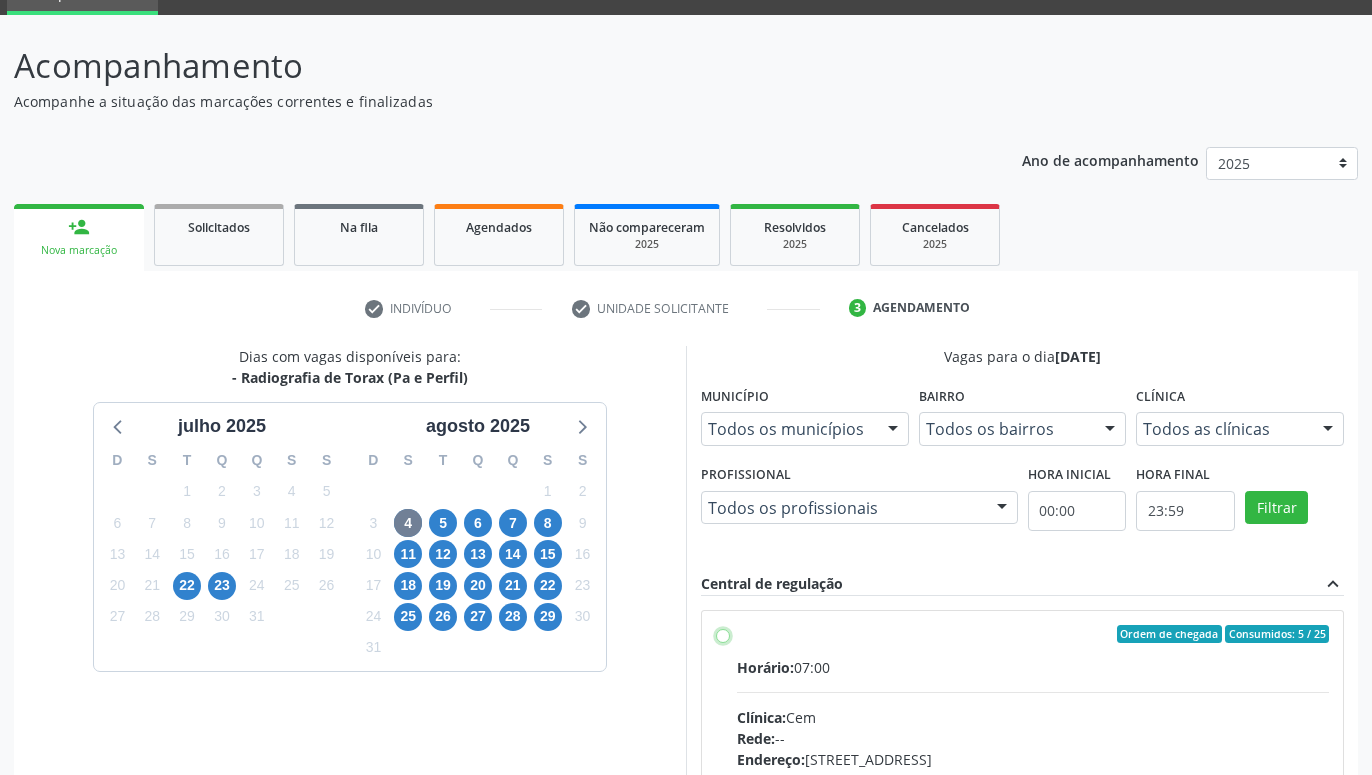 radio on "true" 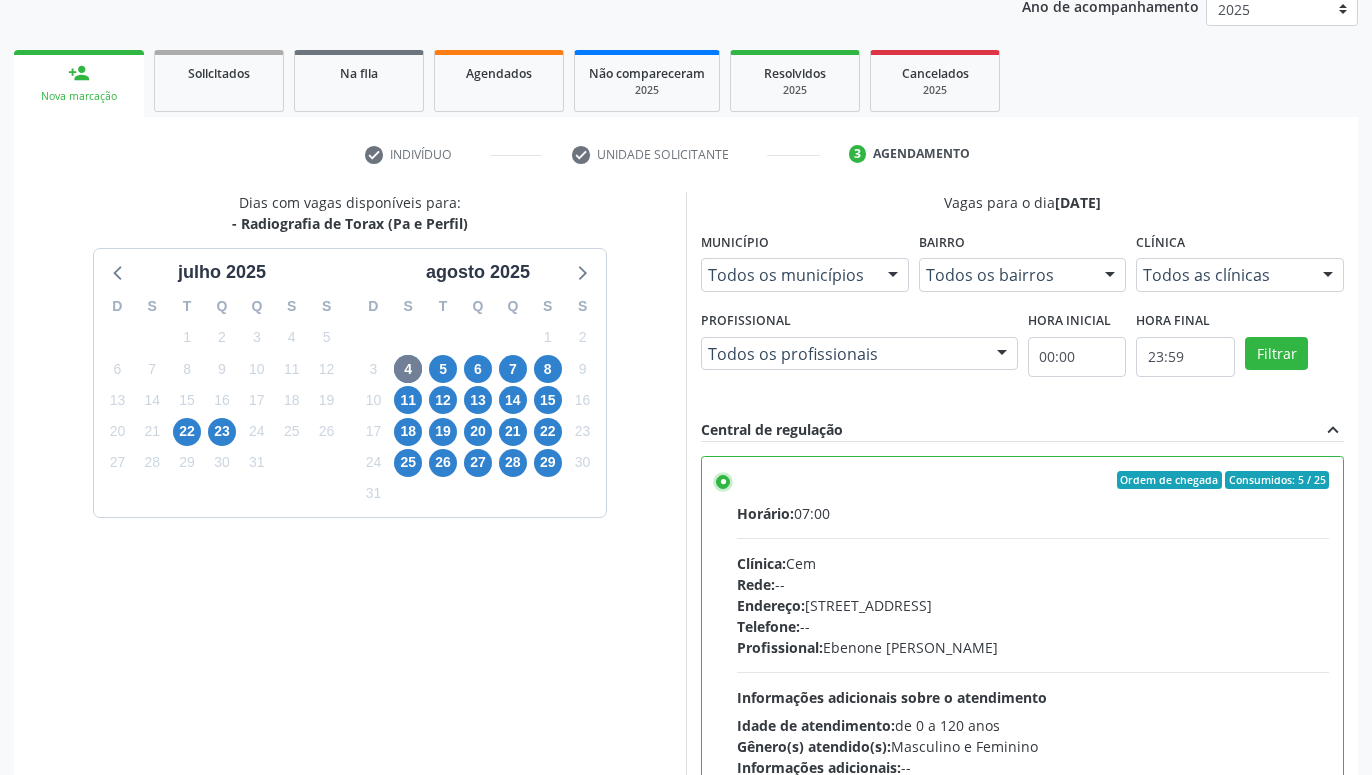 scroll, scrollTop: 420, scrollLeft: 0, axis: vertical 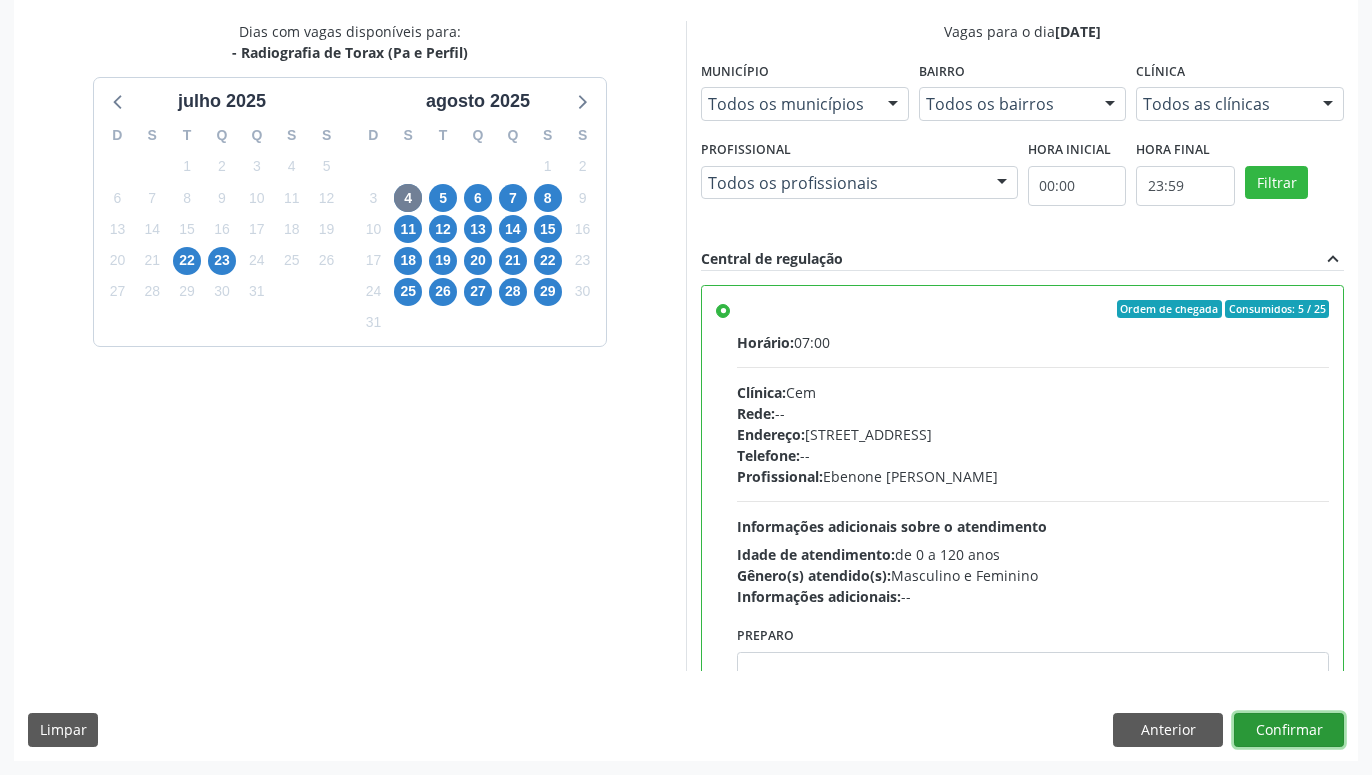 click on "Confirmar" at bounding box center [1289, 730] 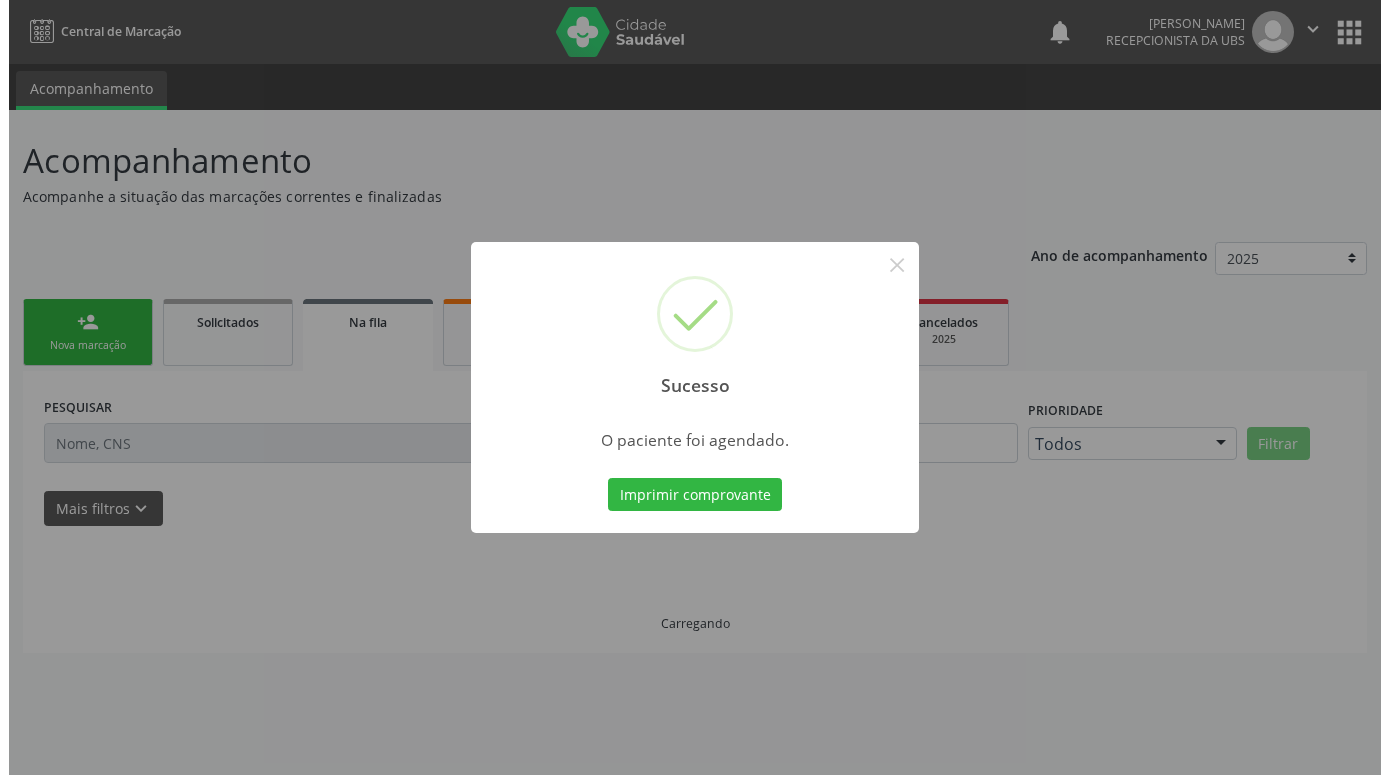 scroll, scrollTop: 0, scrollLeft: 0, axis: both 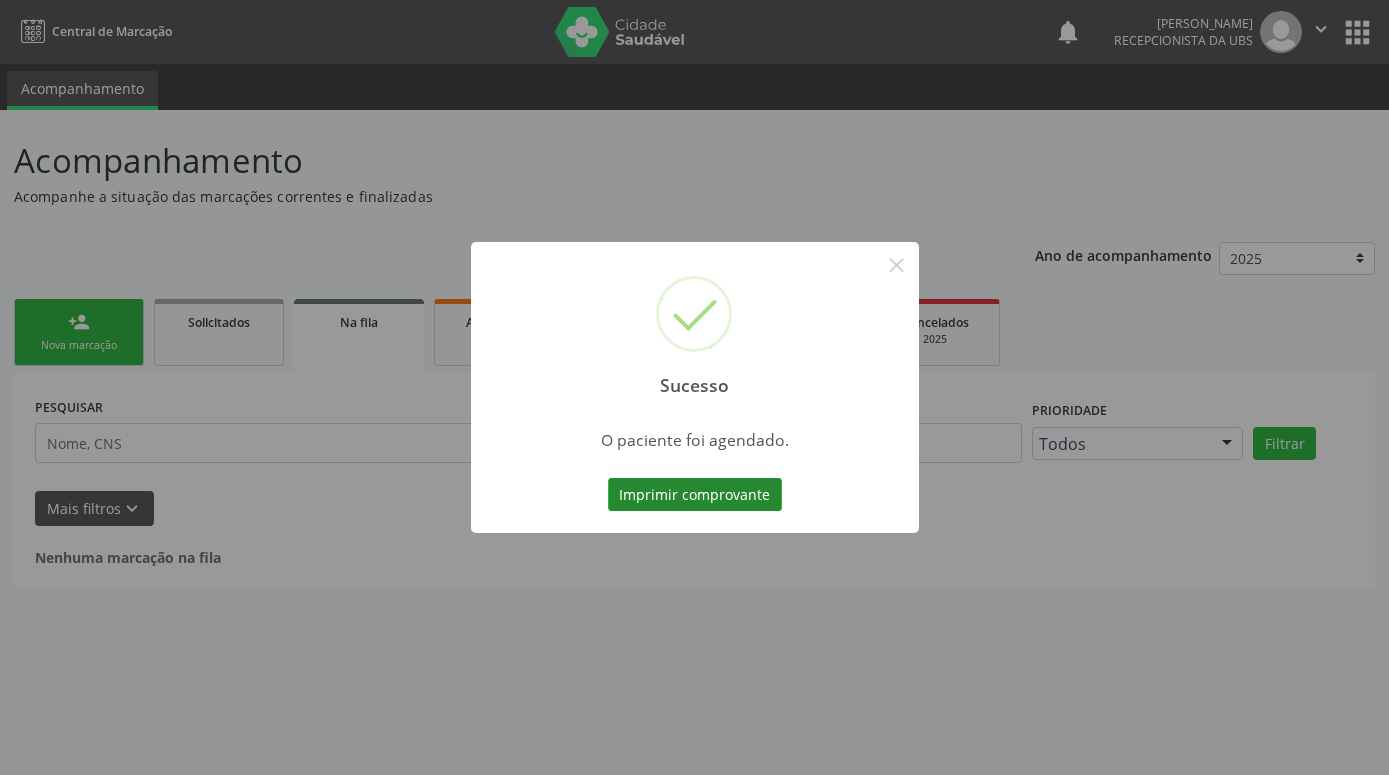click on "Imprimir comprovante" at bounding box center (695, 495) 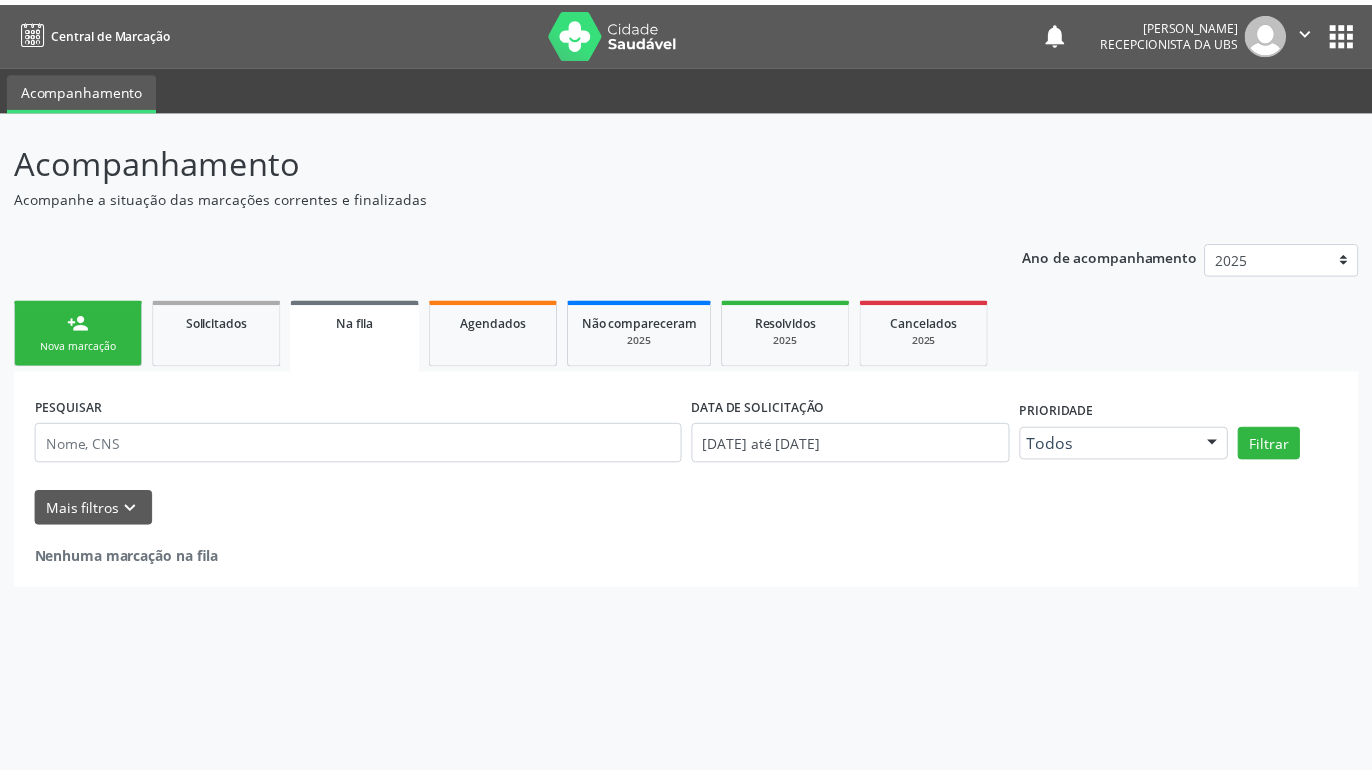 scroll, scrollTop: 0, scrollLeft: 0, axis: both 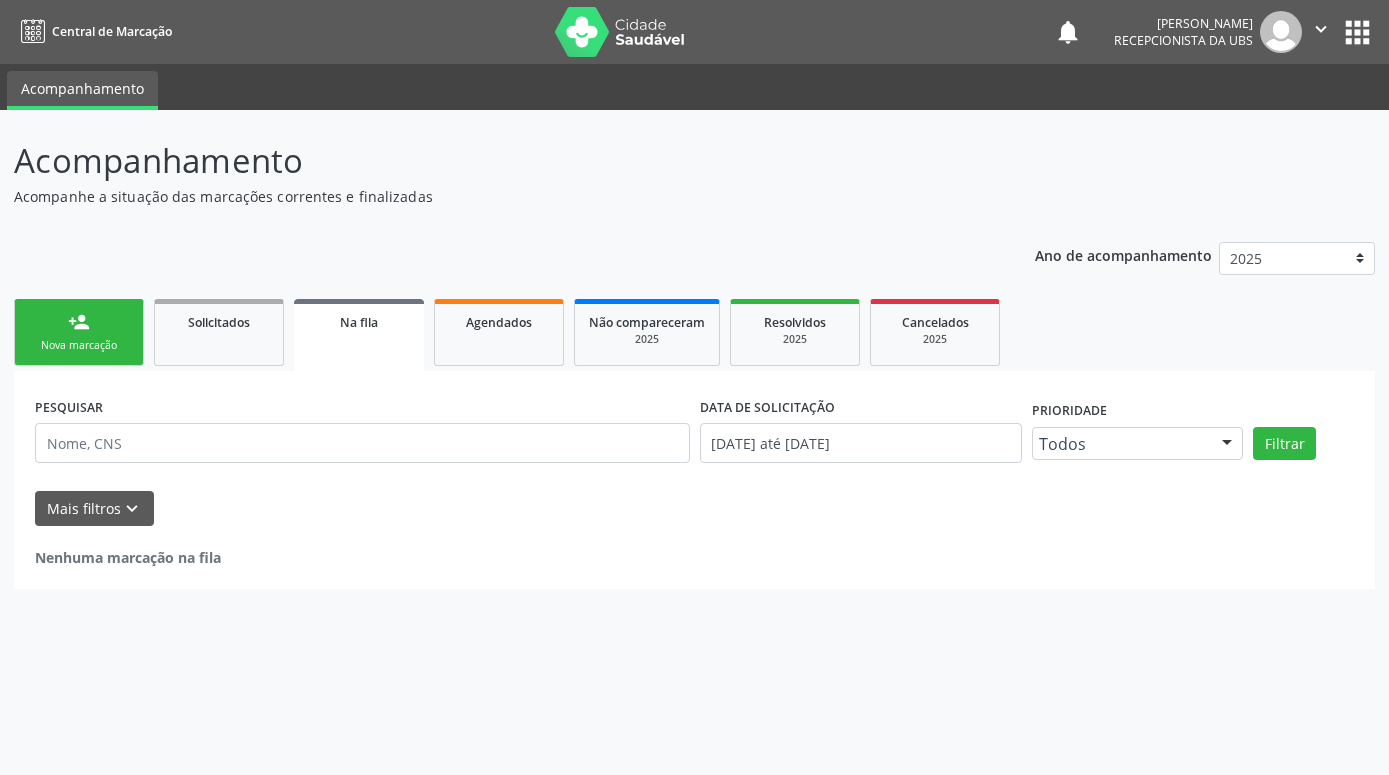 click on "person_add
Nova marcação" at bounding box center [79, 332] 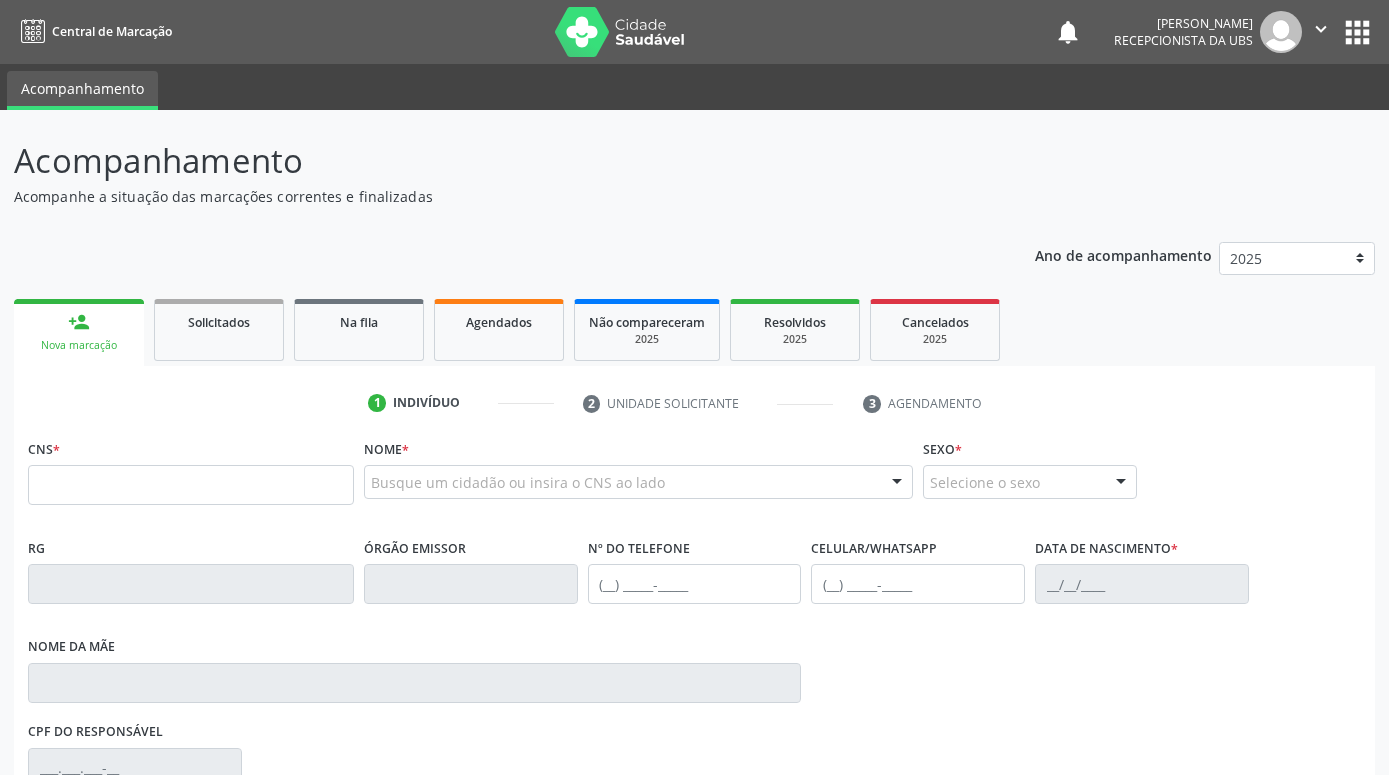 click on "person_add
Nova marcação" at bounding box center [79, 332] 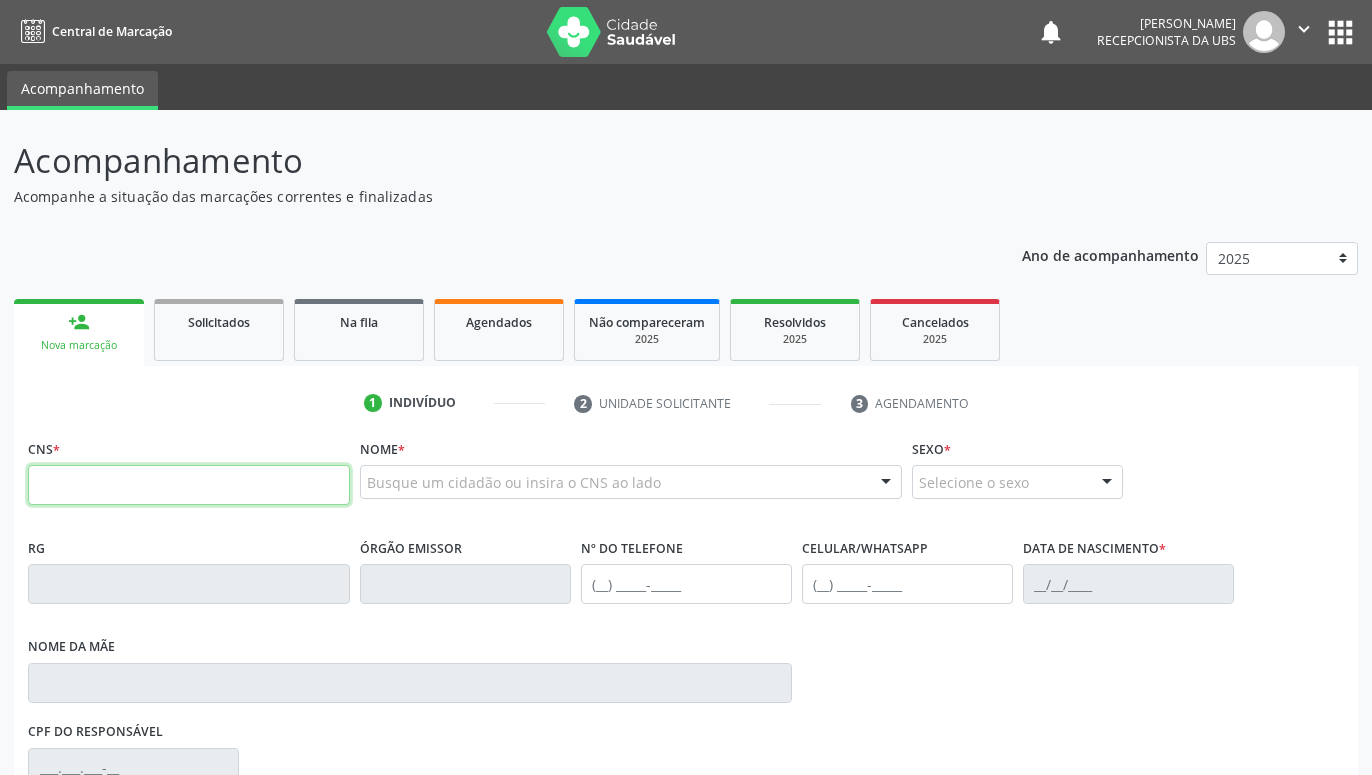 click at bounding box center (189, 485) 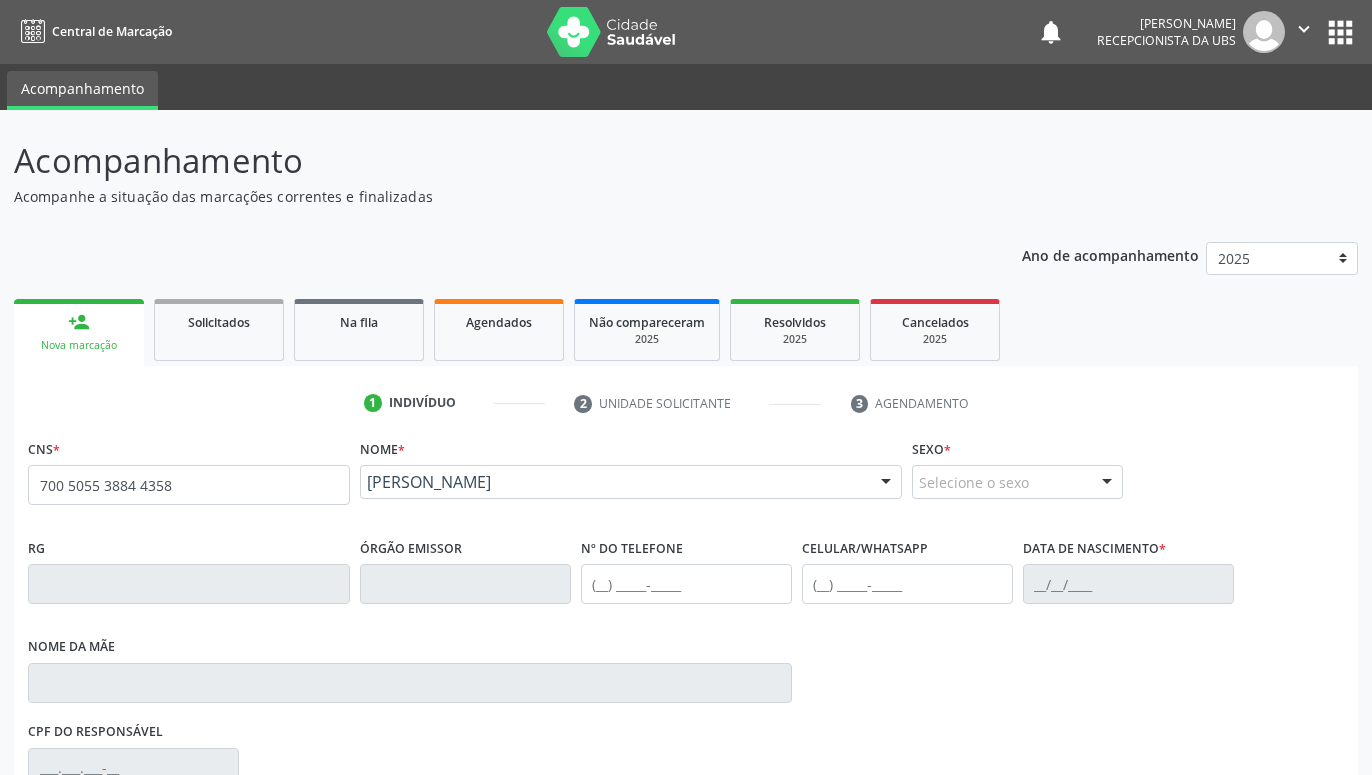 type on "700 5055 3884 4358" 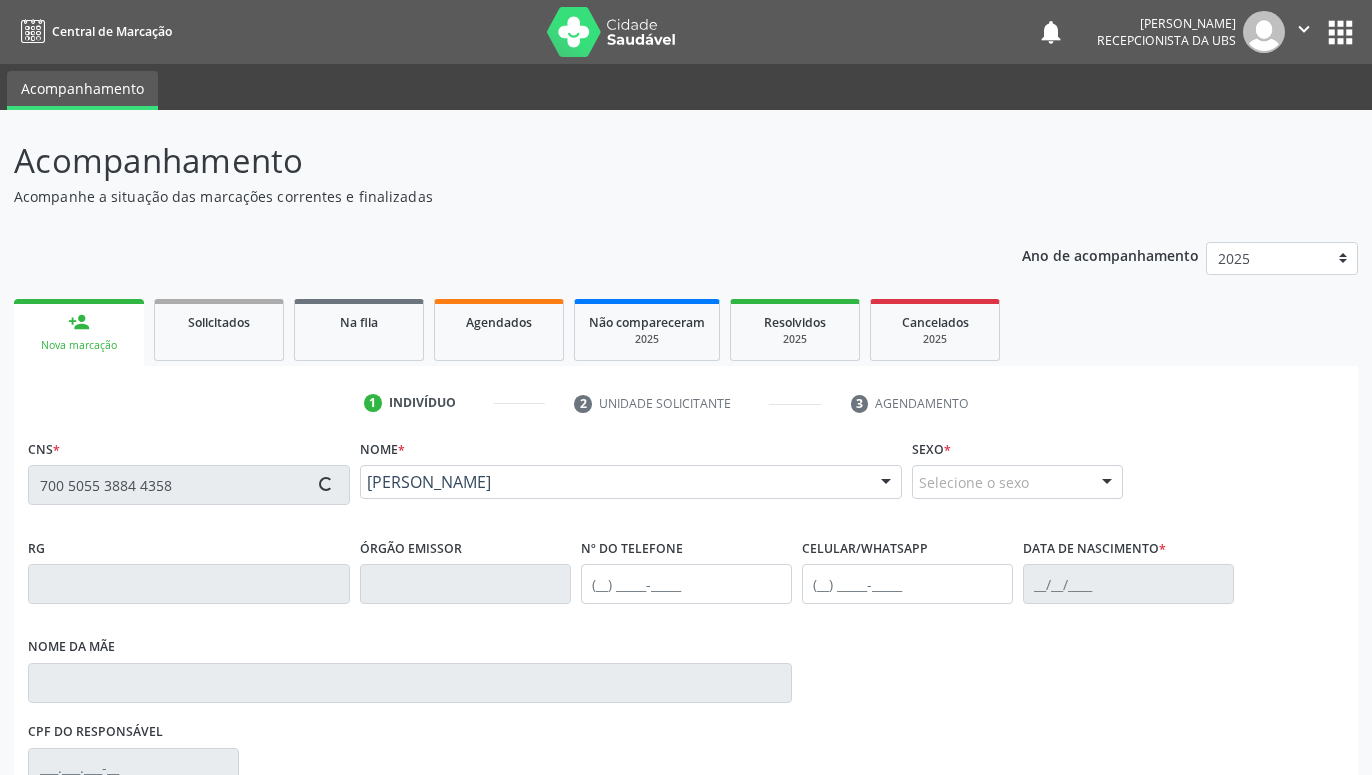 type on "[PHONE_NUMBER]" 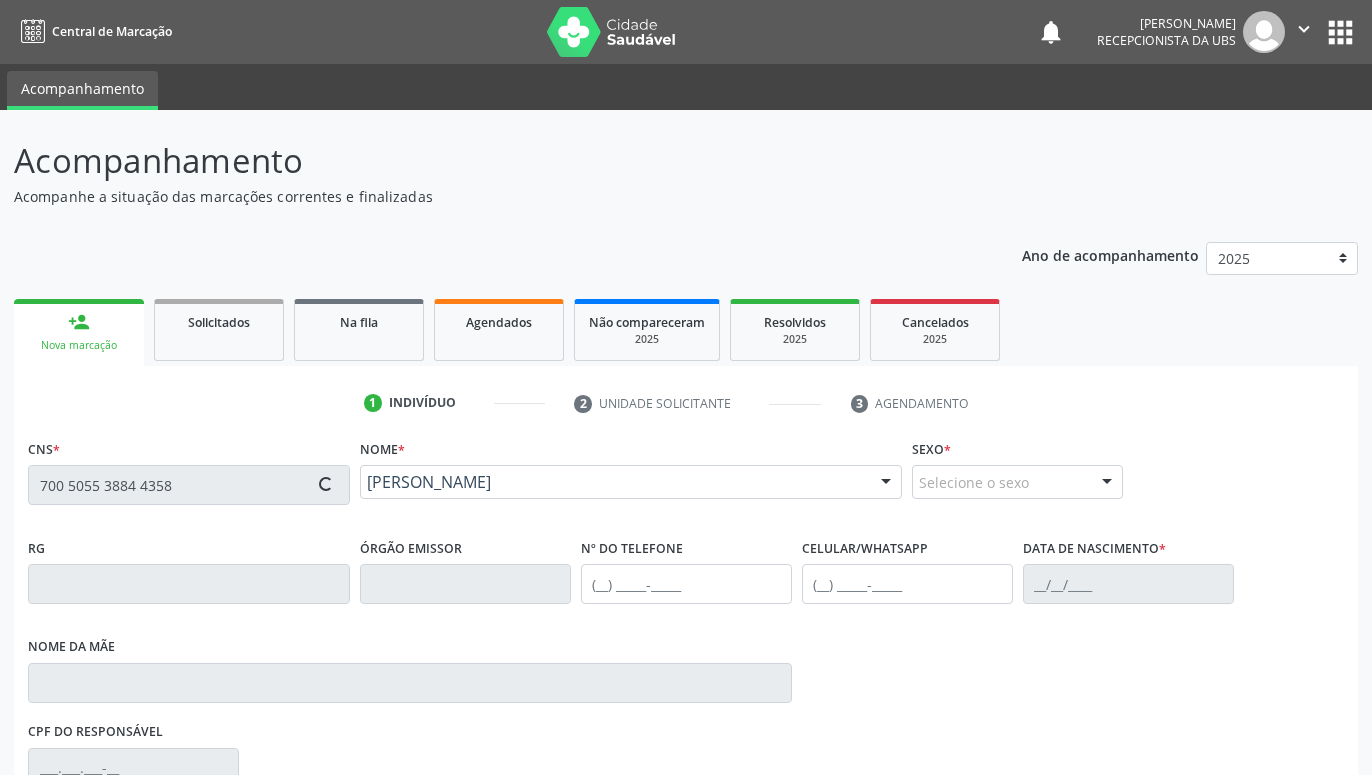 type on "[PHONE_NUMBER]" 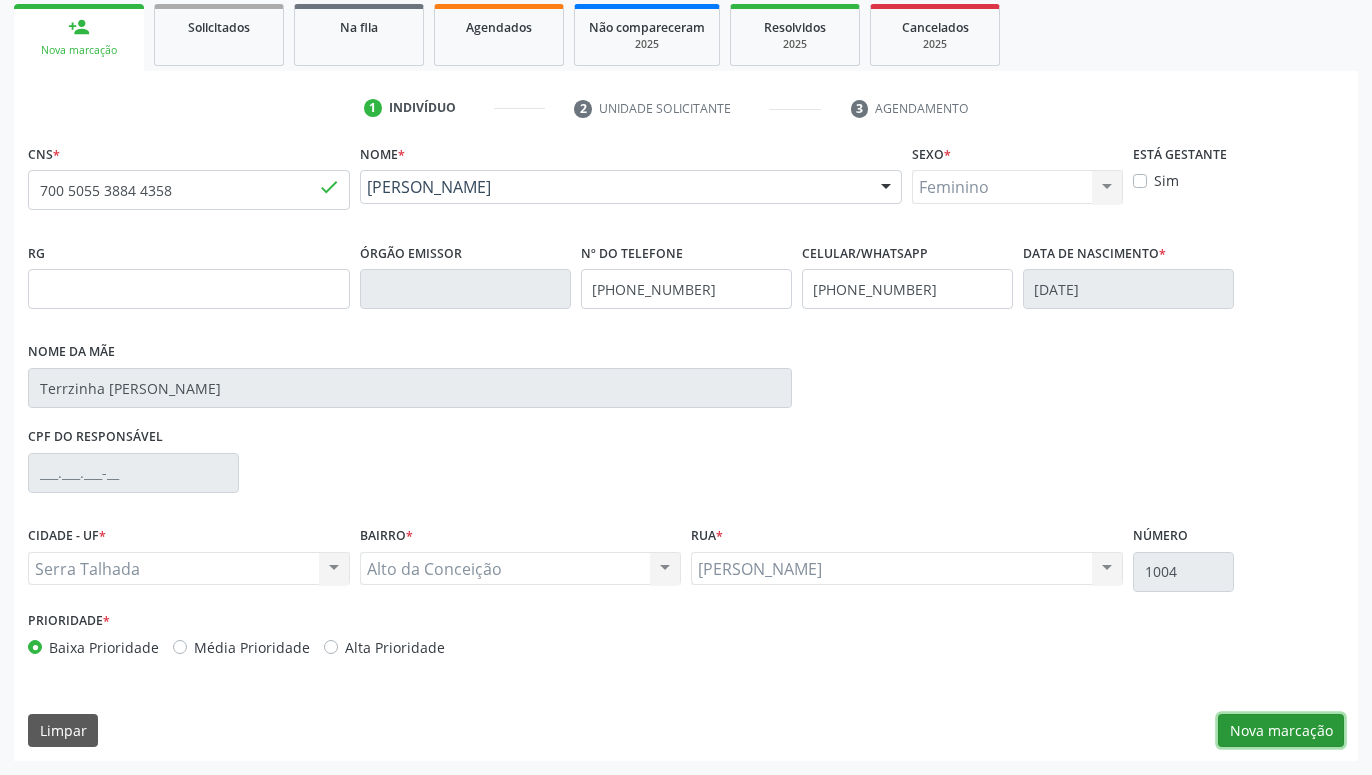 click on "Nova marcação" at bounding box center [1281, 731] 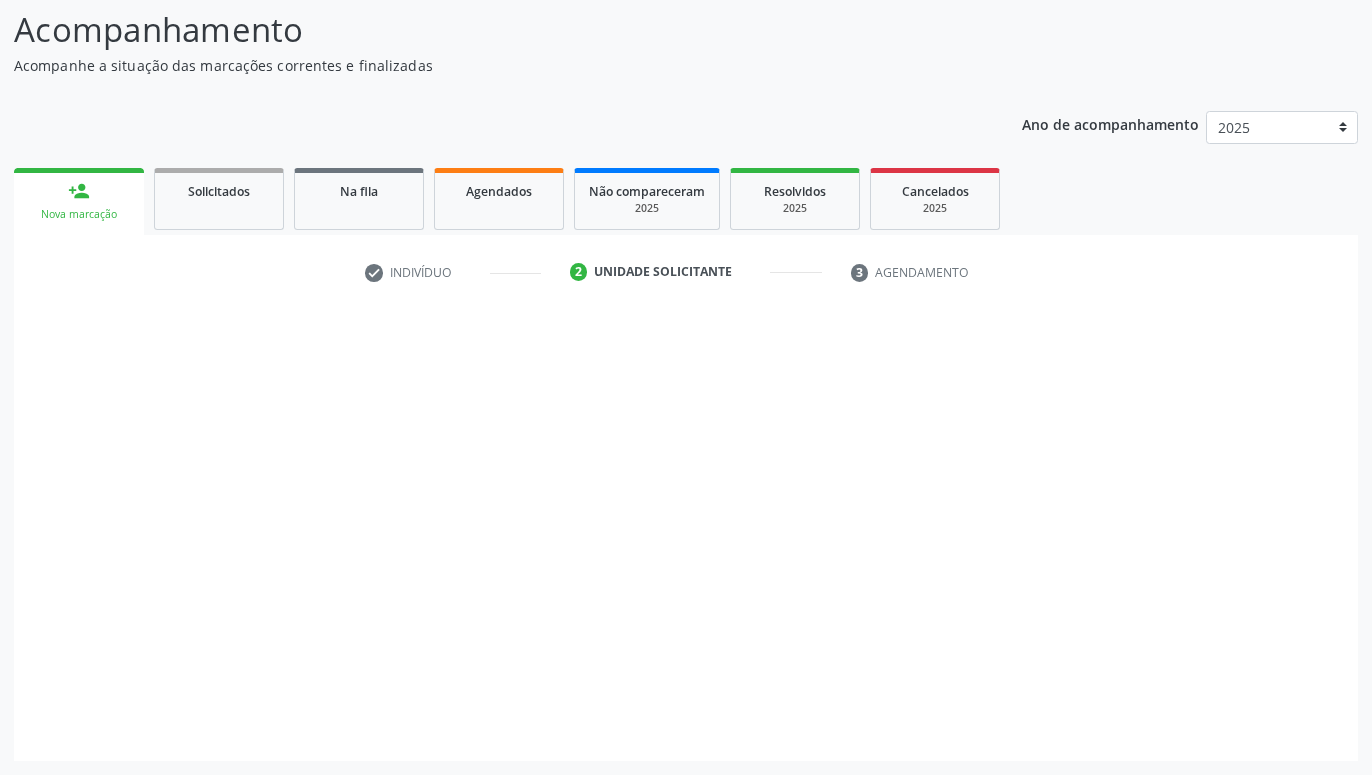 scroll, scrollTop: 131, scrollLeft: 0, axis: vertical 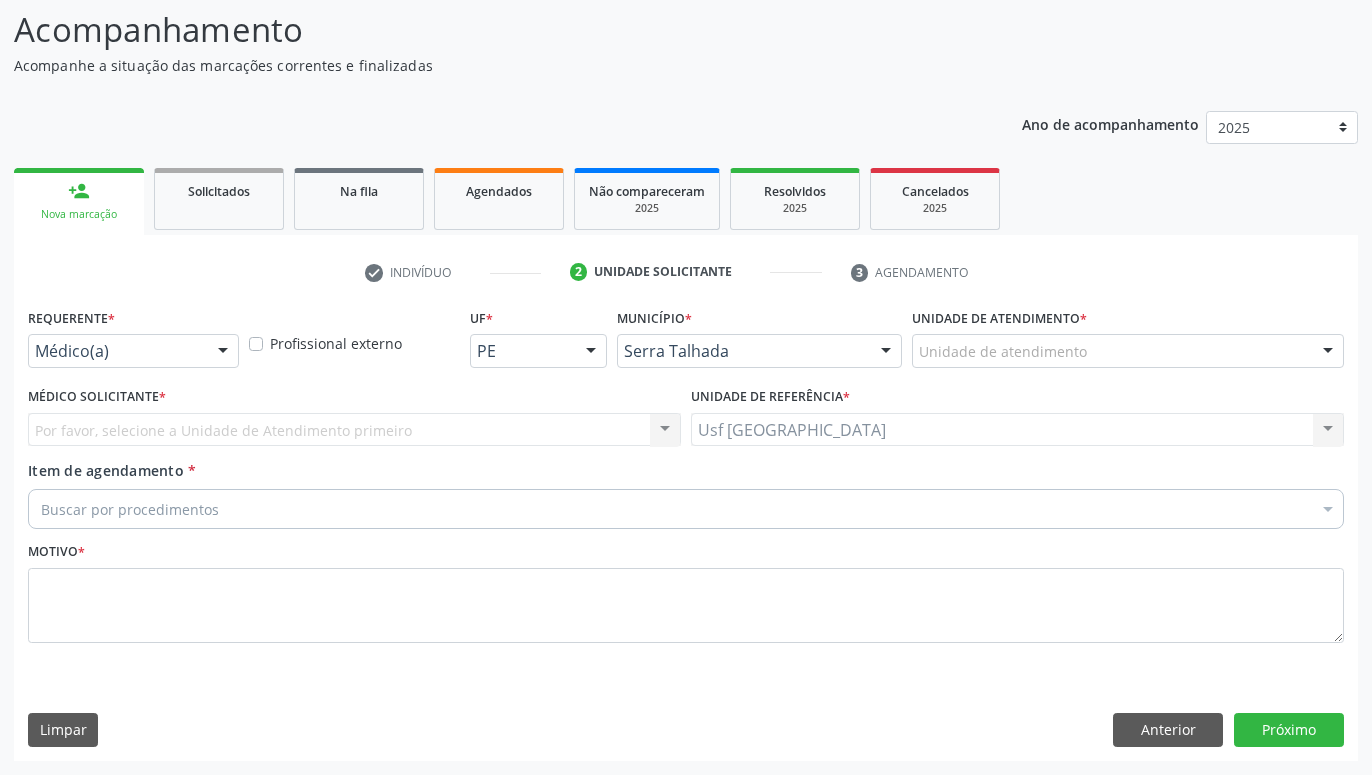 click on "Médico(a)" at bounding box center (133, 351) 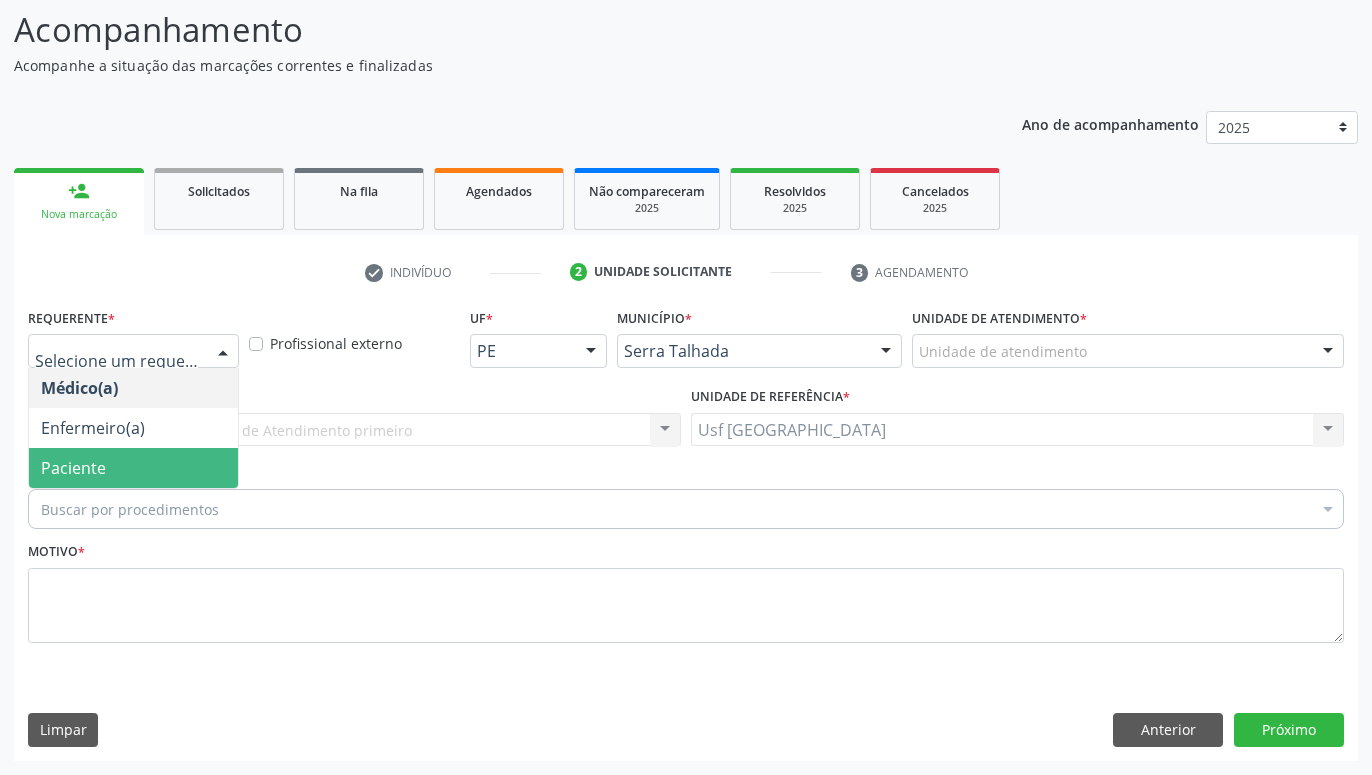 click on "Paciente" at bounding box center [133, 468] 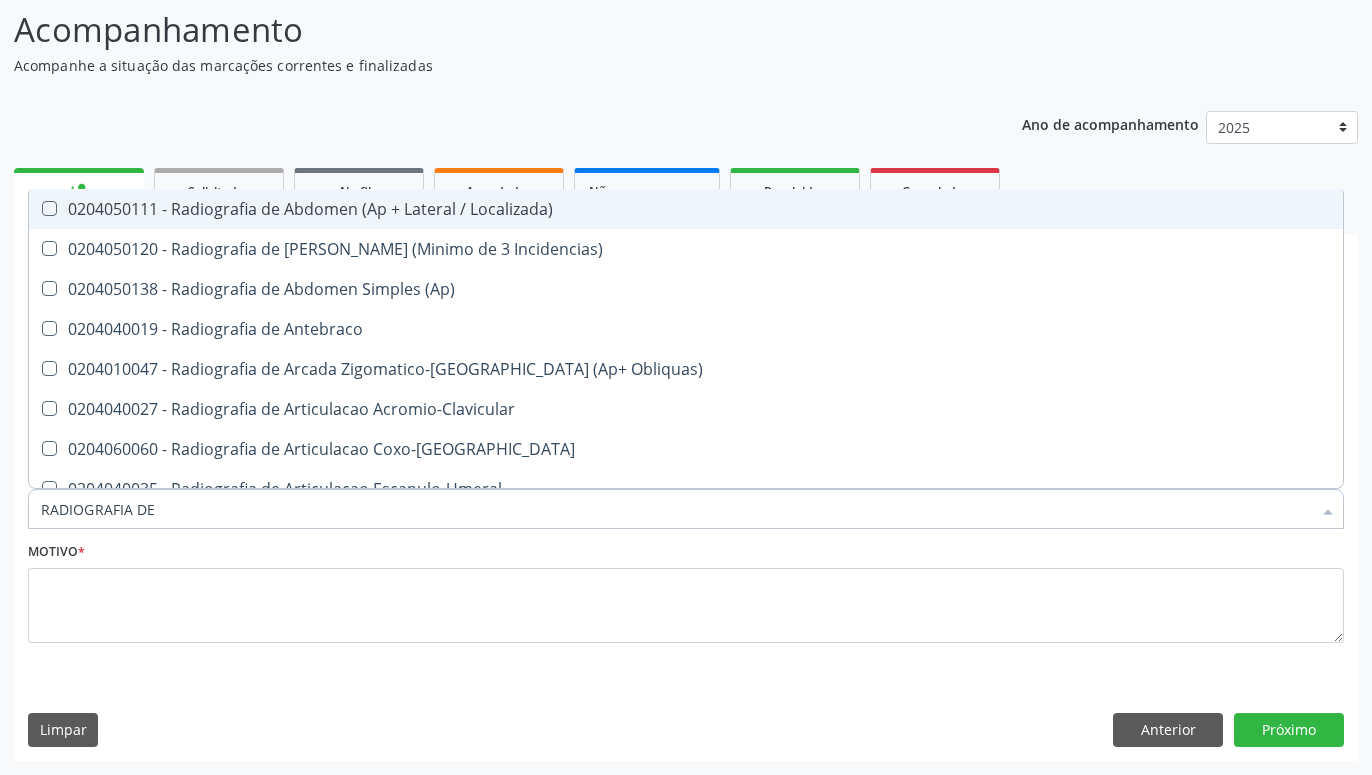 type on "RADIOGRAFIA DE C" 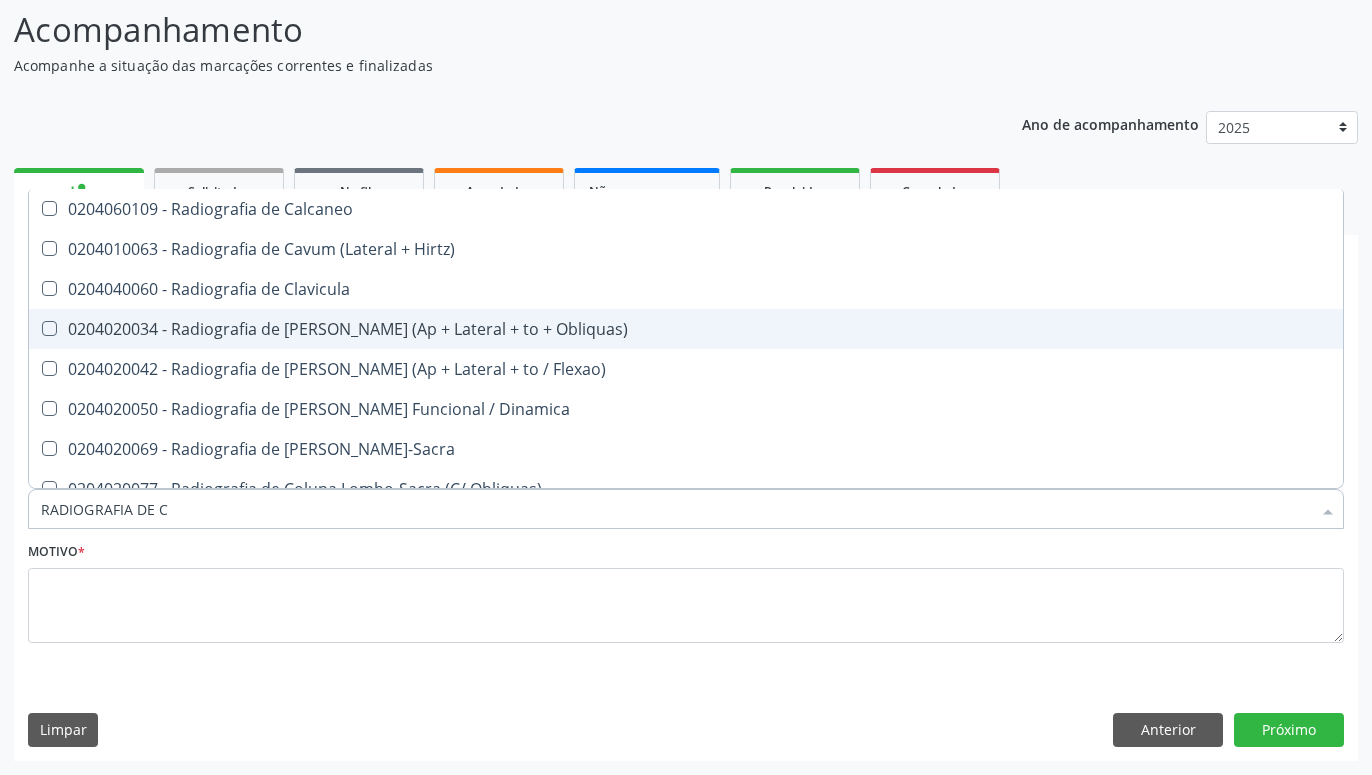 click on "0204020034 - Radiografia de [PERSON_NAME] (Ap + Lateral + to + Obliquas)" at bounding box center [686, 329] 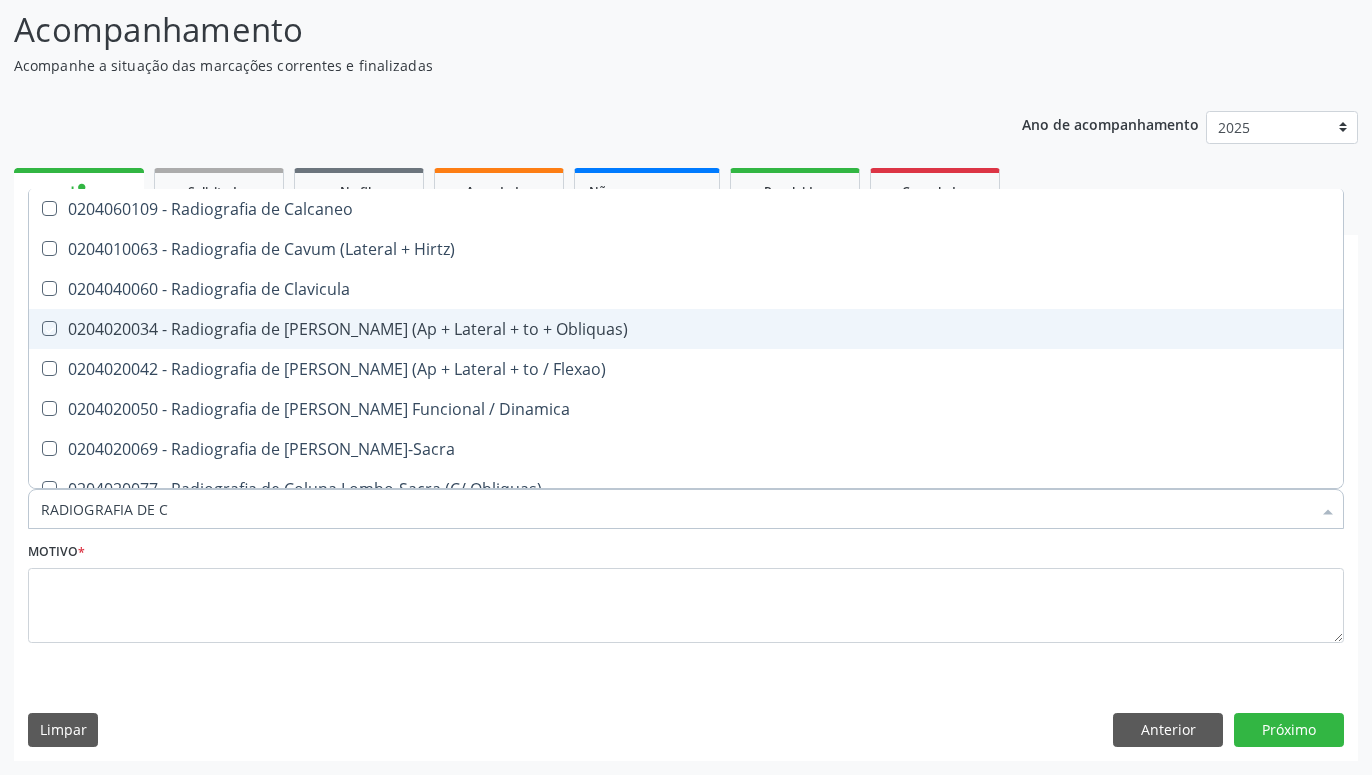 checkbox on "true" 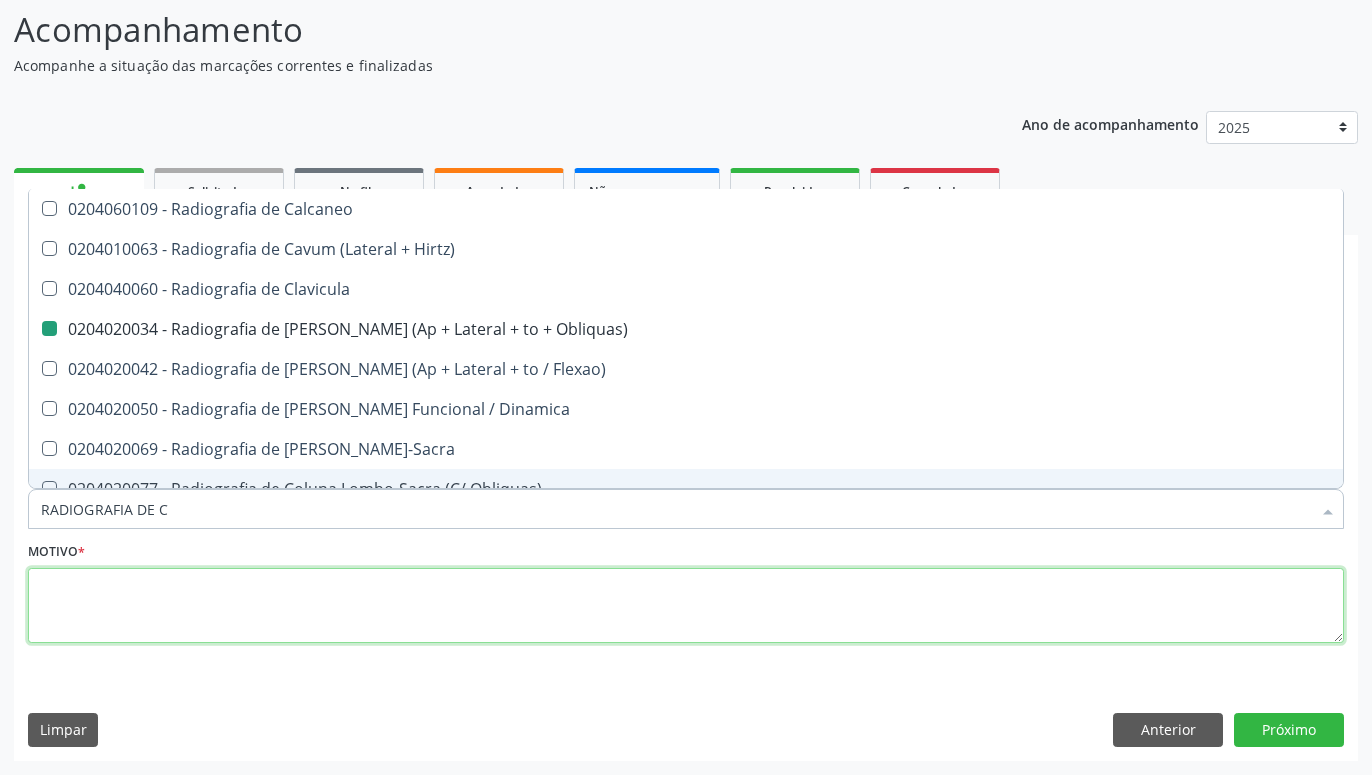 click at bounding box center [686, 606] 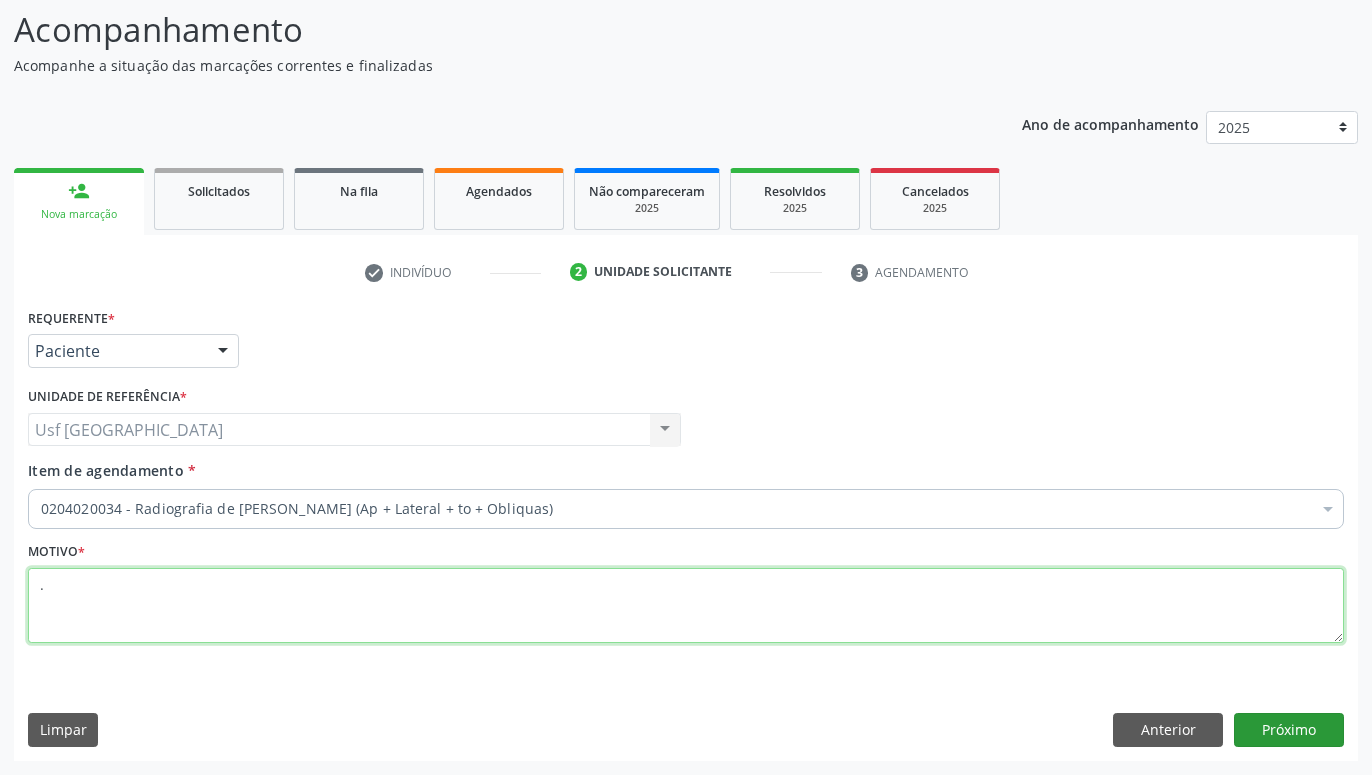 type on "." 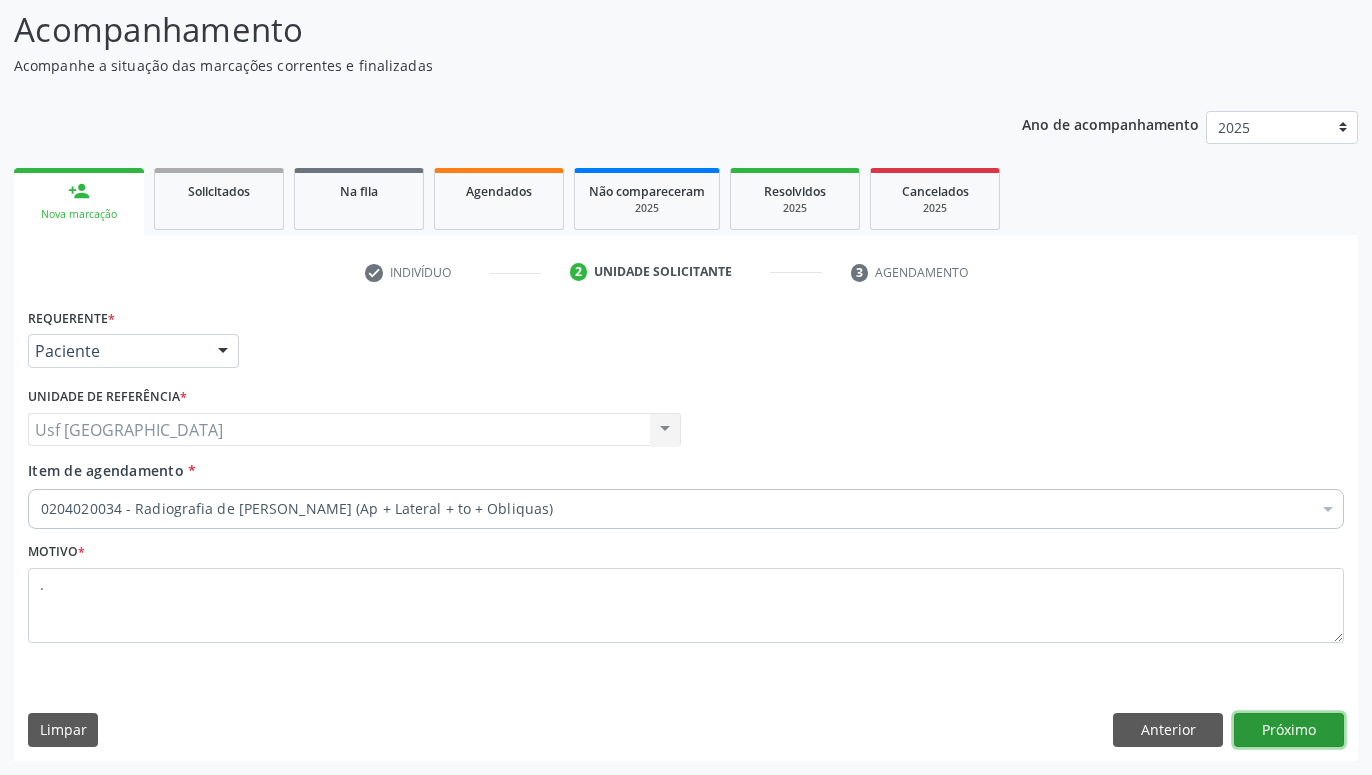 click on "Próximo" at bounding box center (1289, 730) 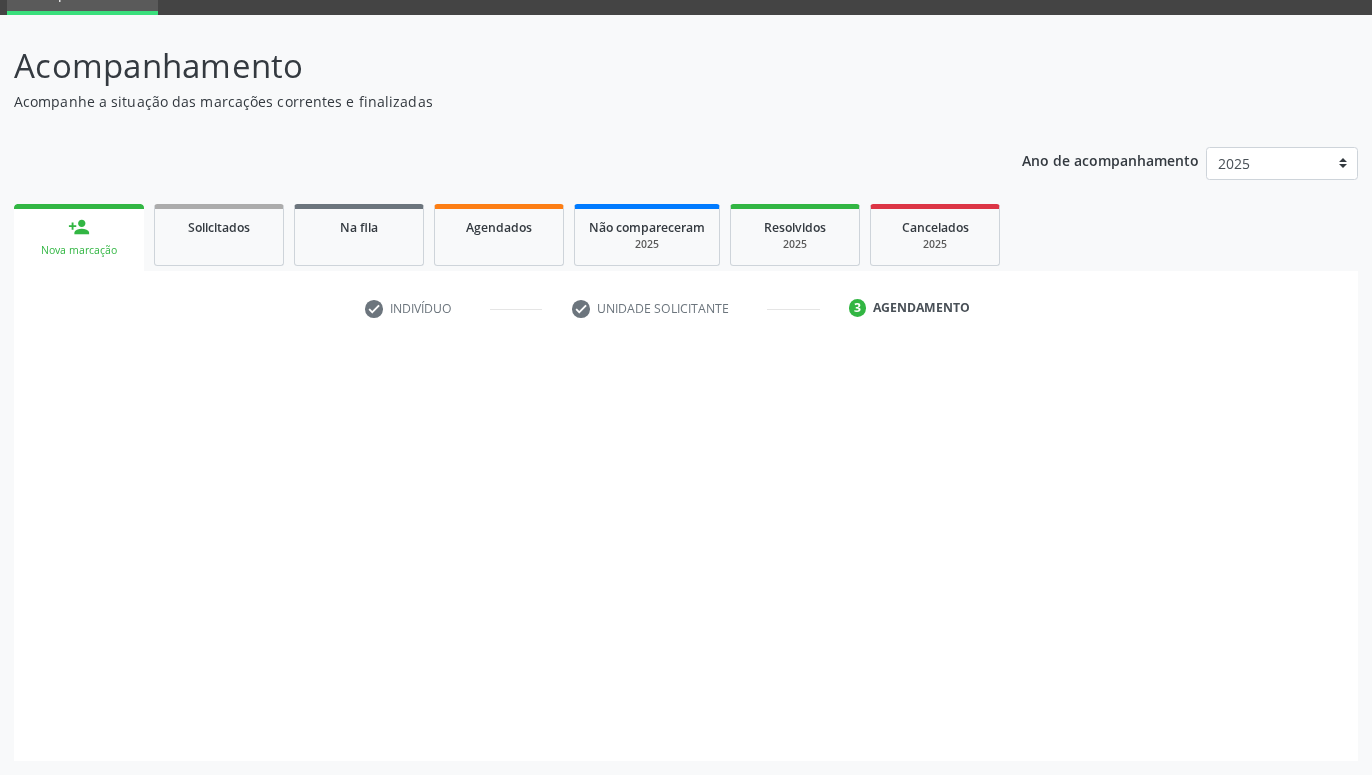 scroll, scrollTop: 95, scrollLeft: 0, axis: vertical 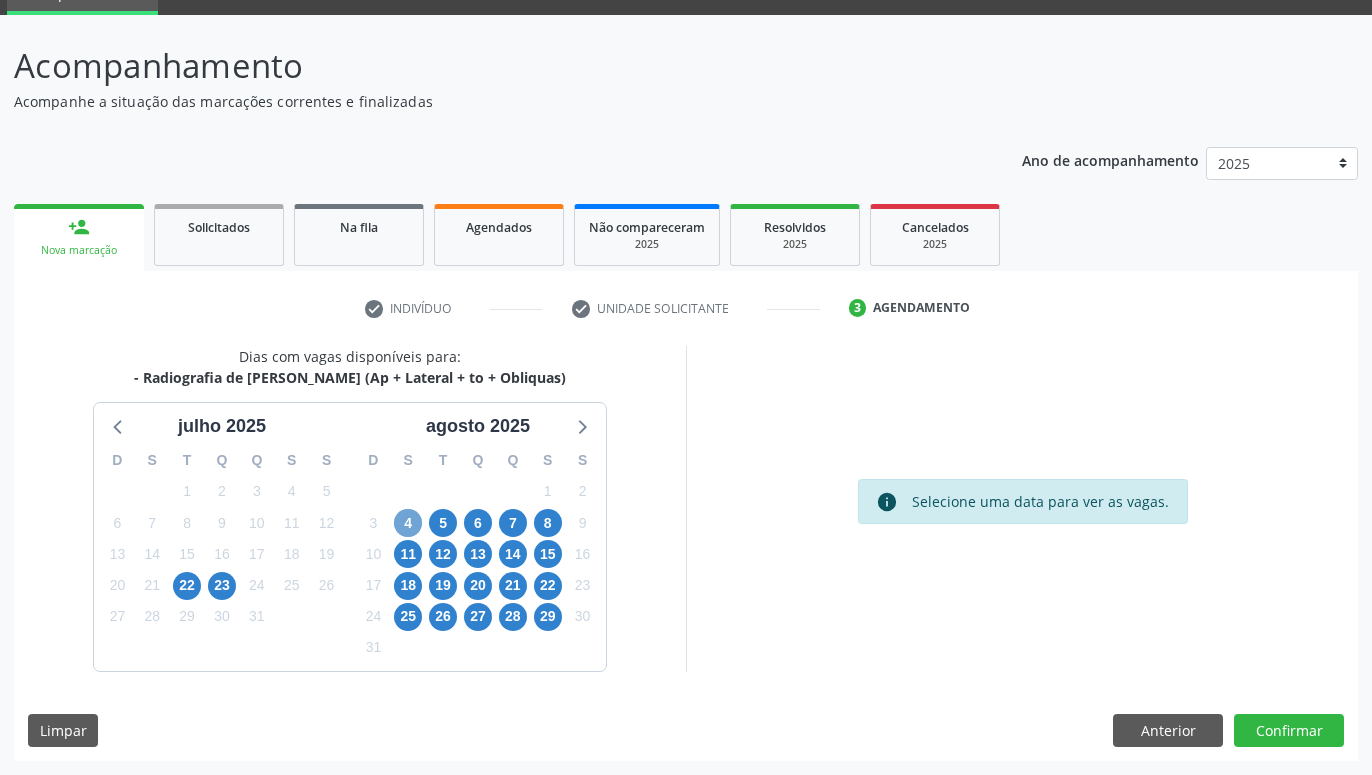 click on "4" at bounding box center (408, 523) 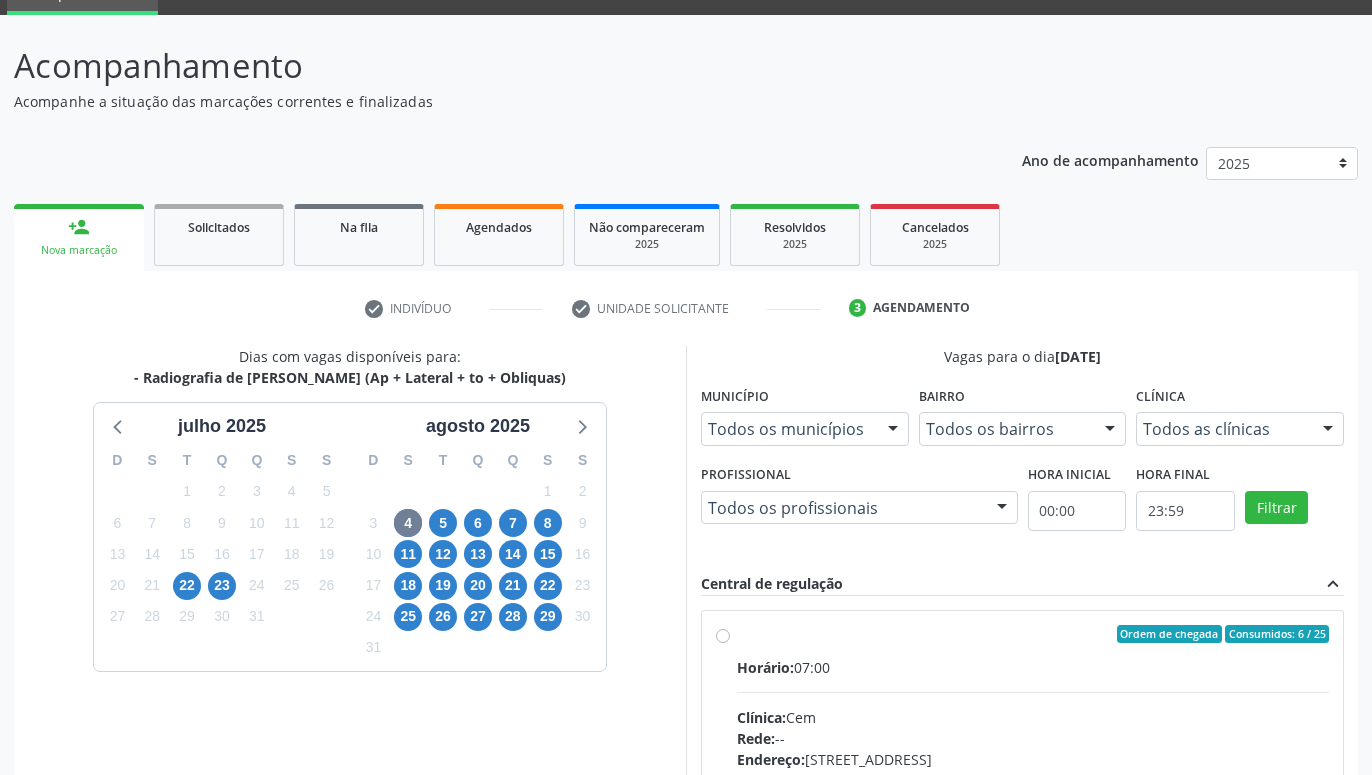 click on "Ordem de chegada
Consumidos: 6 / 25
Horário:   07:00
Clínica:  Cem
Rede:
--
Endereço:   Casa, nº 393, Nossa Senhora da Pen, Serra Talhada - PE
Telefone:   --
Profissional:
Ebenone Antonio da Silva
Informações adicionais sobre o atendimento
Idade de atendimento:
de 0 a 120 anos
Gênero(s) atendido(s):
Masculino e Feminino
Informações adicionais:
--" at bounding box center (1022, 778) 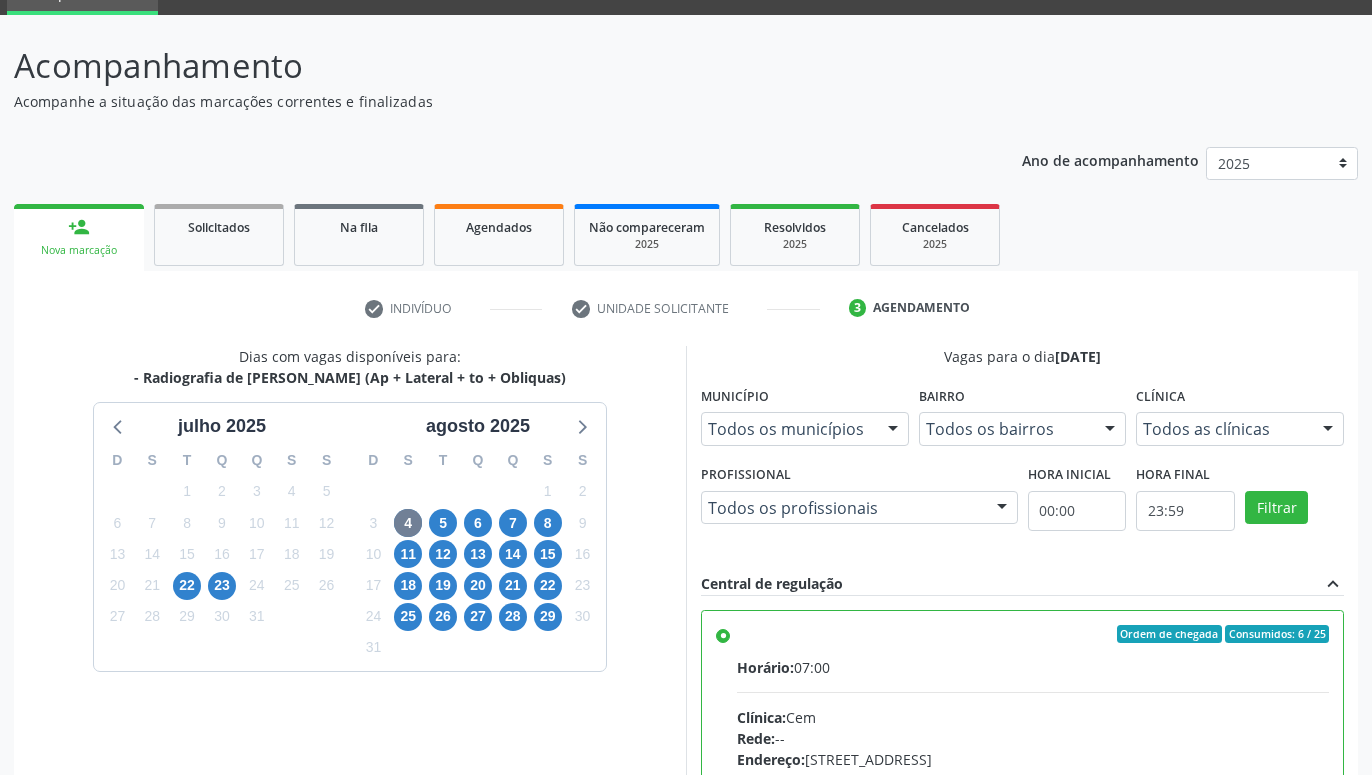 scroll, scrollTop: 100, scrollLeft: 0, axis: vertical 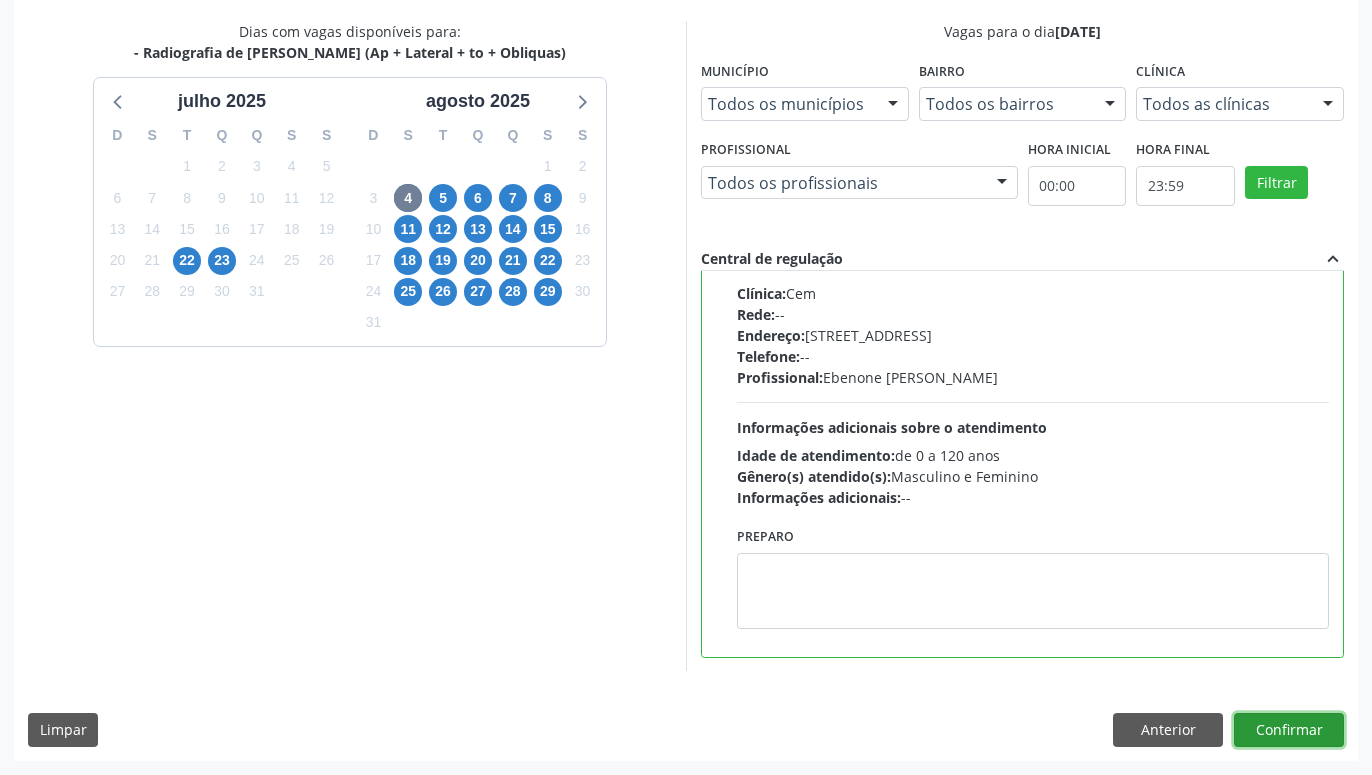click on "Confirmar" at bounding box center [1289, 730] 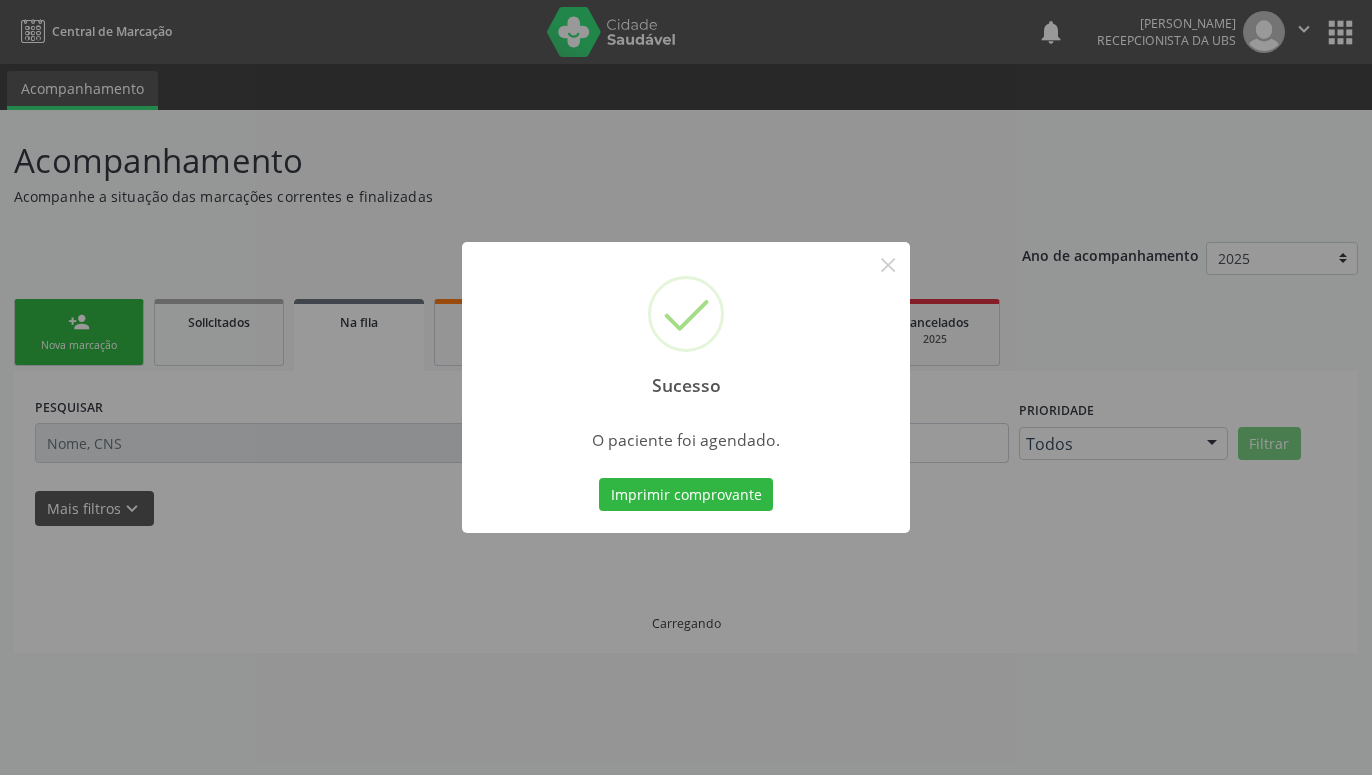 scroll, scrollTop: 0, scrollLeft: 0, axis: both 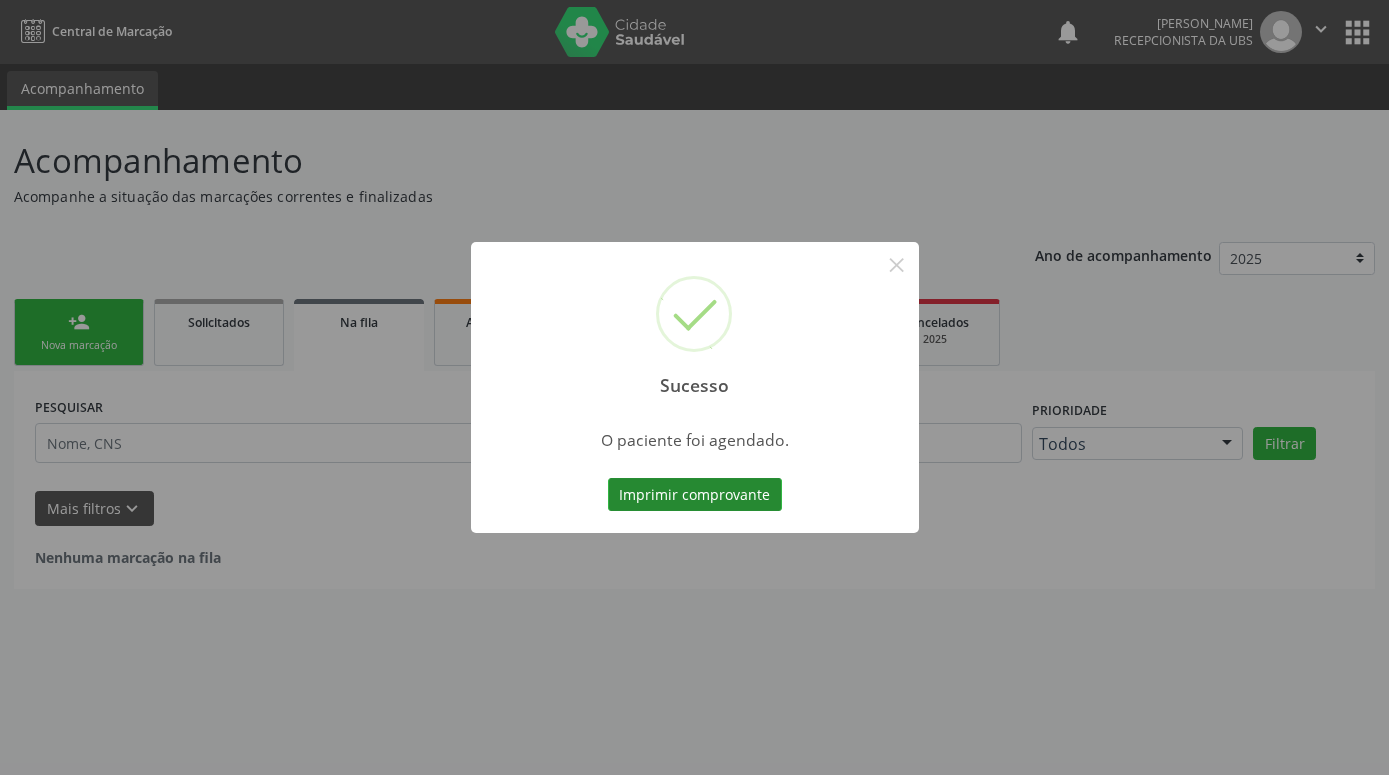 click on "Imprimir comprovante" at bounding box center [695, 495] 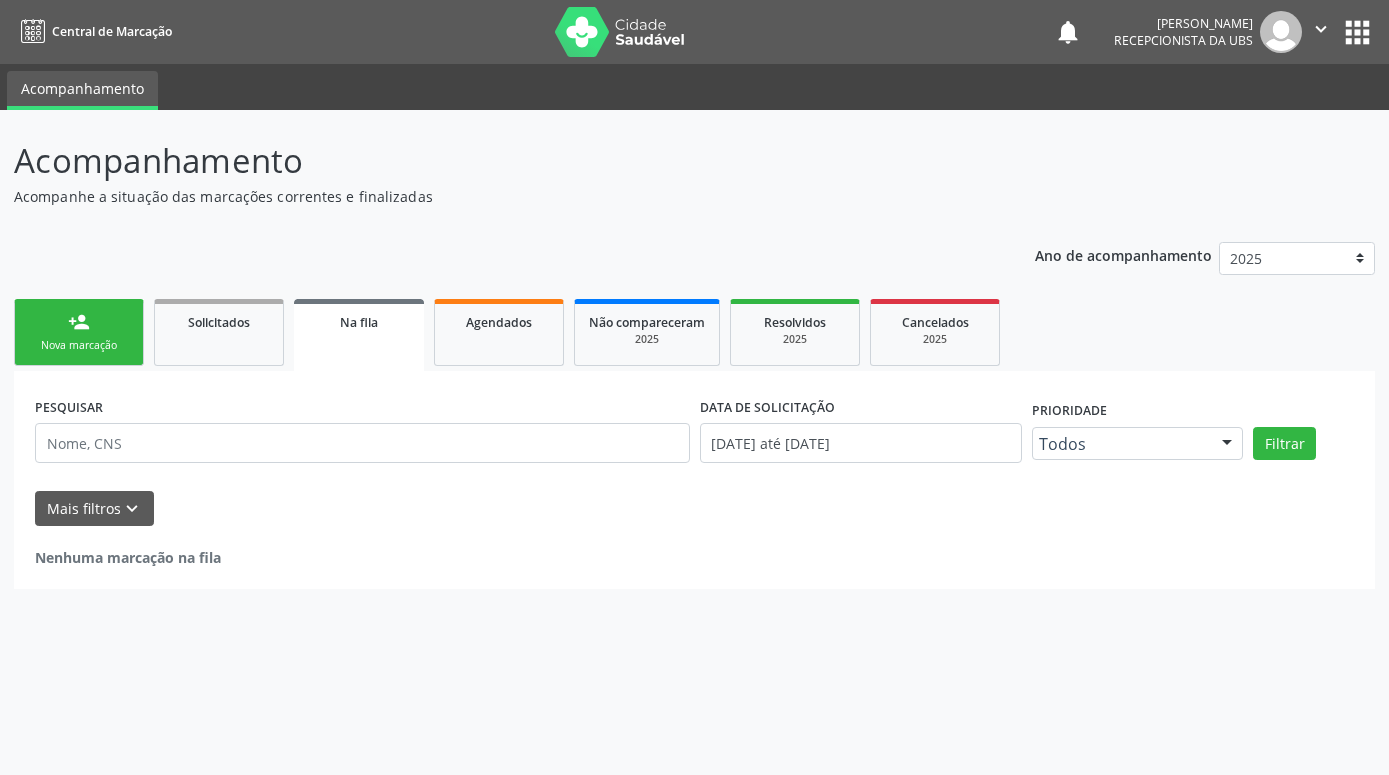 click on "person_add
Nova marcação" at bounding box center (79, 332) 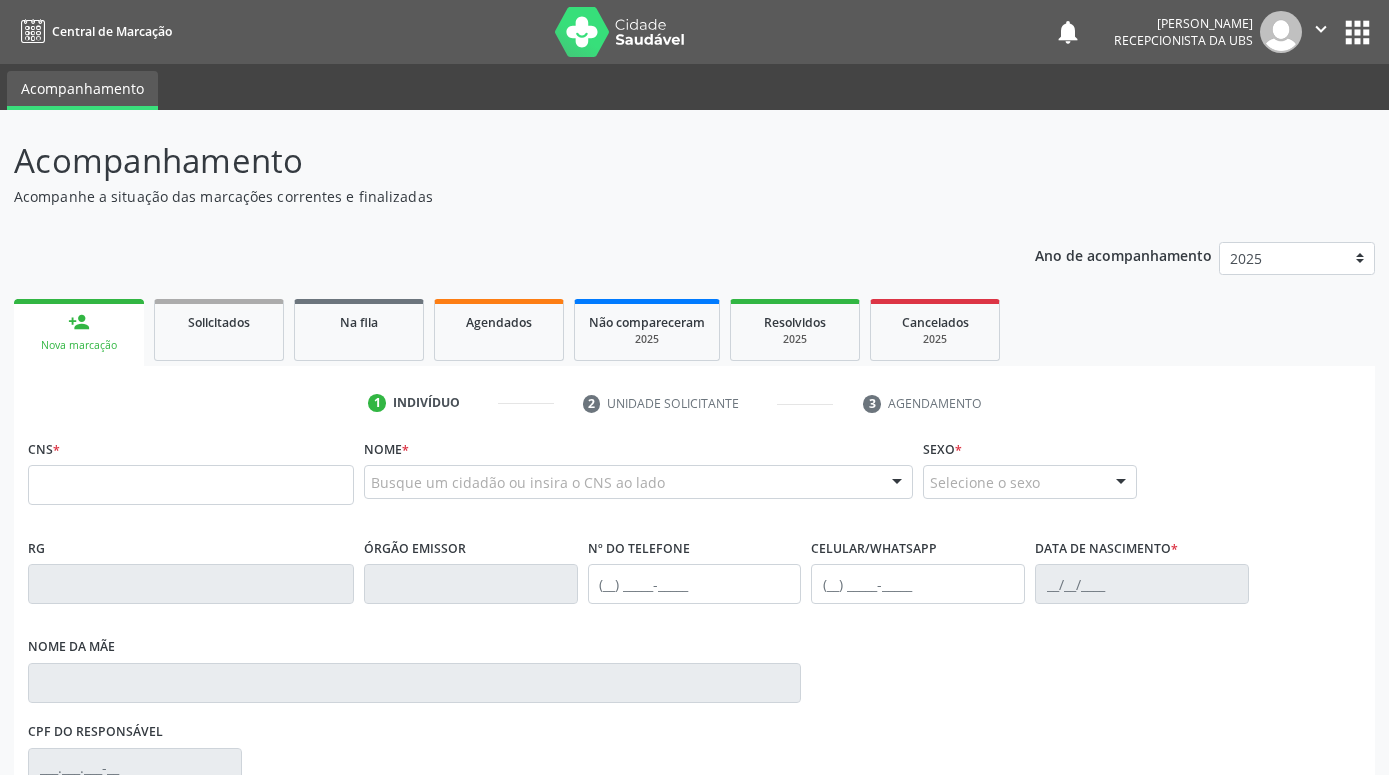 click on "Nova marcação" at bounding box center [79, 345] 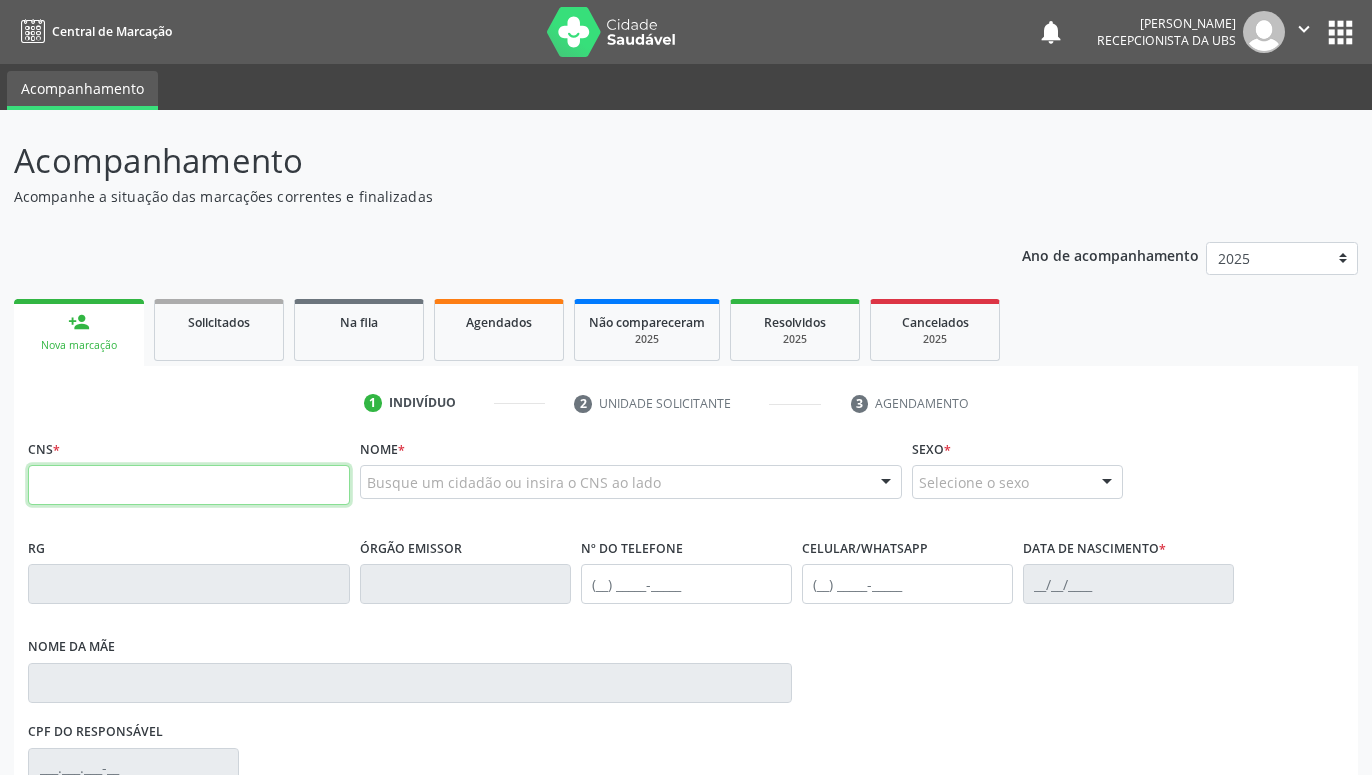 click at bounding box center [189, 485] 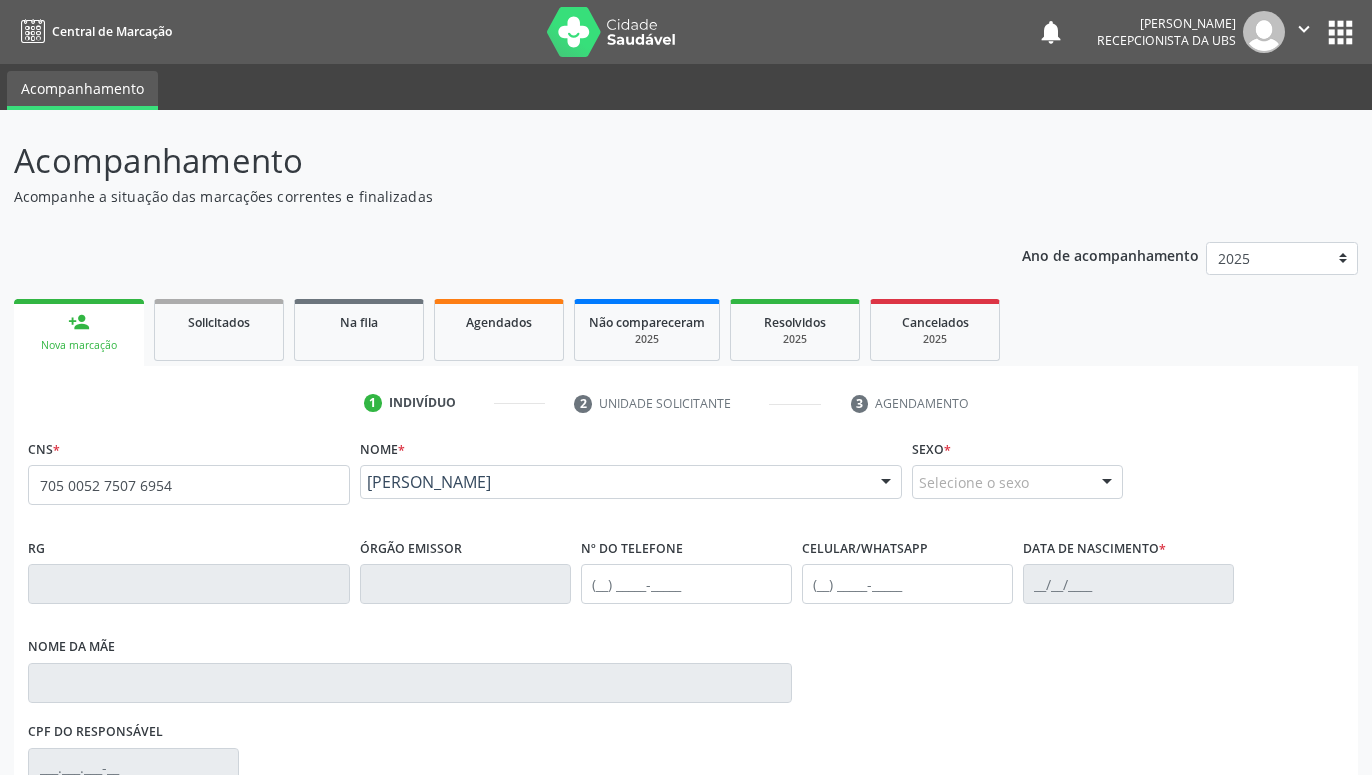 type on "705 0052 7507 6954" 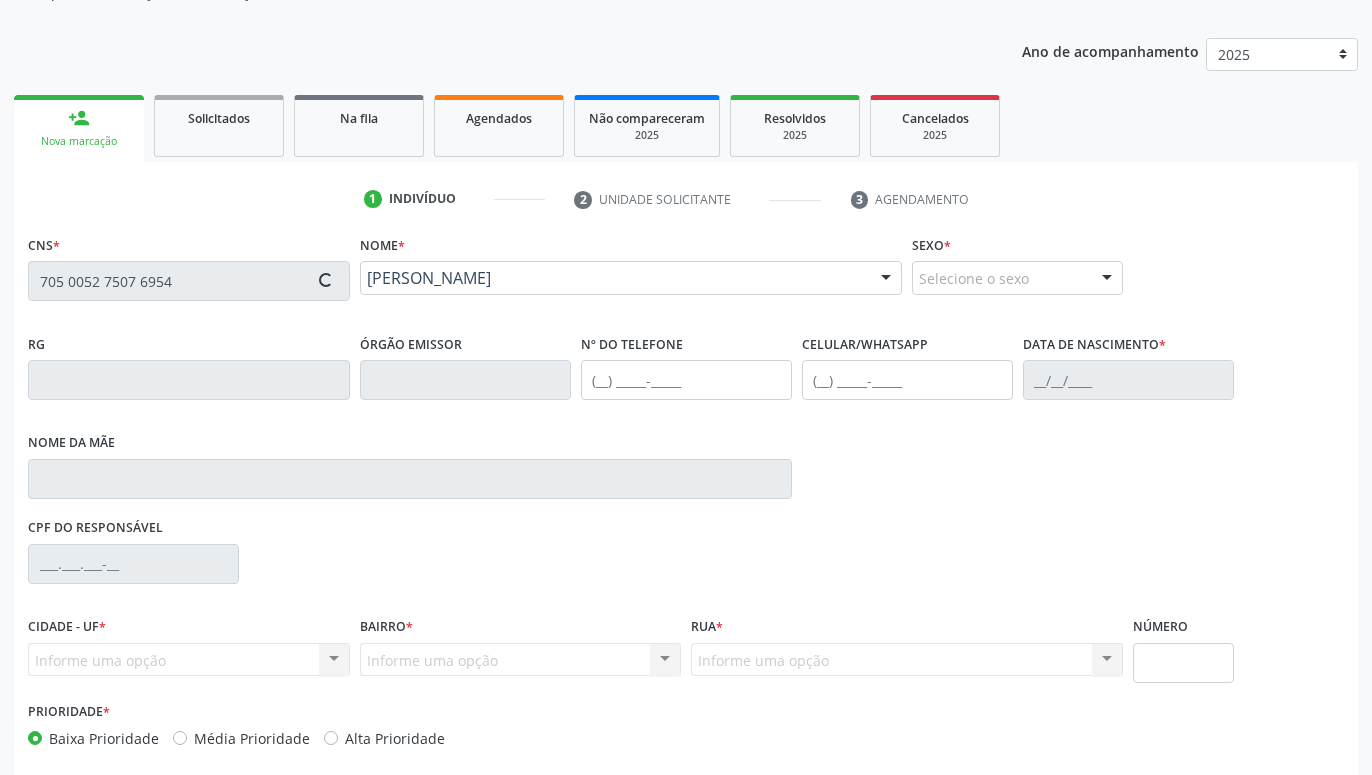 type on "(87) 99931-8618" 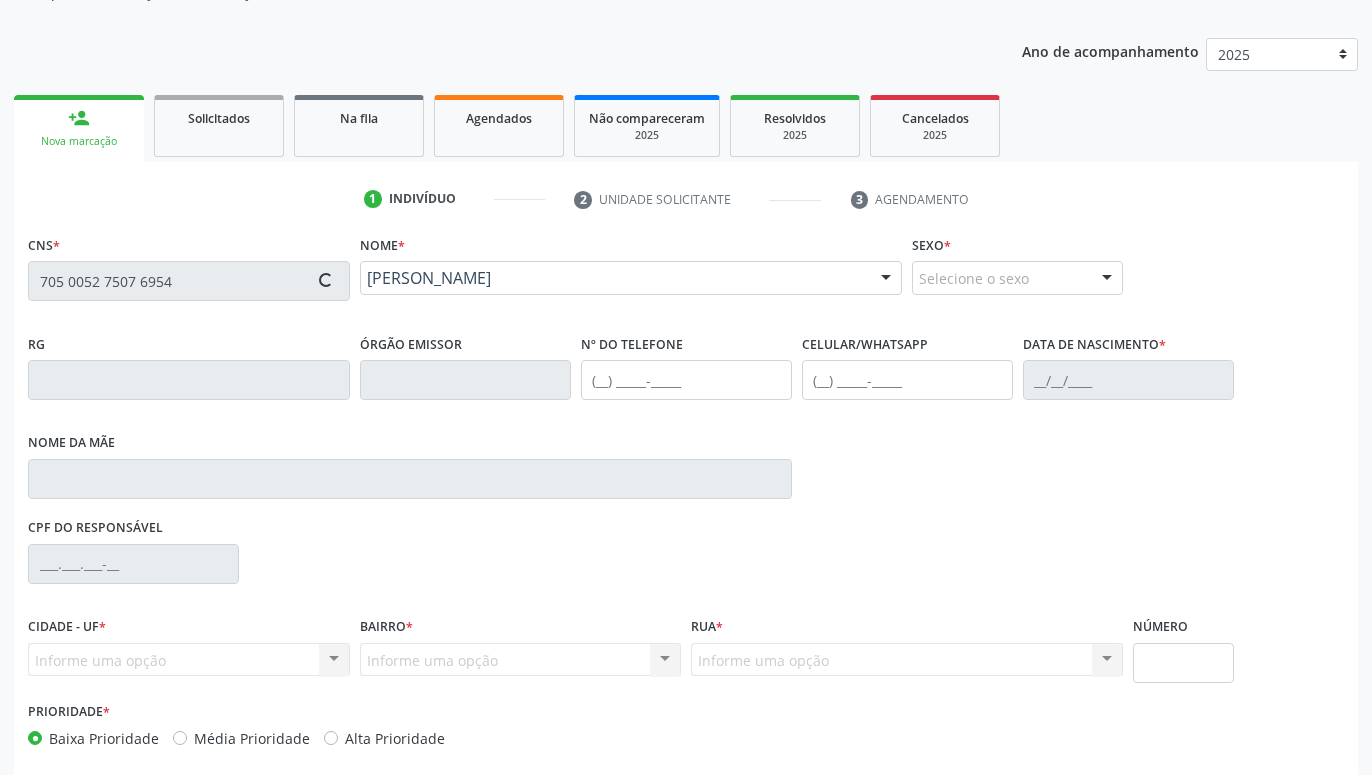 type on "03/06/1975" 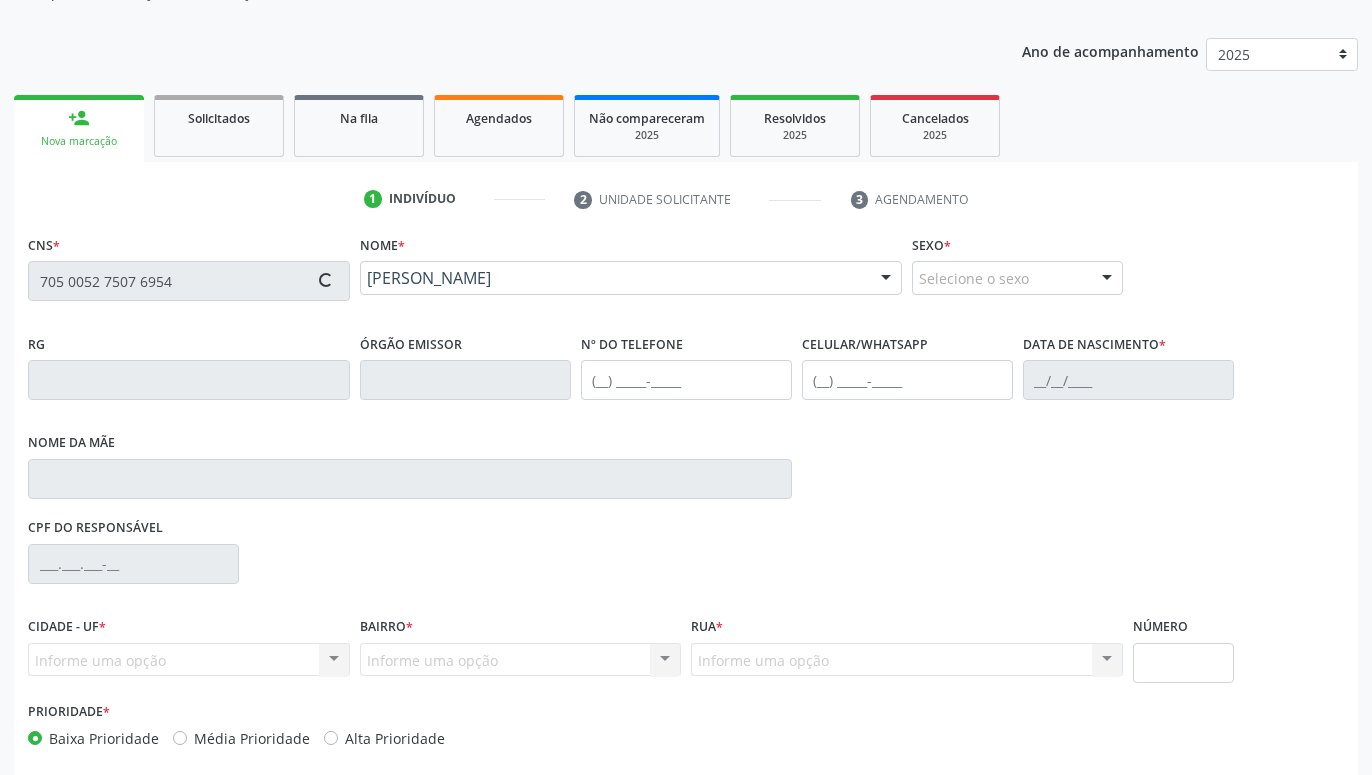 type on "Maria Vanda Siqueira Nascimento" 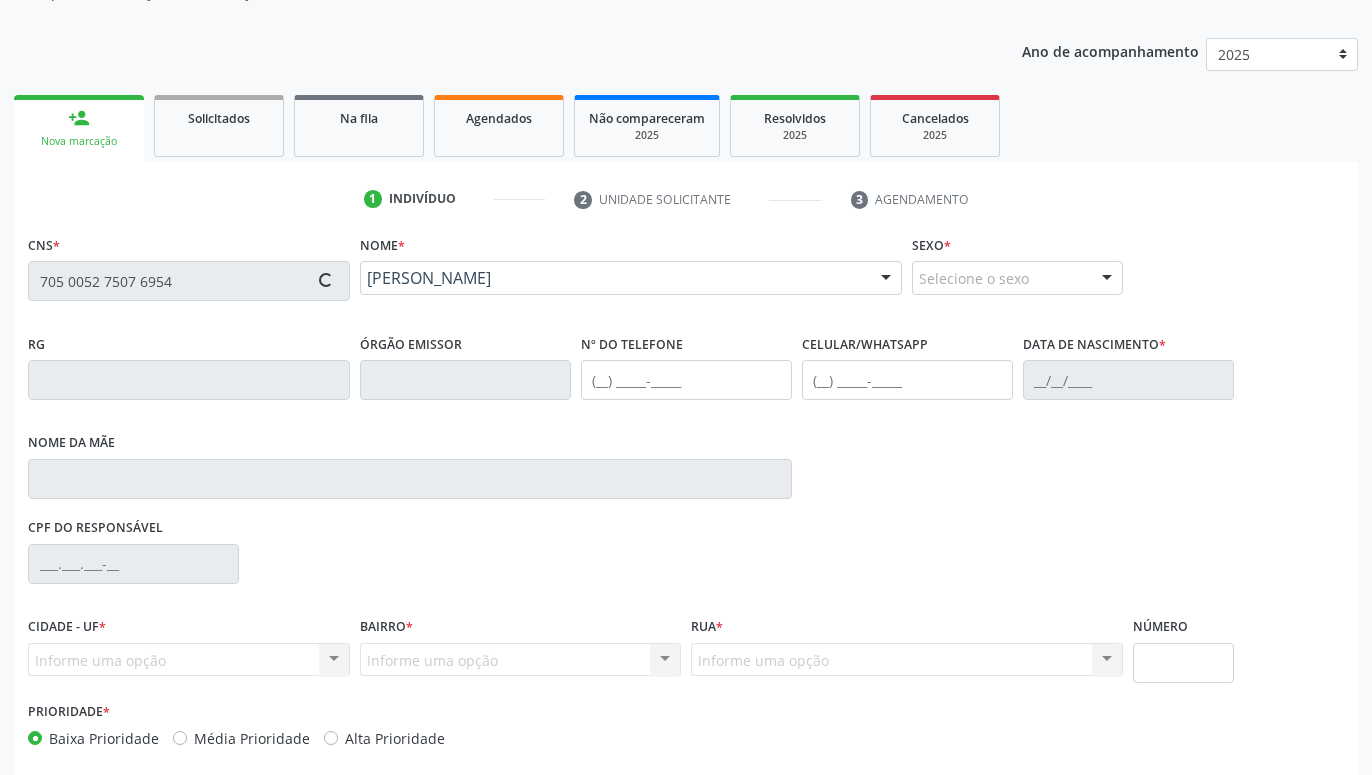 type on "1082" 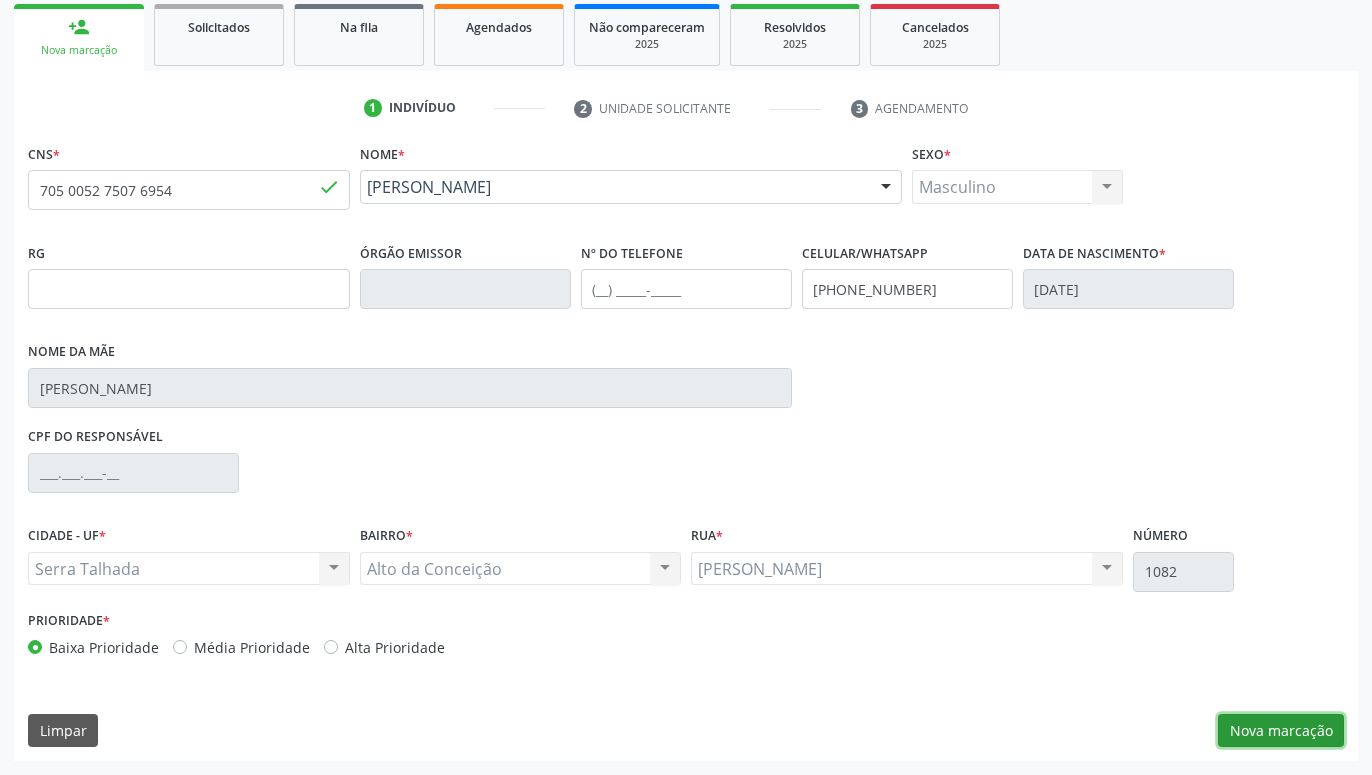 click on "Nova marcação" at bounding box center (1281, 731) 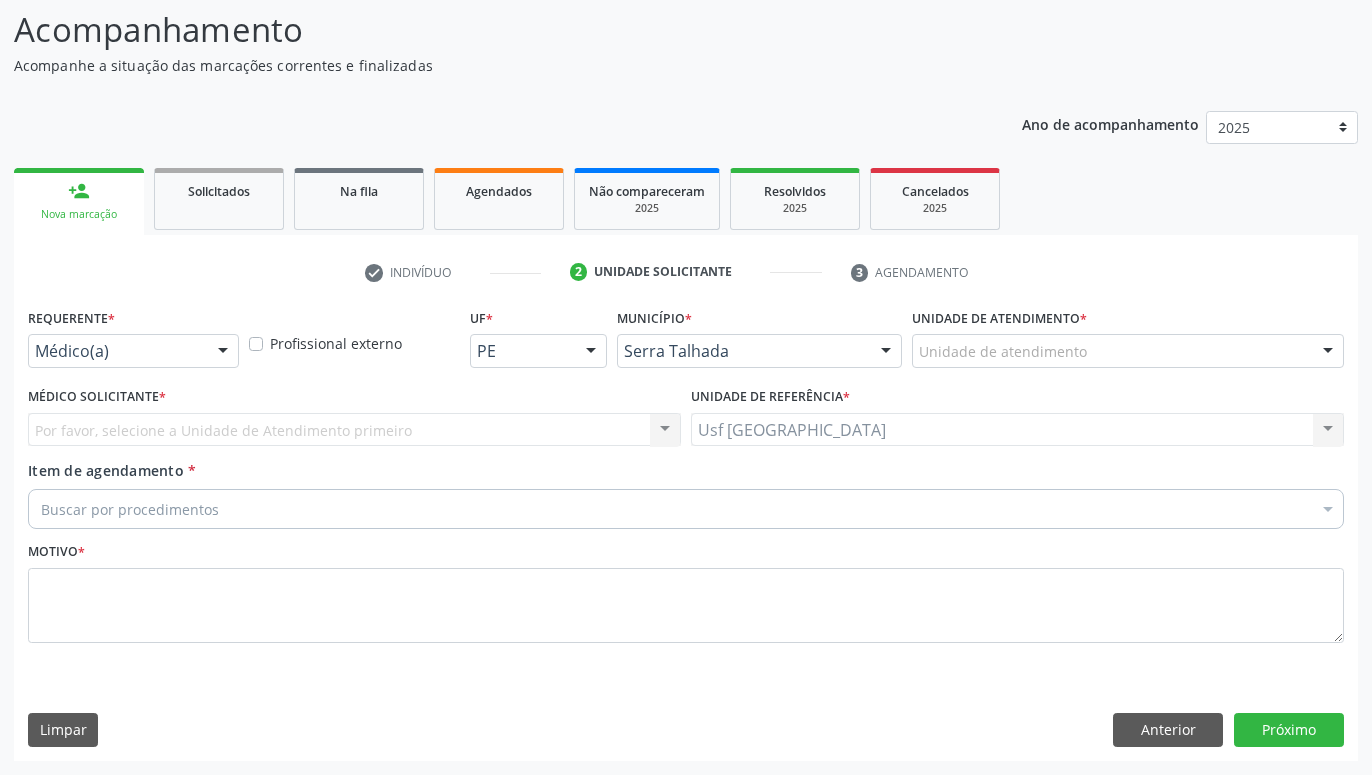 scroll, scrollTop: 131, scrollLeft: 0, axis: vertical 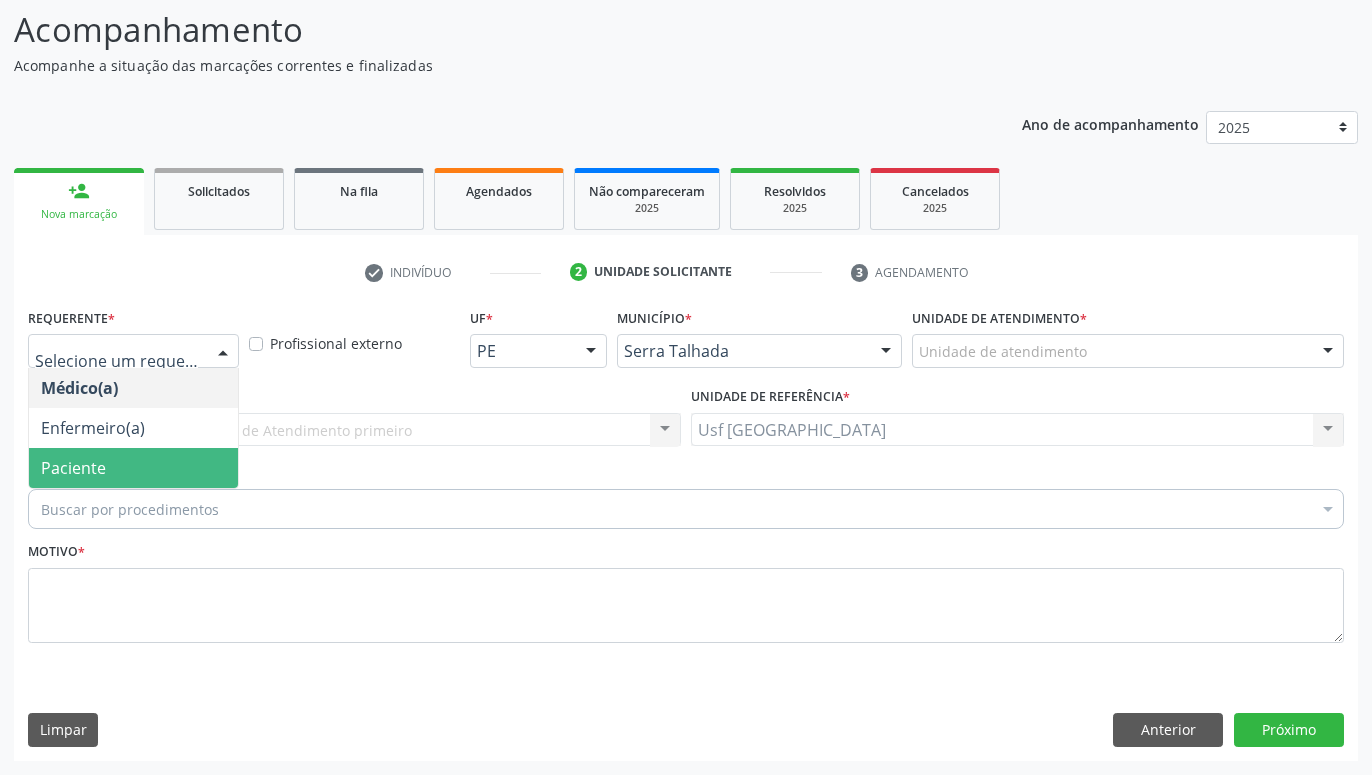 click on "Paciente" at bounding box center (133, 468) 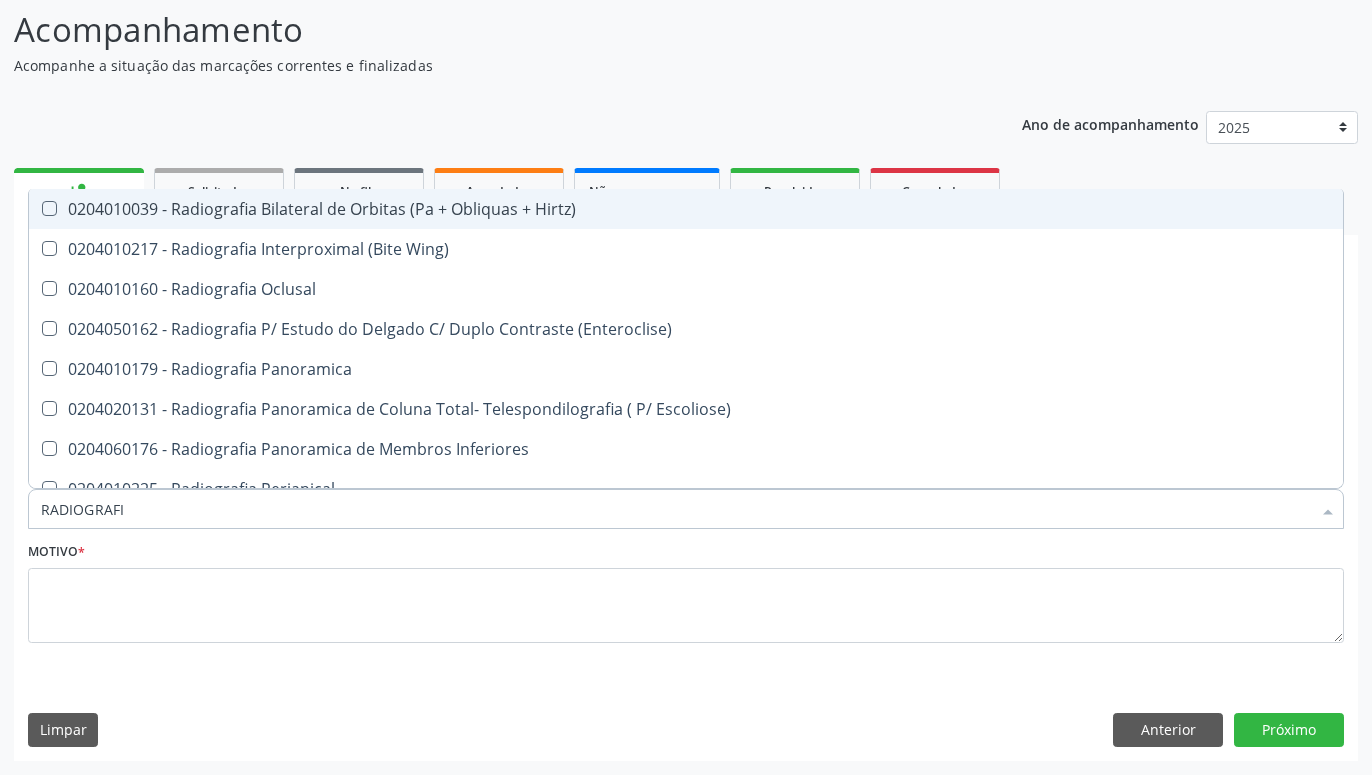 type on "RADIOGRAFIA" 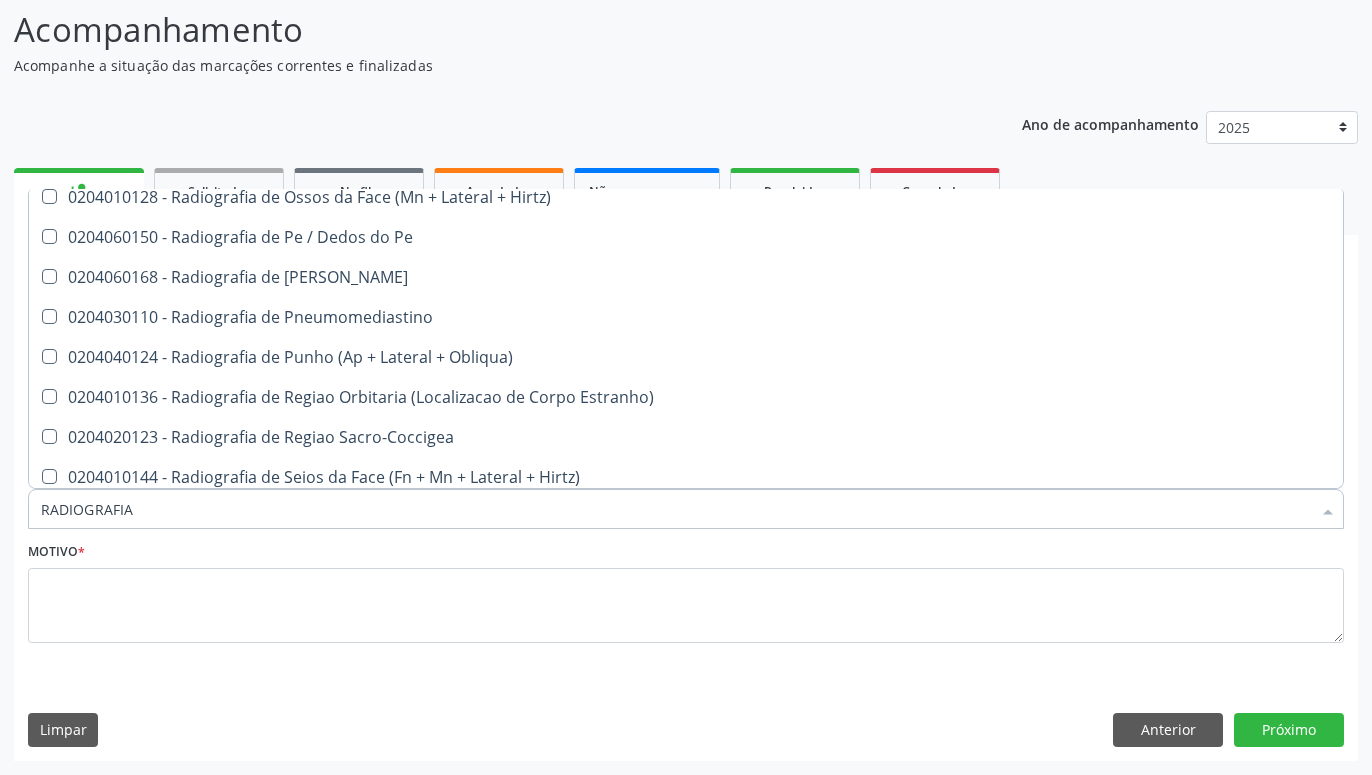 scroll, scrollTop: 2244, scrollLeft: 0, axis: vertical 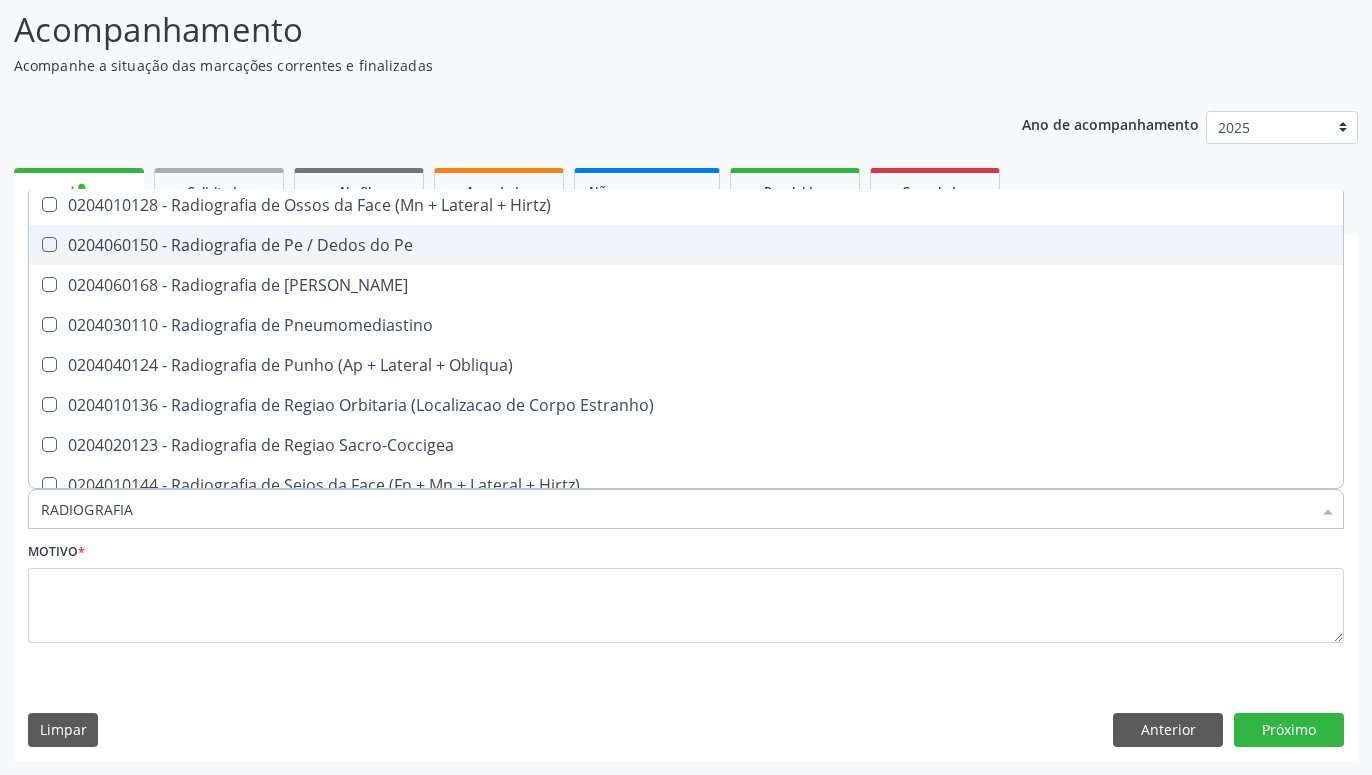 click on "0204060150 - Radiografia de Pe / Dedos do Pe" at bounding box center [686, 245] 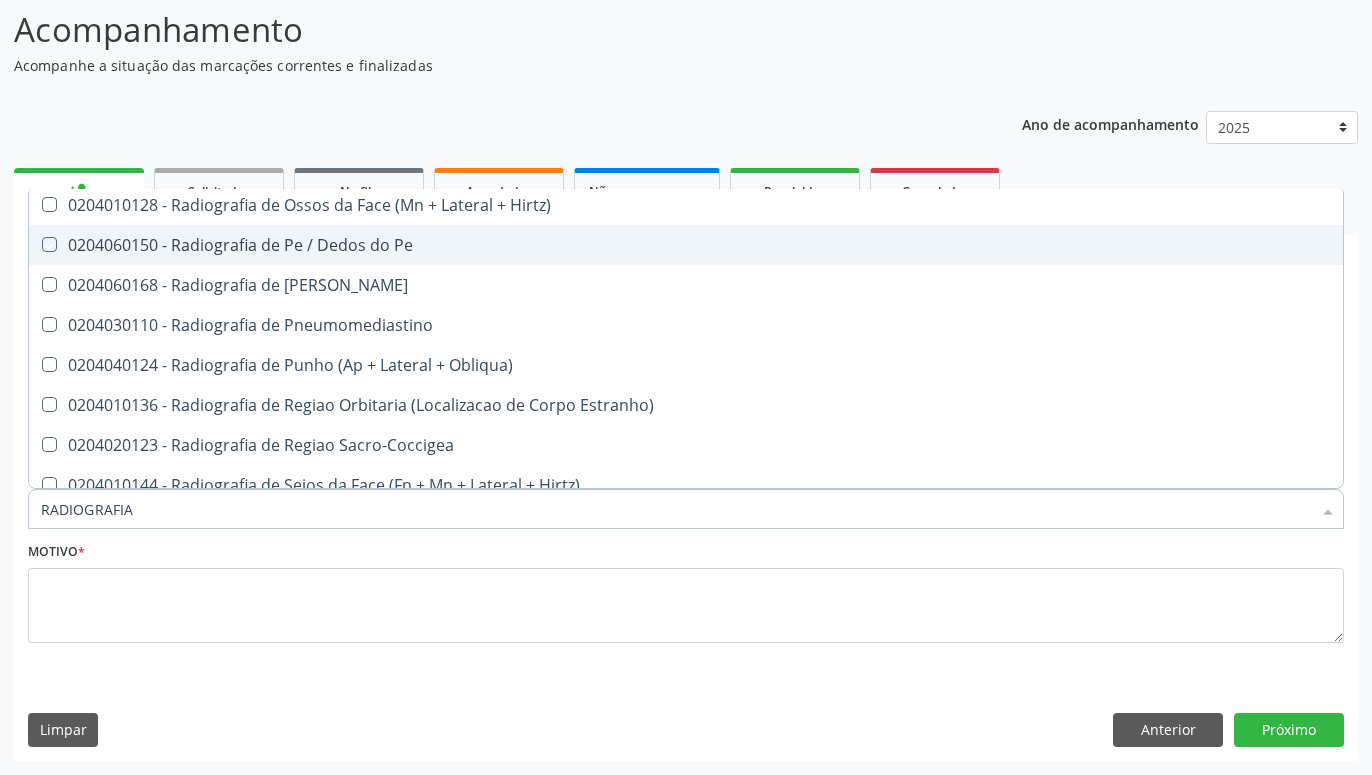 checkbox on "true" 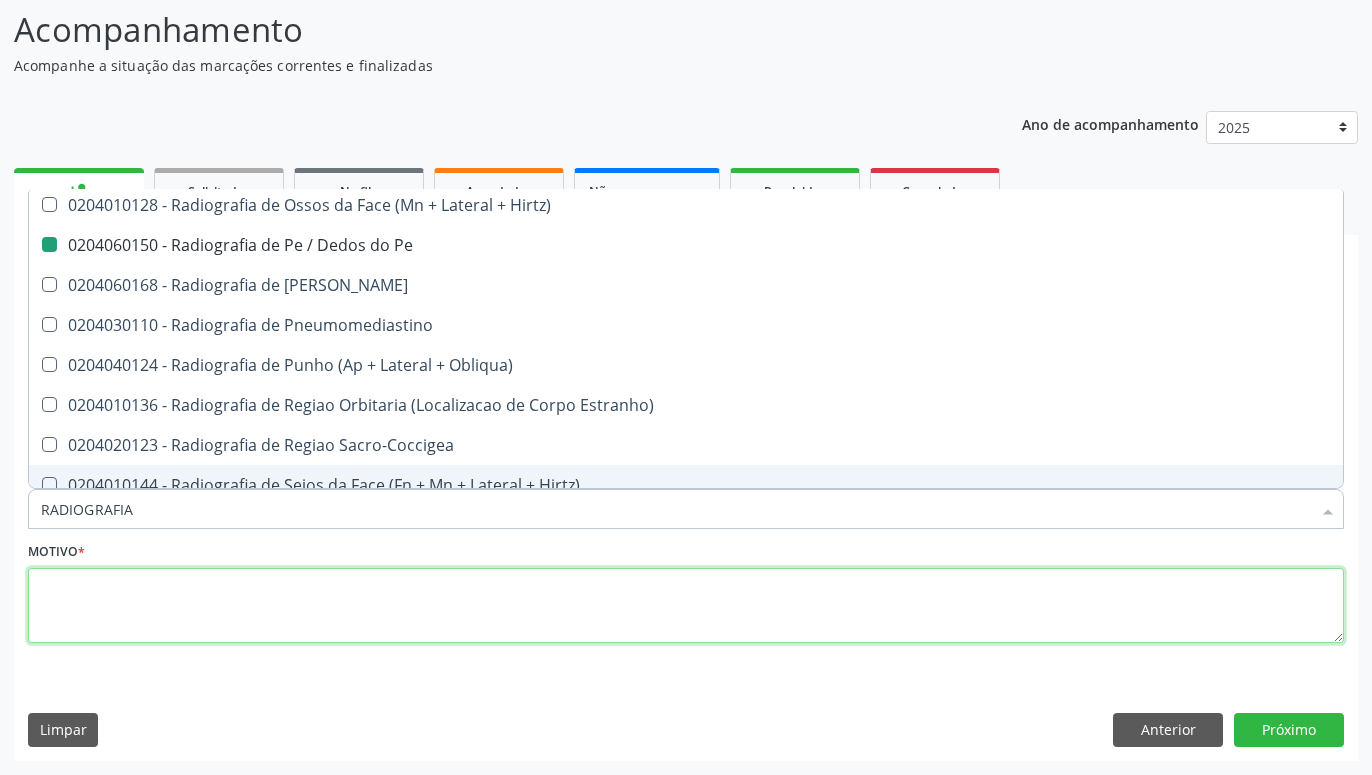 click at bounding box center [686, 606] 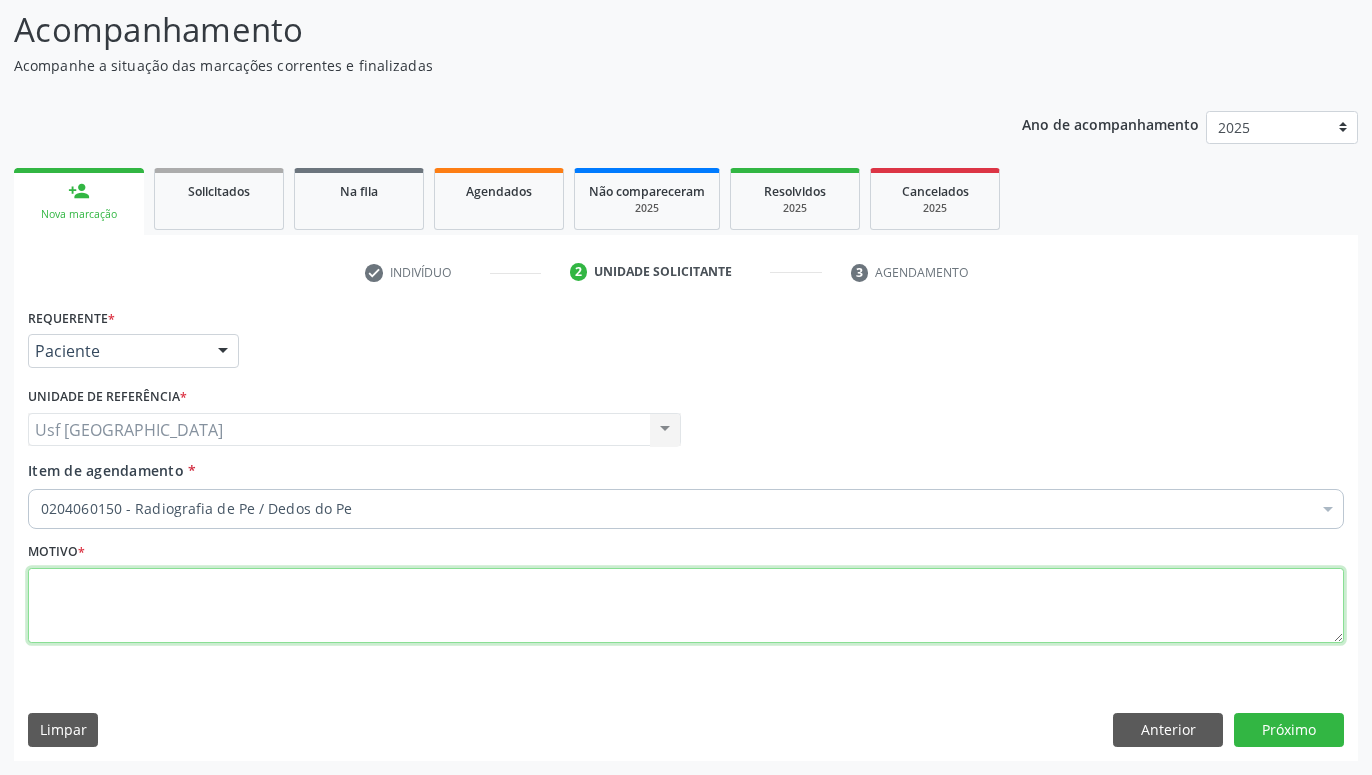 scroll, scrollTop: 0, scrollLeft: 0, axis: both 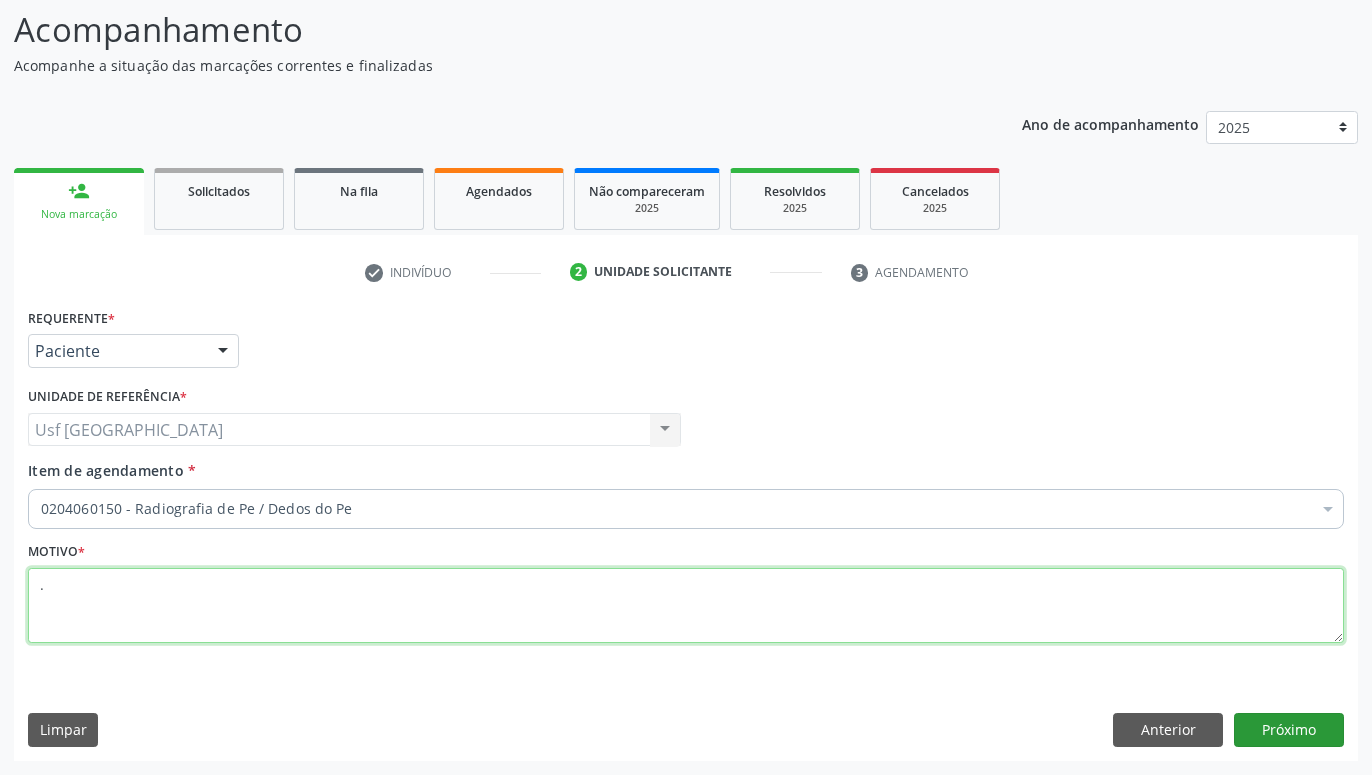 type on "." 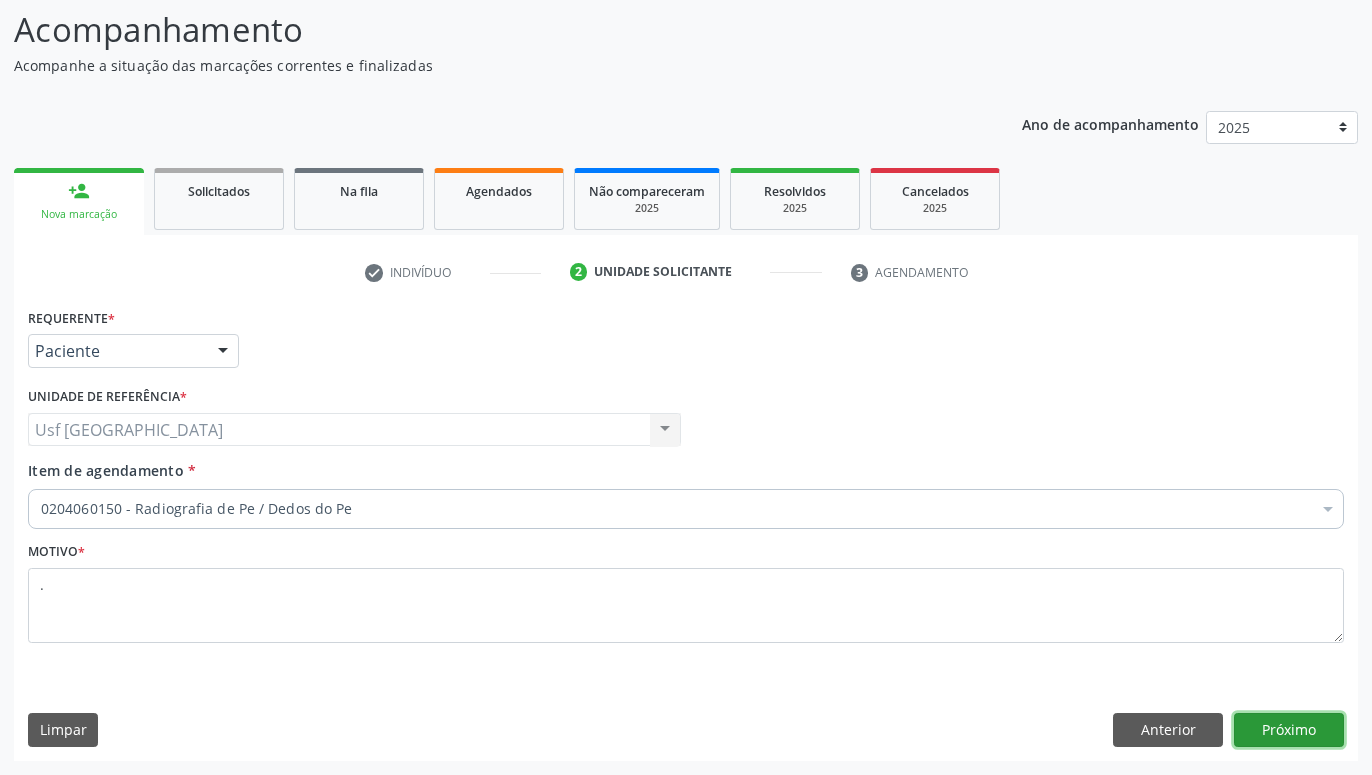 click on "Próximo" at bounding box center (1289, 730) 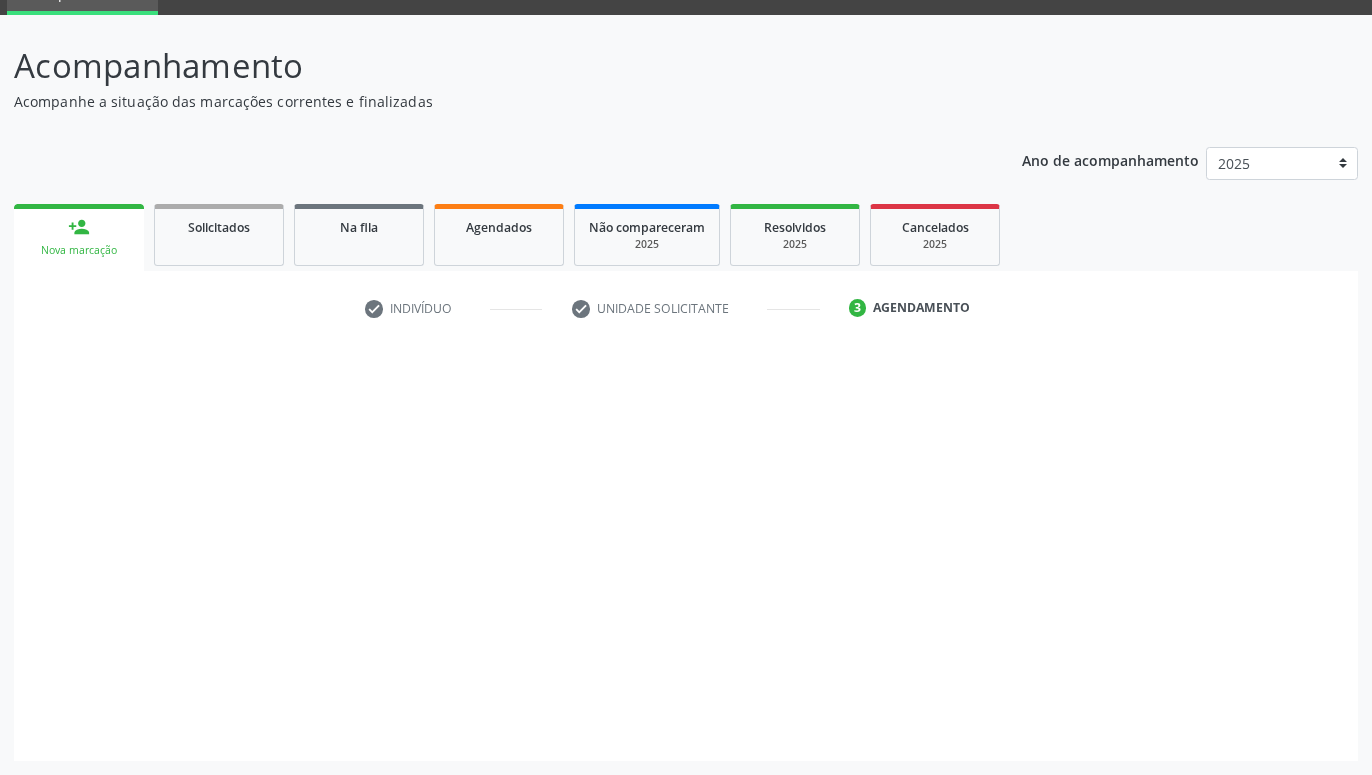 scroll, scrollTop: 95, scrollLeft: 0, axis: vertical 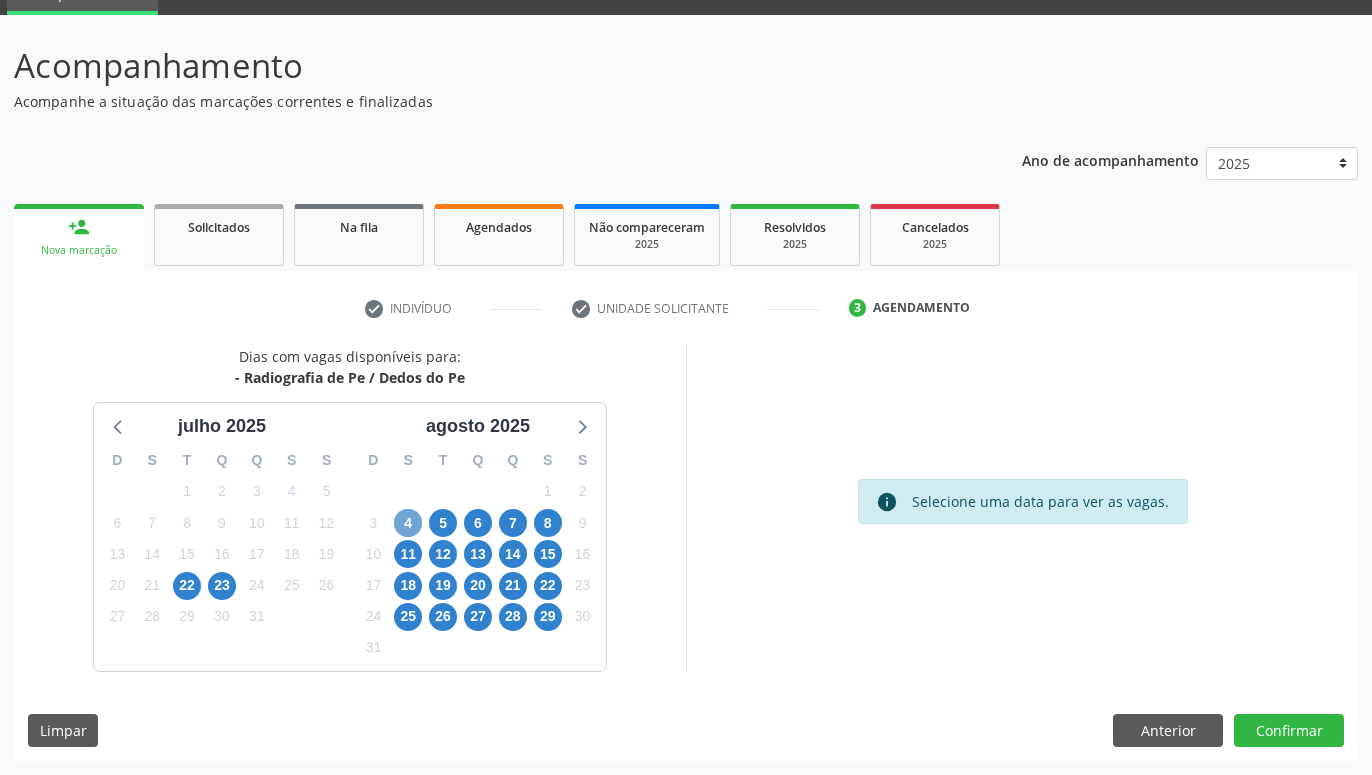 click on "4" at bounding box center (408, 523) 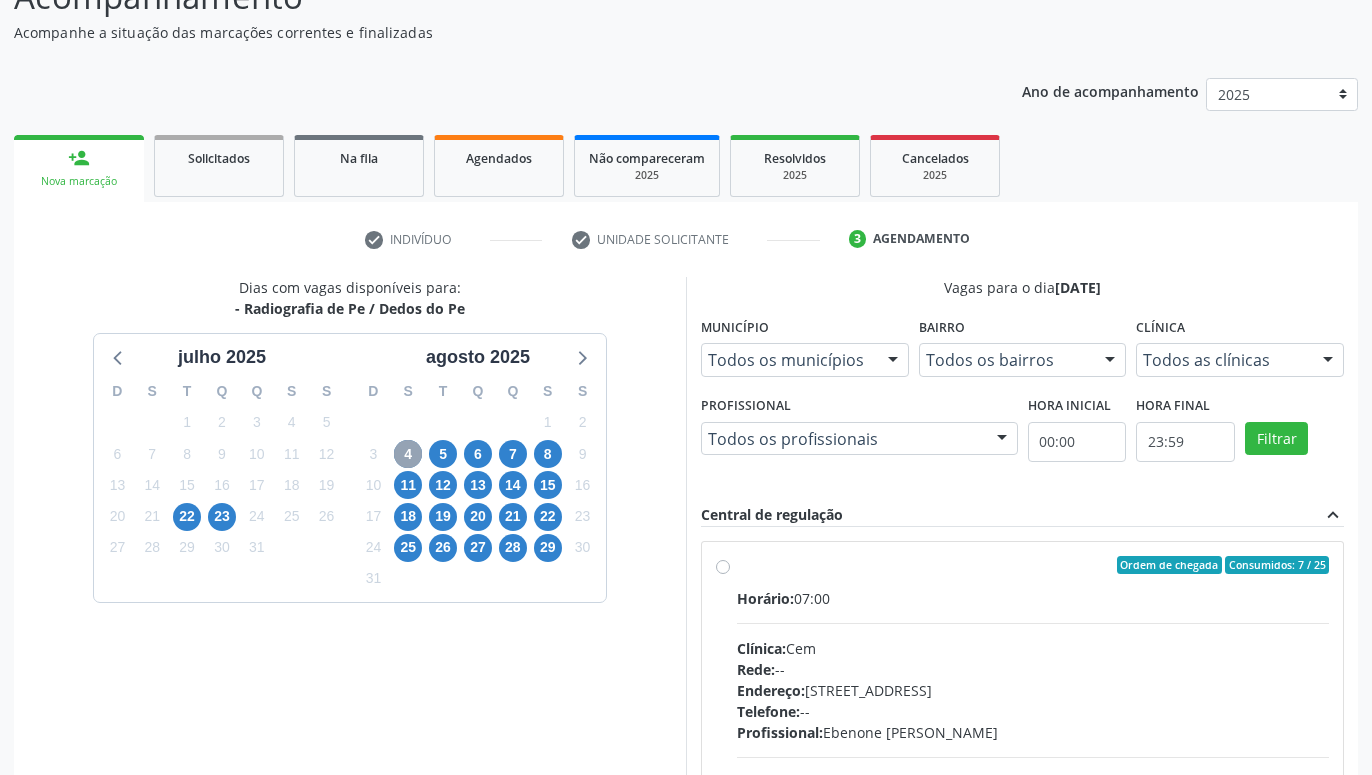 scroll, scrollTop: 197, scrollLeft: 0, axis: vertical 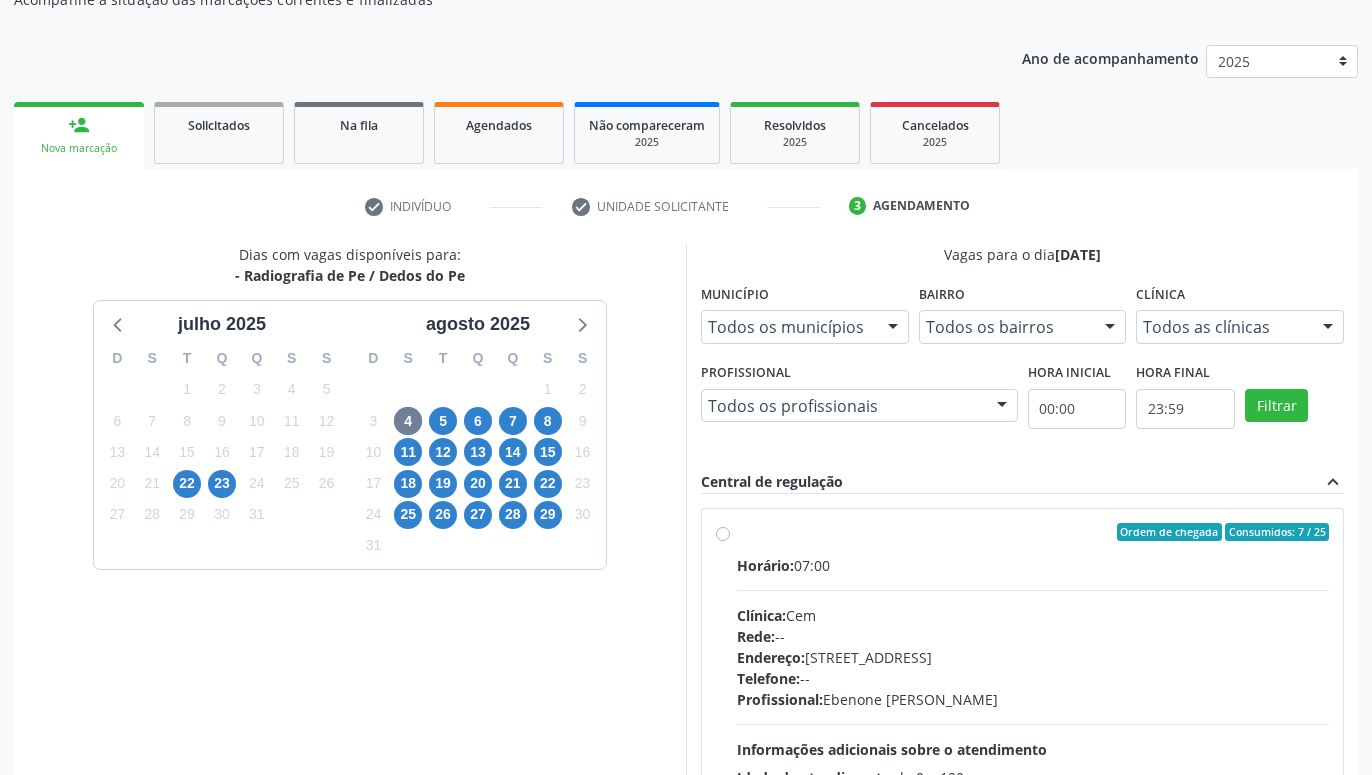 click on "Ordem de chegada
Consumidos: 7 / 25
Horário:   07:00
Clínica:  Cem
Rede:
--
Endereço:   Casa, nº 393, Nossa Senhora da Pen, Serra Talhada - PE
Telefone:   --
Profissional:
Ebenone Antonio da Silva
Informações adicionais sobre o atendimento
Idade de atendimento:
de 0 a 120 anos
Gênero(s) atendido(s):
Masculino e Feminino
Informações adicionais:
--" at bounding box center [1033, 676] 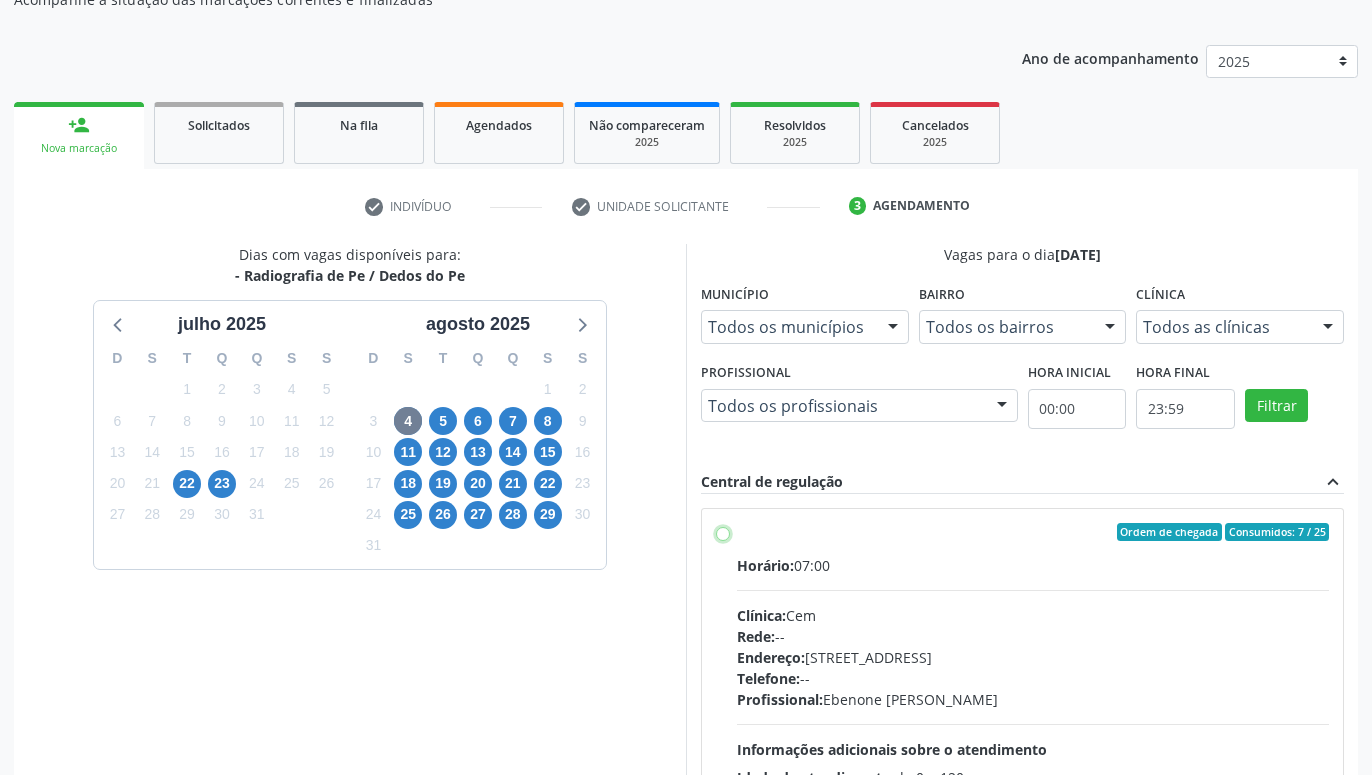 radio on "true" 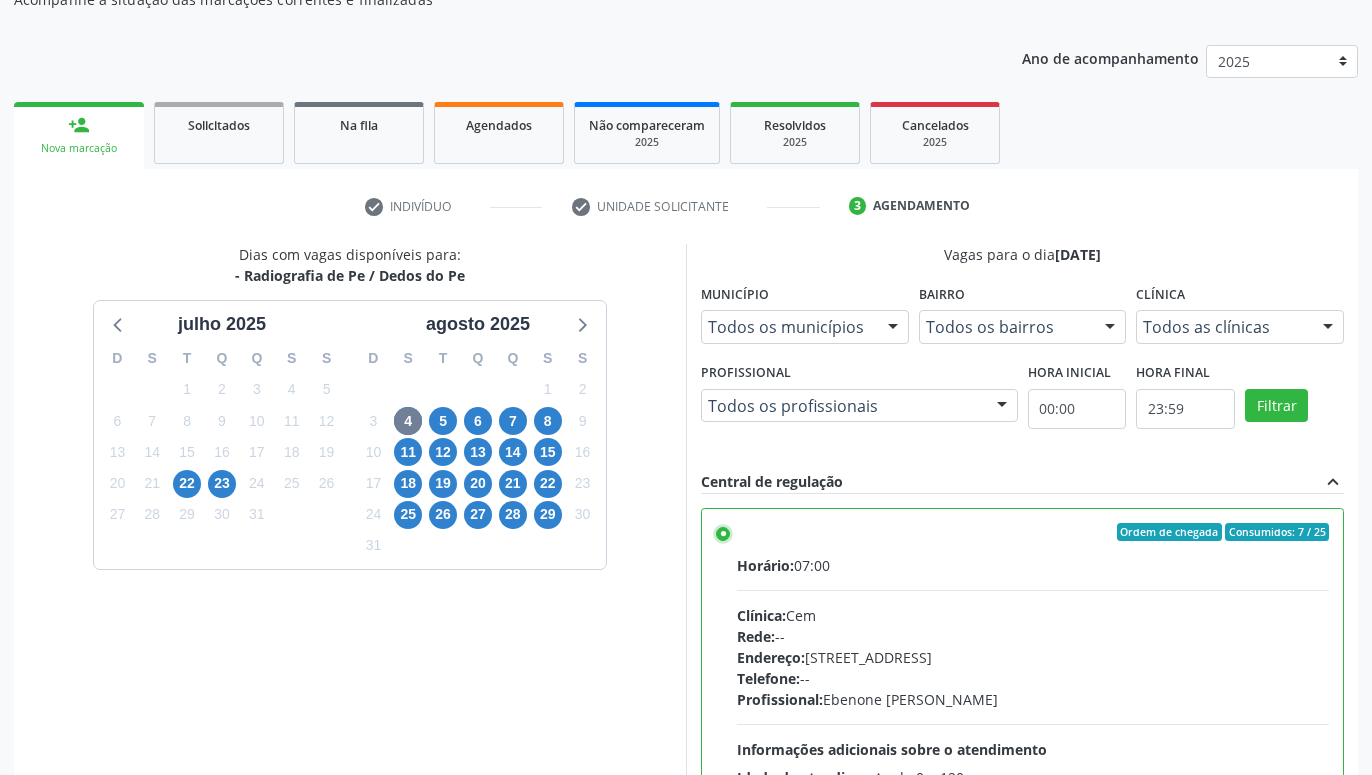 scroll, scrollTop: 420, scrollLeft: 0, axis: vertical 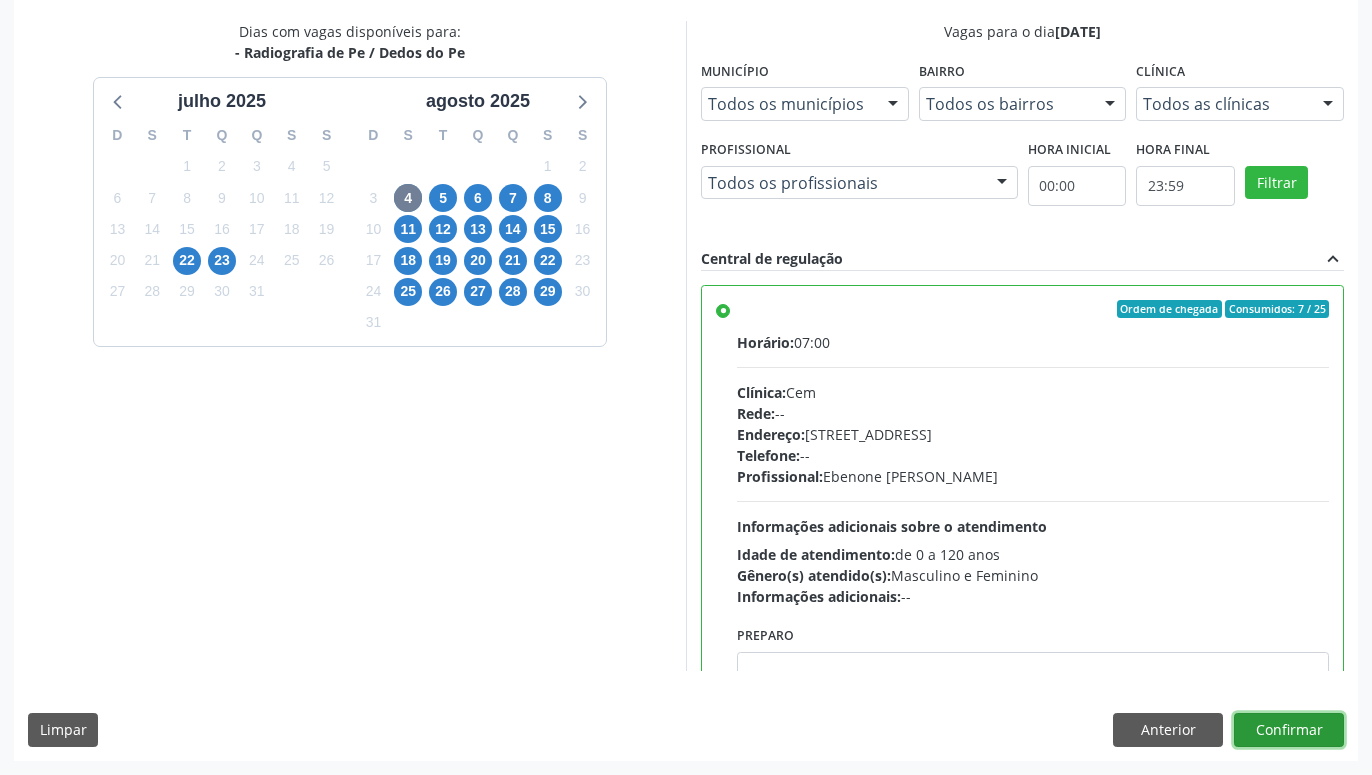 click on "Confirmar" at bounding box center [1289, 730] 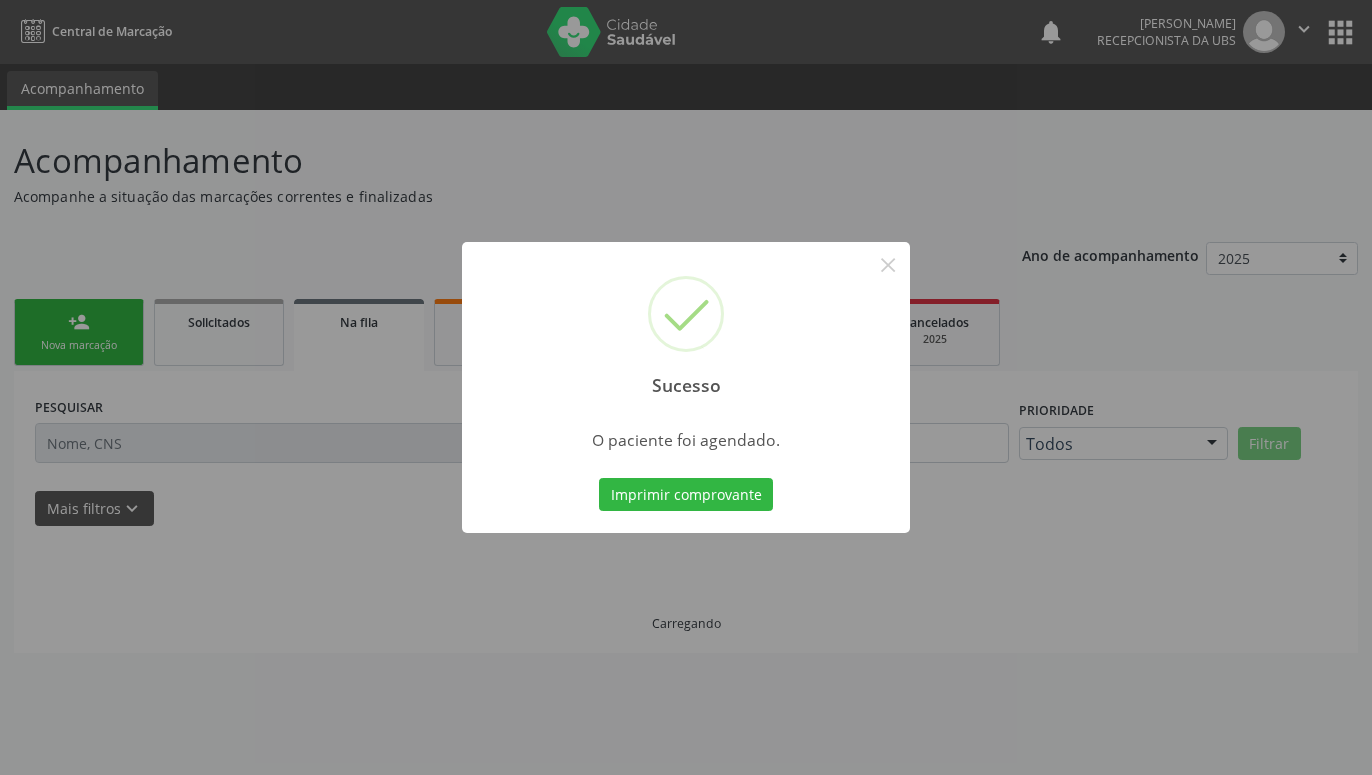 scroll, scrollTop: 0, scrollLeft: 0, axis: both 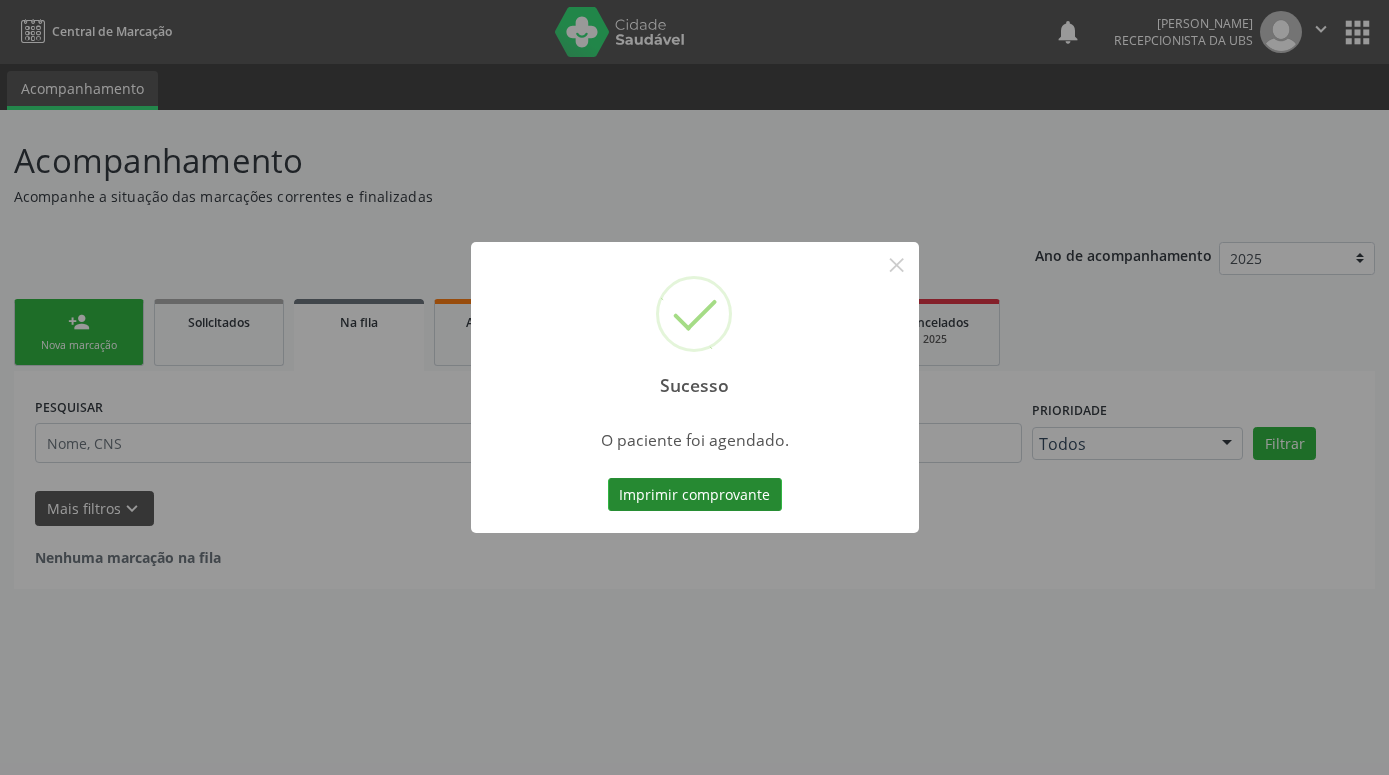 click on "Imprimir comprovante" at bounding box center [695, 495] 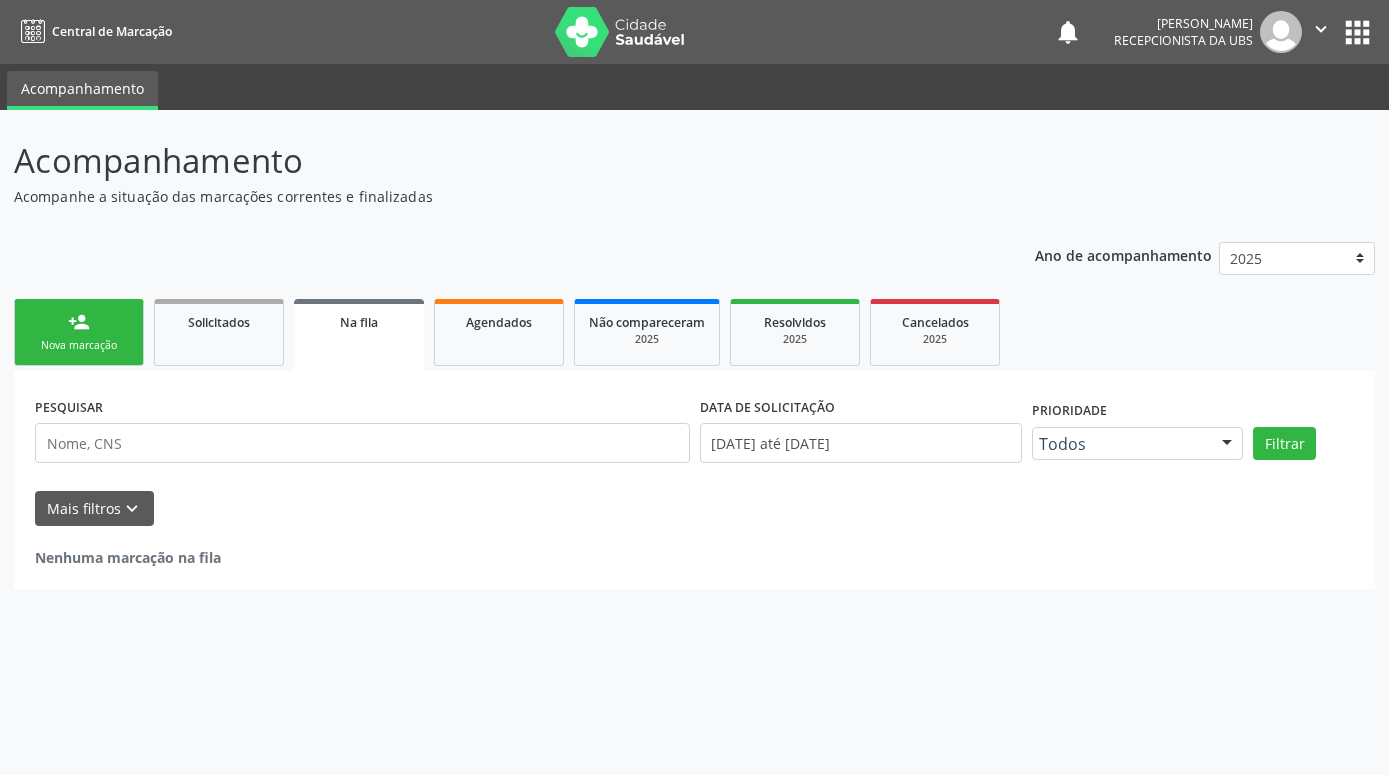 click on "Nova marcação" at bounding box center [79, 345] 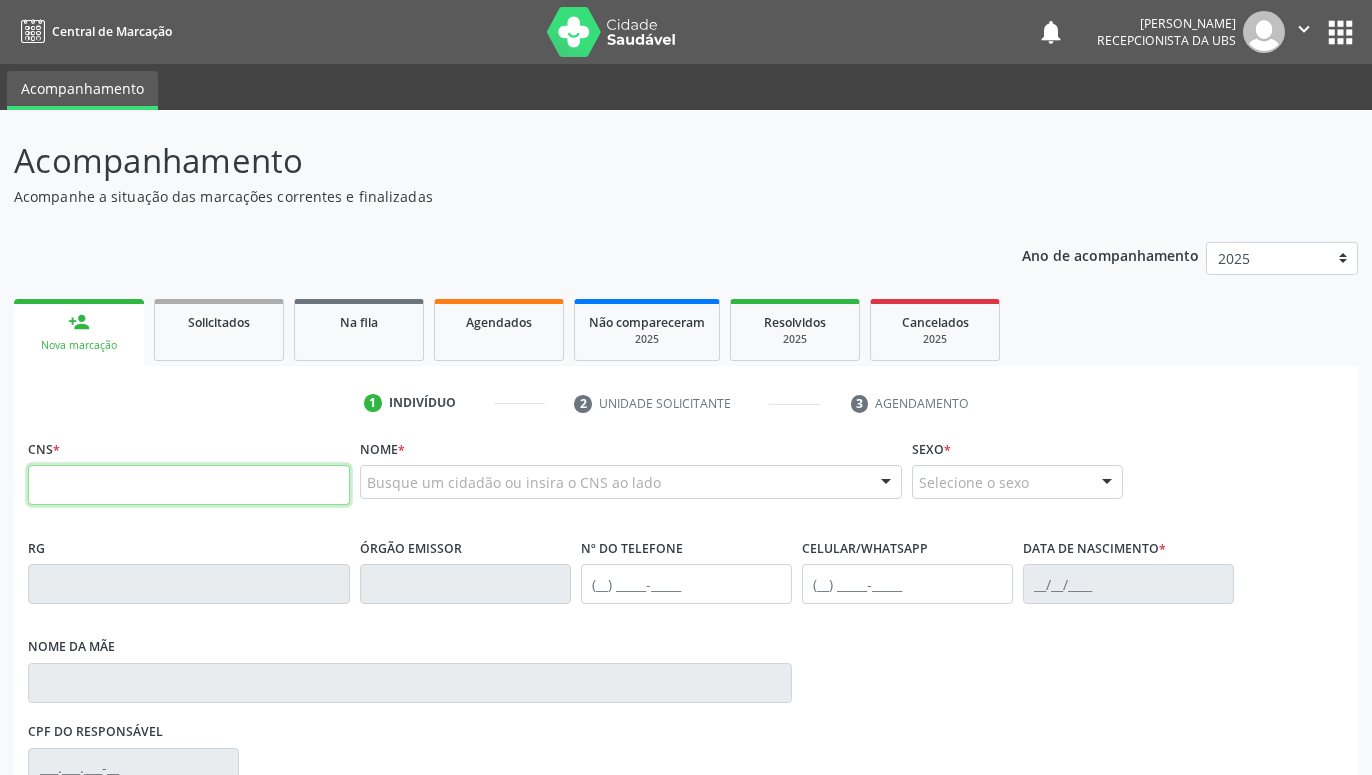 click at bounding box center (189, 485) 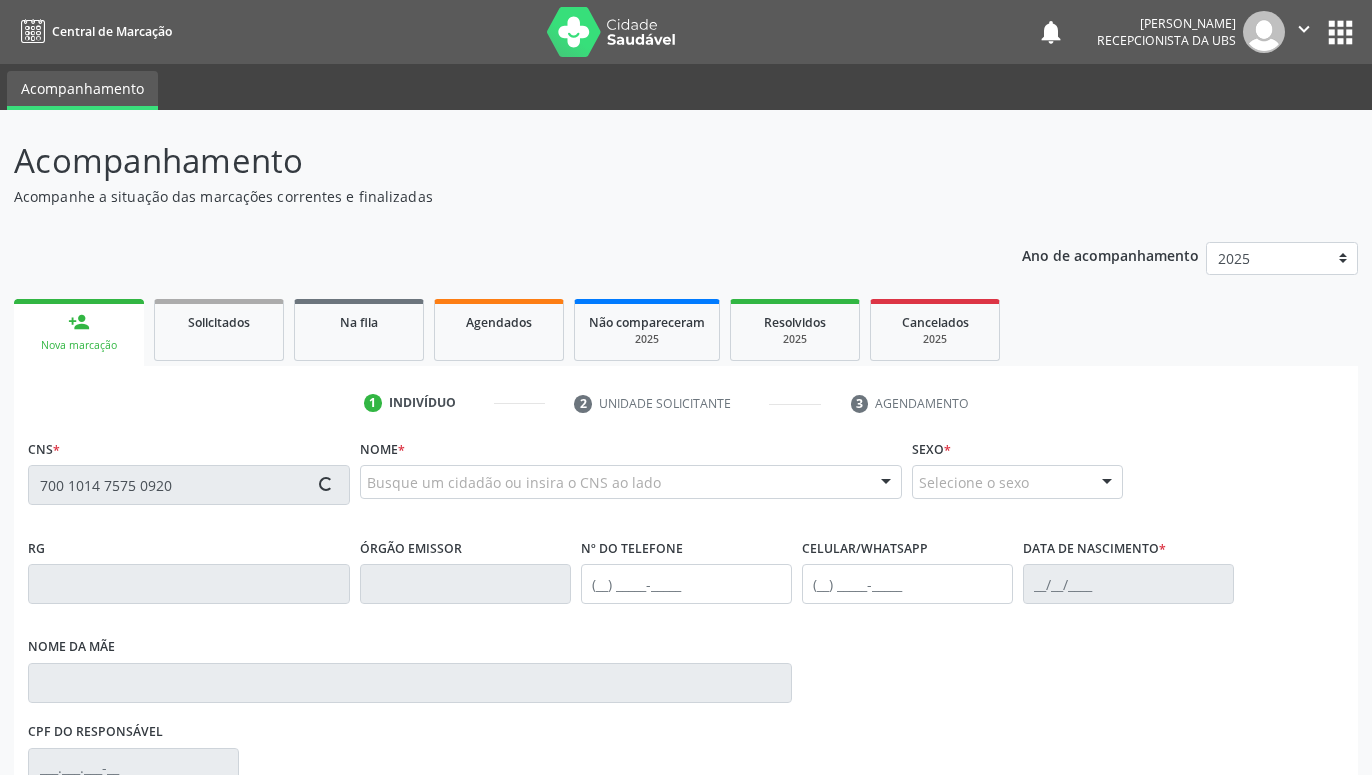 type on "700 1014 7575 0920" 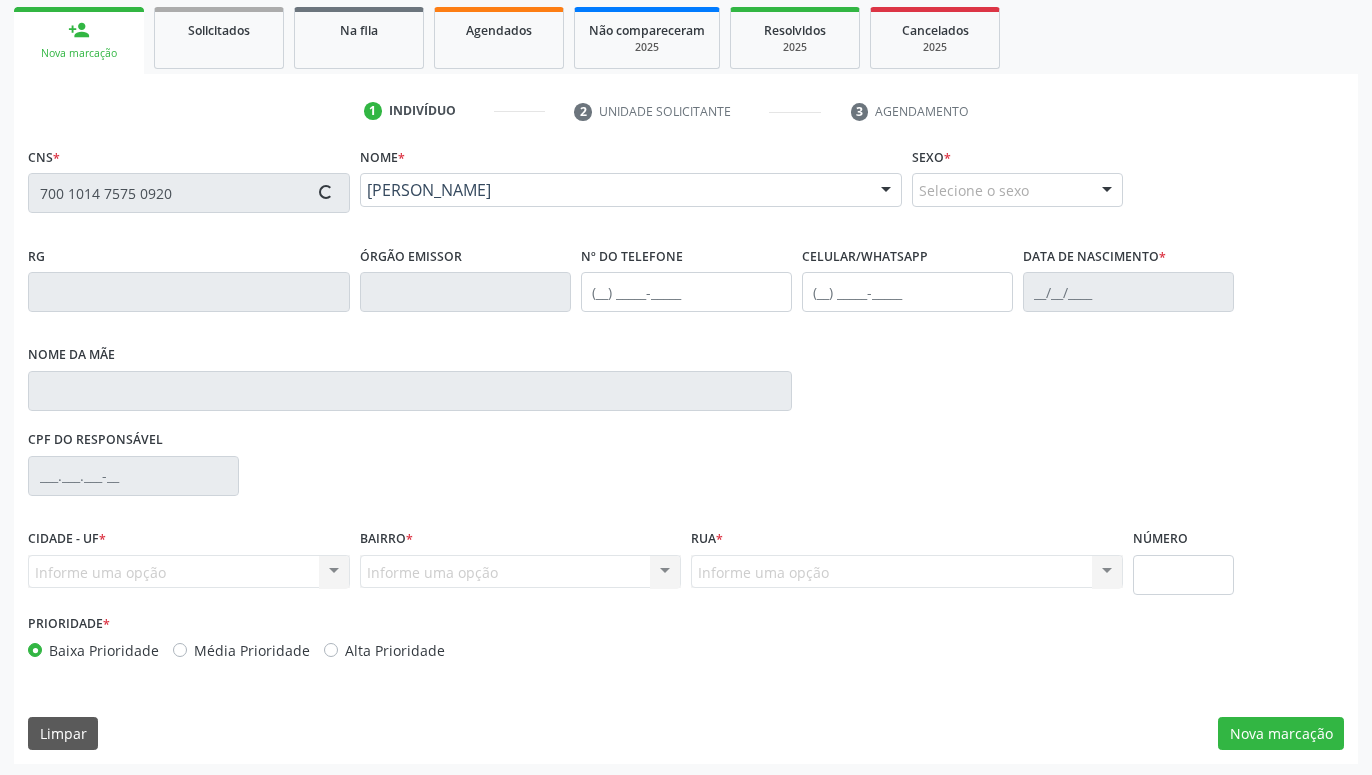 scroll, scrollTop: 295, scrollLeft: 0, axis: vertical 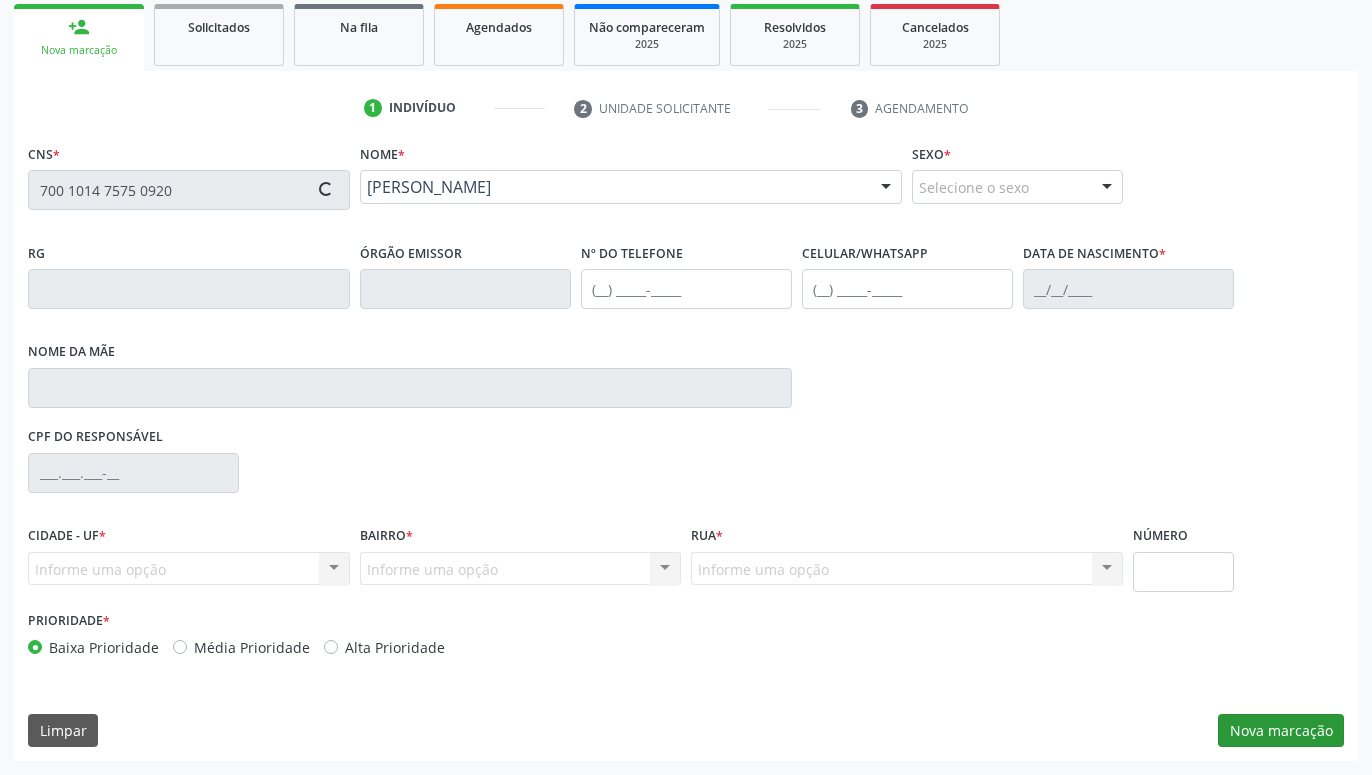 type on "(87) 99902-0175" 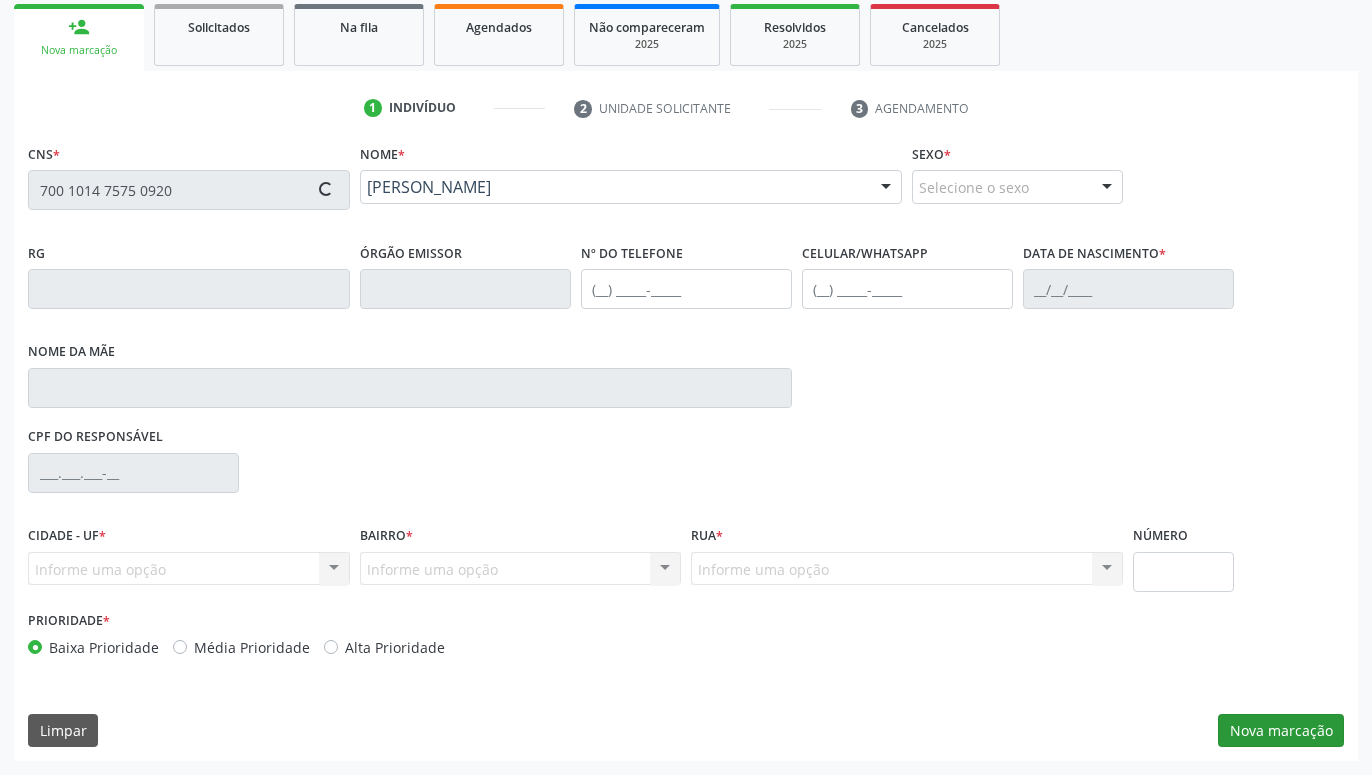 type on "06/12/1976" 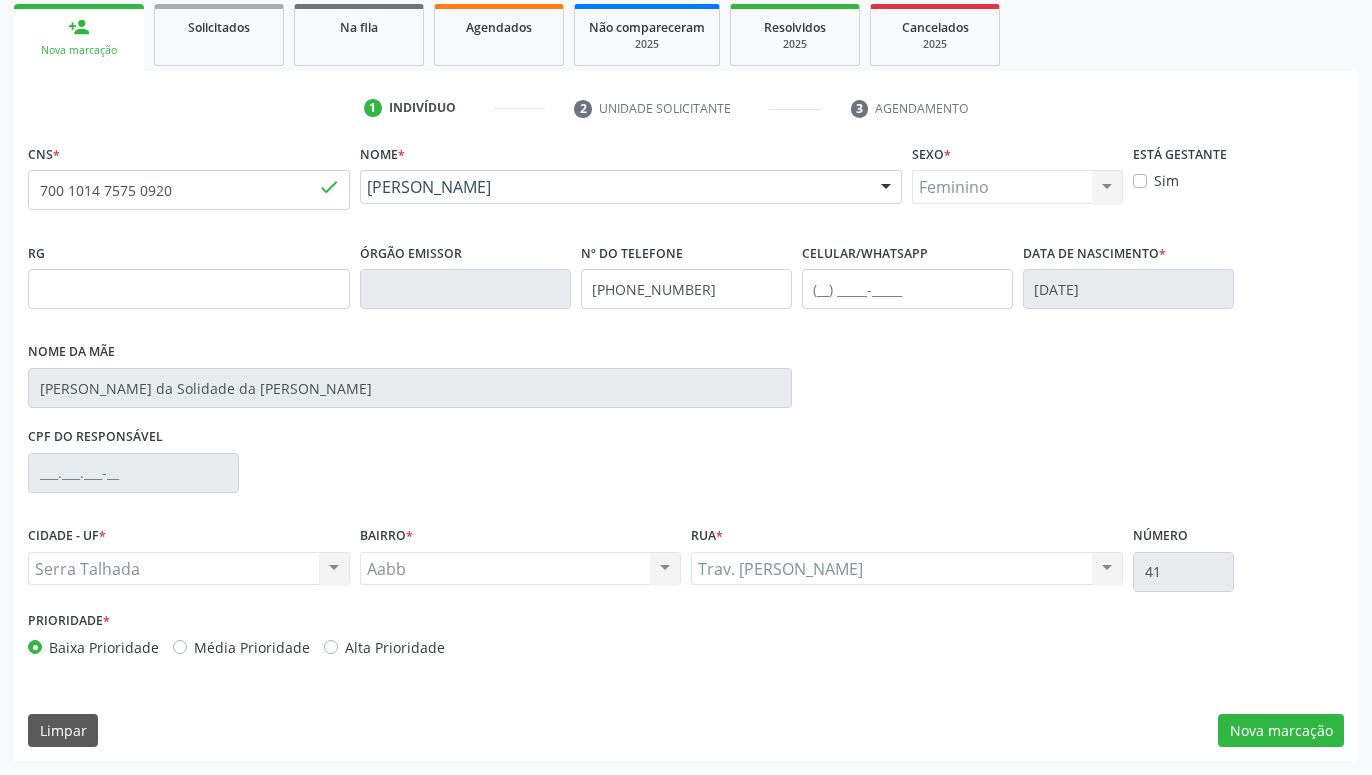 click on "CNS
*
700 1014 7575 0920       done
Nome
*
Maria Margarida da Silva
Maria Margarida da Silva
CNS:
700 1014 7575 0920
CPF:    --   Nascimento:
06/12/1976
Nenhum resultado encontrado para: "   "
Digite o nome ou CNS para buscar um indivíduo
Sexo
*
Feminino         Masculino   Feminino
Nenhum resultado encontrado para: "   "
Não há nenhuma opção para ser exibida.
Está gestante
Sim
RG
Órgão emissor
Nº do Telefone
(87) 99902-0175
Celular/WhatsApp
Data de nascimento
*
06/12/1976
Nome da mãe
Maria da Solidade da Silva
CPF do responsável
CIDADE - UF
*
Serra Talhada         Serra Talhada" at bounding box center (686, 450) 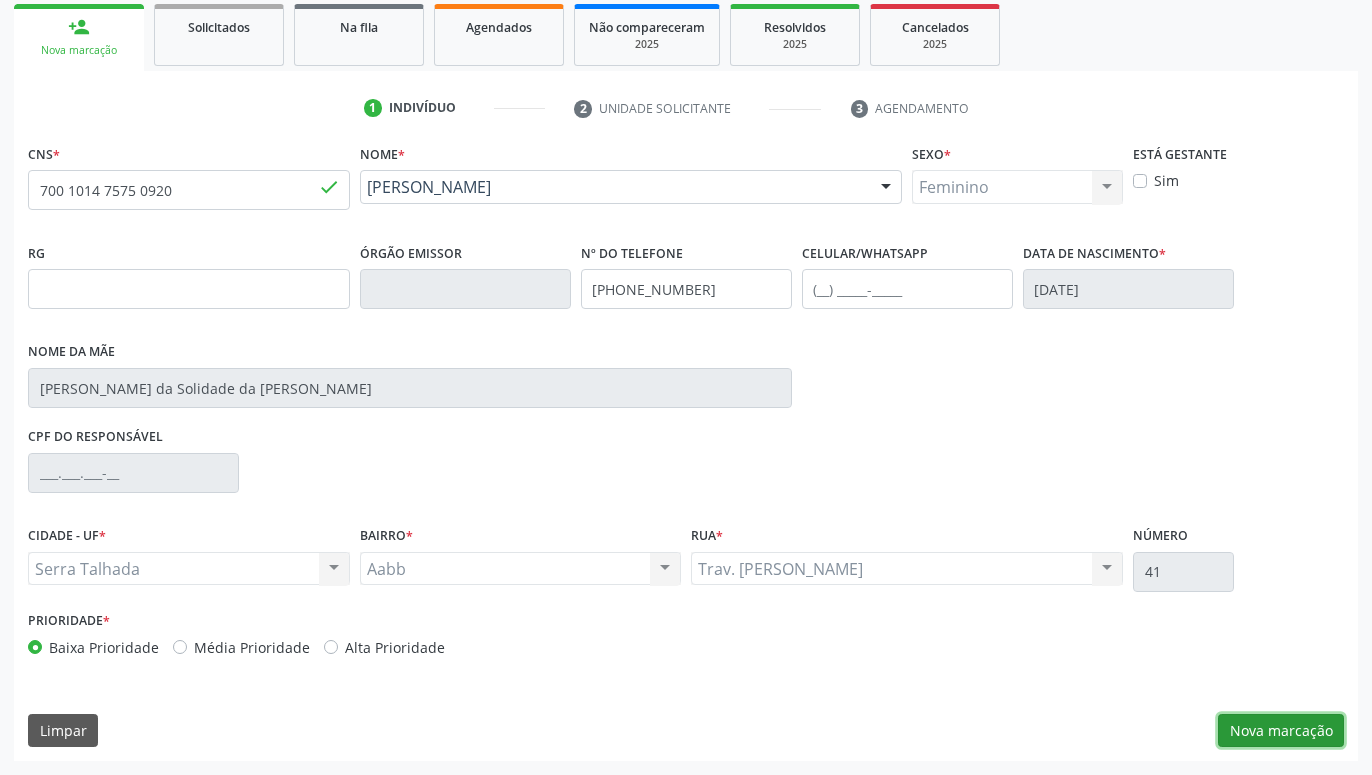 click on "Nova marcação" at bounding box center [1281, 731] 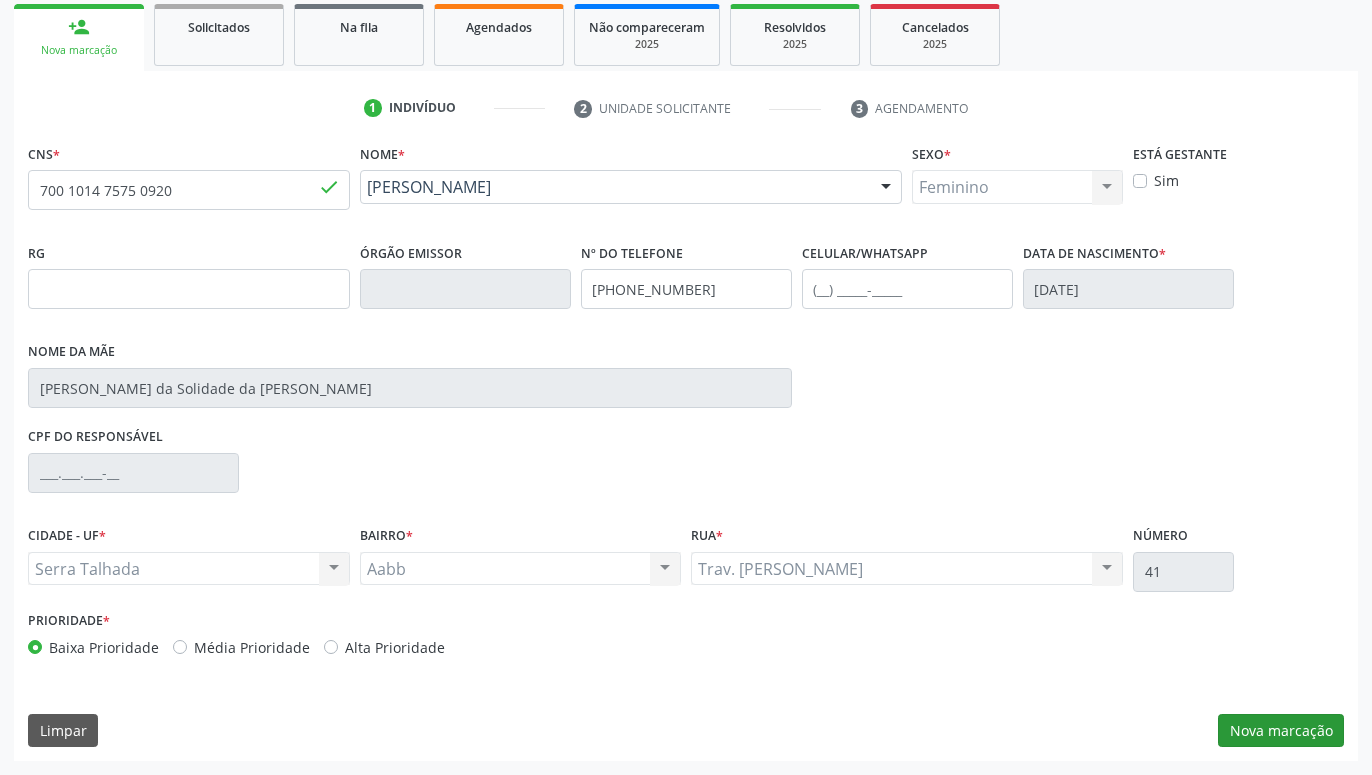scroll, scrollTop: 131, scrollLeft: 0, axis: vertical 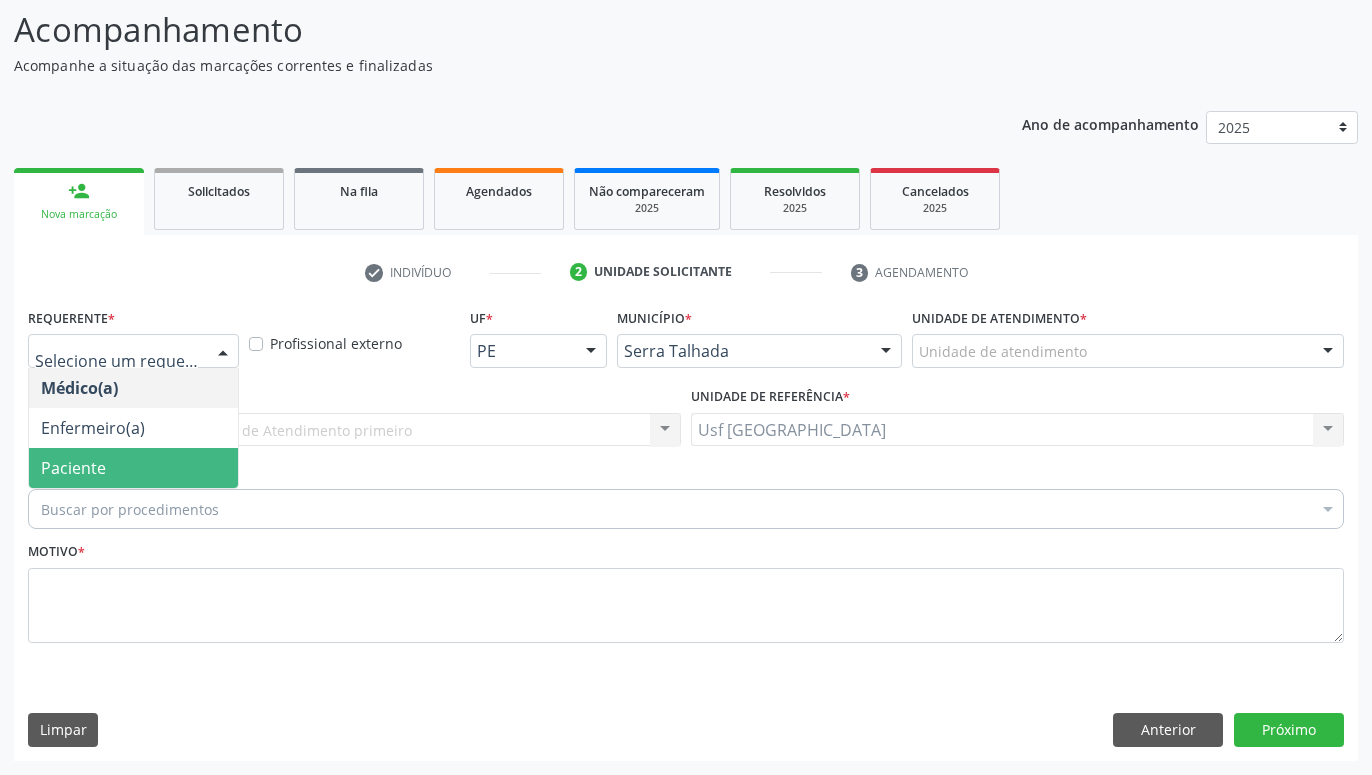 click on "Paciente" at bounding box center [133, 468] 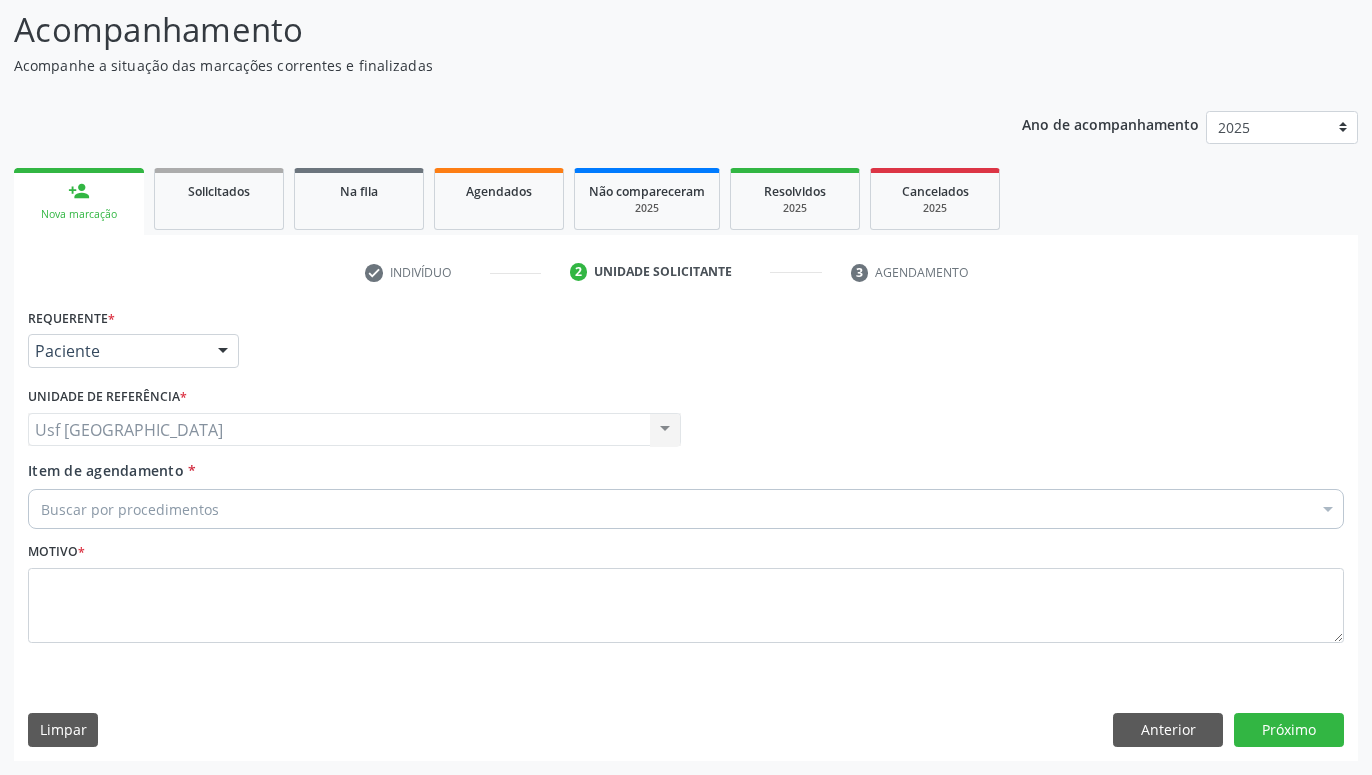 drag, startPoint x: 159, startPoint y: 511, endPoint x: 148, endPoint y: 491, distance: 22.825424 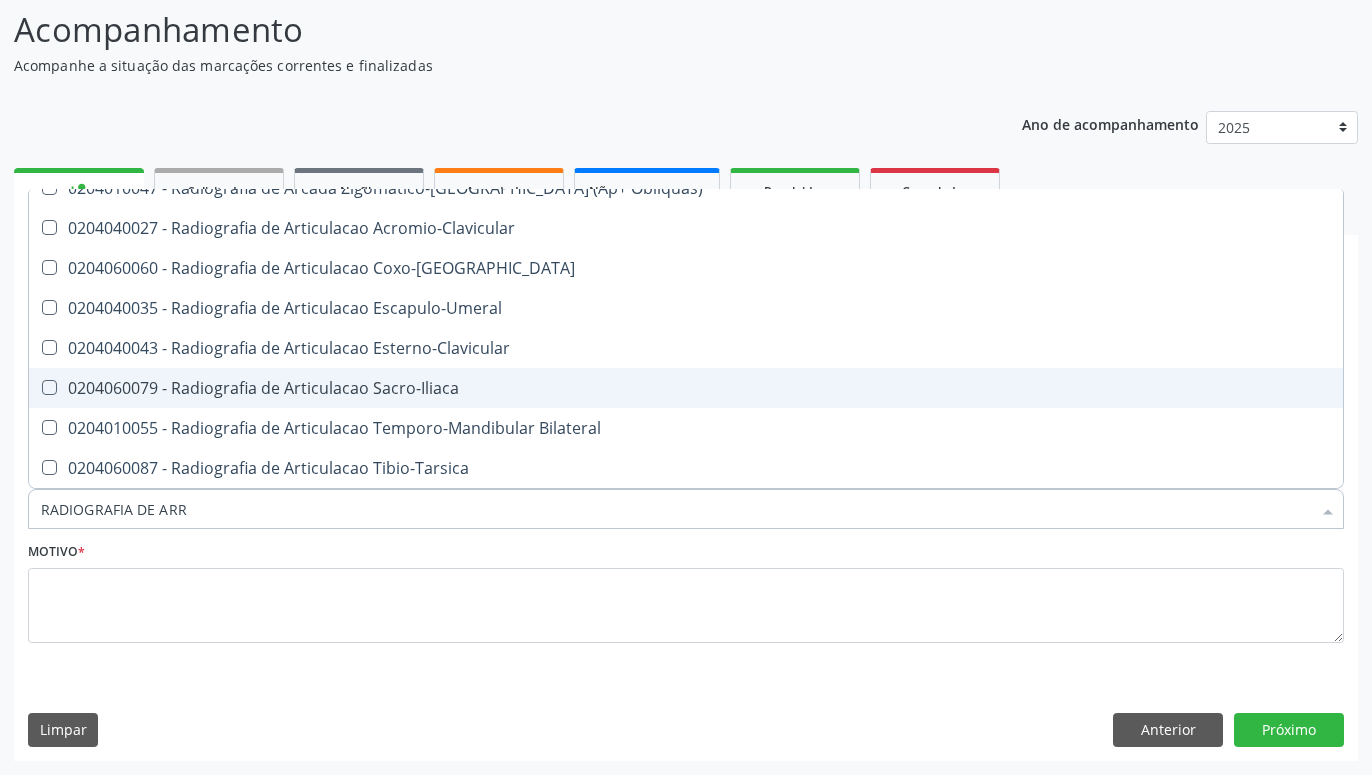 scroll, scrollTop: 0, scrollLeft: 0, axis: both 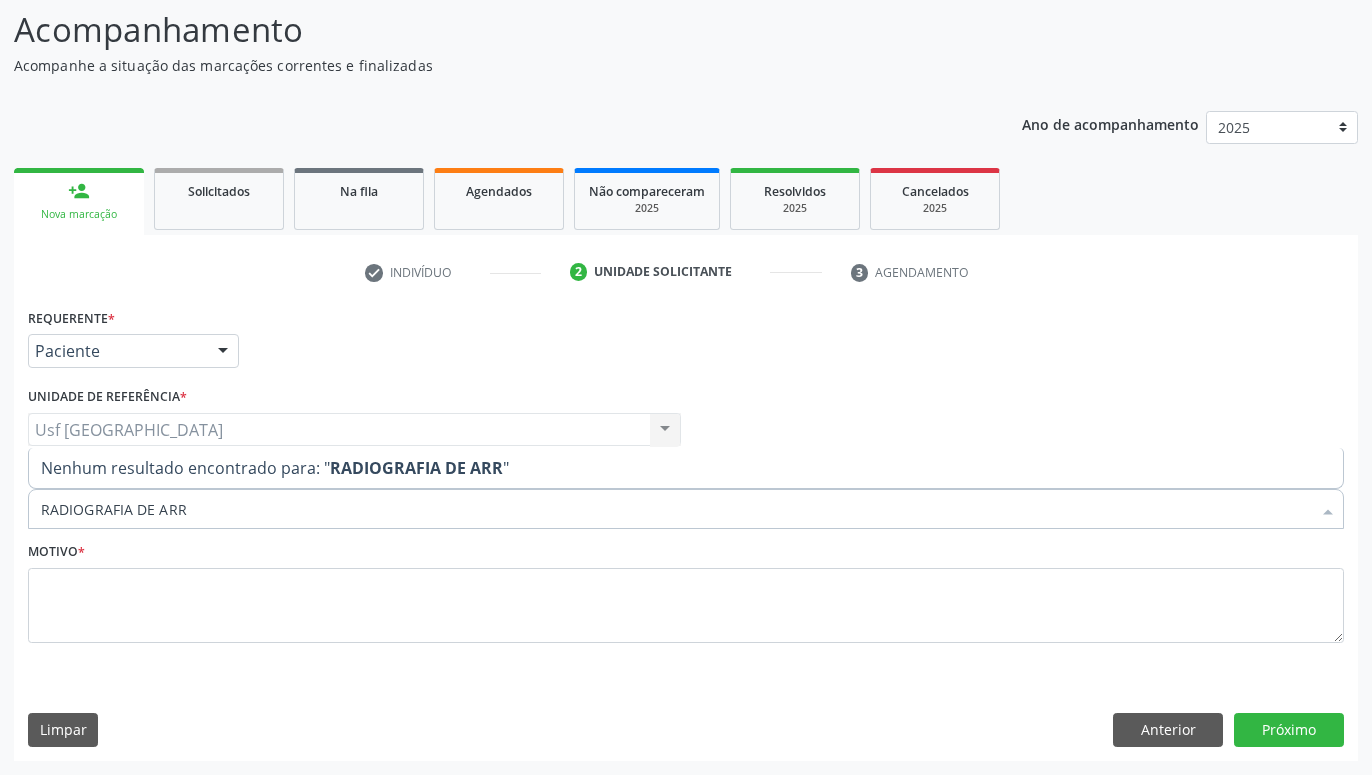 type on "RADIOGRAFIA DE AR" 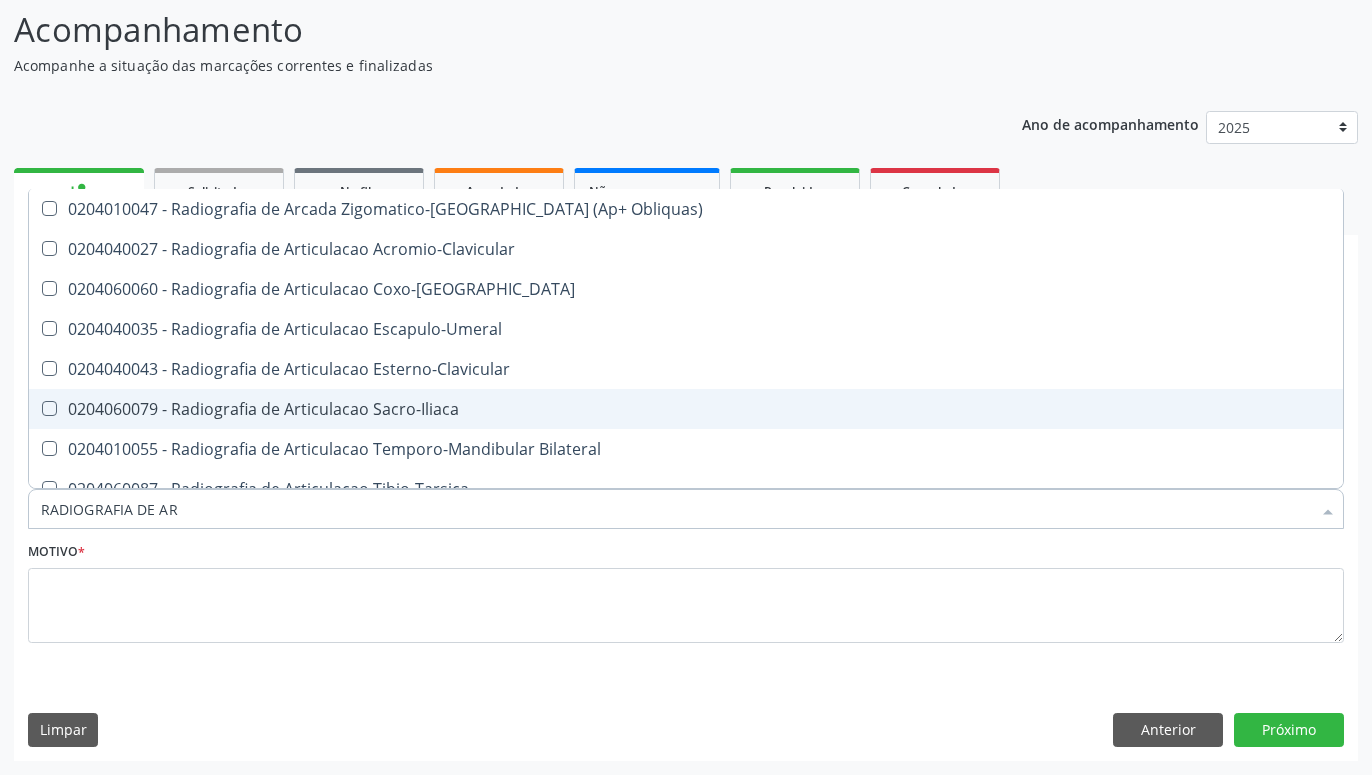 click on "0204060079 - Radiografia de Articulacao Sacro-Iliaca" at bounding box center [686, 409] 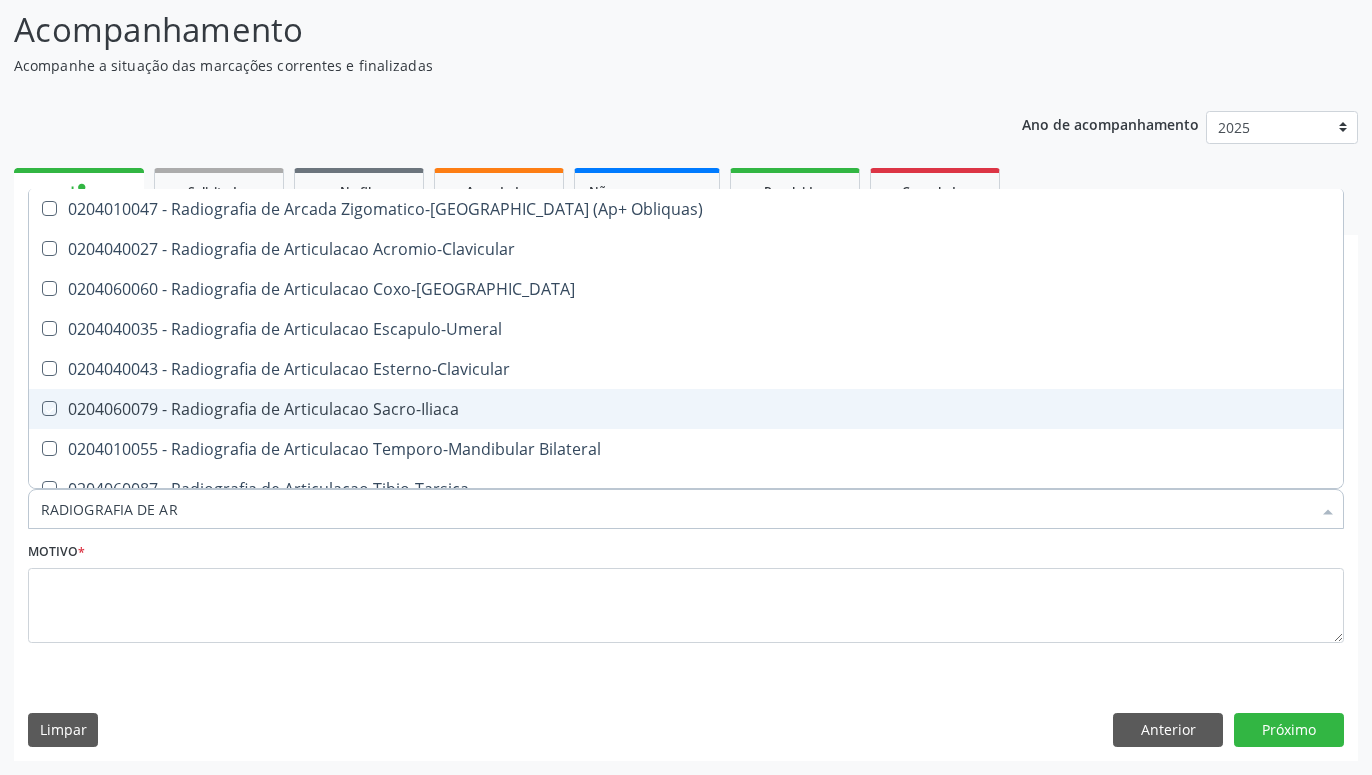 checkbox on "true" 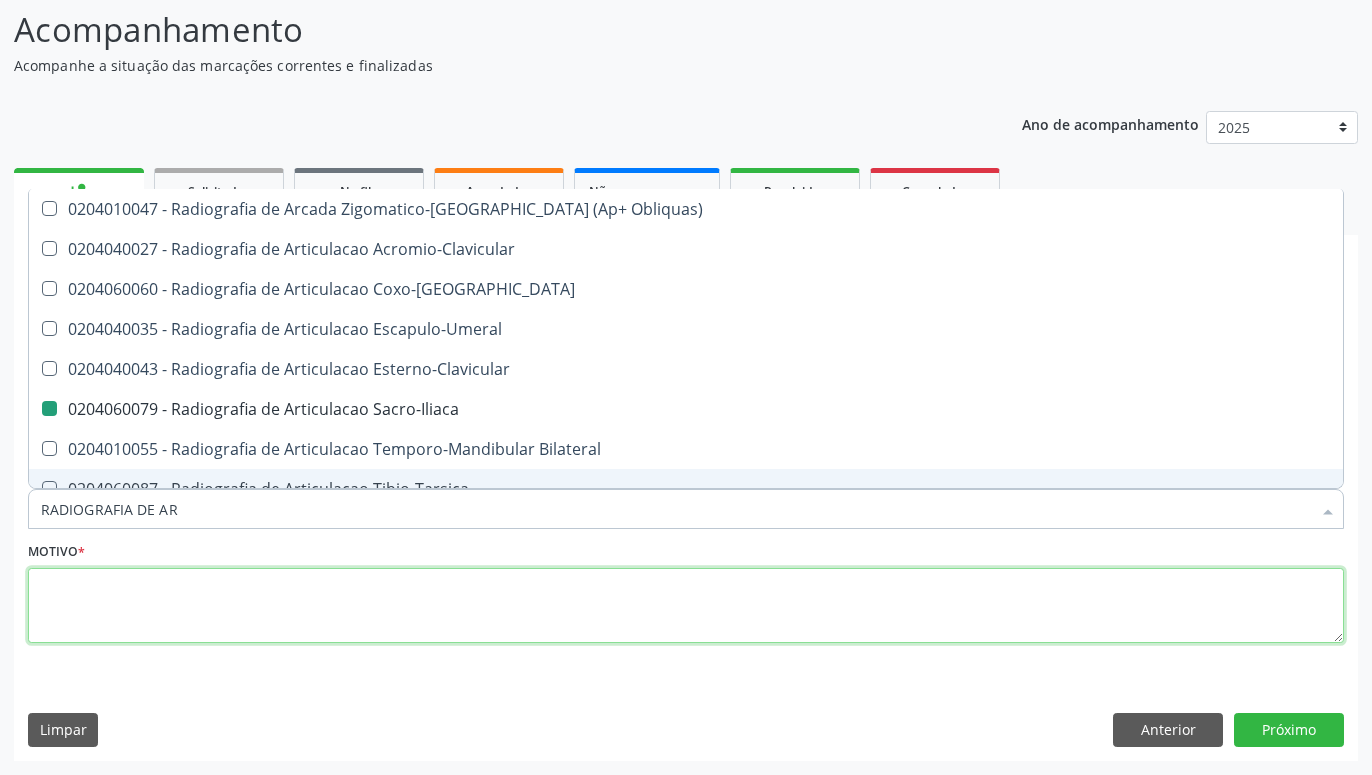 drag, startPoint x: 334, startPoint y: 622, endPoint x: 336, endPoint y: 611, distance: 11.18034 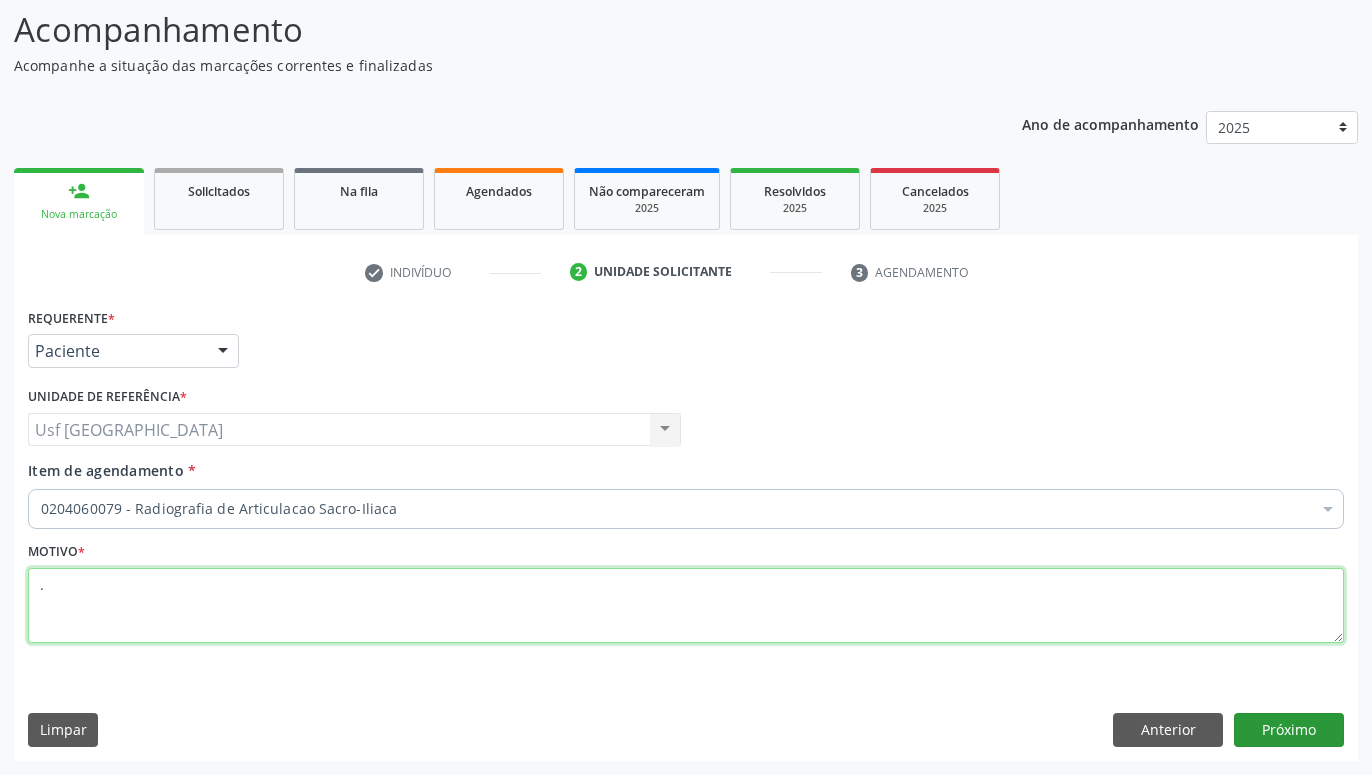 type on "." 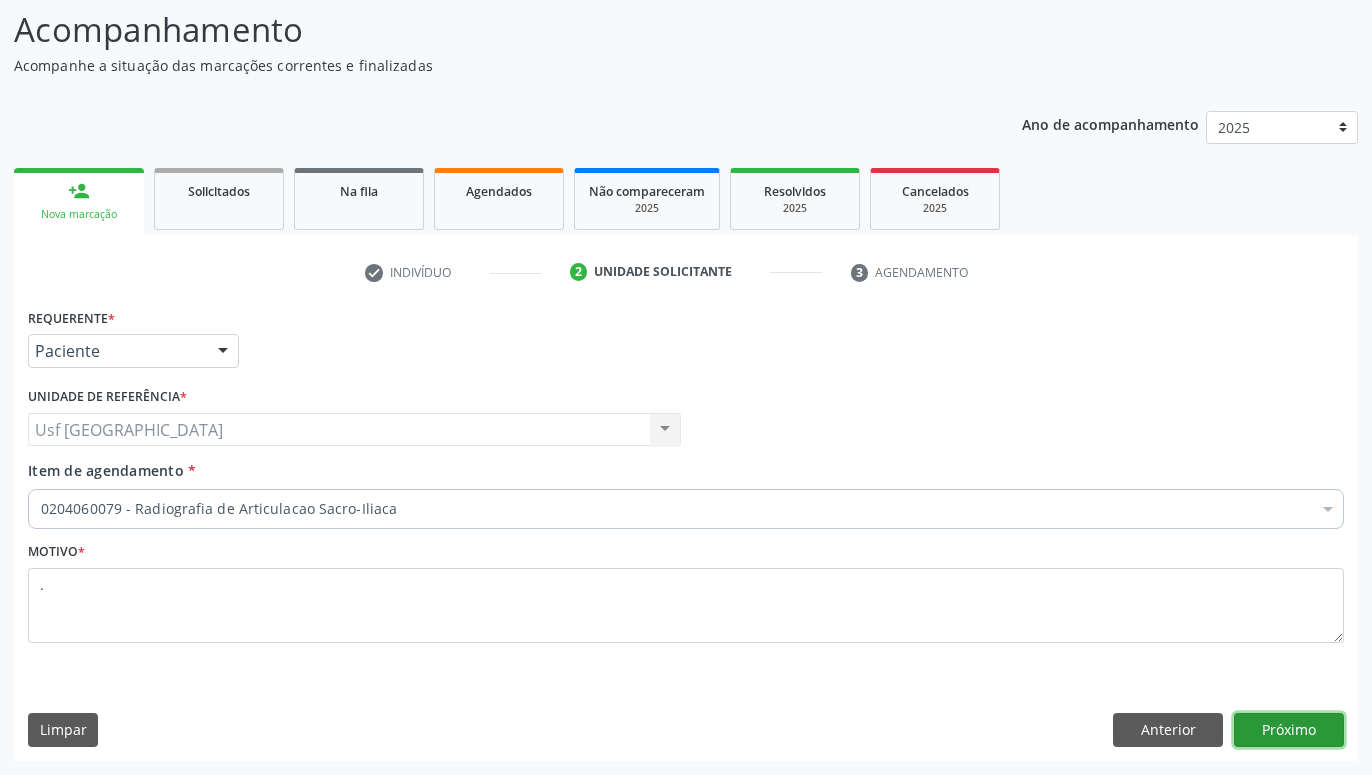 click on "Próximo" at bounding box center (1289, 730) 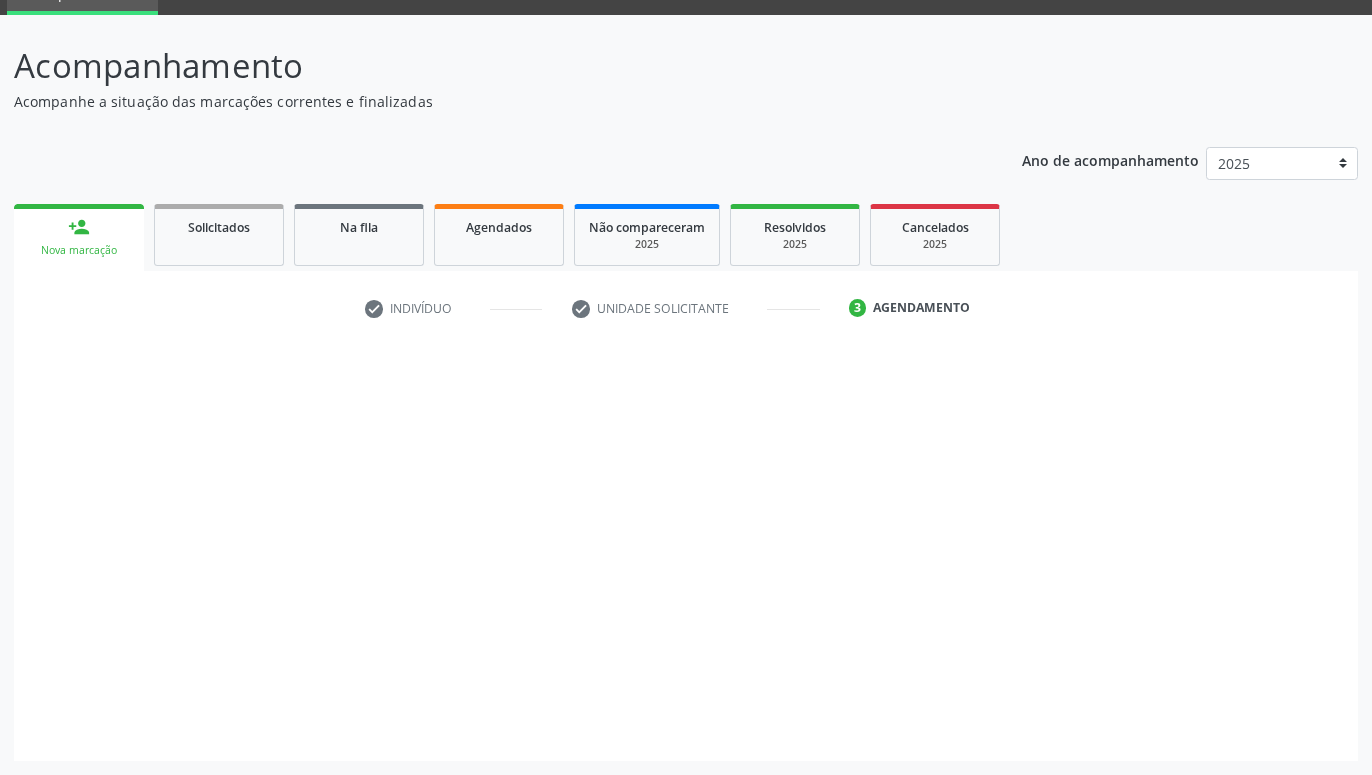 scroll, scrollTop: 95, scrollLeft: 0, axis: vertical 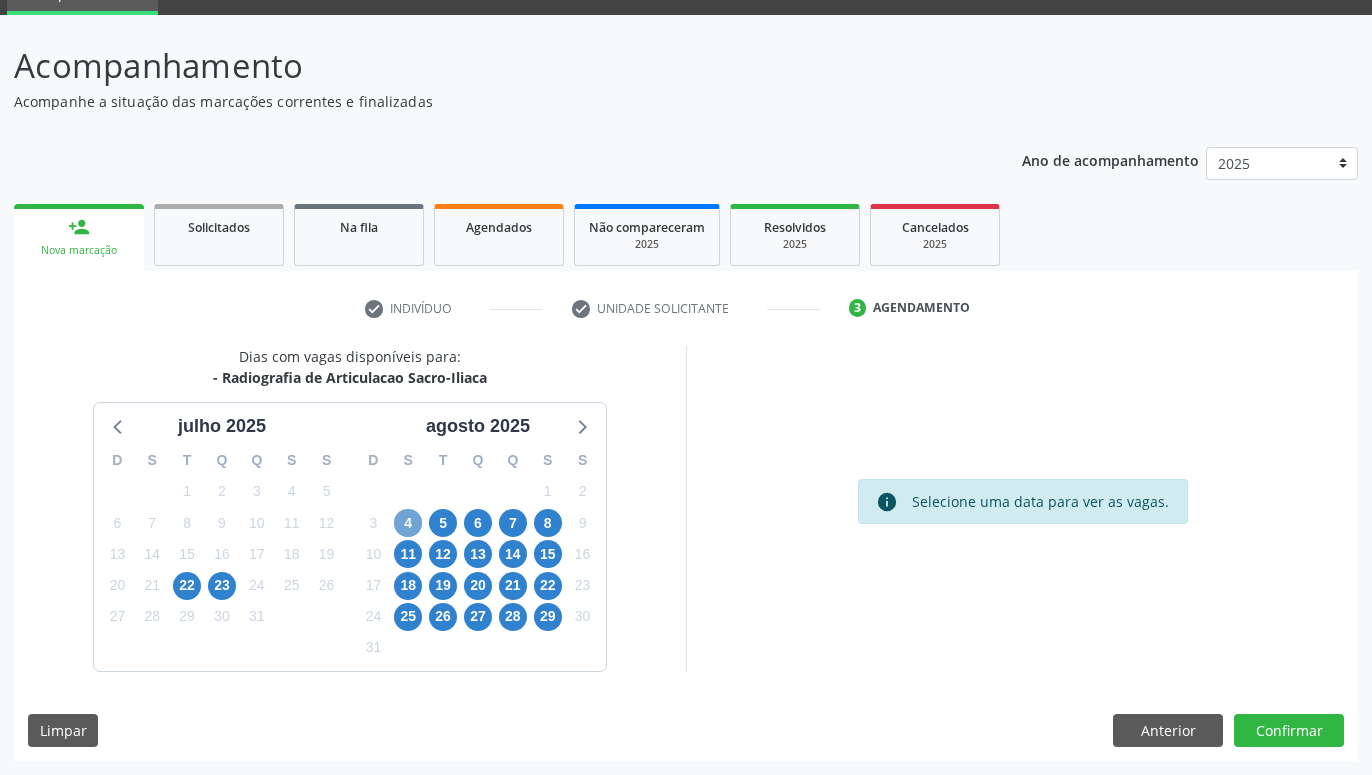 click on "4" at bounding box center [408, 523] 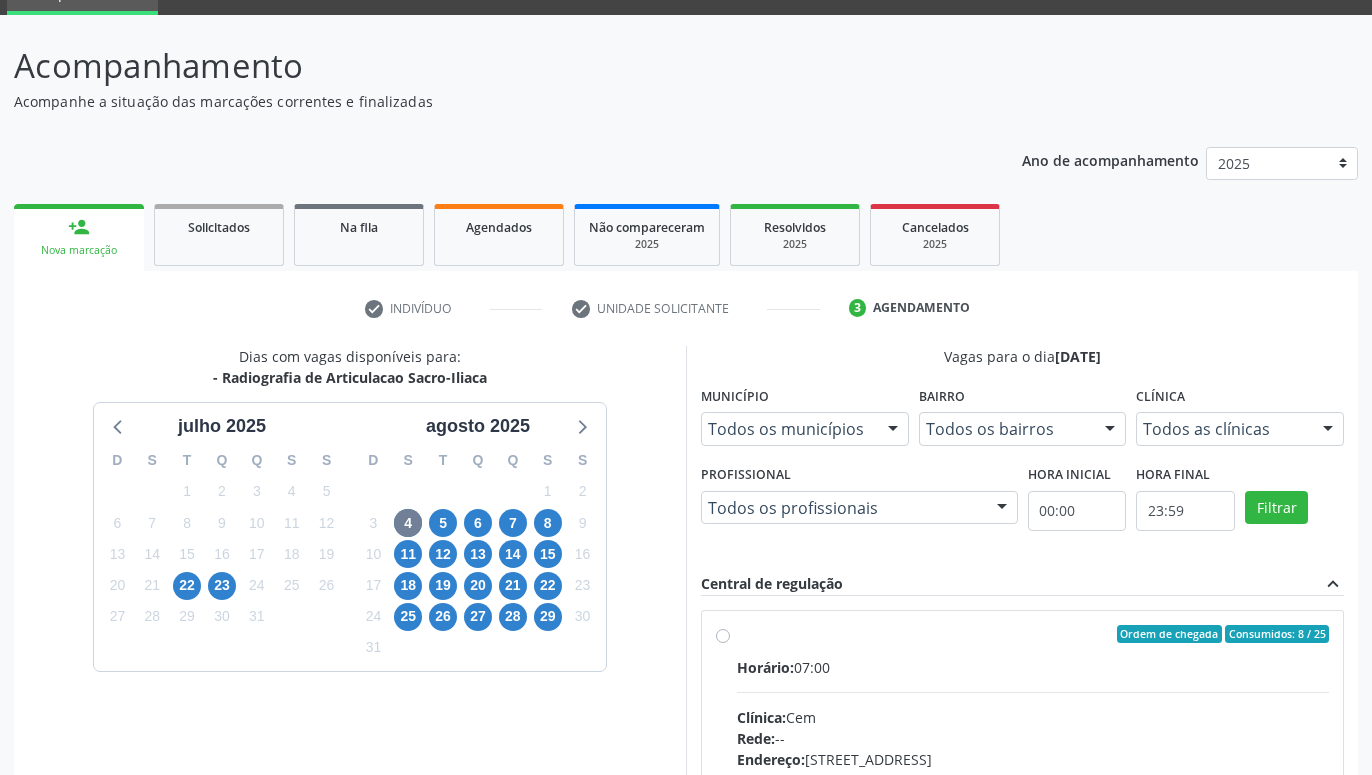 click on "Ordem de chegada
Consumidos: 8 / 25
Horário:   07:00
Clínica:  Cem
Rede:
--
Endereço:   Casa, nº 393, Nossa Senhora da Pen, Serra Talhada - PE
Telefone:   --
Profissional:
Ebenone Antonio da Silva
Informações adicionais sobre o atendimento
Idade de atendimento:
de 0 a 120 anos
Gênero(s) atendido(s):
Masculino e Feminino
Informações adicionais:
--" at bounding box center [1033, 778] 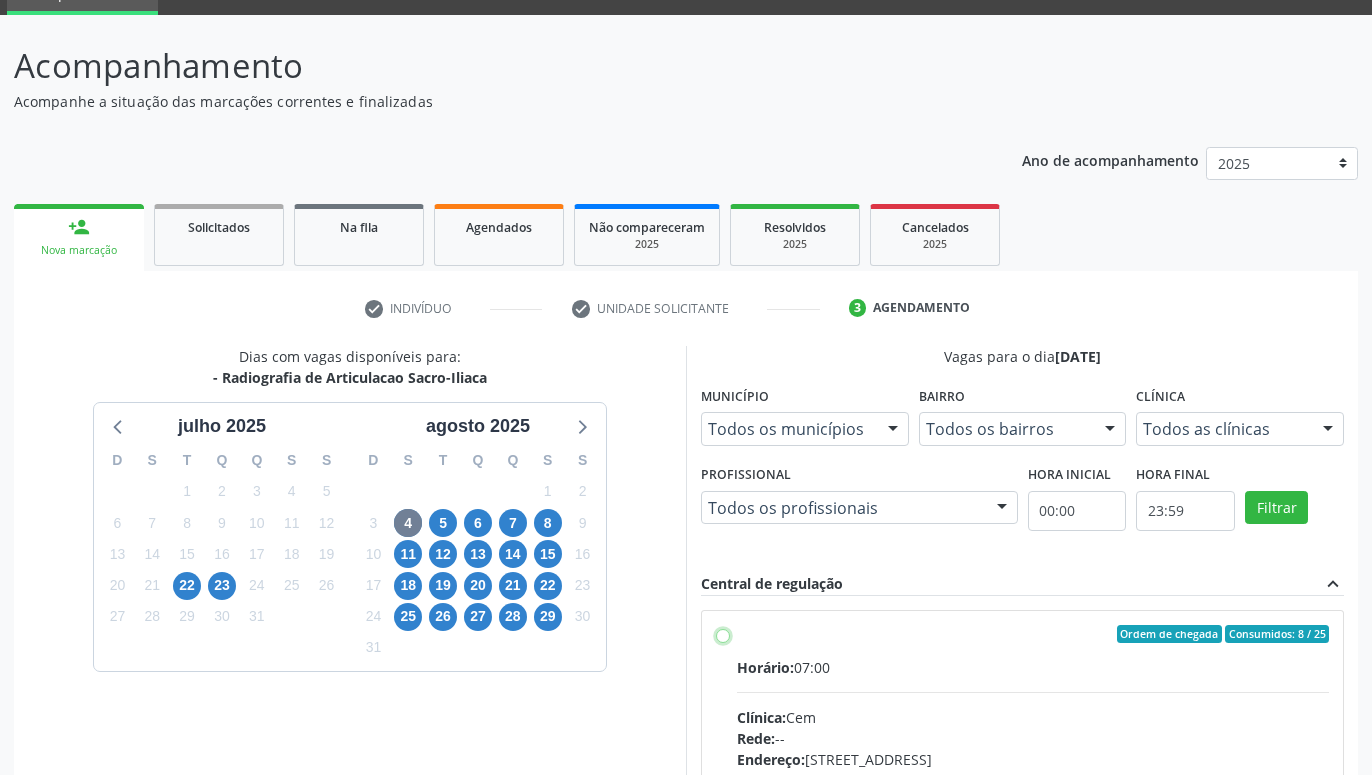 click on "Ordem de chegada
Consumidos: 8 / 25
Horário:   07:00
Clínica:  Cem
Rede:
--
Endereço:   Casa, nº 393, Nossa Senhora da Pen, Serra Talhada - PE
Telefone:   --
Profissional:
Ebenone Antonio da Silva
Informações adicionais sobre o atendimento
Idade de atendimento:
de 0 a 120 anos
Gênero(s) atendido(s):
Masculino e Feminino
Informações adicionais:
--" at bounding box center [723, 634] 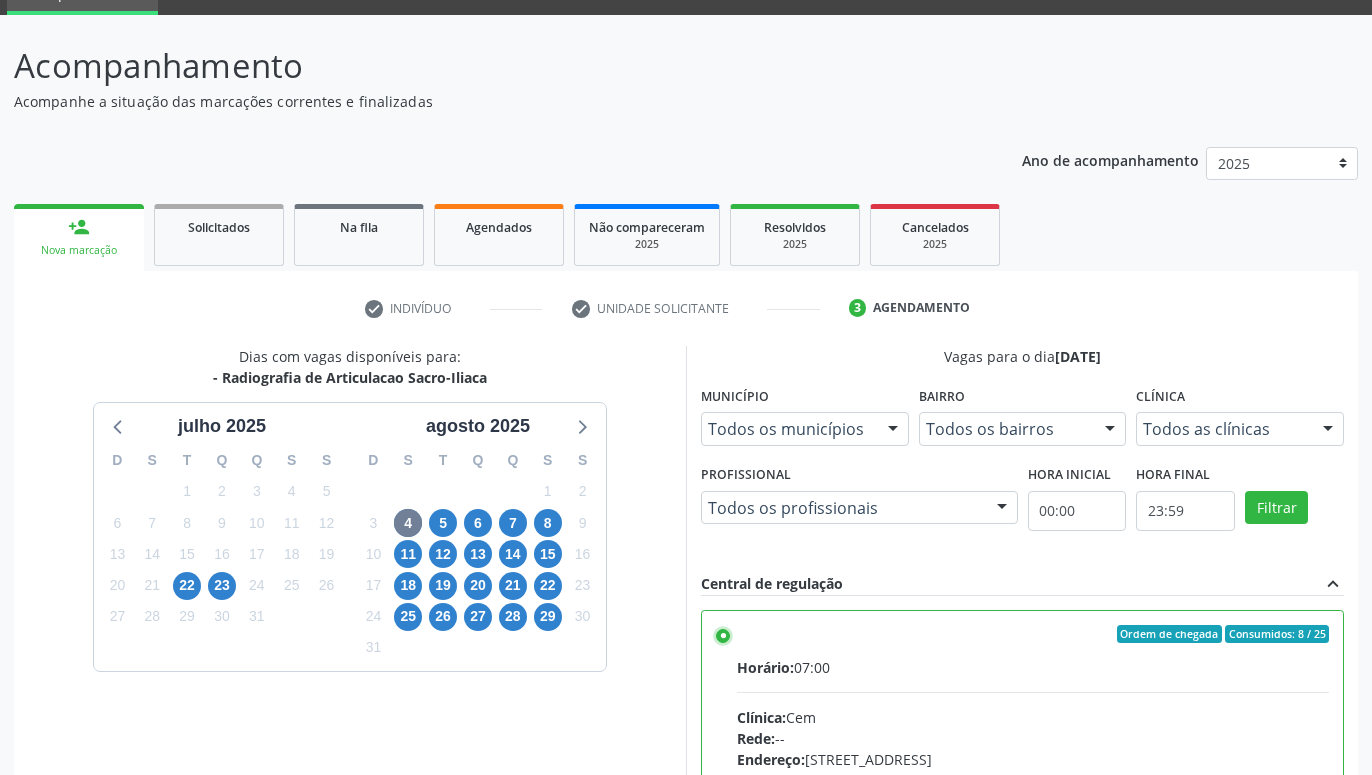scroll, scrollTop: 420, scrollLeft: 0, axis: vertical 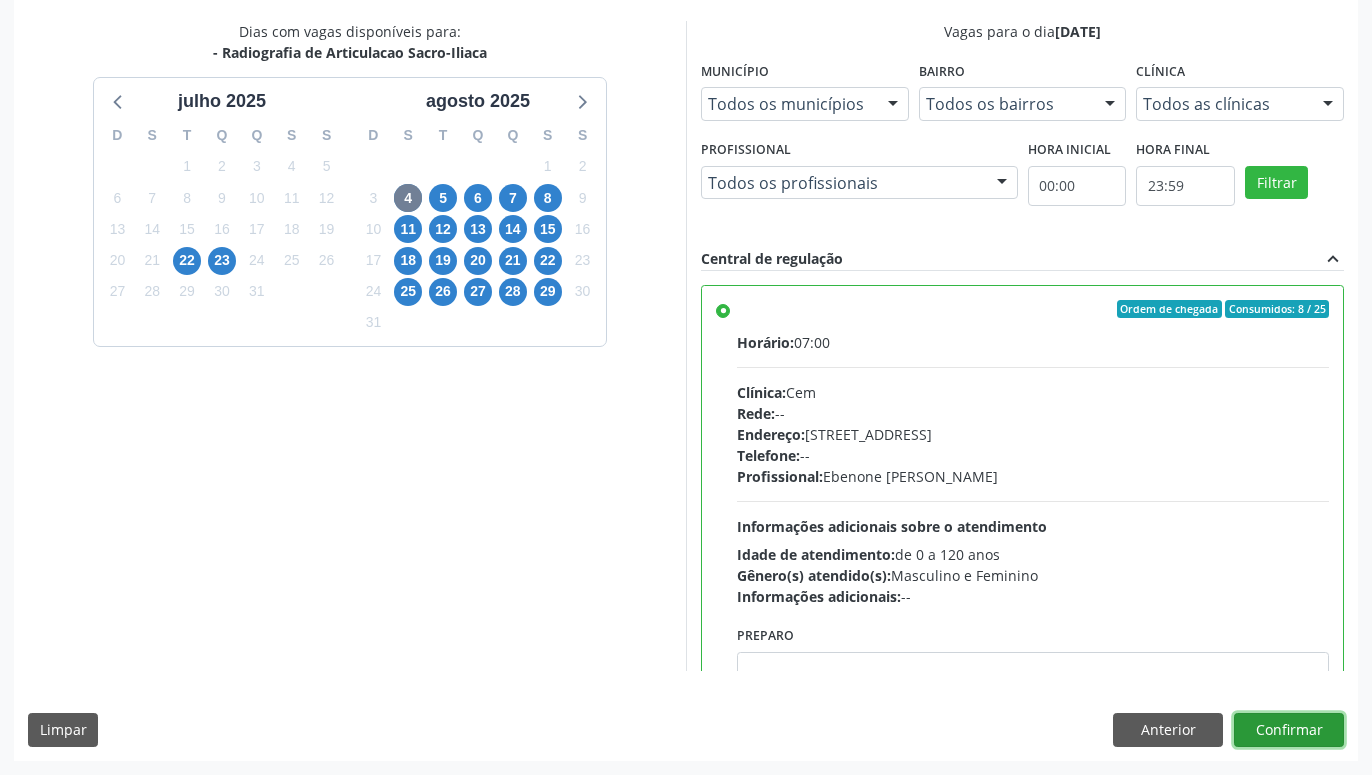 drag, startPoint x: 1309, startPoint y: 721, endPoint x: 1299, endPoint y: 716, distance: 11.18034 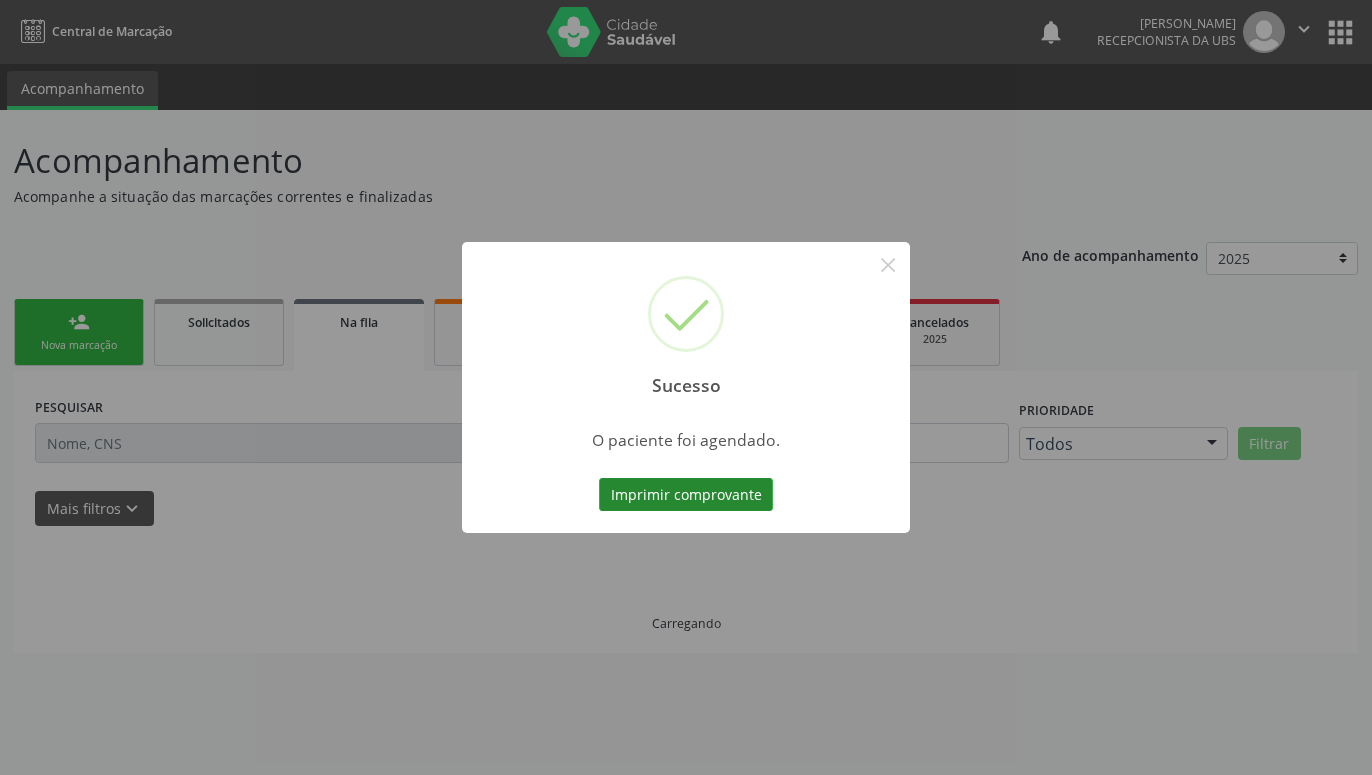 scroll, scrollTop: 0, scrollLeft: 0, axis: both 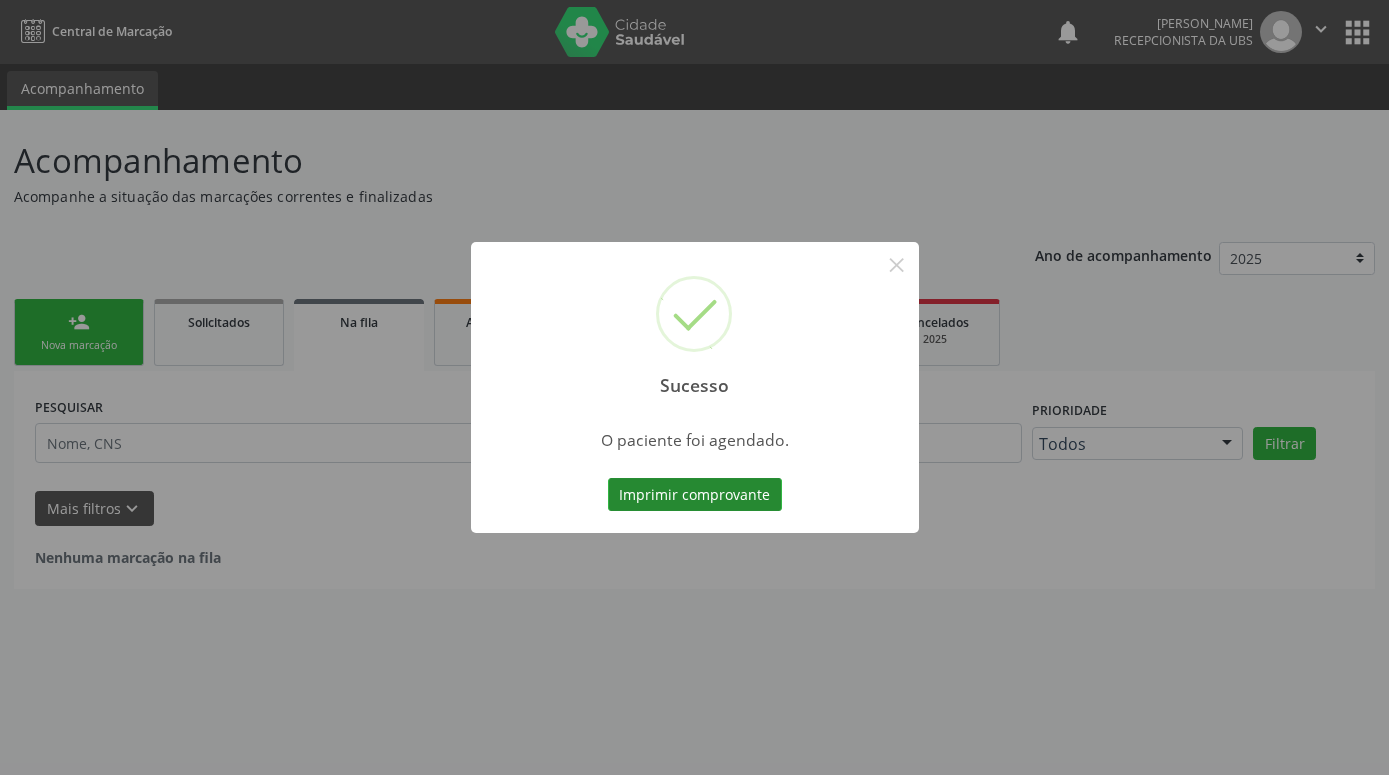 click on "Imprimir comprovante" at bounding box center (695, 495) 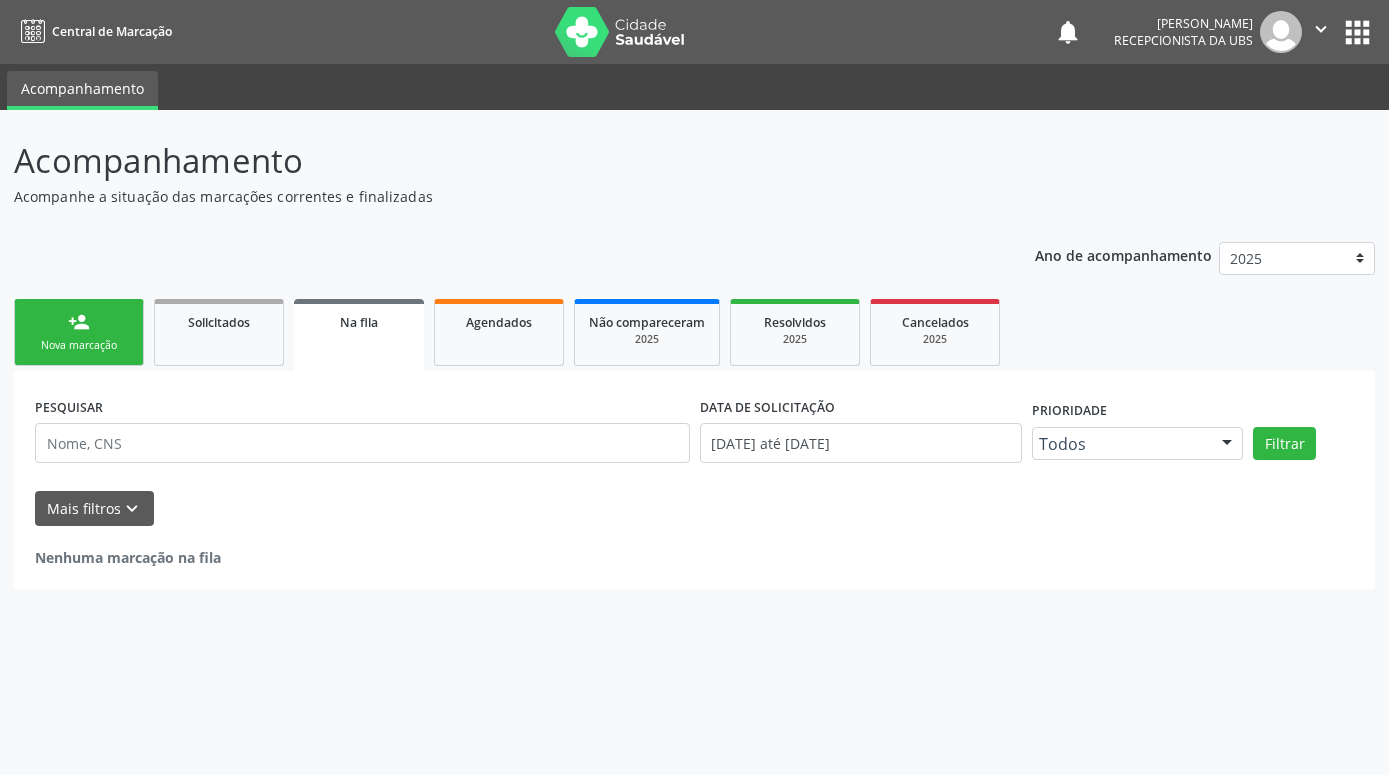 click on "person_add" at bounding box center (79, 322) 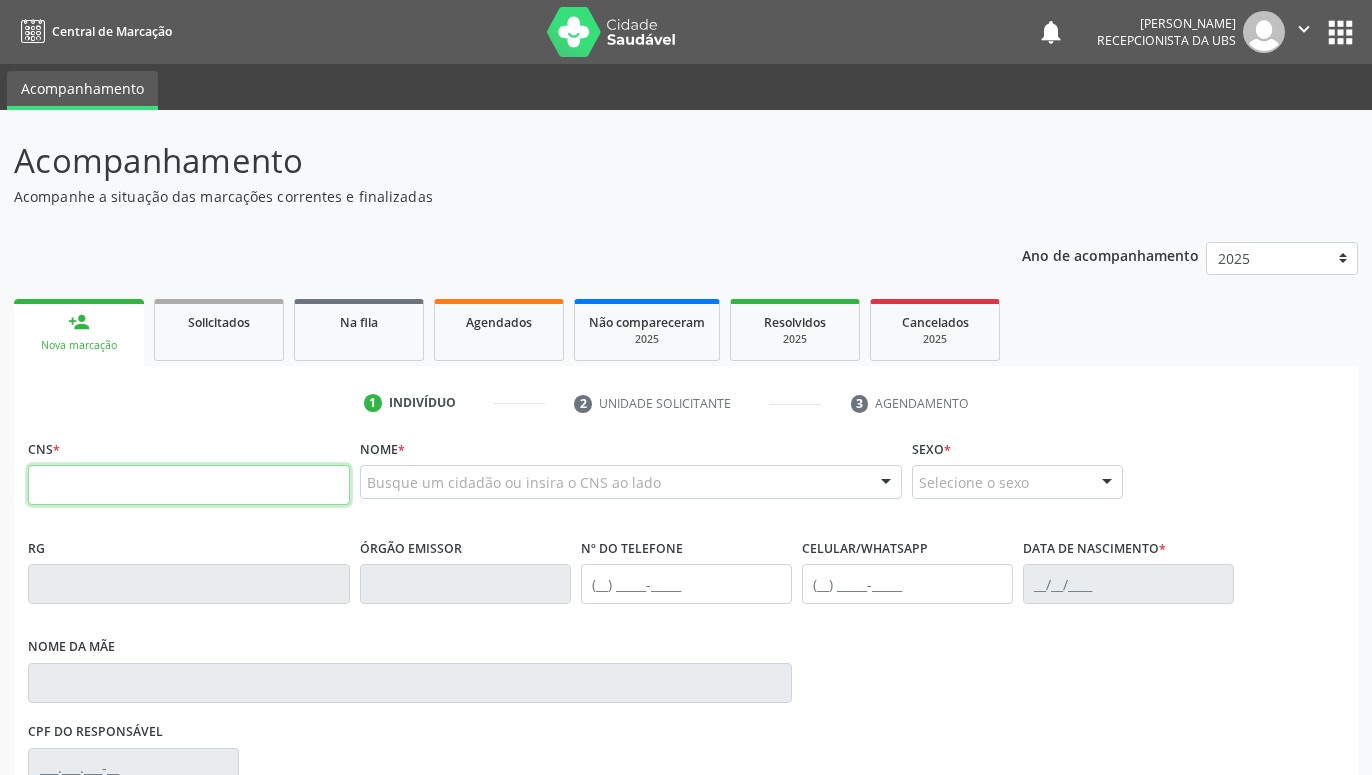 click at bounding box center [189, 485] 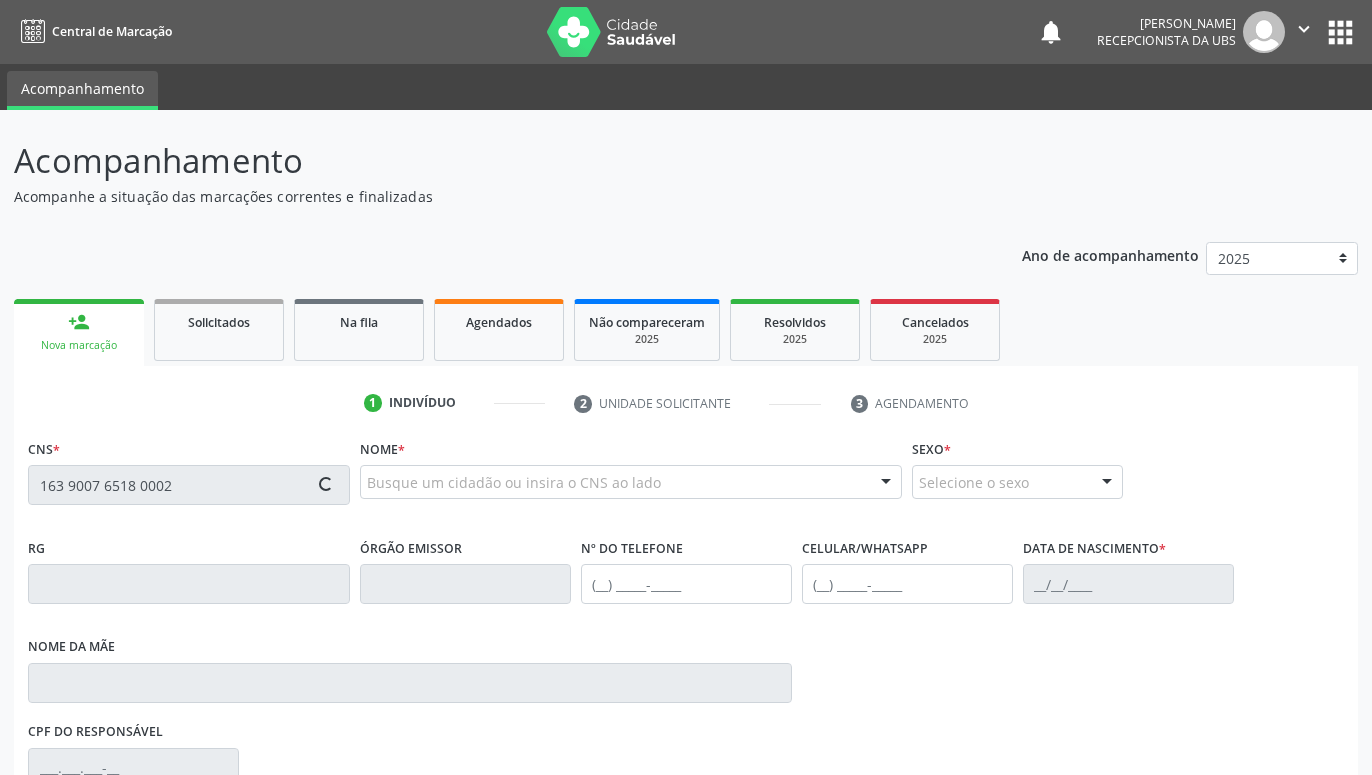 type on "163 9007 6518 0002" 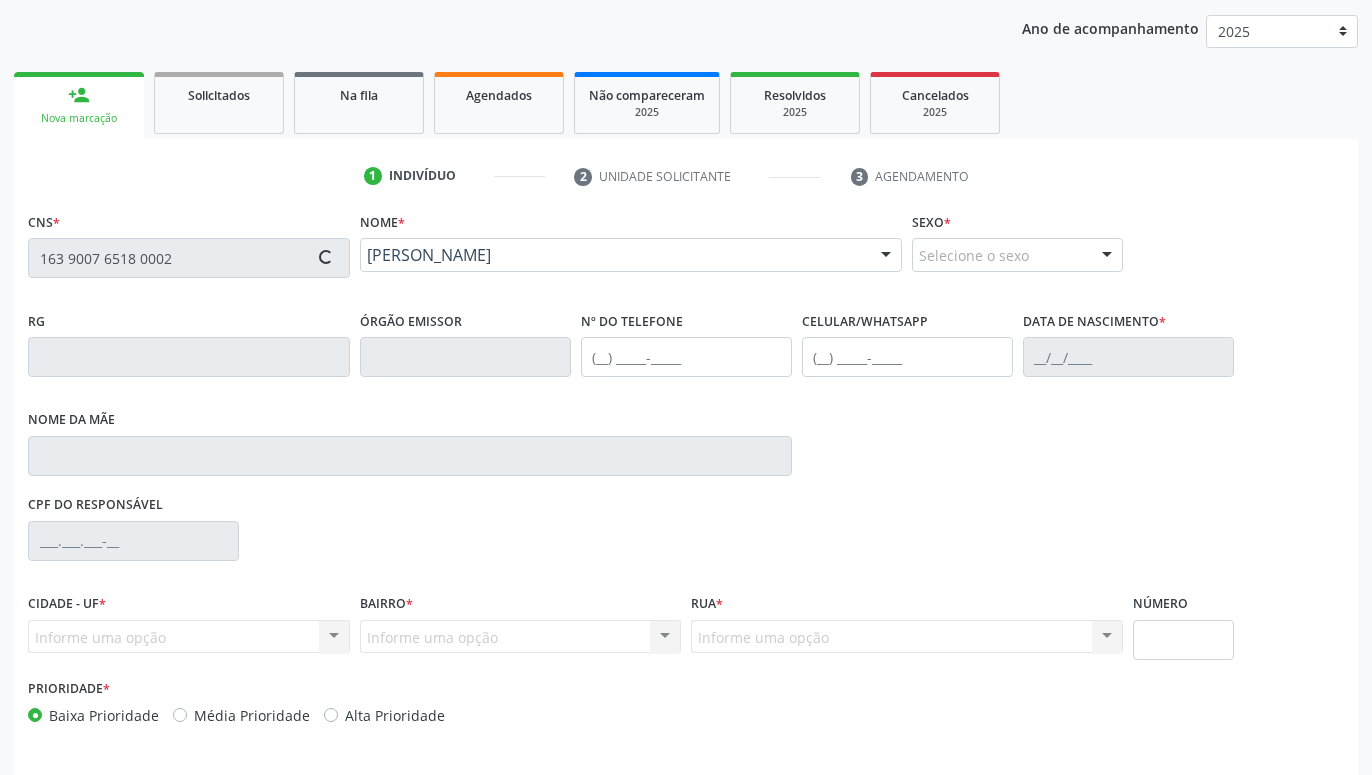 scroll, scrollTop: 295, scrollLeft: 0, axis: vertical 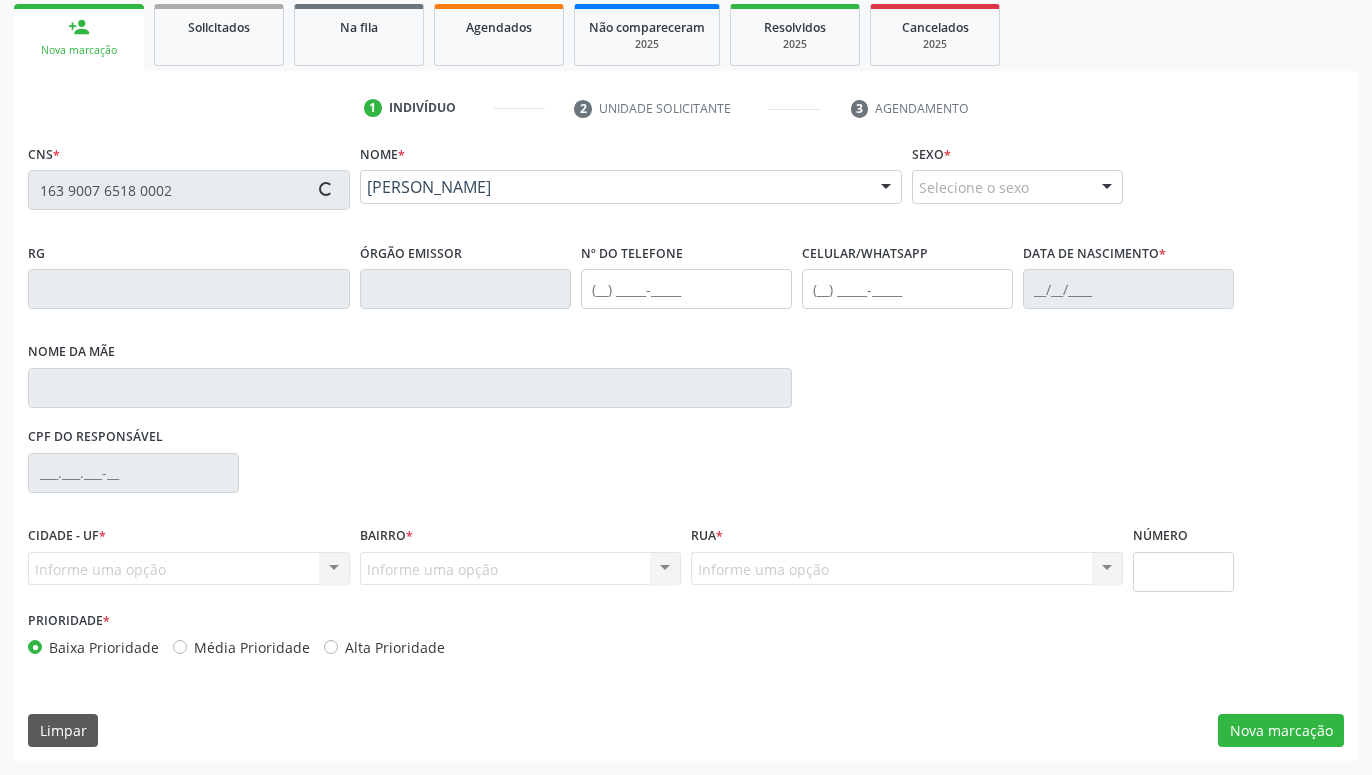type on "24/02/1978" 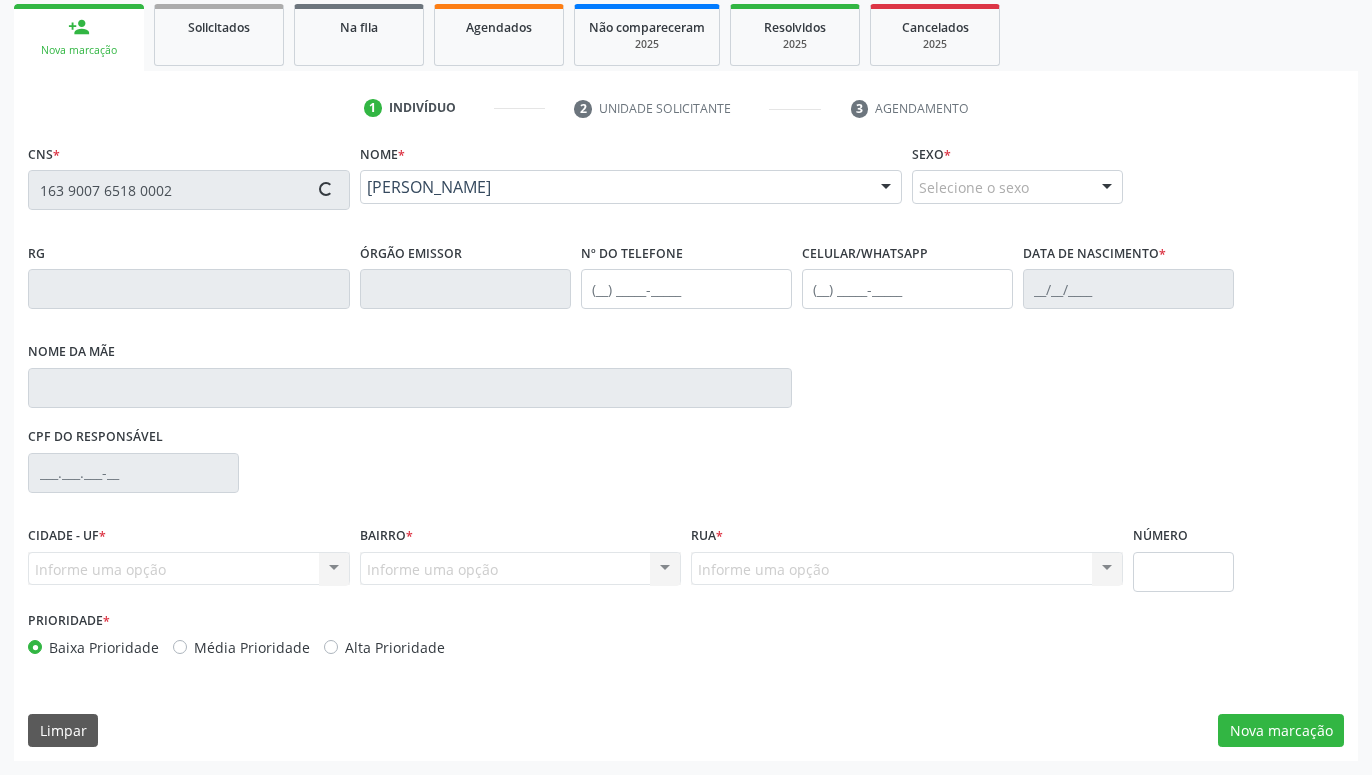 type on "1014" 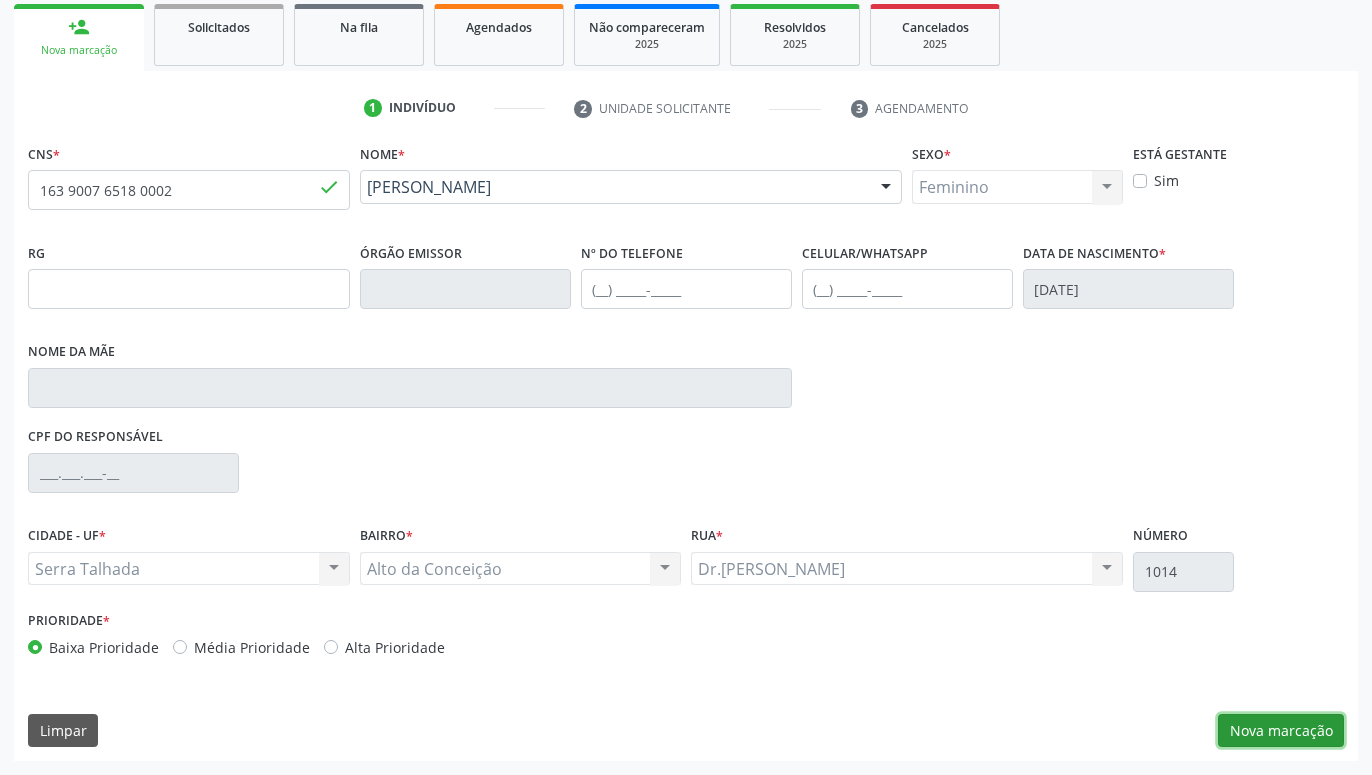 click on "Nova marcação" at bounding box center [1281, 731] 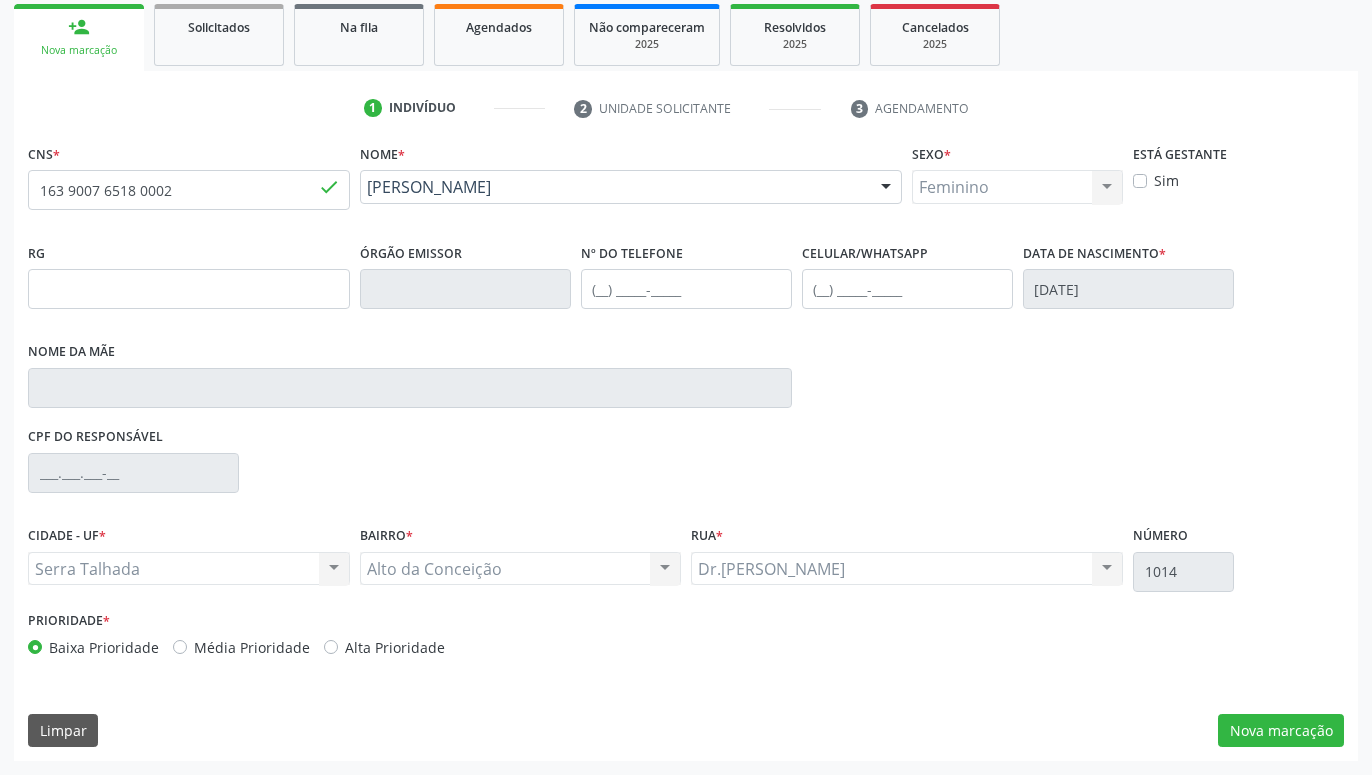 scroll, scrollTop: 131, scrollLeft: 0, axis: vertical 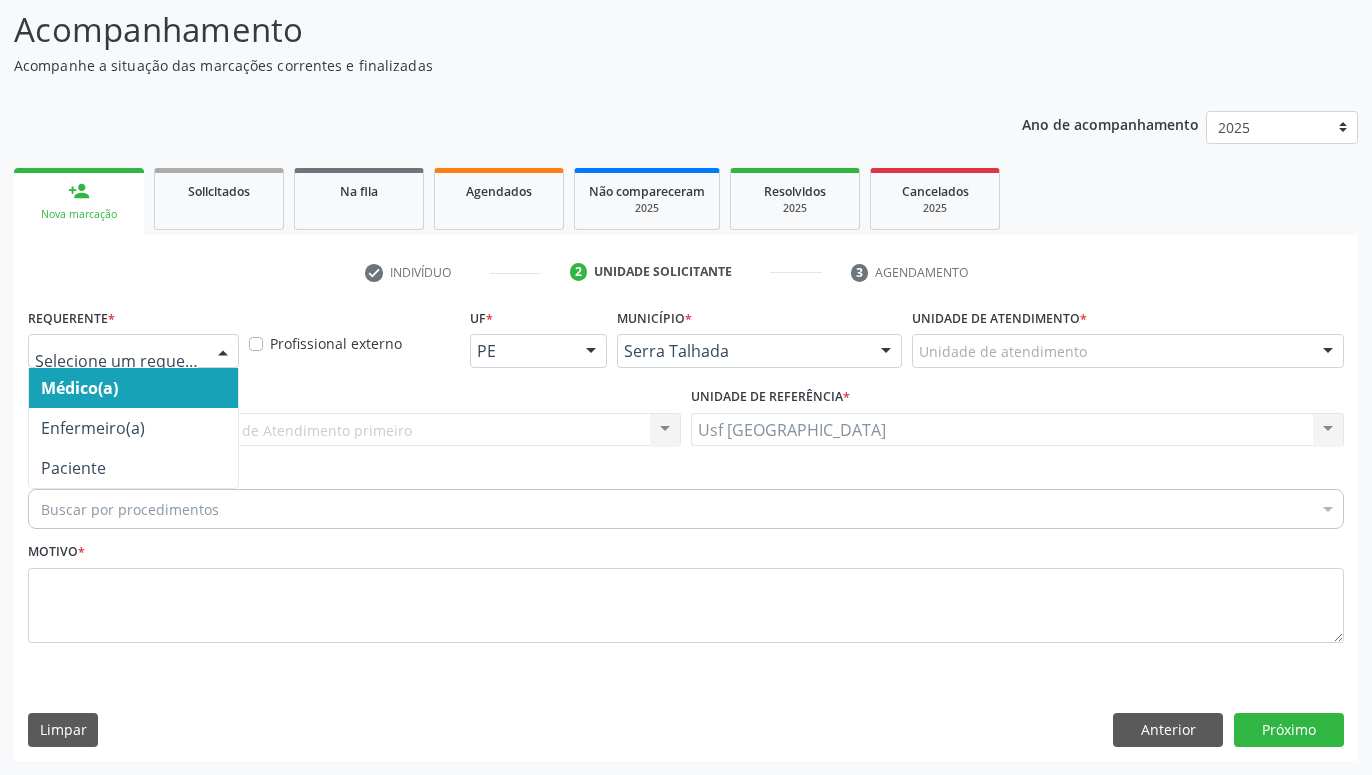 click on "Médico(a)   Enfermeiro(a)   Paciente
Nenhum resultado encontrado para: "   "
Não há nenhuma opção para ser exibida." at bounding box center (133, 351) 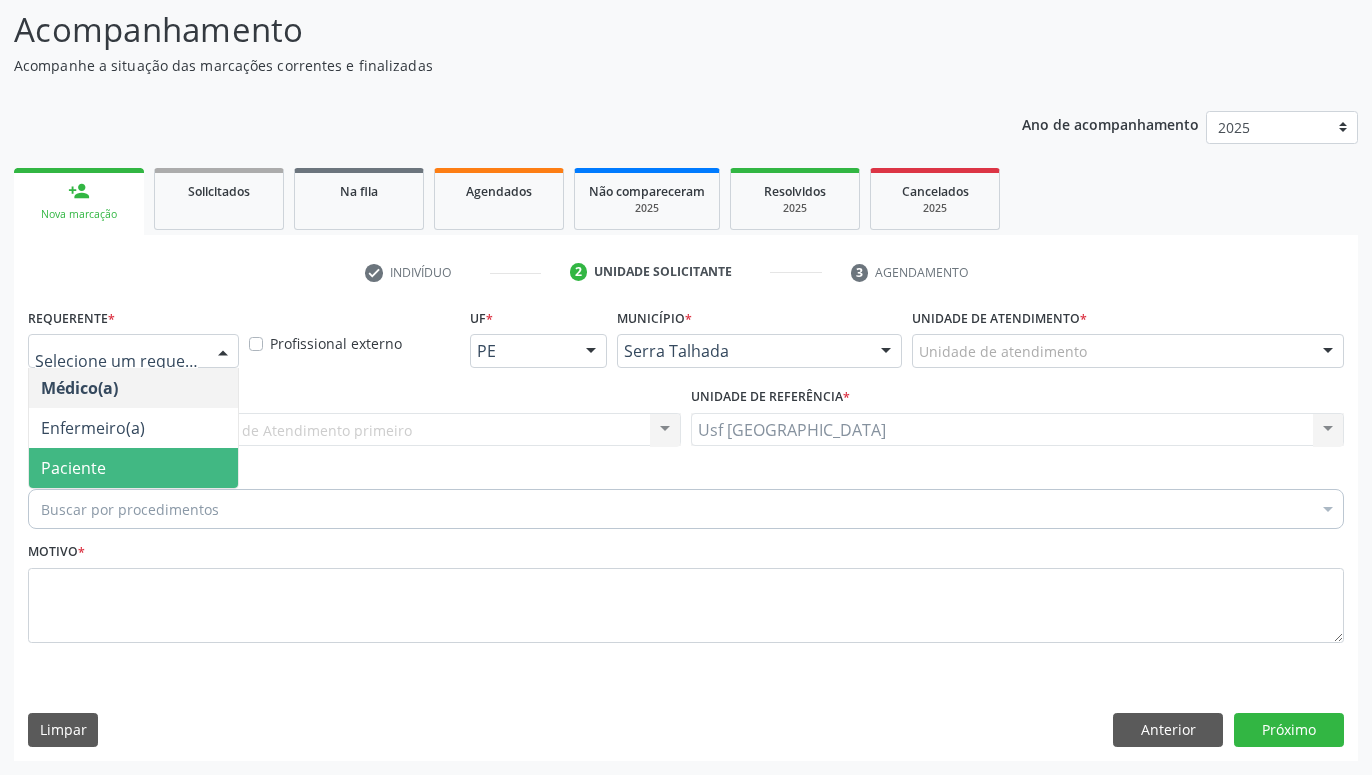 click on "Paciente" at bounding box center [133, 468] 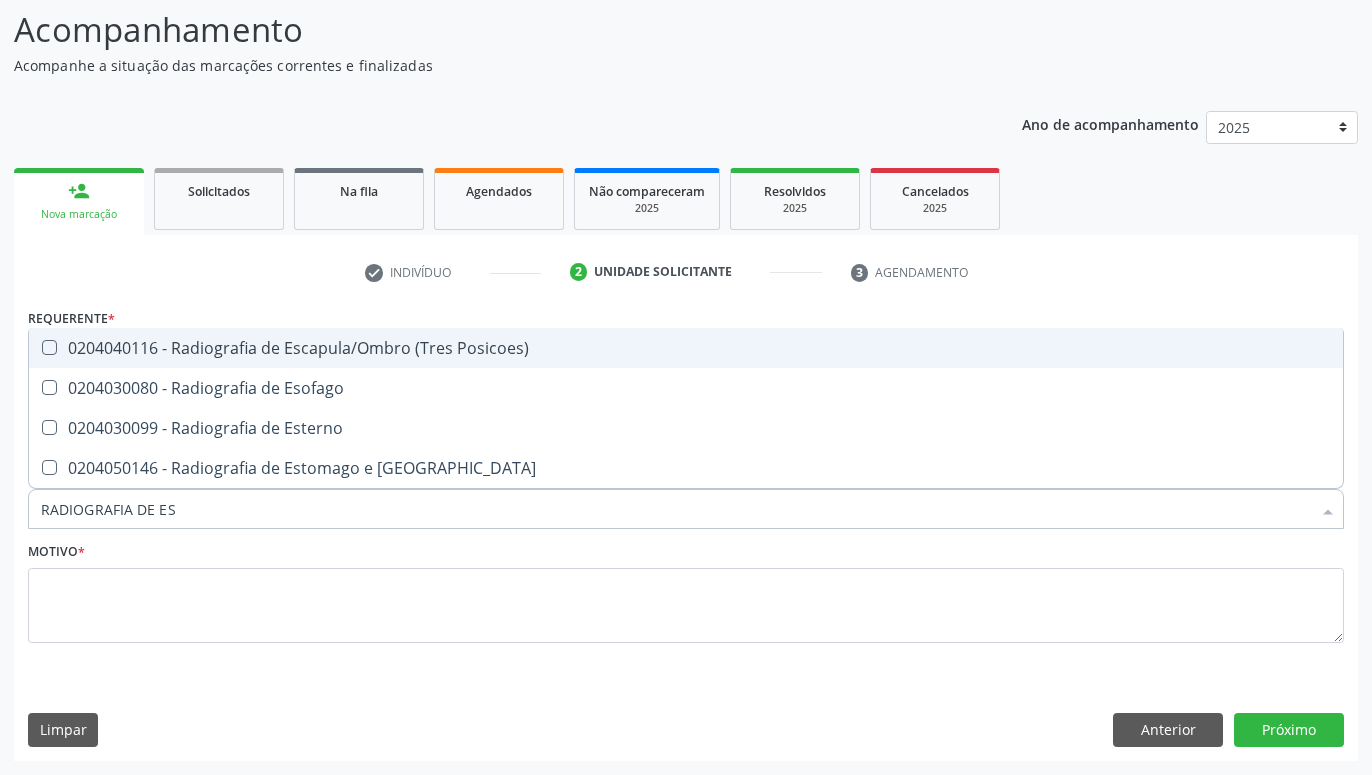 type on "RADIOGRAFIA DE ESC" 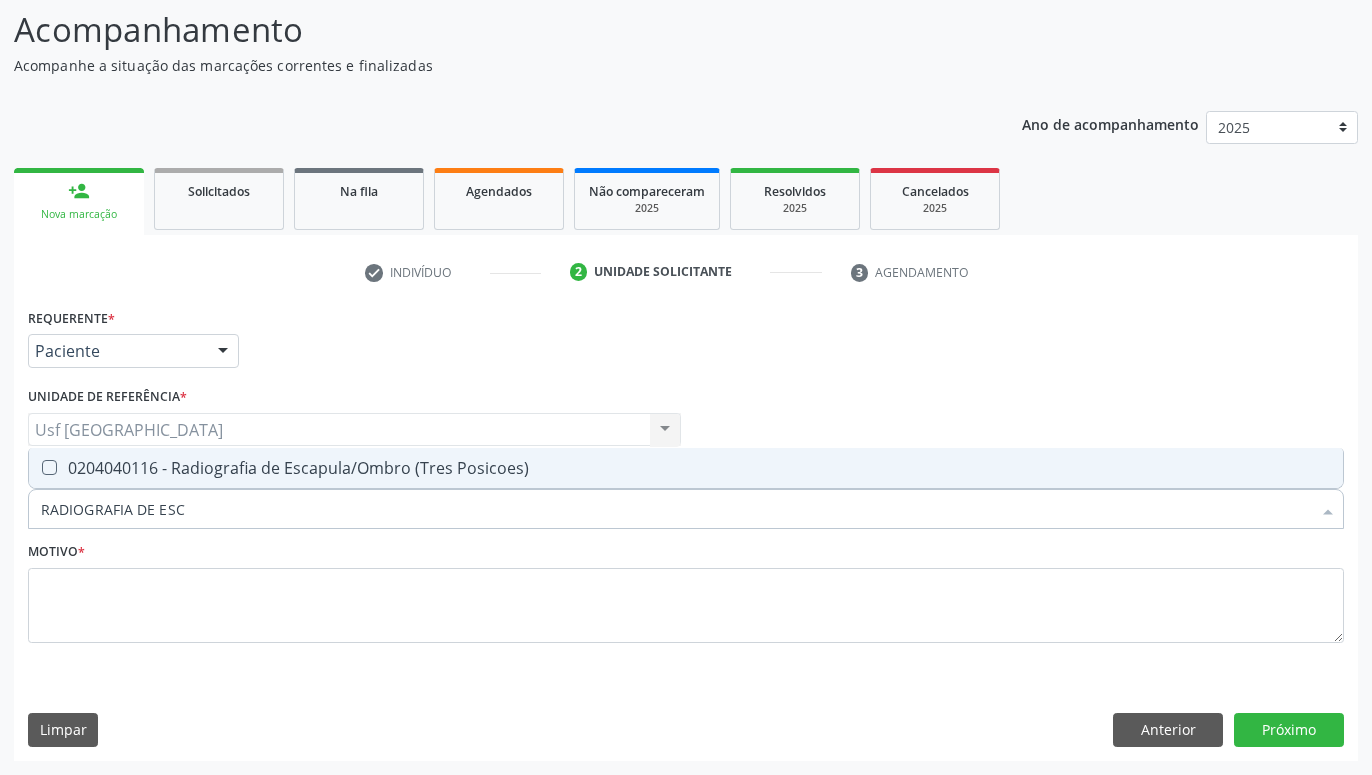 click on "0204040116 - Radiografia de Escapula/Ombro (Tres Posicoes)" at bounding box center [686, 468] 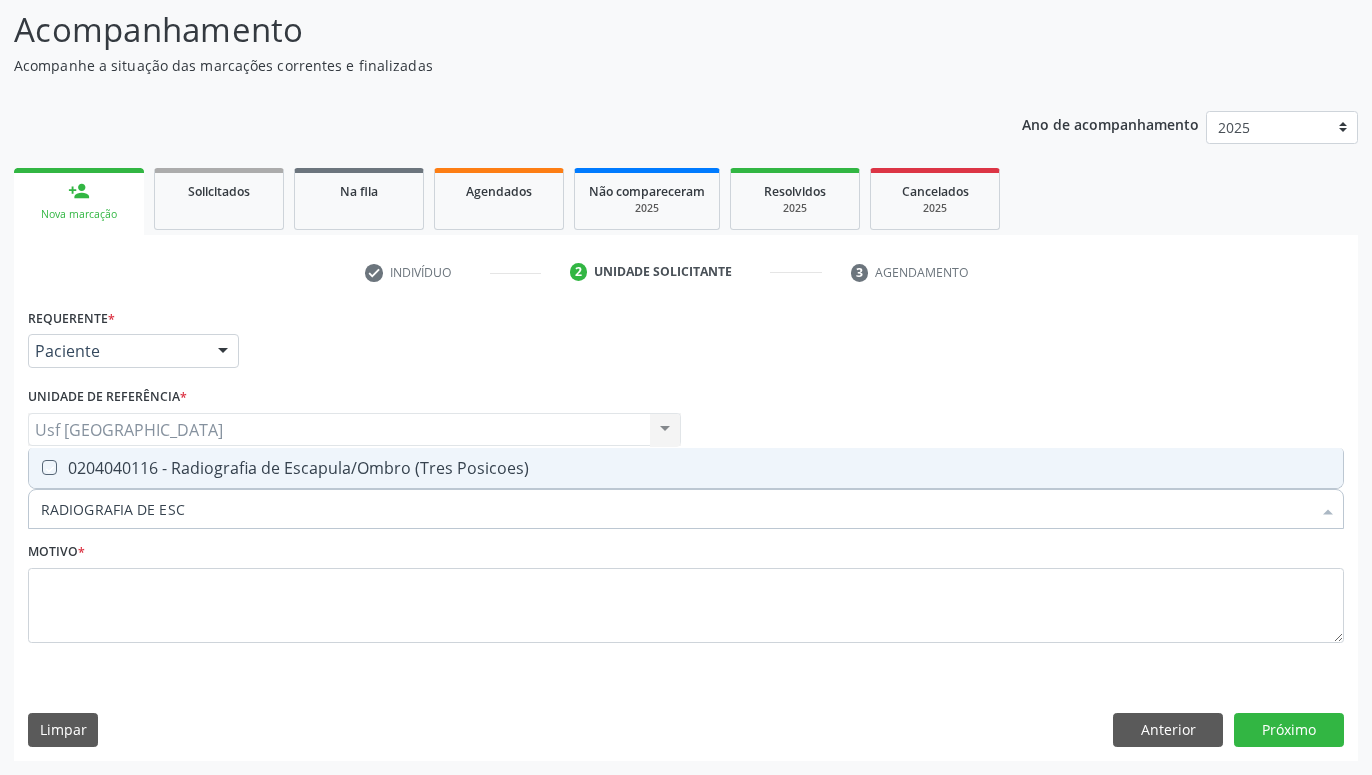 checkbox on "true" 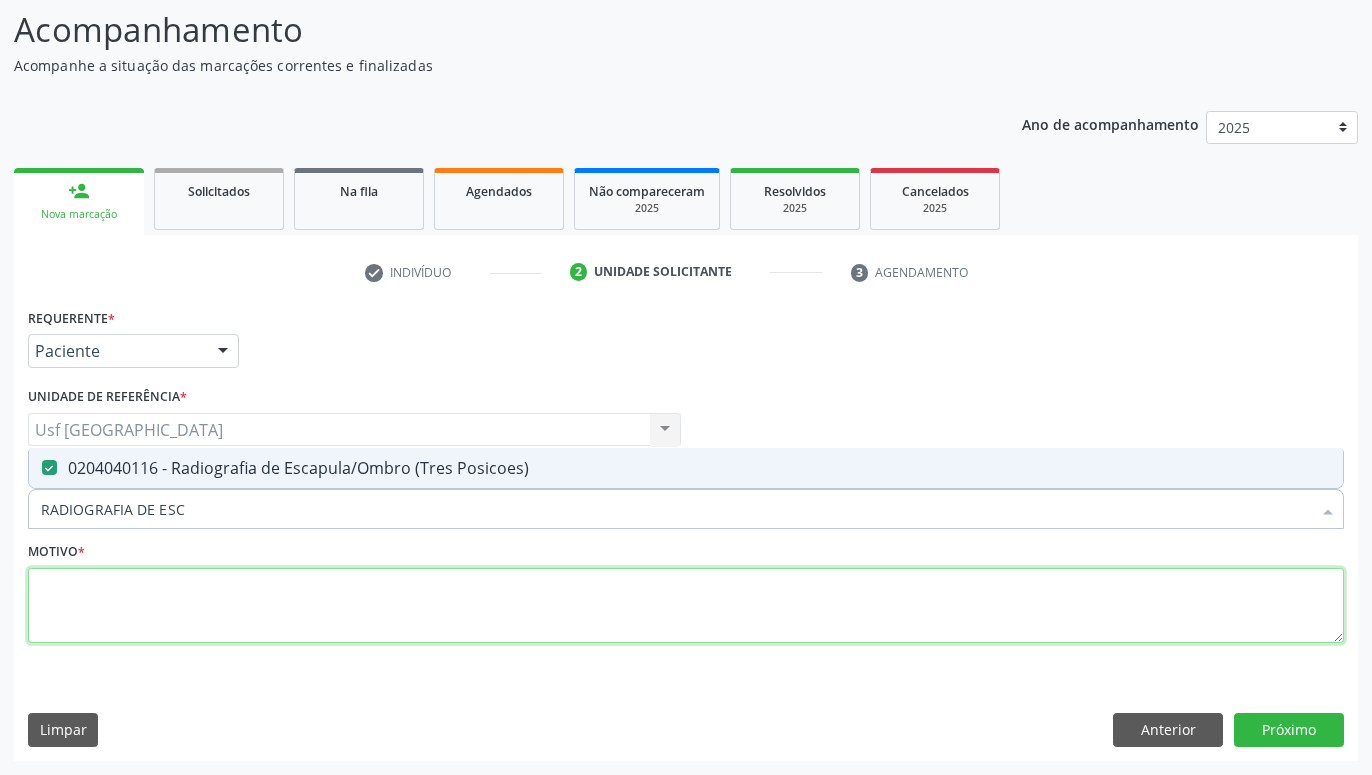 click at bounding box center [686, 606] 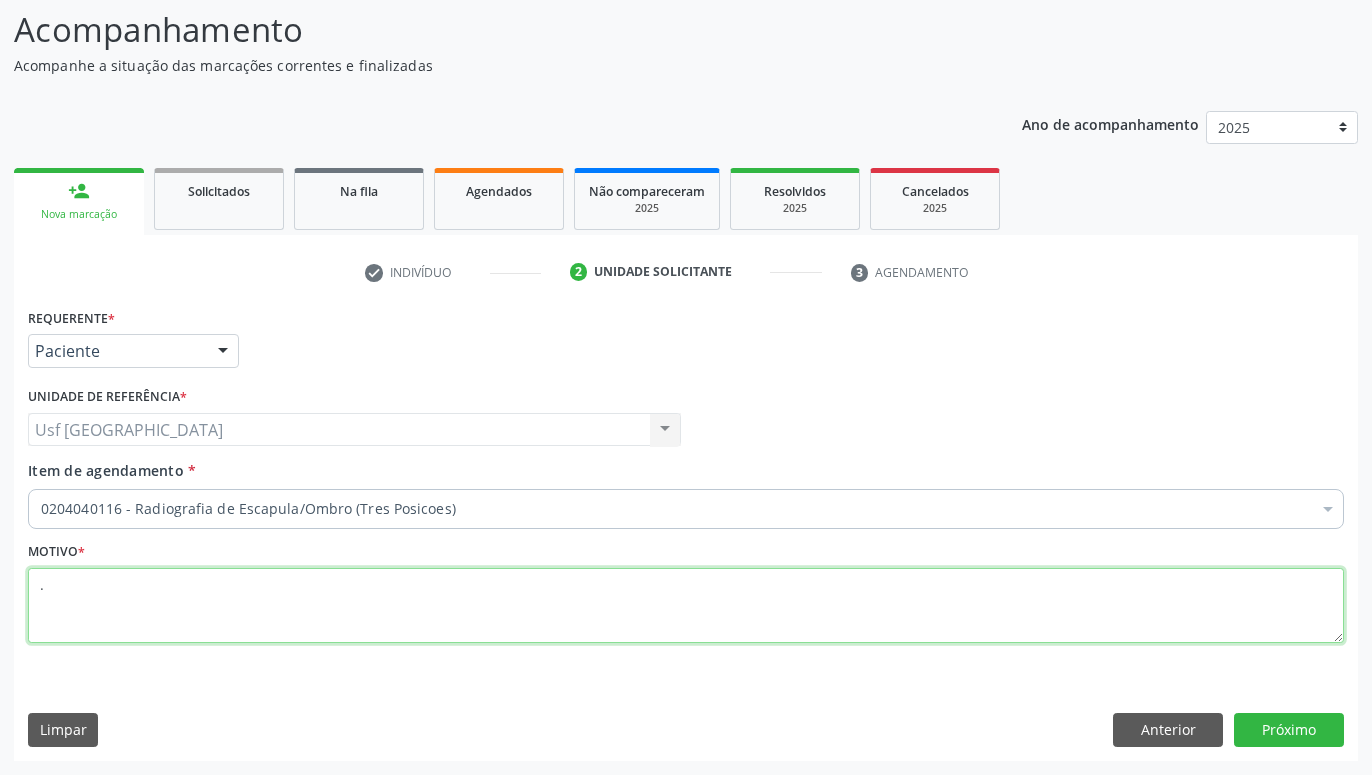 type on "." 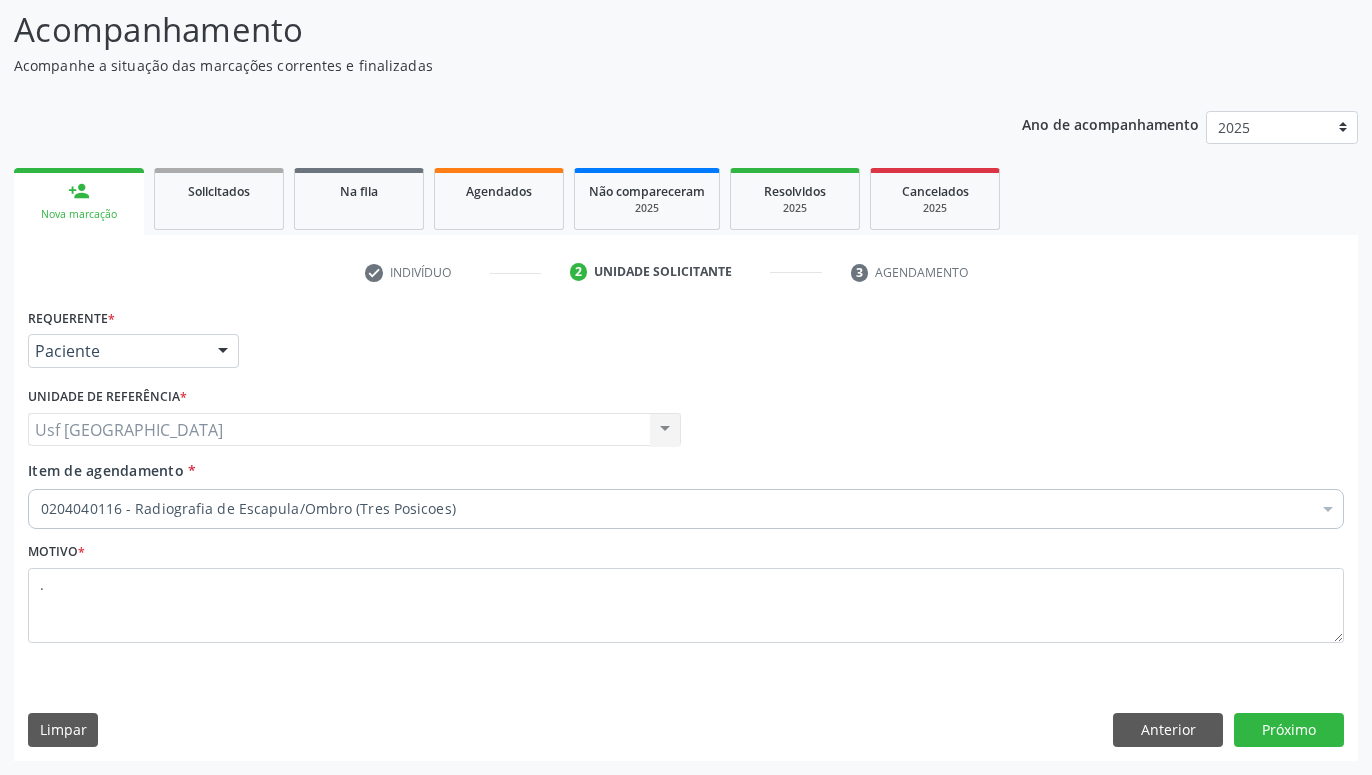 click on "Requerente
*
Paciente         Médico(a)   Enfermeiro(a)   Paciente
Nenhum resultado encontrado para: "   "
Não há nenhuma opção para ser exibida.
UF
PE         PE
Nenhum resultado encontrado para: "   "
Não há nenhuma opção para ser exibida.
Município
Serra Talhada         Serra Talhada
Nenhum resultado encontrado para: "   "
Não há nenhuma opção para ser exibida.
Médico Solicitante
Por favor, selecione a Unidade de Atendimento primeiro
Nenhum resultado encontrado para: "   "
Não há nenhuma opção para ser exibida.
Unidade de referência
*
Usf Alto da Conceicao         Usf Alto da Conceicao
Nenhum resultado encontrado para: "   "
Não há nenhuma opção para ser exibida.
Item de agendamento" at bounding box center (686, 531) 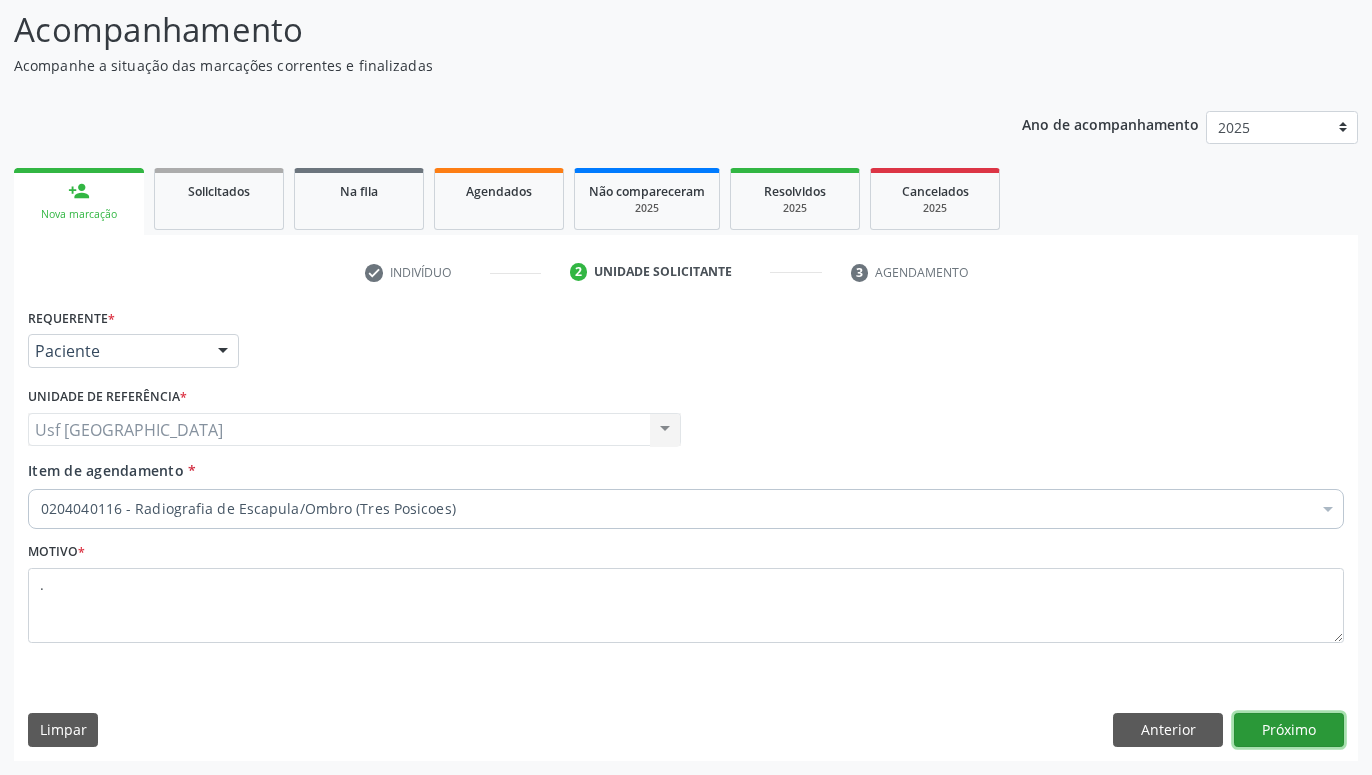 drag, startPoint x: 1300, startPoint y: 720, endPoint x: 1289, endPoint y: 726, distance: 12.529964 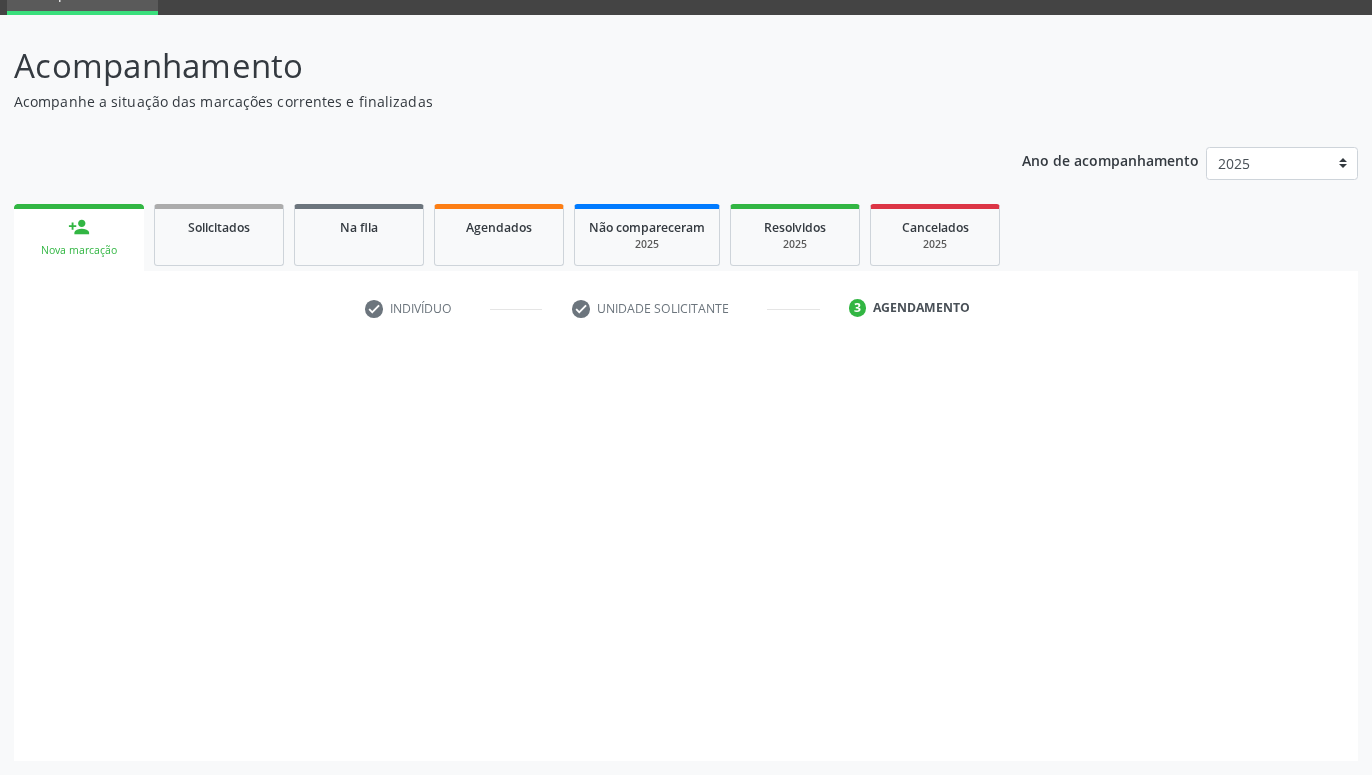 scroll, scrollTop: 95, scrollLeft: 0, axis: vertical 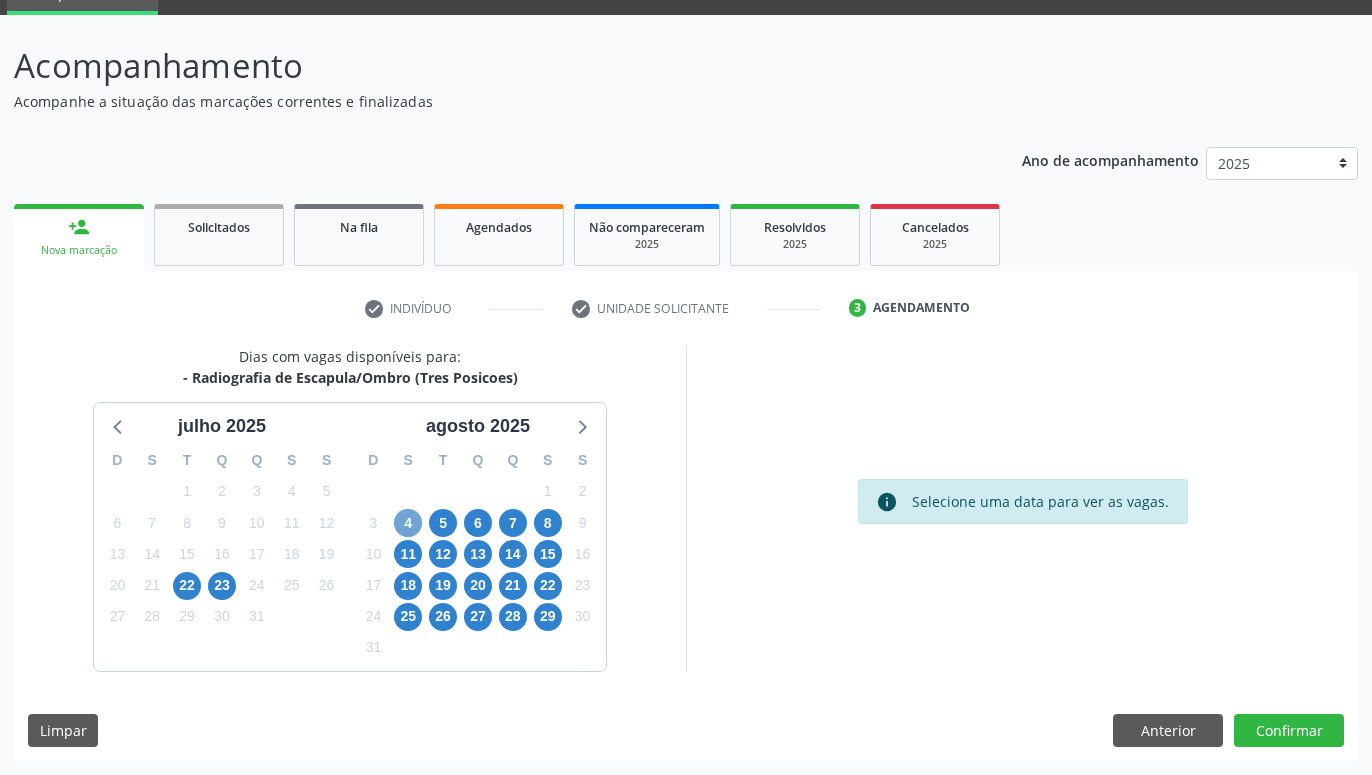 click on "4" at bounding box center (408, 523) 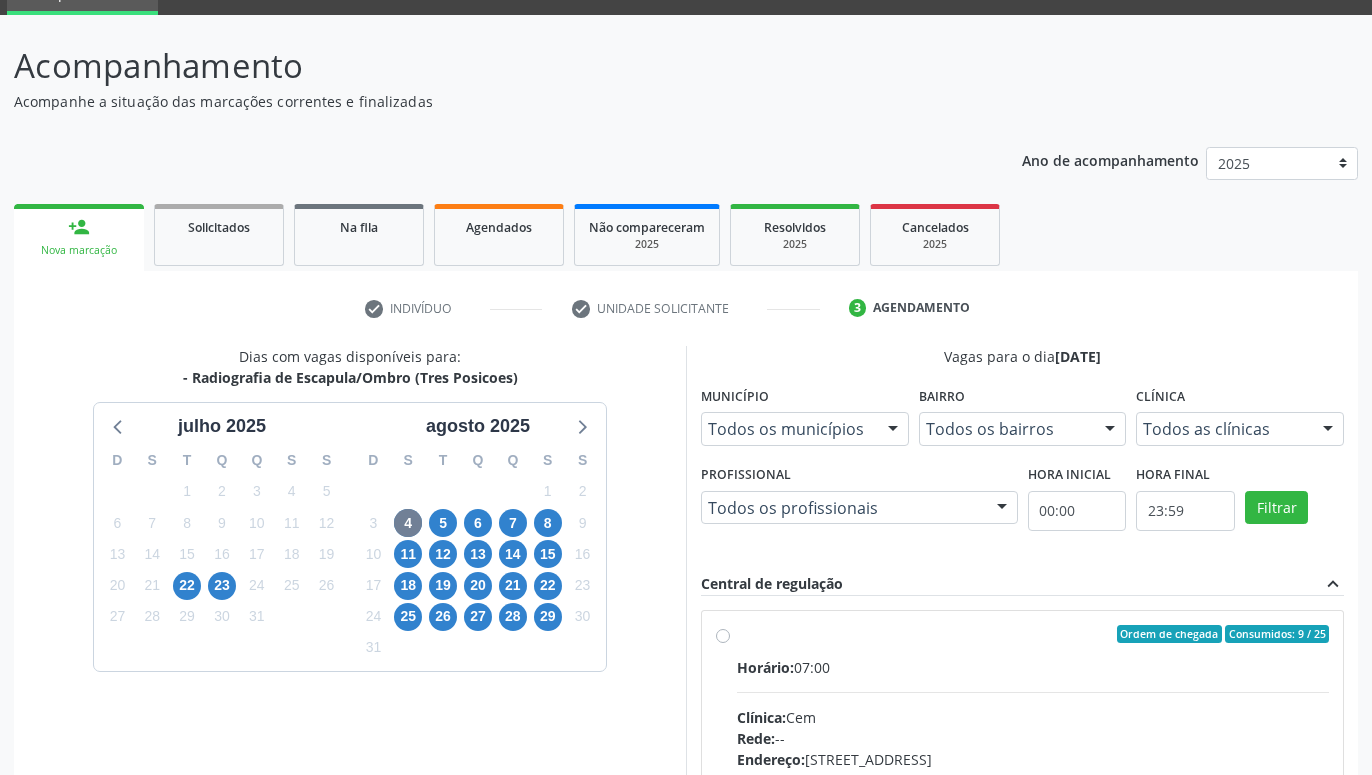 click on "Ordem de chegada
Consumidos: 9 / 25
Horário:   07:00
Clínica:  Cem
Rede:
--
Endereço:   Casa, nº 393, Nossa Senhora da Pen, Serra Talhada - PE
Telefone:   --
Profissional:
Ebenone Antonio da Silva
Informações adicionais sobre o atendimento
Idade de atendimento:
de 0 a 120 anos
Gênero(s) atendido(s):
Masculino e Feminino
Informações adicionais:
--" at bounding box center (1022, 778) 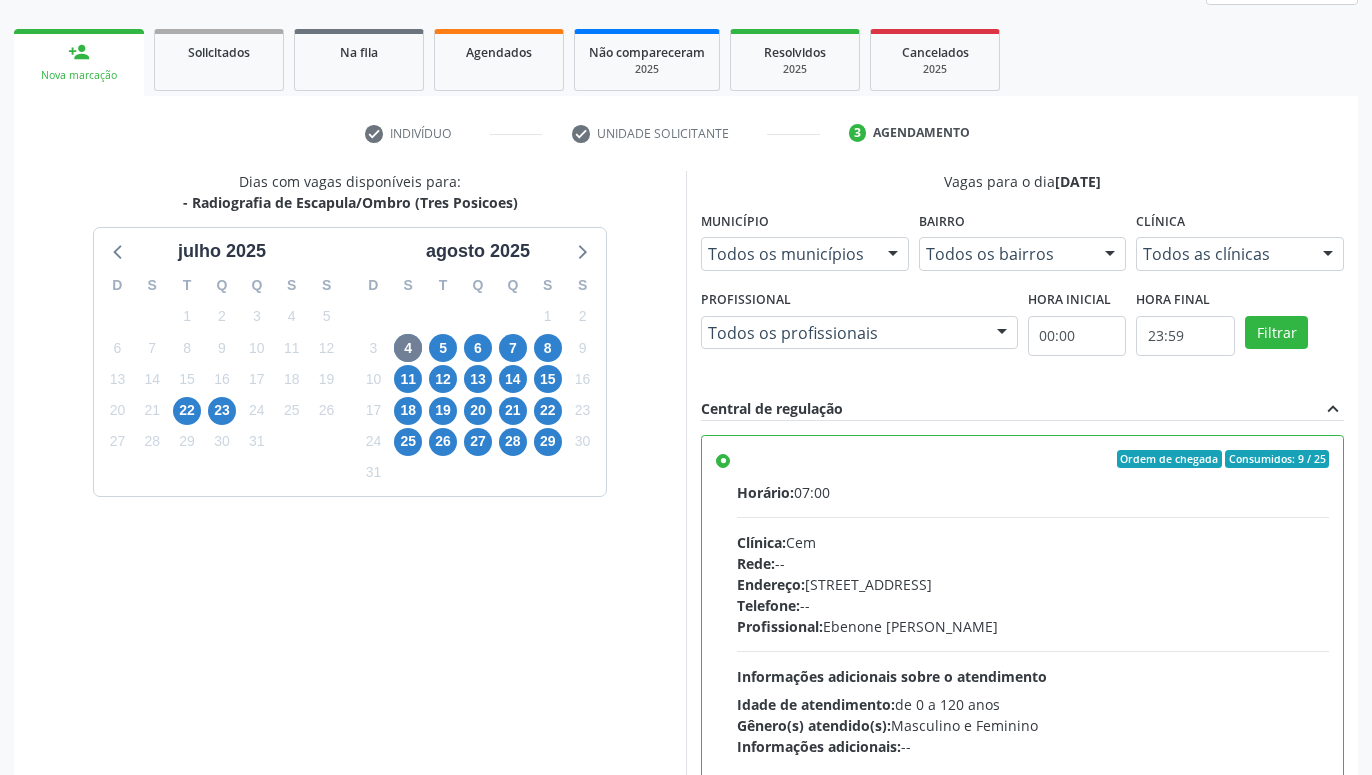 scroll, scrollTop: 420, scrollLeft: 0, axis: vertical 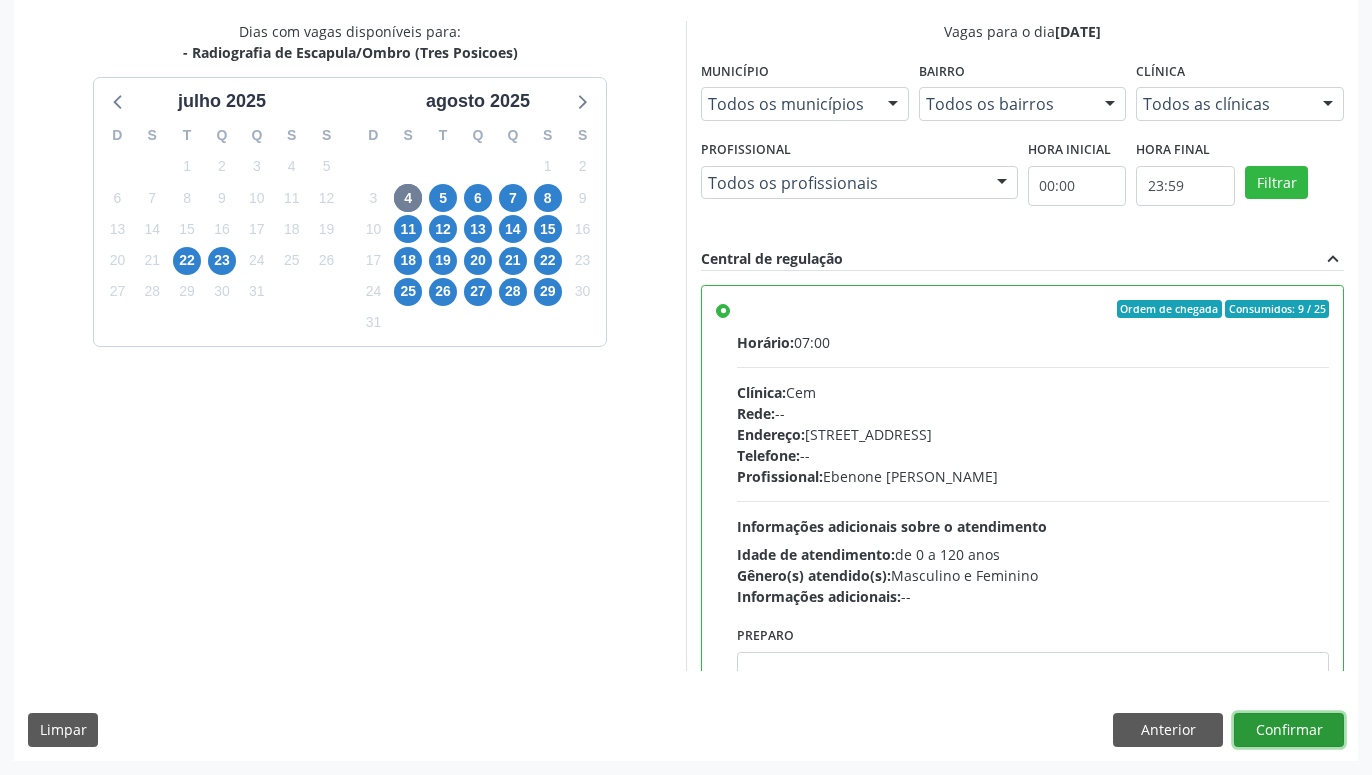 drag, startPoint x: 1305, startPoint y: 726, endPoint x: 1247, endPoint y: 716, distance: 58.855755 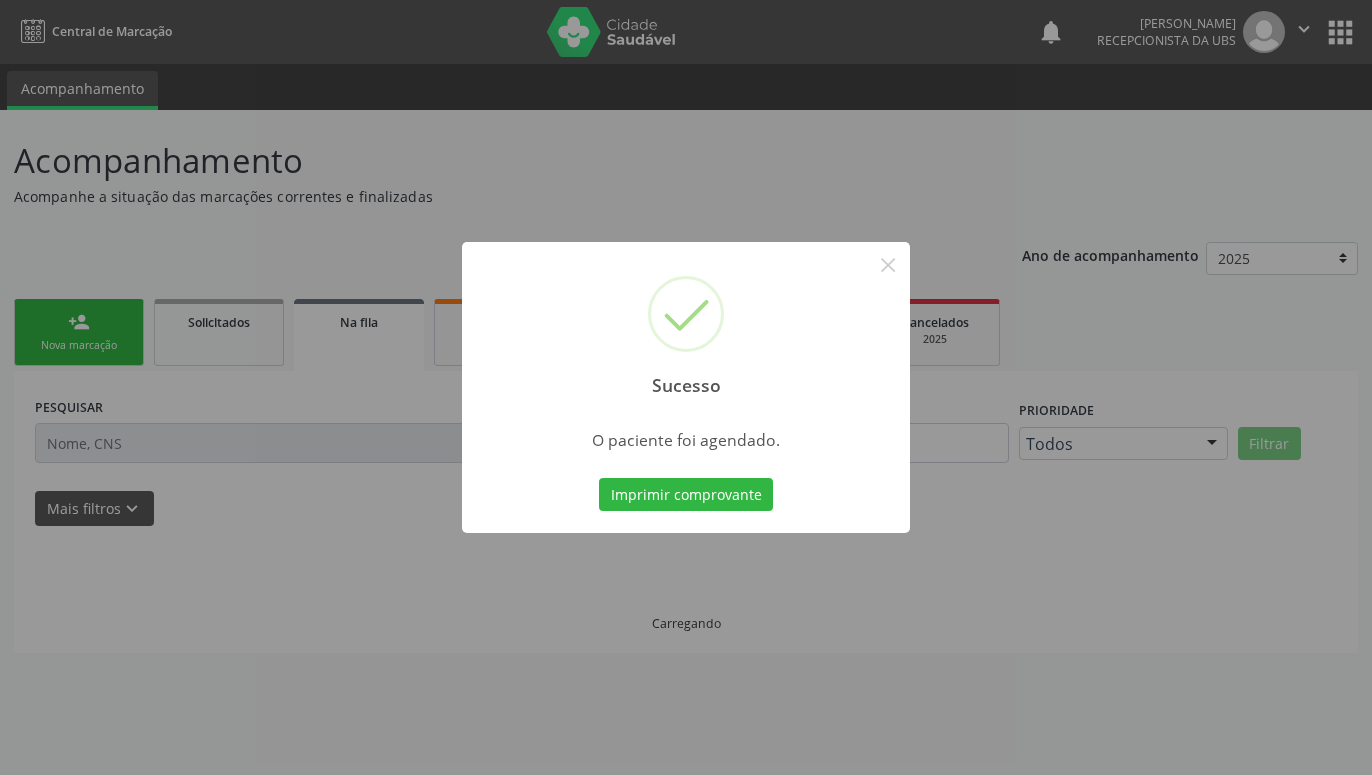 scroll, scrollTop: 0, scrollLeft: 0, axis: both 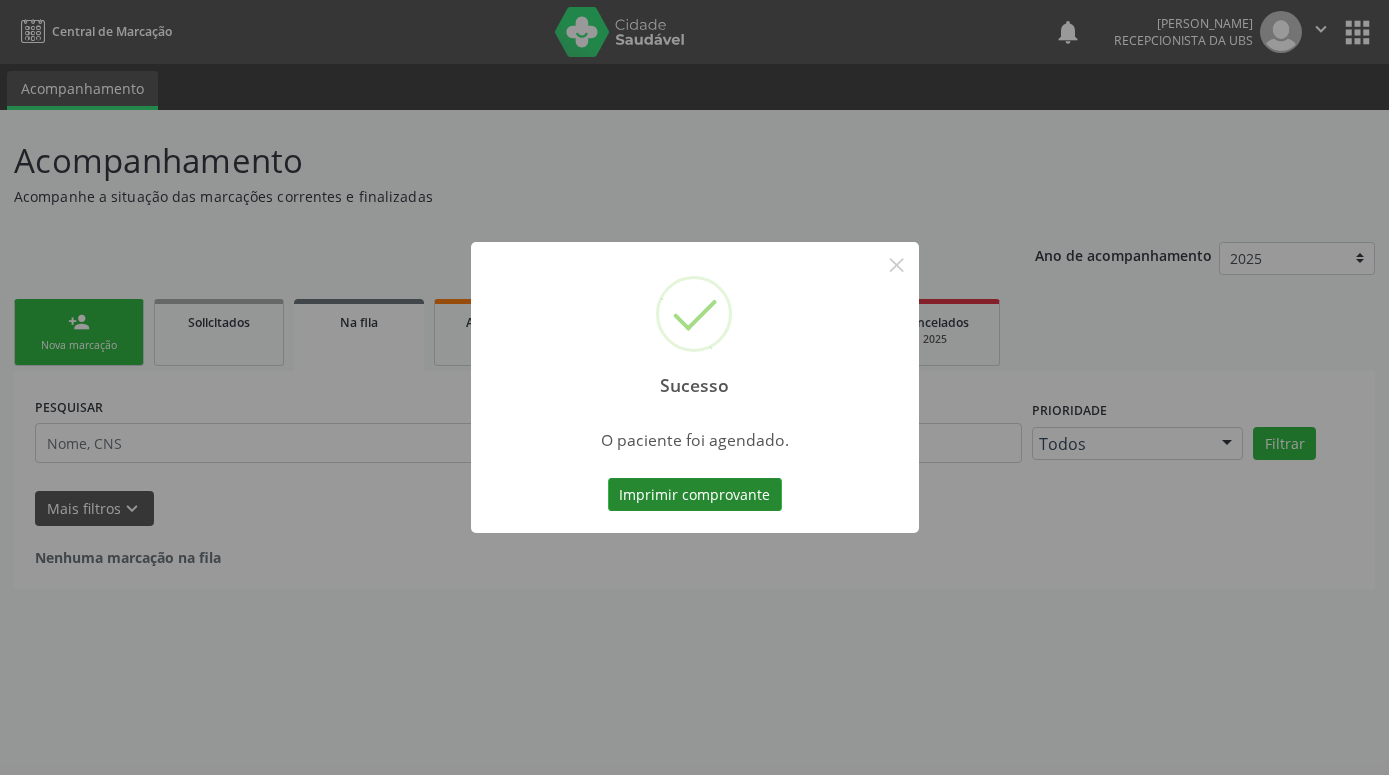 click on "Imprimir comprovante" at bounding box center (695, 495) 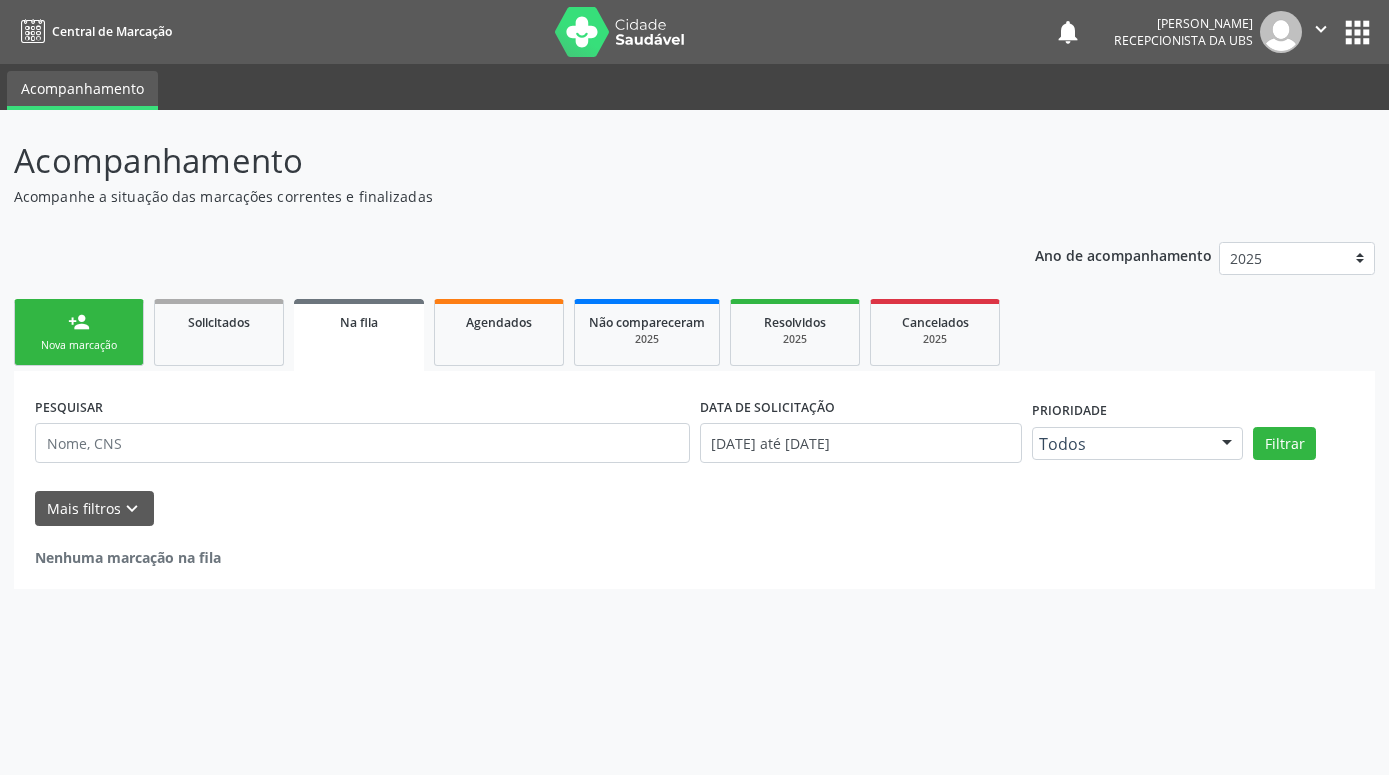 click on "Nova marcação" at bounding box center [79, 345] 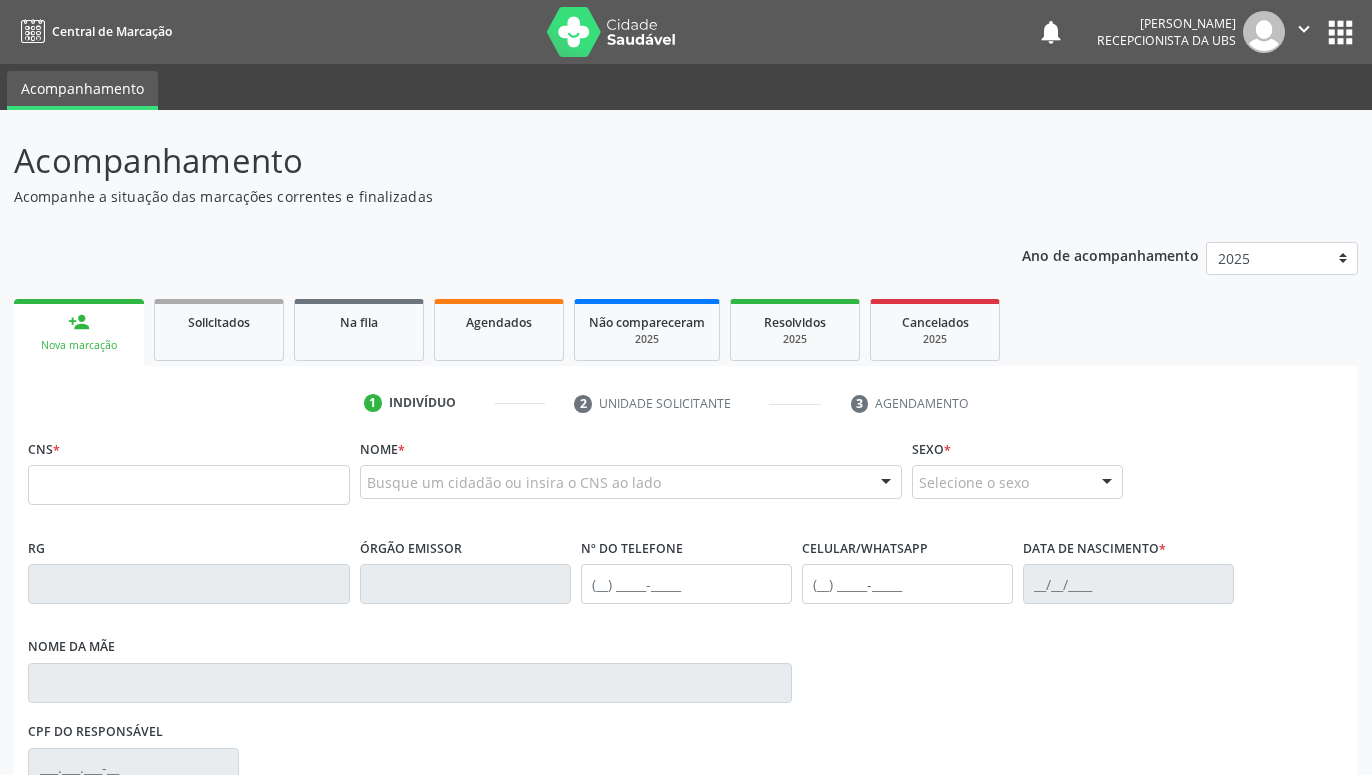 click on "Nova marcação" at bounding box center (79, 345) 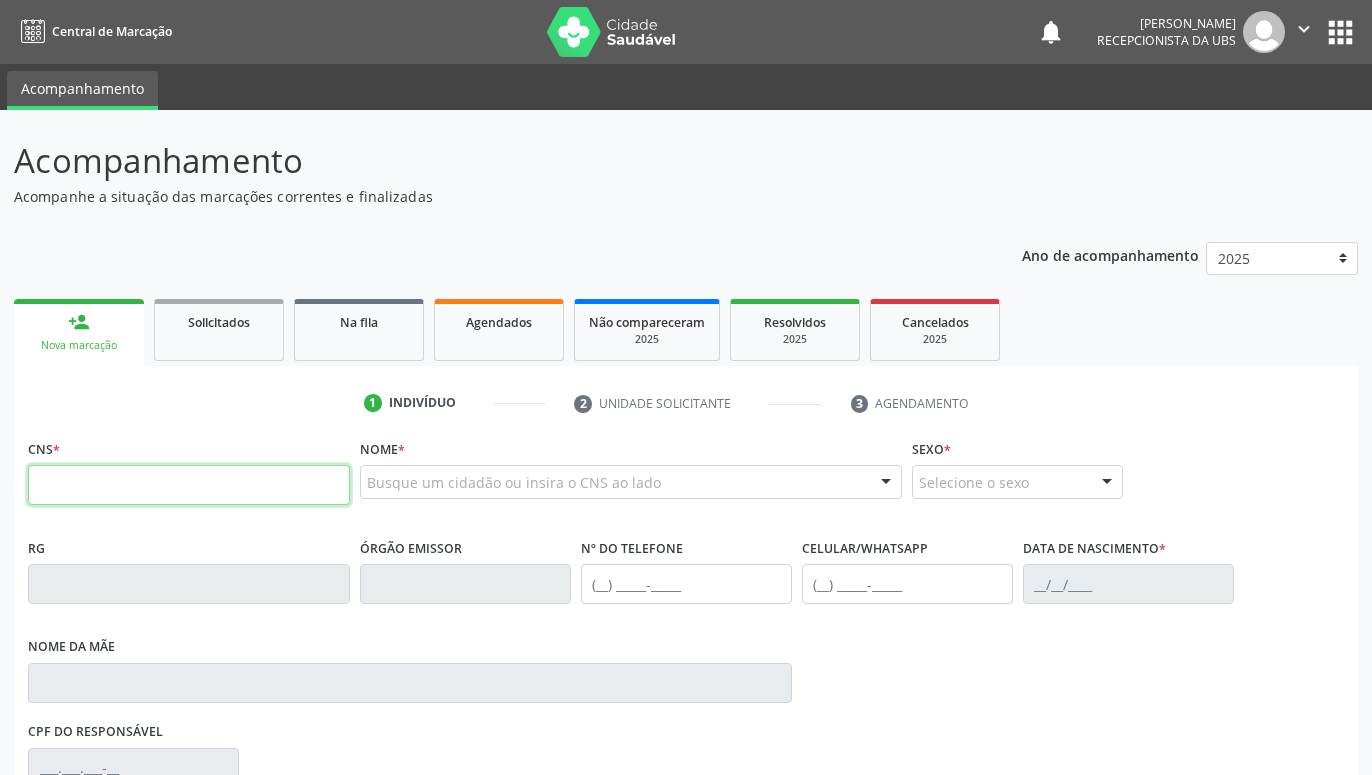 click at bounding box center (189, 485) 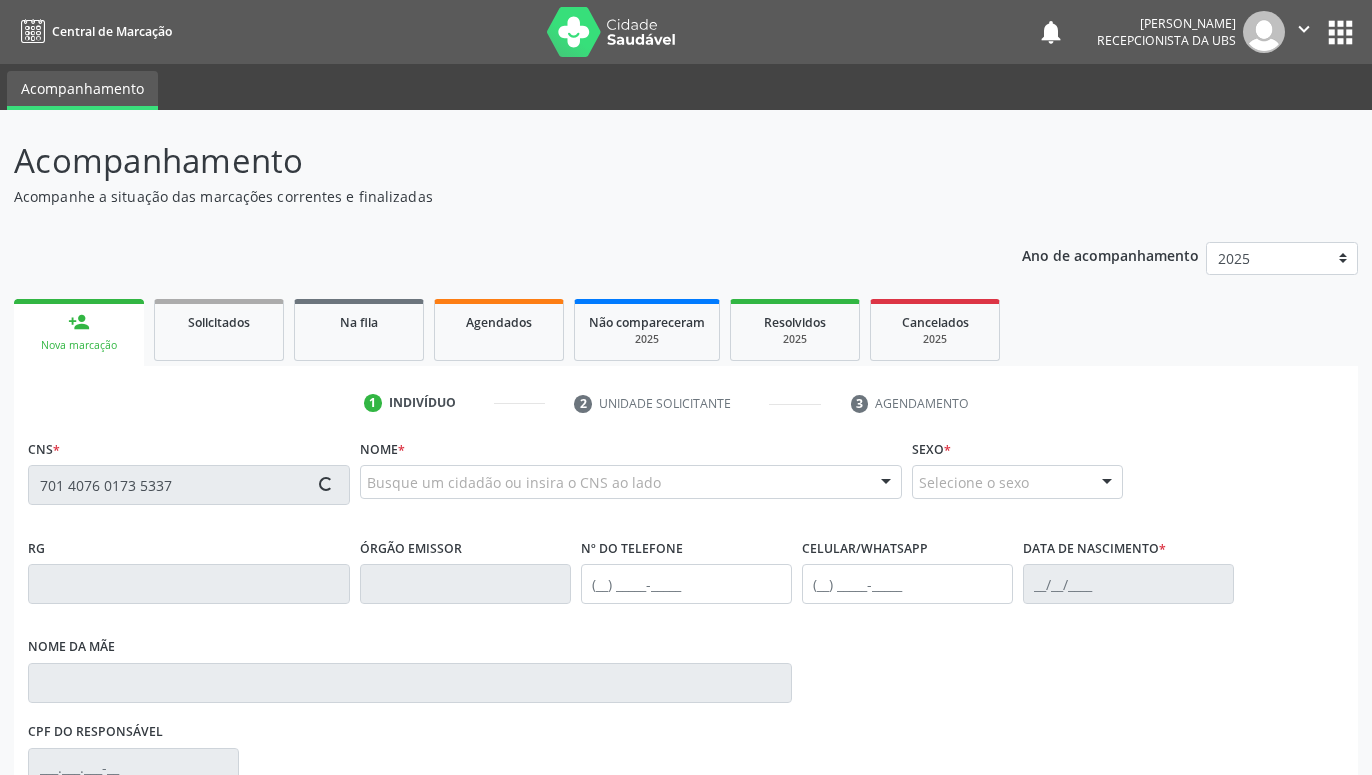 type on "701 4076 0173 5337" 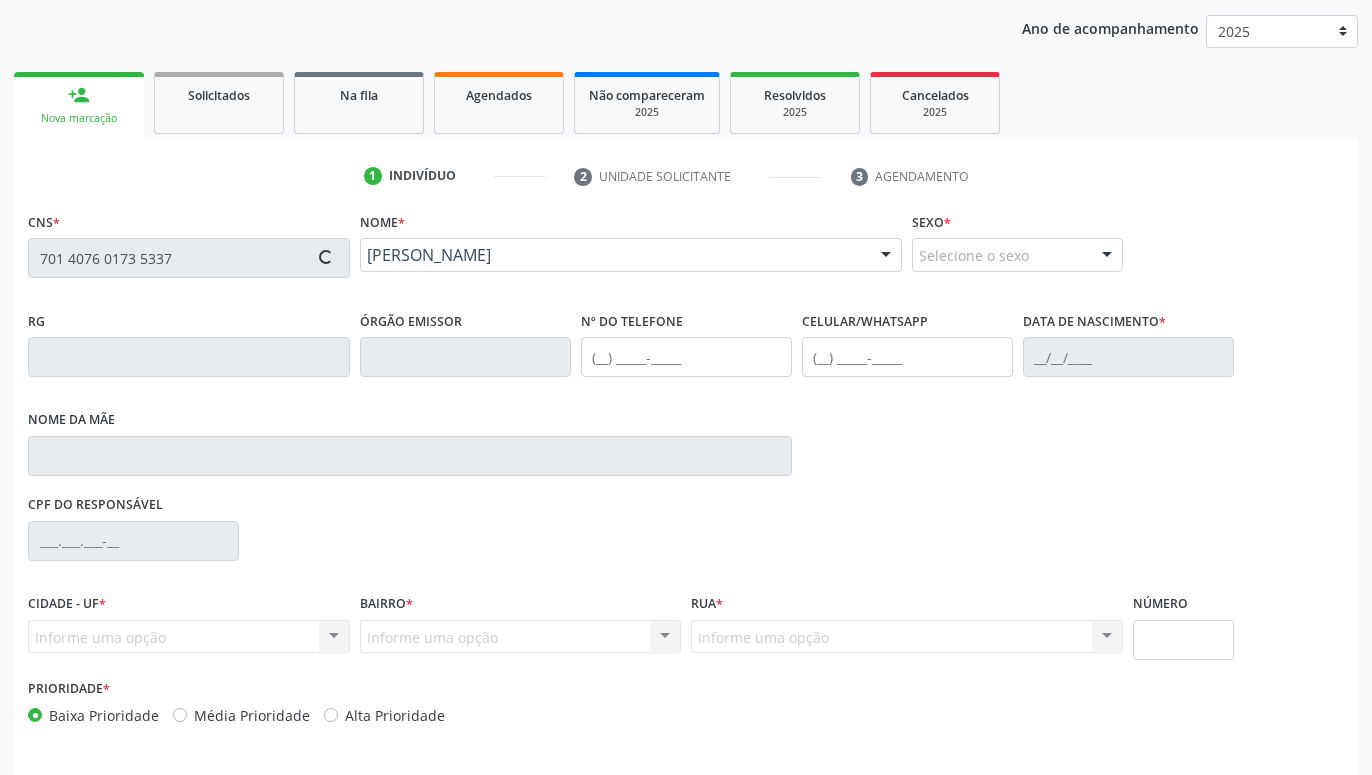 scroll, scrollTop: 295, scrollLeft: 0, axis: vertical 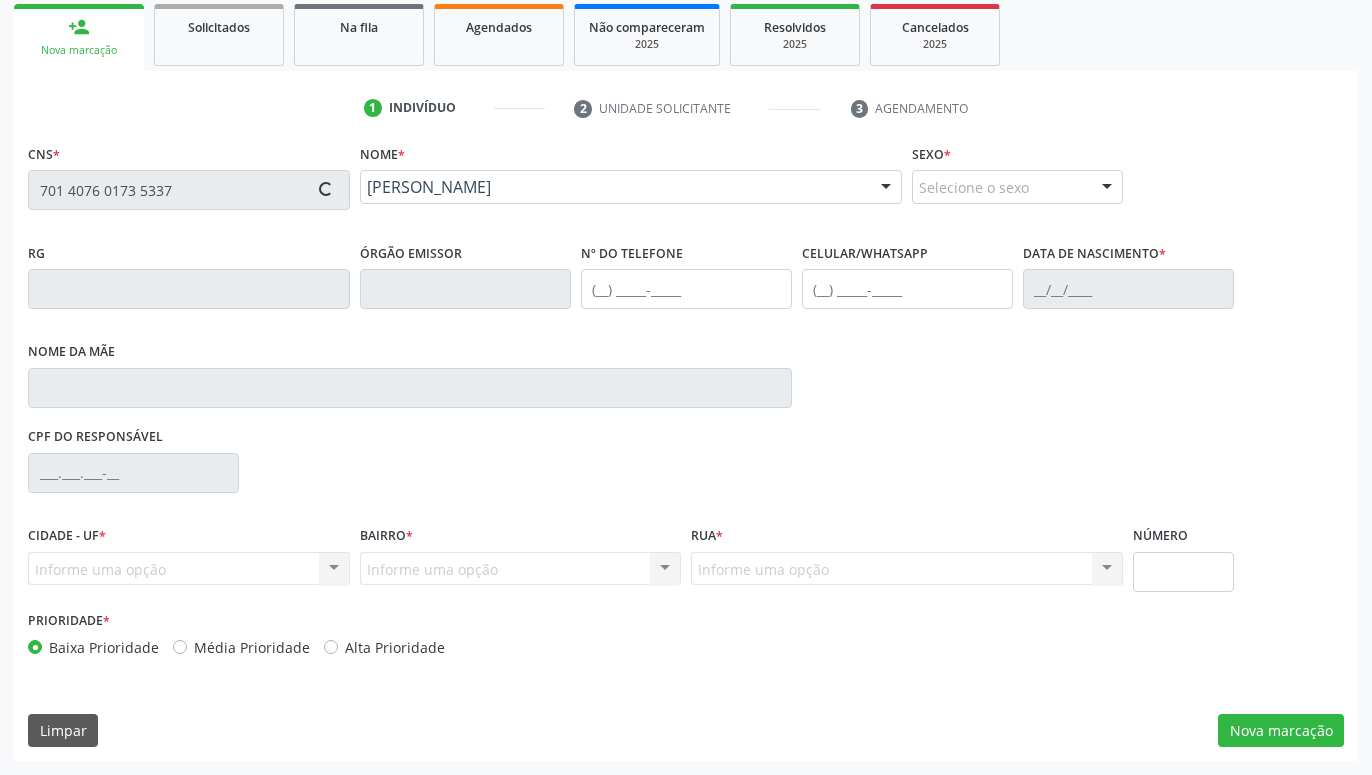 type on "(87) 99965-0370" 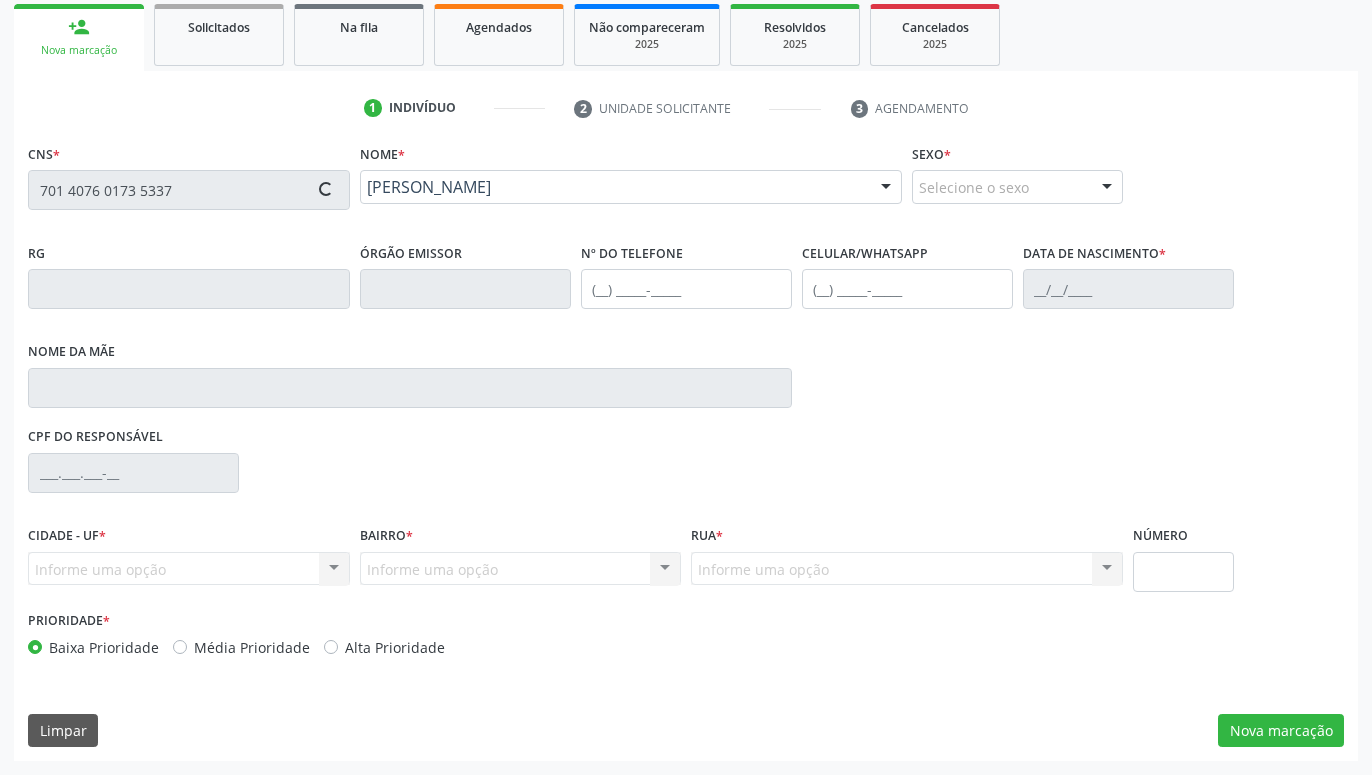 type on "08/11/1949" 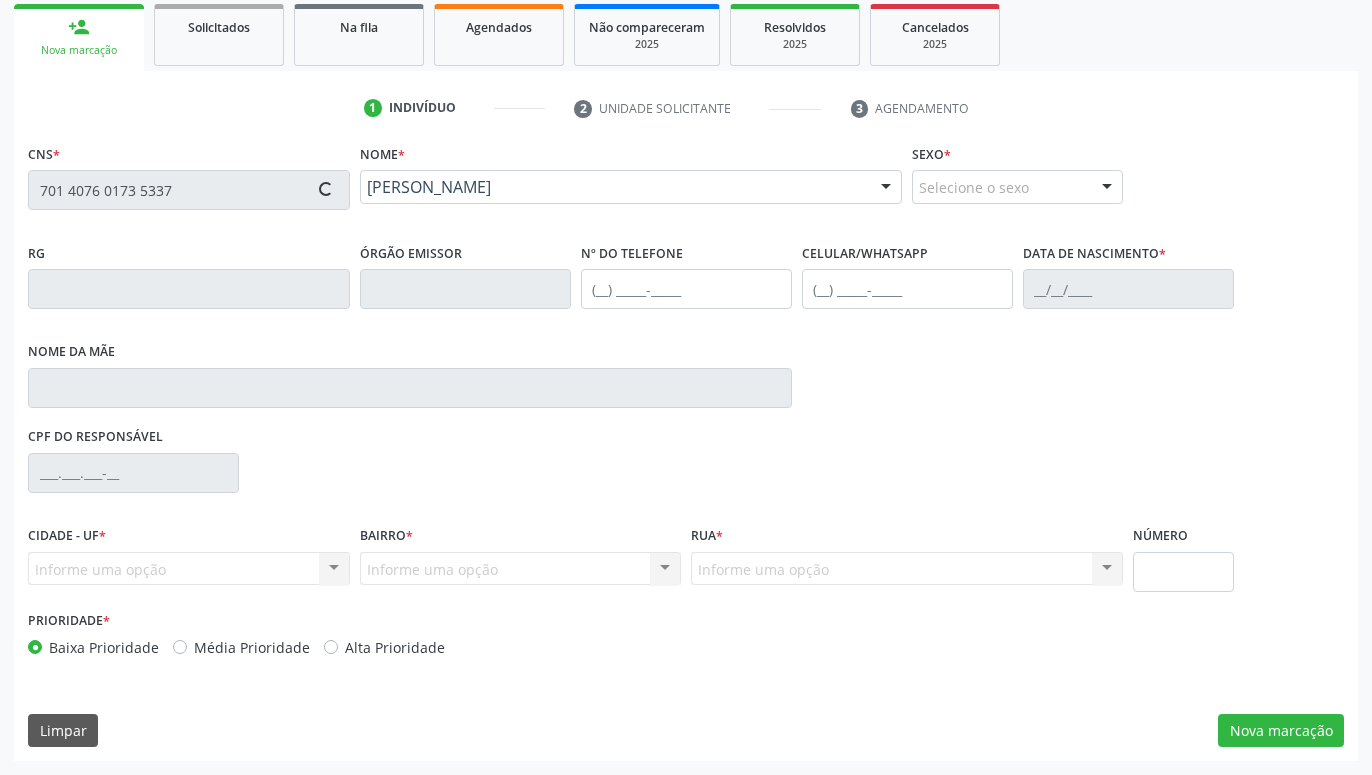 type on "Maria Elvira dos Santos" 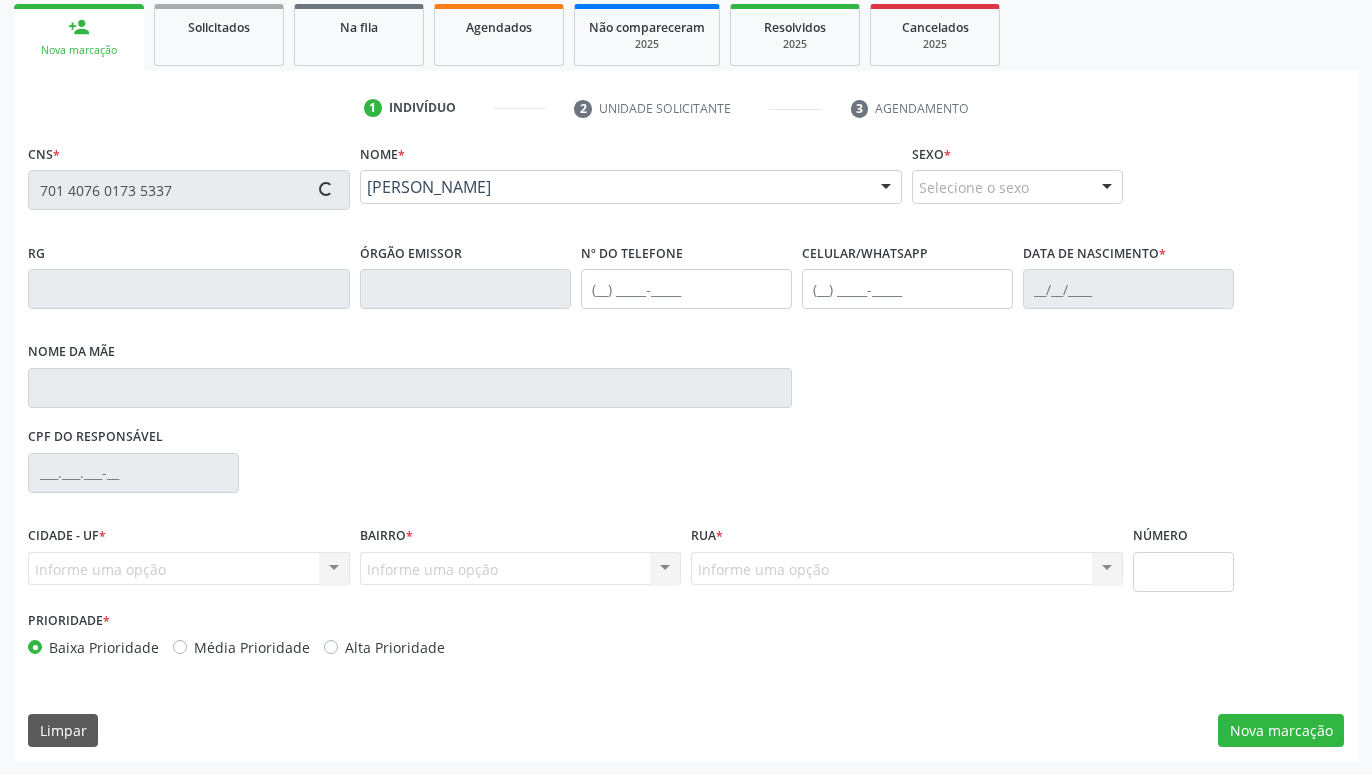 type on "1185" 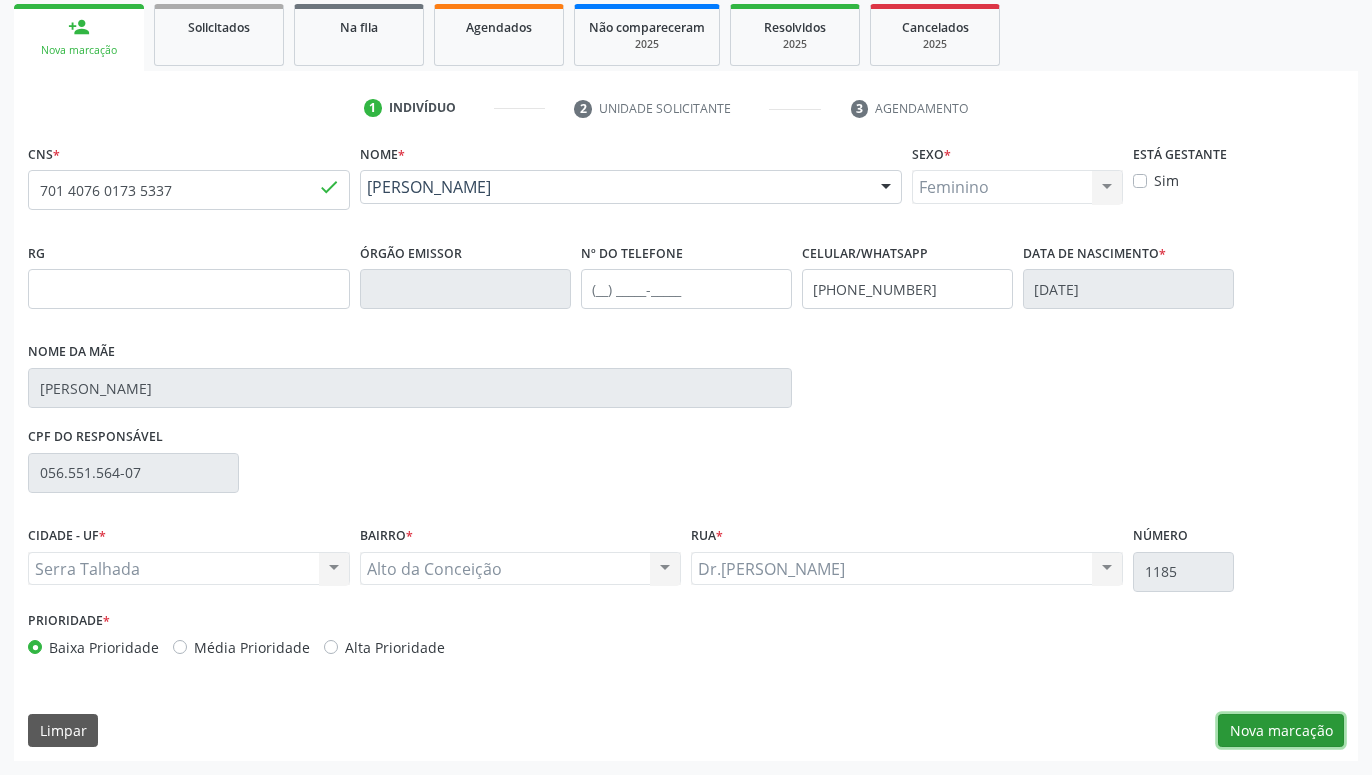 click on "Nova marcação" at bounding box center [1281, 731] 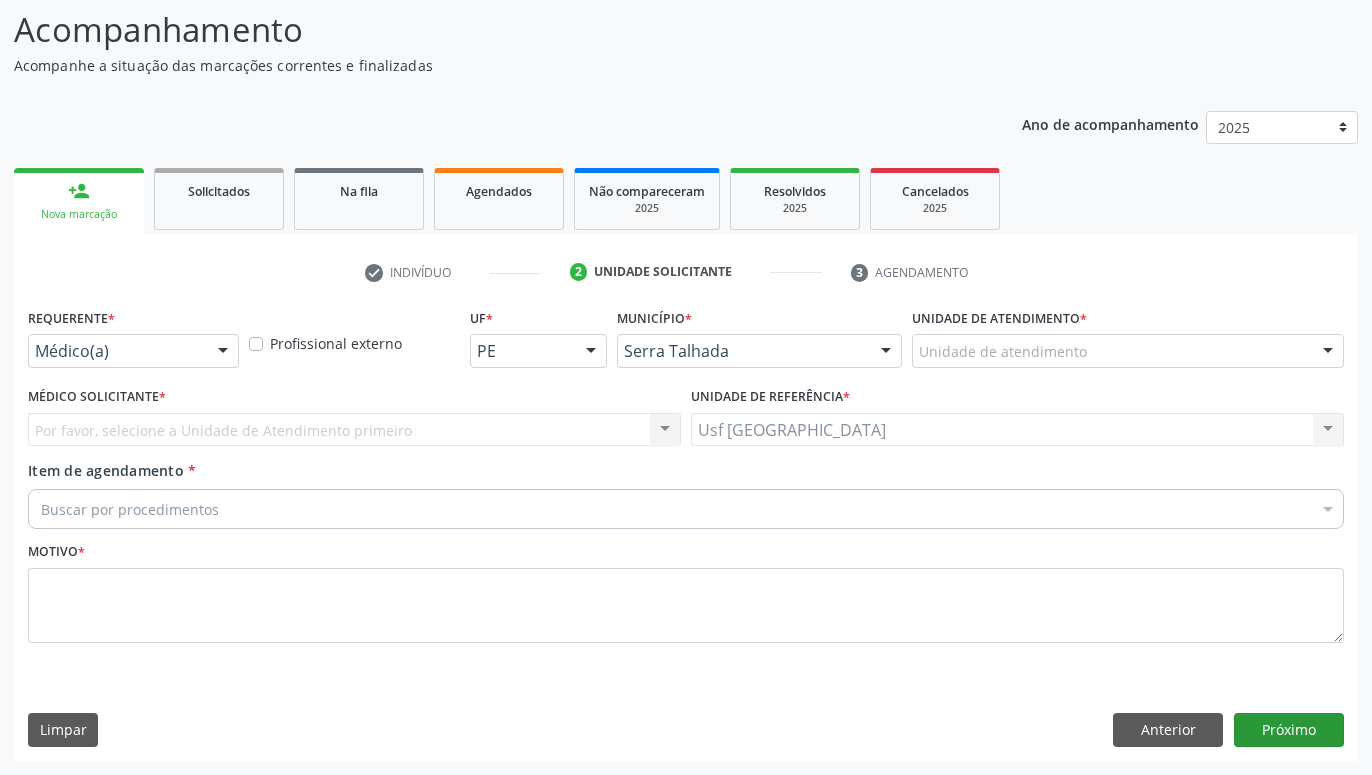 scroll, scrollTop: 131, scrollLeft: 0, axis: vertical 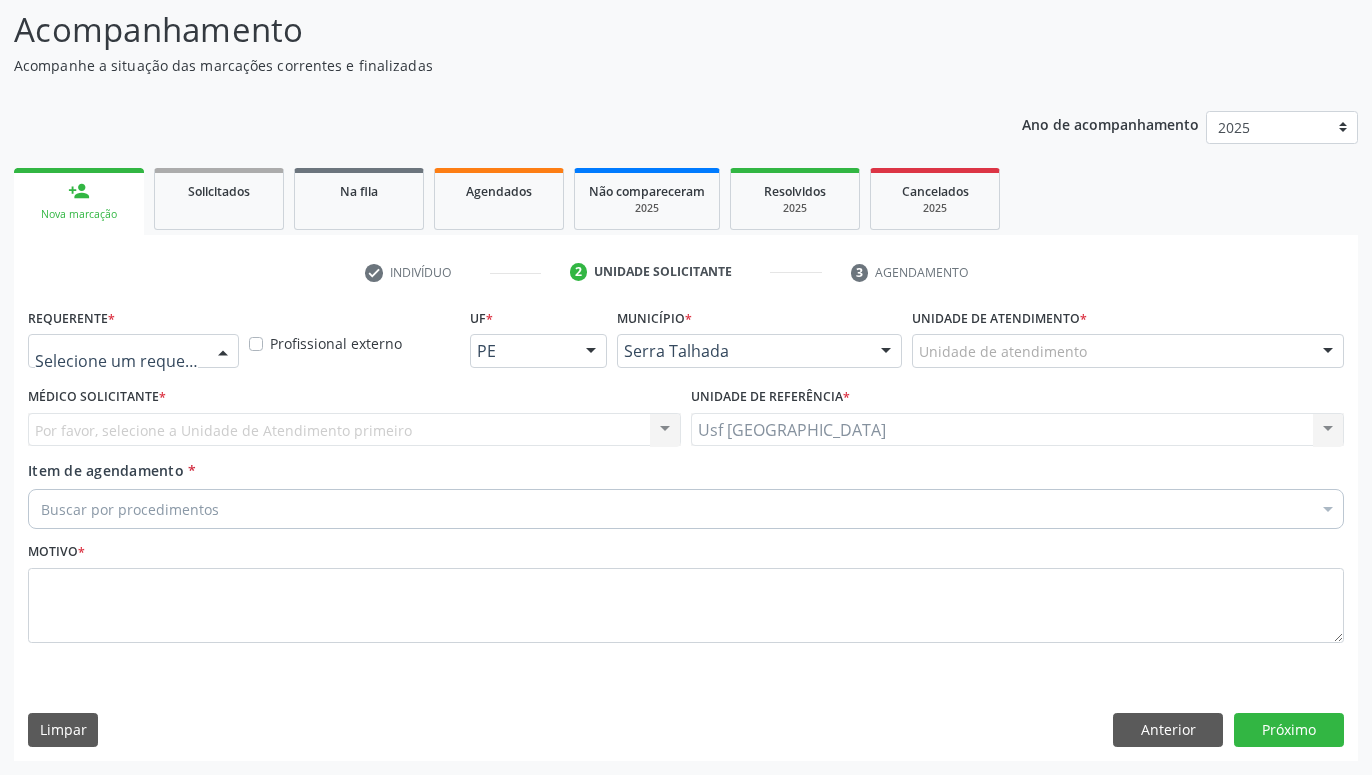 click at bounding box center [223, 352] 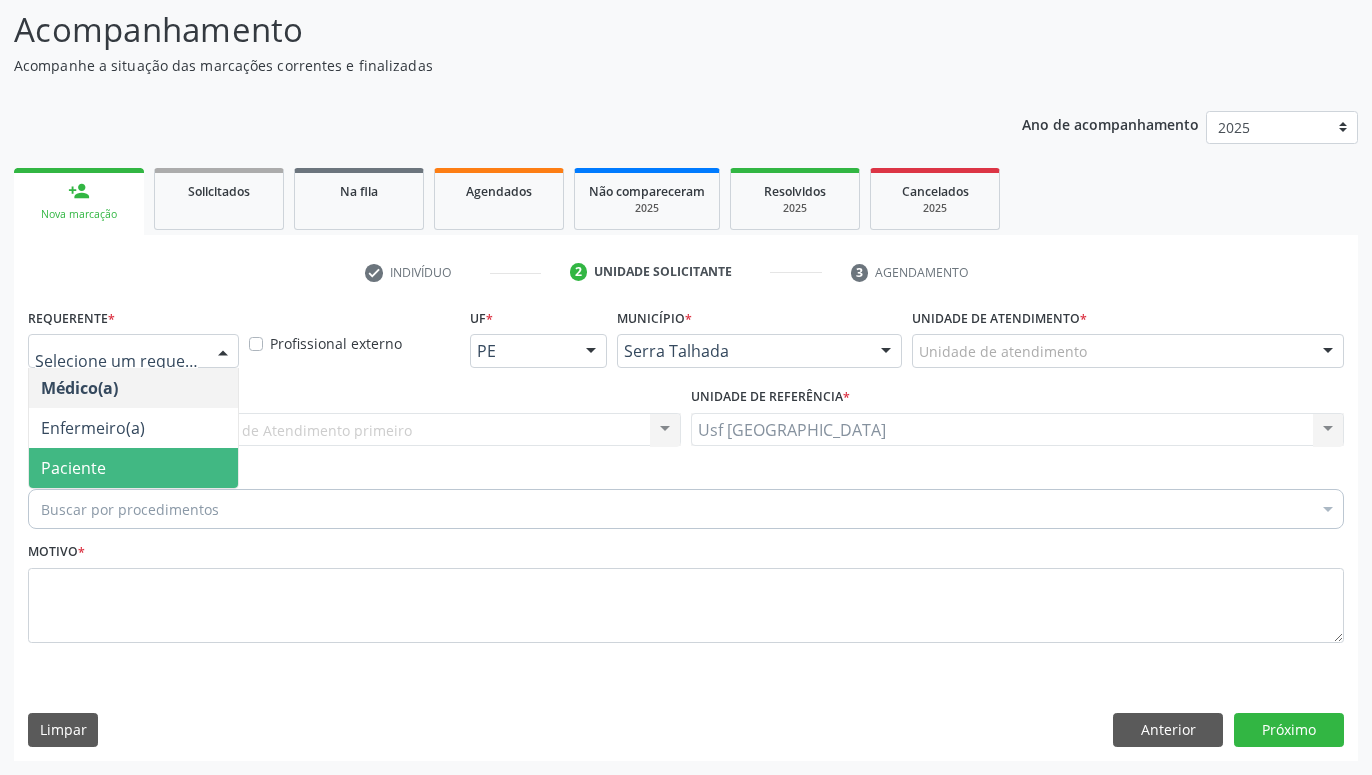 click on "Paciente" at bounding box center (133, 468) 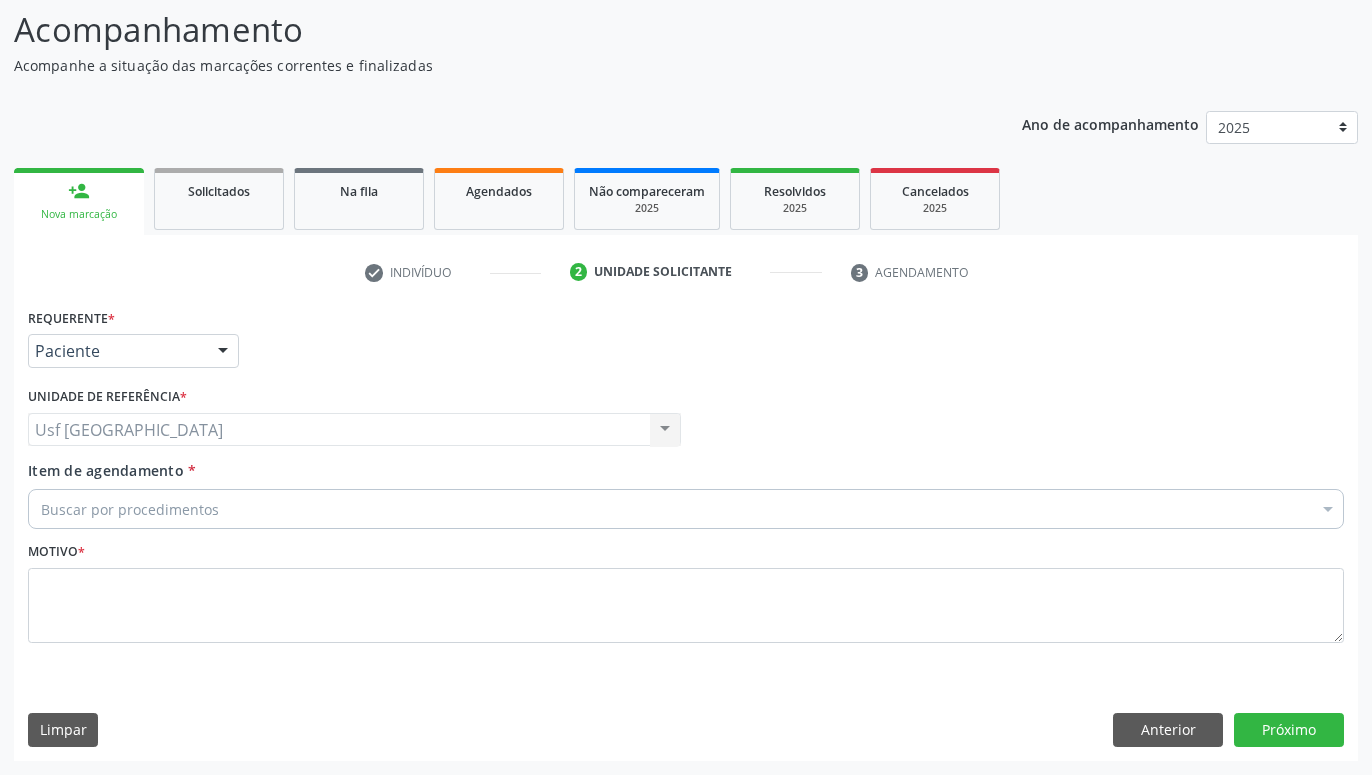 click on "Buscar por procedimentos" at bounding box center (686, 509) 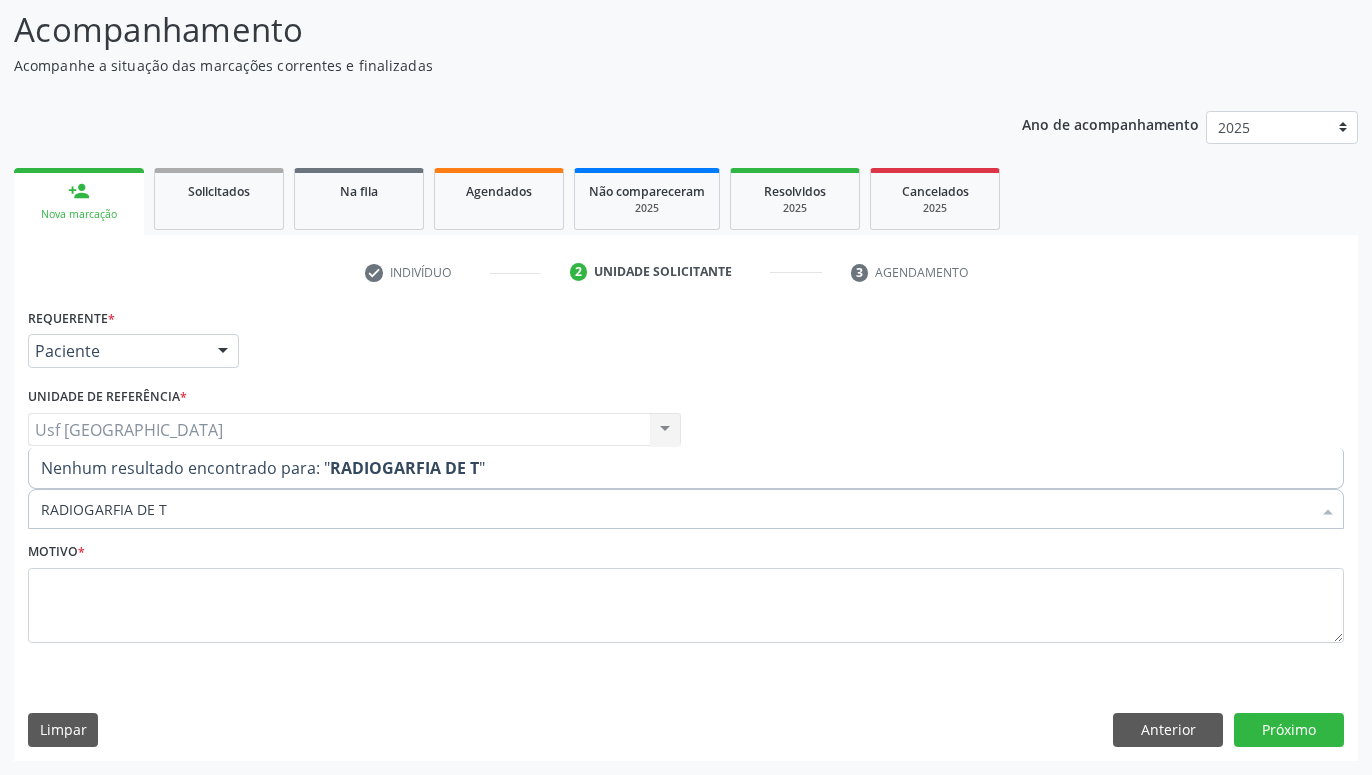 click on "RADIOGARFIA DE T" at bounding box center (676, 509) 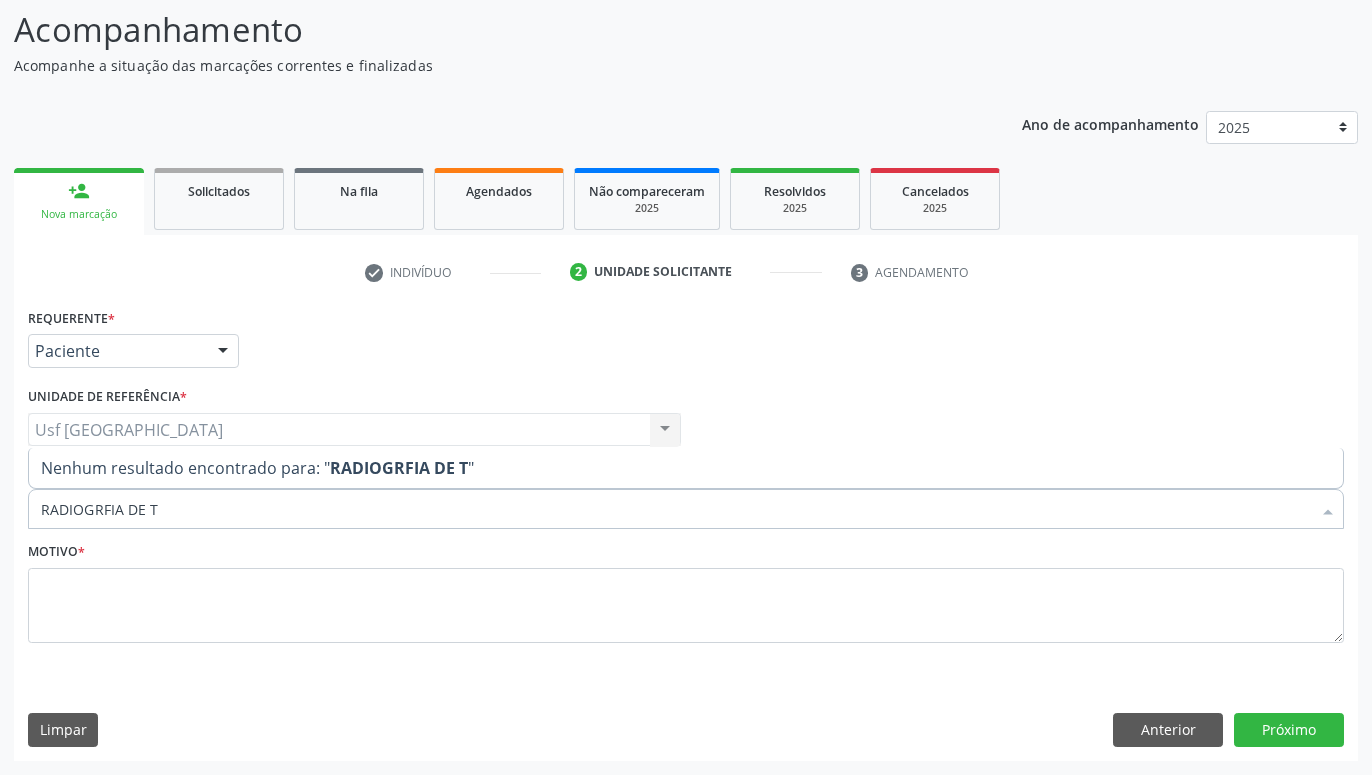 type on "RADIOGRAFIA DE T" 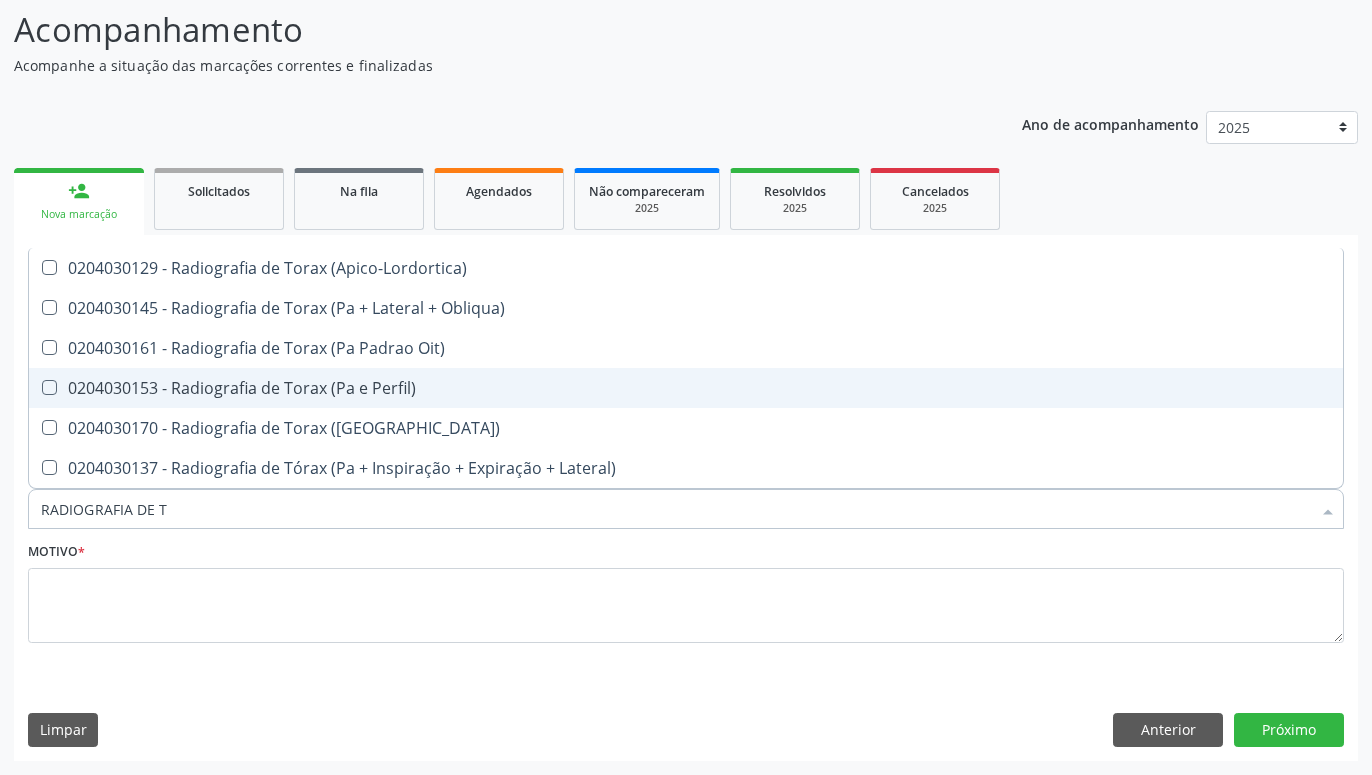 click on "0204030153 - Radiografia de Torax (Pa e Perfil)" at bounding box center [686, 388] 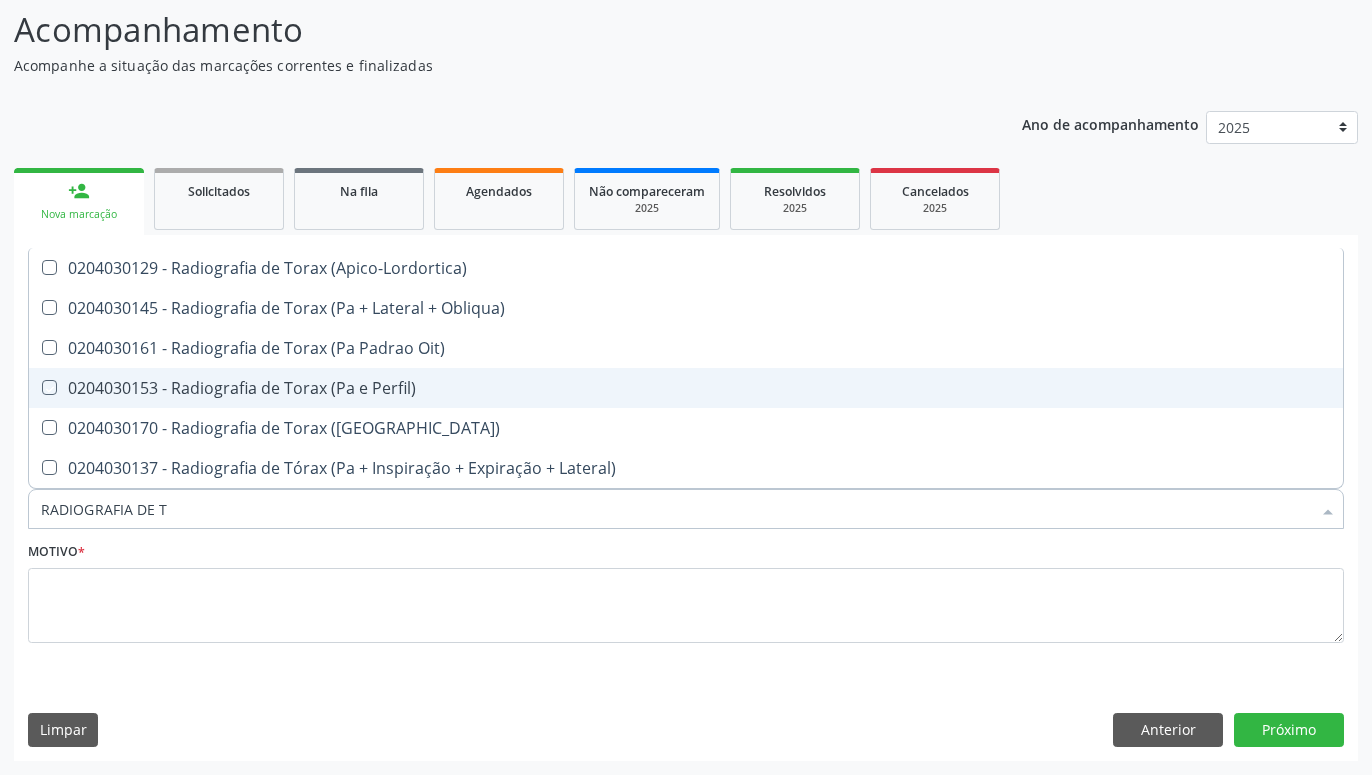 checkbox on "true" 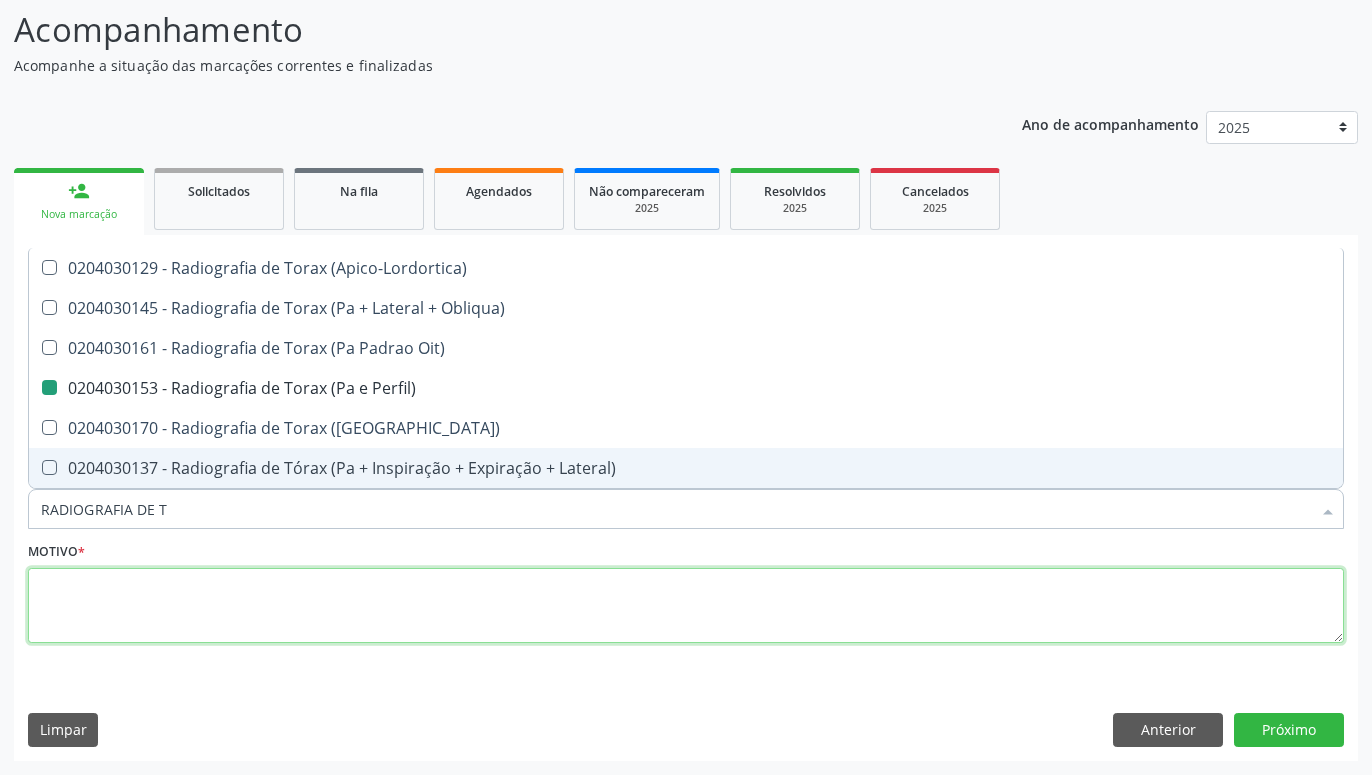 click at bounding box center [686, 606] 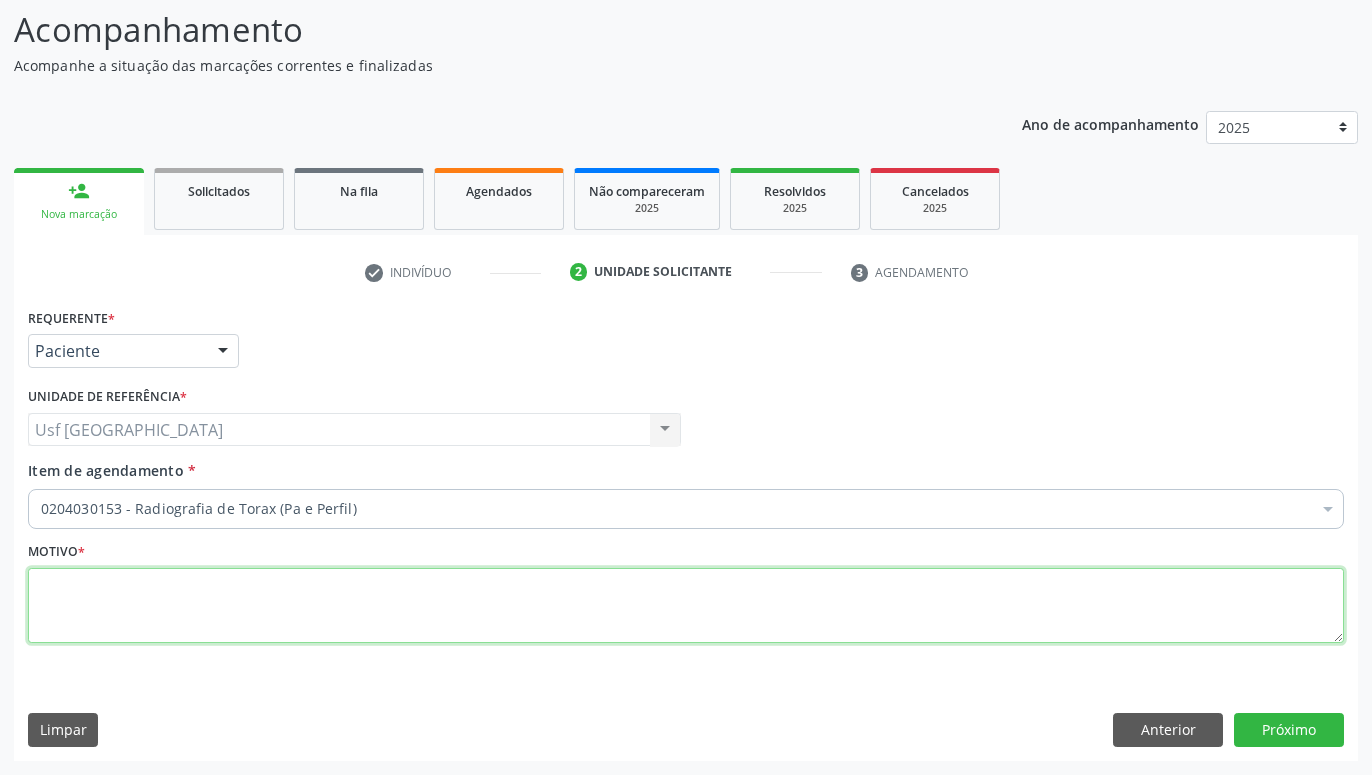 type on "." 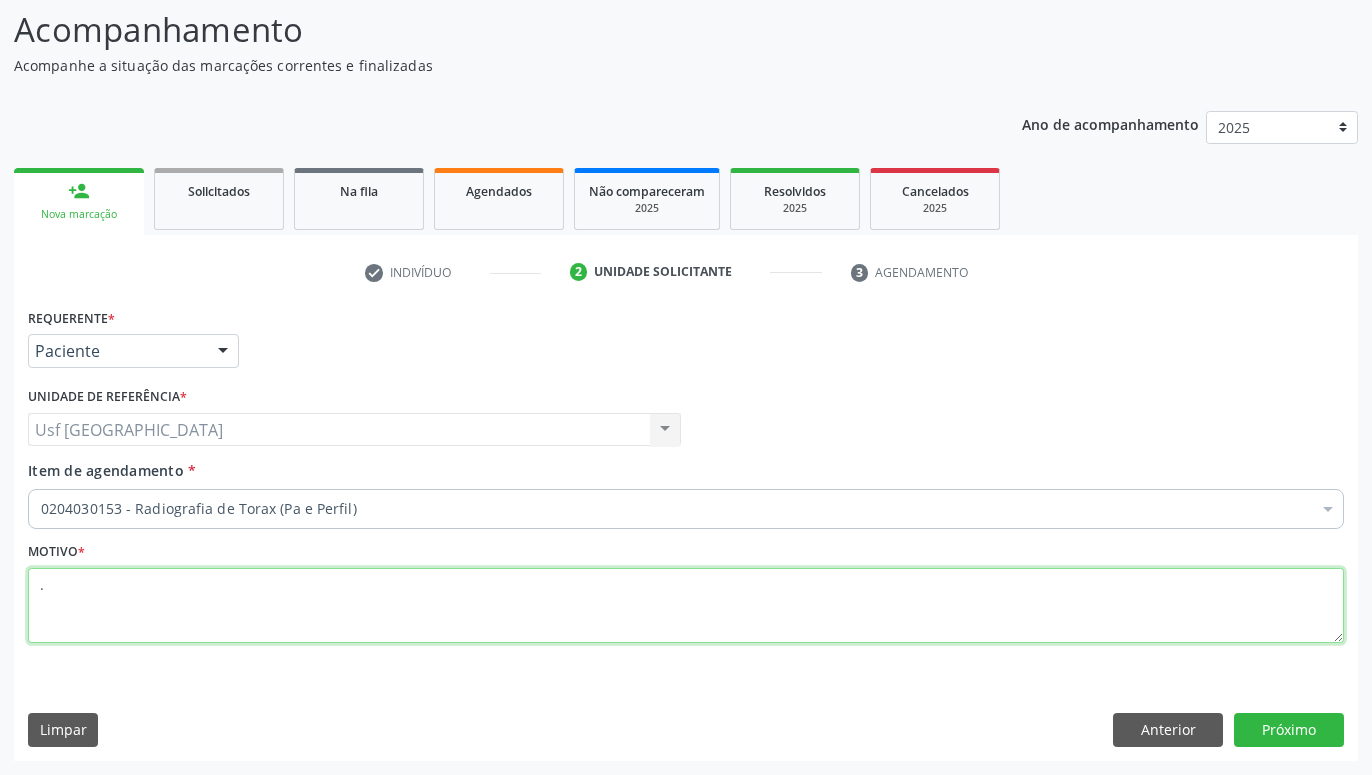 checkbox on "true" 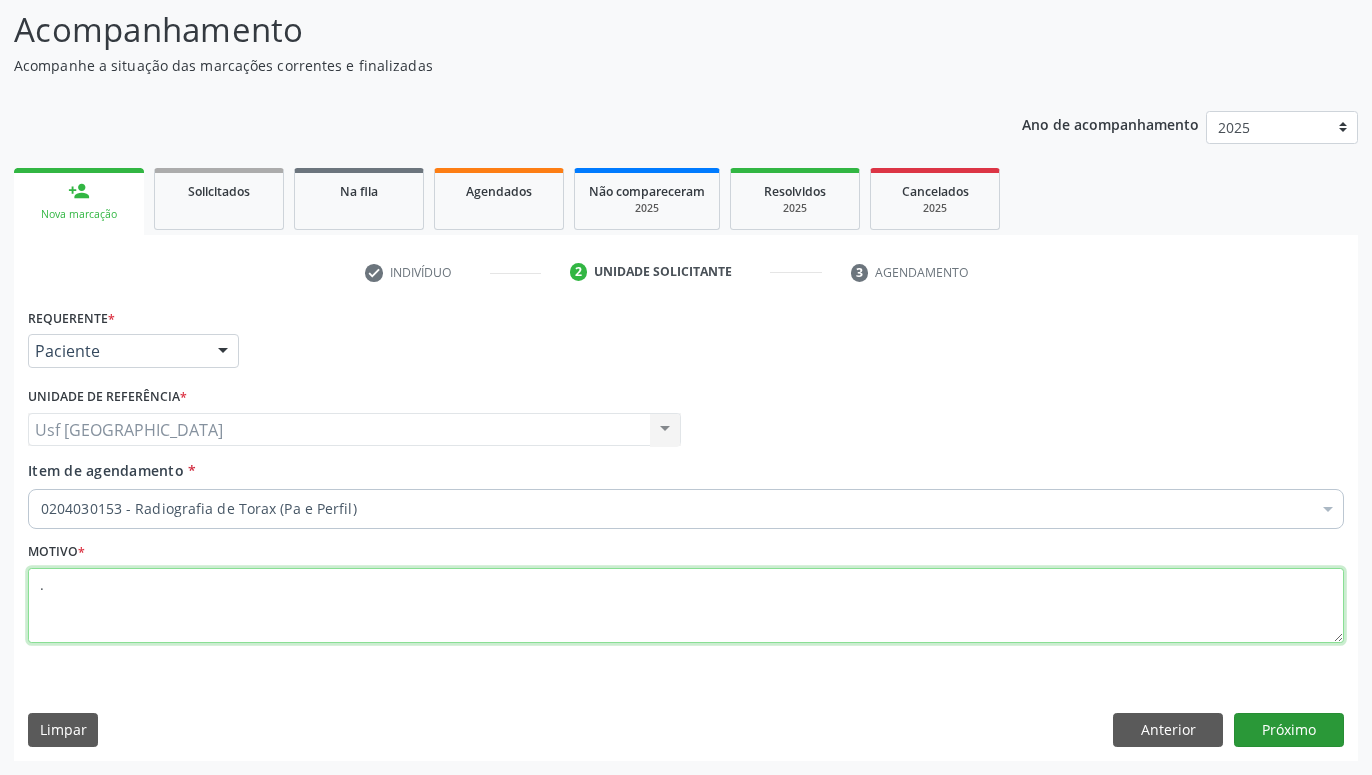 type on "." 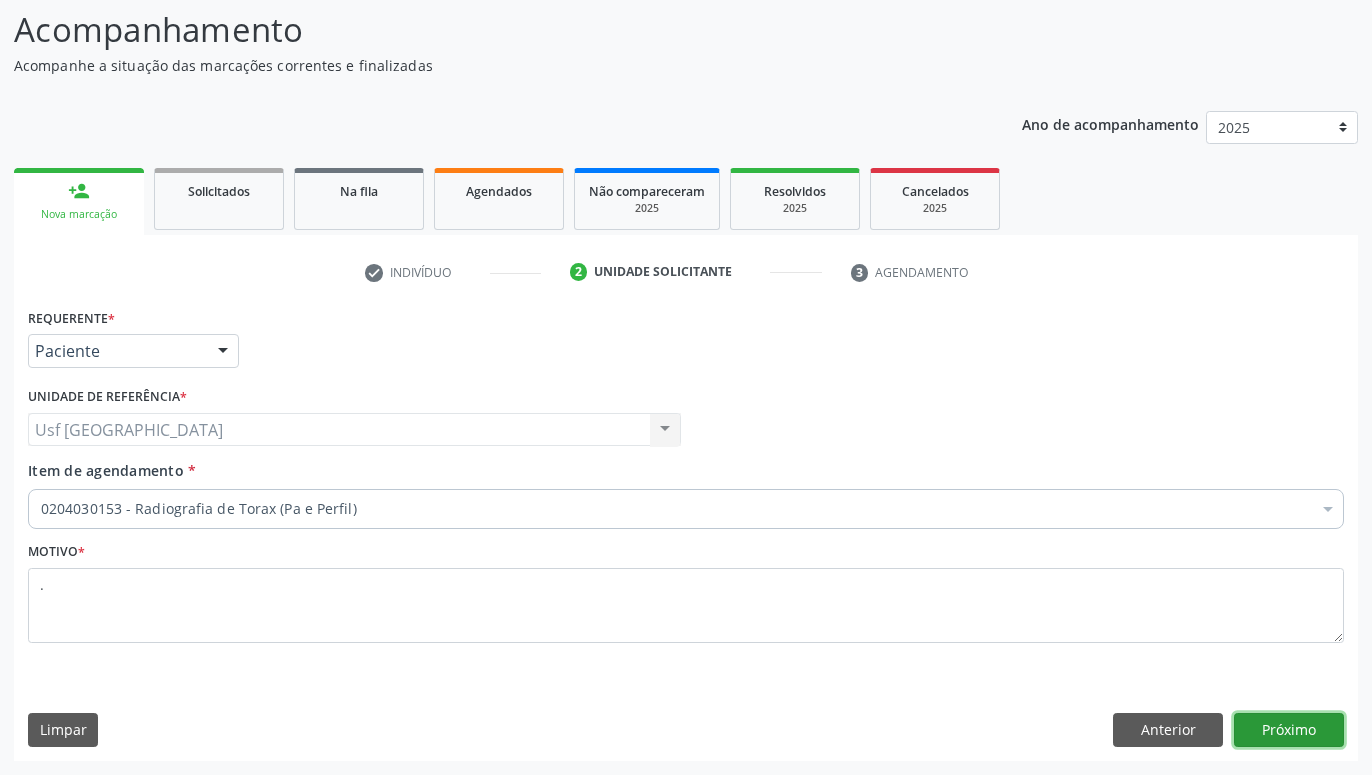 click on "Próximo" at bounding box center (1289, 730) 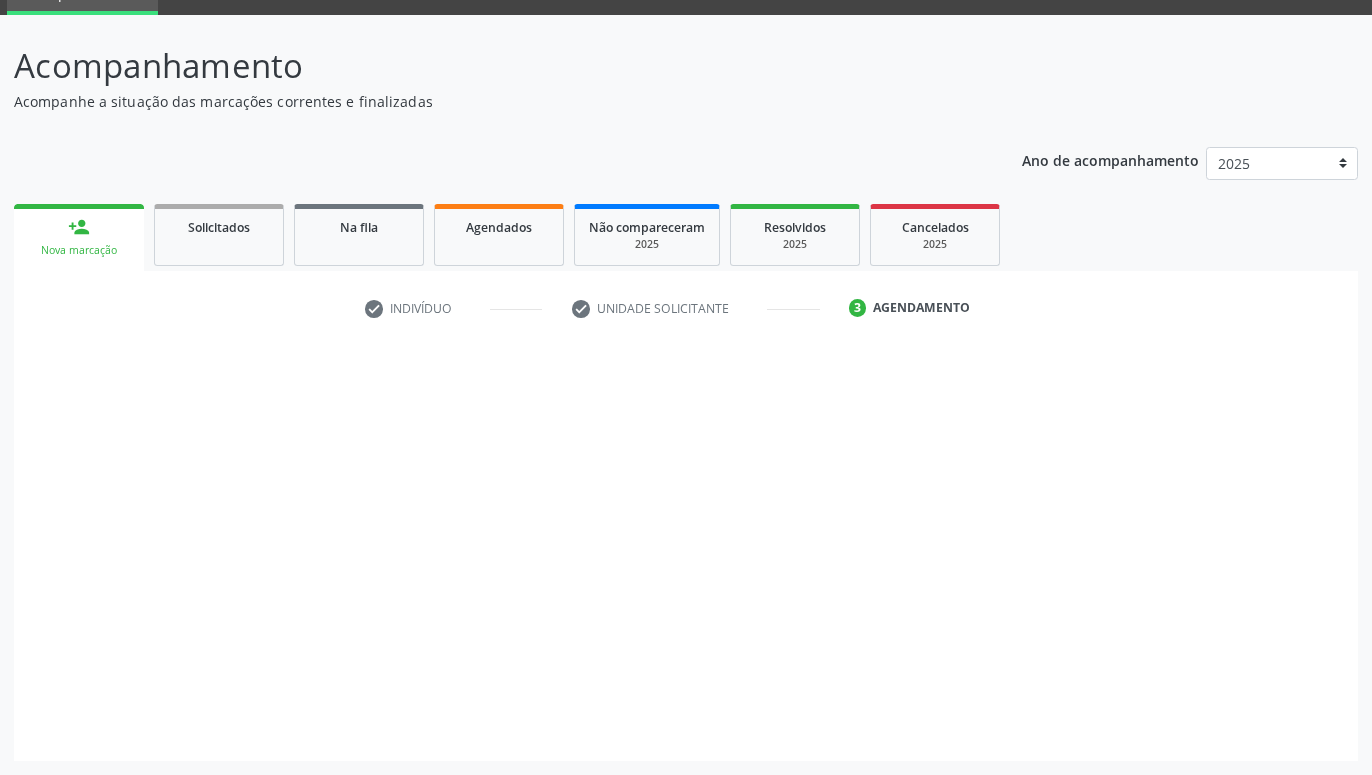 scroll, scrollTop: 95, scrollLeft: 0, axis: vertical 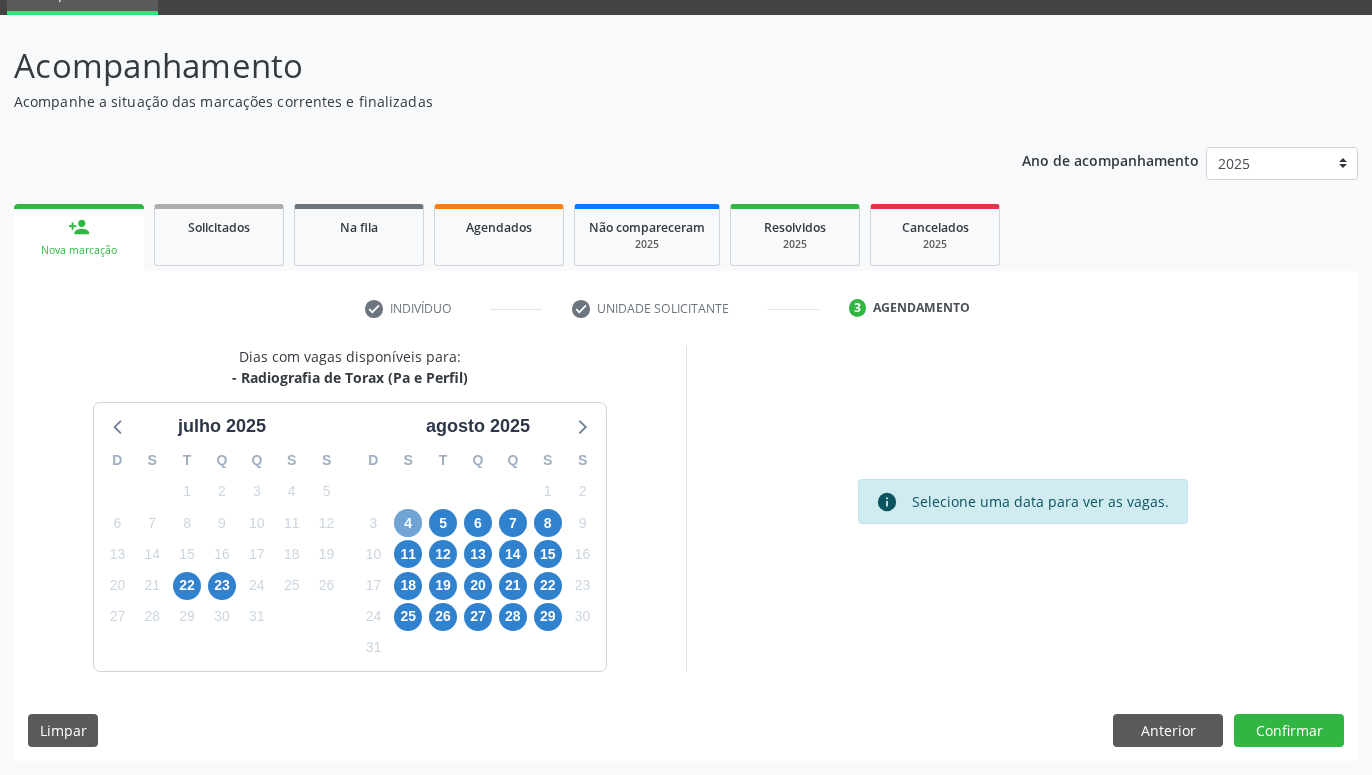 click on "4" at bounding box center (408, 523) 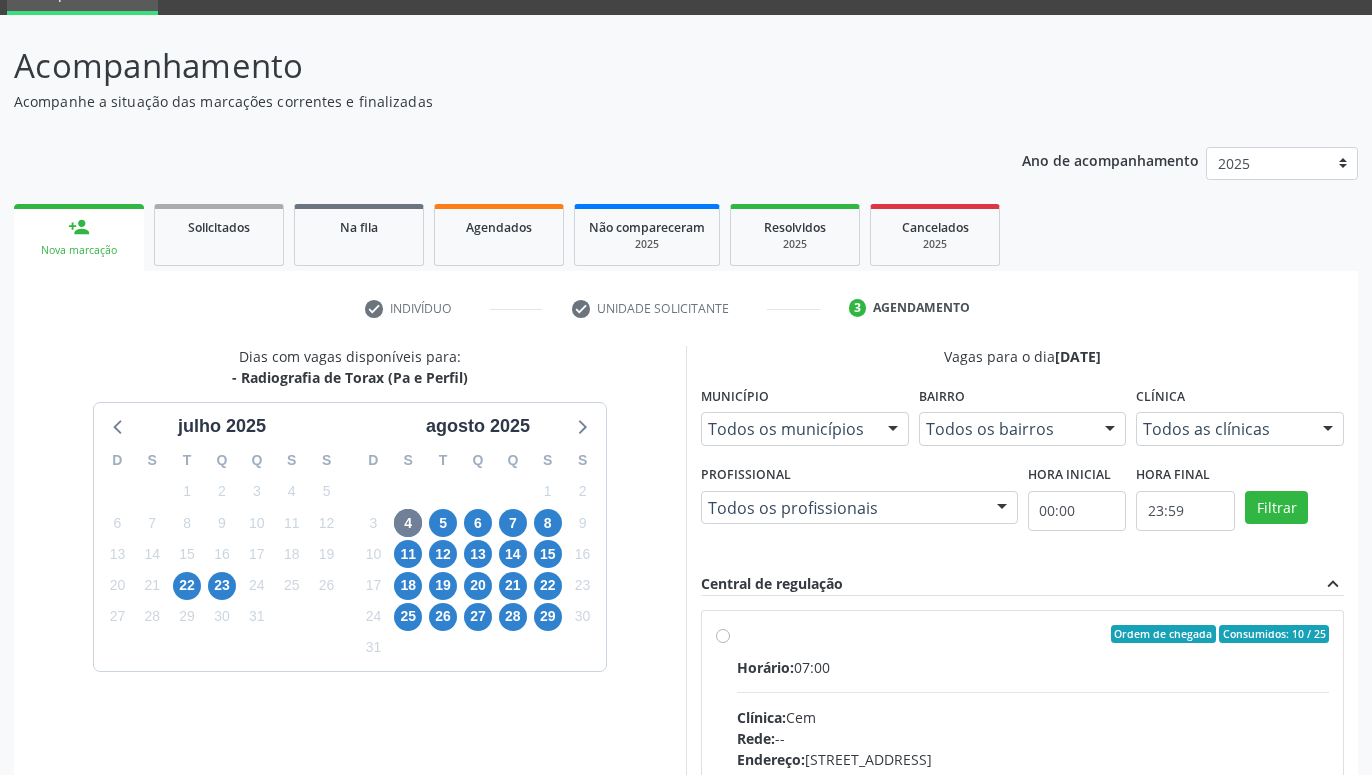 click on "Ordem de chegada
Consumidos: 10 / 25
Horário:   07:00
Clínica:  Cem
Rede:
--
Endereço:   Casa, nº 393, Nossa Senhora da Pen, Serra Talhada - PE
Telefone:   --
Profissional:
Ebenone Antonio da Silva
Informações adicionais sobre o atendimento
Idade de atendimento:
de 0 a 120 anos
Gênero(s) atendido(s):
Masculino e Feminino
Informações adicionais:
--" at bounding box center [1033, 778] 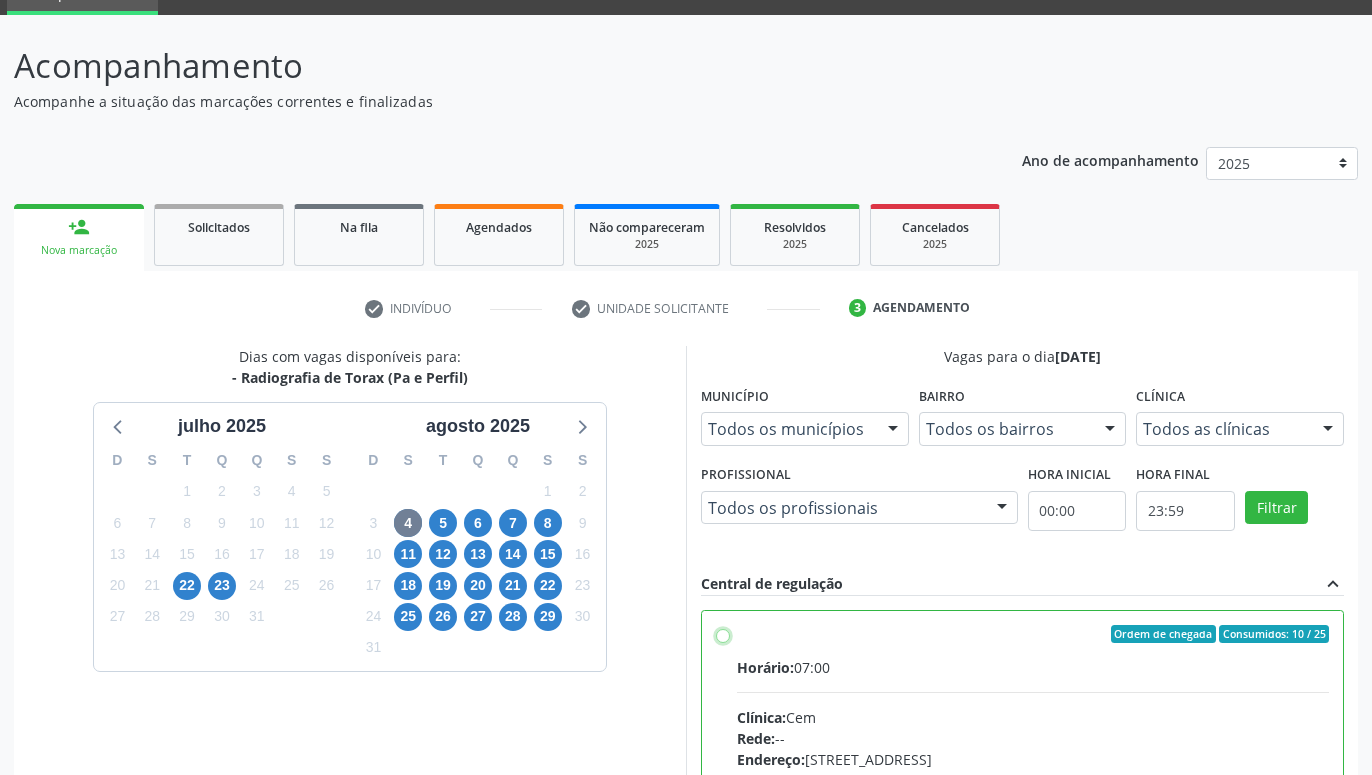 radio on "true" 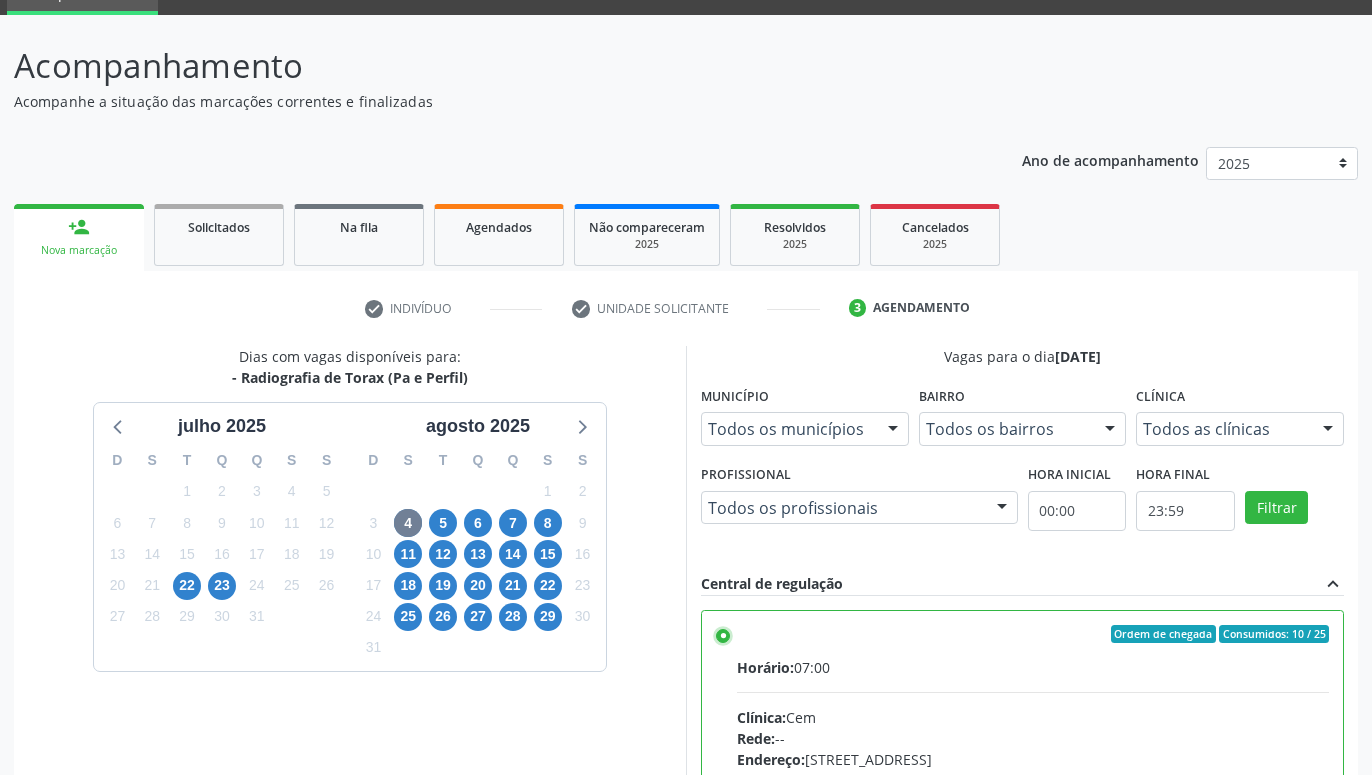 scroll, scrollTop: 420, scrollLeft: 0, axis: vertical 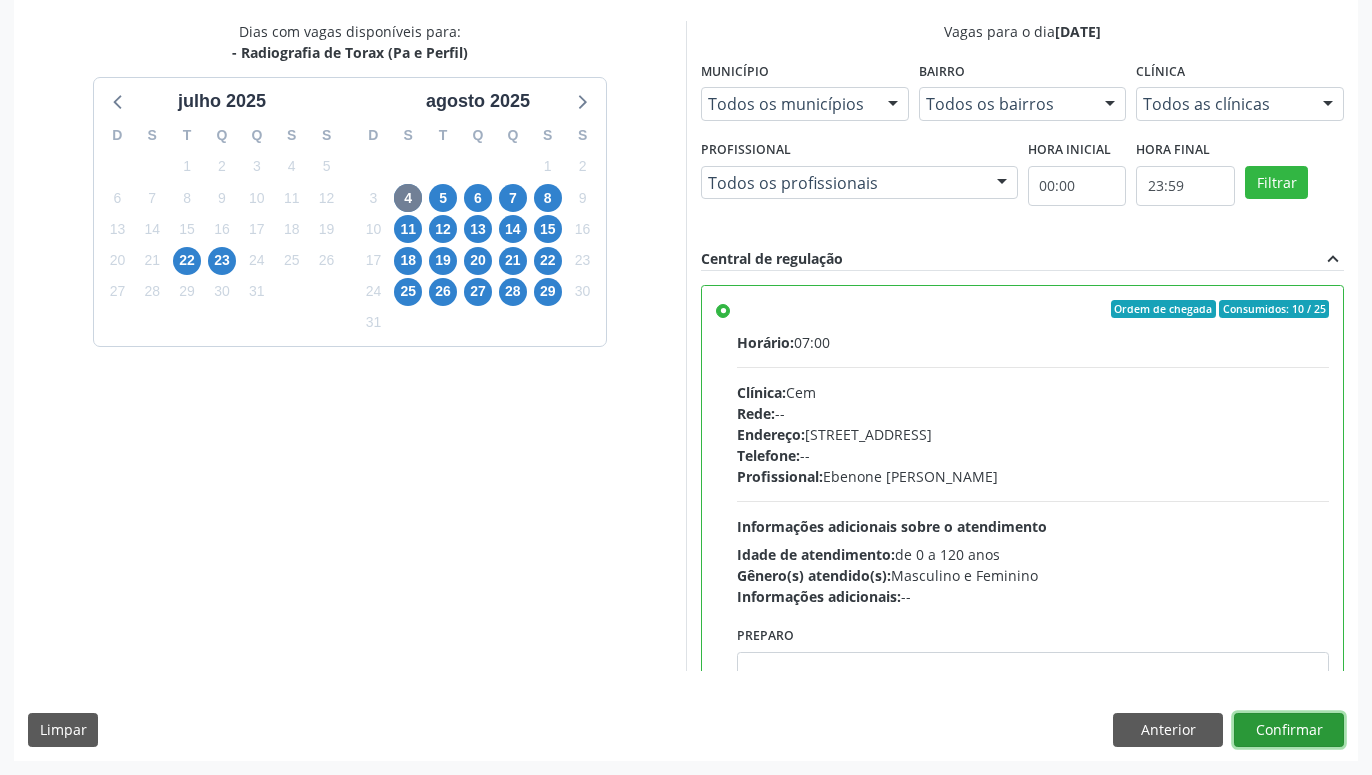 click on "Confirmar" at bounding box center (1289, 730) 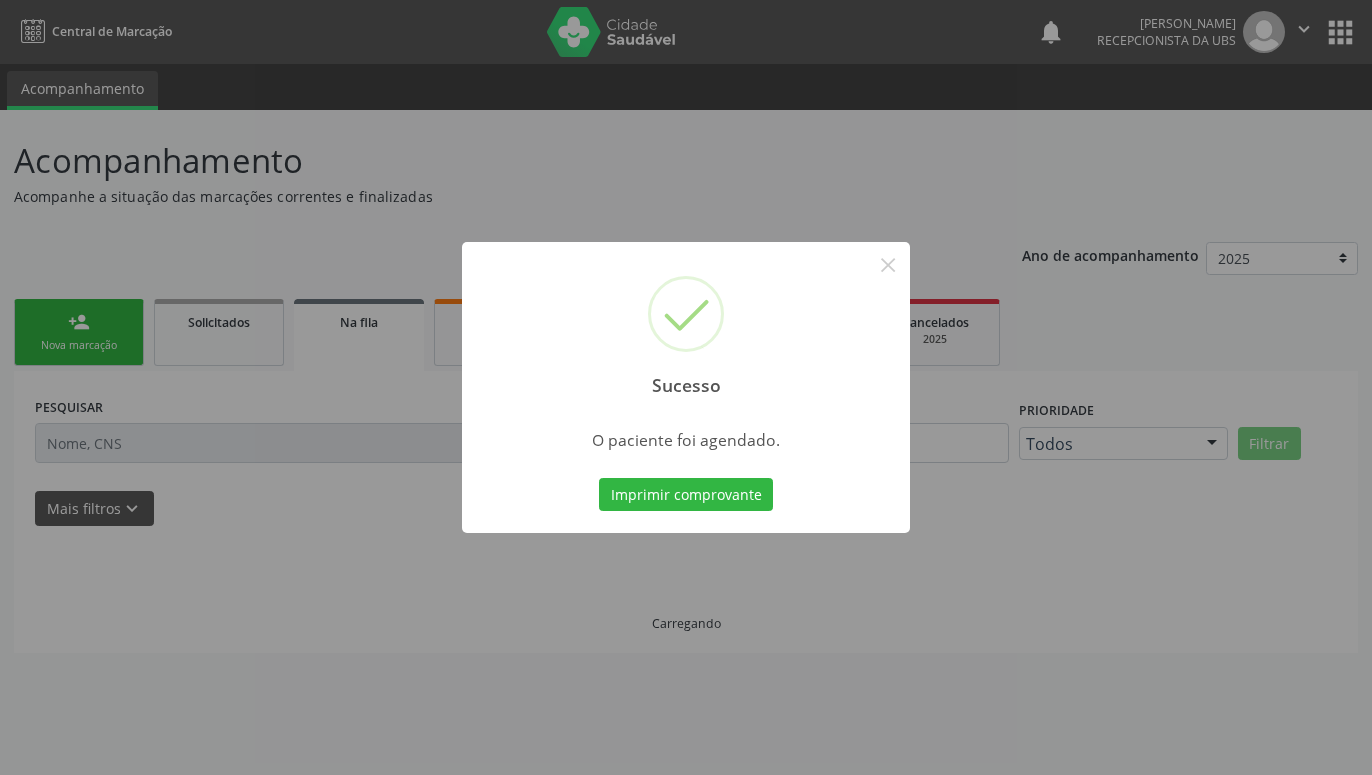 scroll, scrollTop: 0, scrollLeft: 0, axis: both 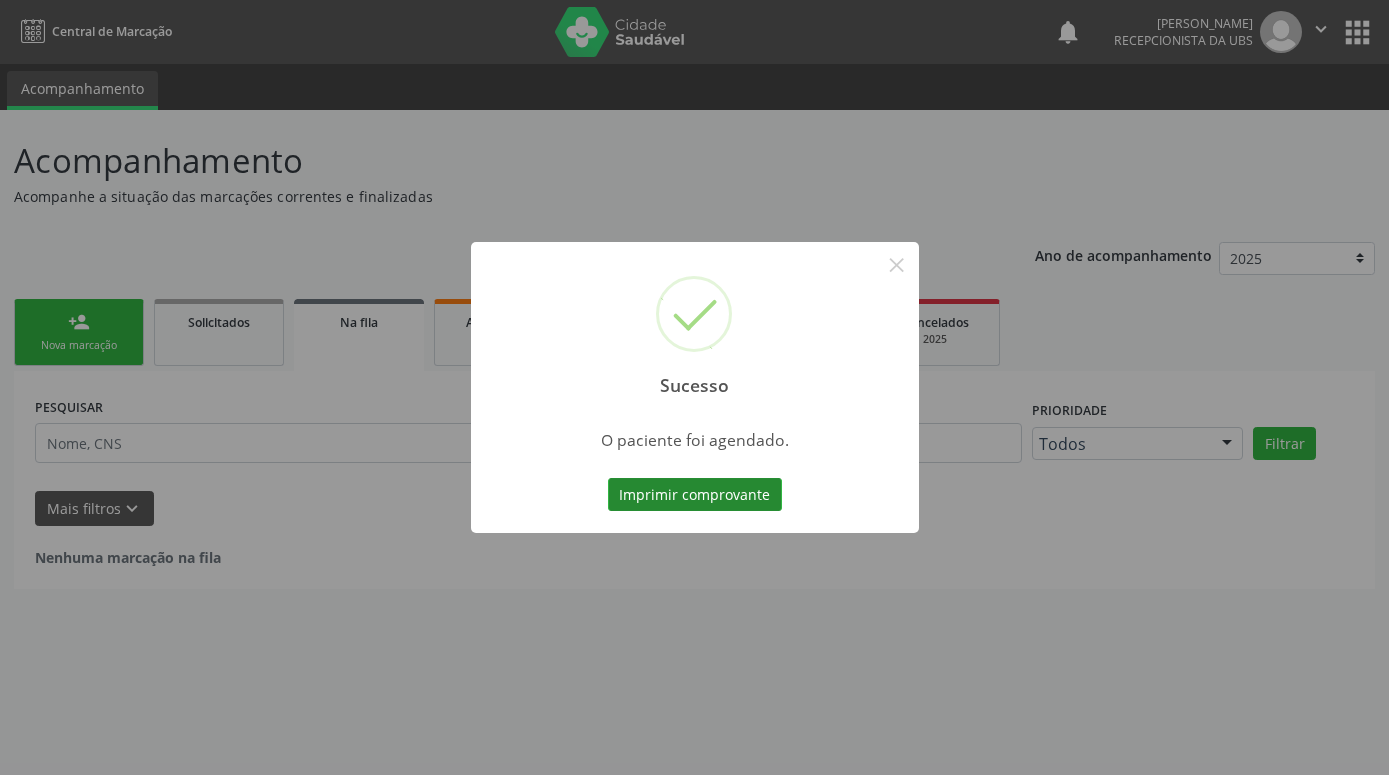 click on "Imprimir comprovante" at bounding box center (695, 495) 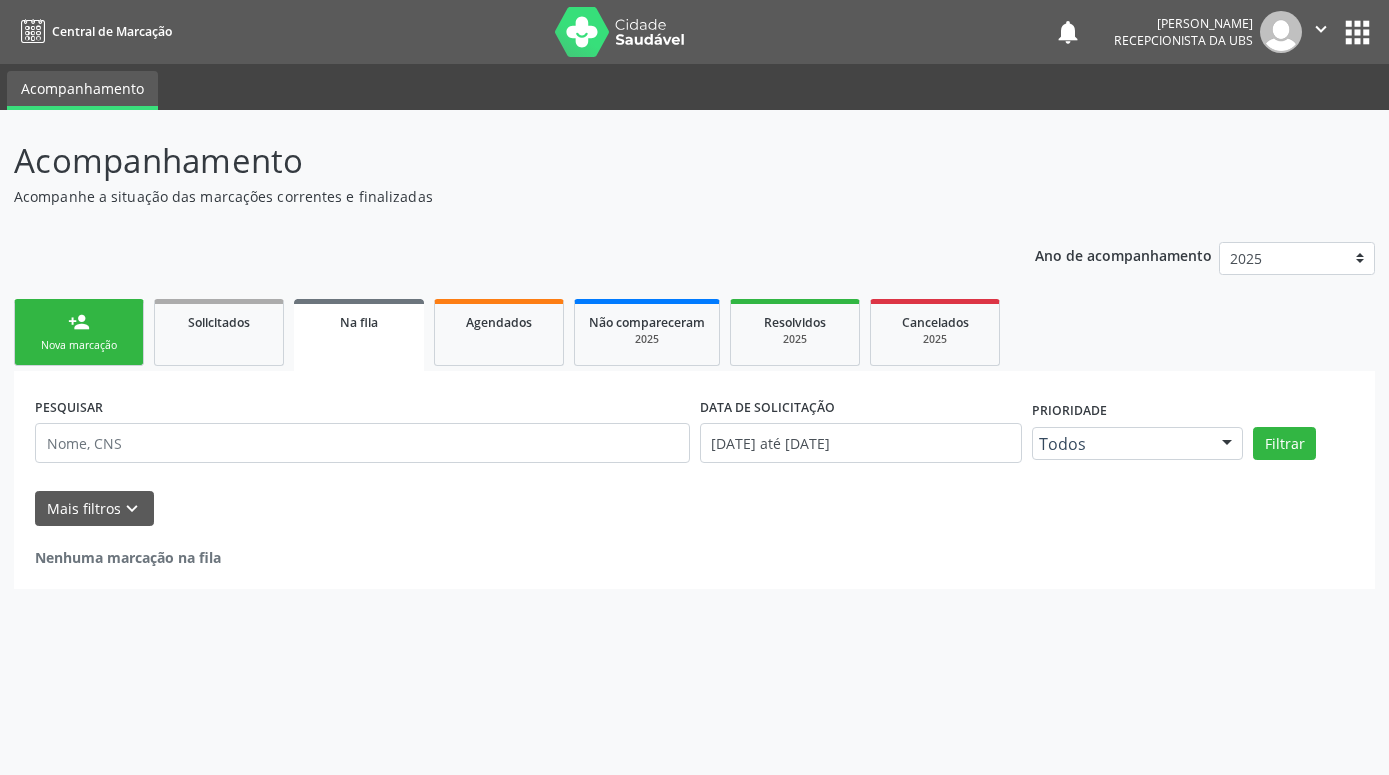 click on "person_add" at bounding box center [79, 322] 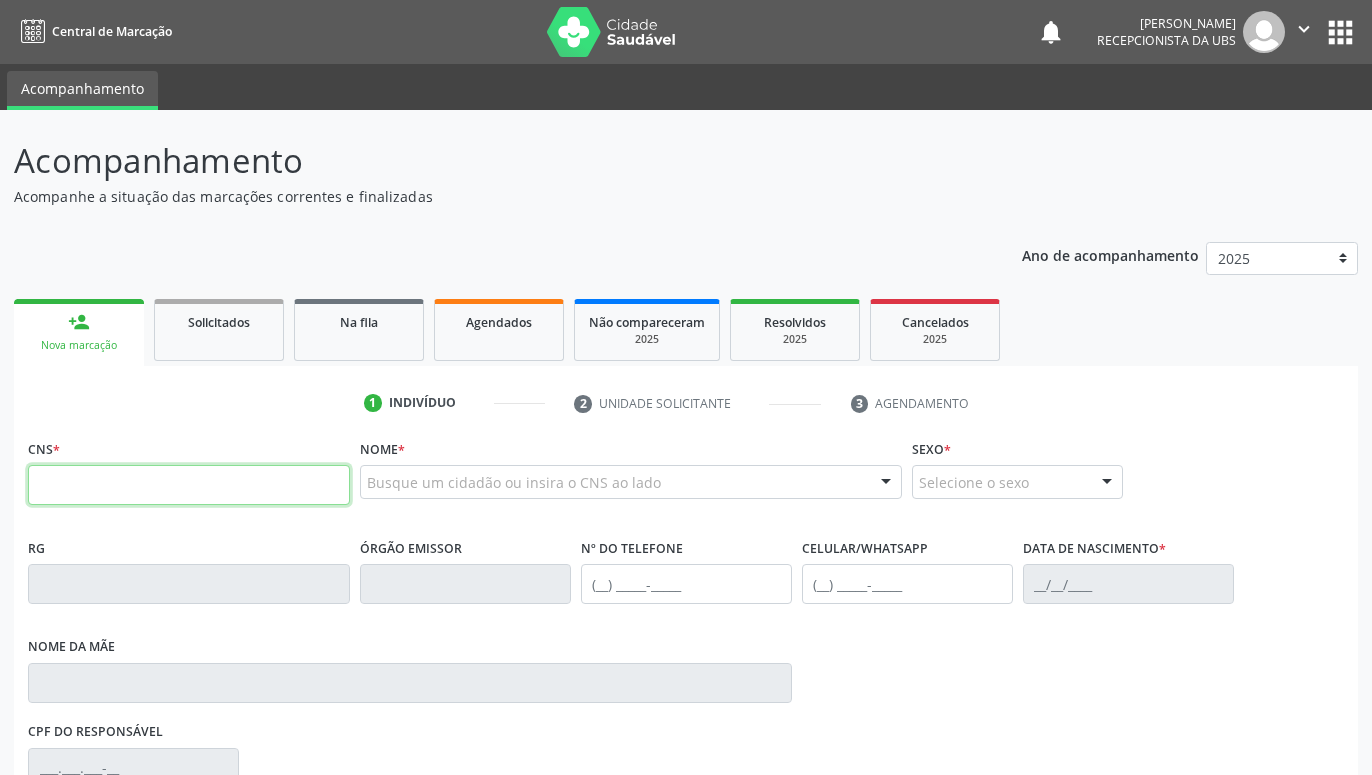 drag, startPoint x: 100, startPoint y: 483, endPoint x: 127, endPoint y: 453, distance: 40.36087 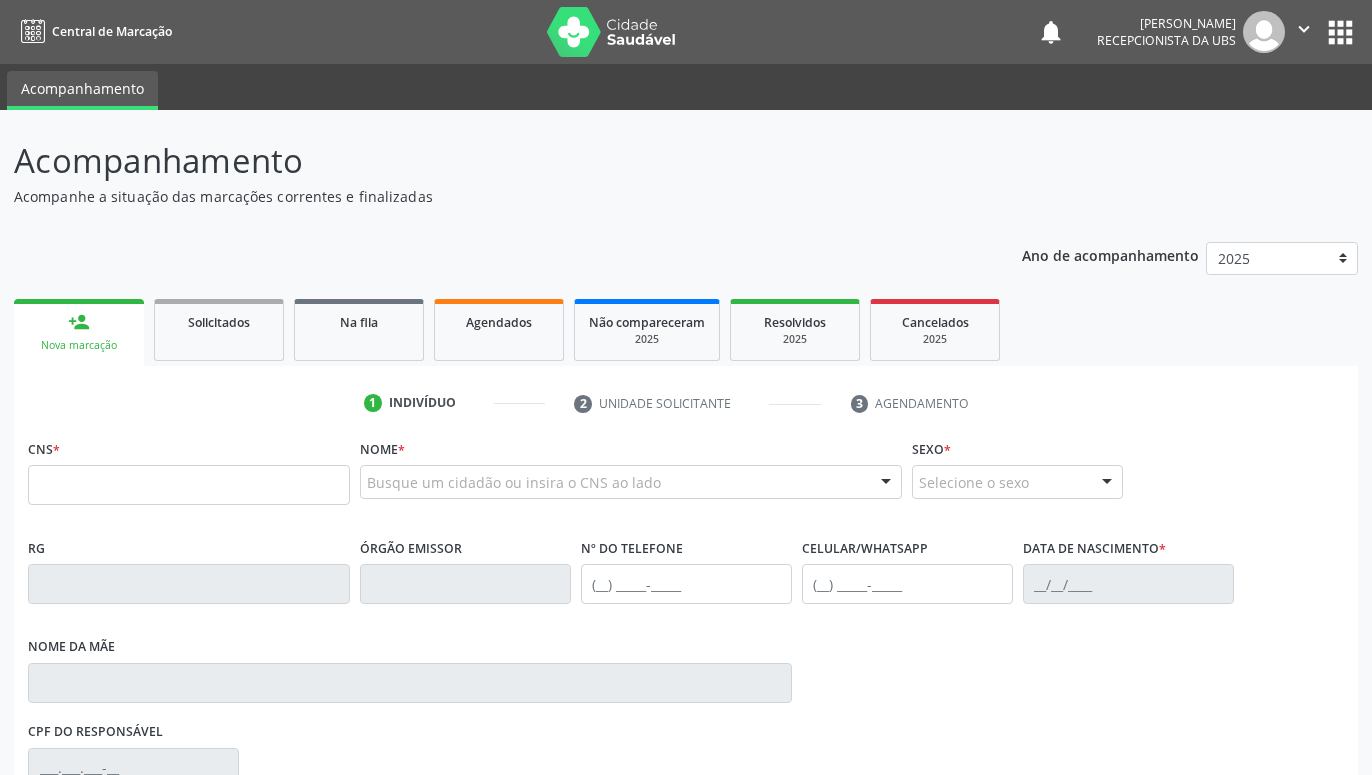 scroll, scrollTop: 0, scrollLeft: 0, axis: both 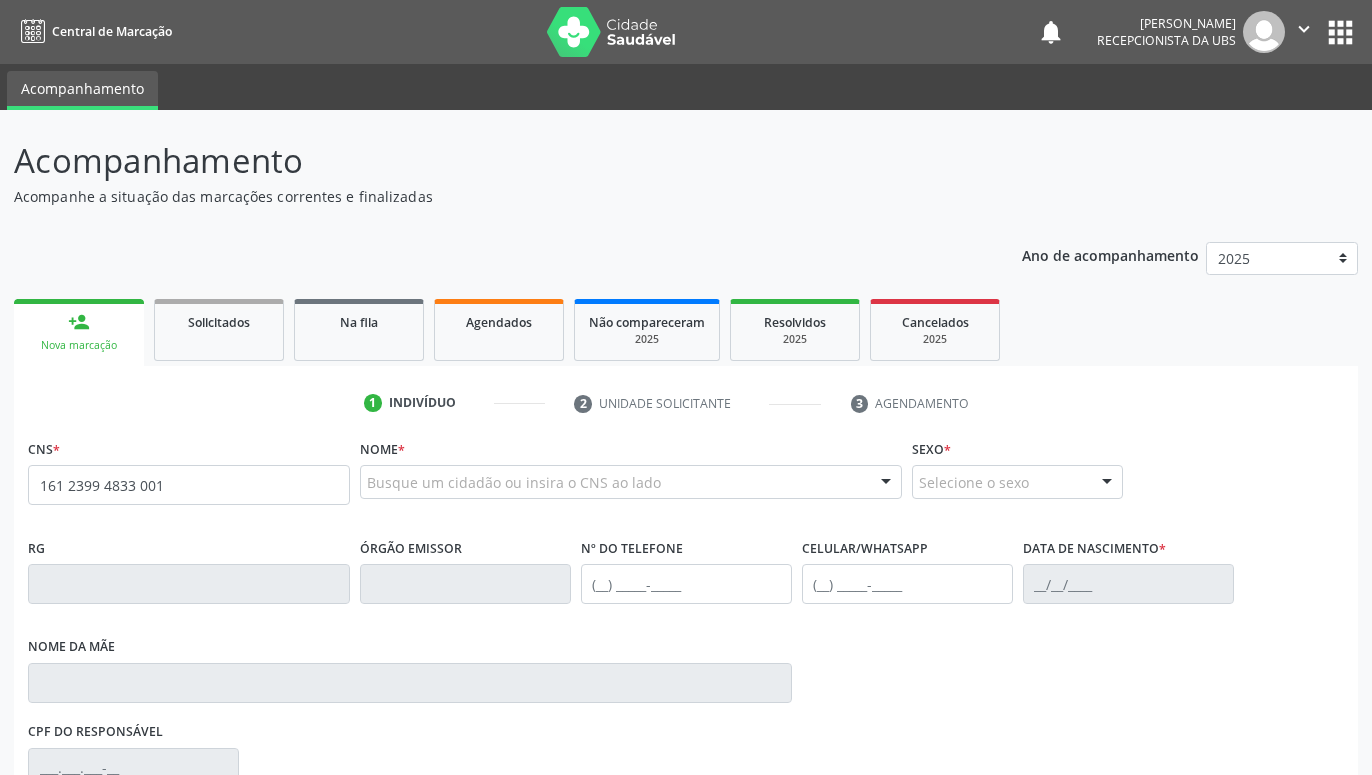 click on "161 2399 4833 001" at bounding box center [189, 485] 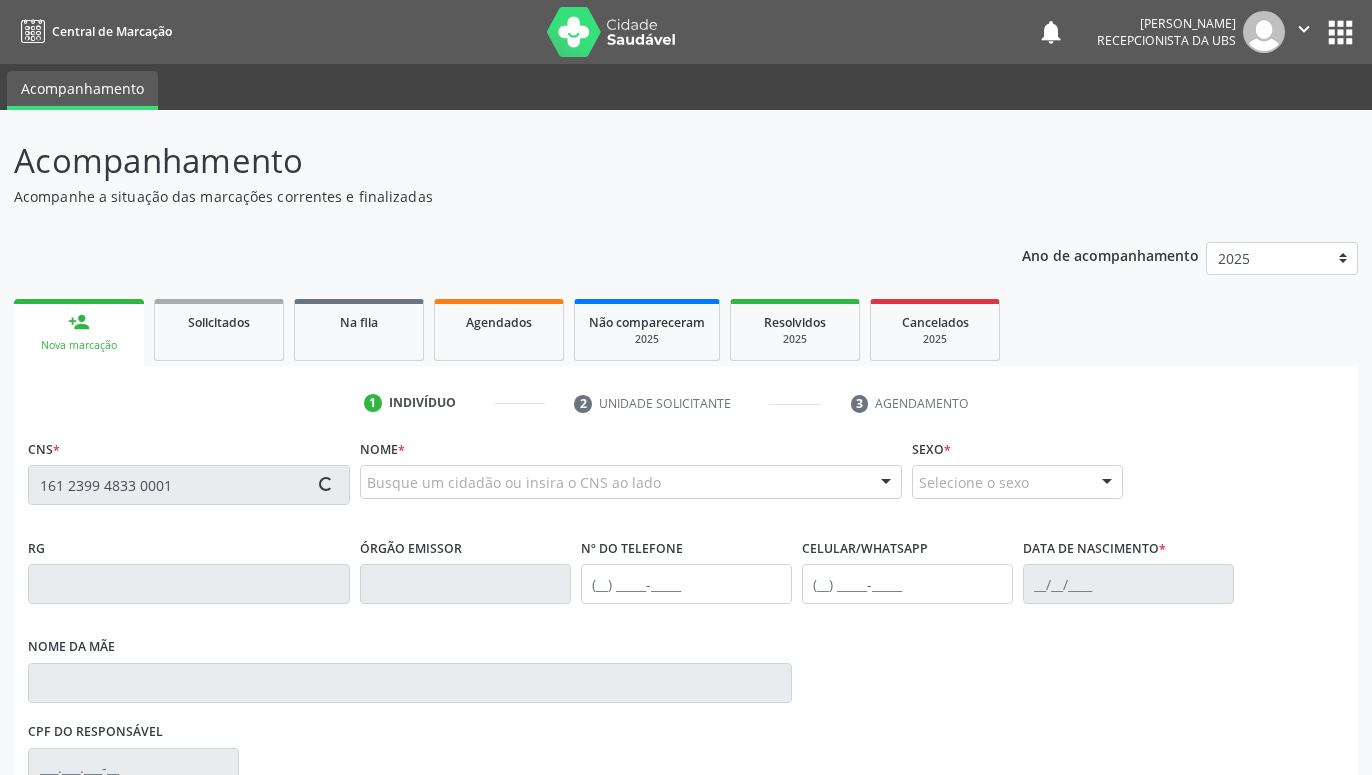 type on "161 2399 4833 0001" 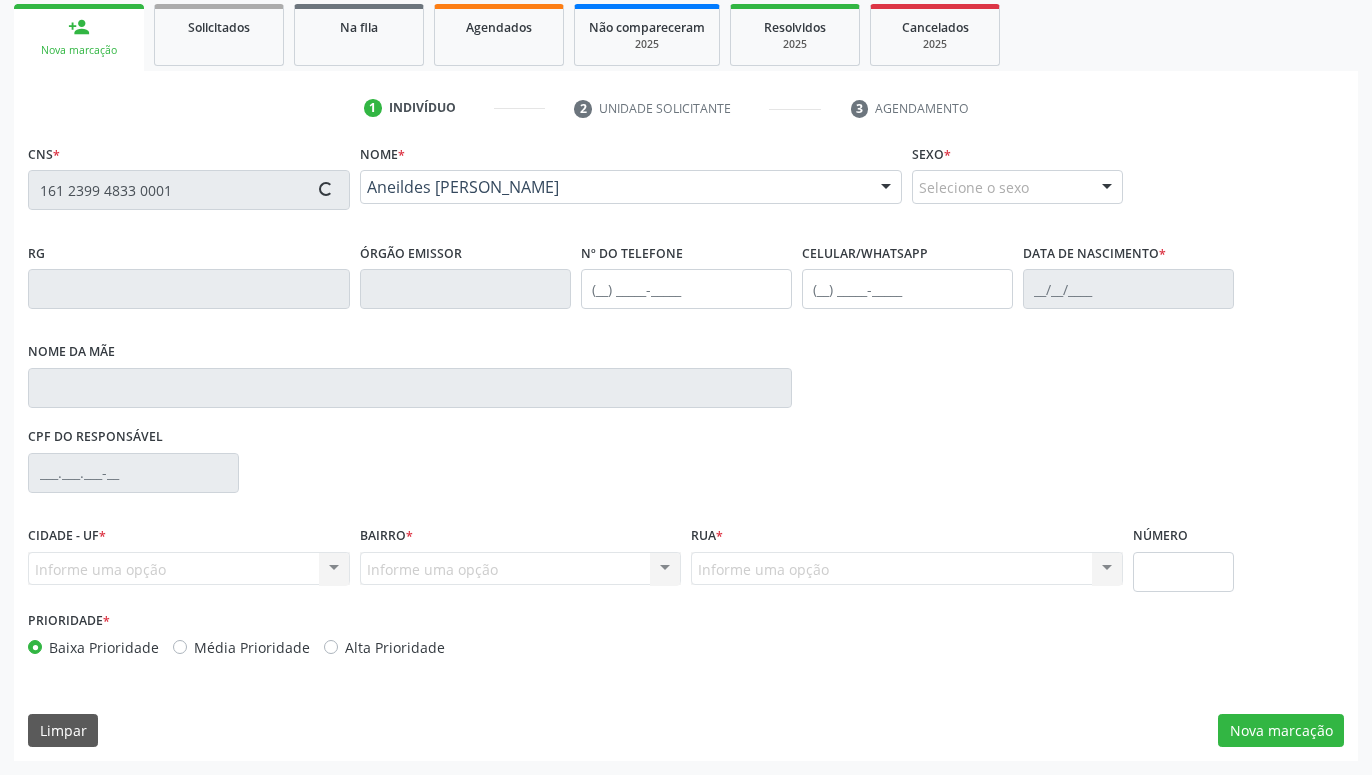 type on "[PHONE_NUMBER]" 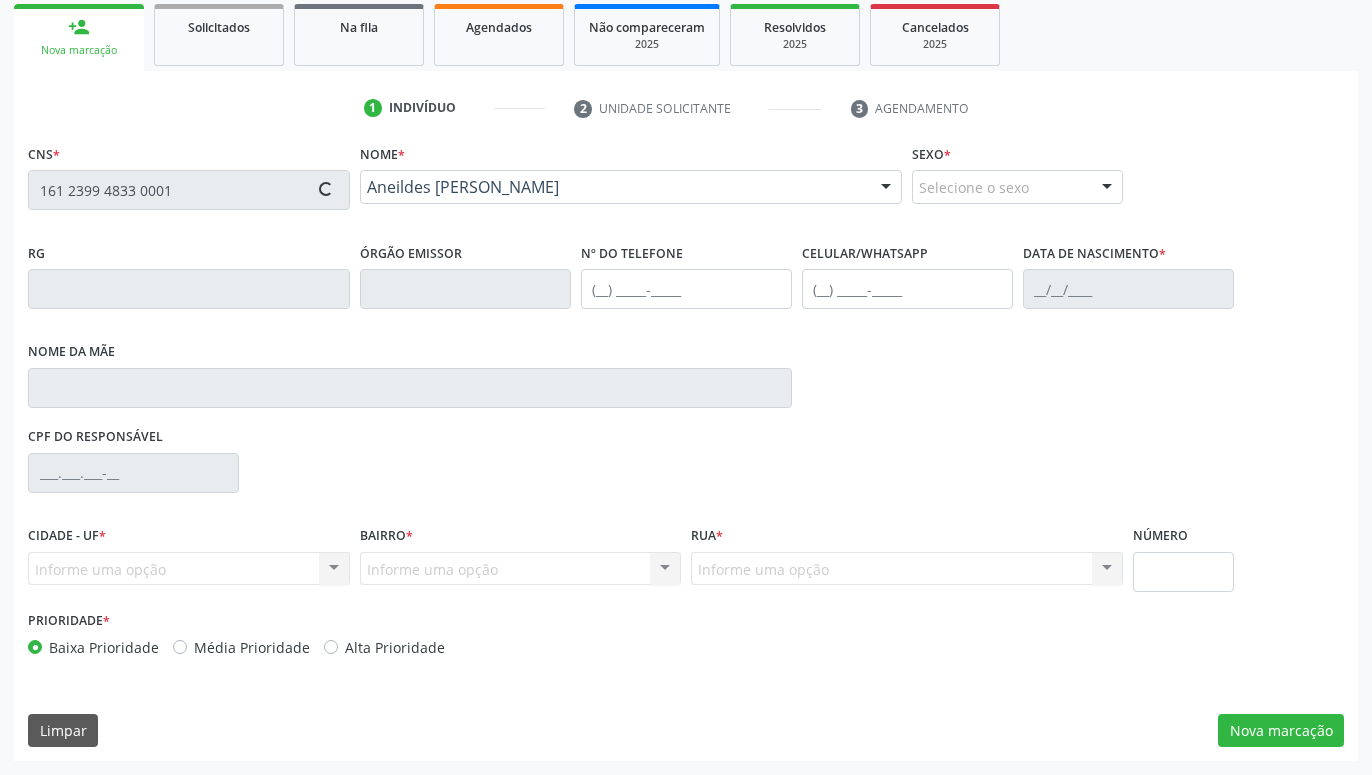 type on "[PHONE_NUMBER]" 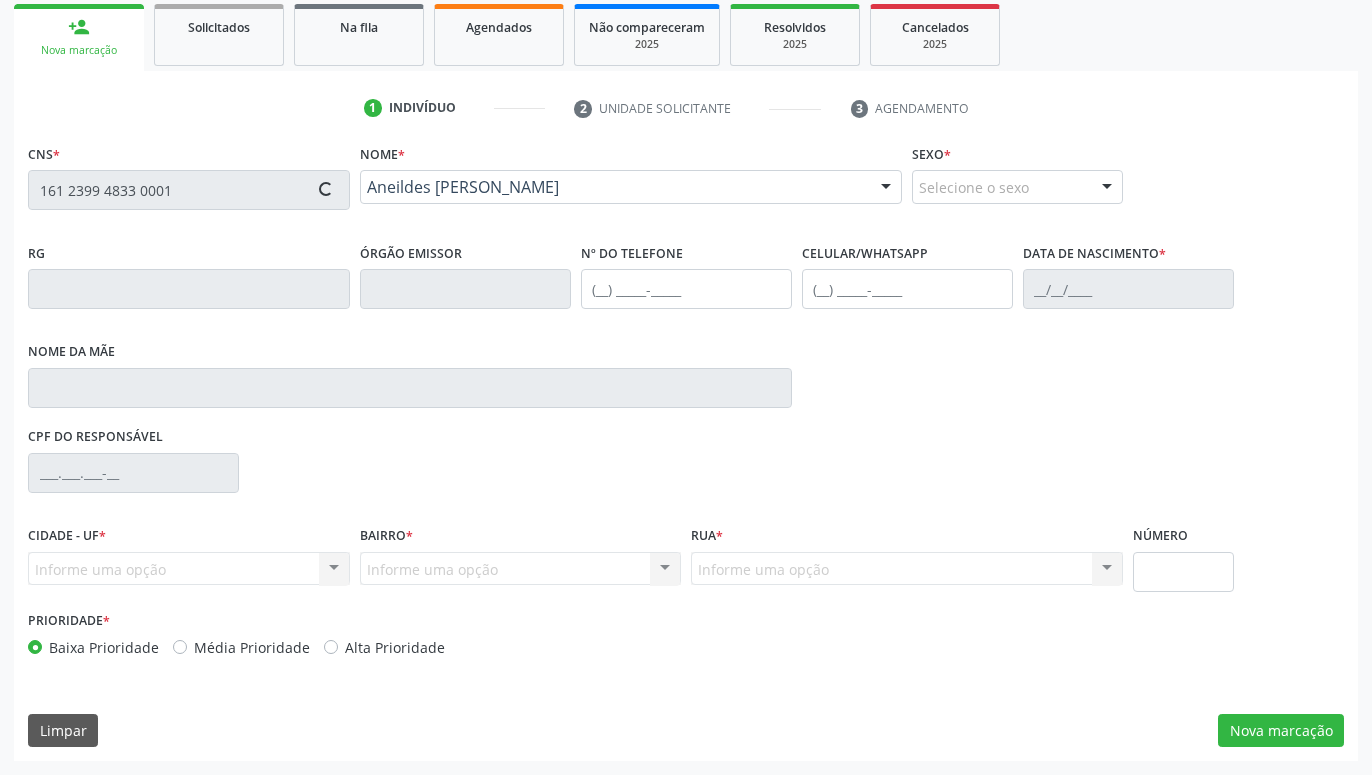 type on "[PERSON_NAME]" 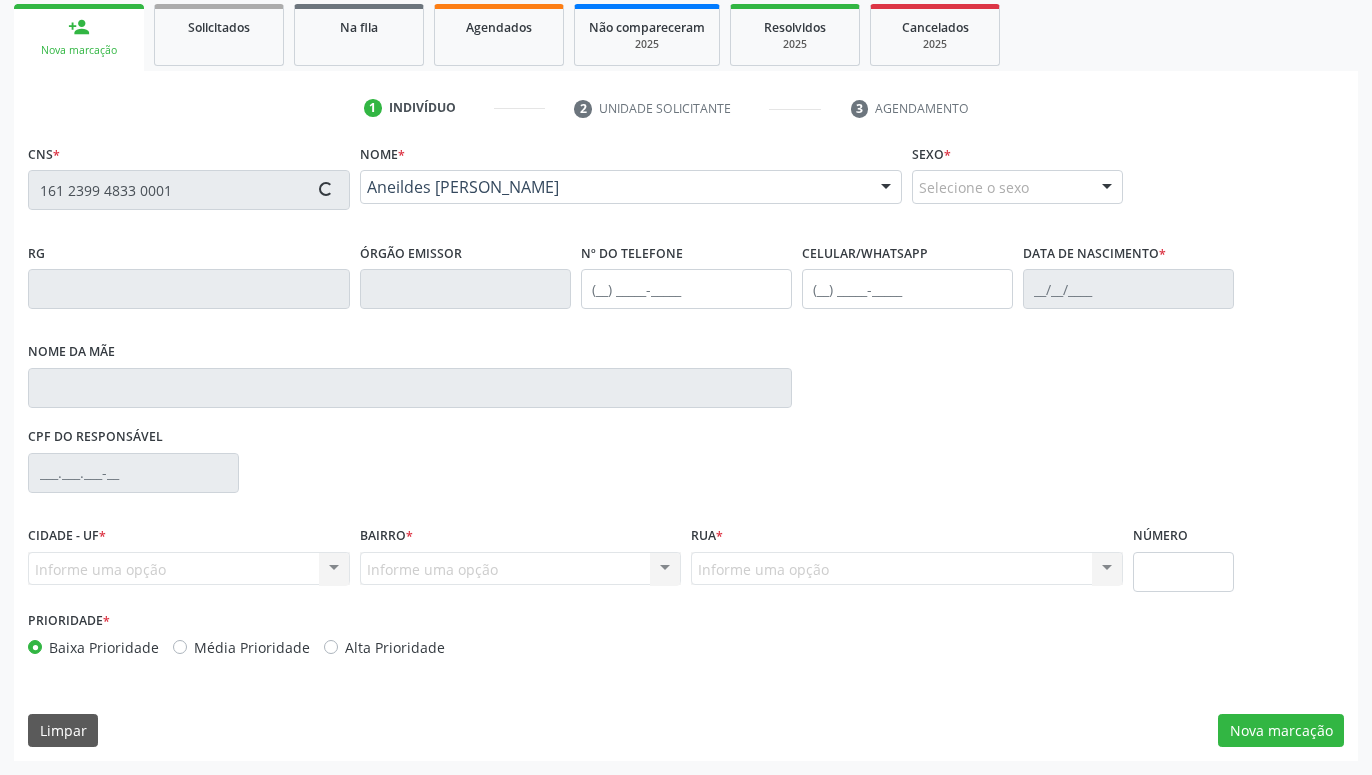 type on "982" 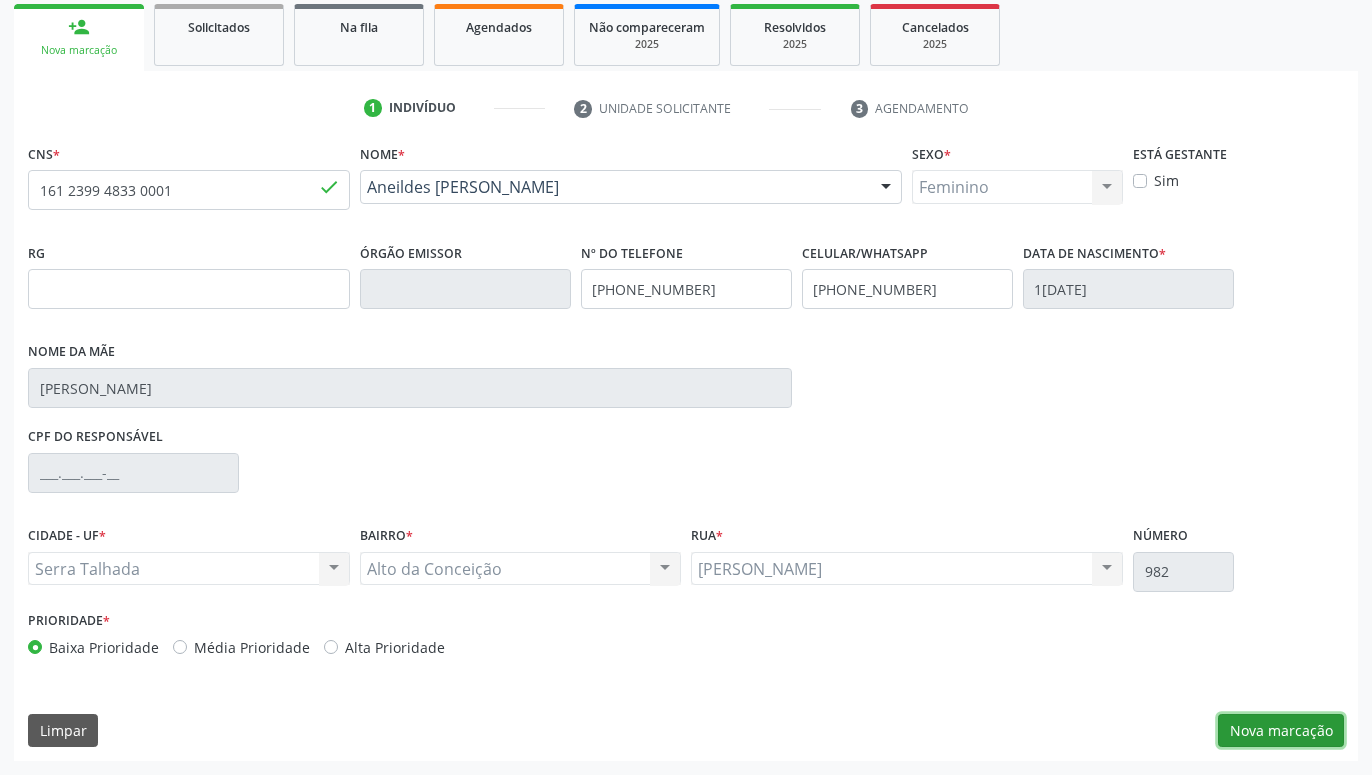 click on "Nova marcação" at bounding box center [1281, 731] 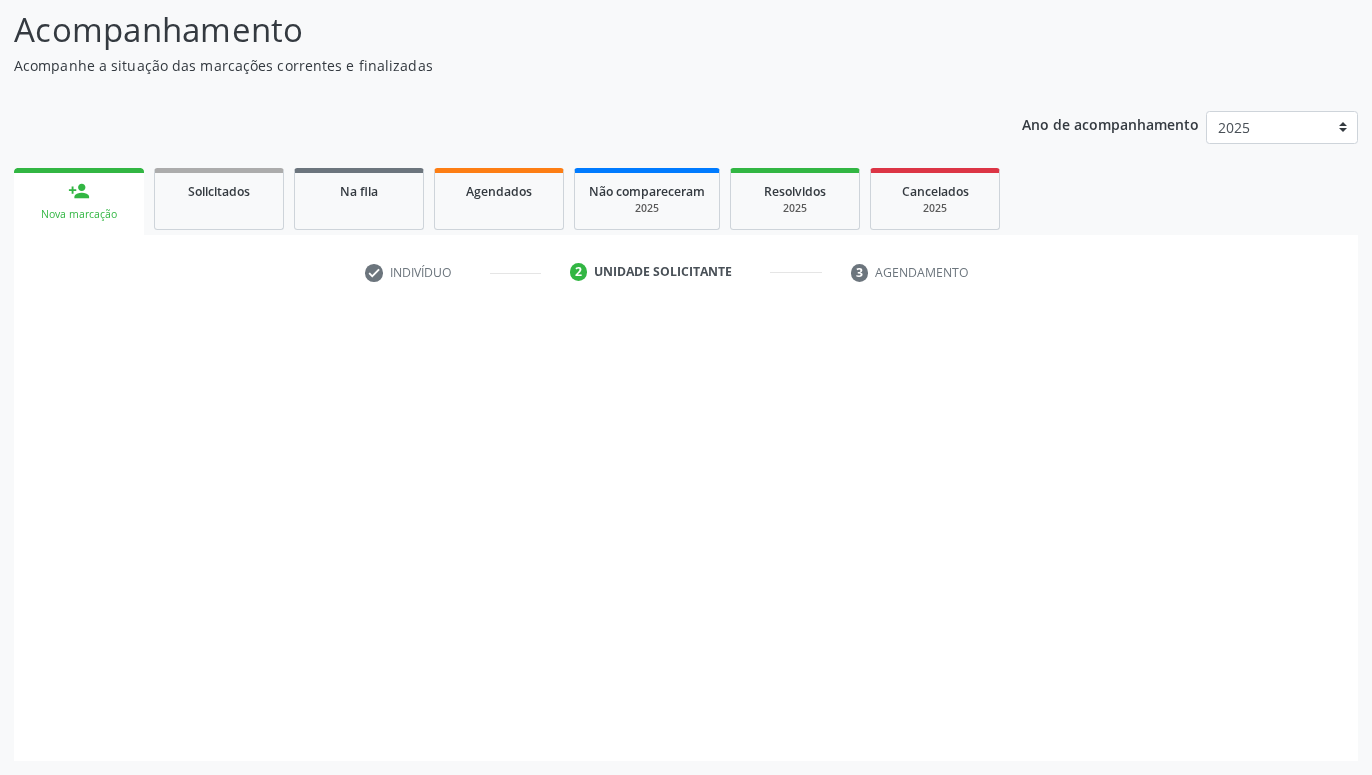 scroll, scrollTop: 131, scrollLeft: 0, axis: vertical 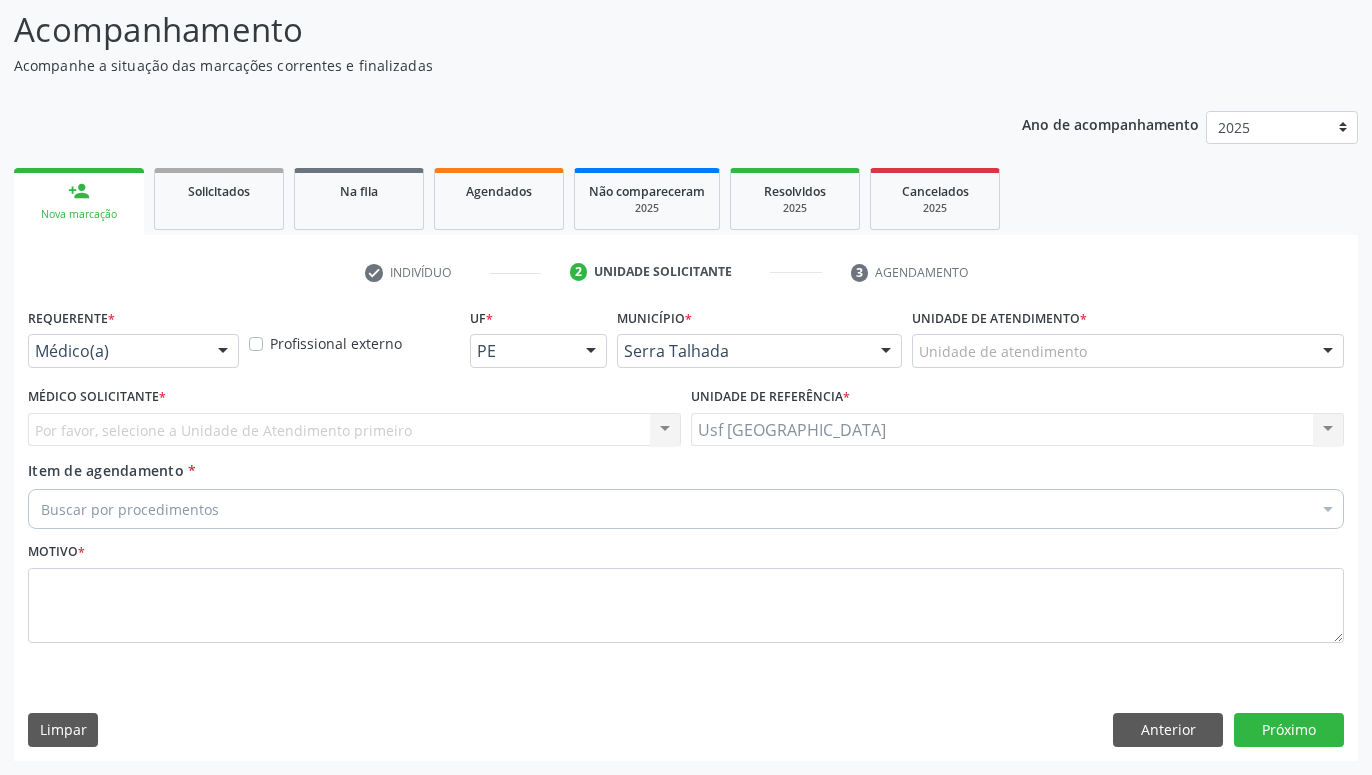 click at bounding box center (223, 352) 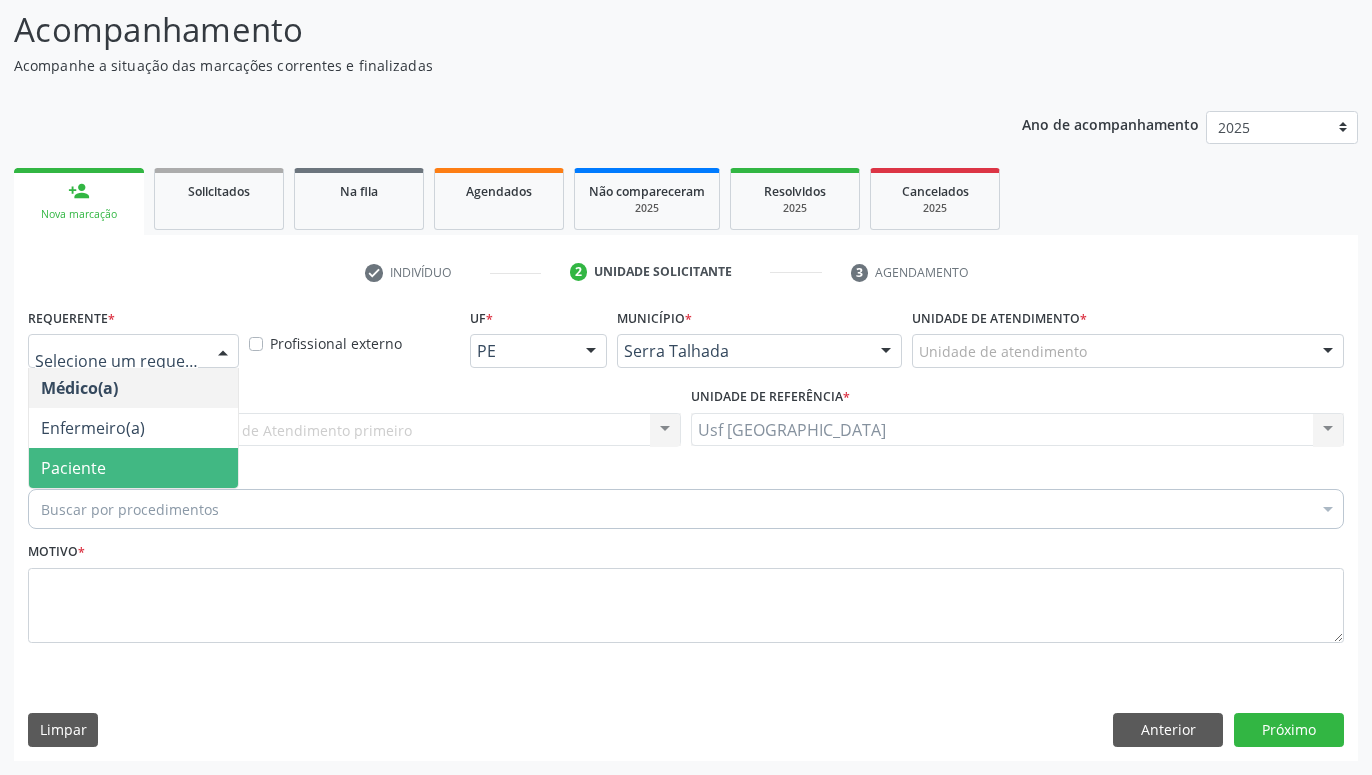 click on "Paciente" at bounding box center [73, 468] 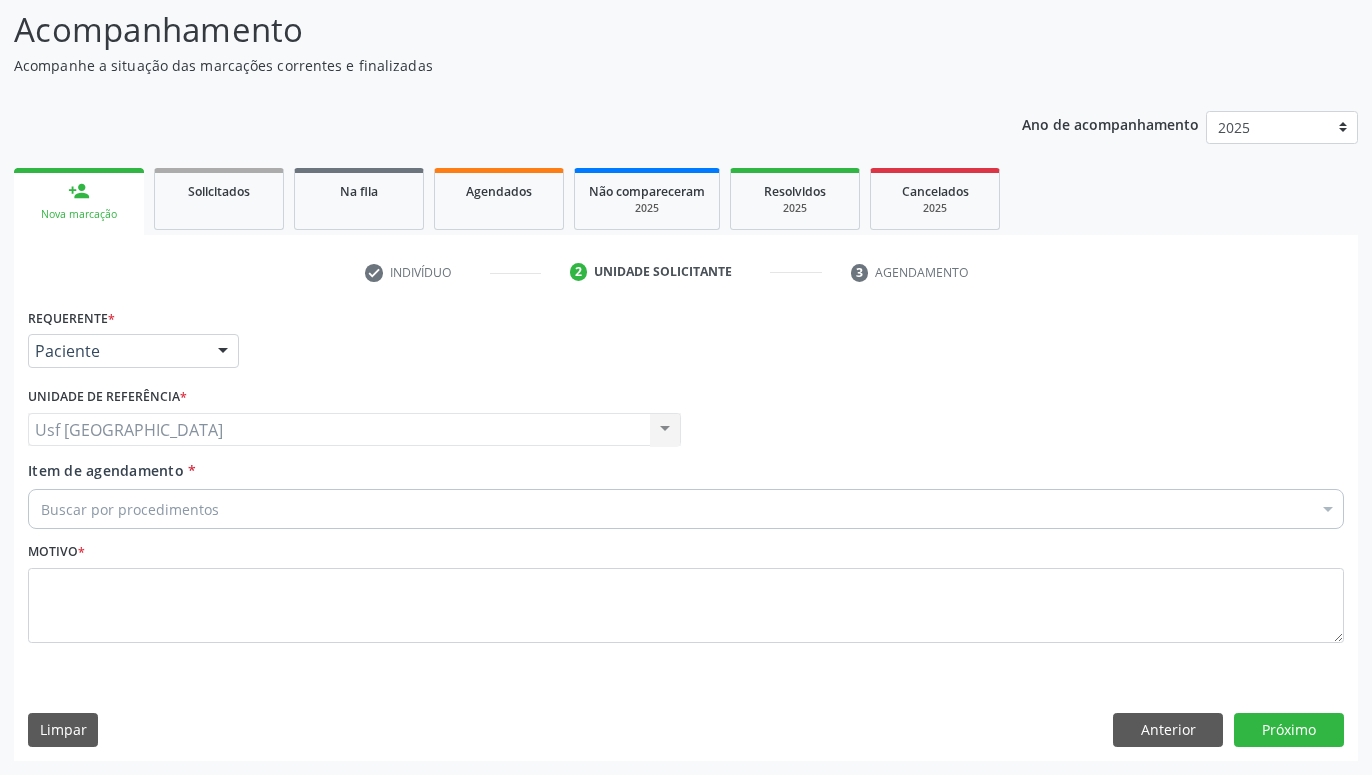 drag, startPoint x: 142, startPoint y: 520, endPoint x: 156, endPoint y: 503, distance: 22.022715 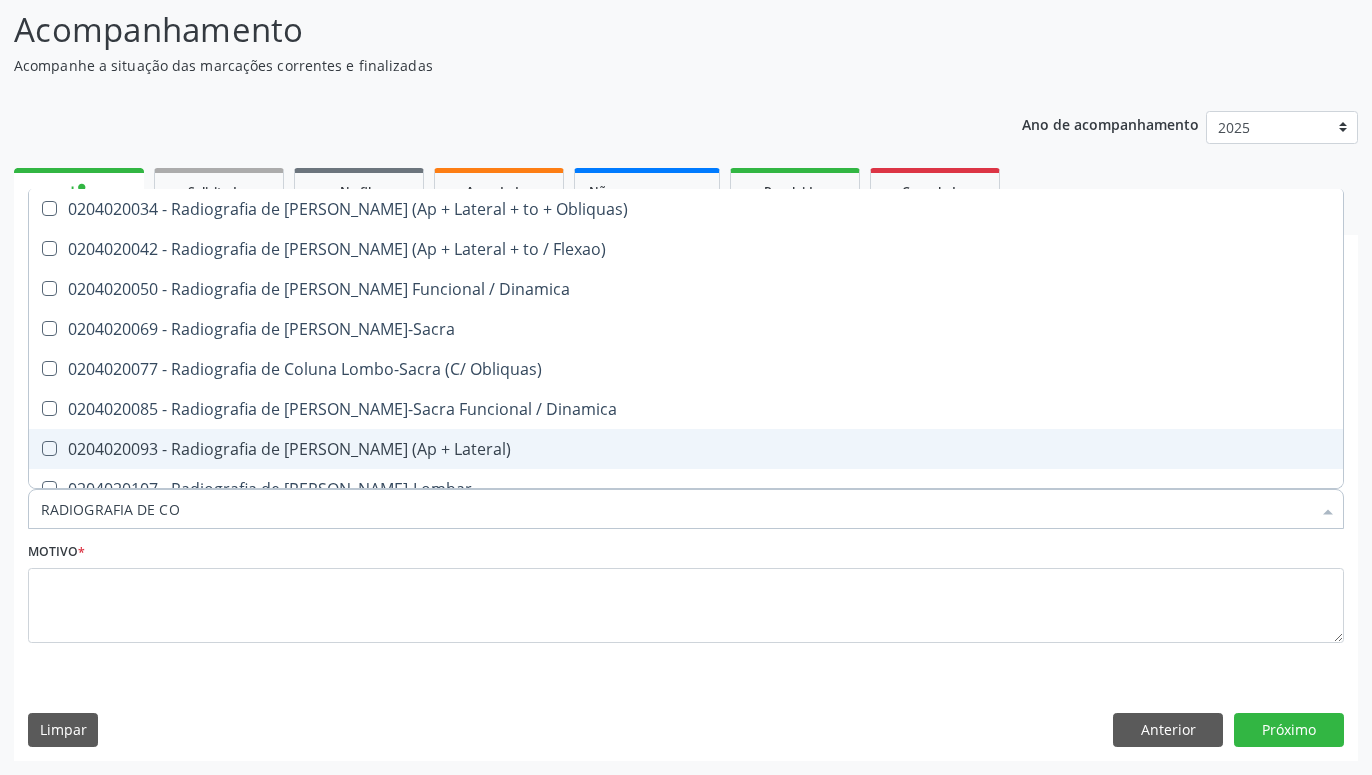 type on "RADIOGRAFIA DE COL" 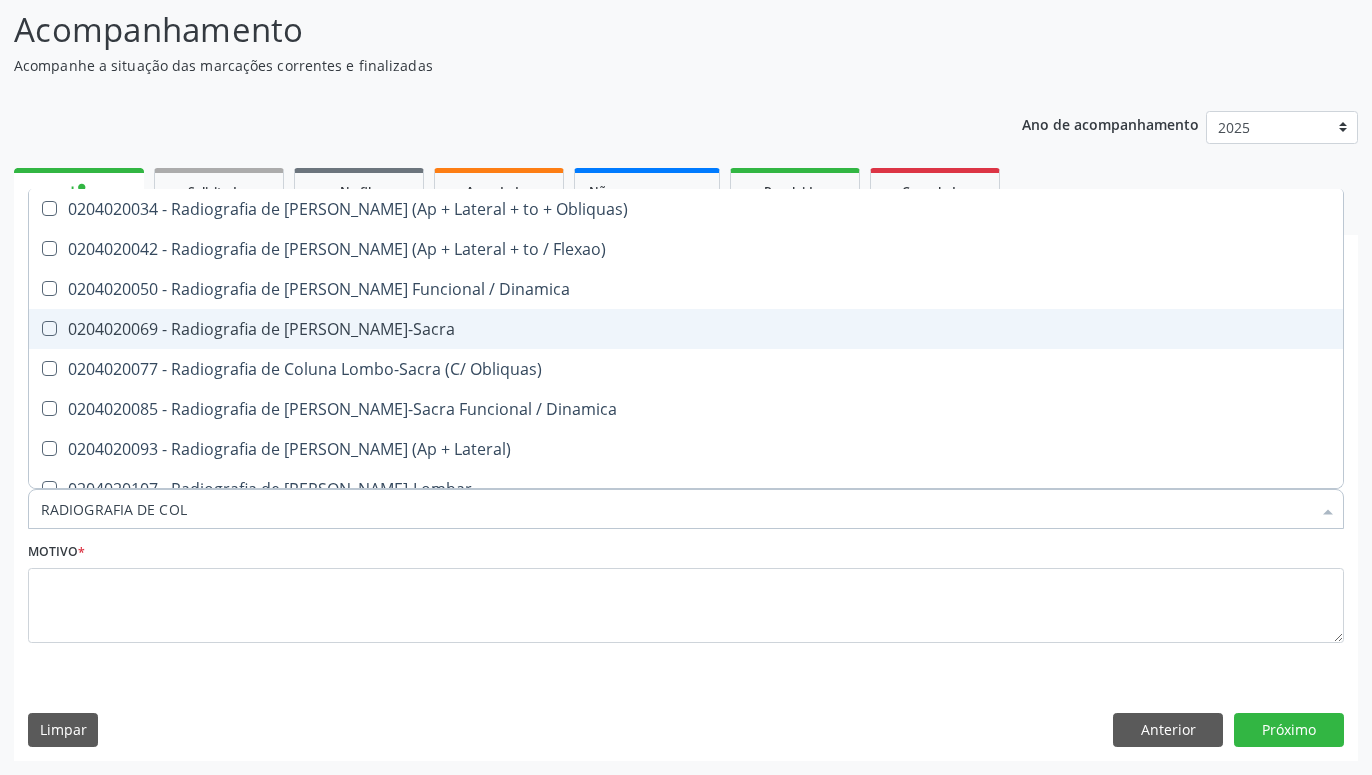 click on "0204020069 - Radiografia de [PERSON_NAME]-Sacra" at bounding box center (686, 329) 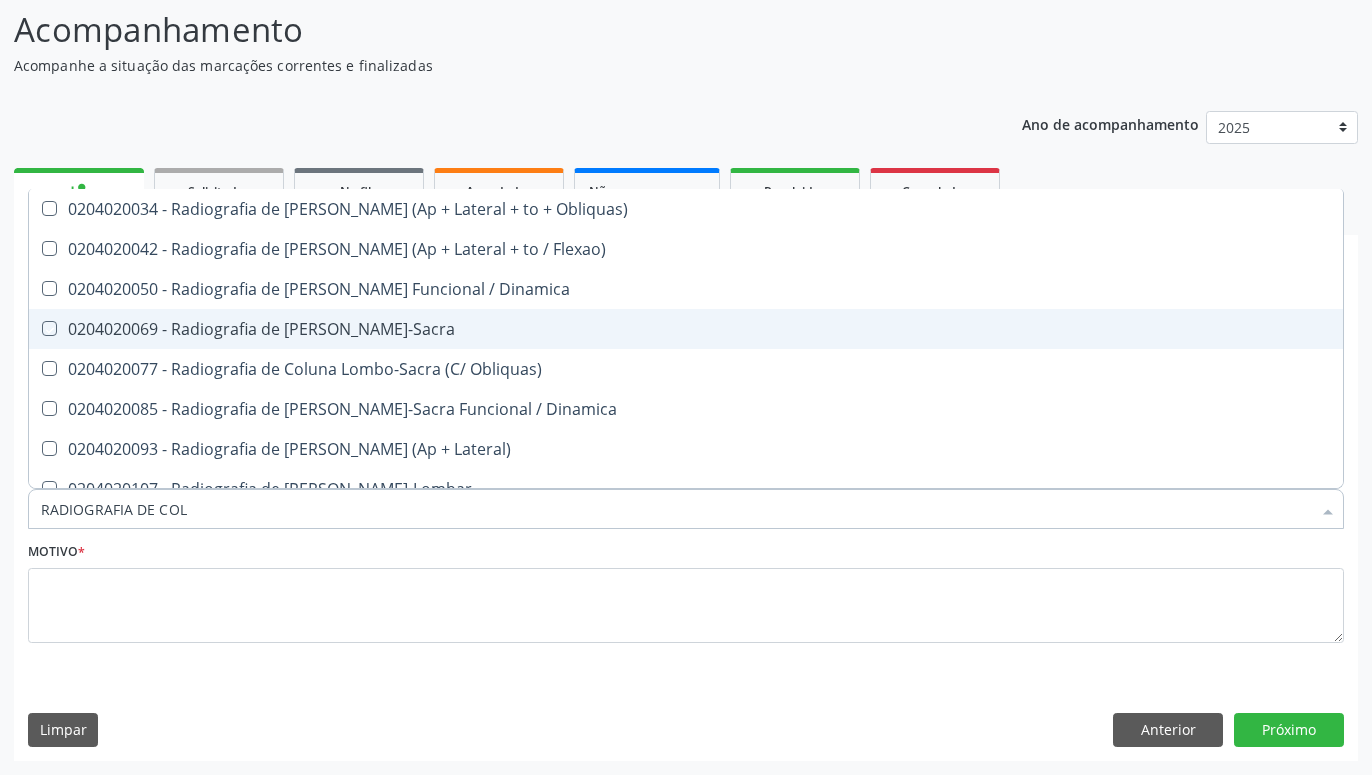 checkbox on "true" 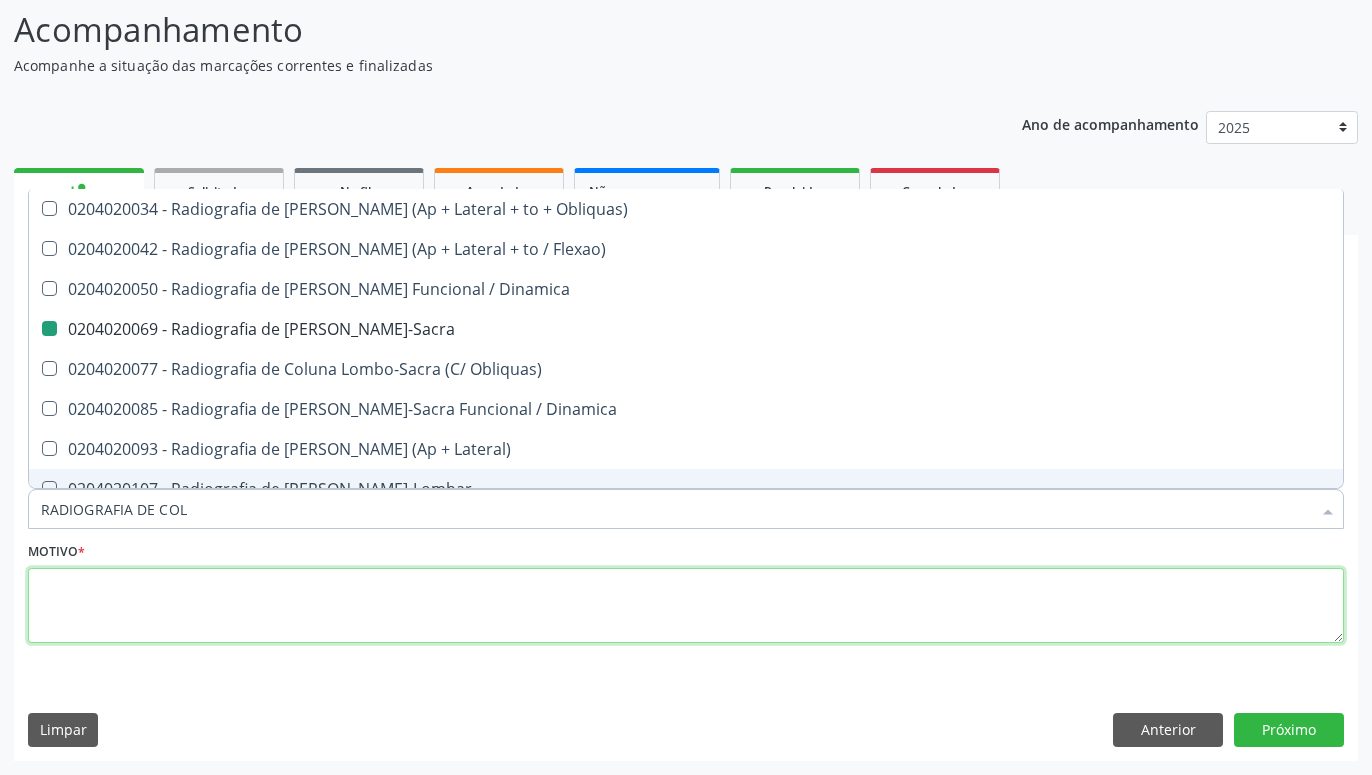 drag, startPoint x: 310, startPoint y: 596, endPoint x: 303, endPoint y: 609, distance: 14.764823 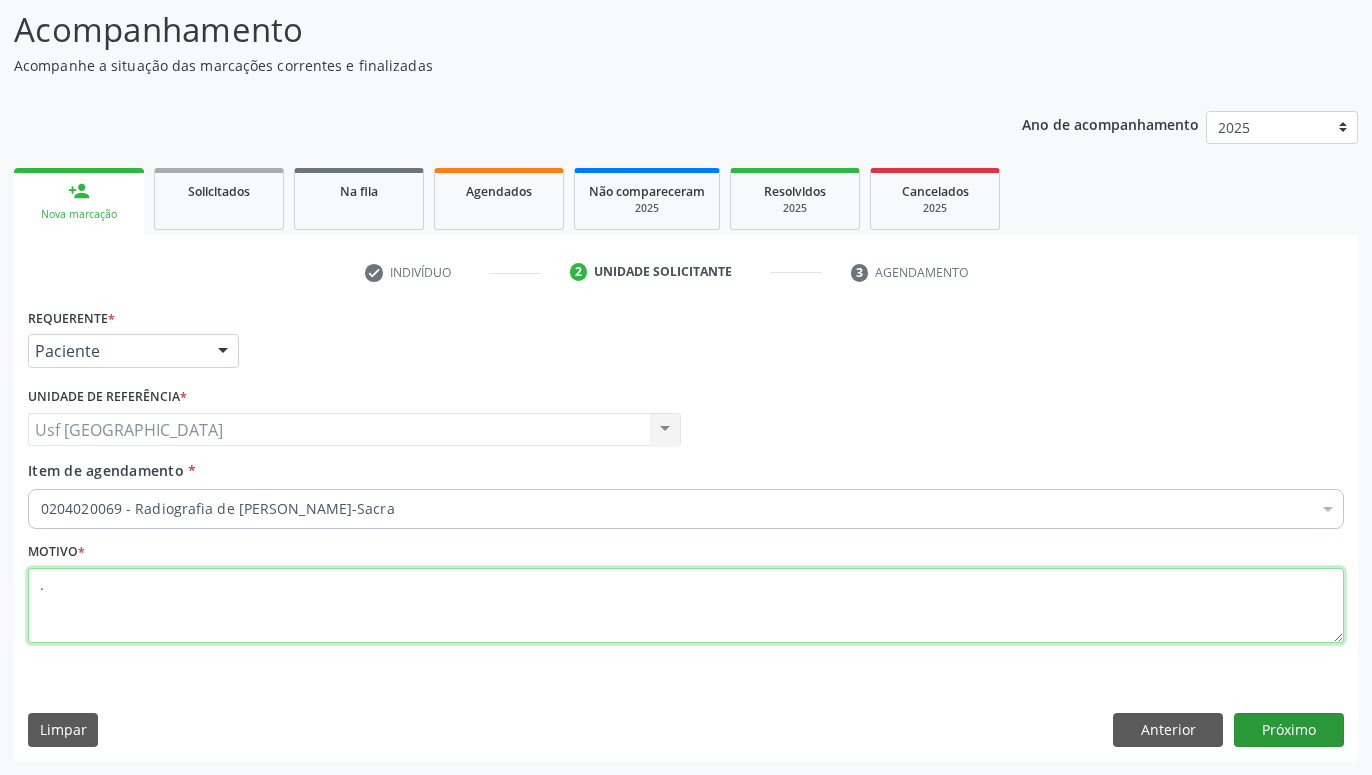 type on "." 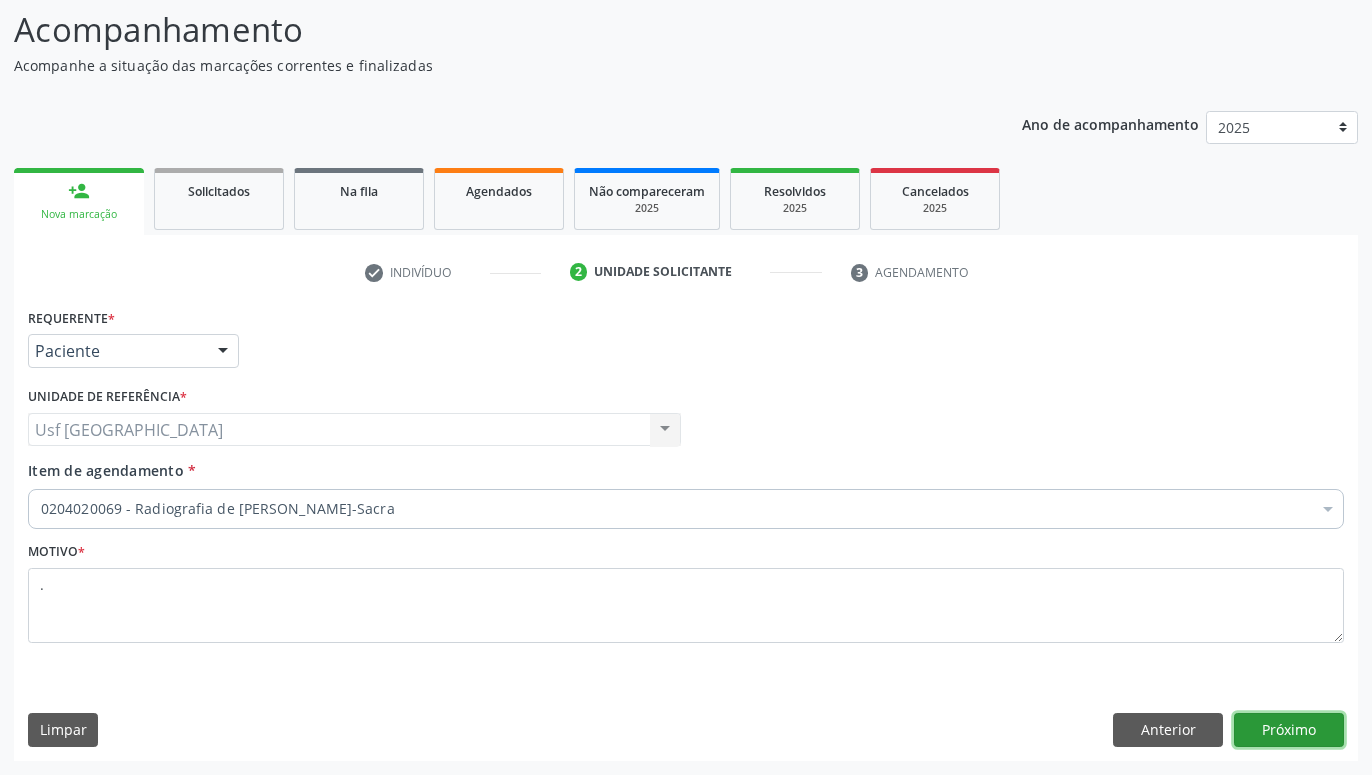 drag, startPoint x: 1316, startPoint y: 727, endPoint x: 1273, endPoint y: 678, distance: 65.192024 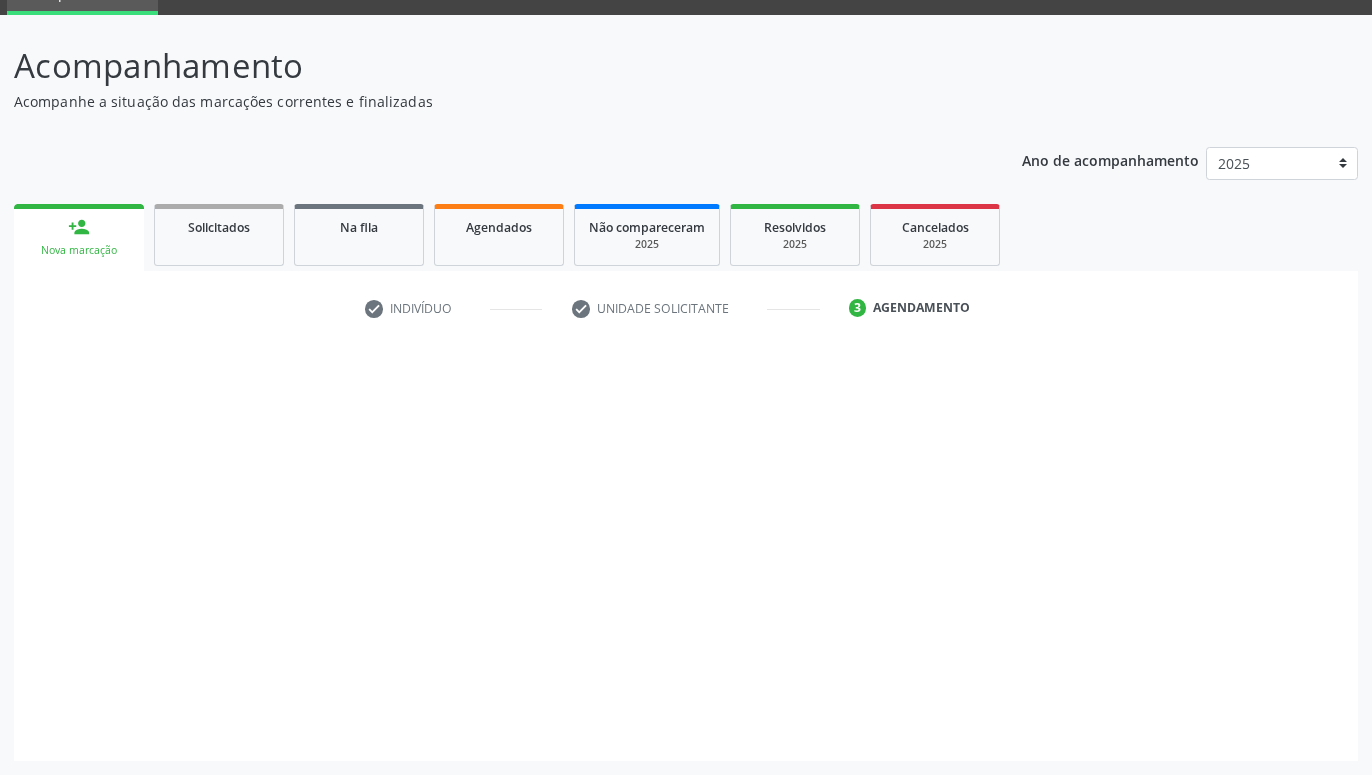scroll, scrollTop: 95, scrollLeft: 0, axis: vertical 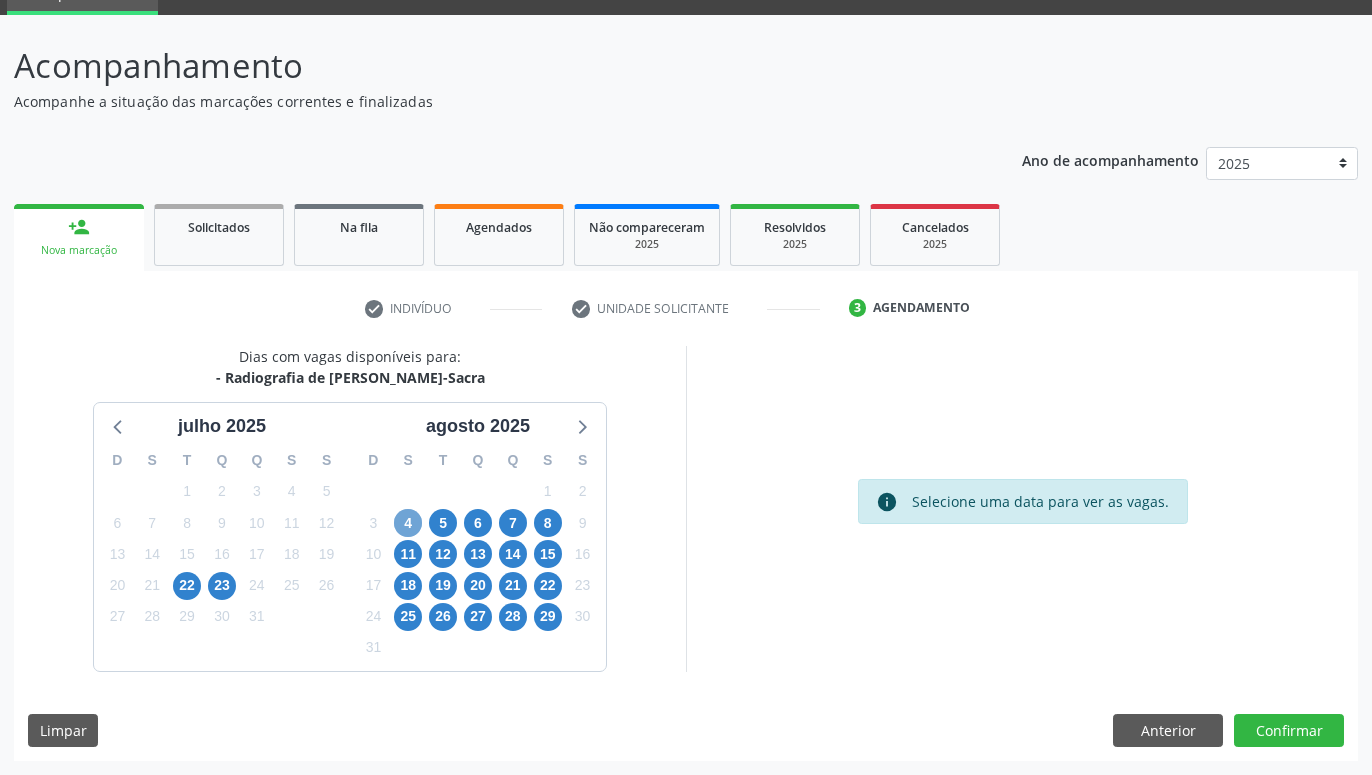 click on "4" at bounding box center [408, 523] 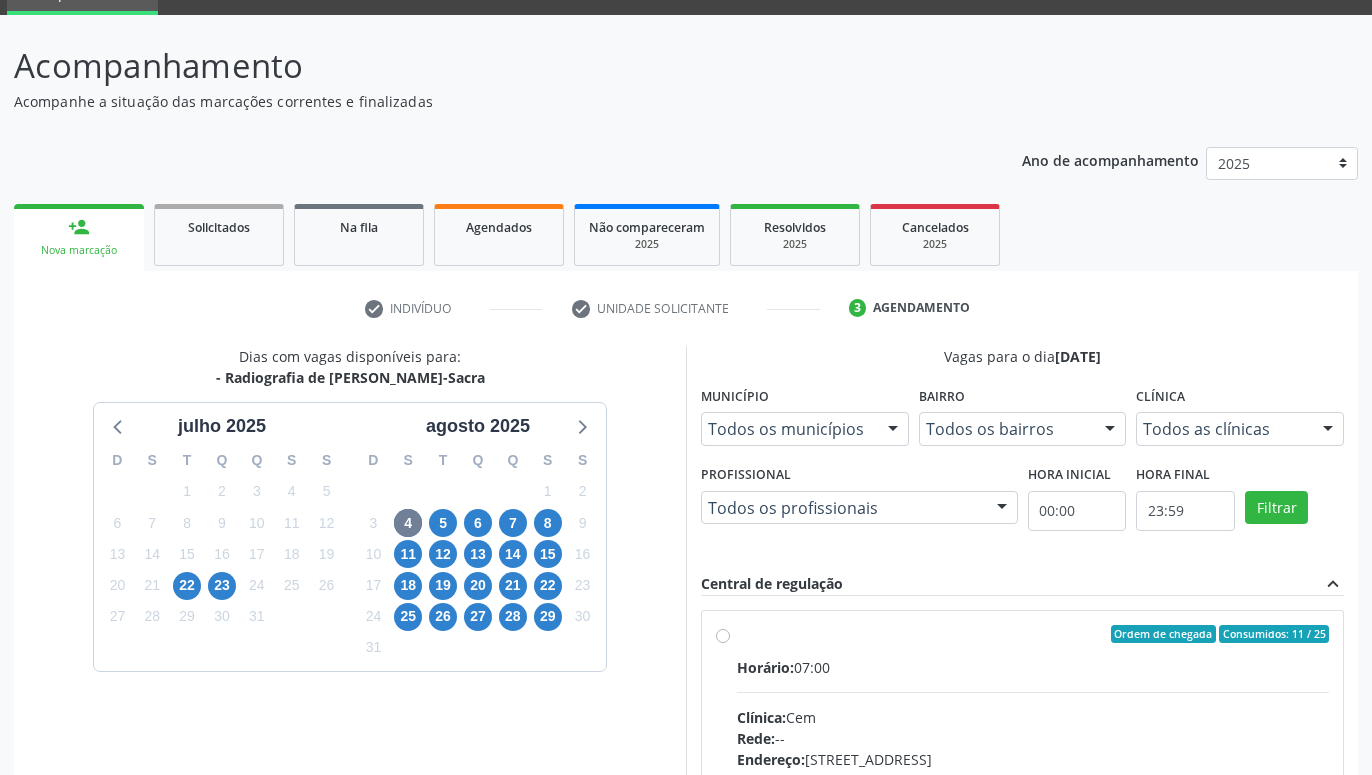 click on "Ordem de chegada
Consumidos: 11 / 25
Horário:   07:00
Clínica:  Cem
Rede:
--
Endereço:   Casa, nº 393, Nossa Senhora da Pen, Serra Talhada - PE
Telefone:   --
Profissional:
Ebenone Antonio da Silva
Informações adicionais sobre o atendimento
Idade de atendimento:
de 0 a 120 anos
Gênero(s) atendido(s):
Masculino e Feminino
Informações adicionais:
--" at bounding box center [1033, 778] 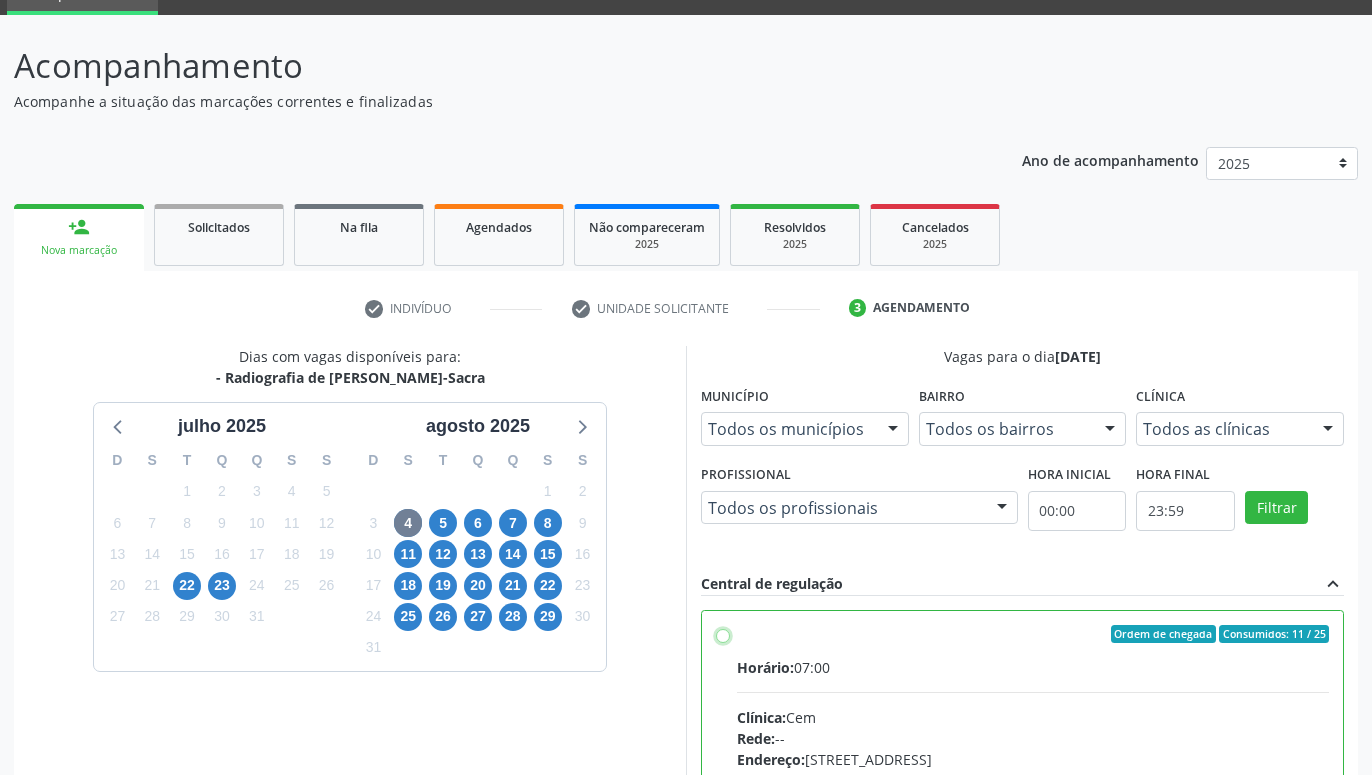 radio on "true" 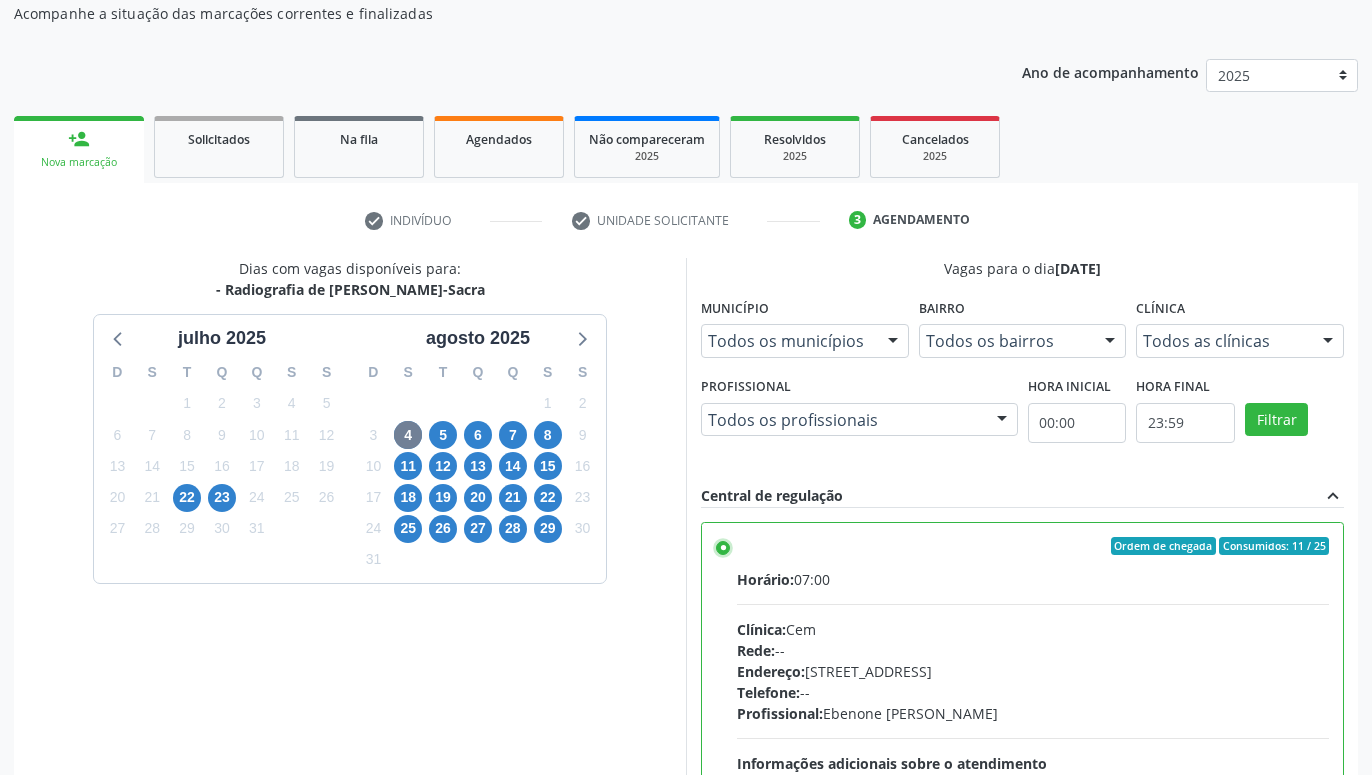 scroll, scrollTop: 420, scrollLeft: 0, axis: vertical 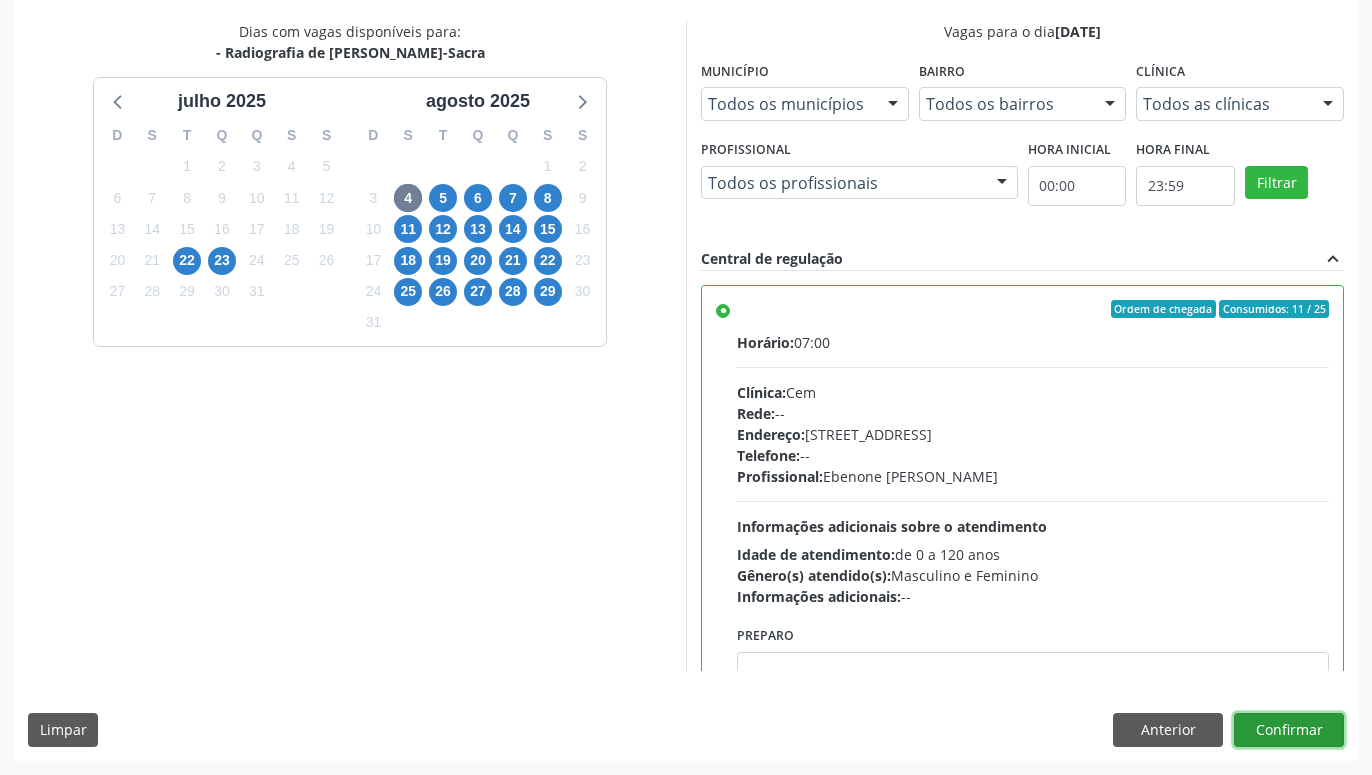 click on "Confirmar" at bounding box center [1289, 730] 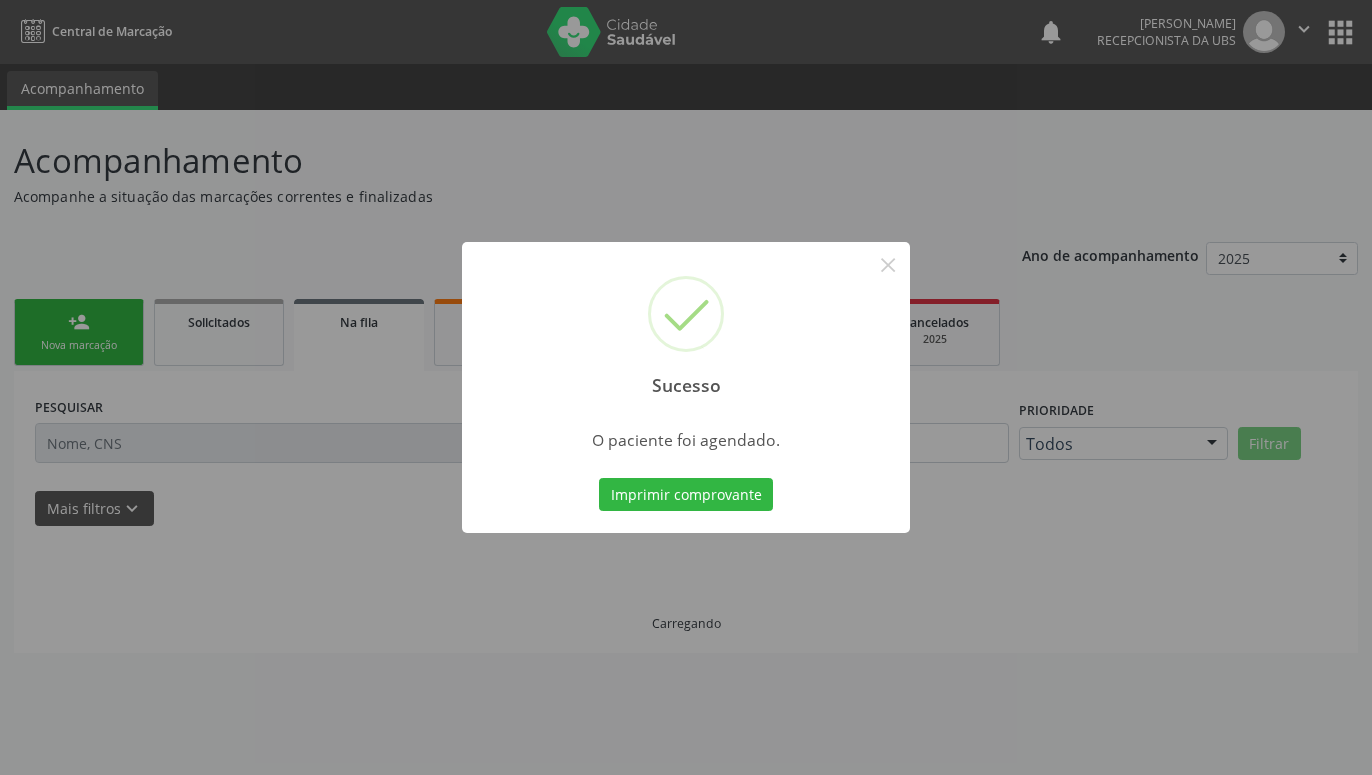 scroll, scrollTop: 0, scrollLeft: 0, axis: both 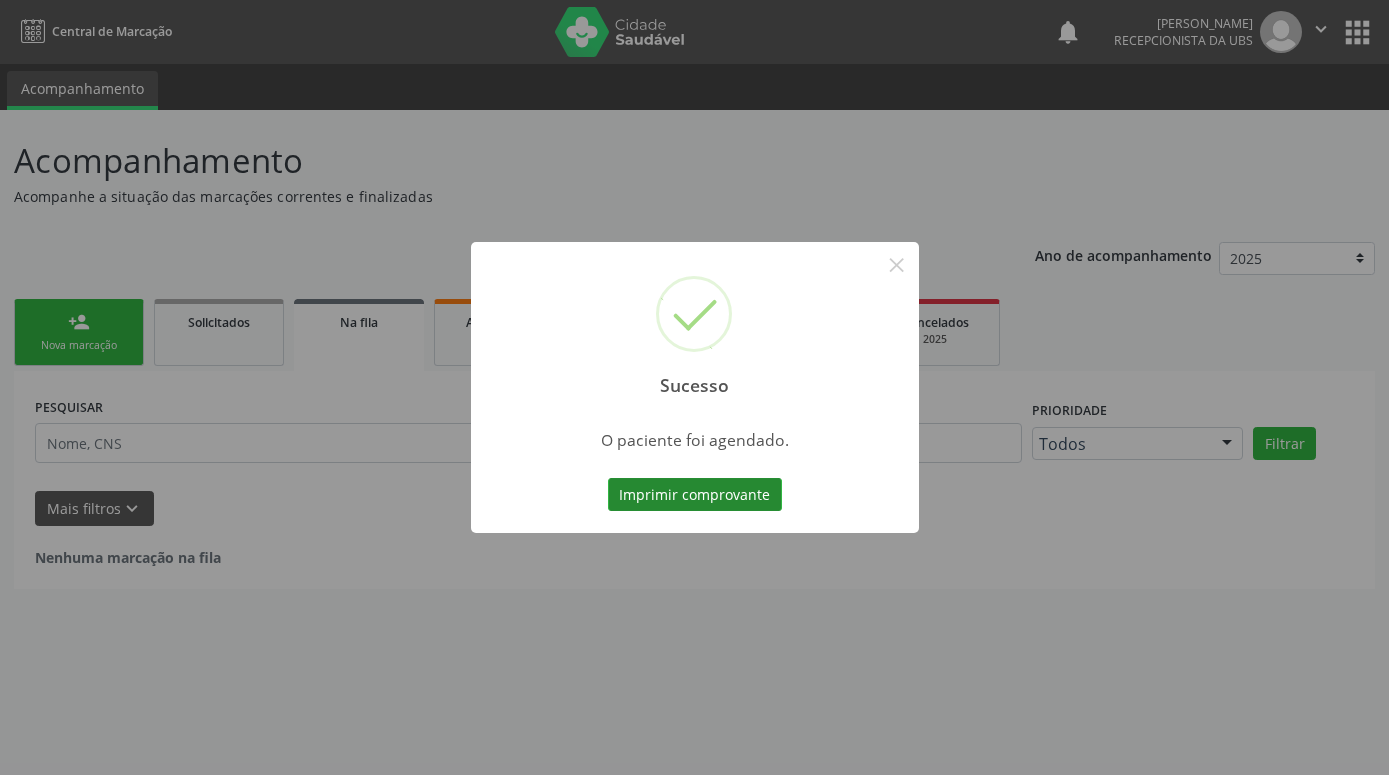 click on "Imprimir comprovante" at bounding box center (695, 495) 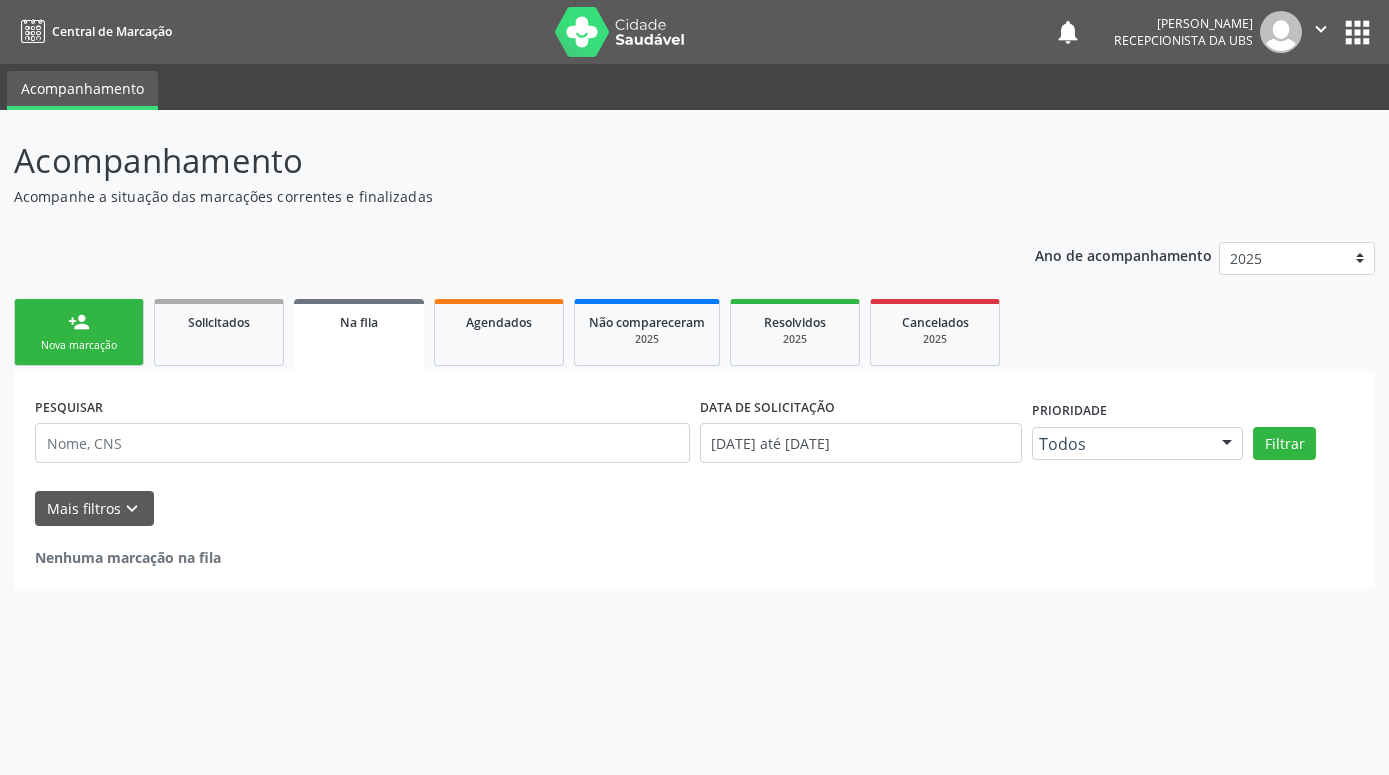 click on "person_add
Nova marcação" at bounding box center (79, 332) 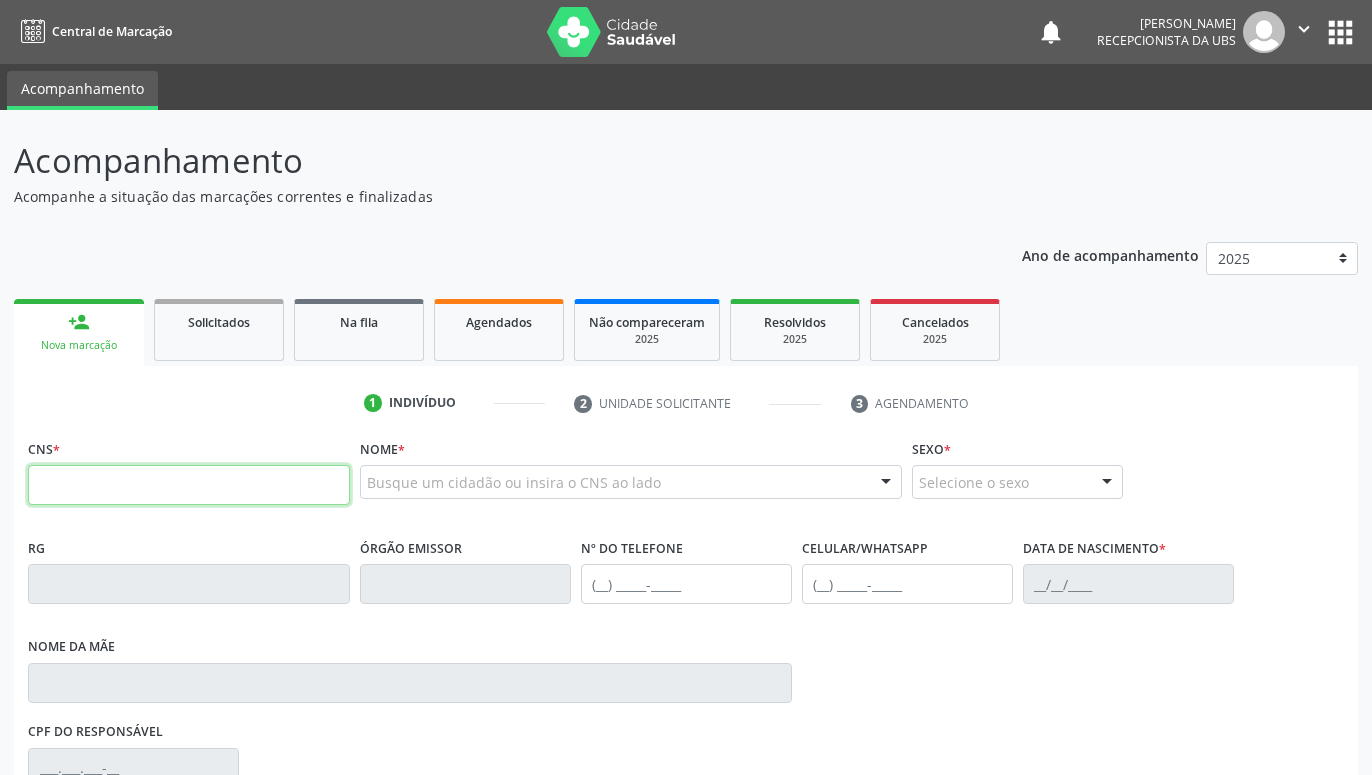 click at bounding box center (189, 485) 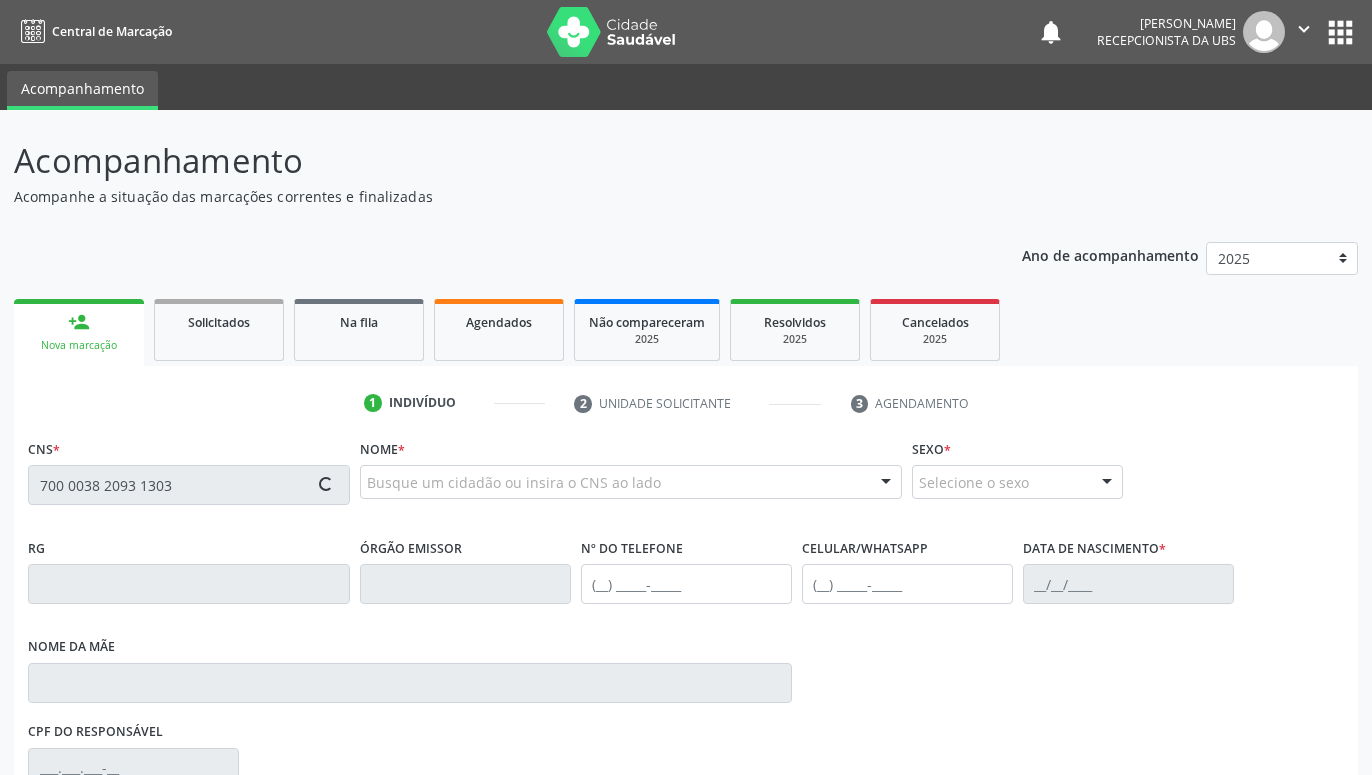 type on "700 0038 2093 1303" 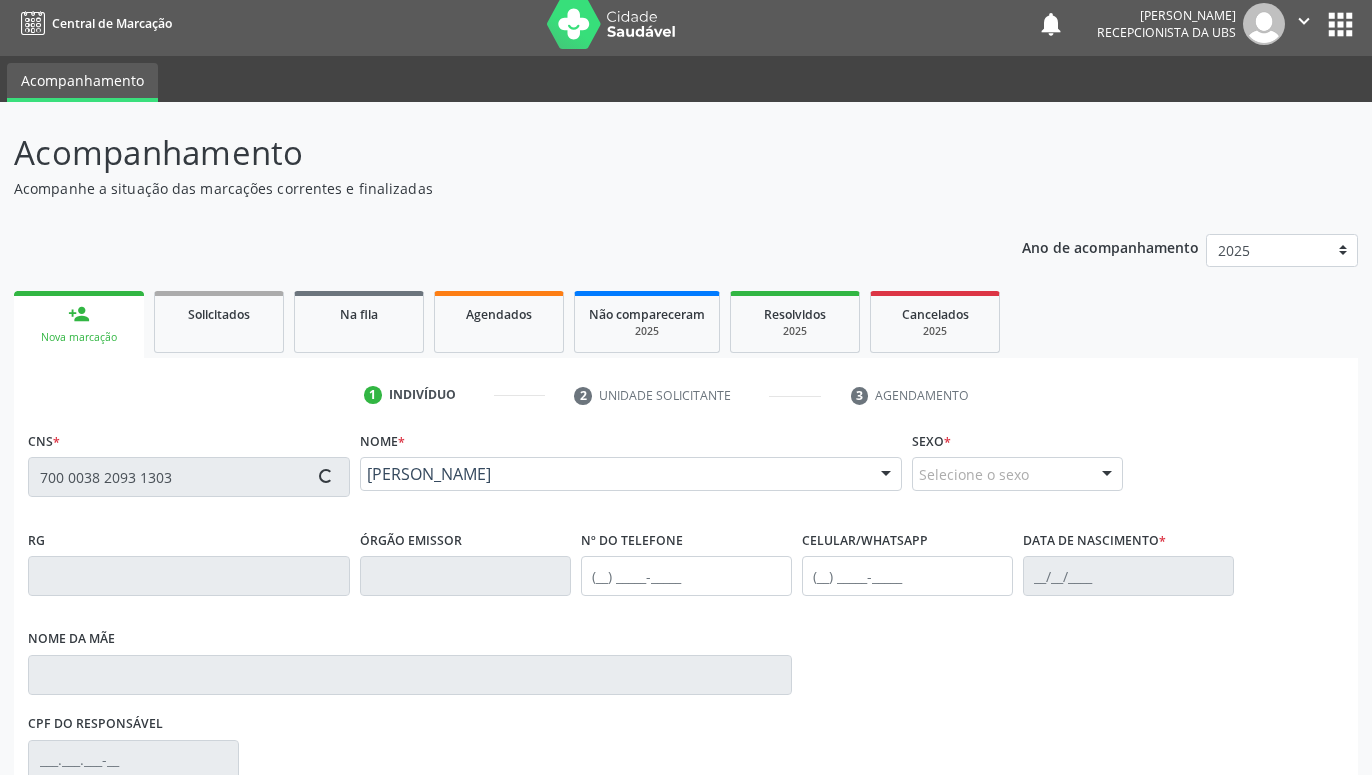scroll, scrollTop: 204, scrollLeft: 0, axis: vertical 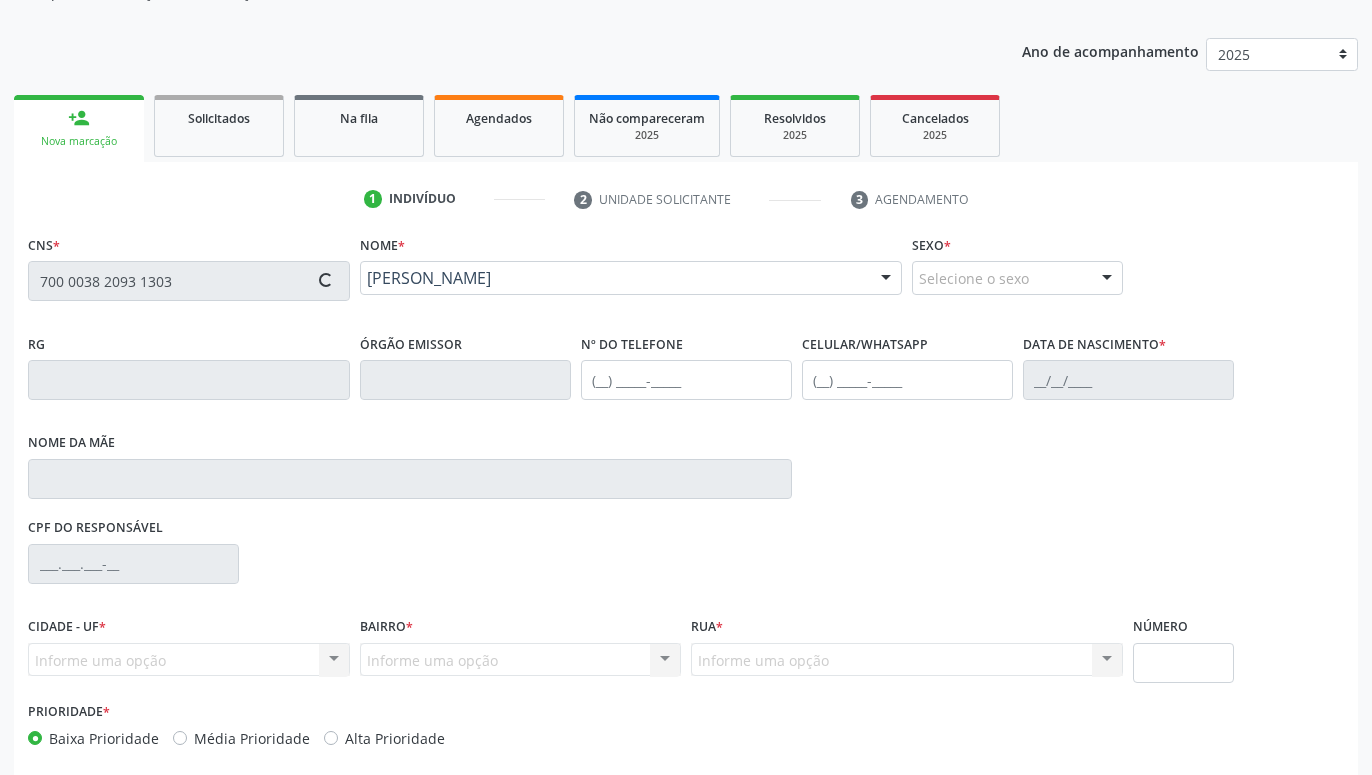 type on "(99) 99999-9999" 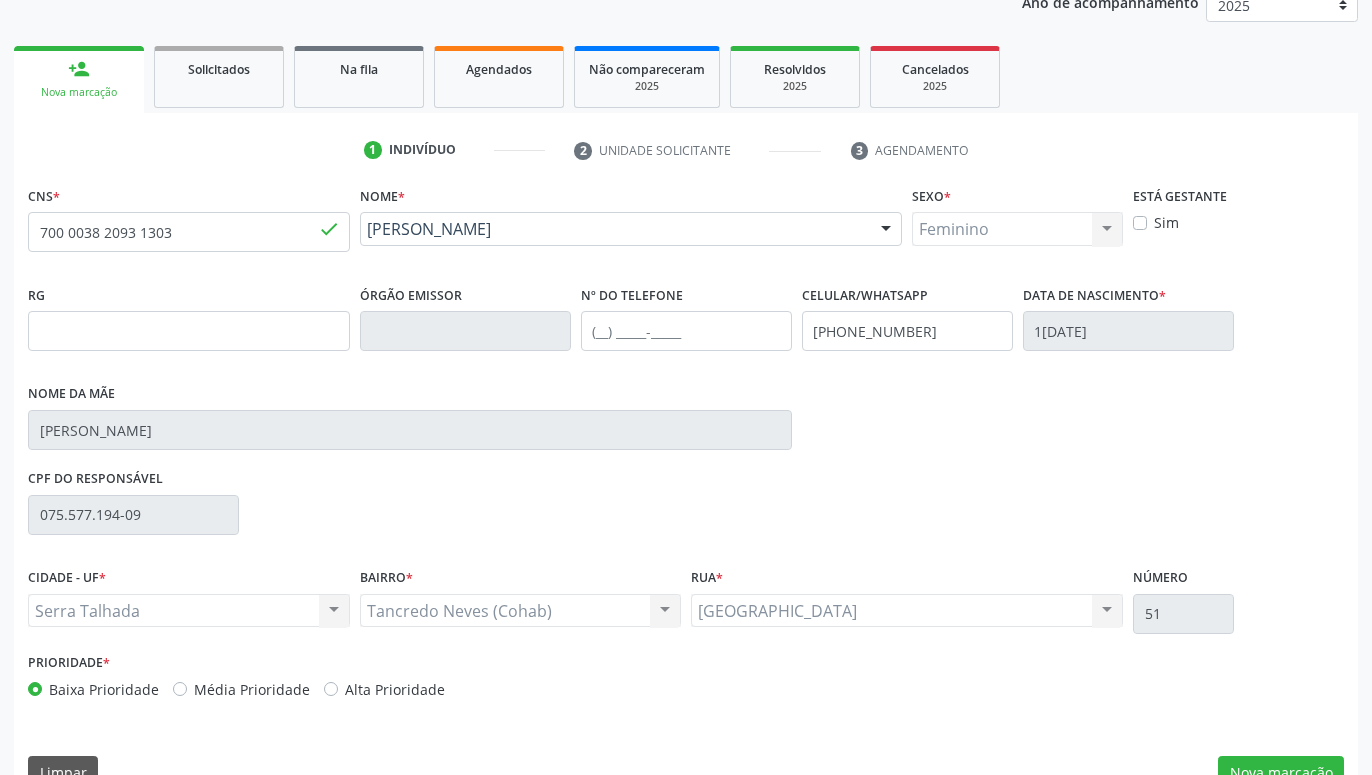 scroll, scrollTop: 295, scrollLeft: 0, axis: vertical 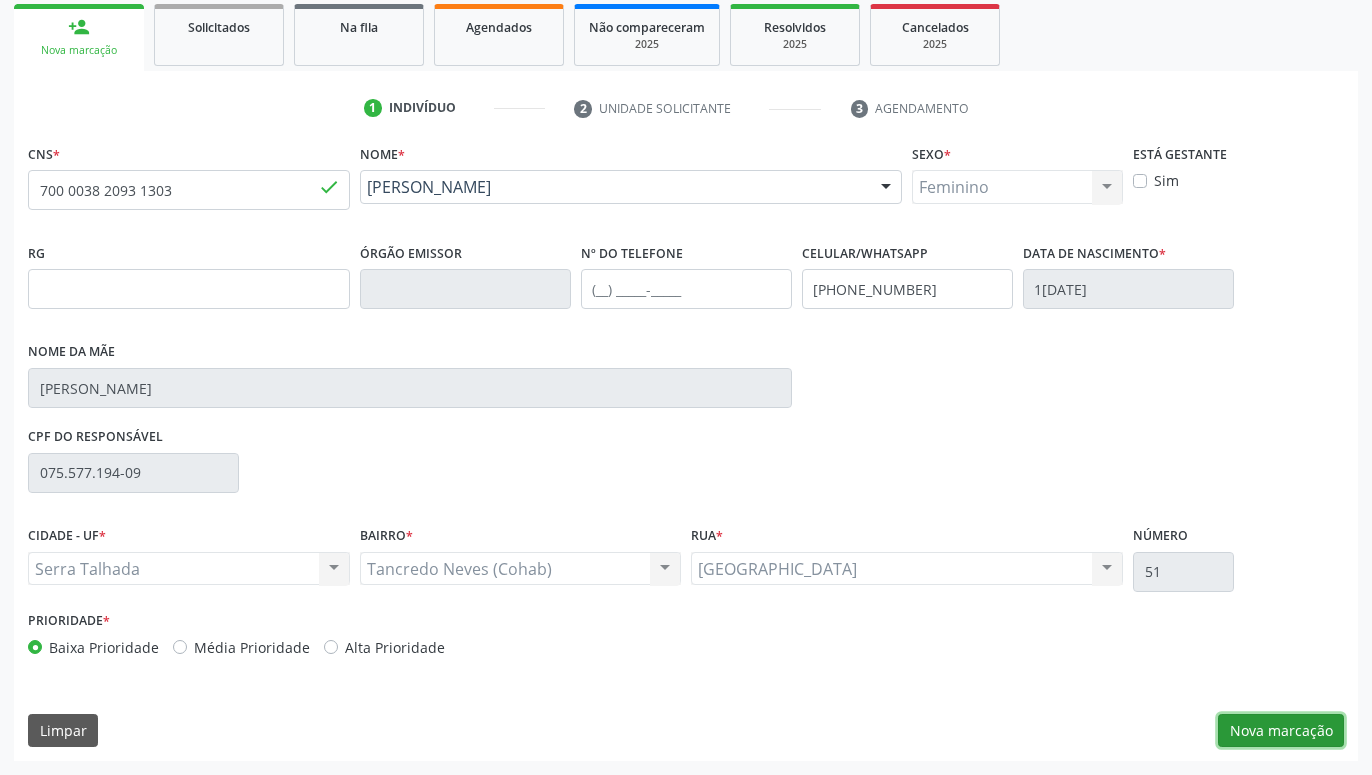 click on "Nova marcação" at bounding box center [1281, 731] 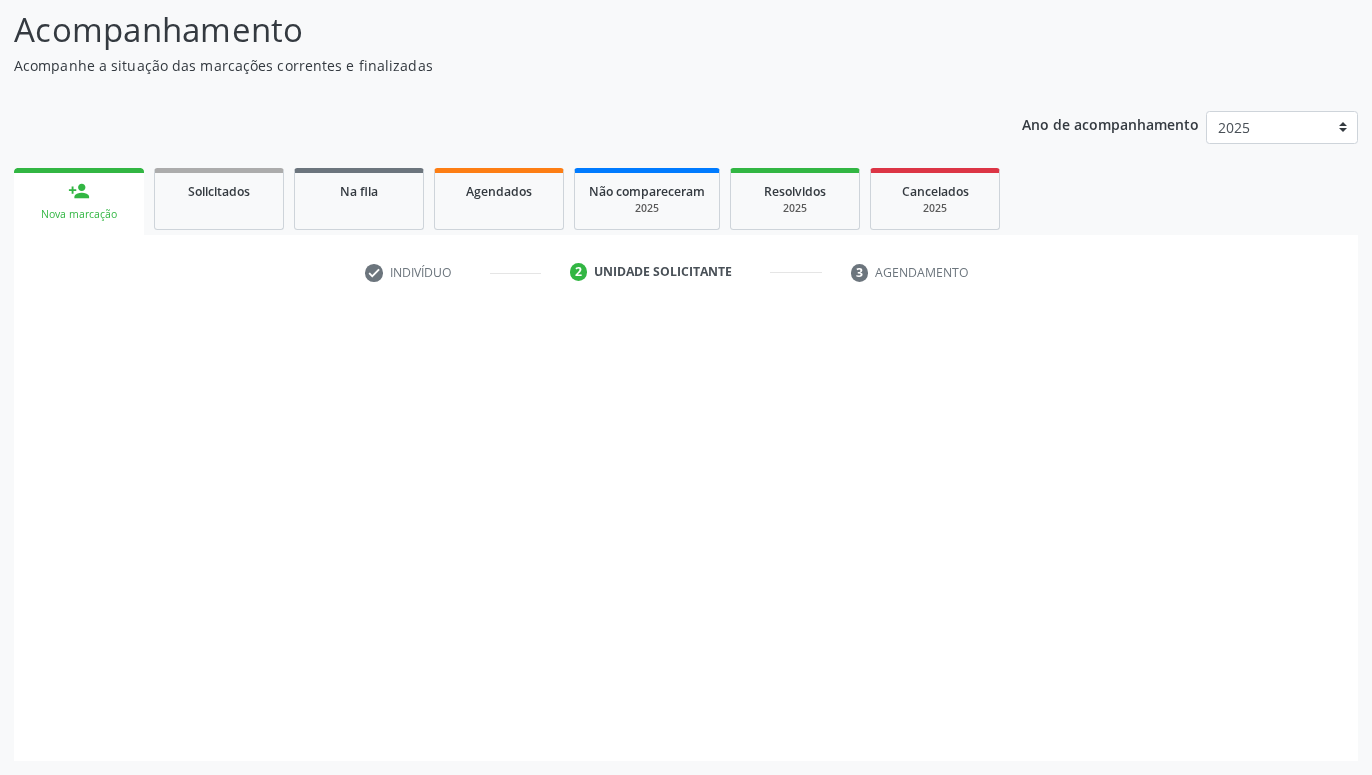 scroll, scrollTop: 131, scrollLeft: 0, axis: vertical 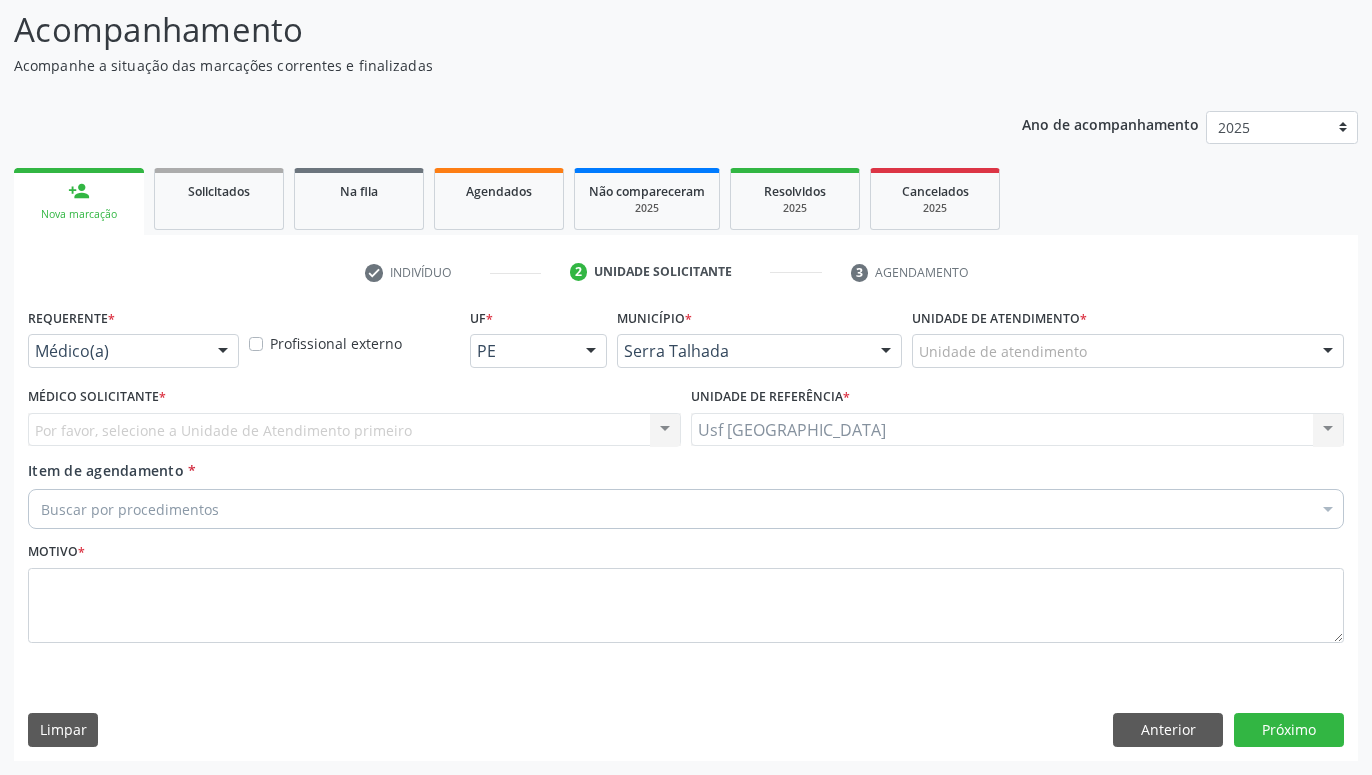 click at bounding box center (223, 352) 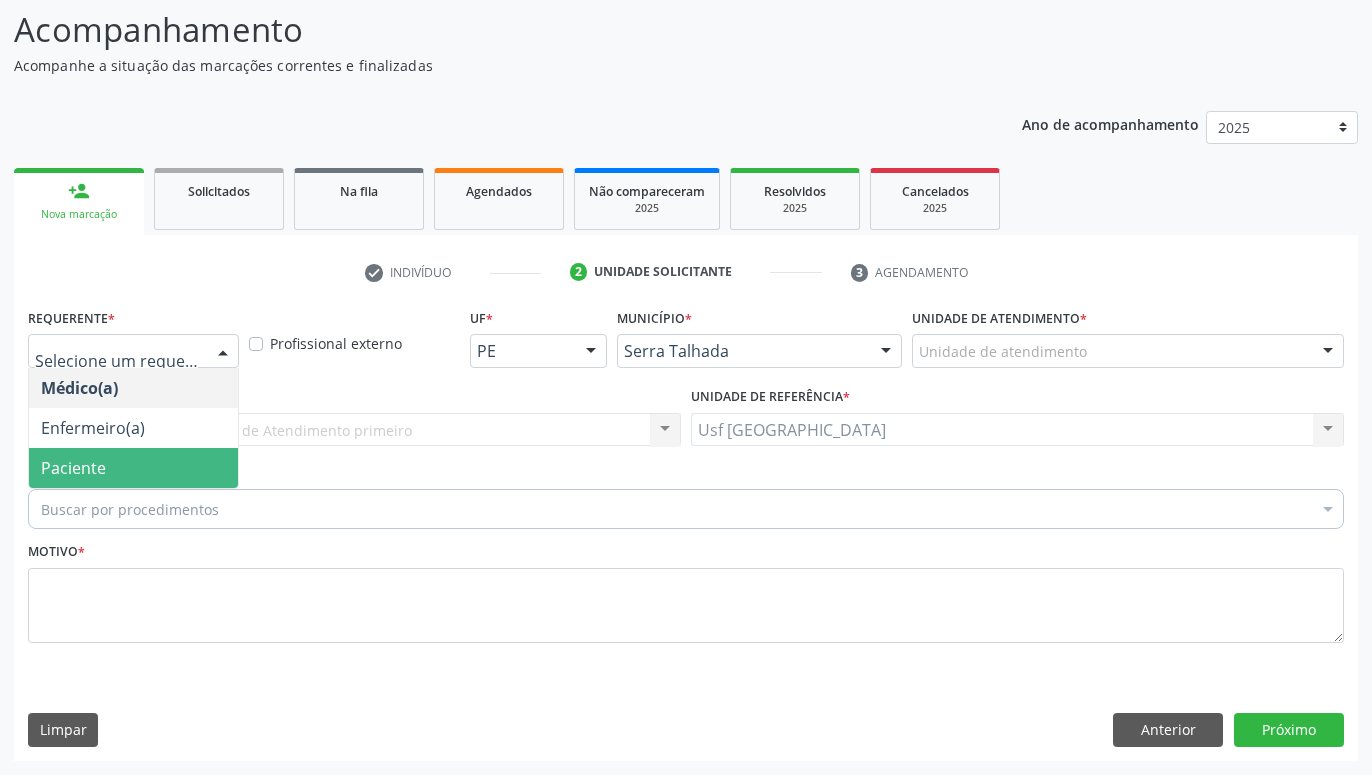 click on "Paciente" at bounding box center (133, 468) 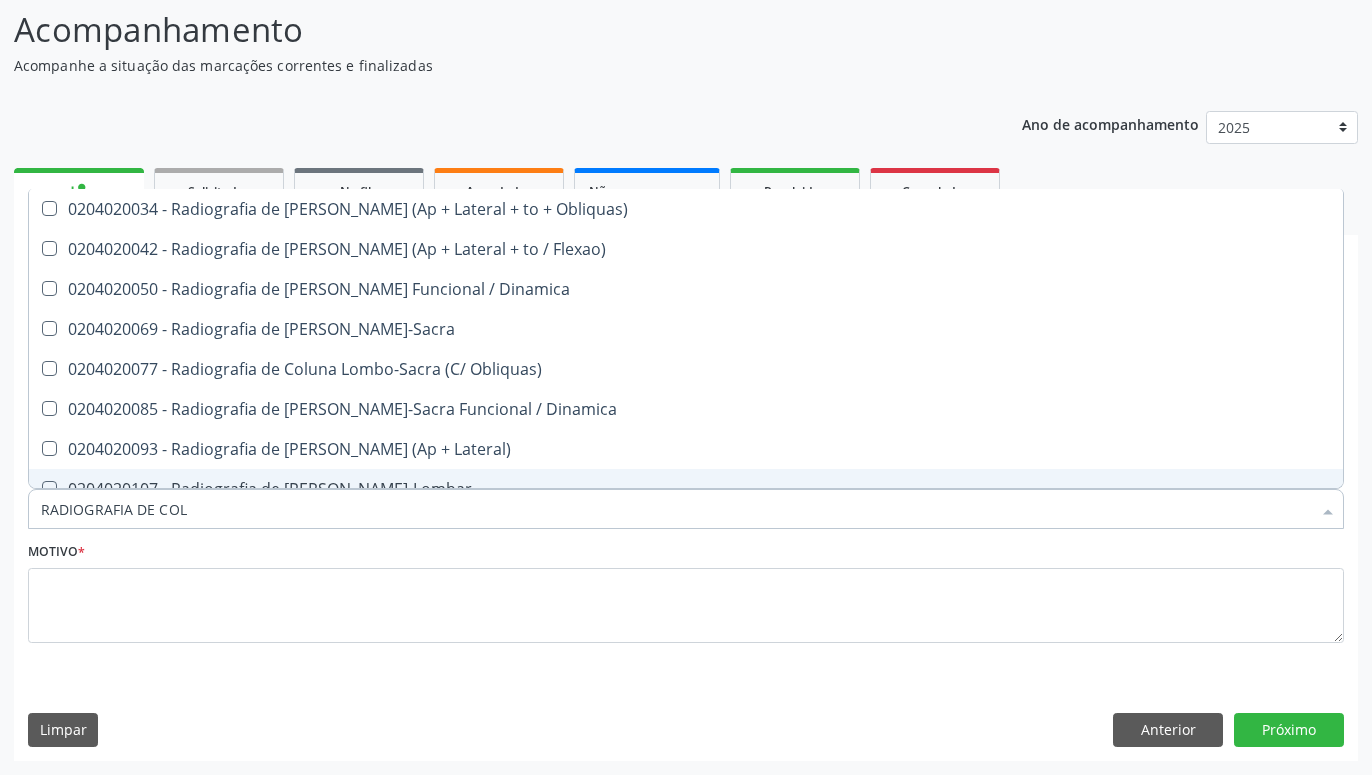 type on "RADIOGRAFIA DE COLU" 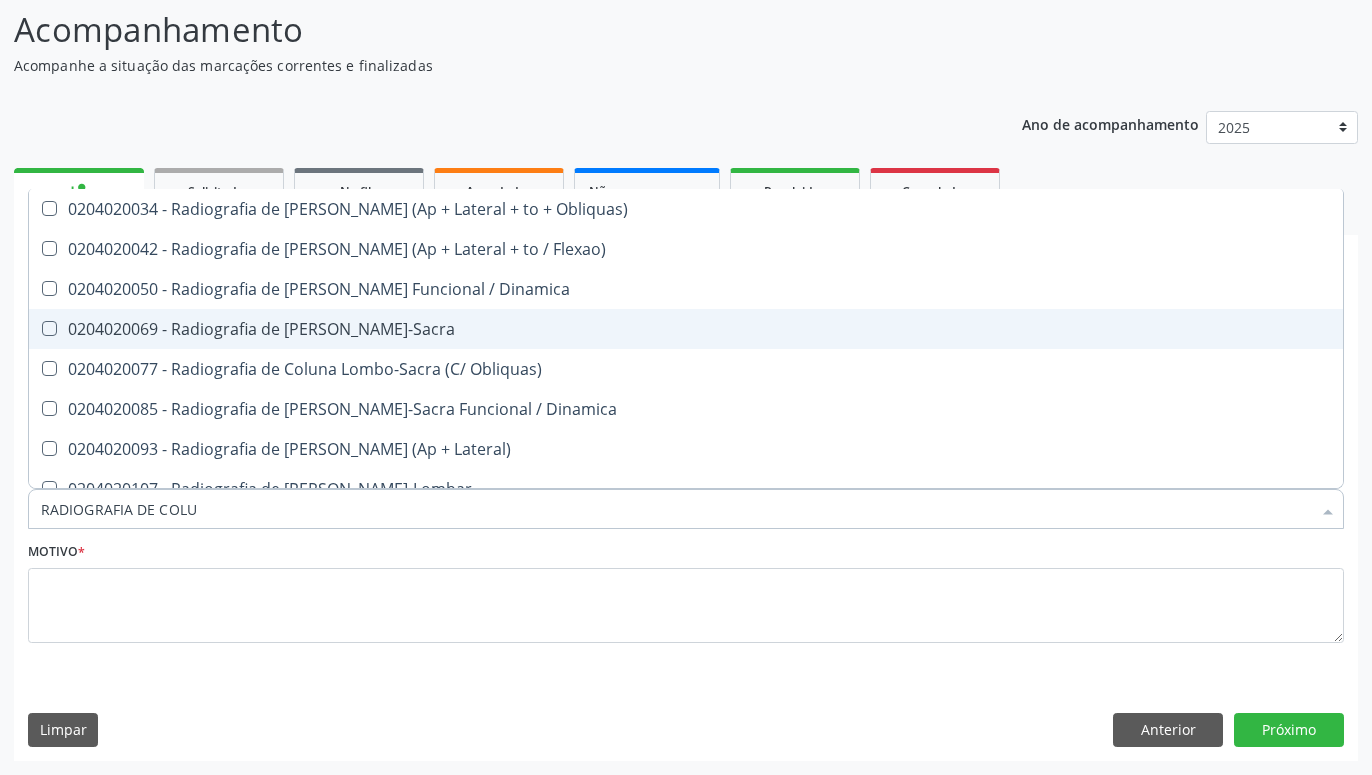 click on "0204020069 - Radiografia de [PERSON_NAME]-Sacra" at bounding box center [686, 329] 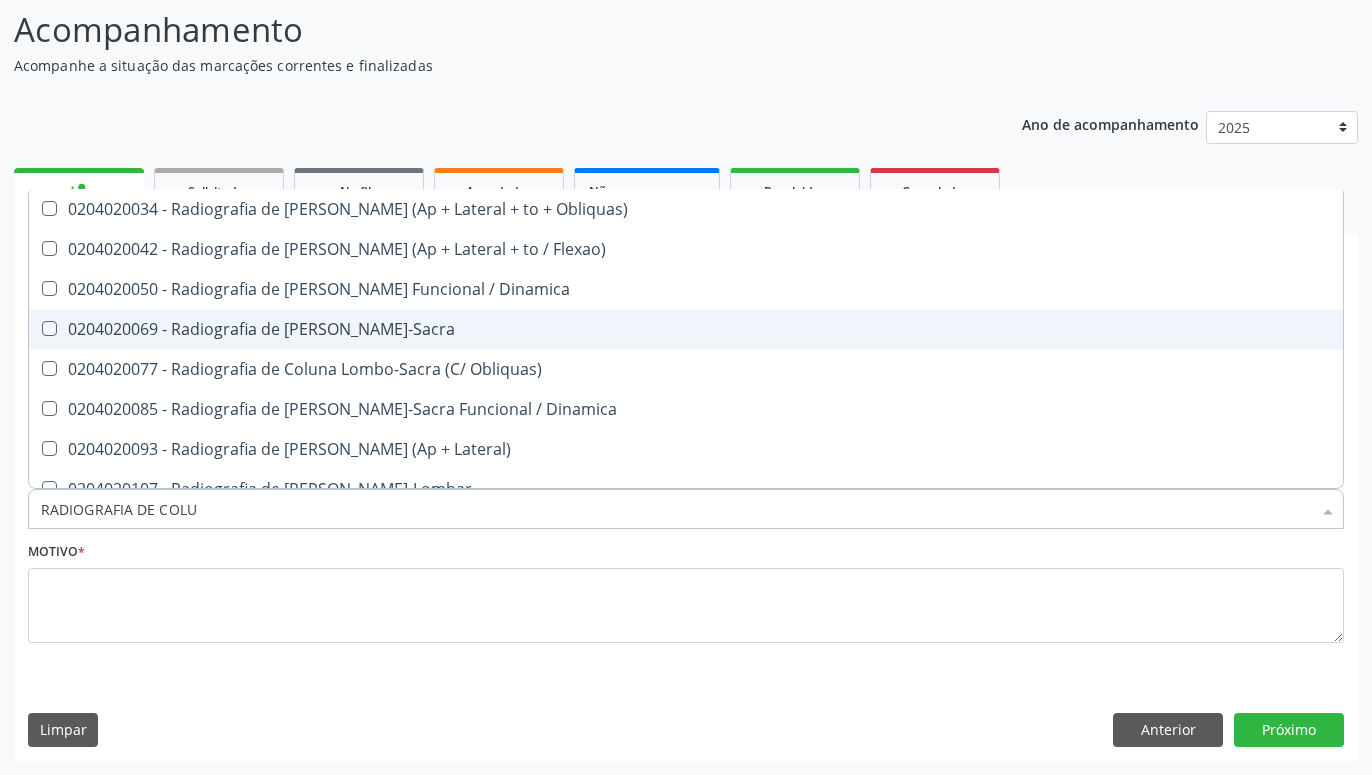 checkbox on "true" 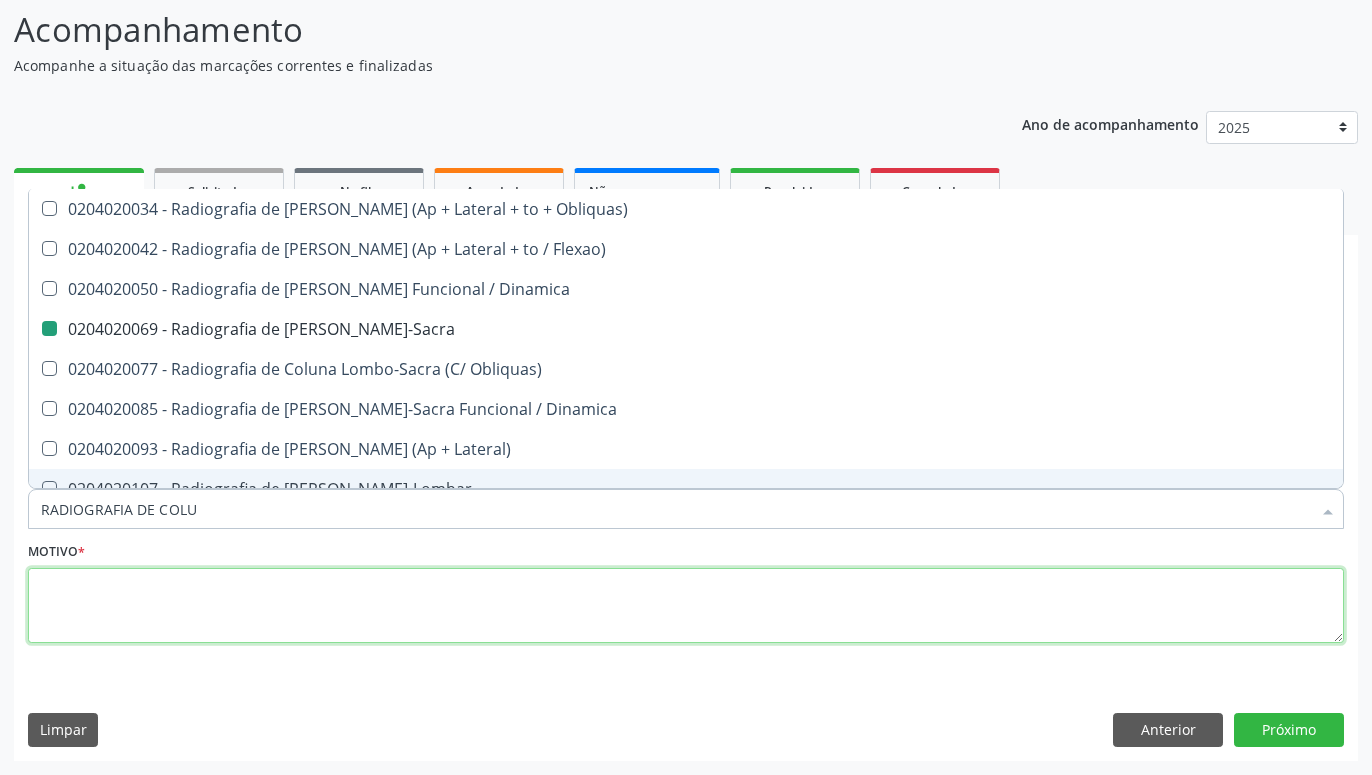 click at bounding box center (686, 606) 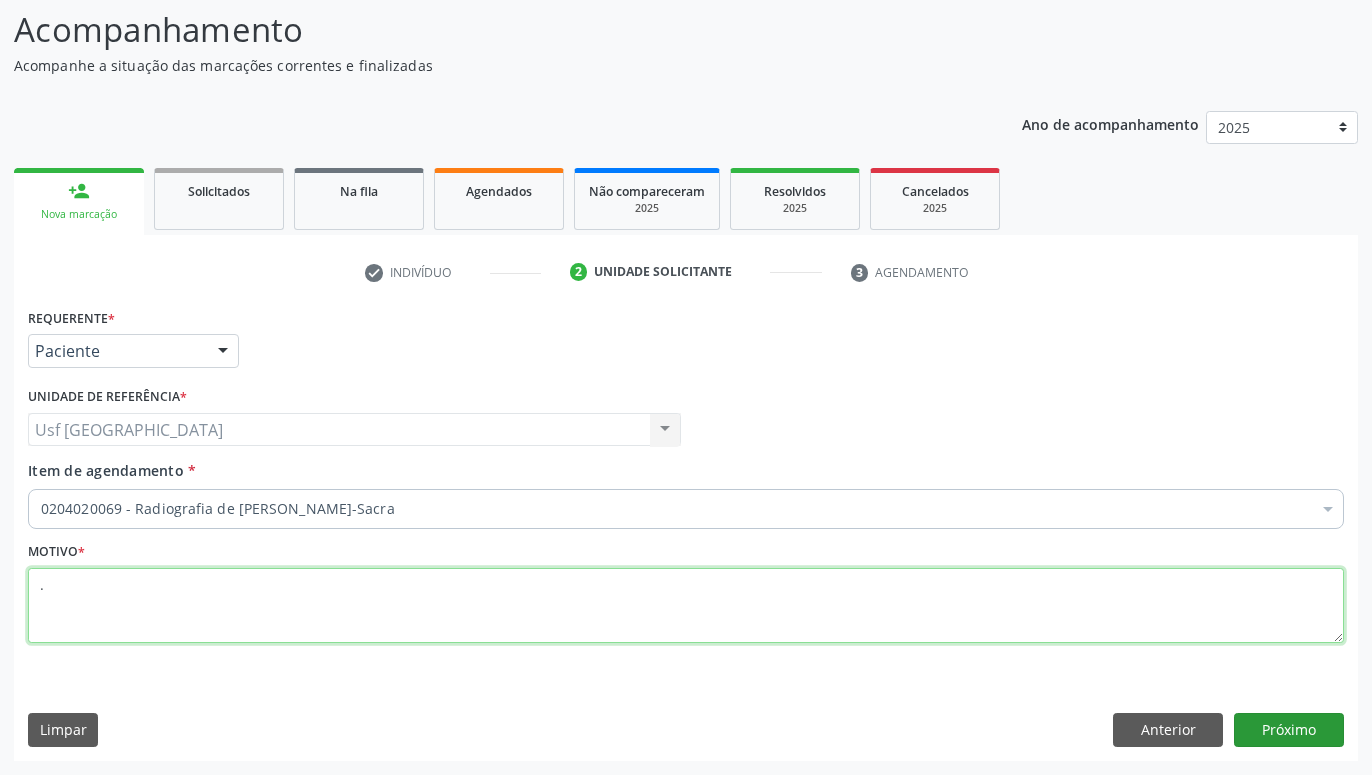 type on "." 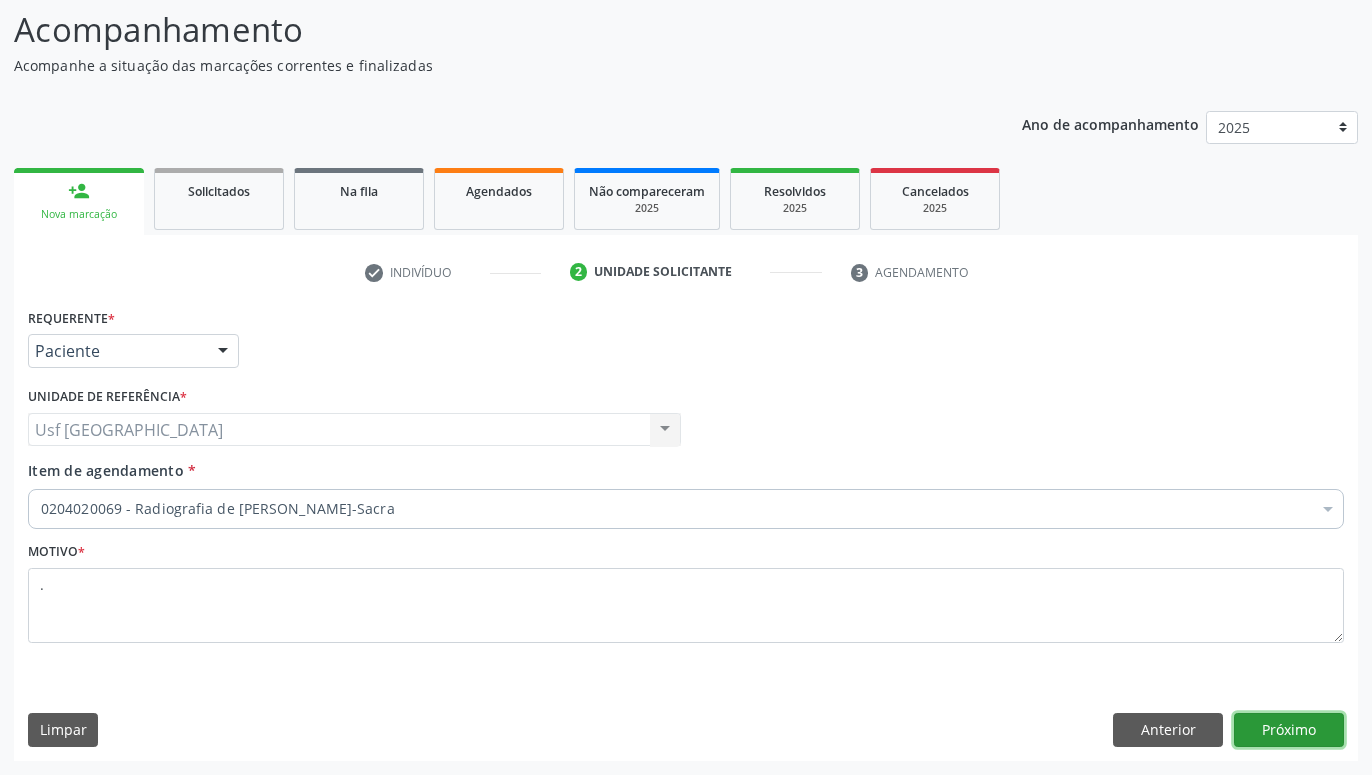 drag, startPoint x: 1307, startPoint y: 732, endPoint x: 1281, endPoint y: 723, distance: 27.513634 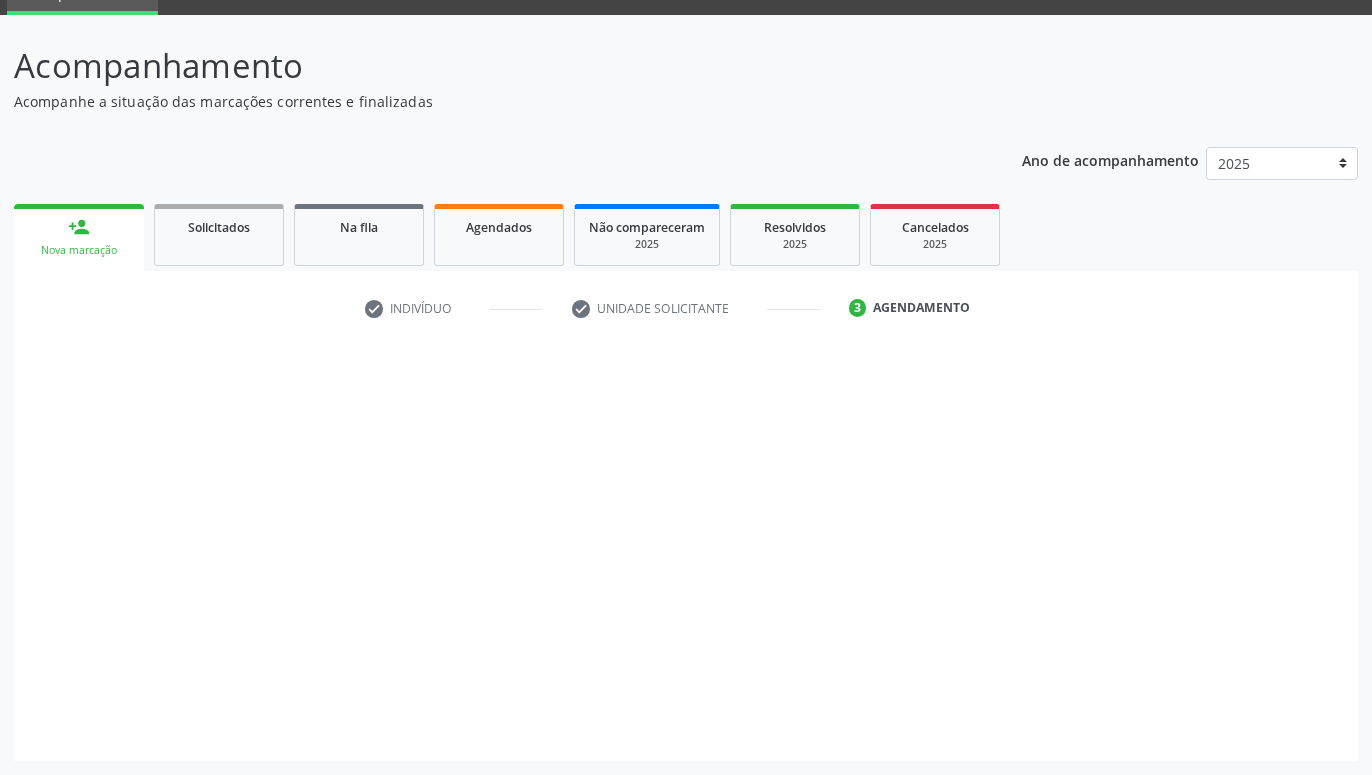scroll, scrollTop: 95, scrollLeft: 0, axis: vertical 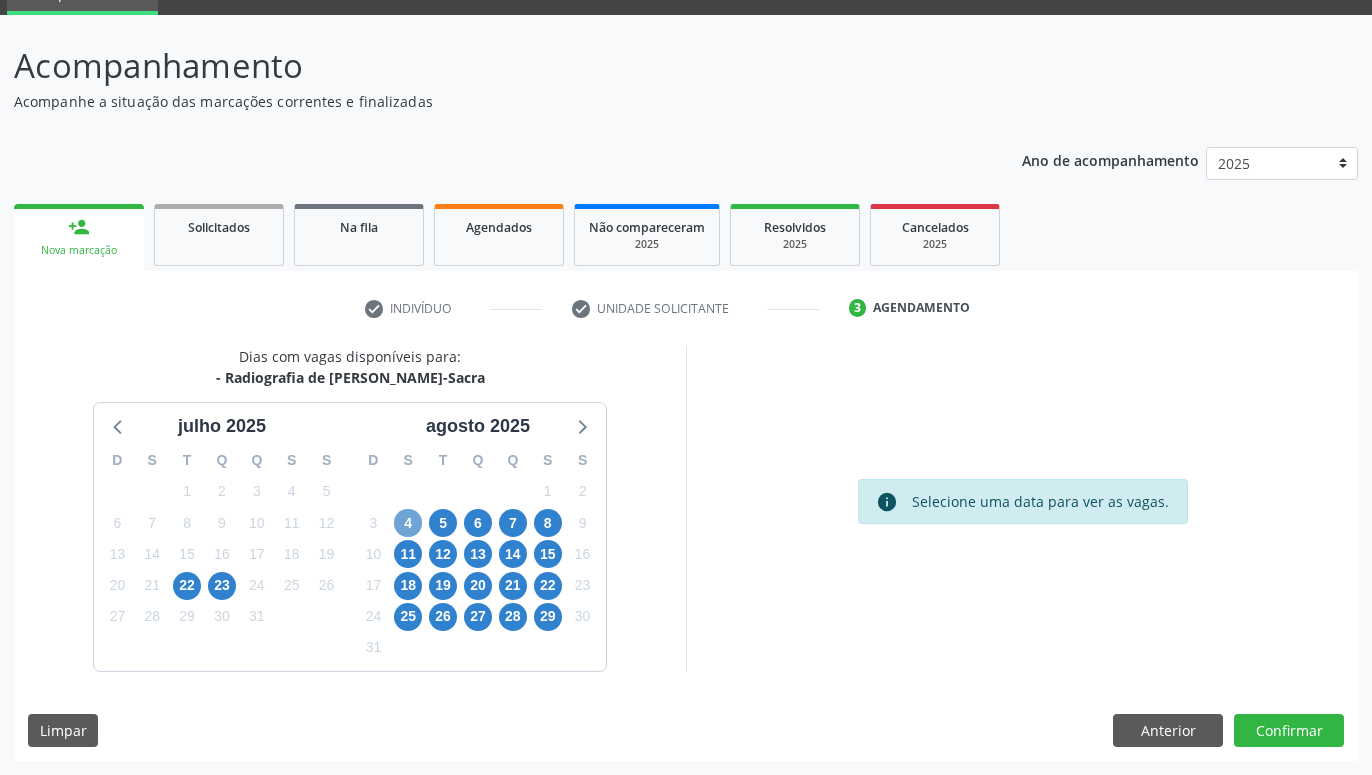 click on "4" at bounding box center [408, 523] 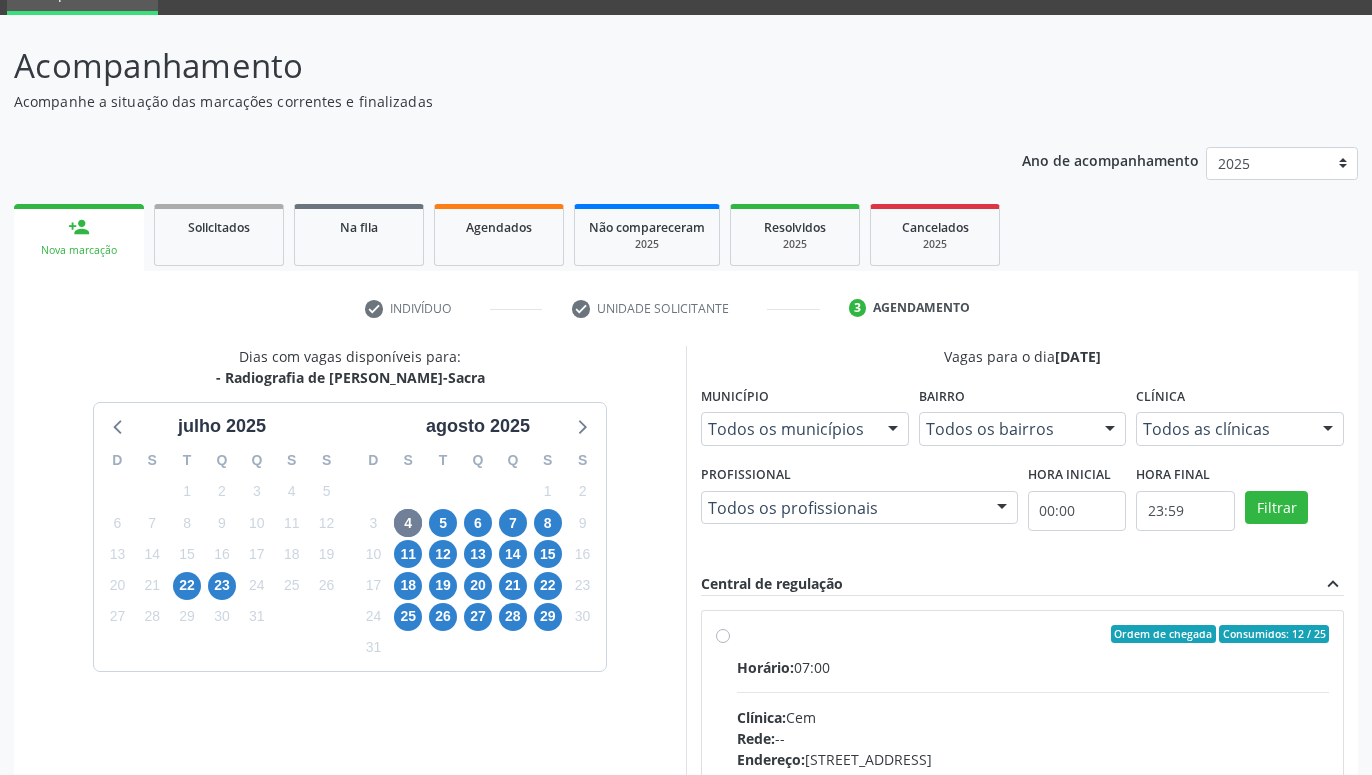 click on "Ordem de chegada
Consumidos: 12 / 25
Horário:   07:00
Clínica:  Cem
Rede:
--
Endereço:   Casa, nº 393, Nossa Senhora da Pen, Serra Talhada - PE
Telefone:   --
Profissional:
Ebenone Antonio da Silva
Informações adicionais sobre o atendimento
Idade de atendimento:
de 0 a 120 anos
Gênero(s) atendido(s):
Masculino e Feminino
Informações adicionais:
--" at bounding box center (1033, 778) 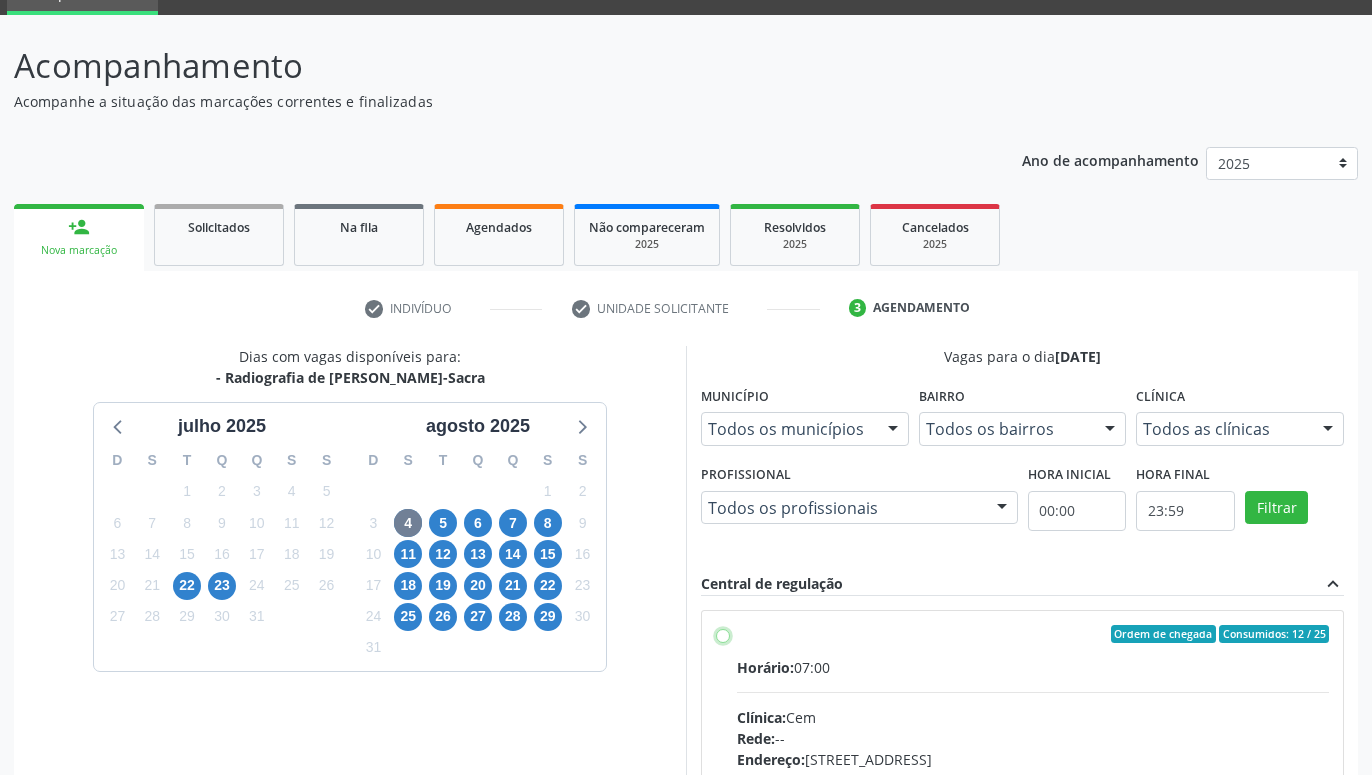 click on "Ordem de chegada
Consumidos: 12 / 25
Horário:   07:00
Clínica:  Cem
Rede:
--
Endereço:   Casa, nº 393, Nossa Senhora da Pen, Serra Talhada - PE
Telefone:   --
Profissional:
Ebenone Antonio da Silva
Informações adicionais sobre o atendimento
Idade de atendimento:
de 0 a 120 anos
Gênero(s) atendido(s):
Masculino e Feminino
Informações adicionais:
--" at bounding box center [723, 634] 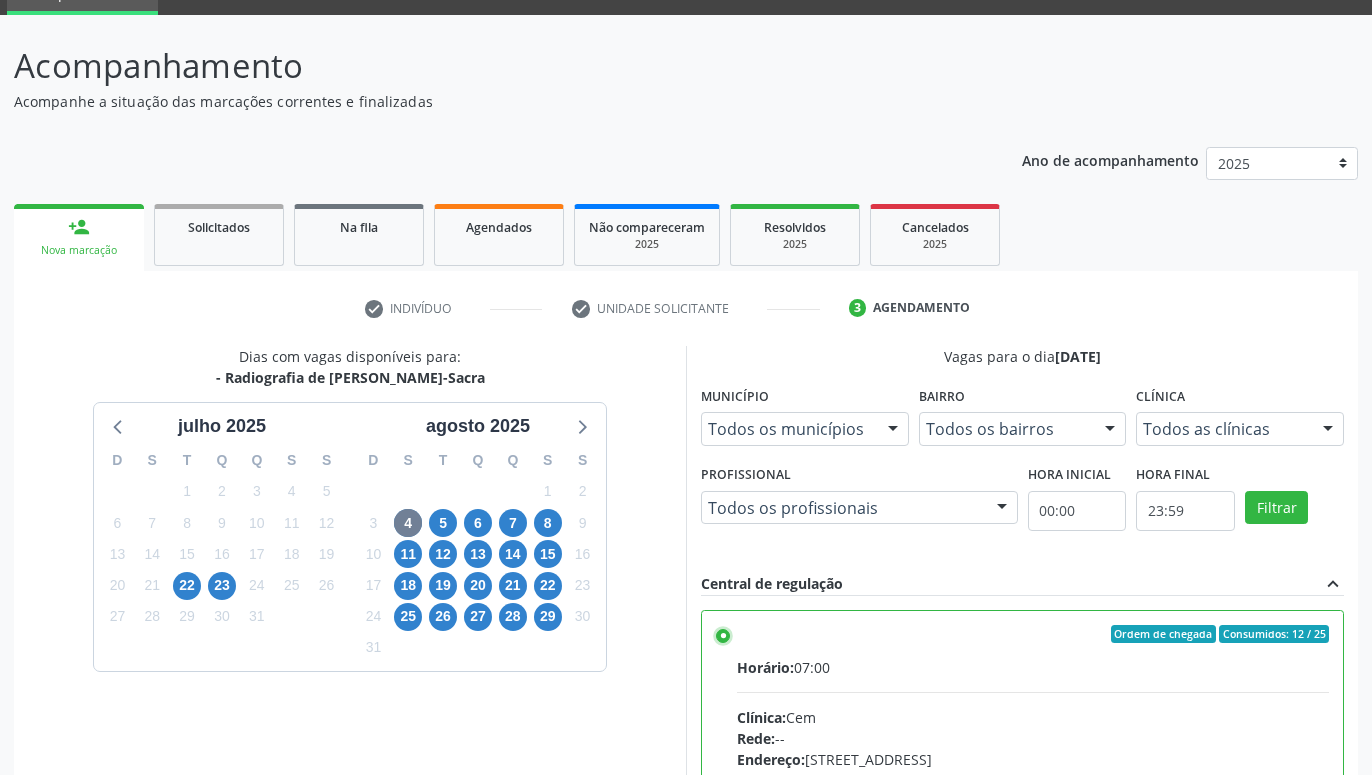 scroll, scrollTop: 420, scrollLeft: 0, axis: vertical 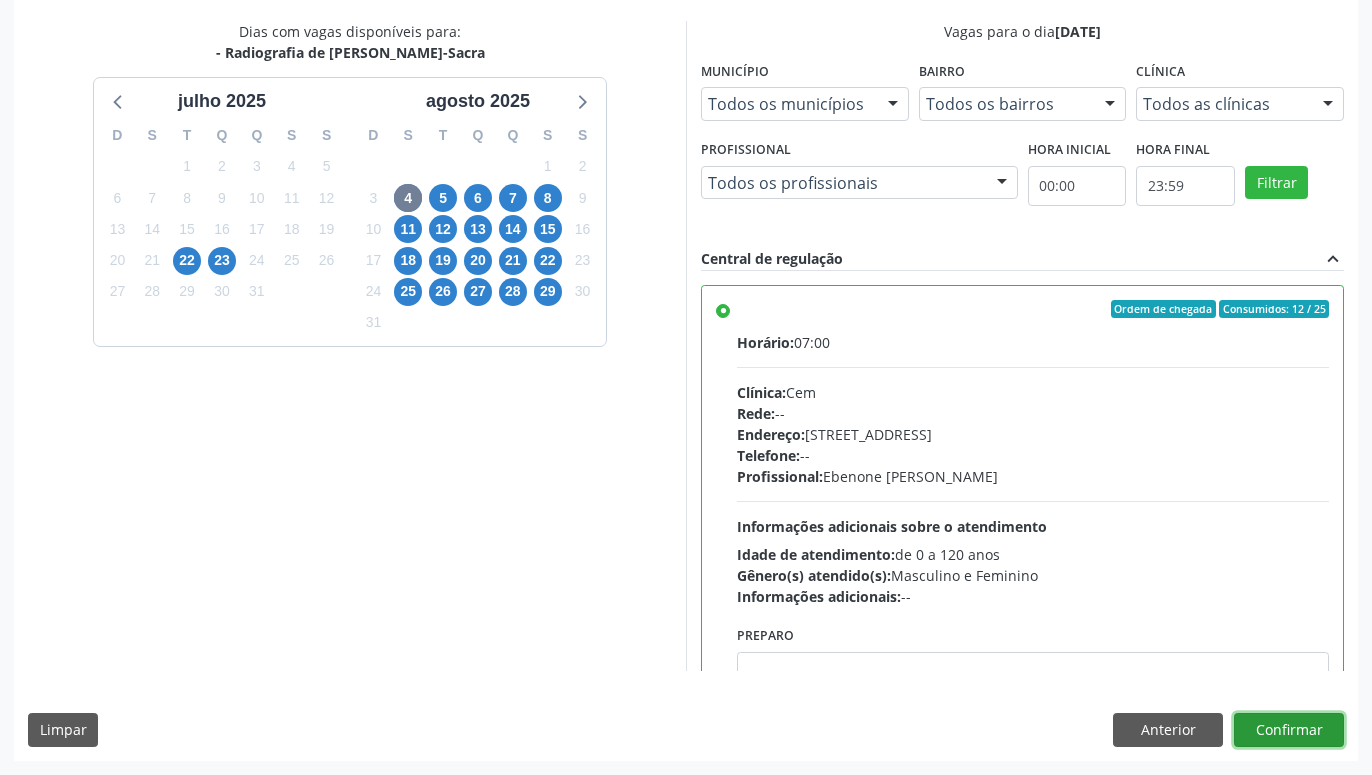 click on "Confirmar" at bounding box center (1289, 730) 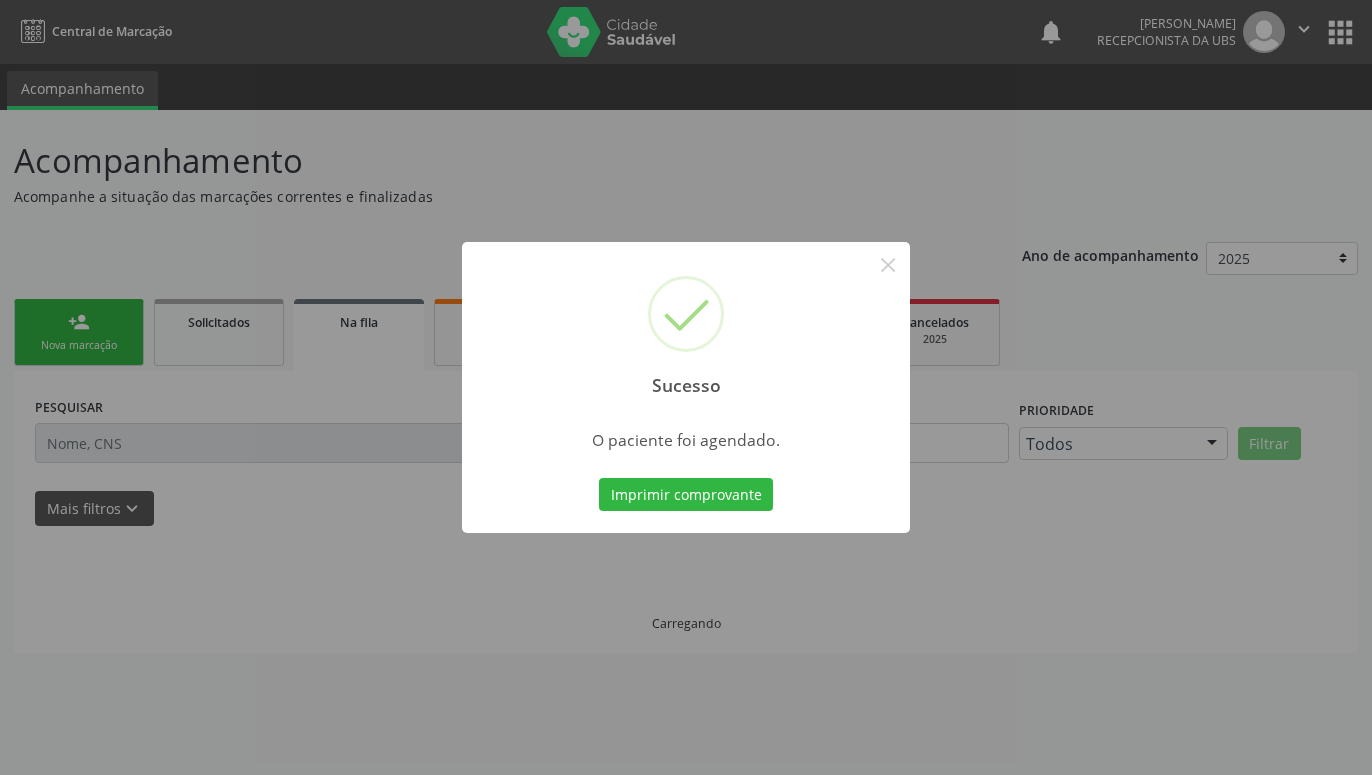 scroll, scrollTop: 0, scrollLeft: 0, axis: both 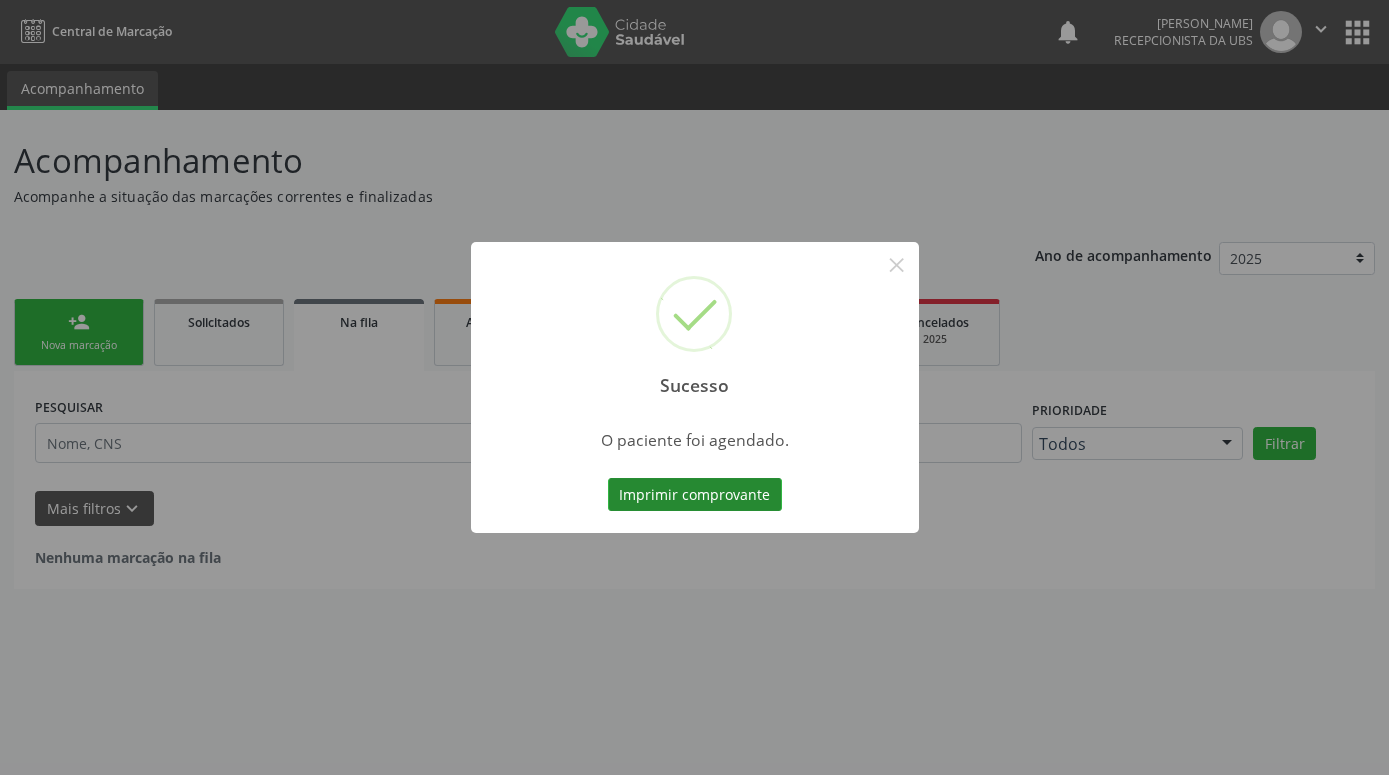 click on "Imprimir comprovante" at bounding box center (695, 495) 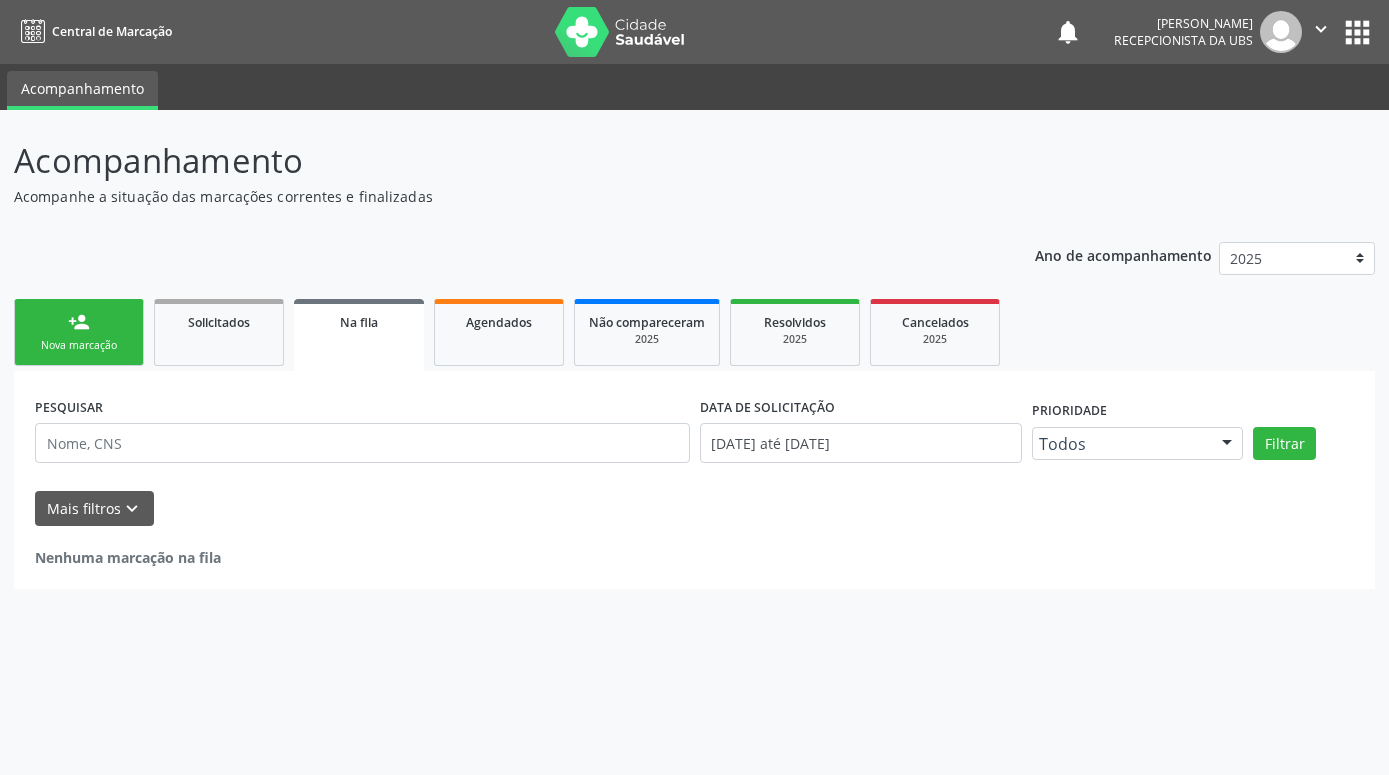 click on "person_add
Nova marcação" at bounding box center [79, 332] 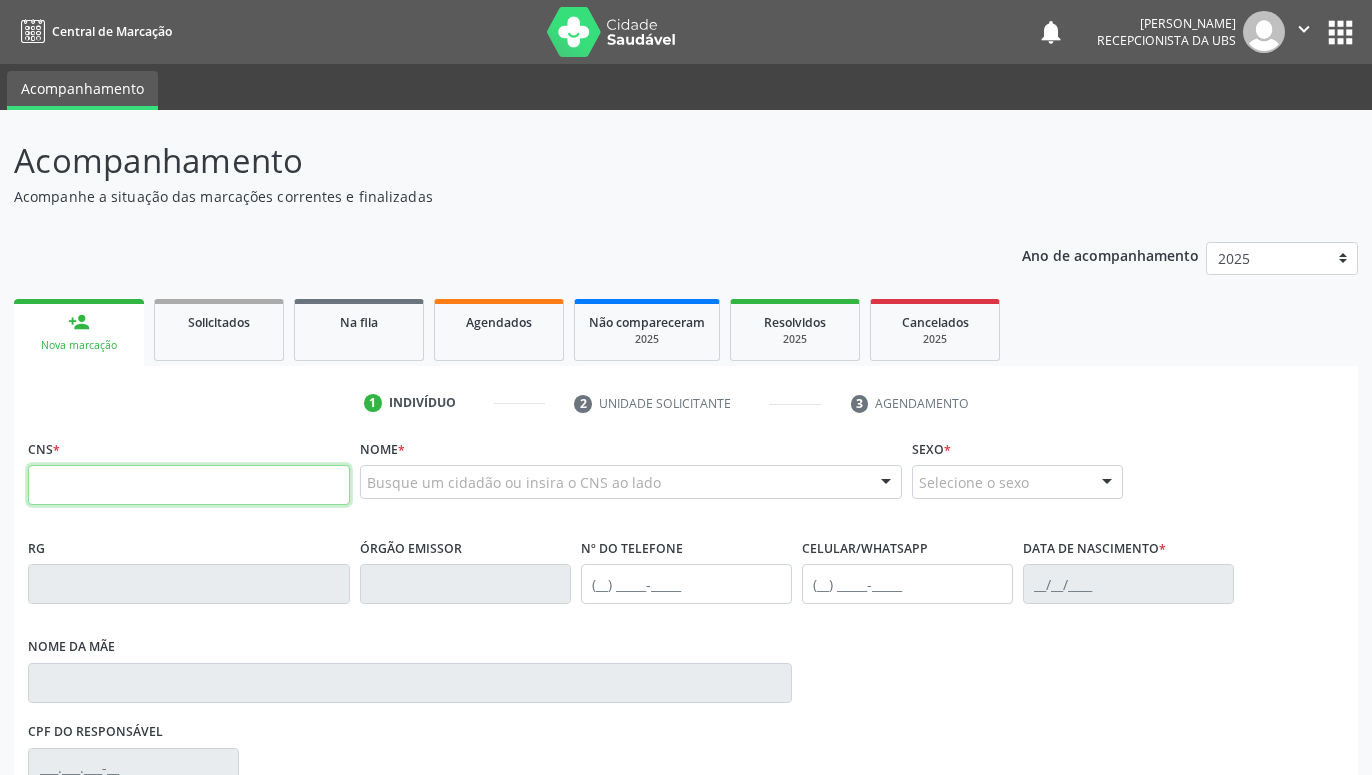drag, startPoint x: 147, startPoint y: 474, endPoint x: 139, endPoint y: 463, distance: 13.601471 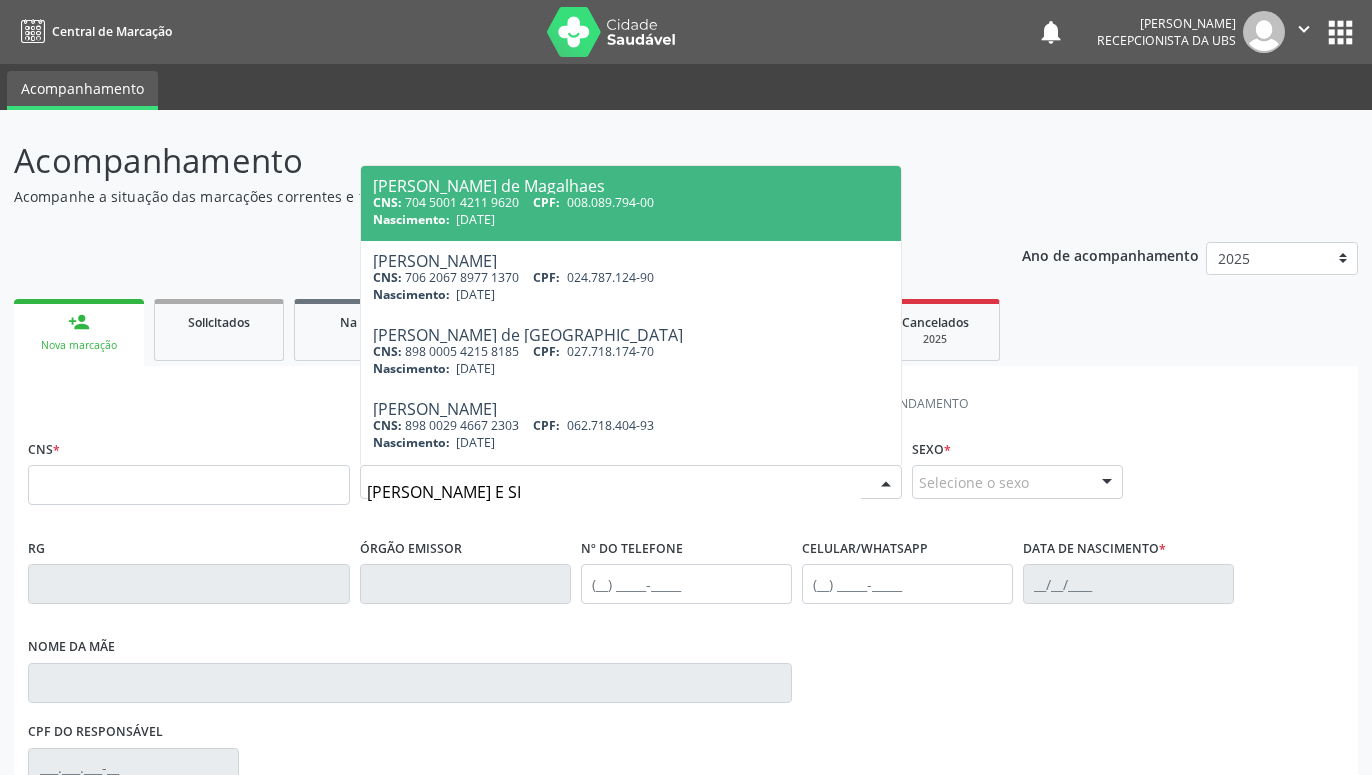 type on "CIRLENE FERREIRA E SIL" 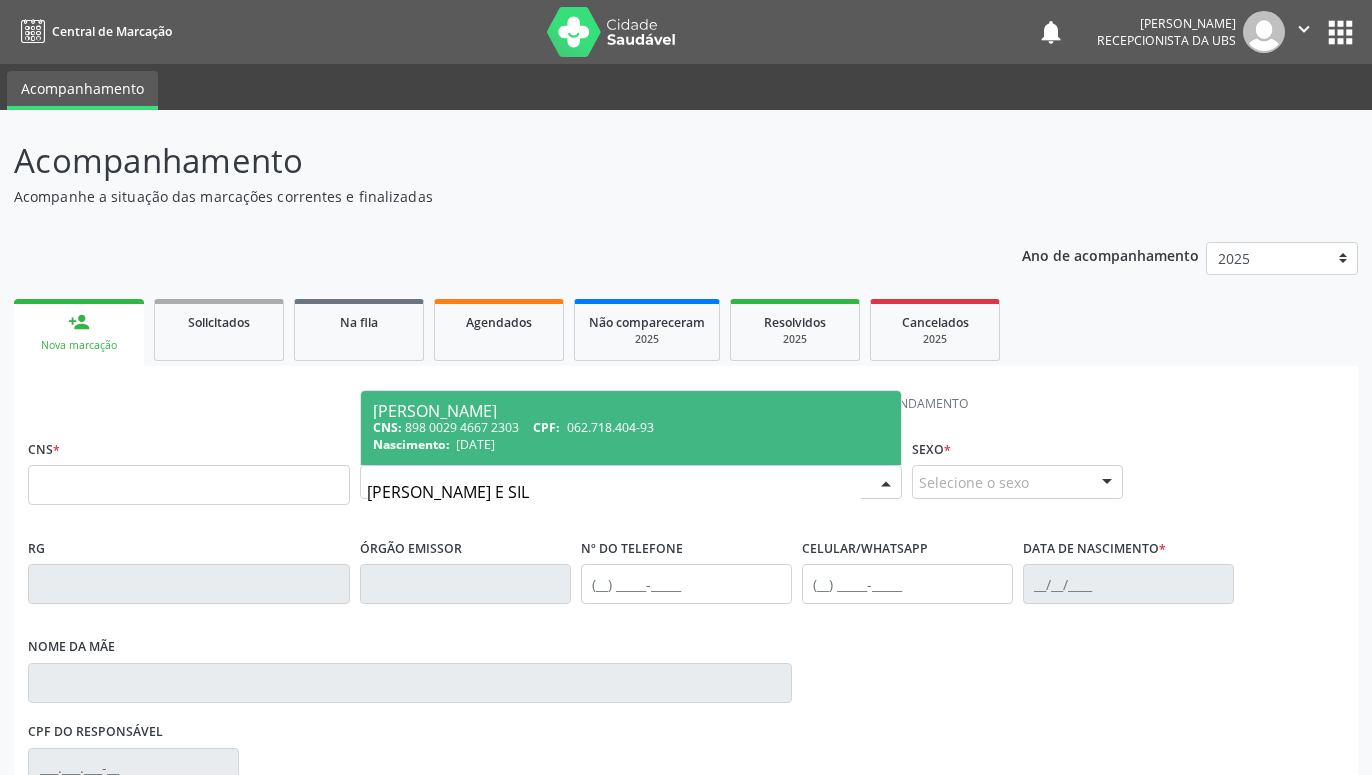 click on "CNS:
898 0029 4667 2303
CPF:
062.718.404-93" at bounding box center [631, 427] 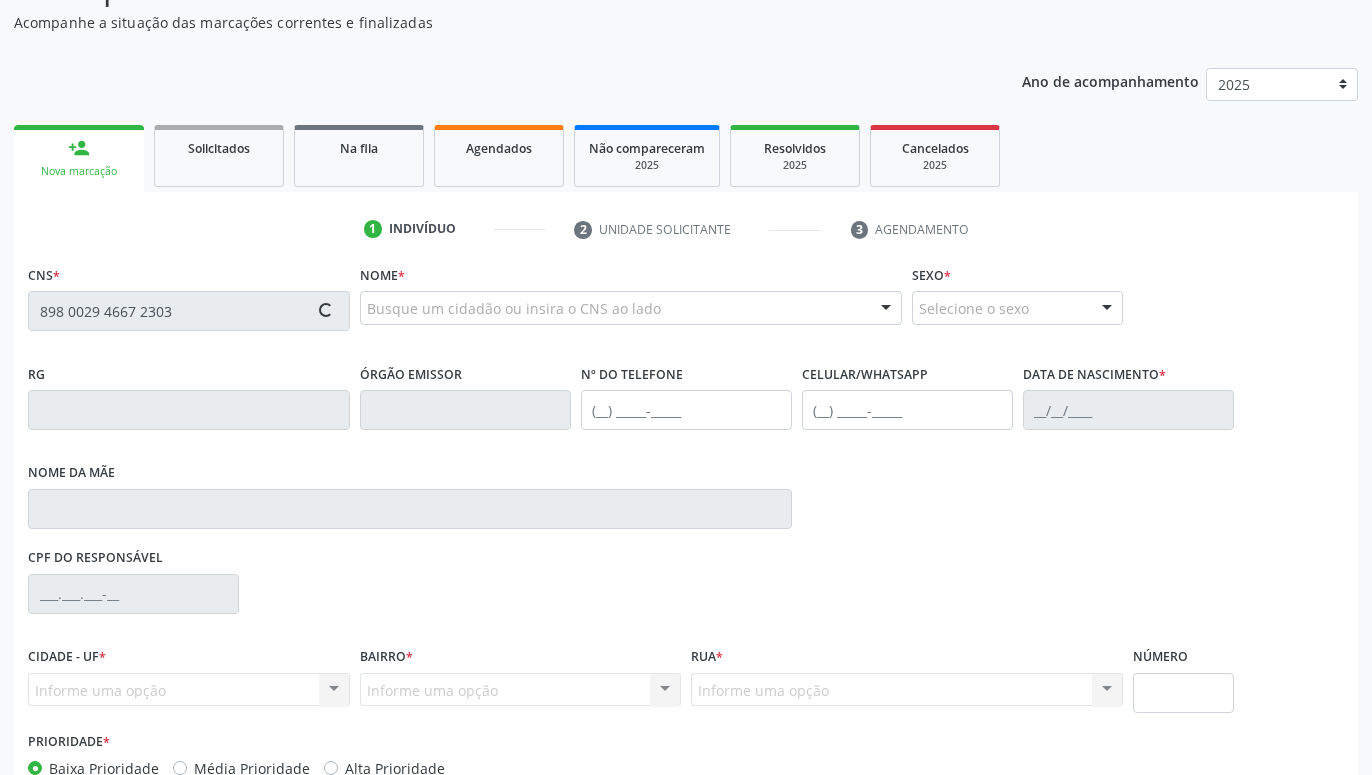 type on "898 0029 4667 2303" 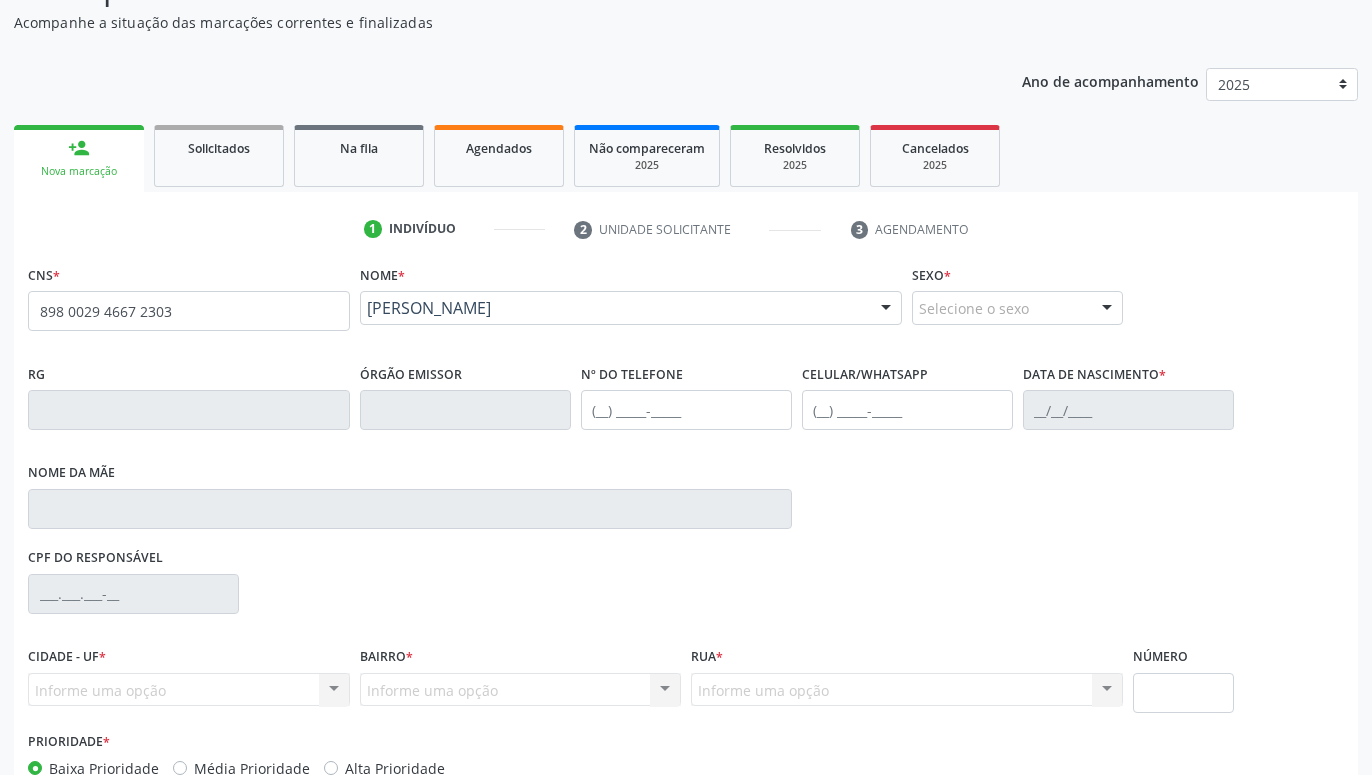 scroll, scrollTop: 295, scrollLeft: 0, axis: vertical 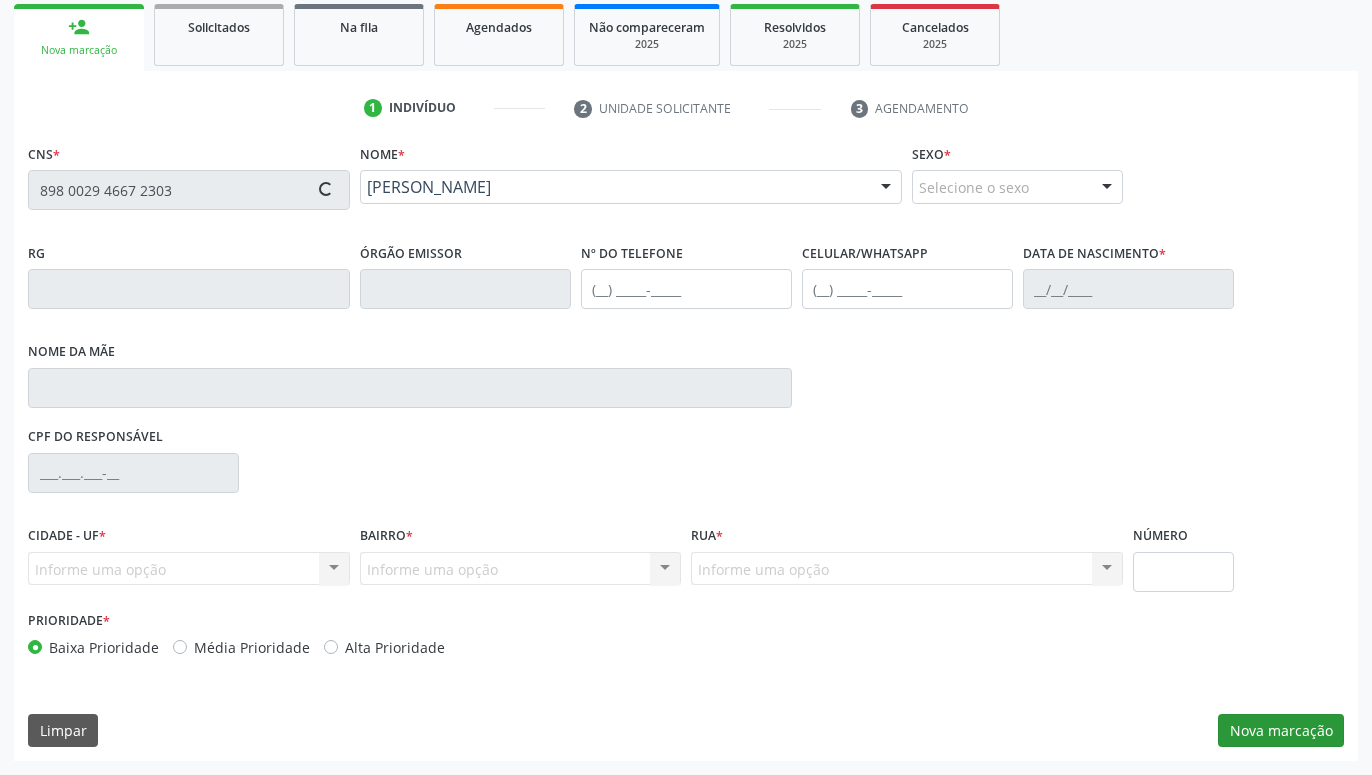 type on "(87) 98869-3542" 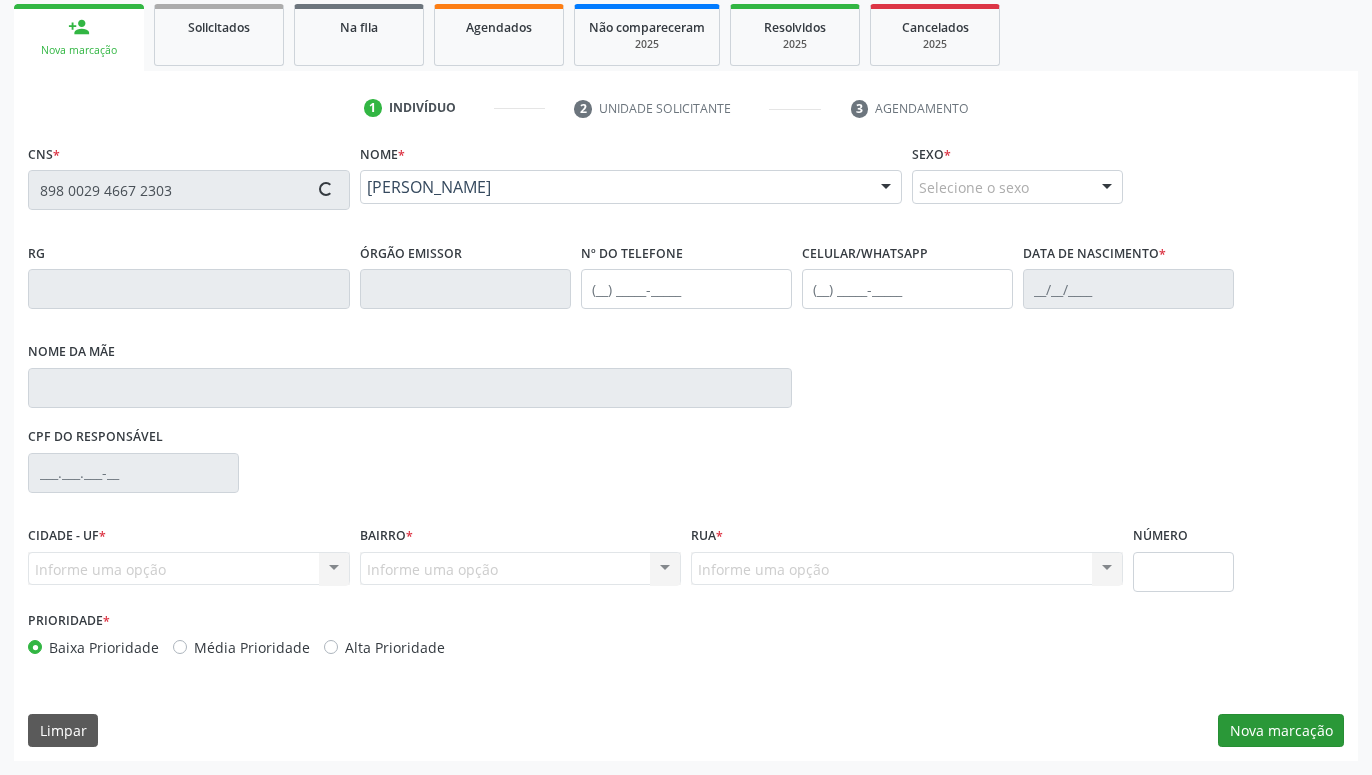 type on "(87) 98869-3542" 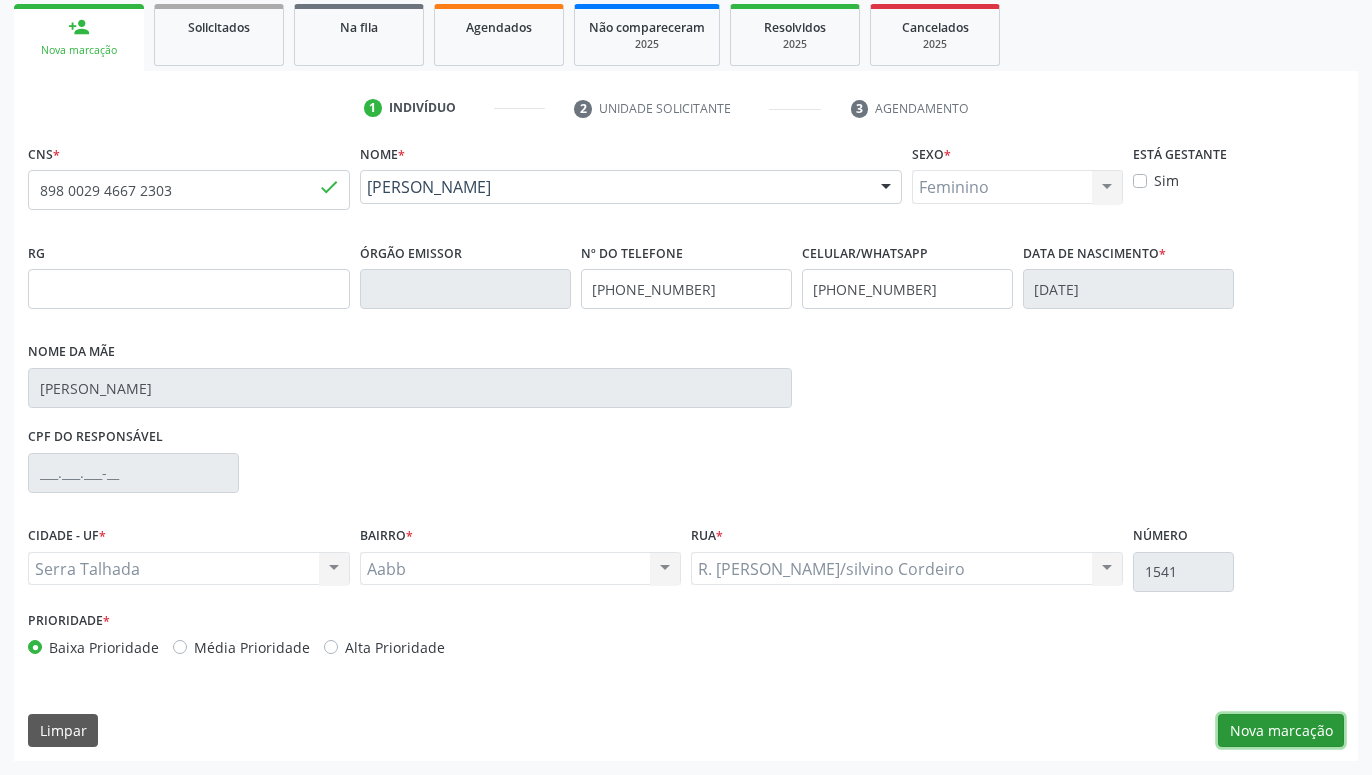 click on "Nova marcação" at bounding box center (1281, 731) 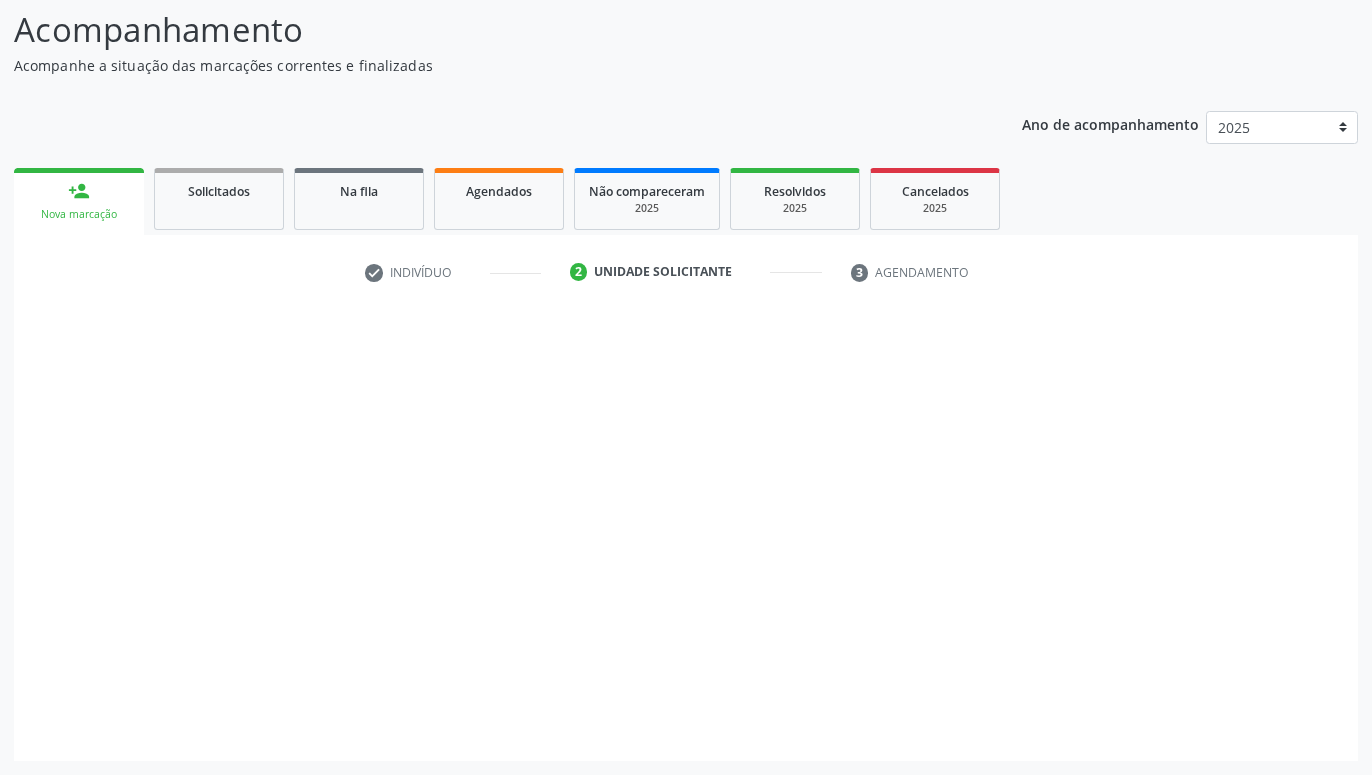 scroll, scrollTop: 131, scrollLeft: 0, axis: vertical 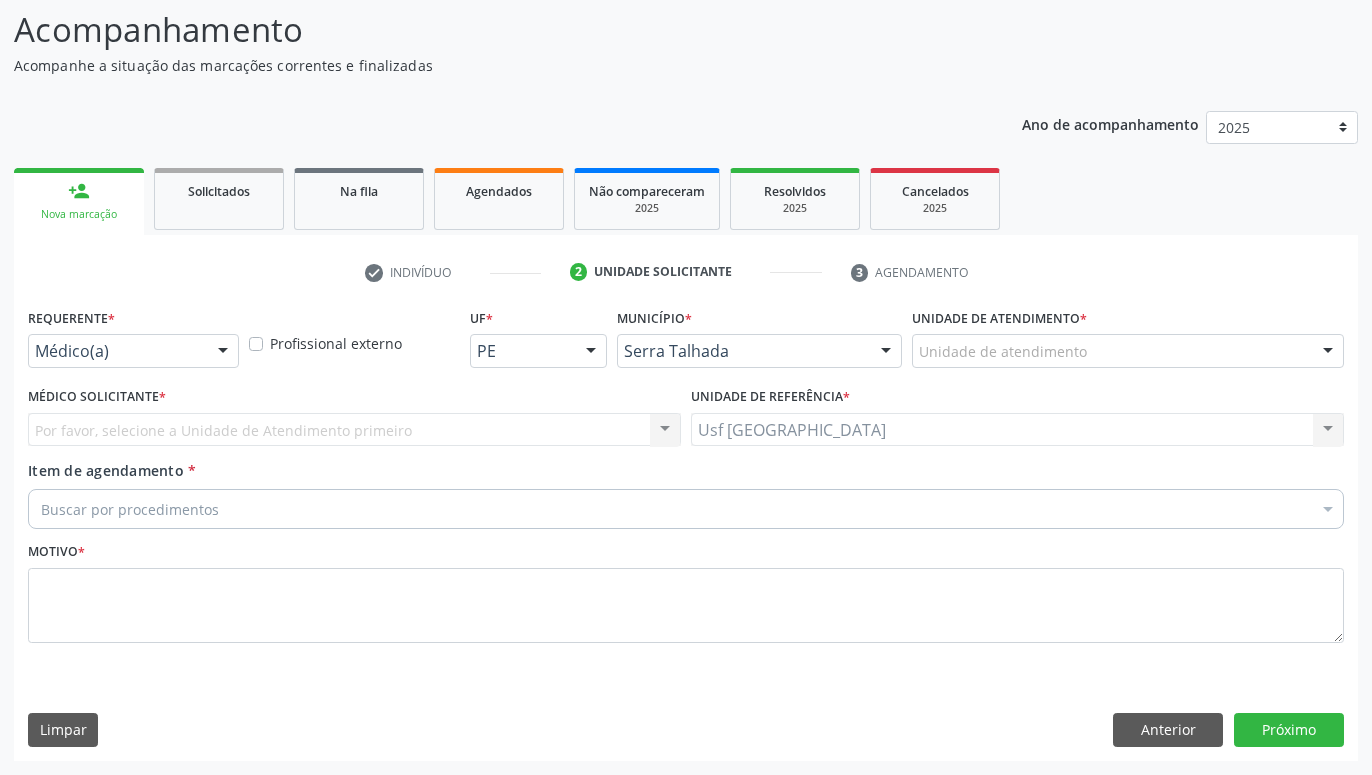 click at bounding box center (223, 352) 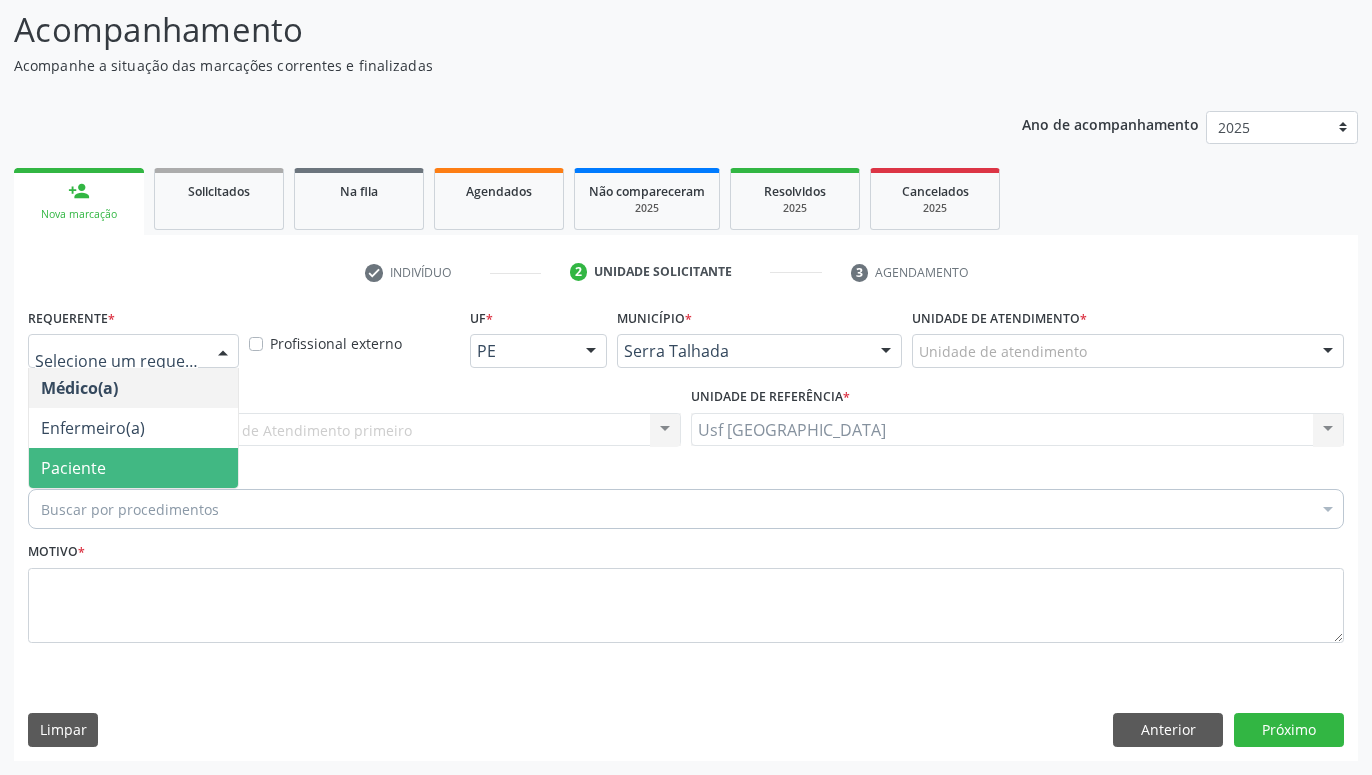 click on "Paciente" at bounding box center (133, 468) 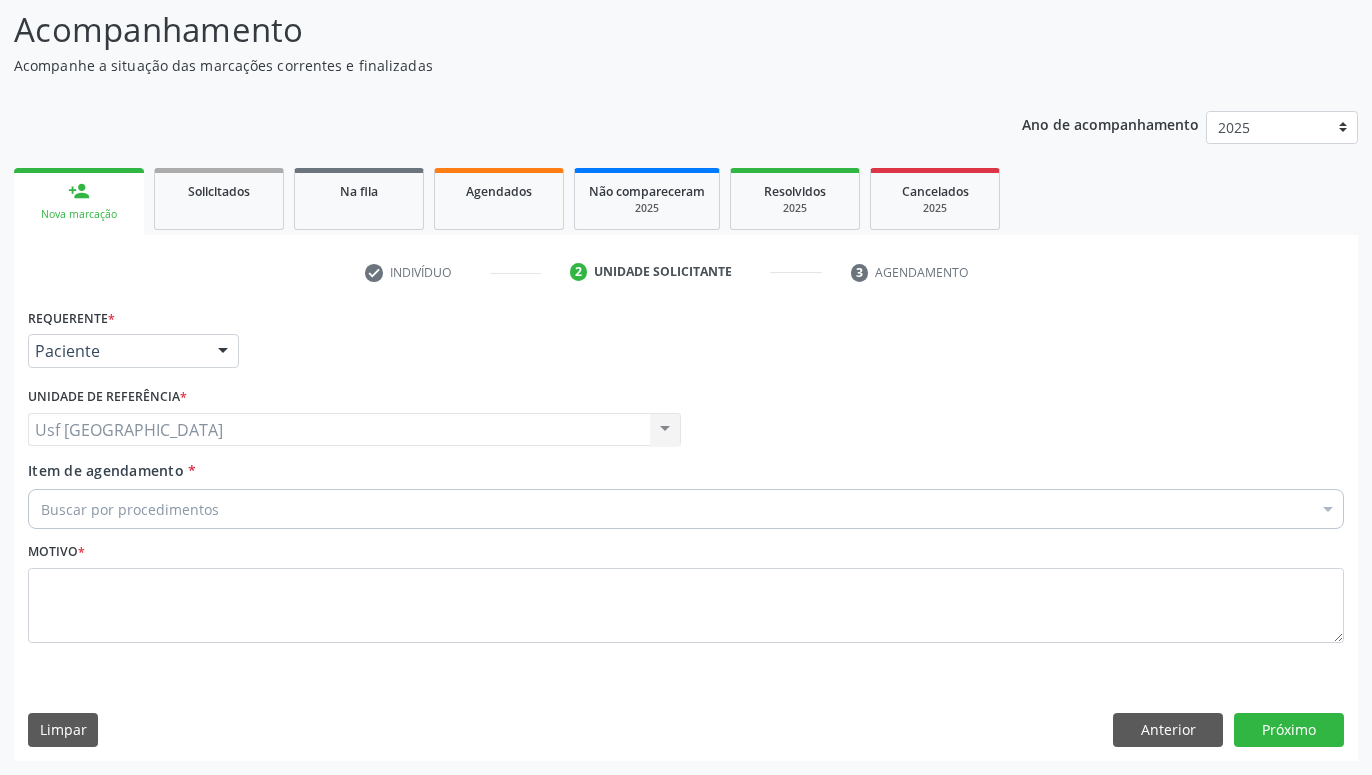 click on "Buscar por procedimentos" at bounding box center (686, 509) 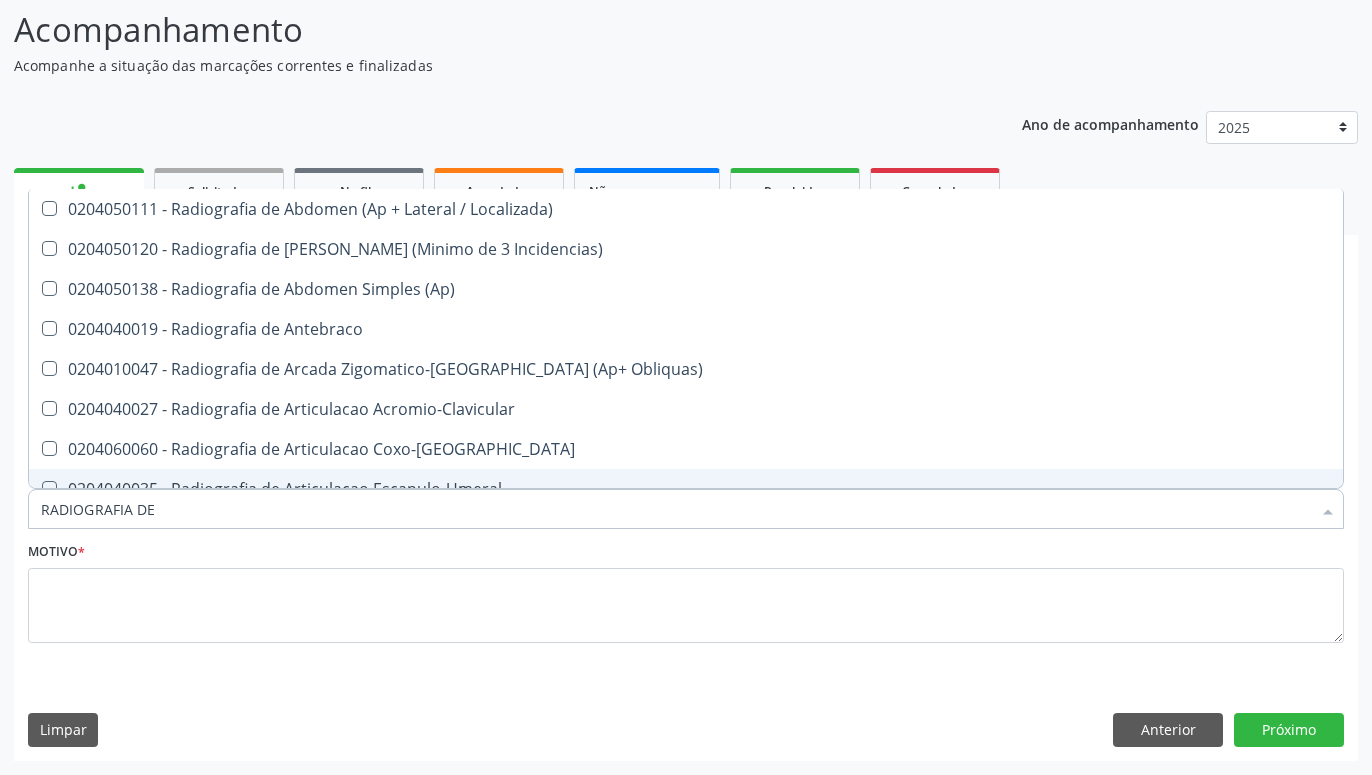 type on "RADIOGRAFIA DE T" 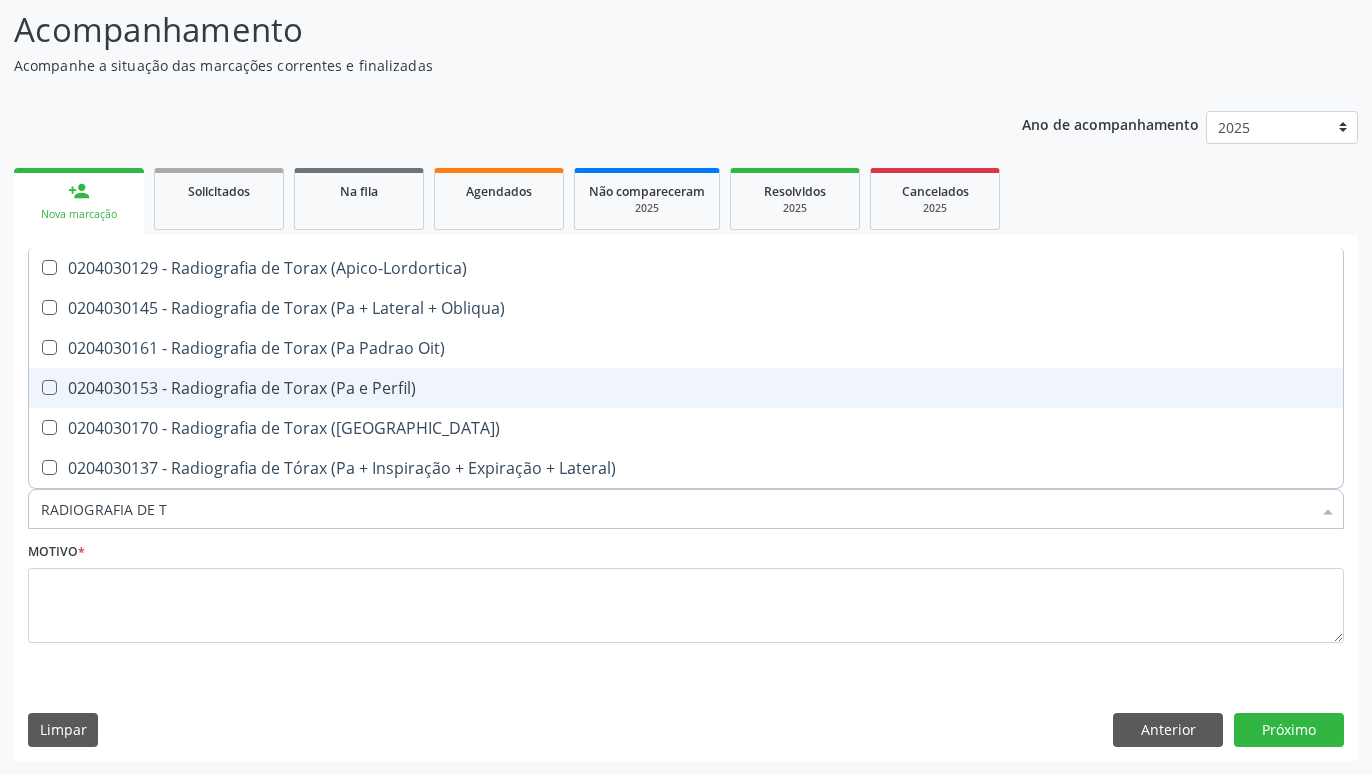 click on "0204030153 - Radiografia de Torax (Pa e Perfil)" at bounding box center [686, 388] 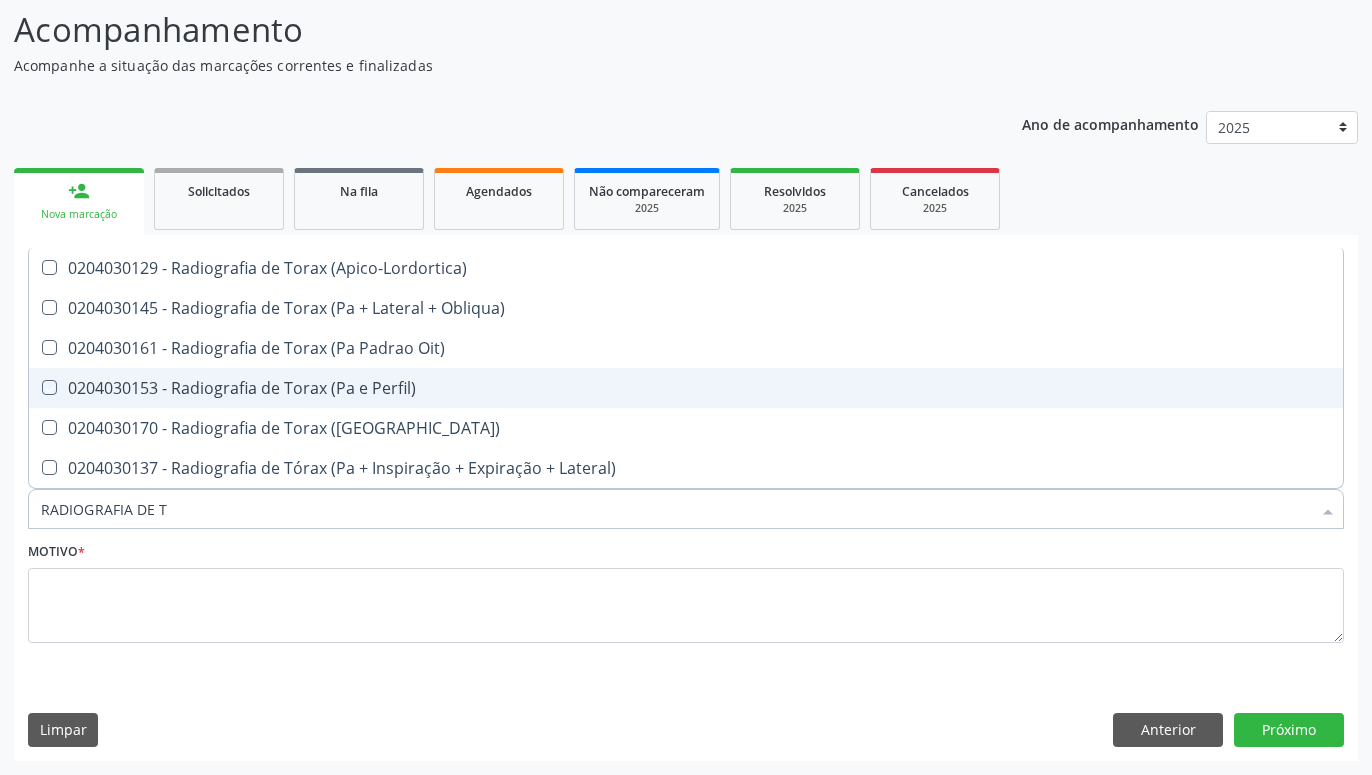 checkbox on "true" 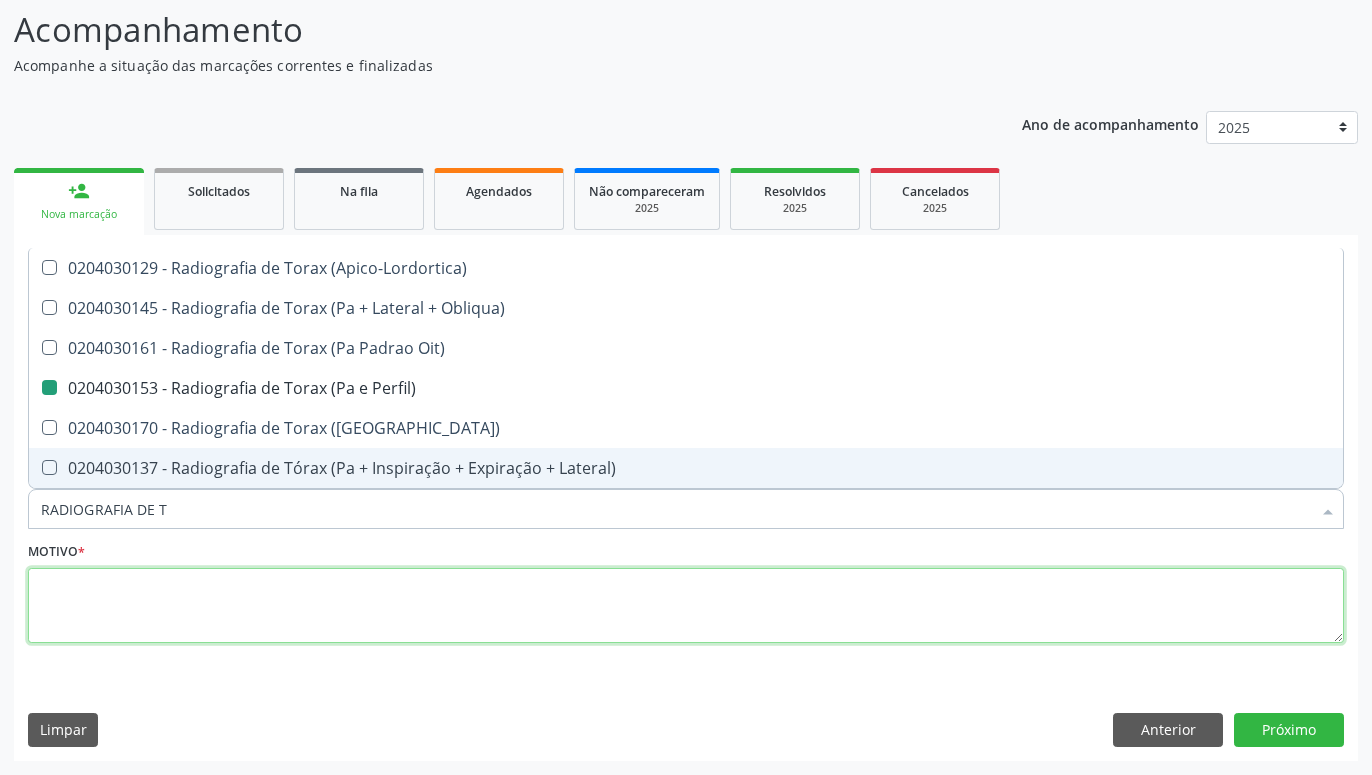 click at bounding box center (686, 606) 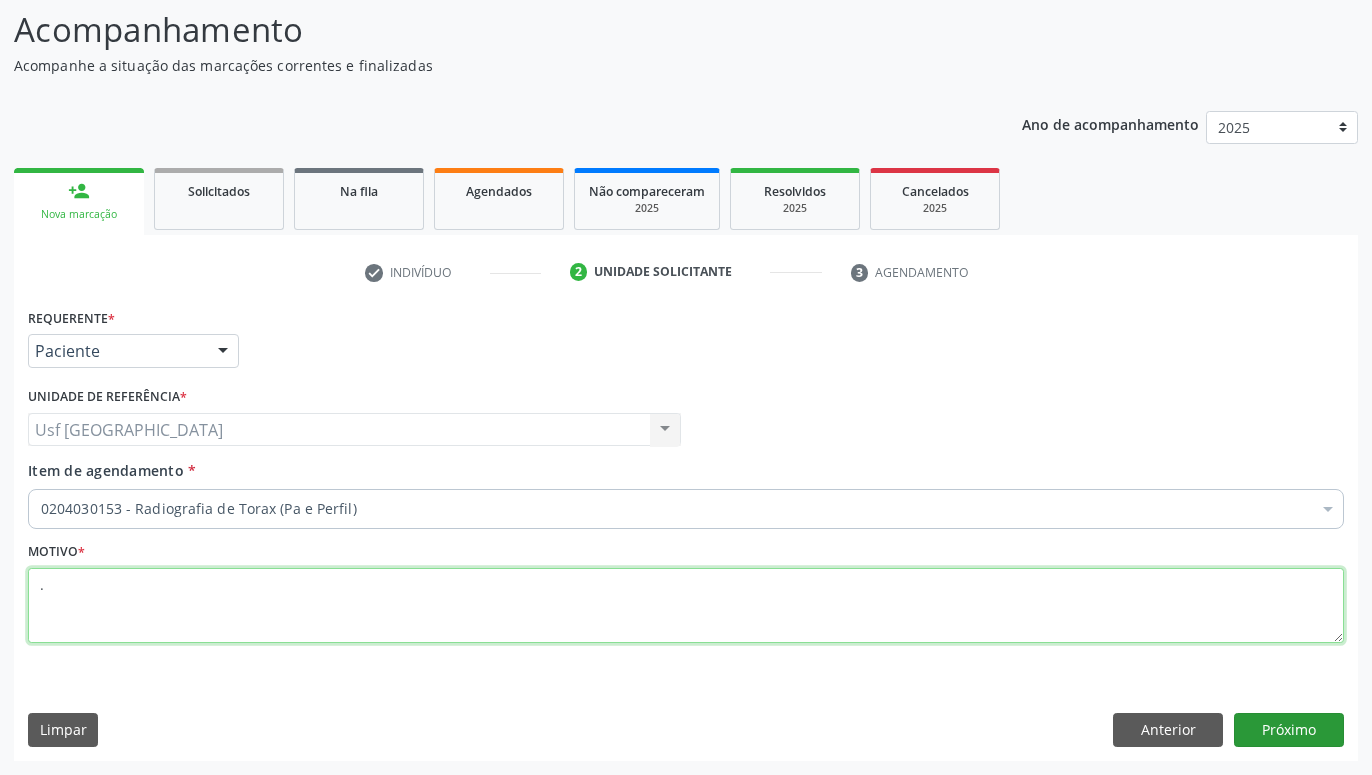 type on "." 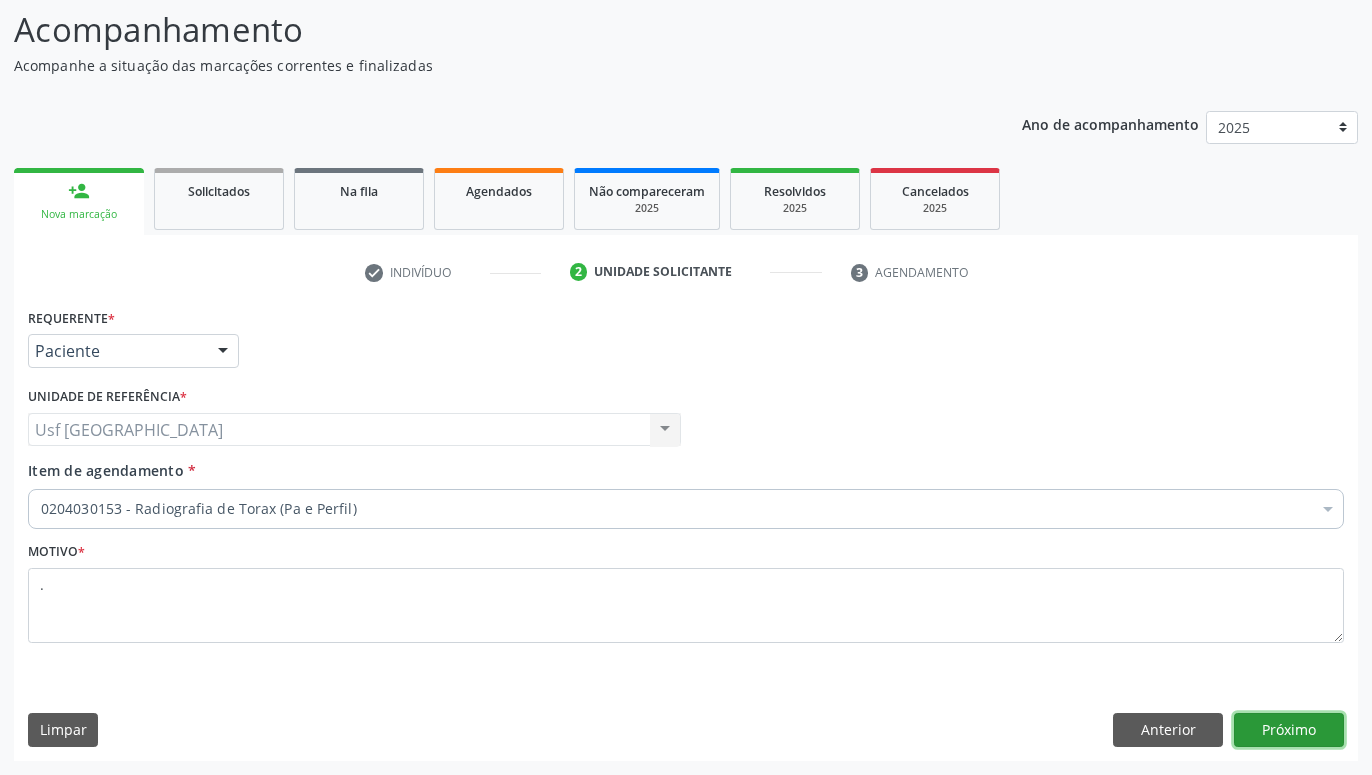 click on "Próximo" at bounding box center [1289, 730] 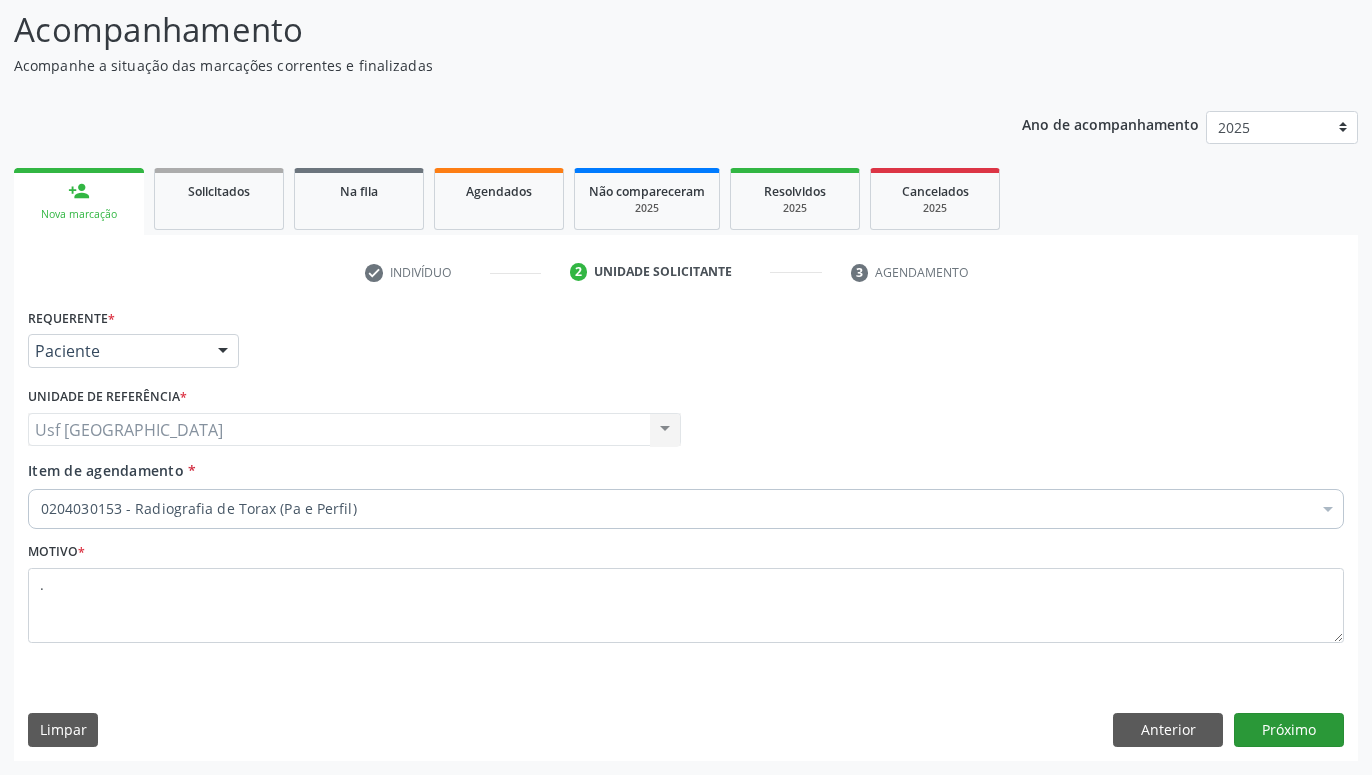 scroll, scrollTop: 95, scrollLeft: 0, axis: vertical 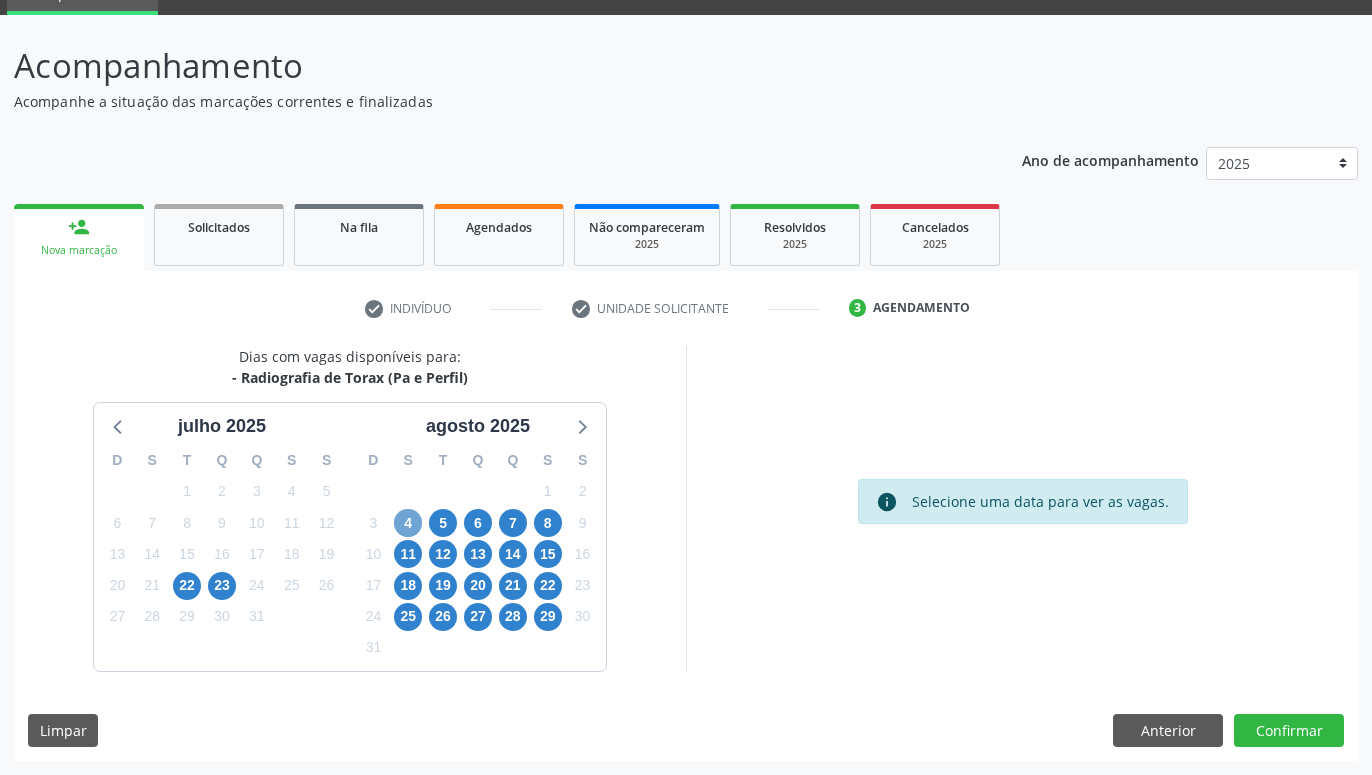 click on "4" at bounding box center (408, 523) 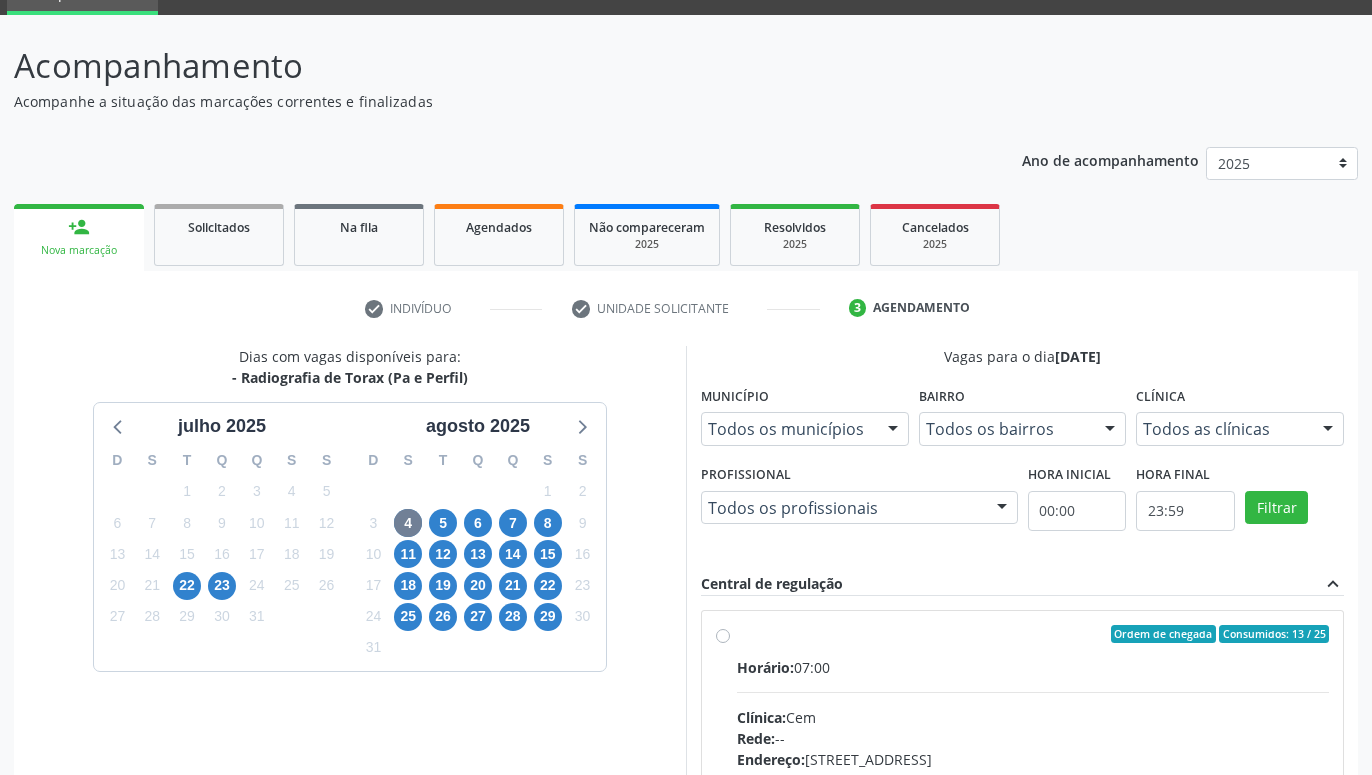 click on "Ordem de chegada
Consumidos: 13 / 25
Horário:   07:00
Clínica:  Cem
Rede:
--
Endereço:   Casa, nº 393, Nossa Senhora da Pen, Serra Talhada - PE
Telefone:   --
Profissional:
Ebenone Antonio da Silva
Informações adicionais sobre o atendimento
Idade de atendimento:
de 0 a 120 anos
Gênero(s) atendido(s):
Masculino e Feminino
Informações adicionais:
--" at bounding box center (1033, 778) 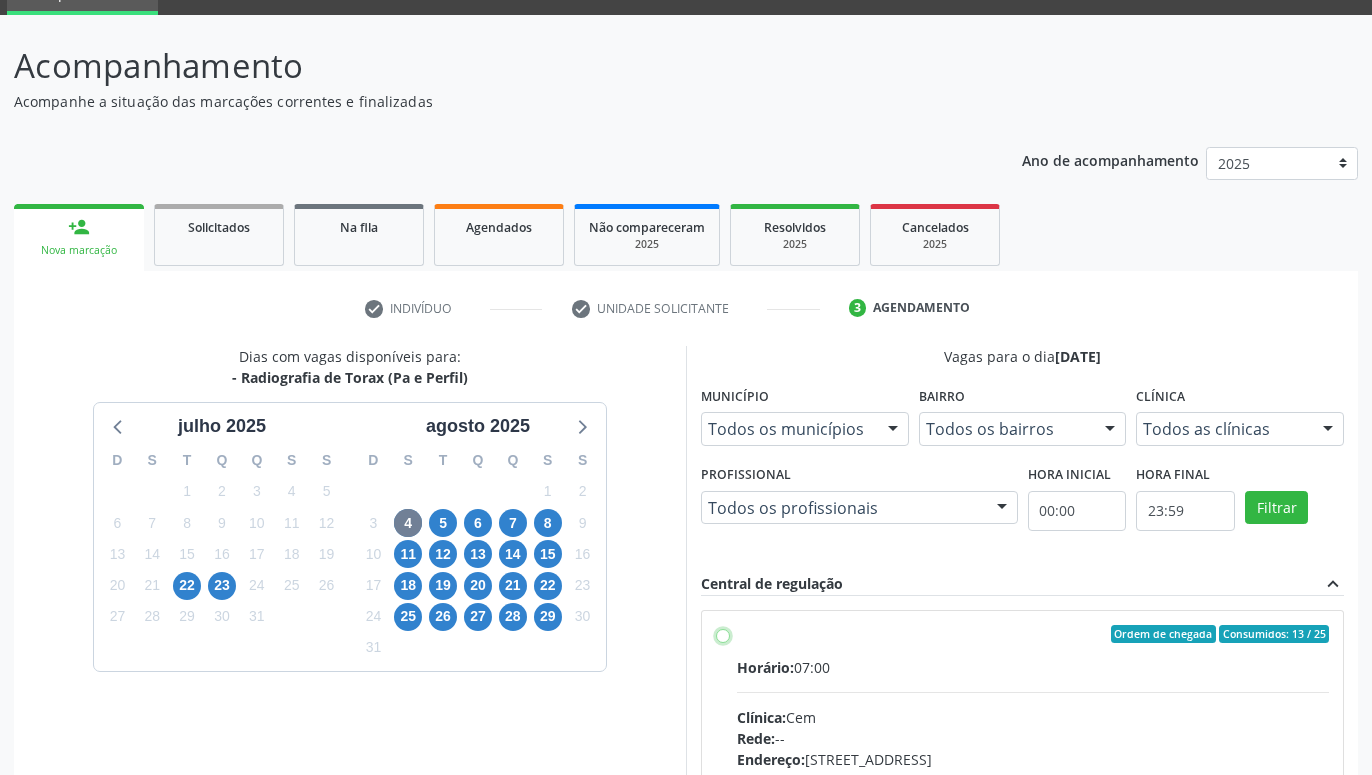 click on "Ordem de chegada
Consumidos: 13 / 25
Horário:   07:00
Clínica:  Cem
Rede:
--
Endereço:   Casa, nº 393, Nossa Senhora da Pen, Serra Talhada - PE
Telefone:   --
Profissional:
Ebenone Antonio da Silva
Informações adicionais sobre o atendimento
Idade de atendimento:
de 0 a 120 anos
Gênero(s) atendido(s):
Masculino e Feminino
Informações adicionais:
--" at bounding box center (723, 634) 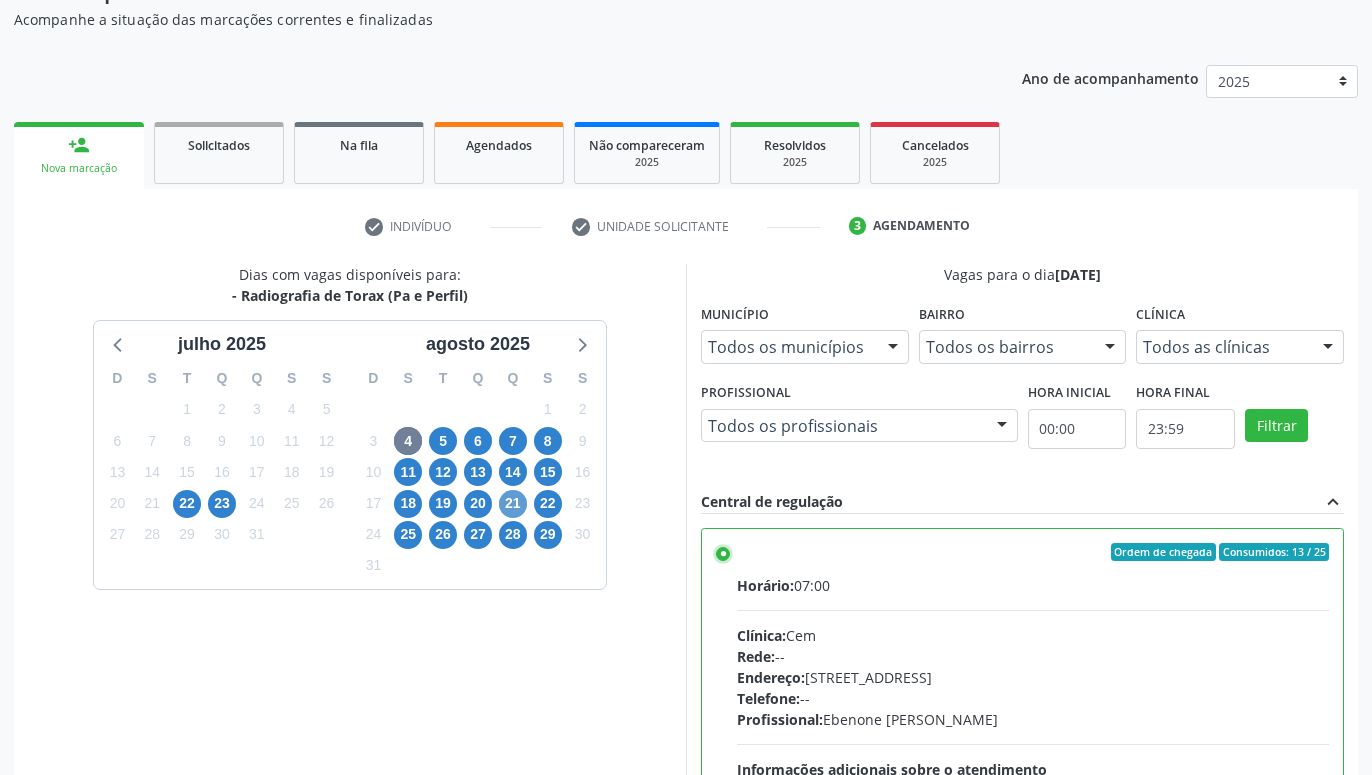 scroll, scrollTop: 420, scrollLeft: 0, axis: vertical 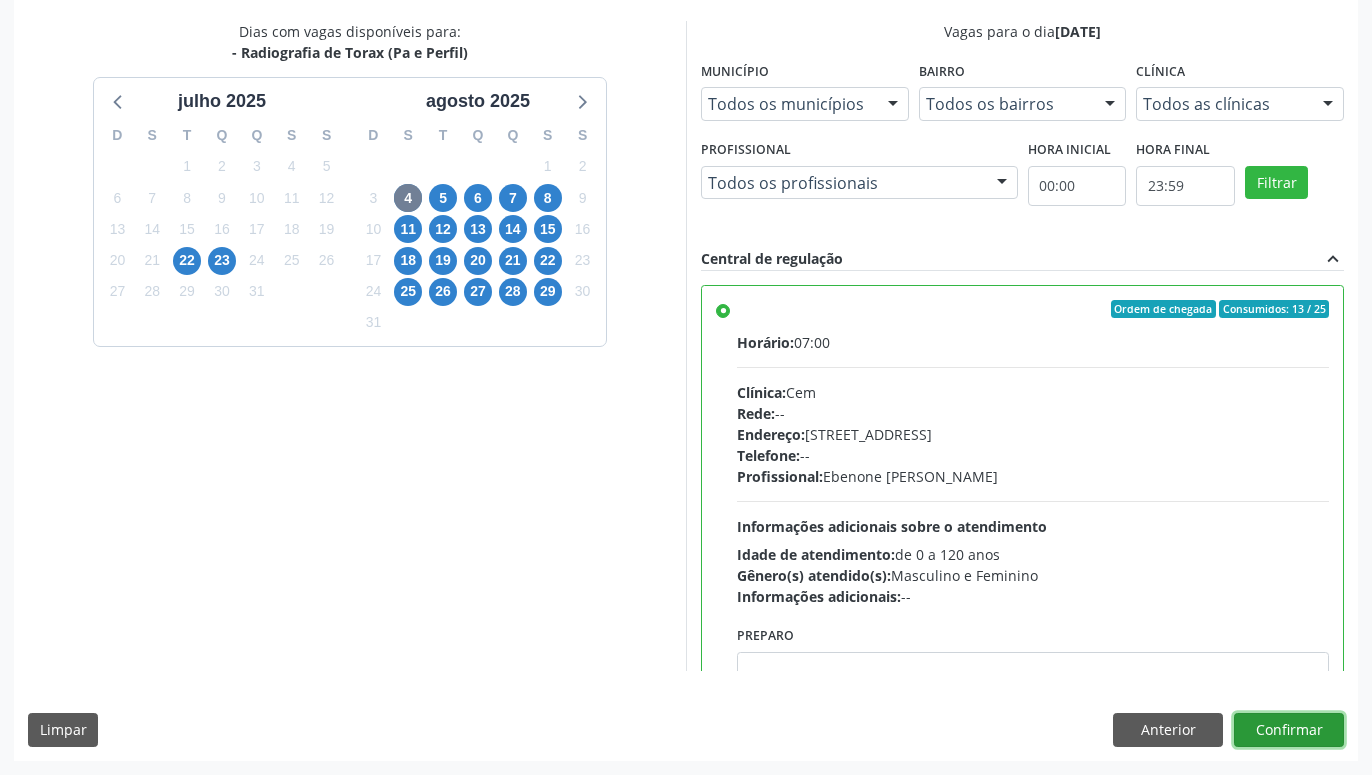 click on "Confirmar" at bounding box center (1289, 730) 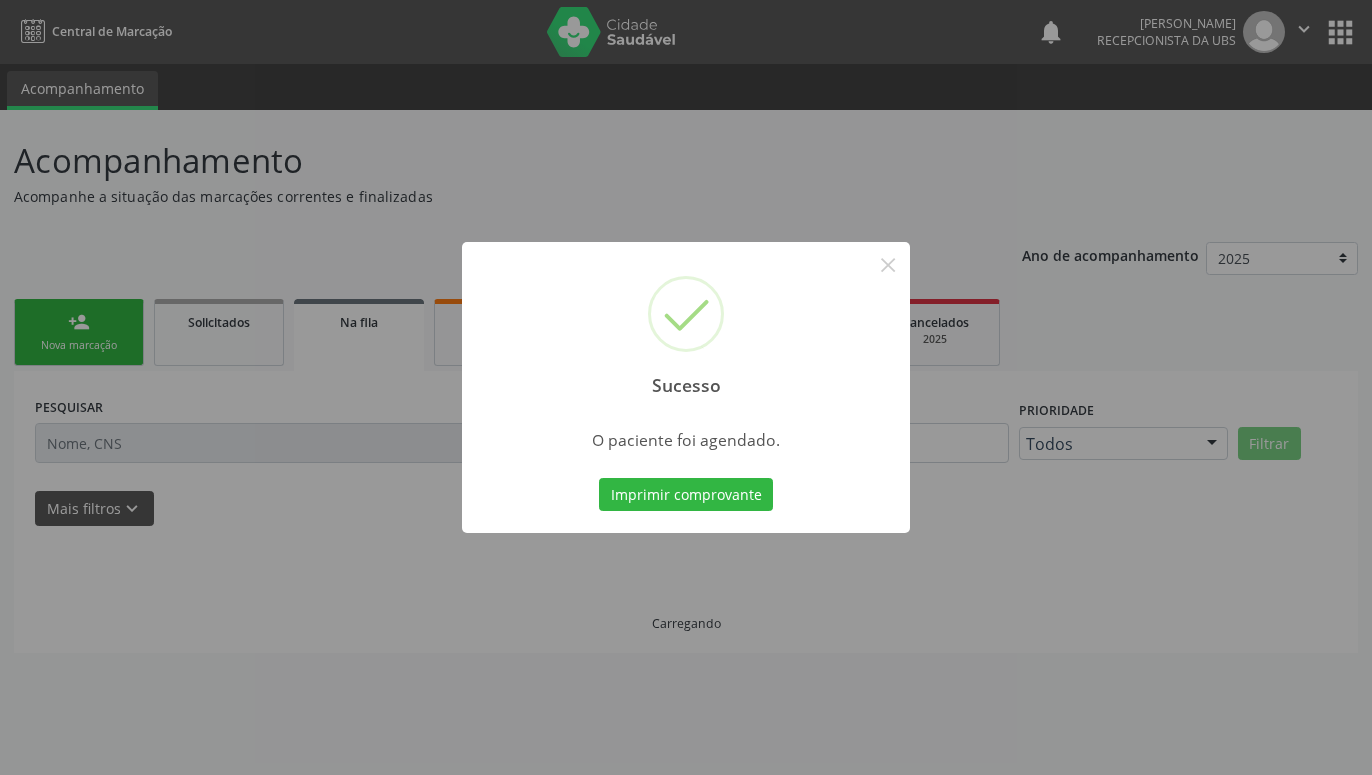 scroll, scrollTop: 0, scrollLeft: 0, axis: both 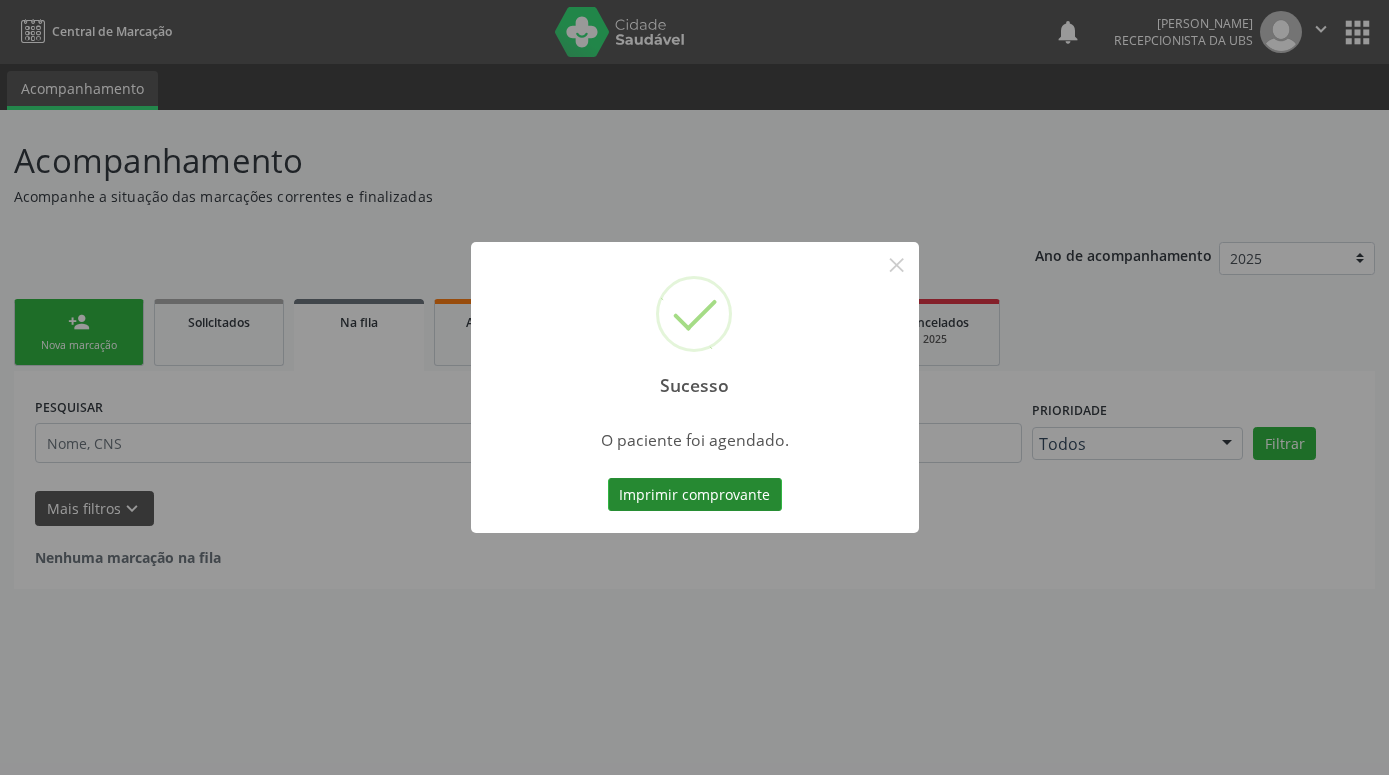 click on "Imprimir comprovante" at bounding box center [695, 495] 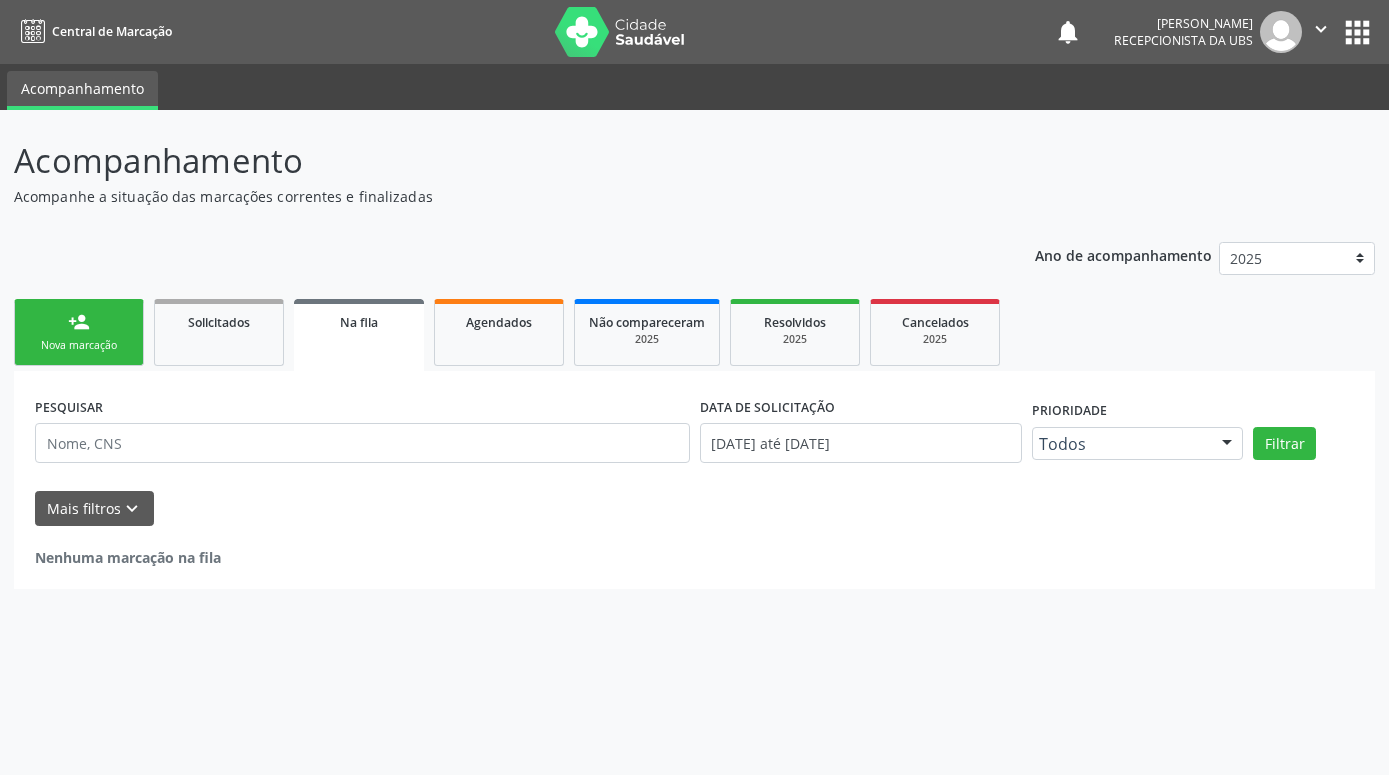click on "person_add" at bounding box center [79, 322] 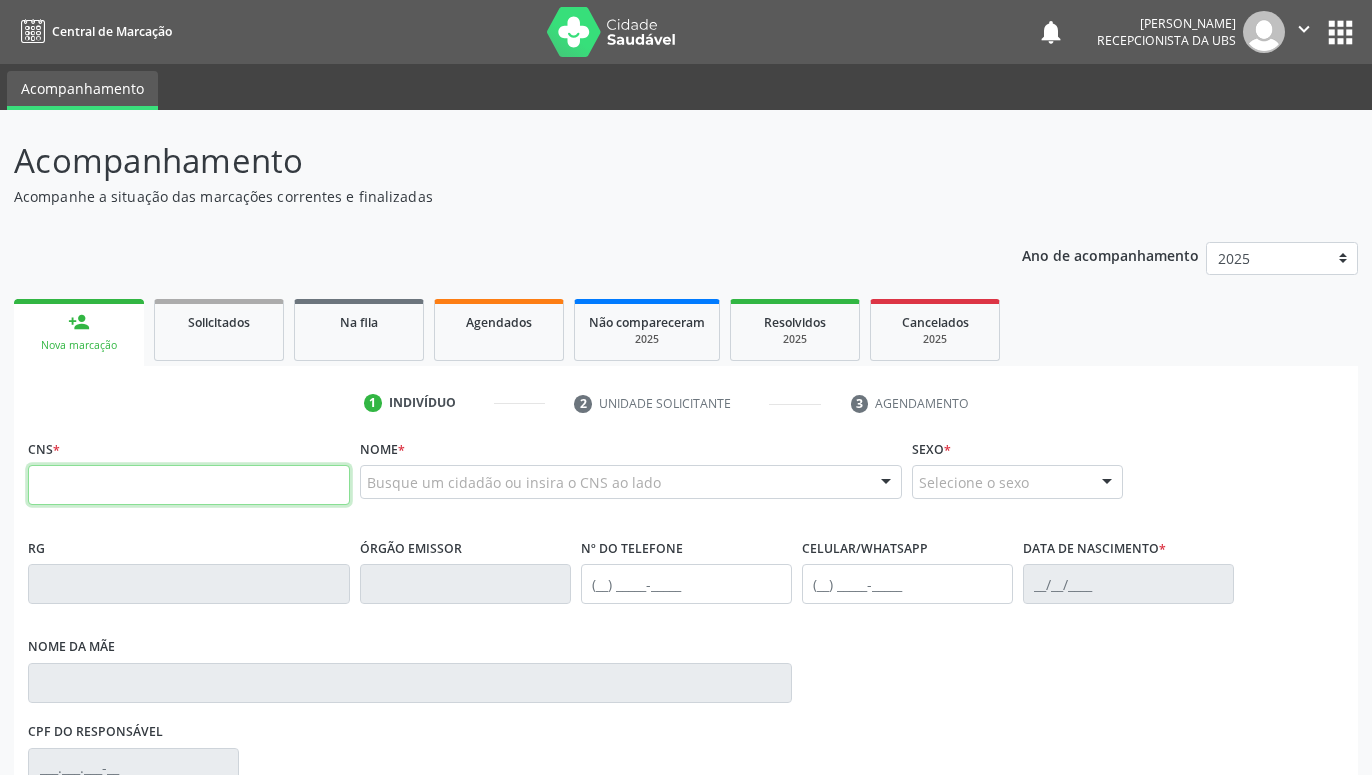 click at bounding box center [189, 485] 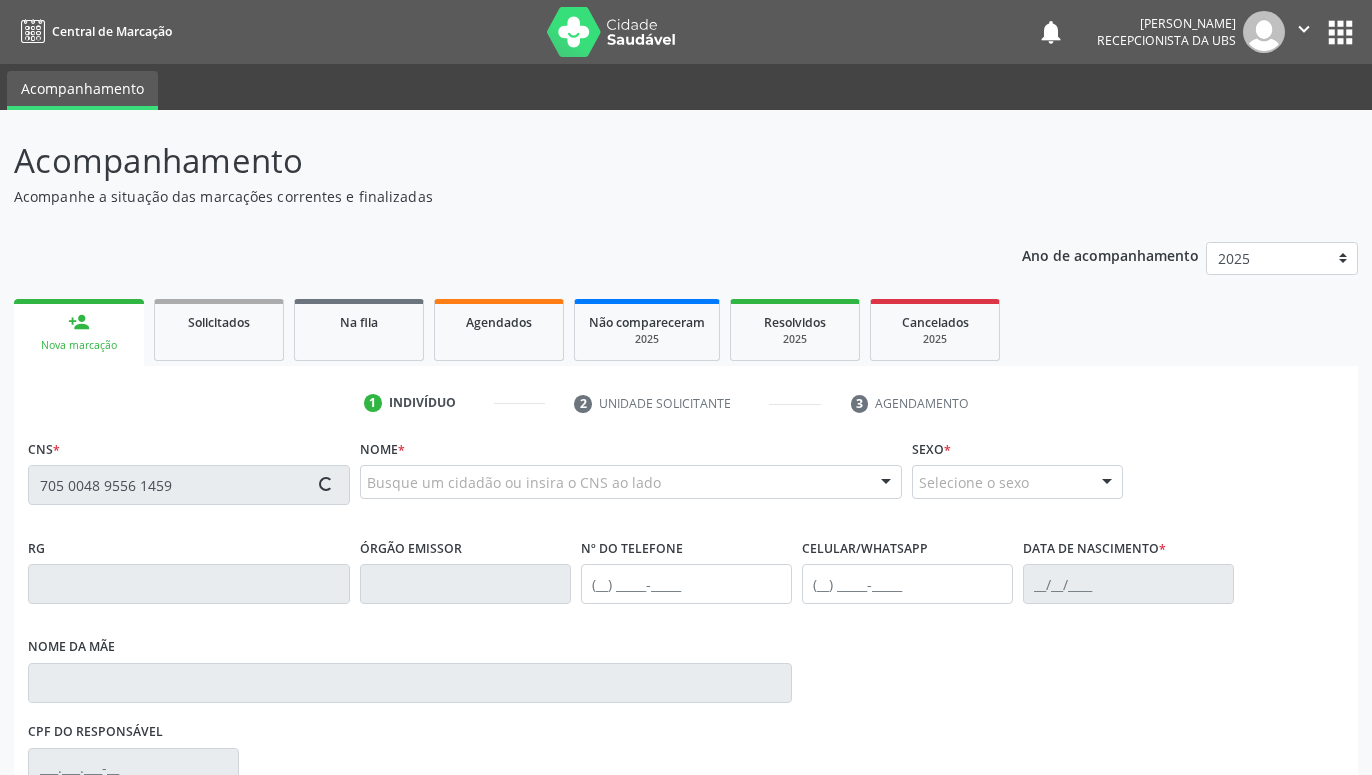 type on "705 0048 9556 1459" 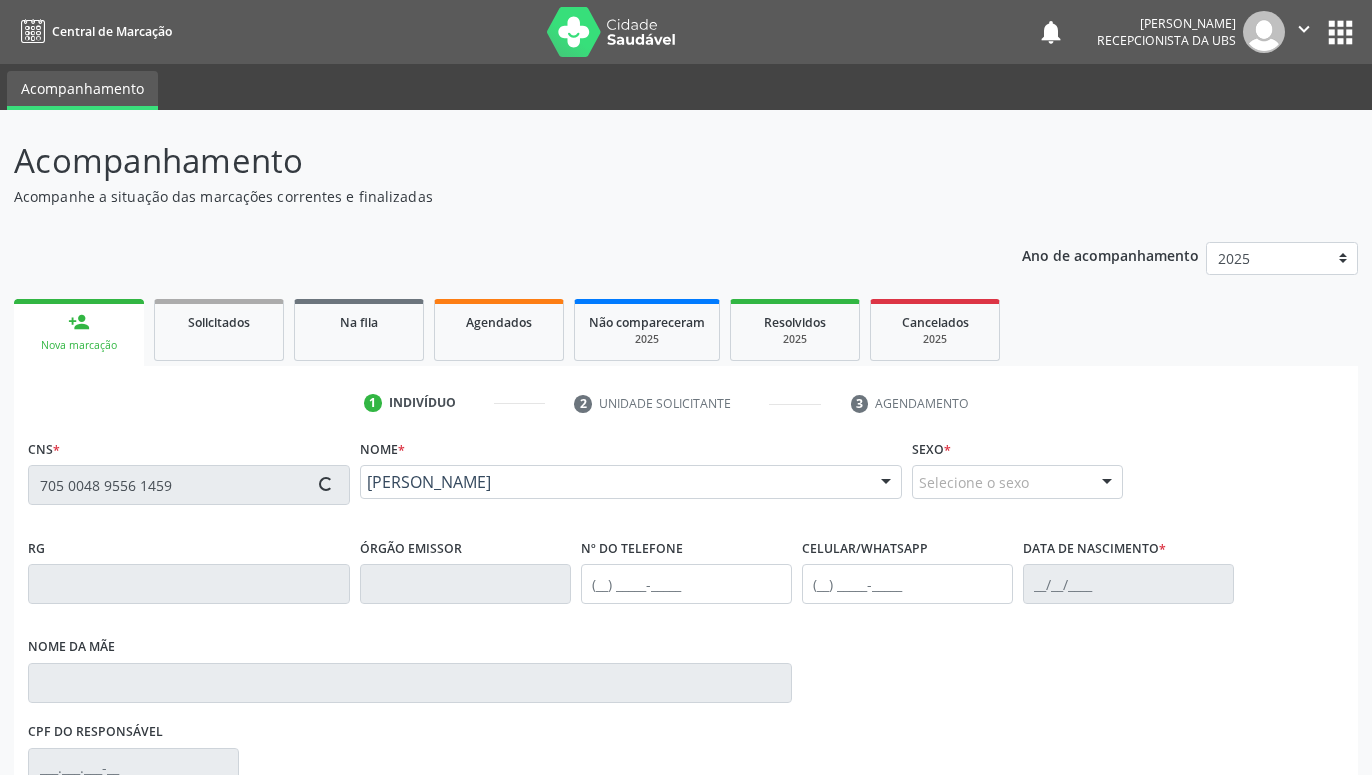 type on "(87) 98862-8834" 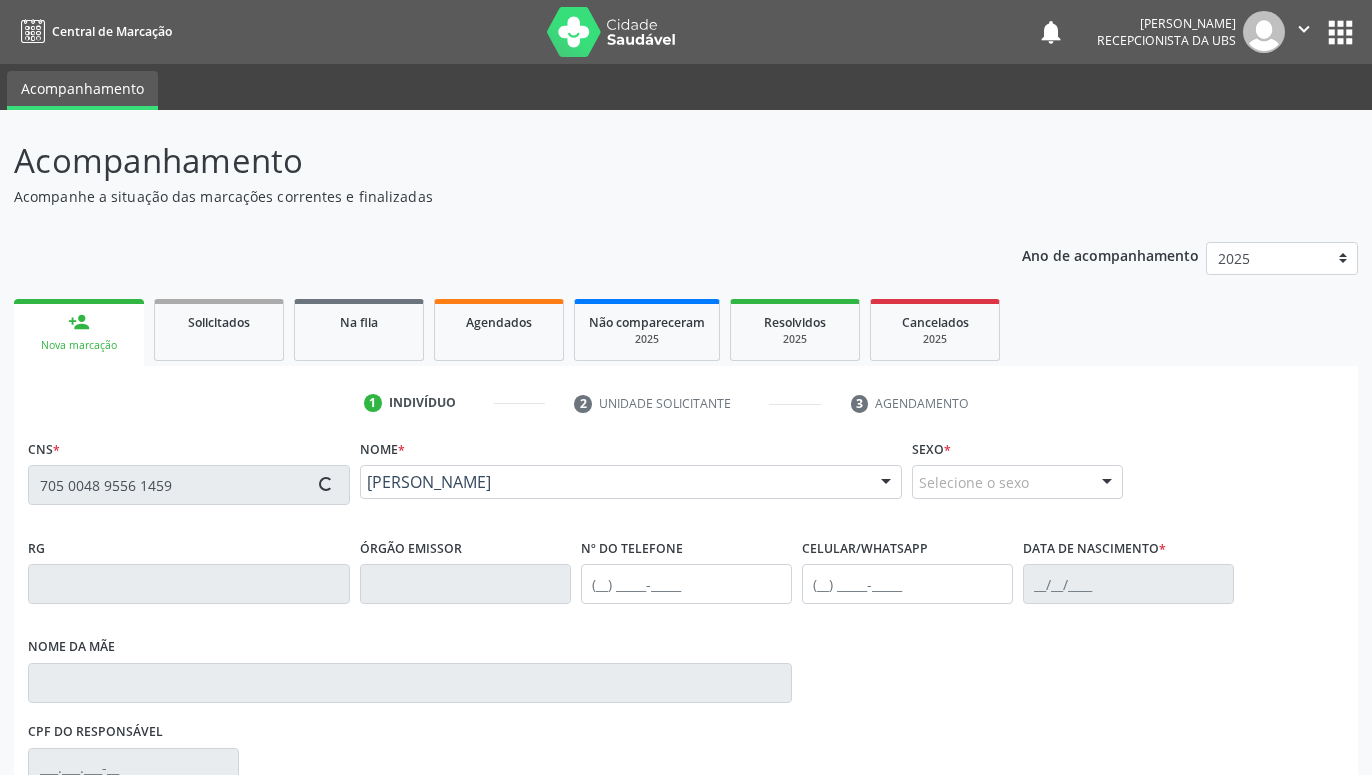 type on "04/12/1968" 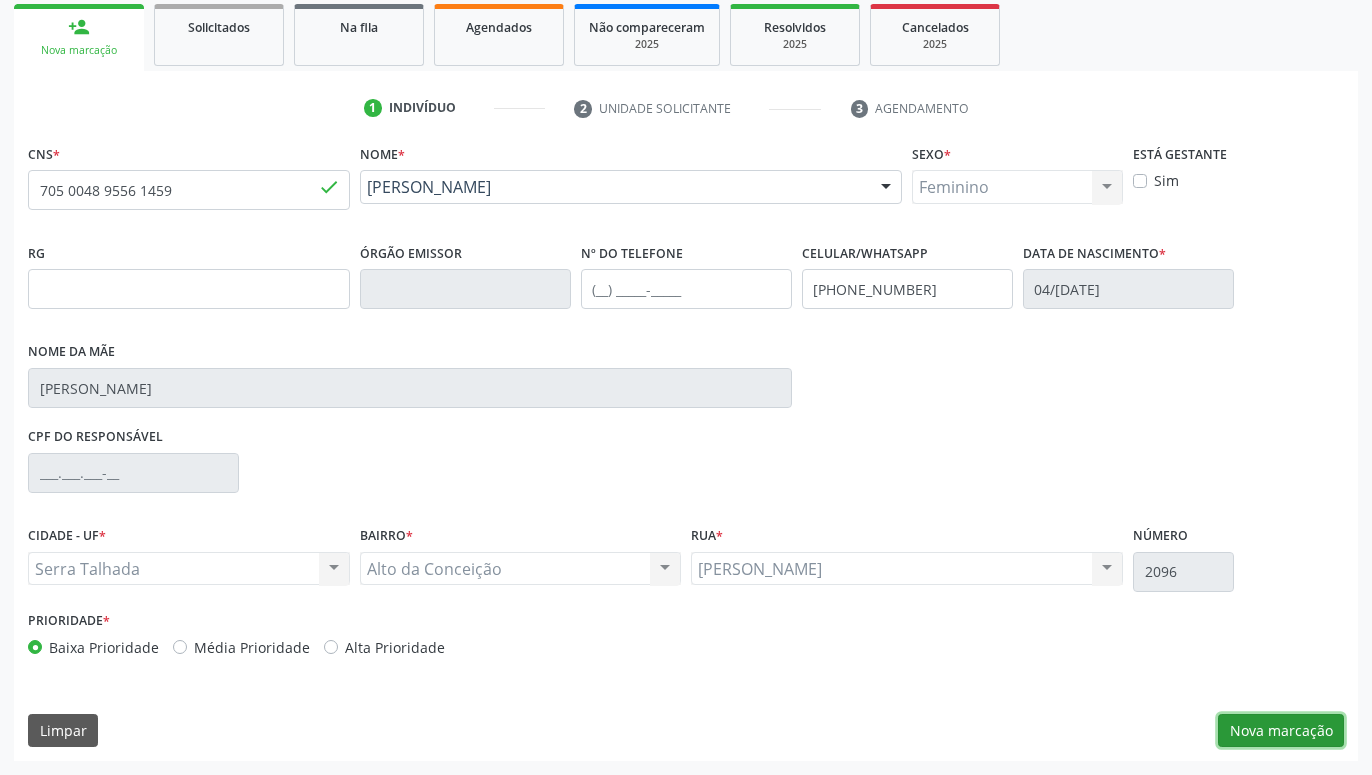 click on "Nova marcação" at bounding box center [1281, 731] 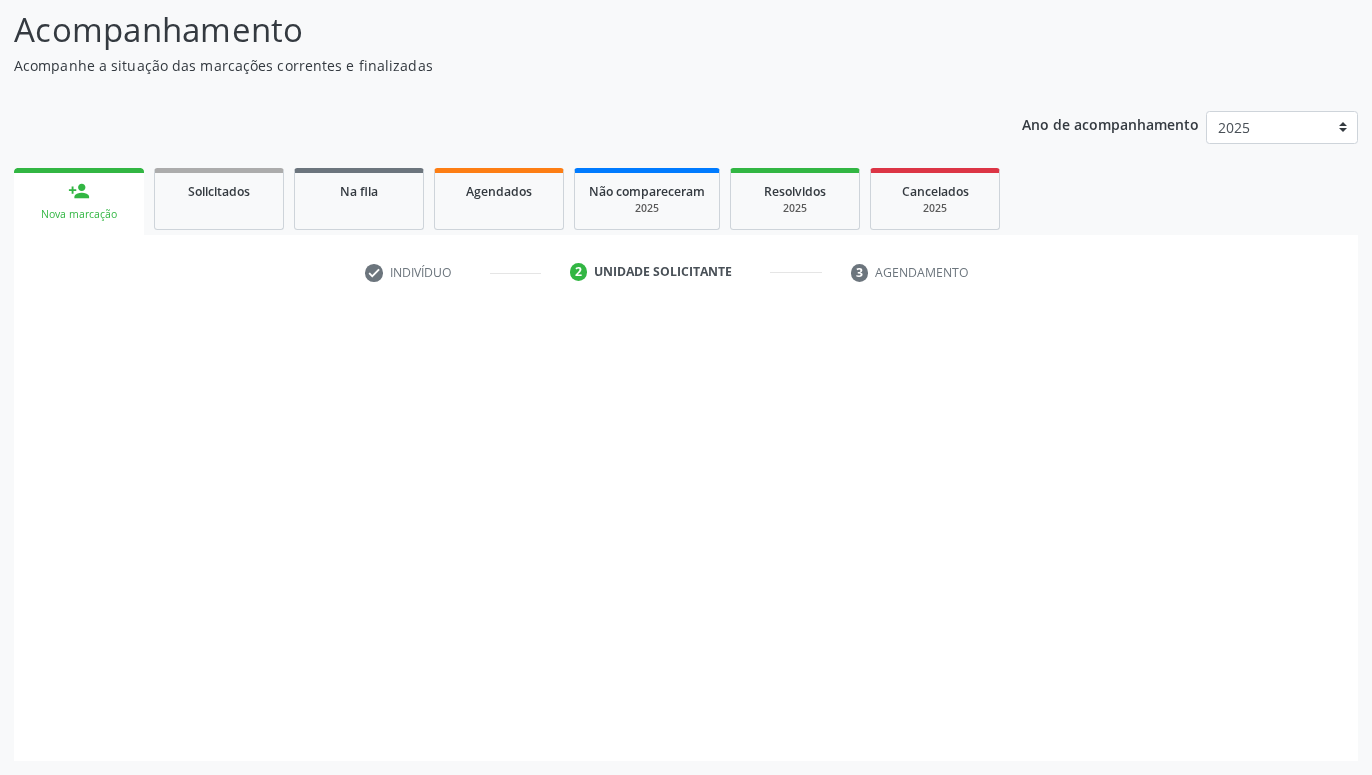 scroll, scrollTop: 131, scrollLeft: 0, axis: vertical 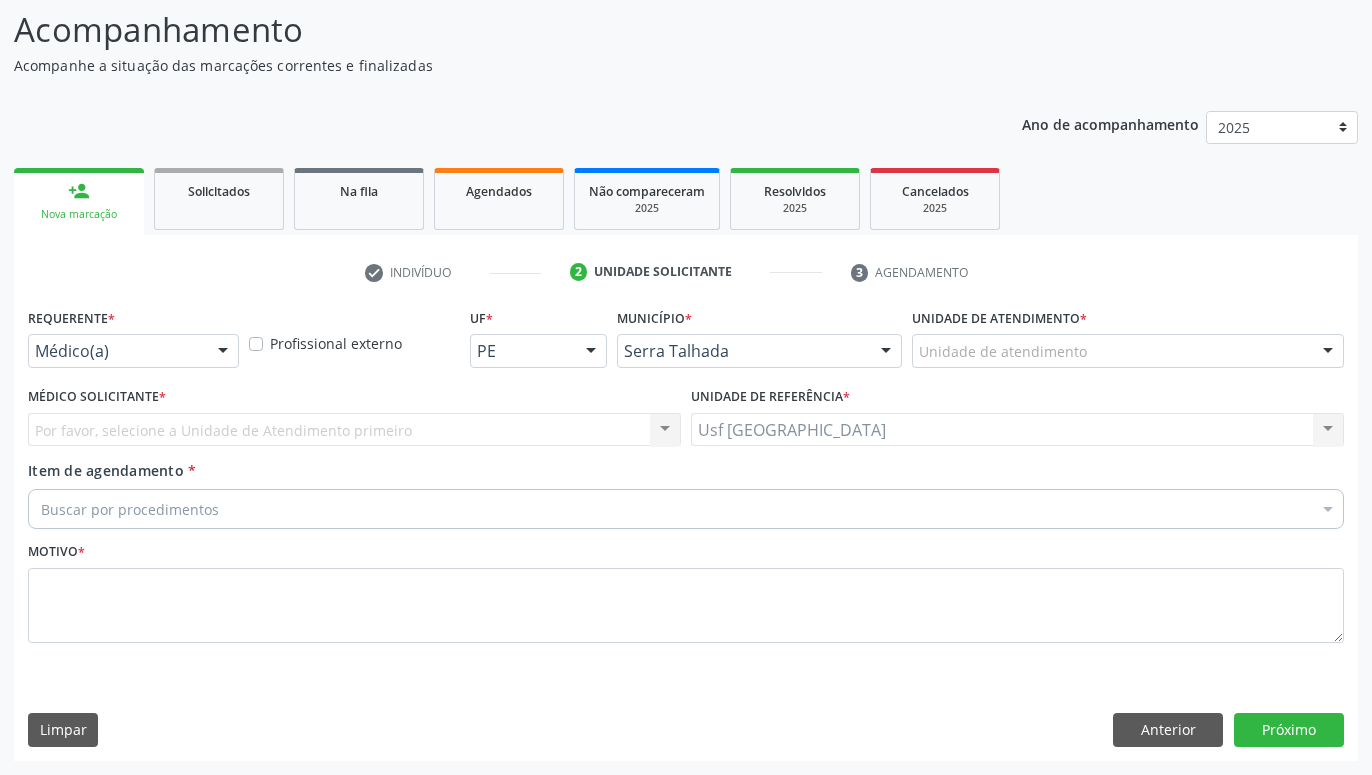 click at bounding box center (223, 352) 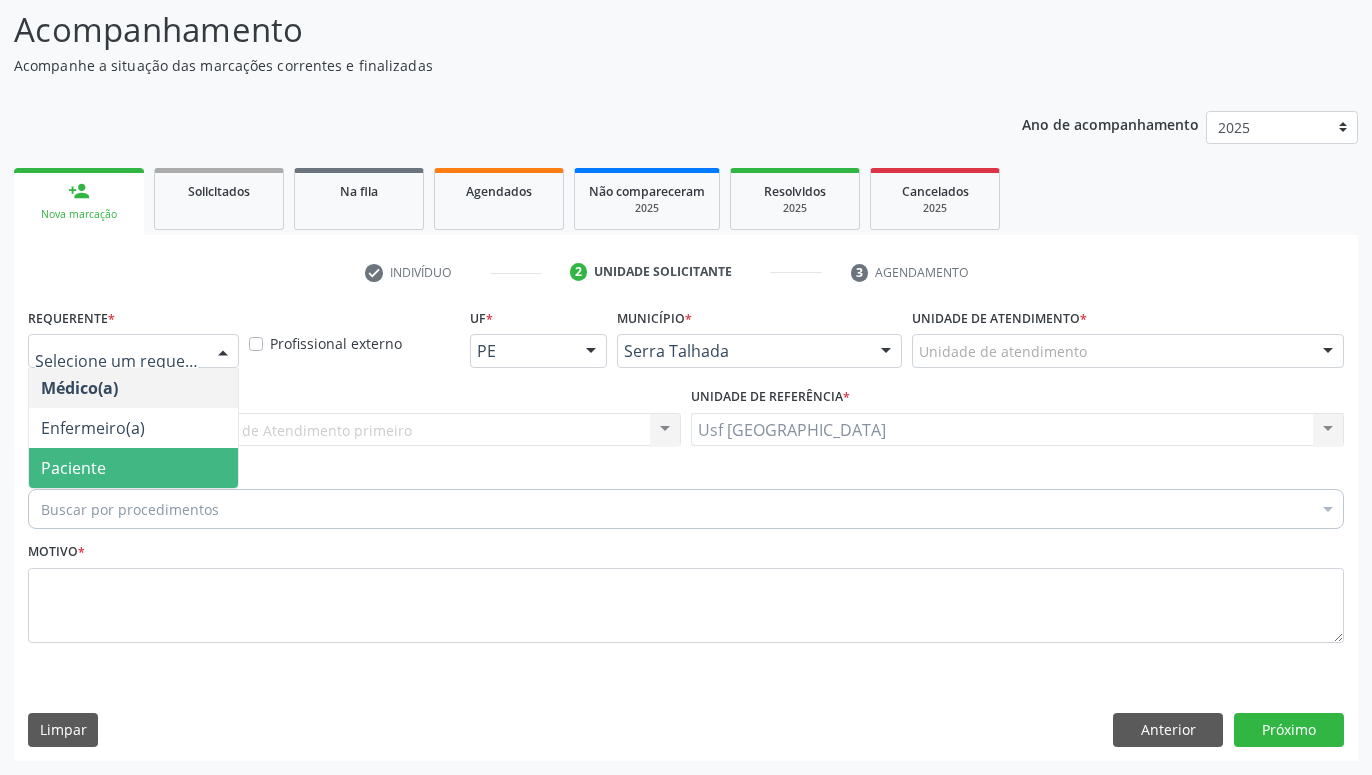 click on "Paciente" at bounding box center (133, 468) 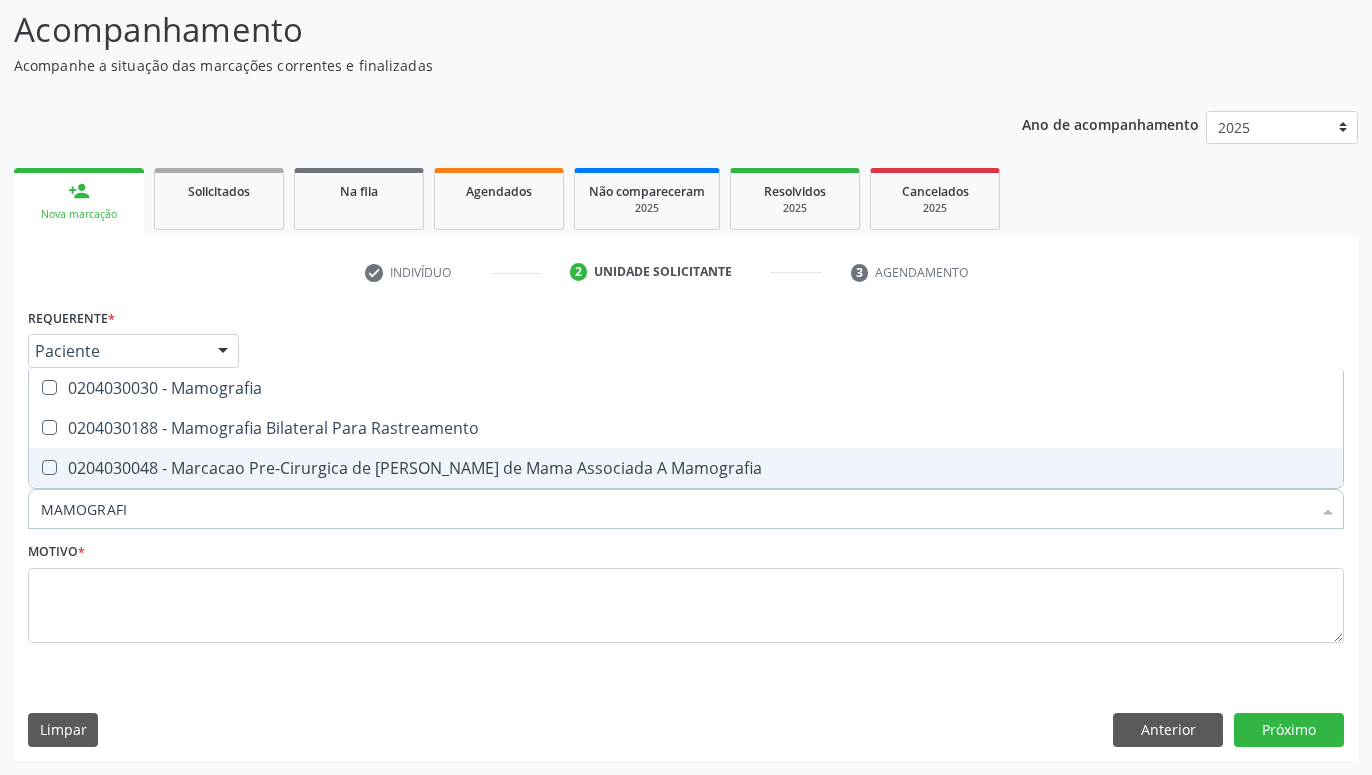 type on "MAMOGRAFIA" 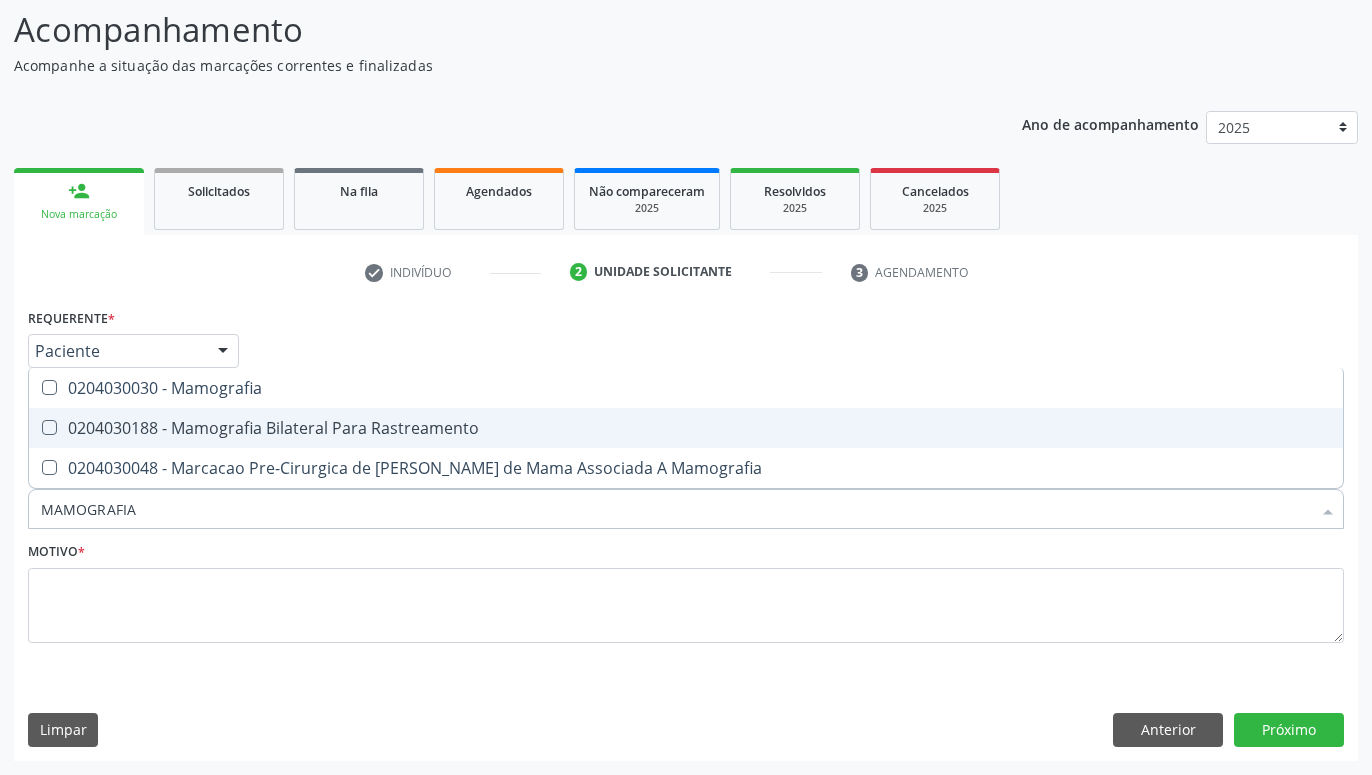 click on "0204030188 - Mamografia Bilateral Para Rastreamento" at bounding box center [686, 428] 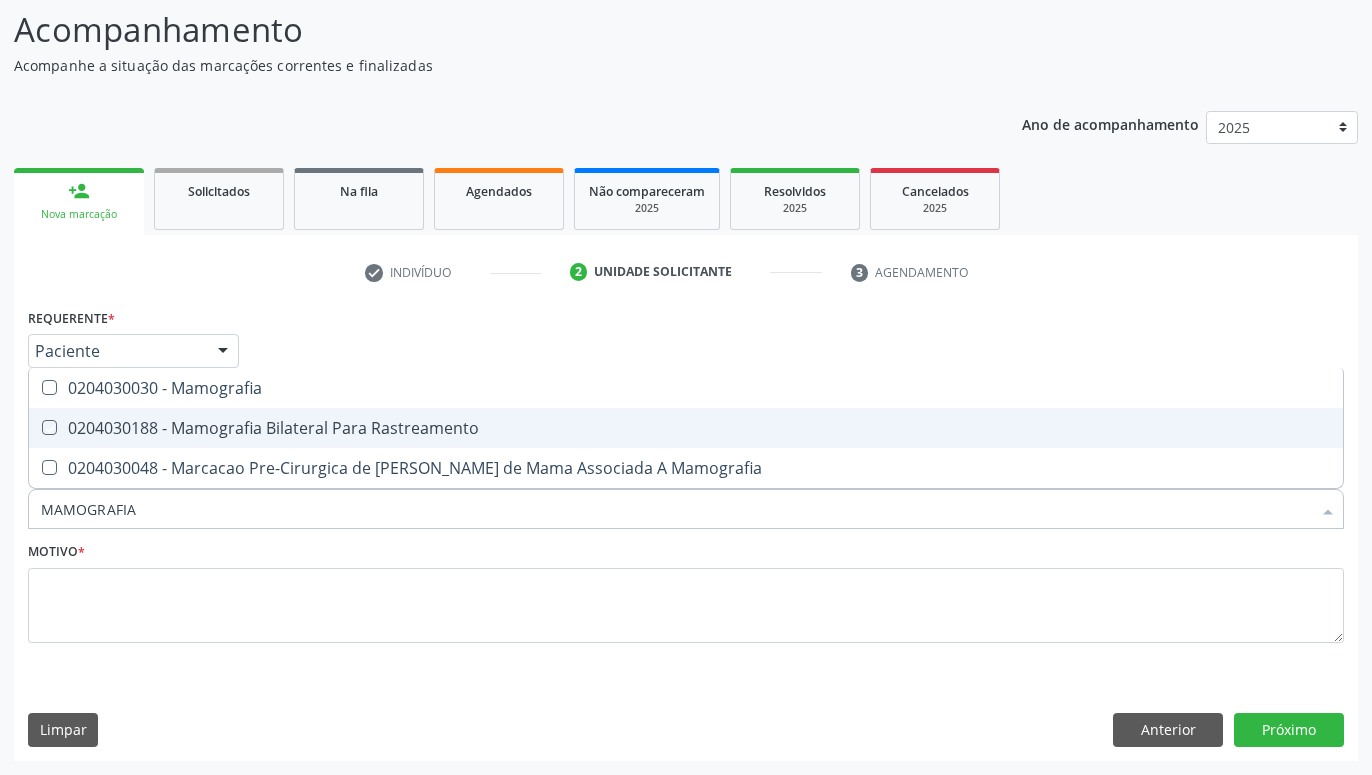 checkbox on "true" 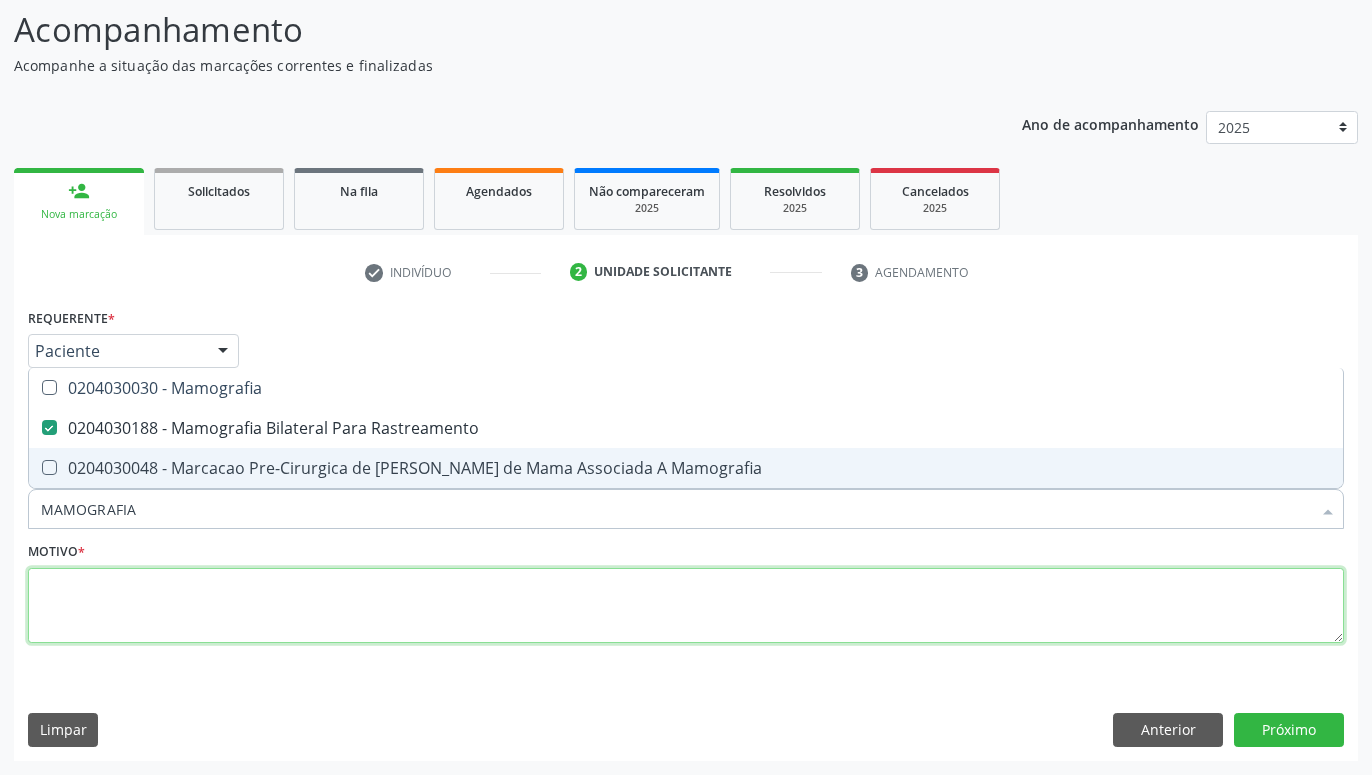 click at bounding box center (686, 606) 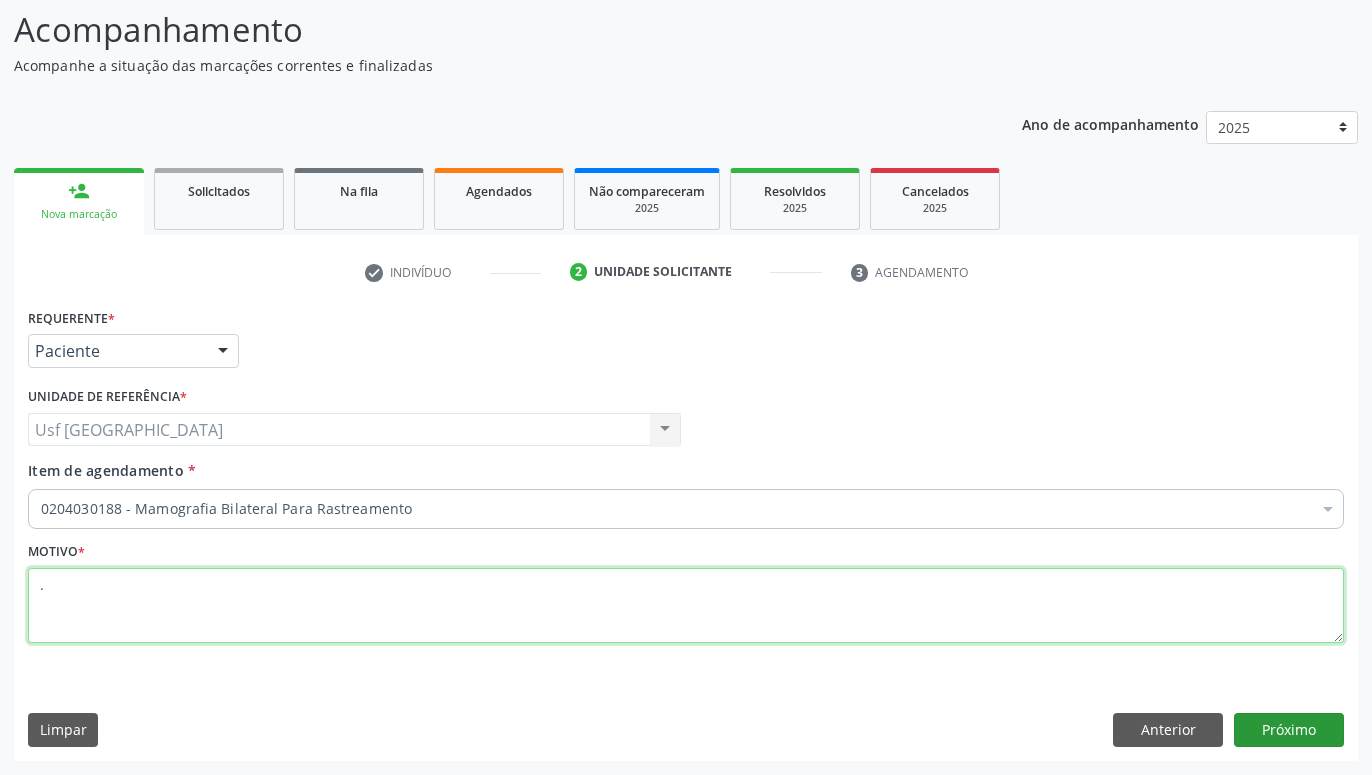 type on "." 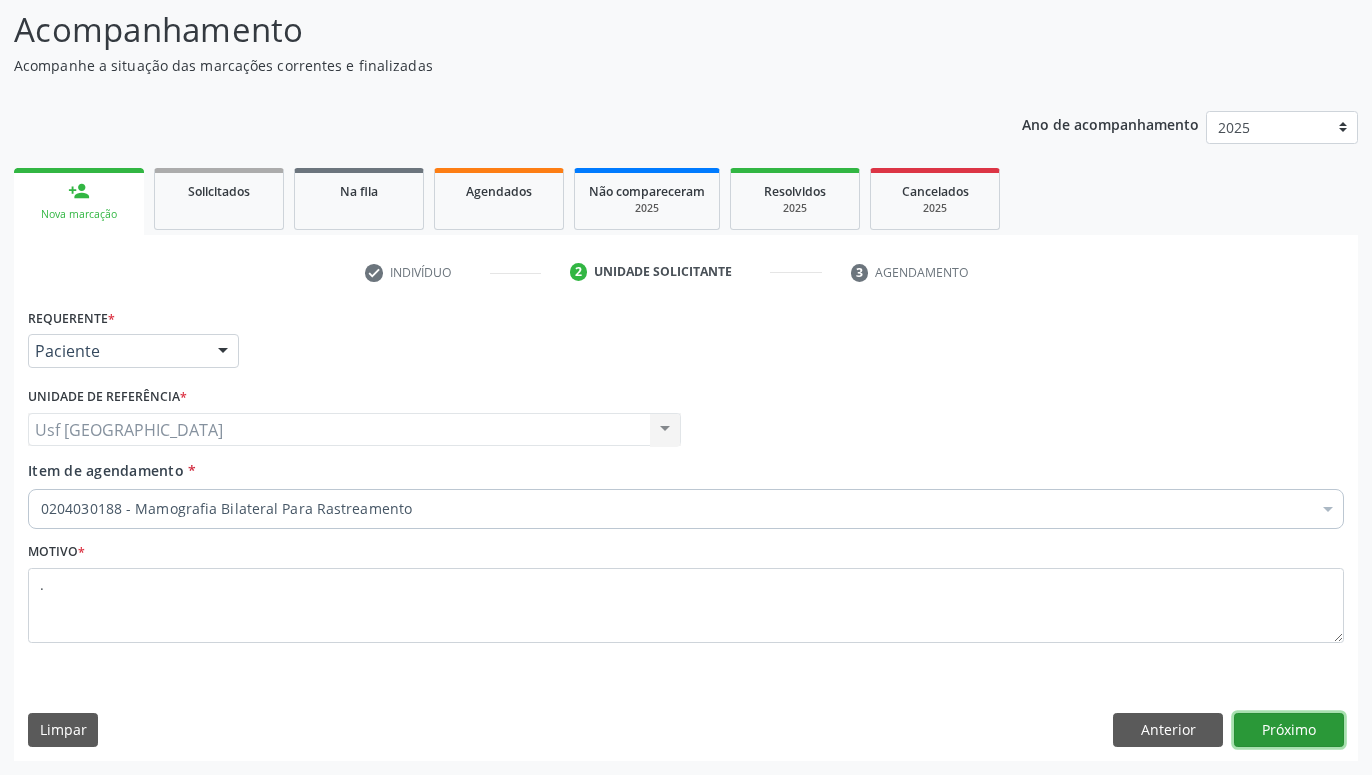 click on "Próximo" at bounding box center [1289, 730] 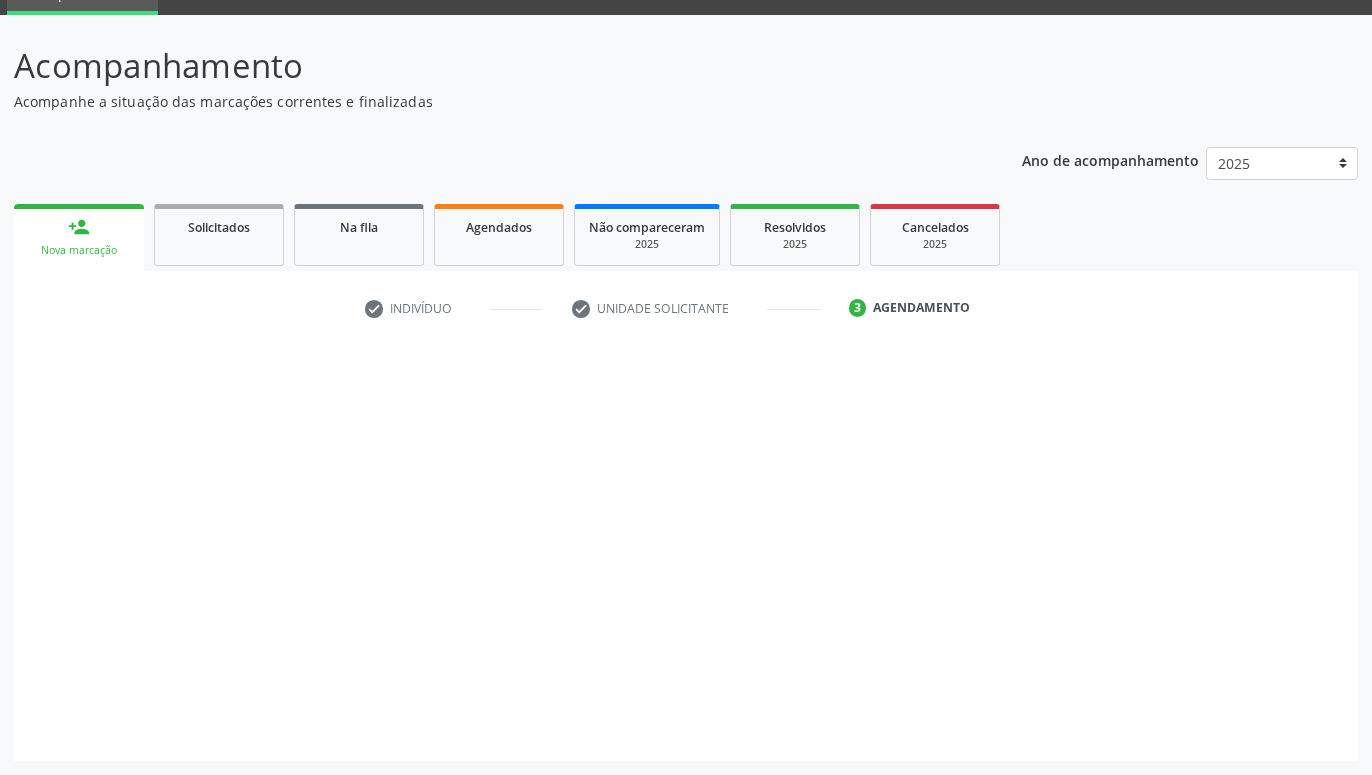 scroll, scrollTop: 95, scrollLeft: 0, axis: vertical 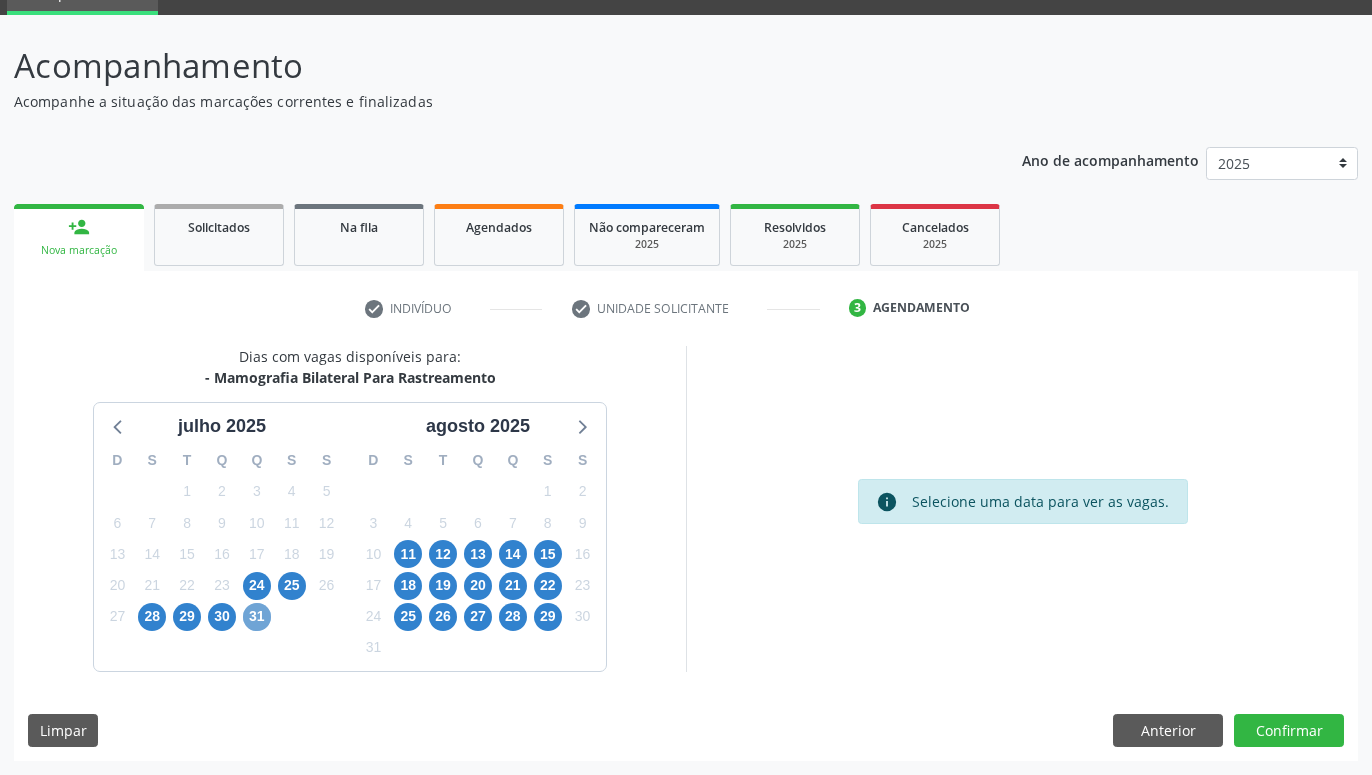 click on "31" at bounding box center [257, 617] 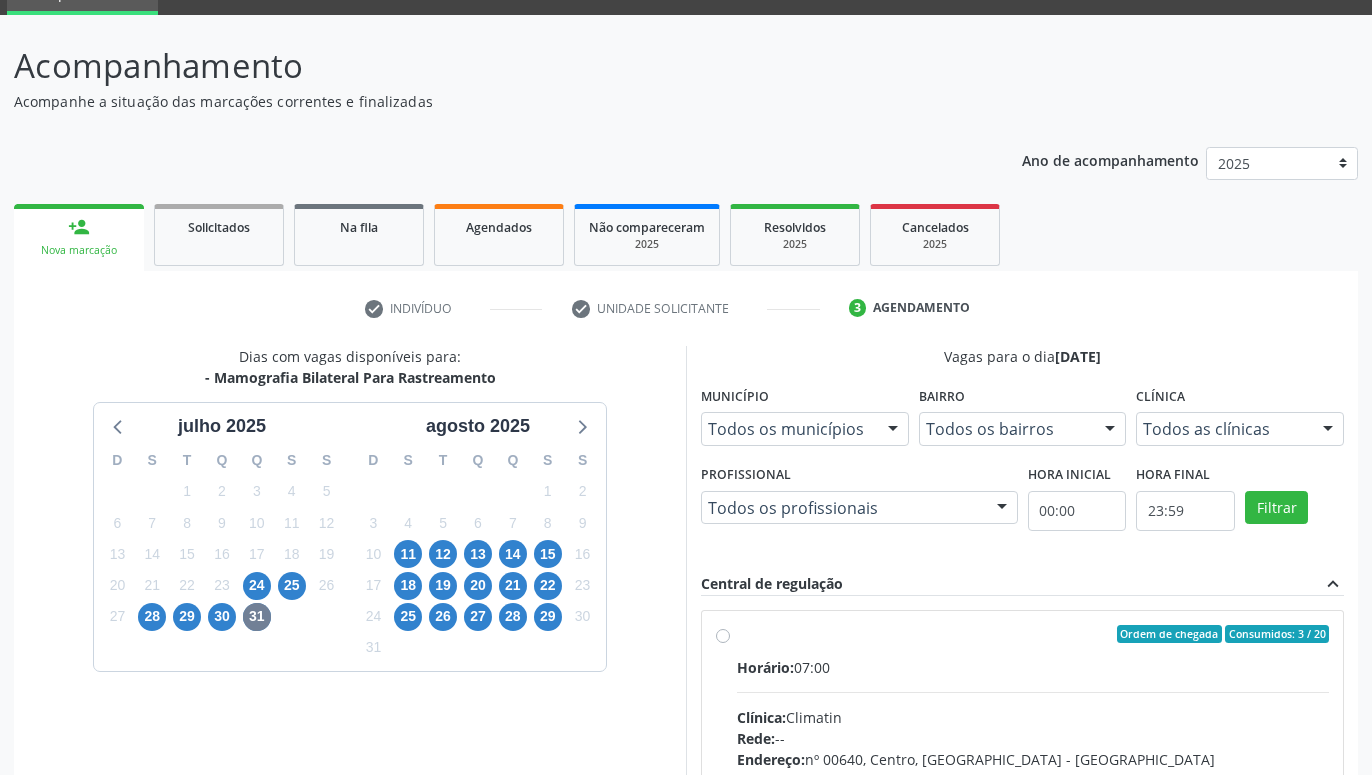 click on "Ordem de chegada
Consumidos: 3 / 20
Horário:   07:00
Clínica:  Climatin
Rede:
--
Endereço:   nº 00640, Centro, Serra Talhada - PE
Telefone:   (81) 38311133
Profissional:
Ana Carolina Barboza de Andrada Melo Lyra
Informações adicionais sobre o atendimento
Idade de atendimento:
de 0 a 120 anos
Gênero(s) atendido(s):
Masculino e Feminino
Informações adicionais:
--" at bounding box center (1033, 778) 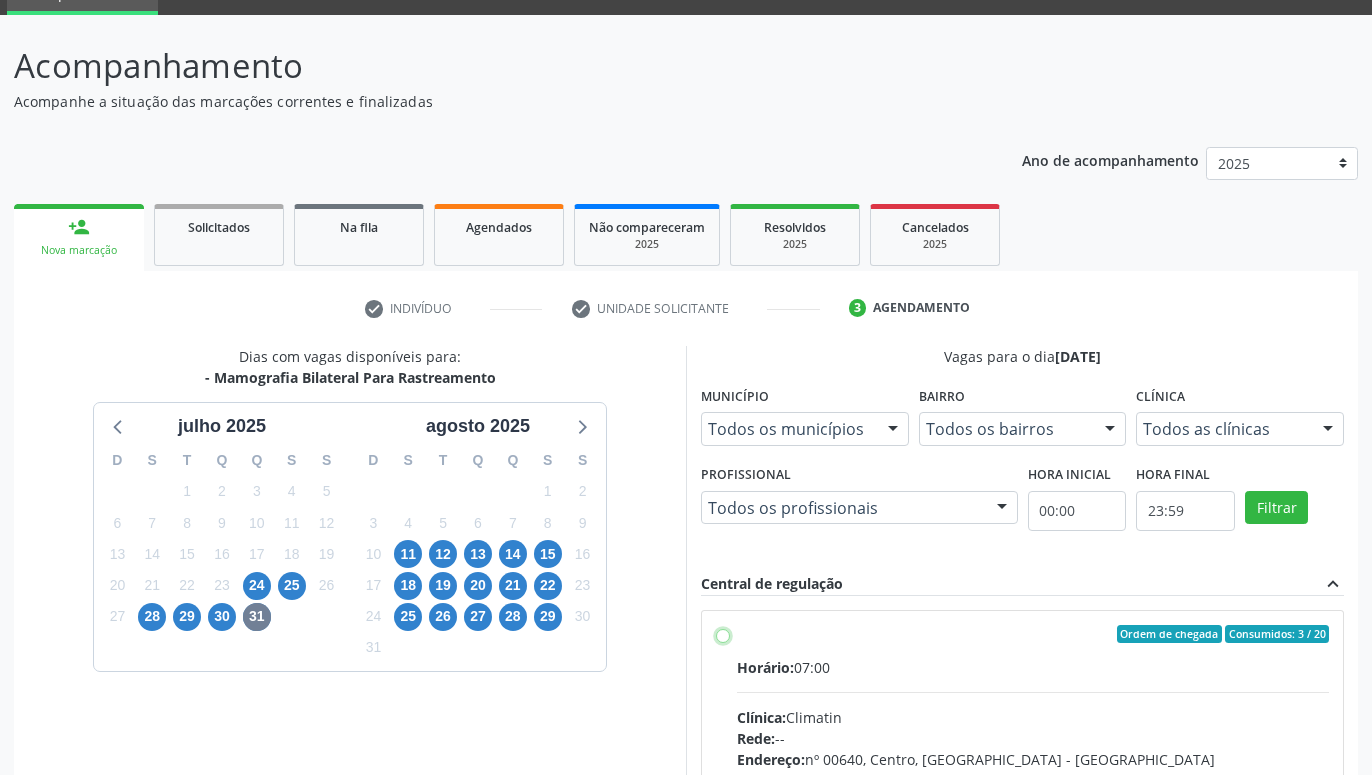 click on "Ordem de chegada
Consumidos: 3 / 20
Horário:   07:00
Clínica:  Climatin
Rede:
--
Endereço:   nº 00640, Centro, Serra Talhada - PE
Telefone:   (81) 38311133
Profissional:
Ana Carolina Barboza de Andrada Melo Lyra
Informações adicionais sobre o atendimento
Idade de atendimento:
de 0 a 120 anos
Gênero(s) atendido(s):
Masculino e Feminino
Informações adicionais:
--" at bounding box center (723, 634) 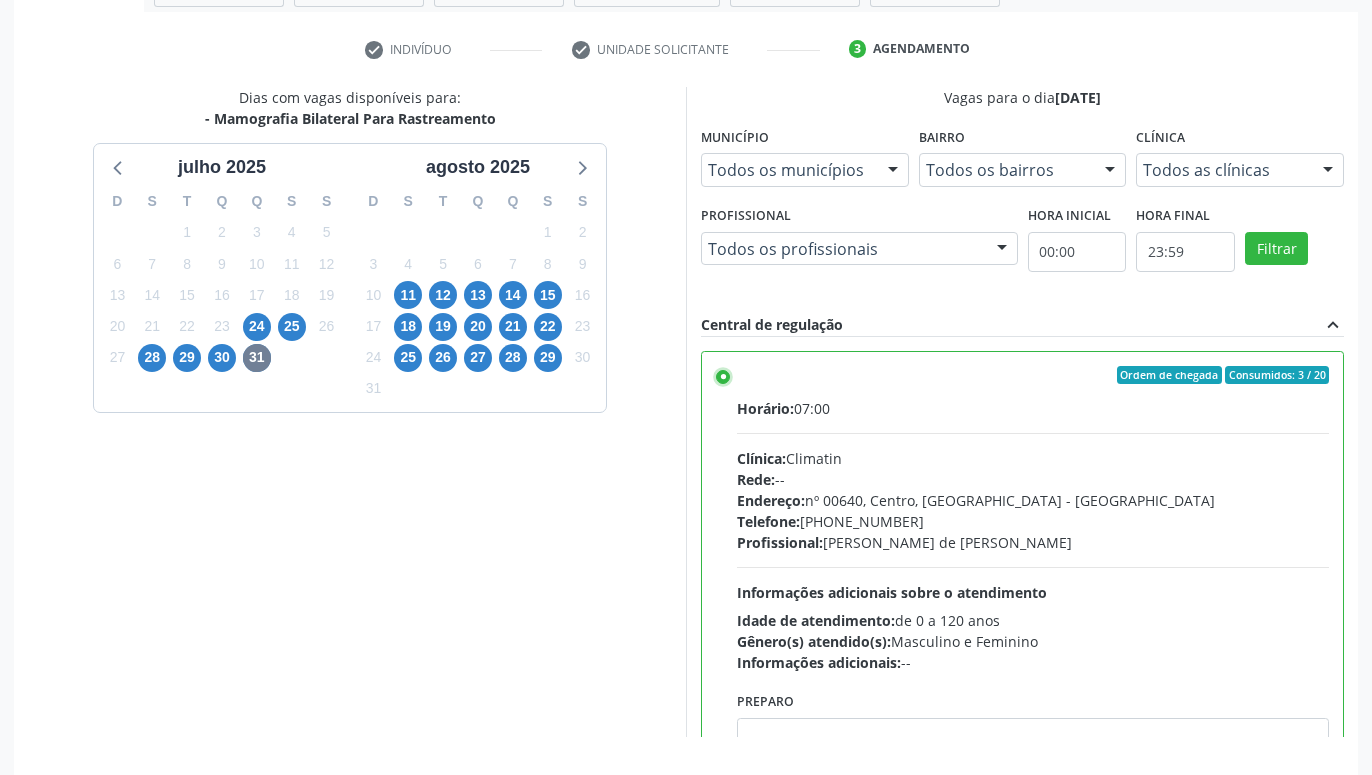 scroll, scrollTop: 420, scrollLeft: 0, axis: vertical 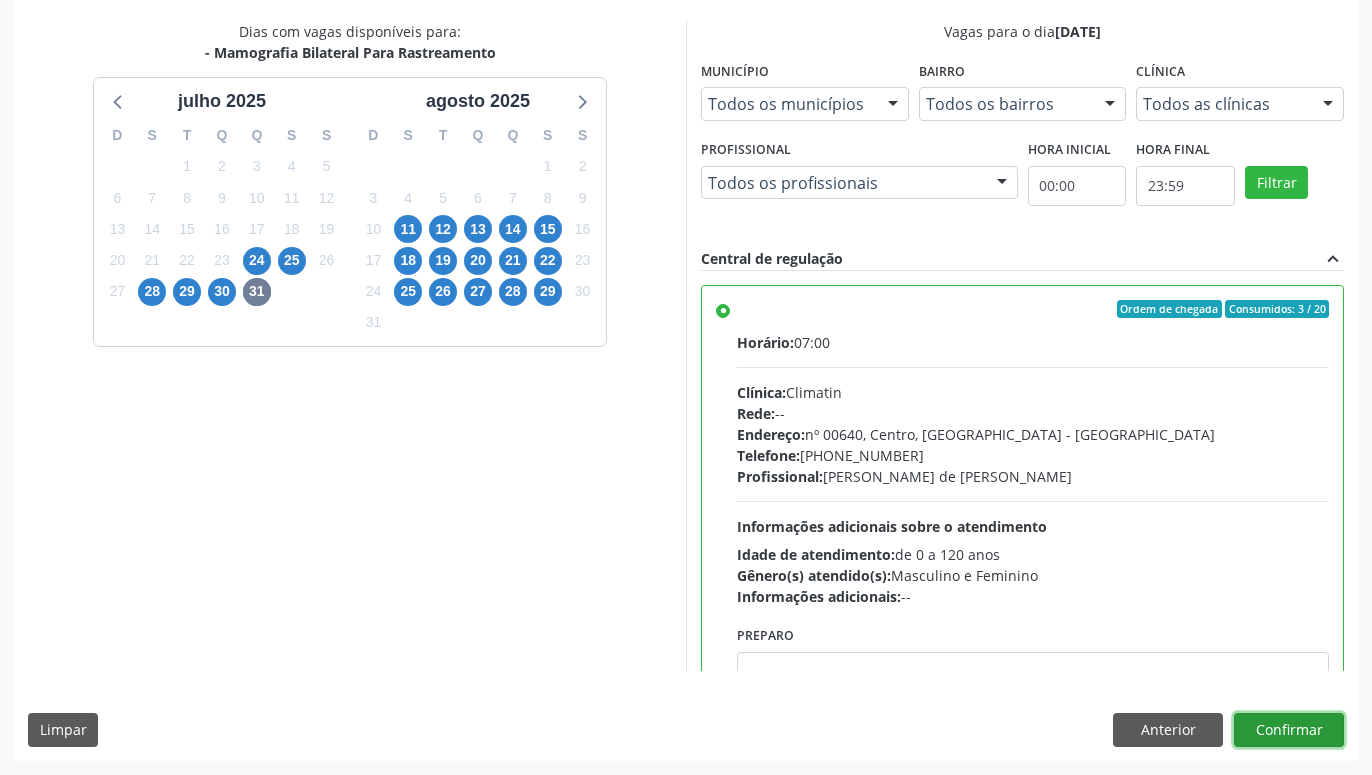 click on "Confirmar" at bounding box center [1289, 730] 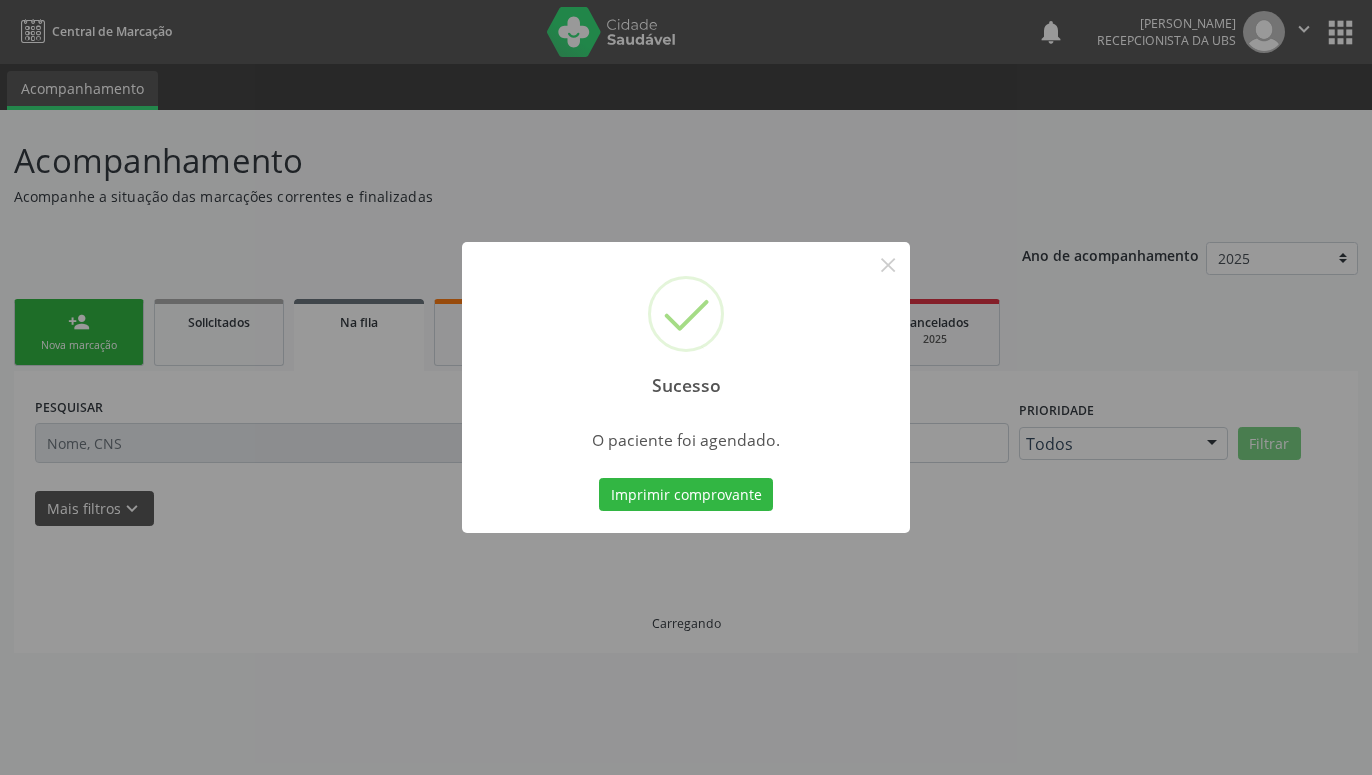 scroll, scrollTop: 0, scrollLeft: 0, axis: both 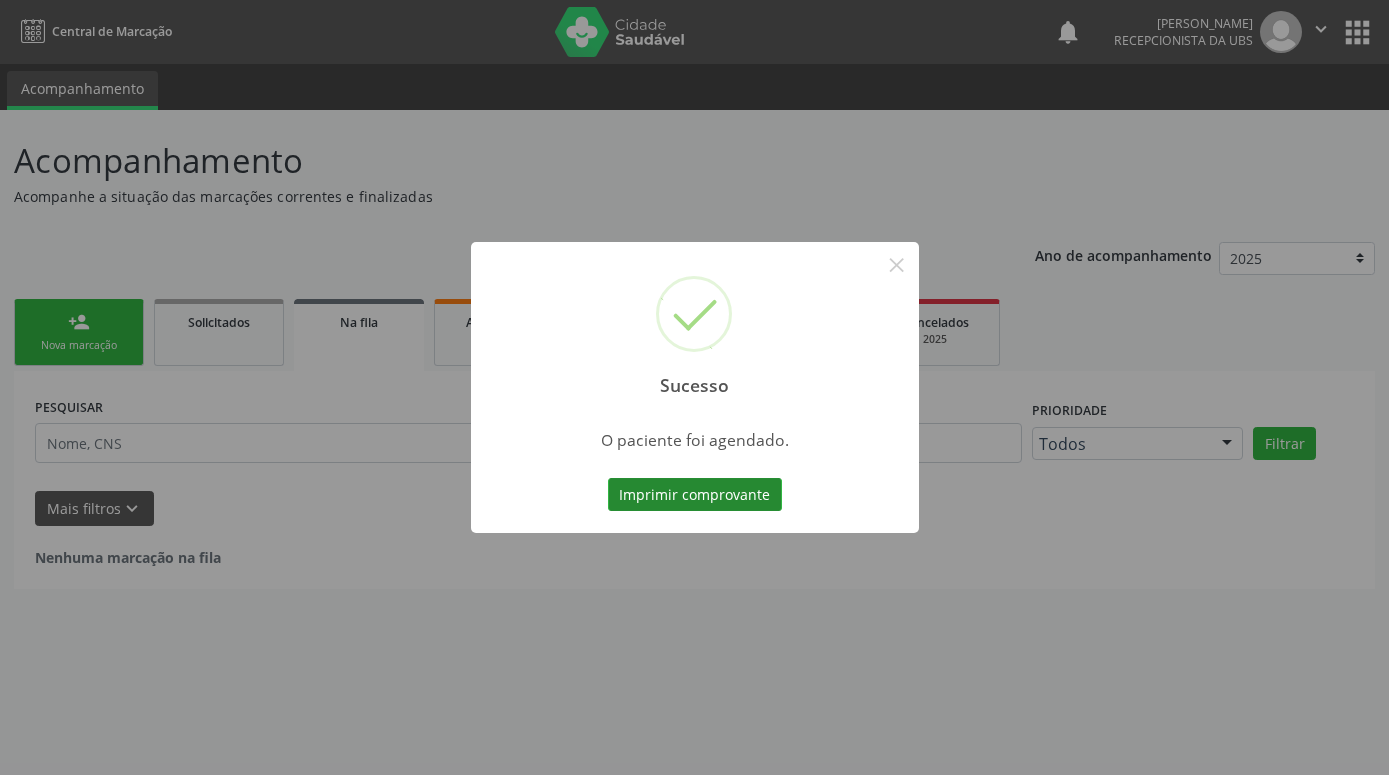 click on "Imprimir comprovante" at bounding box center [695, 495] 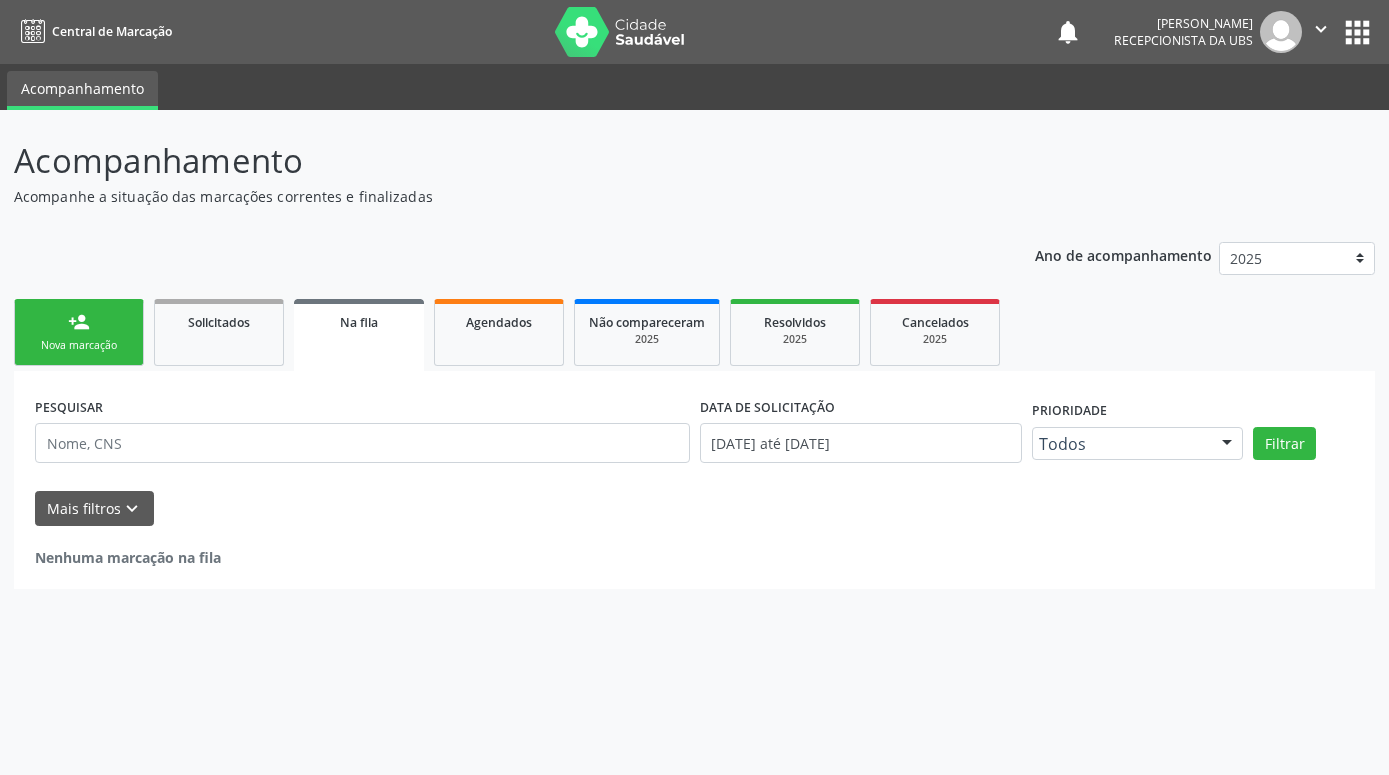 click on "person_add
Nova marcação" at bounding box center [79, 332] 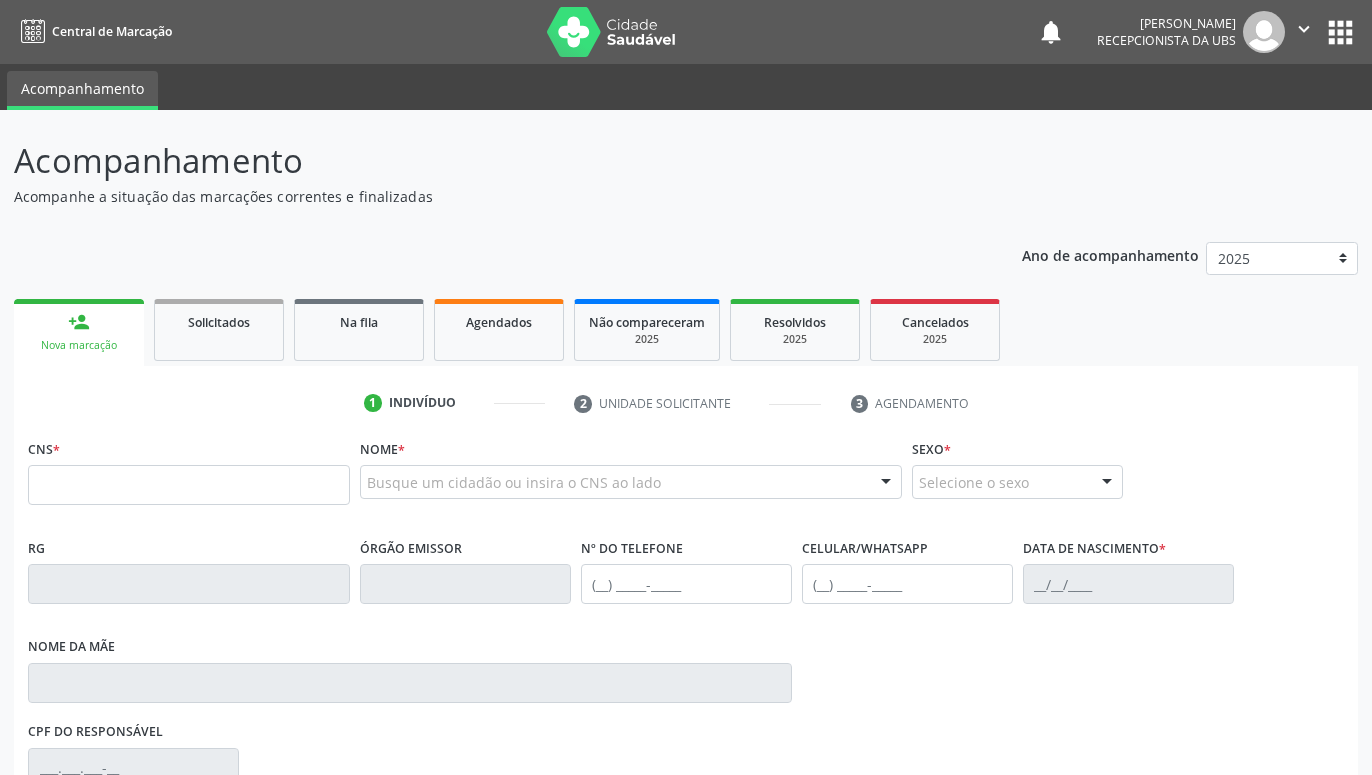 click on "person_add
Nova marcação" at bounding box center [79, 332] 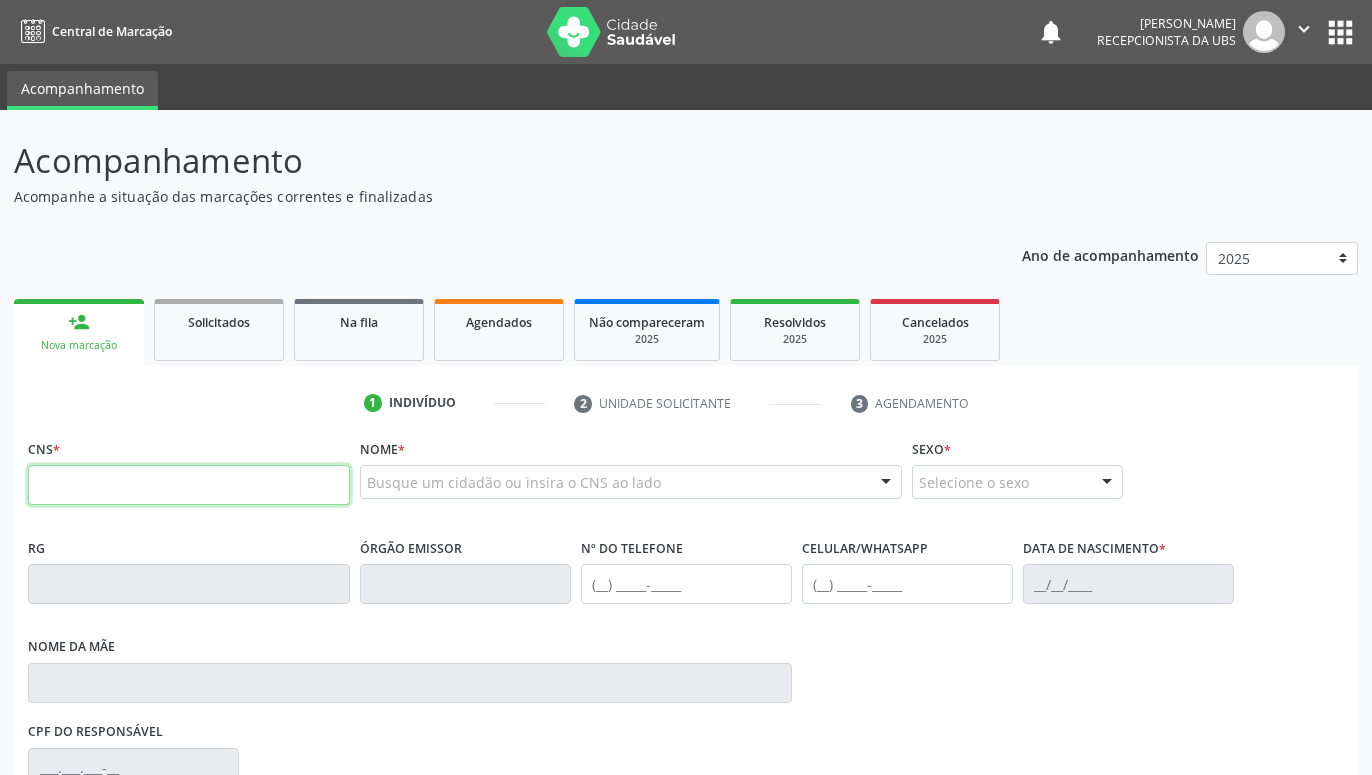 click at bounding box center (189, 485) 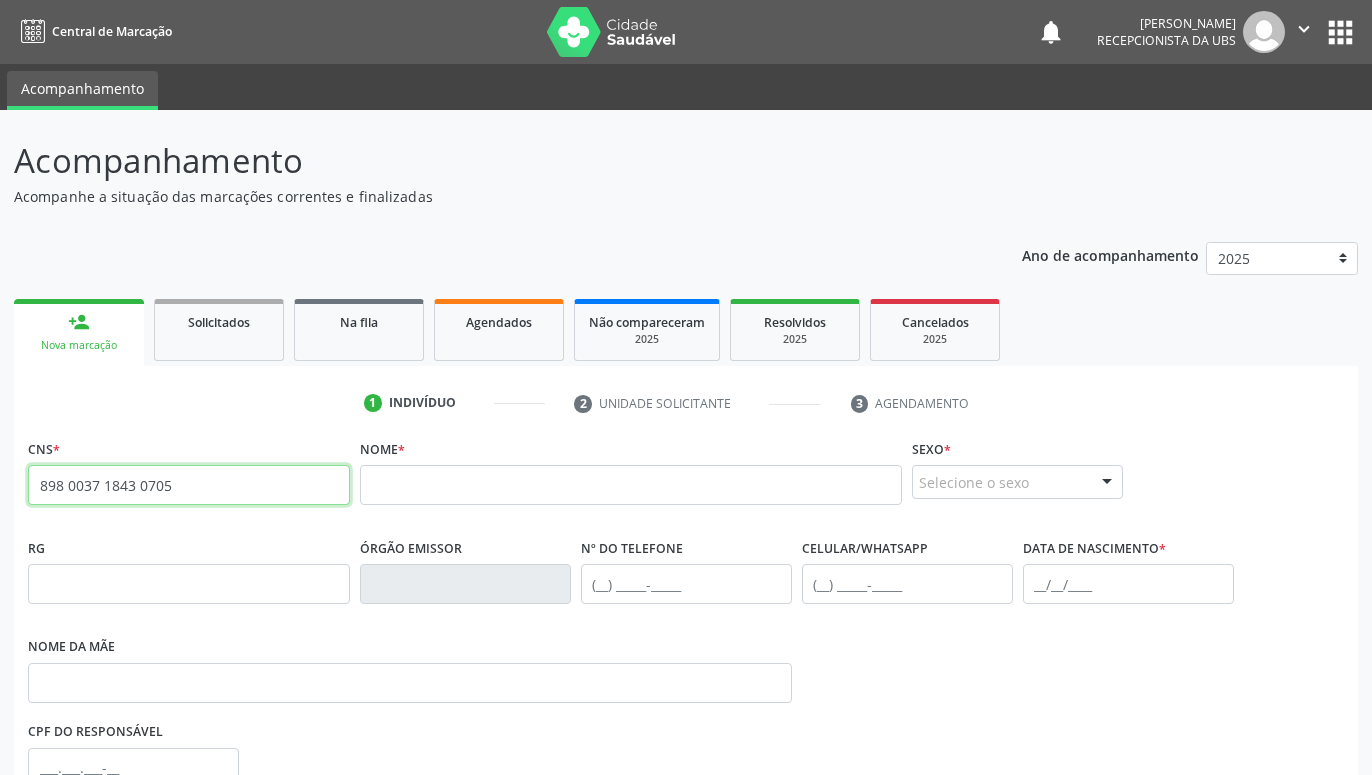 click on "898 0037 1843 0705" at bounding box center (189, 485) 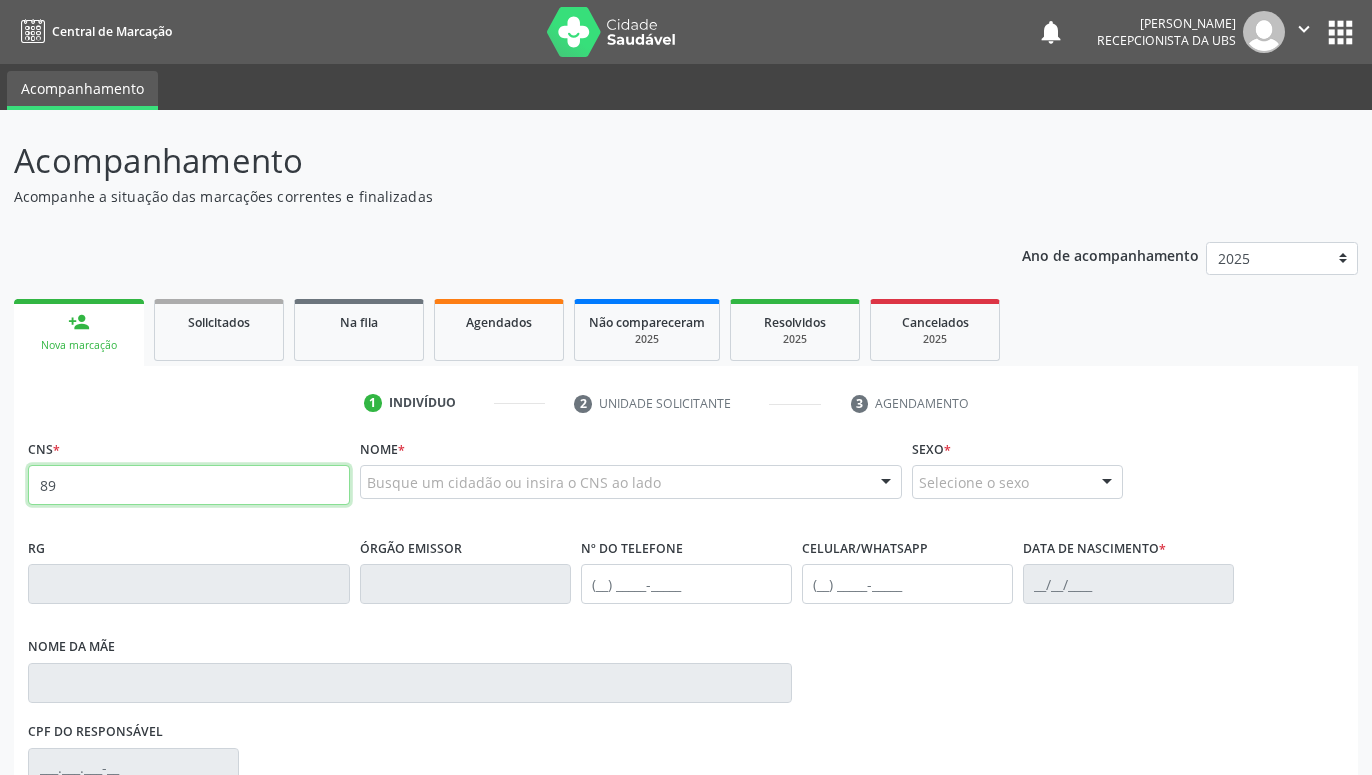 type on "8" 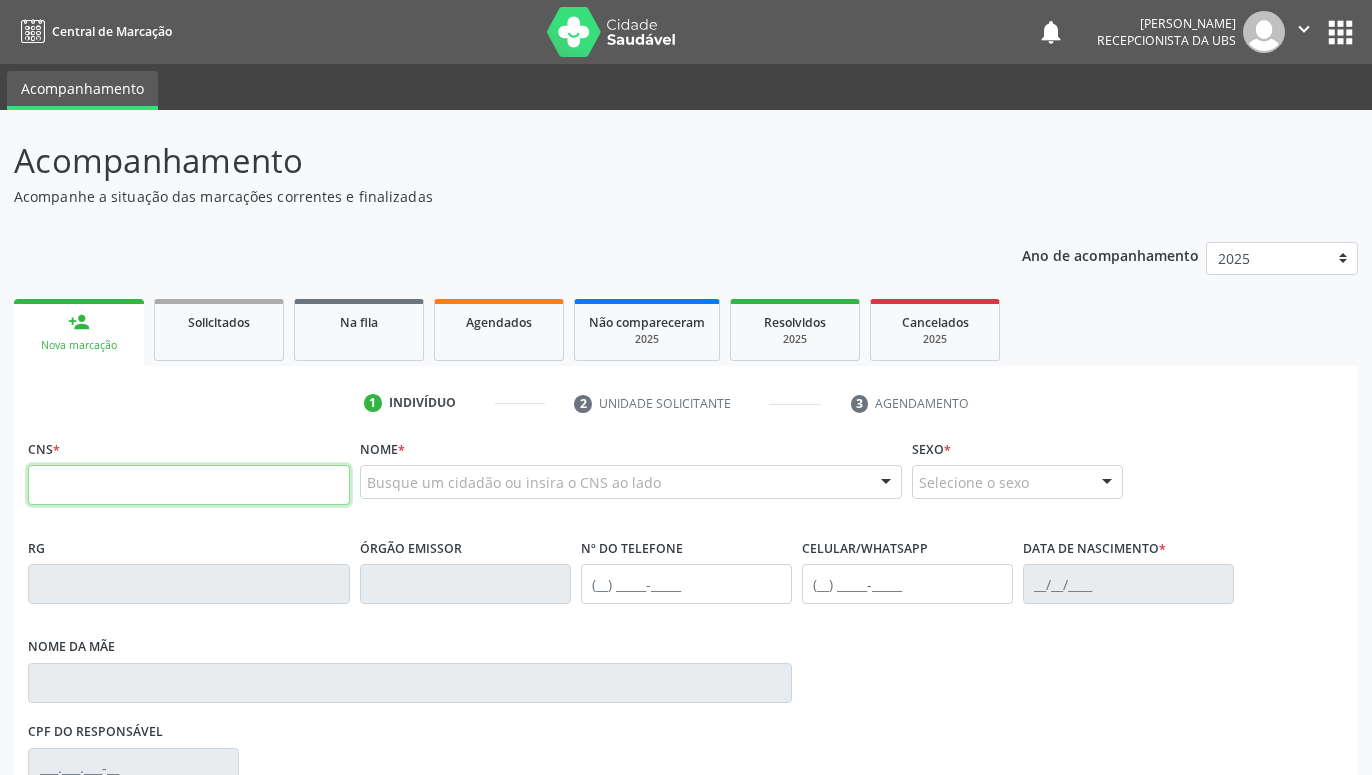 type 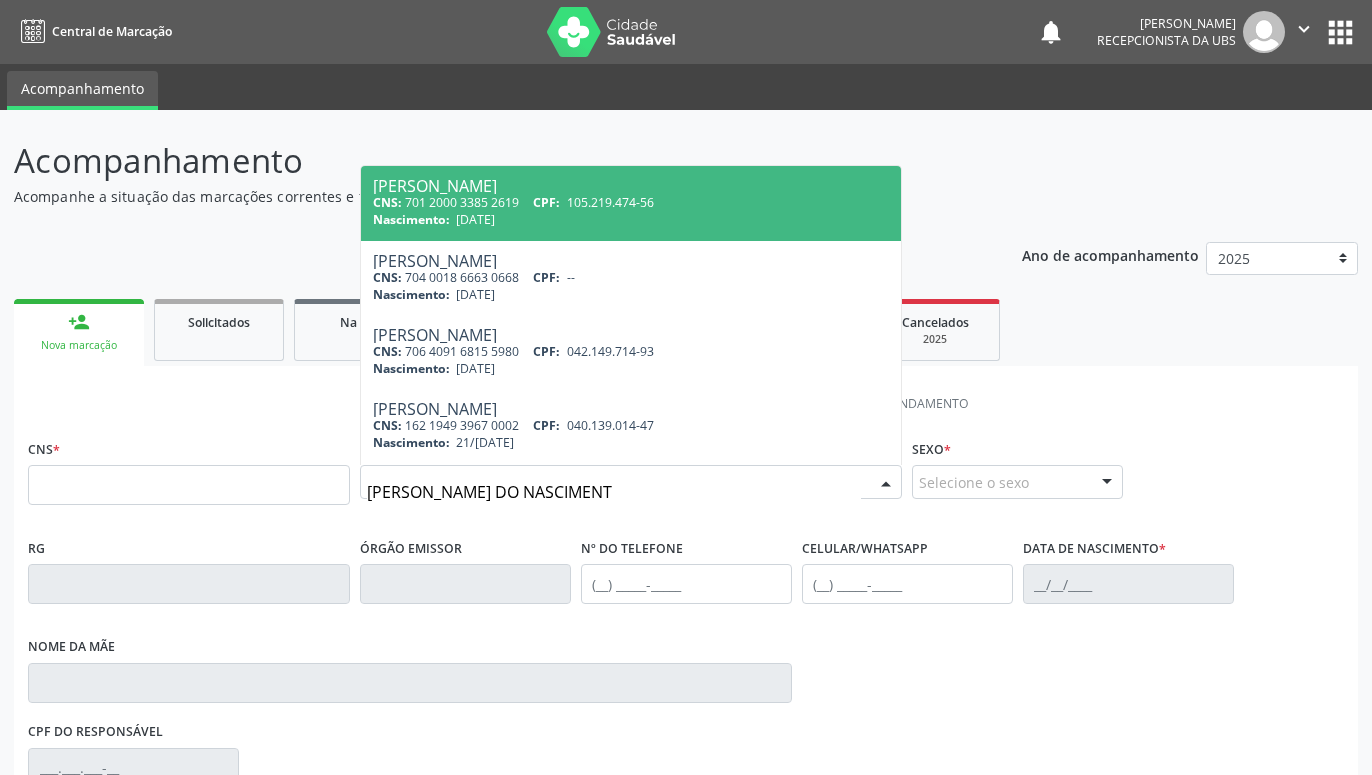 type on "JOSELITA PEREIRA DO NASCIMENTO" 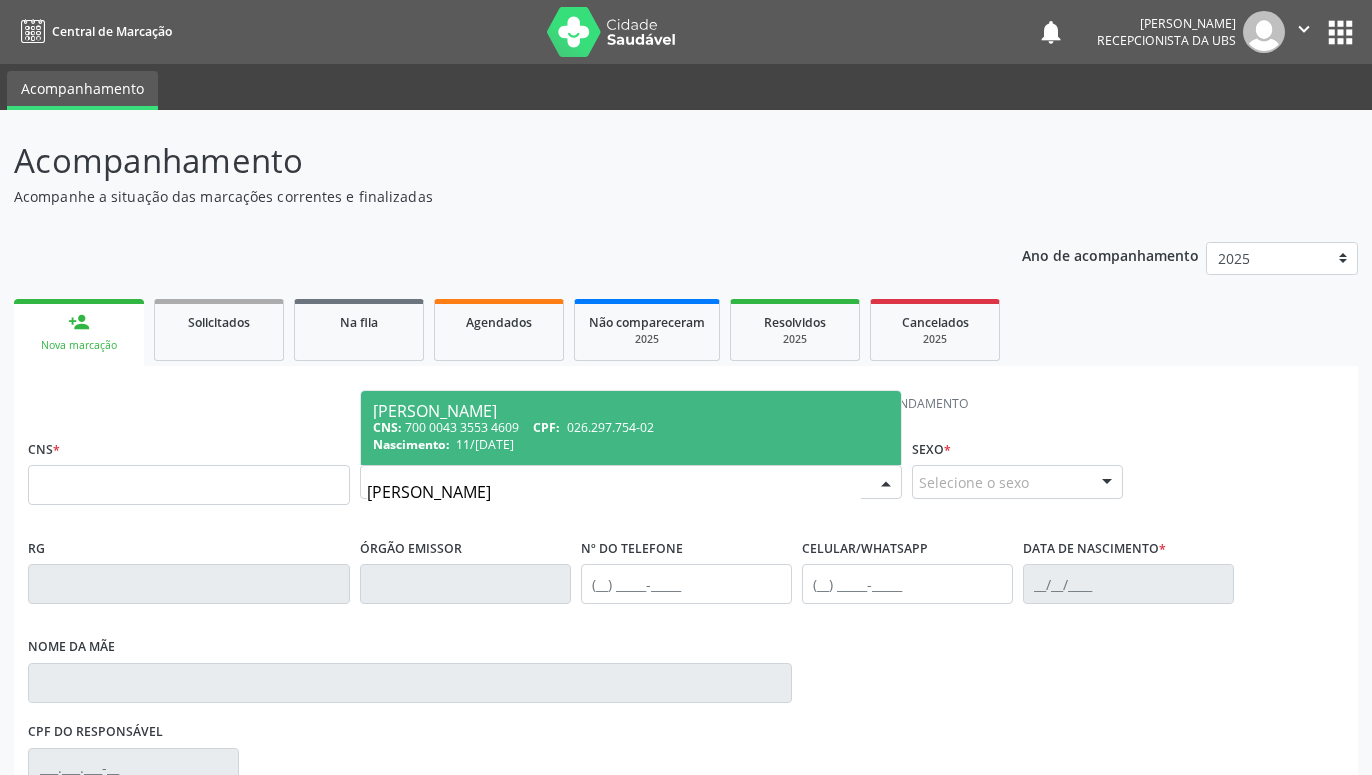 click on "Nascimento:
11/02/1976" at bounding box center [631, 444] 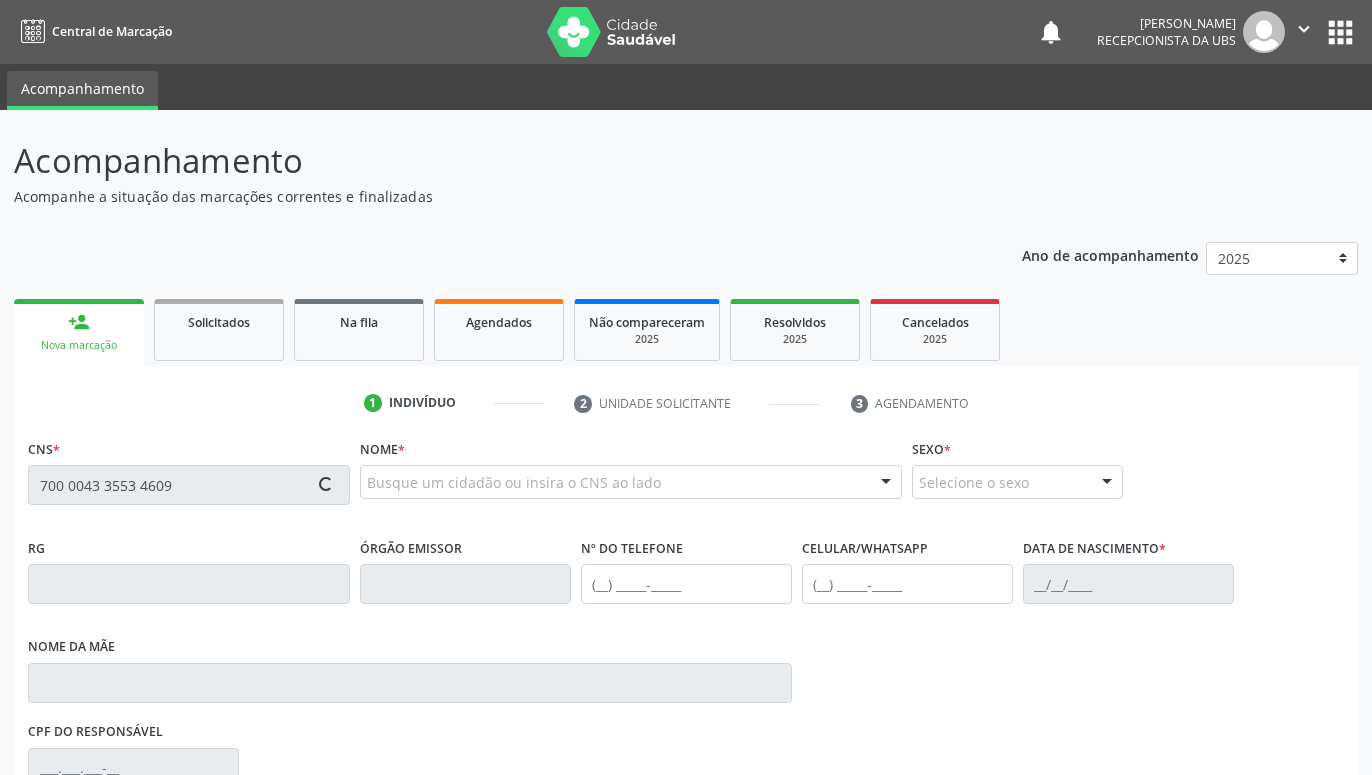 type on "700 0043 3553 4609" 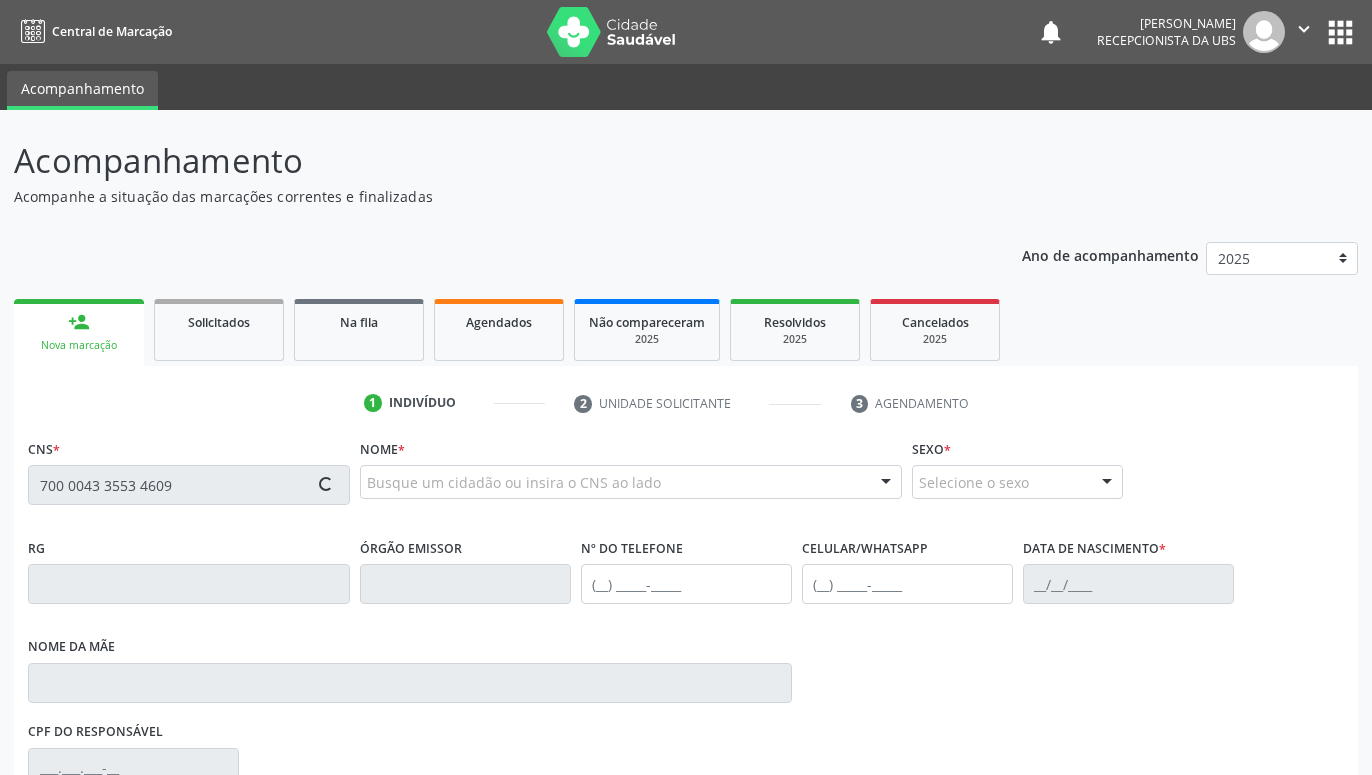 type 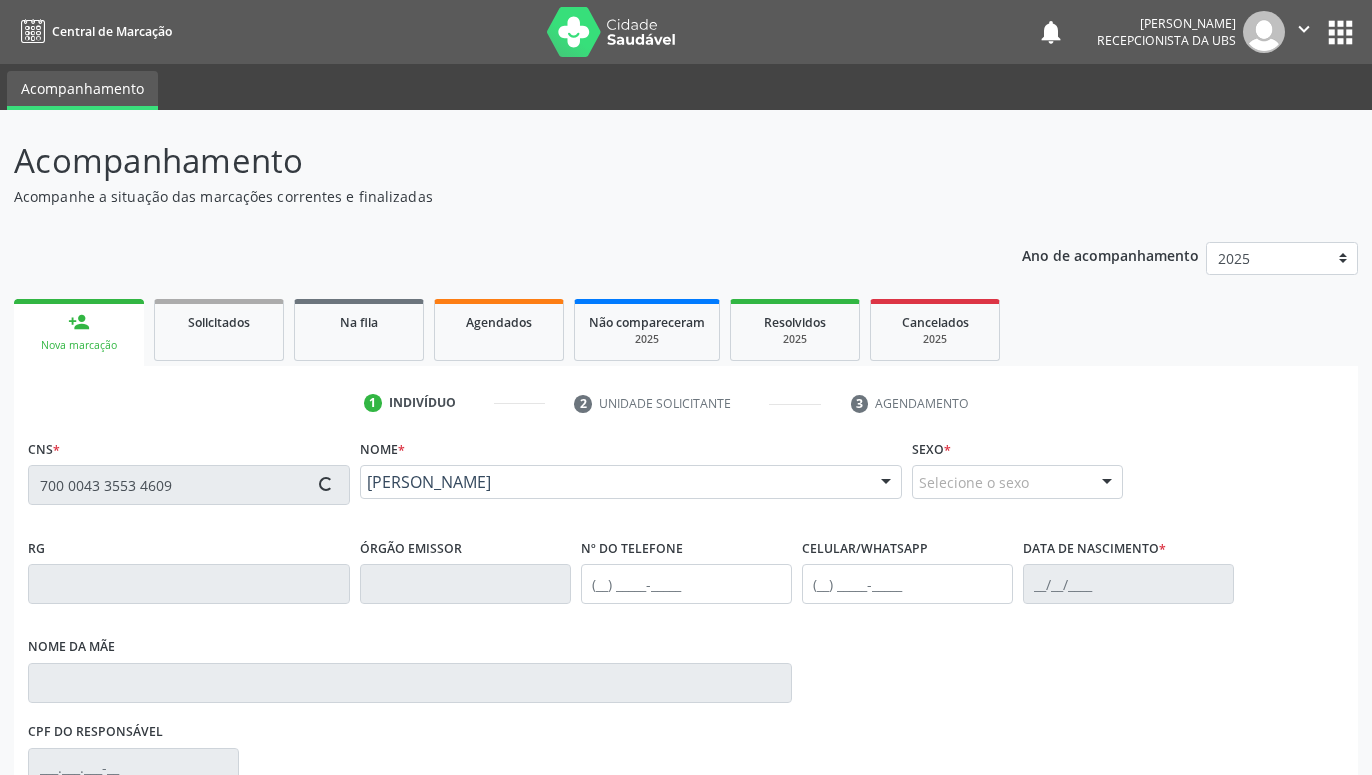 type on "(87) 99901-1366" 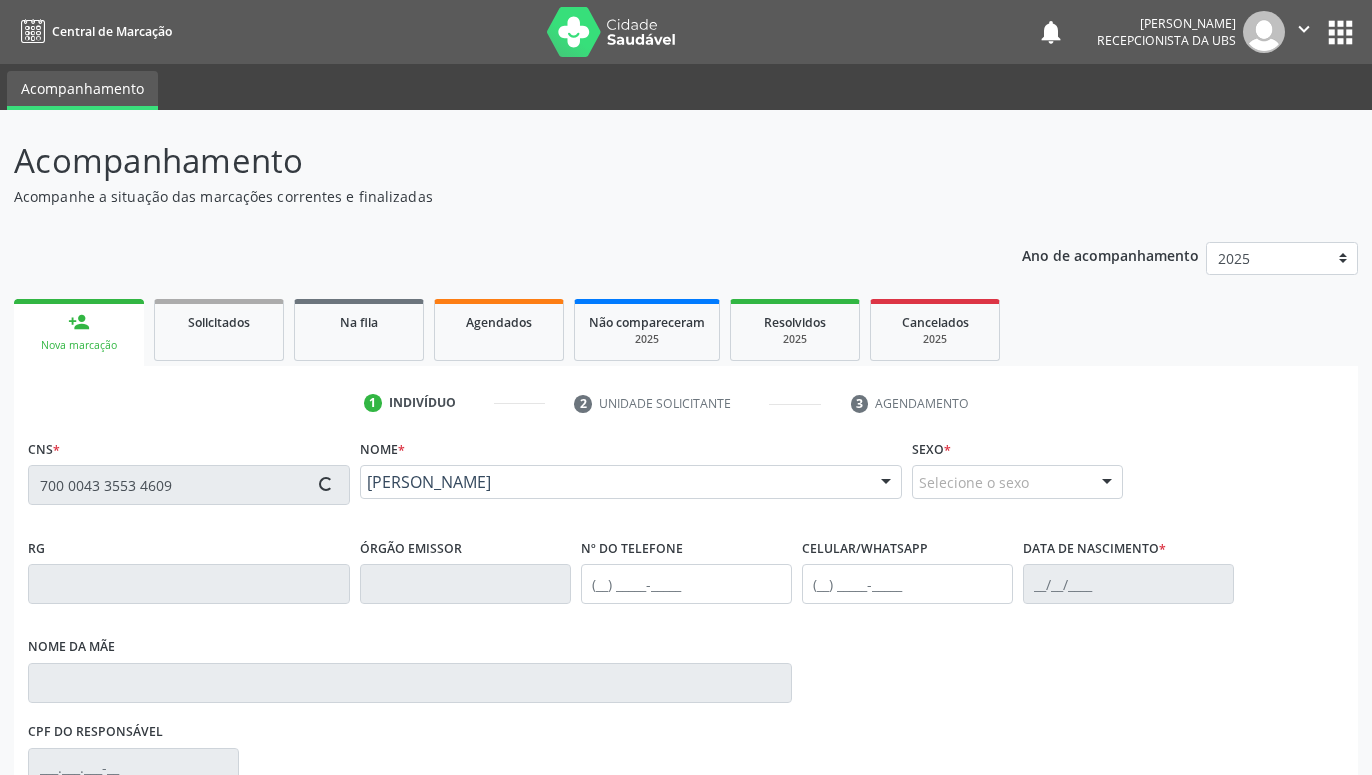 type on "11/02/1976" 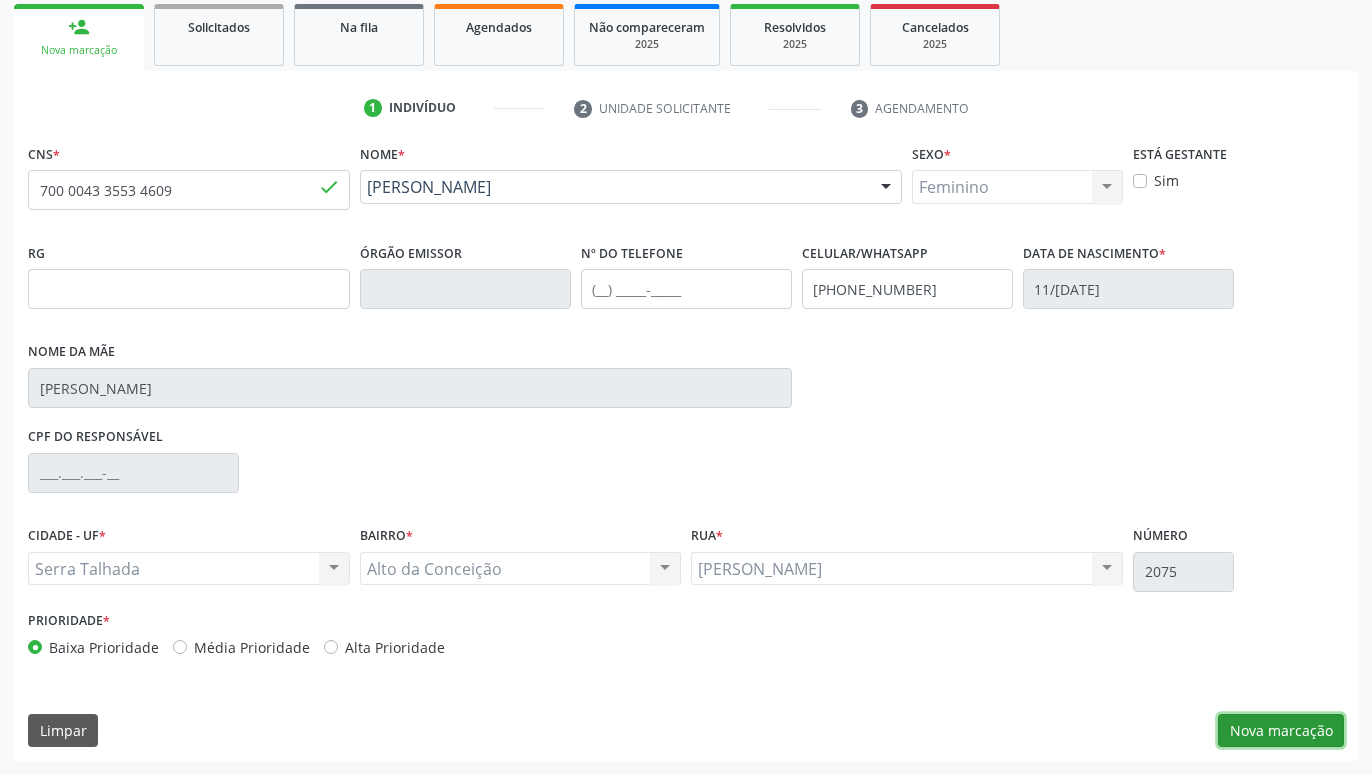 click on "Nova marcação" at bounding box center [1281, 731] 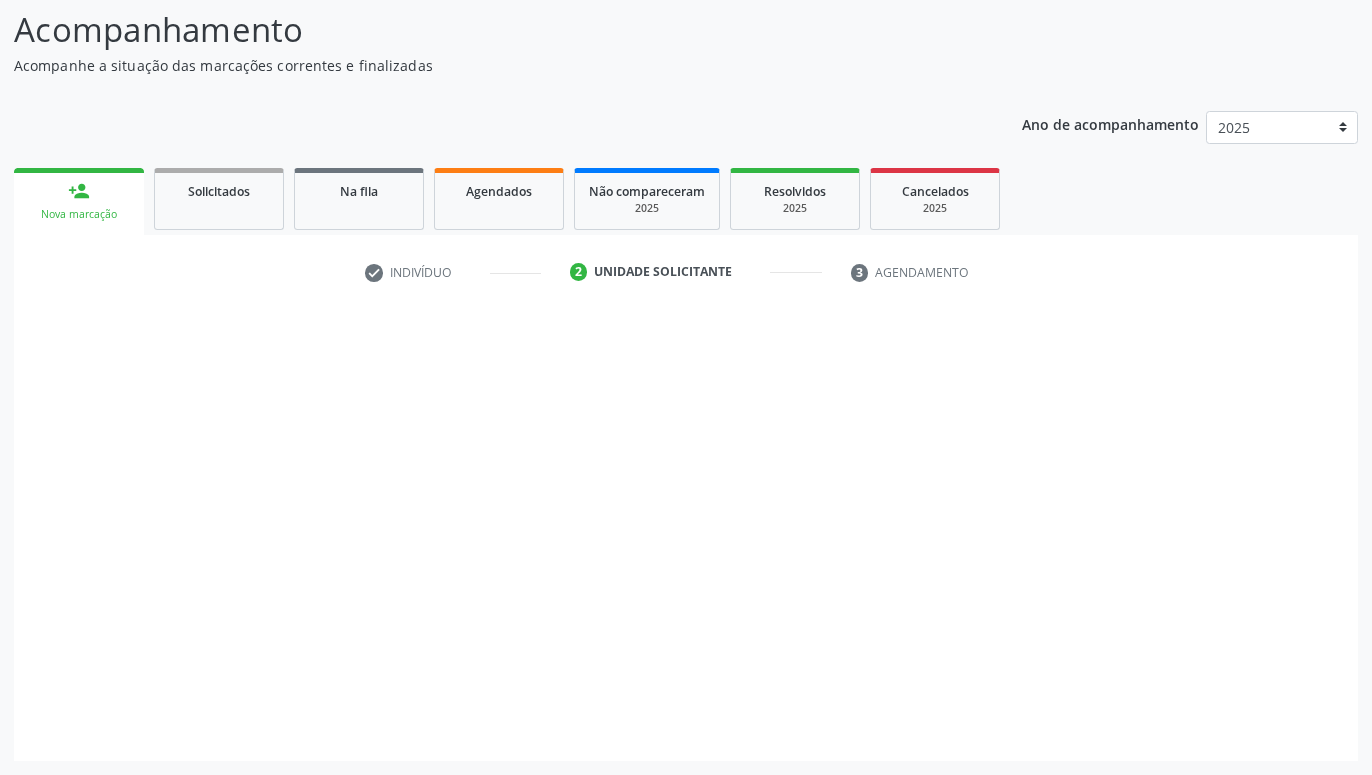 scroll, scrollTop: 131, scrollLeft: 0, axis: vertical 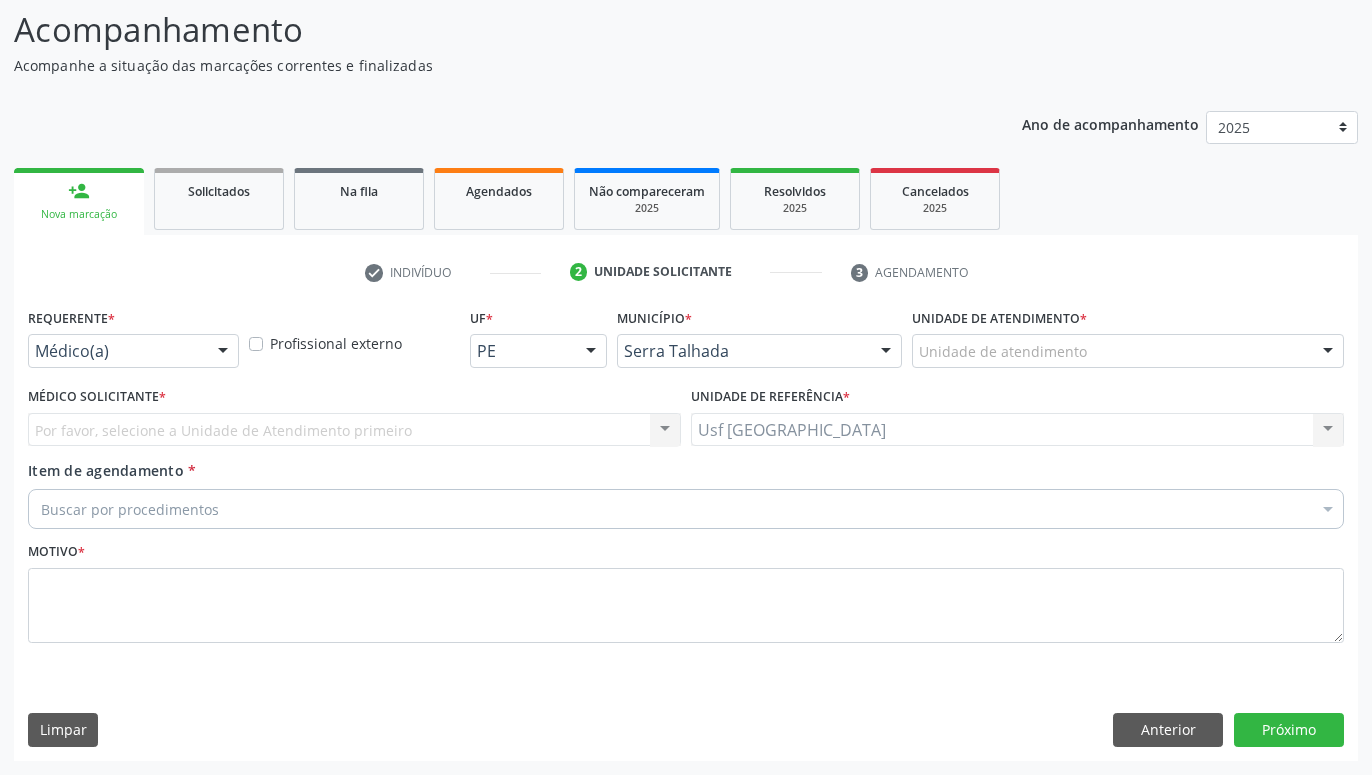 click at bounding box center (223, 352) 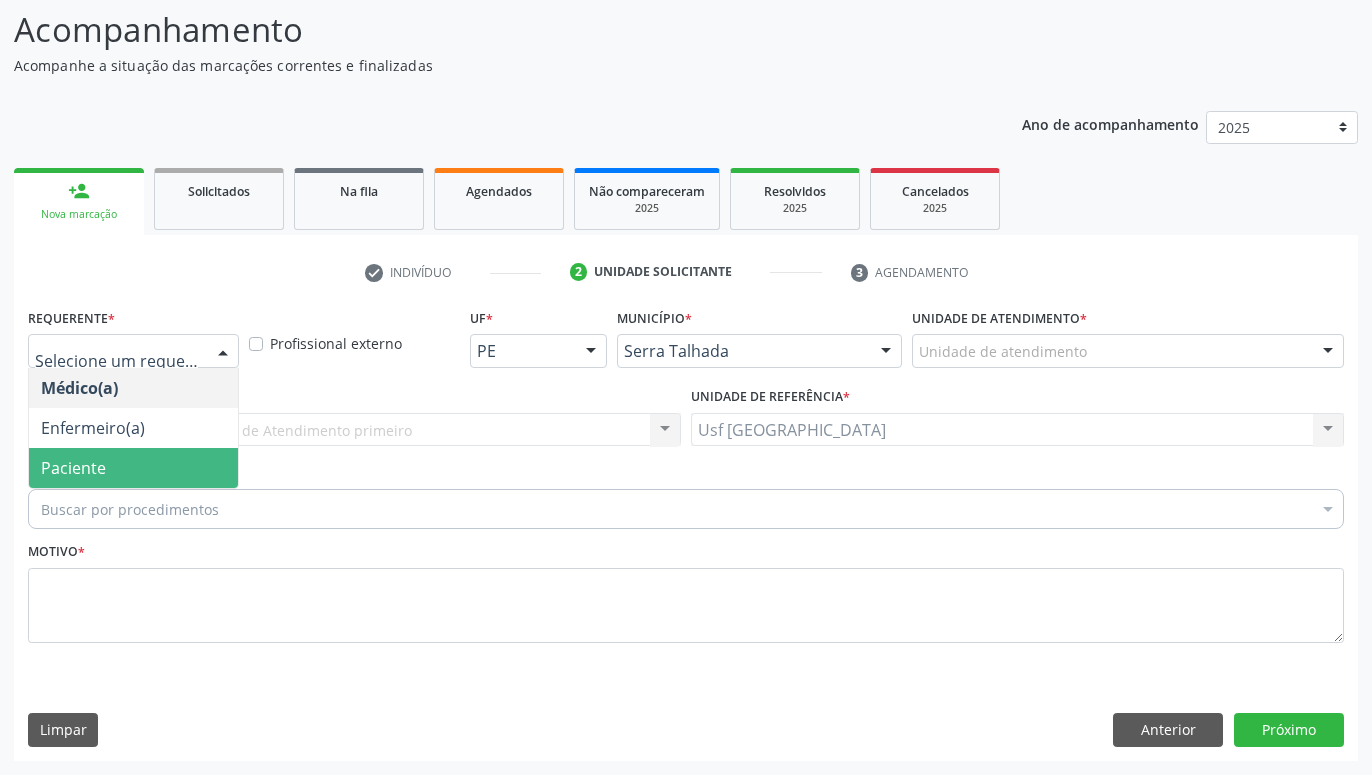 click on "Paciente" at bounding box center [133, 468] 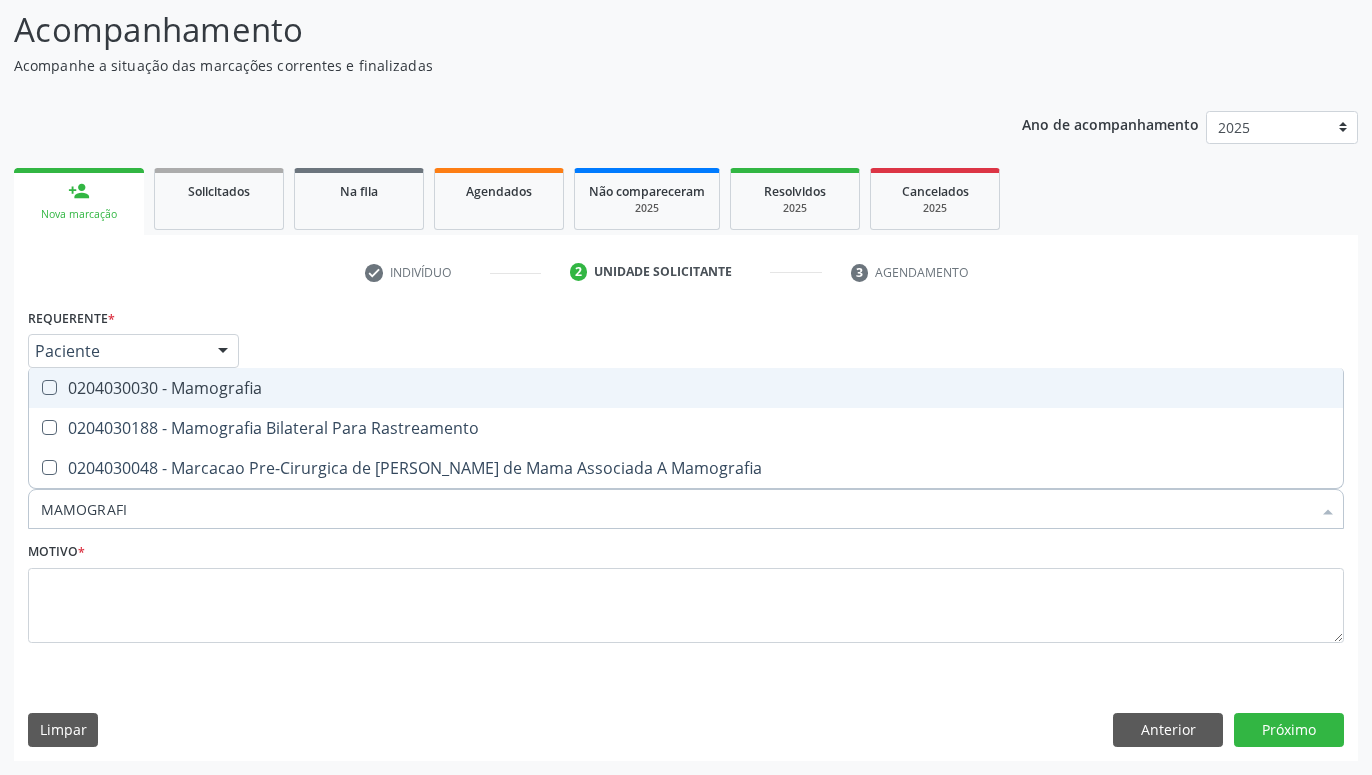 type on "MAMOGRAFIA" 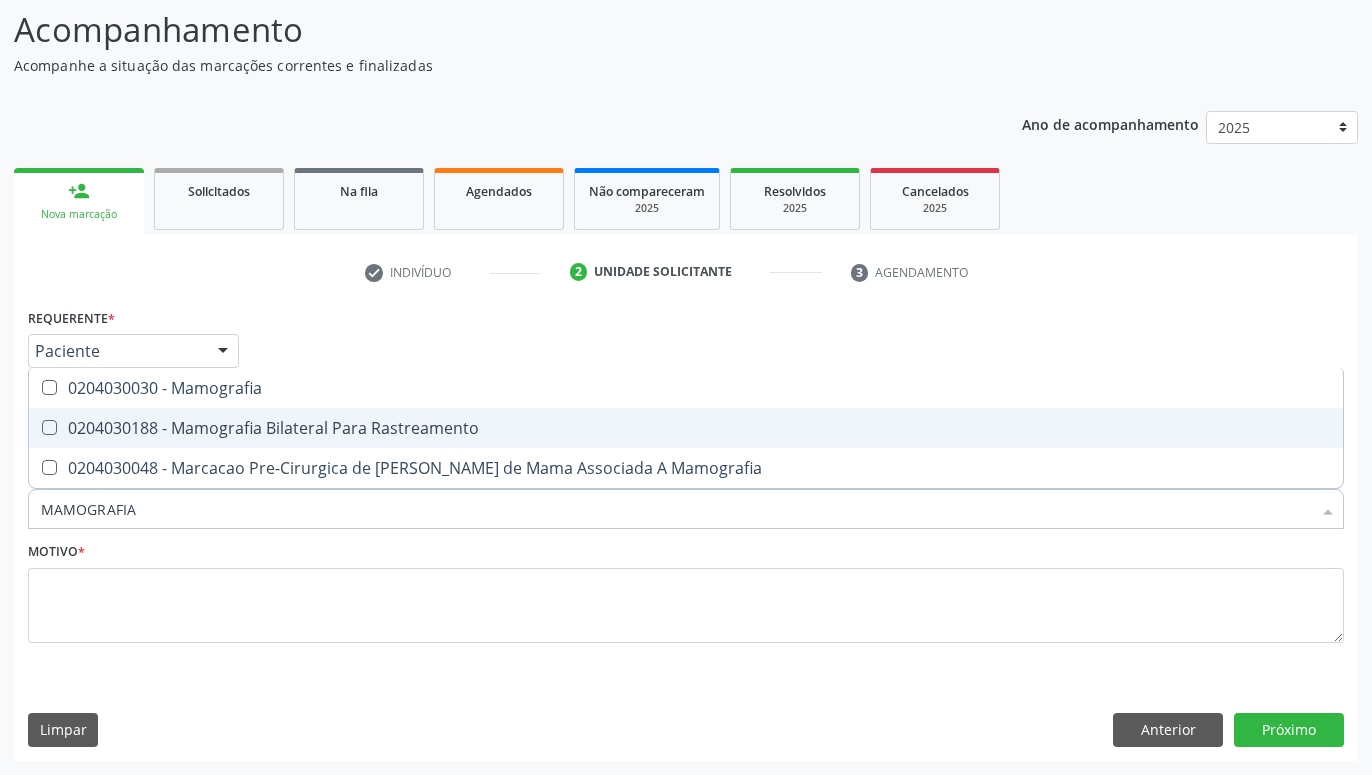 click on "0204030188 - Mamografia Bilateral Para Rastreamento" at bounding box center [686, 428] 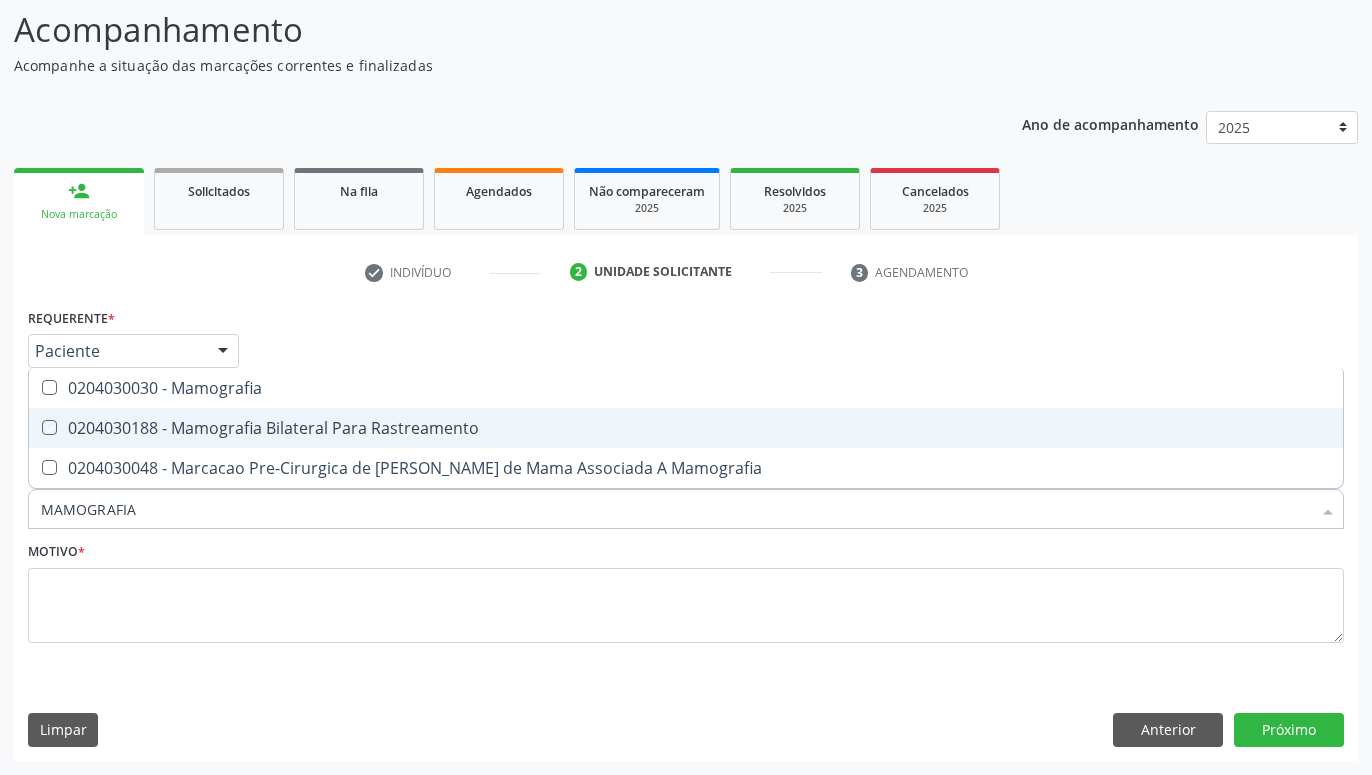 checkbox on "true" 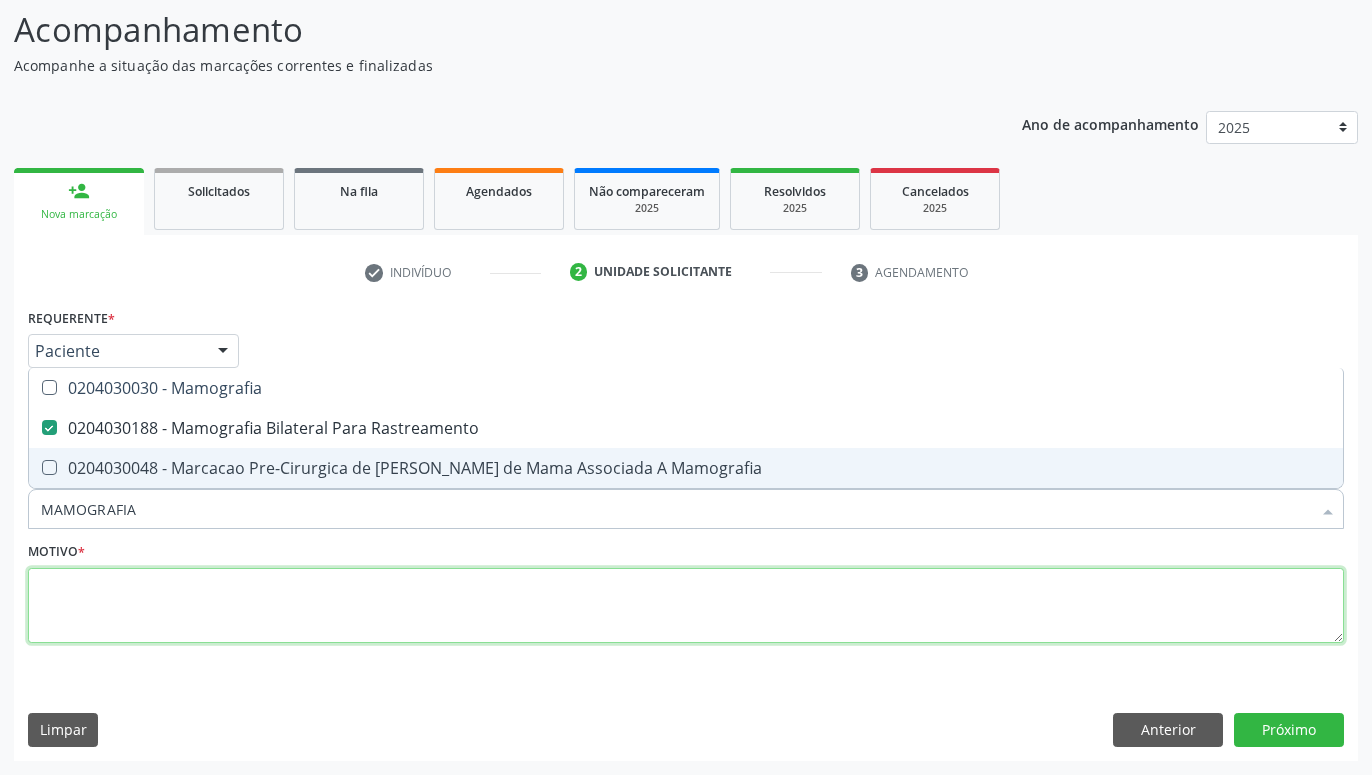 click at bounding box center [686, 606] 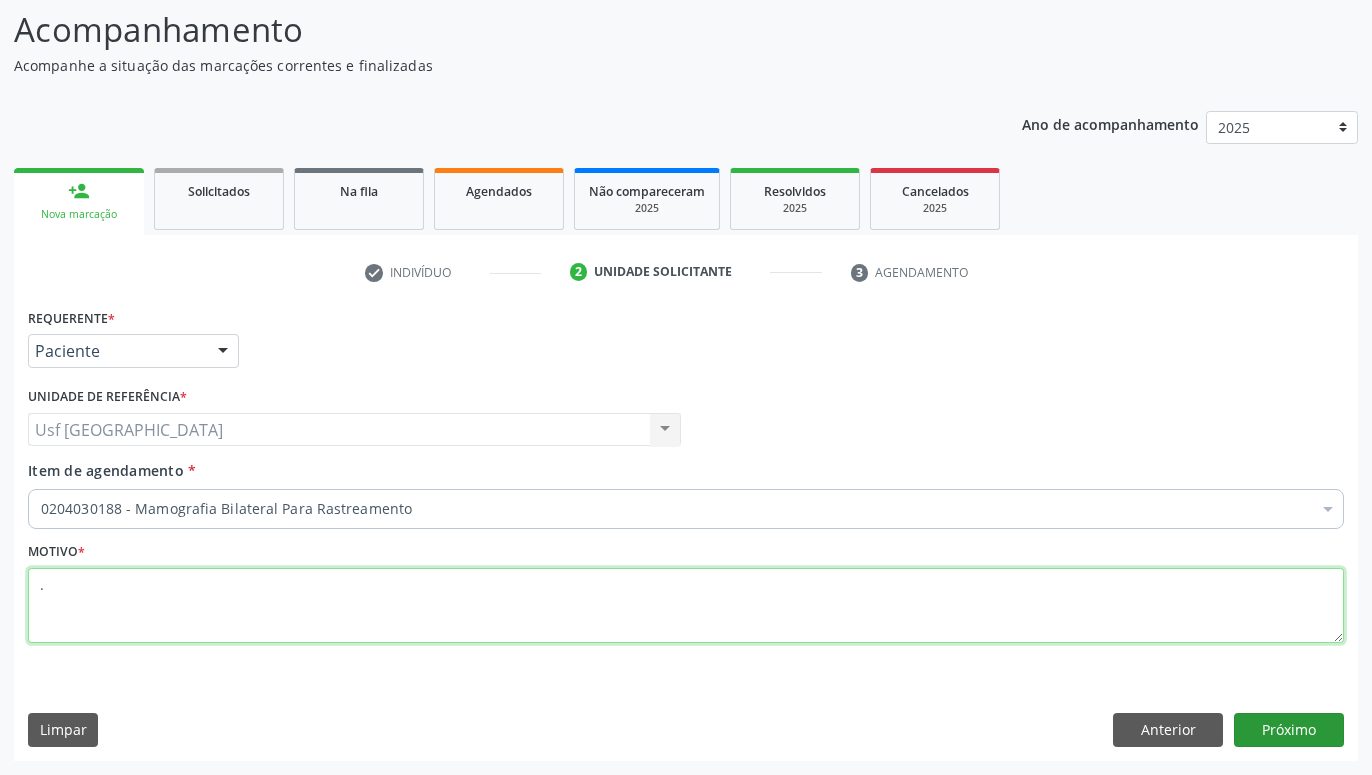 type on "." 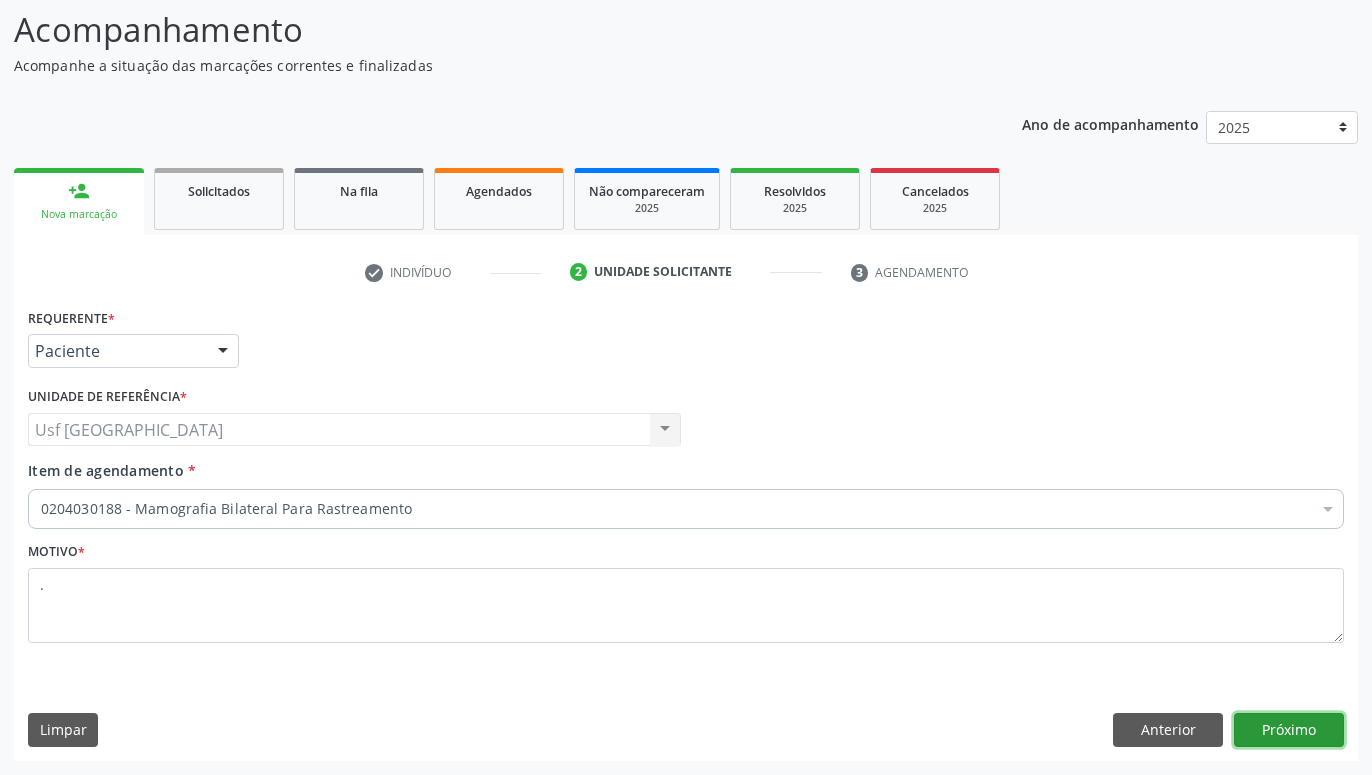 click on "Próximo" at bounding box center [1289, 730] 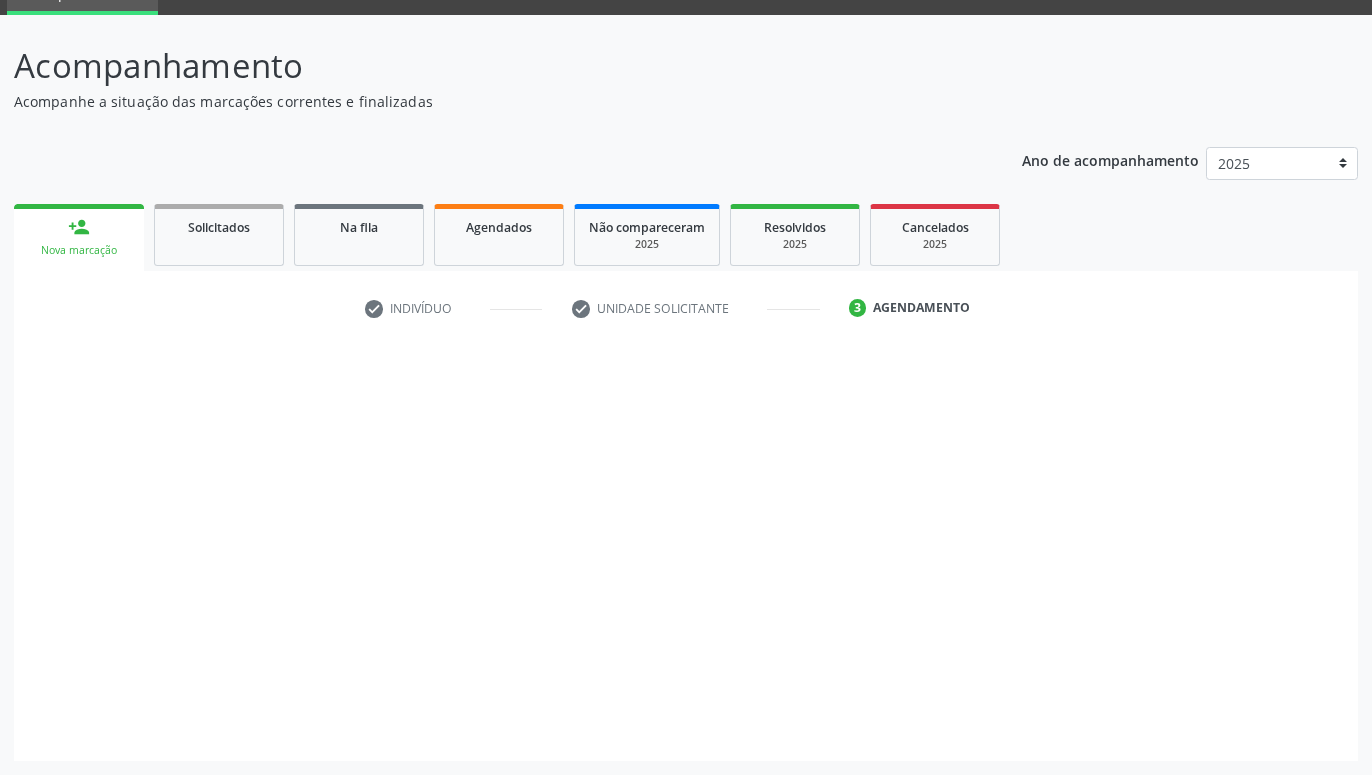 scroll, scrollTop: 95, scrollLeft: 0, axis: vertical 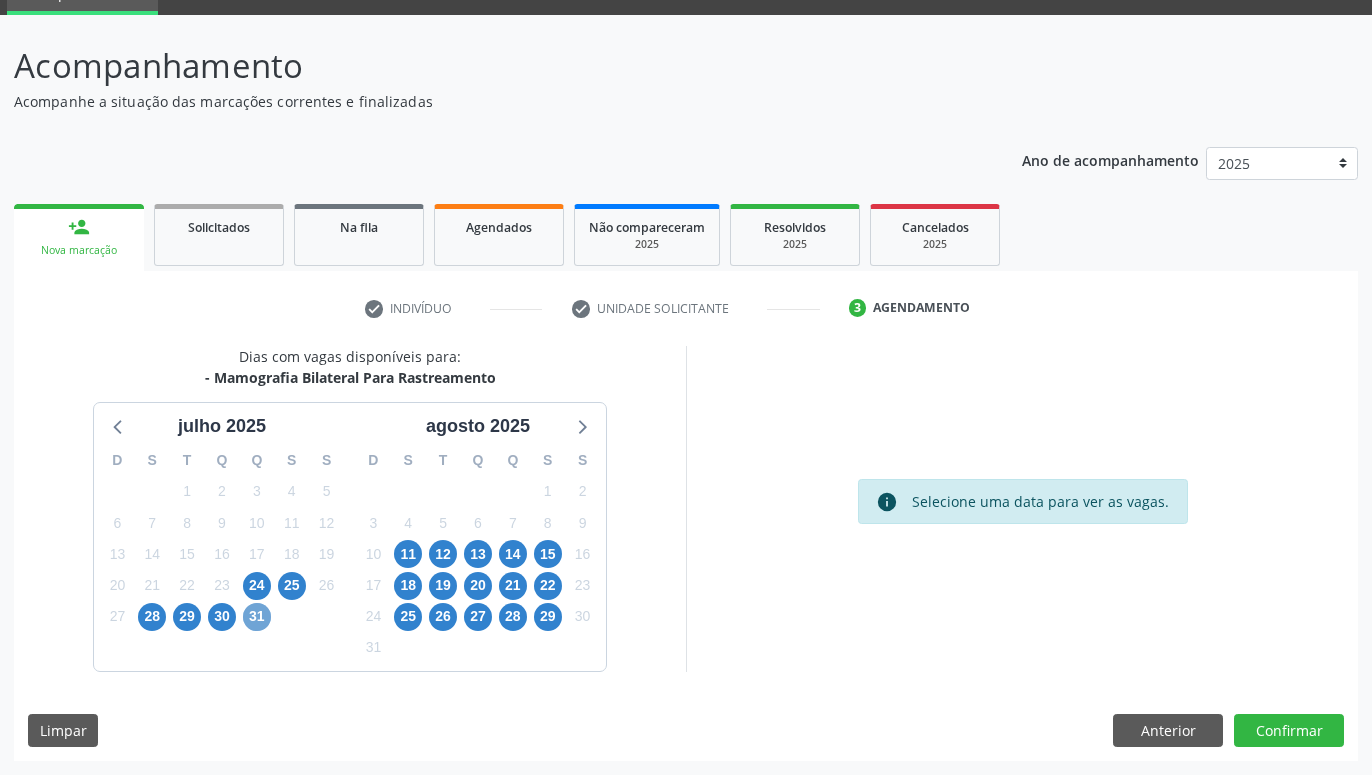 click on "31" at bounding box center (257, 617) 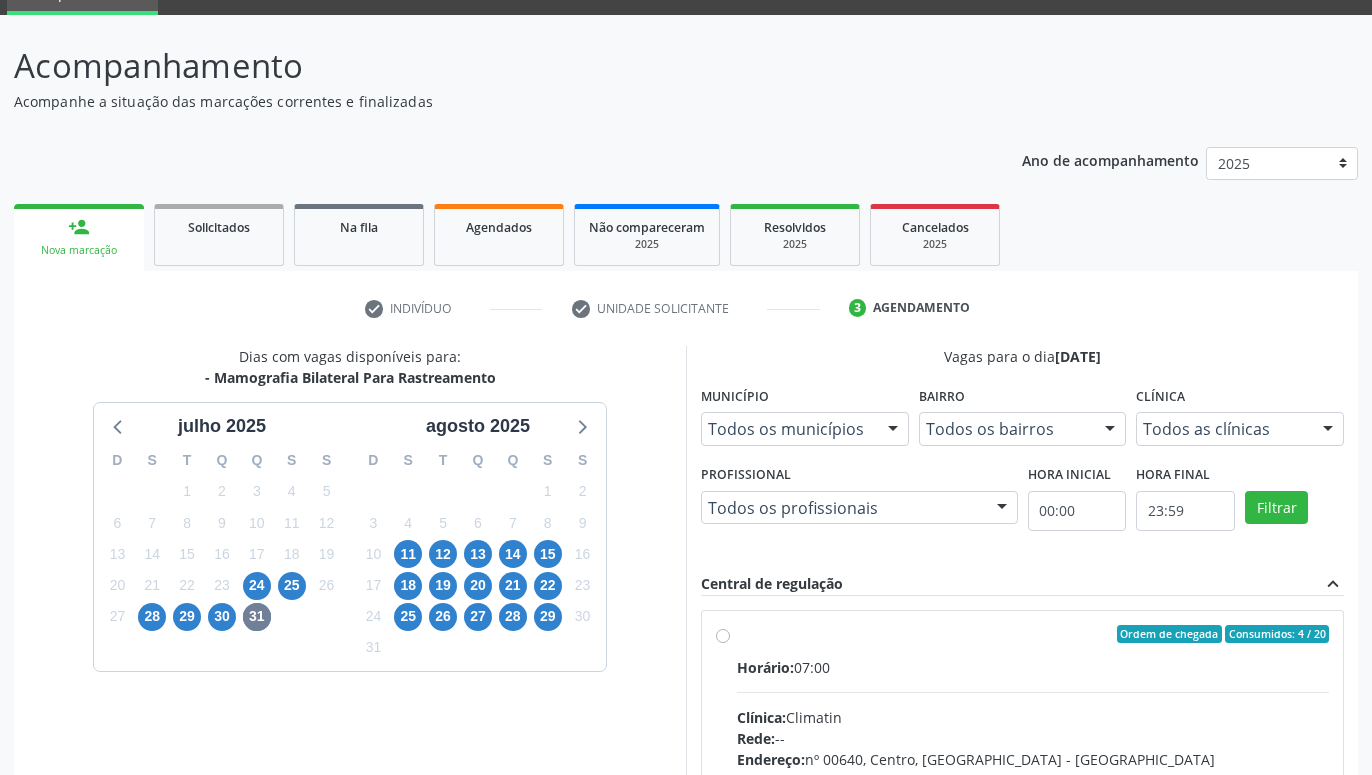 click on "Ordem de chegada
Consumidos: 4 / 20
Horário:   07:00
Clínica:  Climatin
Rede:
--
Endereço:   nº 00640, Centro, Serra Talhada - PE
Telefone:   (81) 38311133
Profissional:
Ana Carolina Barboza de Andrada Melo Lyra
Informações adicionais sobre o atendimento
Idade de atendimento:
de 0 a 120 anos
Gênero(s) atendido(s):
Masculino e Feminino
Informações adicionais:
--" at bounding box center [1022, 778] 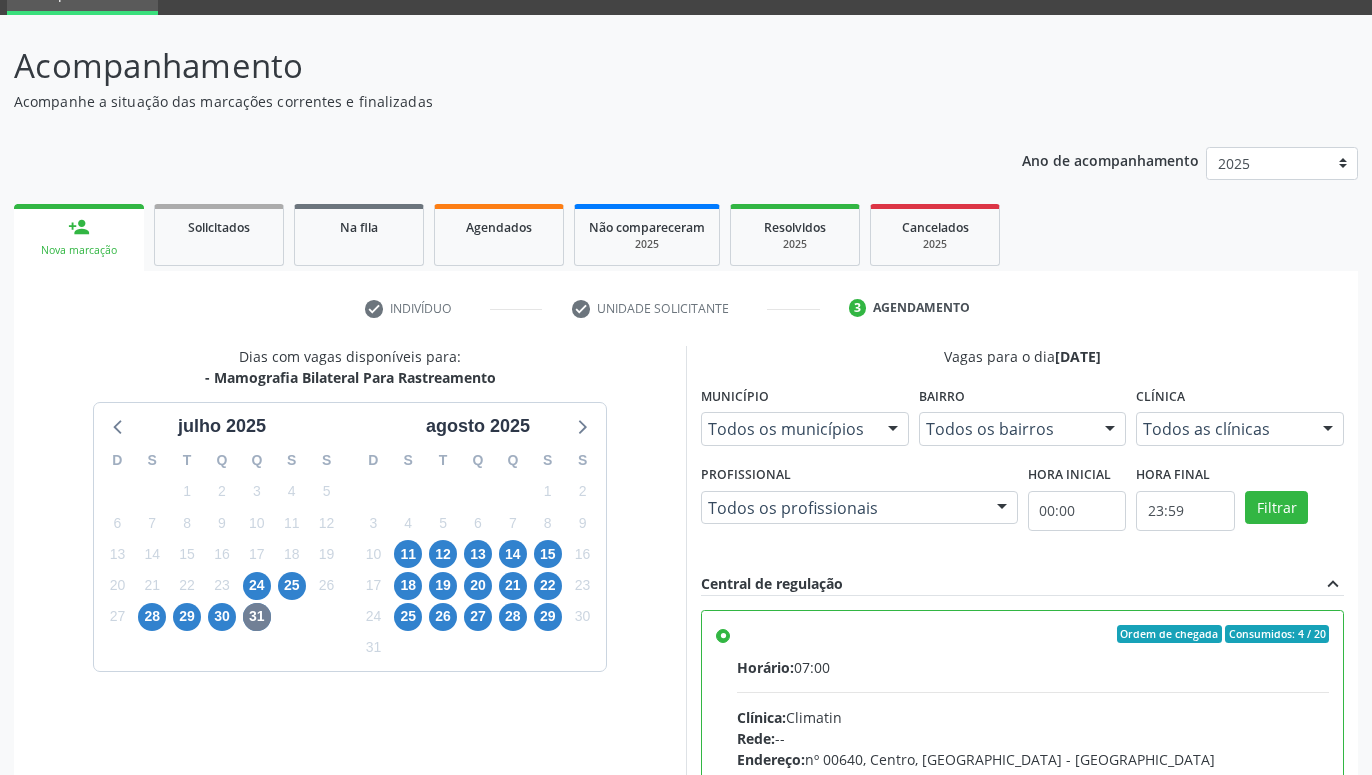 scroll, scrollTop: 420, scrollLeft: 0, axis: vertical 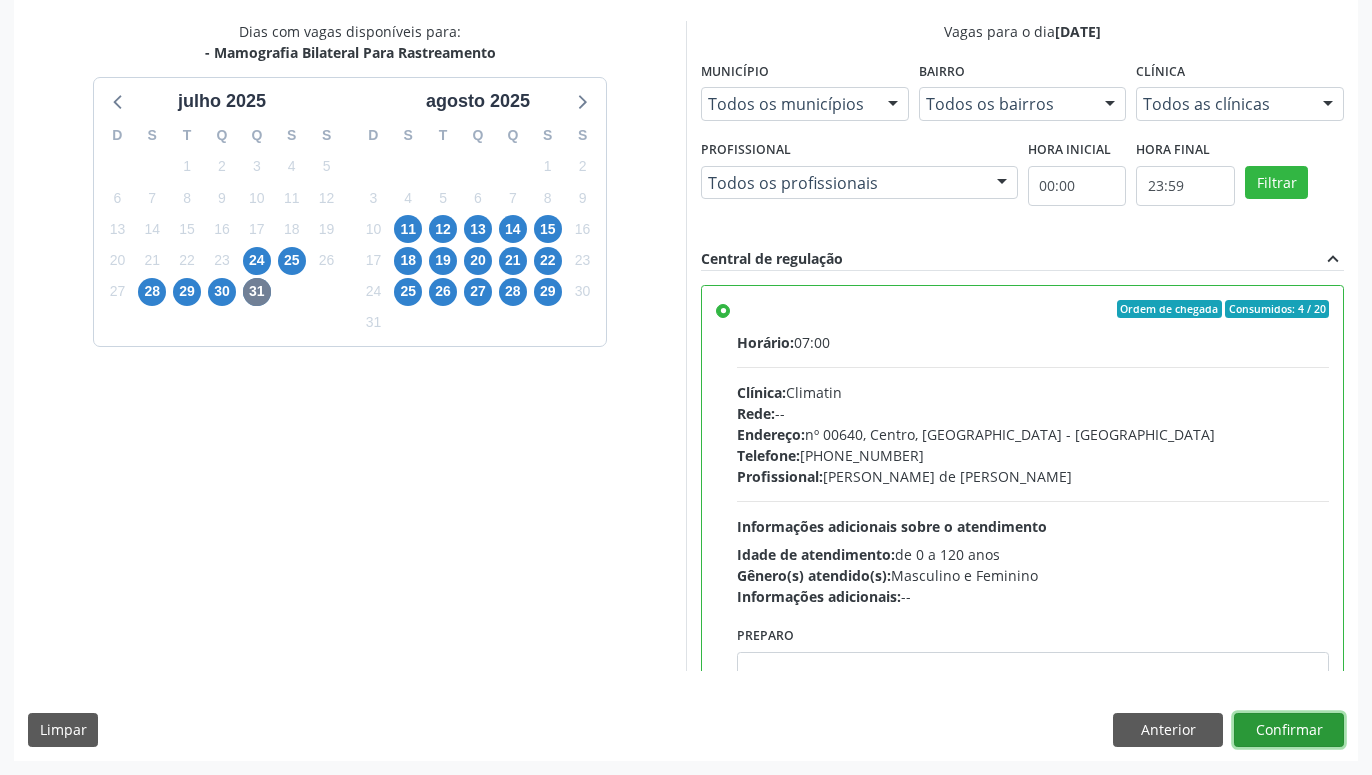 click on "Confirmar" at bounding box center (1289, 730) 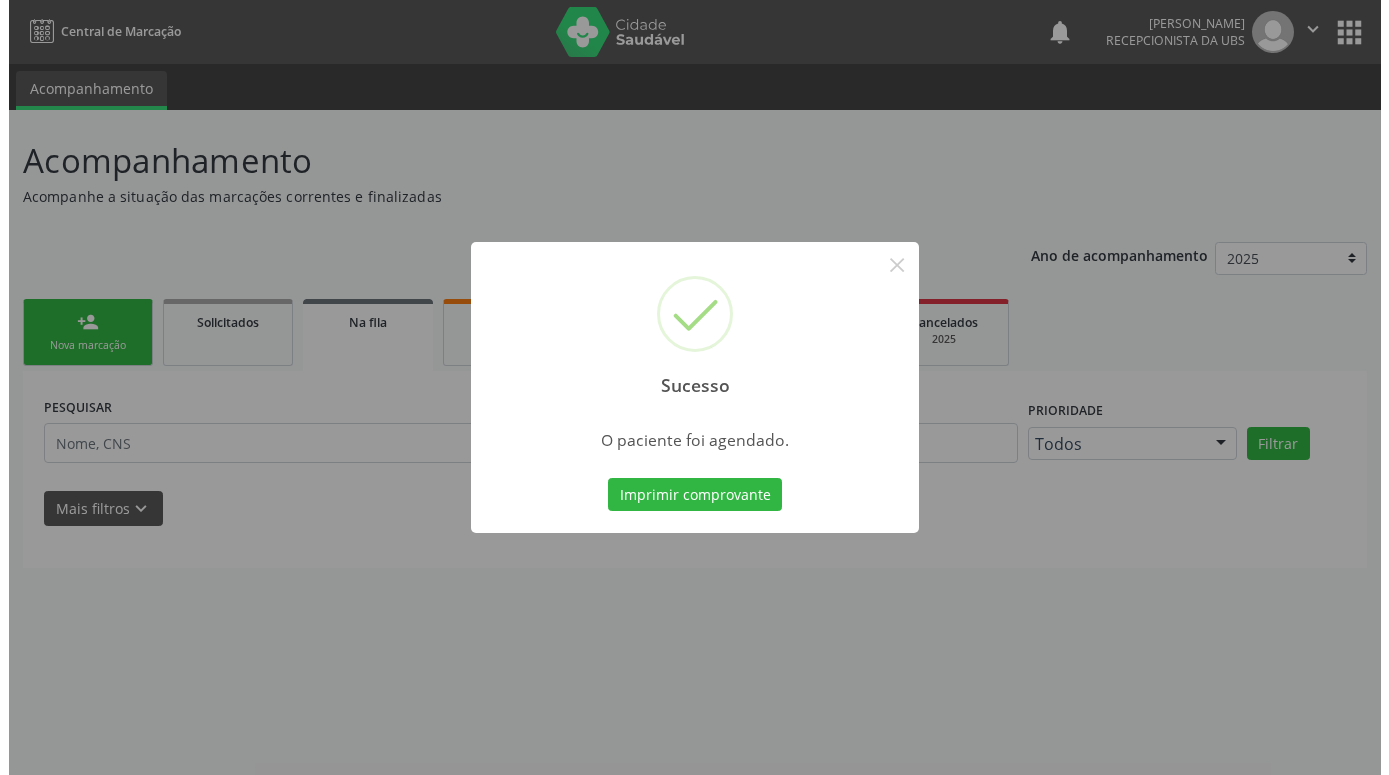 scroll, scrollTop: 0, scrollLeft: 0, axis: both 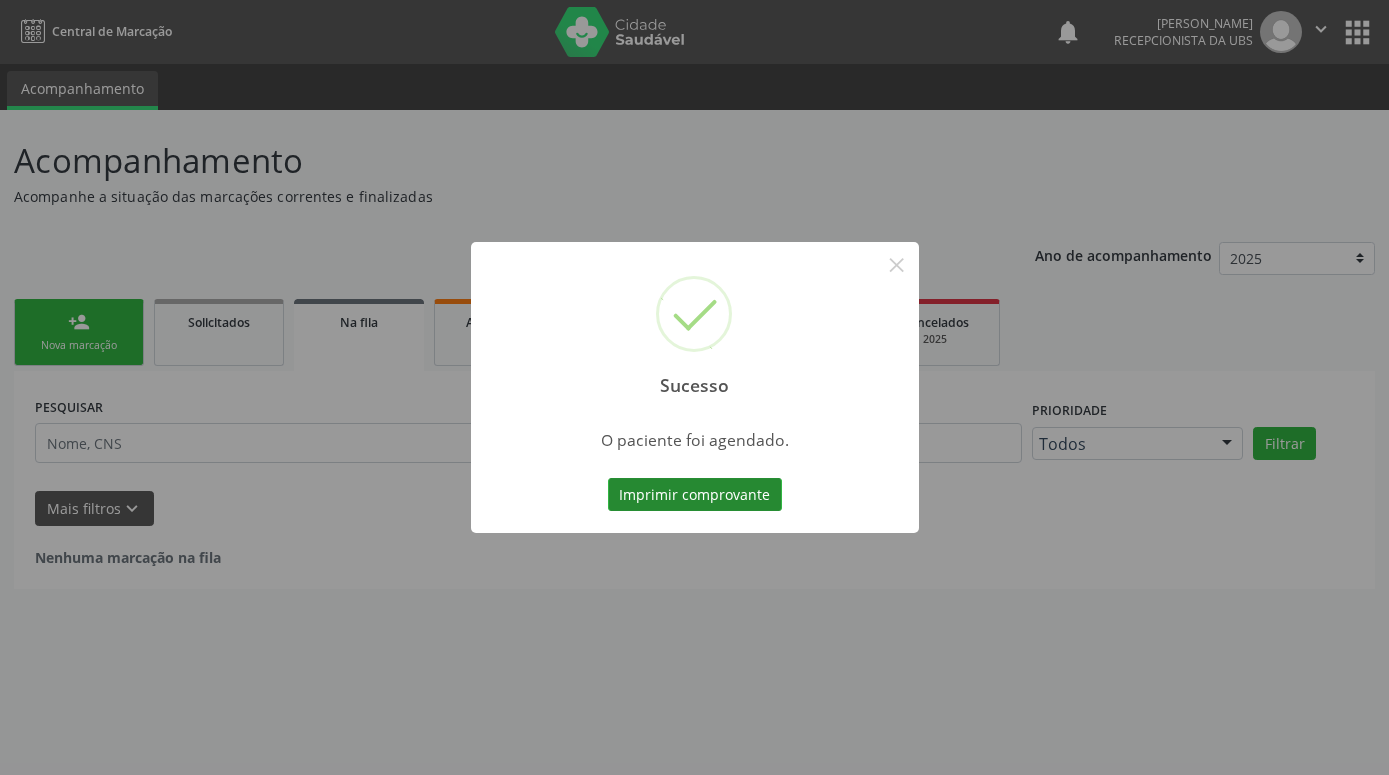 click on "Imprimir comprovante" at bounding box center [695, 495] 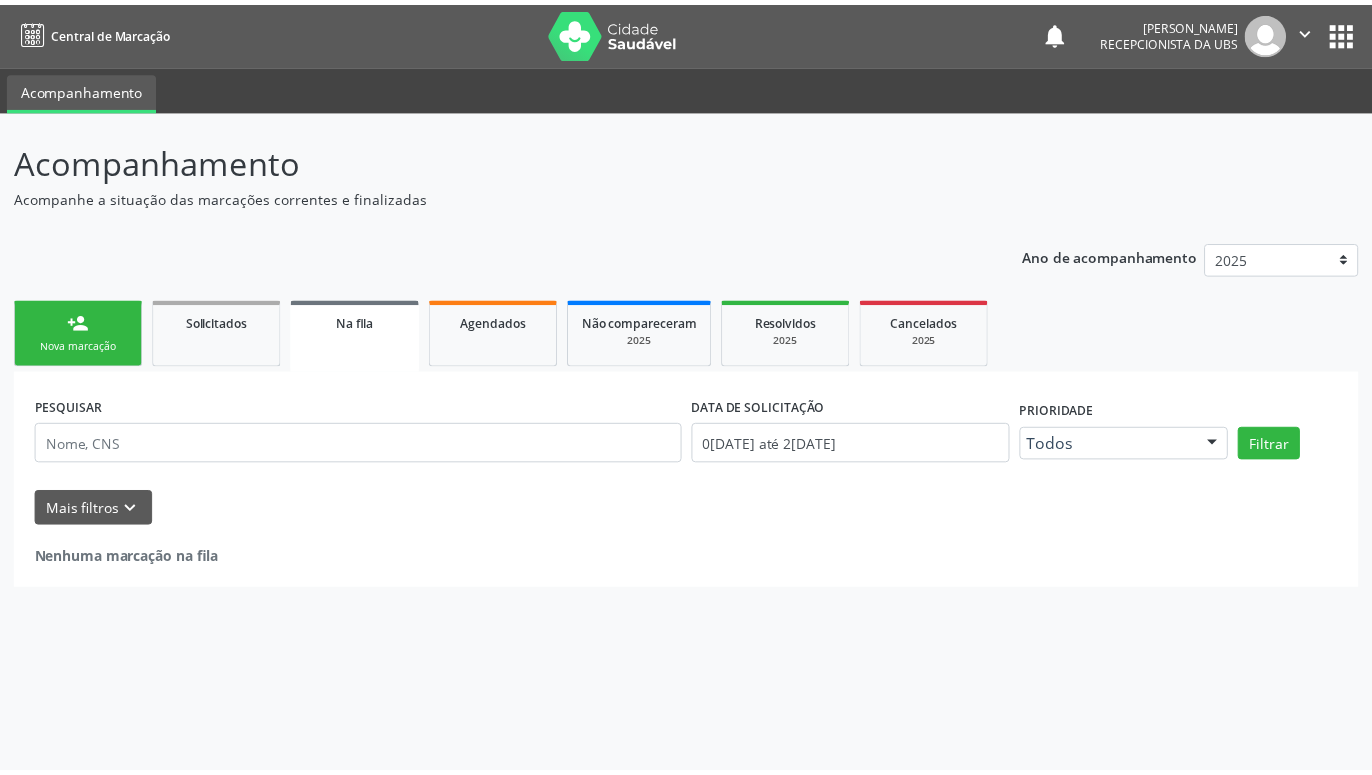 scroll, scrollTop: 0, scrollLeft: 0, axis: both 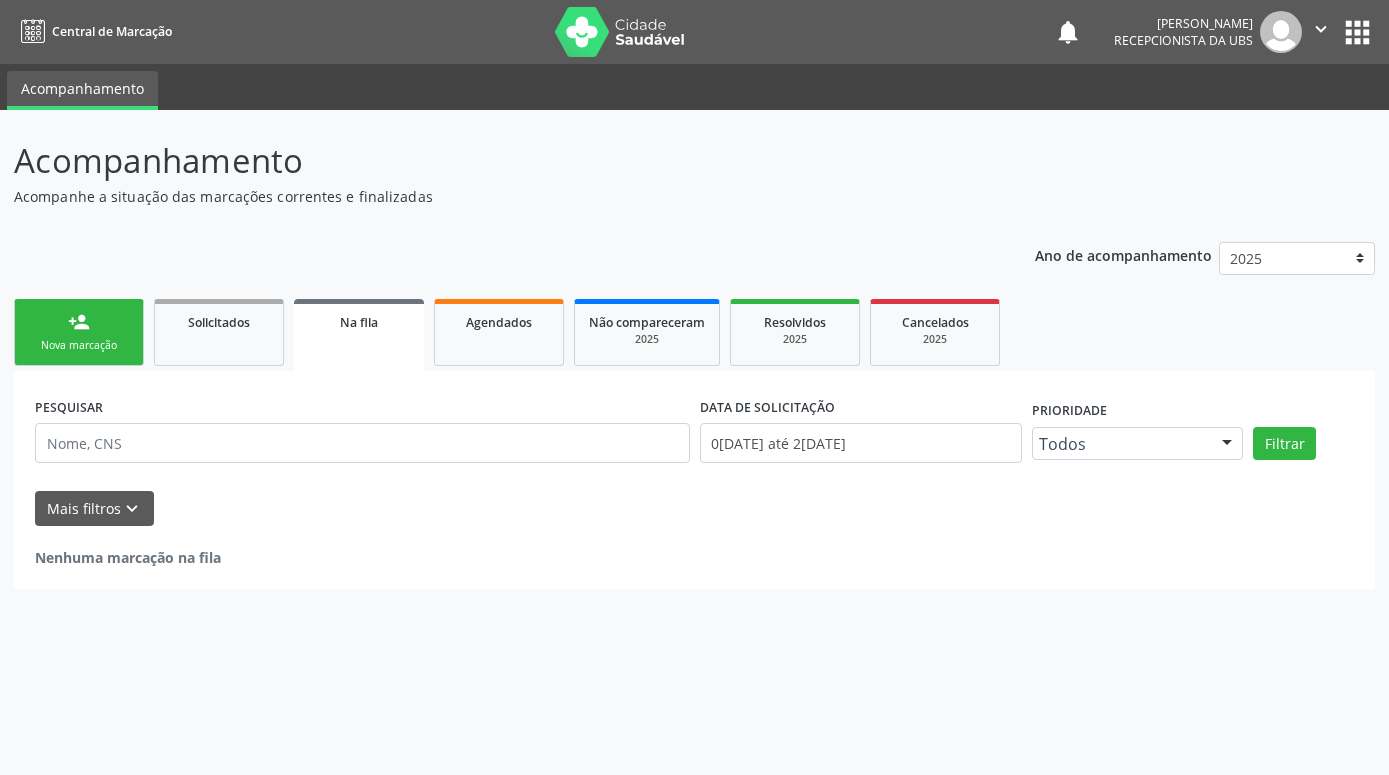 click on "person_add
Nova marcação" at bounding box center [79, 332] 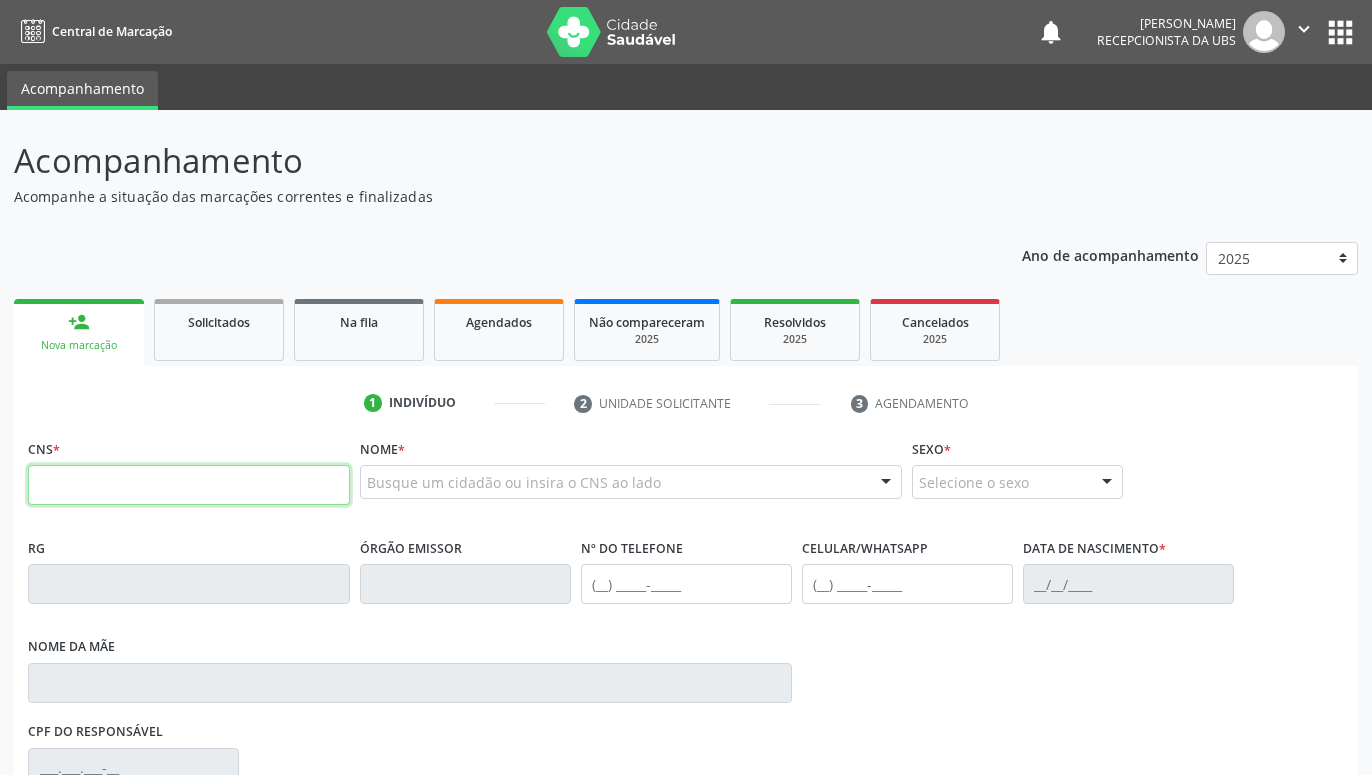 click at bounding box center (189, 485) 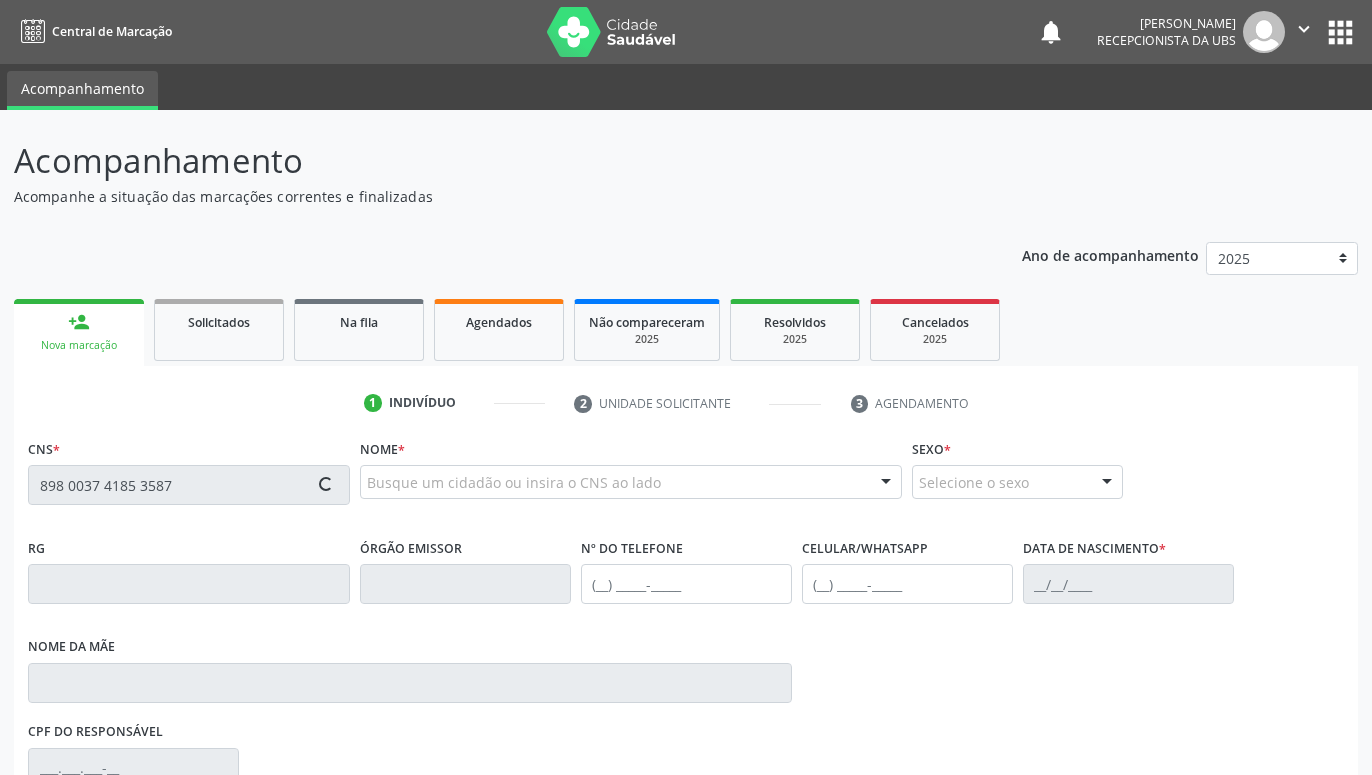 type on "898 0037 4185 3587" 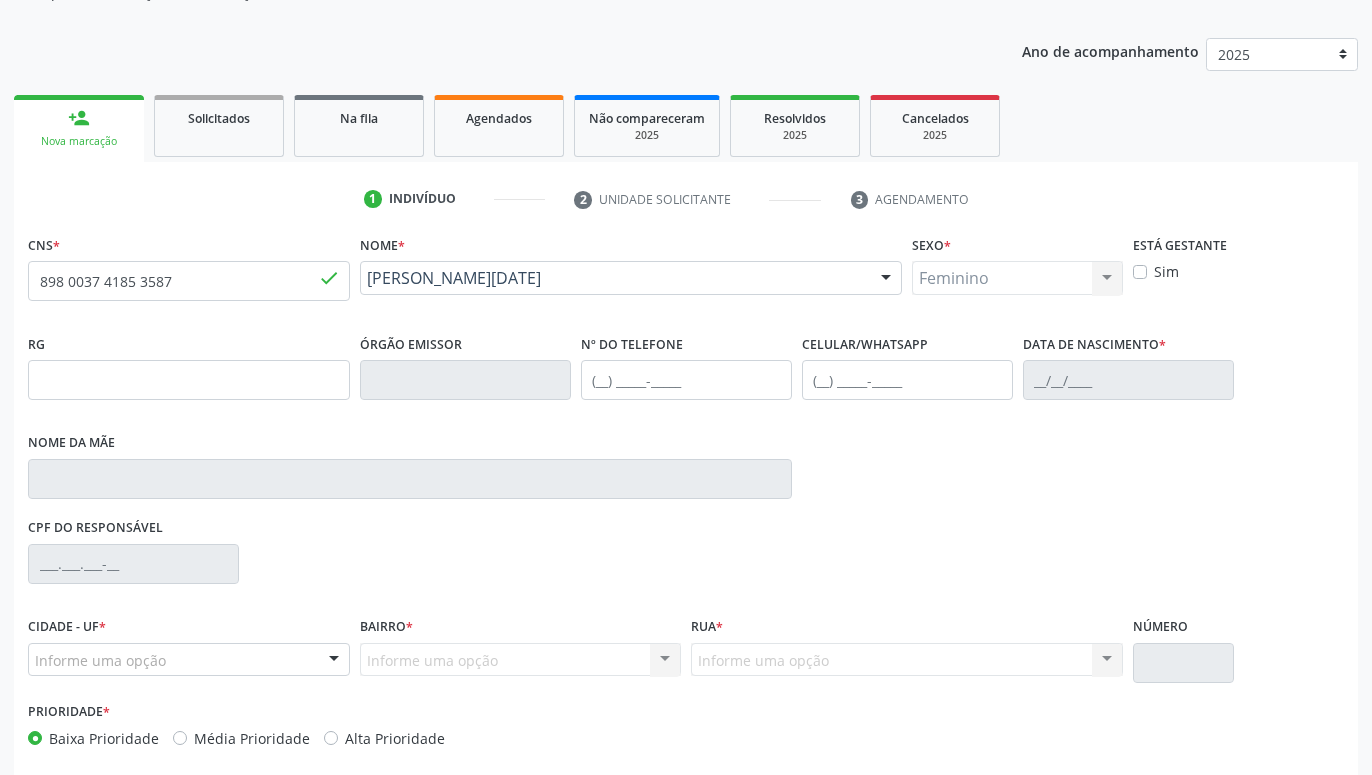 type on "(87) 99912-1591" 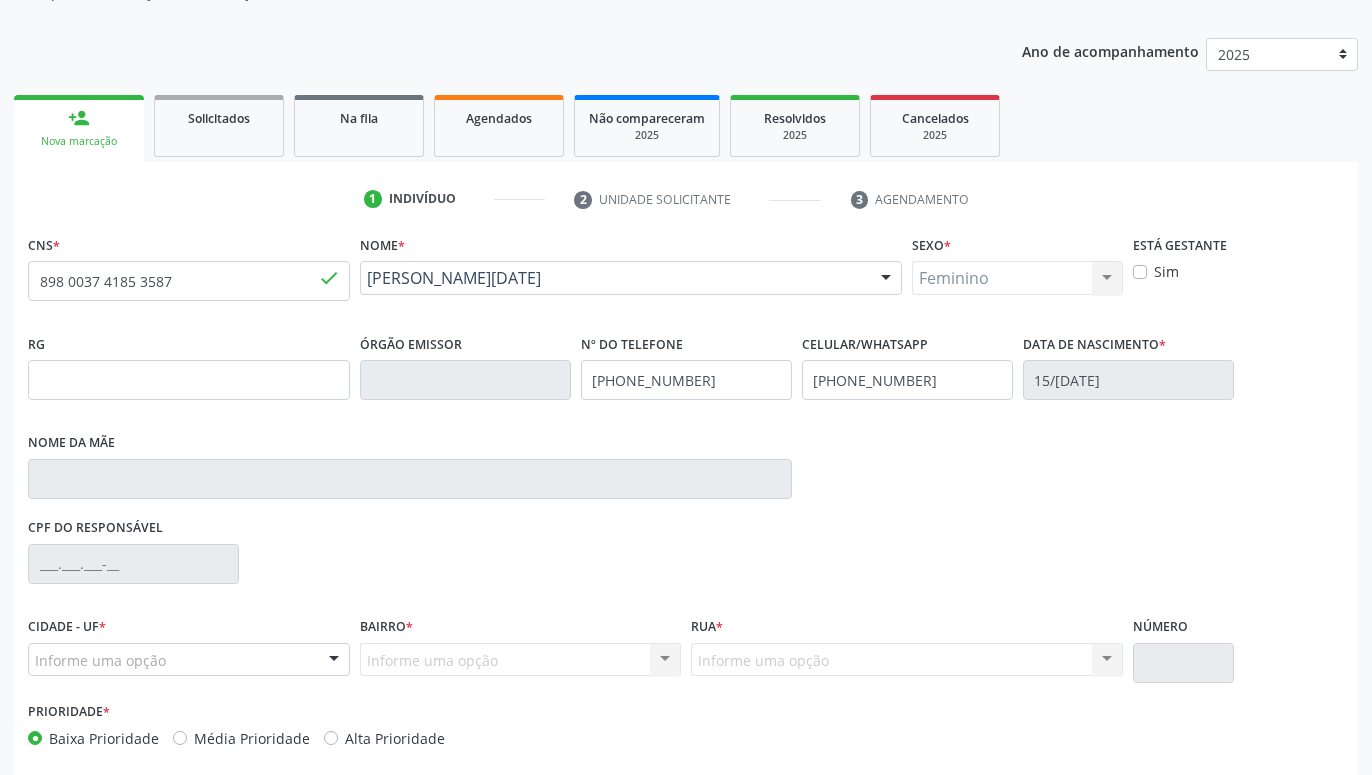 type on "Maria Alves de Lima" 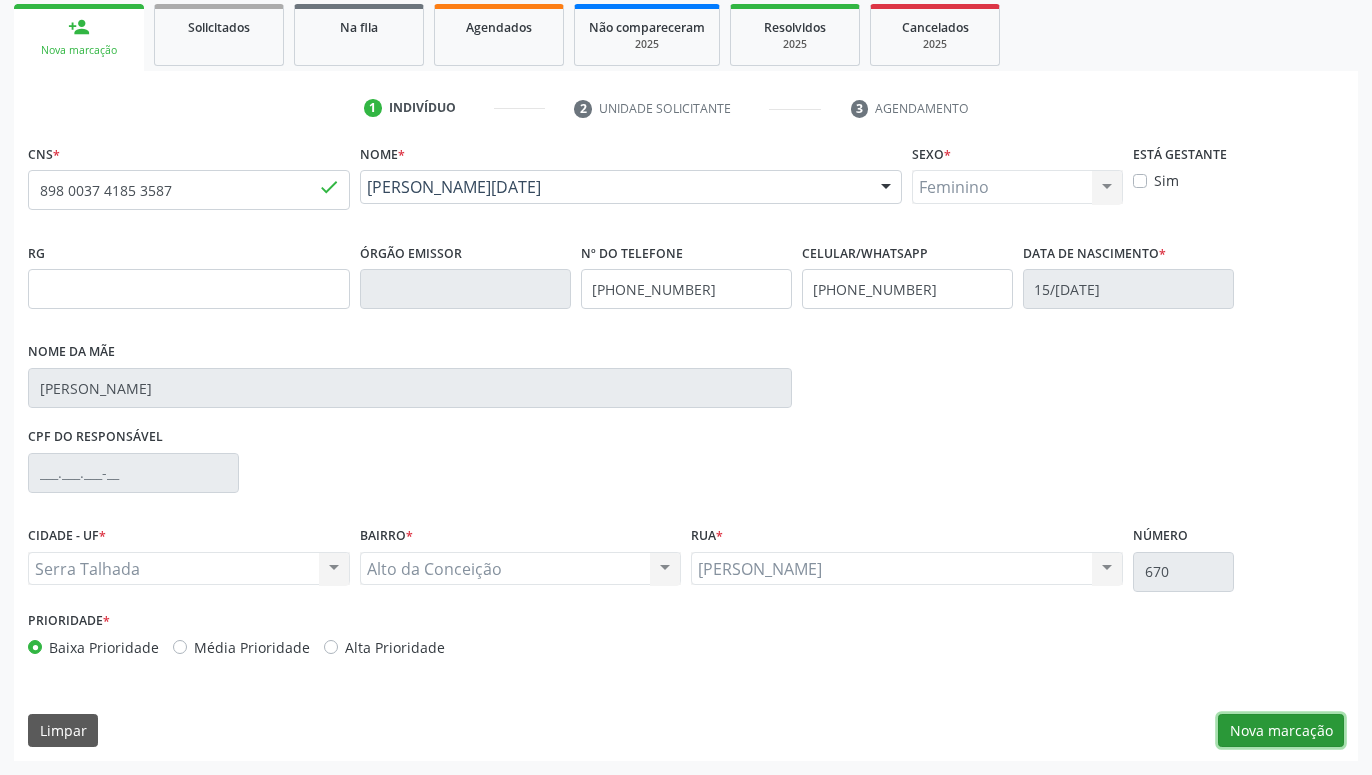 click on "Nova marcação" at bounding box center [1281, 731] 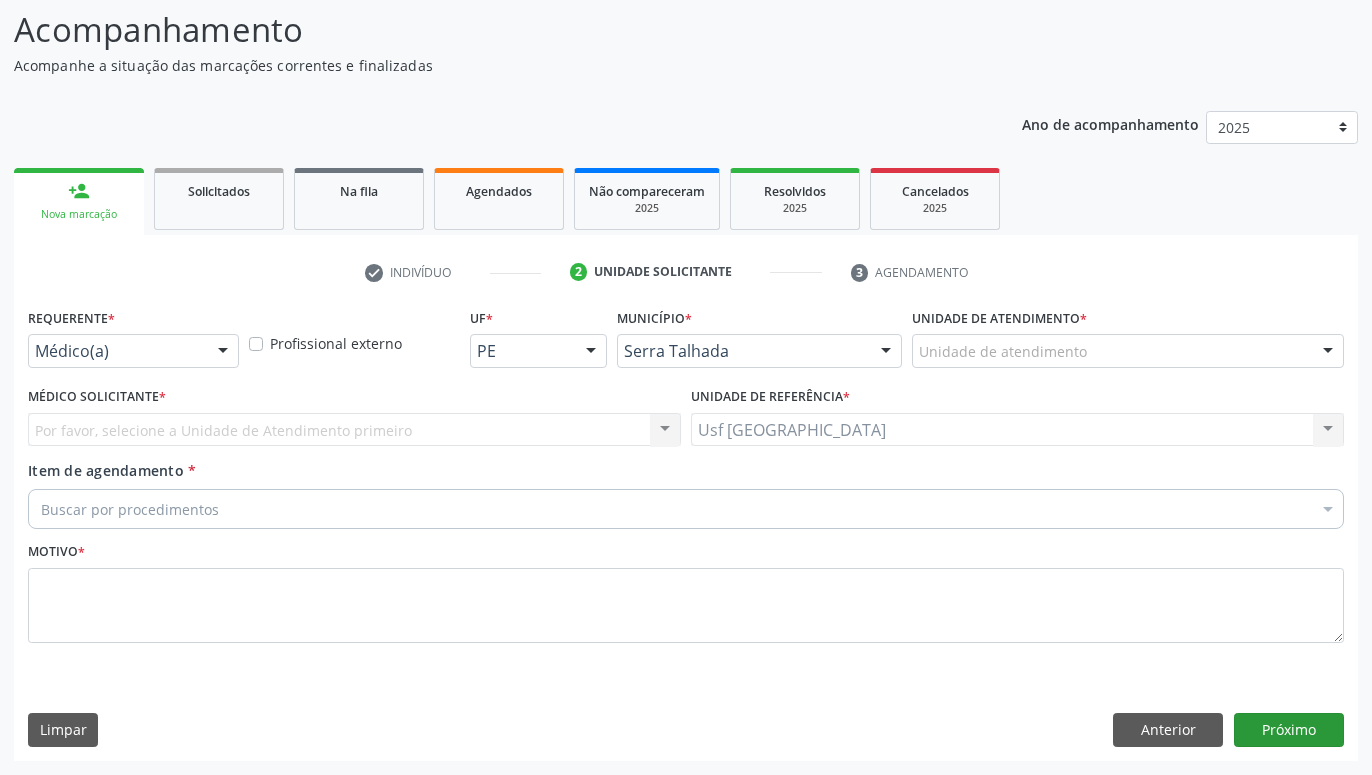 scroll, scrollTop: 131, scrollLeft: 0, axis: vertical 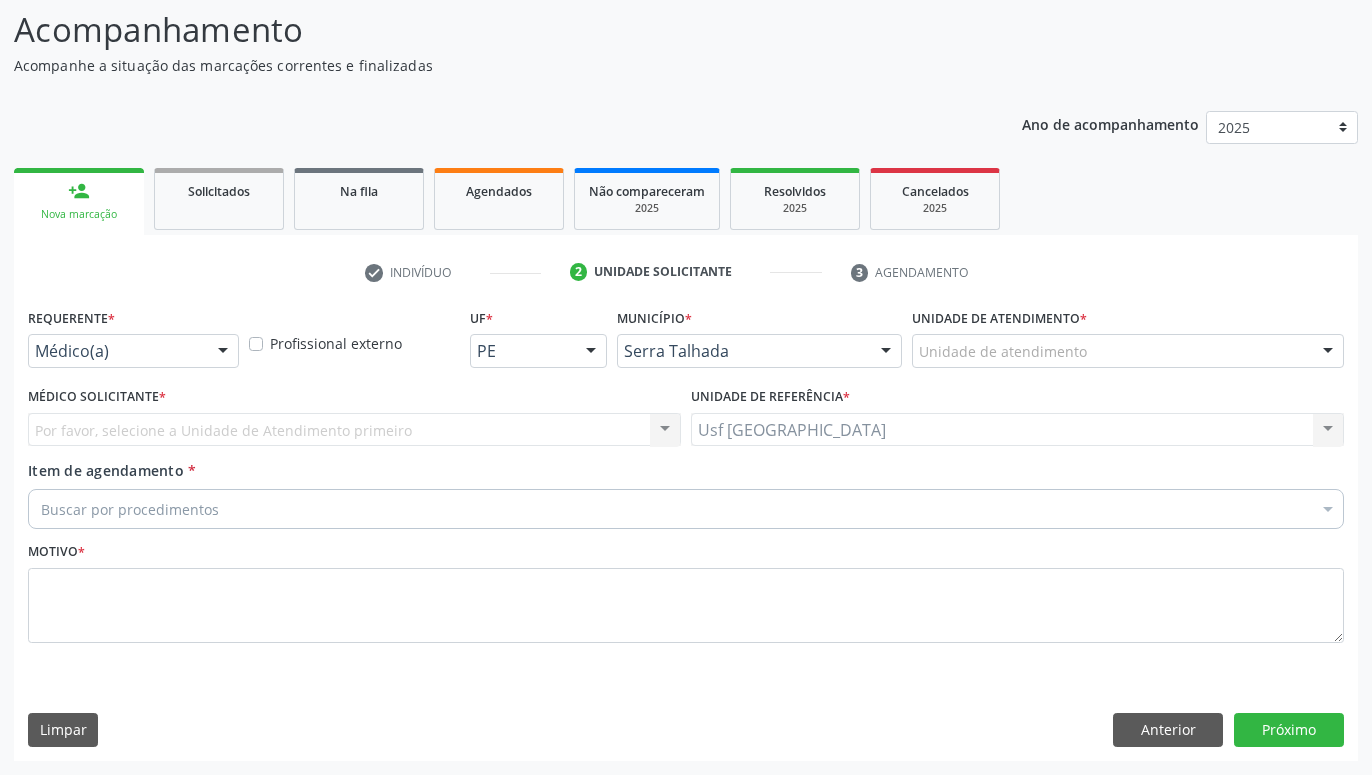 click on "Médico(a)" at bounding box center [133, 351] 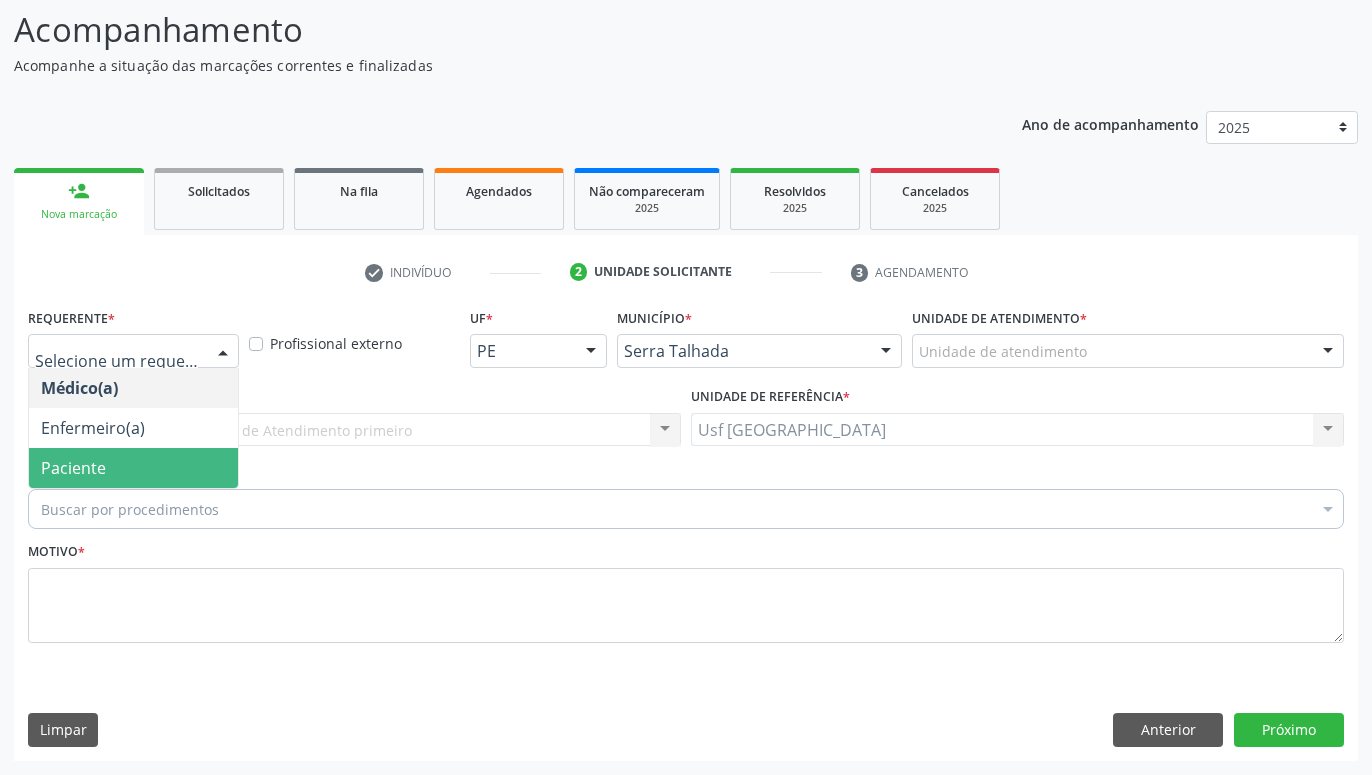 drag, startPoint x: 165, startPoint y: 461, endPoint x: 224, endPoint y: 510, distance: 76.6942 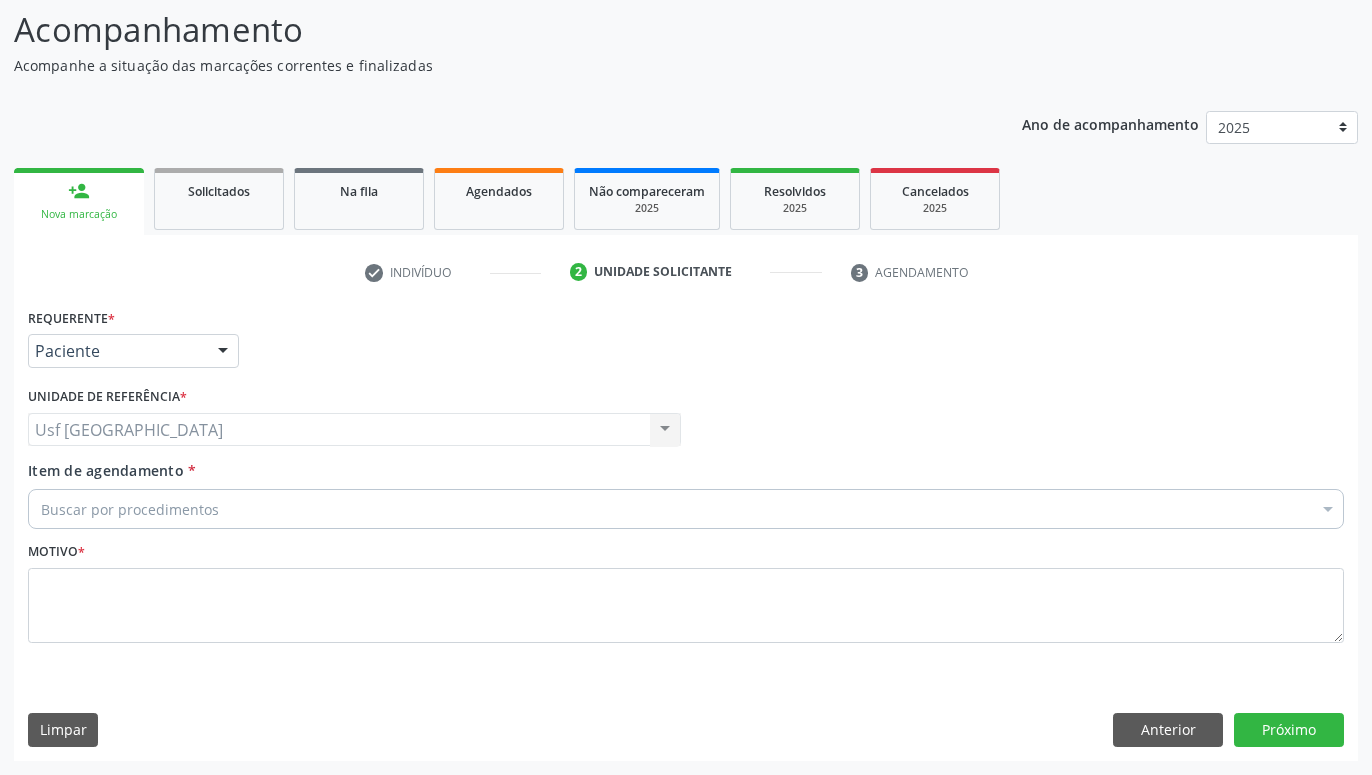 click on "Buscar por procedimentos" at bounding box center [686, 509] 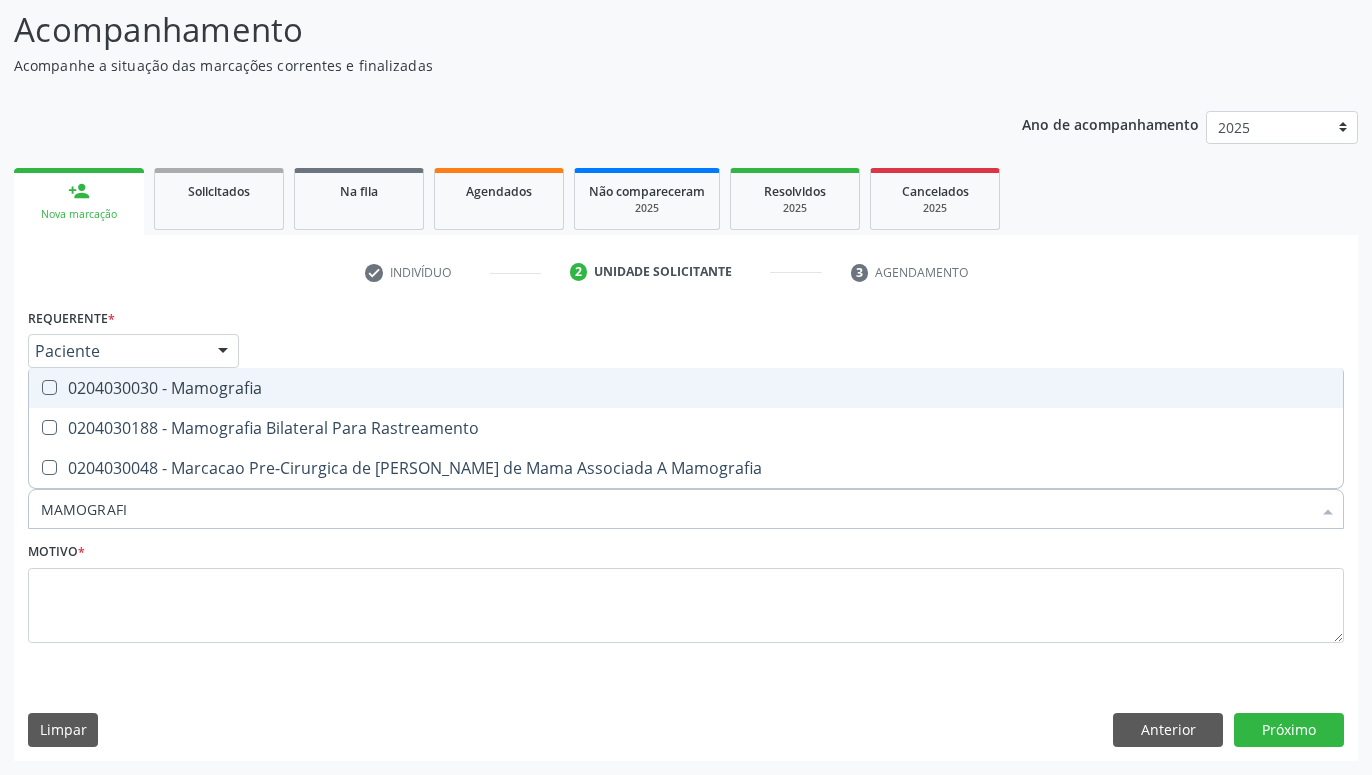 type on "MAMOGRAFIA" 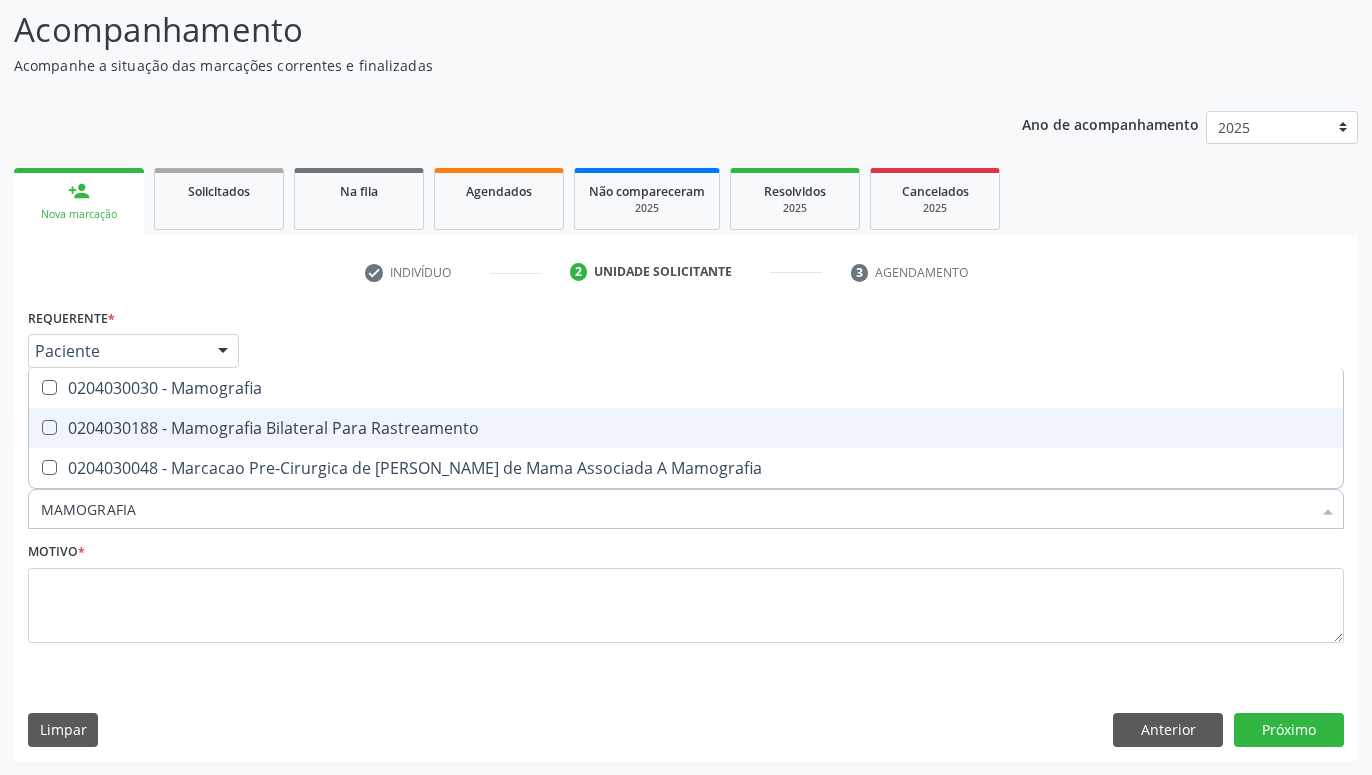 click on "0204030188 - Mamografia Bilateral Para Rastreamento" at bounding box center [686, 428] 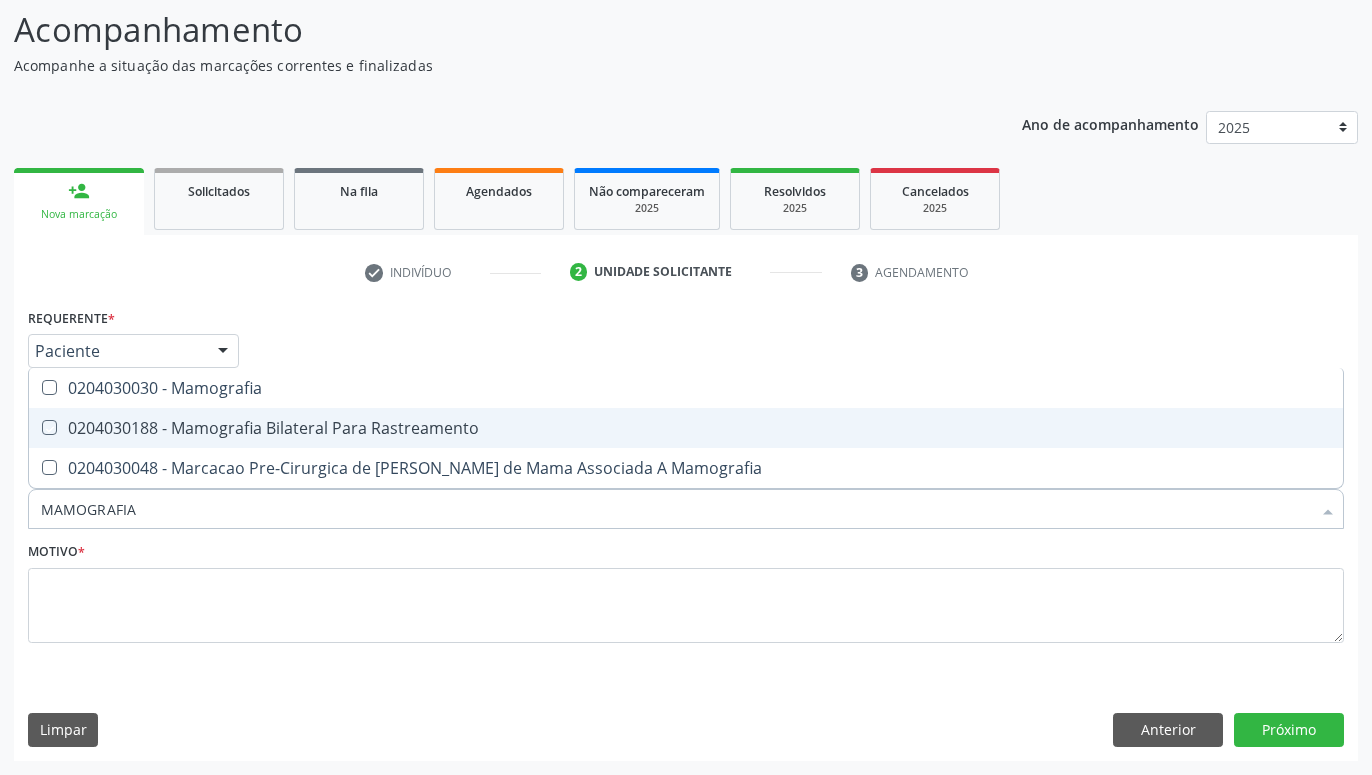 checkbox on "true" 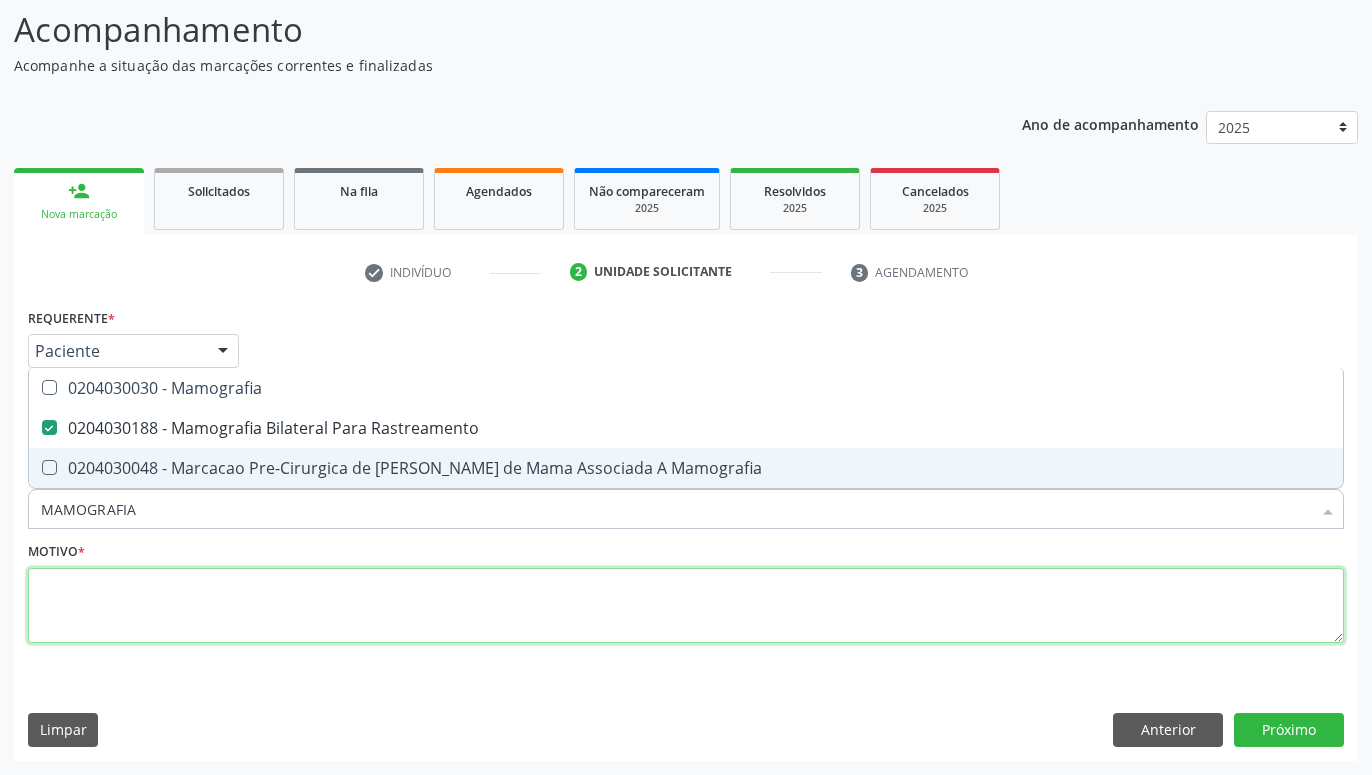 click at bounding box center [686, 606] 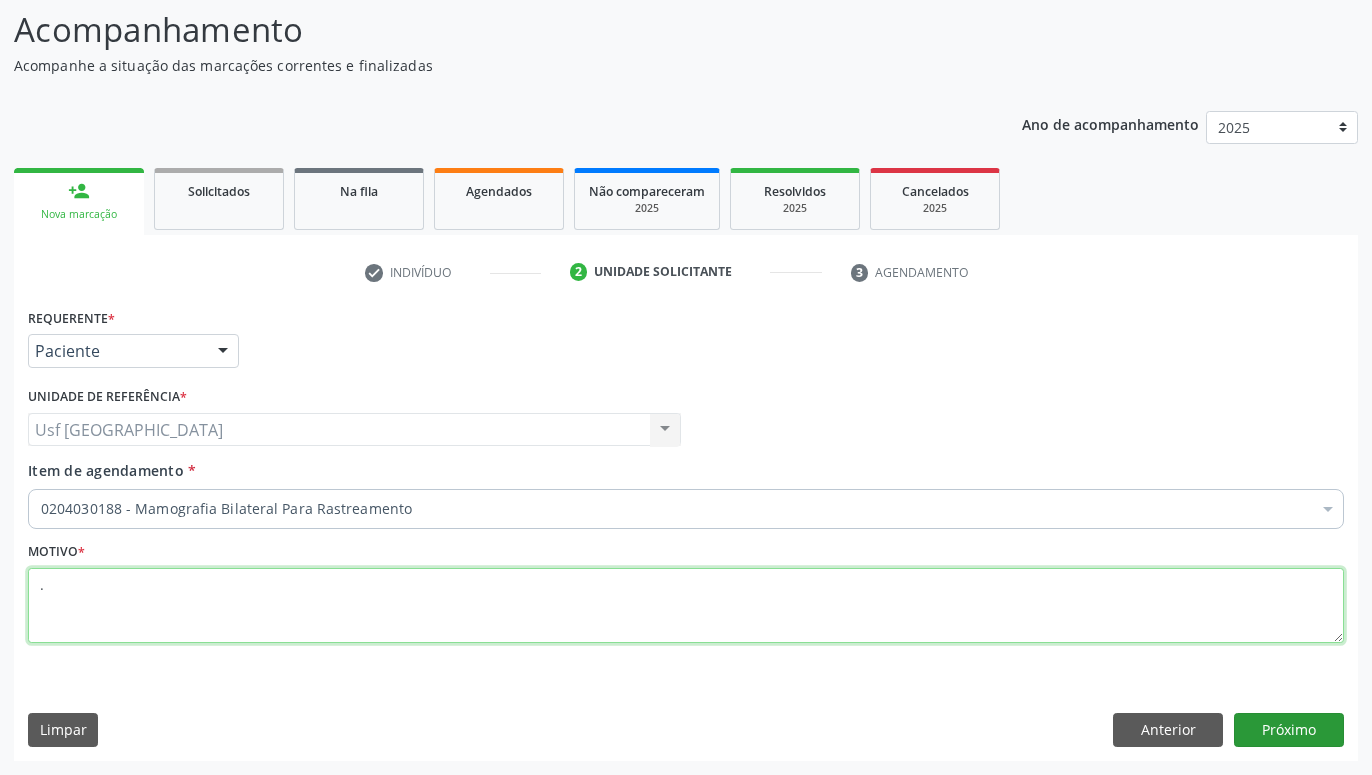 type on "." 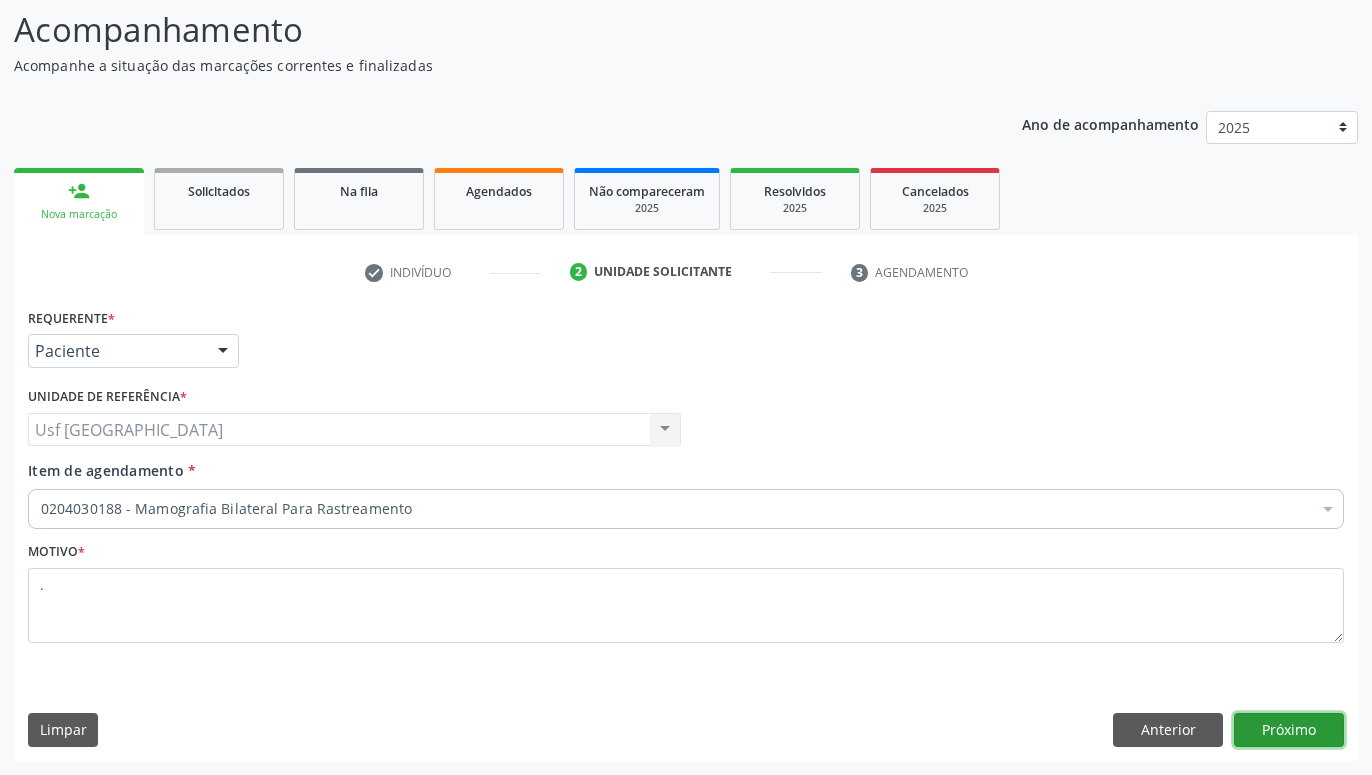 drag, startPoint x: 1275, startPoint y: 722, endPoint x: 1248, endPoint y: 712, distance: 28.79236 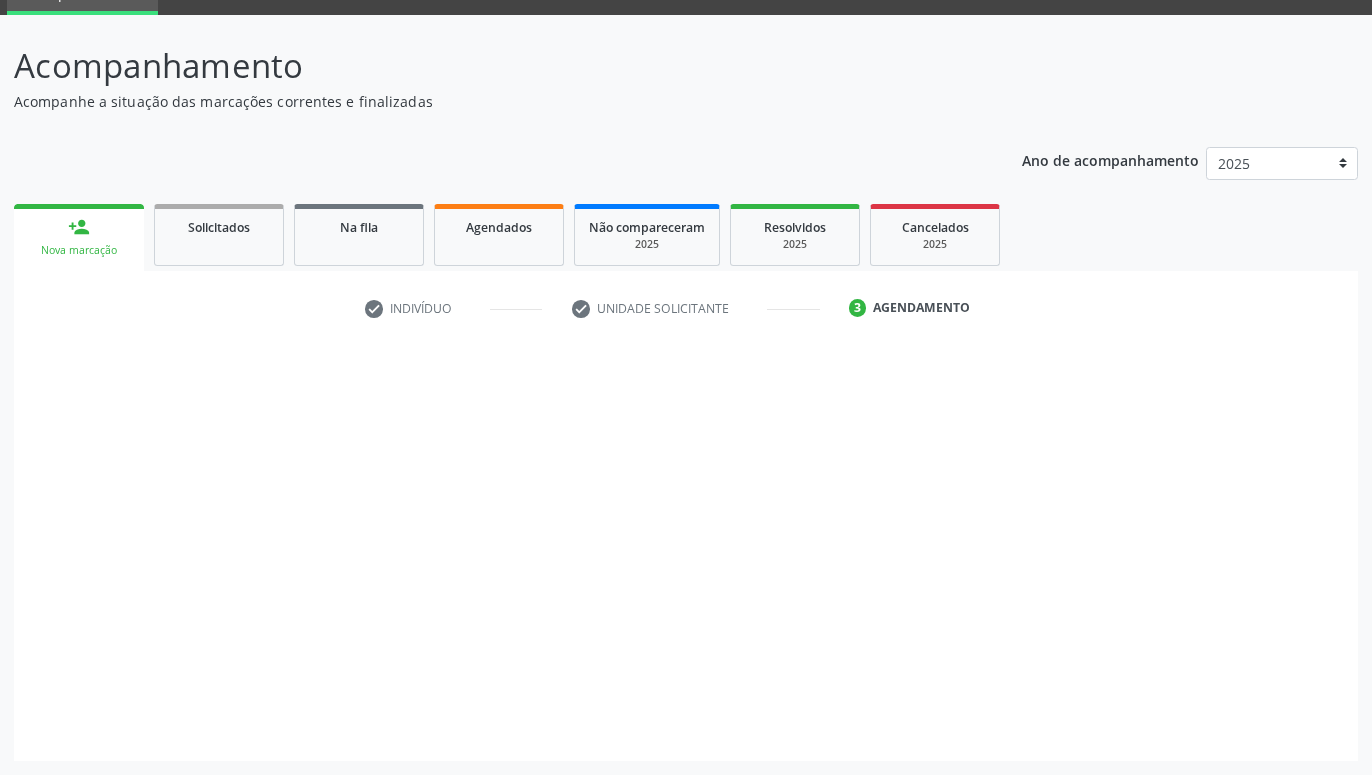 scroll, scrollTop: 95, scrollLeft: 0, axis: vertical 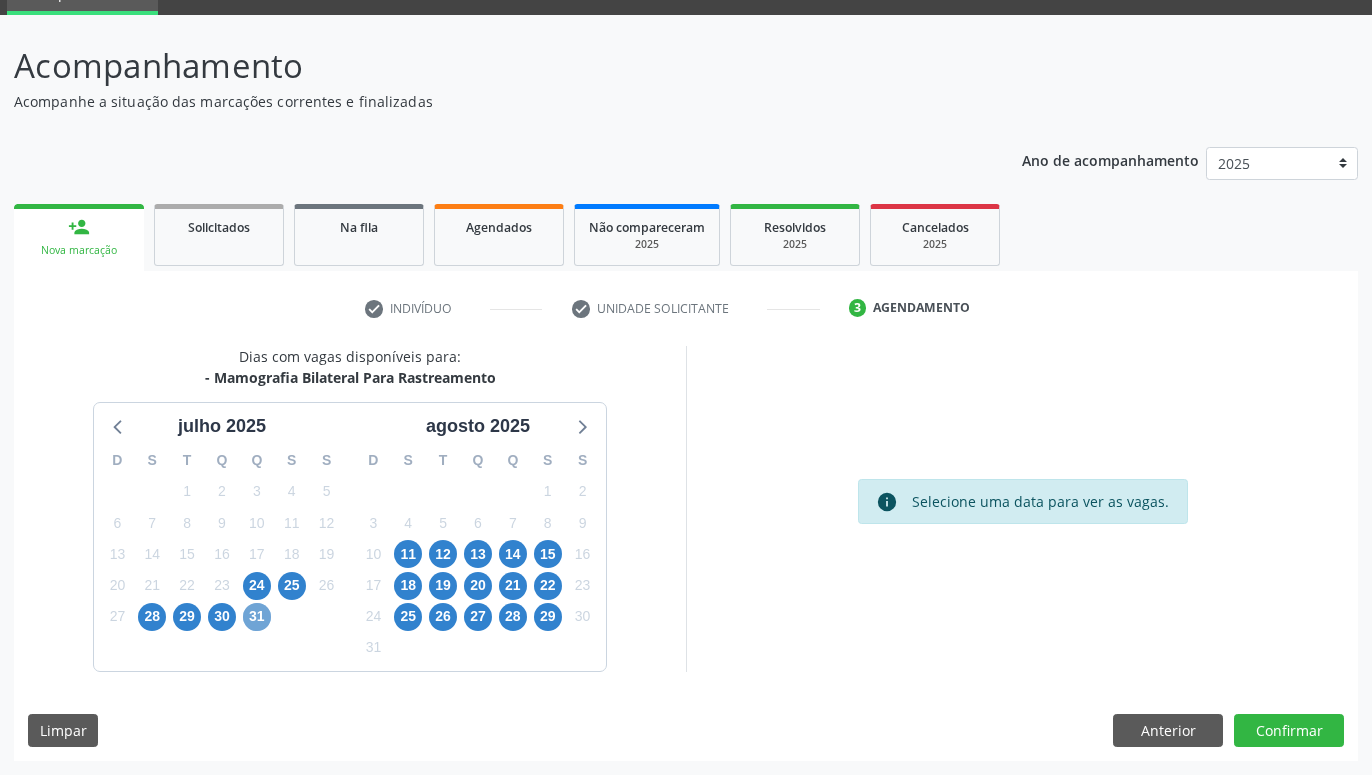 click on "31" at bounding box center (257, 617) 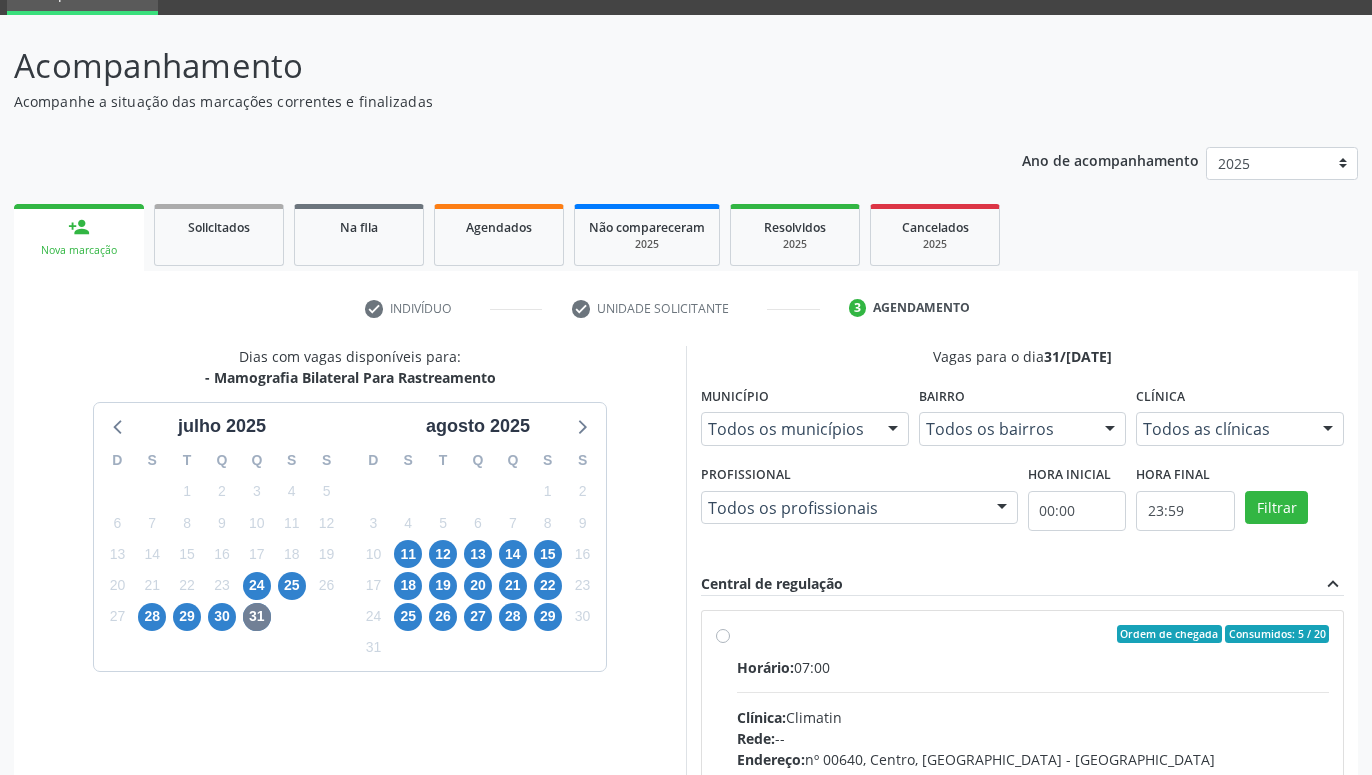 click on "Ordem de chegada
Consumidos: 5 / 20
Horário:   07:00
Clínica:  Climatin
Rede:
--
Endereço:   nº 00640, Centro, Serra Talhada - PE
Telefone:   (81) 38311133
Profissional:
Ana Carolina Barboza de Andrada Melo Lyra
Informações adicionais sobre o atendimento
Idade de atendimento:
de 0 a 120 anos
Gênero(s) atendido(s):
Masculino e Feminino
Informações adicionais:
--" at bounding box center [1033, 778] 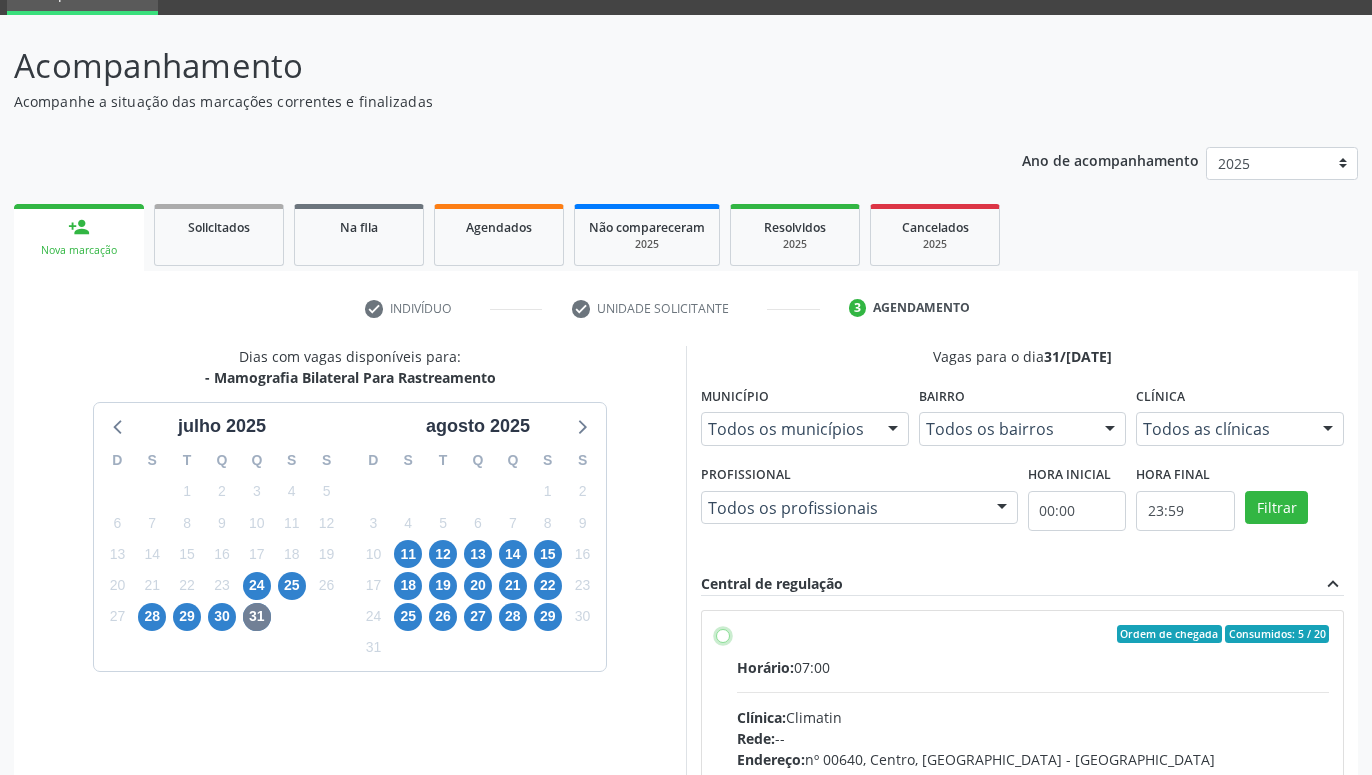 radio on "true" 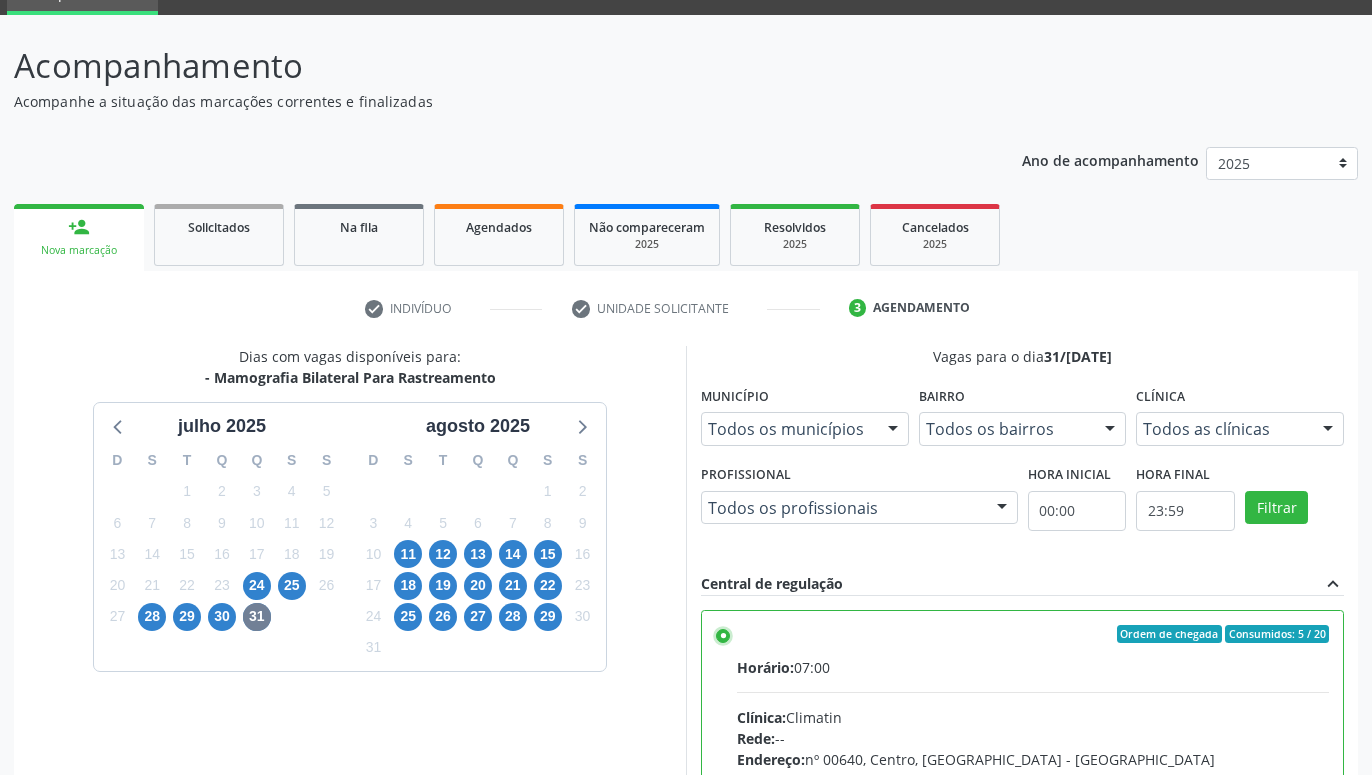 scroll, scrollTop: 420, scrollLeft: 0, axis: vertical 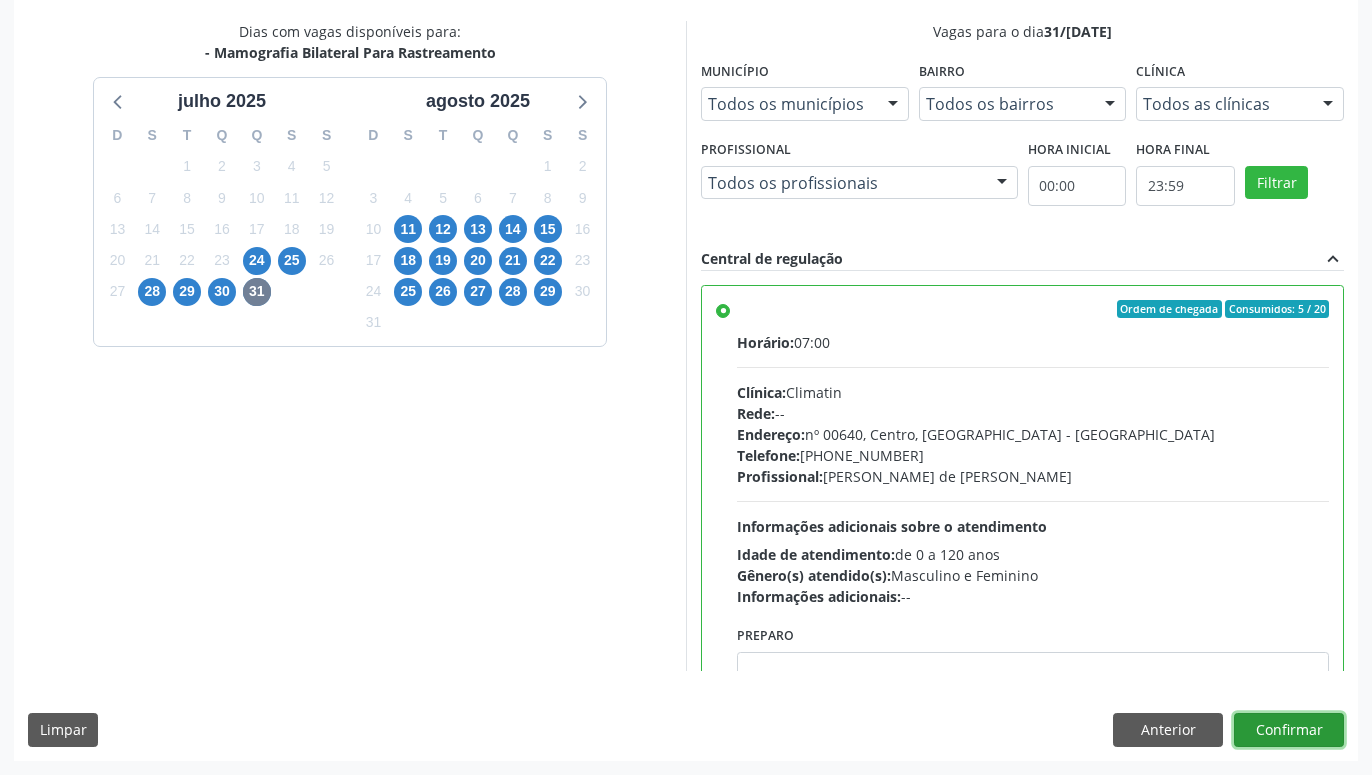click on "Confirmar" at bounding box center (1289, 730) 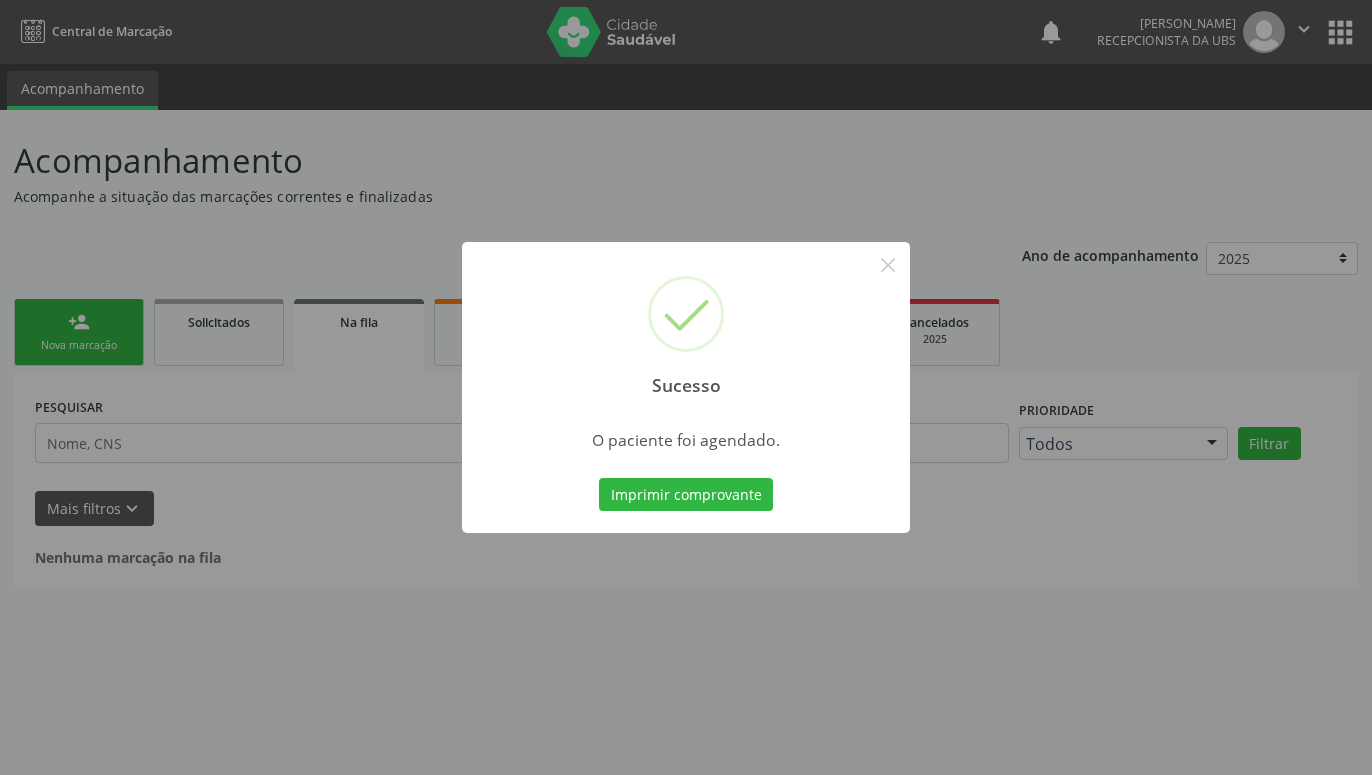 scroll, scrollTop: 0, scrollLeft: 0, axis: both 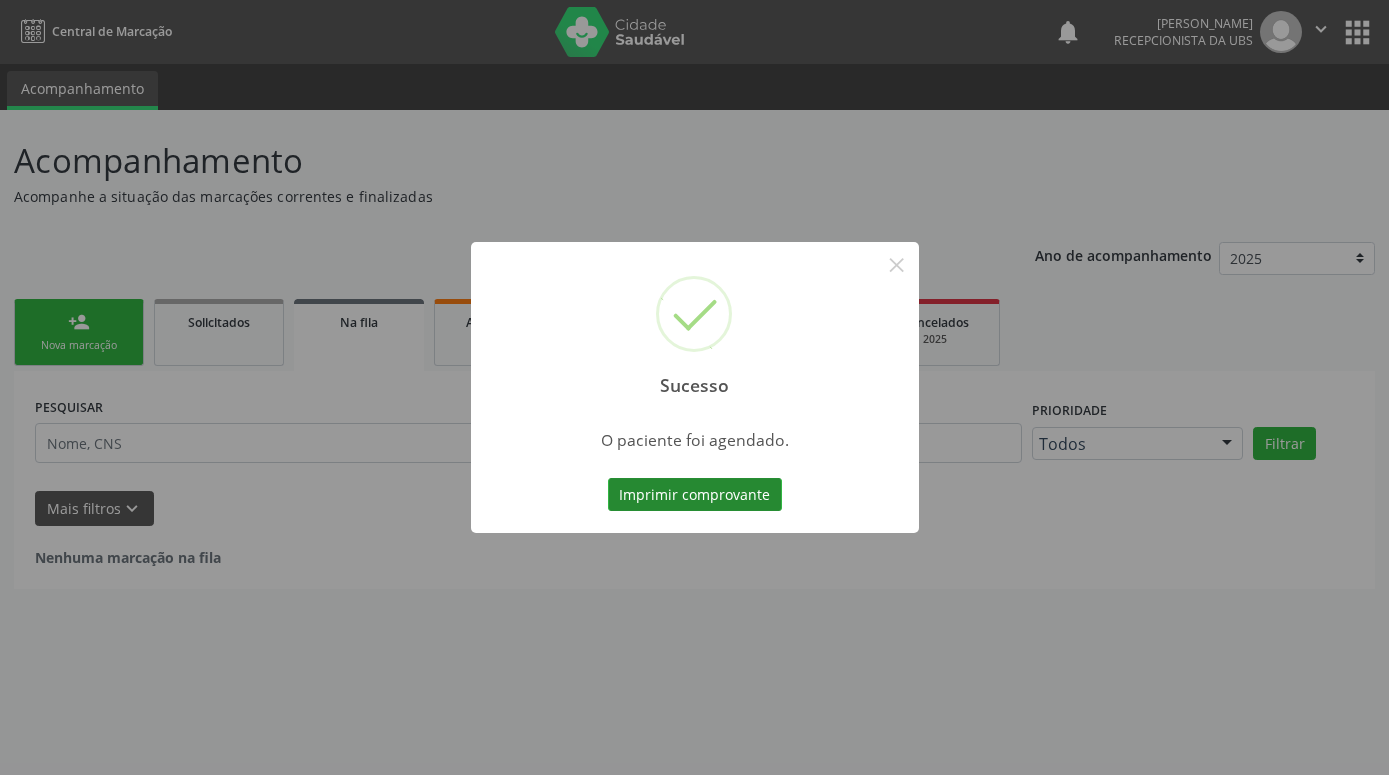 click on "Imprimir comprovante" at bounding box center (695, 495) 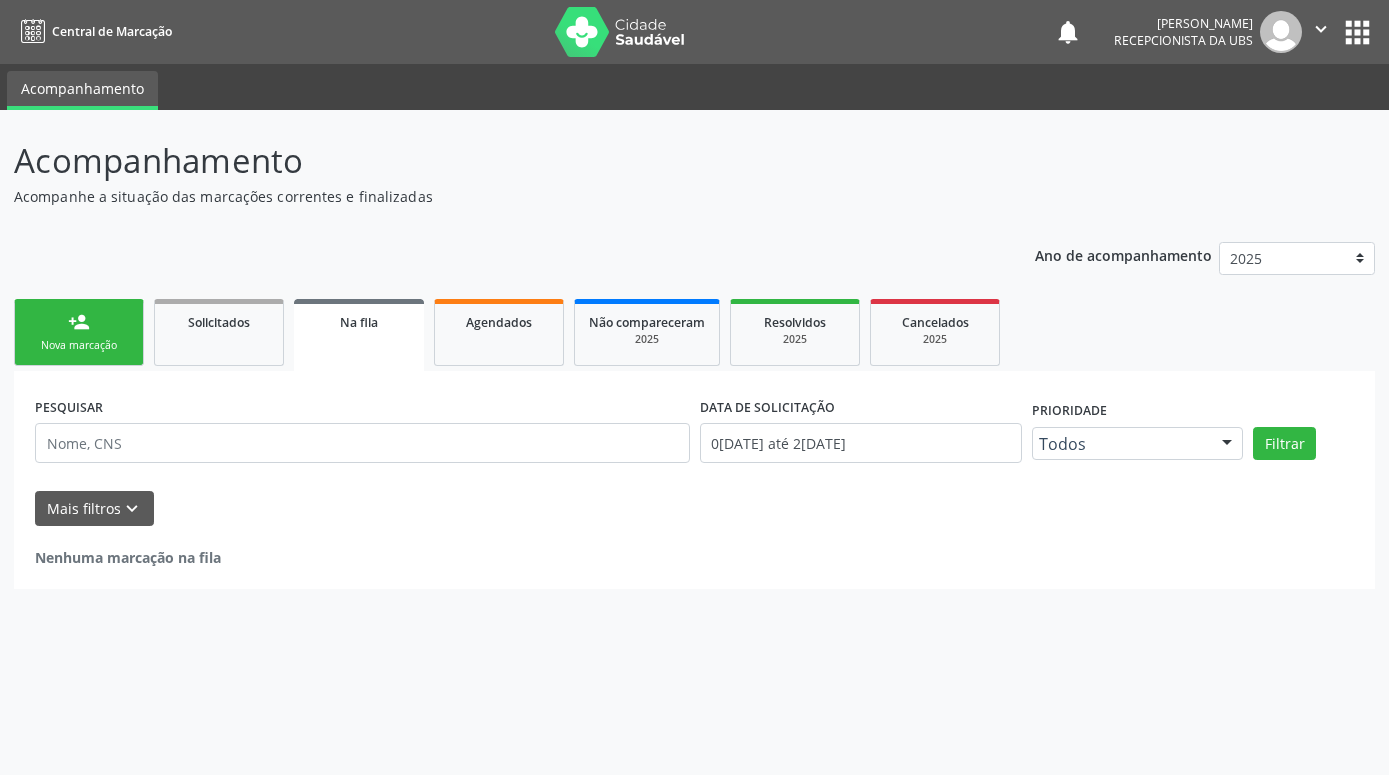 click on "person_add
Nova marcação" at bounding box center [79, 332] 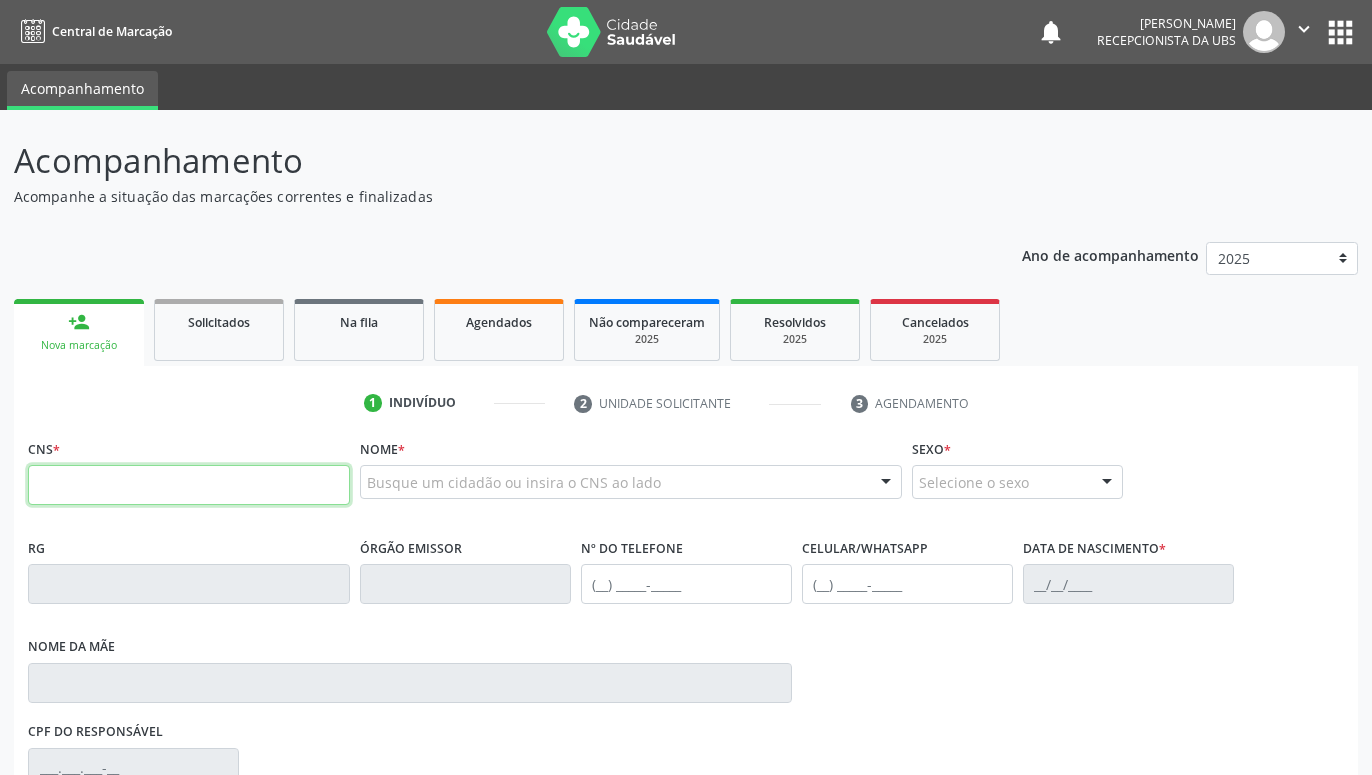 click at bounding box center [189, 485] 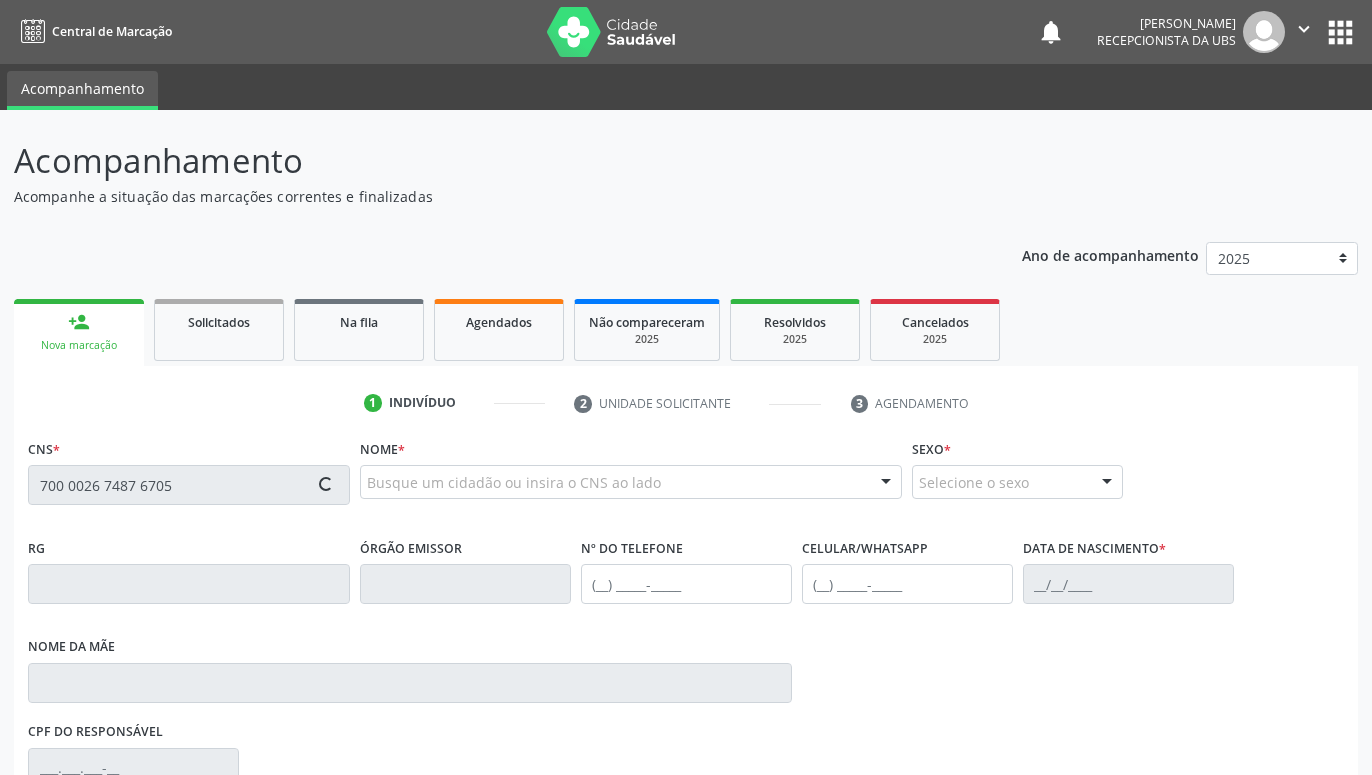 type on "700 0026 7487 6705" 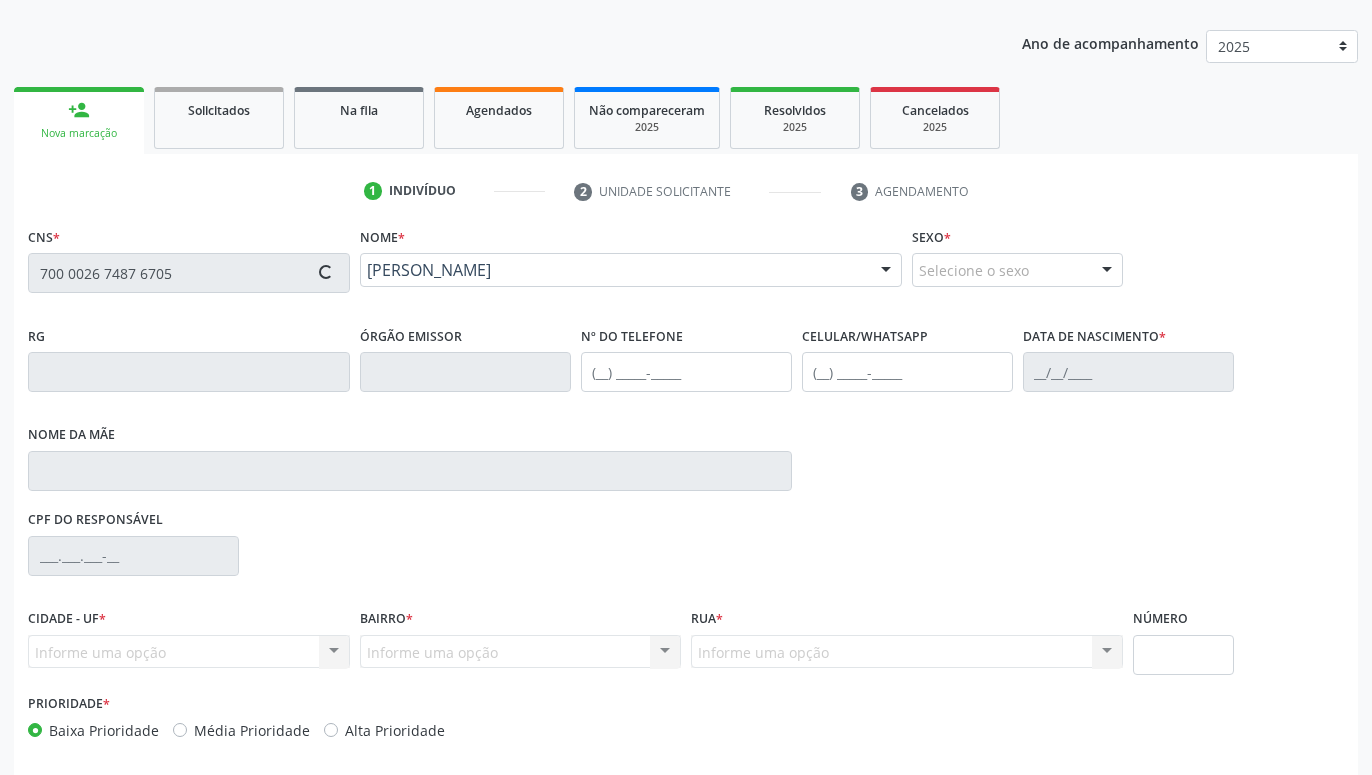 scroll, scrollTop: 295, scrollLeft: 0, axis: vertical 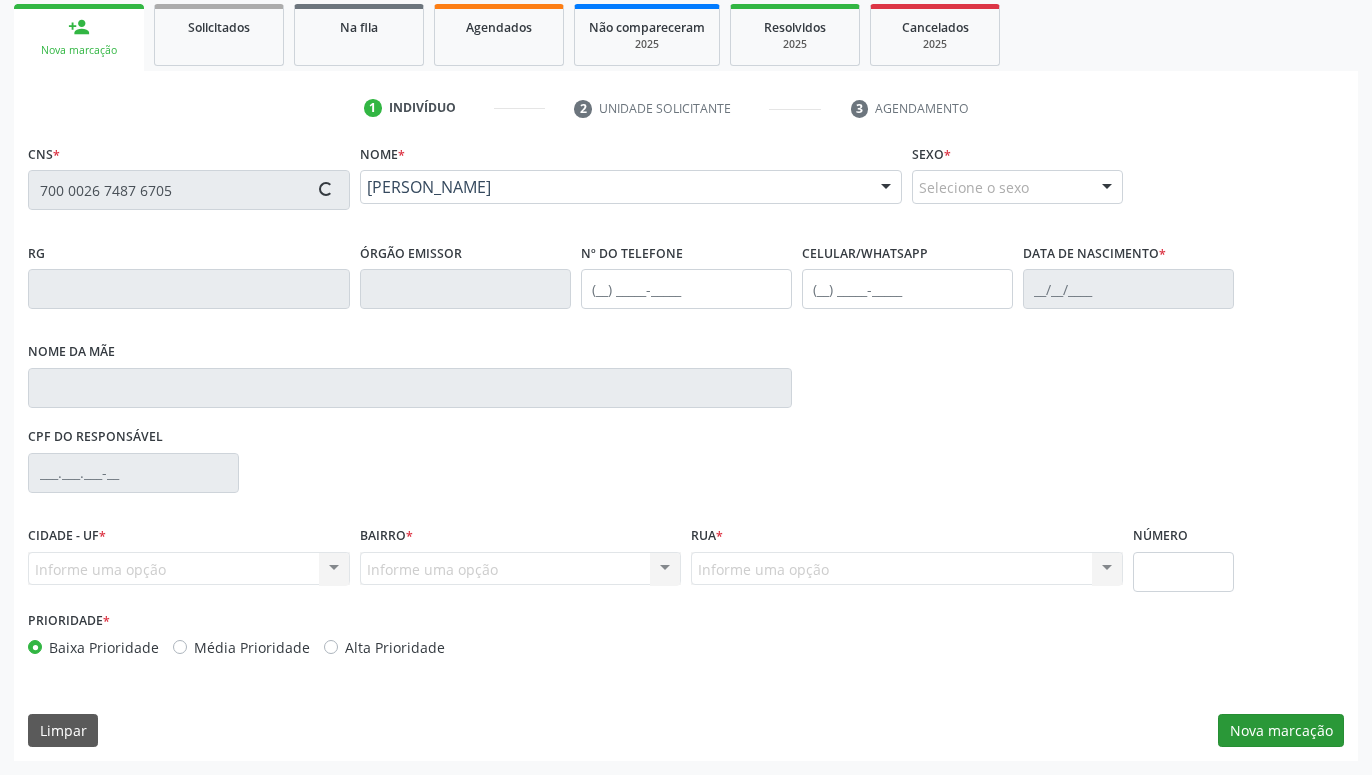 type on "(87) 99914-8875" 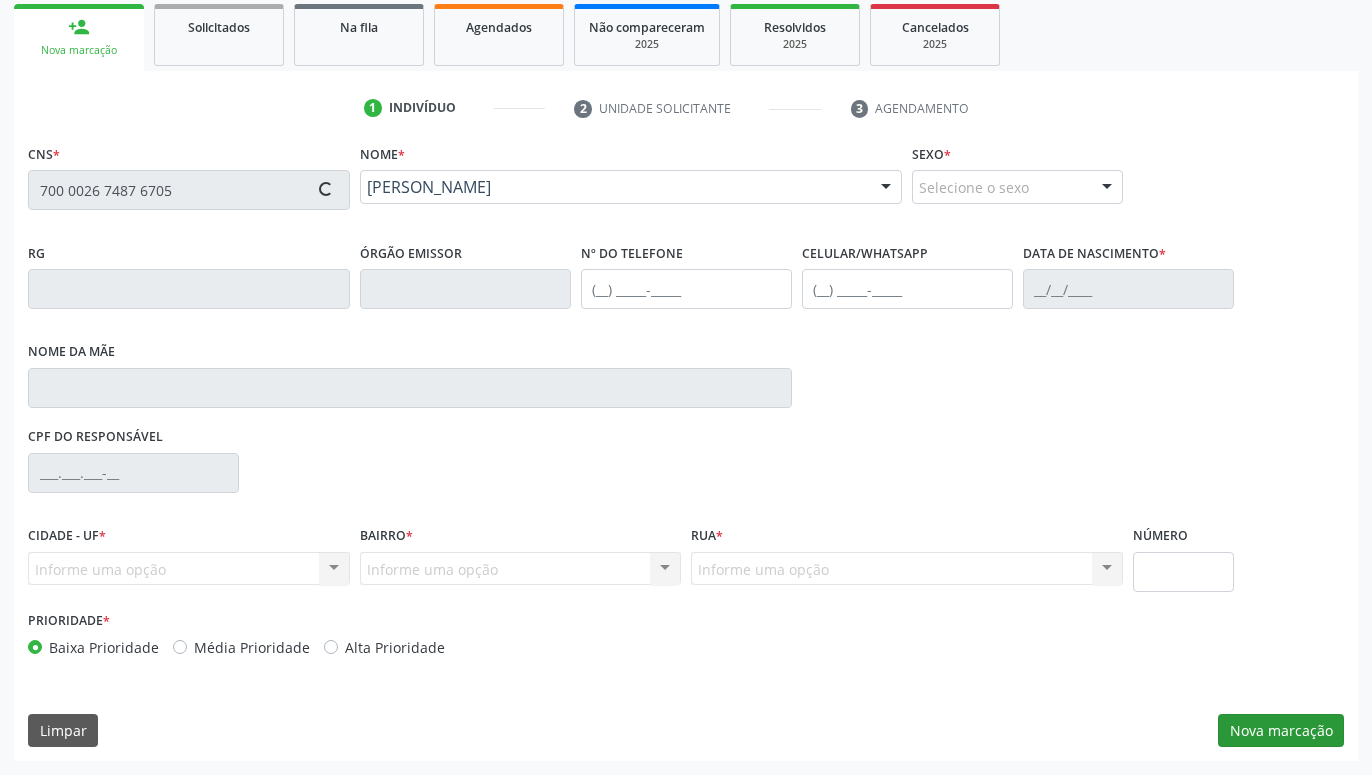type on "26/06/1980" 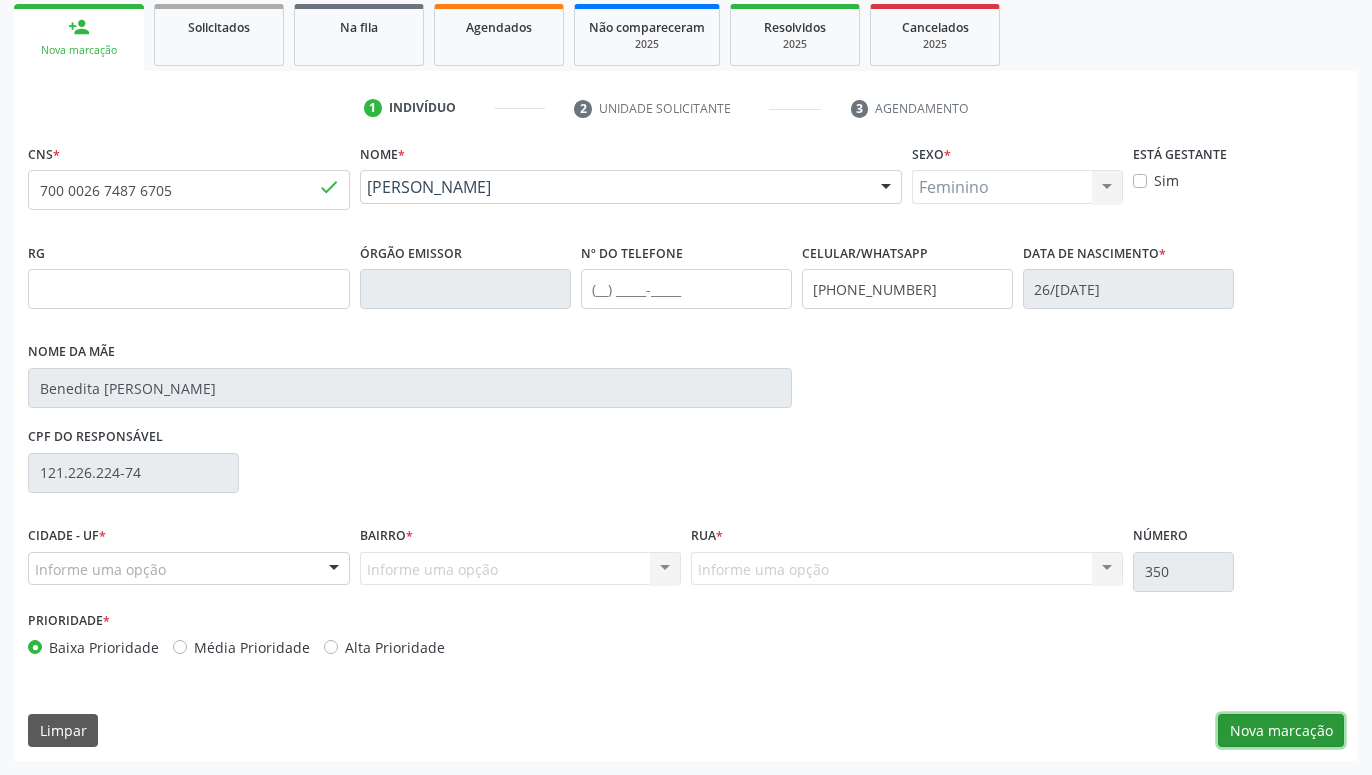 click on "Nova marcação" at bounding box center (1281, 731) 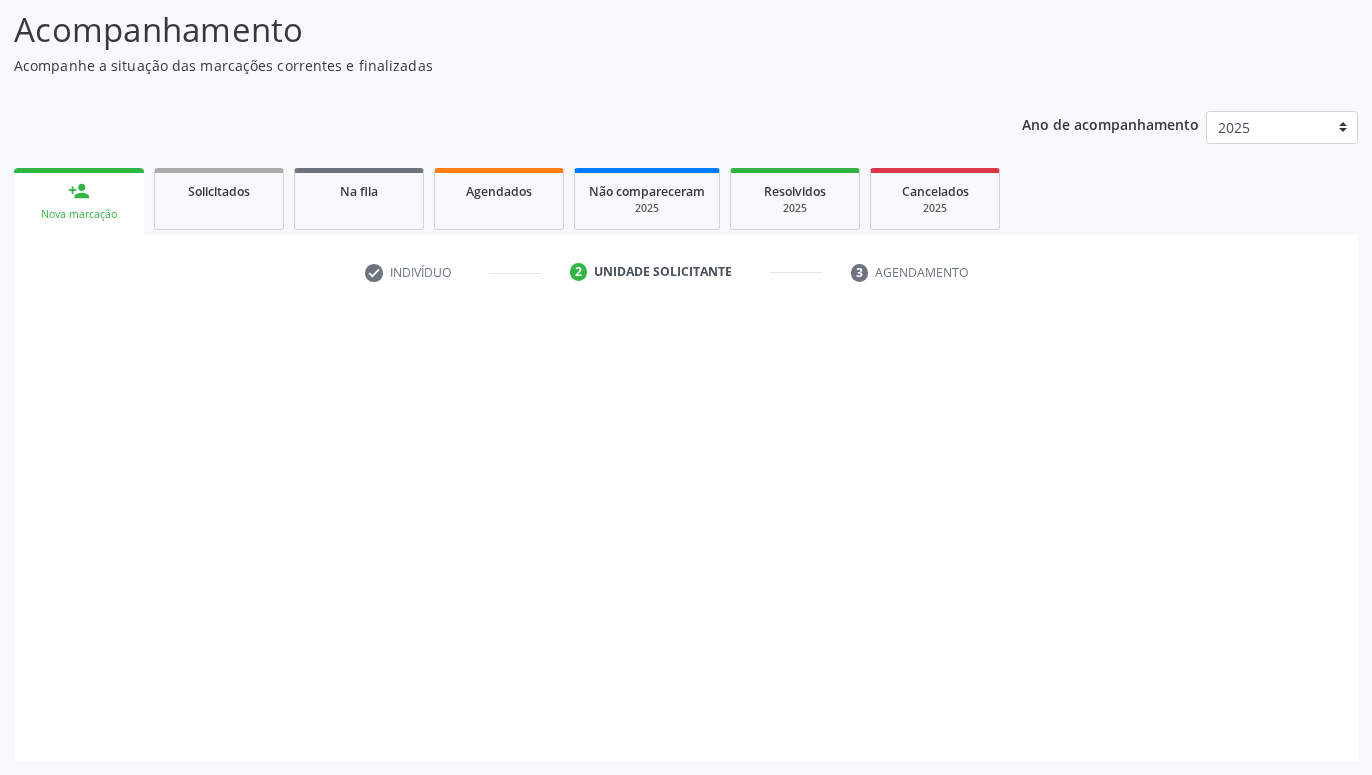 scroll, scrollTop: 131, scrollLeft: 0, axis: vertical 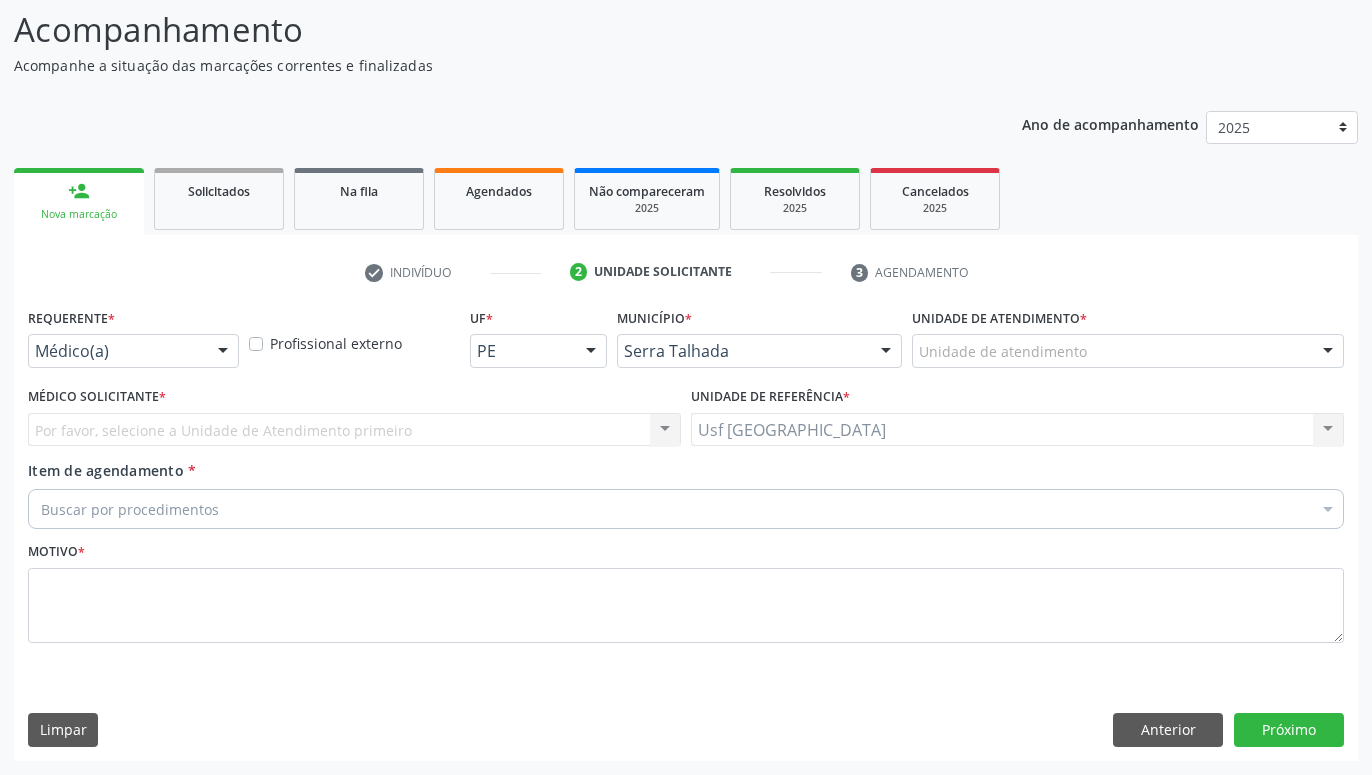 click at bounding box center [223, 352] 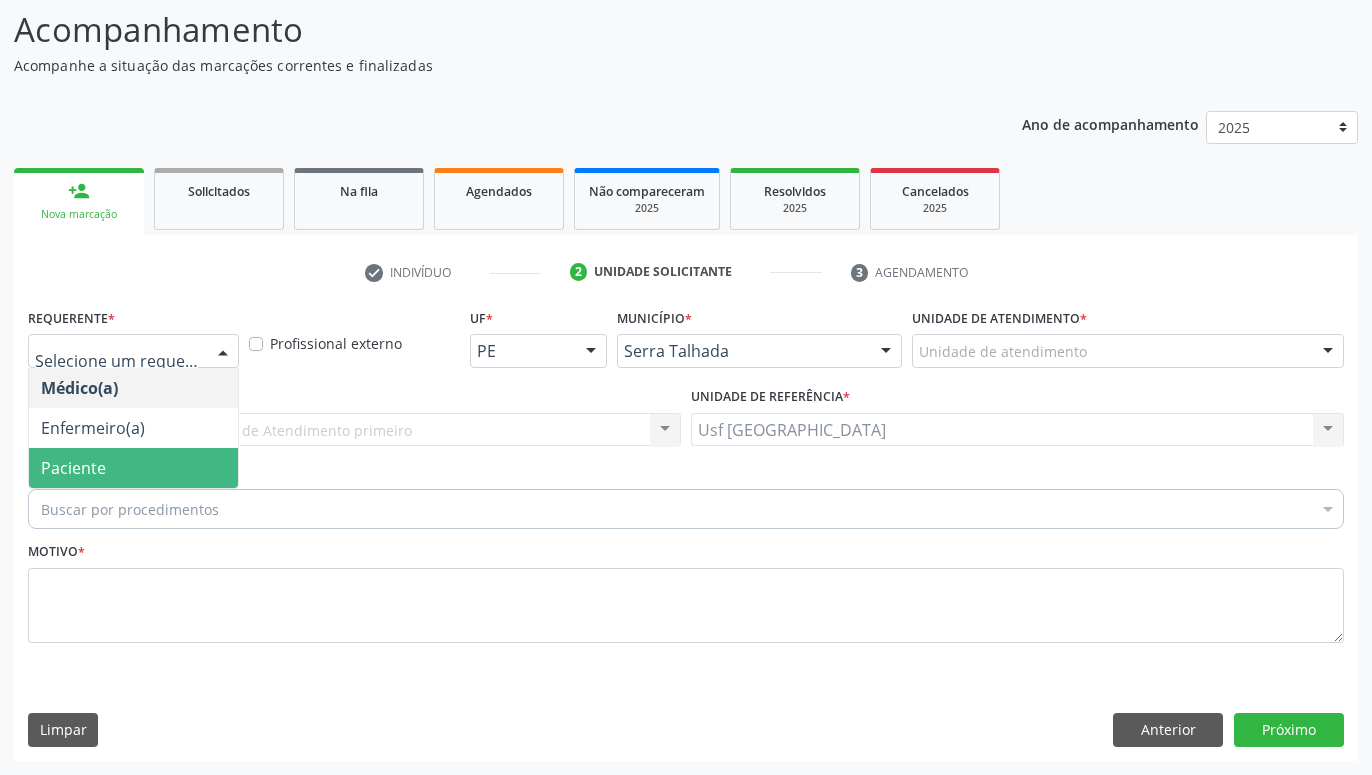 click on "Paciente" at bounding box center [73, 468] 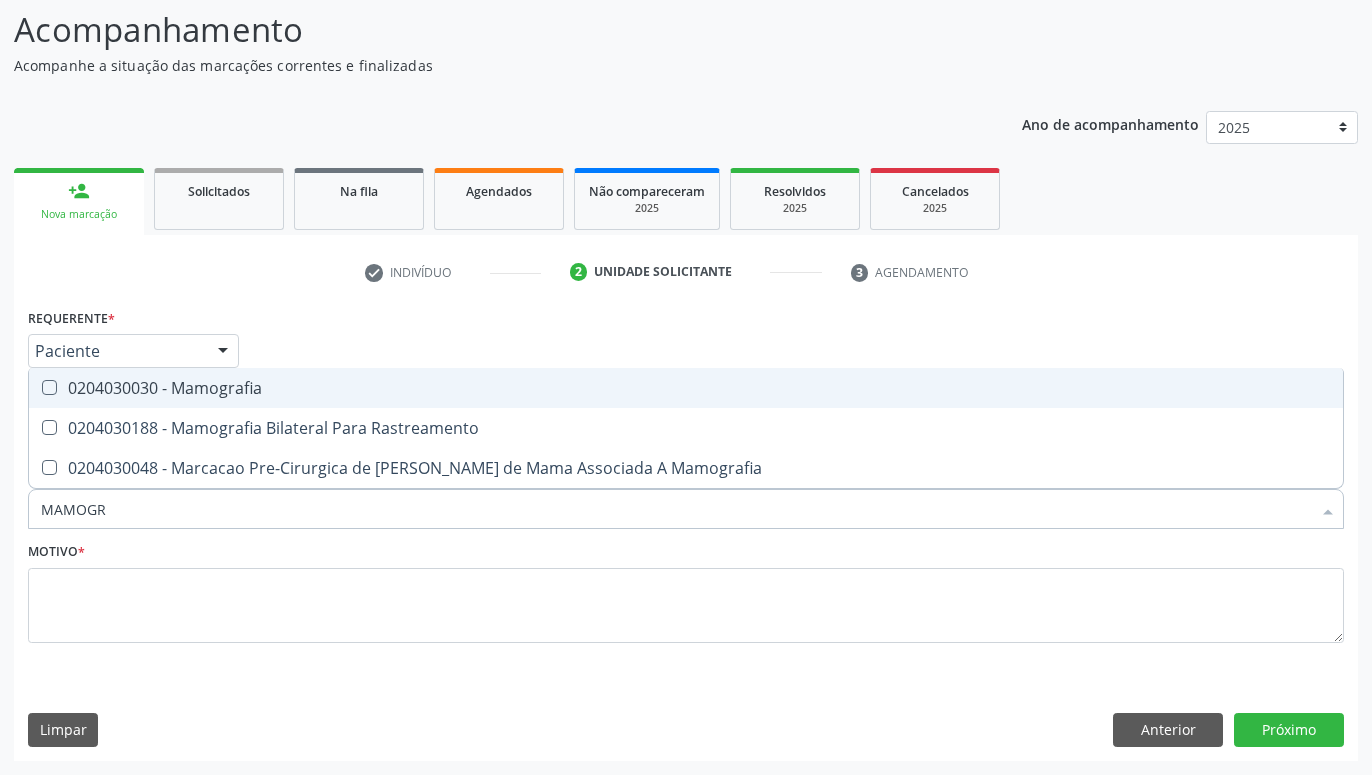 type on "MAMOGRA" 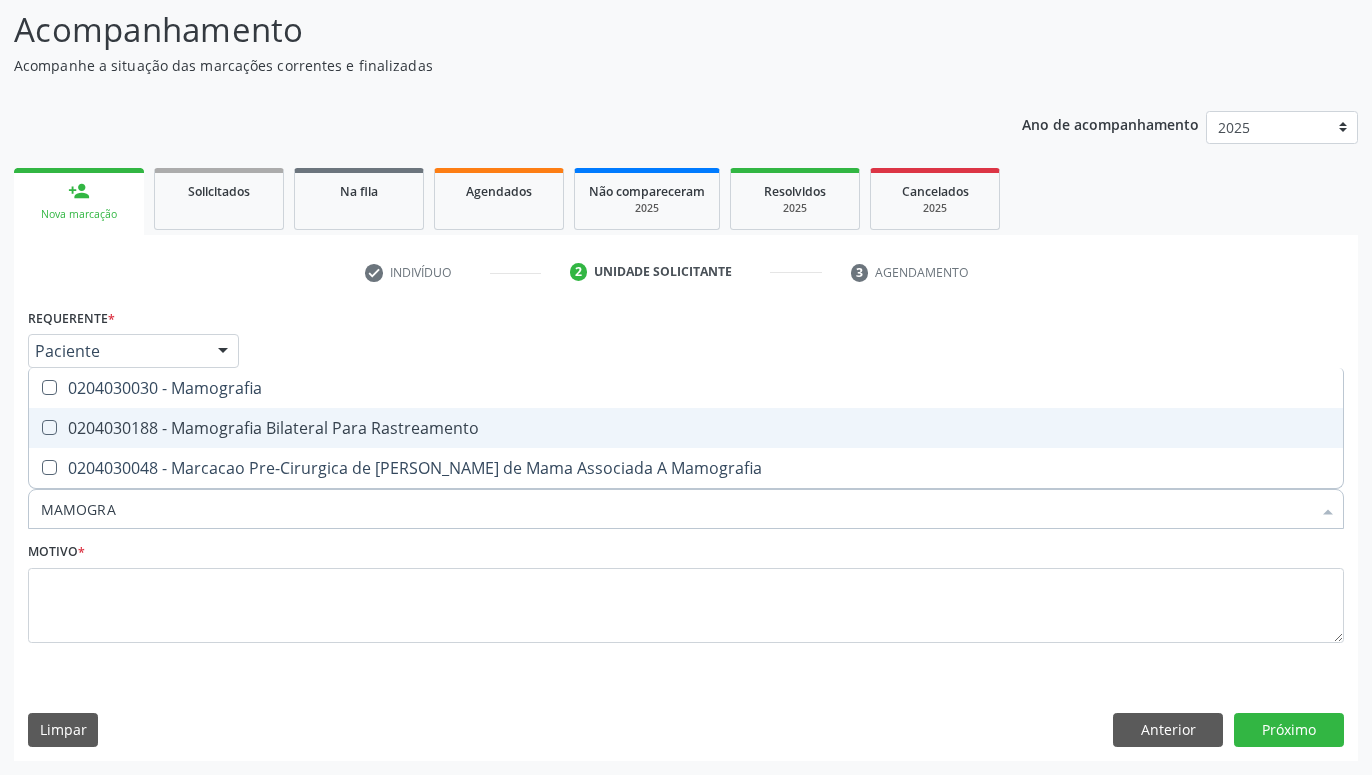 click on "0204030188 - Mamografia Bilateral Para Rastreamento" at bounding box center (686, 428) 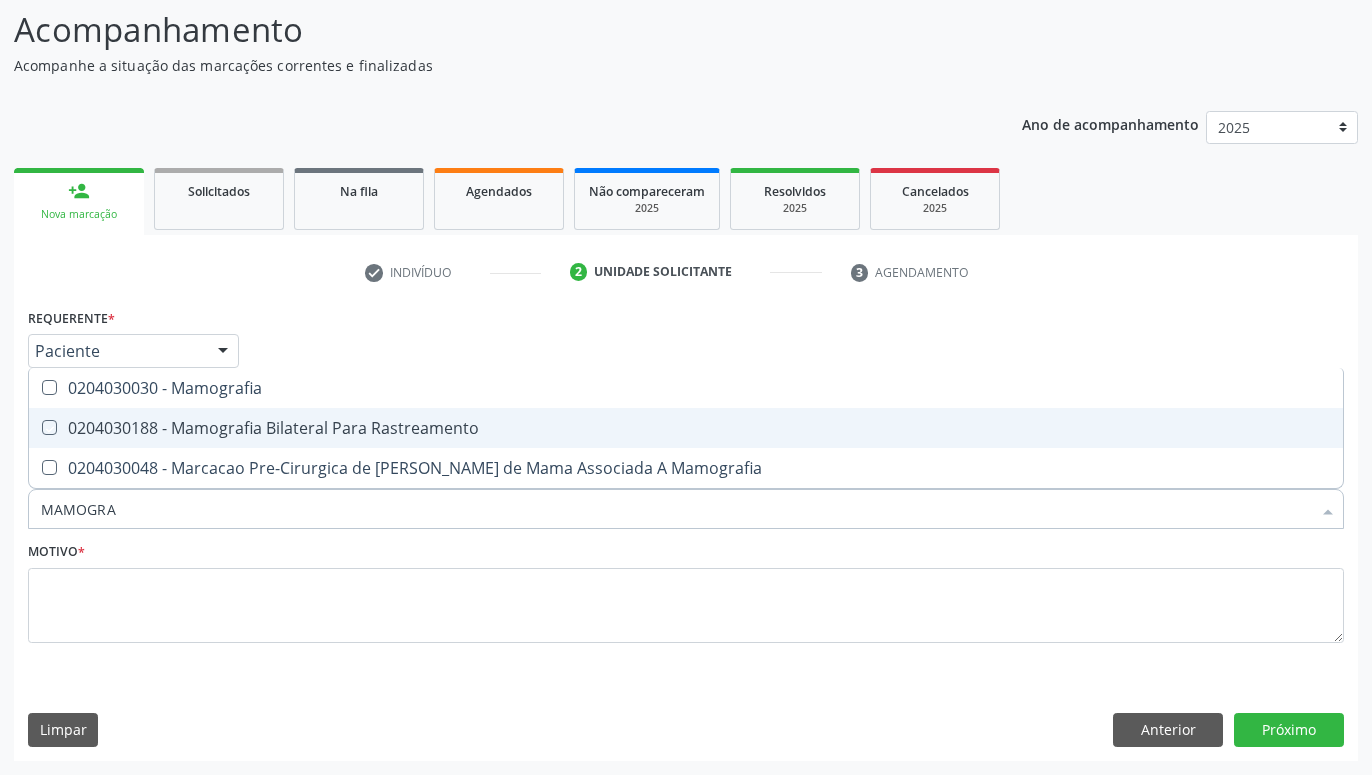 checkbox on "true" 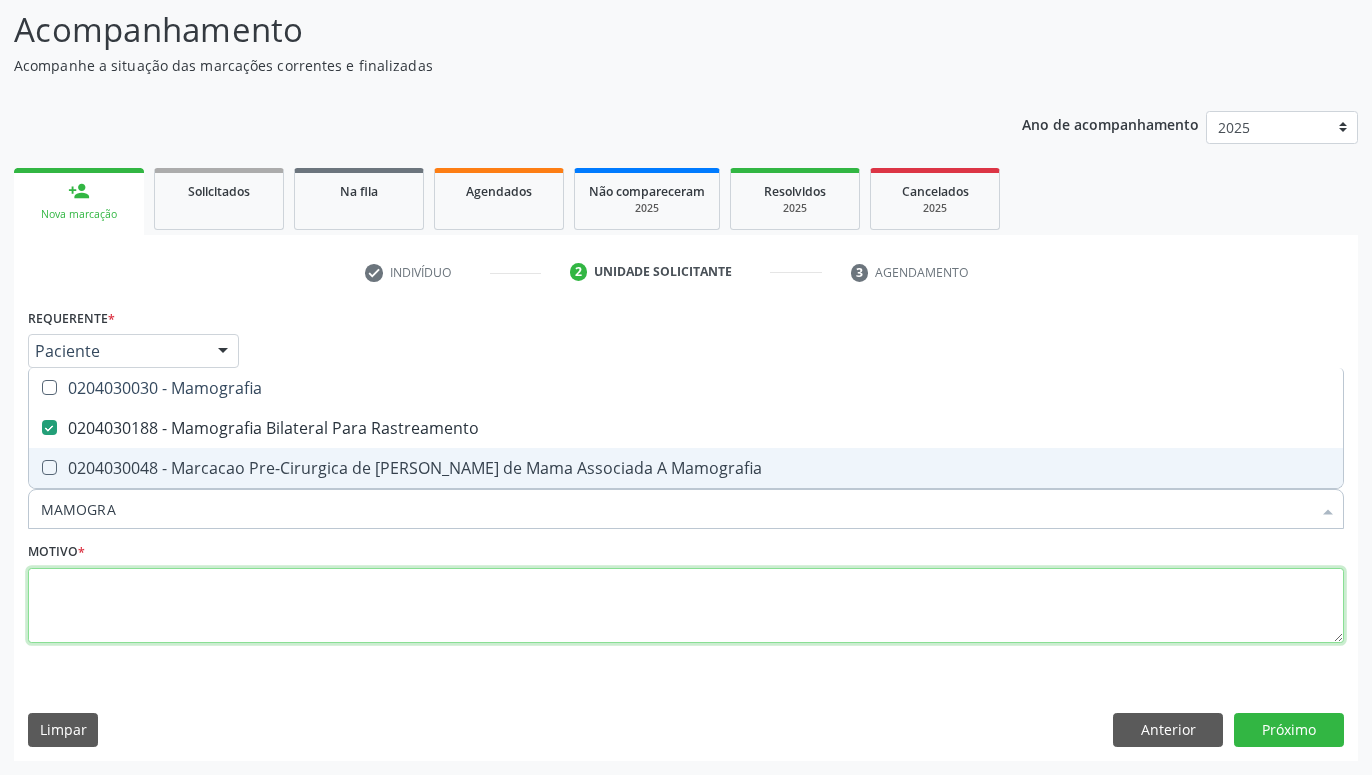 click at bounding box center [686, 606] 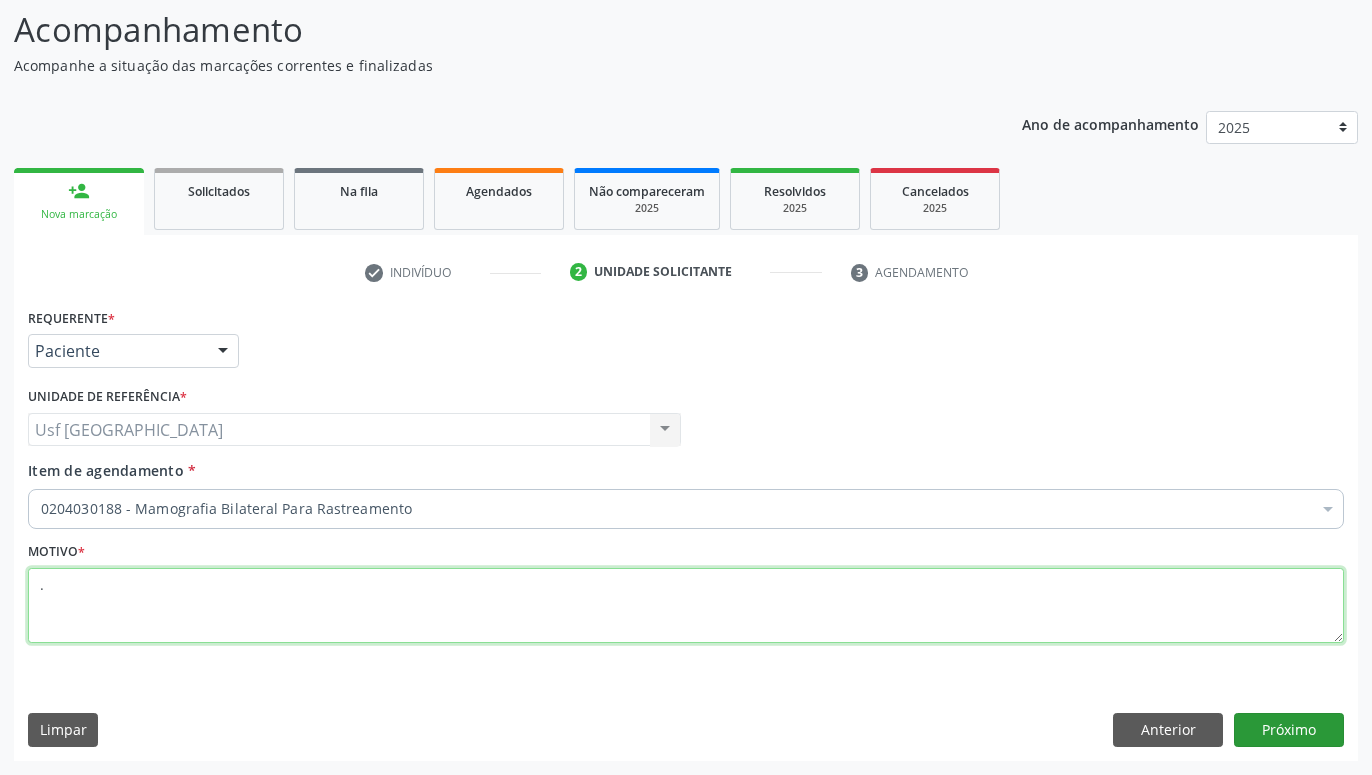 type on "." 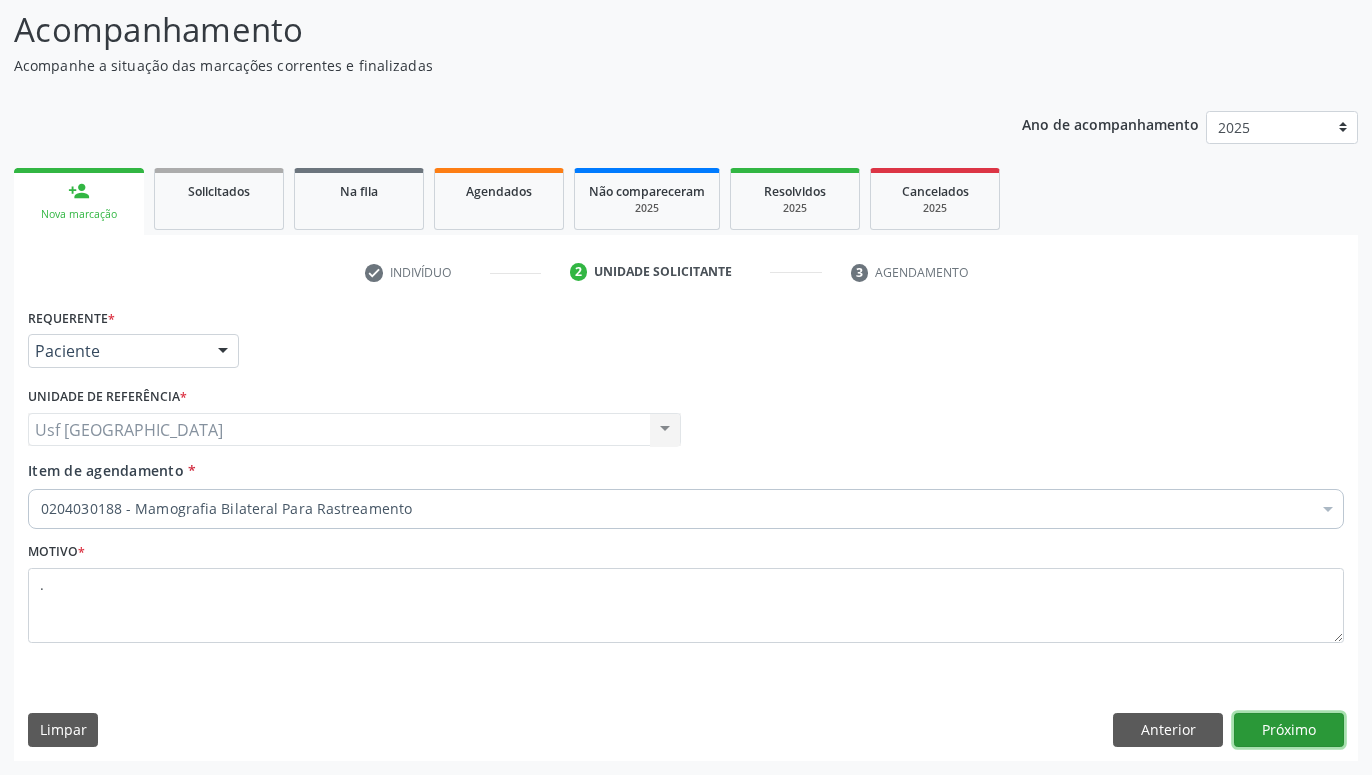 drag, startPoint x: 1304, startPoint y: 731, endPoint x: 1305, endPoint y: 676, distance: 55.00909 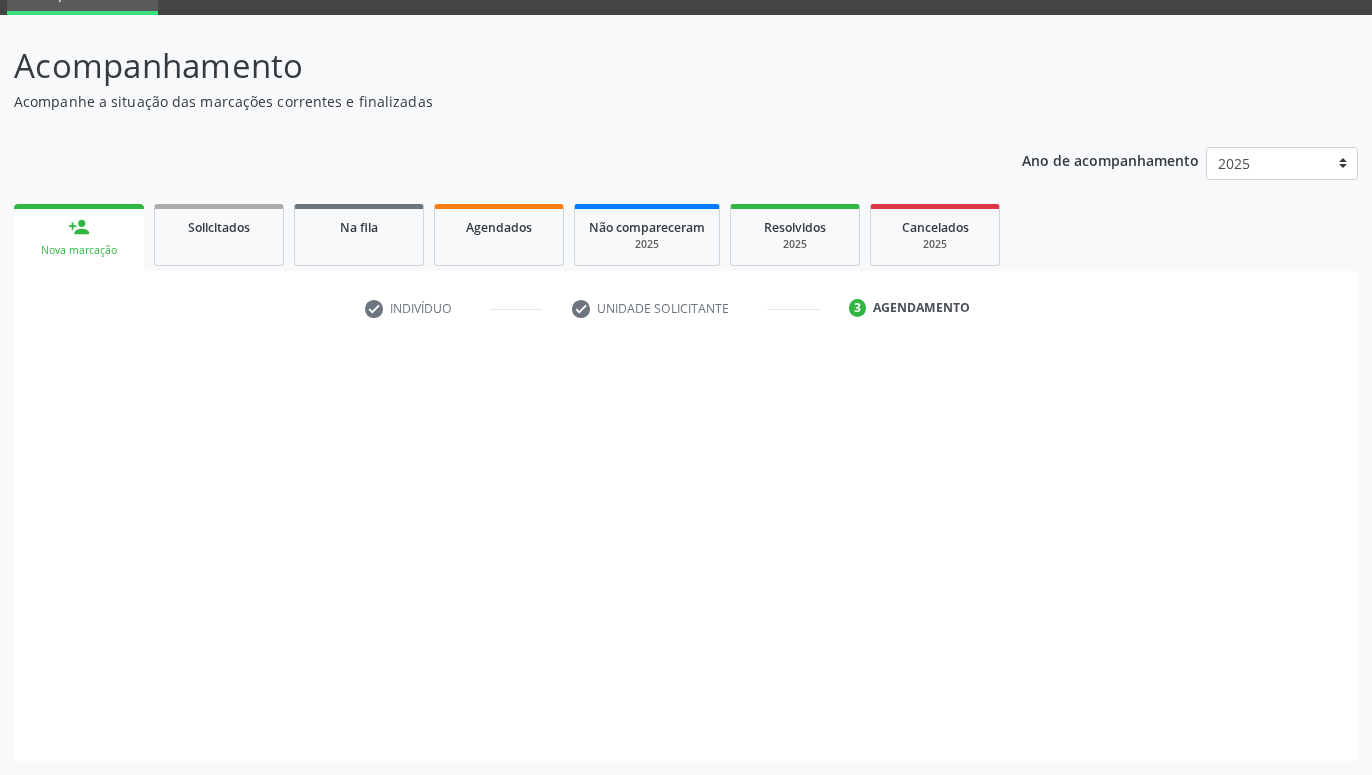 scroll, scrollTop: 95, scrollLeft: 0, axis: vertical 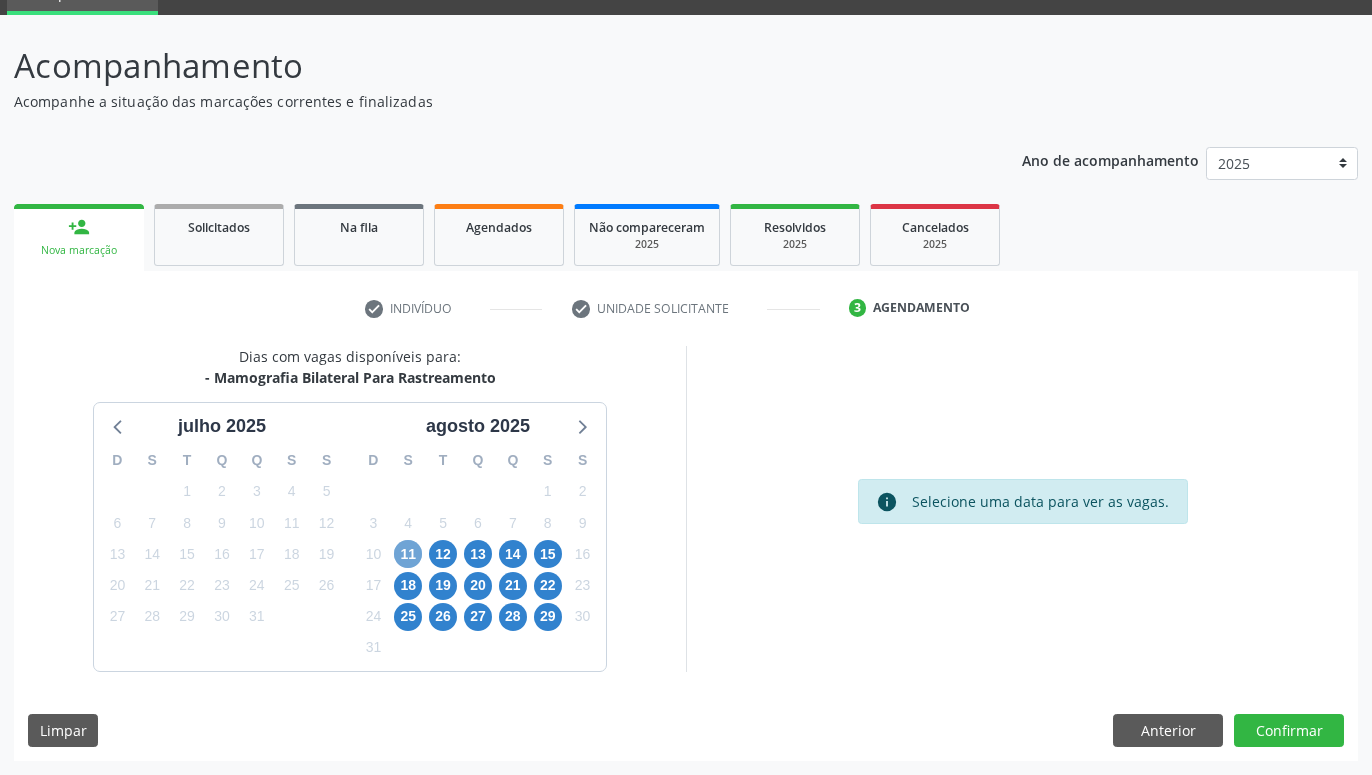 click on "11" at bounding box center [408, 554] 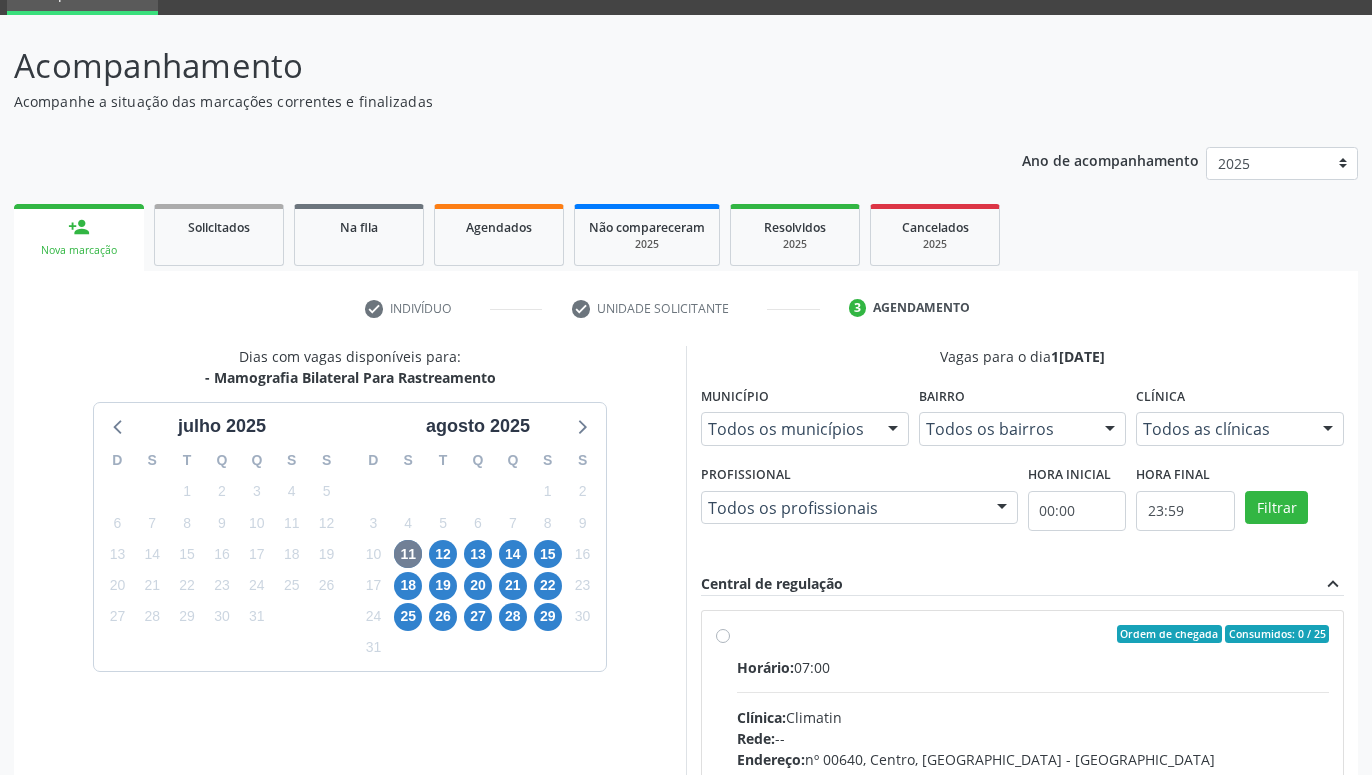 click on "Ordem de chegada
Consumidos: 0 / 25
Horário:   07:00
Clínica:  Climatin
Rede:
--
Endereço:   nº 00640, Centro, Serra Talhada - PE
Telefone:   (81) 38311133
Profissional:
Ana Carolina Barboza de Andrada Melo Lyra
Informações adicionais sobre o atendimento
Idade de atendimento:
de 0 a 120 anos
Gênero(s) atendido(s):
Masculino e Feminino
Informações adicionais:
--" at bounding box center (1033, 778) 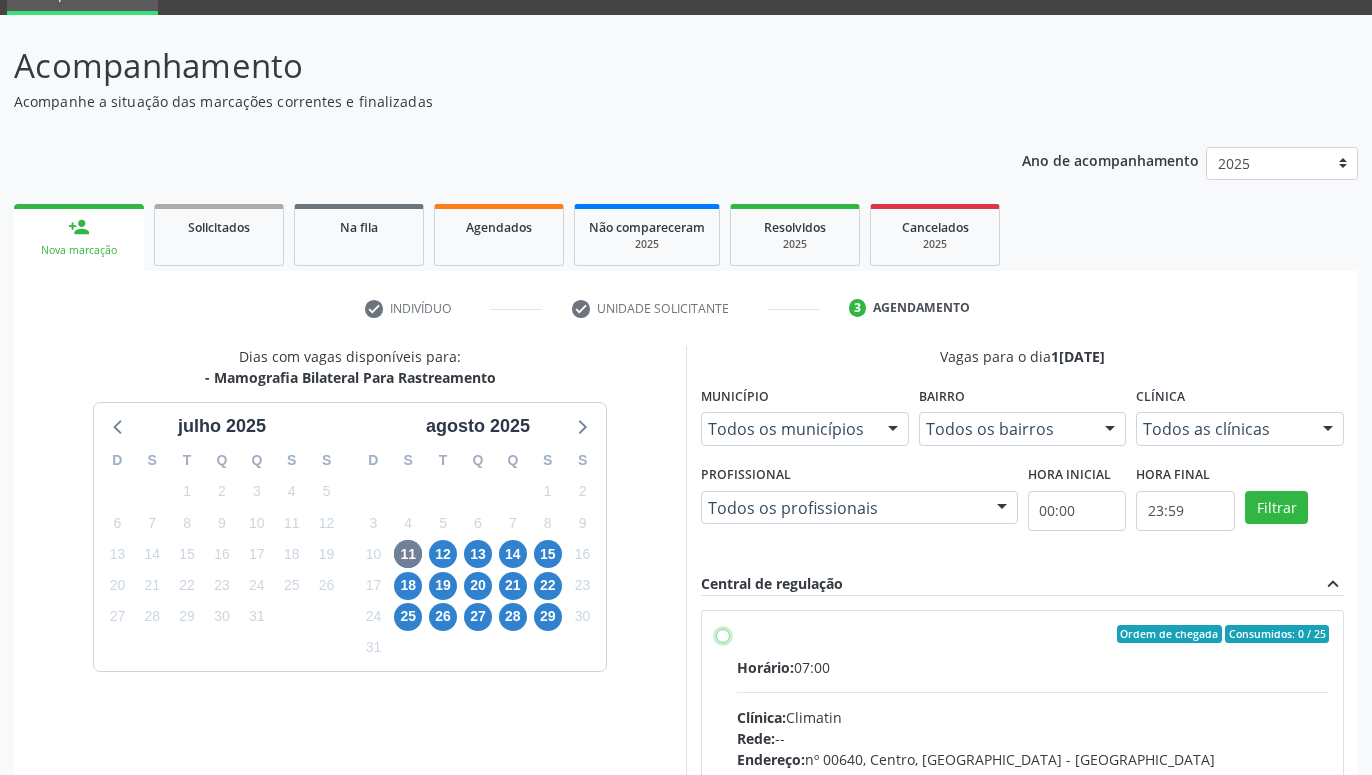 click on "Ordem de chegada
Consumidos: 0 / 25
Horário:   07:00
Clínica:  Climatin
Rede:
--
Endereço:   nº 00640, Centro, Serra Talhada - PE
Telefone:   (81) 38311133
Profissional:
Ana Carolina Barboza de Andrada Melo Lyra
Informações adicionais sobre o atendimento
Idade de atendimento:
de 0 a 120 anos
Gênero(s) atendido(s):
Masculino e Feminino
Informações adicionais:
--" at bounding box center (723, 634) 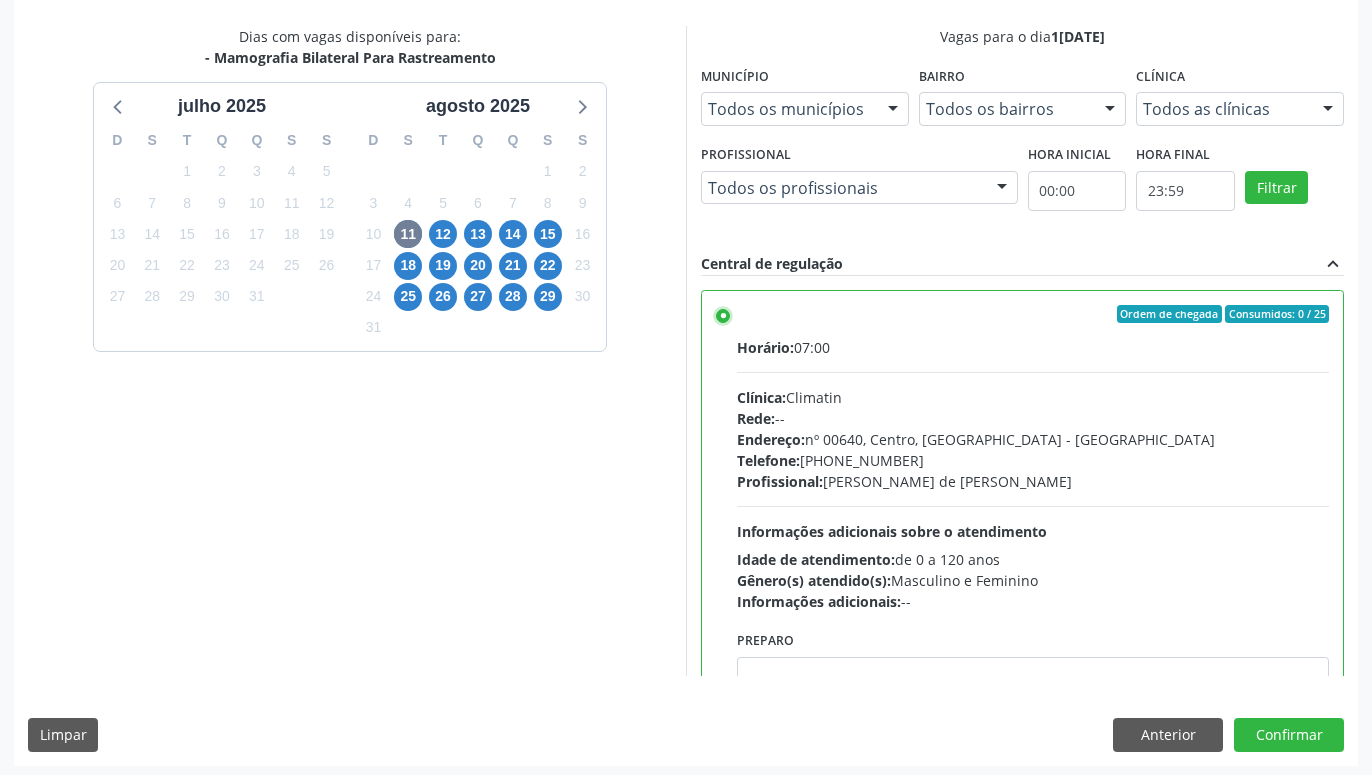 scroll, scrollTop: 420, scrollLeft: 0, axis: vertical 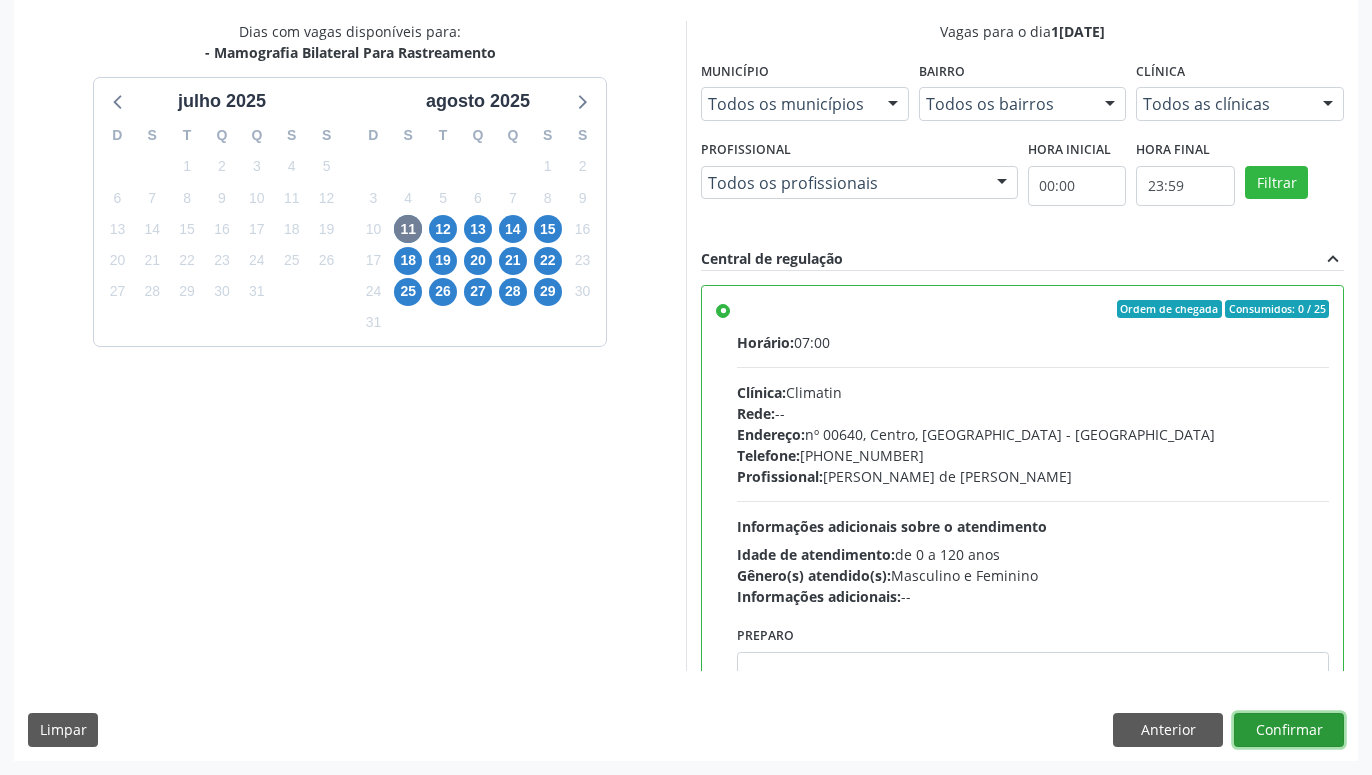 click on "Confirmar" at bounding box center (1289, 730) 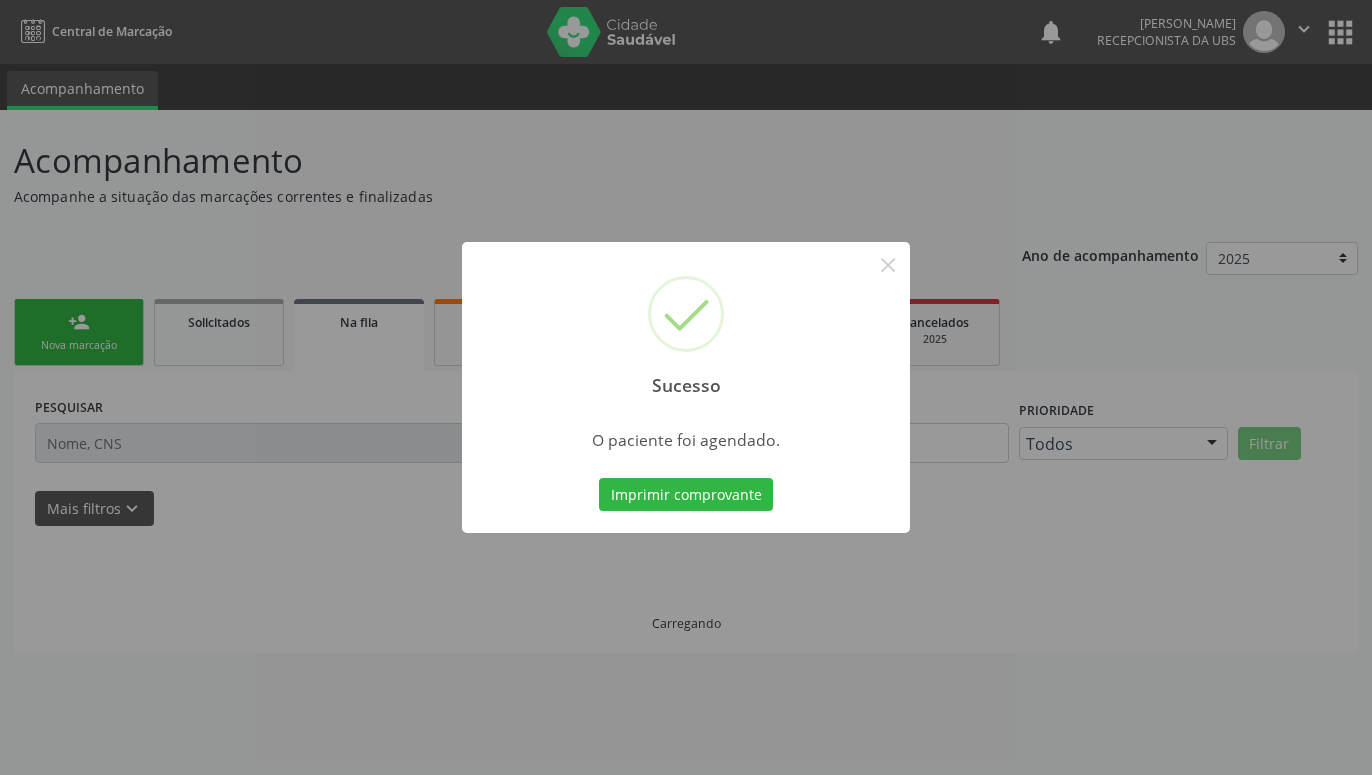 scroll, scrollTop: 0, scrollLeft: 0, axis: both 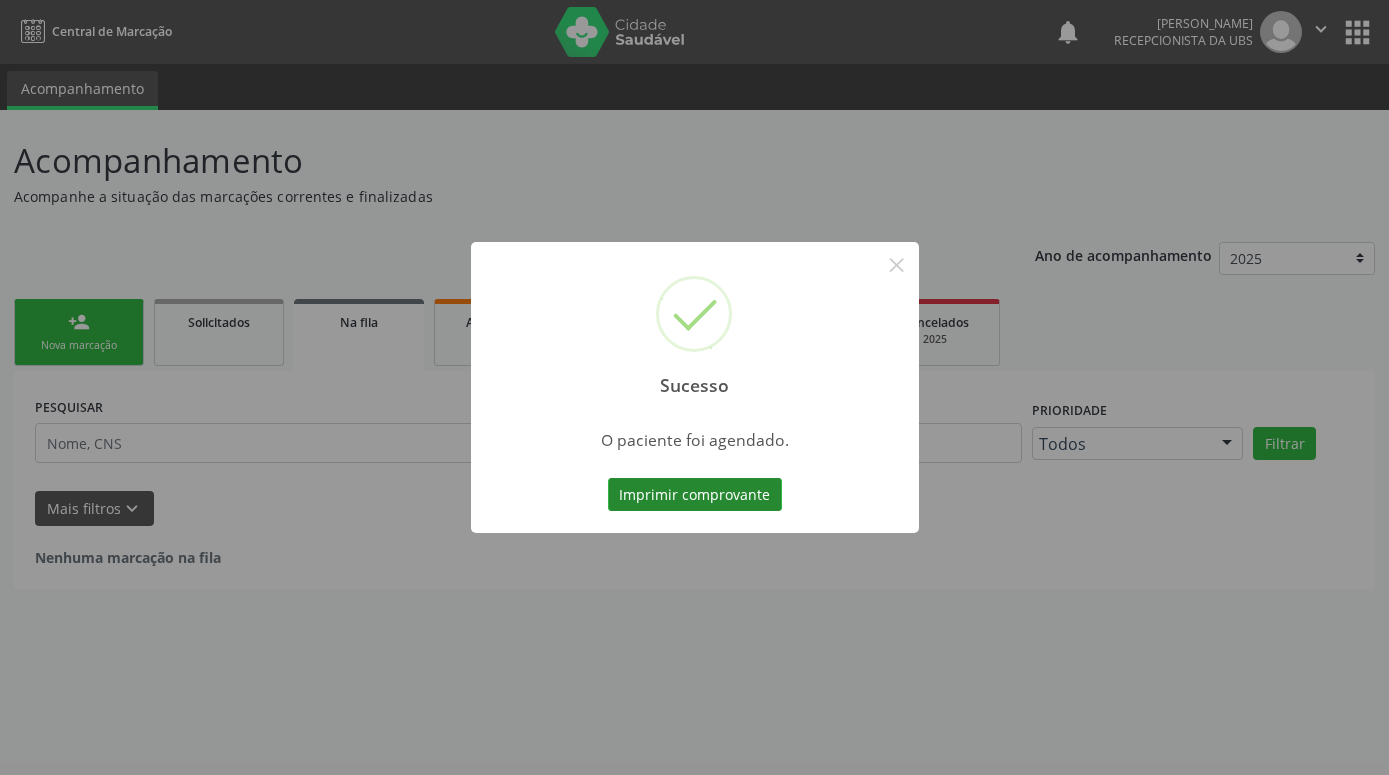 click on "Imprimir comprovante" at bounding box center [695, 495] 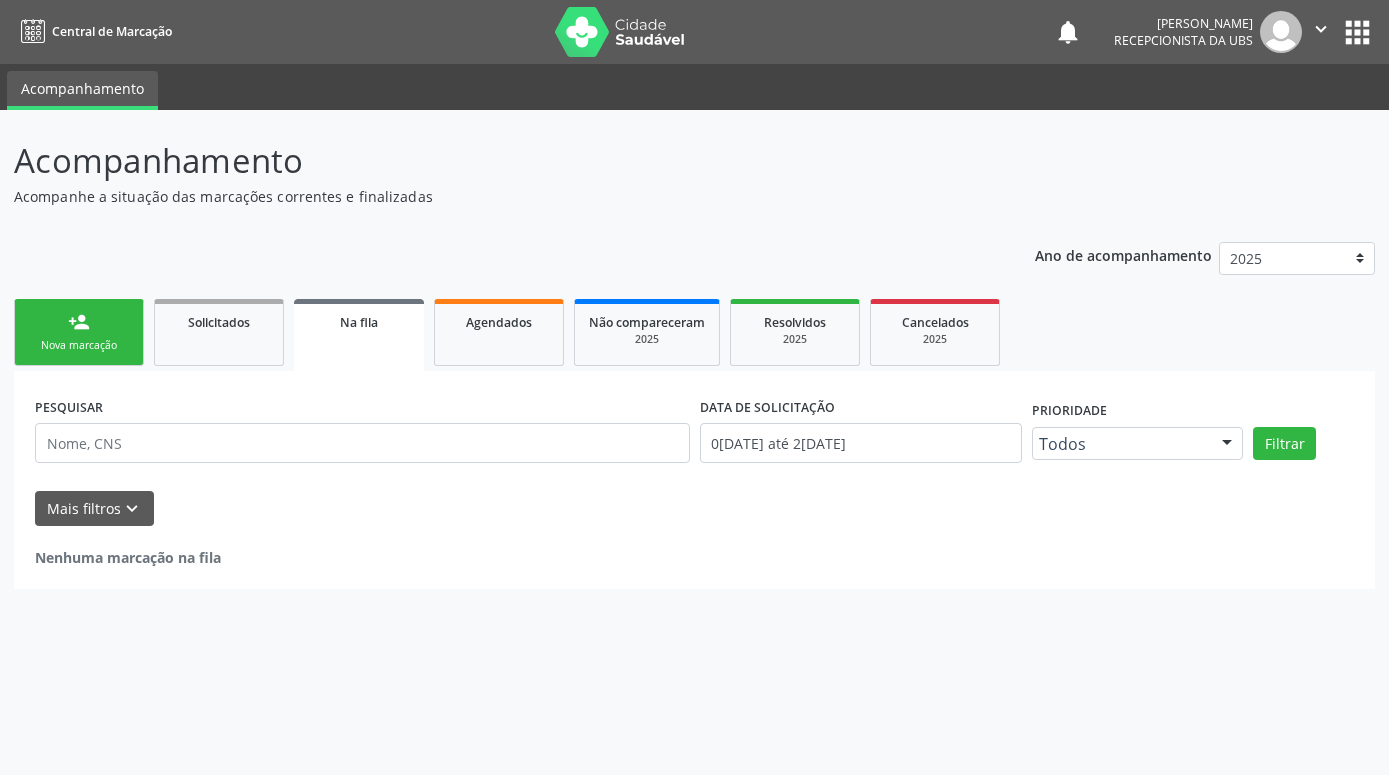 drag, startPoint x: 90, startPoint y: 331, endPoint x: 157, endPoint y: 509, distance: 190.192 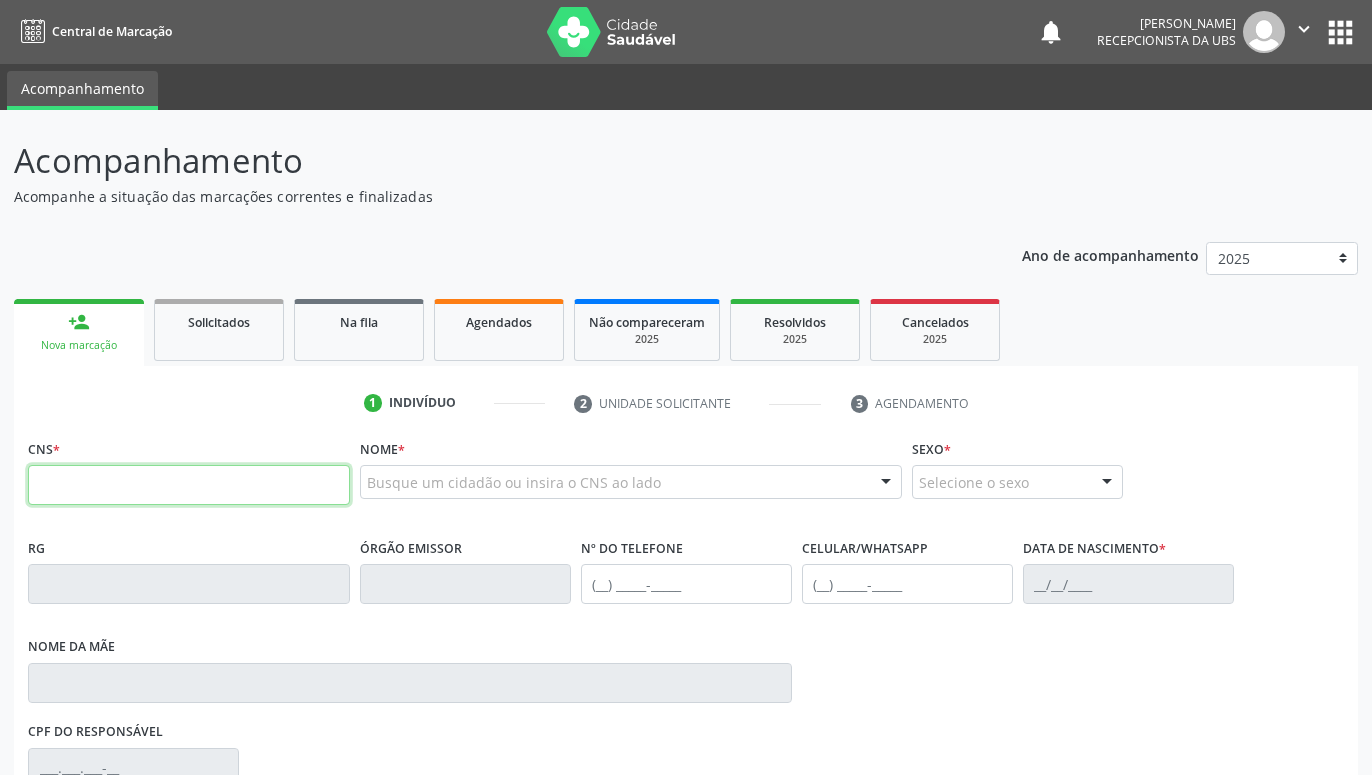 click at bounding box center [189, 485] 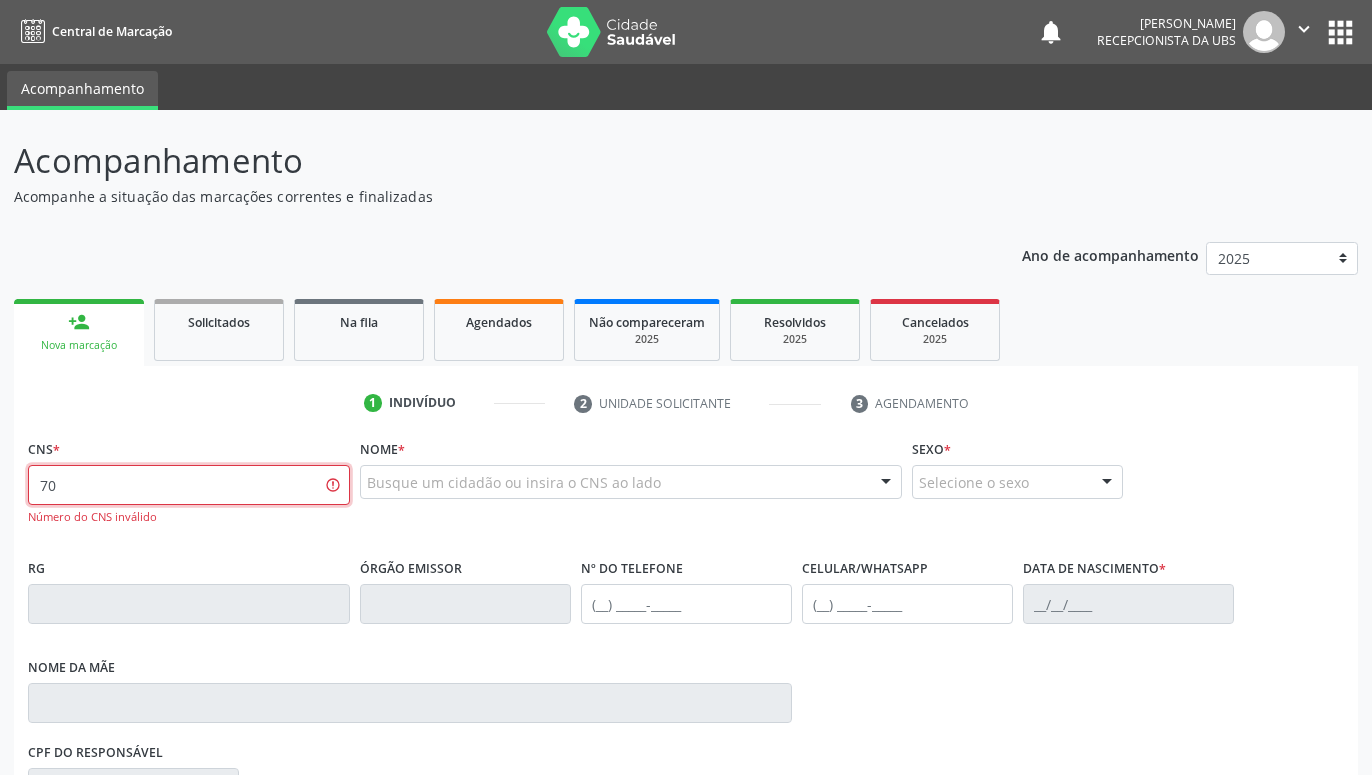 type on "7" 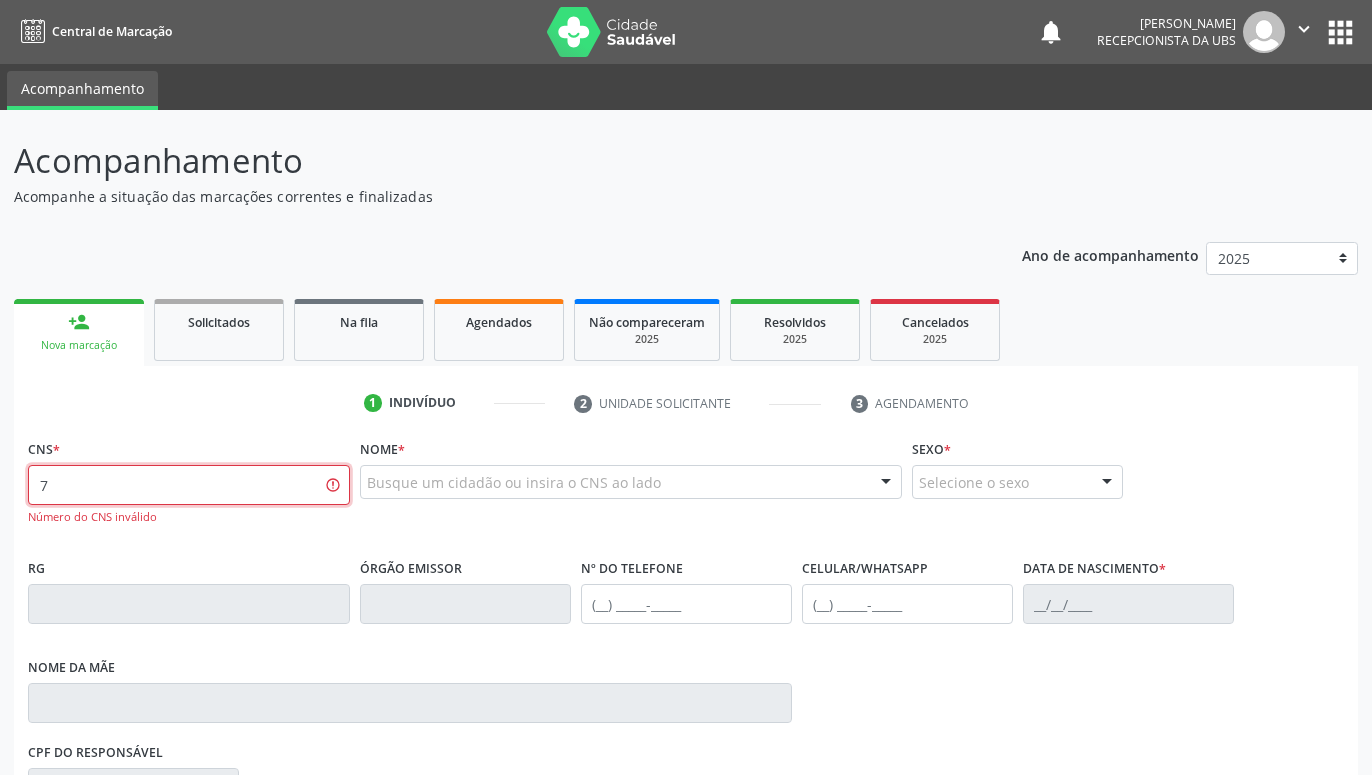 type 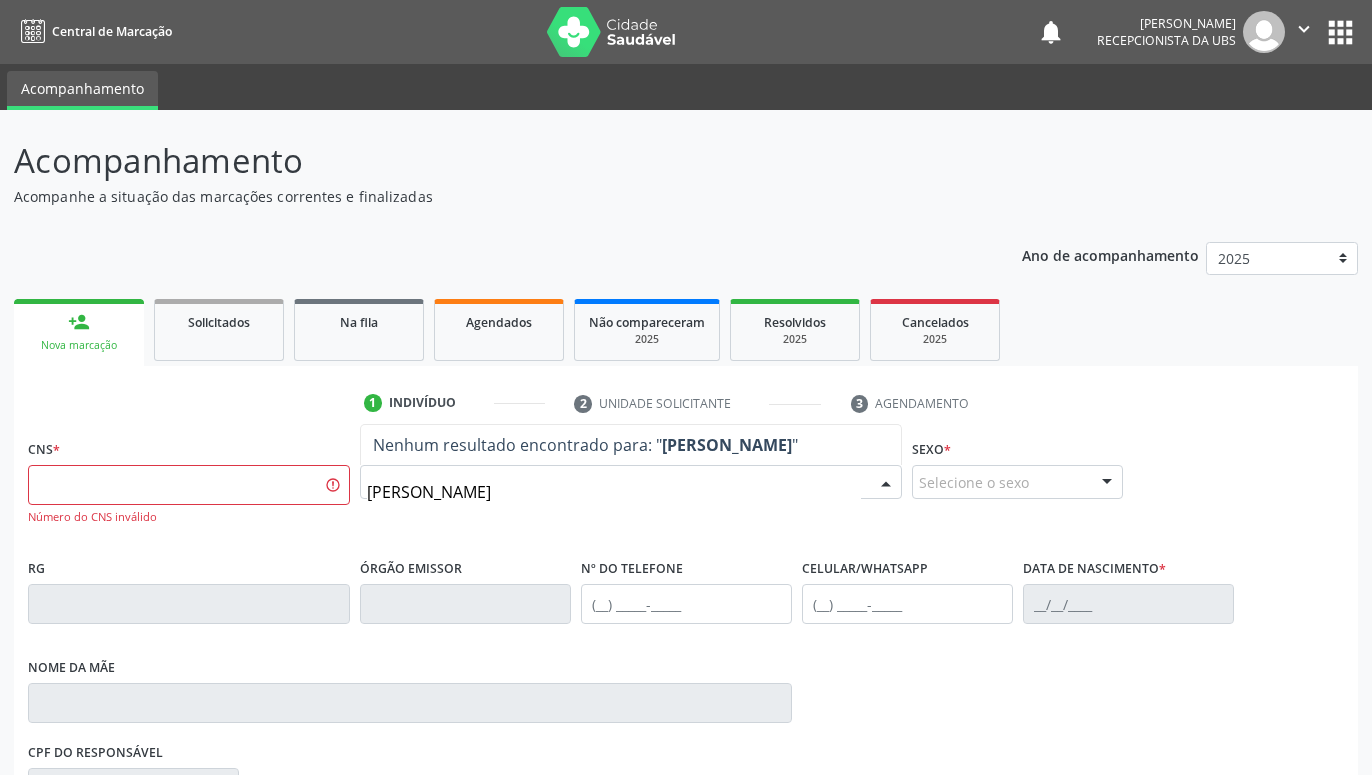 type on "AURENITA LUZIA" 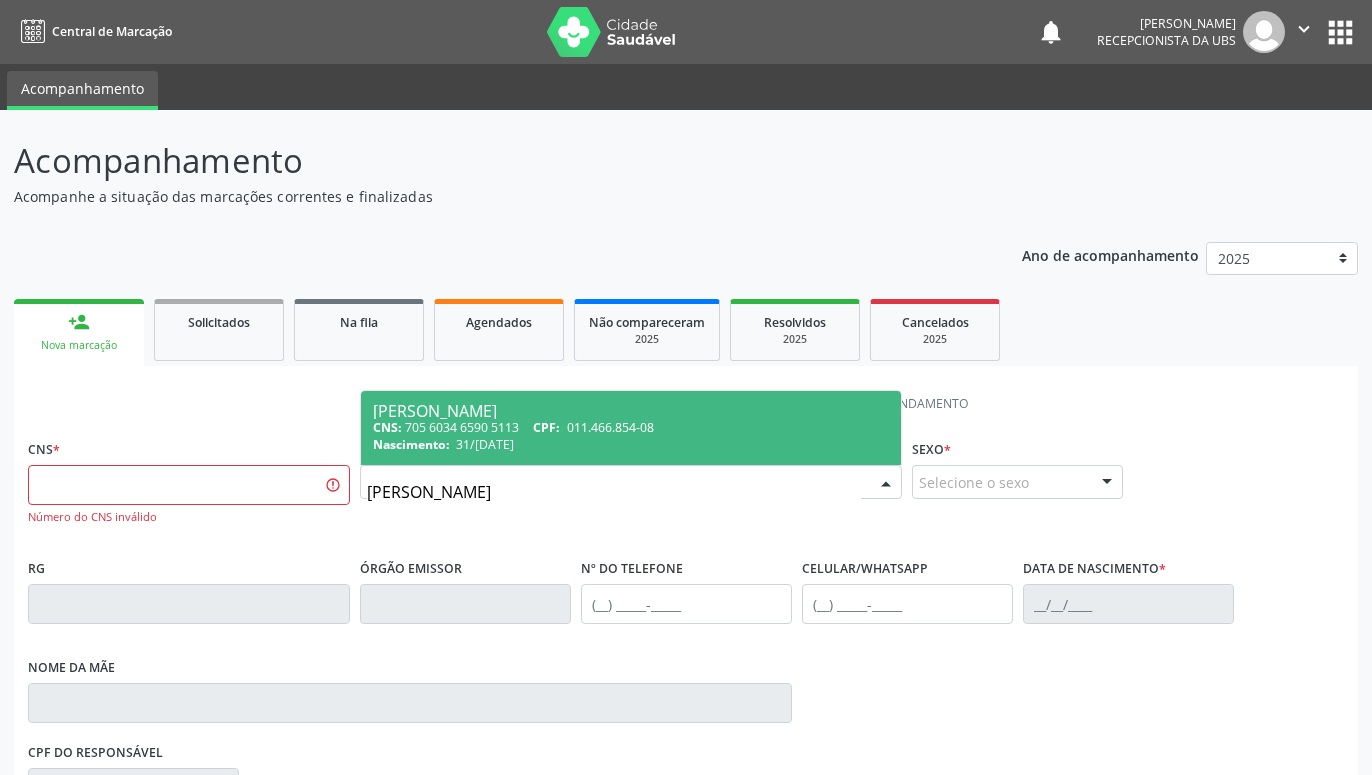 click on "Aurenita Luzia dos Santos" at bounding box center (631, 411) 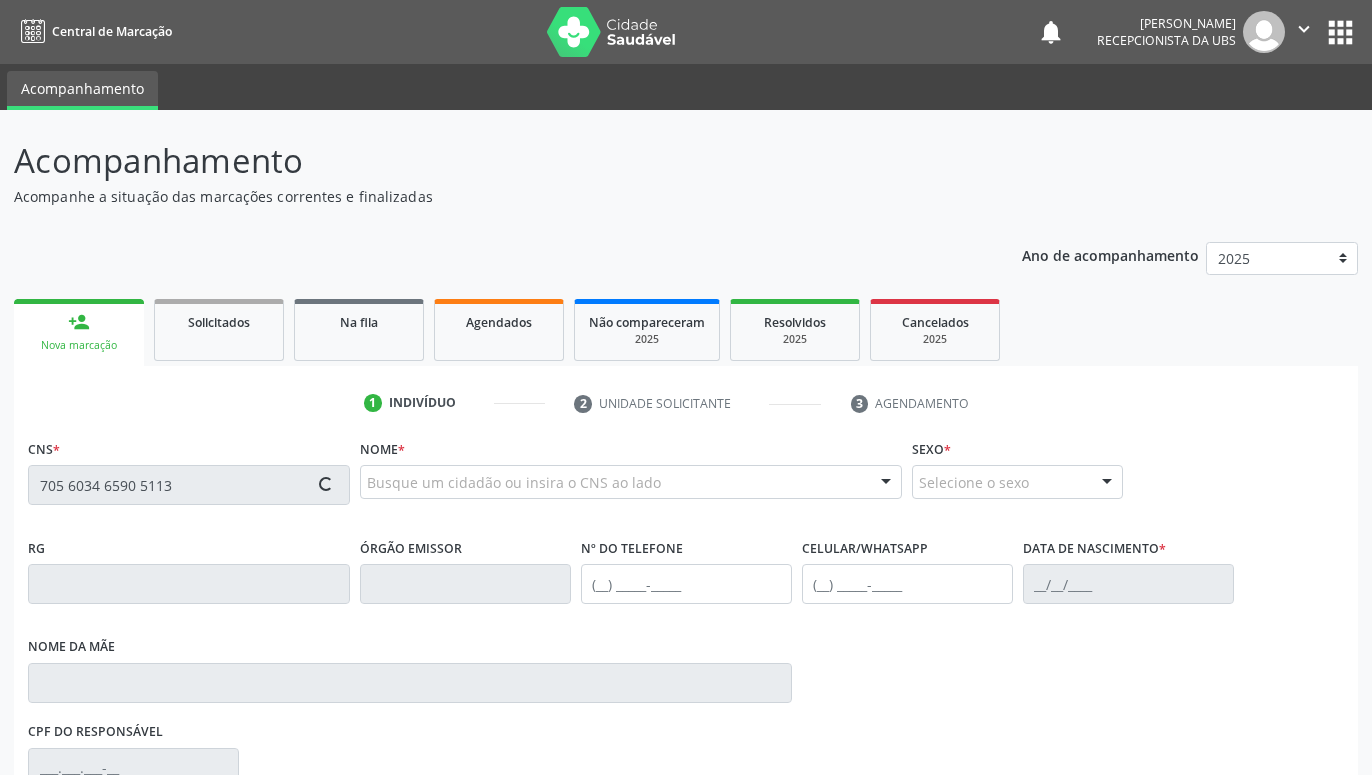 scroll, scrollTop: 204, scrollLeft: 0, axis: vertical 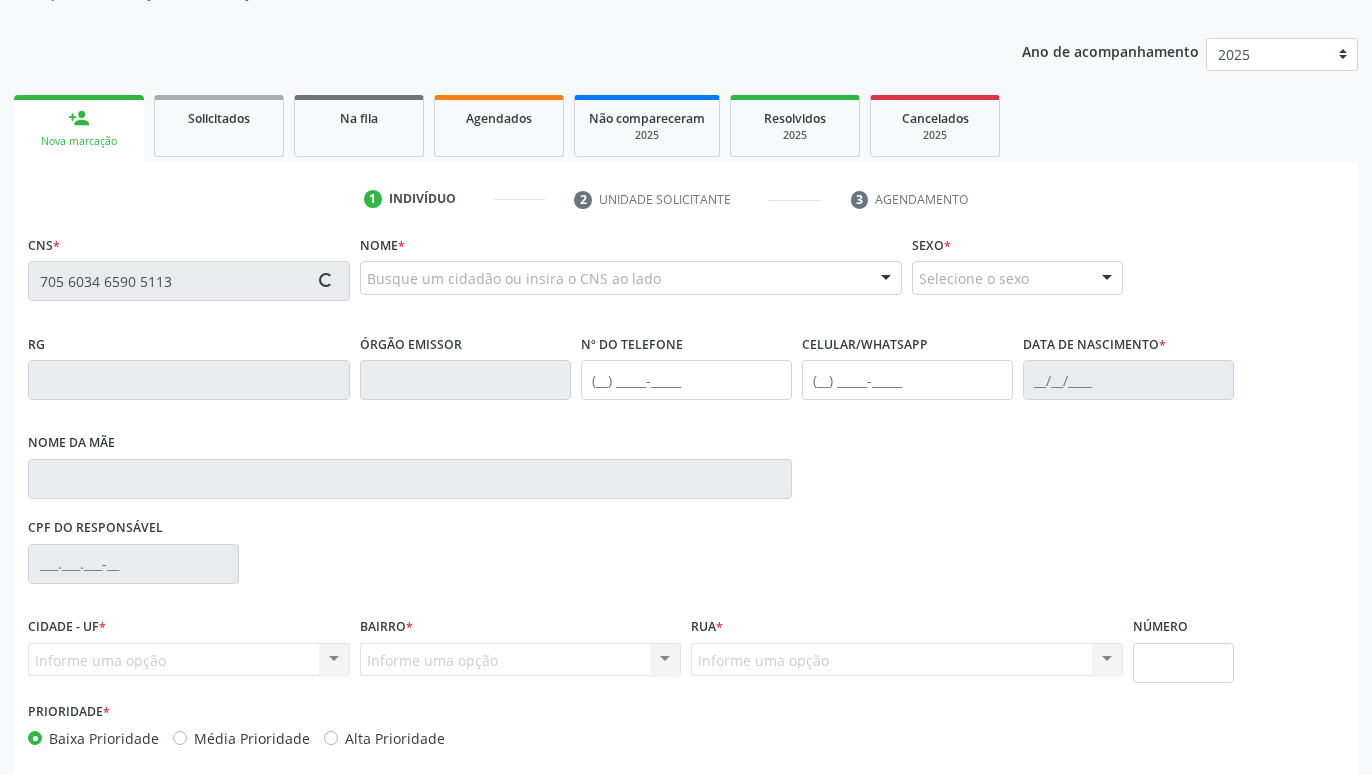 type on "705 6034 6590 5113" 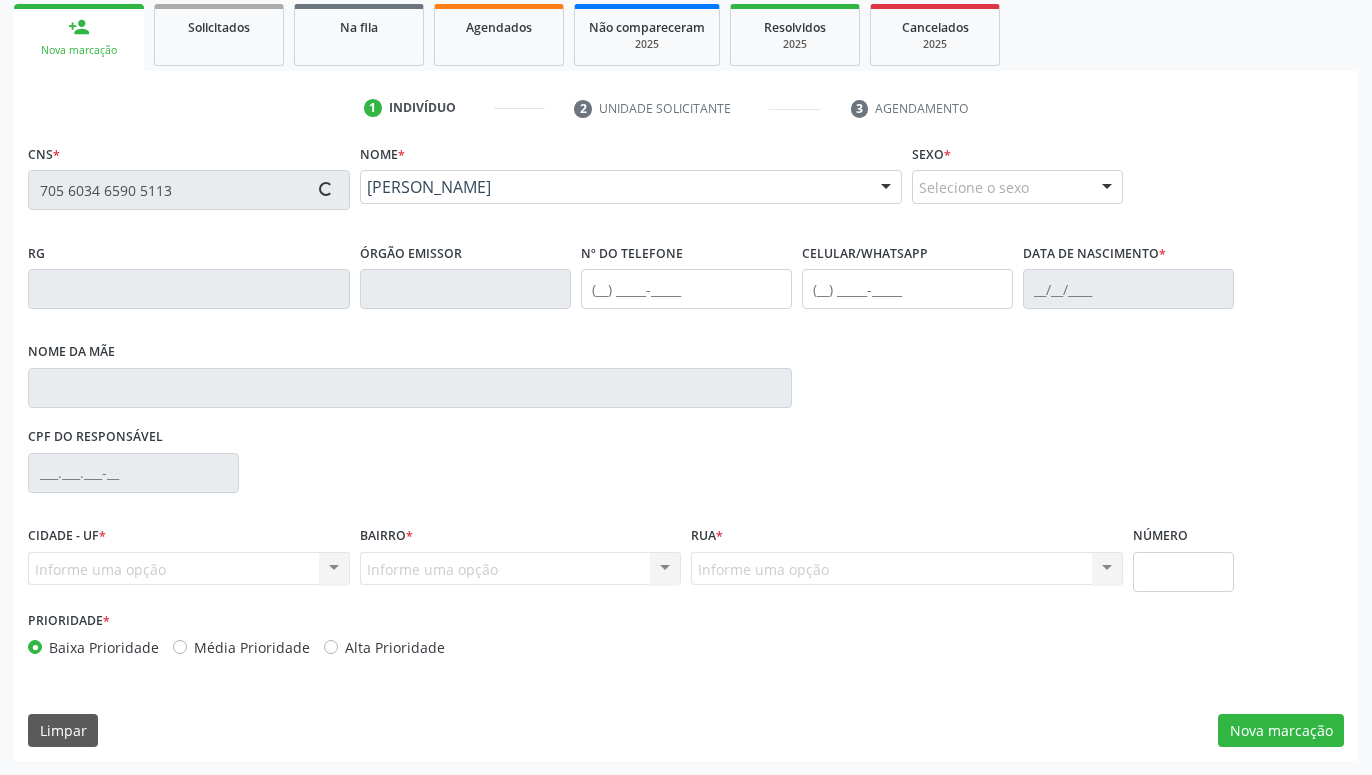 type on "(87) 99811-7503" 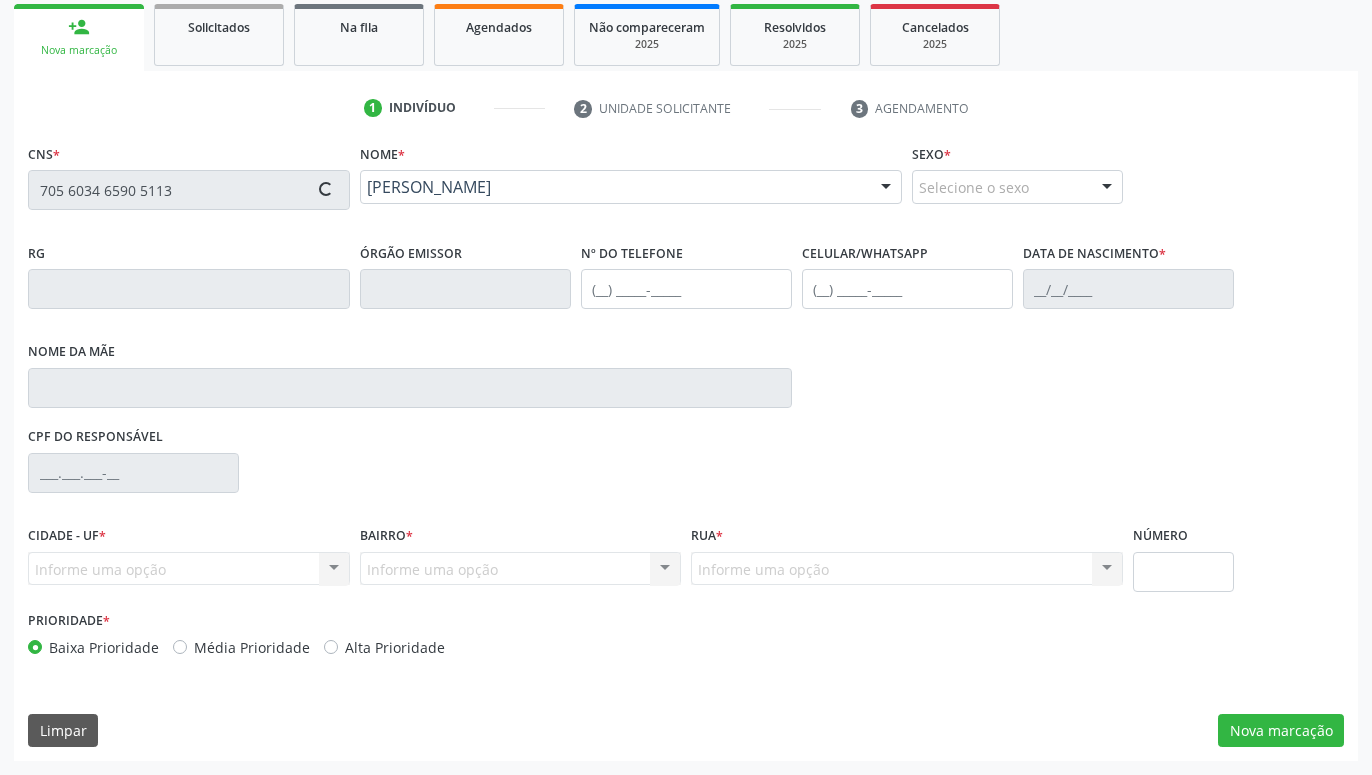 type on "(87) 99811-7503" 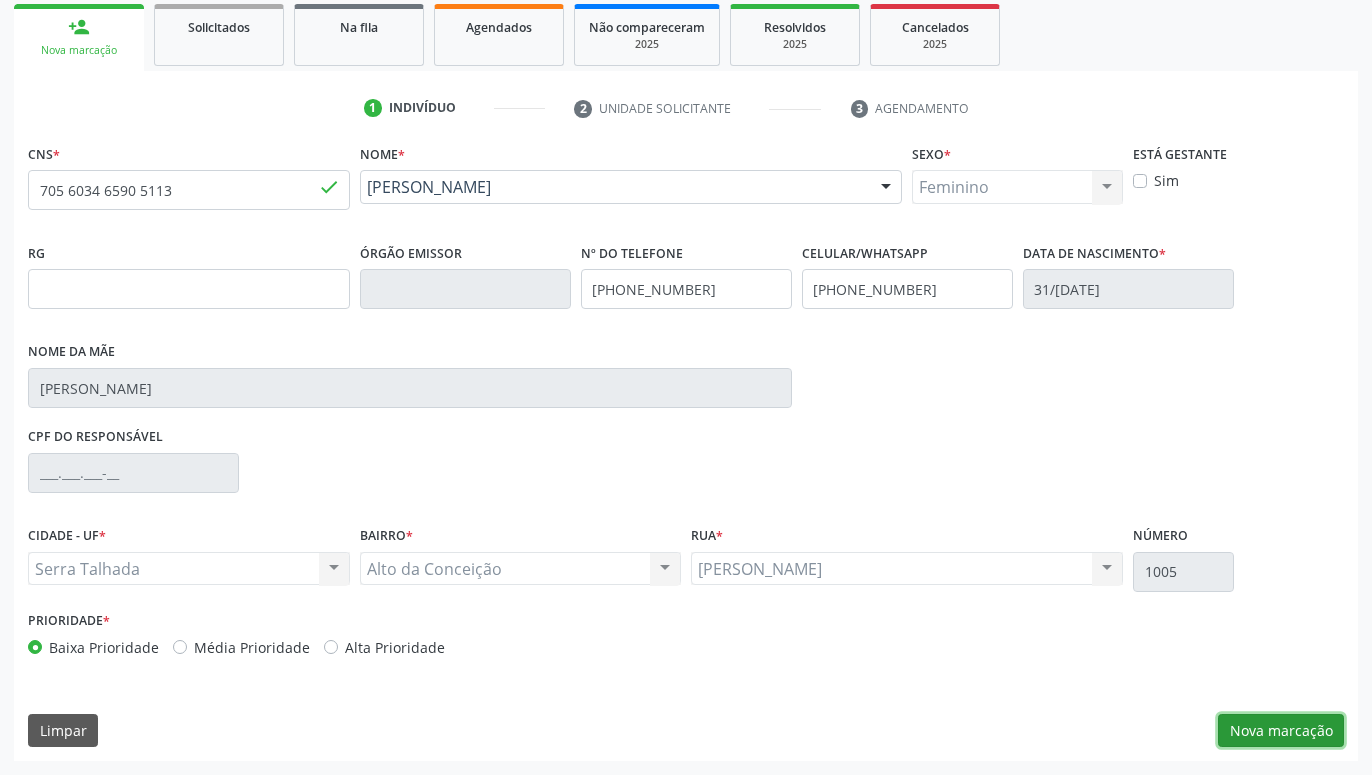 click on "Nova marcação" at bounding box center (1281, 731) 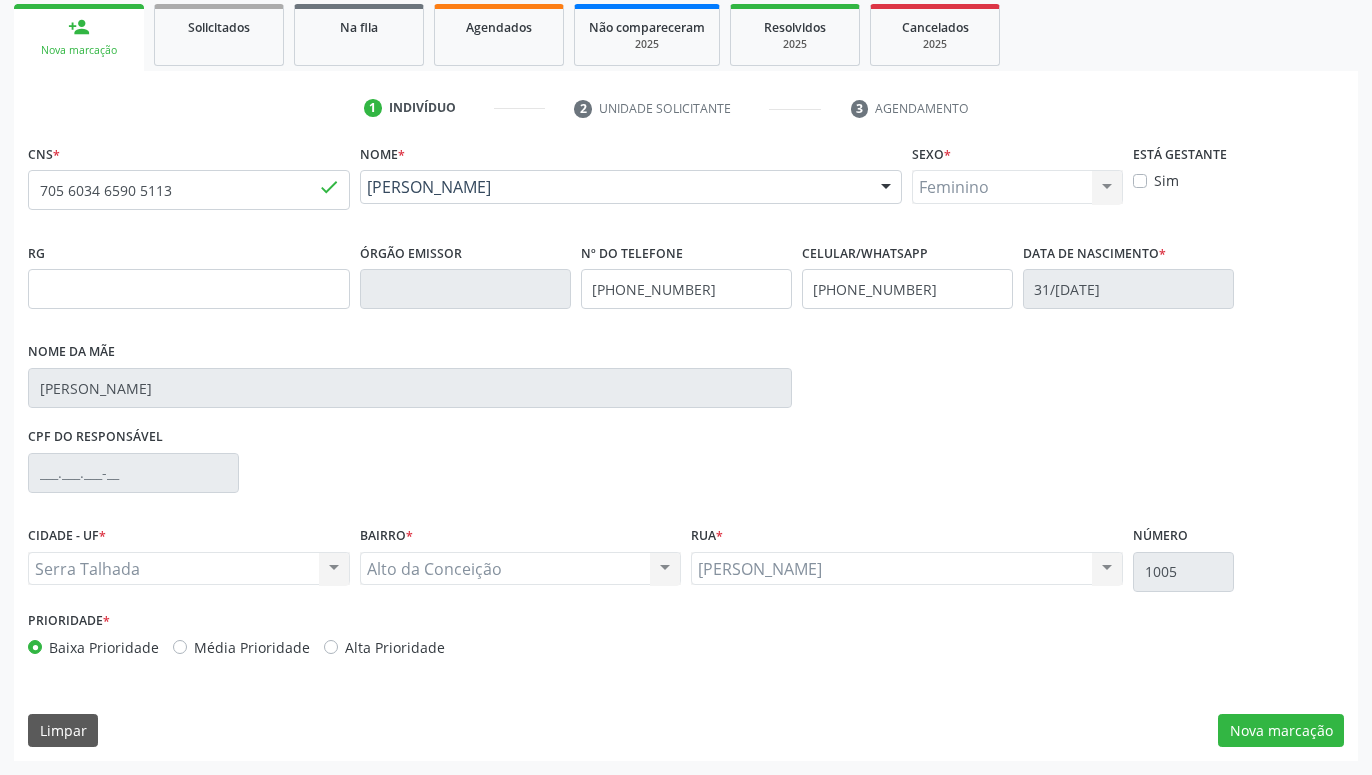 scroll, scrollTop: 131, scrollLeft: 0, axis: vertical 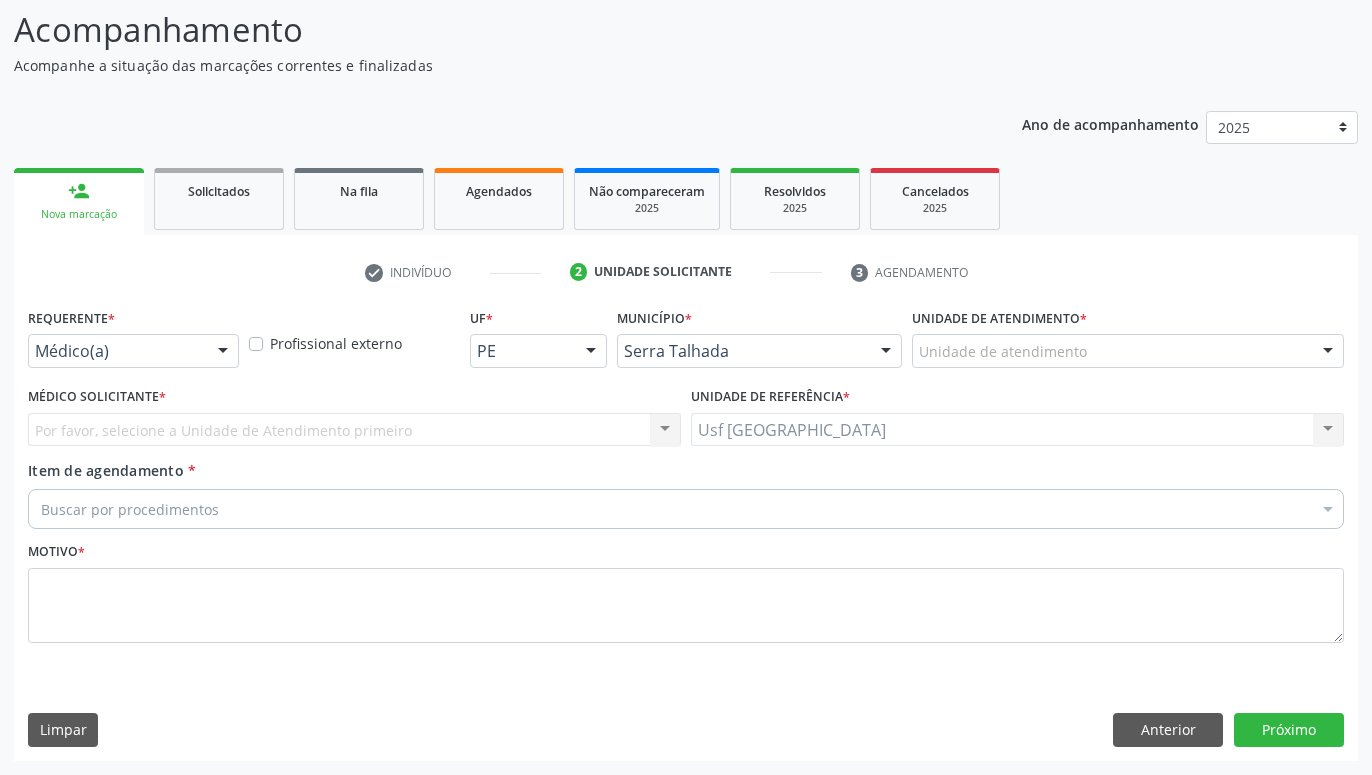 click on "Médico(a)" at bounding box center [133, 351] 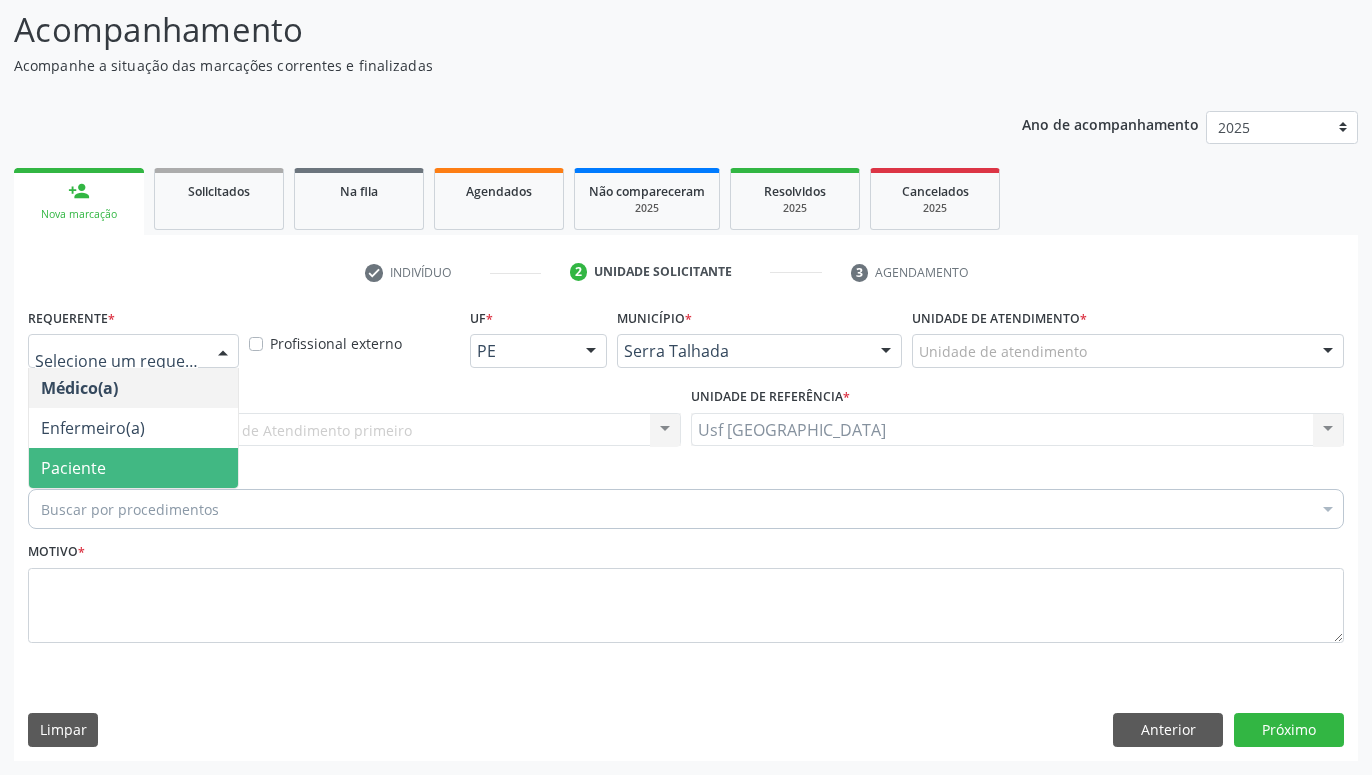 drag, startPoint x: 156, startPoint y: 451, endPoint x: 204, endPoint y: 507, distance: 73.756355 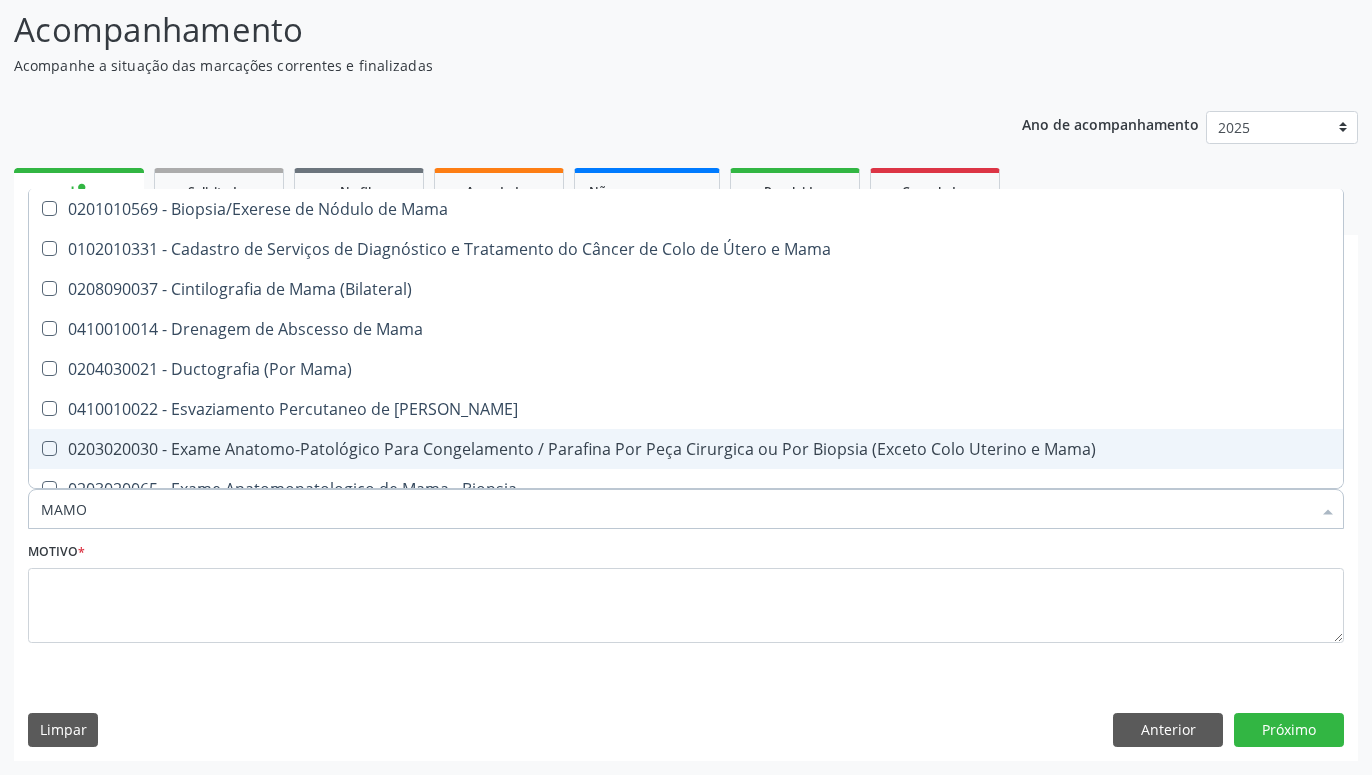 type on "MAMOG" 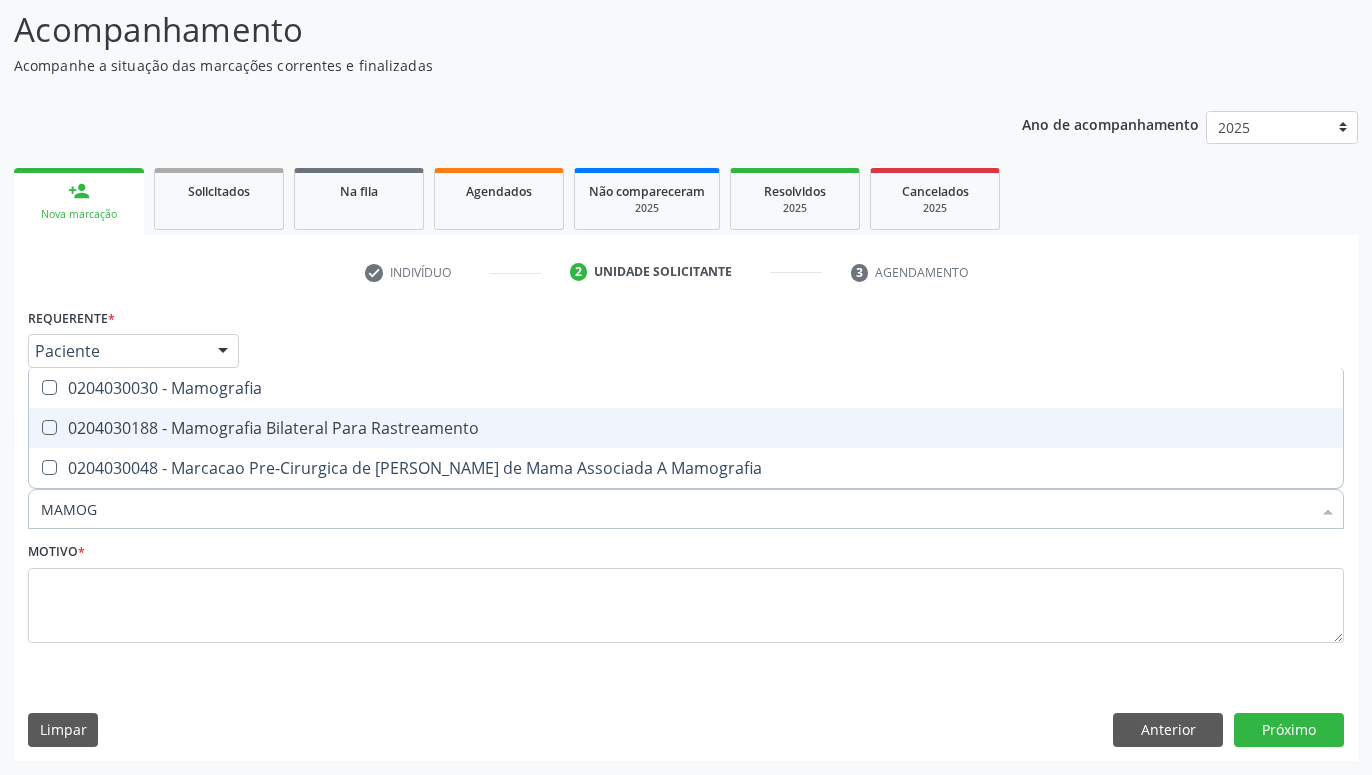 click on "0204030188 - Mamografia Bilateral Para Rastreamento" at bounding box center (686, 428) 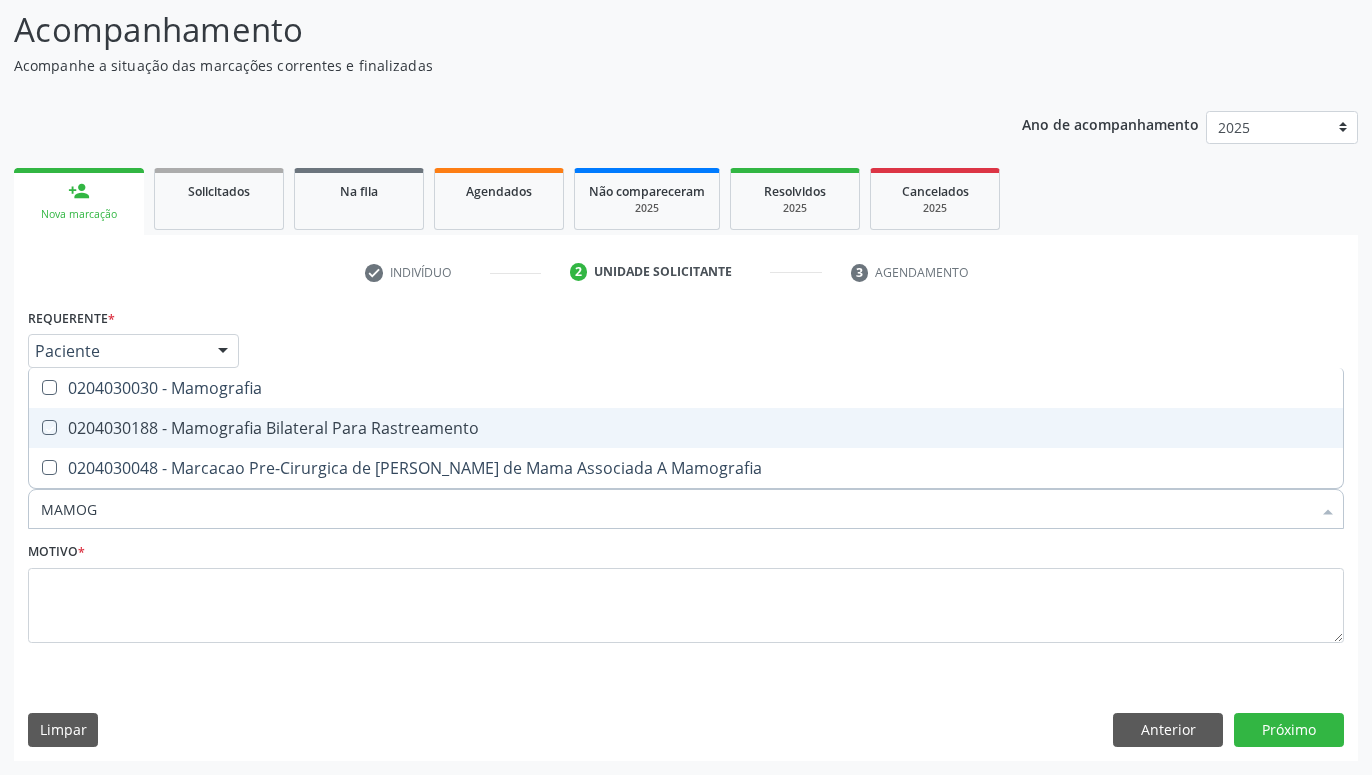 checkbox on "true" 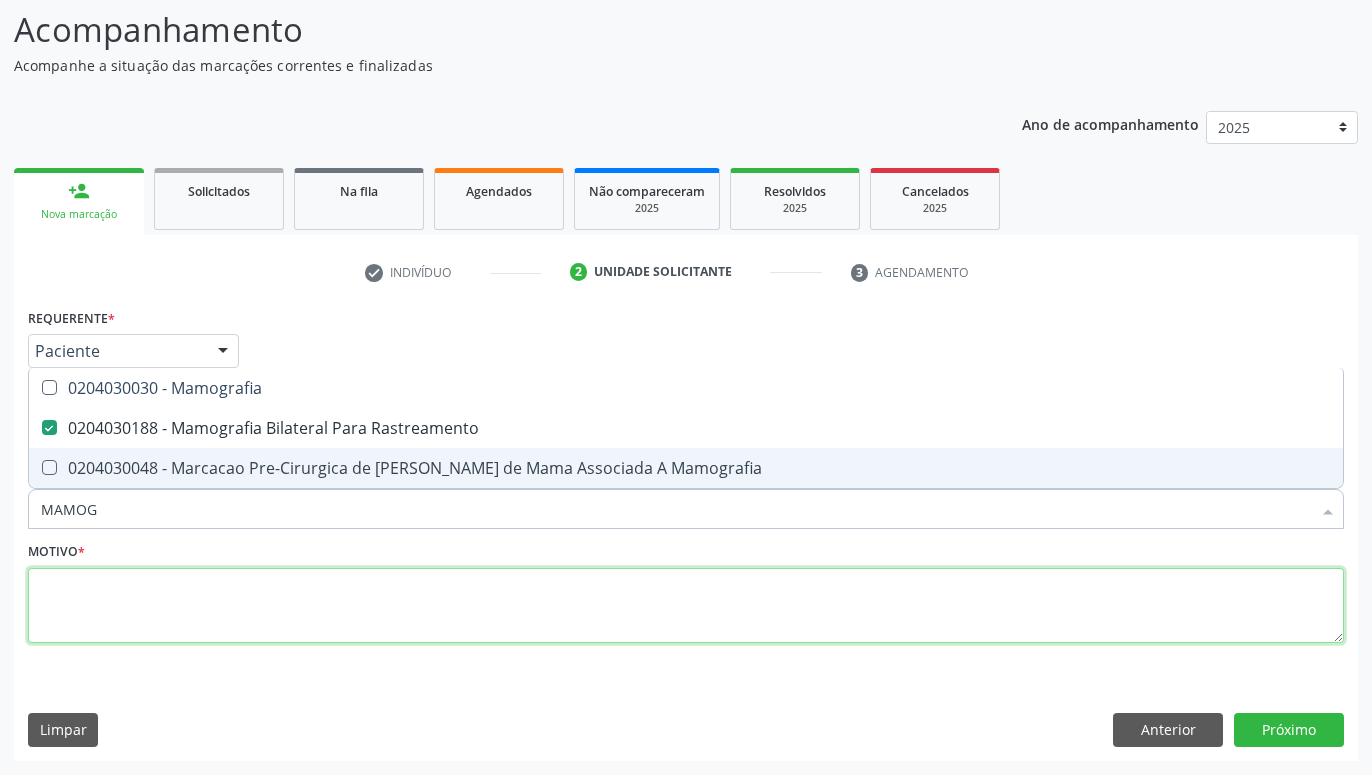 click at bounding box center [686, 606] 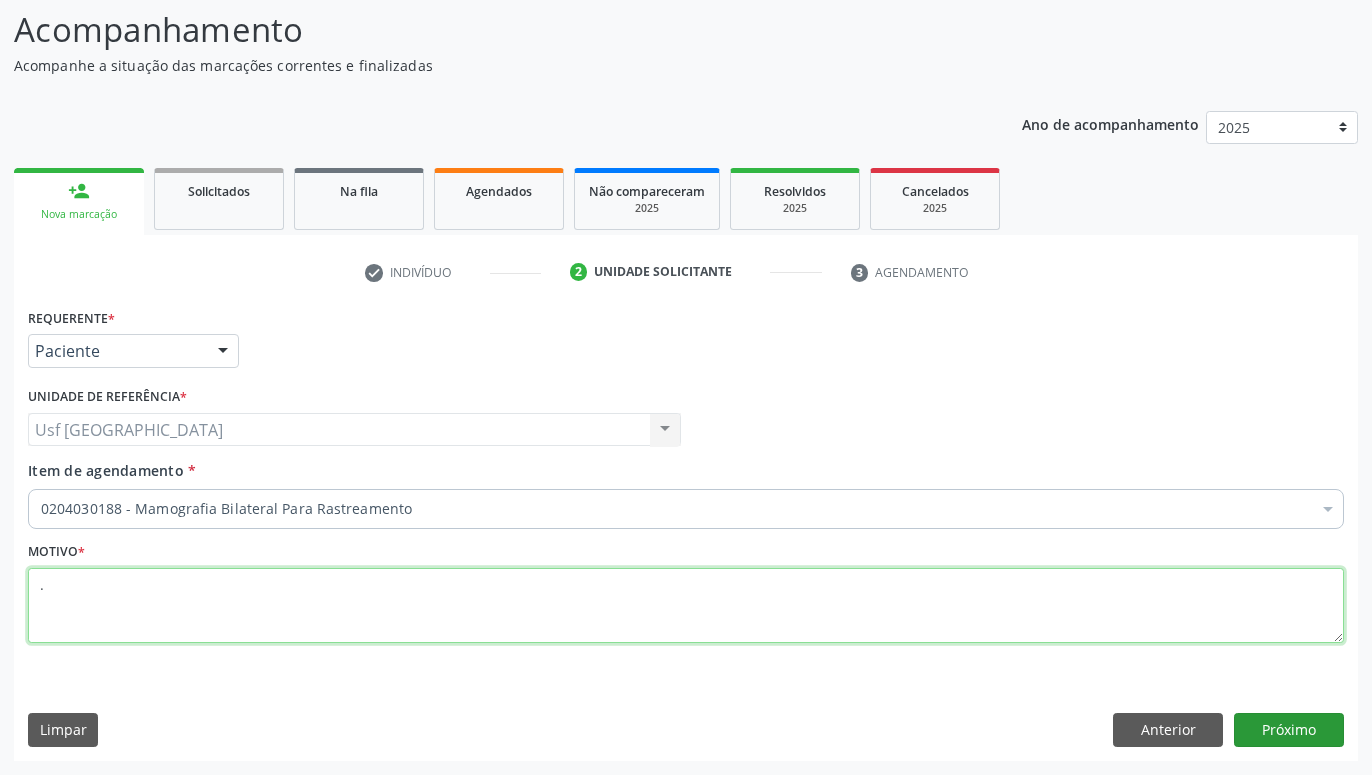 type on "." 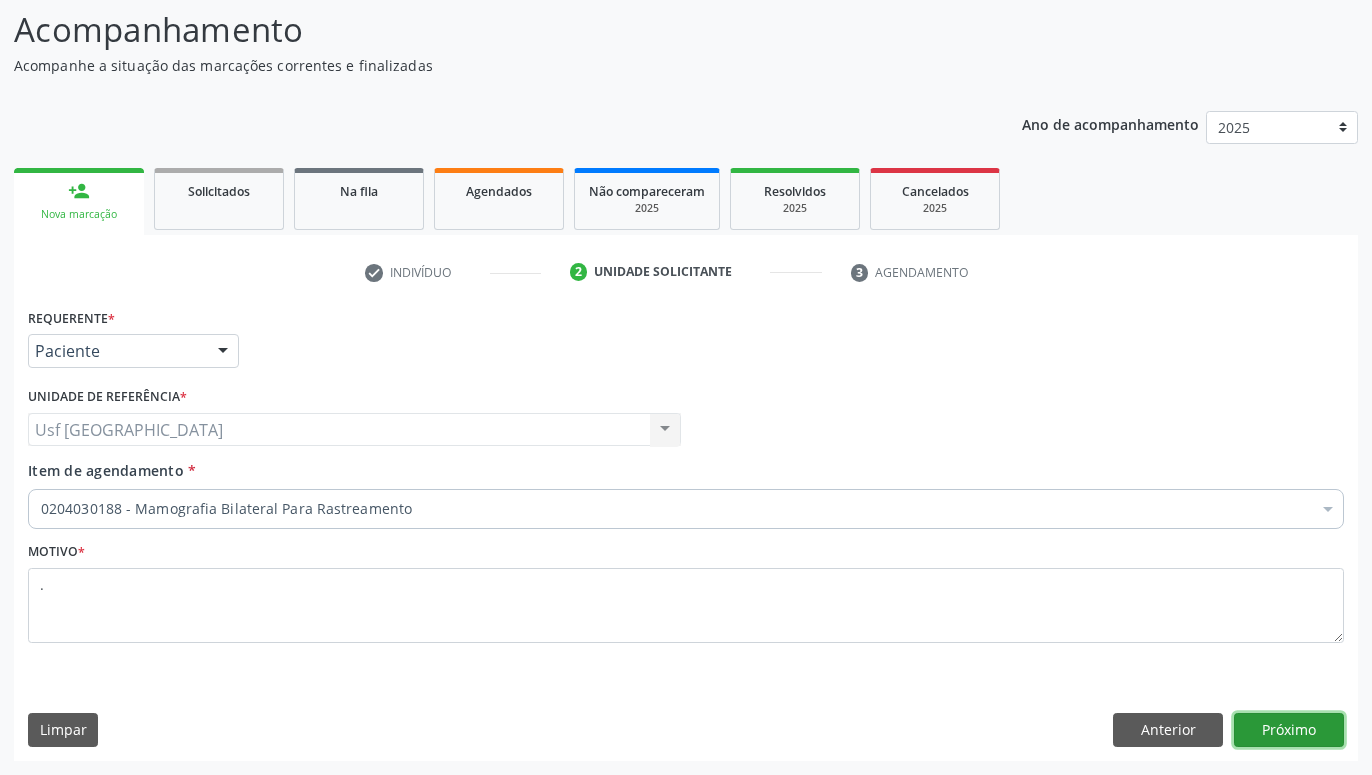 drag, startPoint x: 1342, startPoint y: 744, endPoint x: 1333, endPoint y: 738, distance: 10.816654 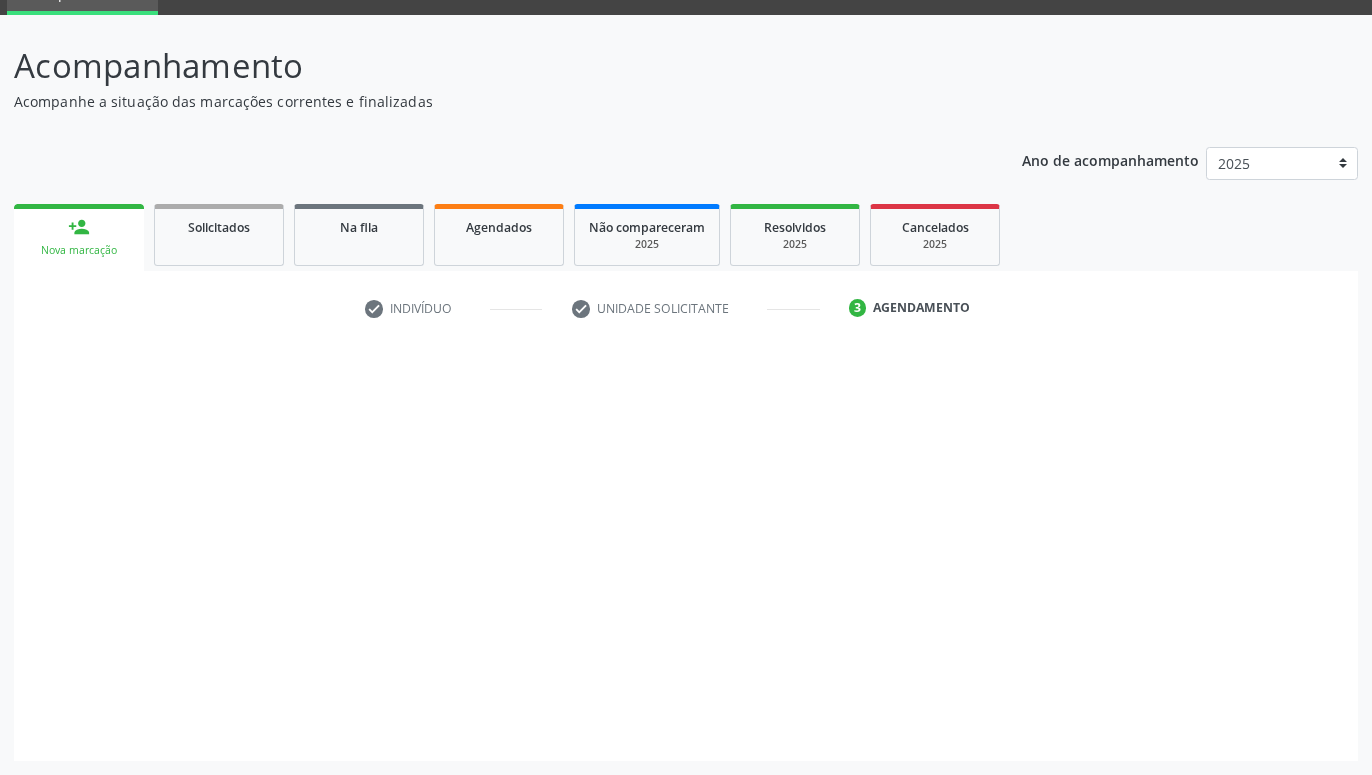 scroll, scrollTop: 95, scrollLeft: 0, axis: vertical 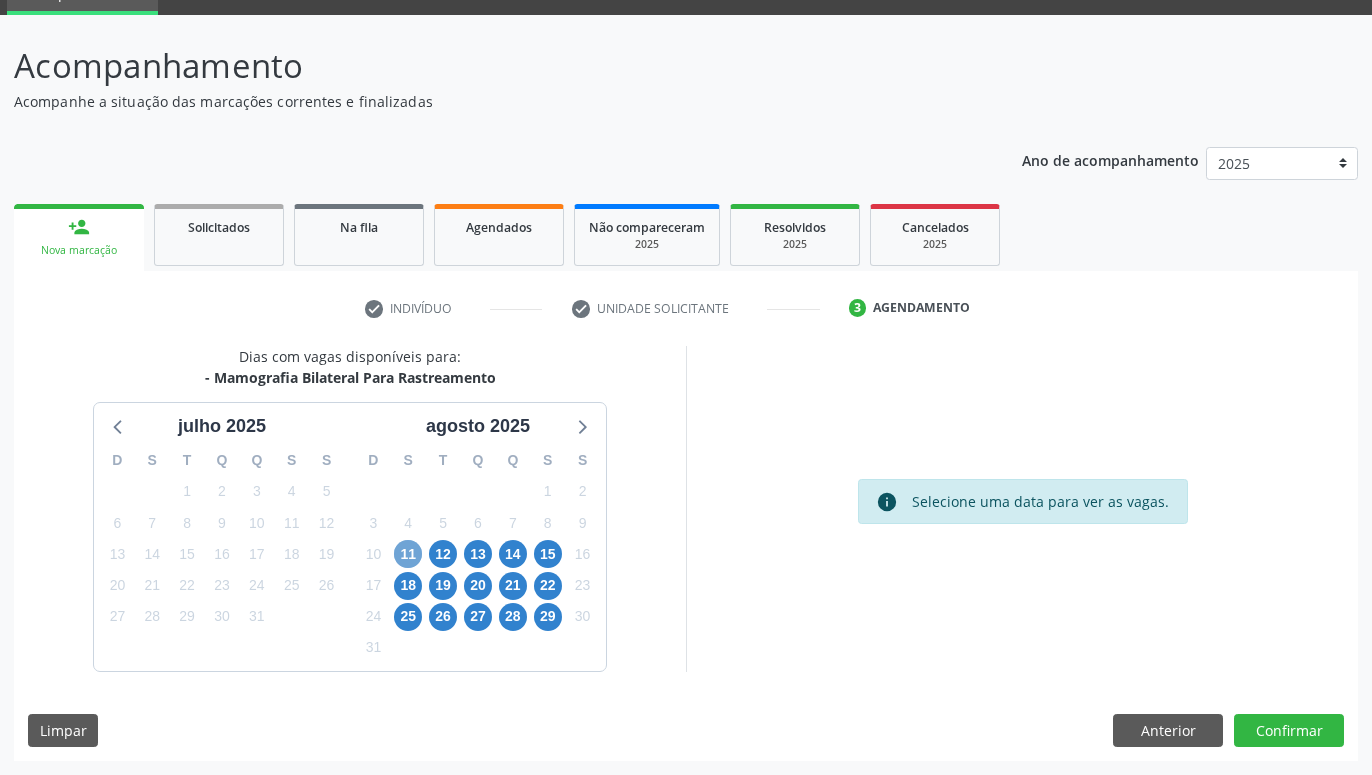 click on "11" at bounding box center [408, 554] 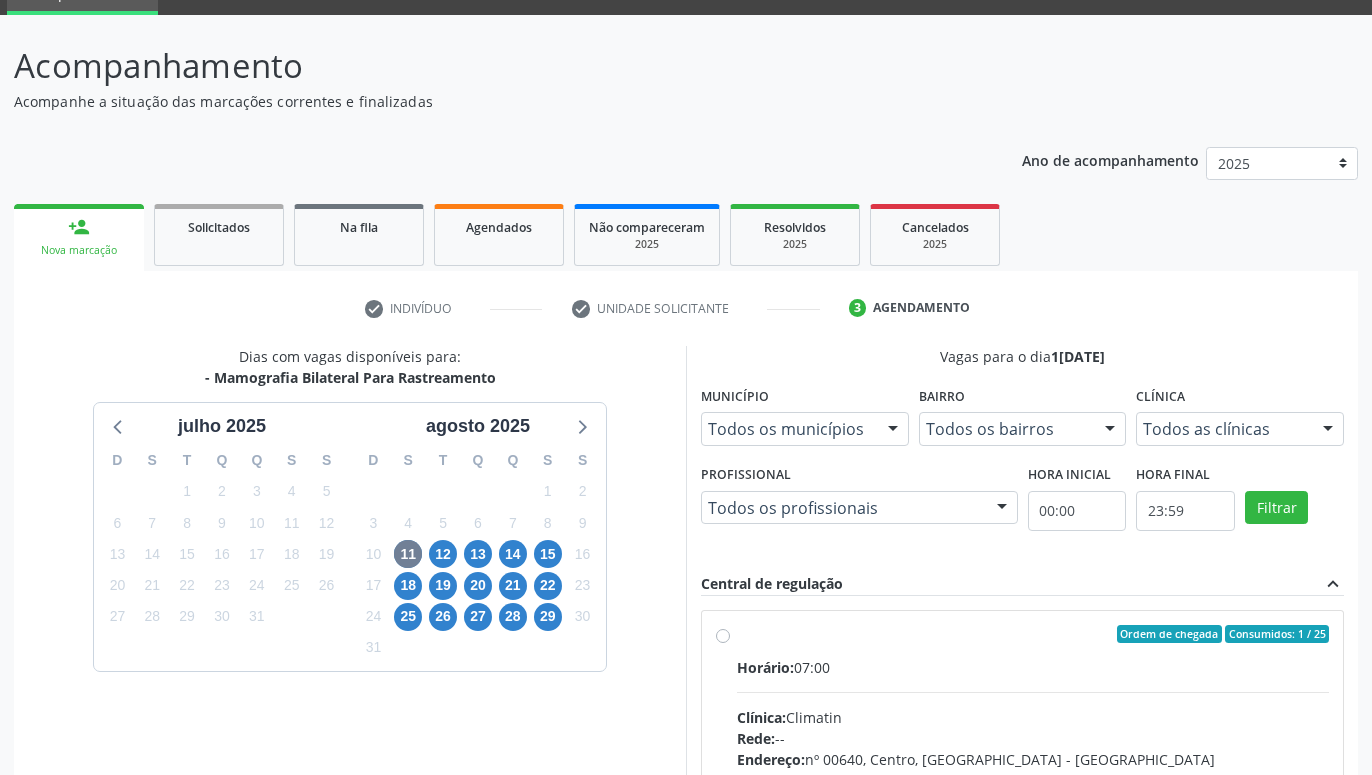 click on "Ordem de chegada
Consumidos: 1 / 25
Horário:   07:00
Clínica:  Climatin
Rede:
--
Endereço:   nº 00640, Centro, Serra Talhada - PE
Telefone:   (81) 38311133
Profissional:
Ana Carolina Barboza de Andrada Melo Lyra
Informações adicionais sobre o atendimento
Idade de atendimento:
de 0 a 120 anos
Gênero(s) atendido(s):
Masculino e Feminino
Informações adicionais:
--" at bounding box center [1033, 778] 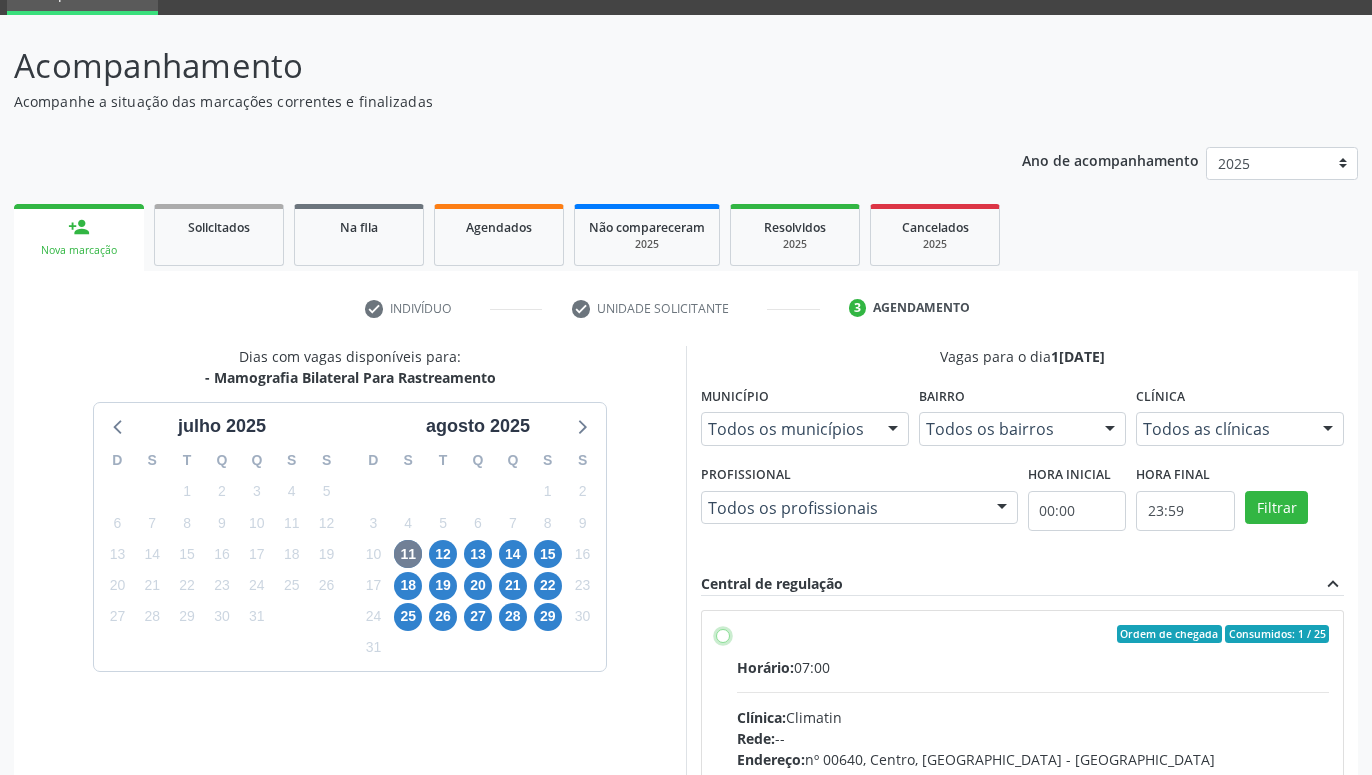 click on "Ordem de chegada
Consumidos: 1 / 25
Horário:   07:00
Clínica:  Climatin
Rede:
--
Endereço:   nº 00640, Centro, Serra Talhada - PE
Telefone:   (81) 38311133
Profissional:
Ana Carolina Barboza de Andrada Melo Lyra
Informações adicionais sobre o atendimento
Idade de atendimento:
de 0 a 120 anos
Gênero(s) atendido(s):
Masculino e Feminino
Informações adicionais:
--" at bounding box center [723, 634] 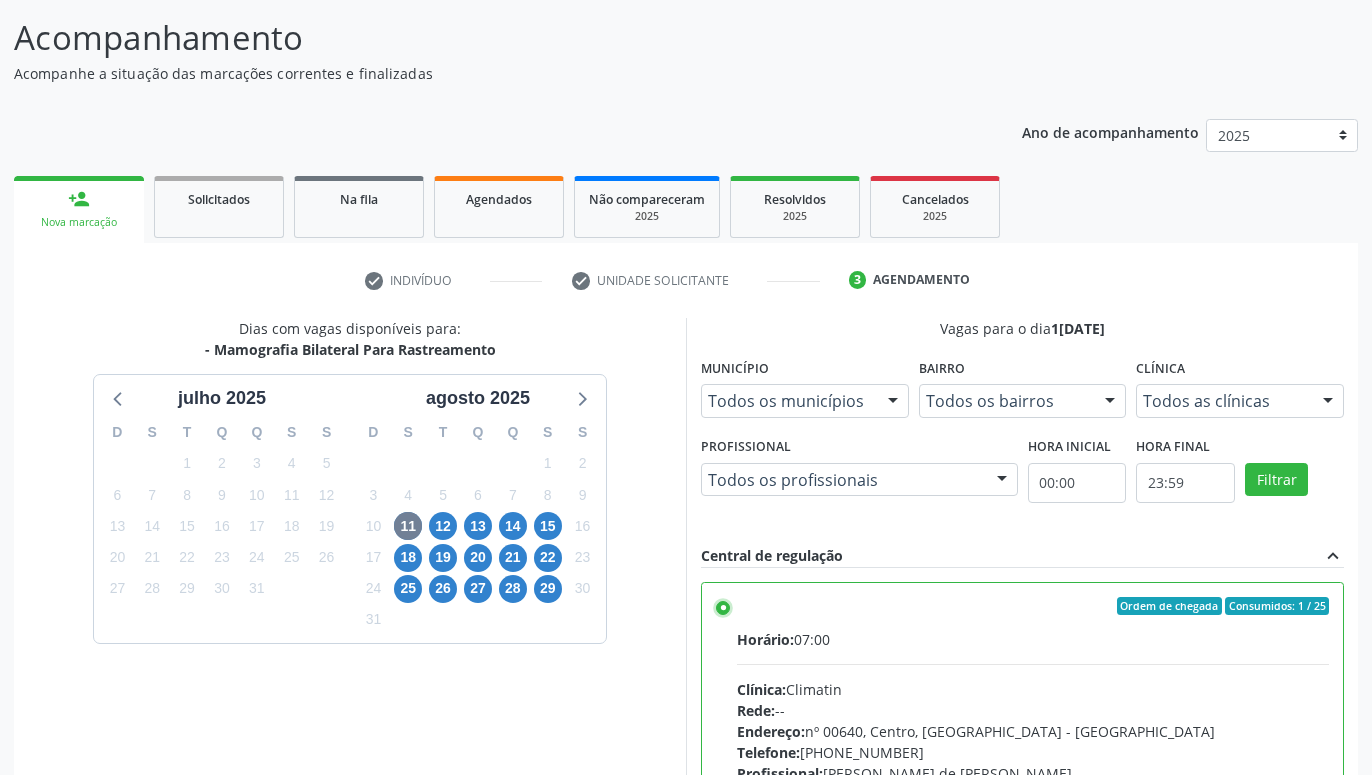 scroll, scrollTop: 420, scrollLeft: 0, axis: vertical 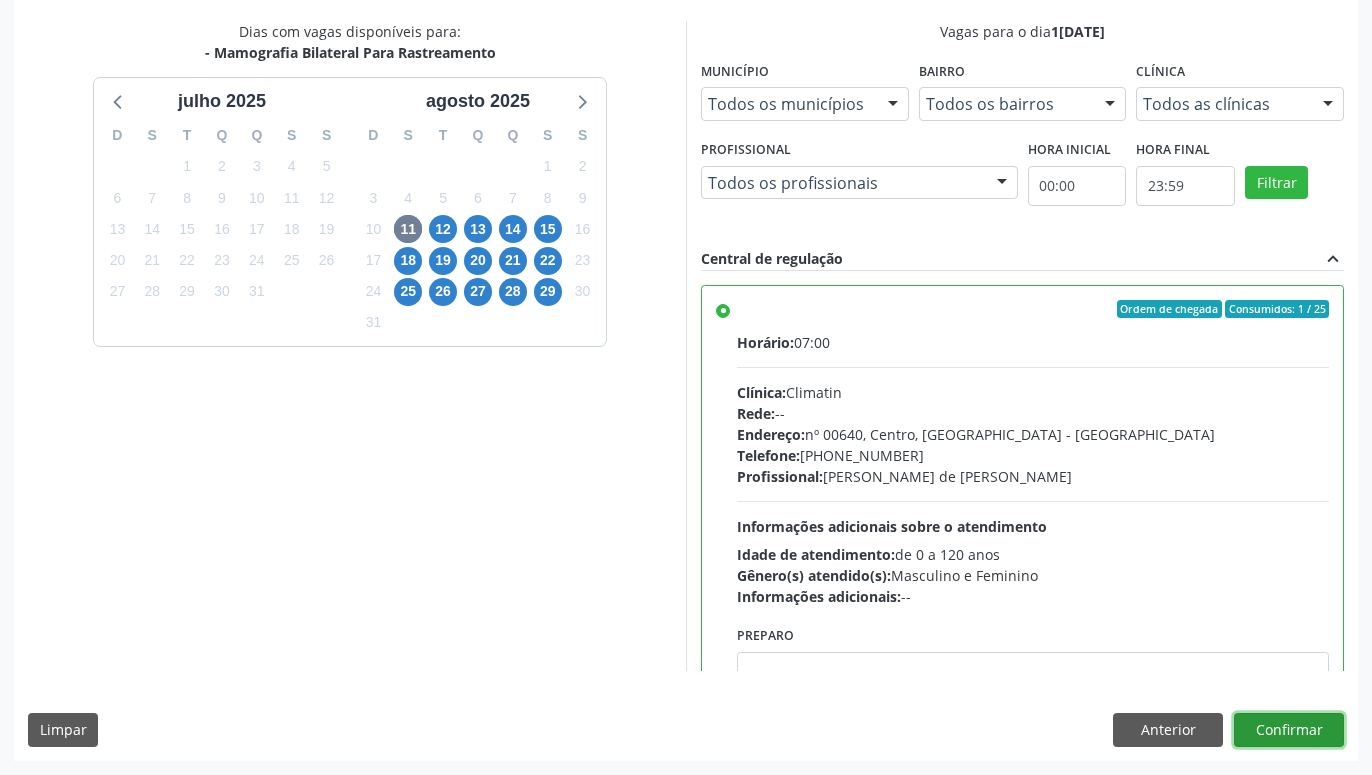 click on "Confirmar" at bounding box center (1289, 730) 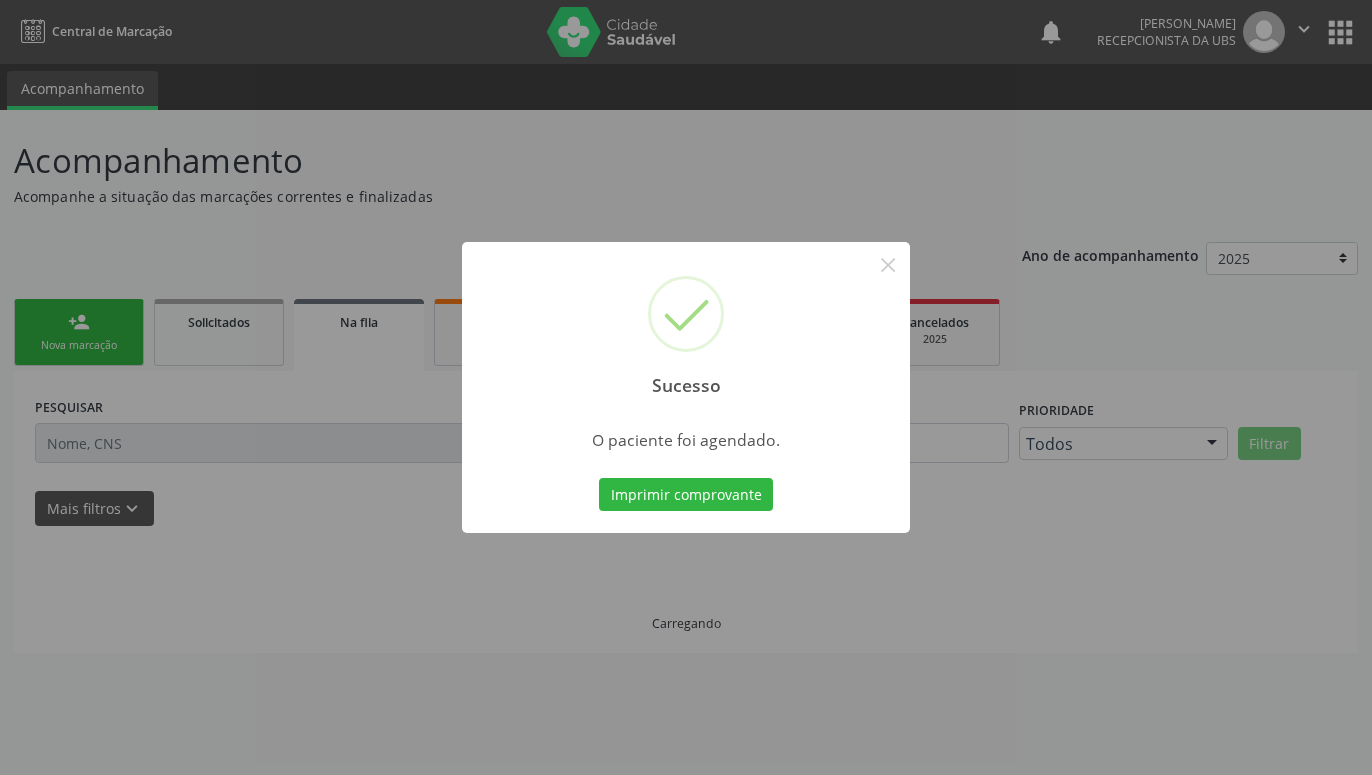 scroll, scrollTop: 0, scrollLeft: 0, axis: both 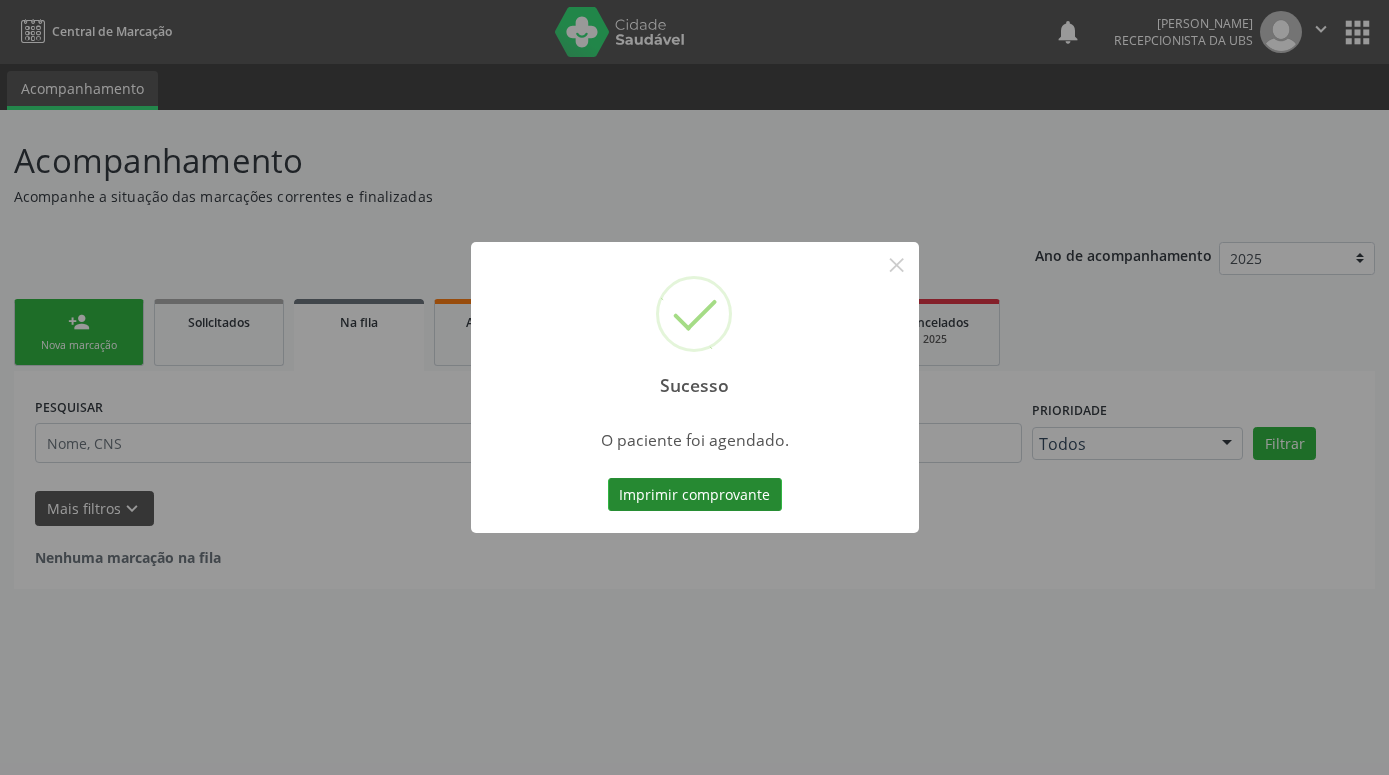 click on "Imprimir comprovante" at bounding box center [695, 495] 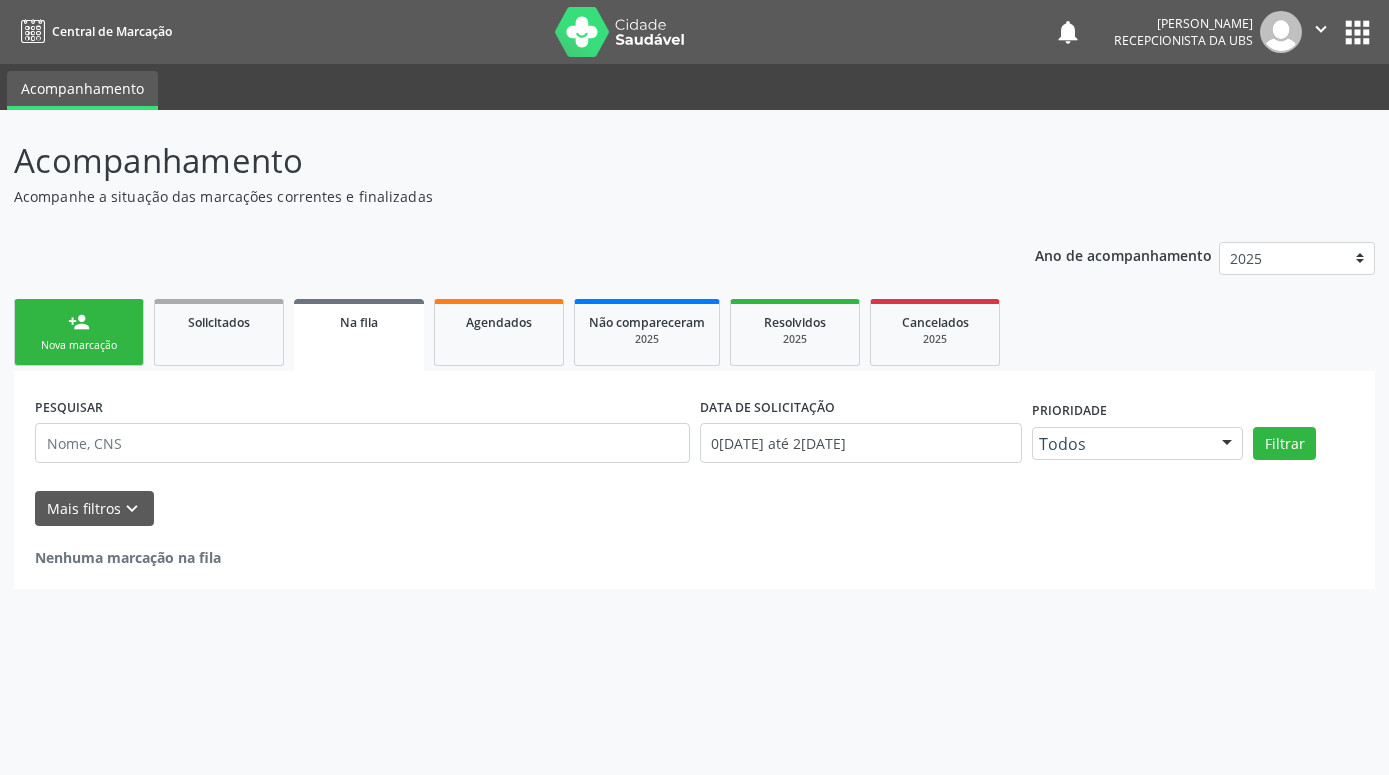 click on "person_add
Nova marcação" at bounding box center (79, 332) 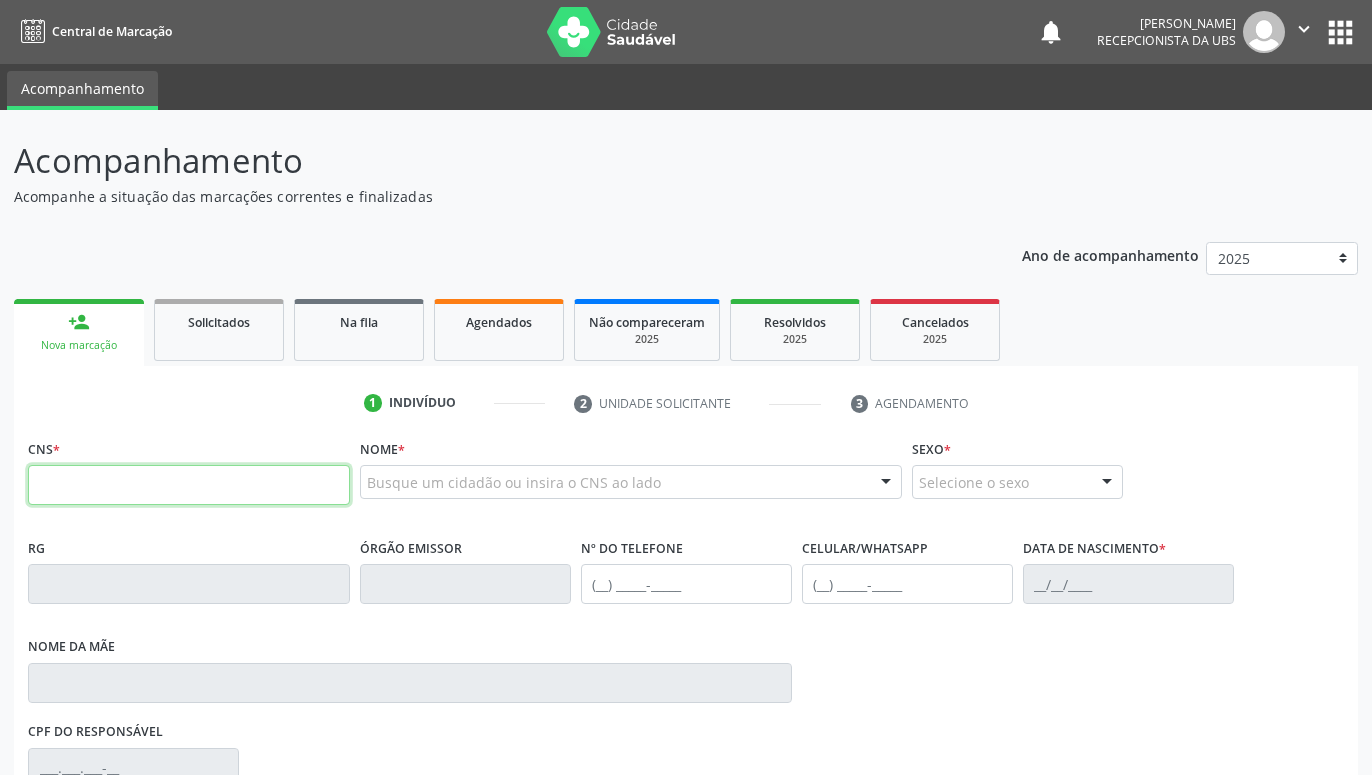 click at bounding box center [189, 485] 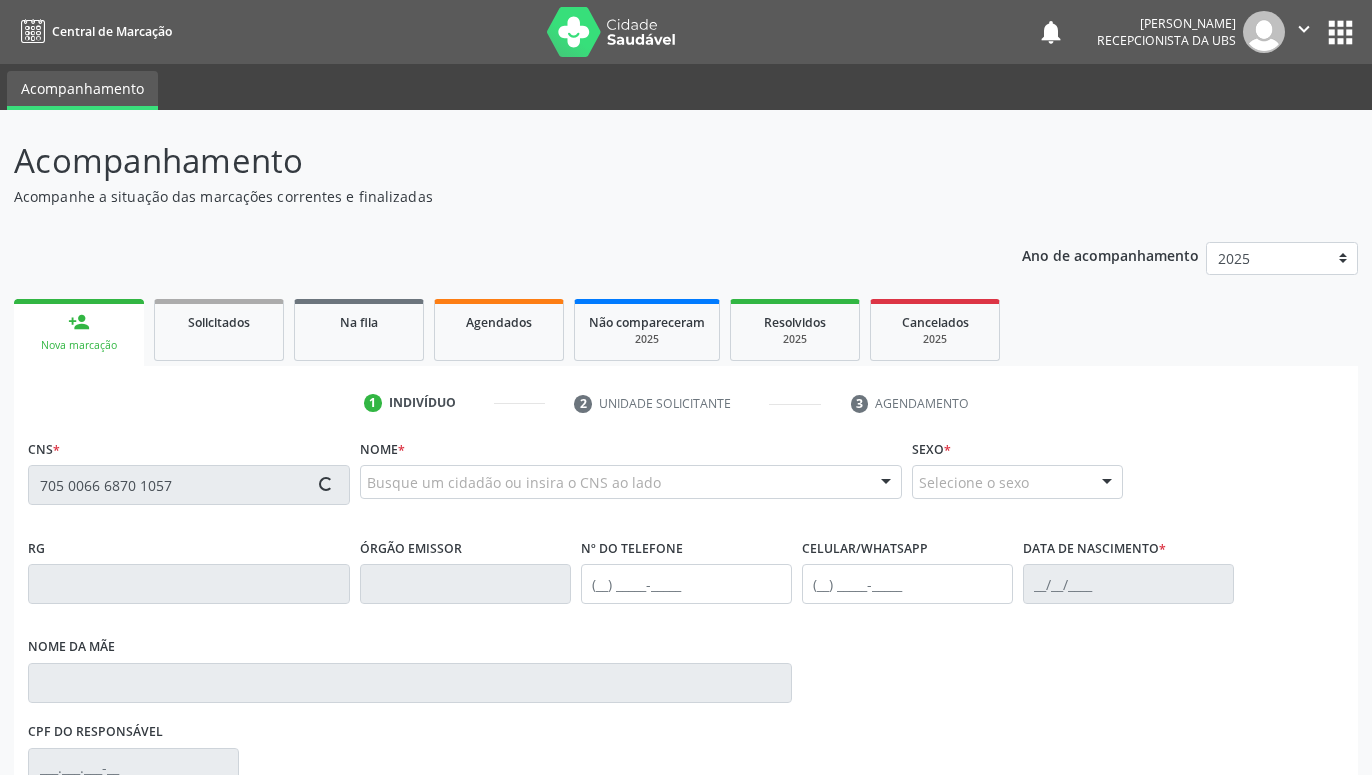 type on "705 0066 6870 1057" 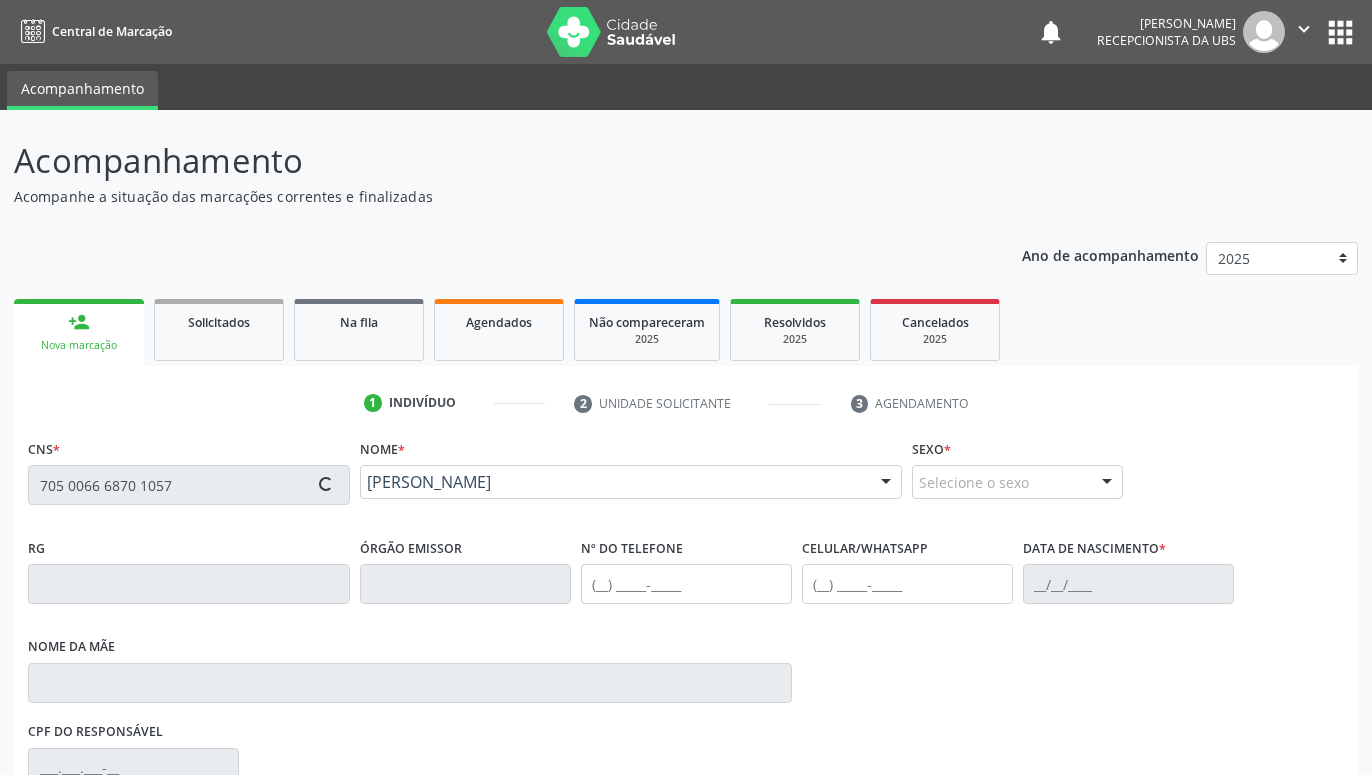 type on "(87) 99997-0747" 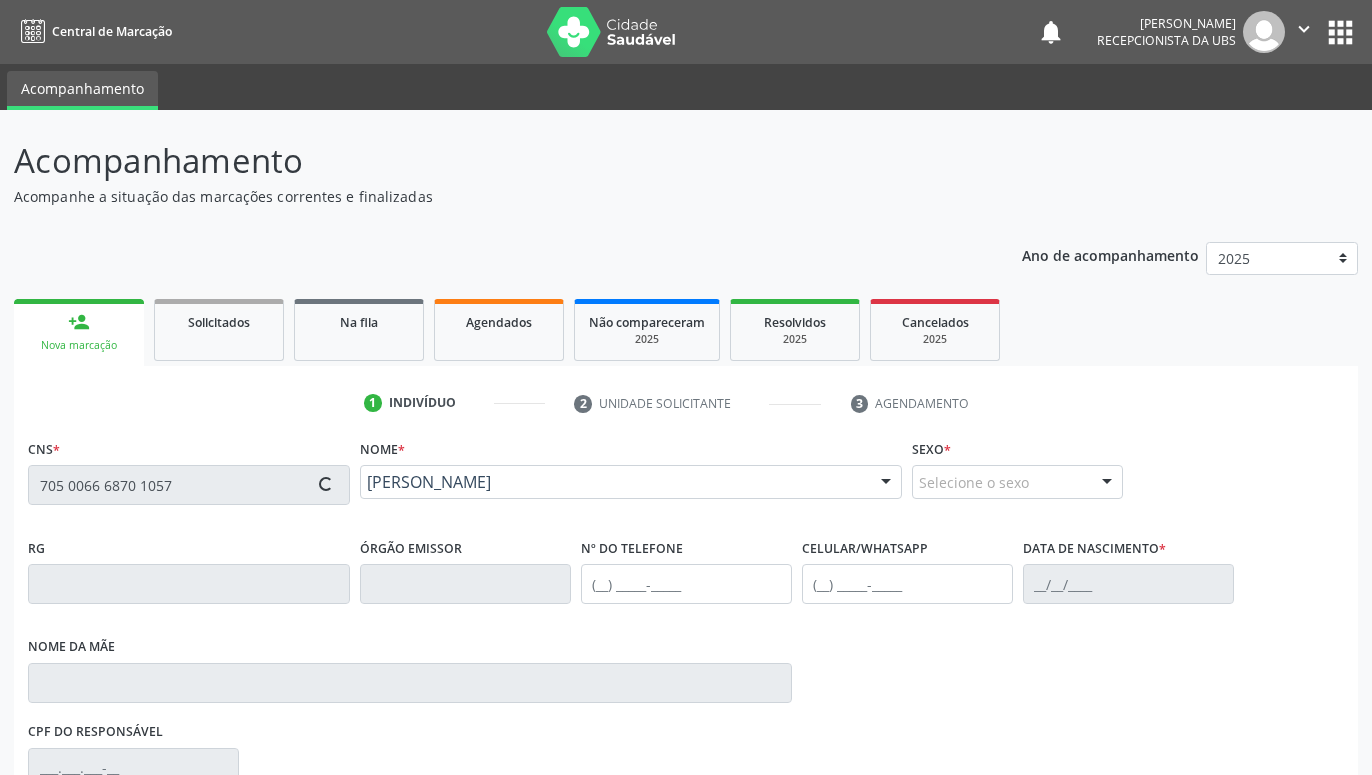 type on "12/10/1968" 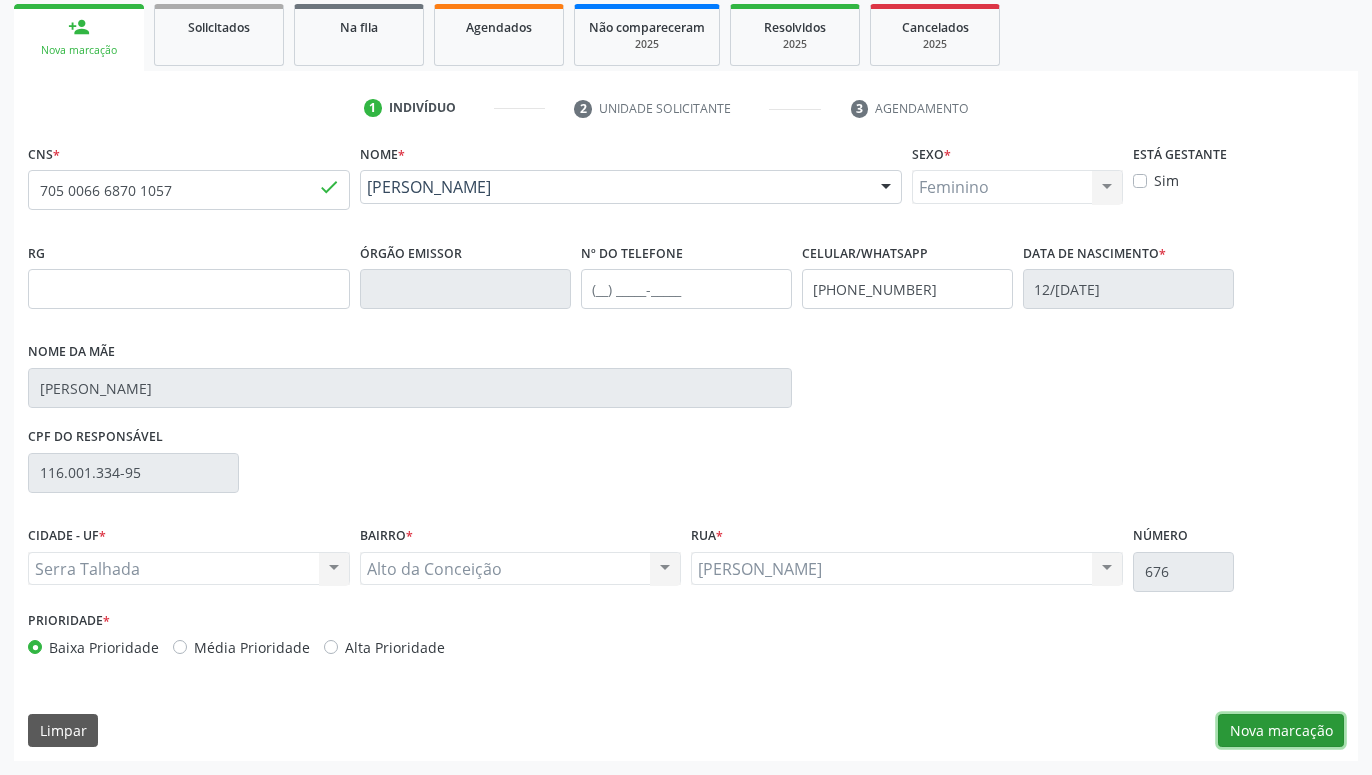 click on "Nova marcação" at bounding box center (1281, 731) 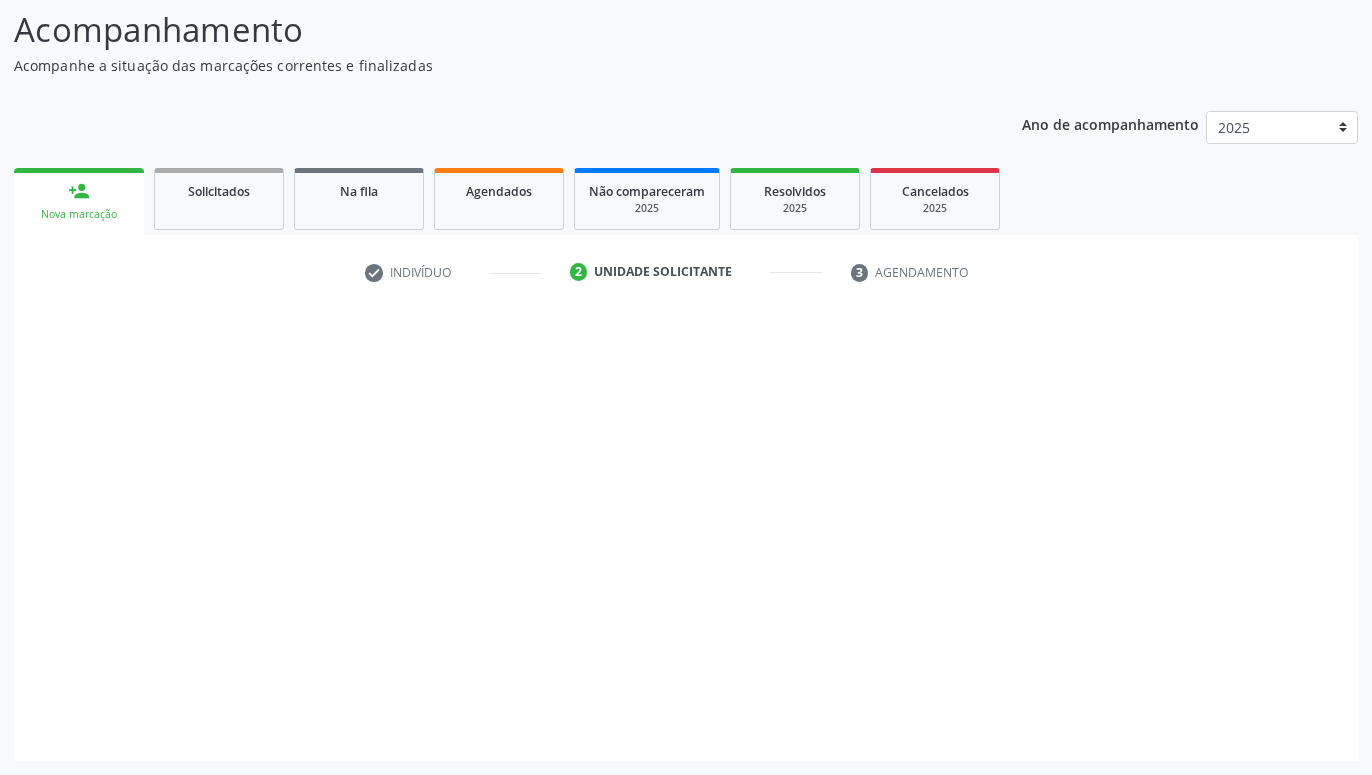 scroll, scrollTop: 131, scrollLeft: 0, axis: vertical 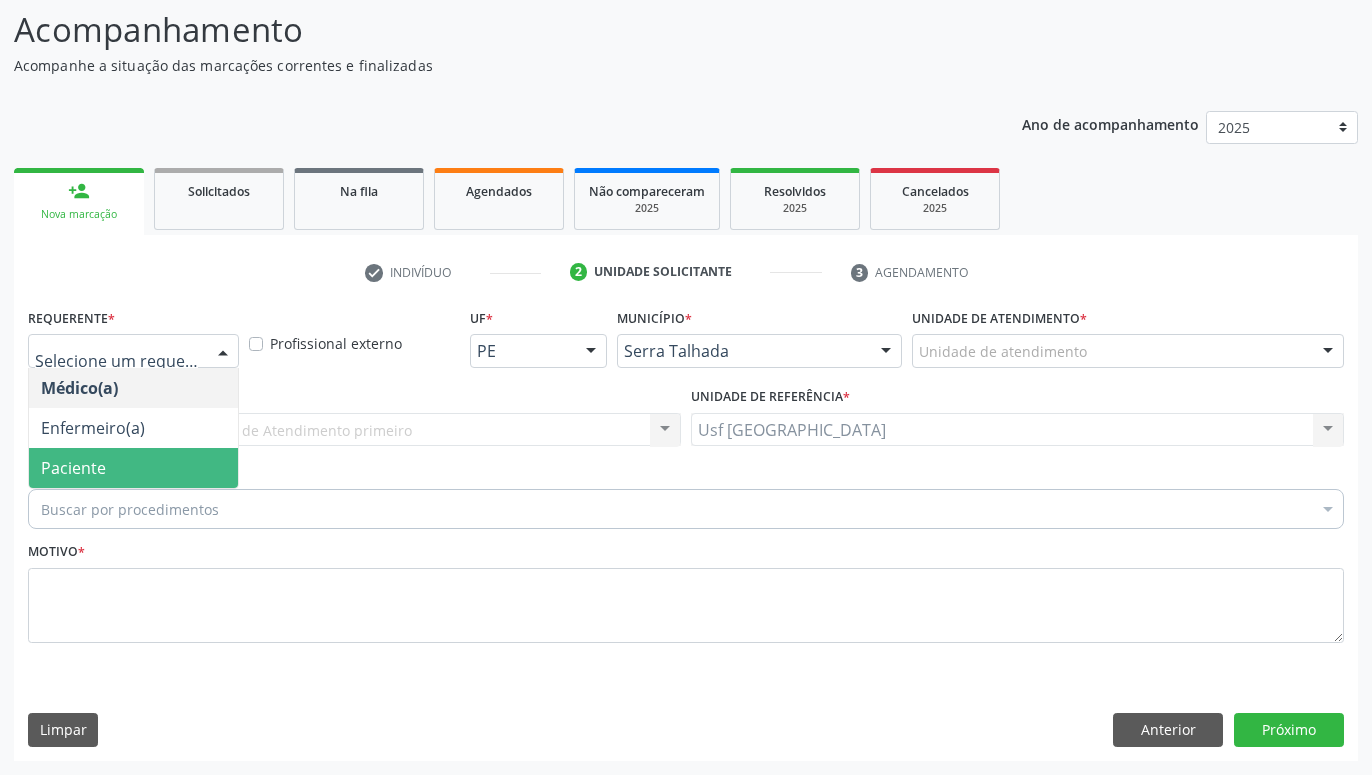 click on "Paciente" at bounding box center [133, 468] 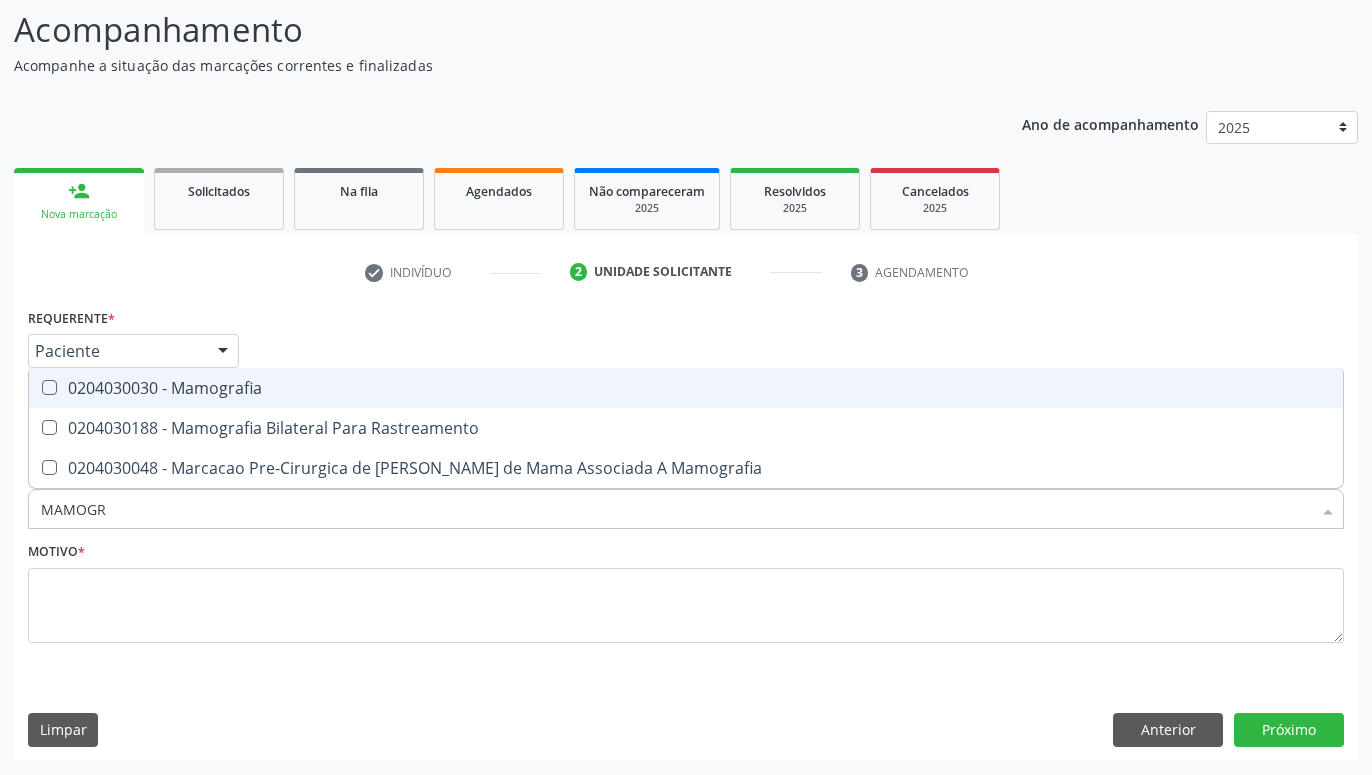 type on "MAMOGRA" 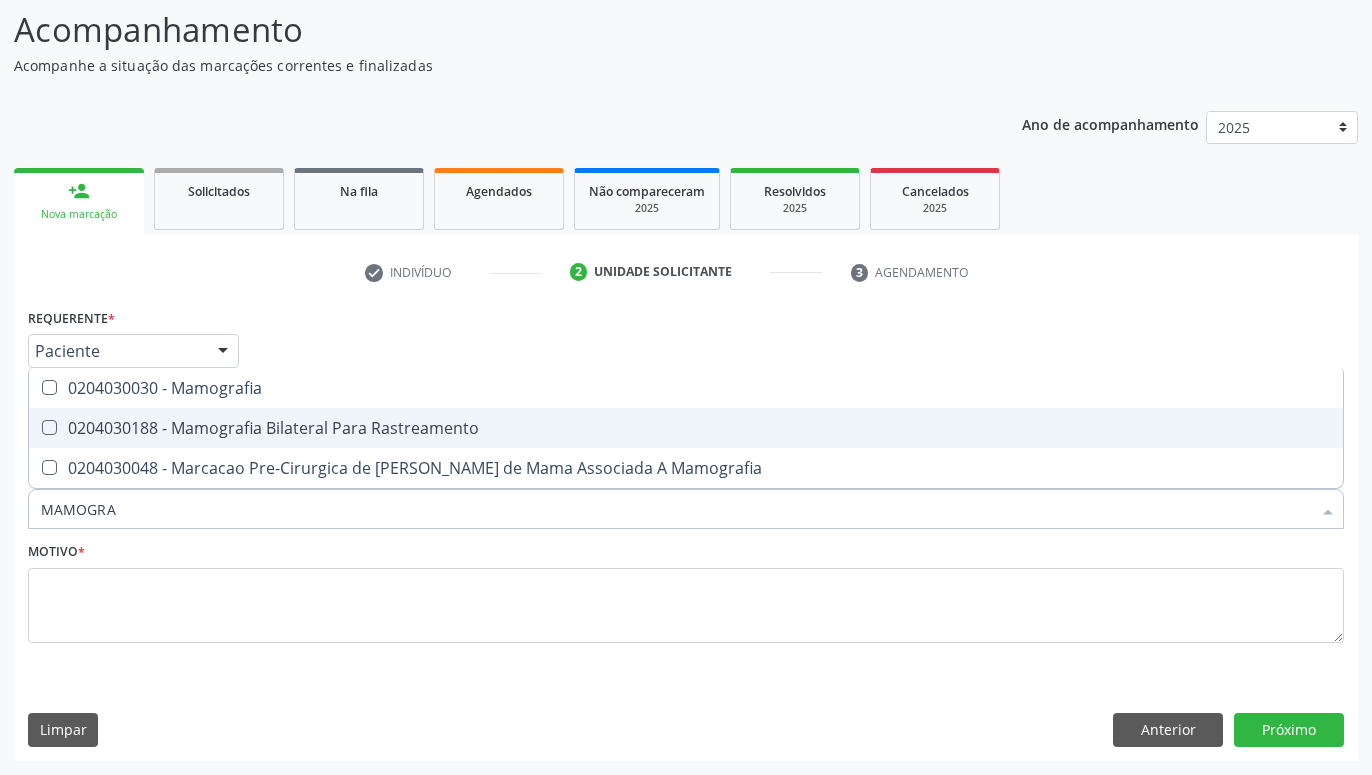 click on "0204030188 - Mamografia Bilateral Para Rastreamento" at bounding box center [686, 428] 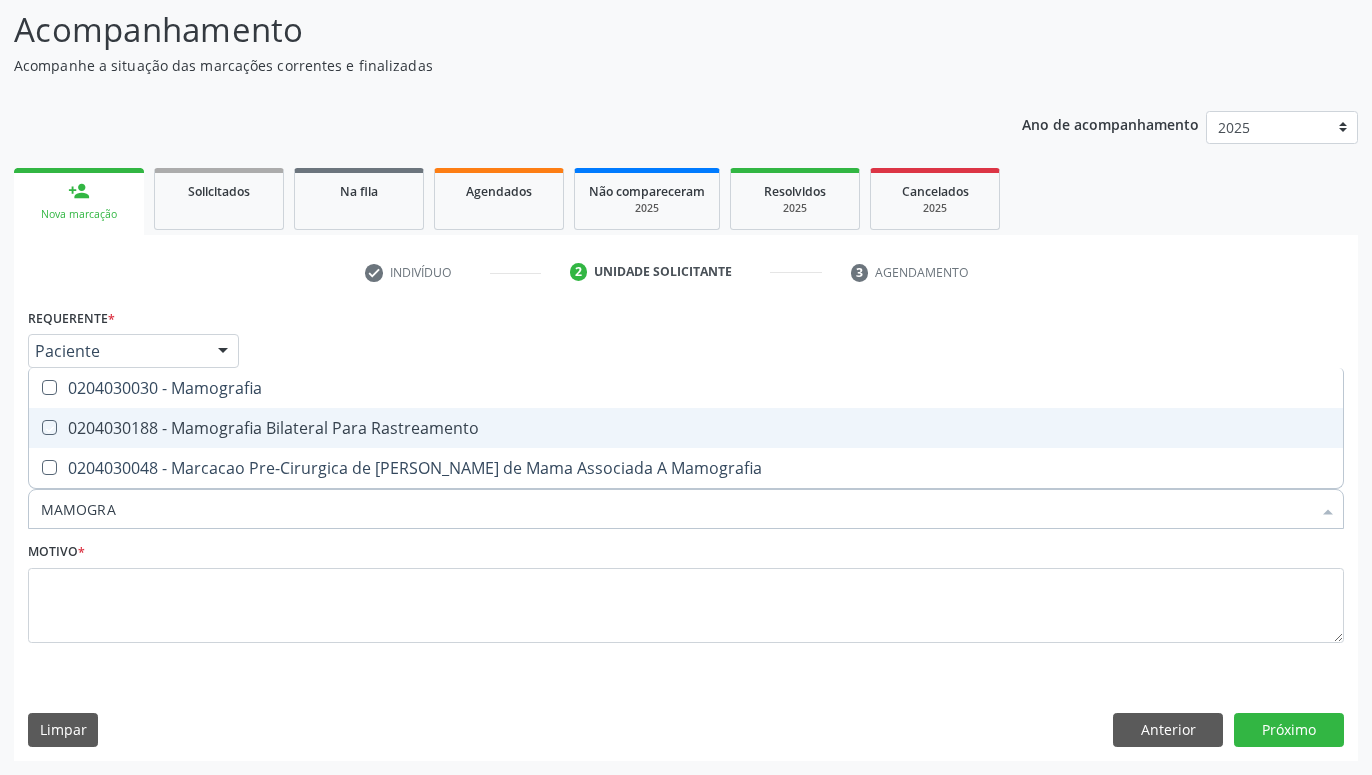 checkbox on "true" 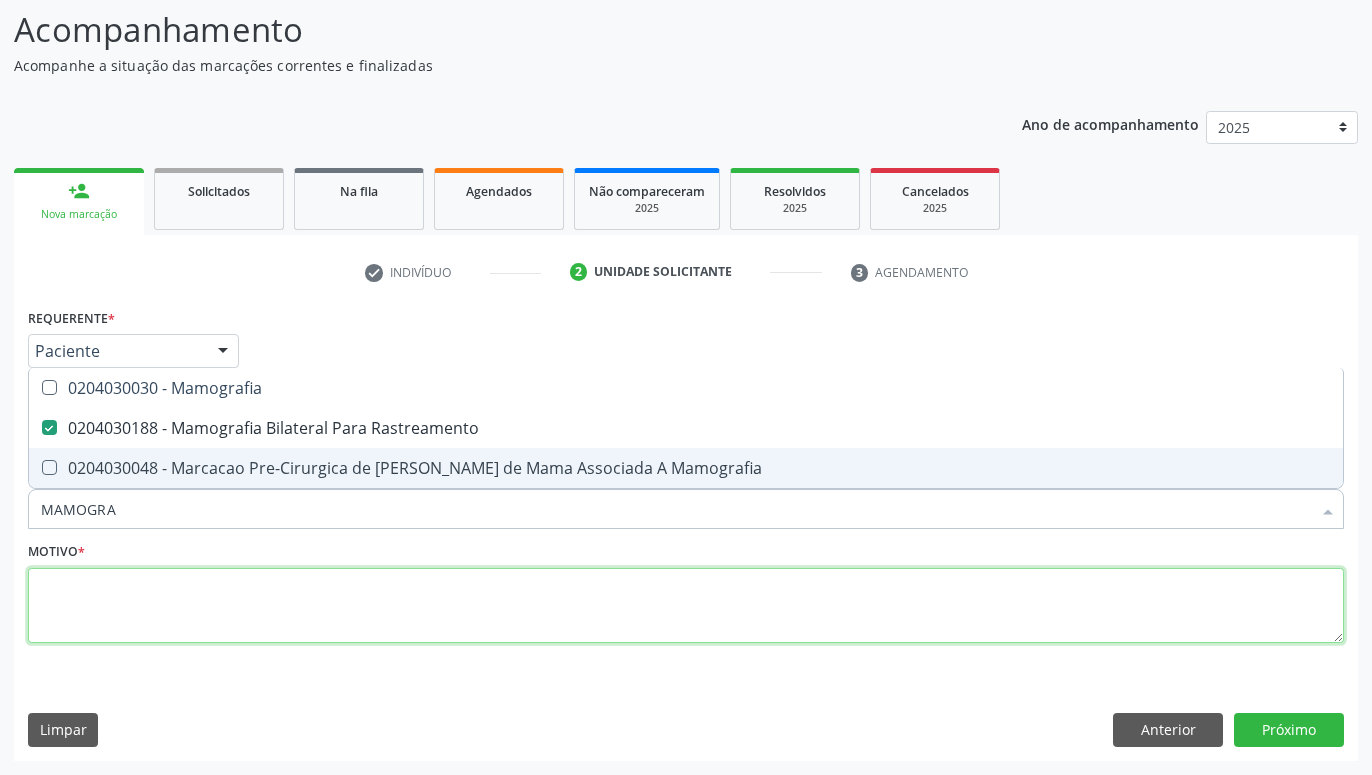 click at bounding box center (686, 606) 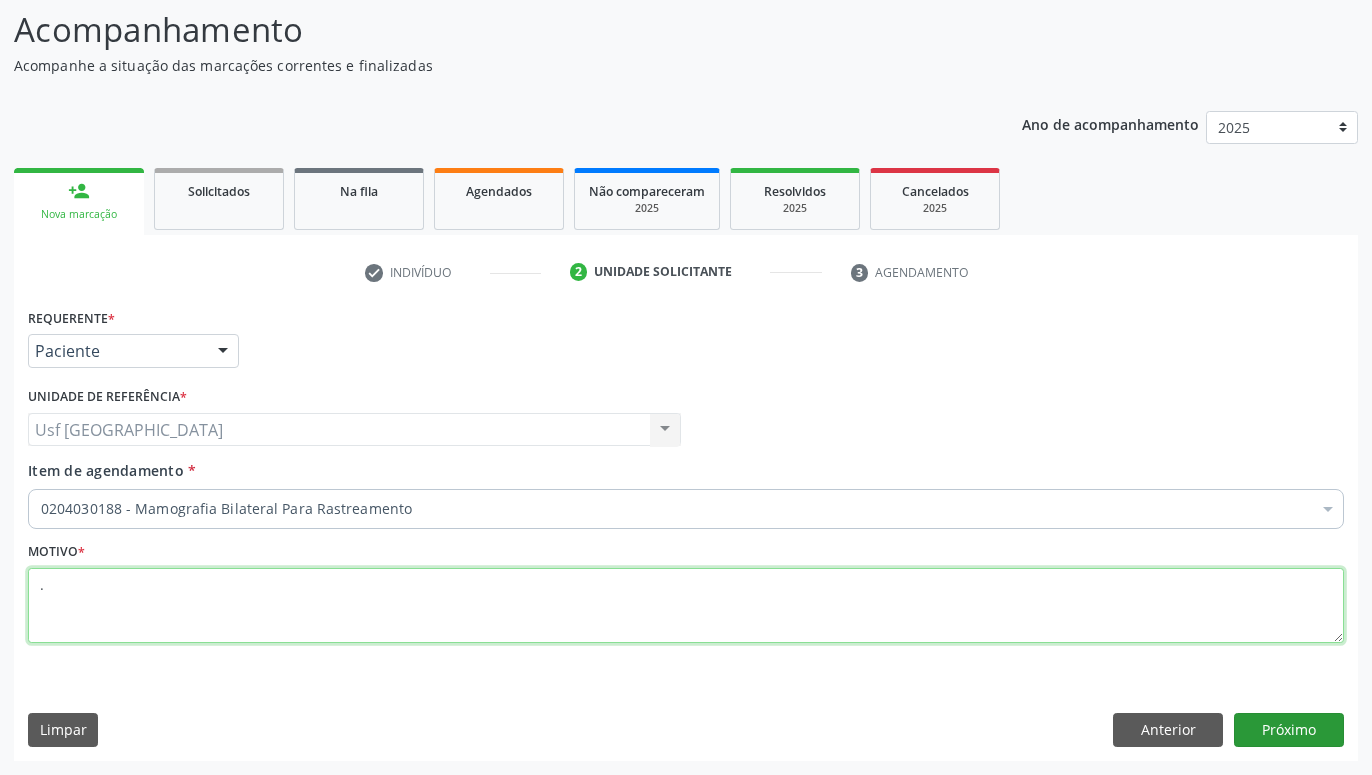 type on "." 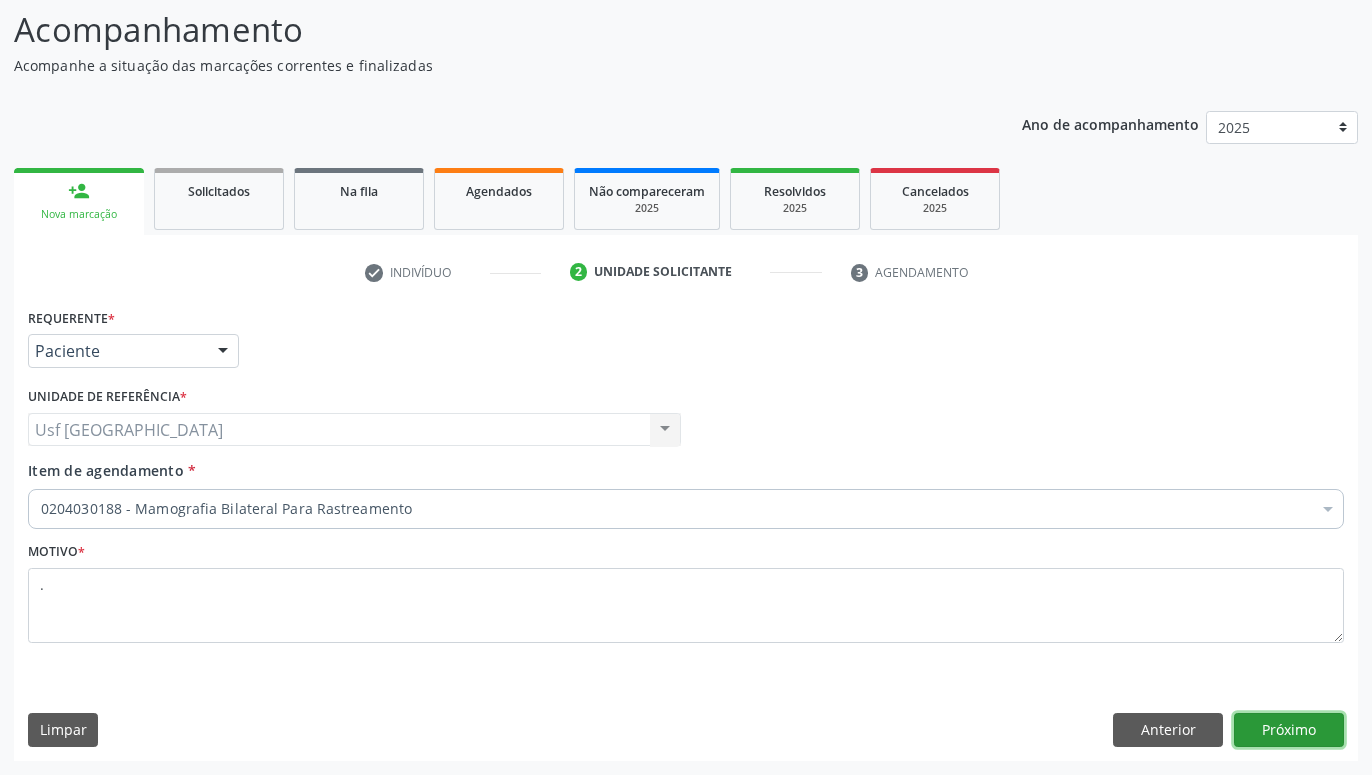 click on "Próximo" at bounding box center (1289, 730) 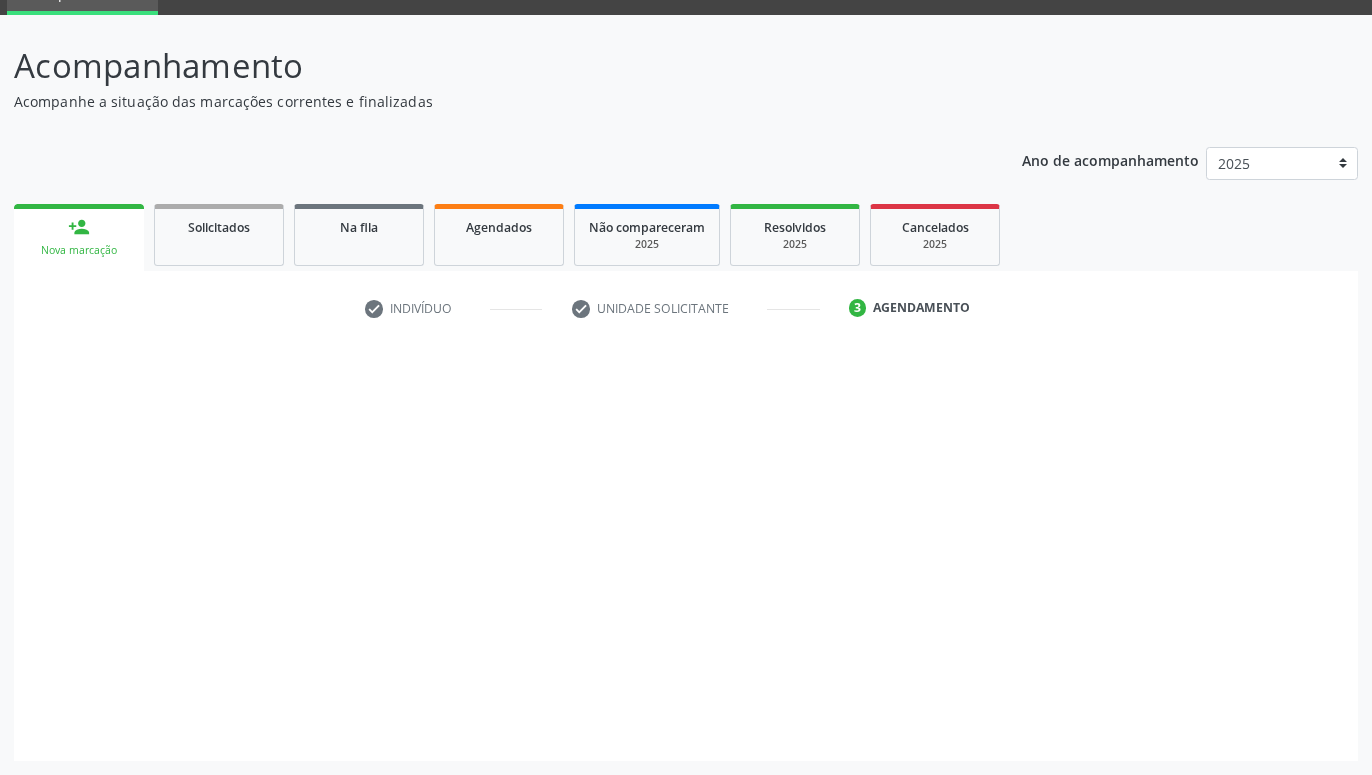 scroll, scrollTop: 95, scrollLeft: 0, axis: vertical 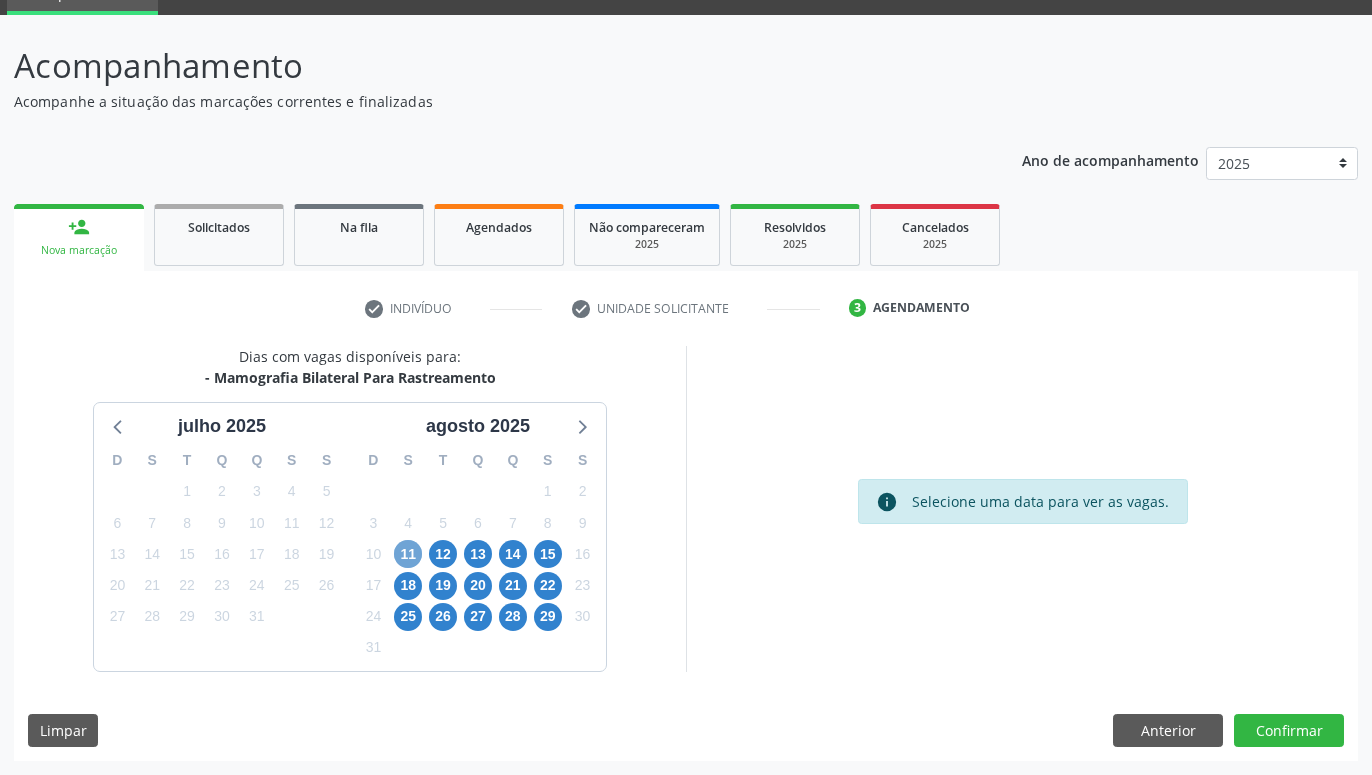 click on "11" at bounding box center [408, 554] 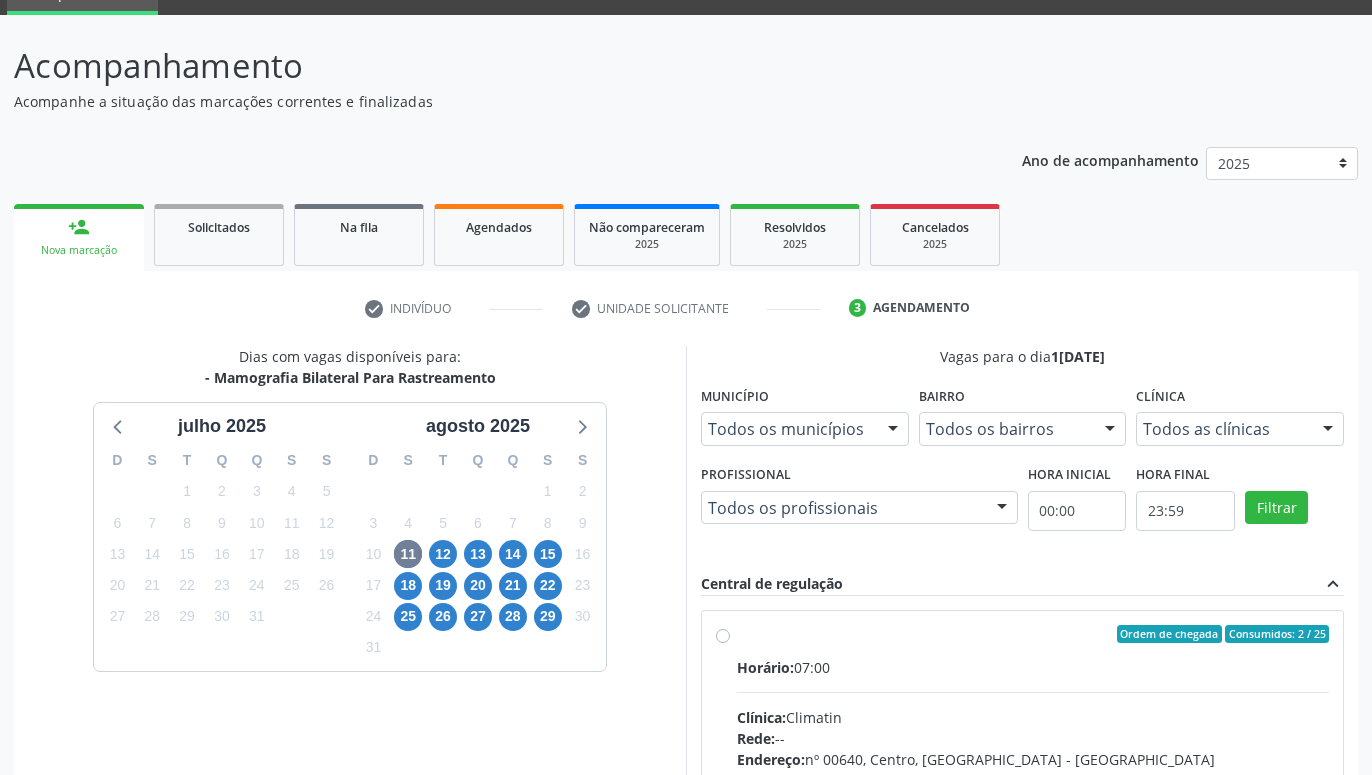 click on "Ordem de chegada
Consumidos: 2 / 25
Horário:   07:00
Clínica:  Climatin
Rede:
--
Endereço:   nº 00640, Centro, Serra Talhada - PE
Telefone:   (81) 38311133
Profissional:
Ana Carolina Barboza de Andrada Melo Lyra
Informações adicionais sobre o atendimento
Idade de atendimento:
de 0 a 120 anos
Gênero(s) atendido(s):
Masculino e Feminino
Informações adicionais:
--" at bounding box center [1033, 778] 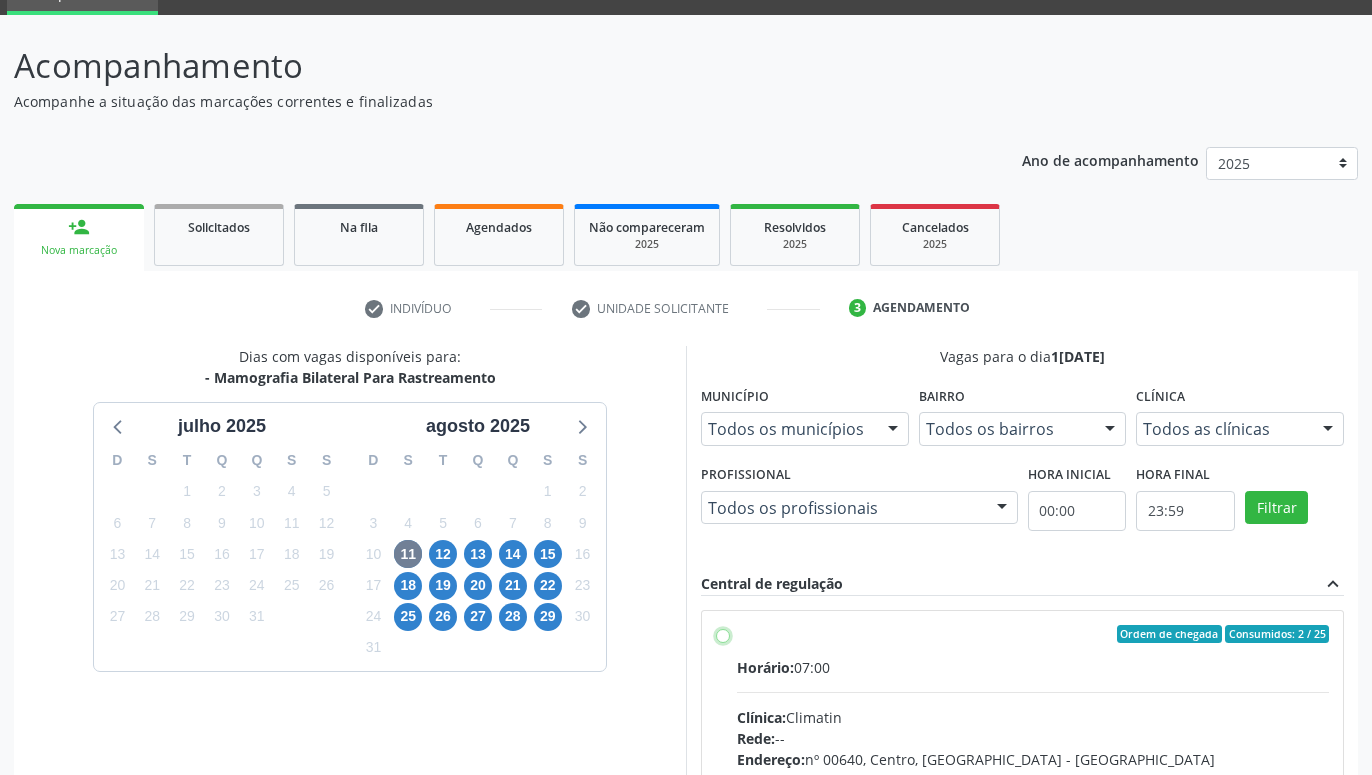 click on "Ordem de chegada
Consumidos: 2 / 25
Horário:   07:00
Clínica:  Climatin
Rede:
--
Endereço:   nº 00640, Centro, Serra Talhada - PE
Telefone:   (81) 38311133
Profissional:
Ana Carolina Barboza de Andrada Melo Lyra
Informações adicionais sobre o atendimento
Idade de atendimento:
de 0 a 120 anos
Gênero(s) atendido(s):
Masculino e Feminino
Informações adicionais:
--" at bounding box center [723, 634] 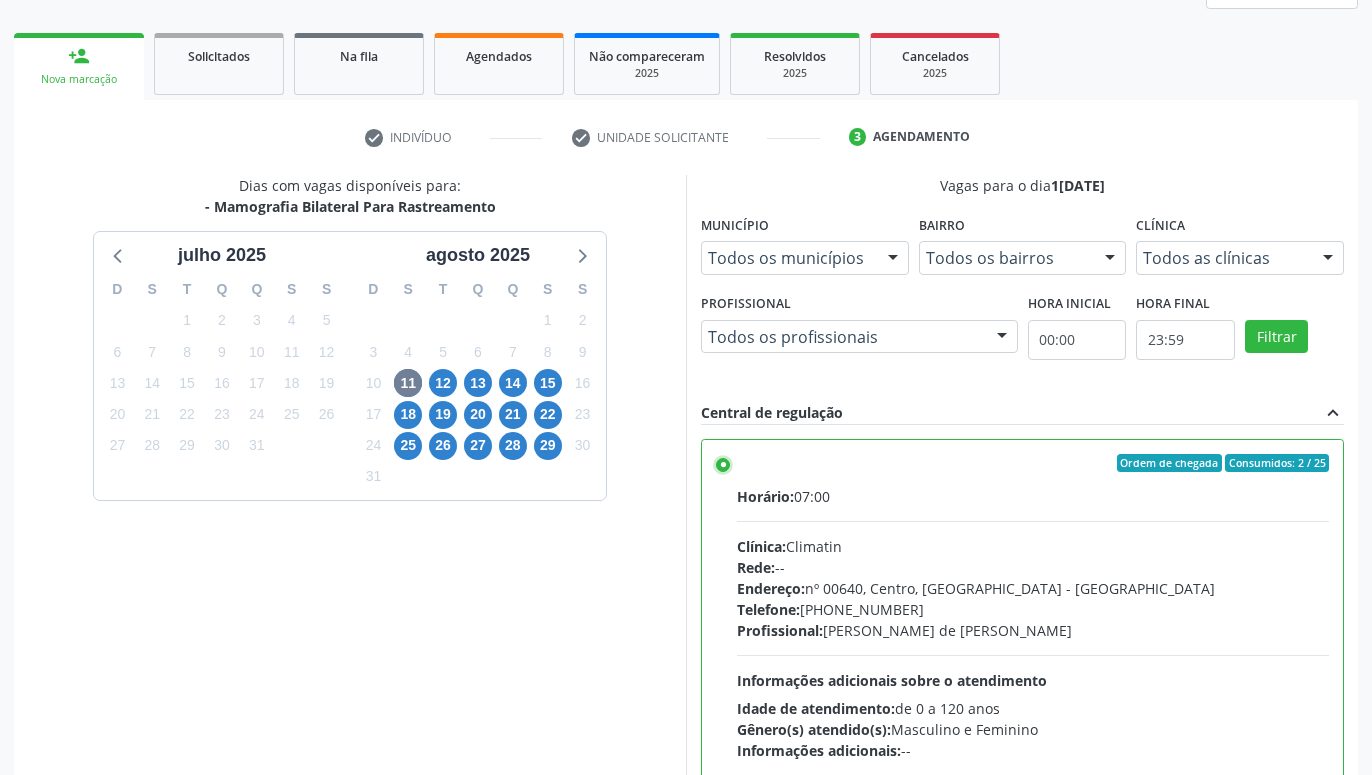 scroll, scrollTop: 420, scrollLeft: 0, axis: vertical 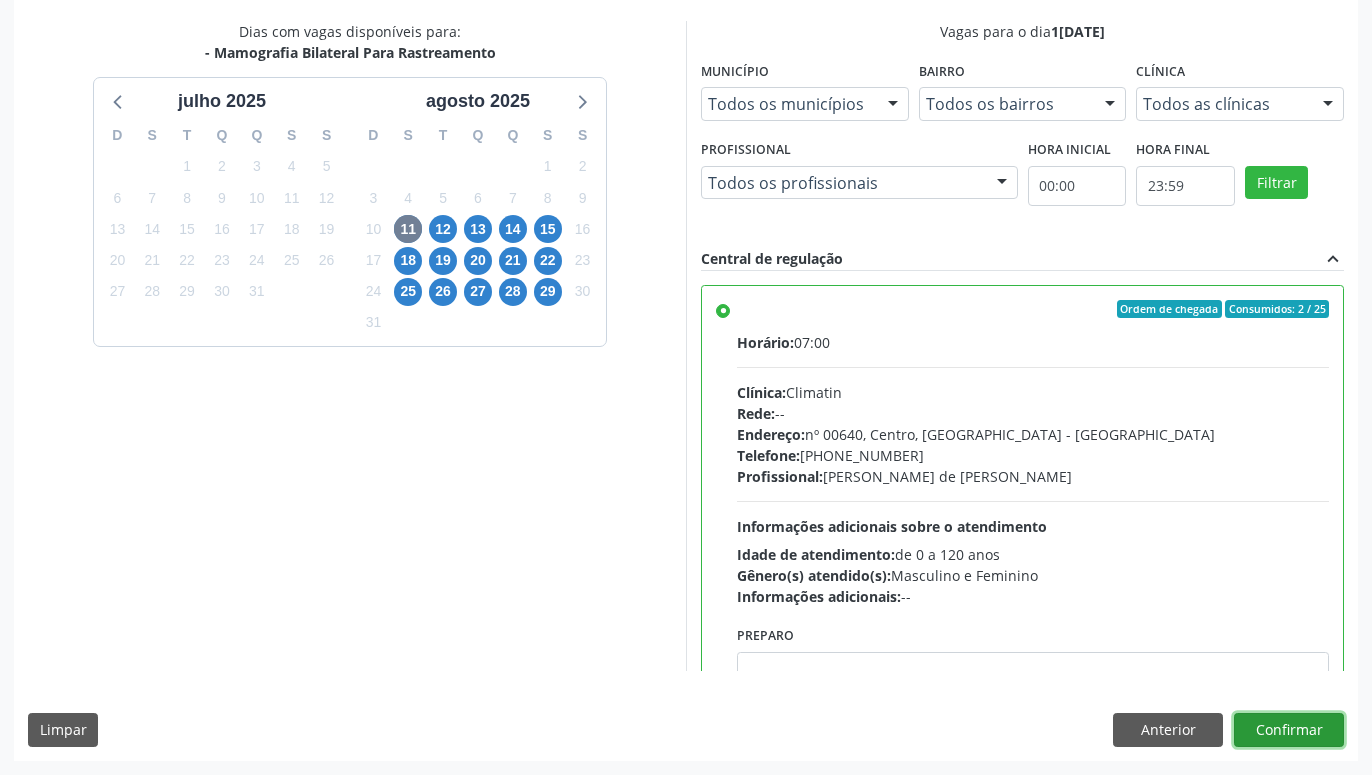 click on "Confirmar" at bounding box center (1289, 730) 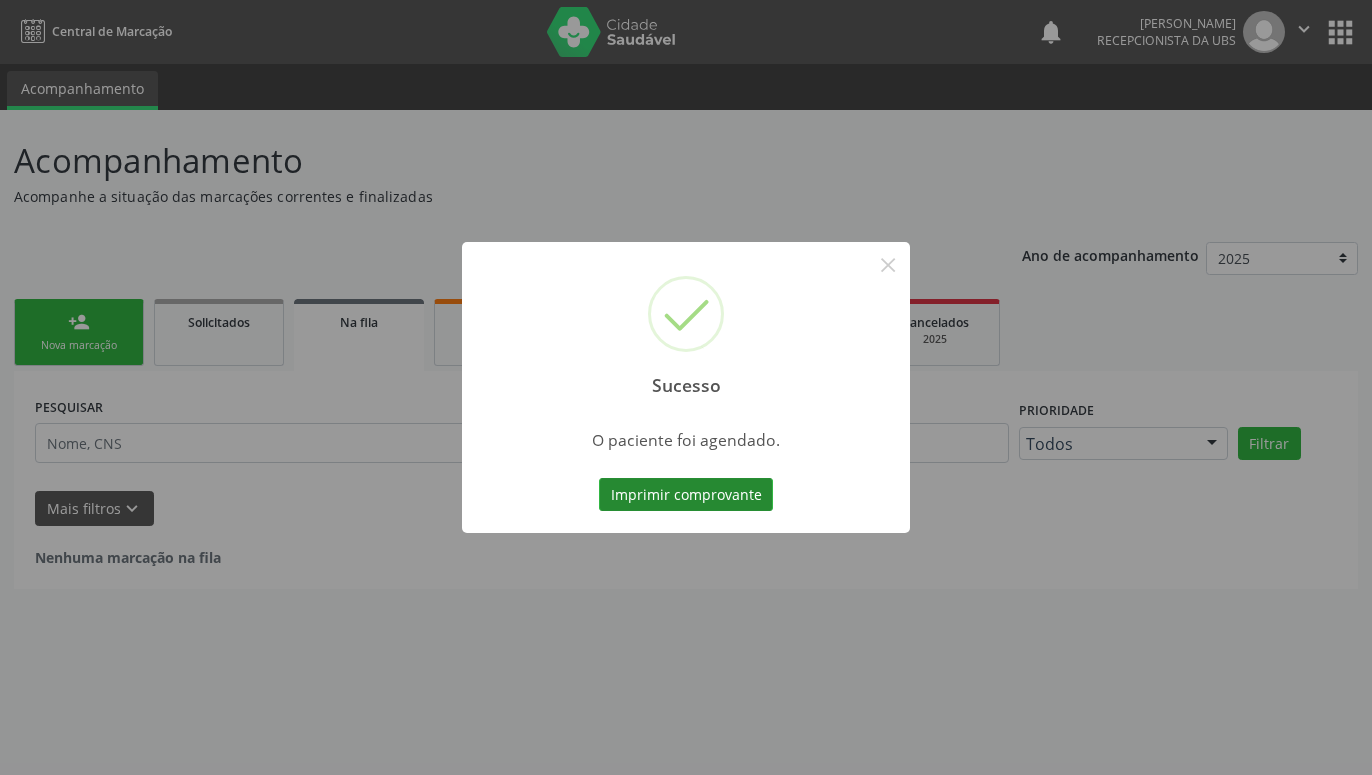 scroll, scrollTop: 0, scrollLeft: 0, axis: both 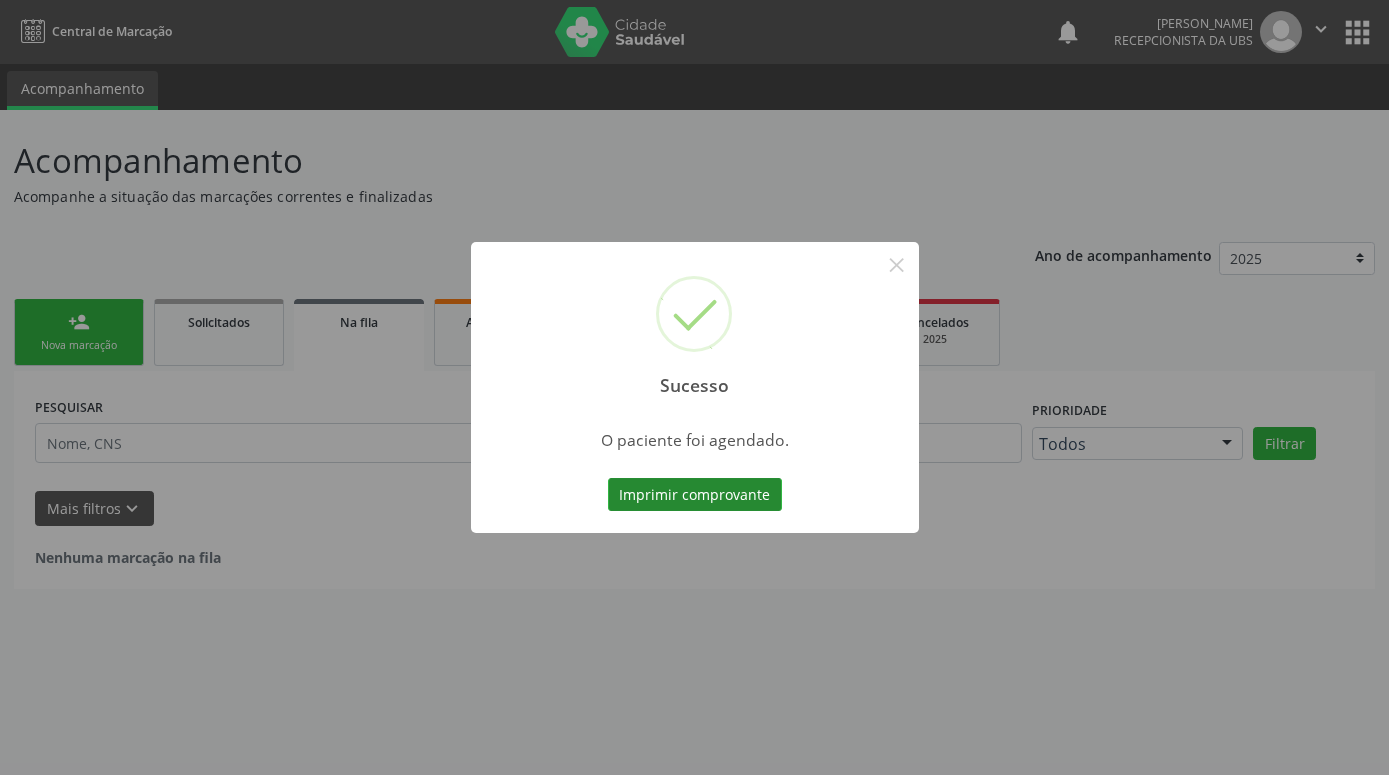 click on "Imprimir comprovante" at bounding box center [695, 495] 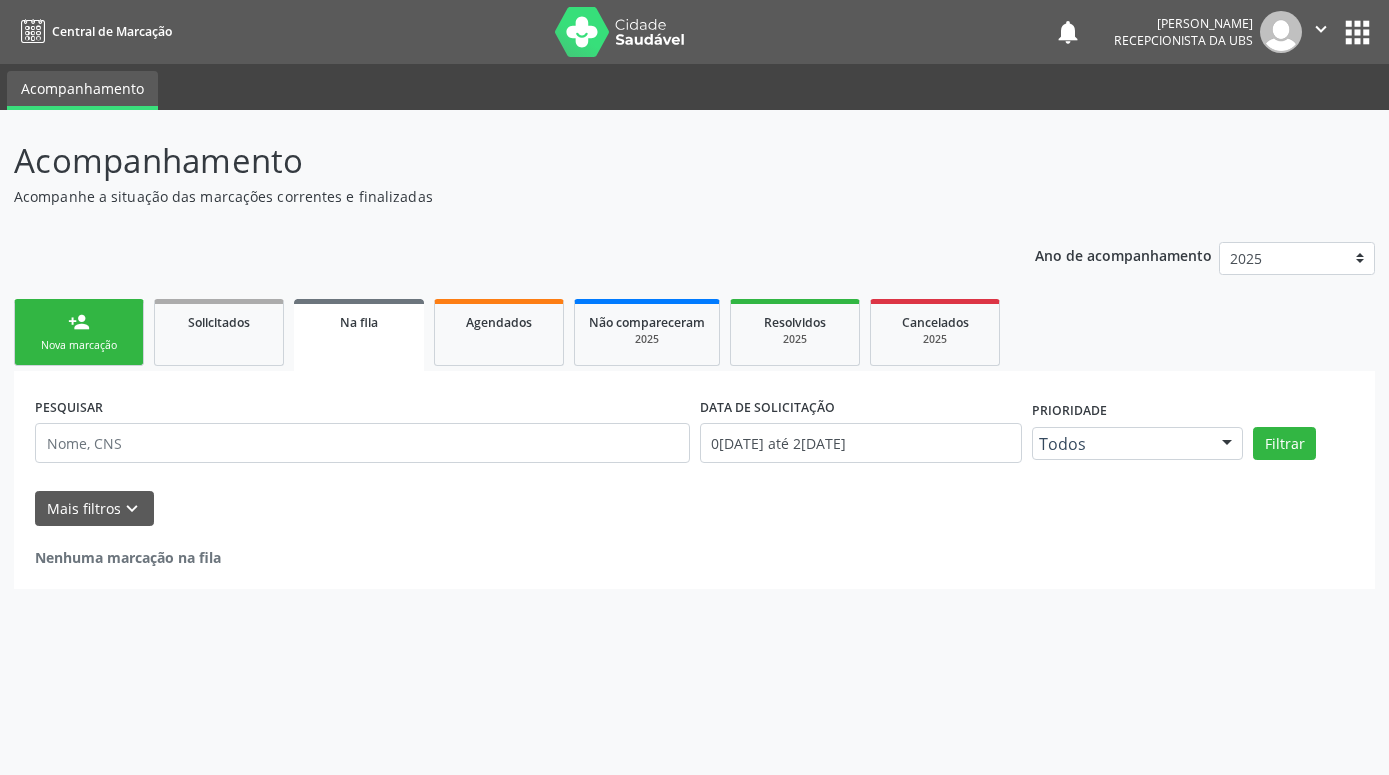 click on "person_add" at bounding box center (79, 322) 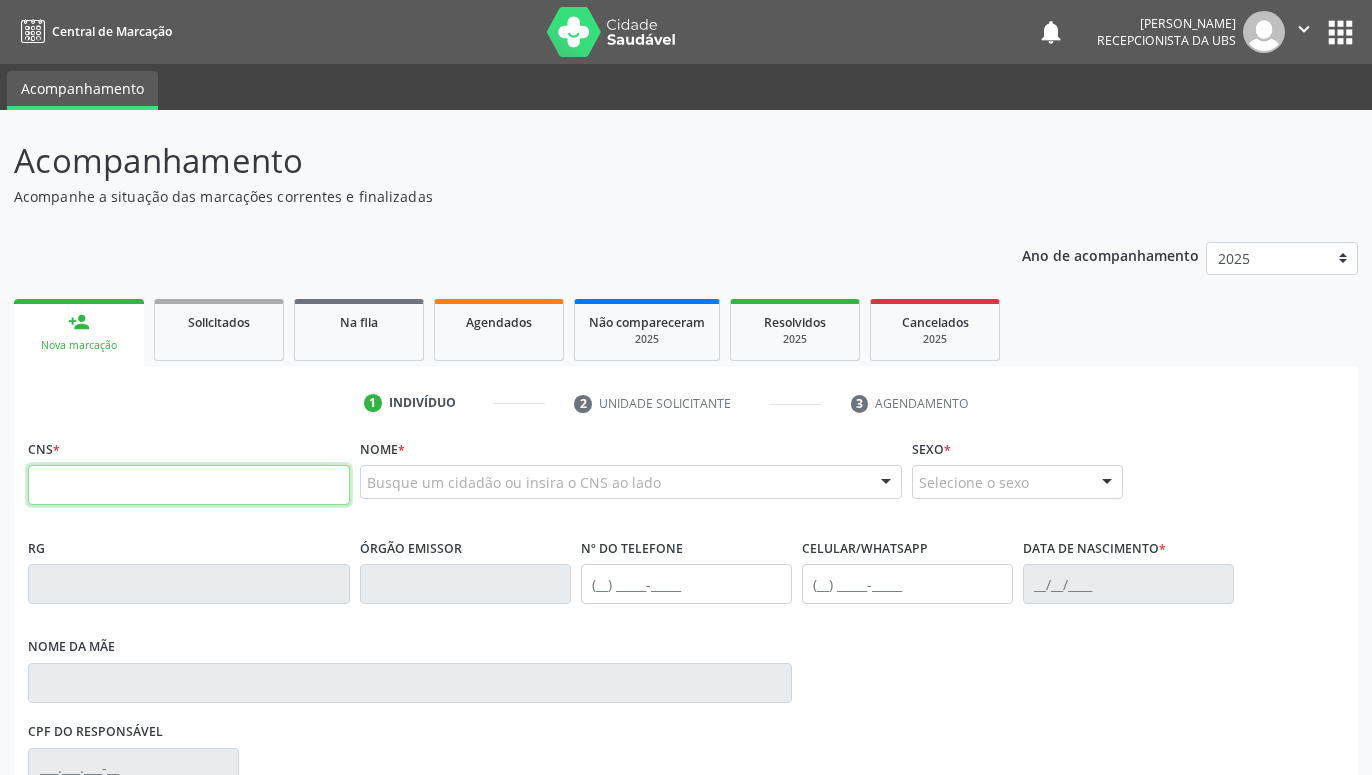 click at bounding box center (189, 485) 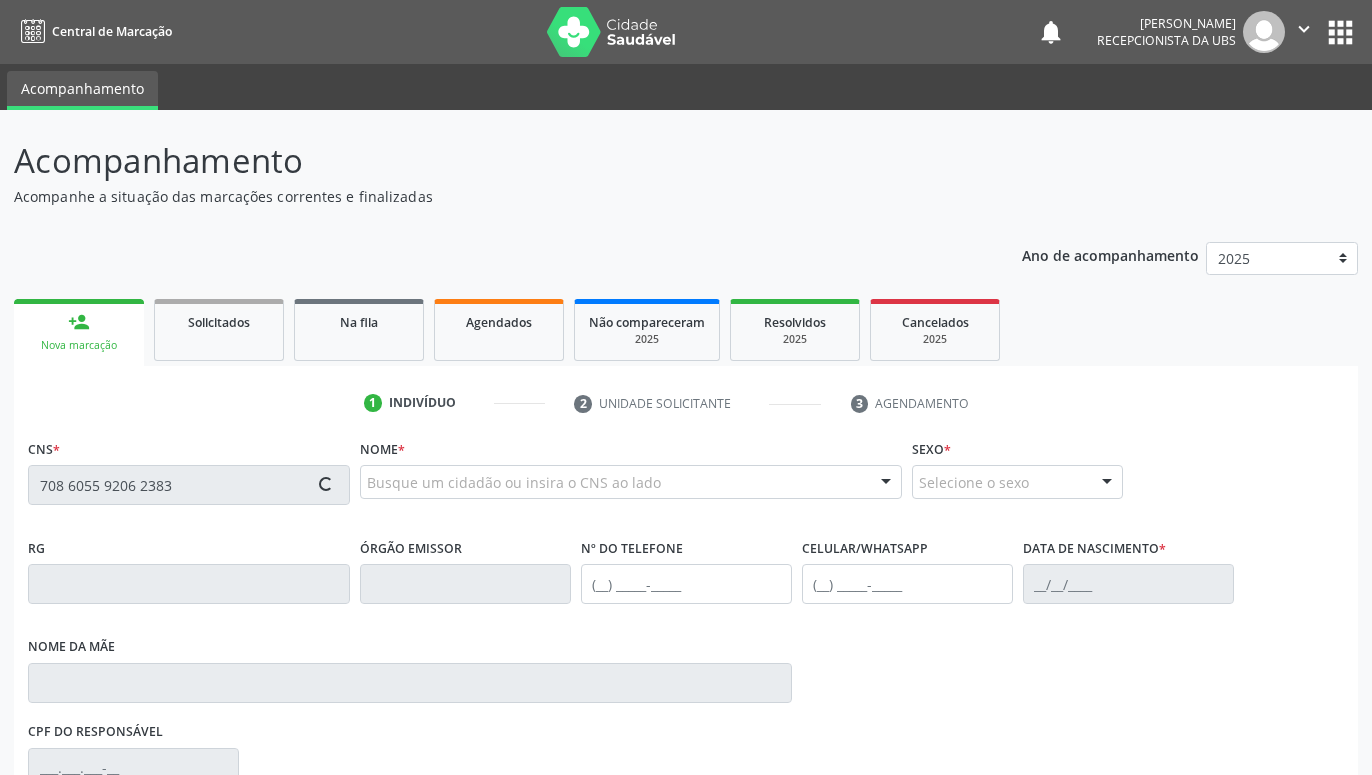 type on "708 6055 9206 2383" 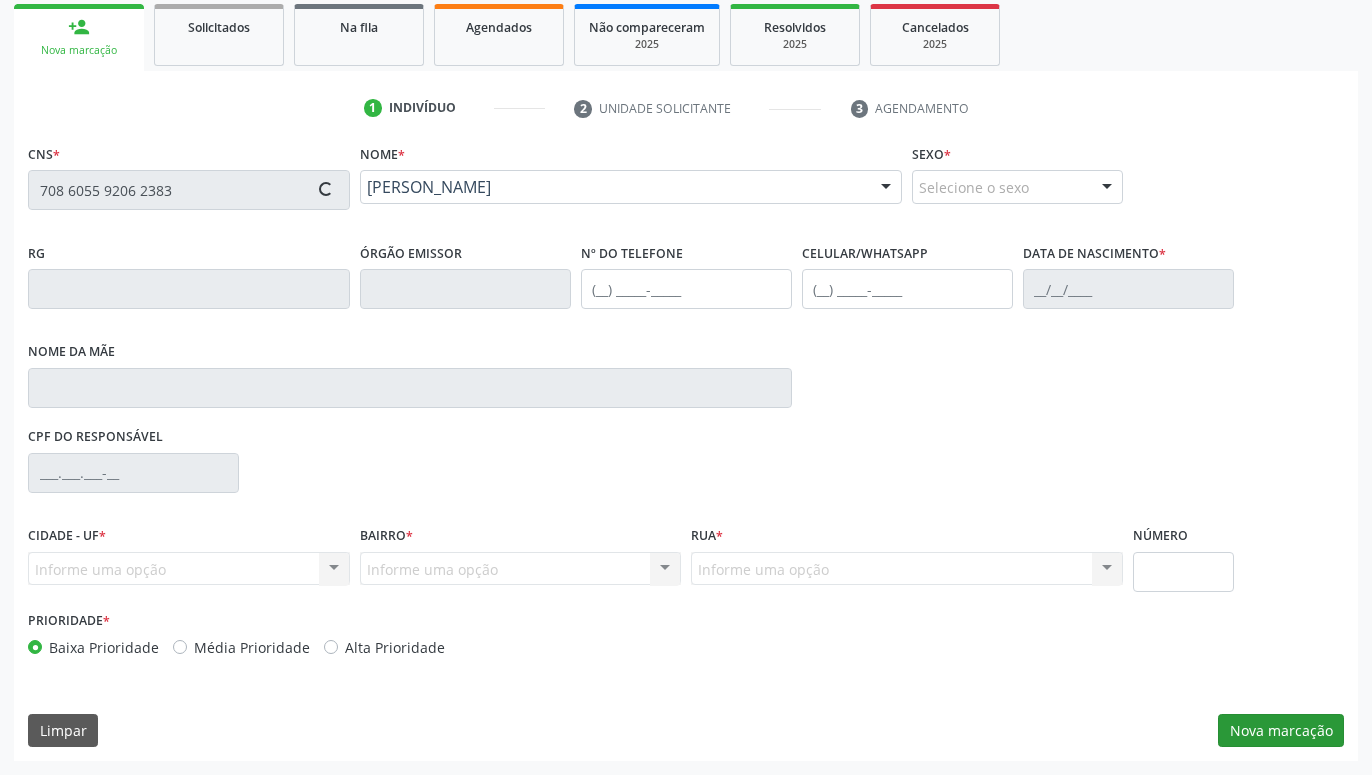 type on "(87) 99962-7687" 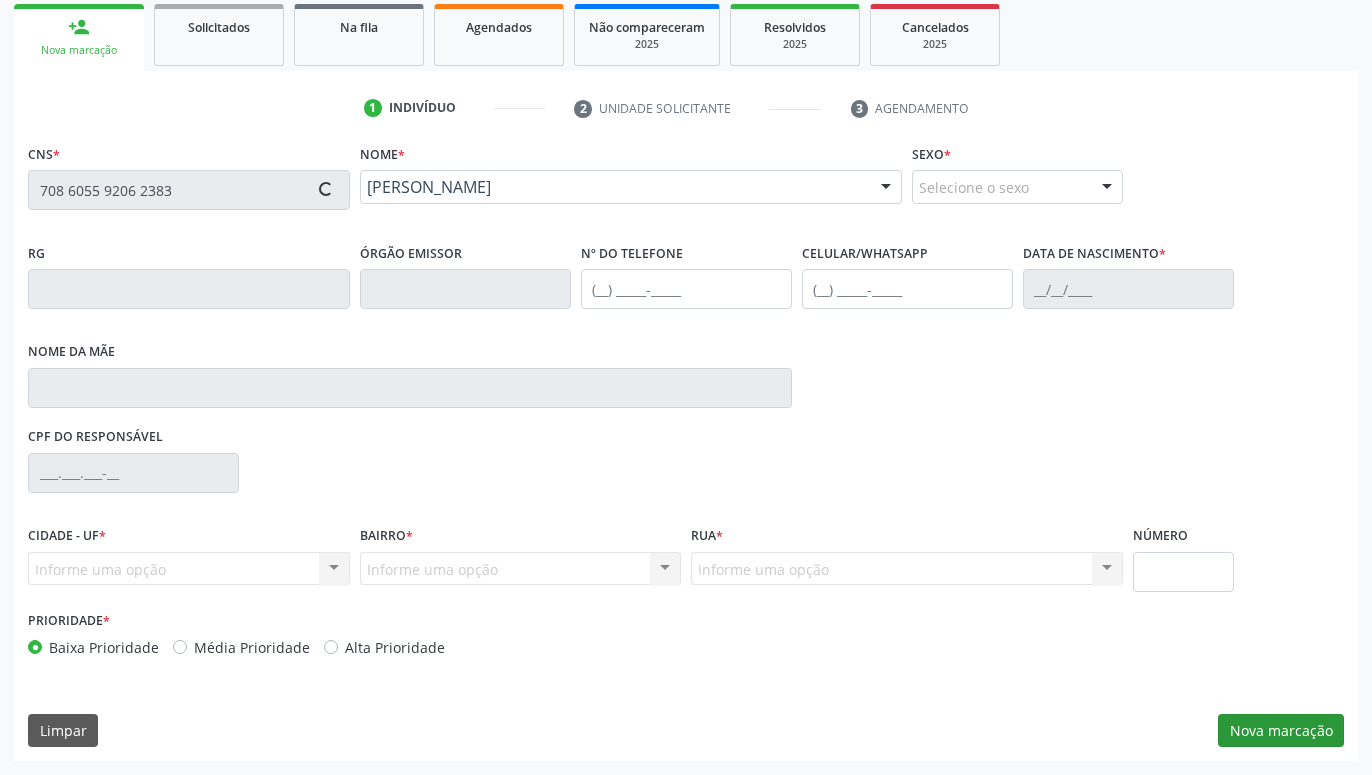 type on "06/05/1972" 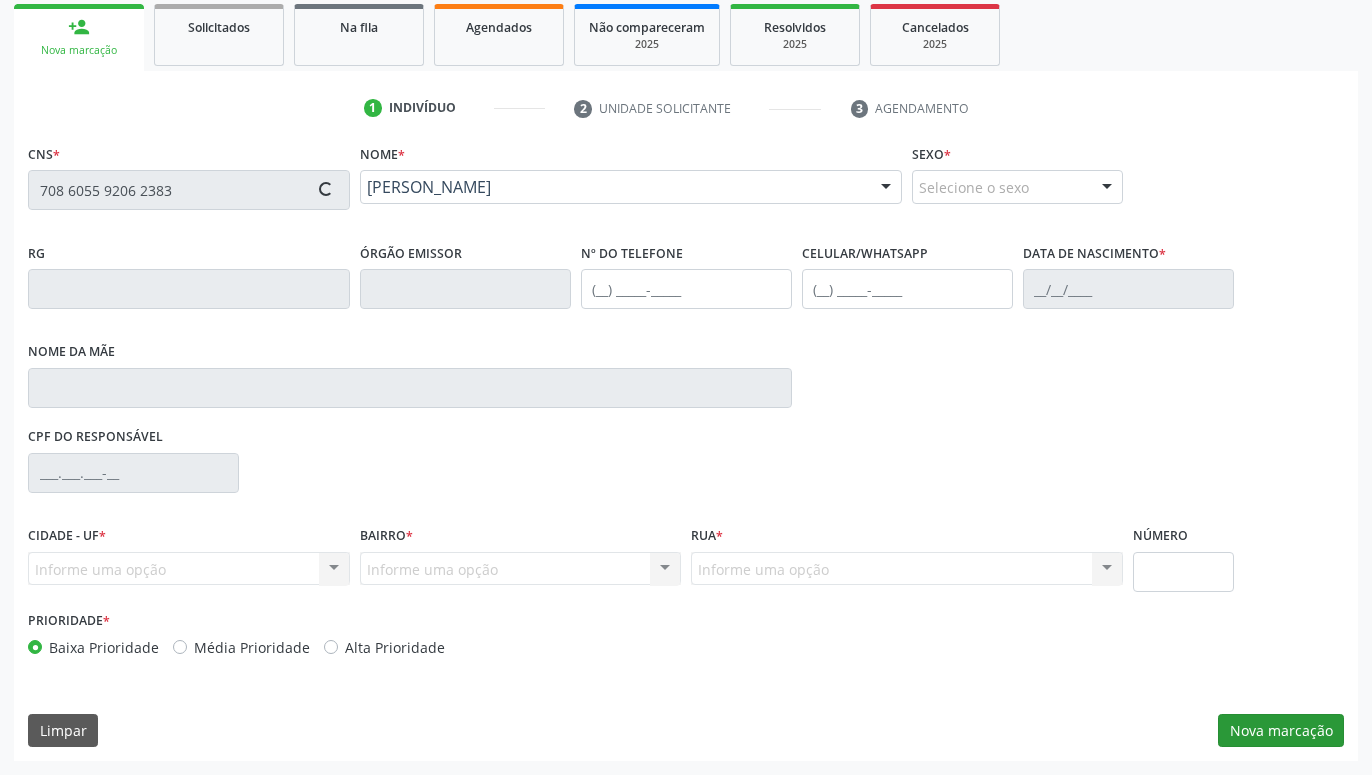 type on "Maria Madalena de Jesus" 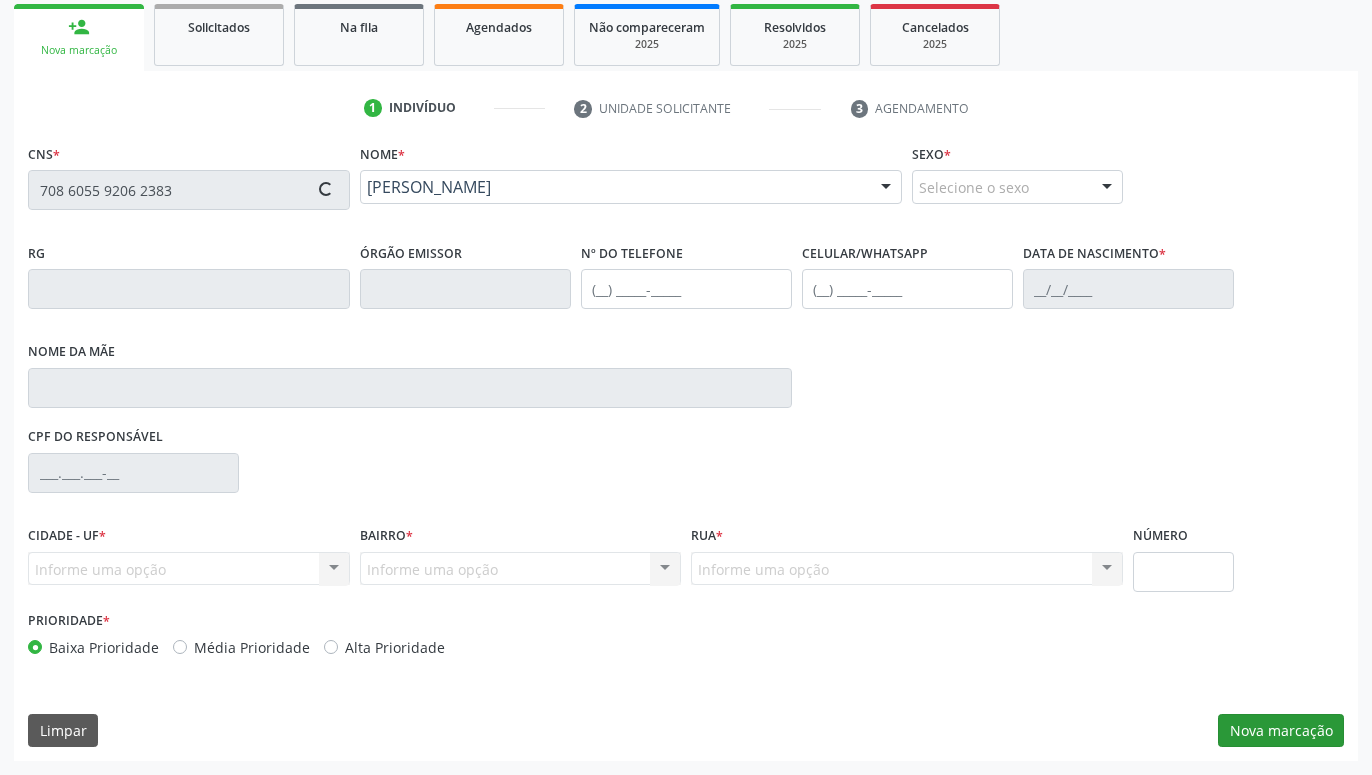 type on "68" 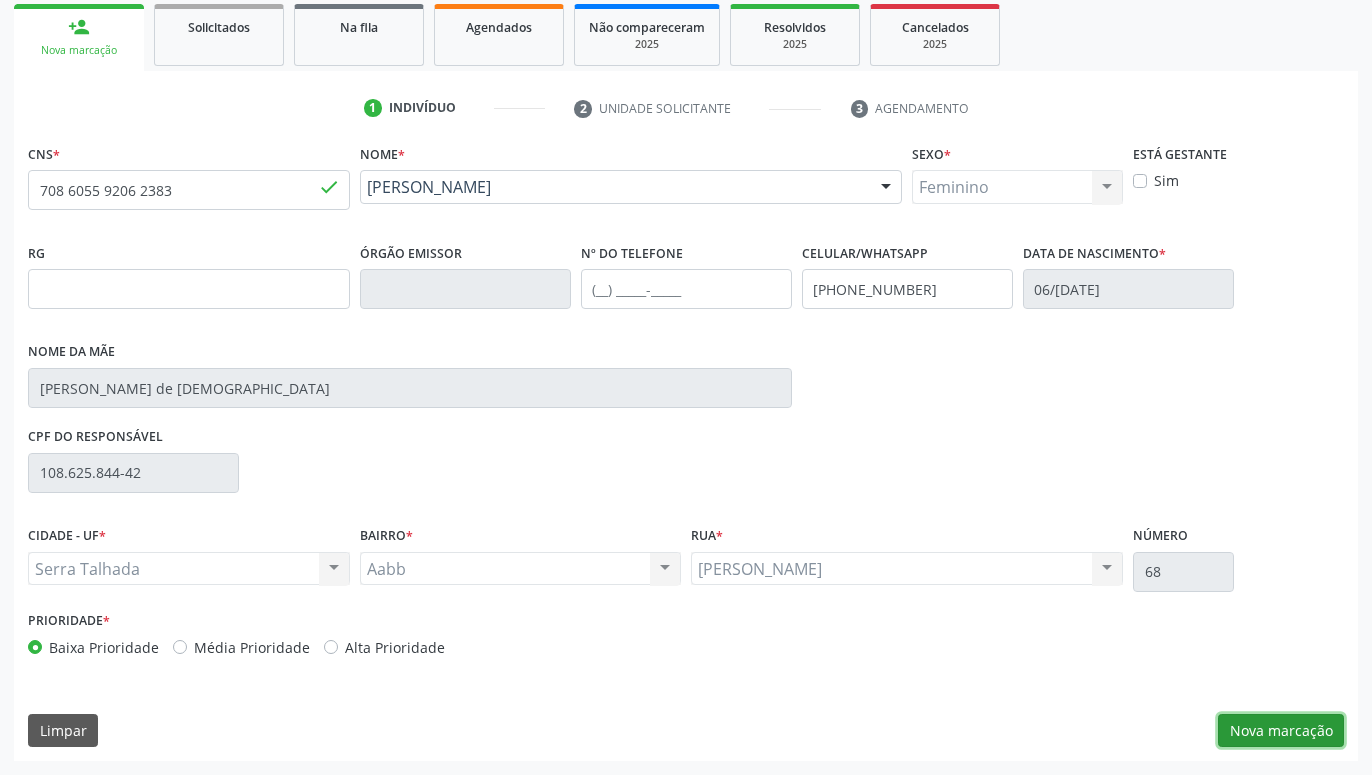click on "Nova marcação" at bounding box center (1281, 731) 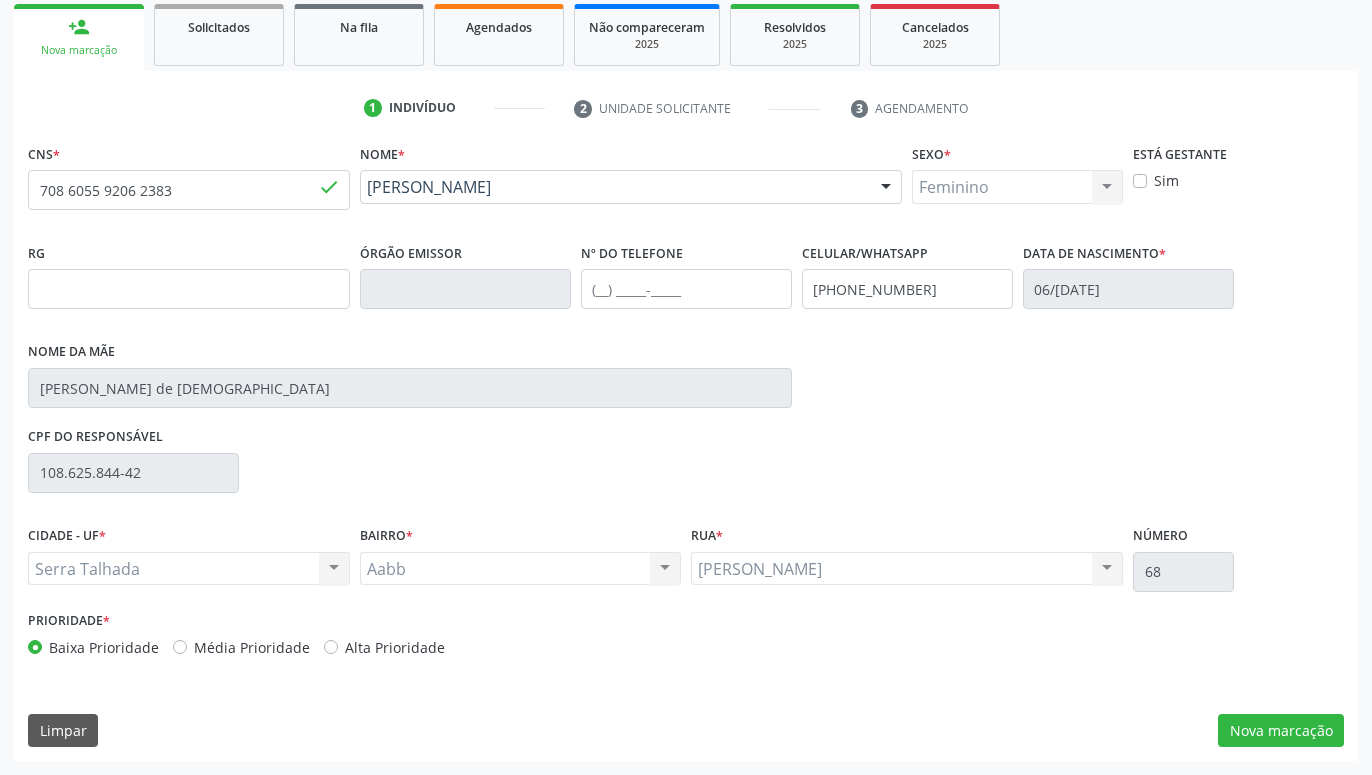 scroll, scrollTop: 131, scrollLeft: 0, axis: vertical 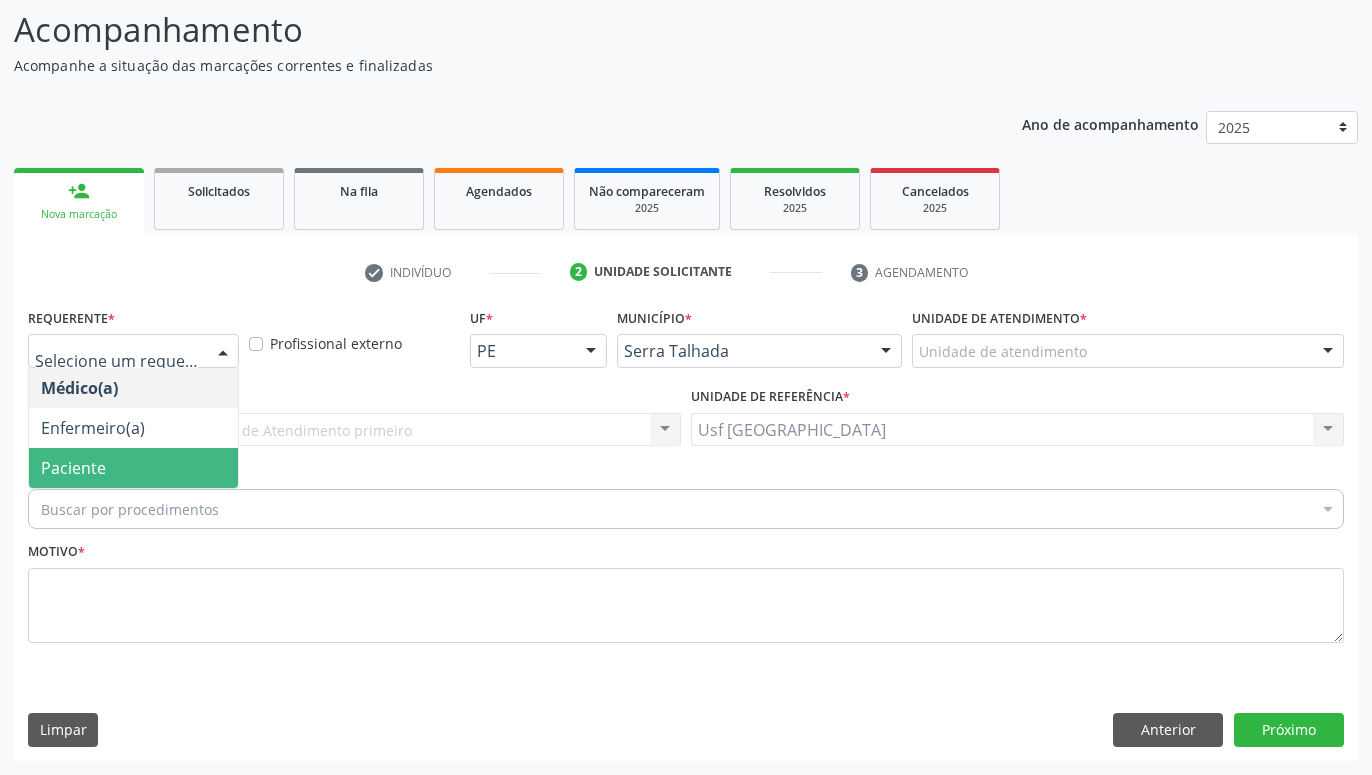 click on "Paciente" at bounding box center (133, 468) 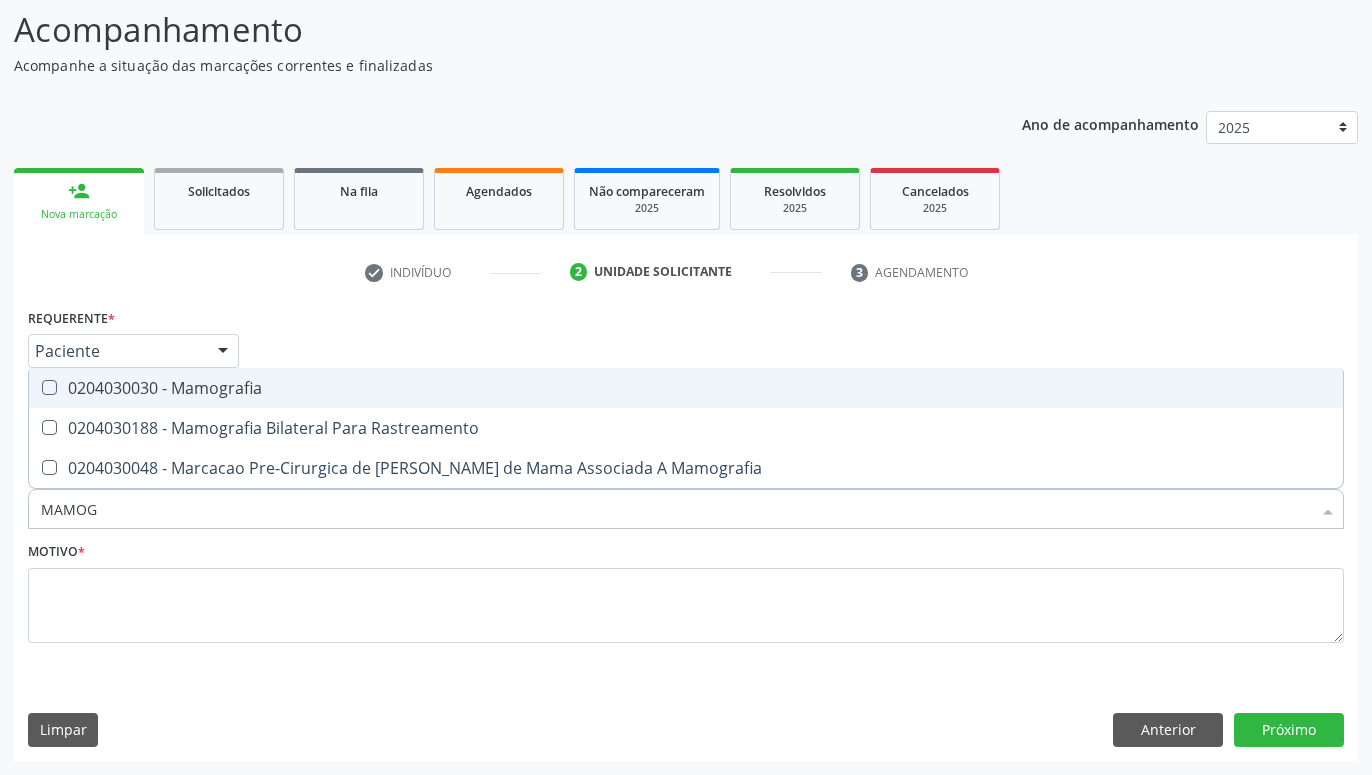 type on "MAMOGR" 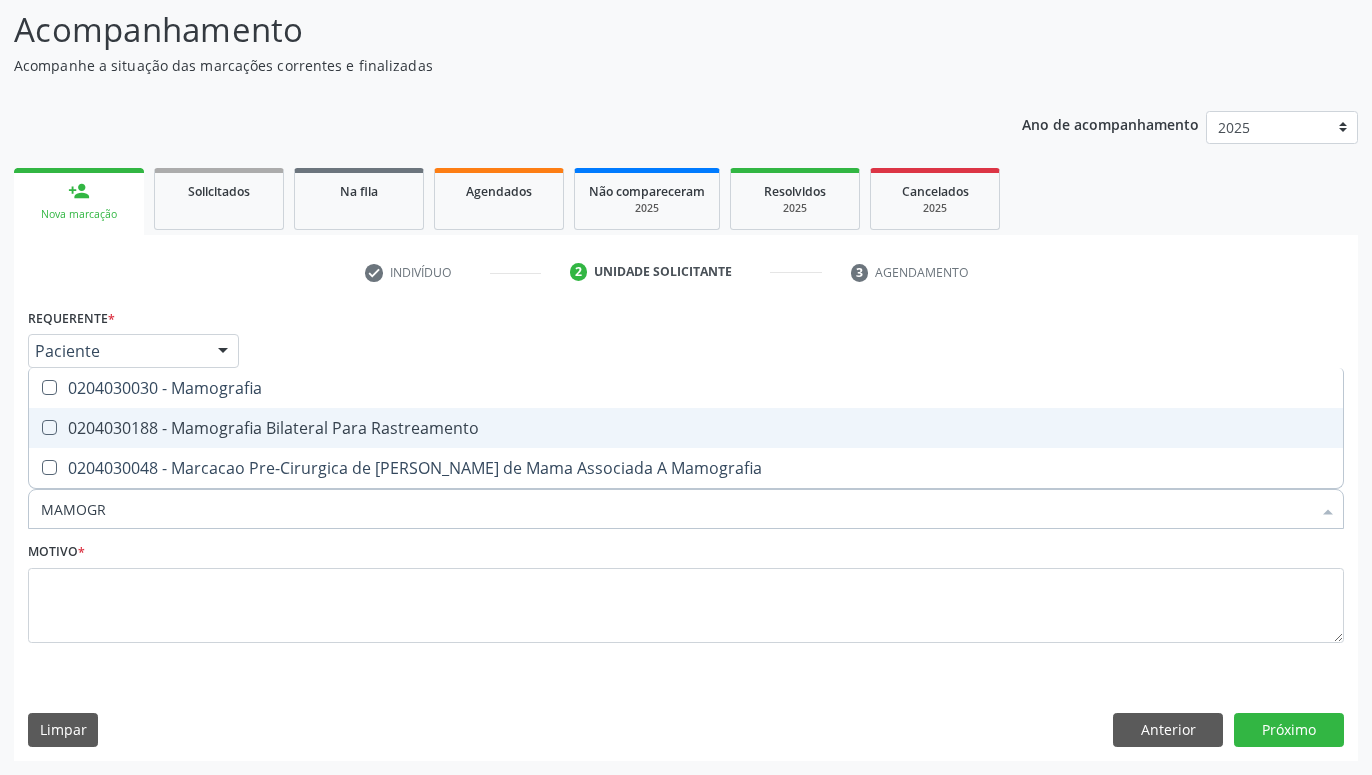 click on "0204030188 - Mamografia Bilateral Para Rastreamento" at bounding box center (686, 428) 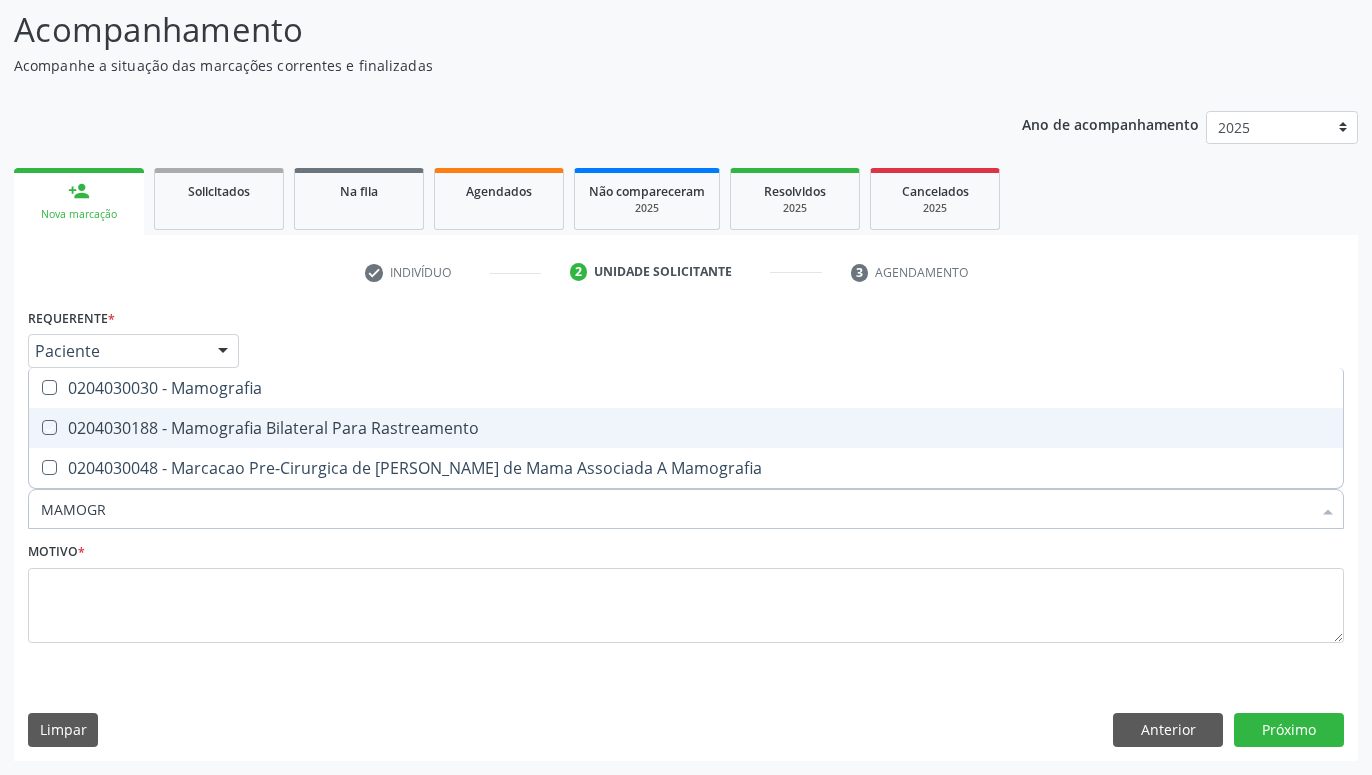 checkbox on "true" 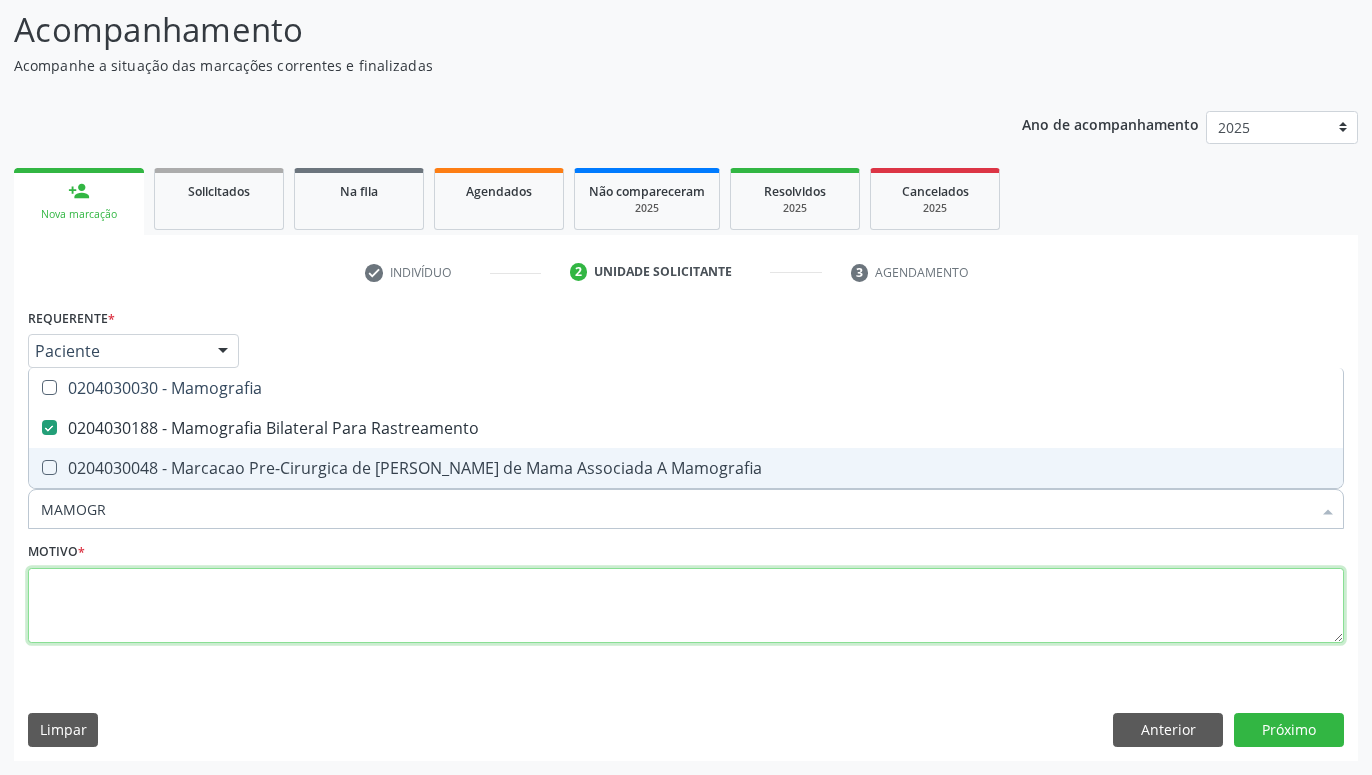 click at bounding box center [686, 606] 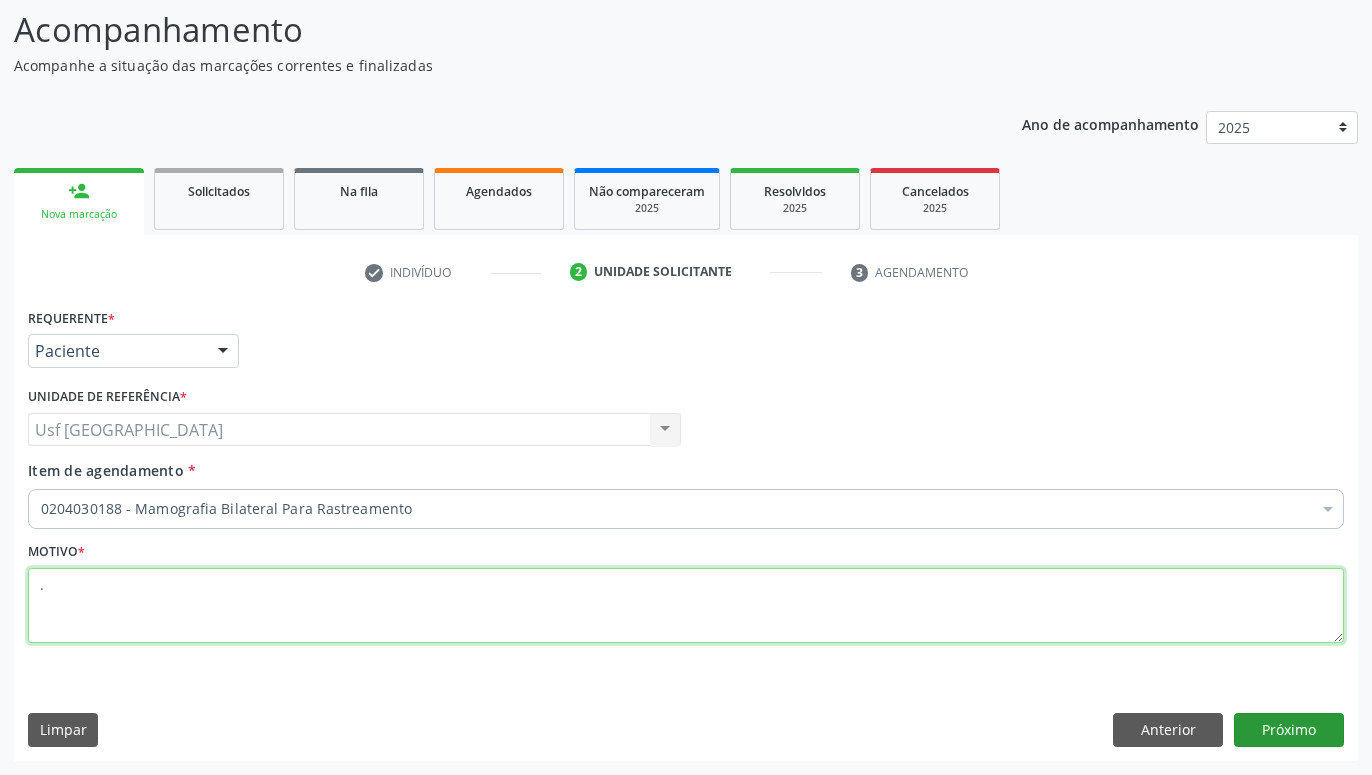 type on "." 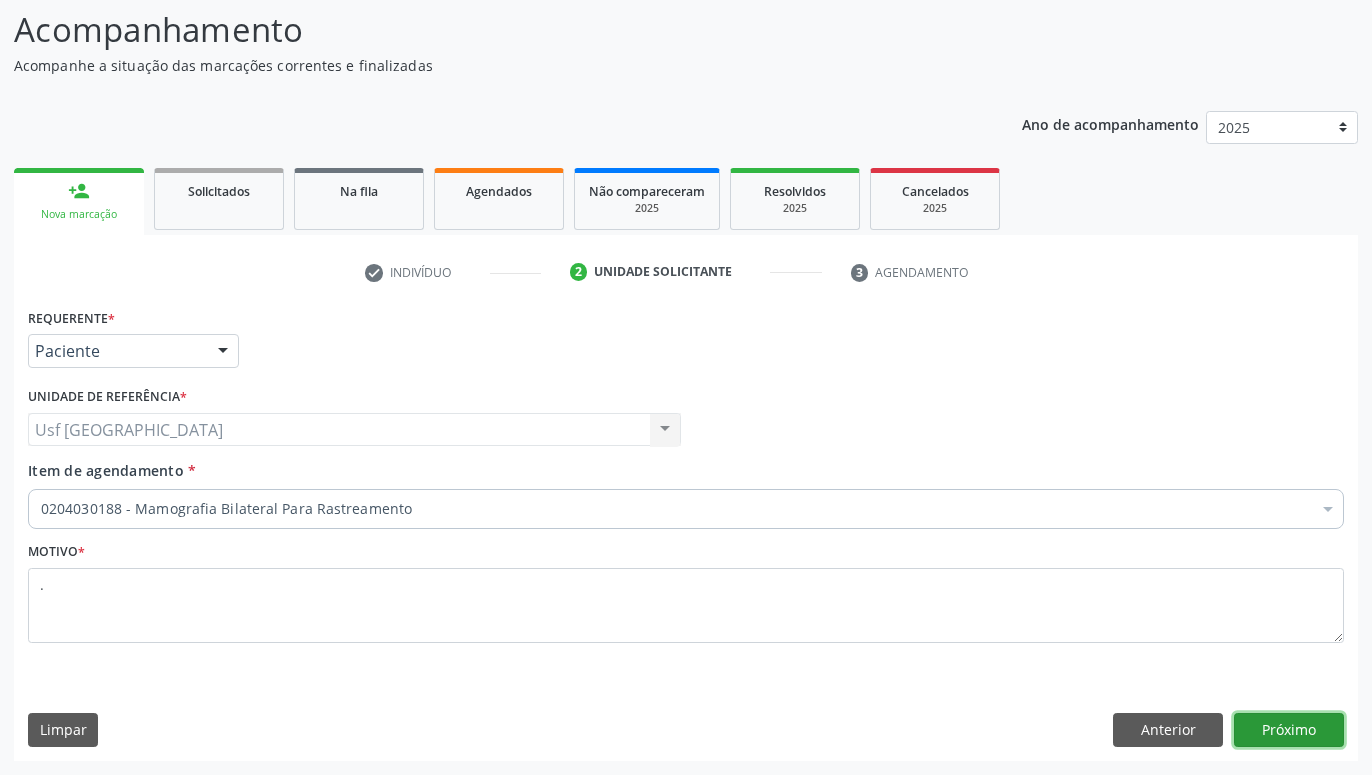 click on "Próximo" at bounding box center (1289, 730) 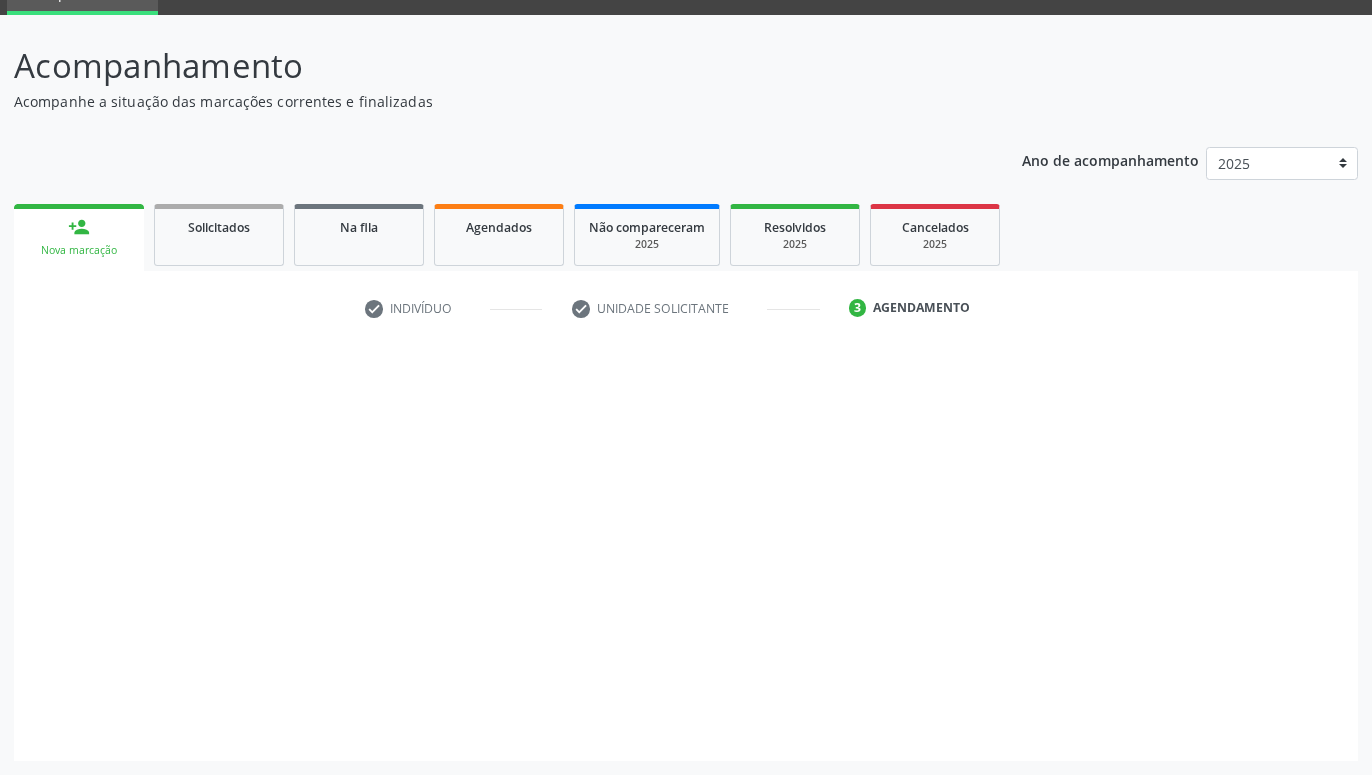 scroll, scrollTop: 95, scrollLeft: 0, axis: vertical 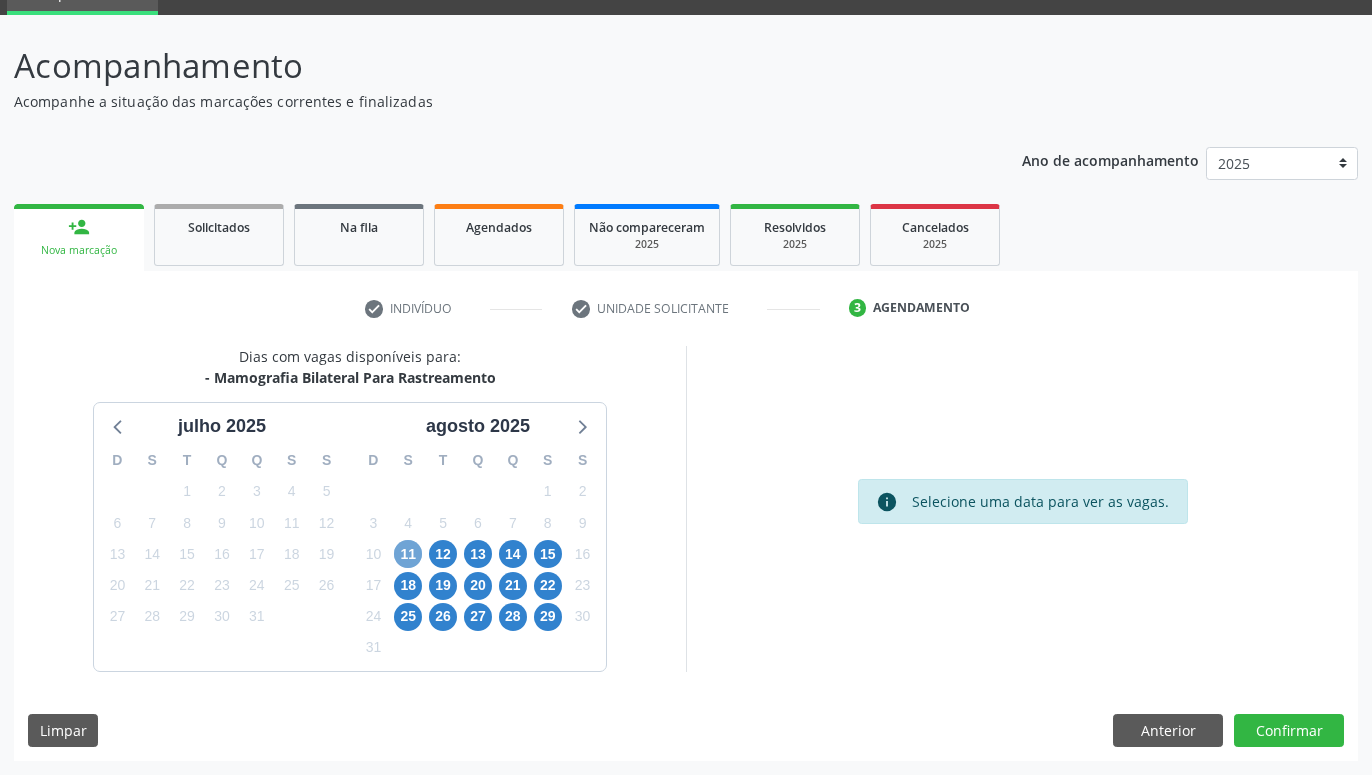 click on "11" at bounding box center [408, 554] 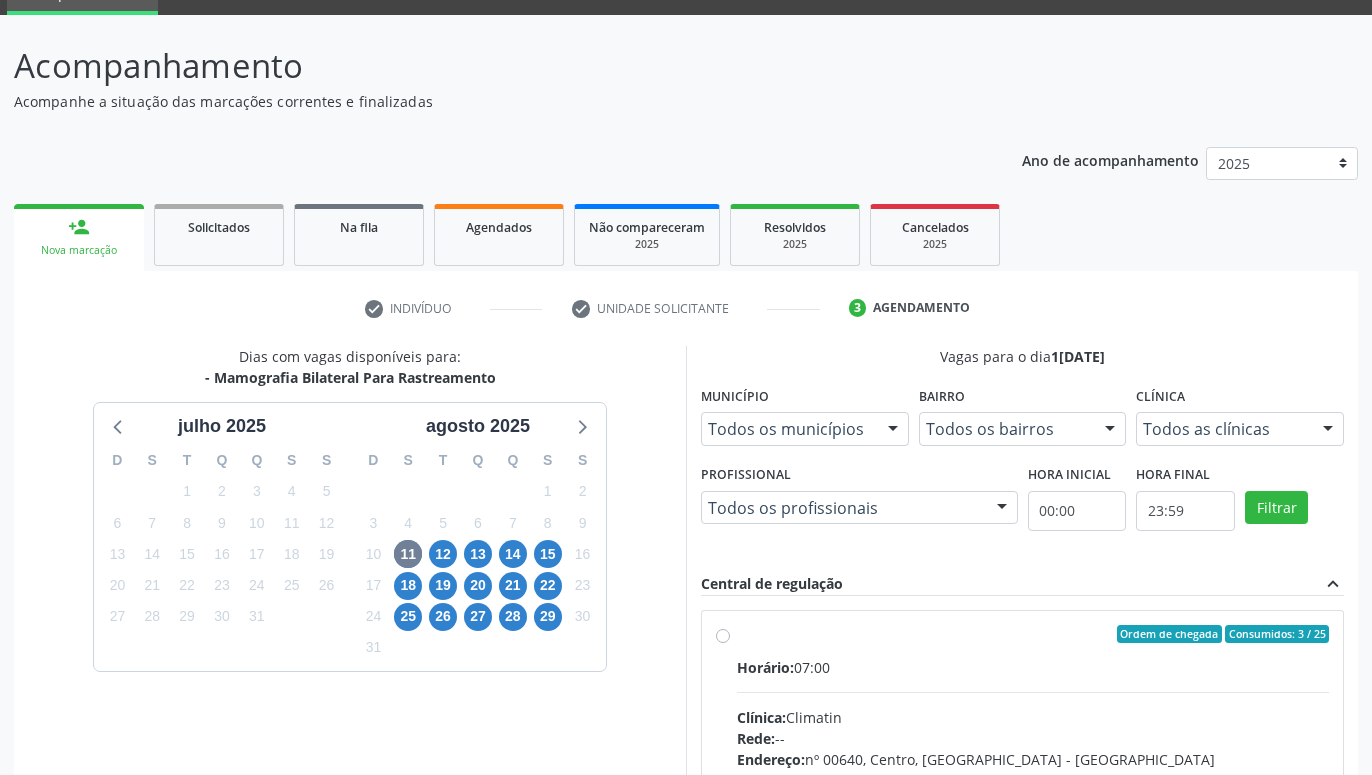 click on "Ordem de chegada
Consumidos: 3 / 25
Horário:   07:00
Clínica:  Climatin
Rede:
--
Endereço:   nº 00640, Centro, Serra Talhada - PE
Telefone:   (81) 38311133
Profissional:
Ana Carolina Barboza de Andrada Melo Lyra
Informações adicionais sobre o atendimento
Idade de atendimento:
de 0 a 120 anos
Gênero(s) atendido(s):
Masculino e Feminino
Informações adicionais:
--" at bounding box center (1033, 778) 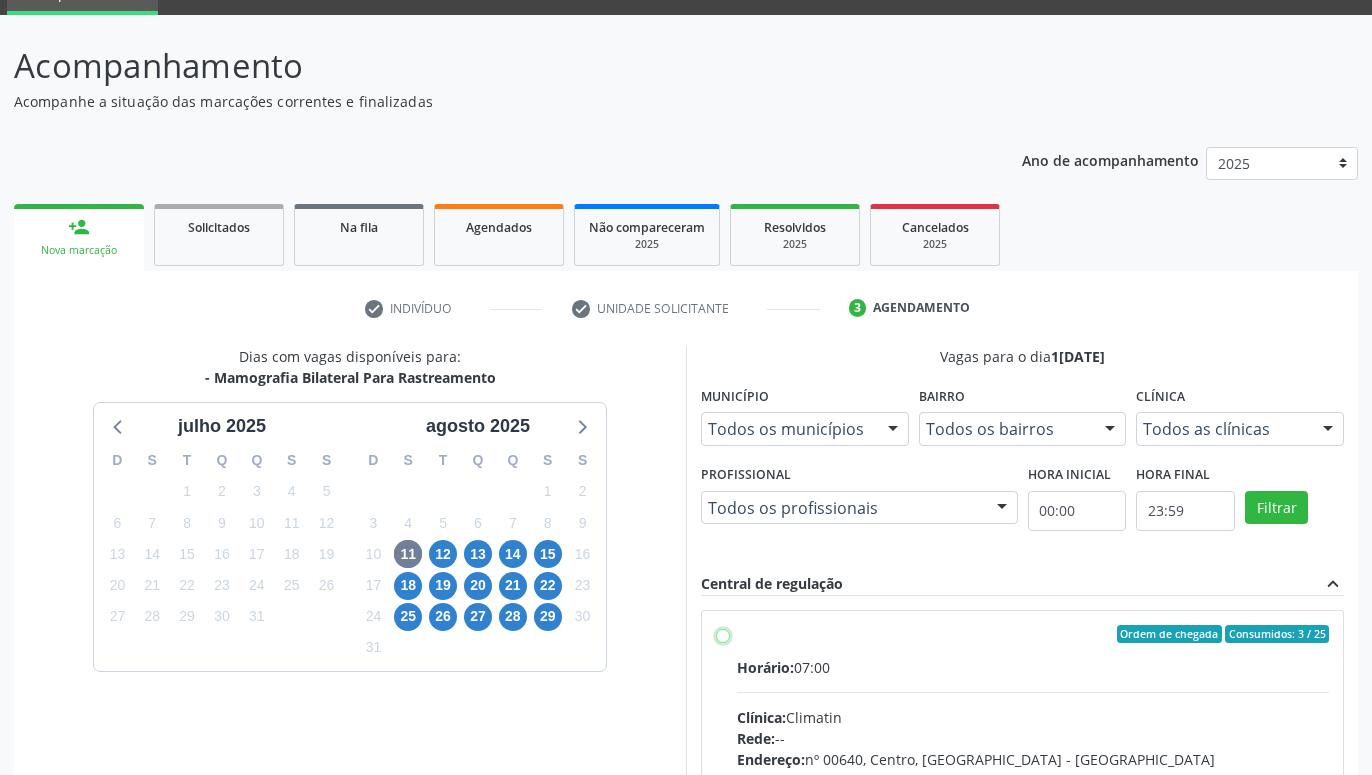 click on "Ordem de chegada
Consumidos: 3 / 25
Horário:   07:00
Clínica:  Climatin
Rede:
--
Endereço:   nº 00640, Centro, Serra Talhada - PE
Telefone:   (81) 38311133
Profissional:
Ana Carolina Barboza de Andrada Melo Lyra
Informações adicionais sobre o atendimento
Idade de atendimento:
de 0 a 120 anos
Gênero(s) atendido(s):
Masculino e Feminino
Informações adicionais:
--" at bounding box center (723, 634) 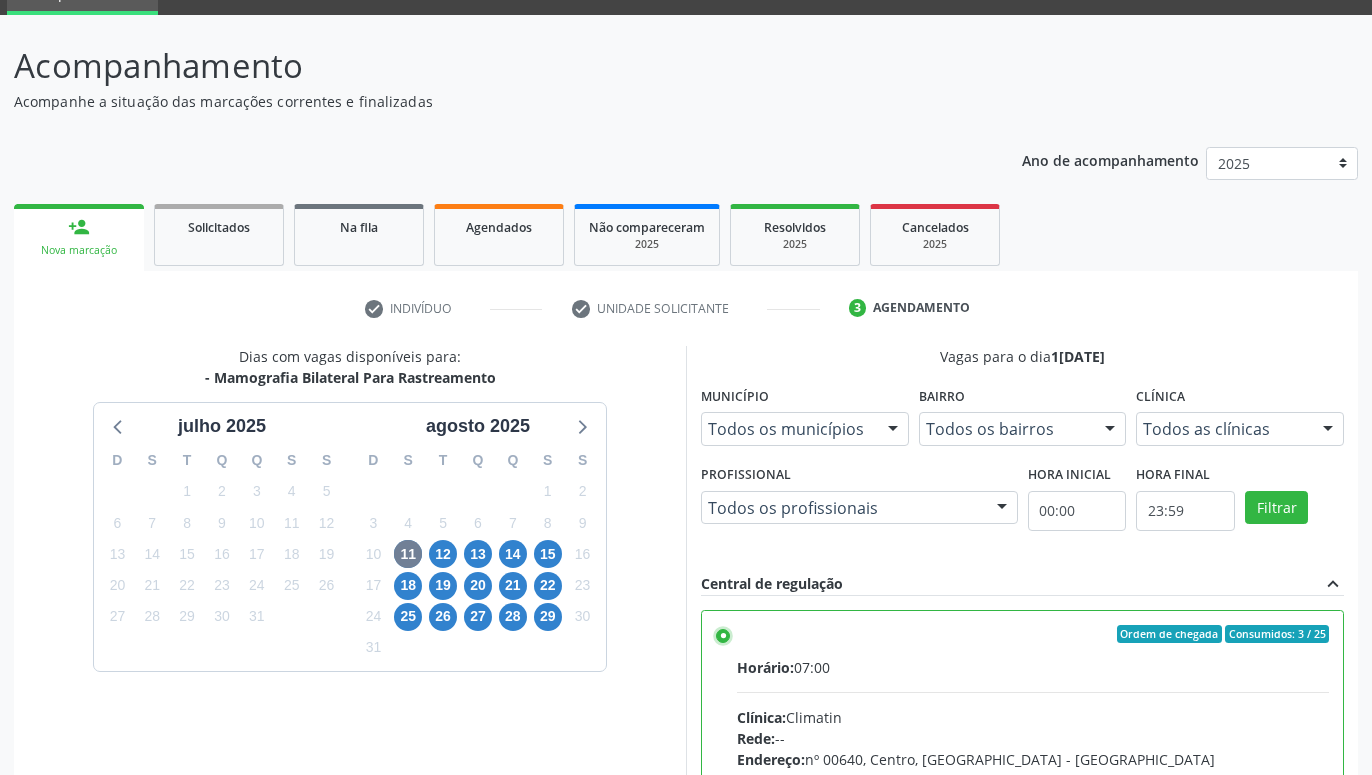scroll, scrollTop: 420, scrollLeft: 0, axis: vertical 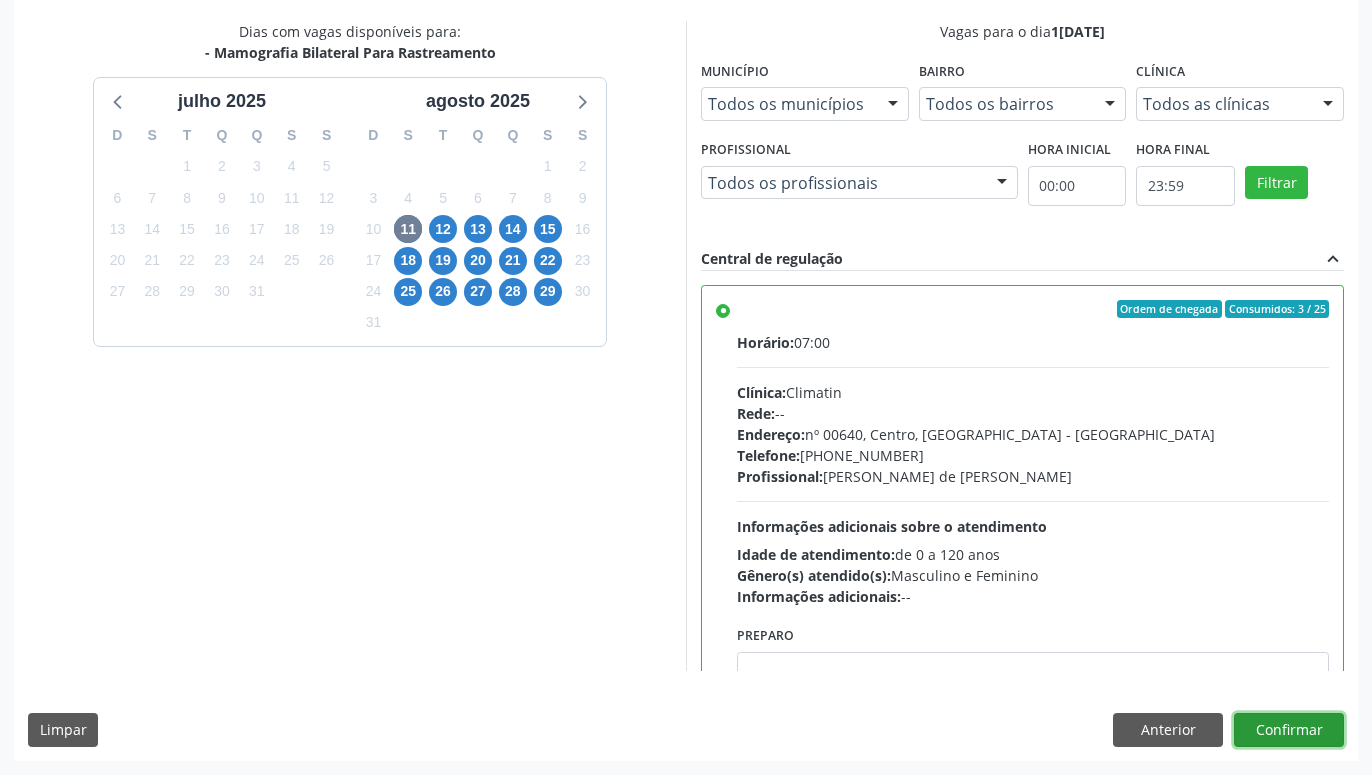 drag, startPoint x: 1276, startPoint y: 723, endPoint x: 1234, endPoint y: 696, distance: 49.92995 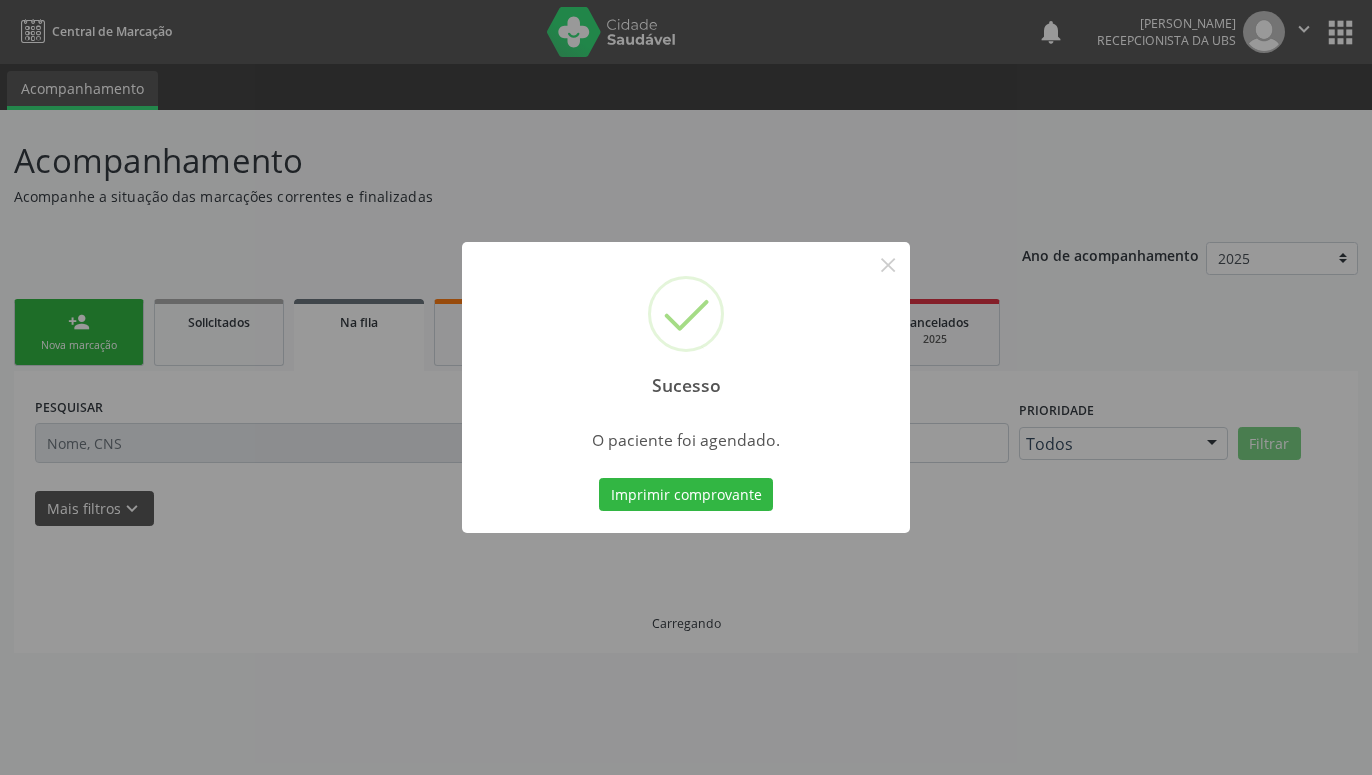 scroll, scrollTop: 0, scrollLeft: 0, axis: both 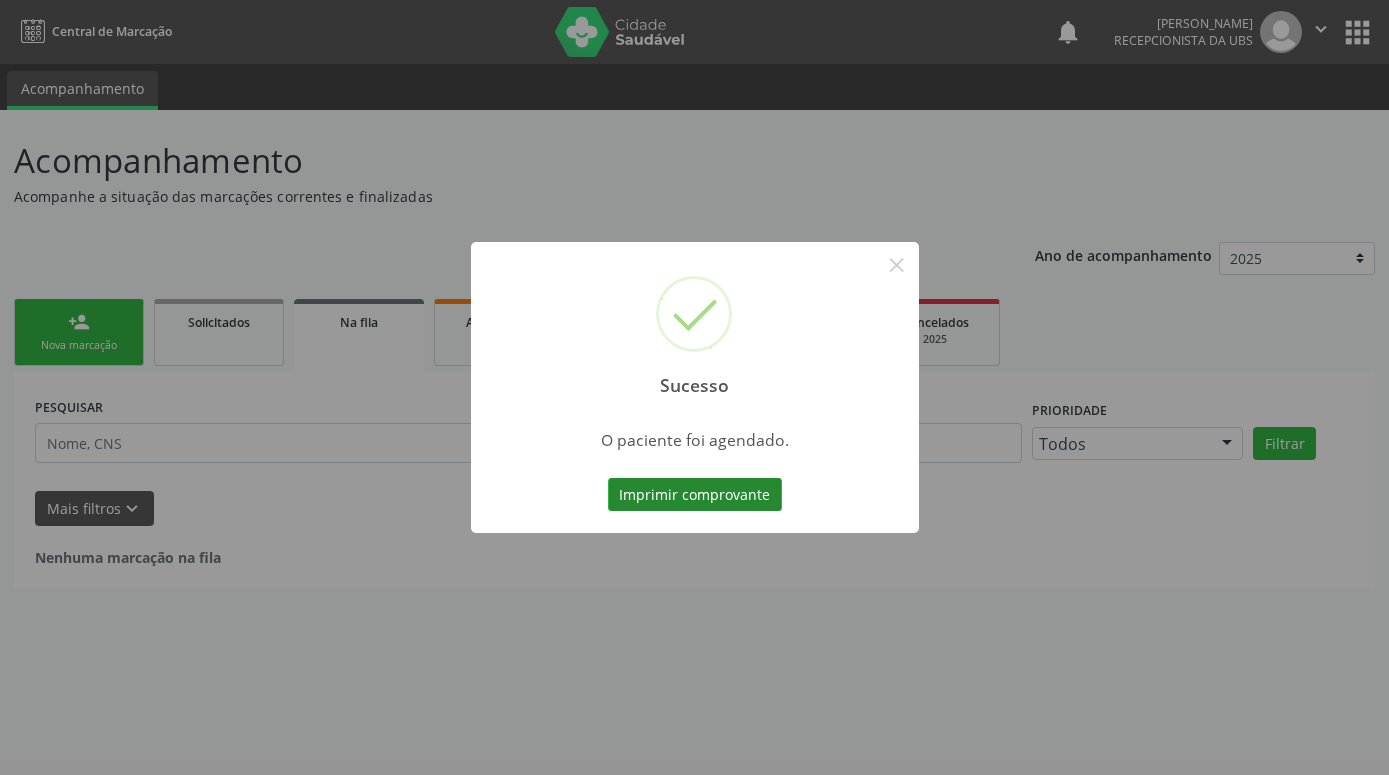 click on "Imprimir comprovante" at bounding box center (695, 495) 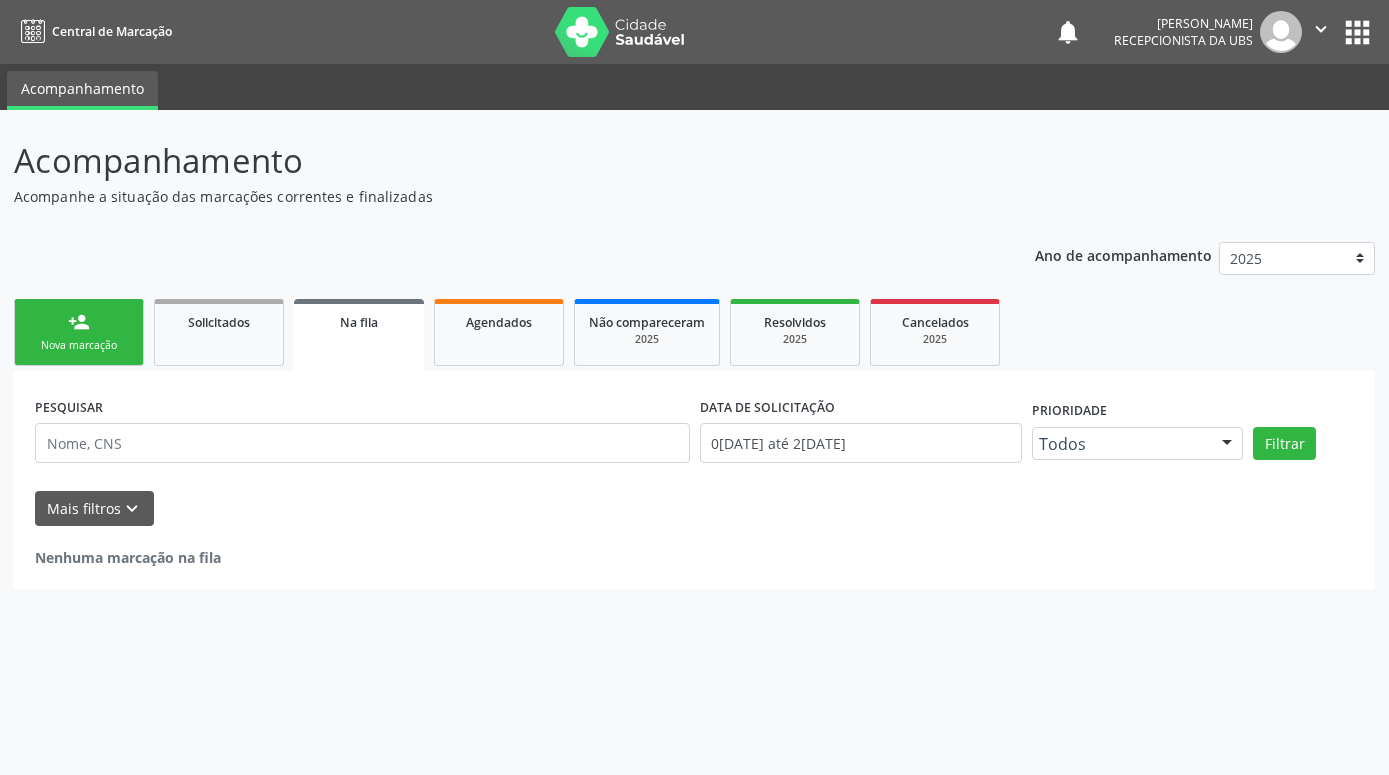 click on "person_add" at bounding box center (79, 322) 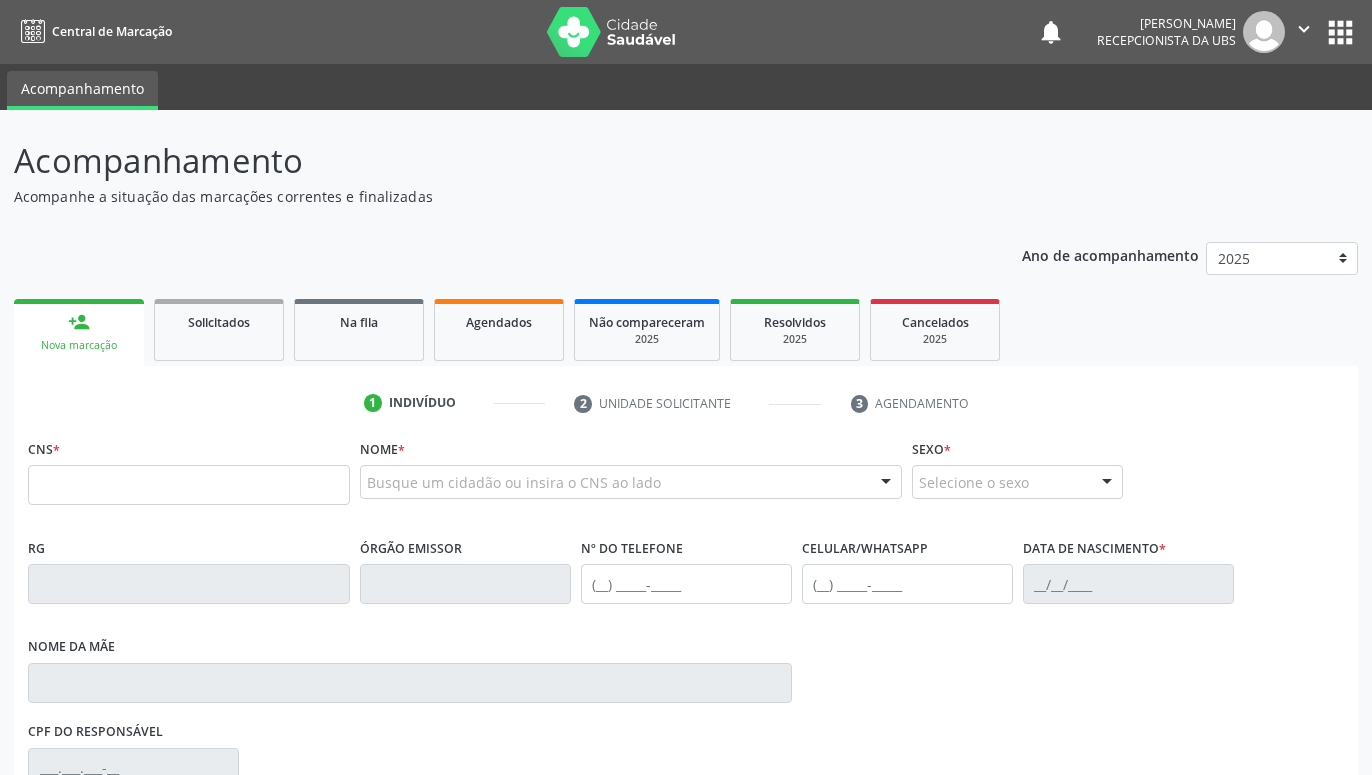 scroll, scrollTop: 0, scrollLeft: 0, axis: both 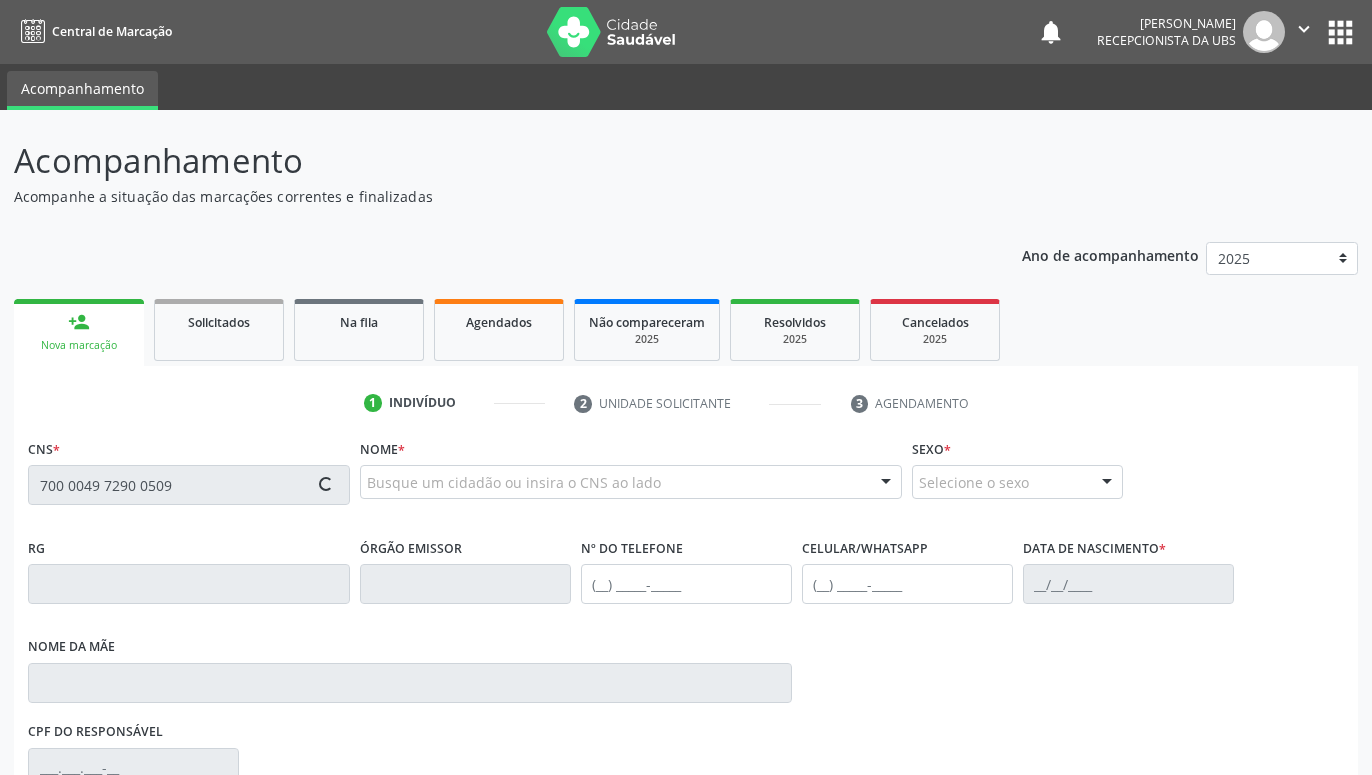 type on "700 0049 7290 0509" 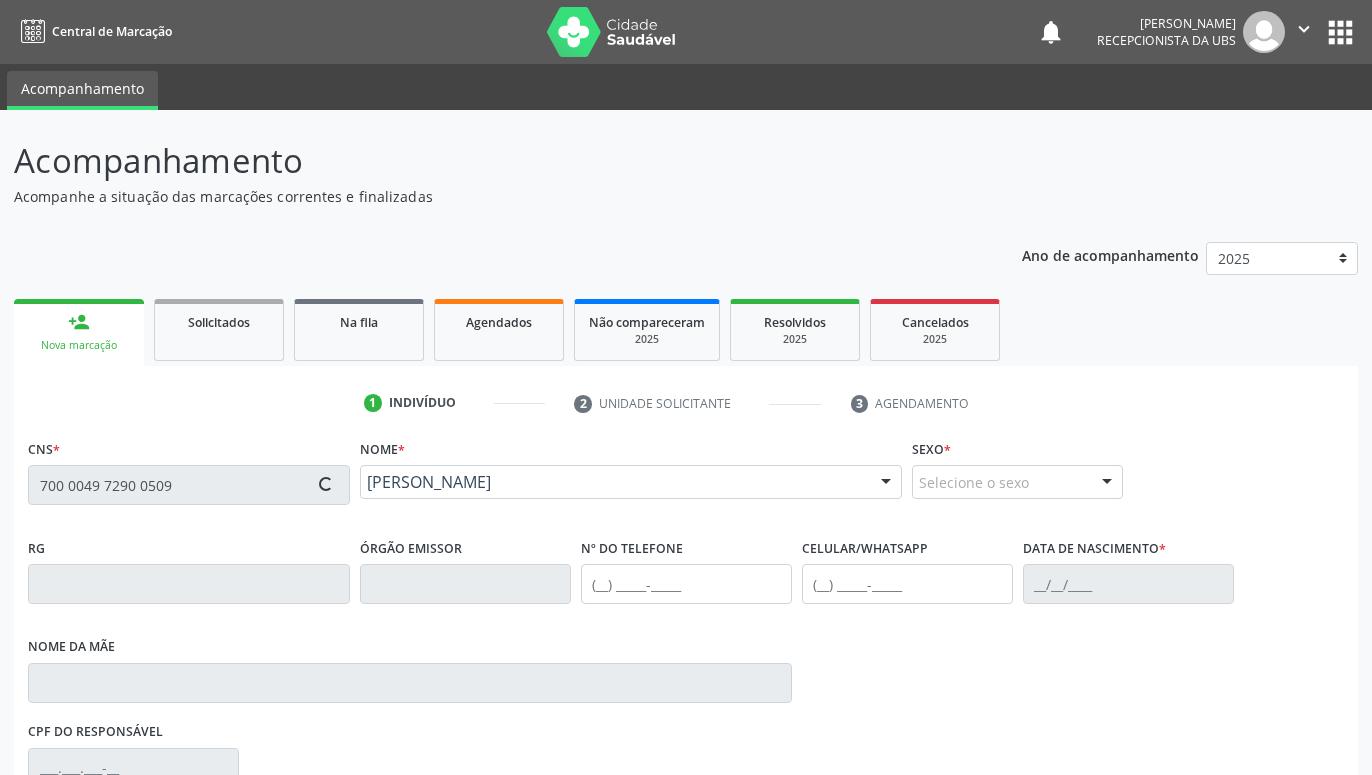 type on "[PHONE_NUMBER]" 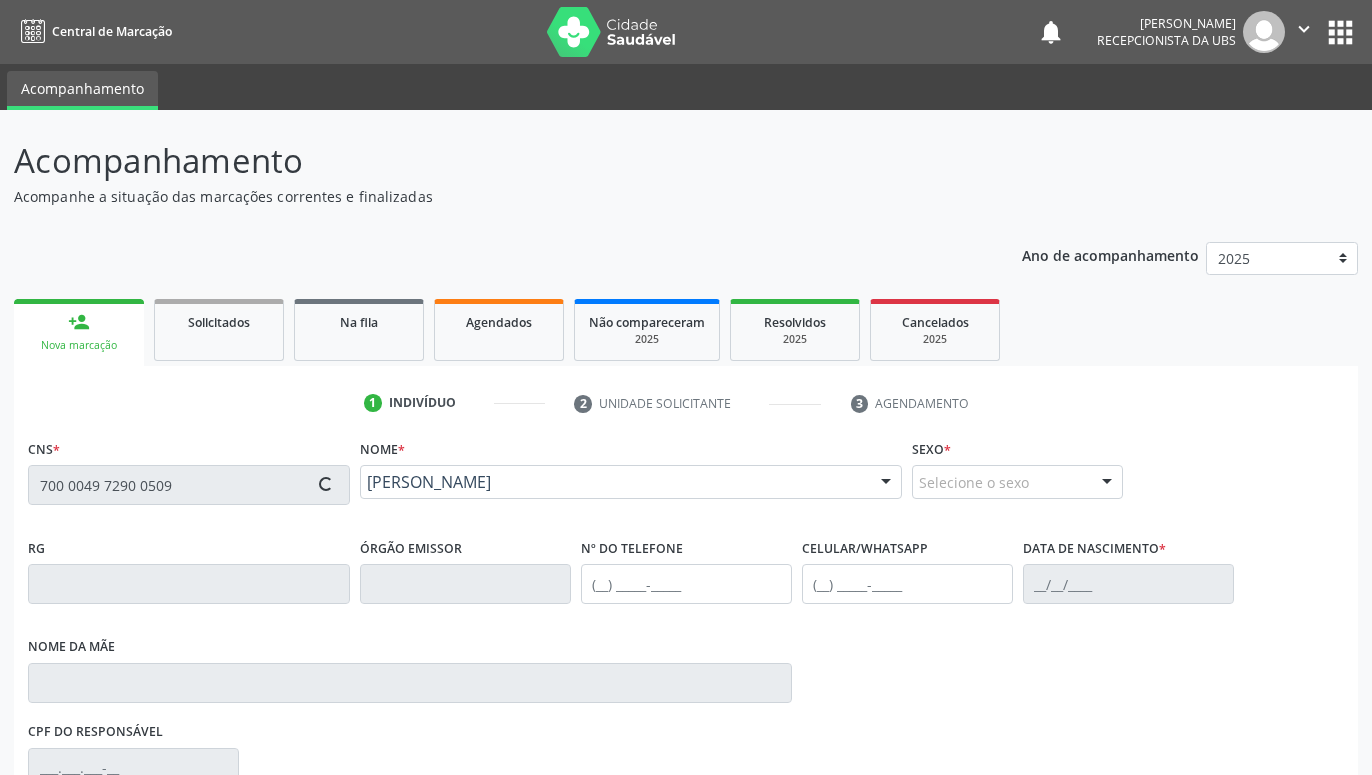 type on "[DATE]" 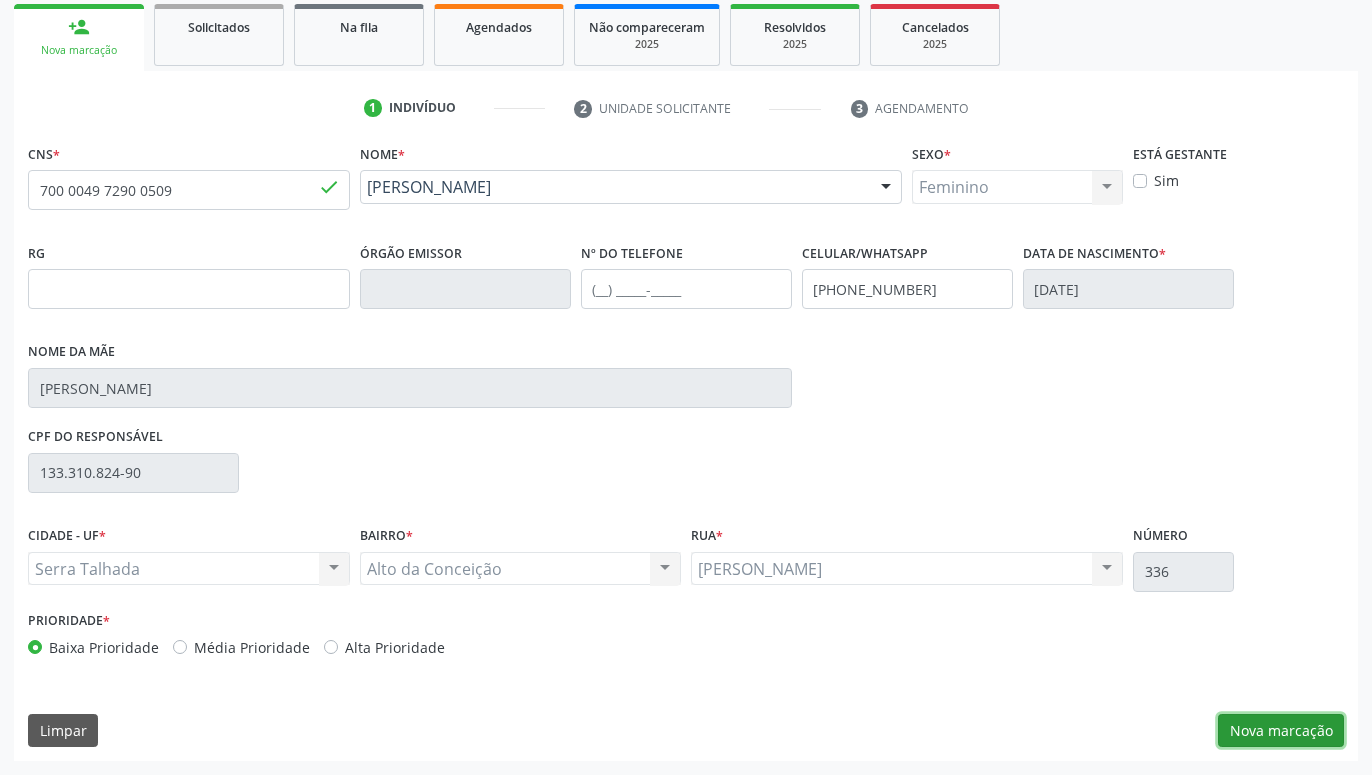 click on "Nova marcação" at bounding box center [1281, 731] 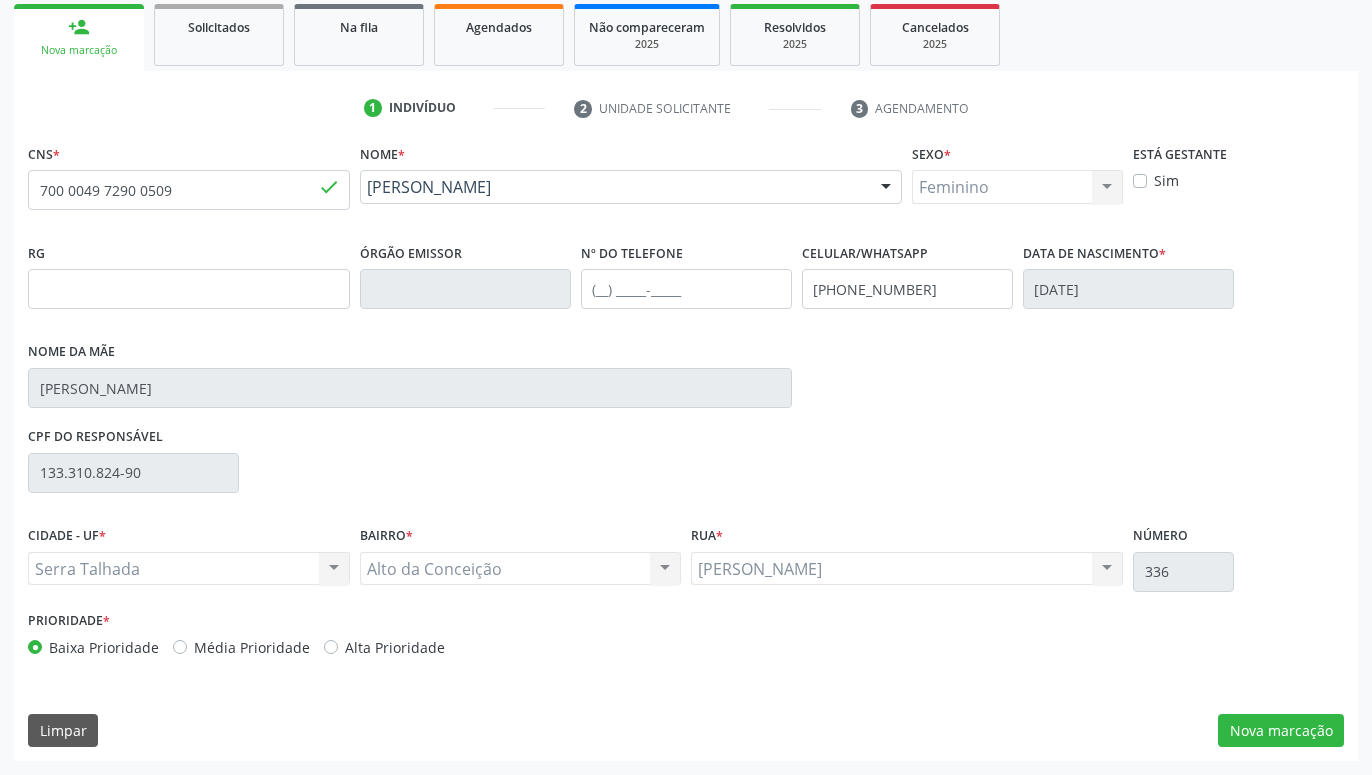 scroll, scrollTop: 131, scrollLeft: 0, axis: vertical 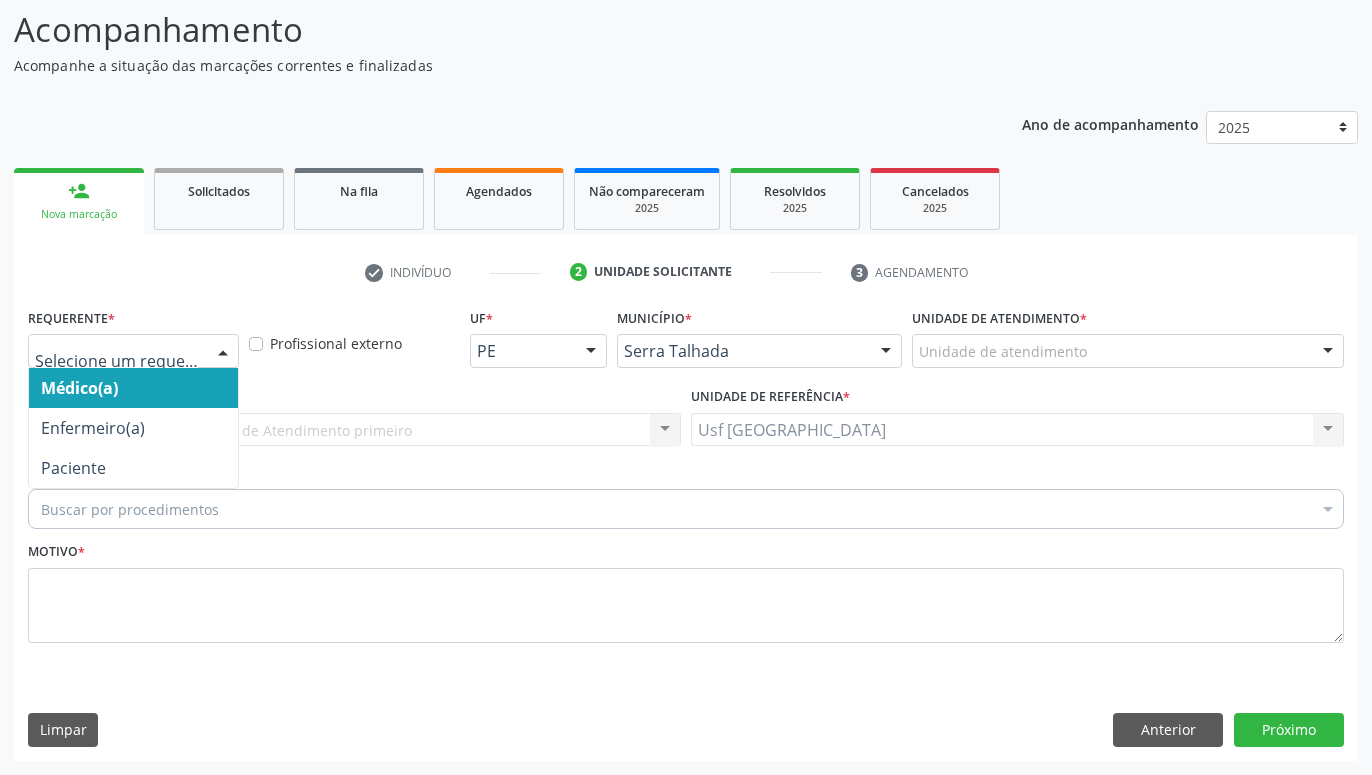 click at bounding box center (133, 351) 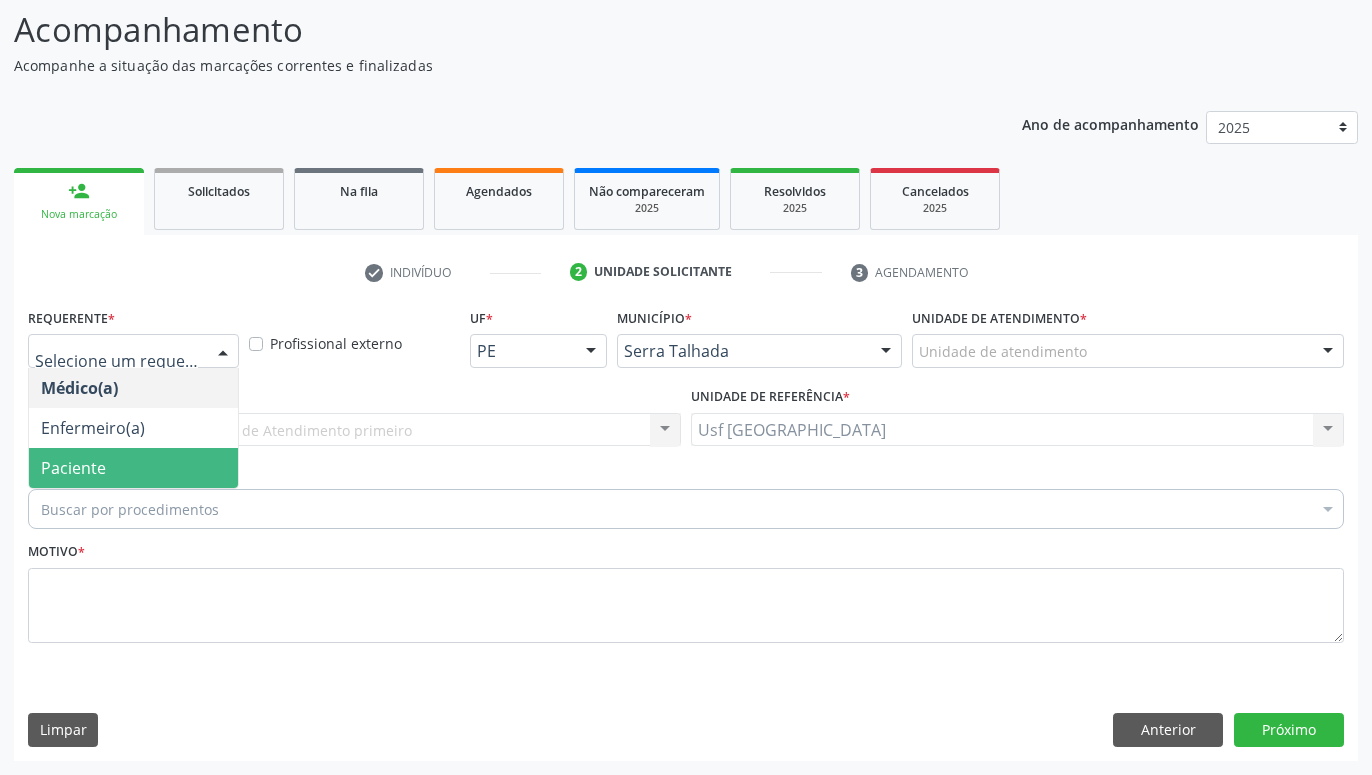 click on "Paciente" at bounding box center (133, 468) 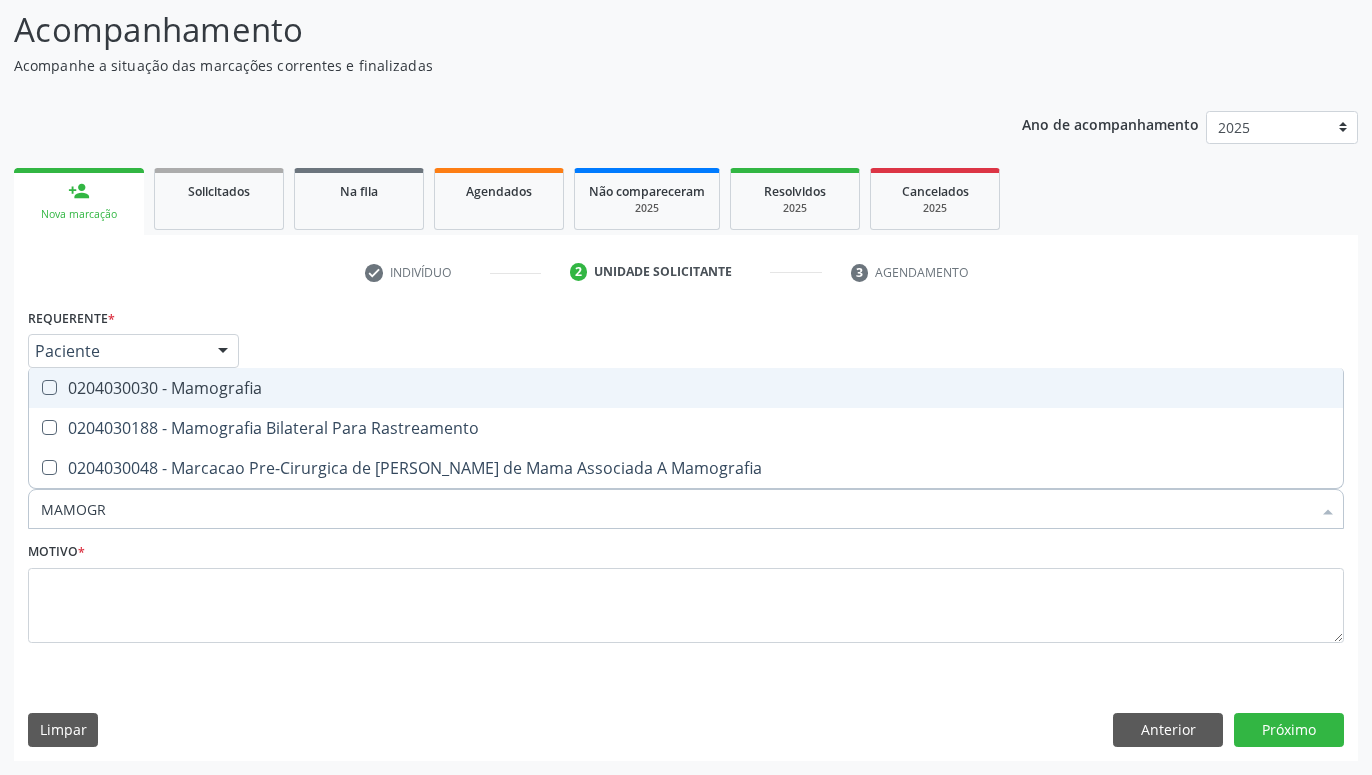 type on "MAMOGRA" 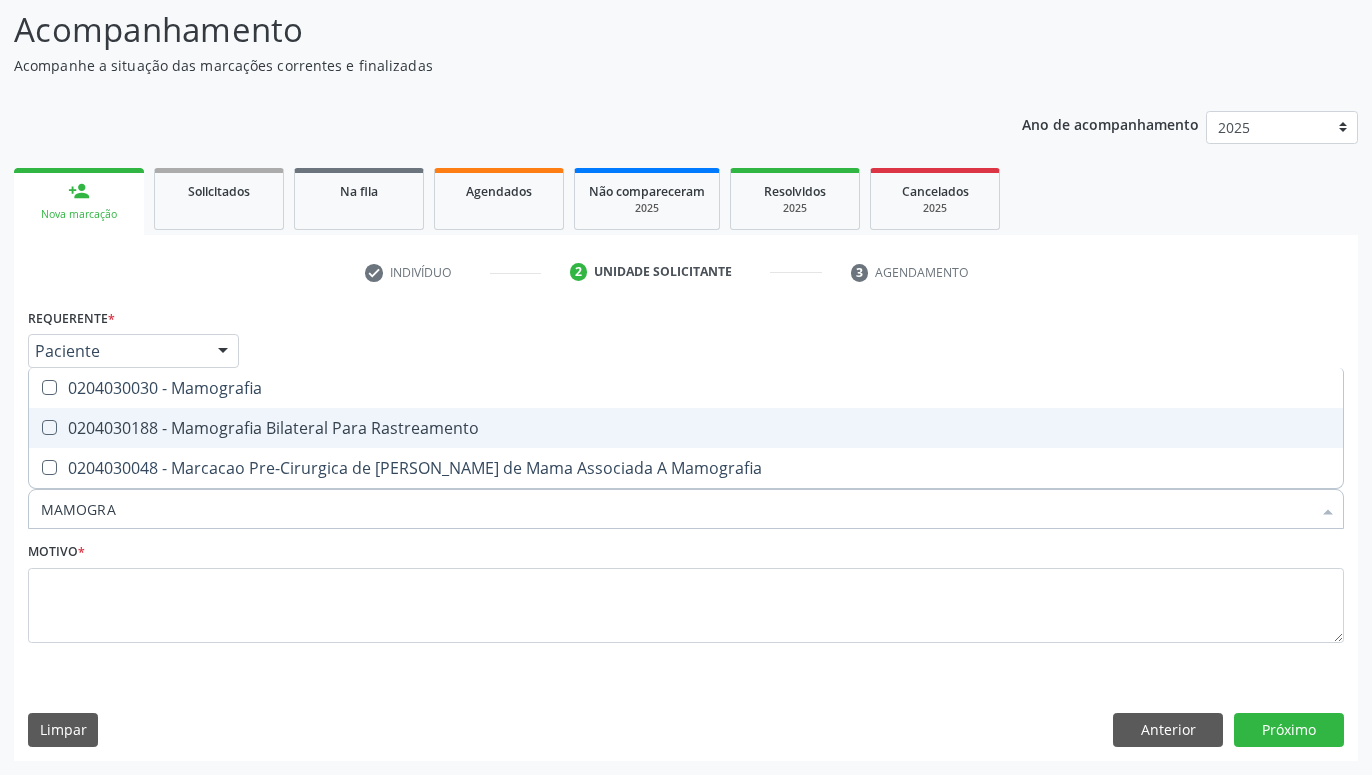 click on "0204030188 - Mamografia Bilateral Para Rastreamento" at bounding box center [686, 428] 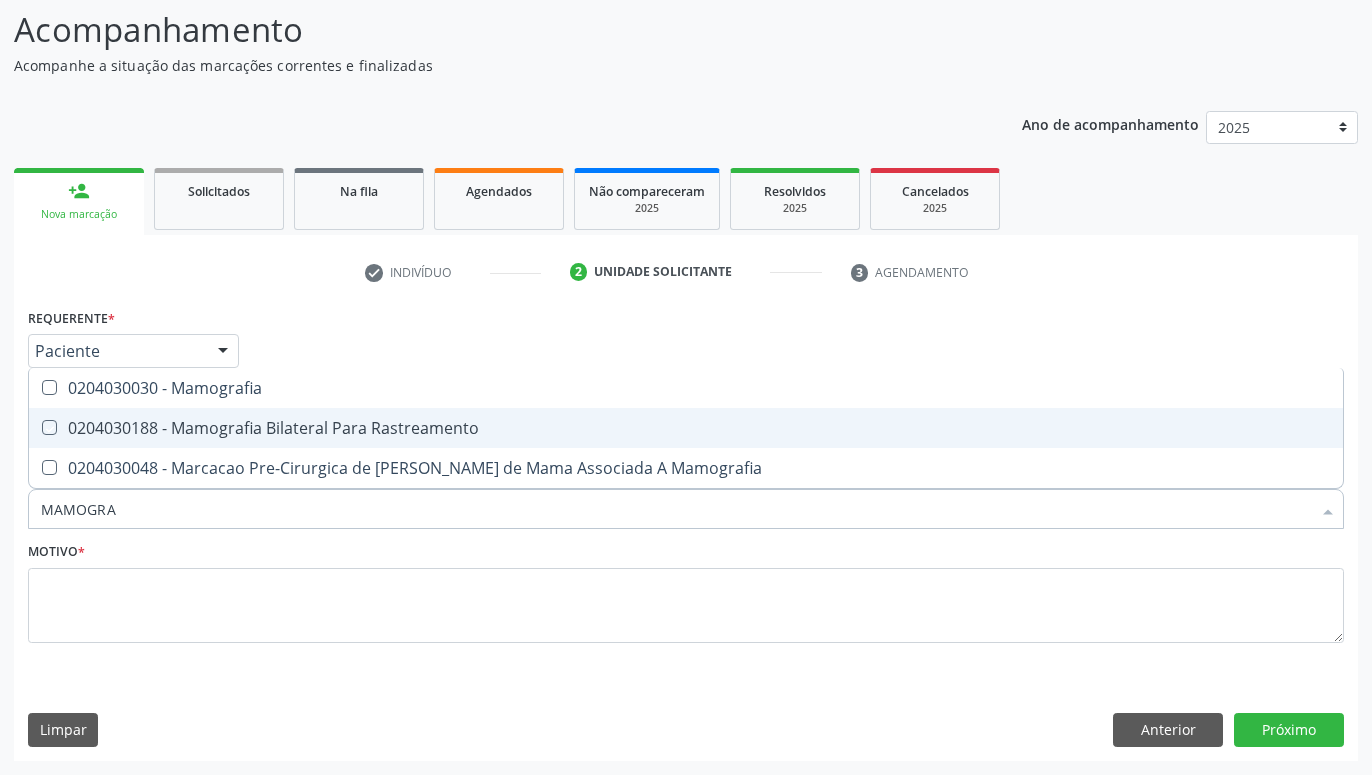 checkbox on "true" 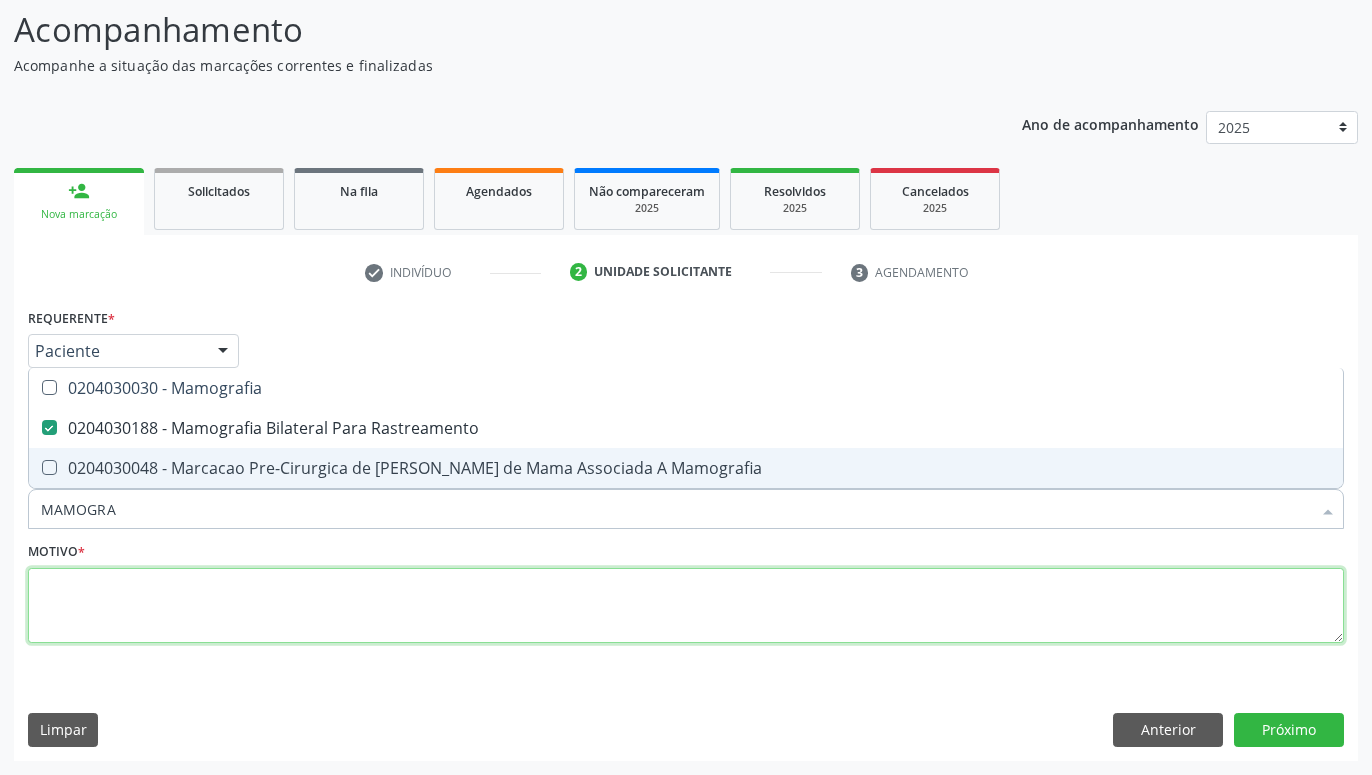 click at bounding box center [686, 606] 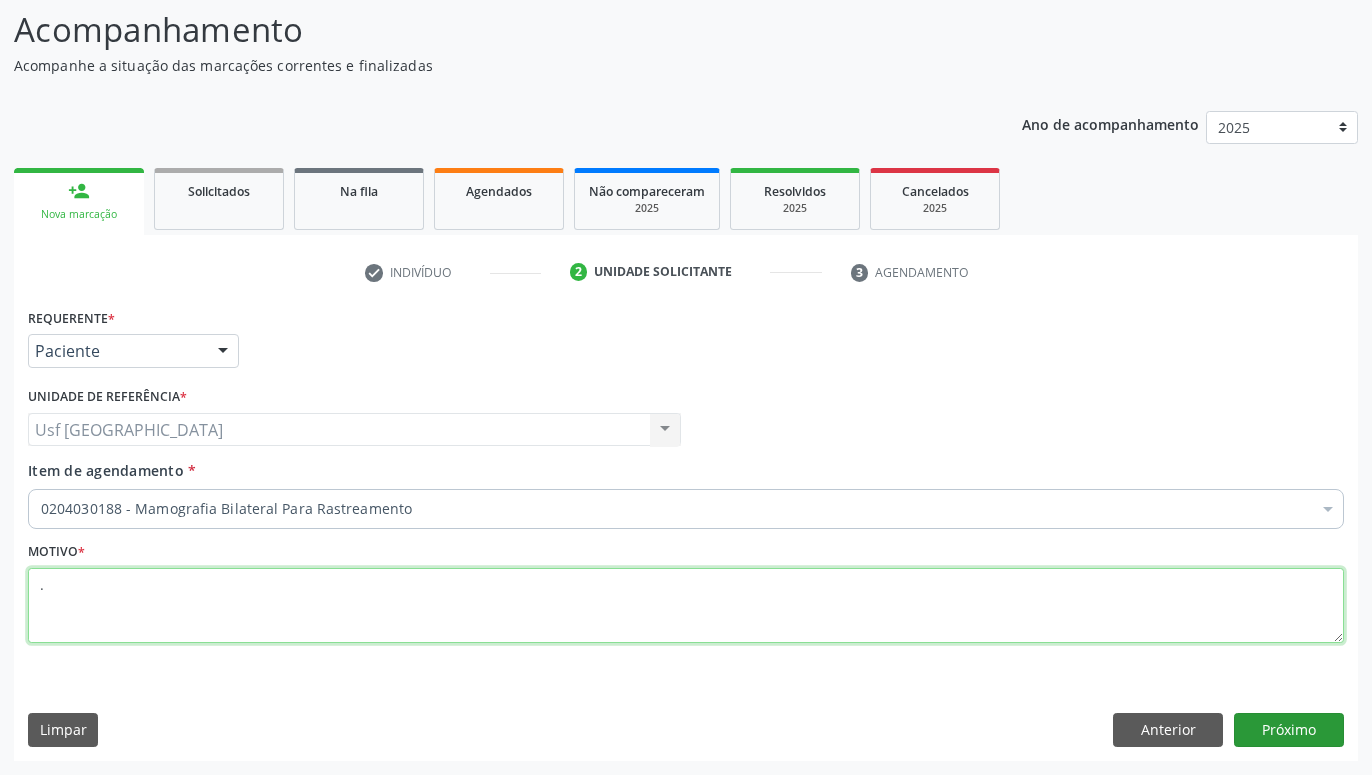 type on "." 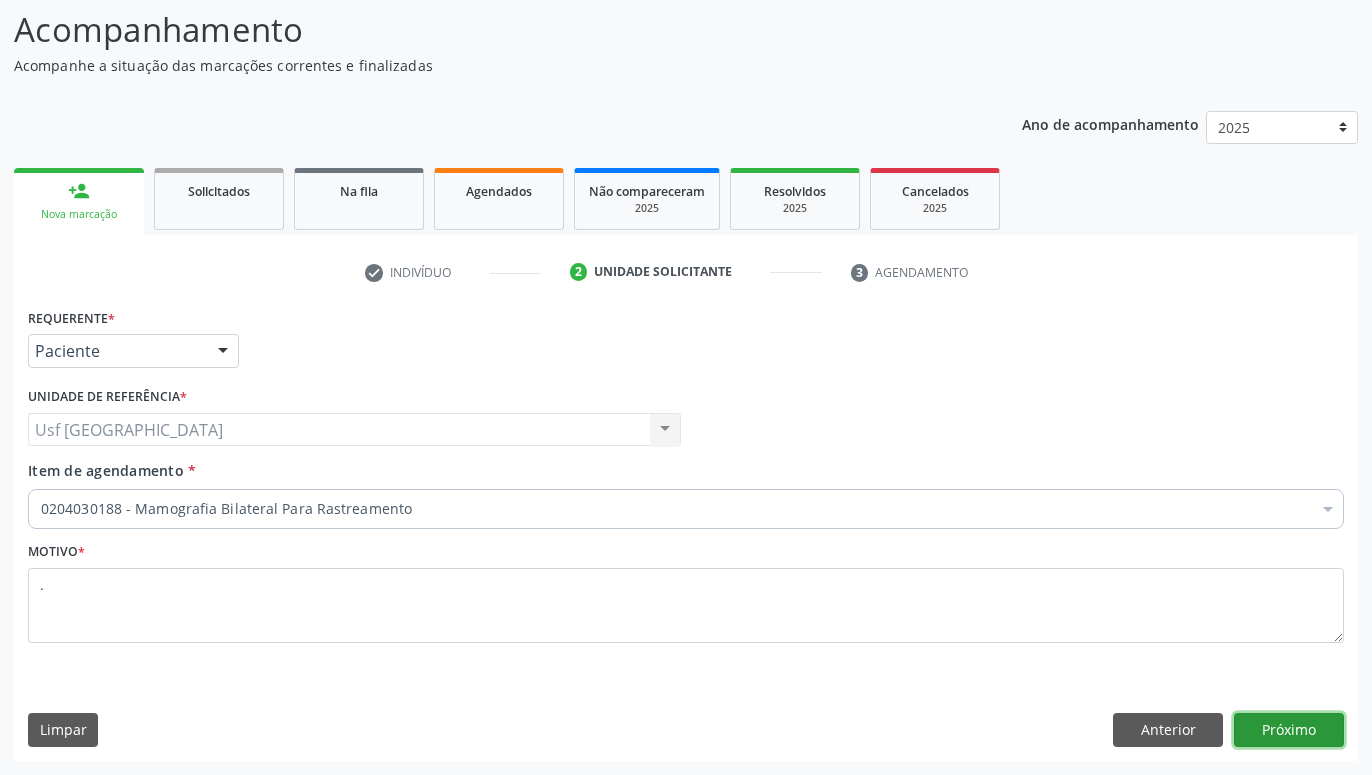 click on "Próximo" at bounding box center (1289, 730) 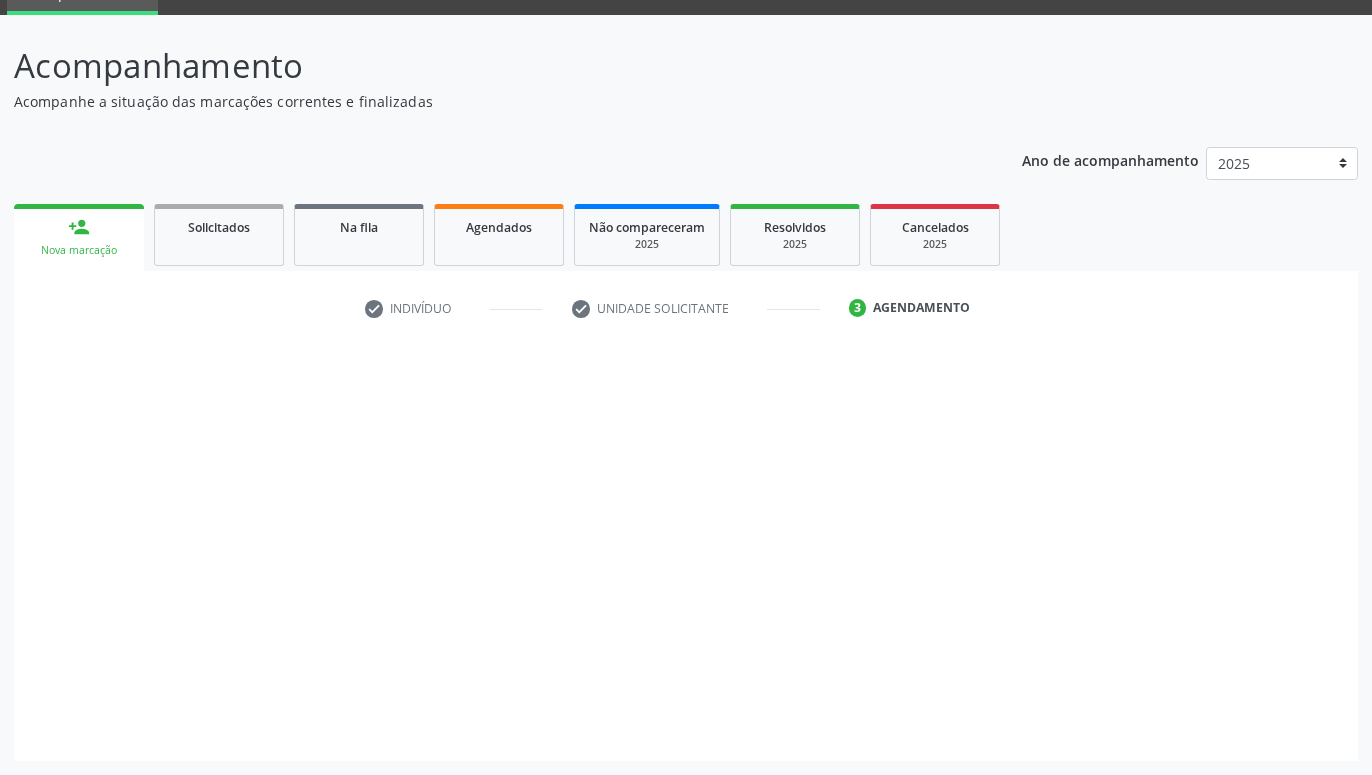 scroll, scrollTop: 95, scrollLeft: 0, axis: vertical 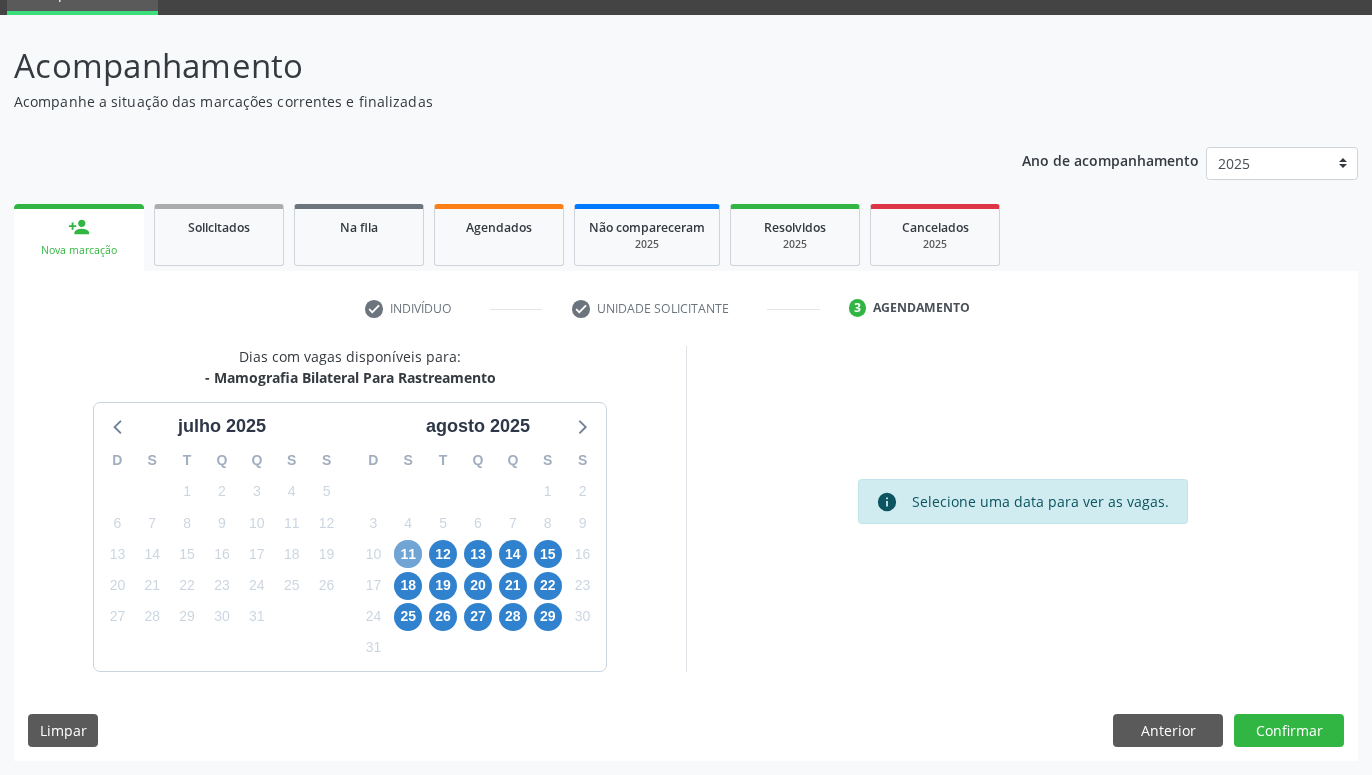 click on "11" at bounding box center [408, 554] 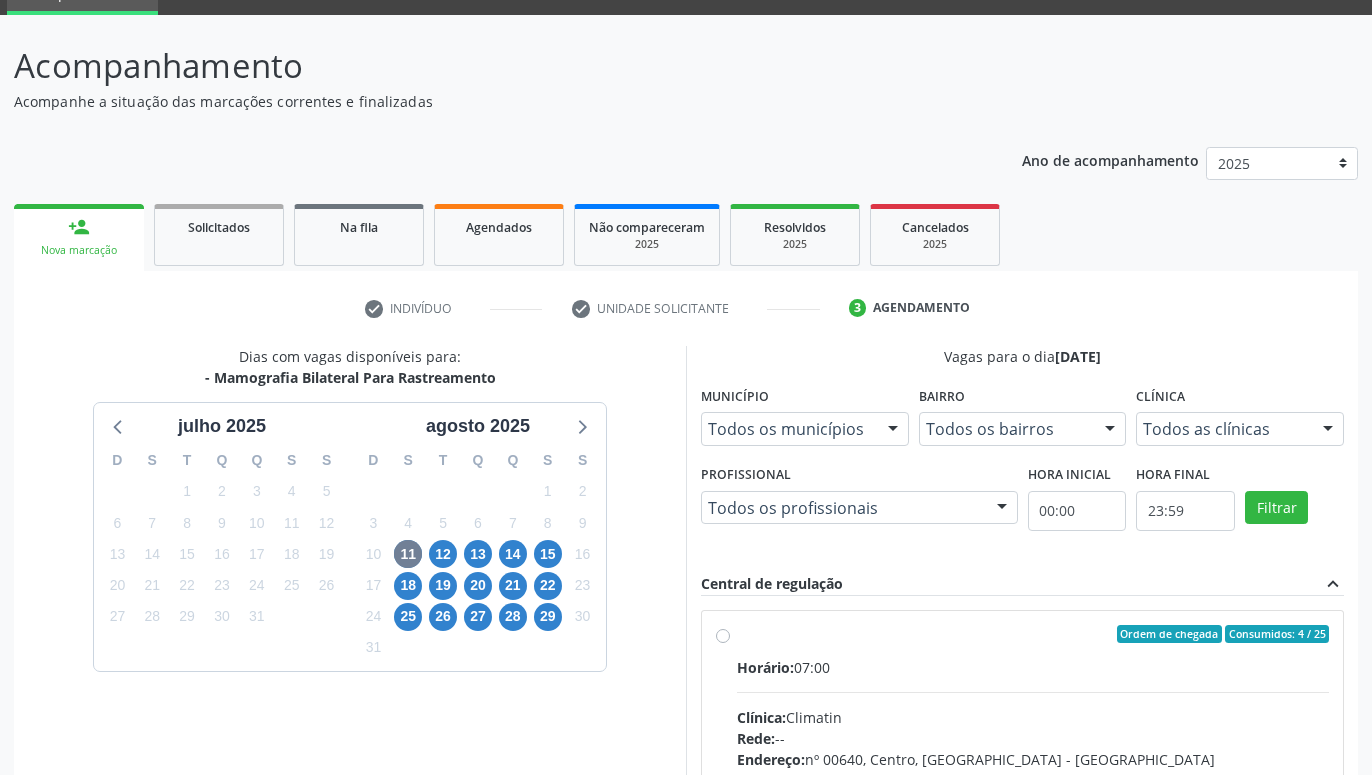 click on "Ordem de chegada
Consumidos: 4 / 25
Horário:   07:00
Clínica:  Climatin
Rede:
--
Endereço:   nº 00640, [GEOGRAPHIC_DATA] - PE
Telefone:   [PHONE_NUMBER]
Profissional:
[PERSON_NAME] de [PERSON_NAME]
Informações adicionais sobre o atendimento
Idade de atendimento:
de 0 a 120 anos
Gênero(s) atendido(s):
Masculino e Feminino
Informações adicionais:
--" at bounding box center (1033, 778) 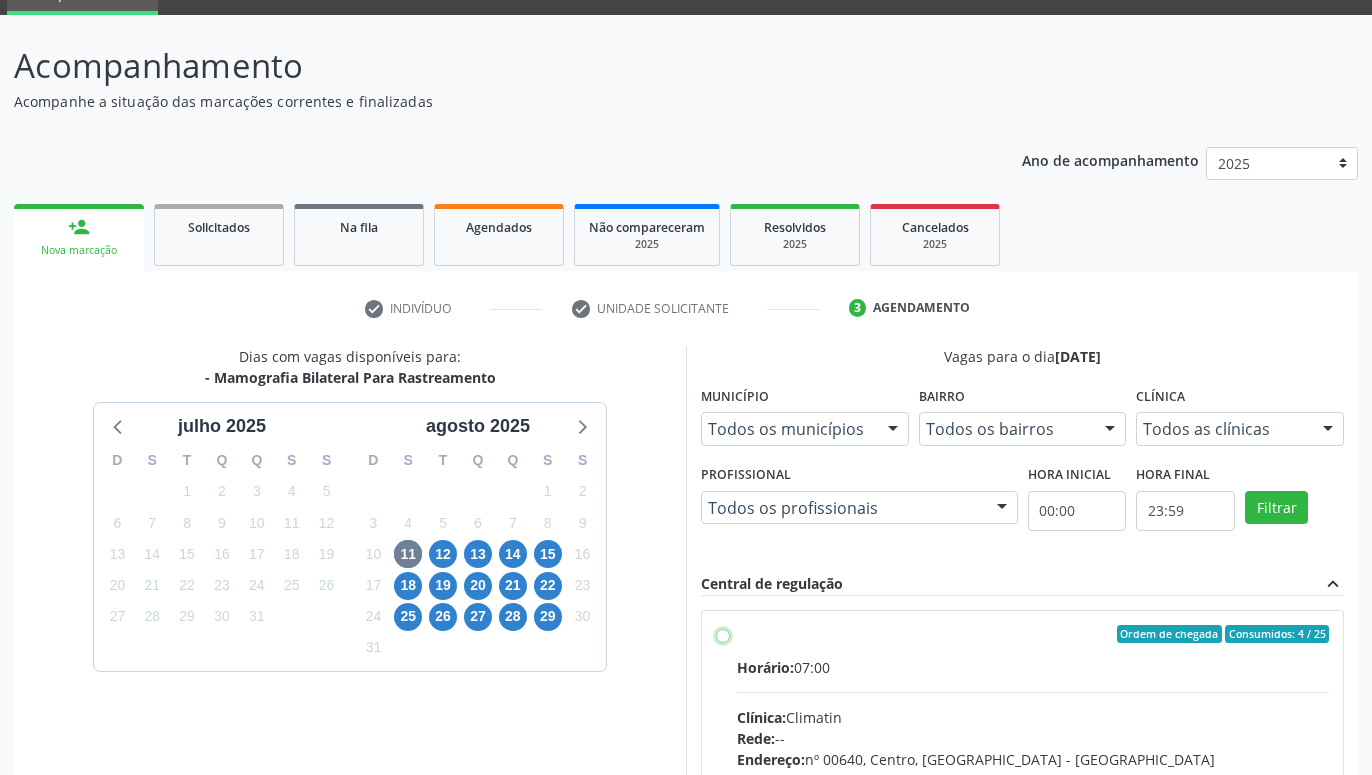 radio on "true" 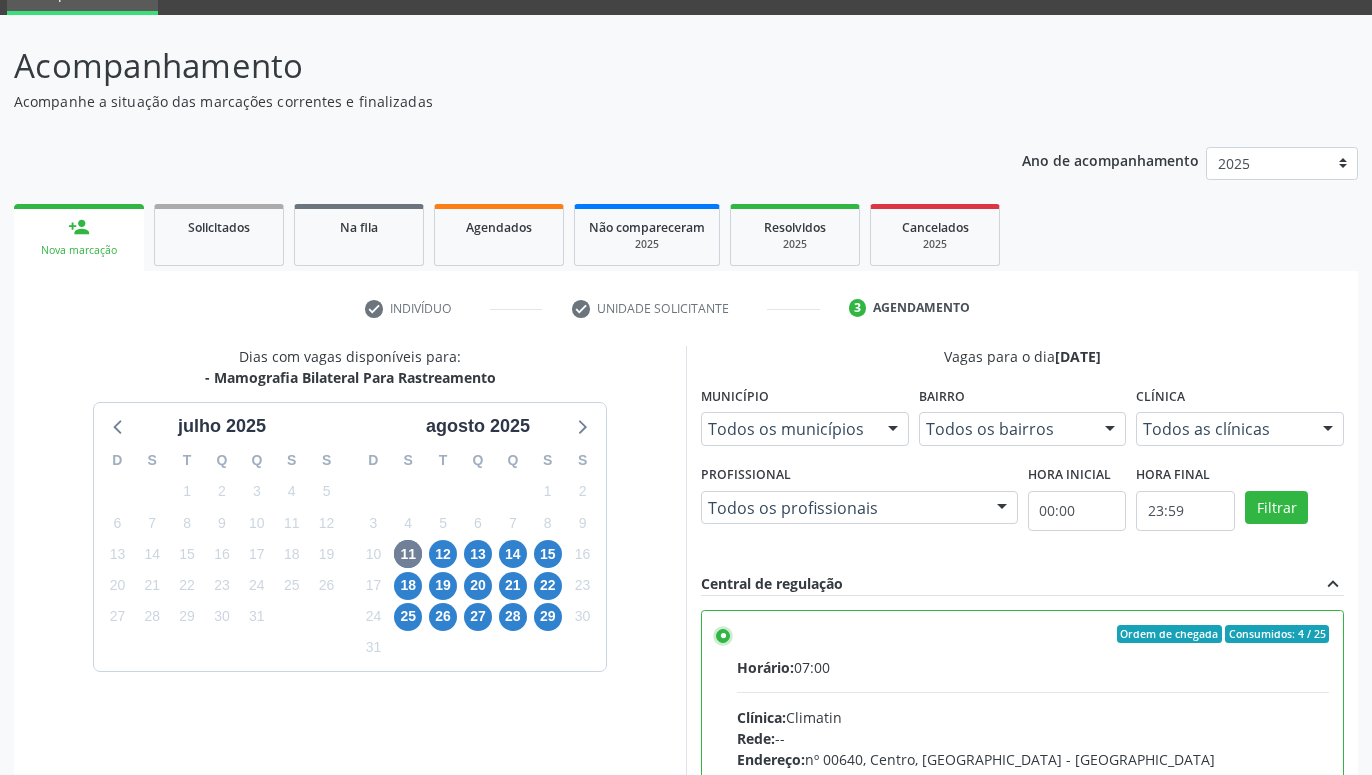 scroll, scrollTop: 420, scrollLeft: 0, axis: vertical 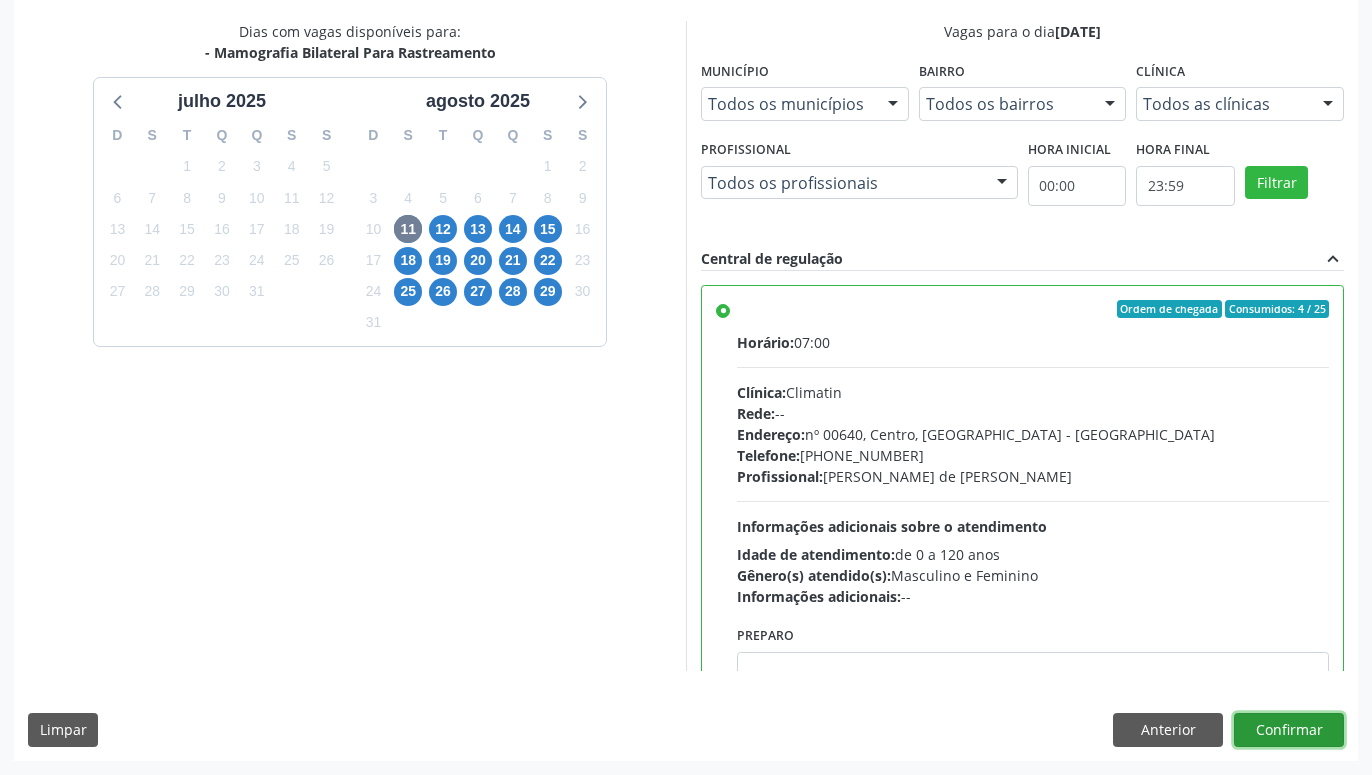 click on "Confirmar" at bounding box center (1289, 730) 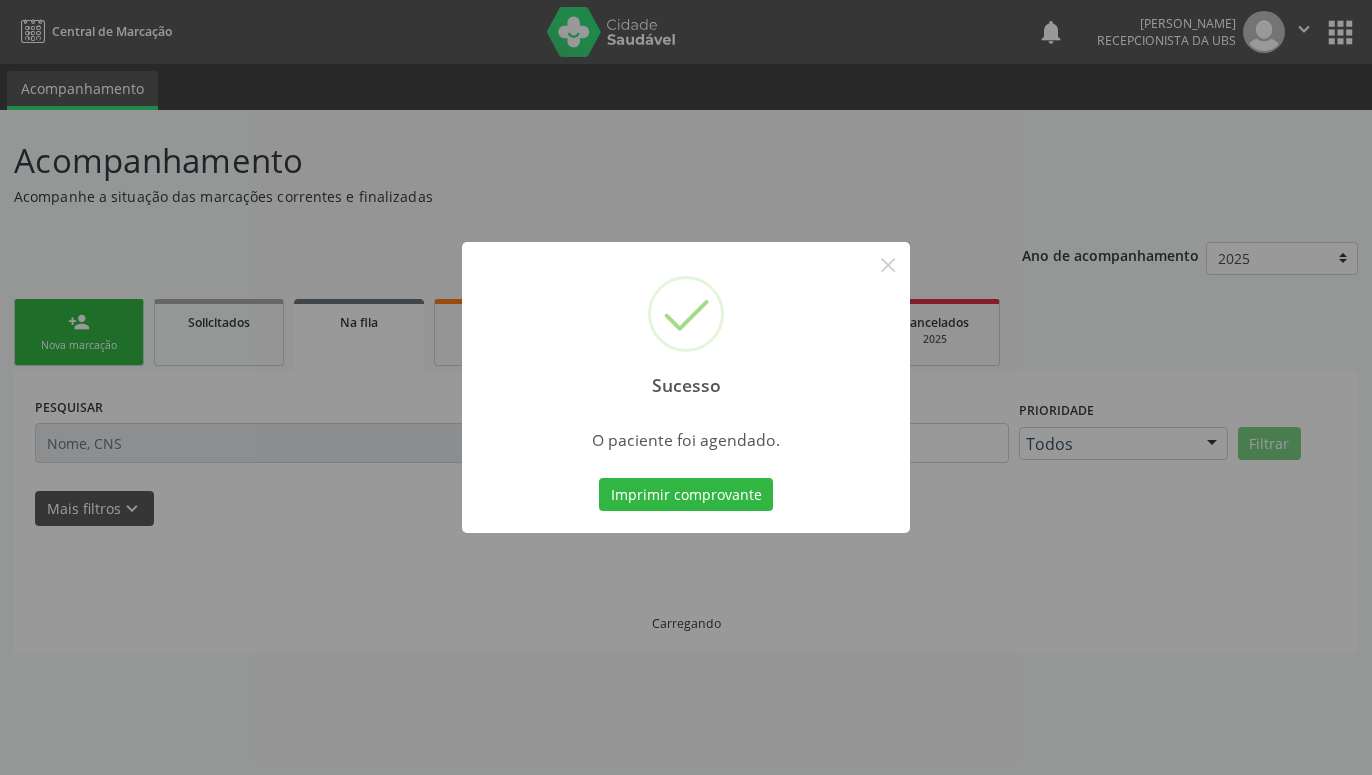 scroll, scrollTop: 0, scrollLeft: 0, axis: both 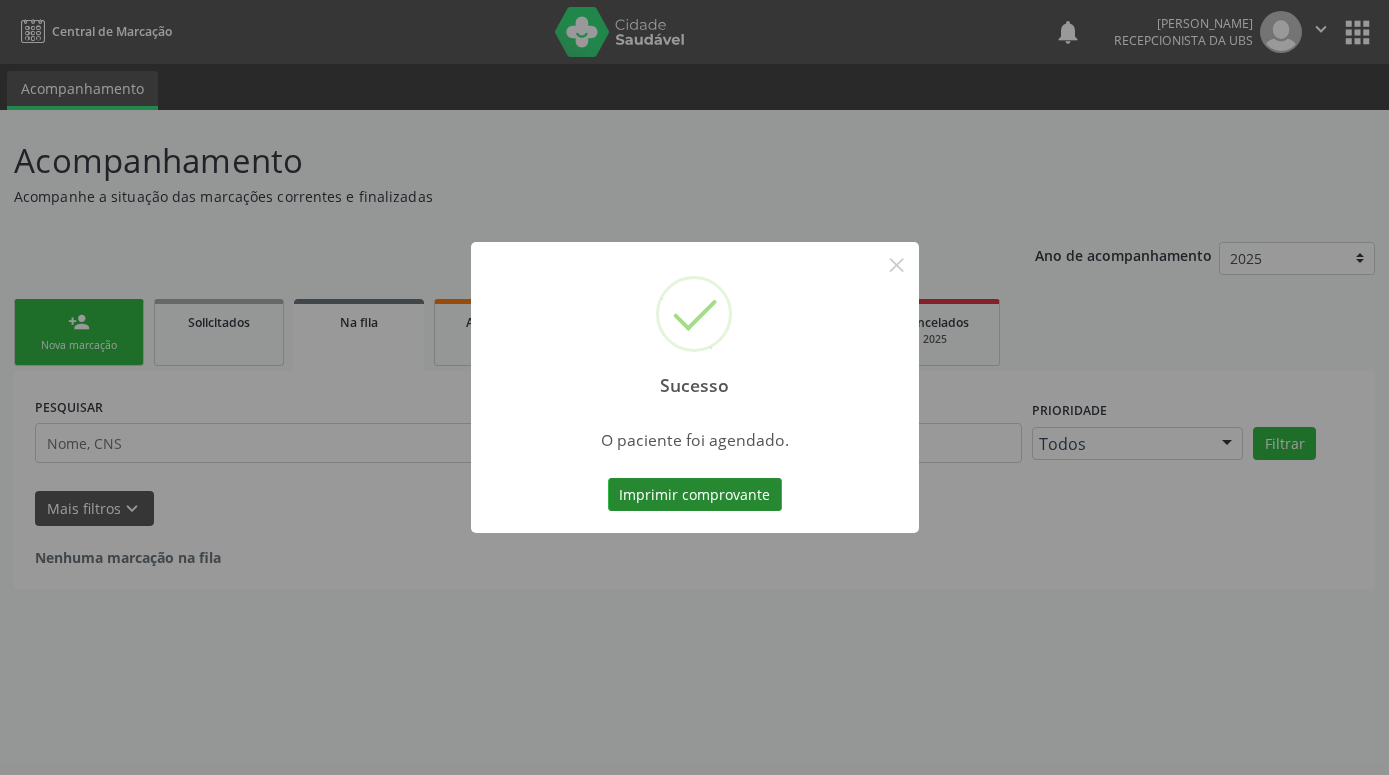 click on "Imprimir comprovante" at bounding box center (695, 495) 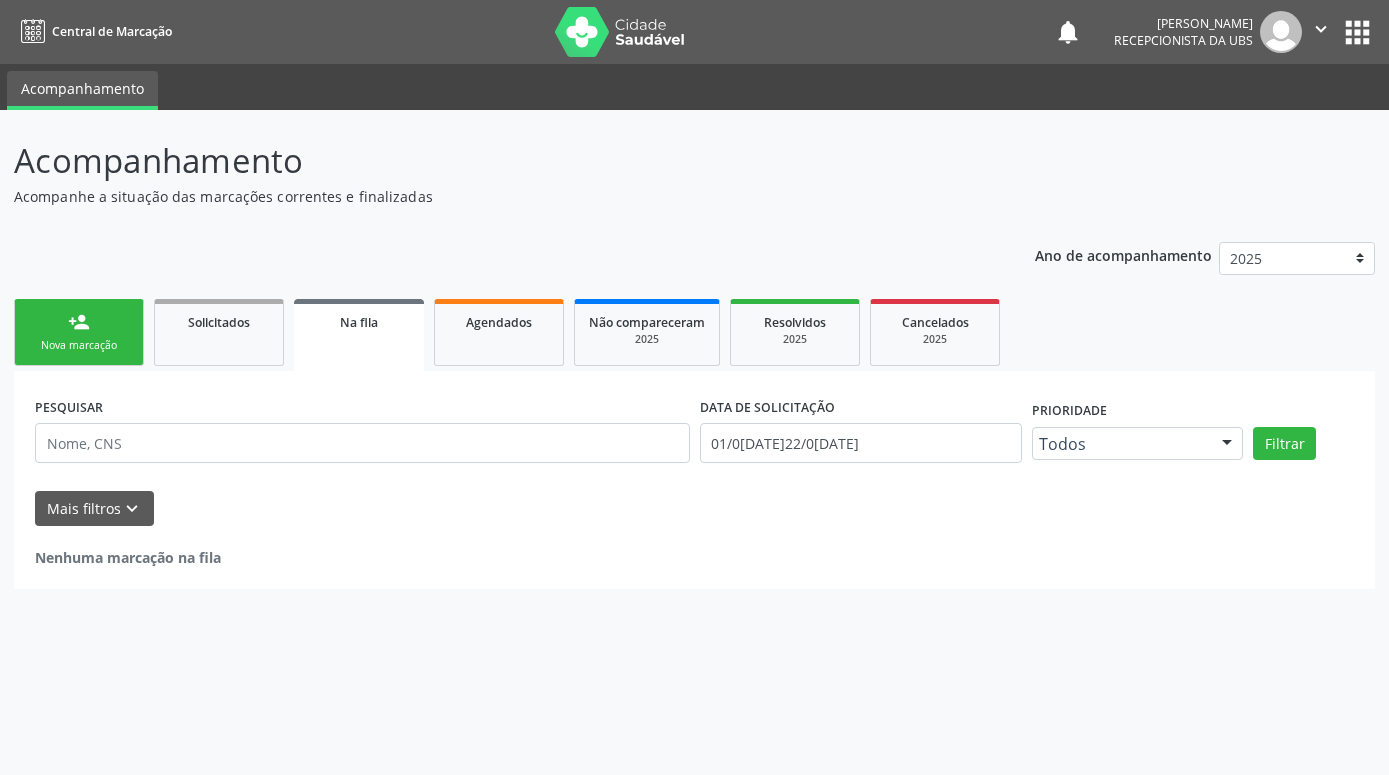 click on "person_add" at bounding box center [79, 322] 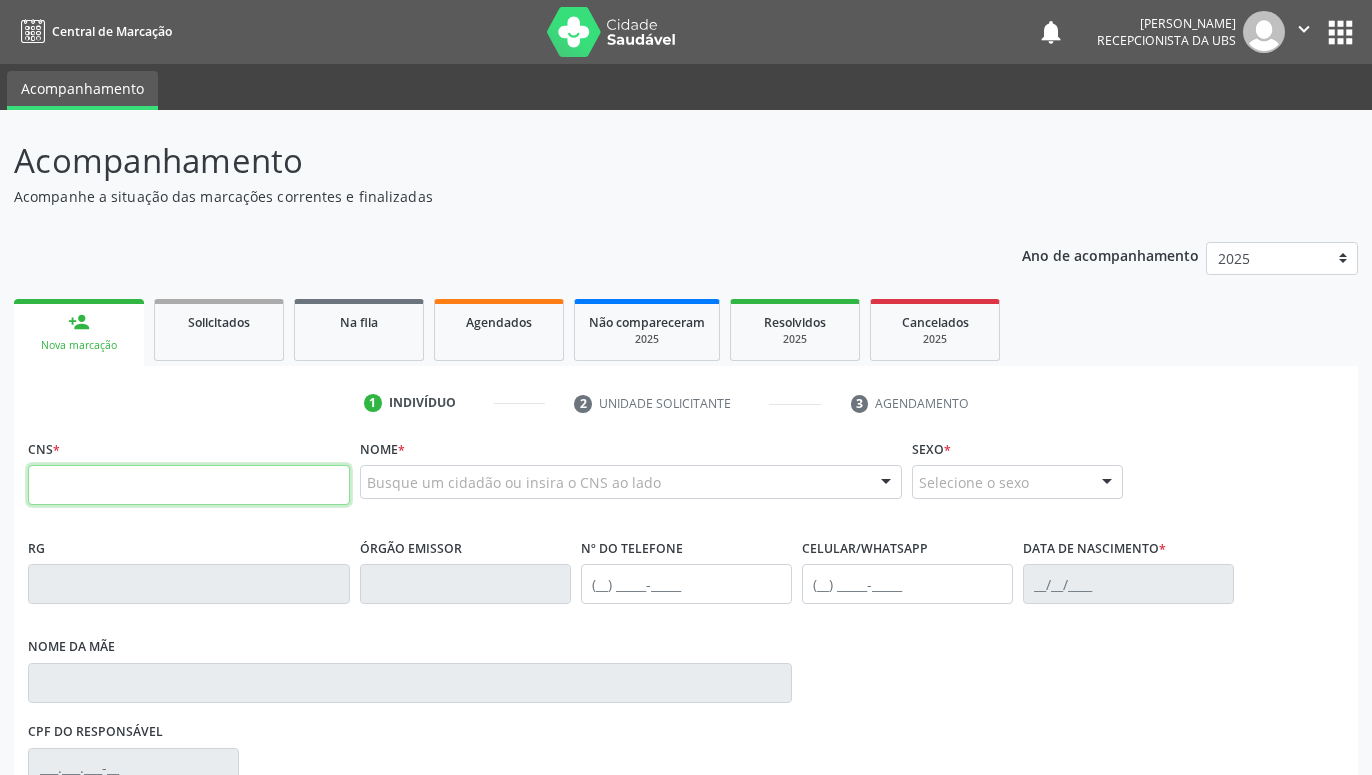 click at bounding box center [189, 485] 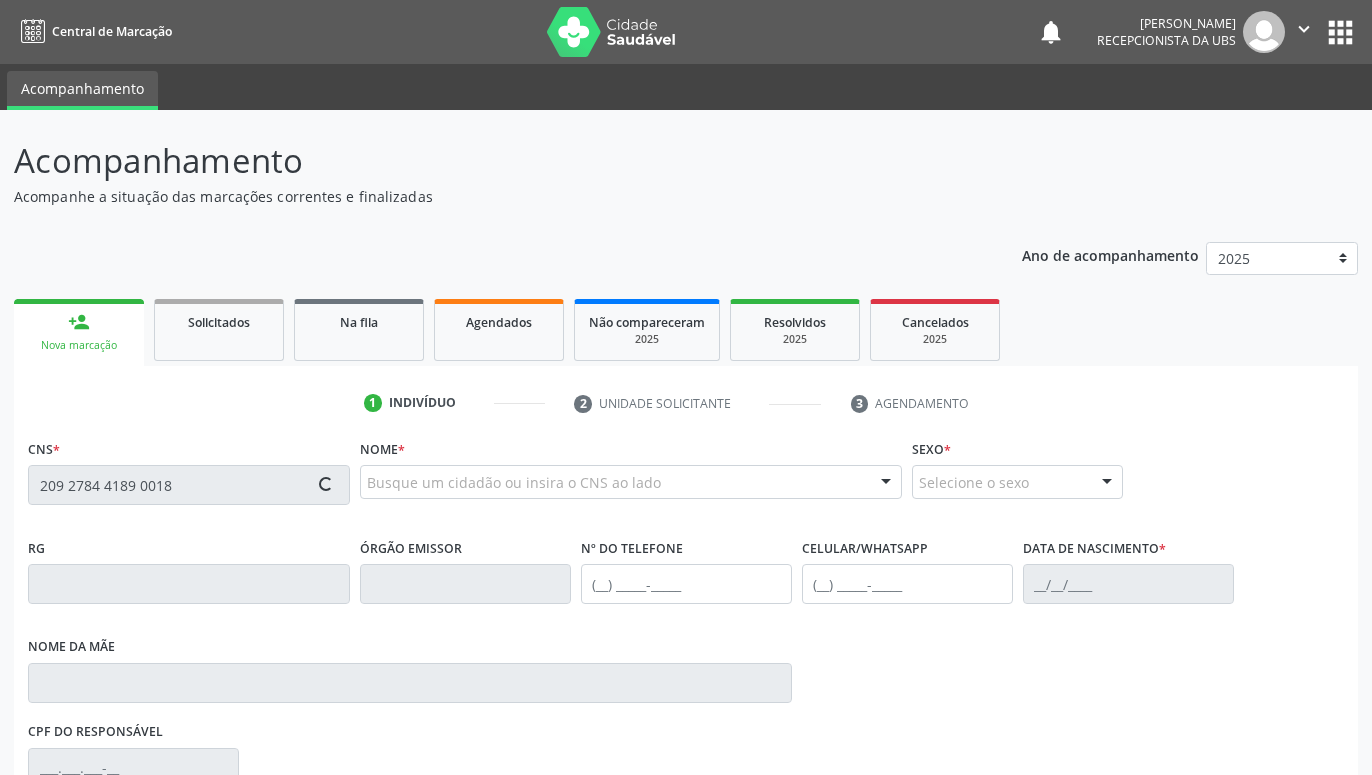 type on "209 2784 4189 0018" 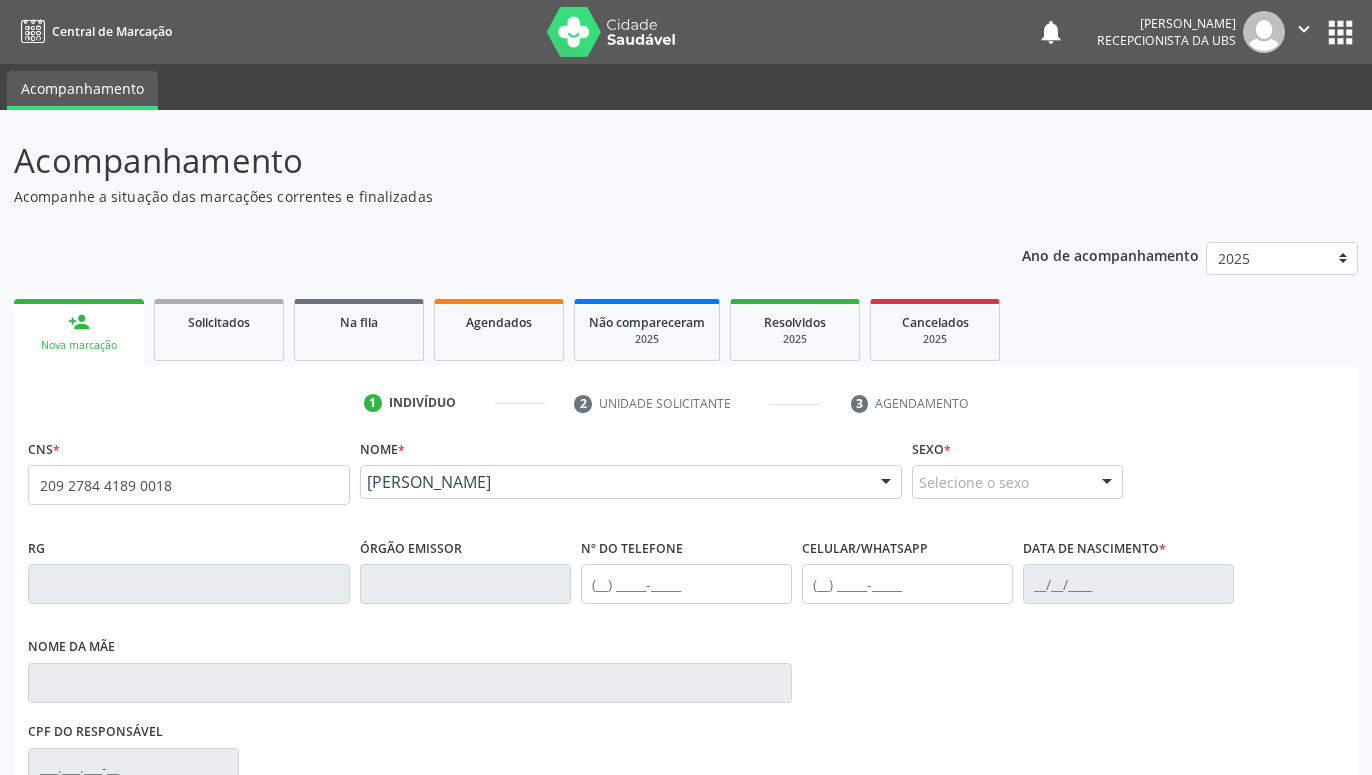 scroll, scrollTop: 144, scrollLeft: 0, axis: vertical 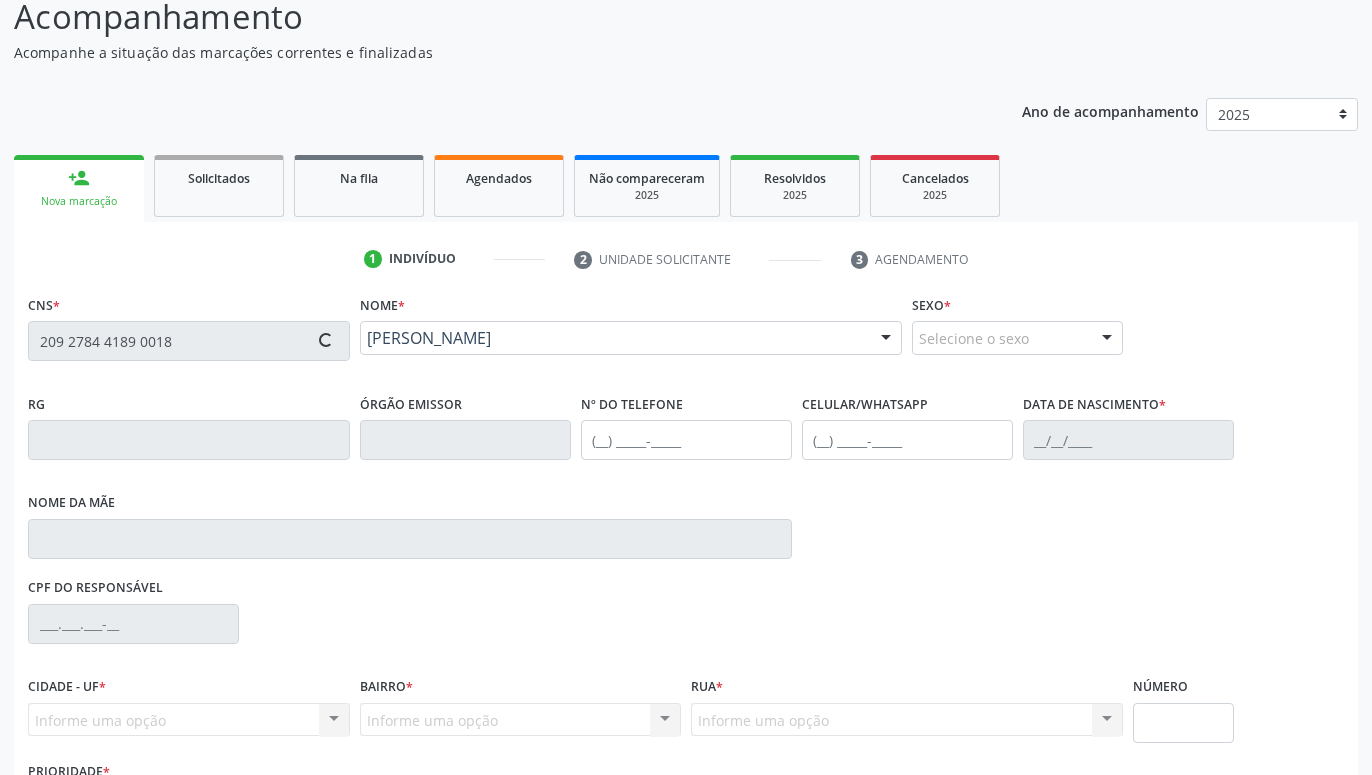 type on "[PHONE_NUMBER]" 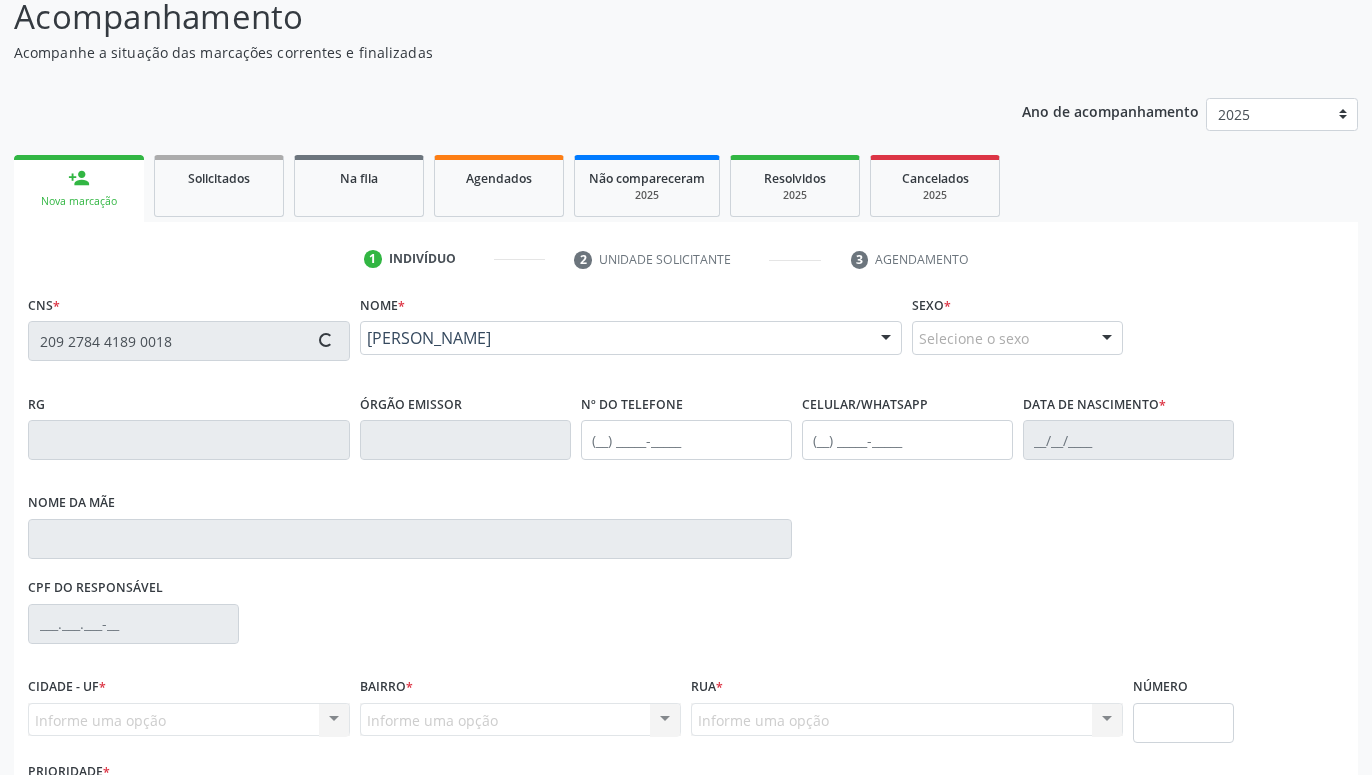 type on "27[DATE]" 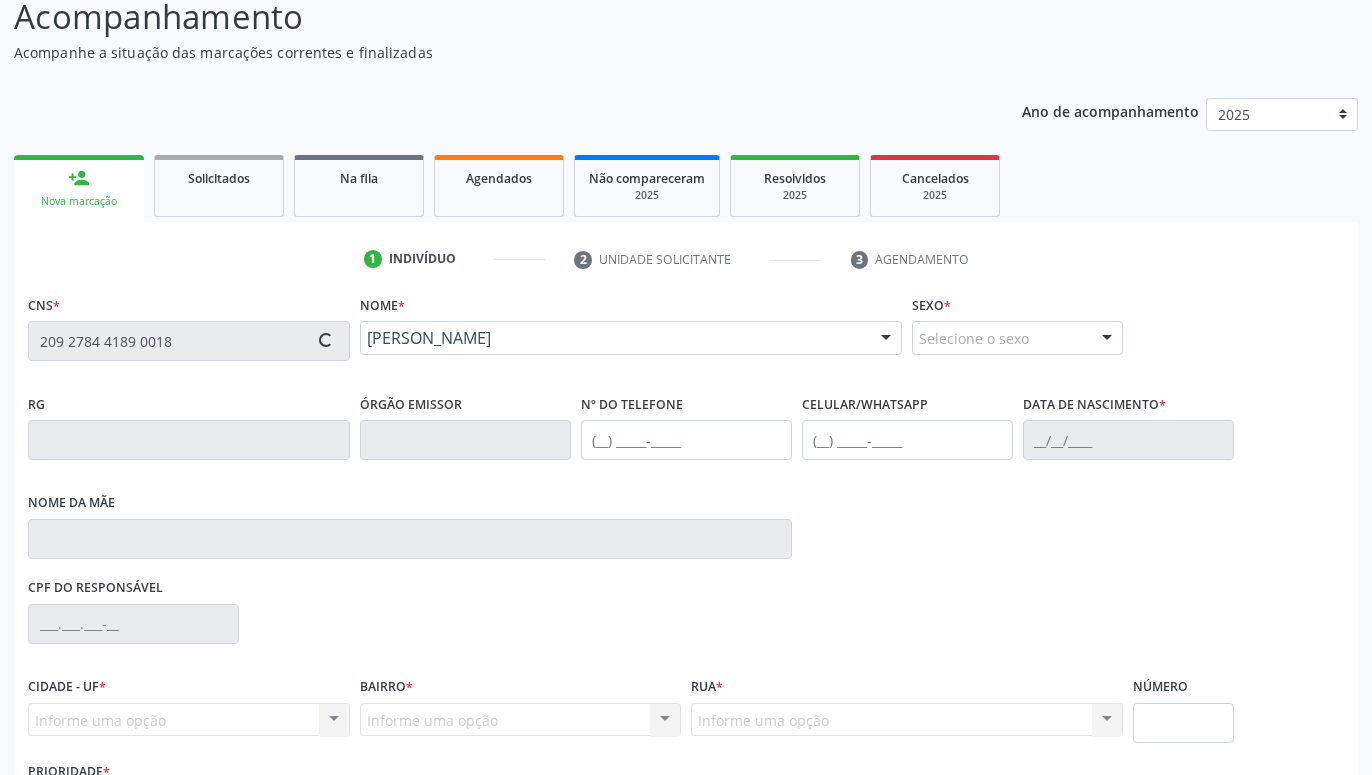 type on "739" 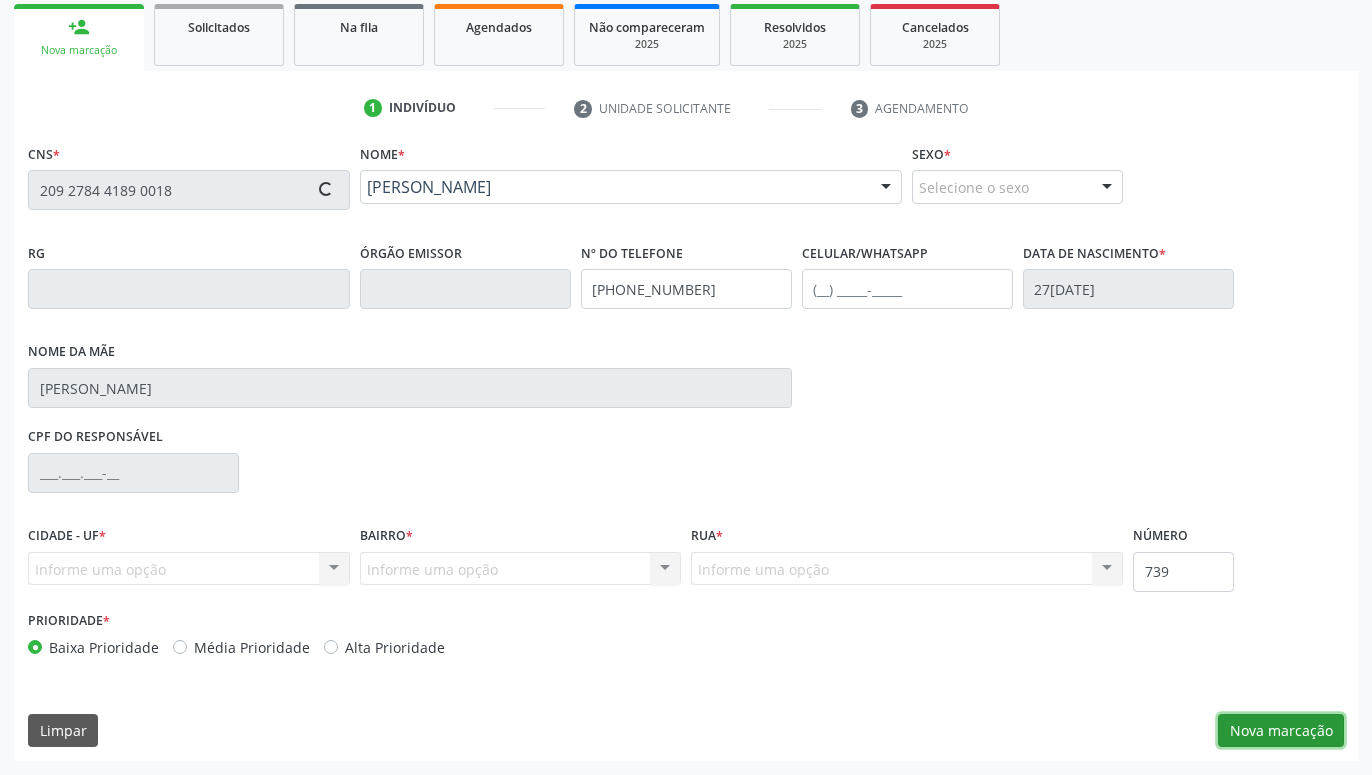 click on "Nova marcação" at bounding box center [1281, 731] 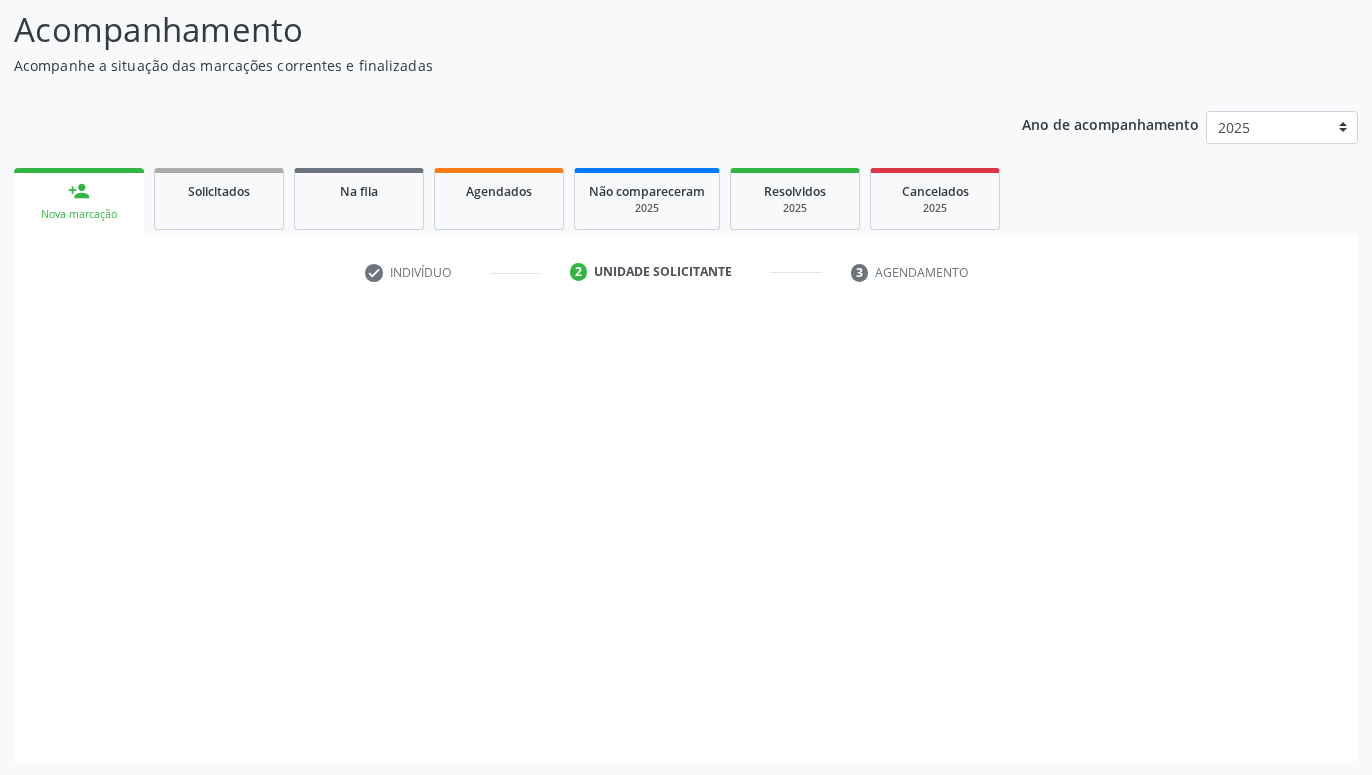 scroll, scrollTop: 131, scrollLeft: 0, axis: vertical 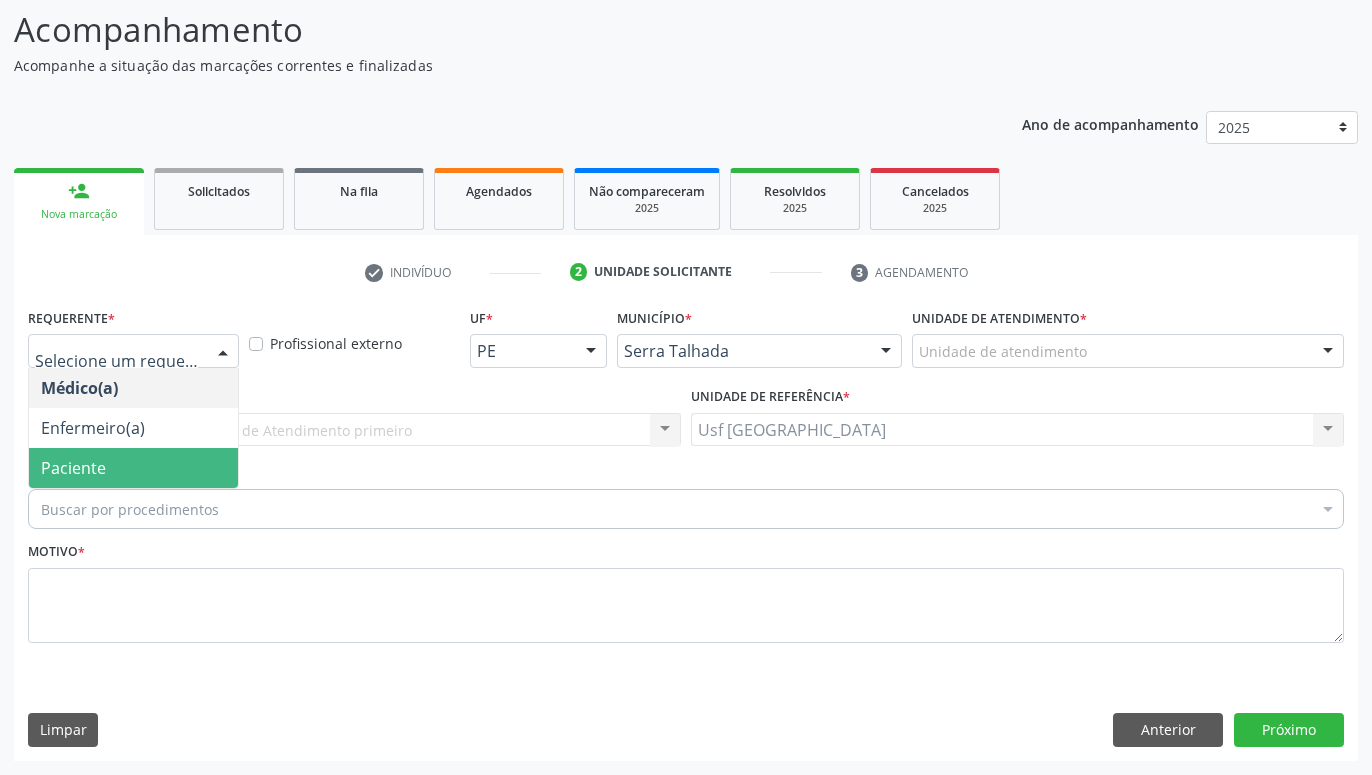 click on "Paciente" at bounding box center [133, 468] 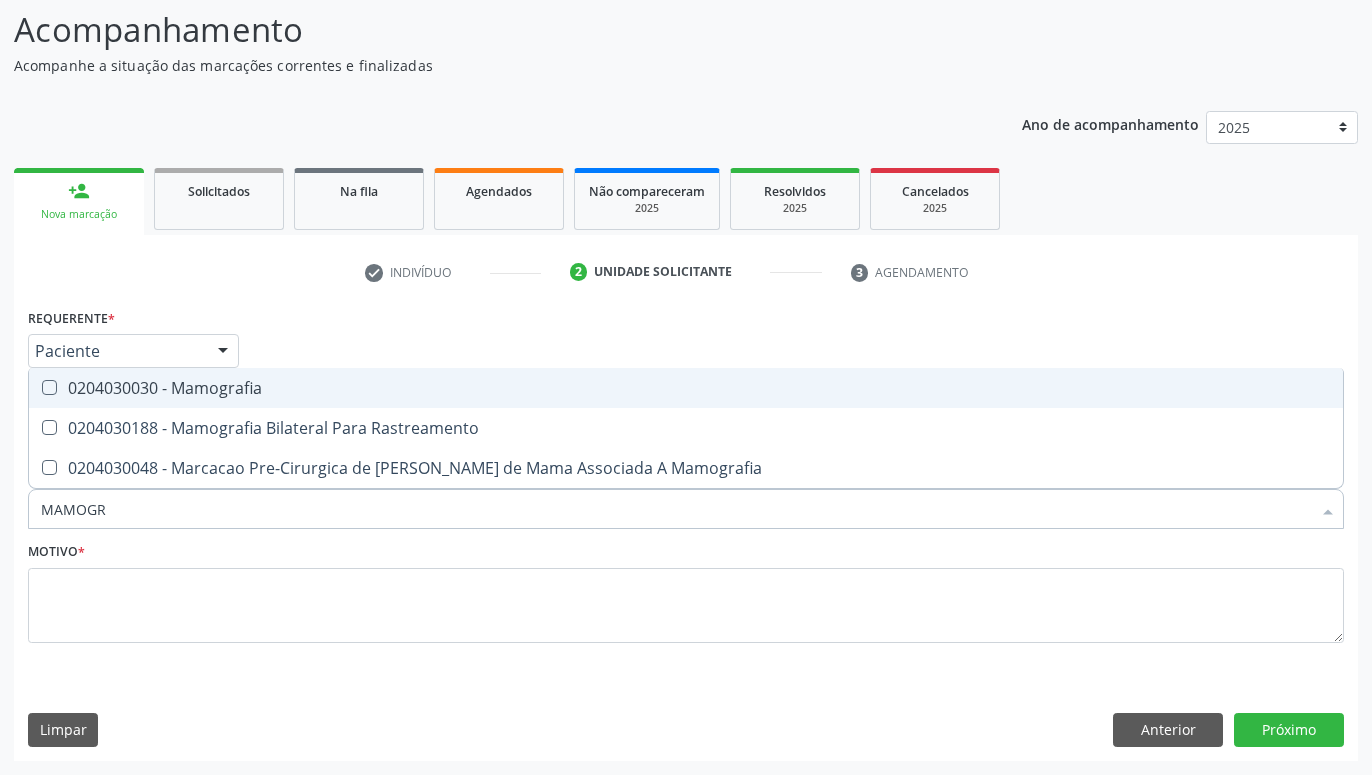 type on "MAMOGRA" 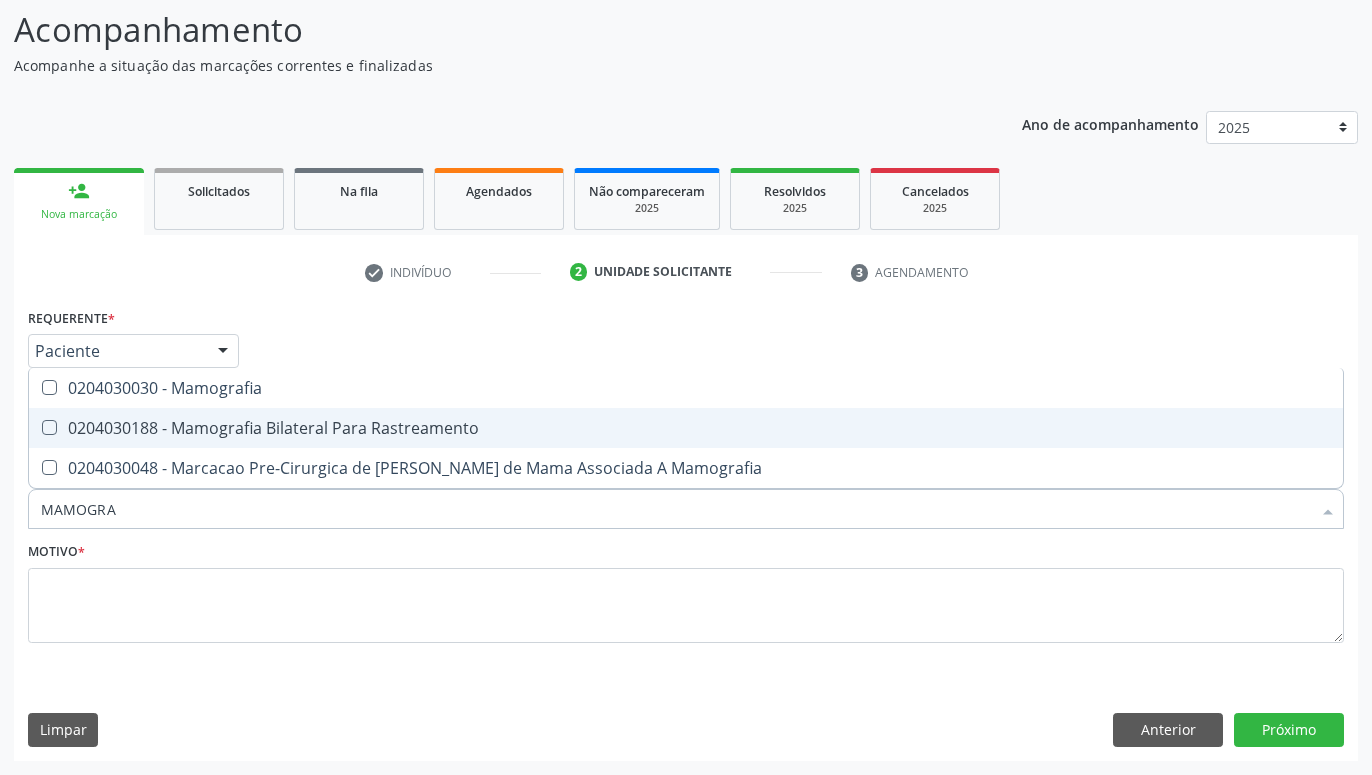 click on "0204030188 - Mamografia Bilateral Para Rastreamento" at bounding box center [686, 428] 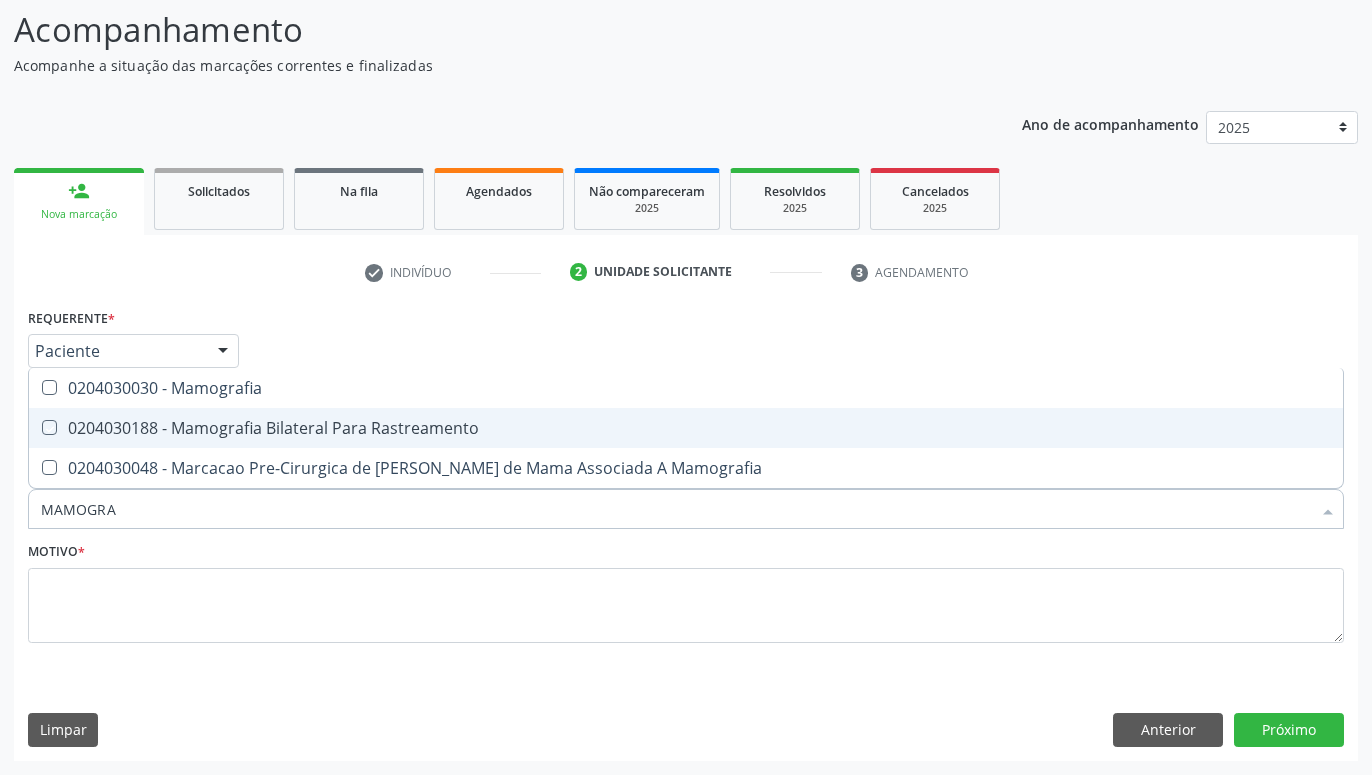 checkbox on "true" 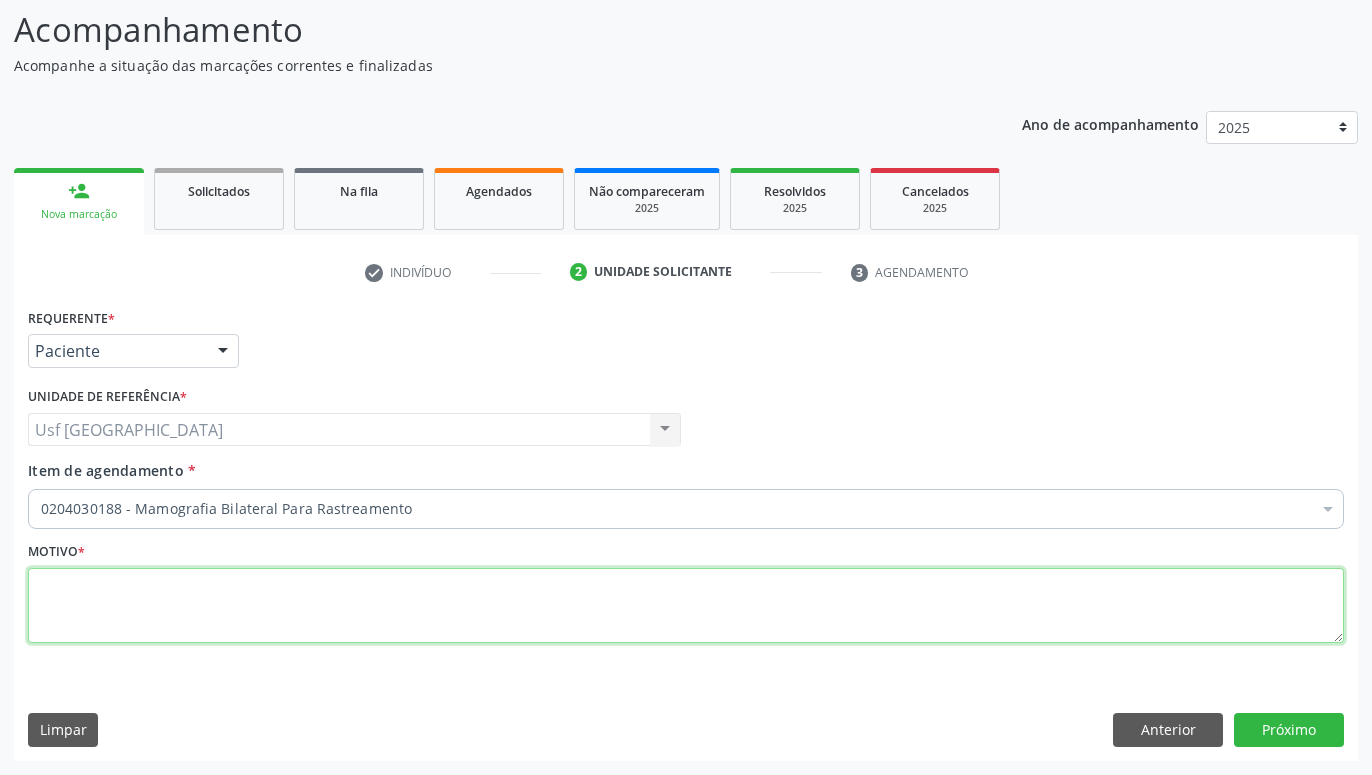 click at bounding box center (686, 606) 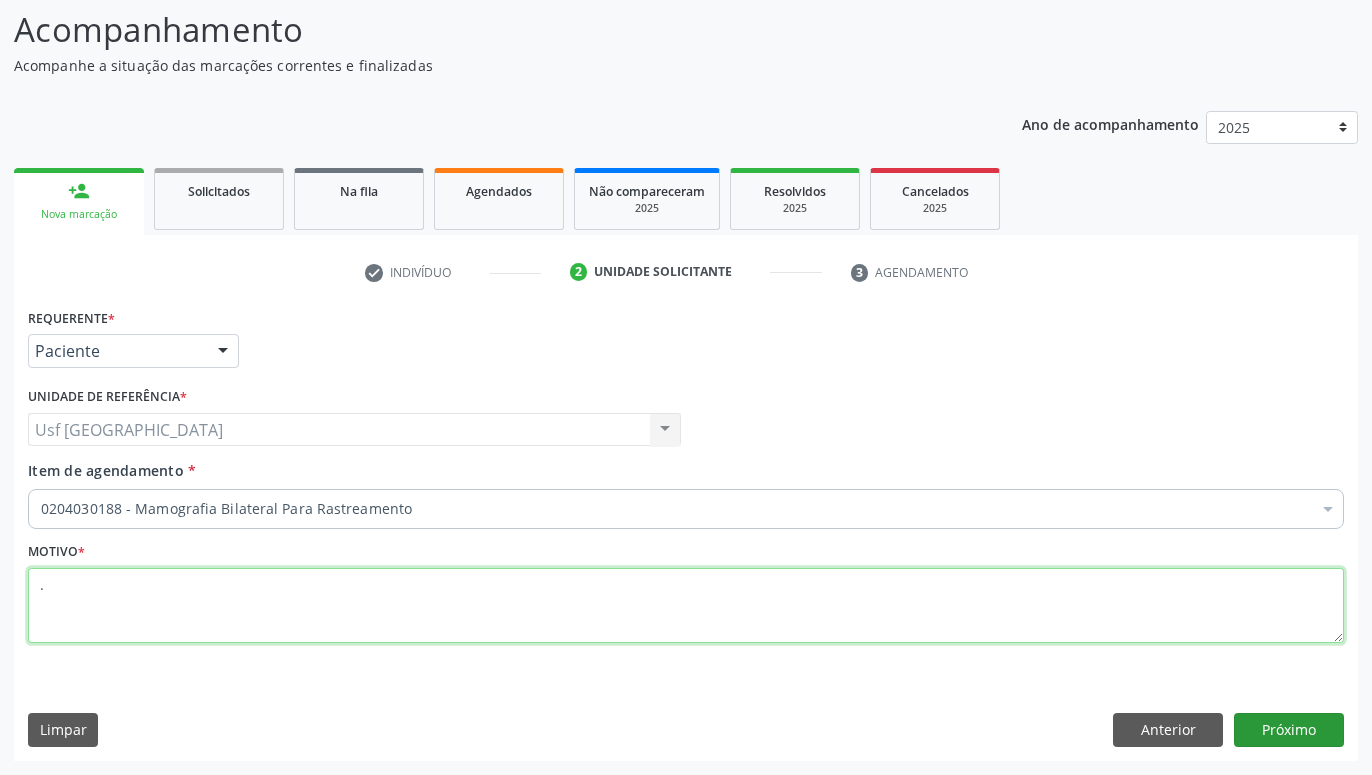 type on "." 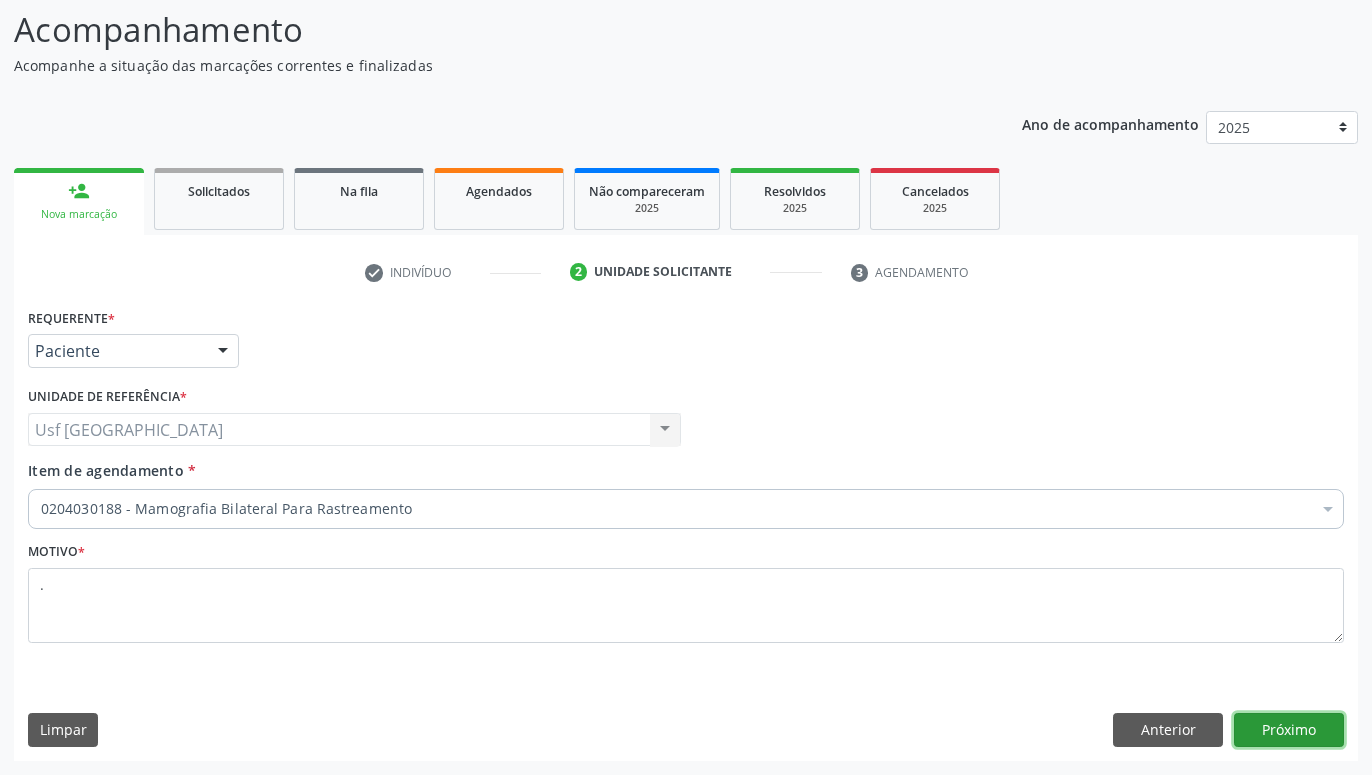 click on "Próximo" at bounding box center [1289, 730] 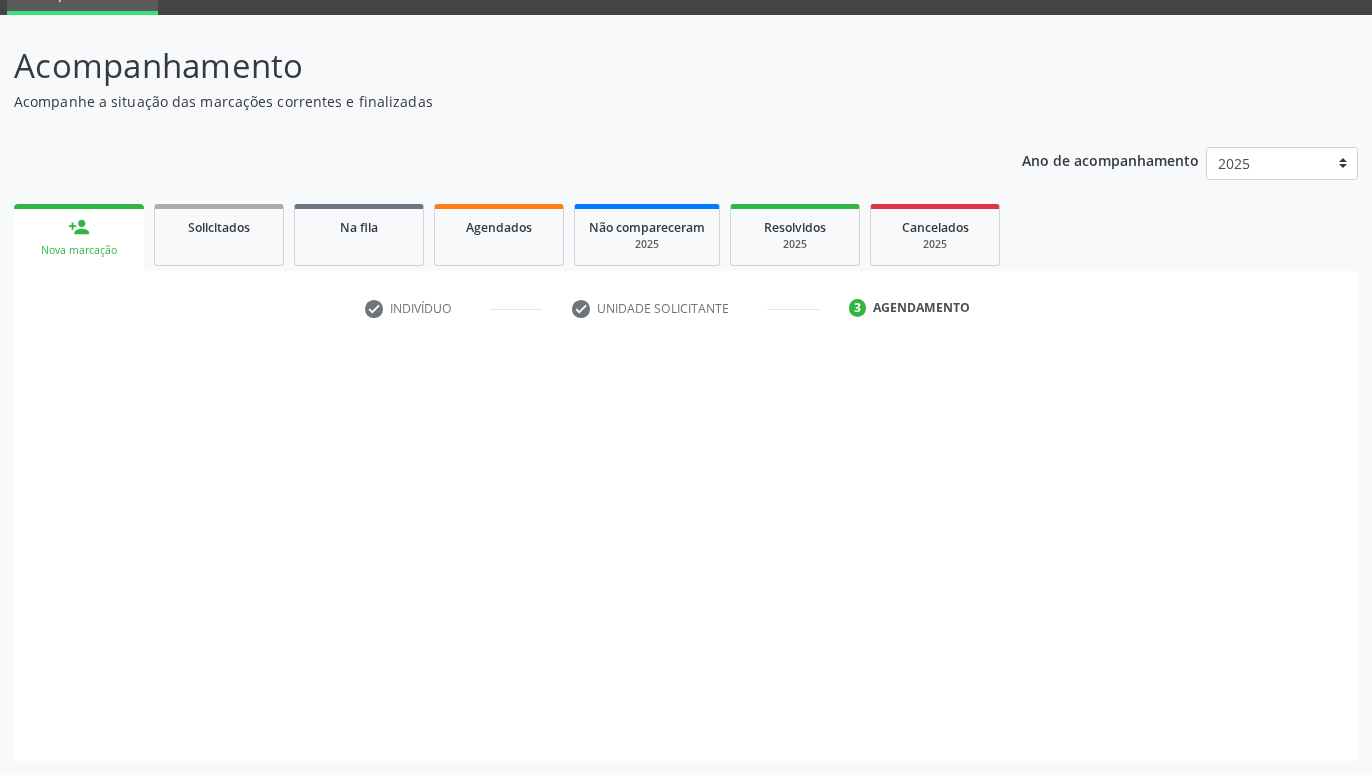 scroll, scrollTop: 95, scrollLeft: 0, axis: vertical 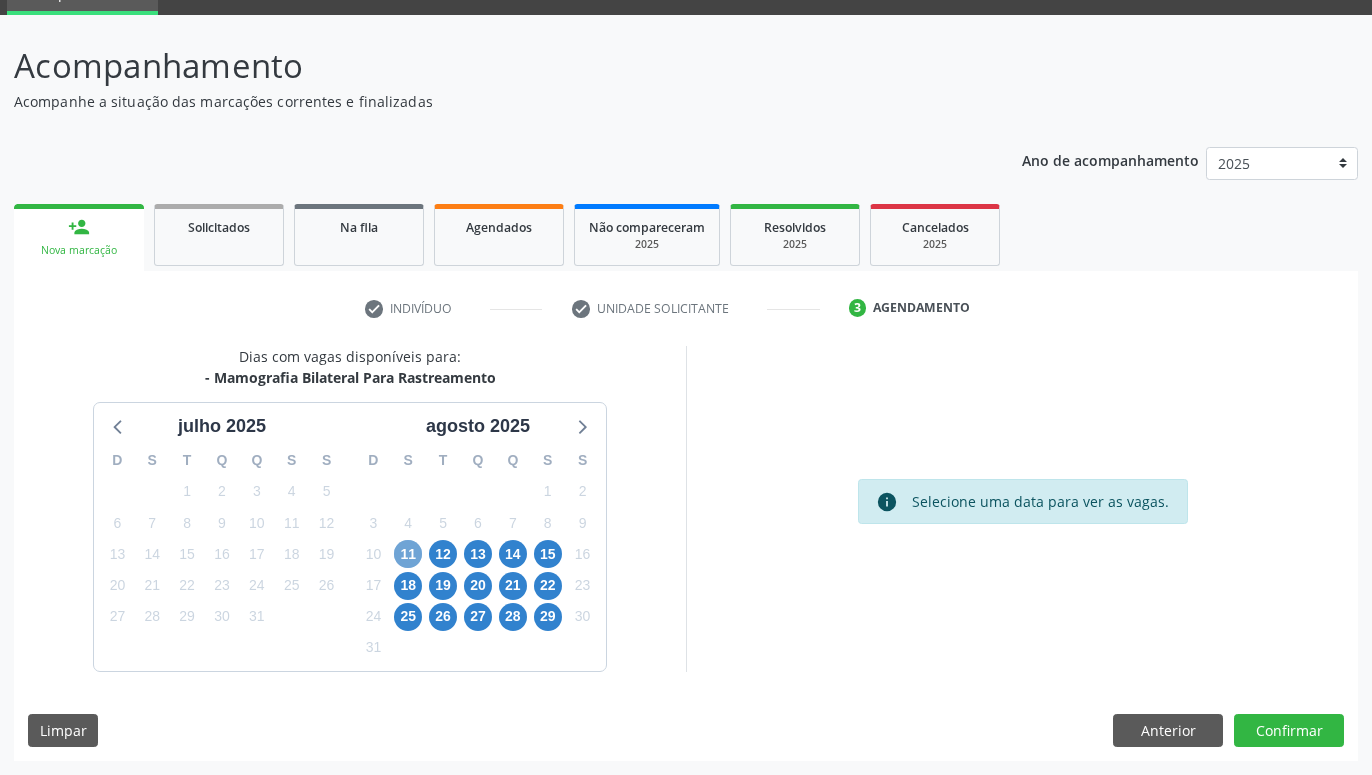 click on "11" at bounding box center [408, 554] 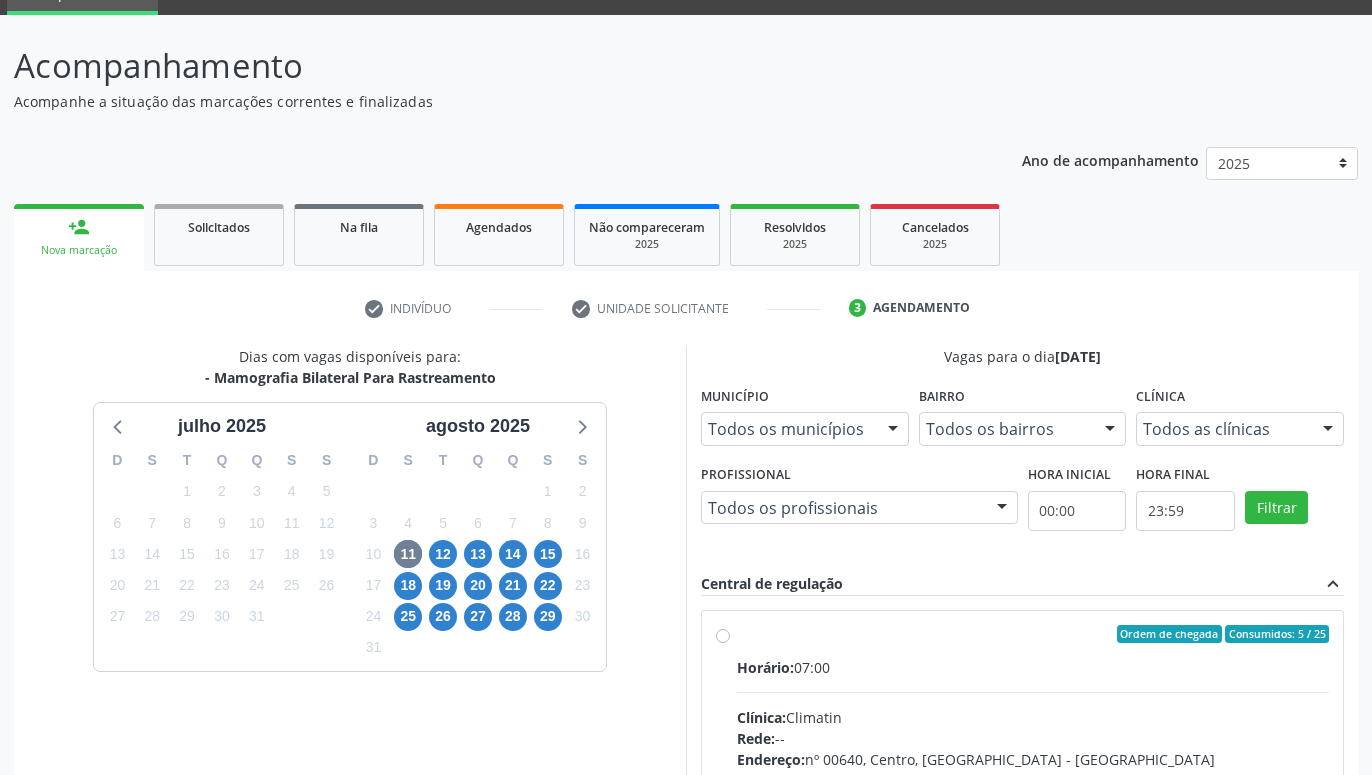 click on "Ordem de chegada
Consumidos: 5 / 25
Horário:   07:00
Clínica:  Climatin
Rede:
--
Endereço:   nº 00640, Centro, Serra Talhada - PE
Telefone:   (81) 38311133
Profissional:
Ana Carolina Barboza de Andrada Melo Lyra
Informações adicionais sobre o atendimento
Idade de atendimento:
de 0 a 120 anos
Gênero(s) atendido(s):
Masculino e Feminino
Informações adicionais:
--" at bounding box center [1033, 778] 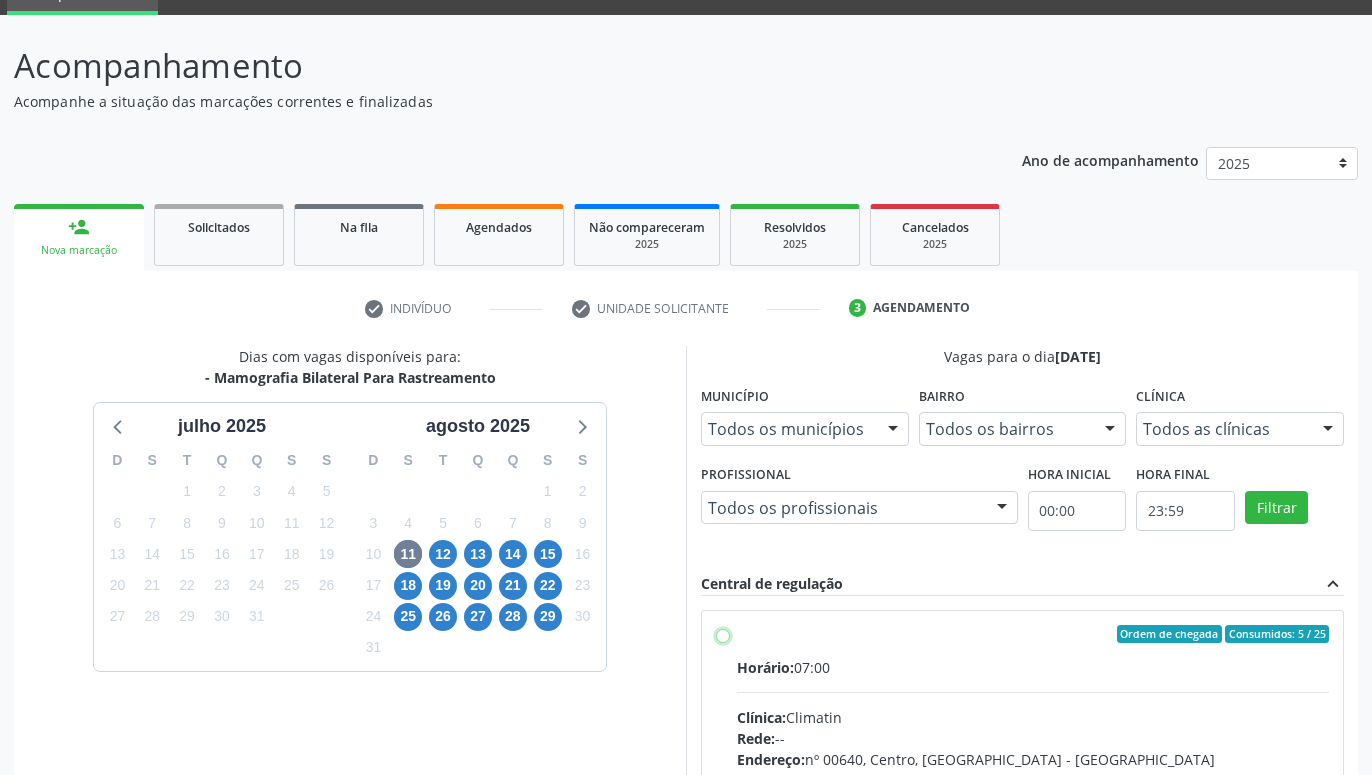 radio on "true" 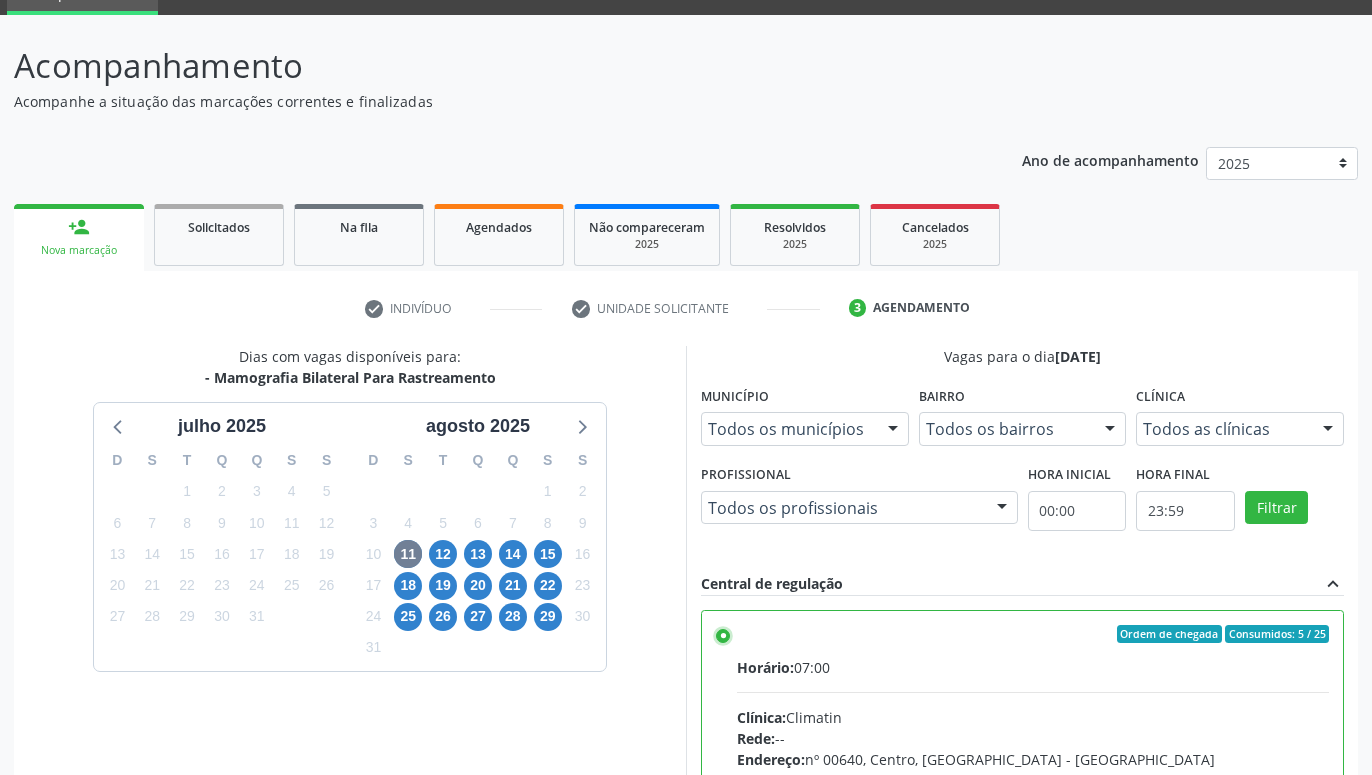 scroll, scrollTop: 420, scrollLeft: 0, axis: vertical 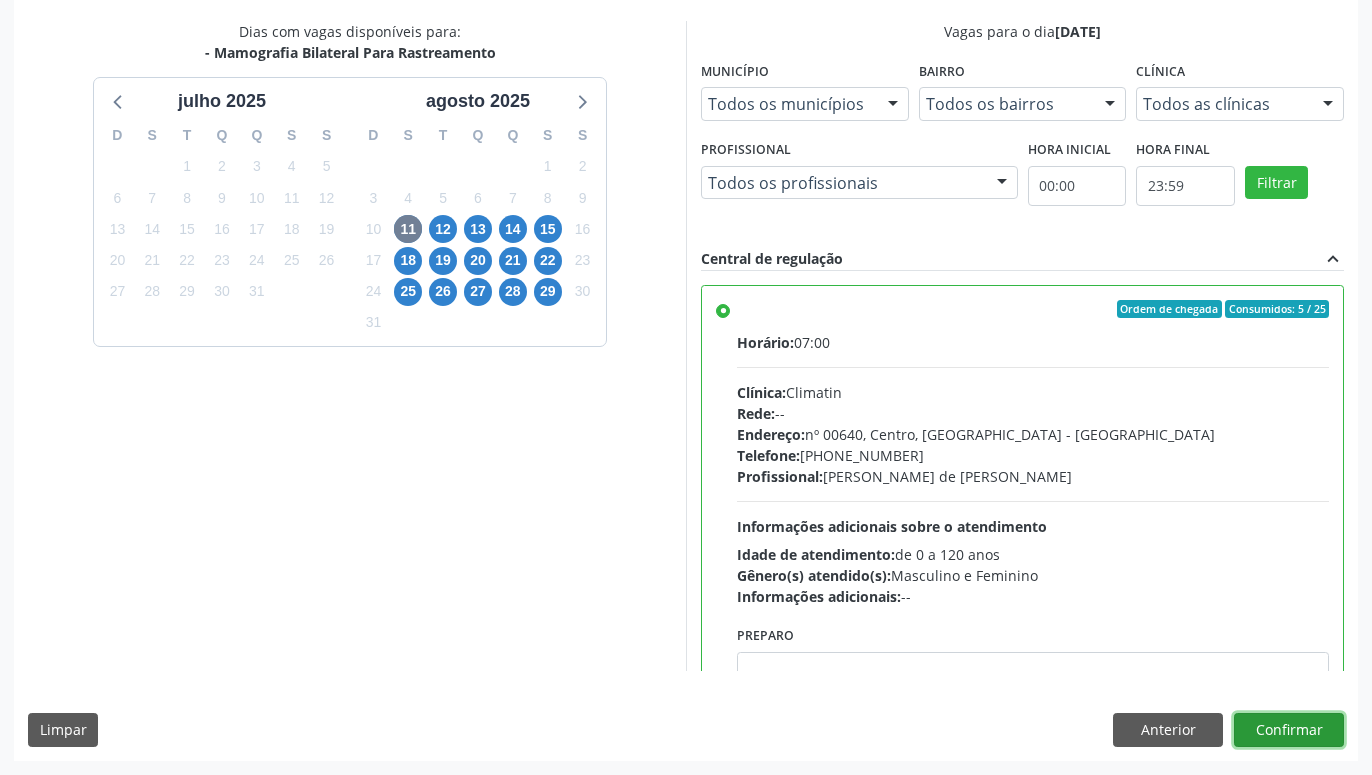 click on "Confirmar" at bounding box center [1289, 730] 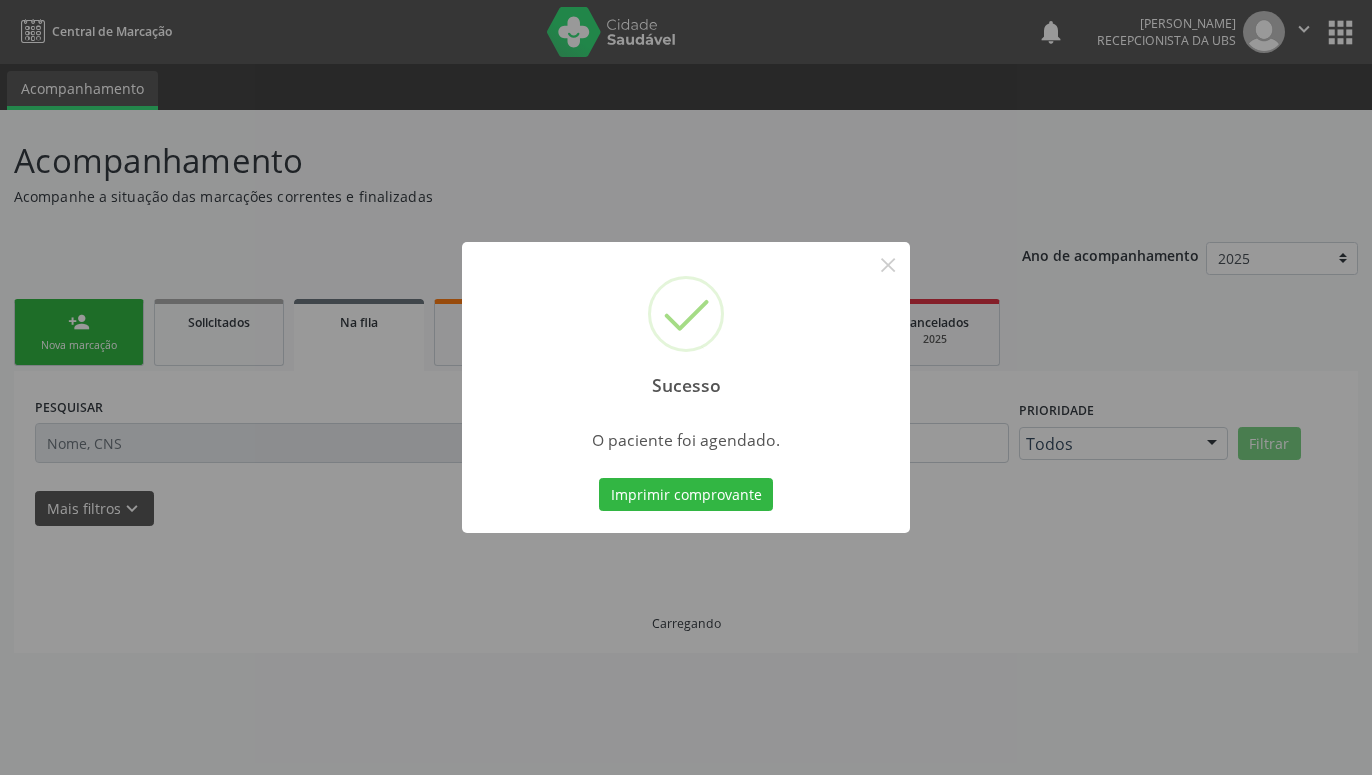 scroll, scrollTop: 0, scrollLeft: 0, axis: both 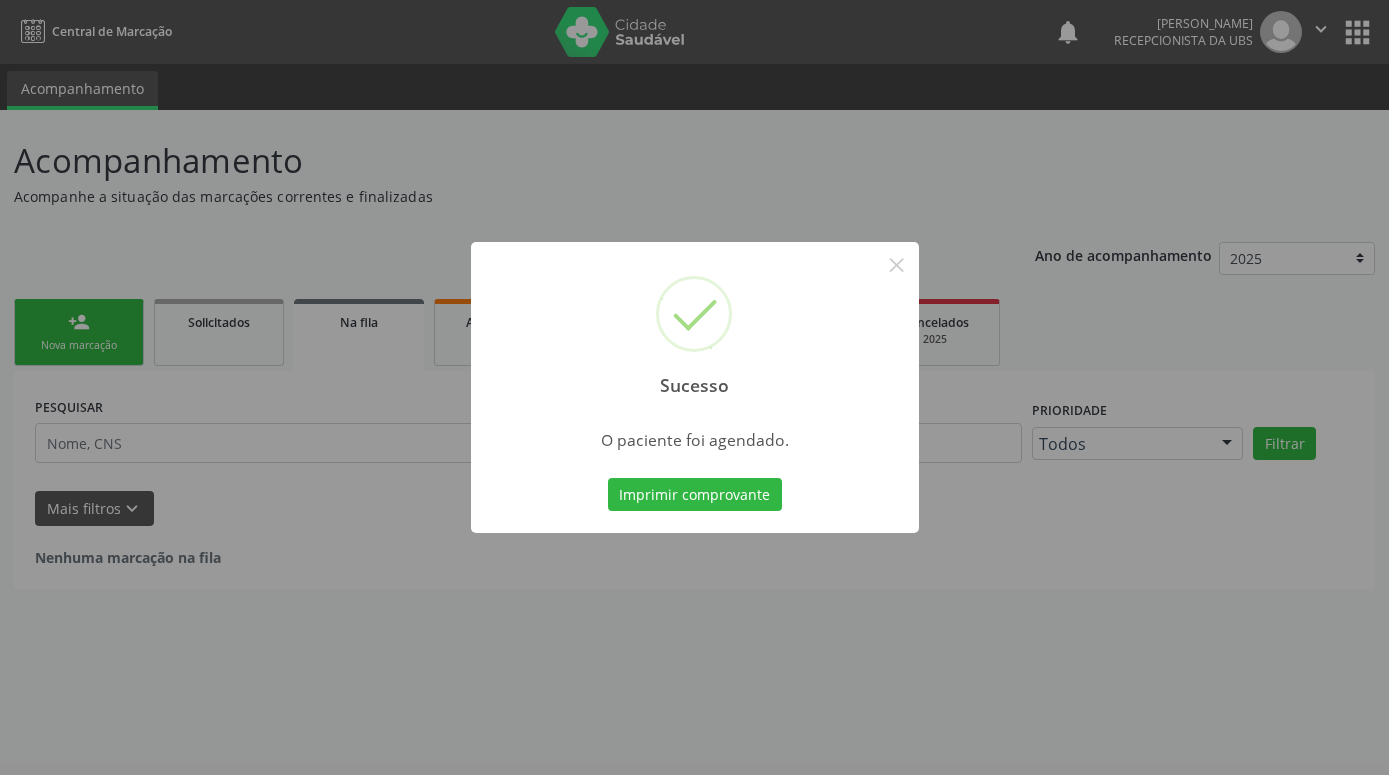 type 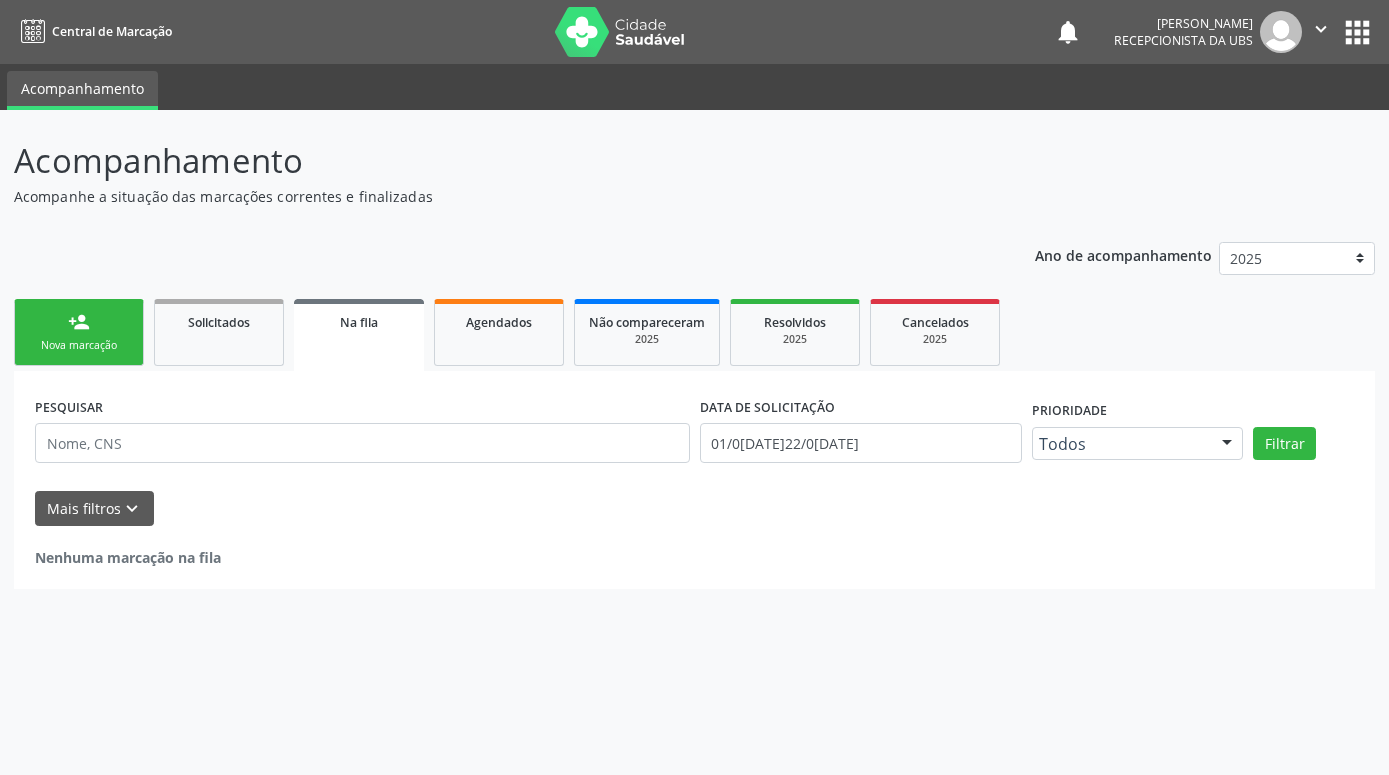 click on "person_add
Nova marcação" at bounding box center [79, 332] 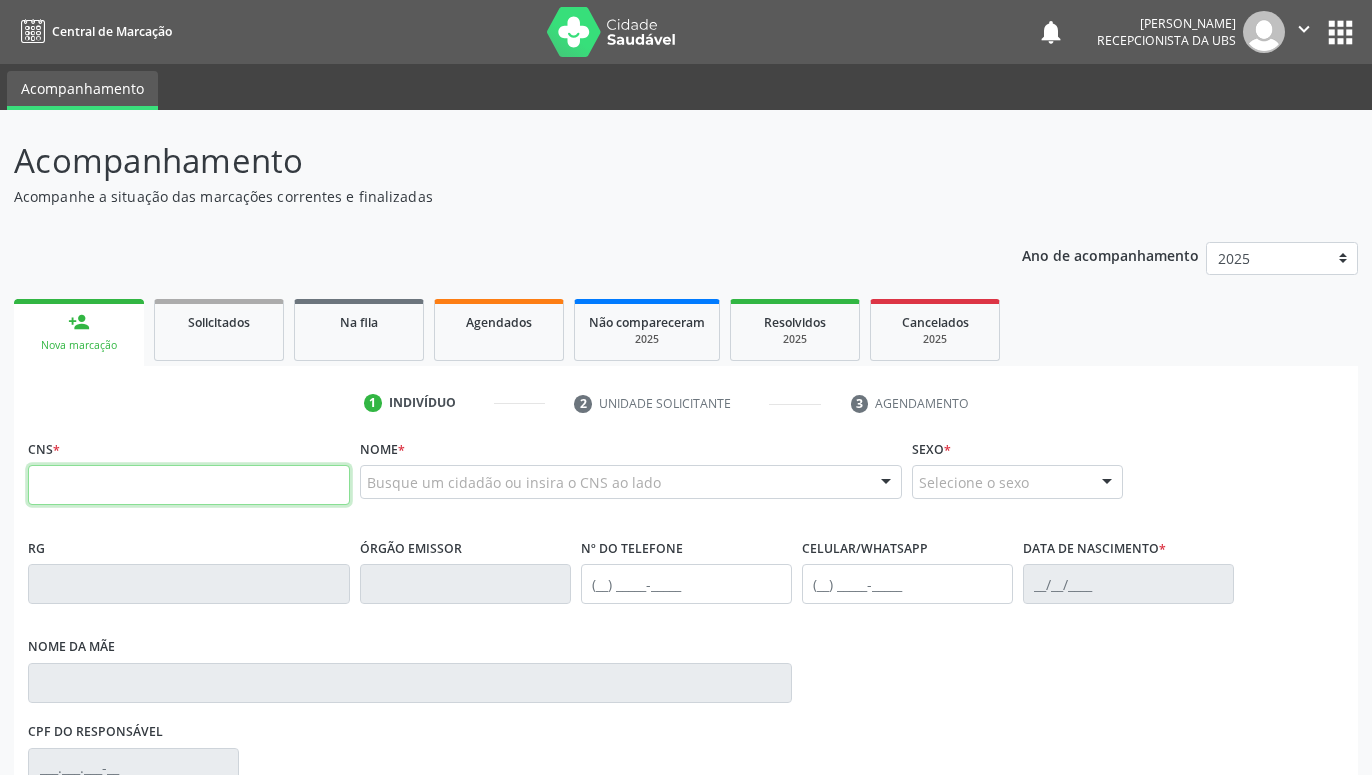 click at bounding box center (189, 485) 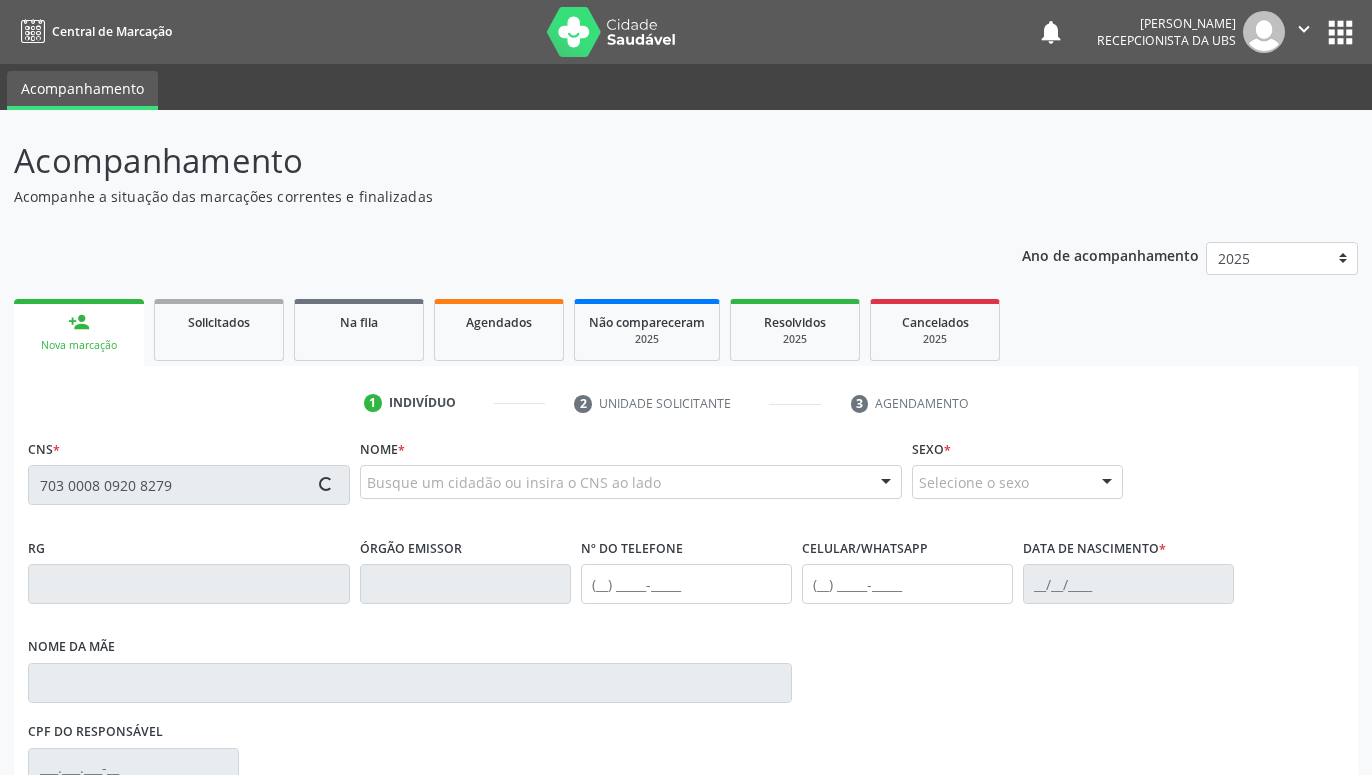 type on "703 0008 0920 8279" 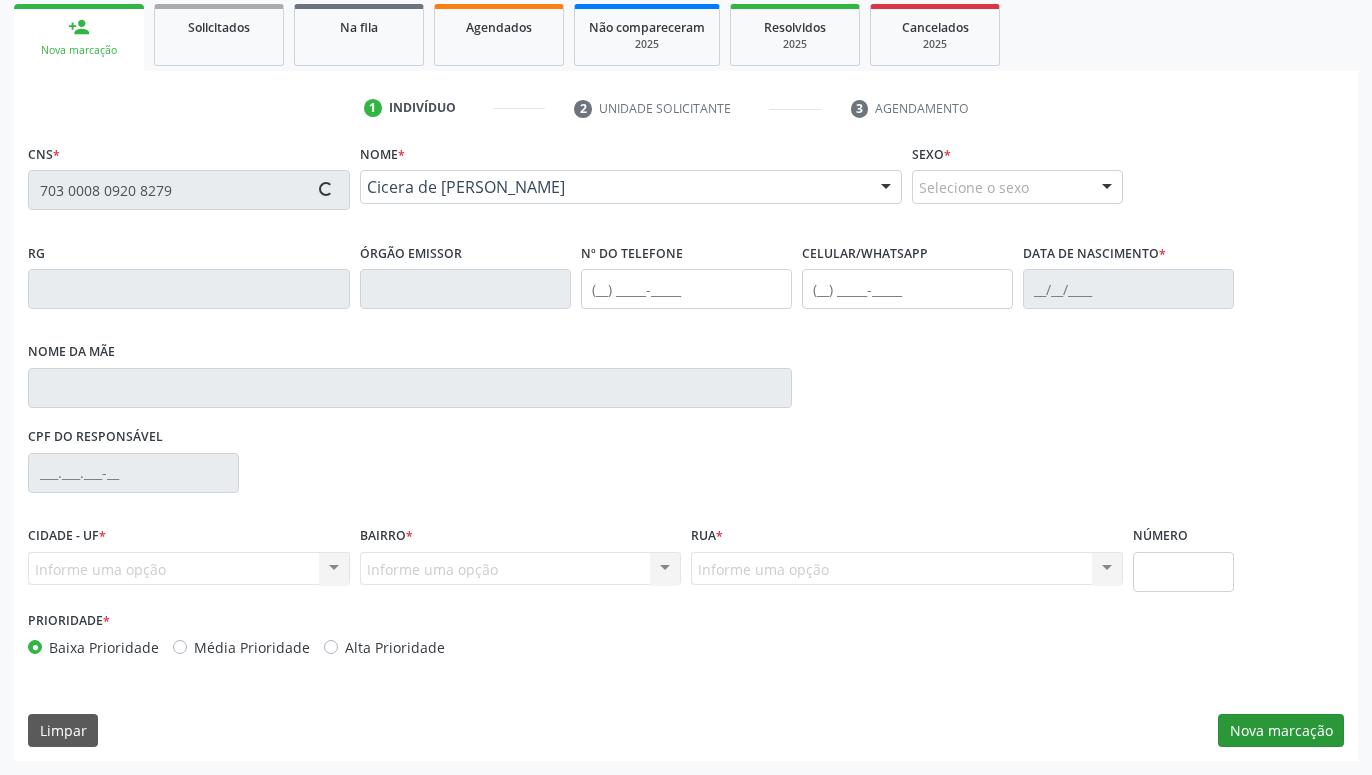 type on "(87) 99910-4007" 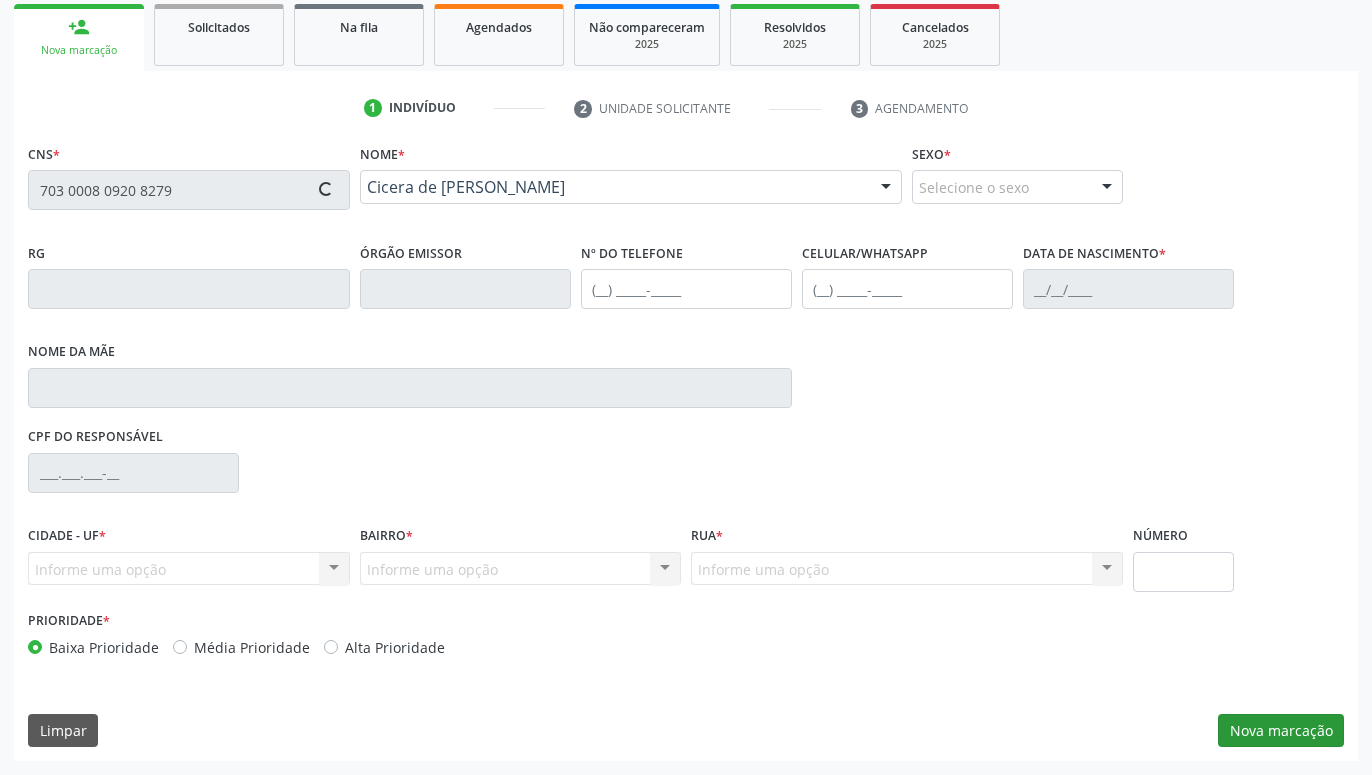type on "14/07/1956" 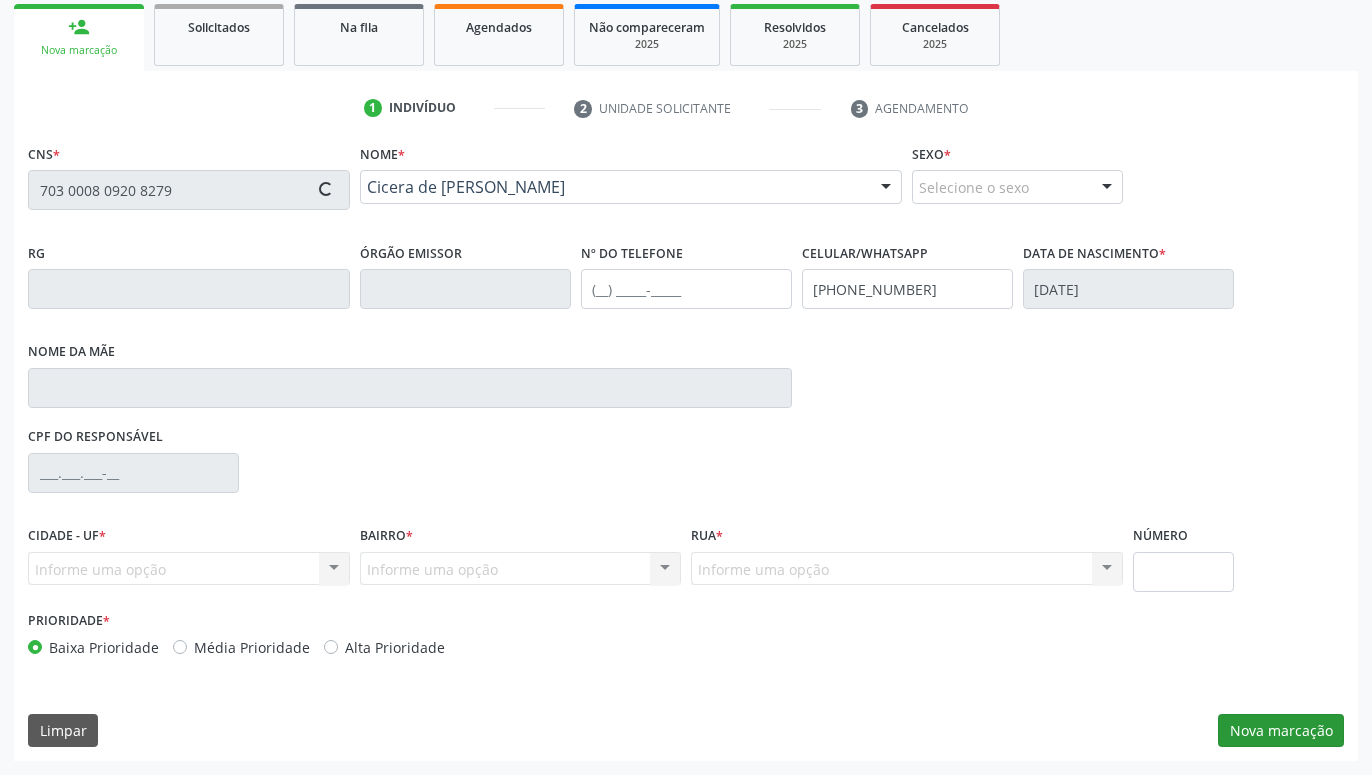 type on "Tereza de Melo Lima" 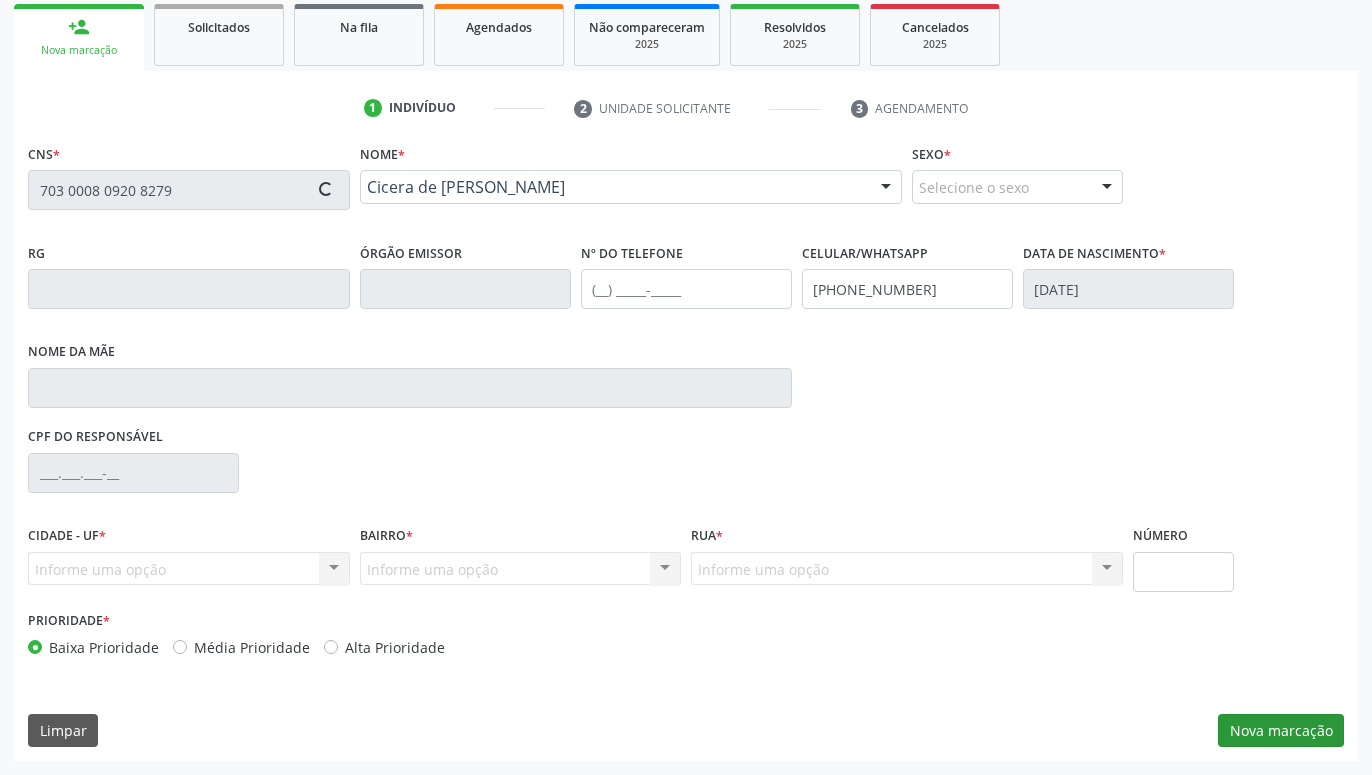 type on "574" 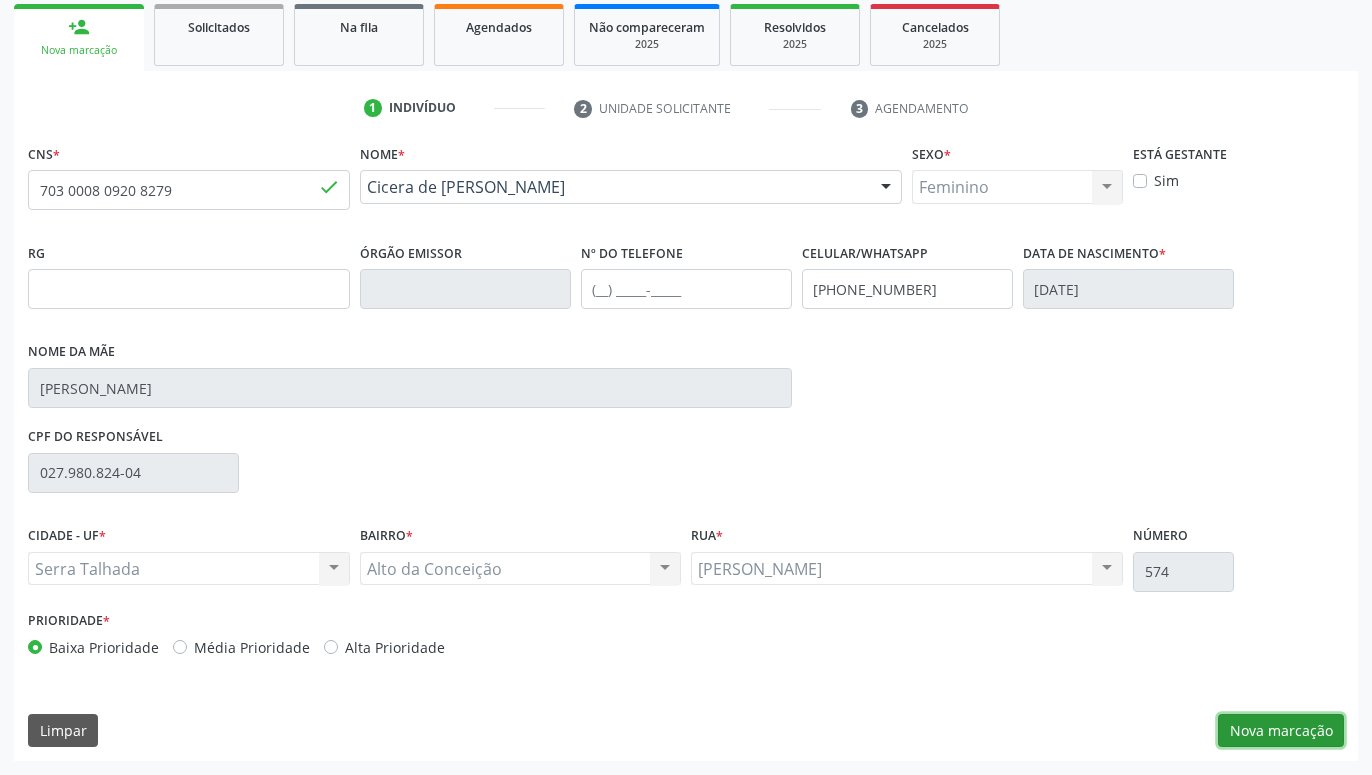 click on "Nova marcação" at bounding box center (1281, 731) 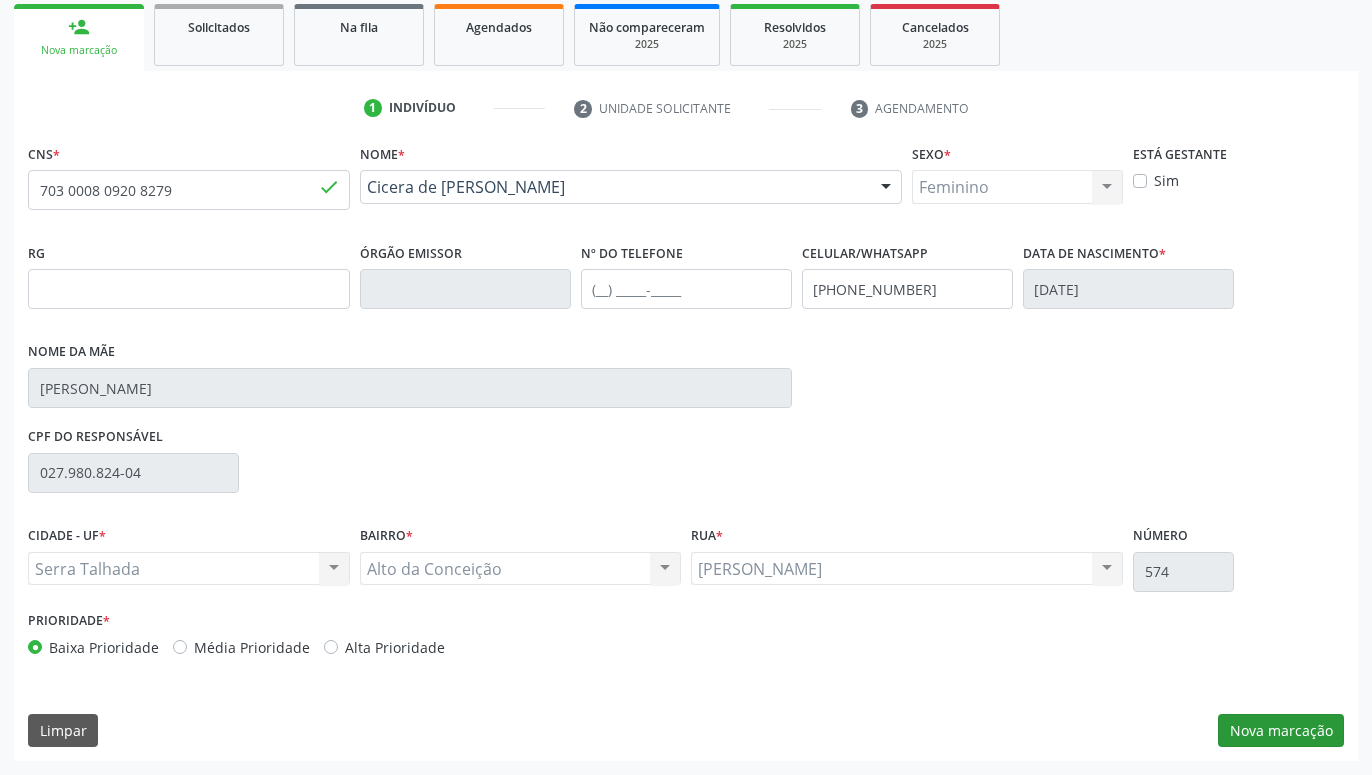 scroll, scrollTop: 131, scrollLeft: 0, axis: vertical 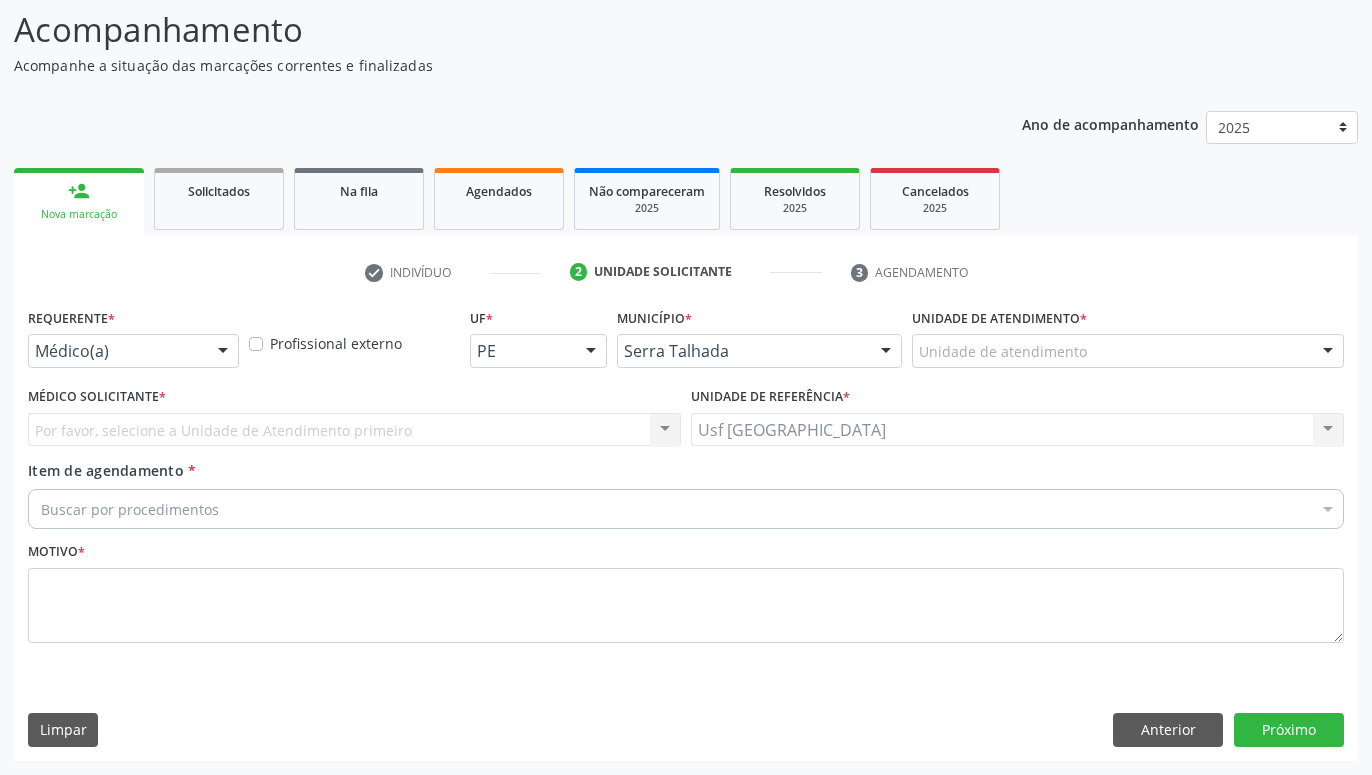 click at bounding box center (223, 352) 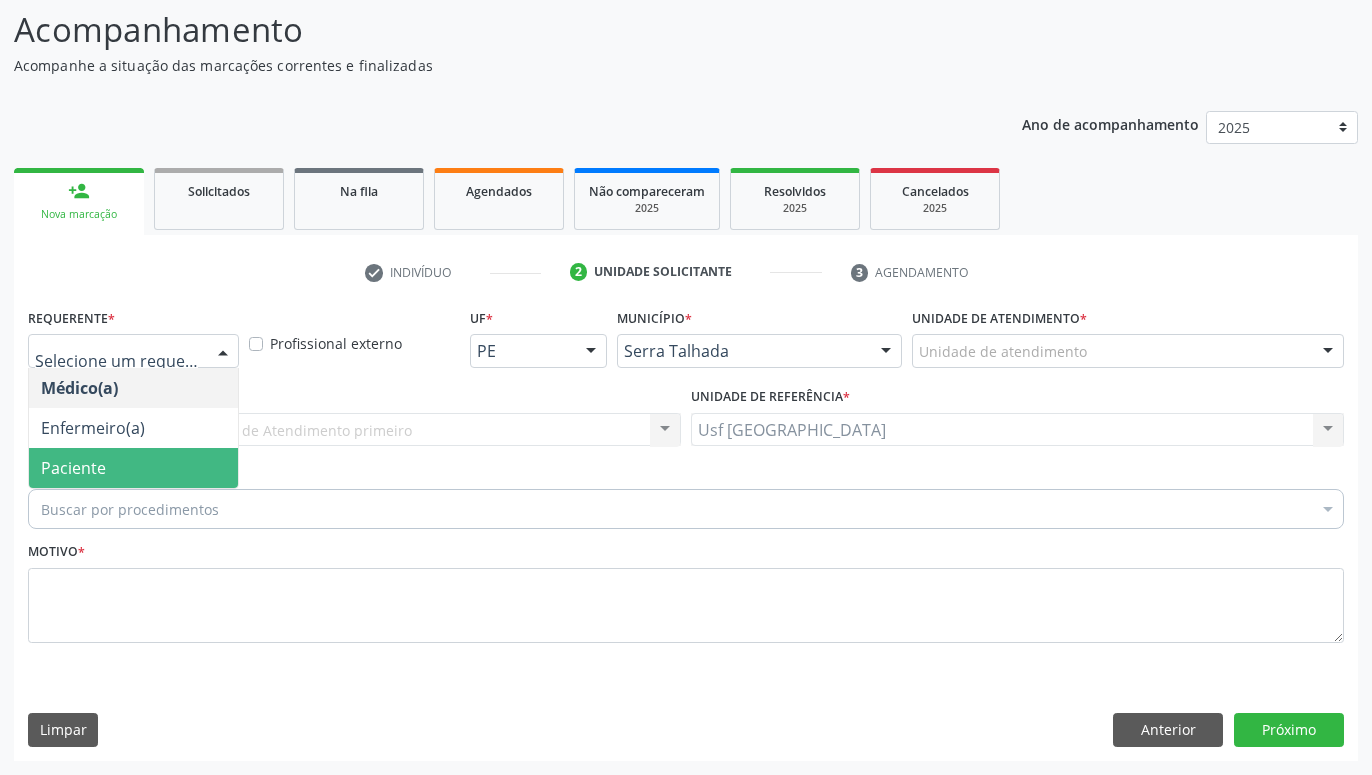 click on "Paciente" at bounding box center [133, 468] 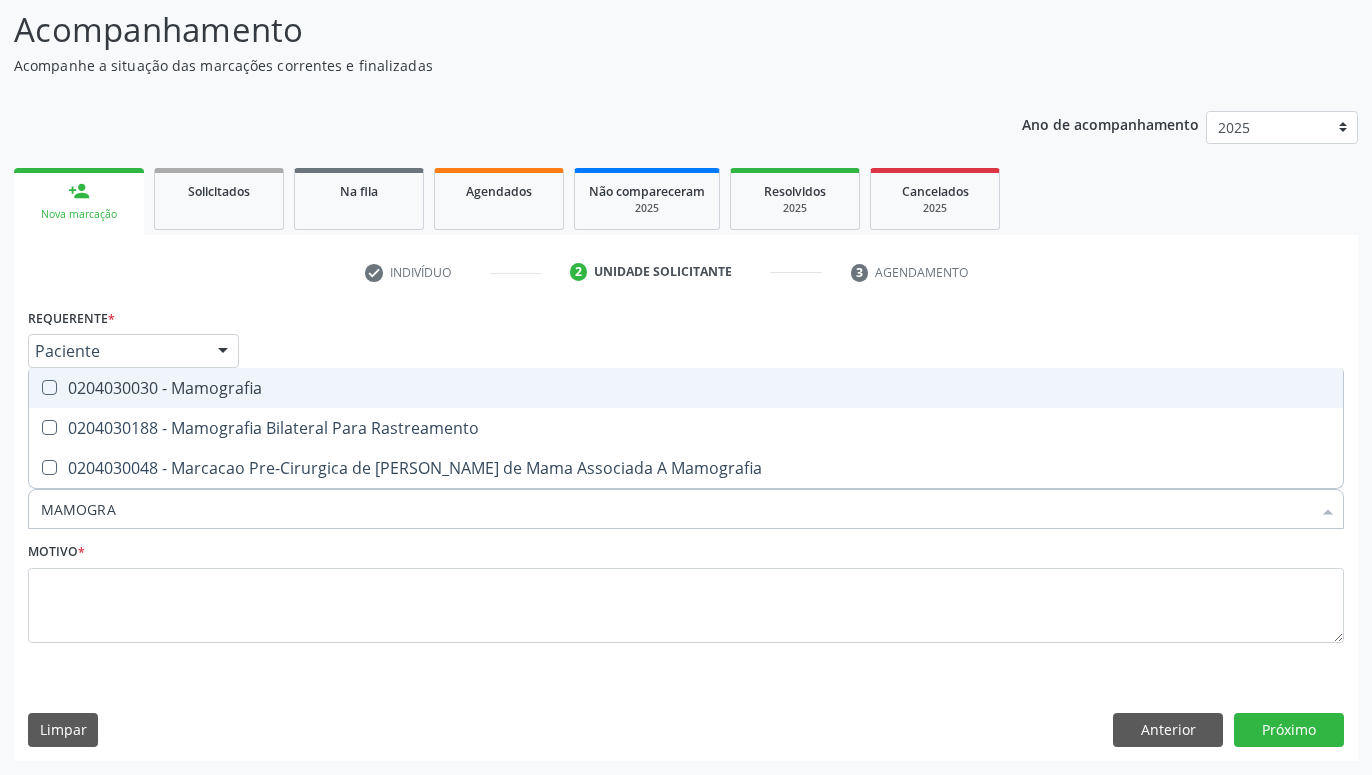 type on "MAMOGRAF" 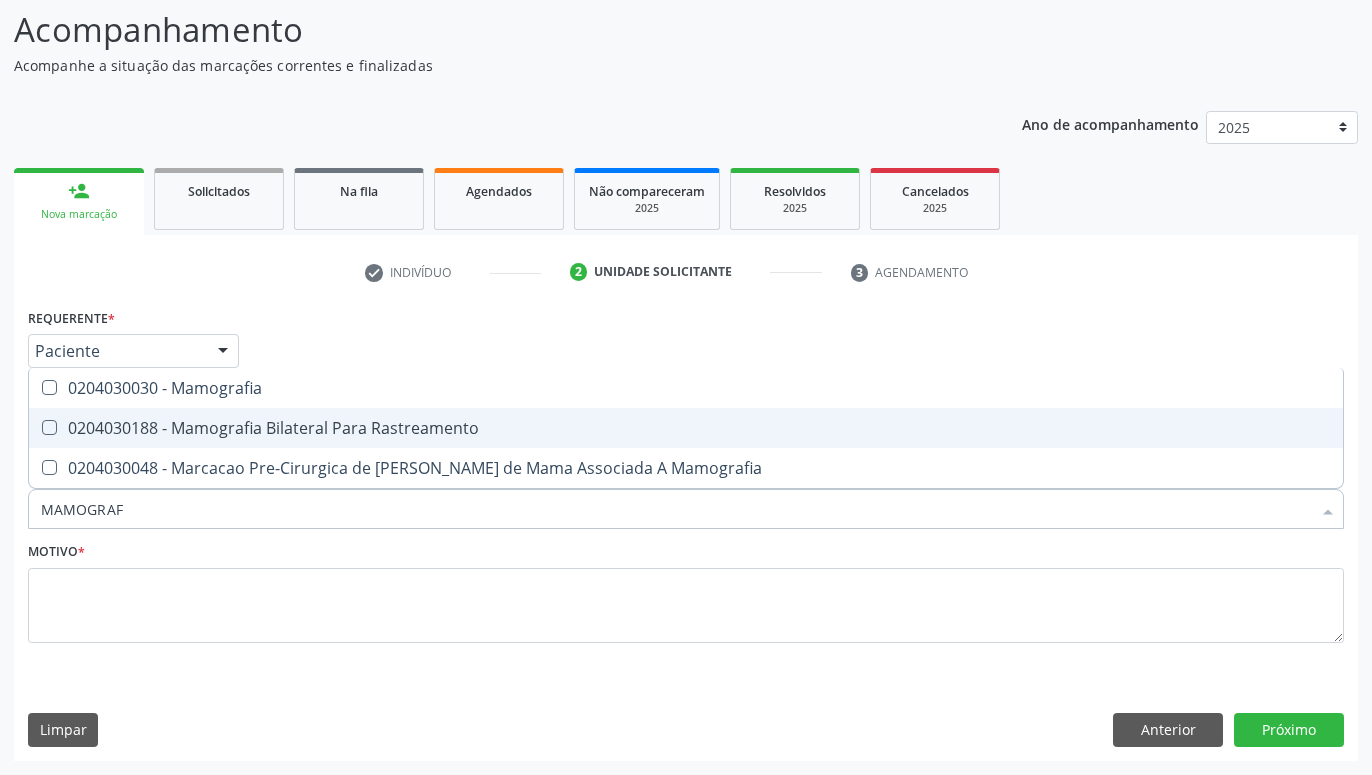 click on "0204030188 - Mamografia Bilateral Para Rastreamento" at bounding box center (686, 428) 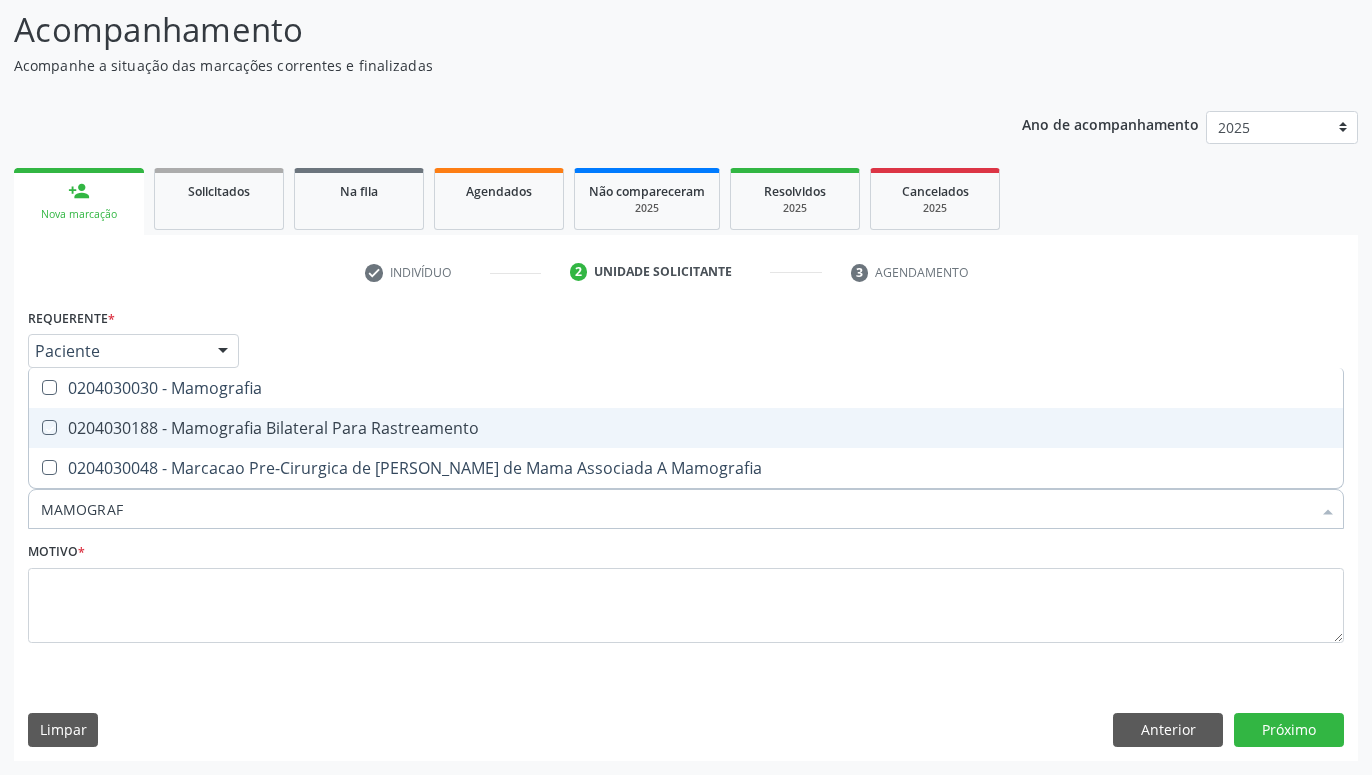 checkbox on "true" 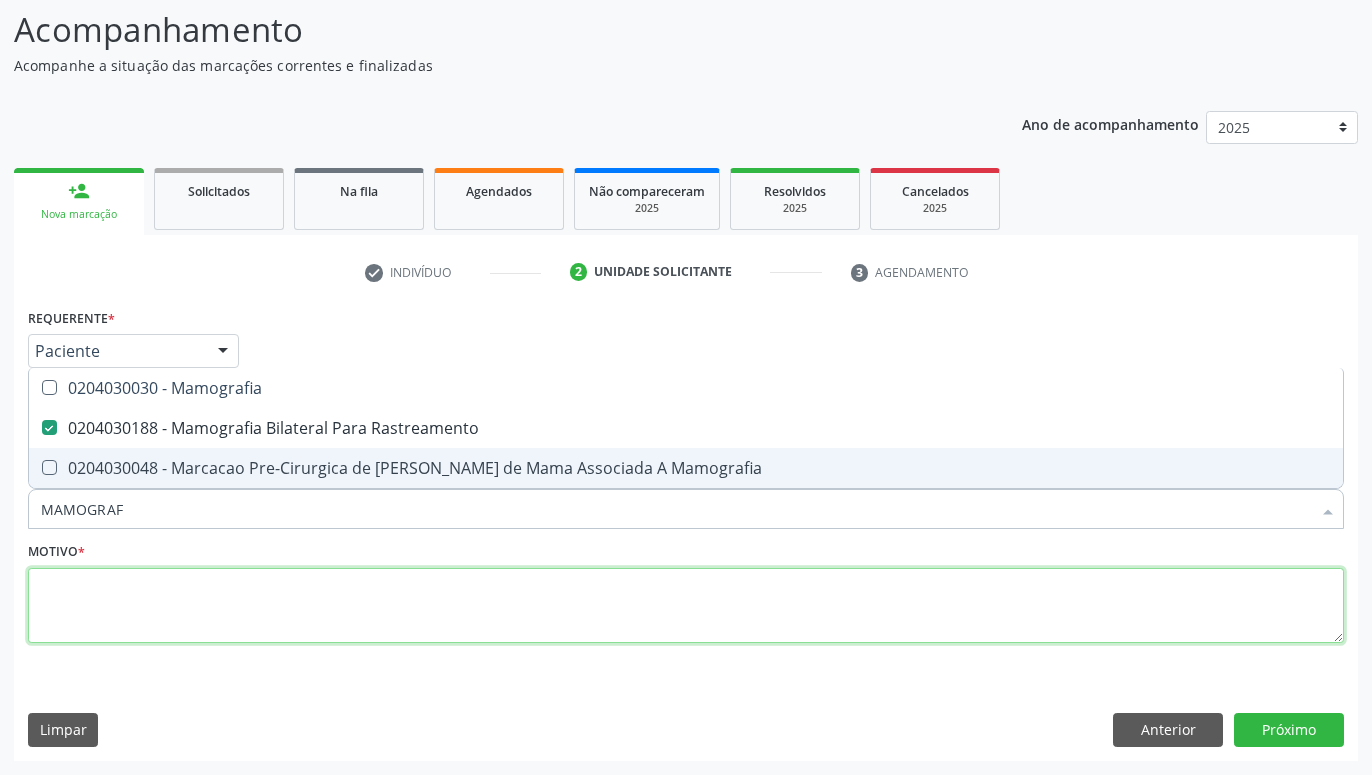 drag, startPoint x: 217, startPoint y: 622, endPoint x: 206, endPoint y: 619, distance: 11.401754 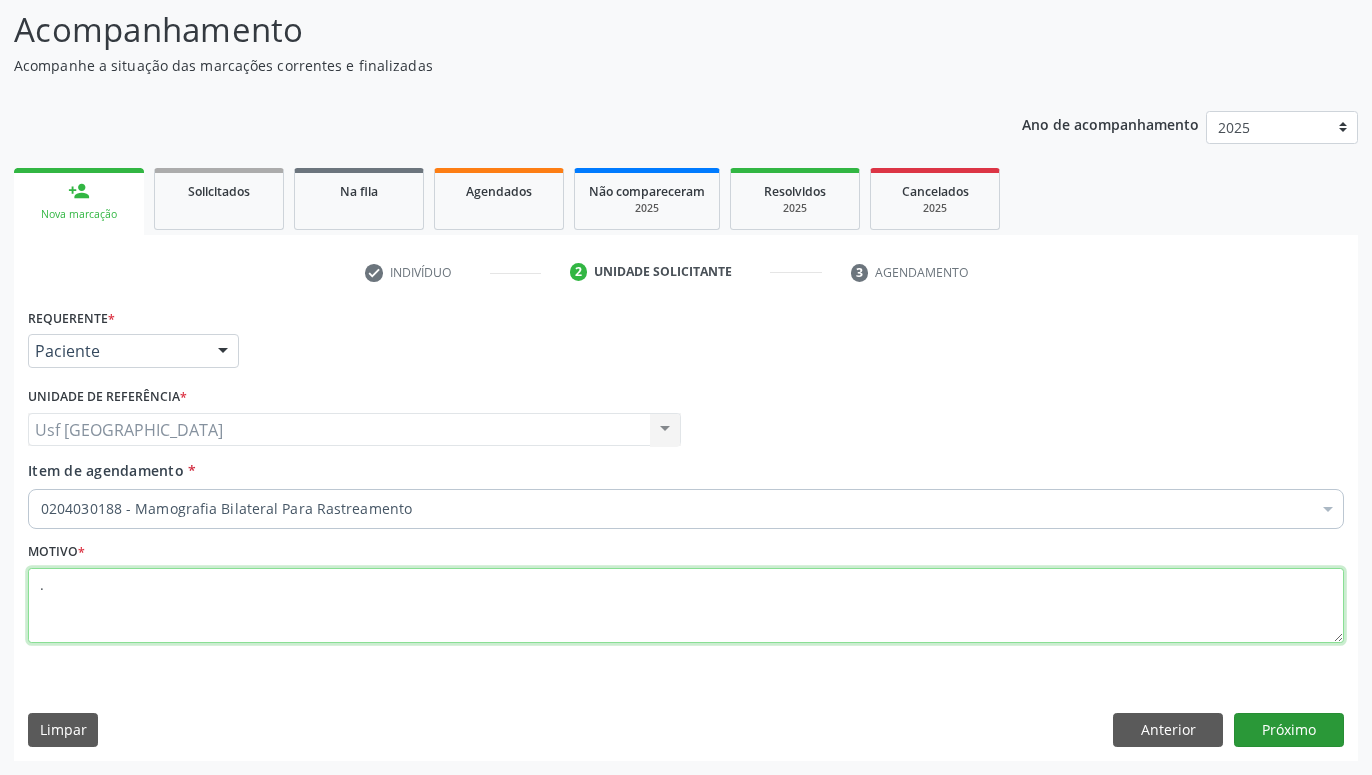 type on "." 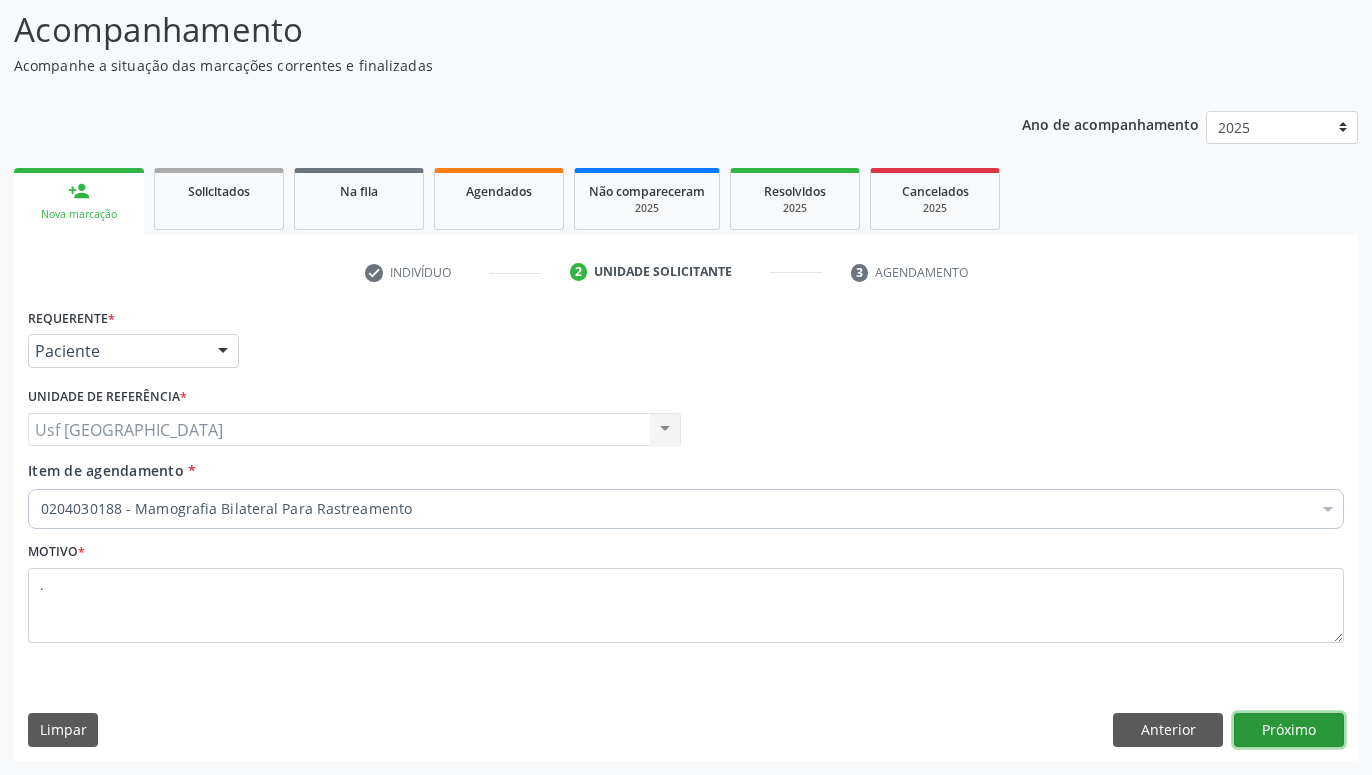 click on "Próximo" at bounding box center [1289, 730] 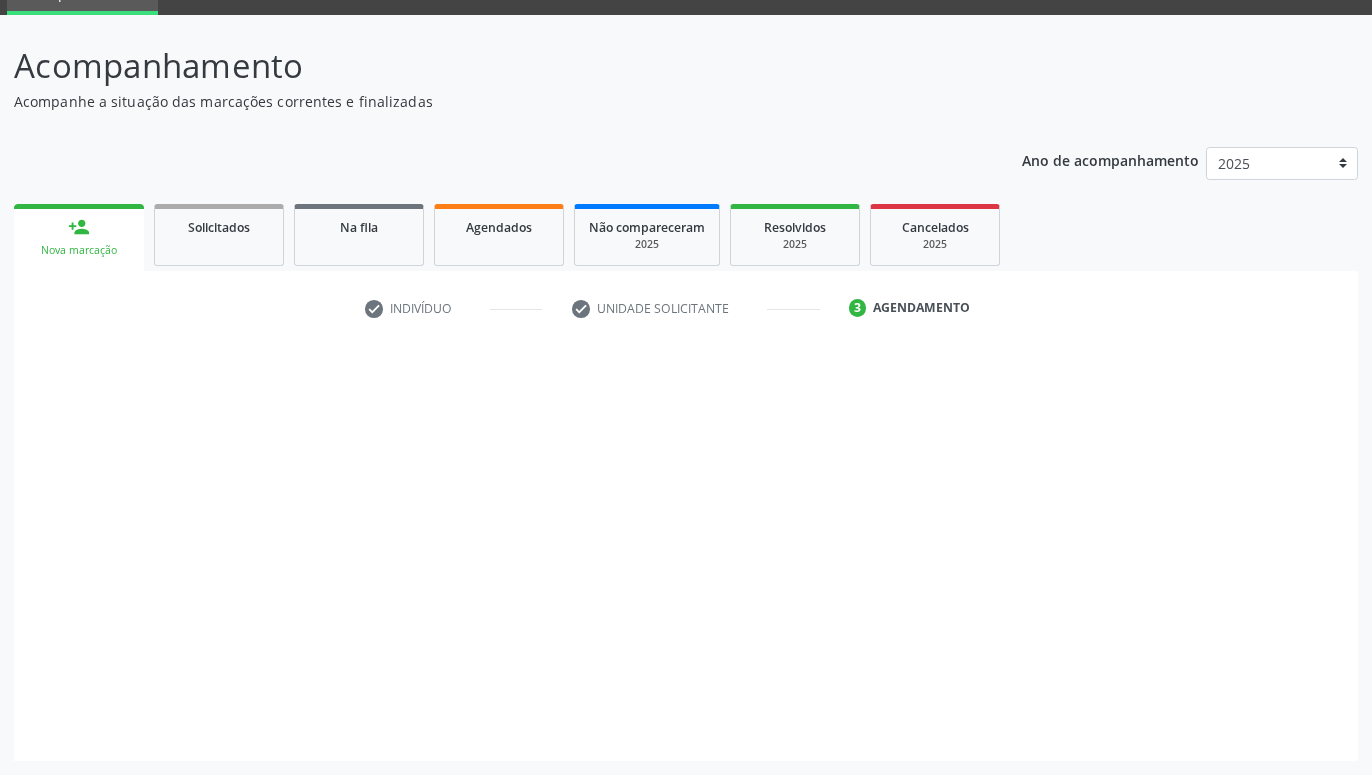 scroll, scrollTop: 95, scrollLeft: 0, axis: vertical 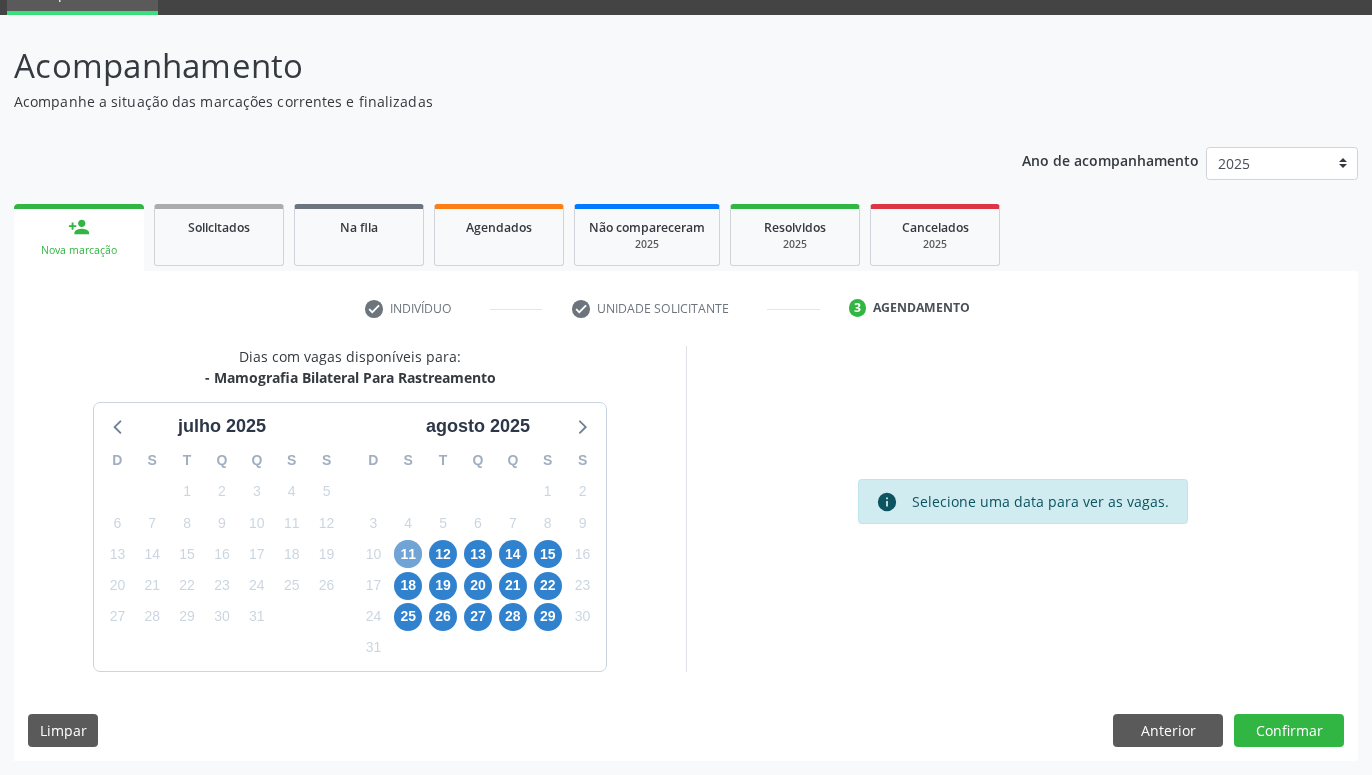 click on "11" at bounding box center [408, 554] 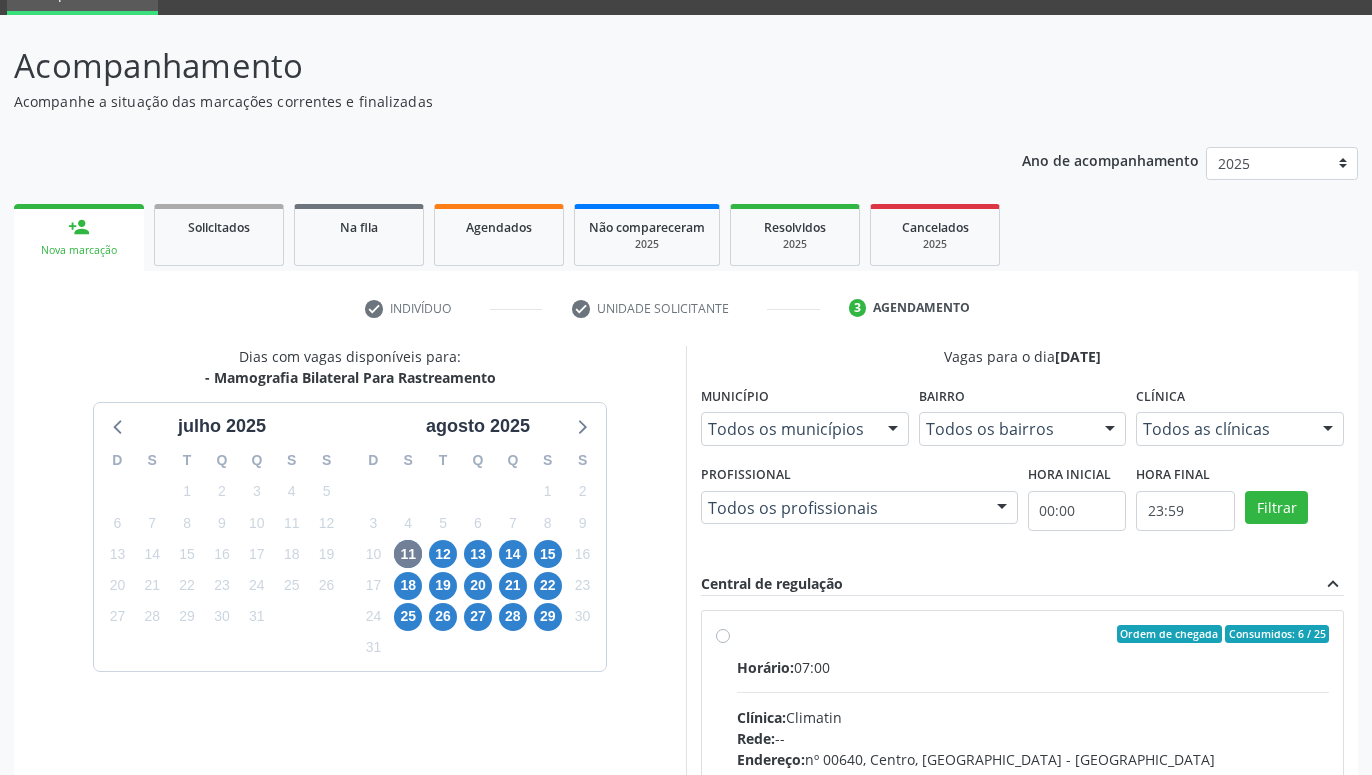 click on "Ordem de chegada
Consumidos: 6 / 25
Horário:   07:00
Clínica:  Climatin
Rede:
--
Endereço:   nº 00640, Centro, Serra Talhada - PE
Telefone:   (81) 38311133
Profissional:
Ana Carolina Barboza de Andrada Melo Lyra
Informações adicionais sobre o atendimento
Idade de atendimento:
de 0 a 120 anos
Gênero(s) atendido(s):
Masculino e Feminino
Informações adicionais:
--" at bounding box center [1033, 778] 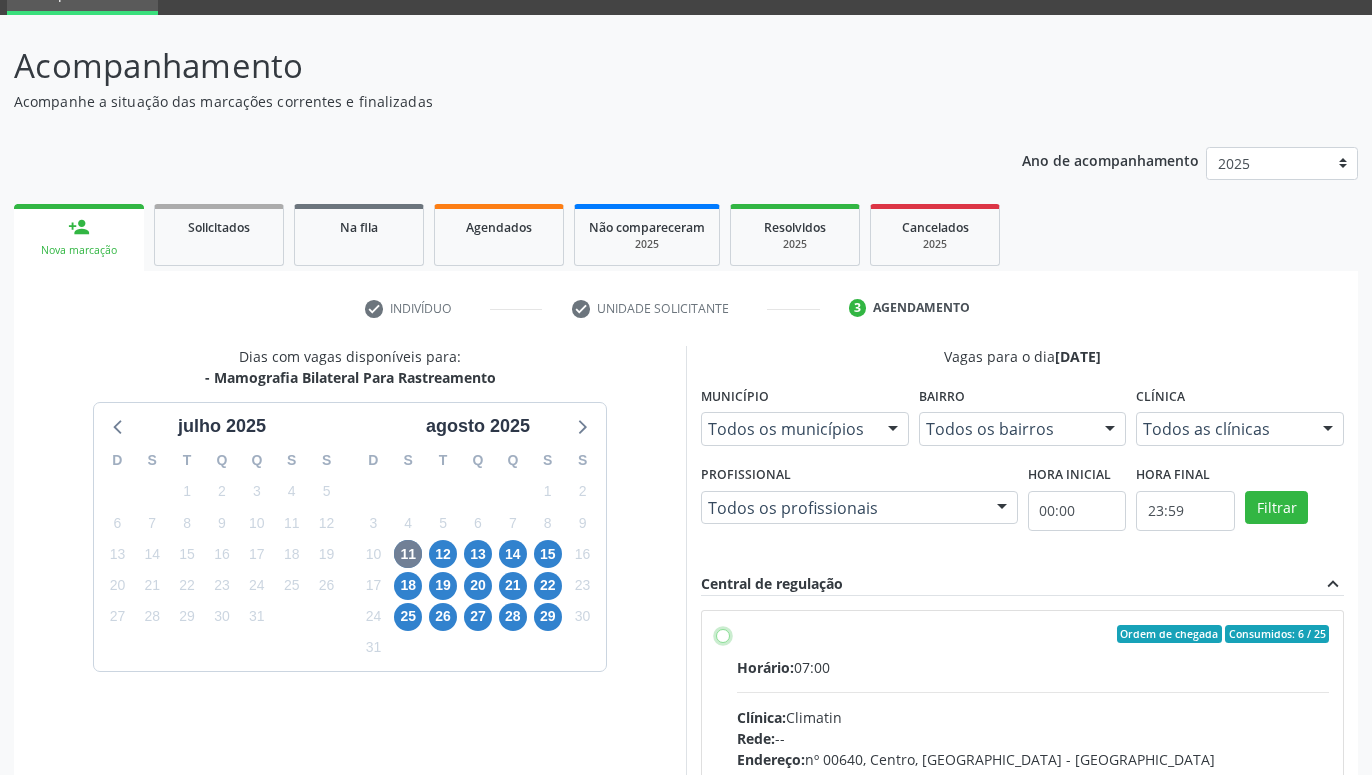 radio on "true" 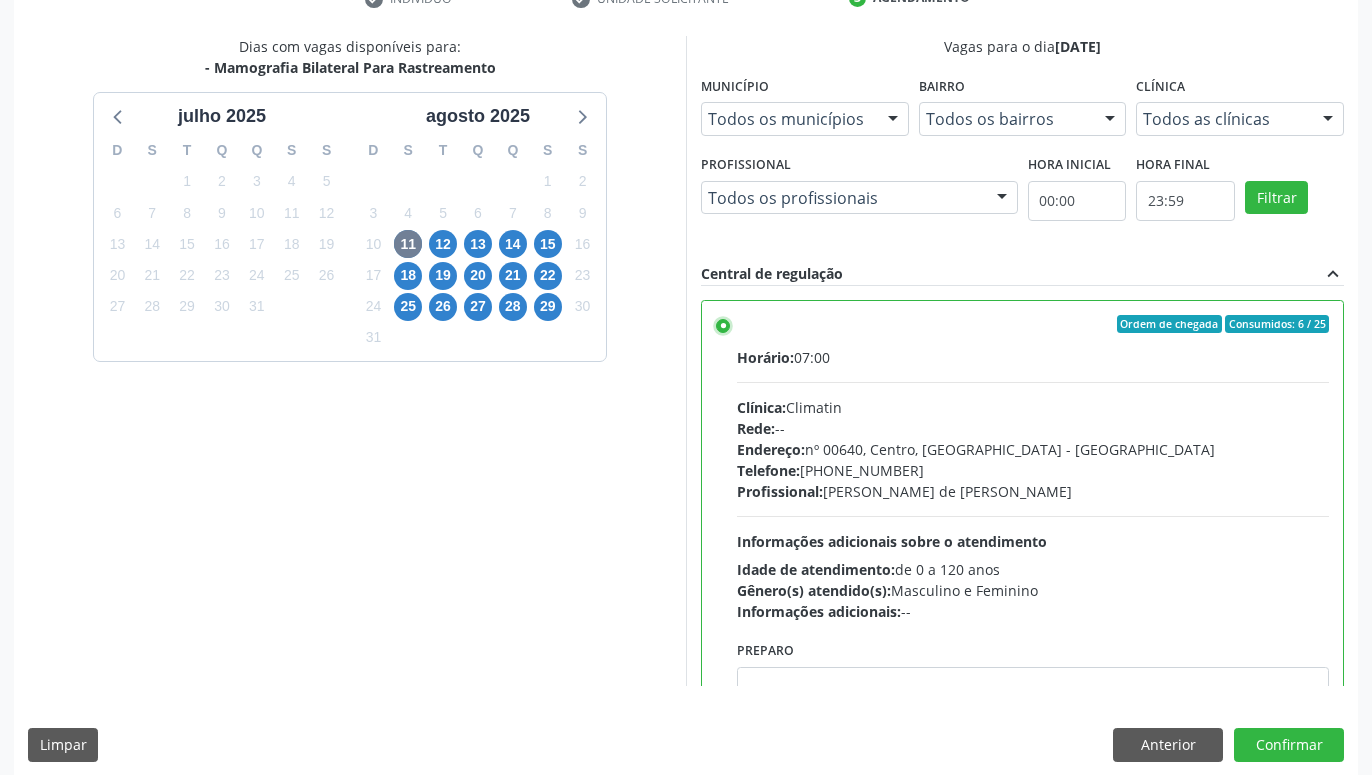 scroll, scrollTop: 420, scrollLeft: 0, axis: vertical 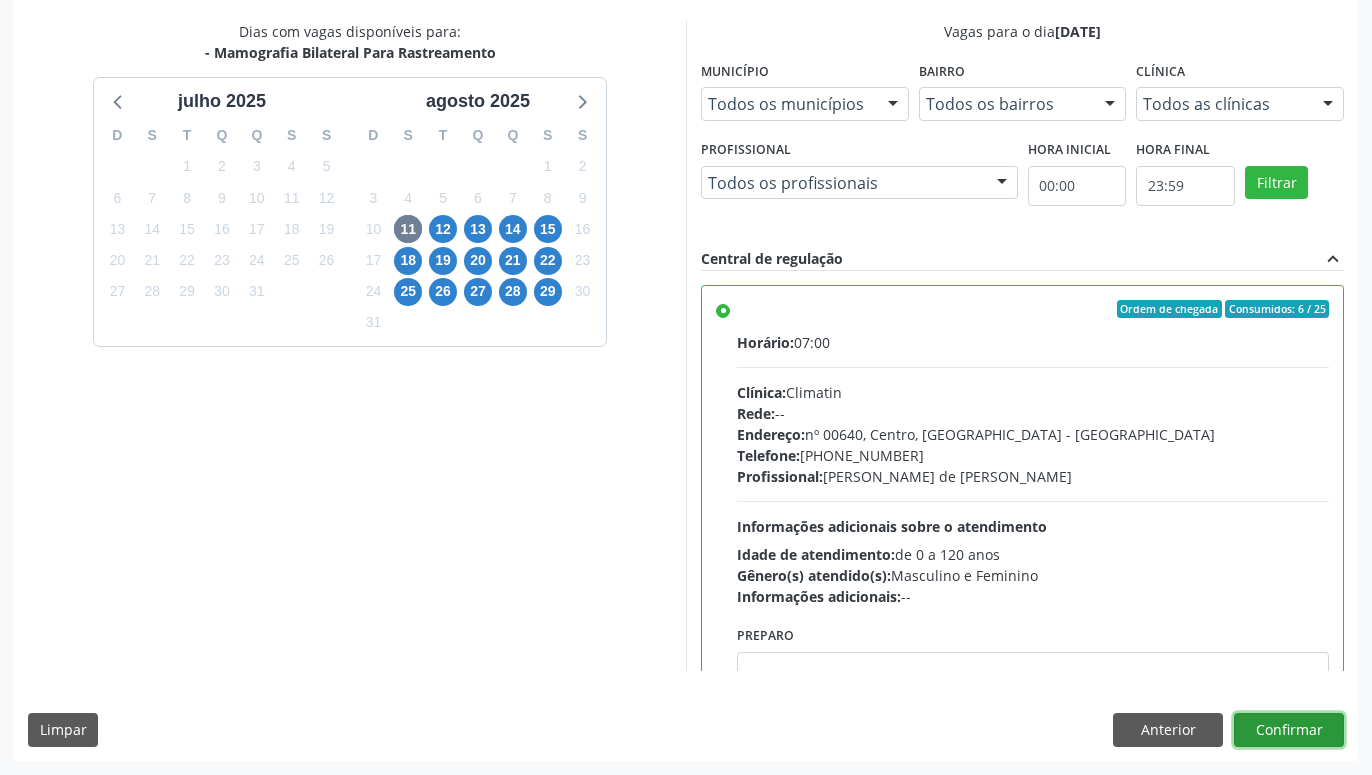 click on "Confirmar" at bounding box center (1289, 730) 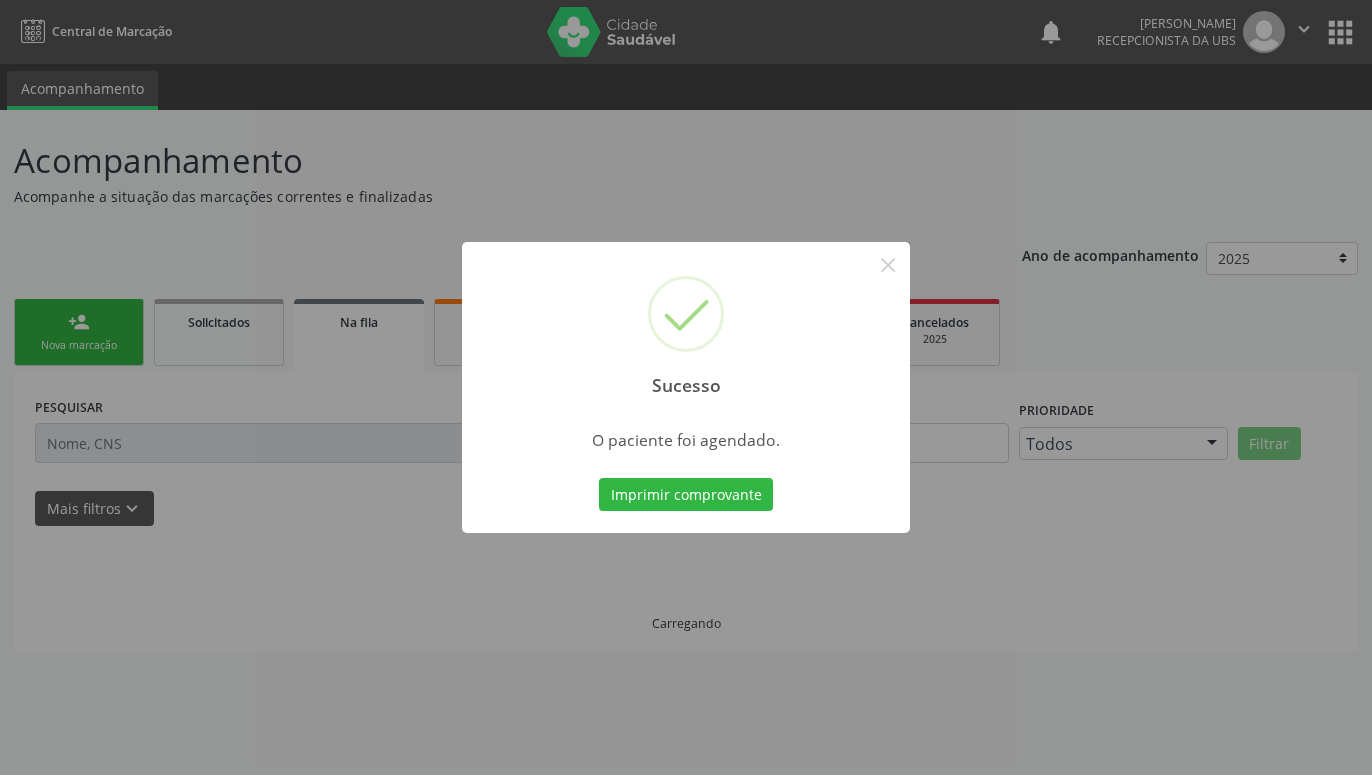 scroll, scrollTop: 0, scrollLeft: 0, axis: both 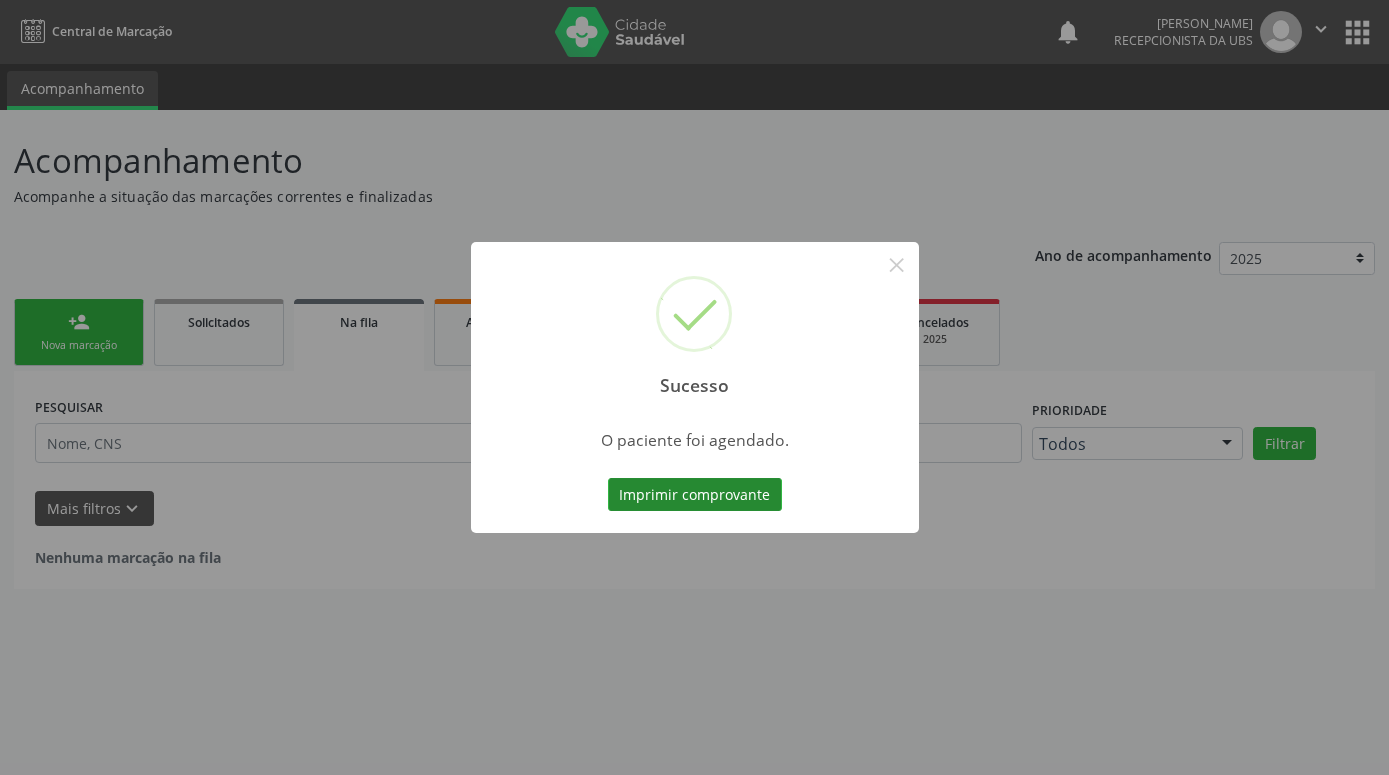 click on "Imprimir comprovante" at bounding box center [695, 495] 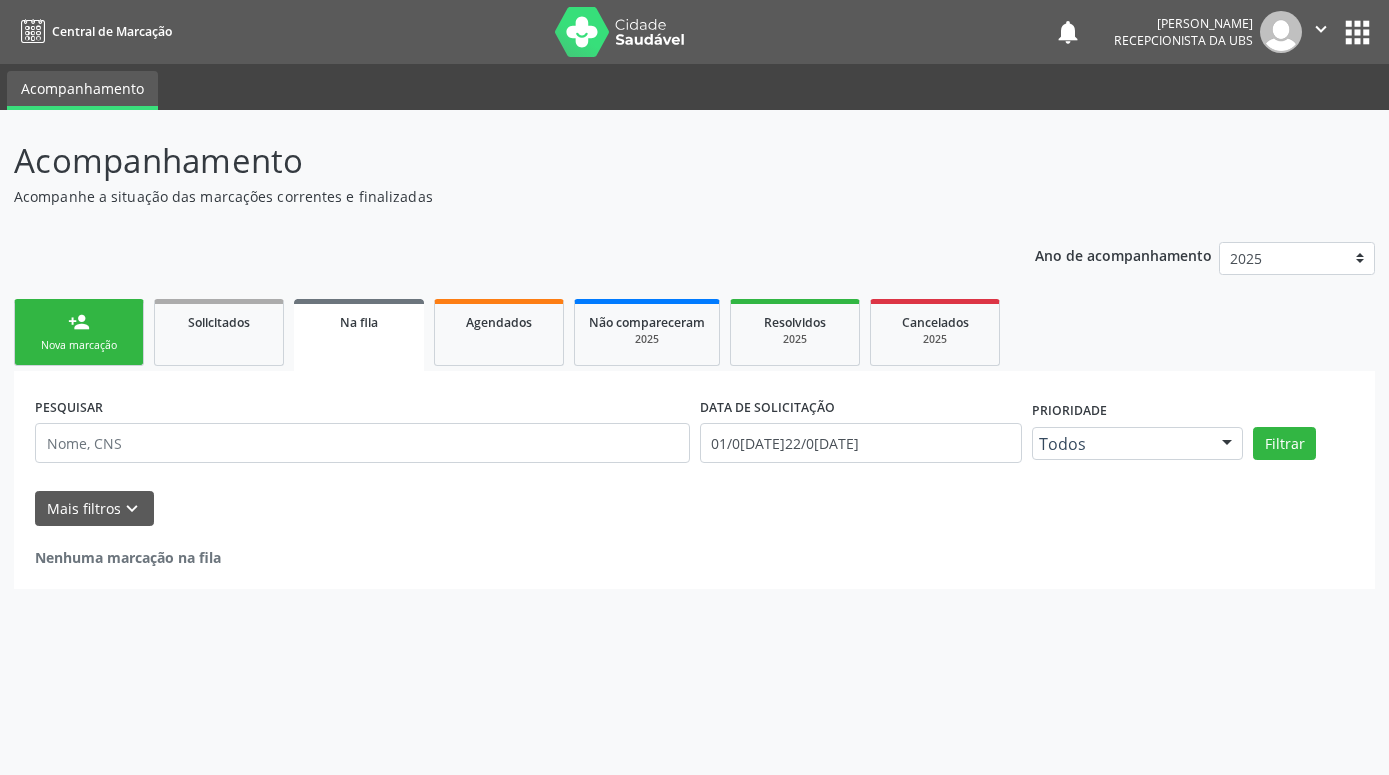 drag, startPoint x: 100, startPoint y: 337, endPoint x: 125, endPoint y: 466, distance: 131.40015 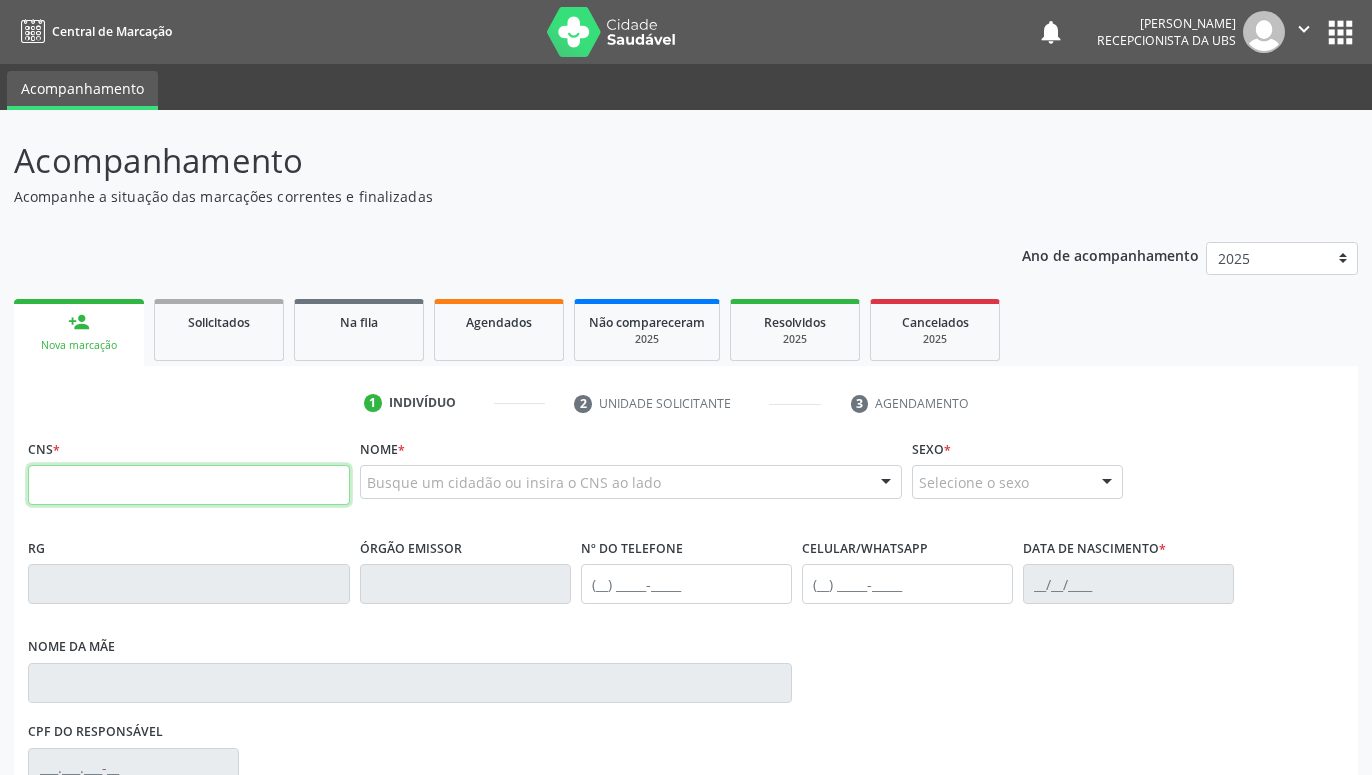 drag, startPoint x: 130, startPoint y: 472, endPoint x: 146, endPoint y: 465, distance: 17.464249 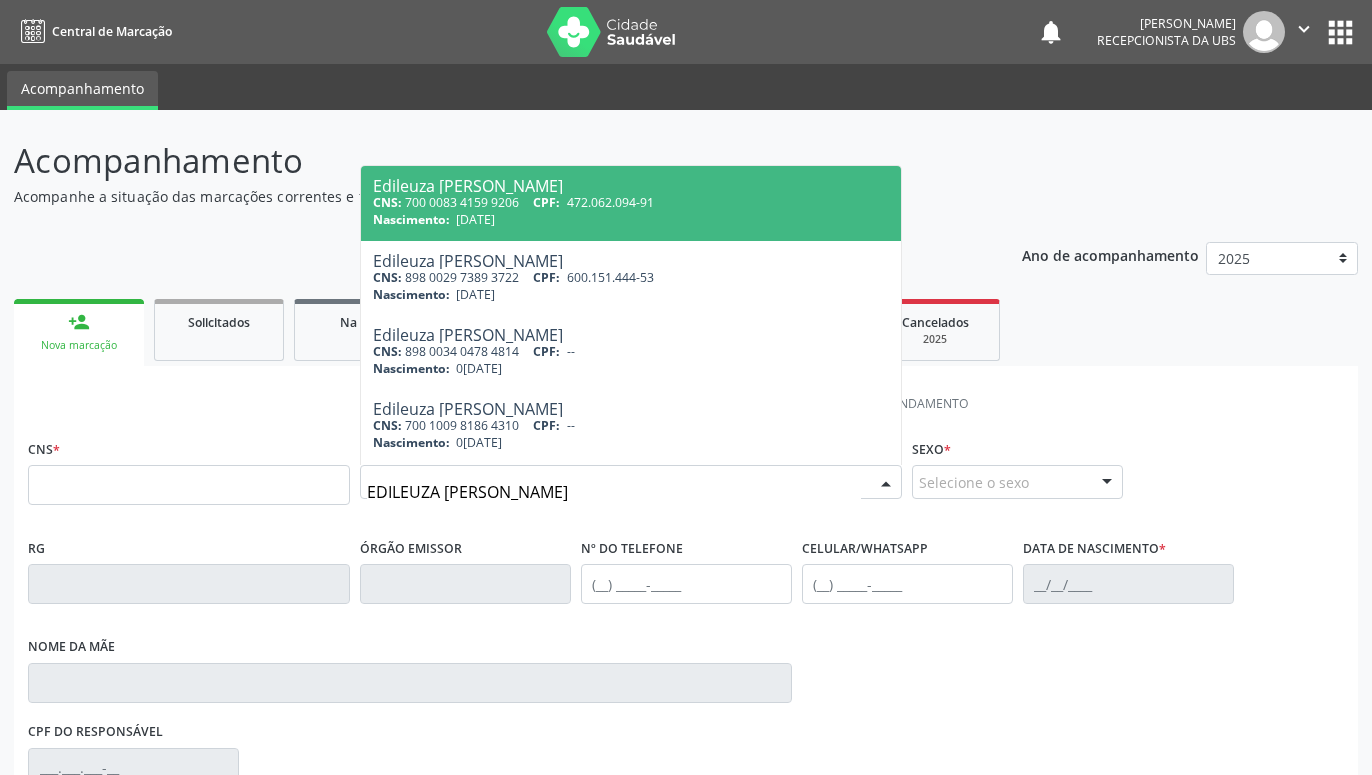 type on "EDILEUZA MARIA DOS S" 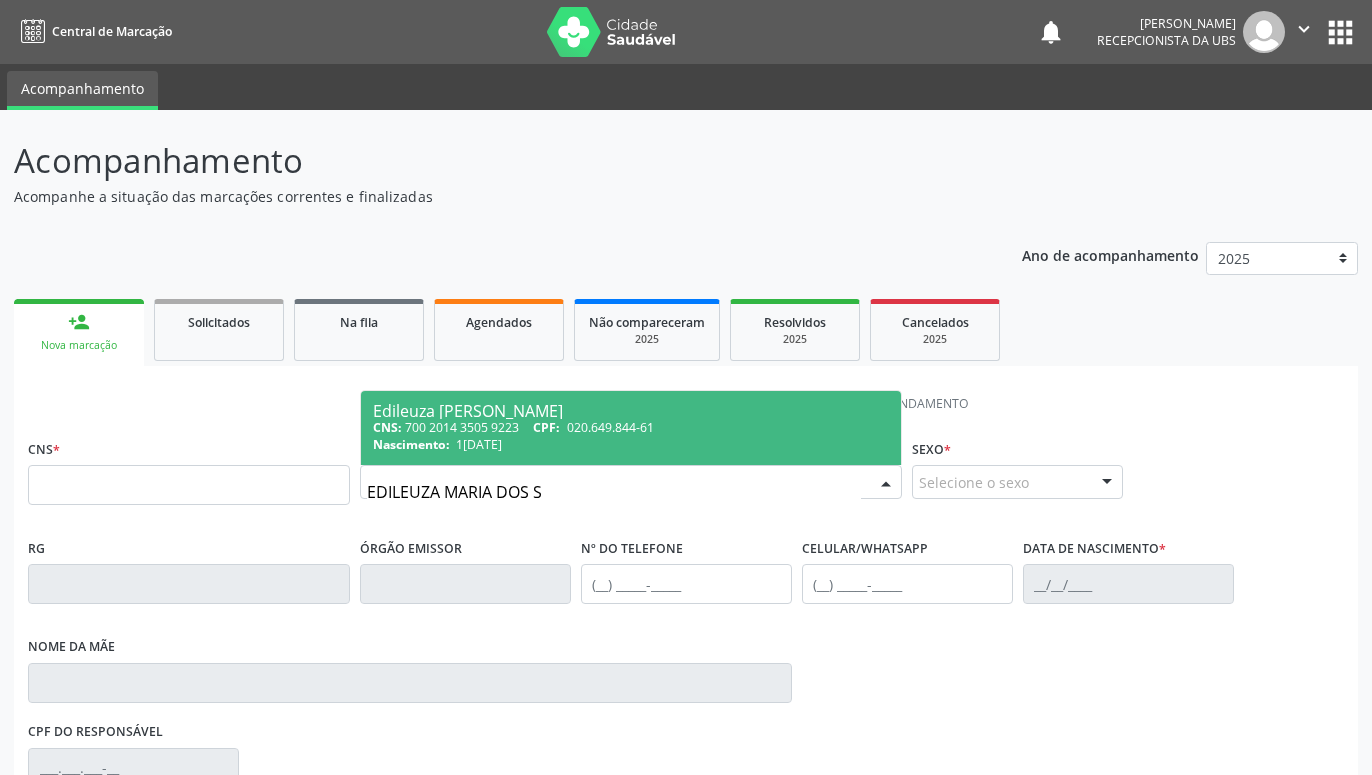 click on "CNS:" at bounding box center (387, 427) 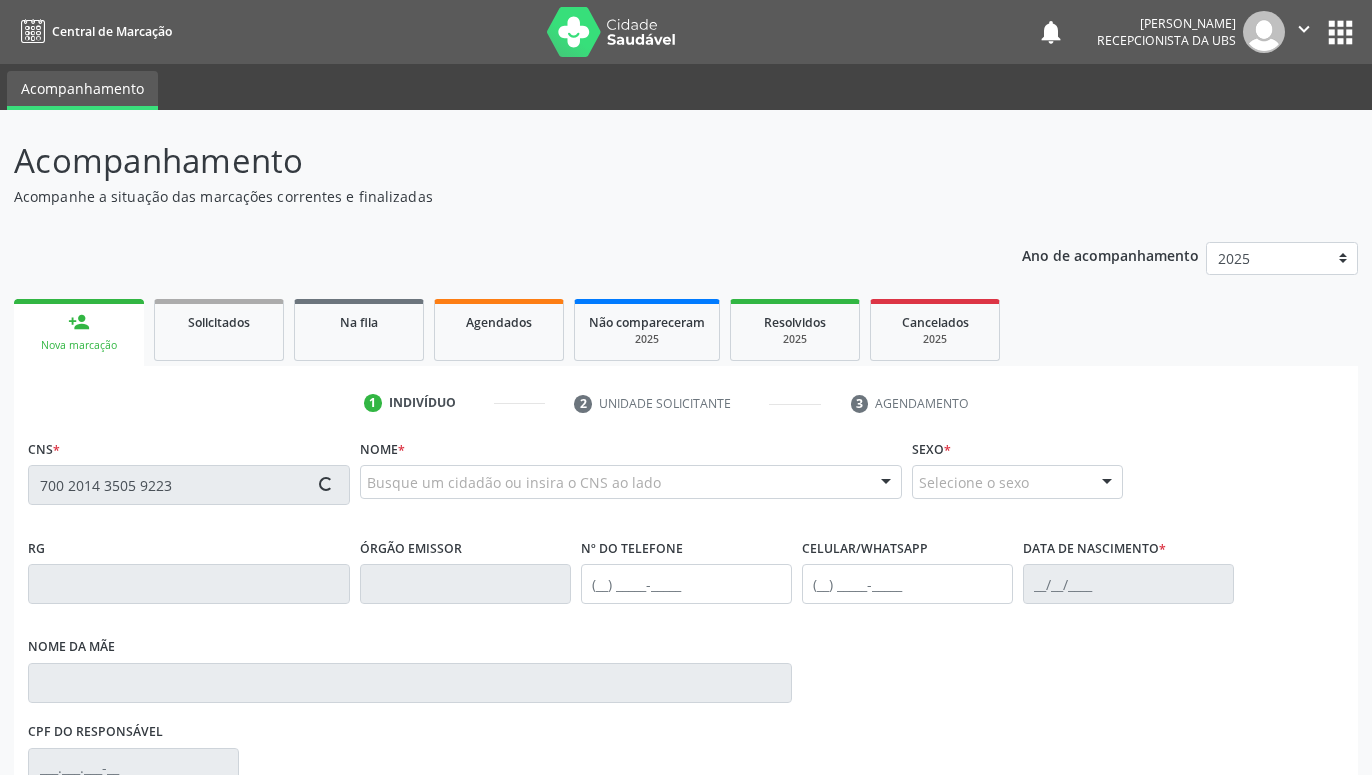 type on "700 2014 3505 9223" 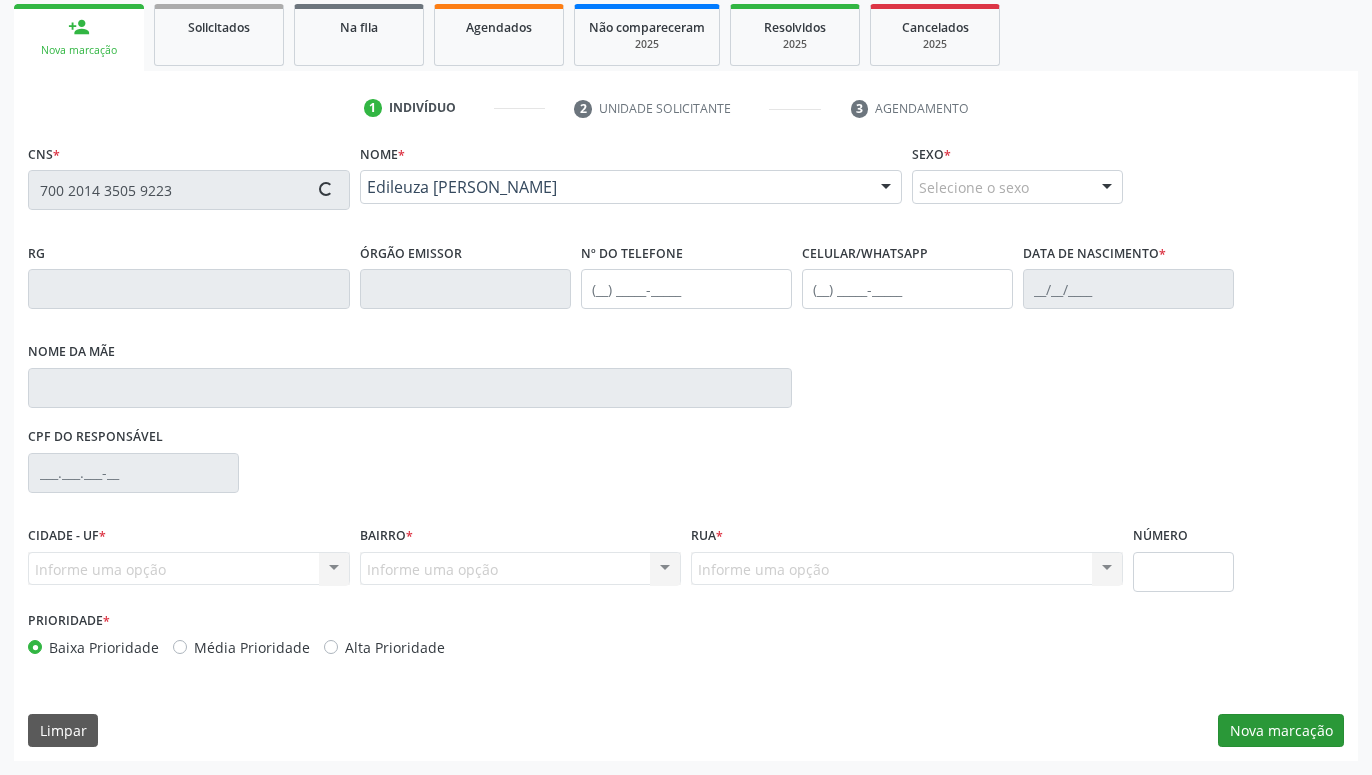type on "(87) 99999-9999" 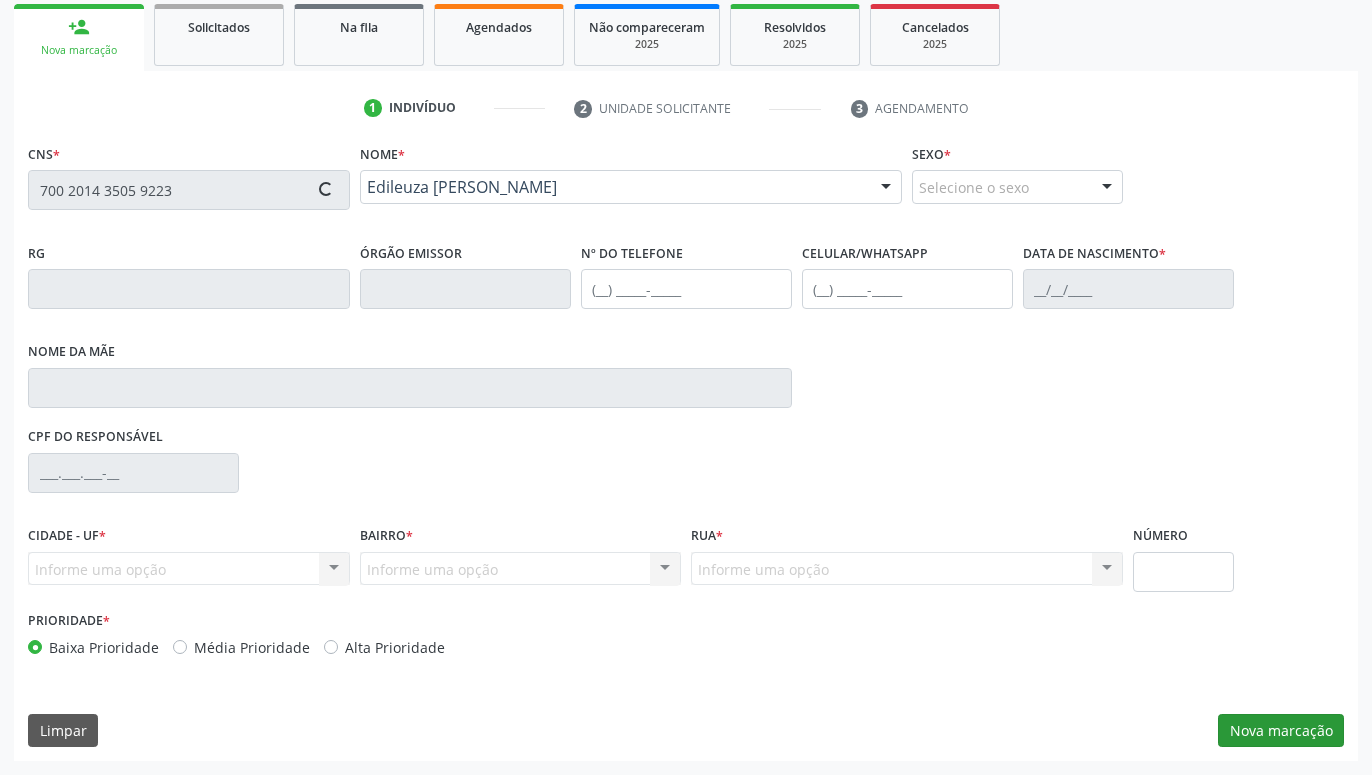 type on "13/07/1962" 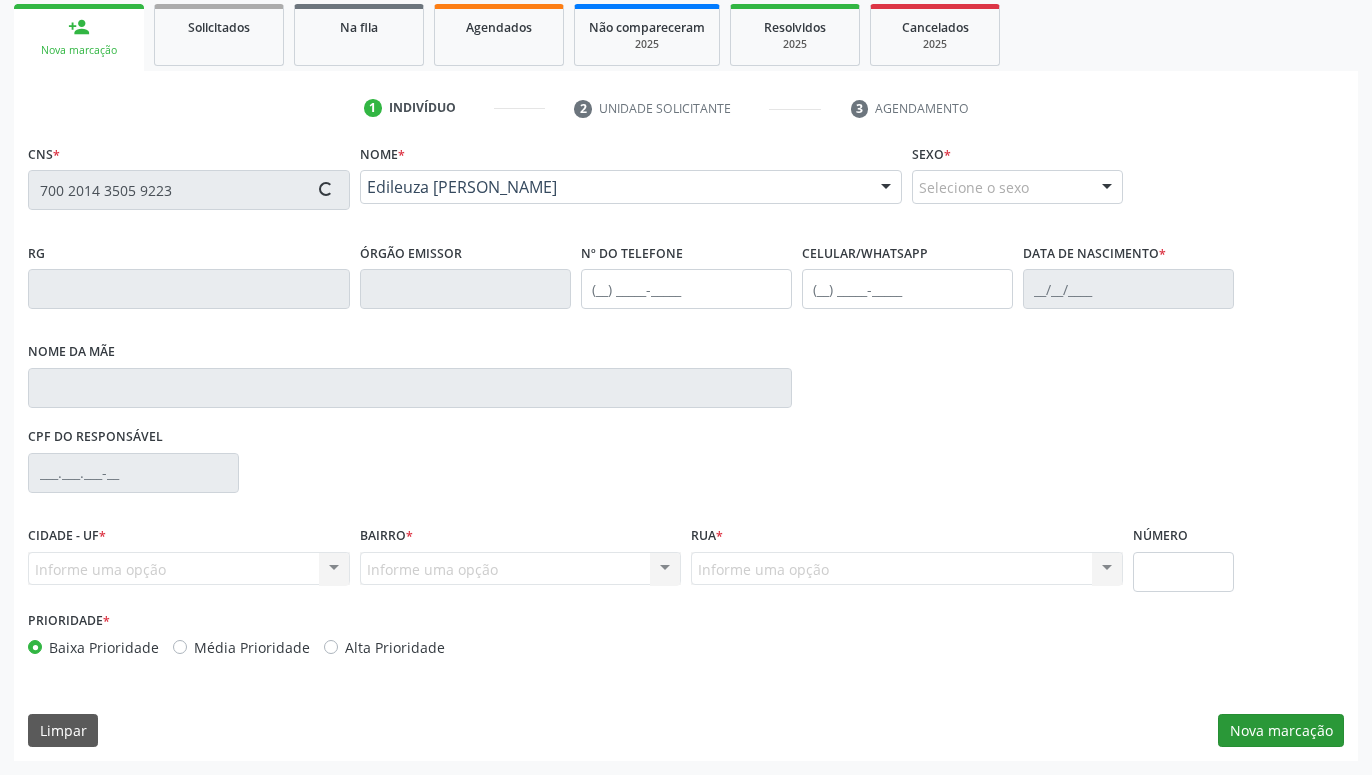 type on "Maria das Dores da Silva" 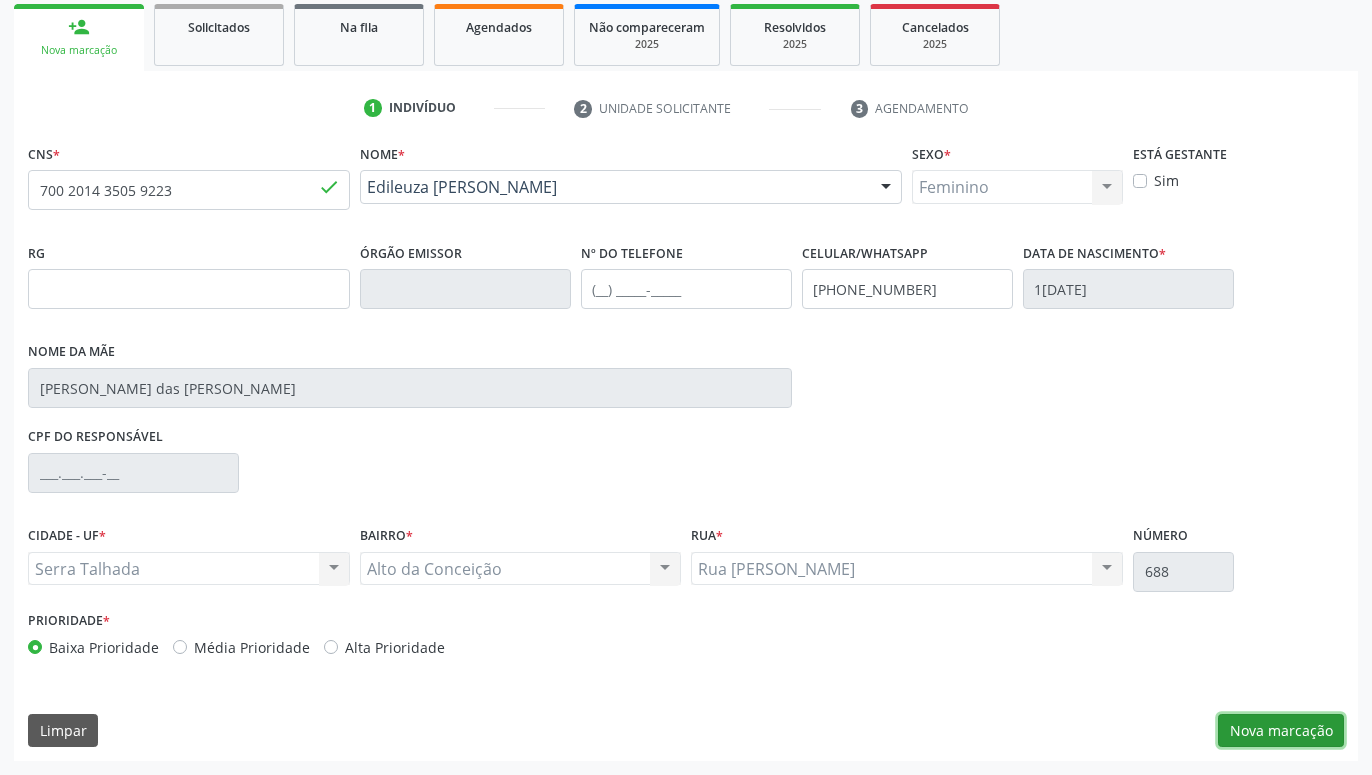 click on "Nova marcação" at bounding box center [1281, 731] 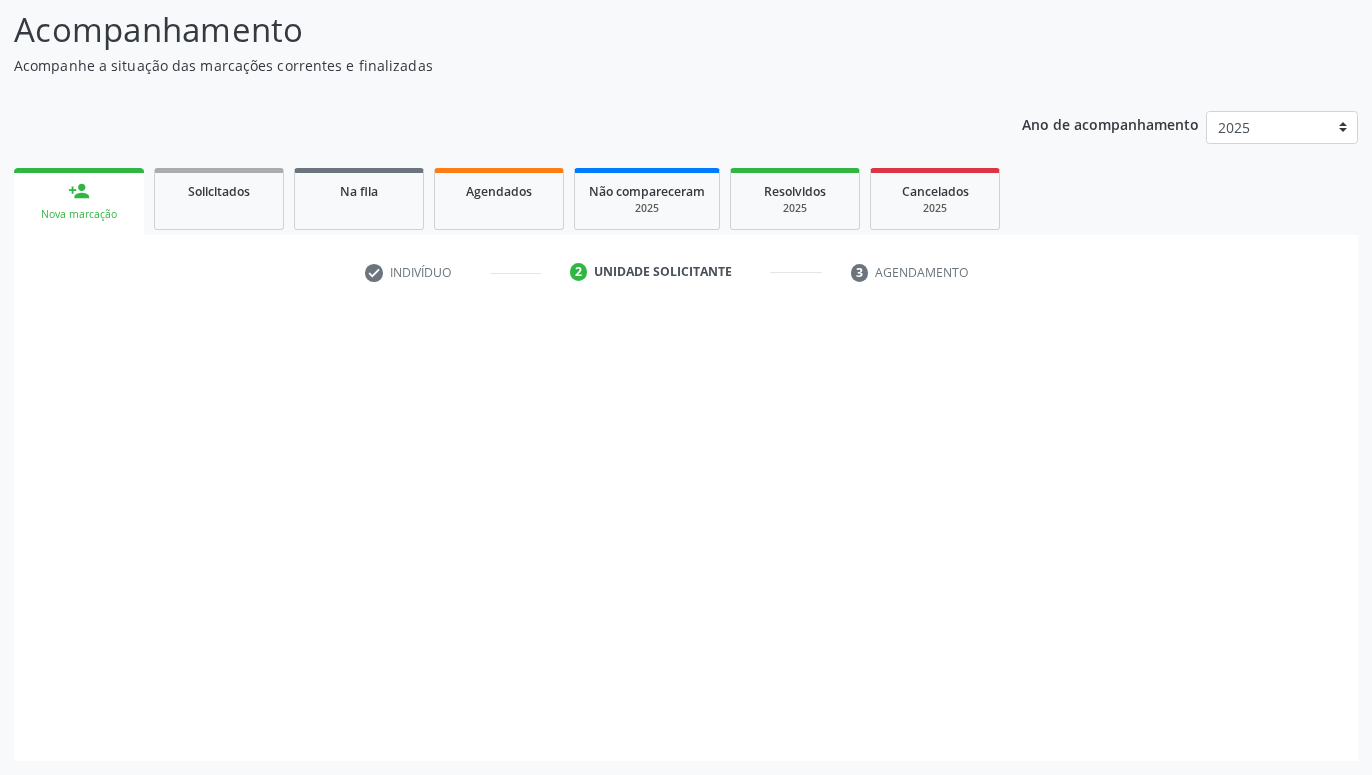 scroll, scrollTop: 131, scrollLeft: 0, axis: vertical 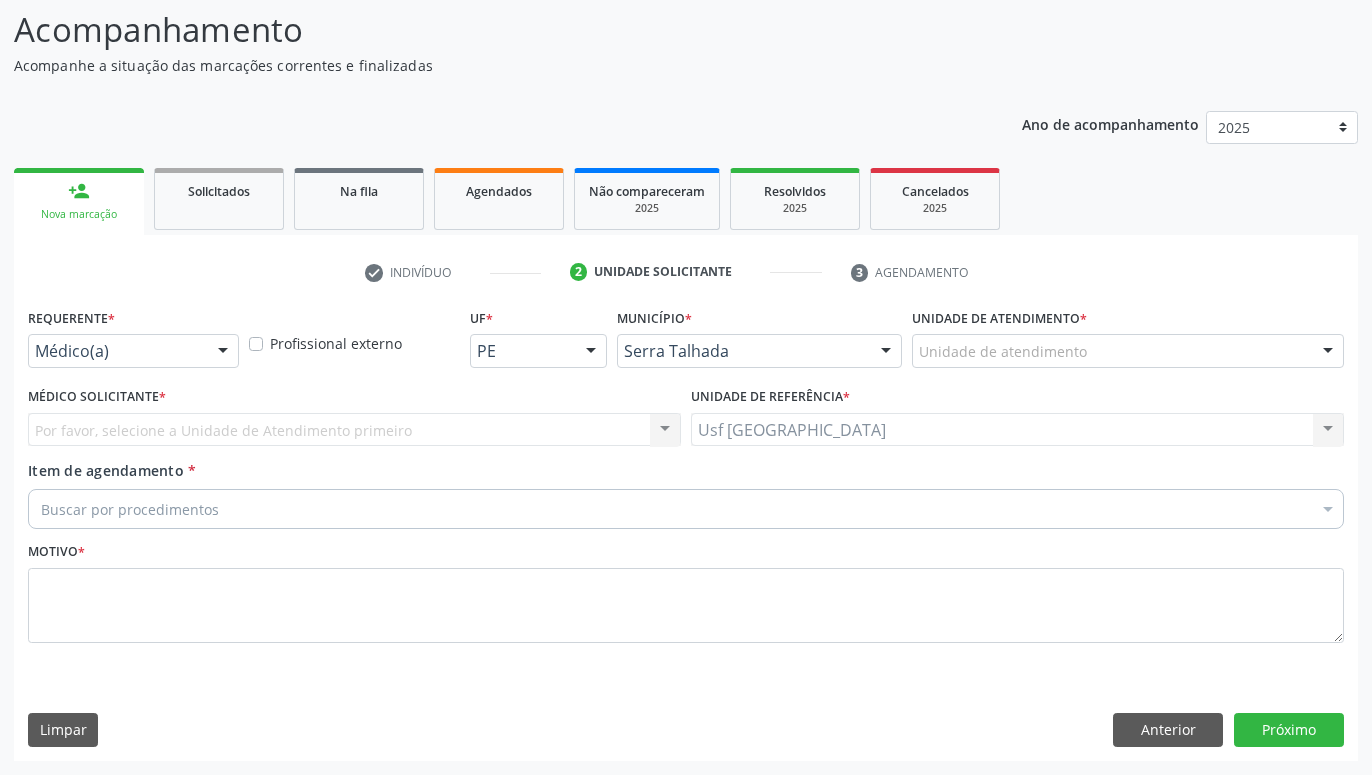 click at bounding box center (223, 352) 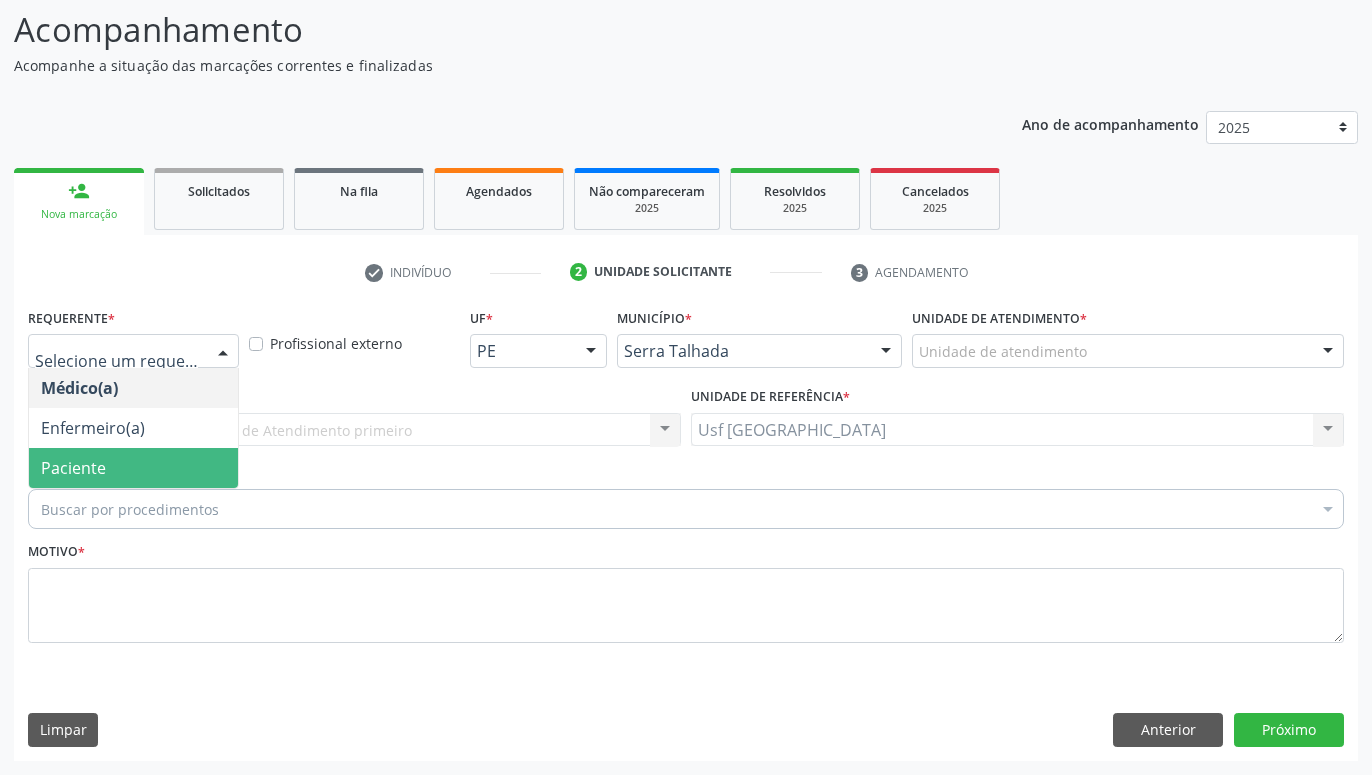 click on "Paciente" at bounding box center (133, 468) 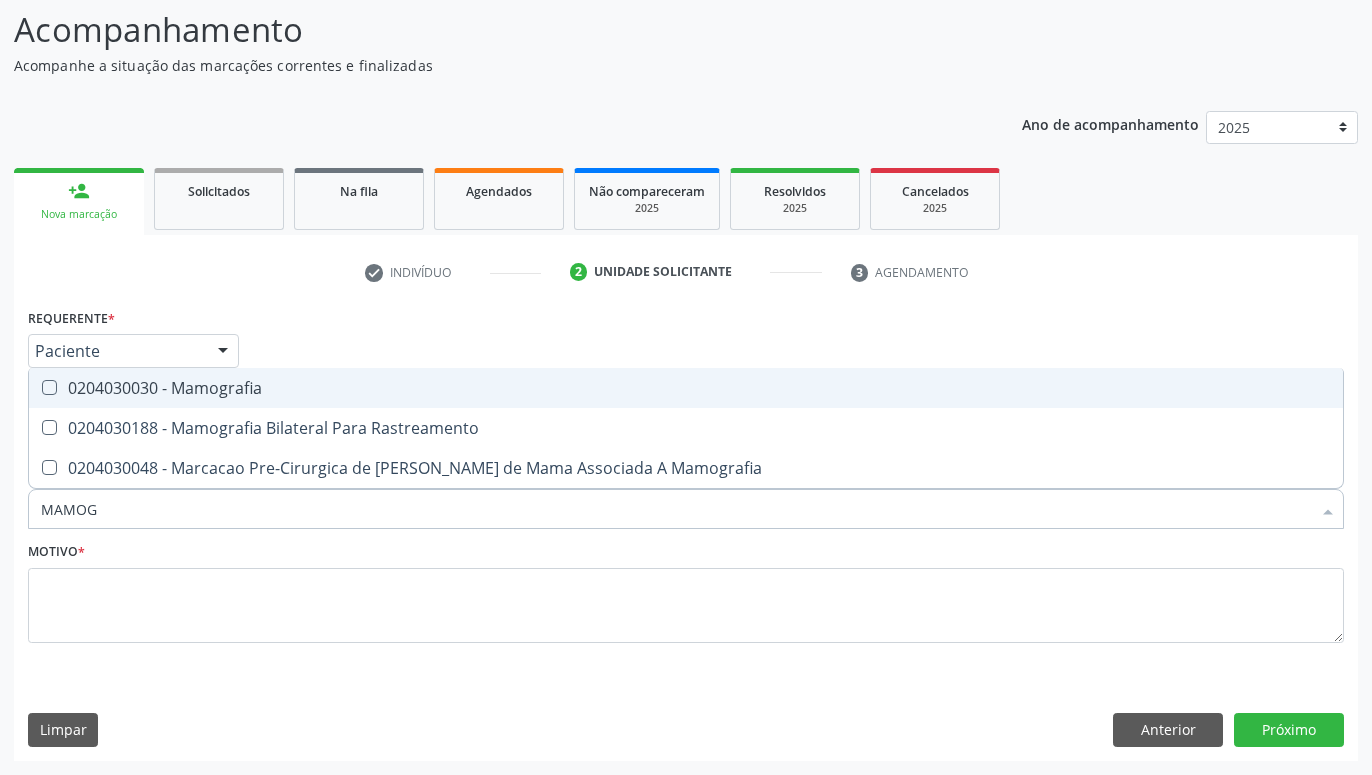 type on "MAMOGR" 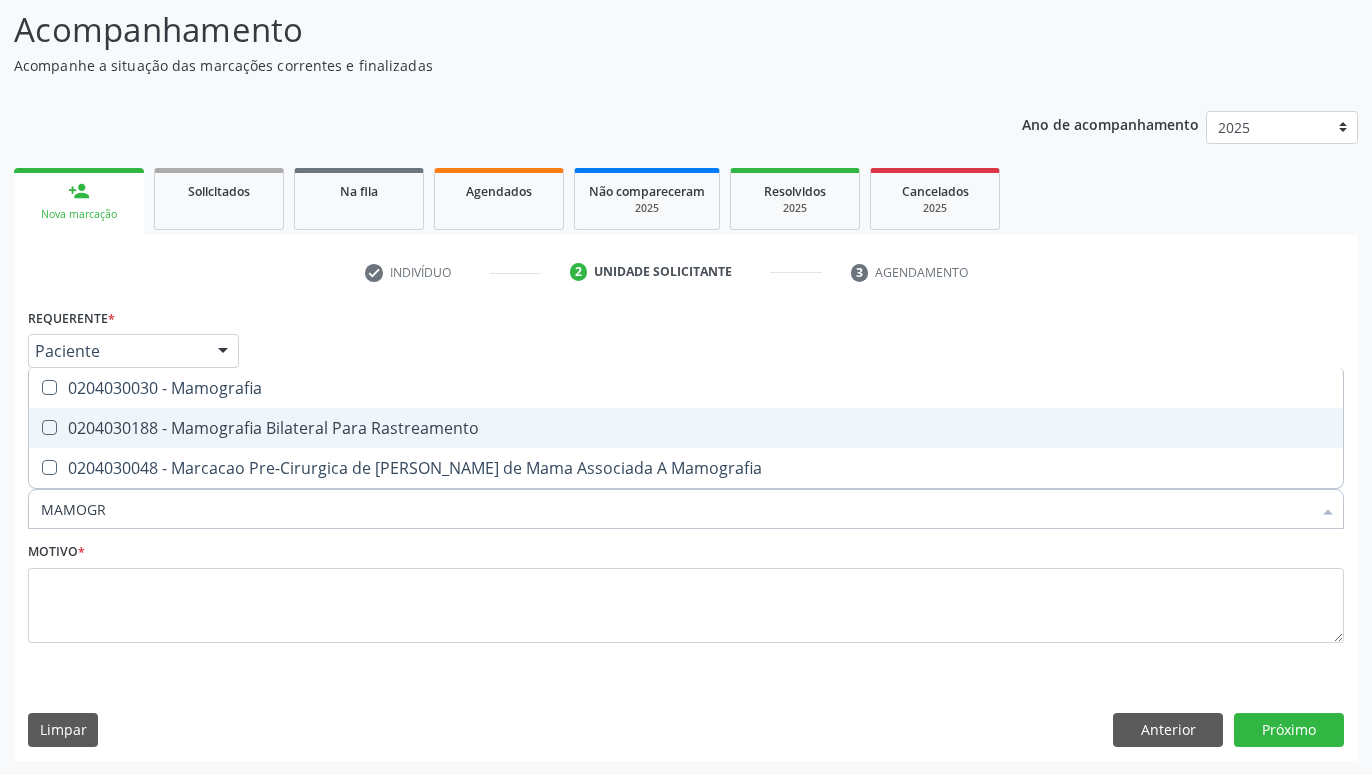 drag, startPoint x: 323, startPoint y: 423, endPoint x: 314, endPoint y: 440, distance: 19.235384 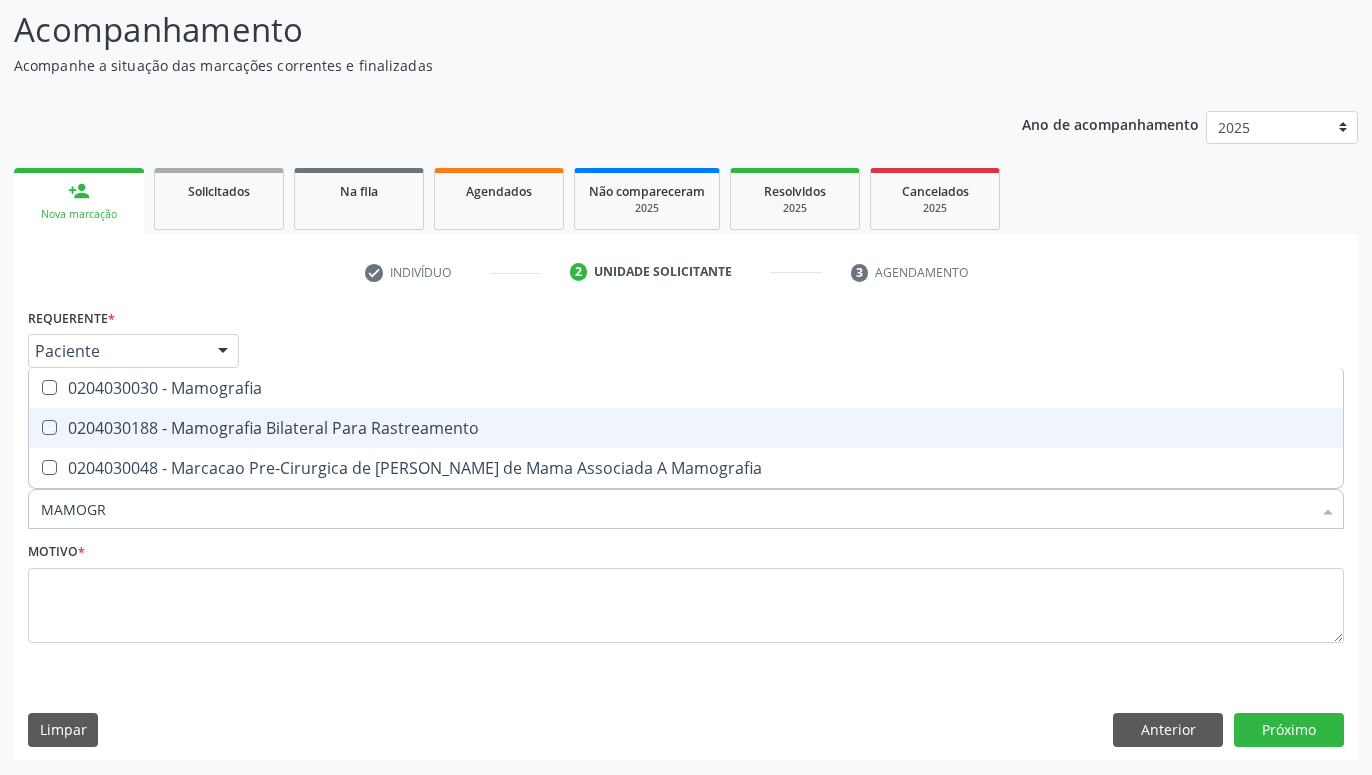 checkbox on "true" 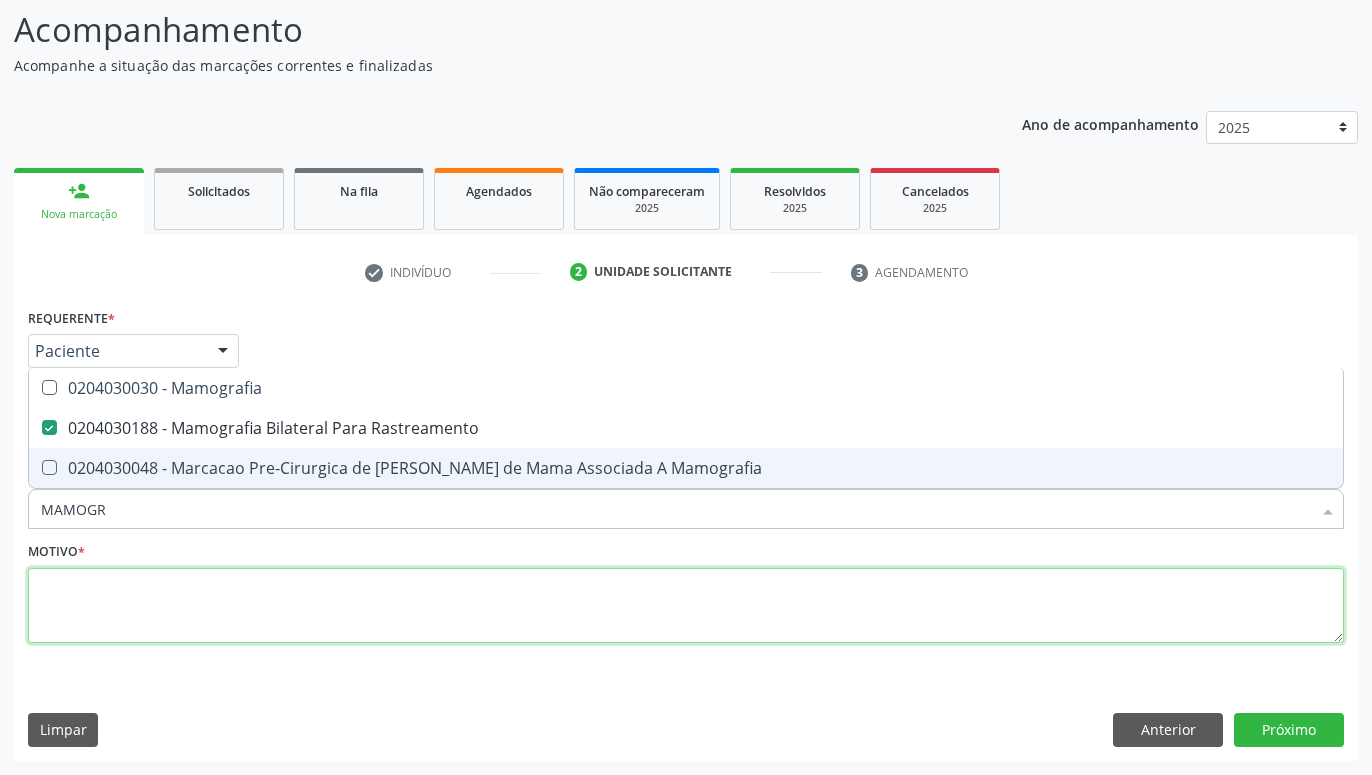 click at bounding box center (686, 606) 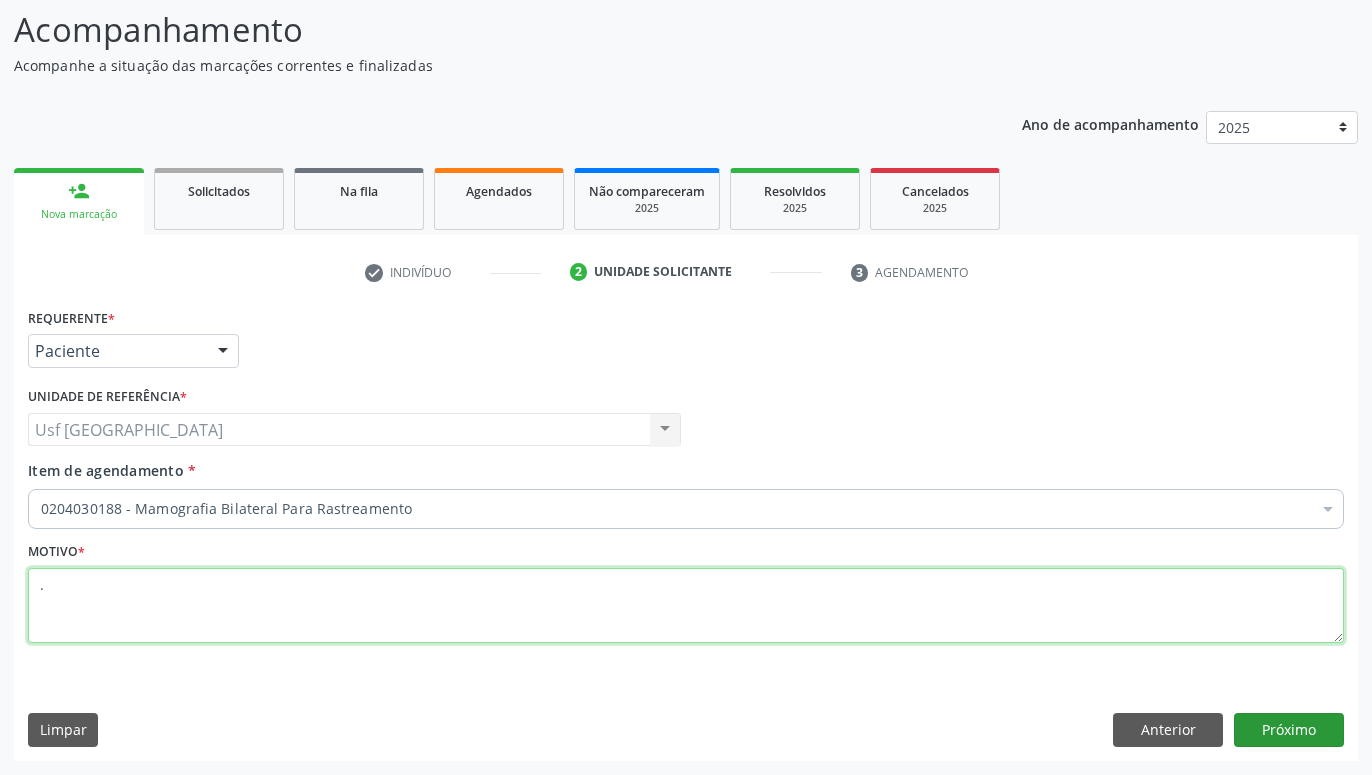 type on "." 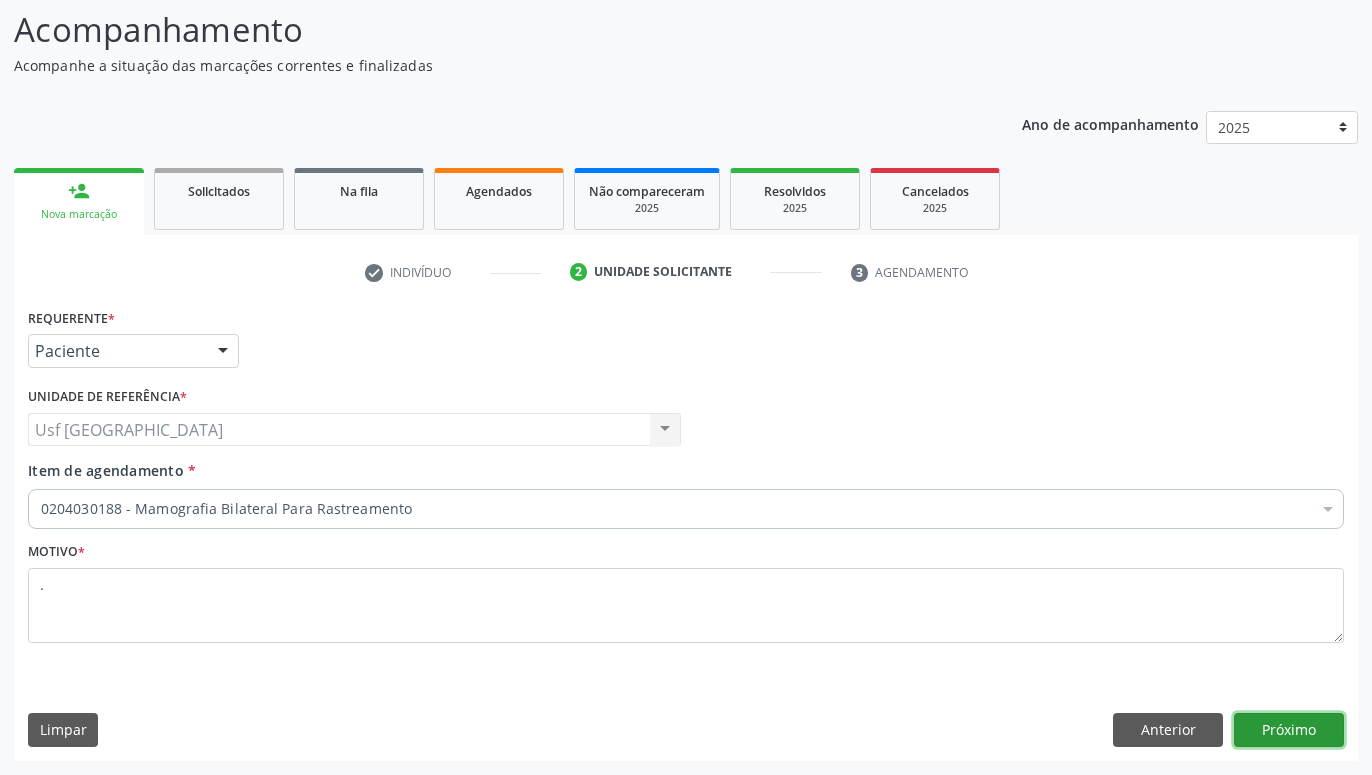 click on "Próximo" at bounding box center [1289, 730] 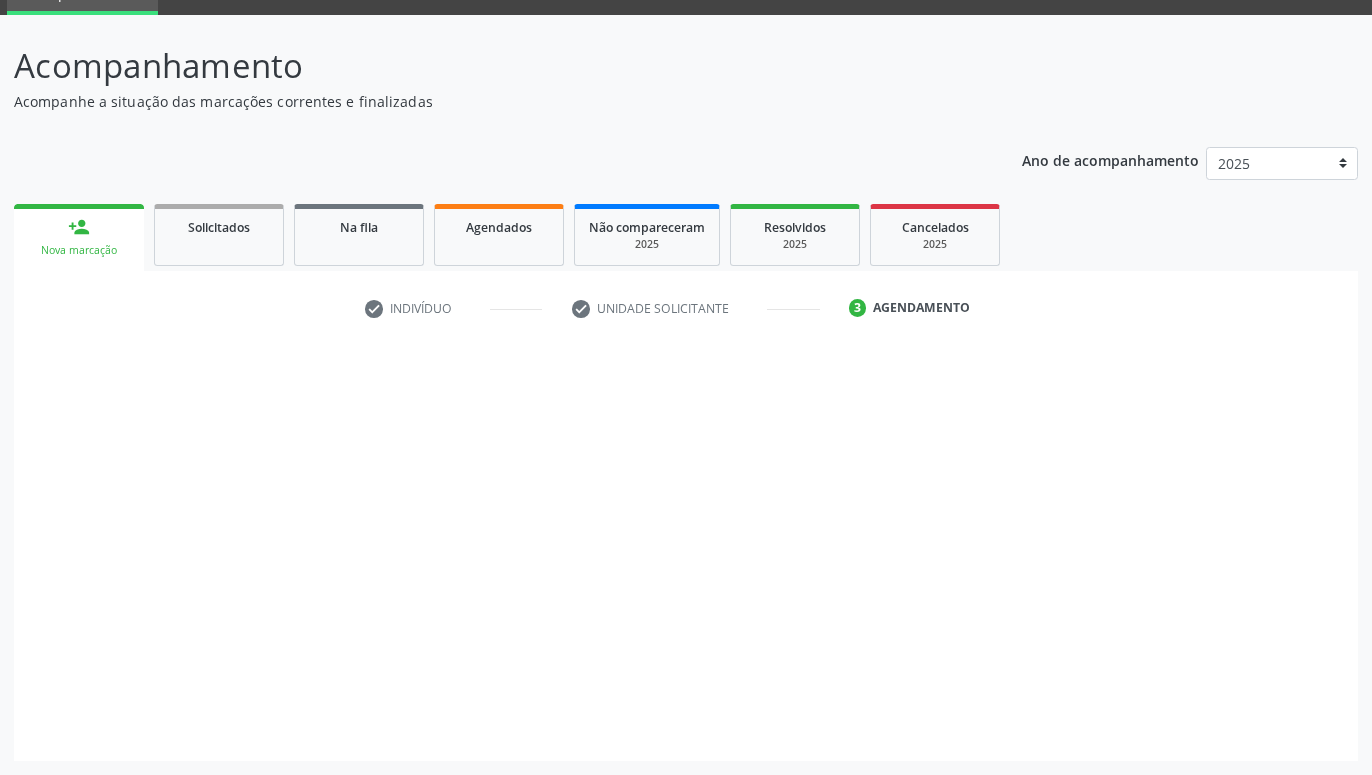scroll, scrollTop: 95, scrollLeft: 0, axis: vertical 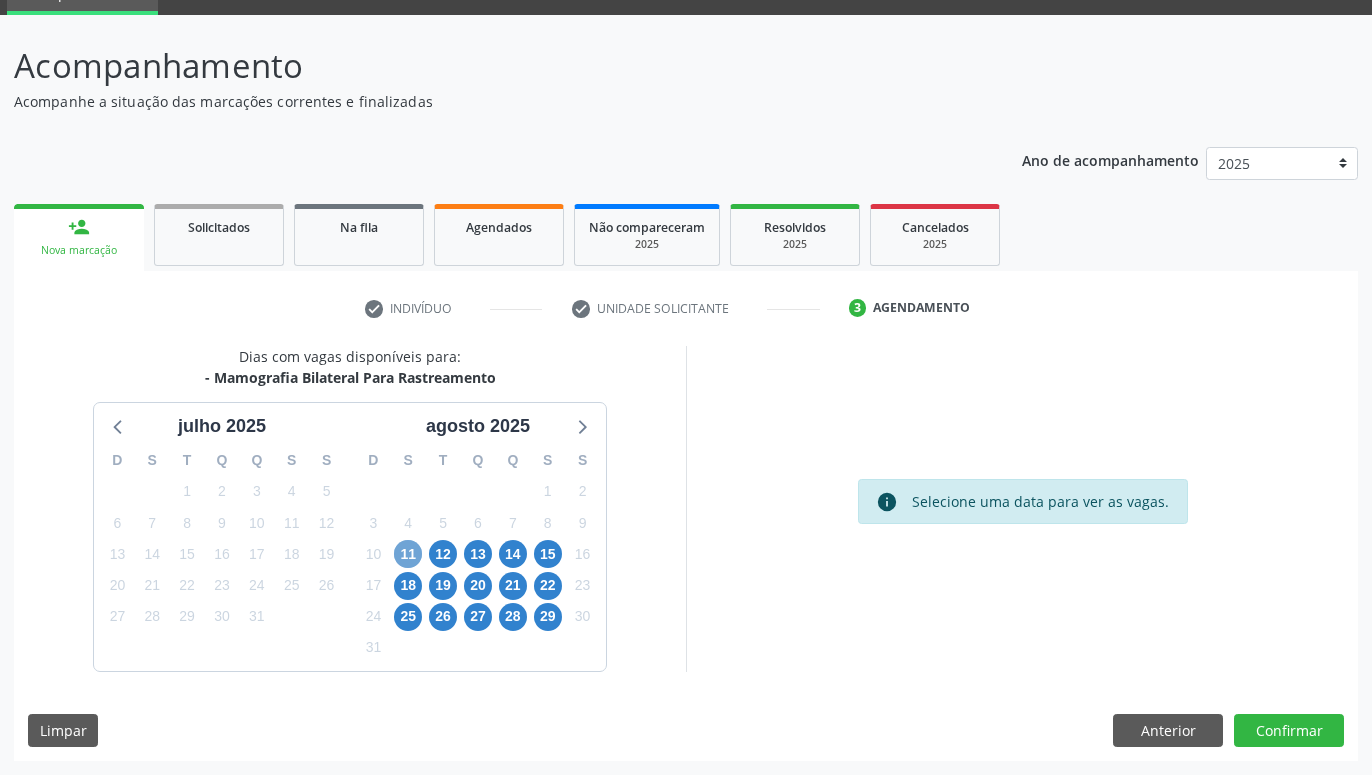 click on "11" at bounding box center (408, 554) 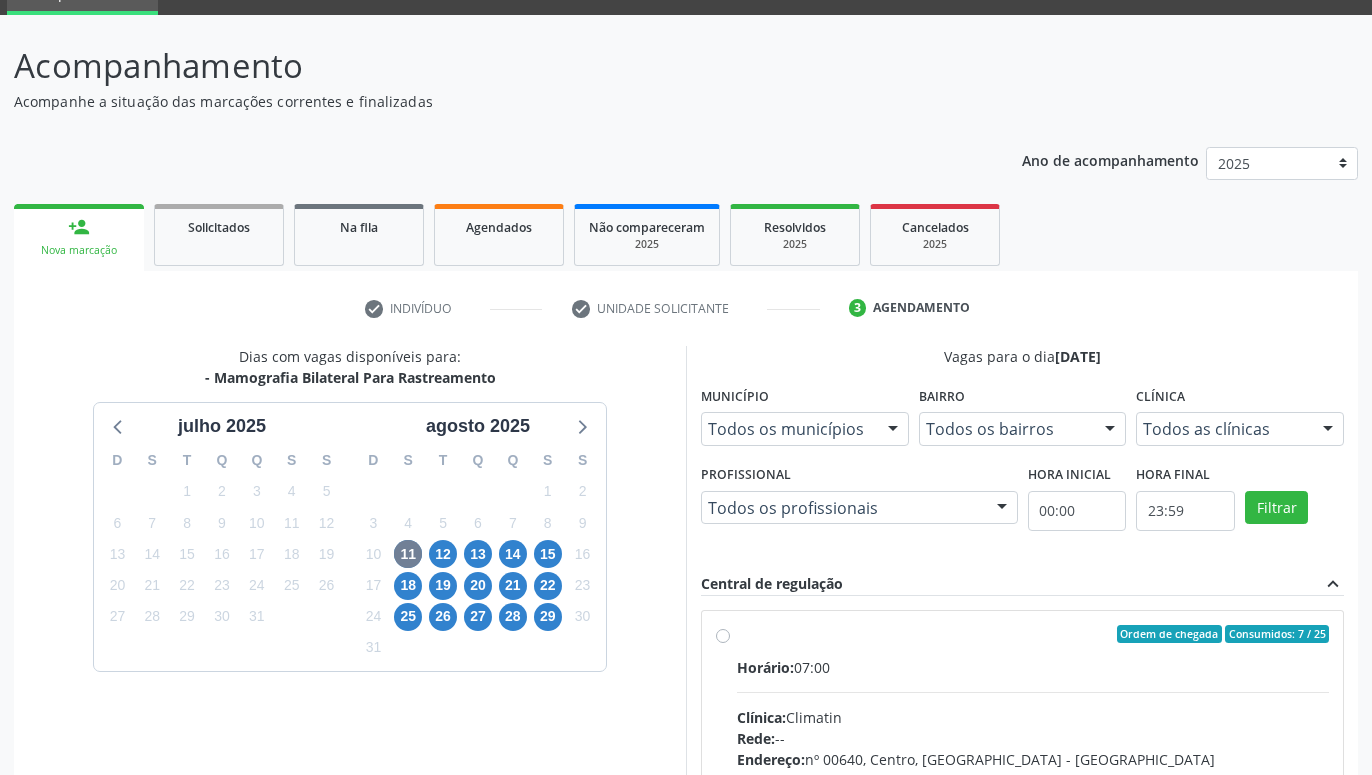 click on "Ordem de chegada
Consumidos: 7 / 25
Horário:   07:00
Clínica:  Climatin
Rede:
--
Endereço:   nº 00640, Centro, Serra Talhada - PE
Telefone:   (81) 38311133
Profissional:
Ana Carolina Barboza de Andrada Melo Lyra
Informações adicionais sobre o atendimento
Idade de atendimento:
de 0 a 120 anos
Gênero(s) atendido(s):
Masculino e Feminino
Informações adicionais:
--" at bounding box center [1033, 778] 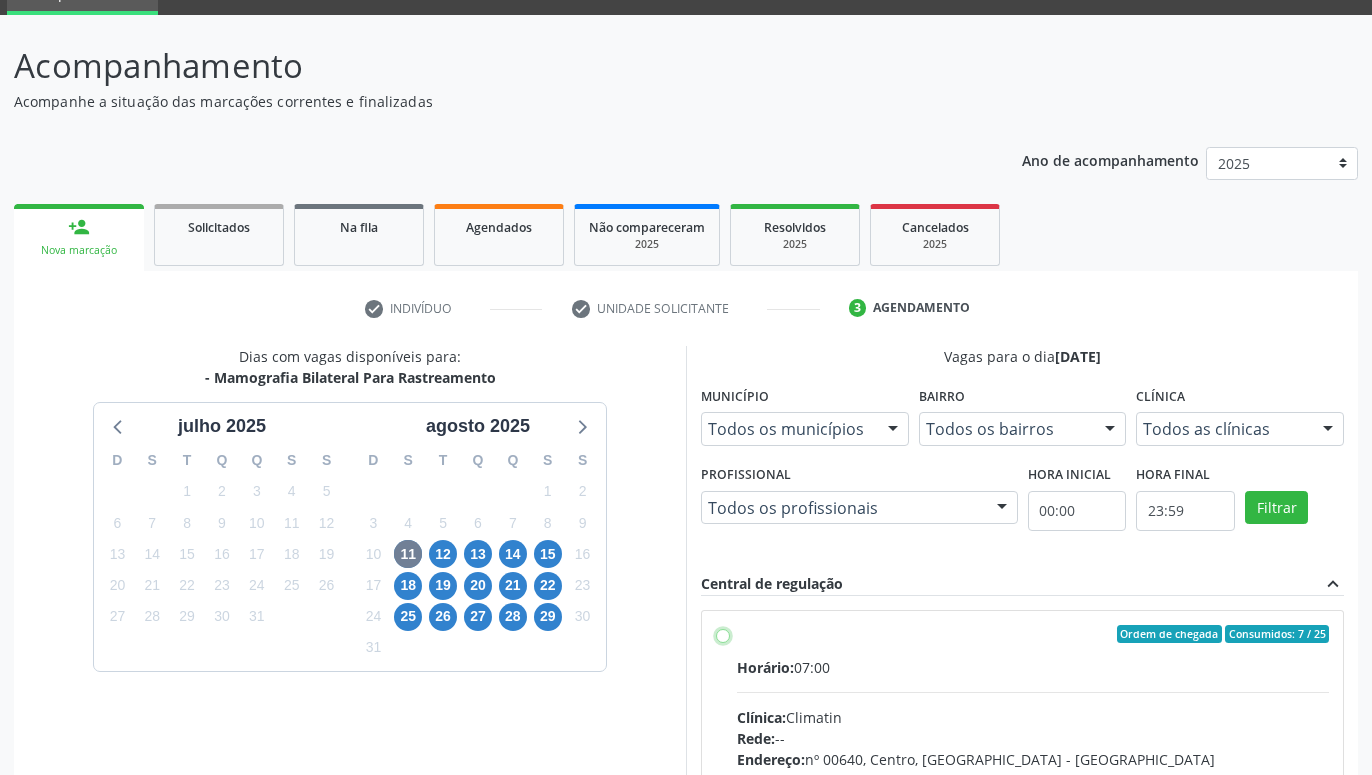 click on "Ordem de chegada
Consumidos: 7 / 25
Horário:   07:00
Clínica:  Climatin
Rede:
--
Endereço:   nº 00640, Centro, Serra Talhada - PE
Telefone:   (81) 38311133
Profissional:
Ana Carolina Barboza de Andrada Melo Lyra
Informações adicionais sobre o atendimento
Idade de atendimento:
de 0 a 120 anos
Gênero(s) atendido(s):
Masculino e Feminino
Informações adicionais:
--" at bounding box center (723, 634) 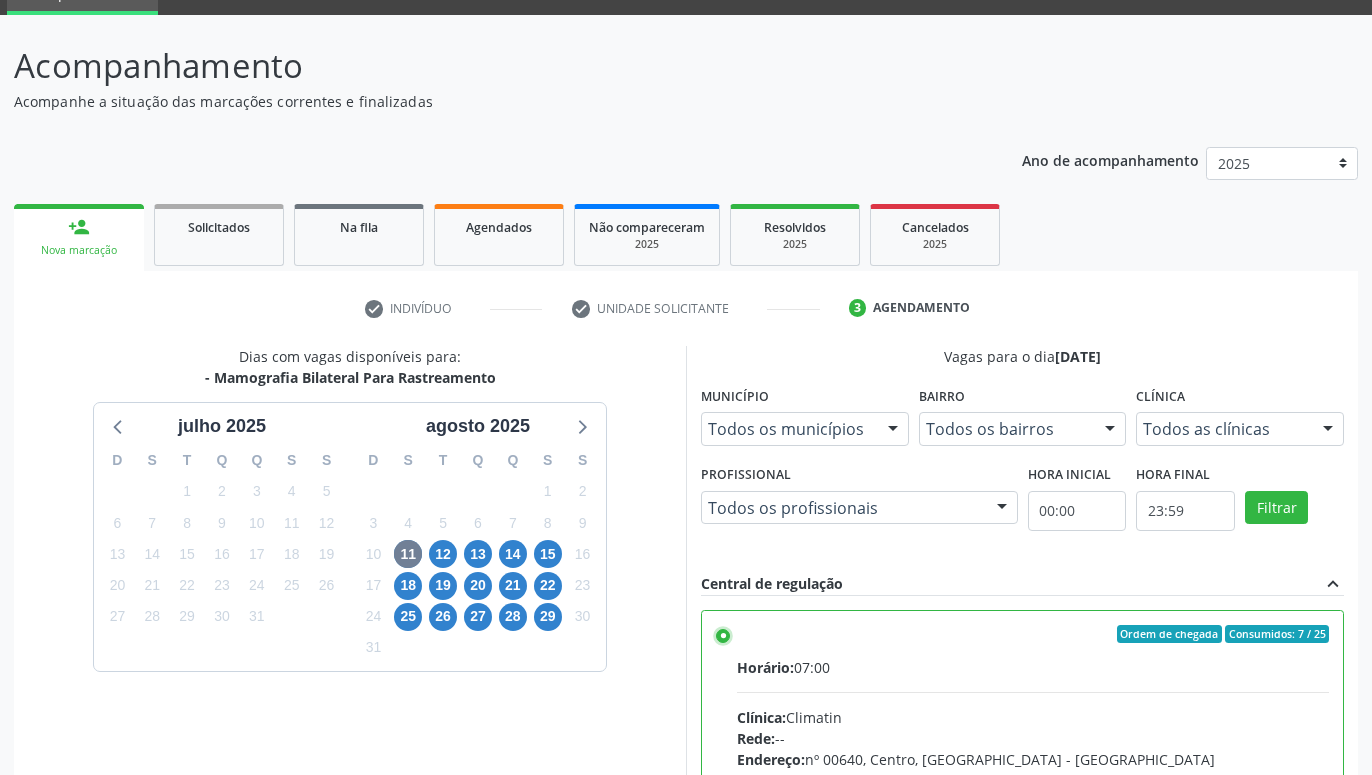 scroll, scrollTop: 420, scrollLeft: 0, axis: vertical 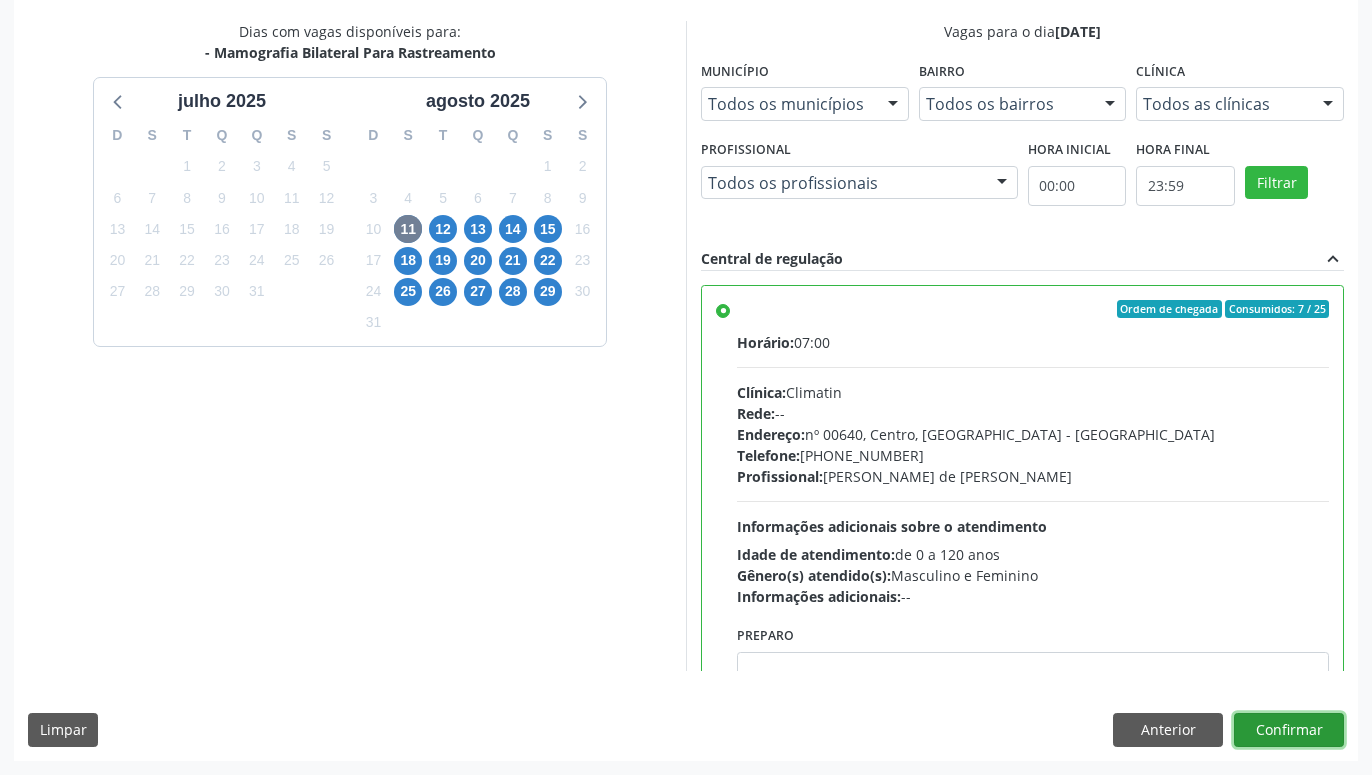 click on "Confirmar" at bounding box center (1289, 730) 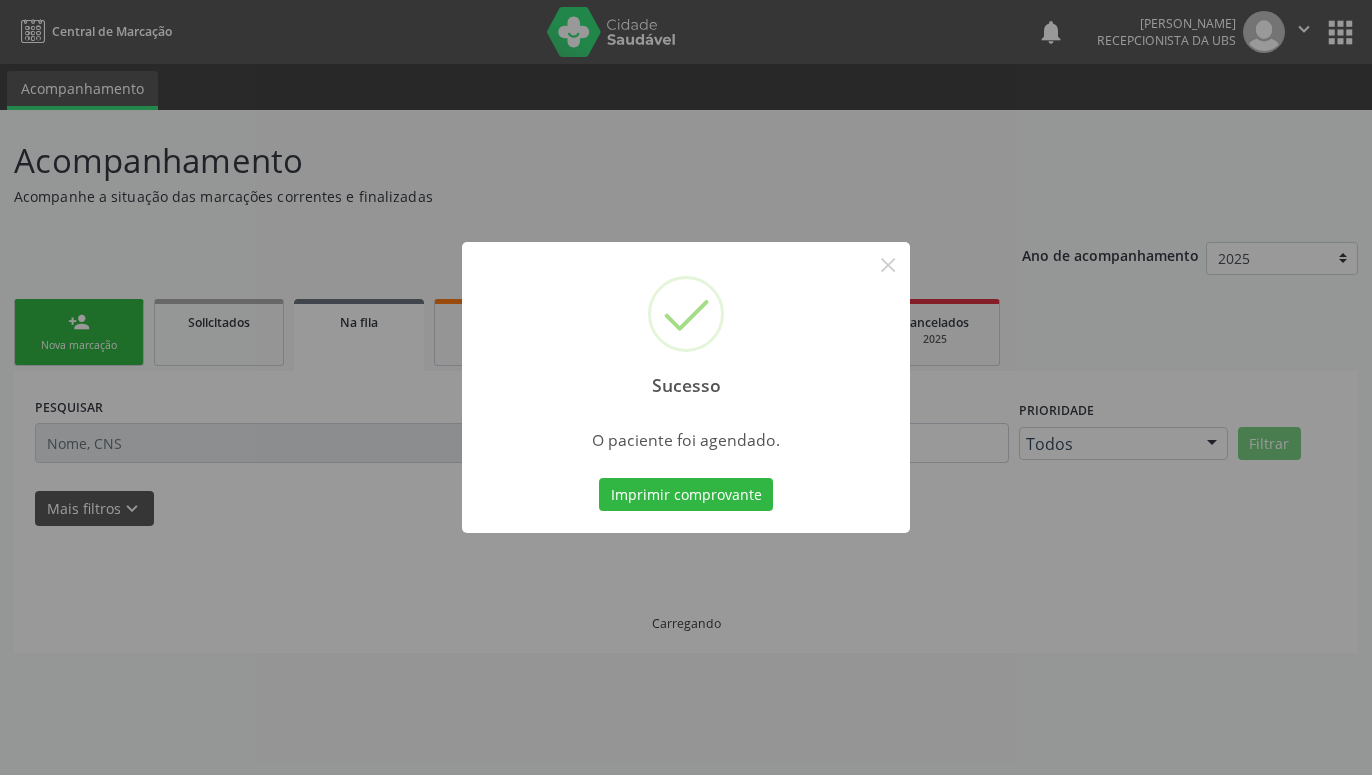 scroll, scrollTop: 0, scrollLeft: 0, axis: both 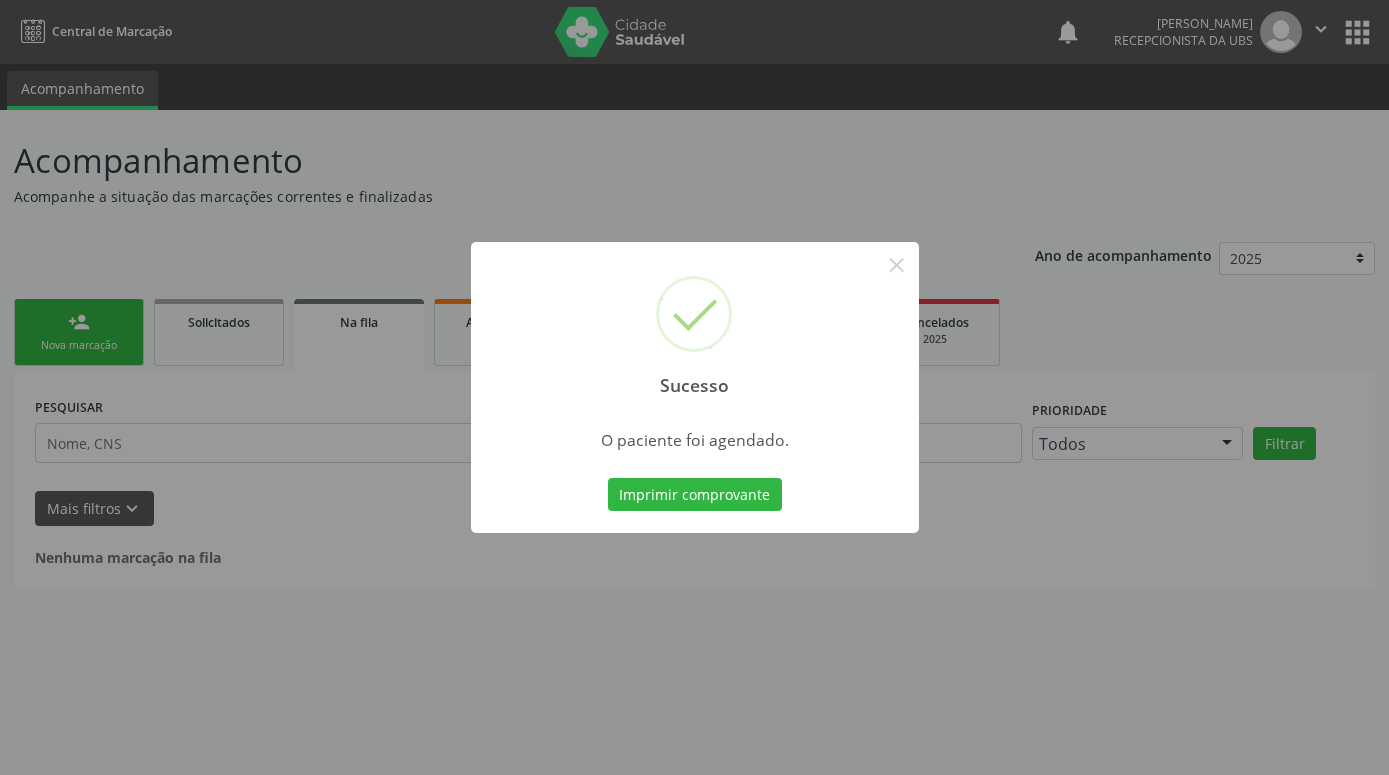 type 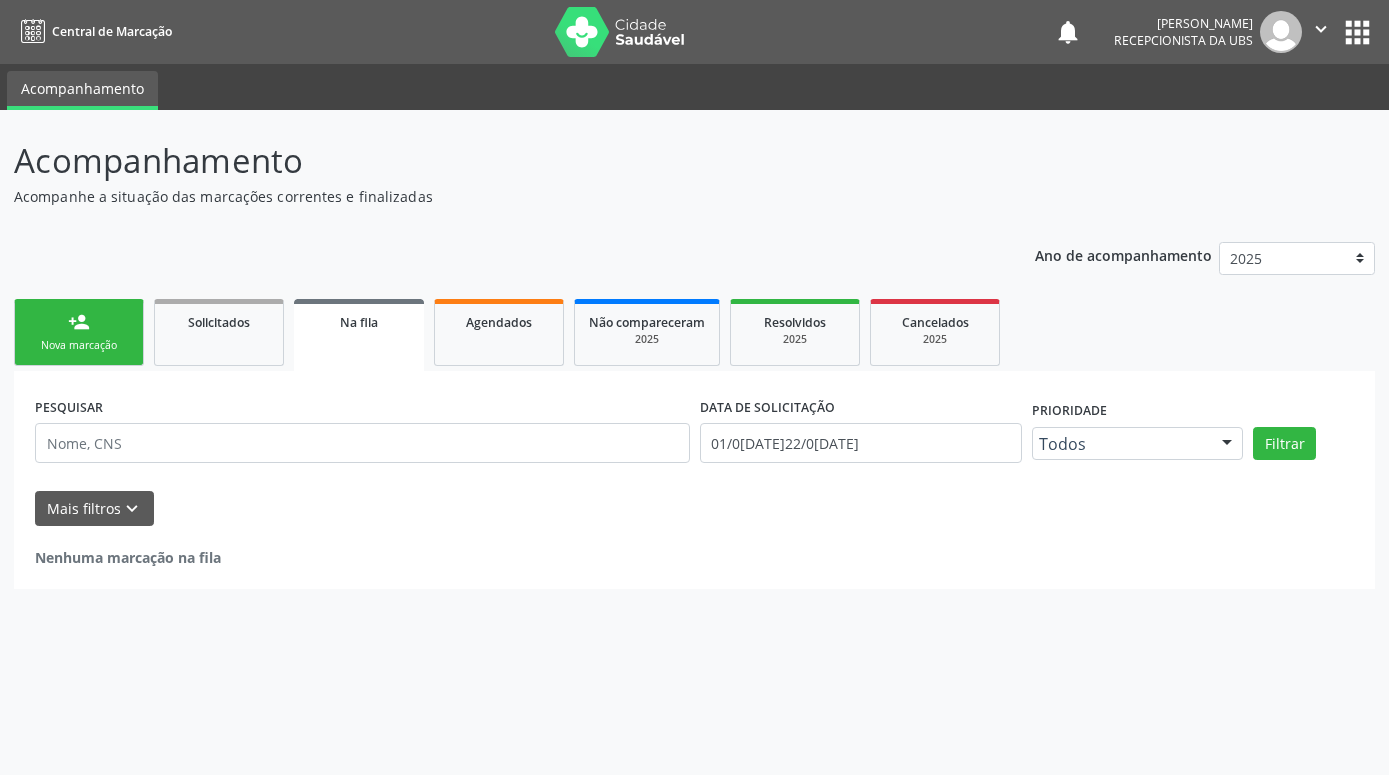 drag, startPoint x: 115, startPoint y: 336, endPoint x: 105, endPoint y: 420, distance: 84.59315 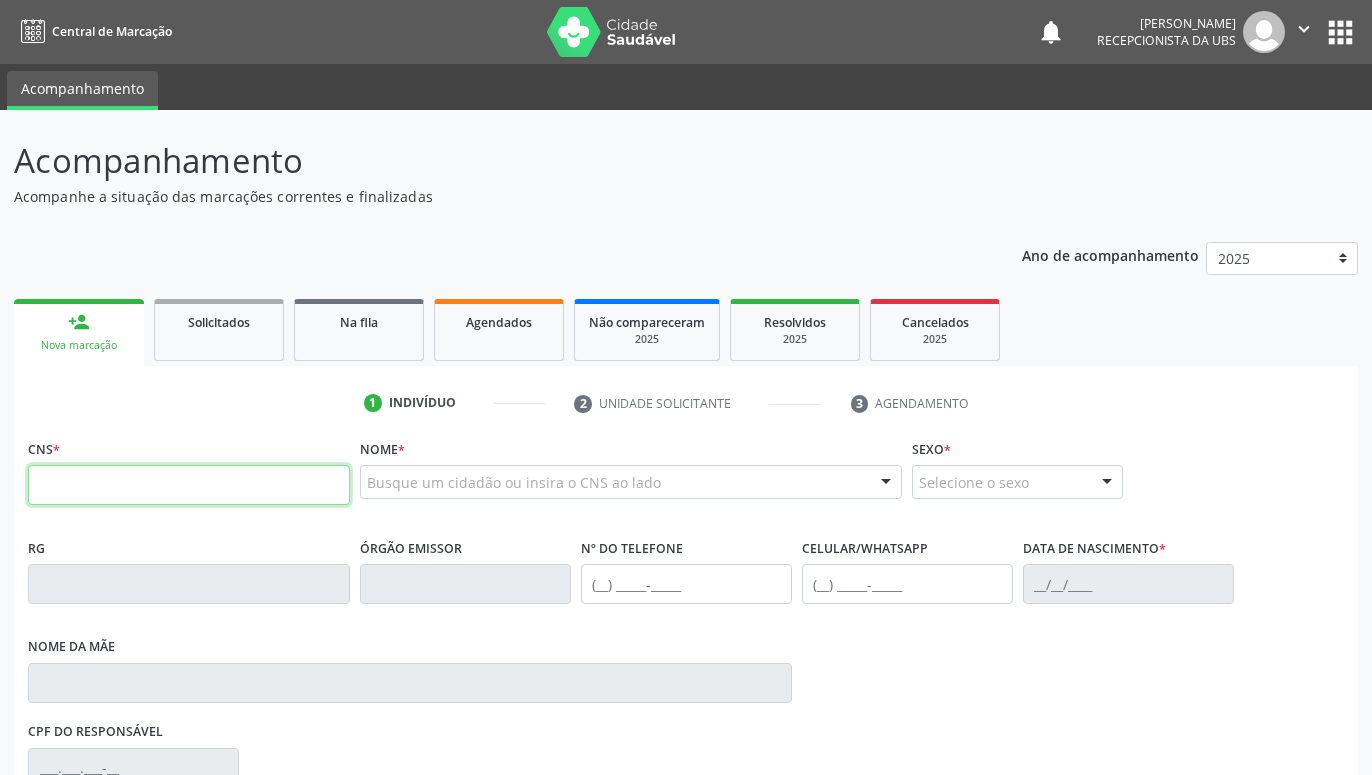 click at bounding box center [189, 485] 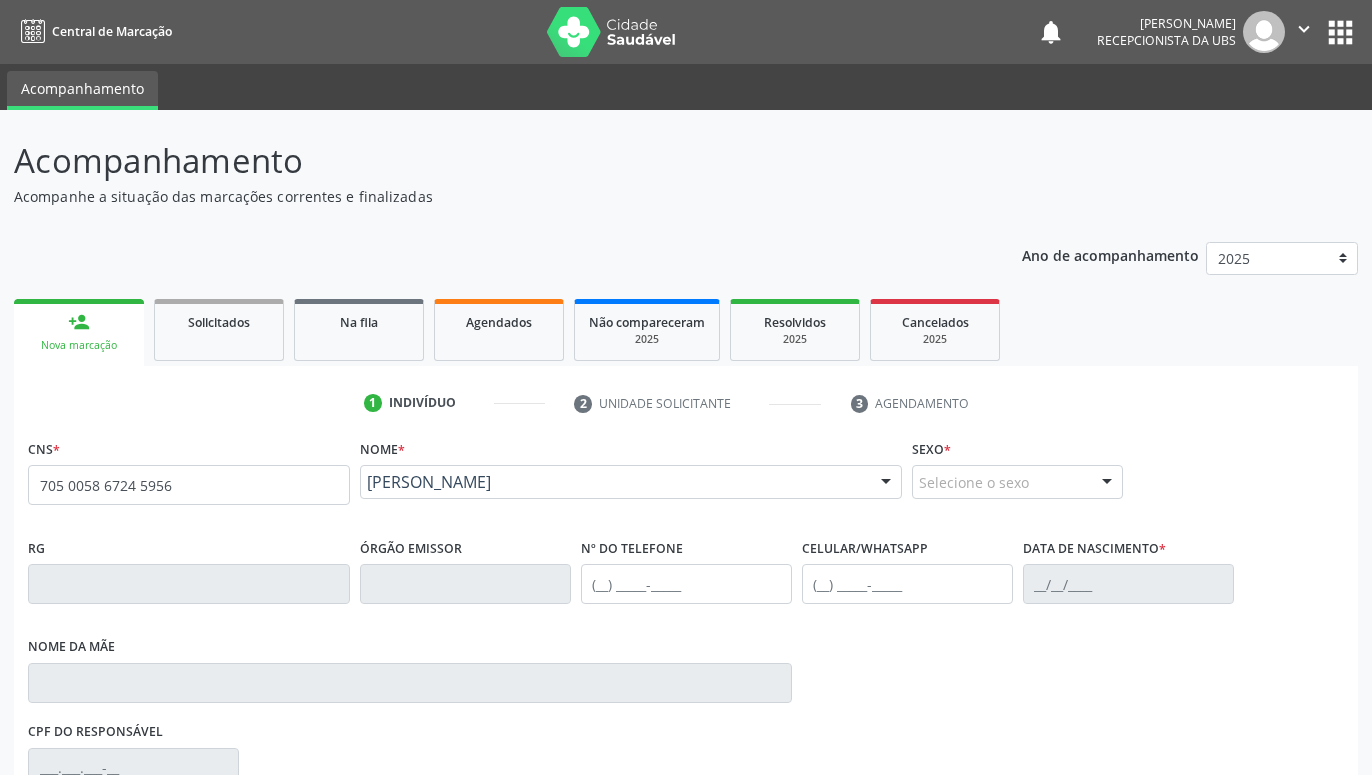 type on "705 0058 6724 5956" 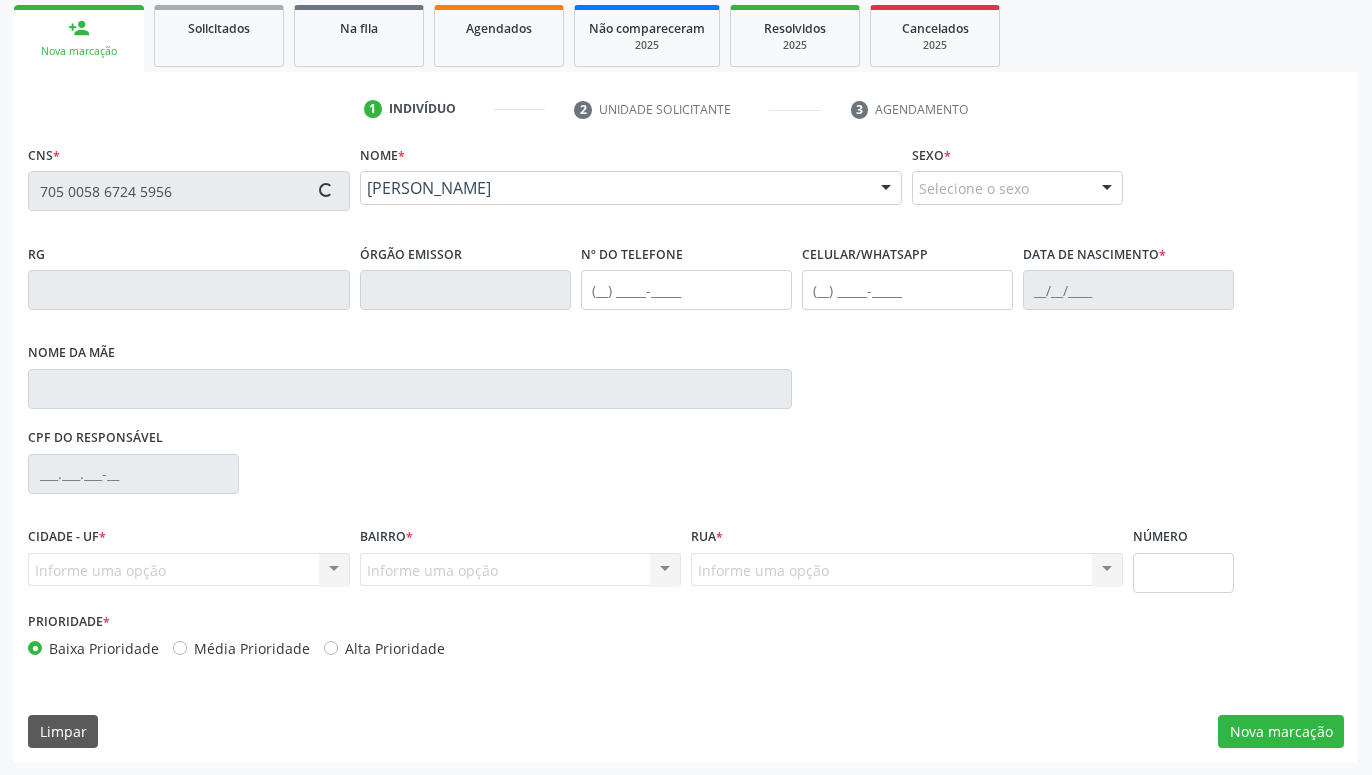 type on "(87) 99666-2408" 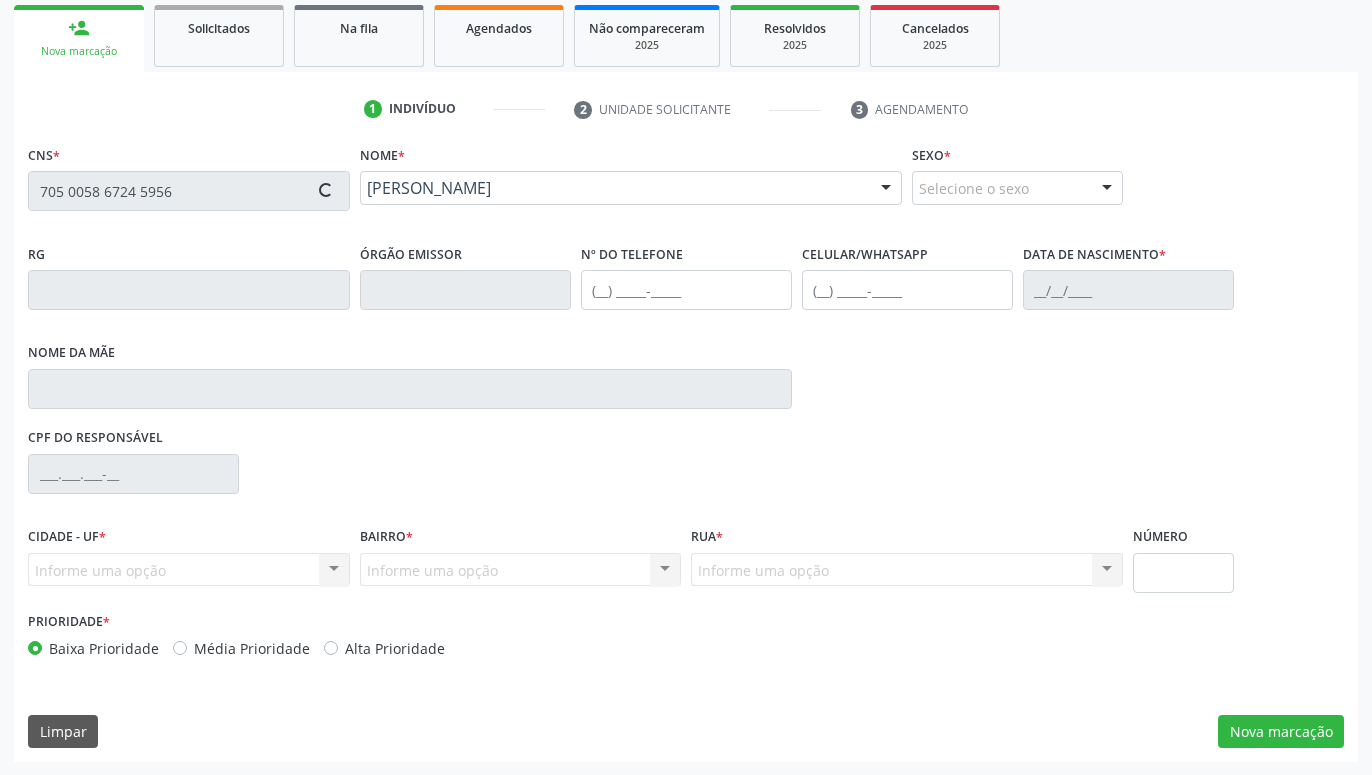 type on "08/04/1970" 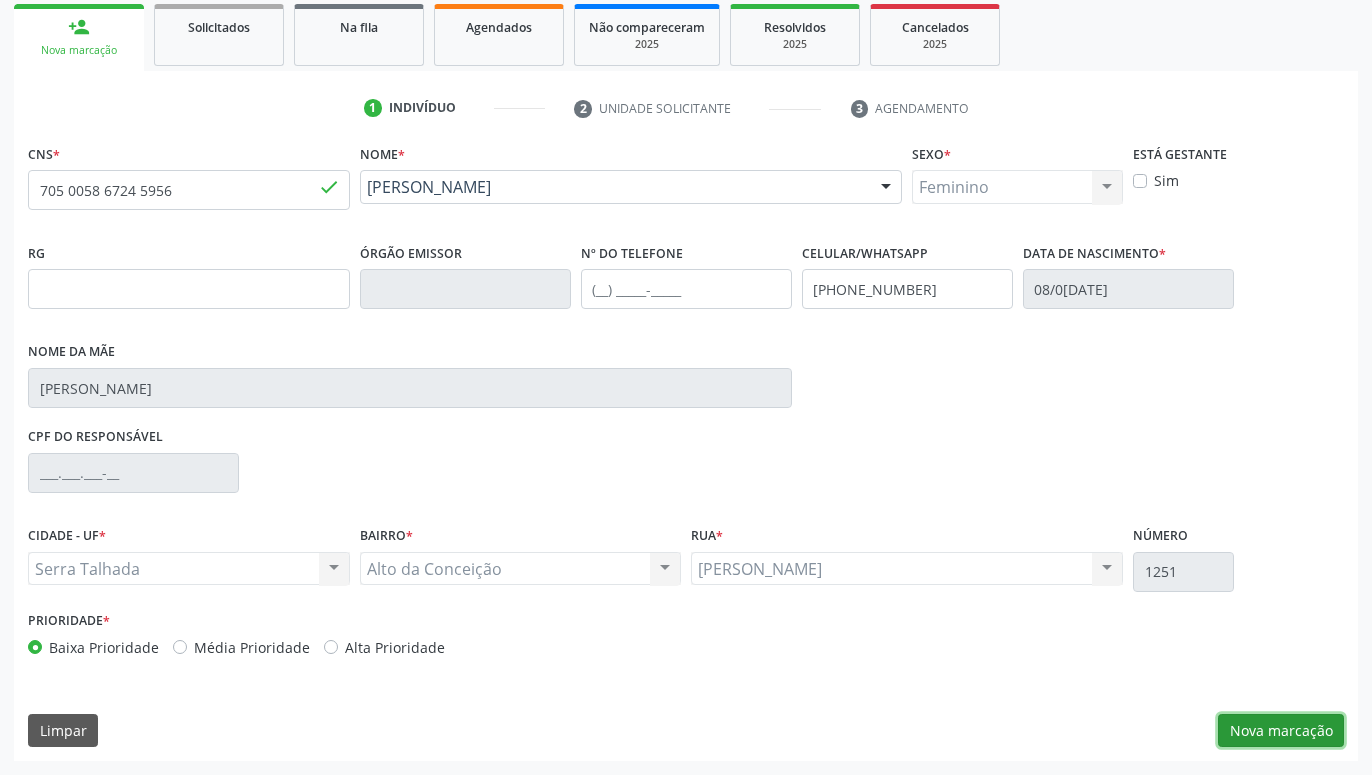 click on "Nova marcação" at bounding box center [1281, 731] 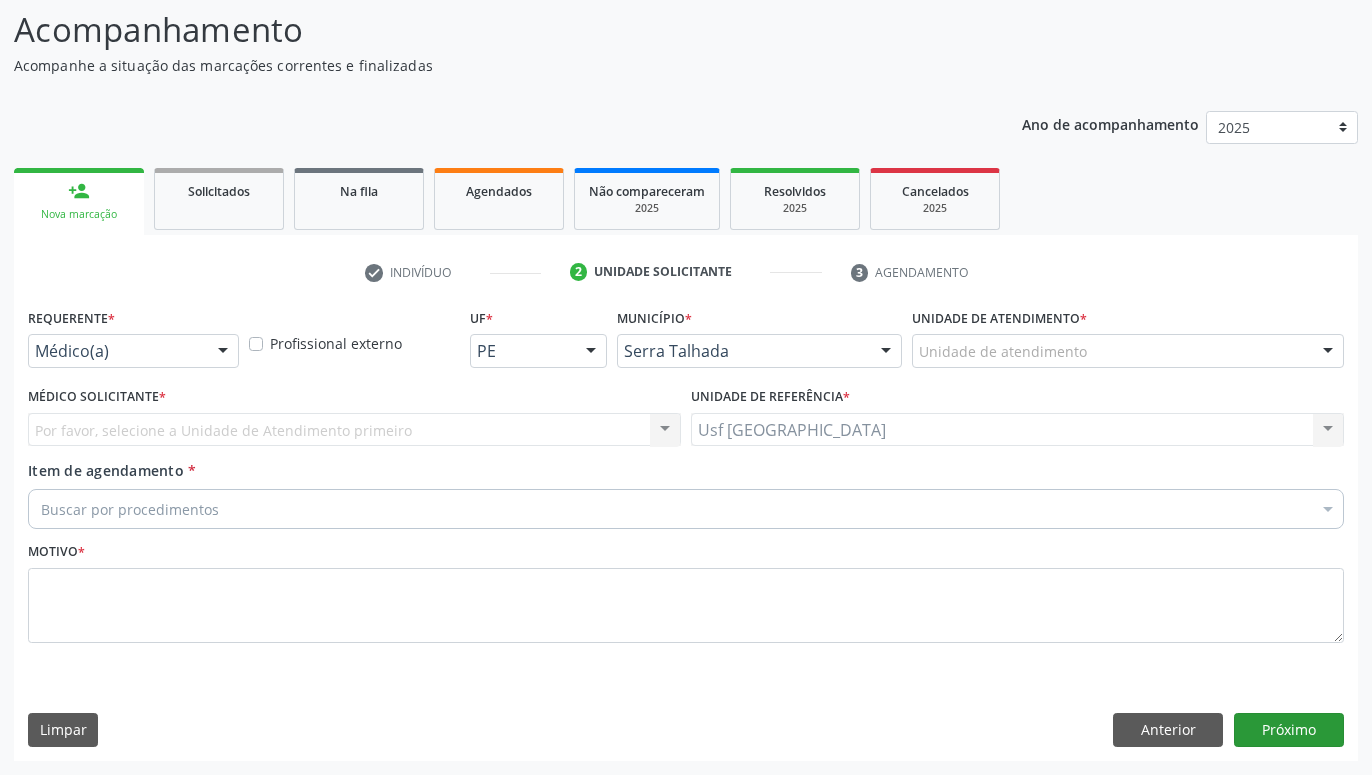 scroll, scrollTop: 131, scrollLeft: 0, axis: vertical 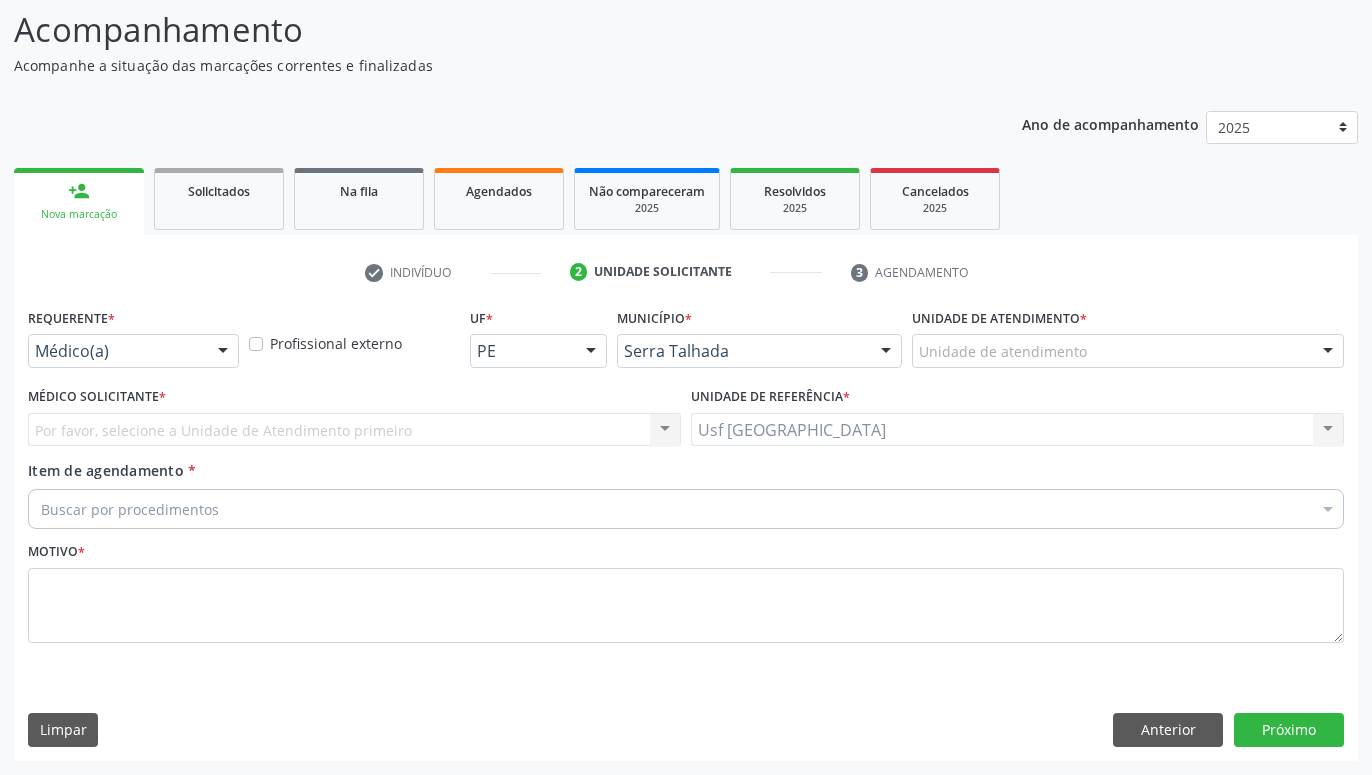 click at bounding box center [223, 352] 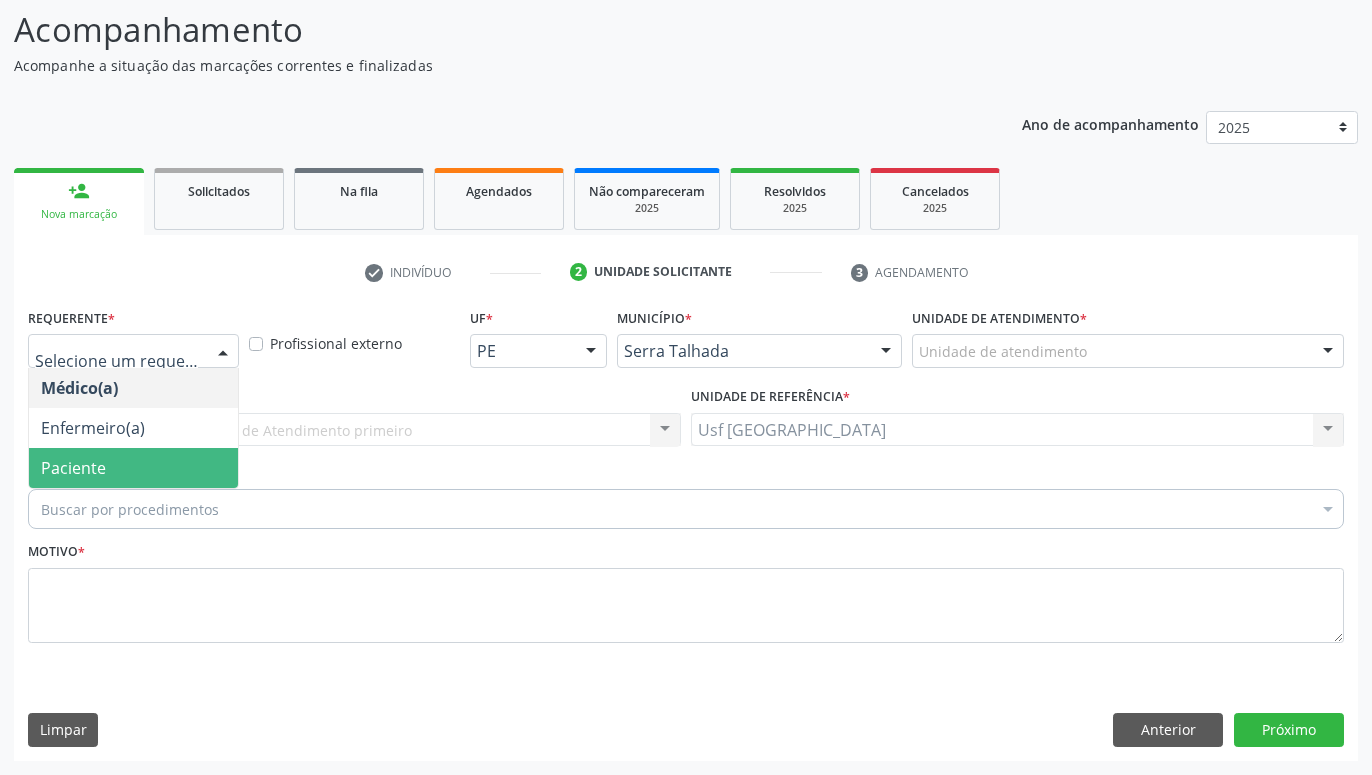 click on "Paciente" at bounding box center (133, 468) 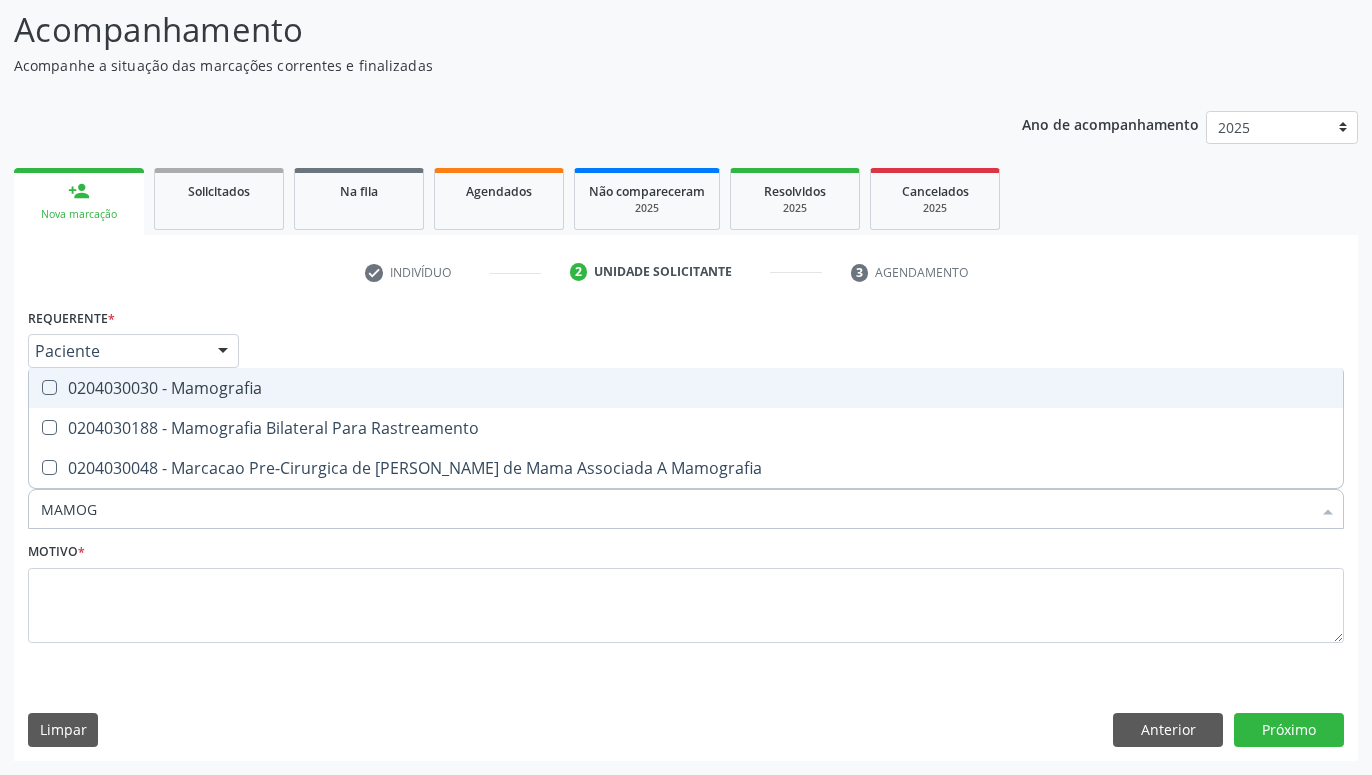 type on "MAMOGR" 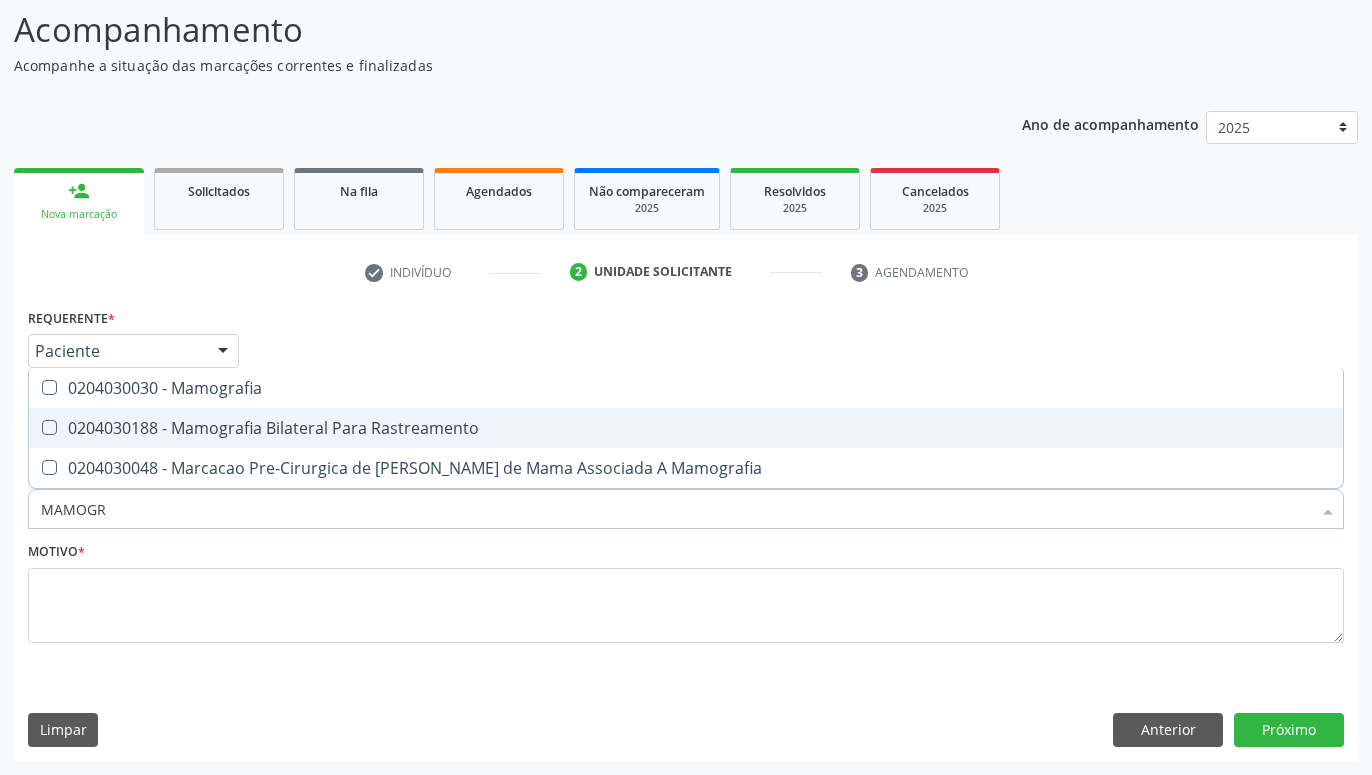 click on "0204030188 - Mamografia Bilateral Para Rastreamento" at bounding box center (686, 428) 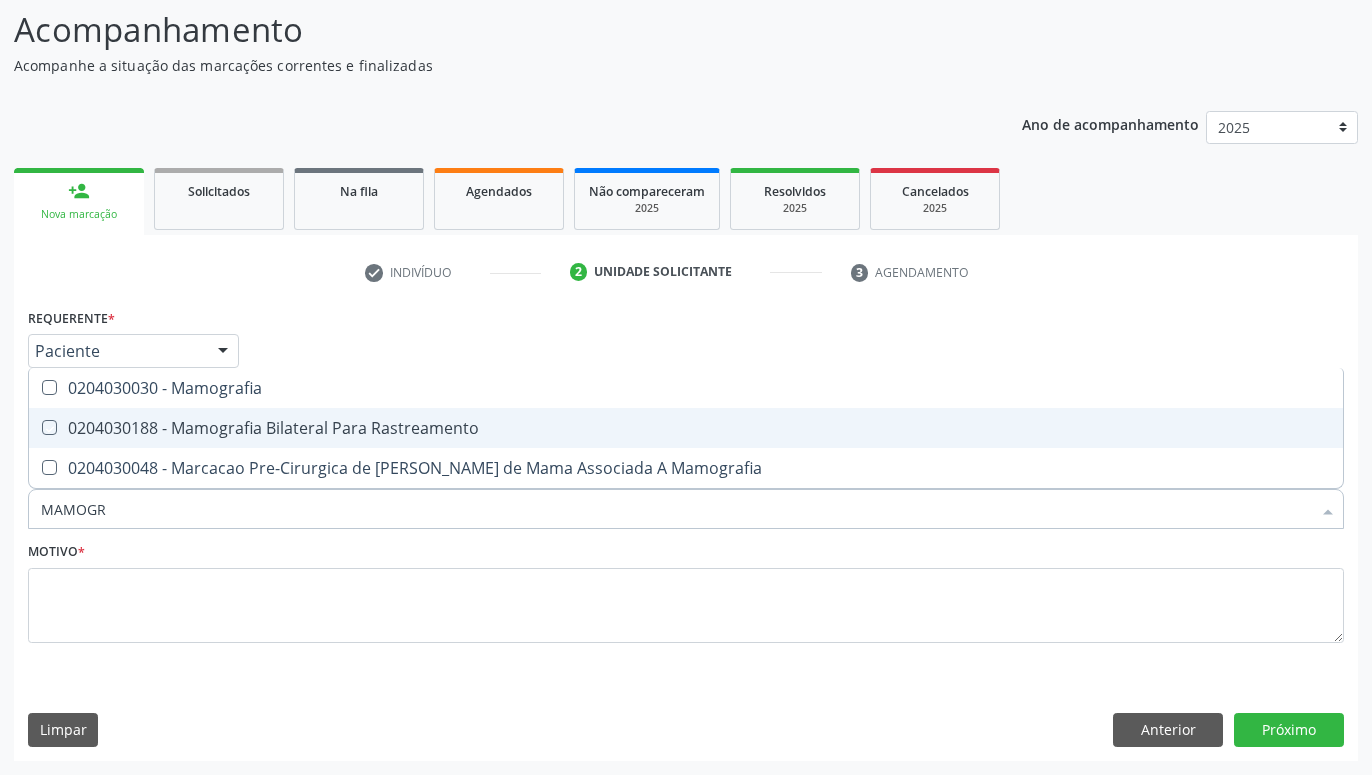 checkbox on "true" 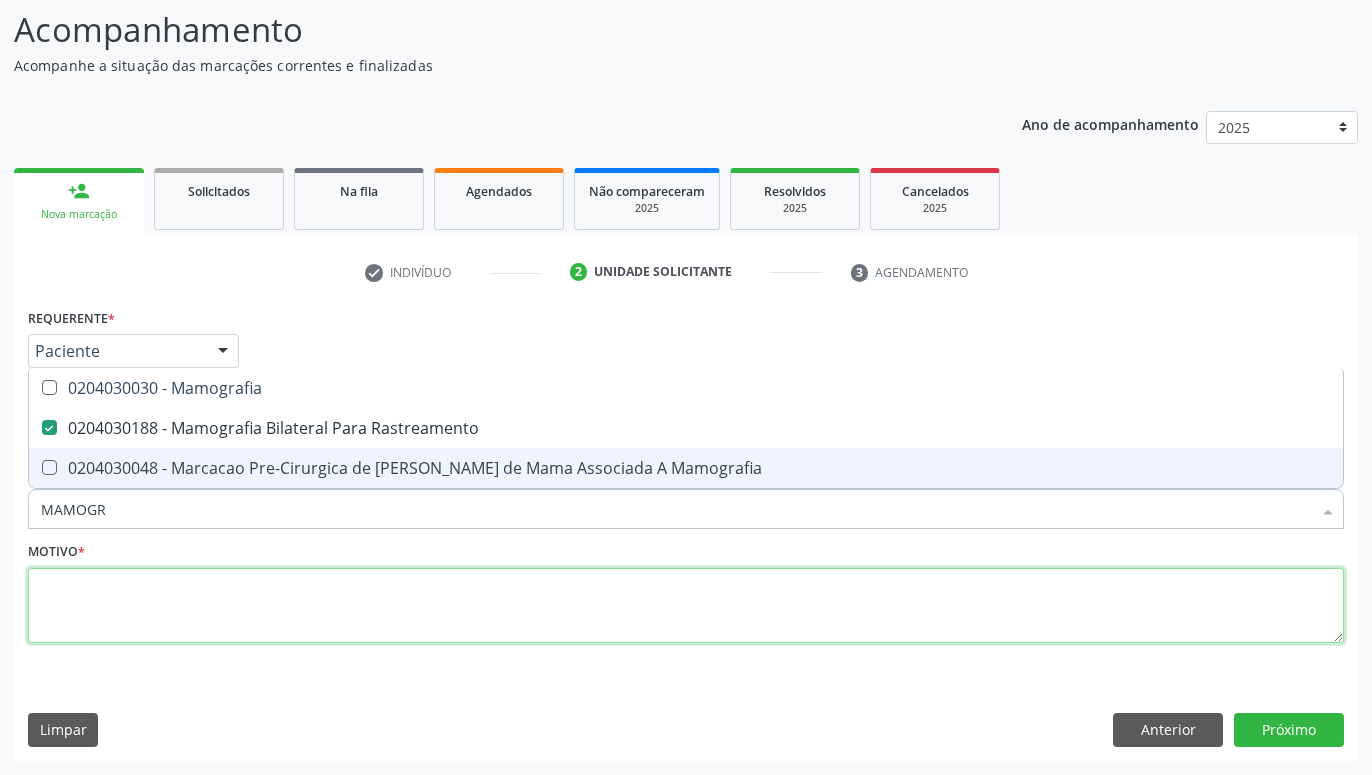 click at bounding box center (686, 606) 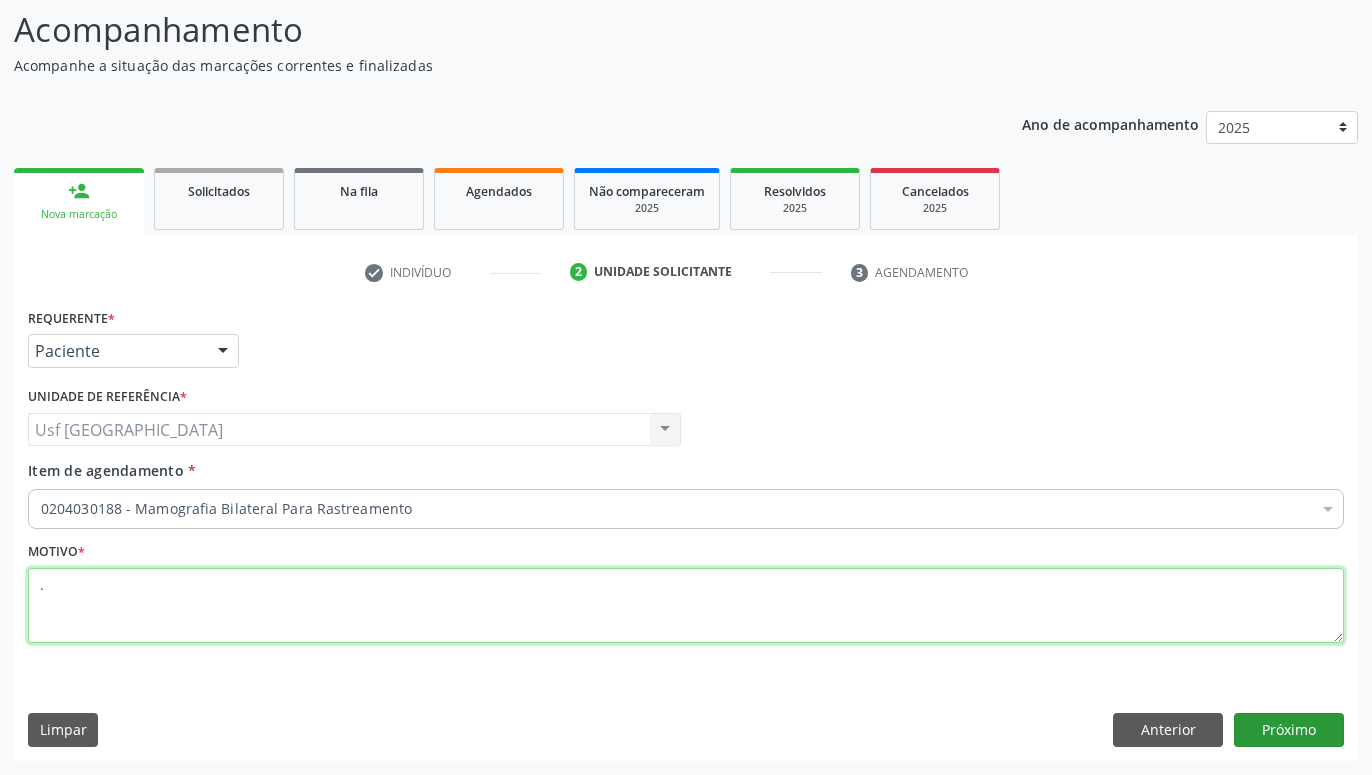 type on "." 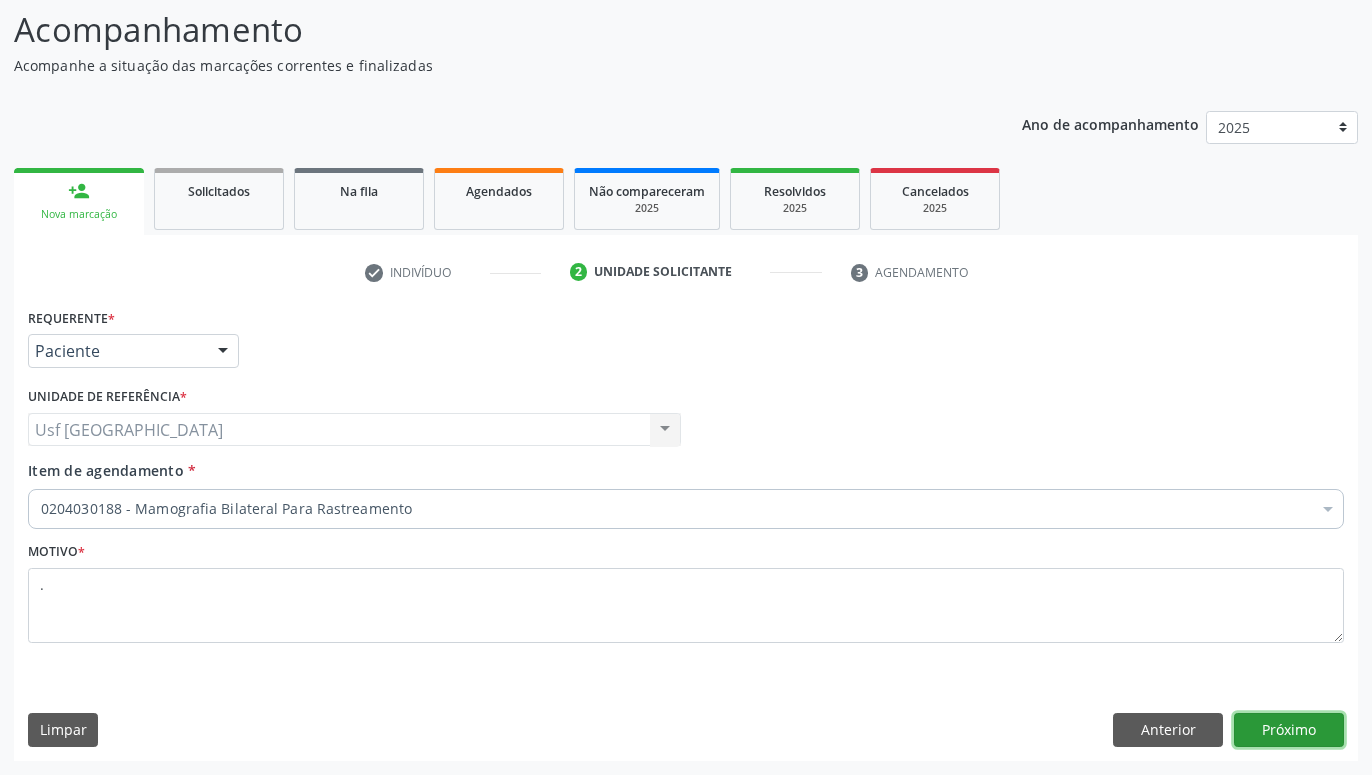 click on "Próximo" at bounding box center [1289, 730] 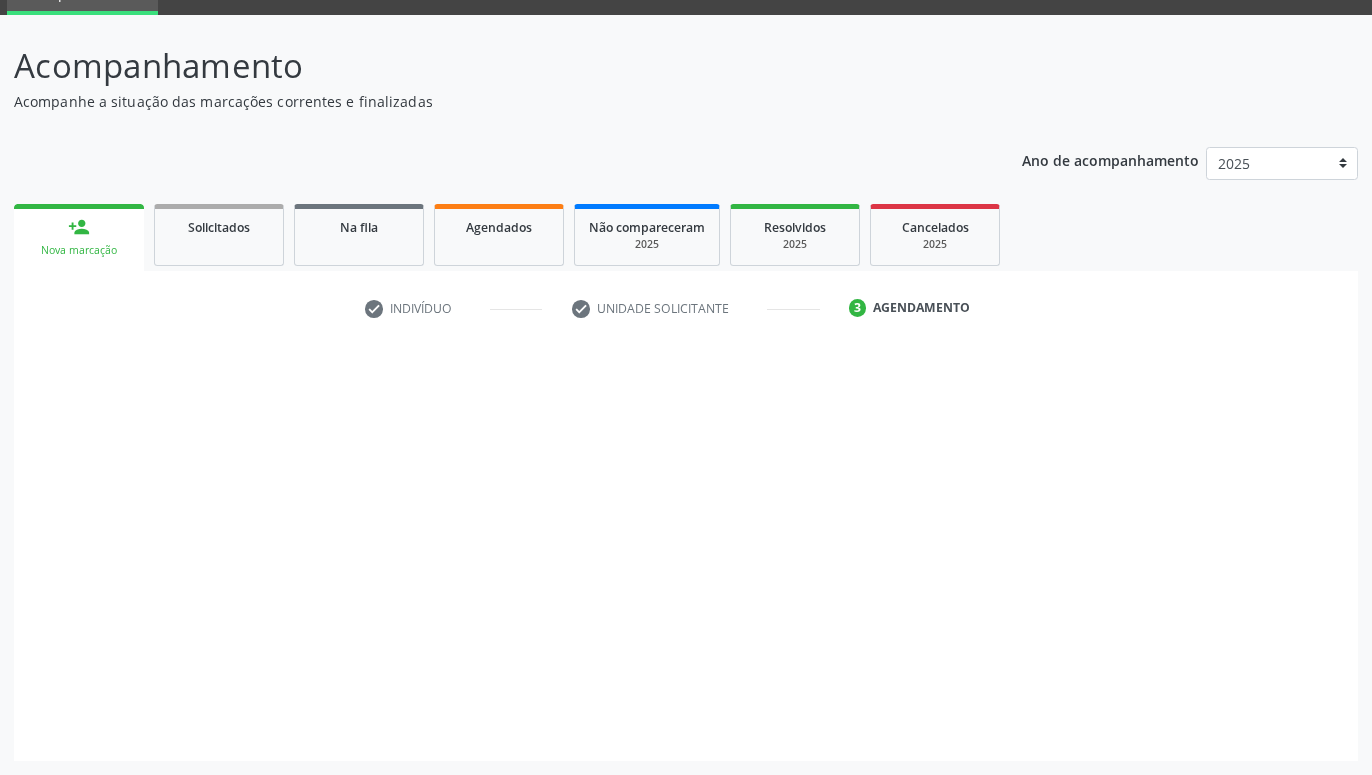 scroll, scrollTop: 95, scrollLeft: 0, axis: vertical 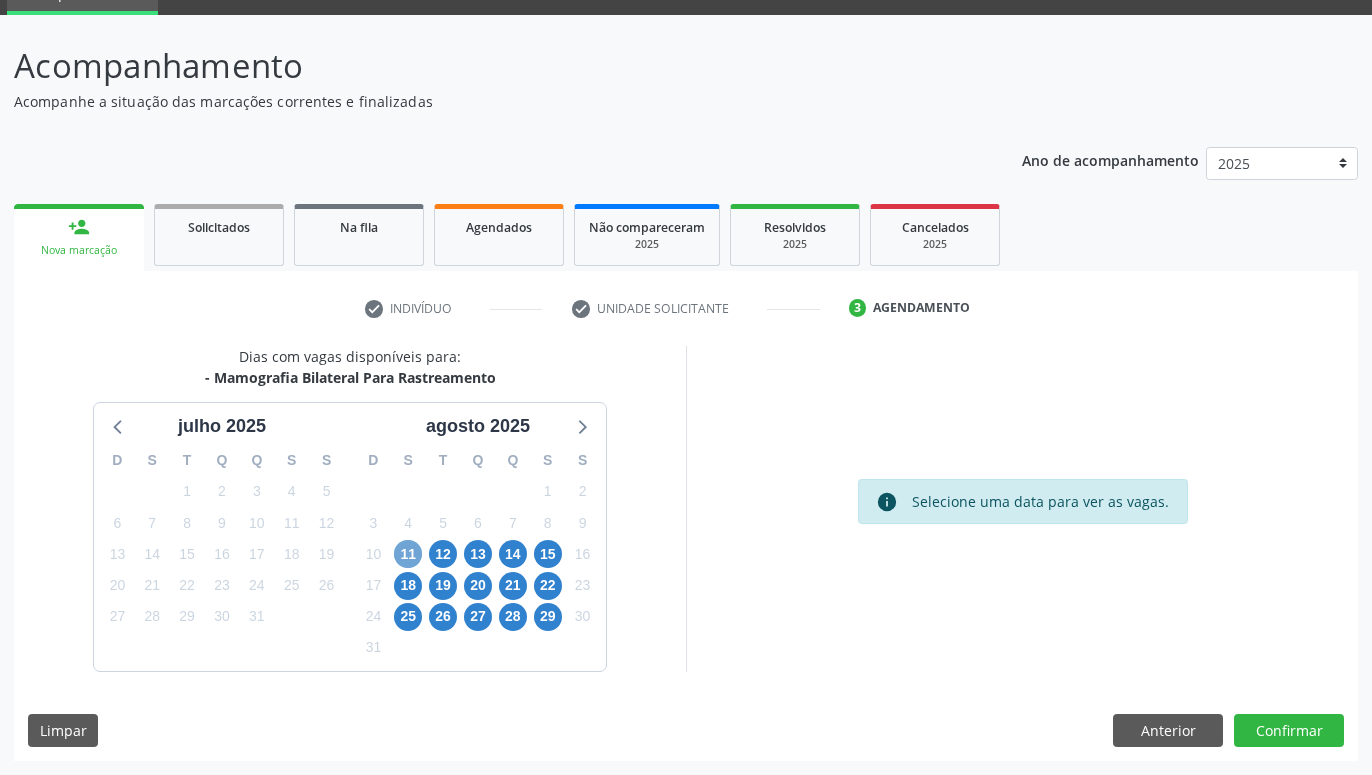click on "11" at bounding box center [408, 554] 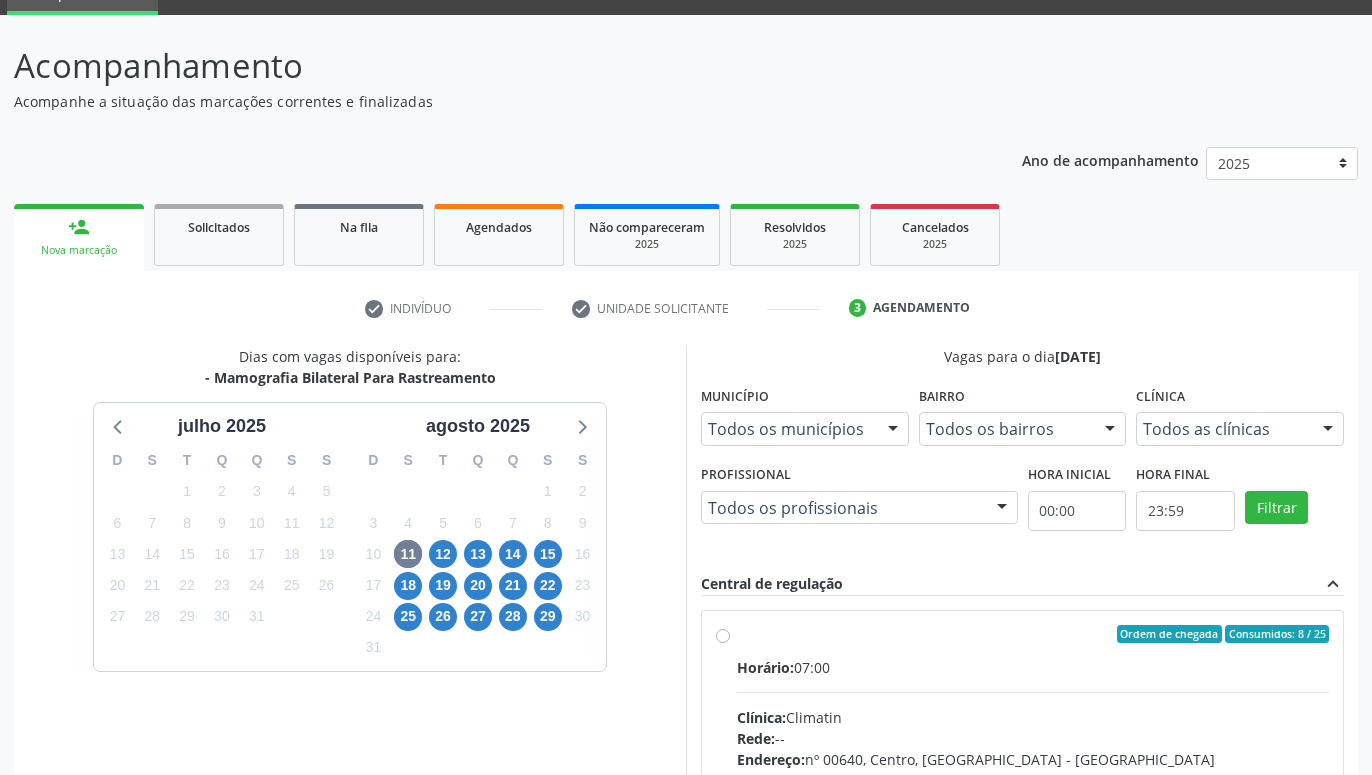 click on "Ordem de chegada
Consumidos: 8 / 25
Horário:   07:00
Clínica:  Climatin
Rede:
--
Endereço:   nº 00640, Centro, Serra Talhada - PE
Telefone:   (81) 38311133
Profissional:
Ana Carolina Barboza de Andrada Melo Lyra
Informações adicionais sobre o atendimento
Idade de atendimento:
de 0 a 120 anos
Gênero(s) atendido(s):
Masculino e Feminino
Informações adicionais:
--" at bounding box center [1033, 778] 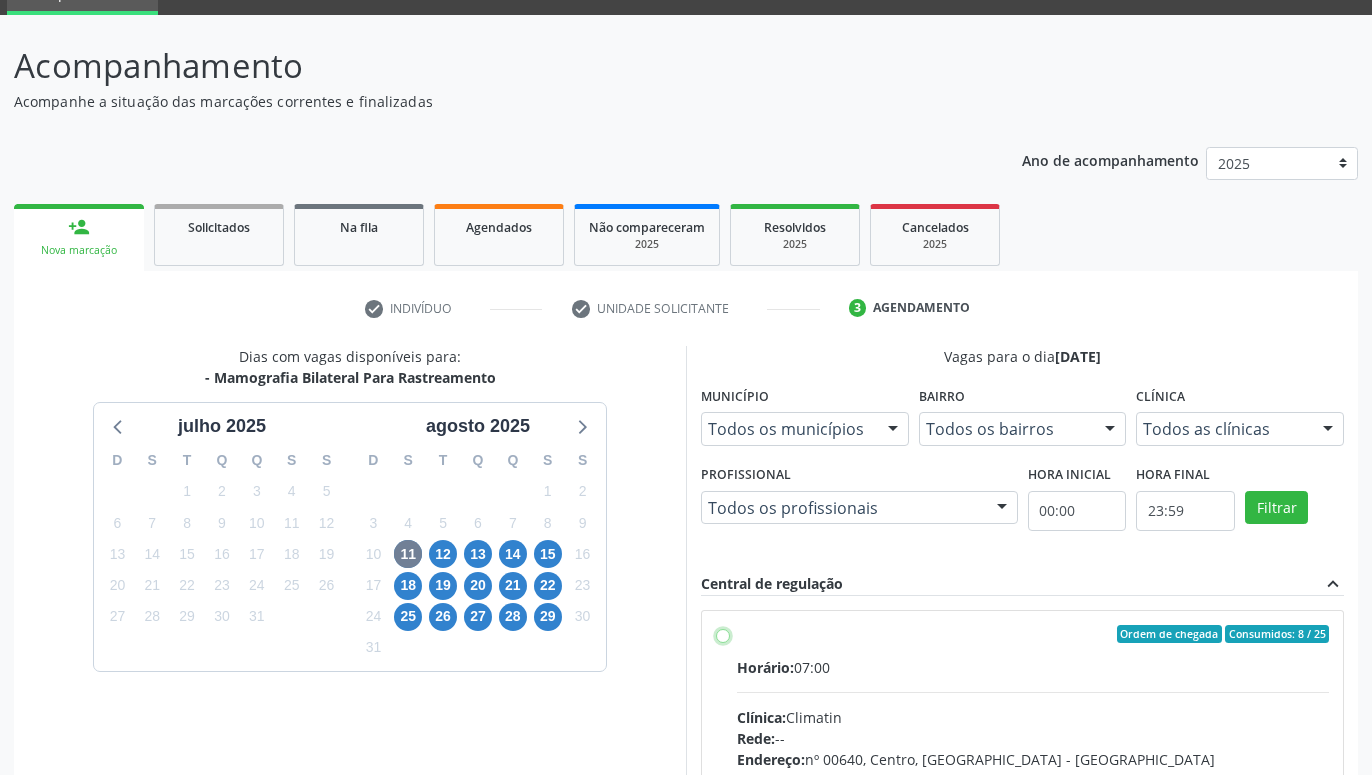 radio on "true" 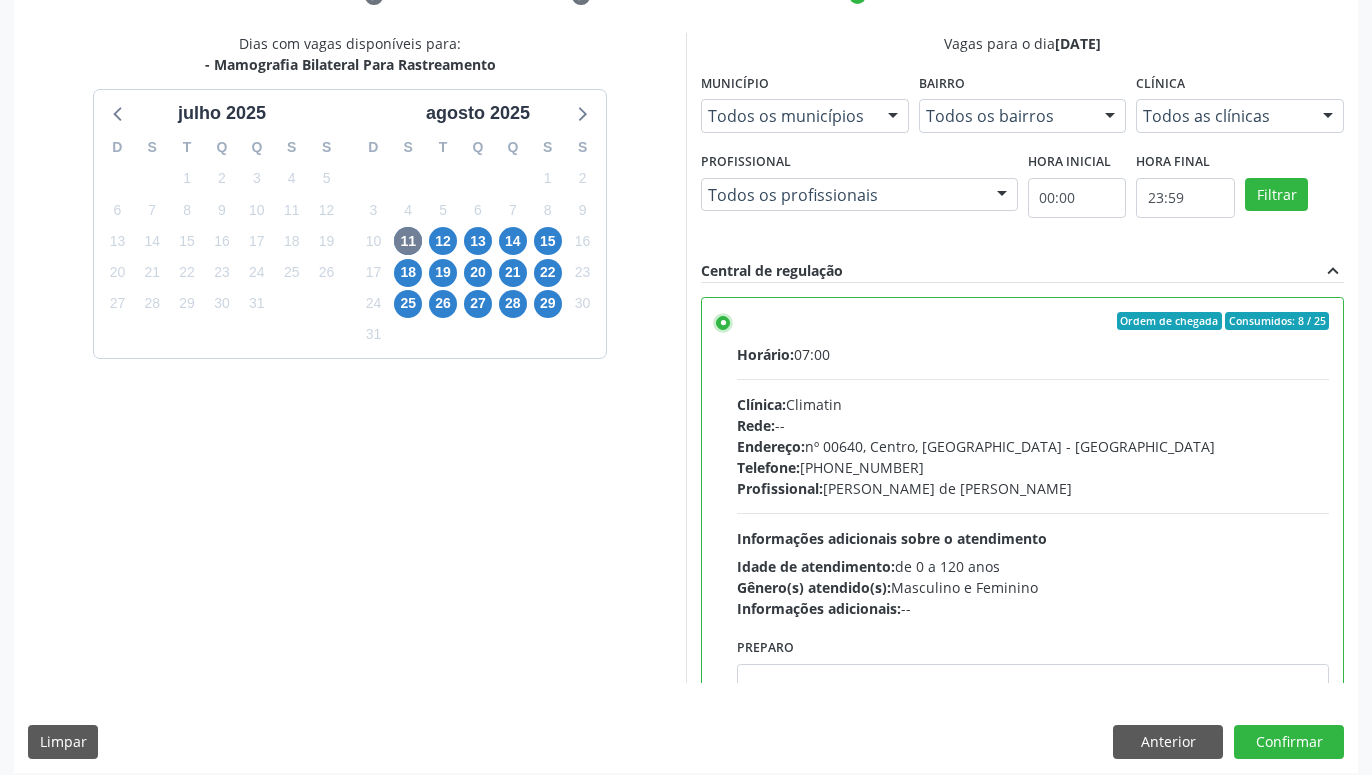 scroll, scrollTop: 420, scrollLeft: 0, axis: vertical 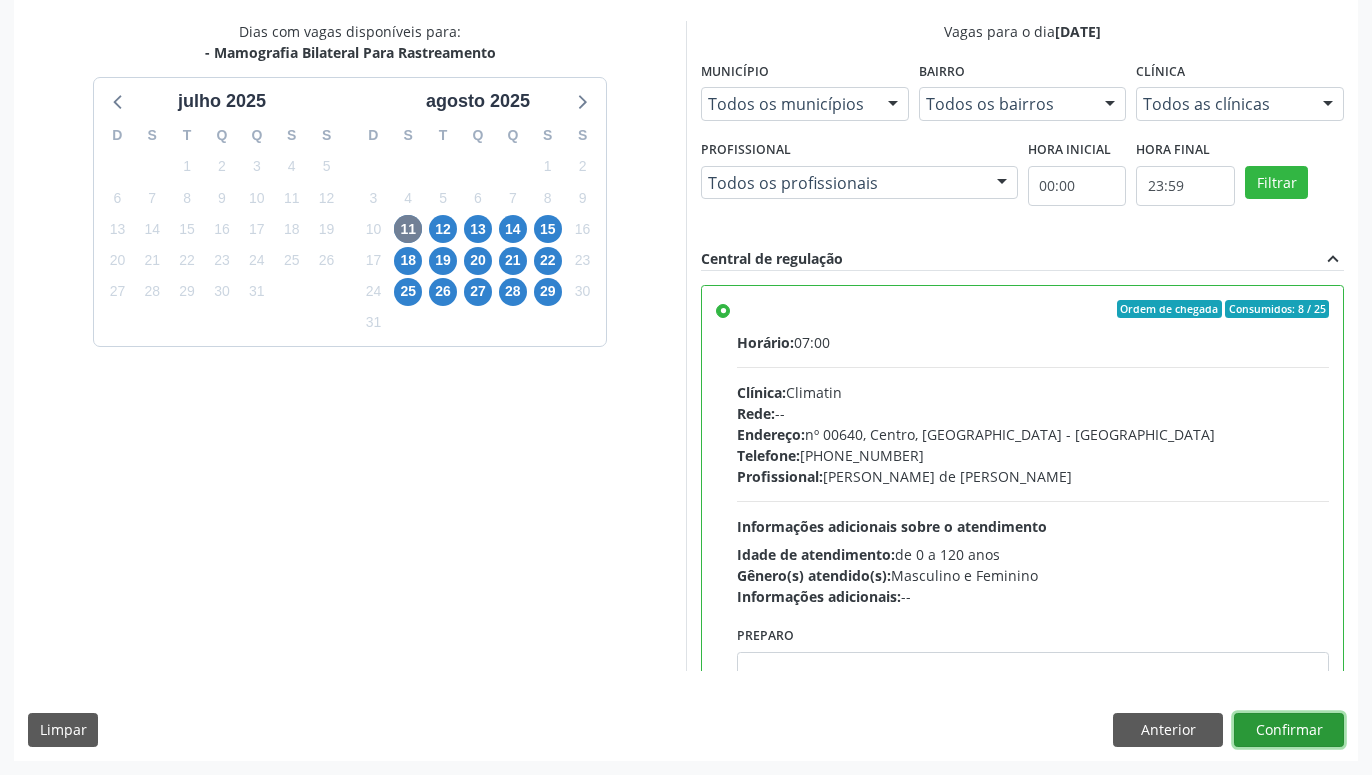 drag, startPoint x: 1310, startPoint y: 721, endPoint x: 1295, endPoint y: 721, distance: 15 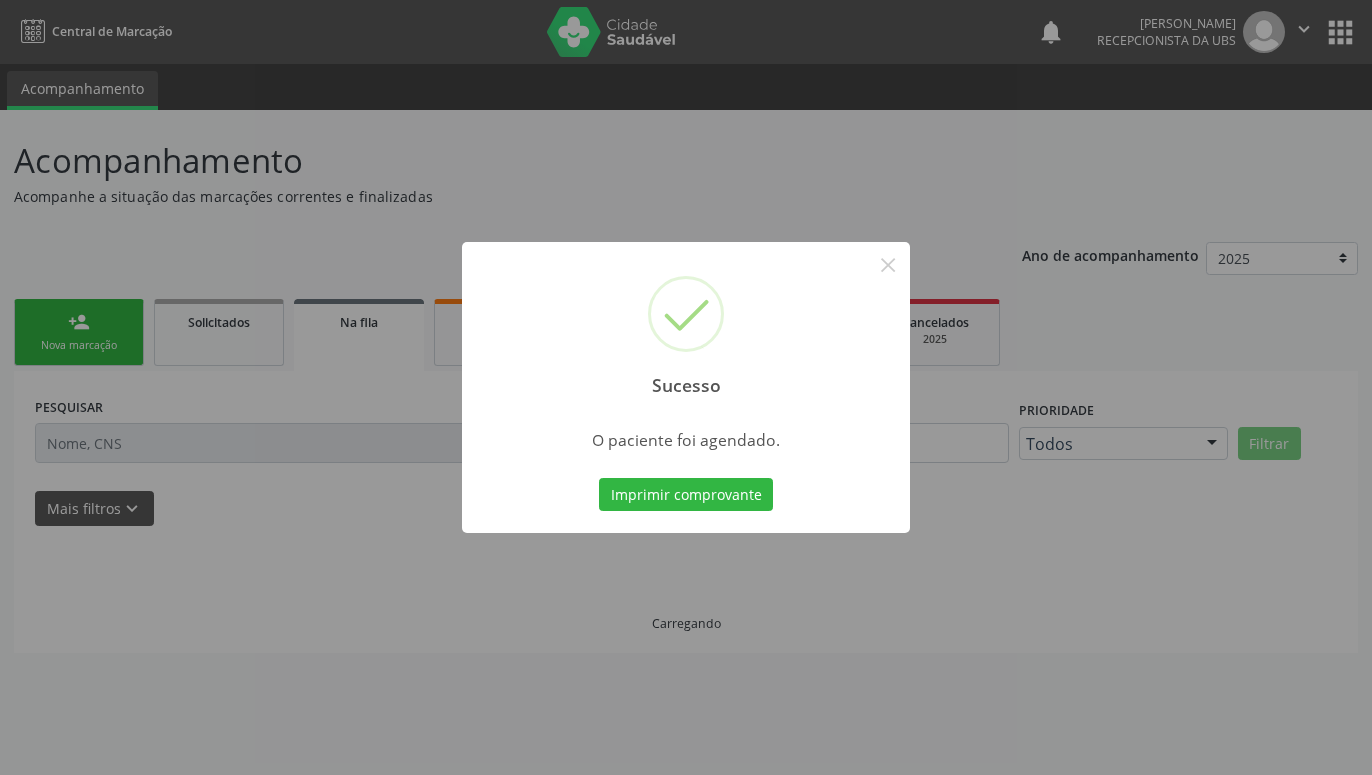scroll, scrollTop: 0, scrollLeft: 0, axis: both 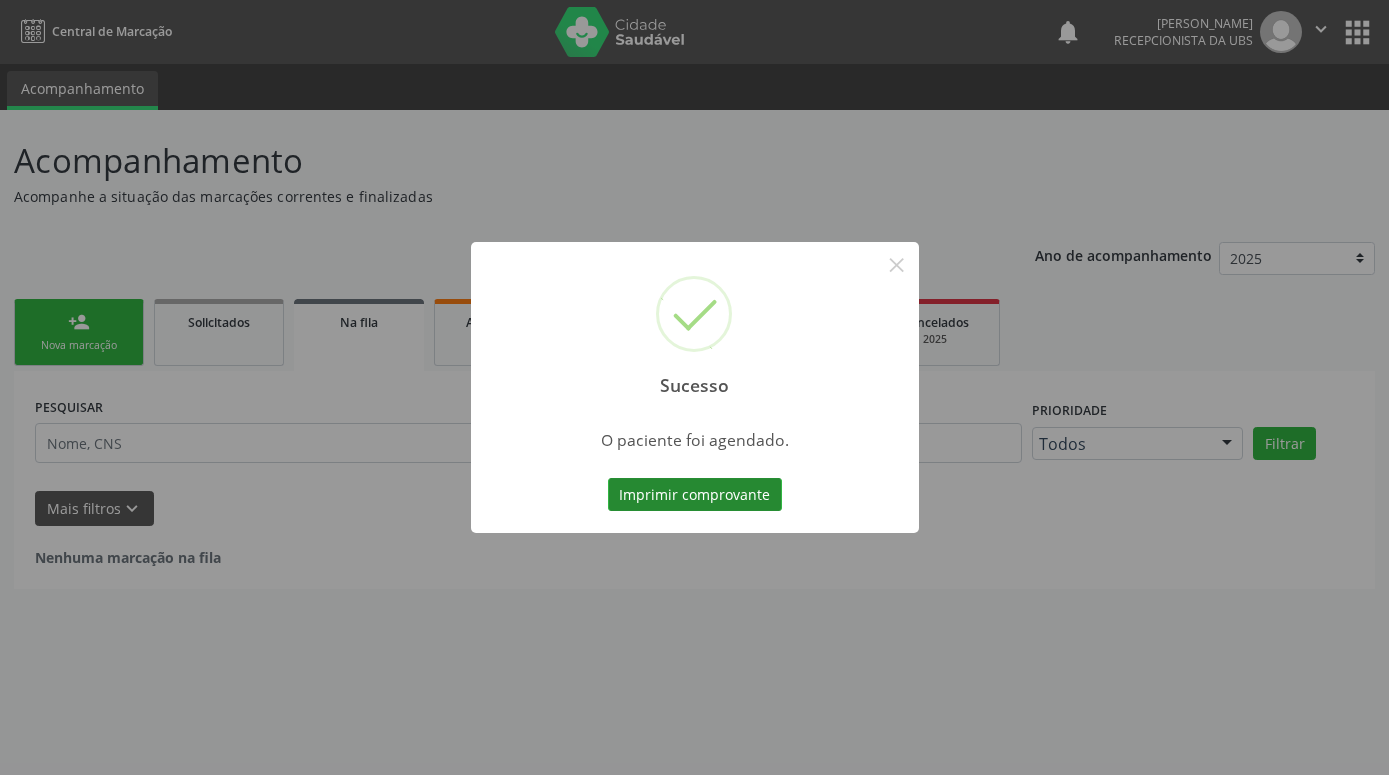 click on "Imprimir comprovante" at bounding box center [695, 495] 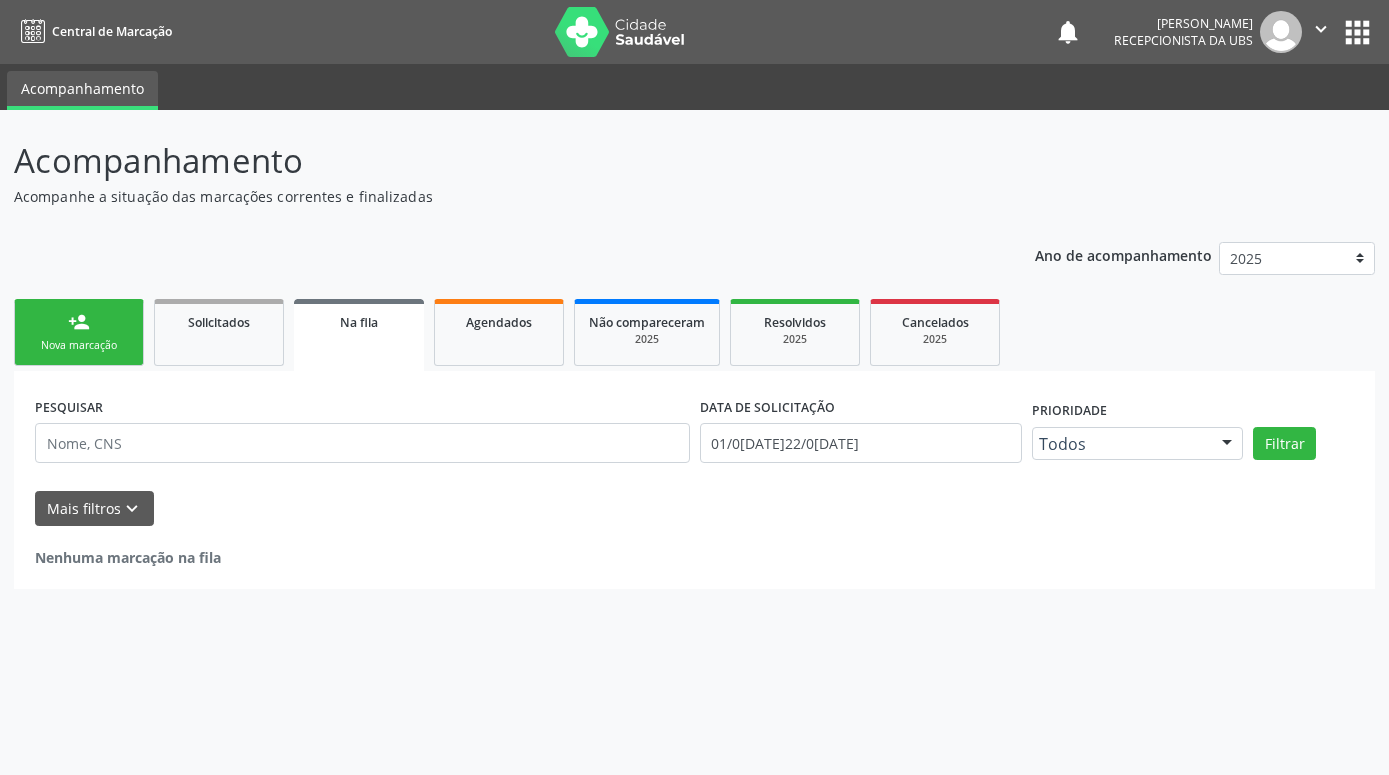 click on "person_add
Nova marcação" at bounding box center (79, 332) 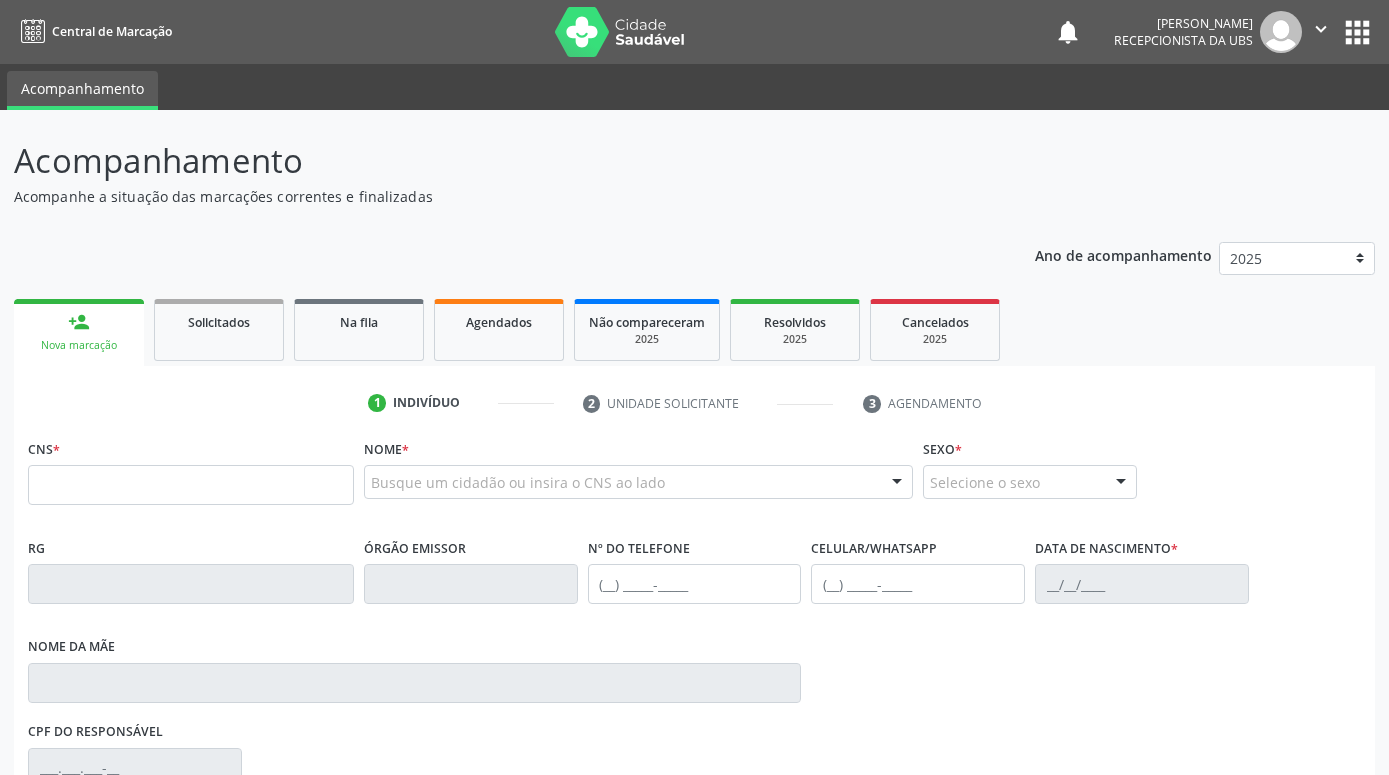 click on "person_add
Nova marcação" at bounding box center [79, 332] 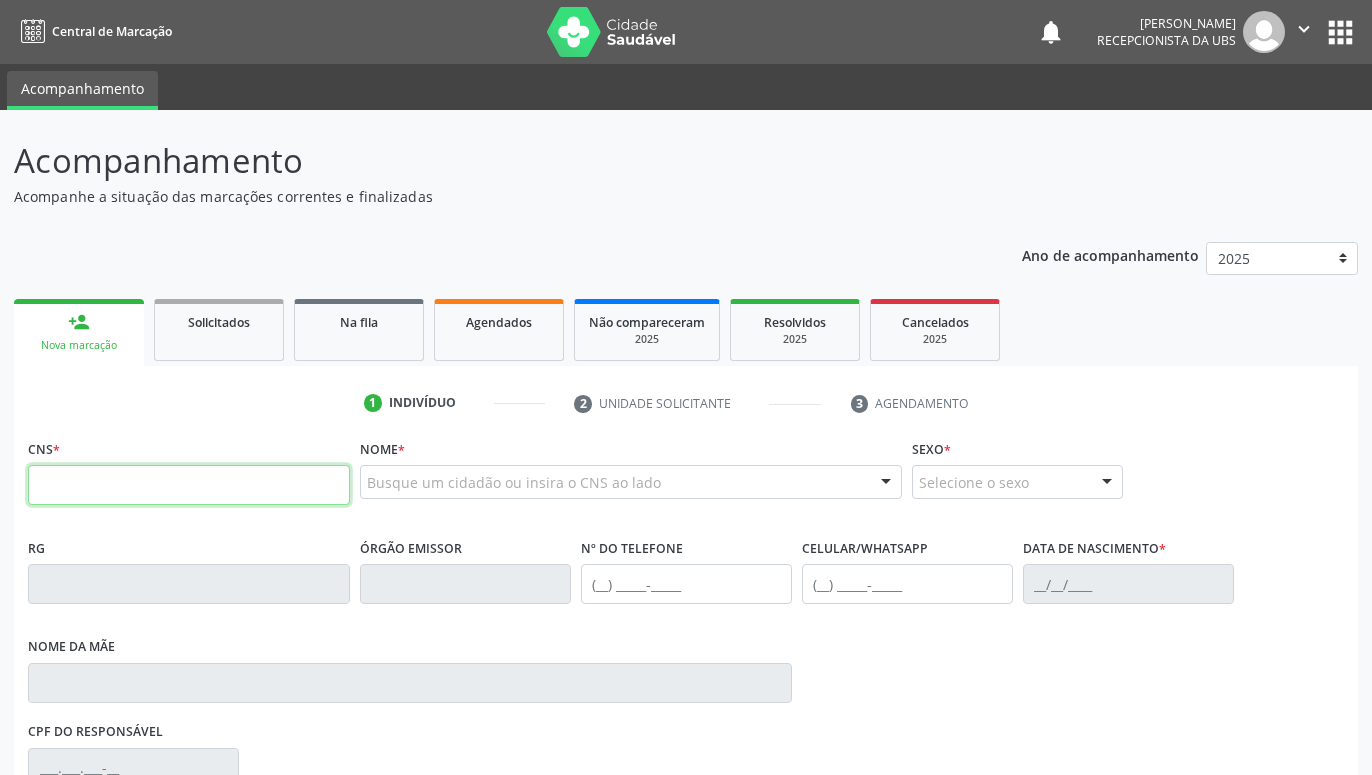 click at bounding box center (189, 485) 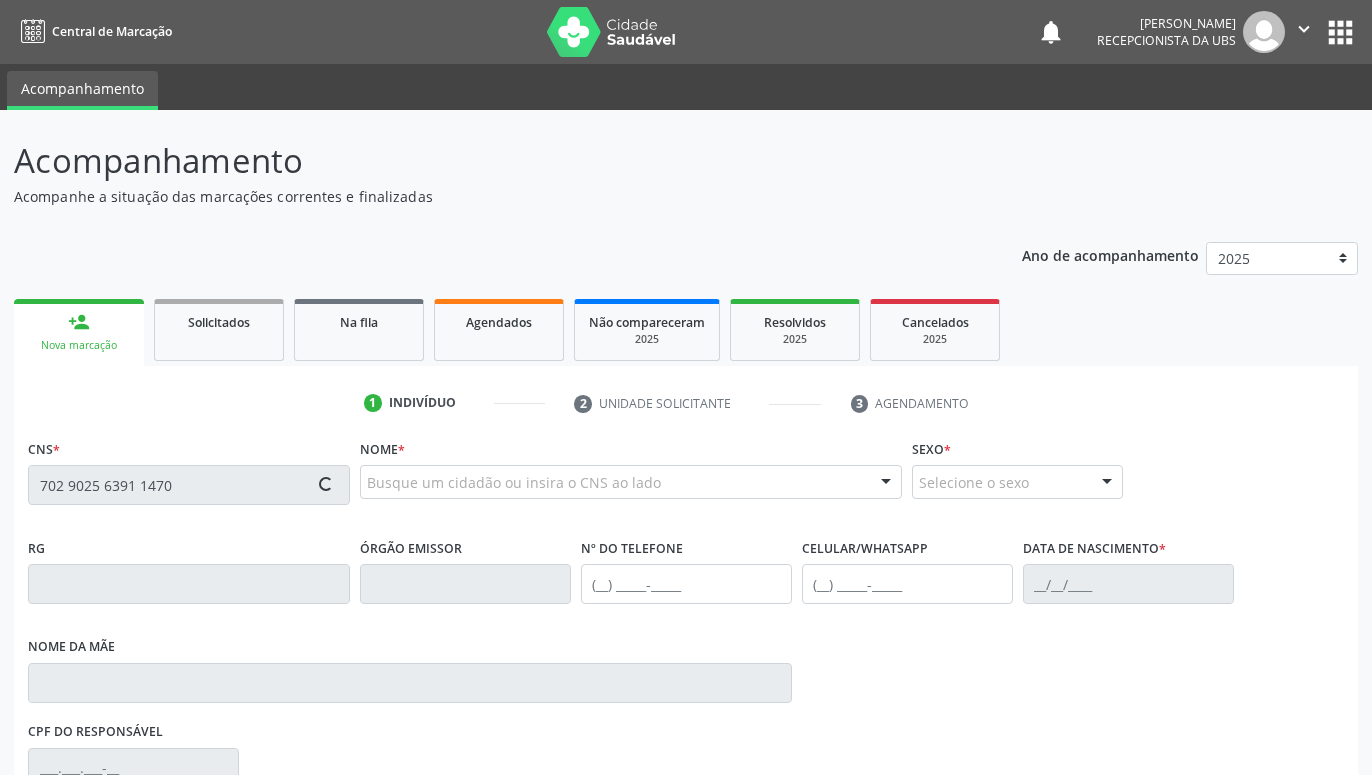 type on "702 9025 6391 1470" 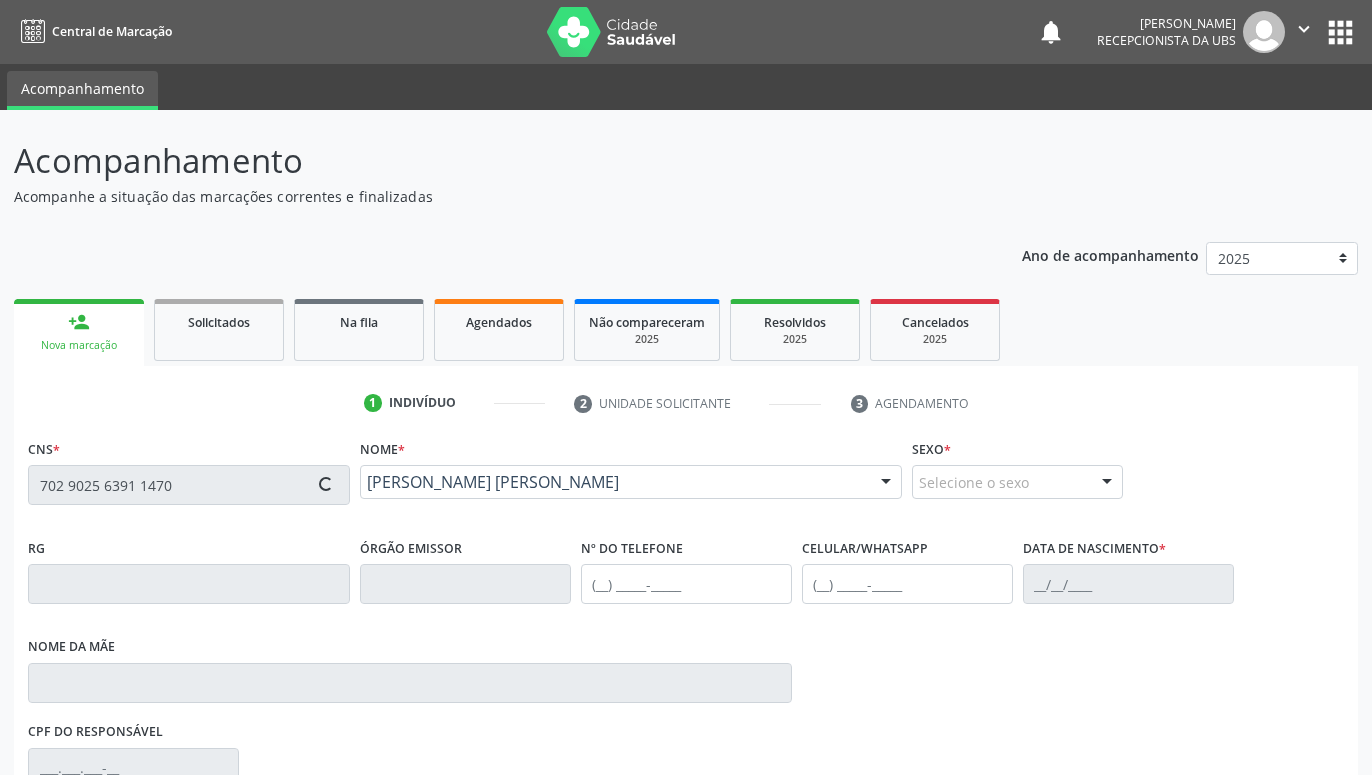 type on "(87) 99914-2408" 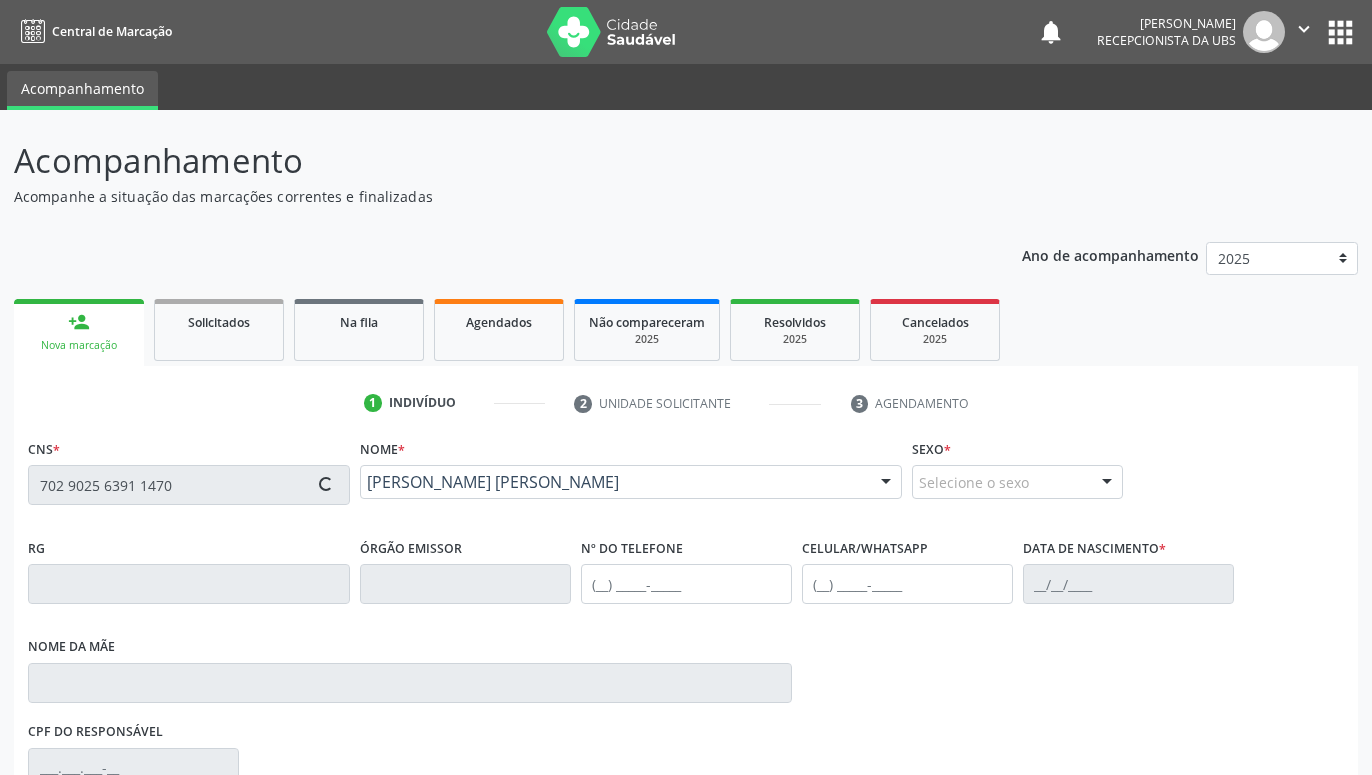 type on "27/10/1961" 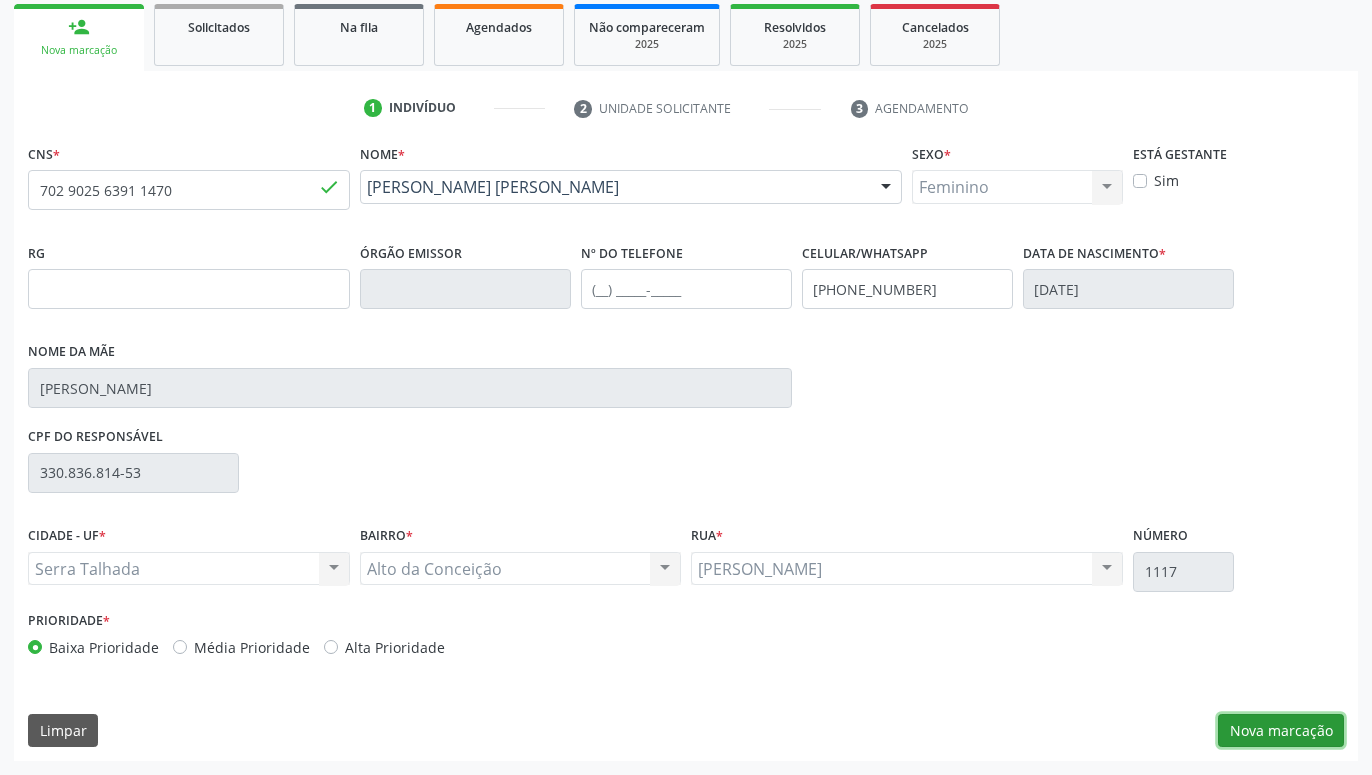 click on "Nova marcação" at bounding box center (1281, 731) 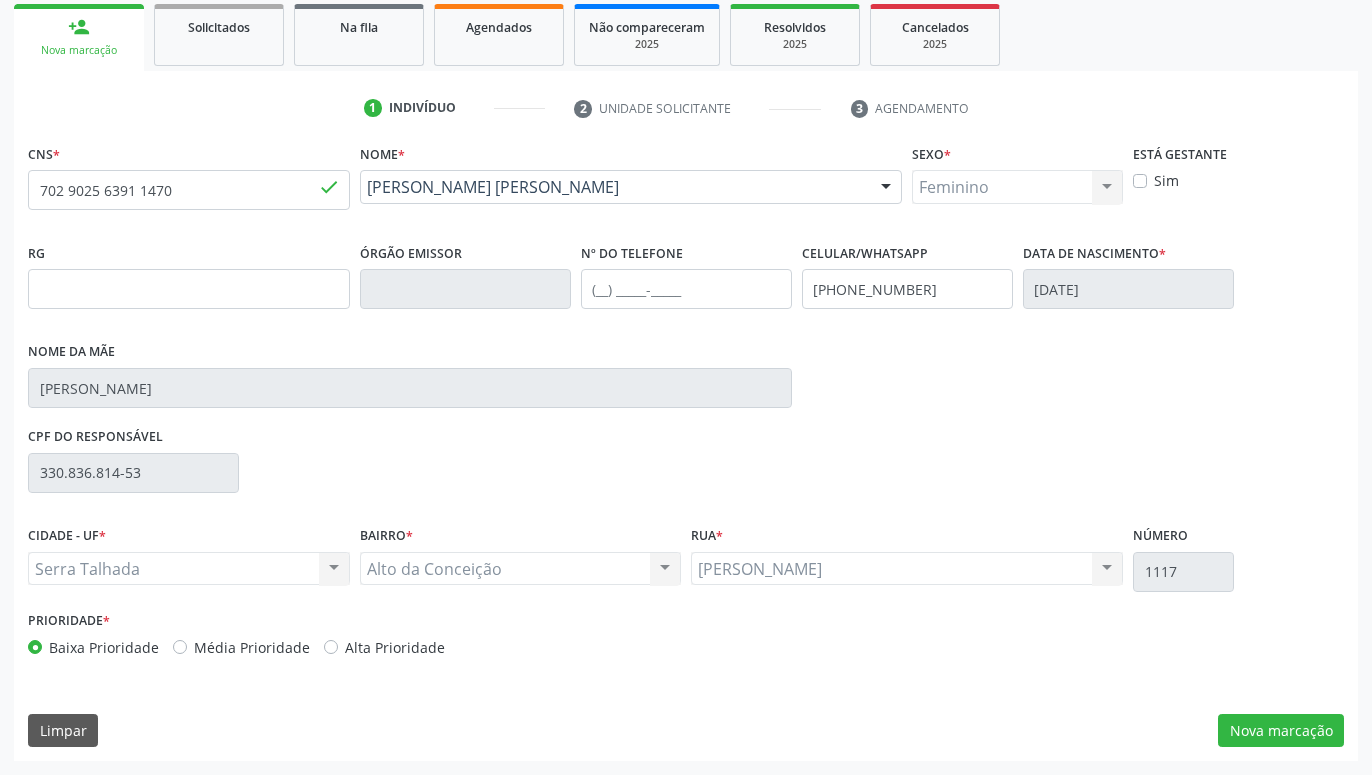 scroll, scrollTop: 131, scrollLeft: 0, axis: vertical 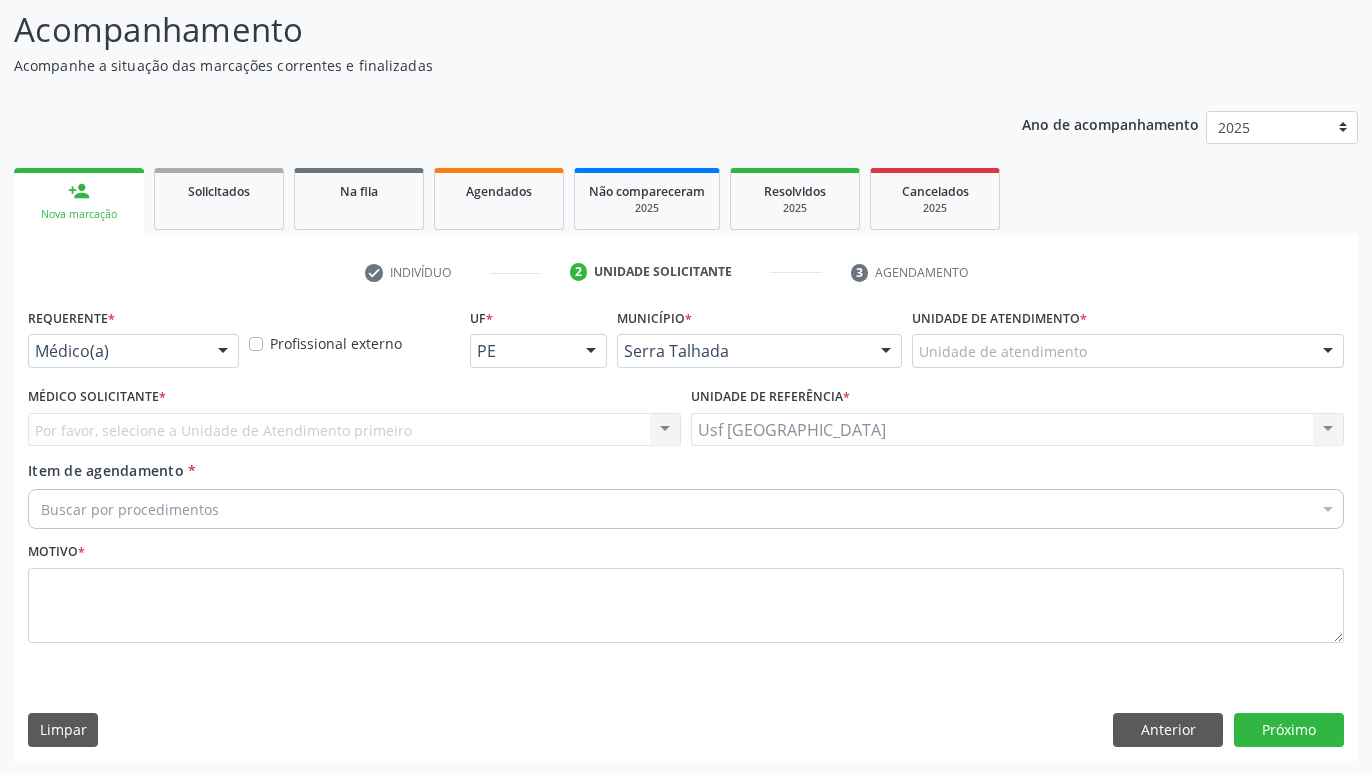 click at bounding box center [223, 352] 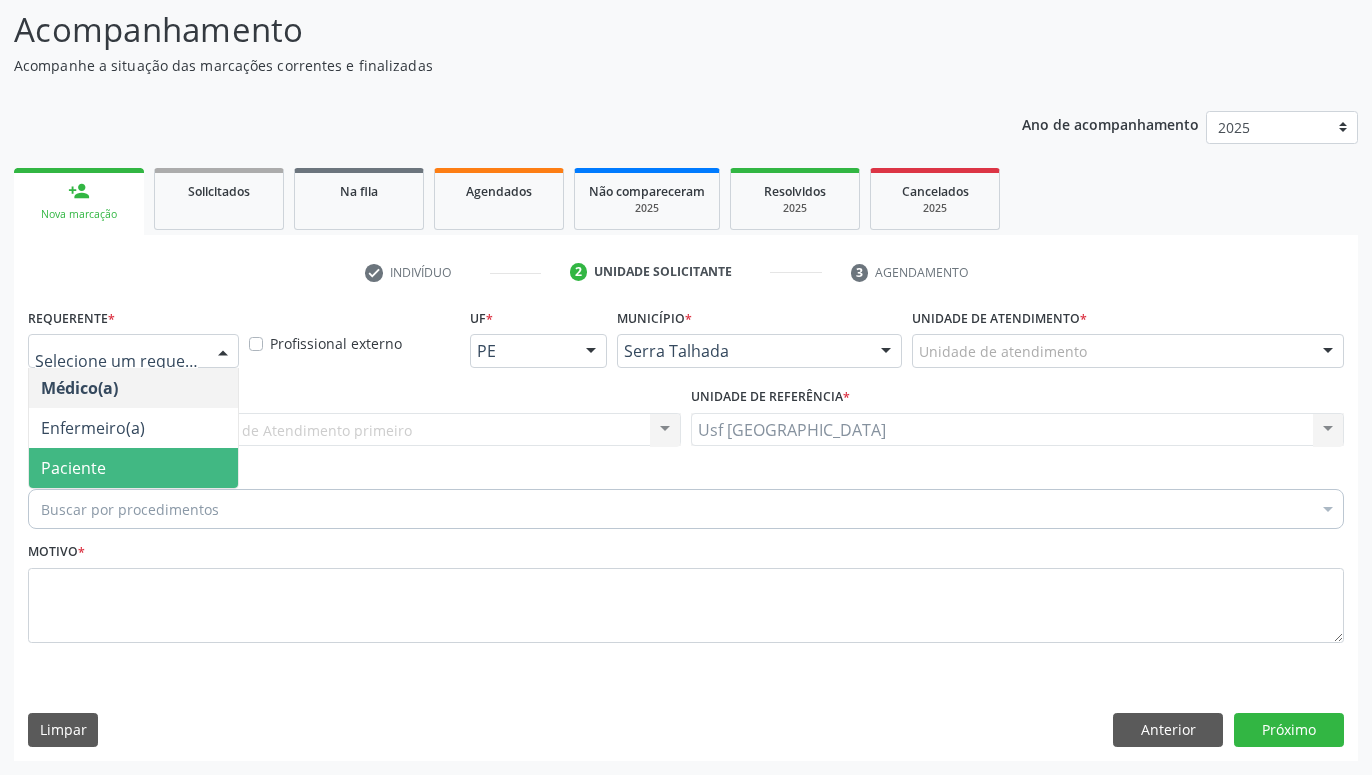 click on "Paciente" at bounding box center [133, 468] 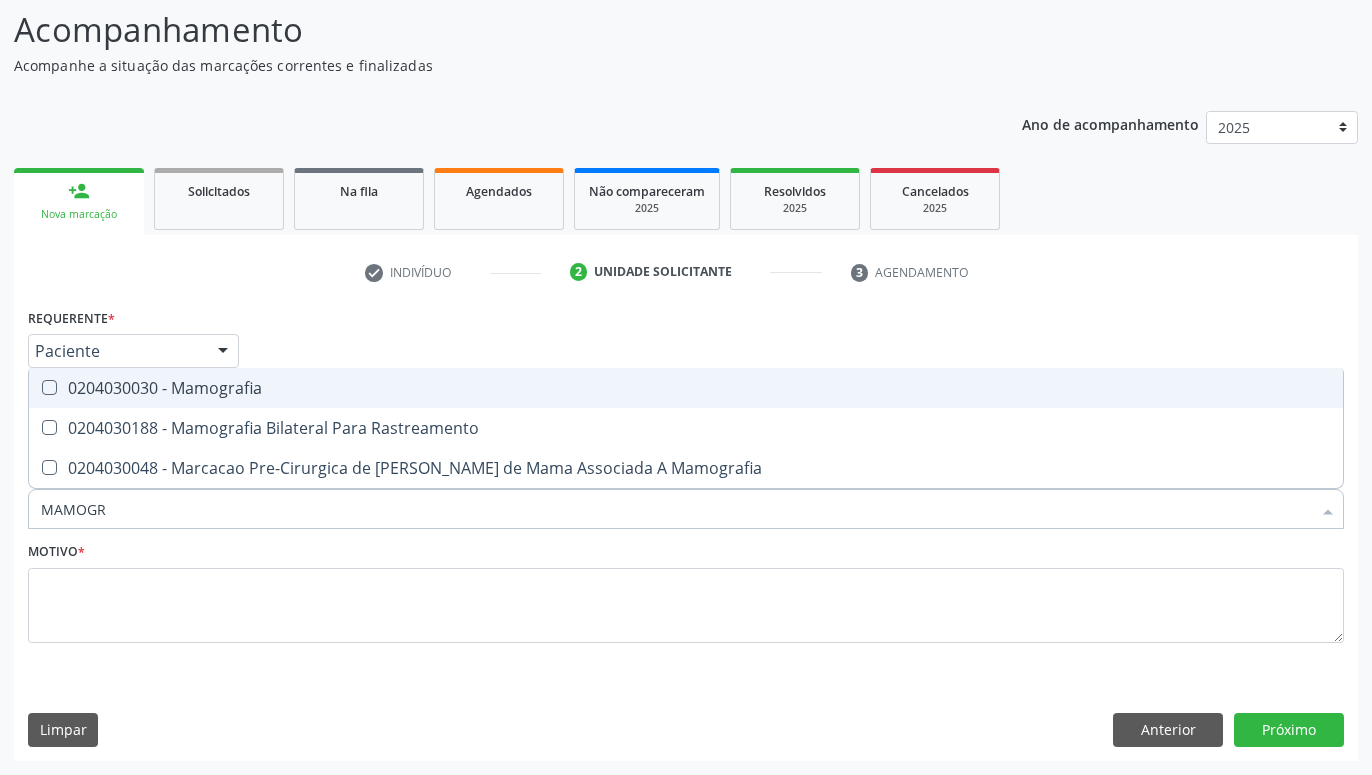 type on "MAMOGRA" 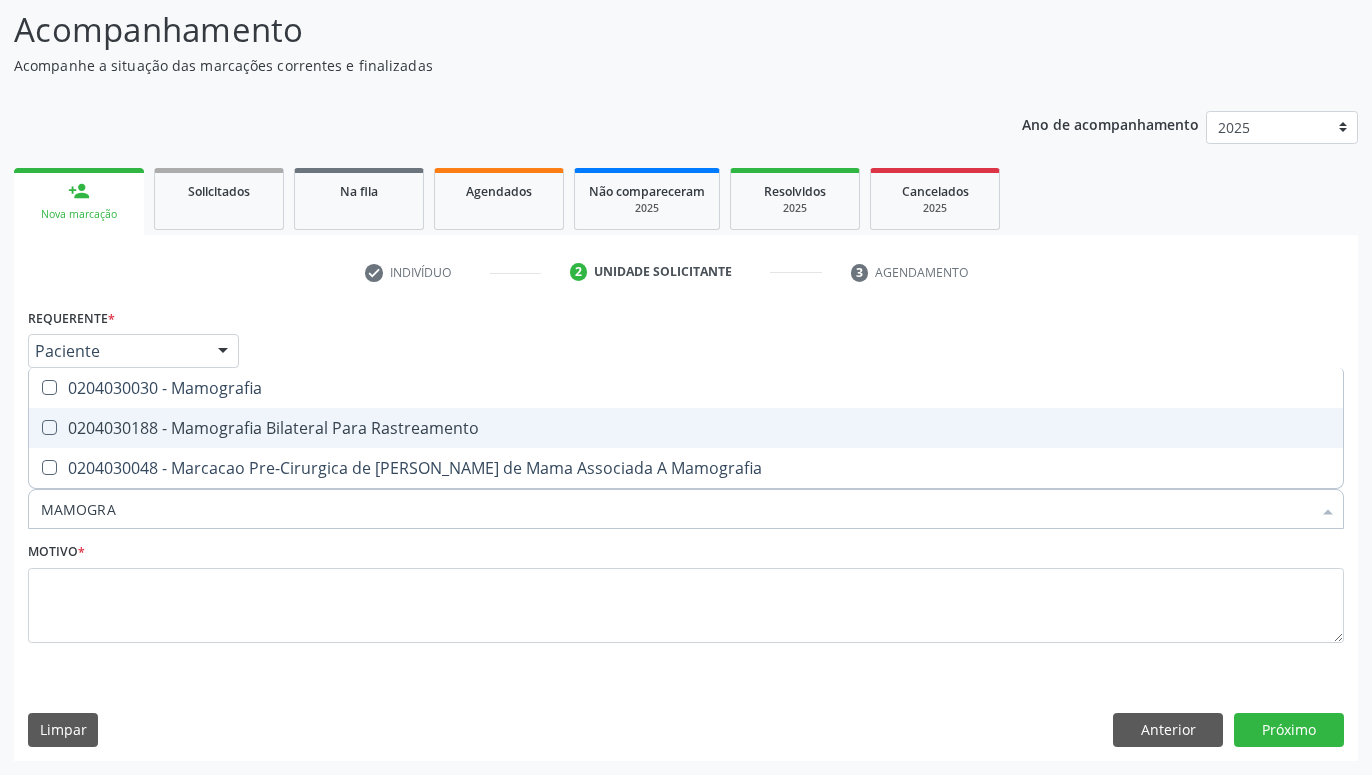 click on "0204030188 - Mamografia Bilateral Para Rastreamento" at bounding box center [686, 428] 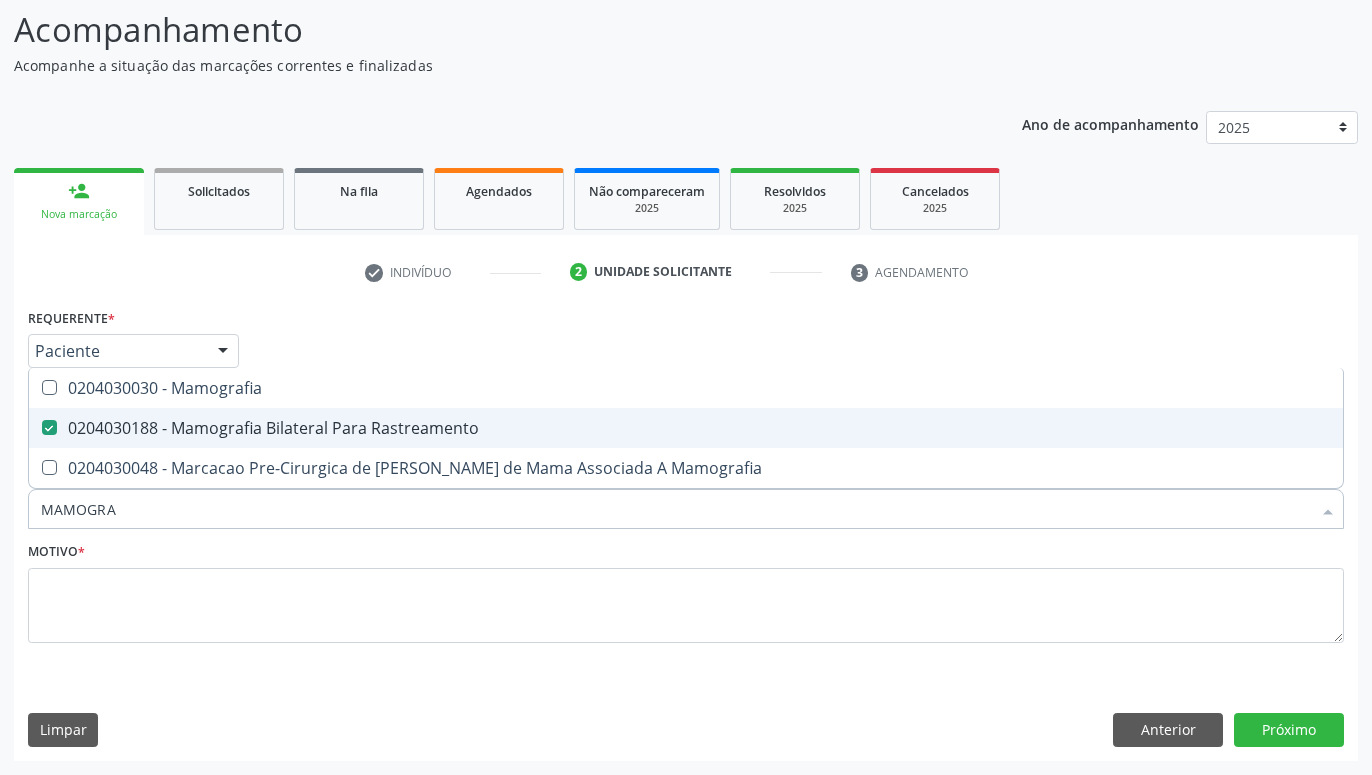 checkbox on "true" 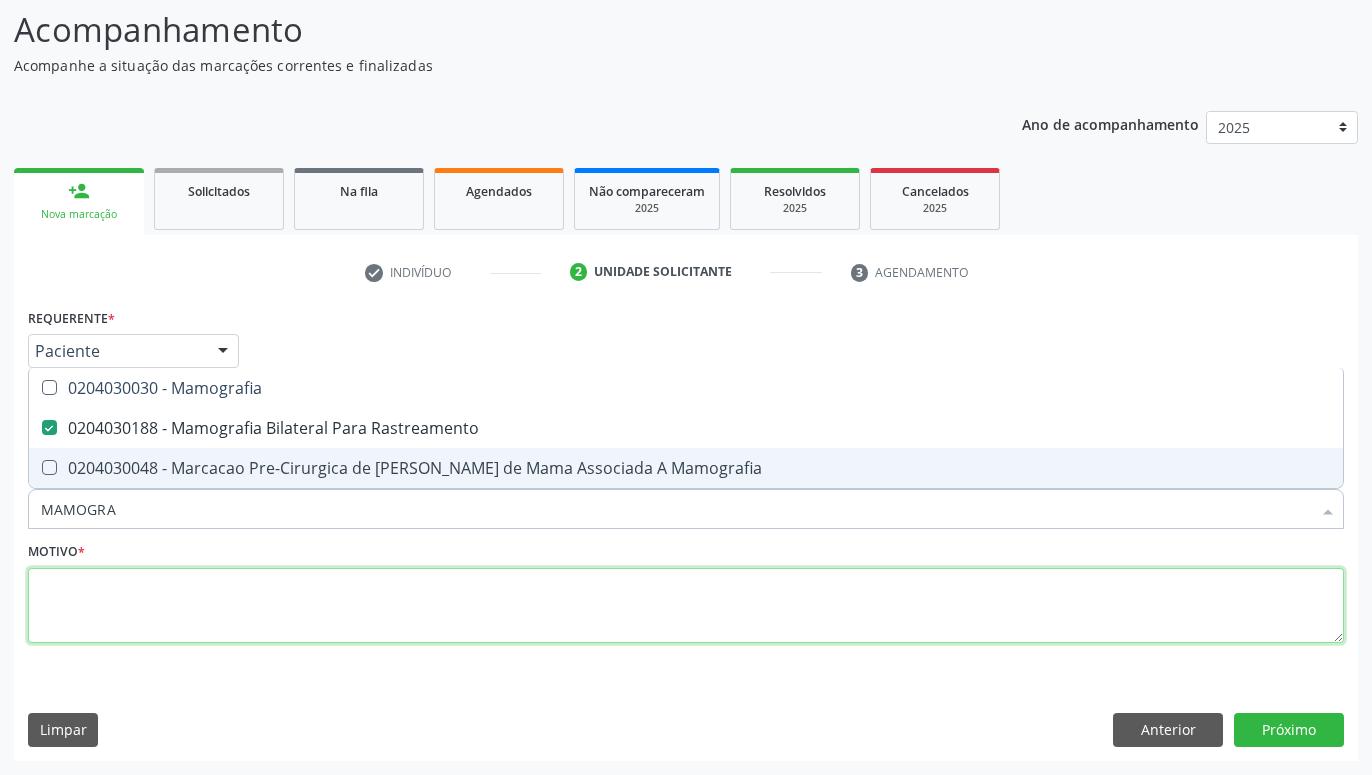 drag, startPoint x: 141, startPoint y: 603, endPoint x: 163, endPoint y: 593, distance: 24.166092 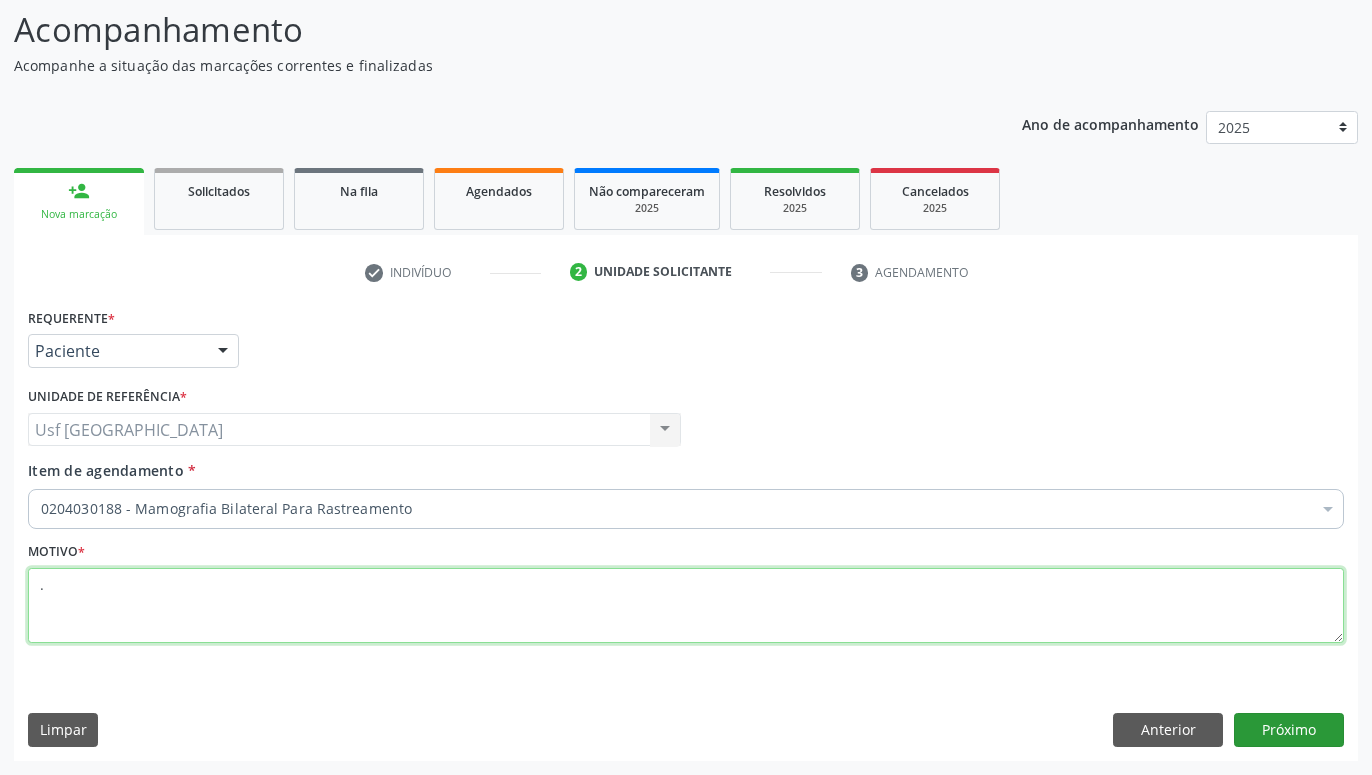 type on "." 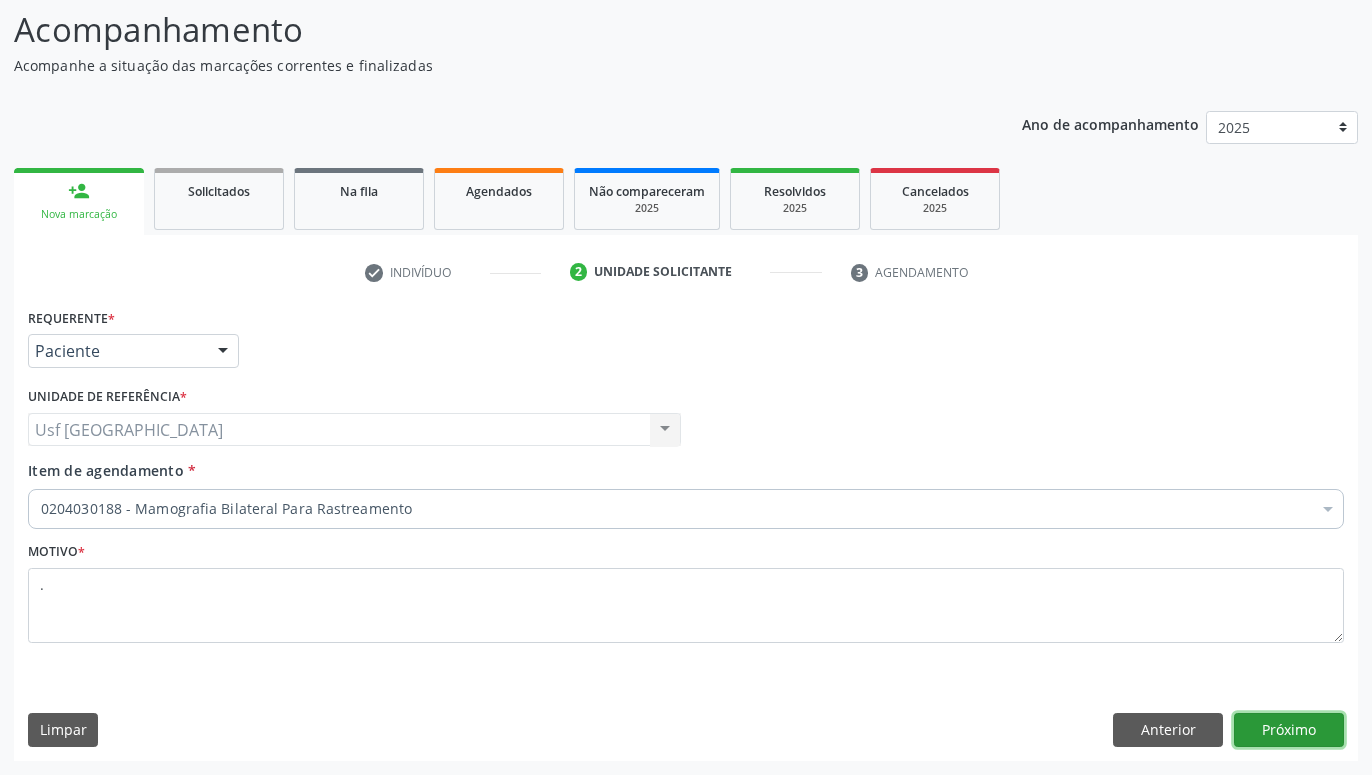click on "Próximo" at bounding box center [1289, 730] 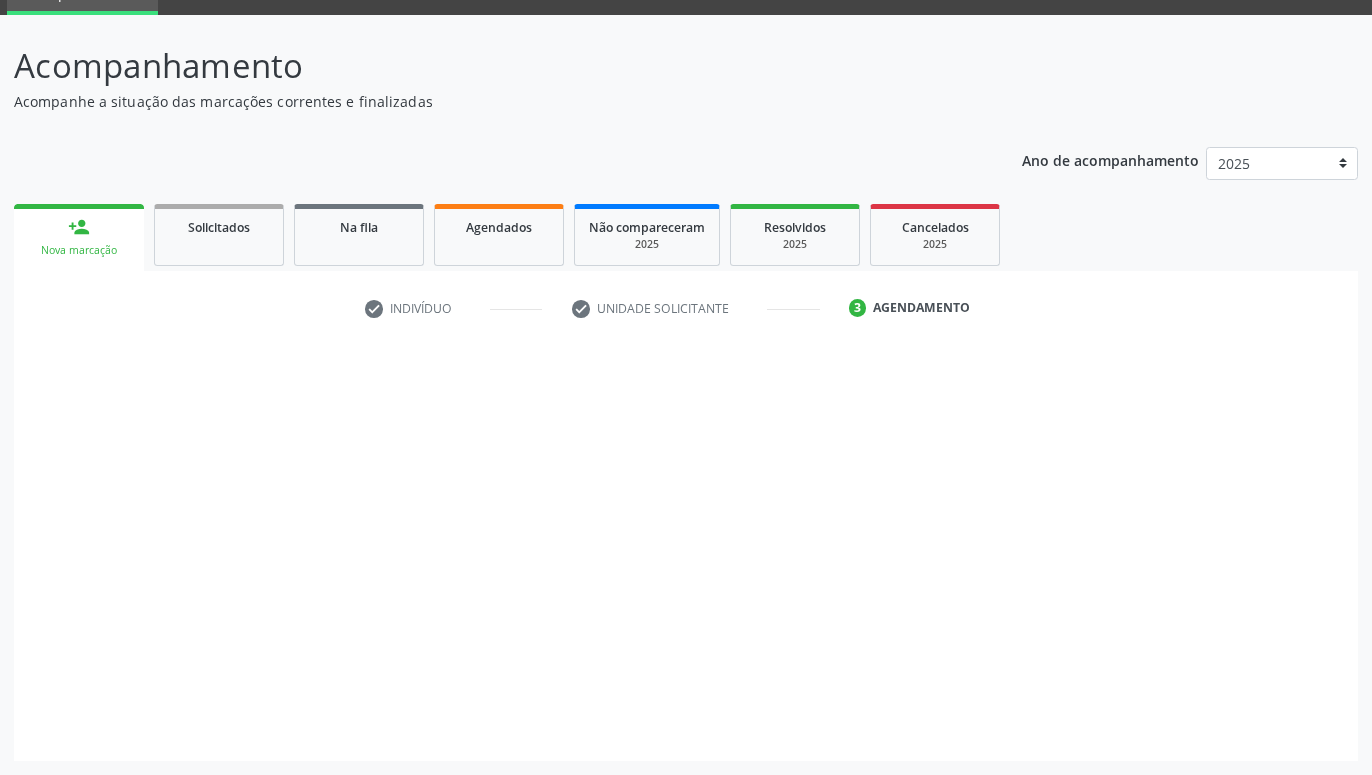scroll, scrollTop: 95, scrollLeft: 0, axis: vertical 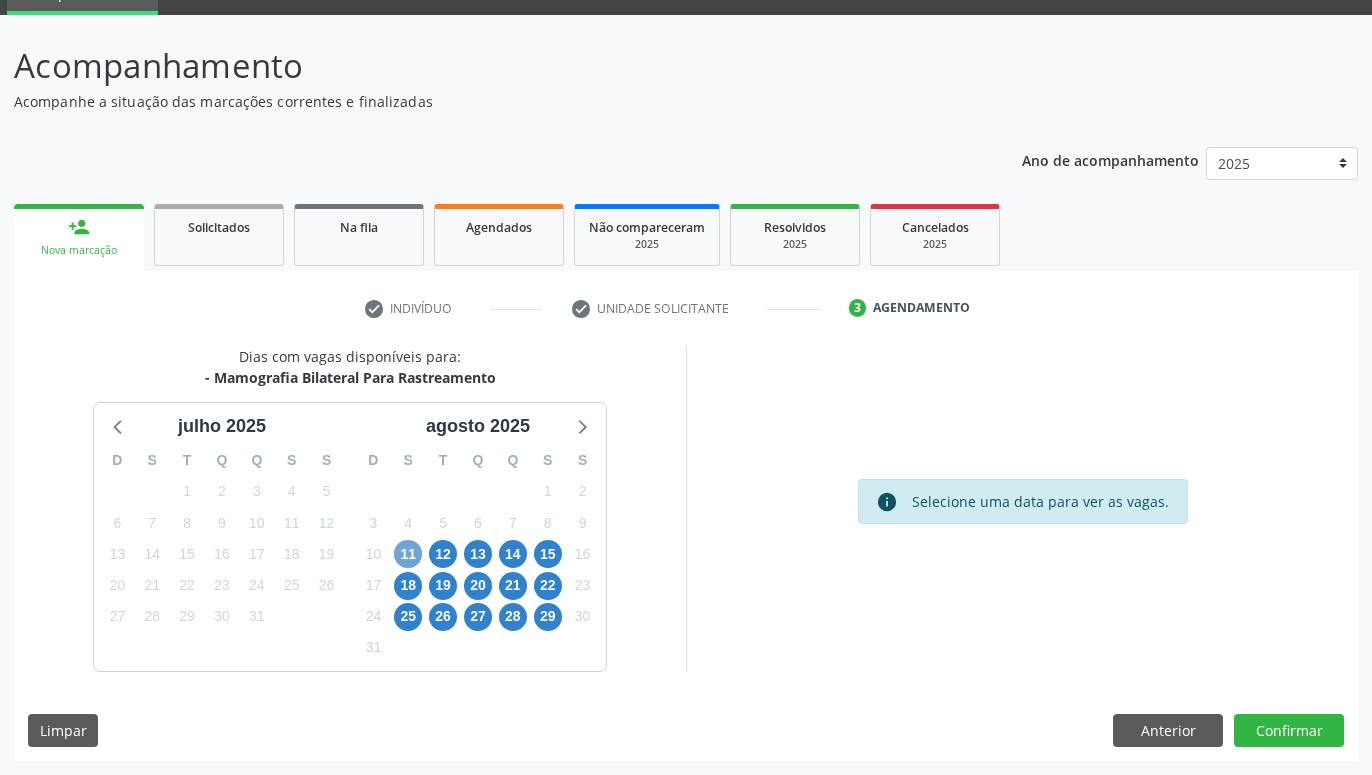 click on "11" at bounding box center [408, 554] 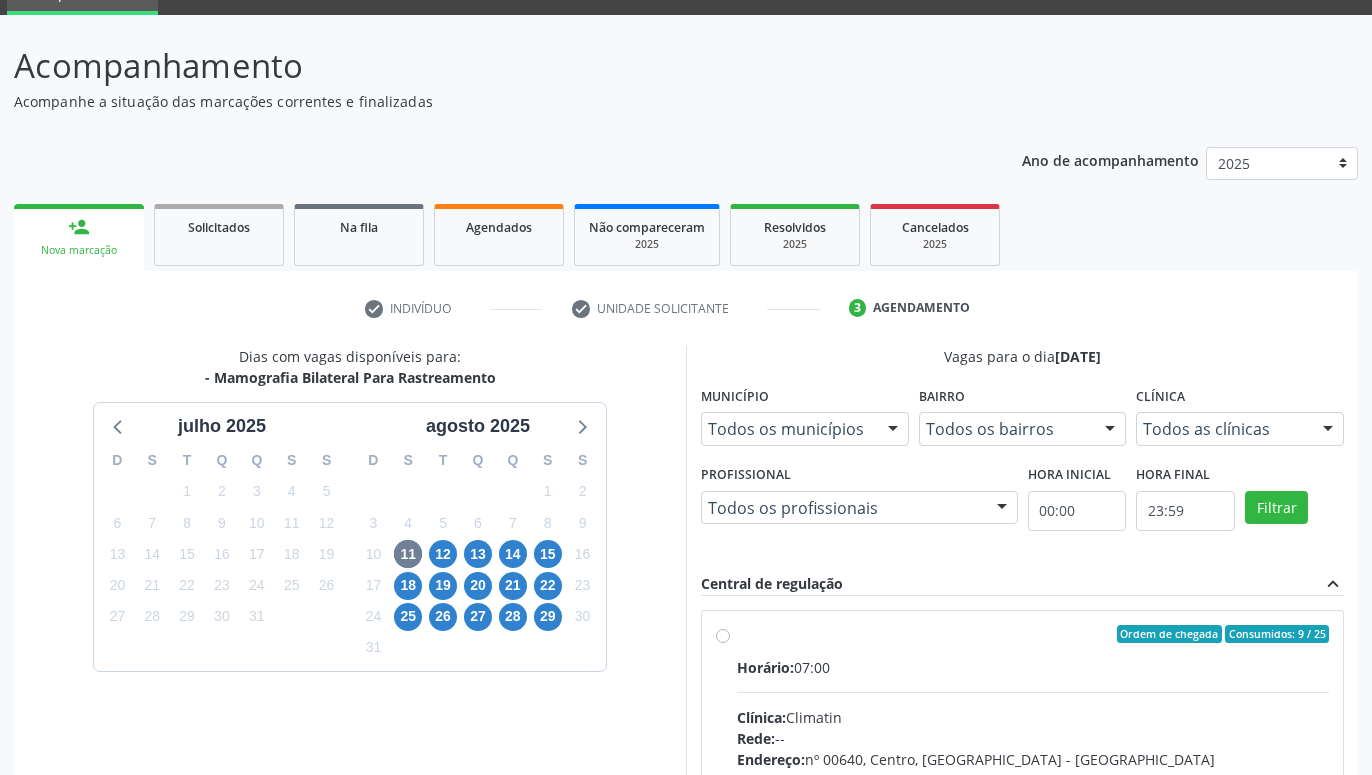 click on "Ordem de chegada
Consumidos: 9 / 25
Horário:   07:00
Clínica:  Climatin
Rede:
--
Endereço:   nº 00640, Centro, Serra Talhada - PE
Telefone:   (81) 38311133
Profissional:
Ana Carolina Barboza de Andrada Melo Lyra
Informações adicionais sobre o atendimento
Idade de atendimento:
de 0 a 120 anos
Gênero(s) atendido(s):
Masculino e Feminino
Informações adicionais:
--" at bounding box center (1022, 778) 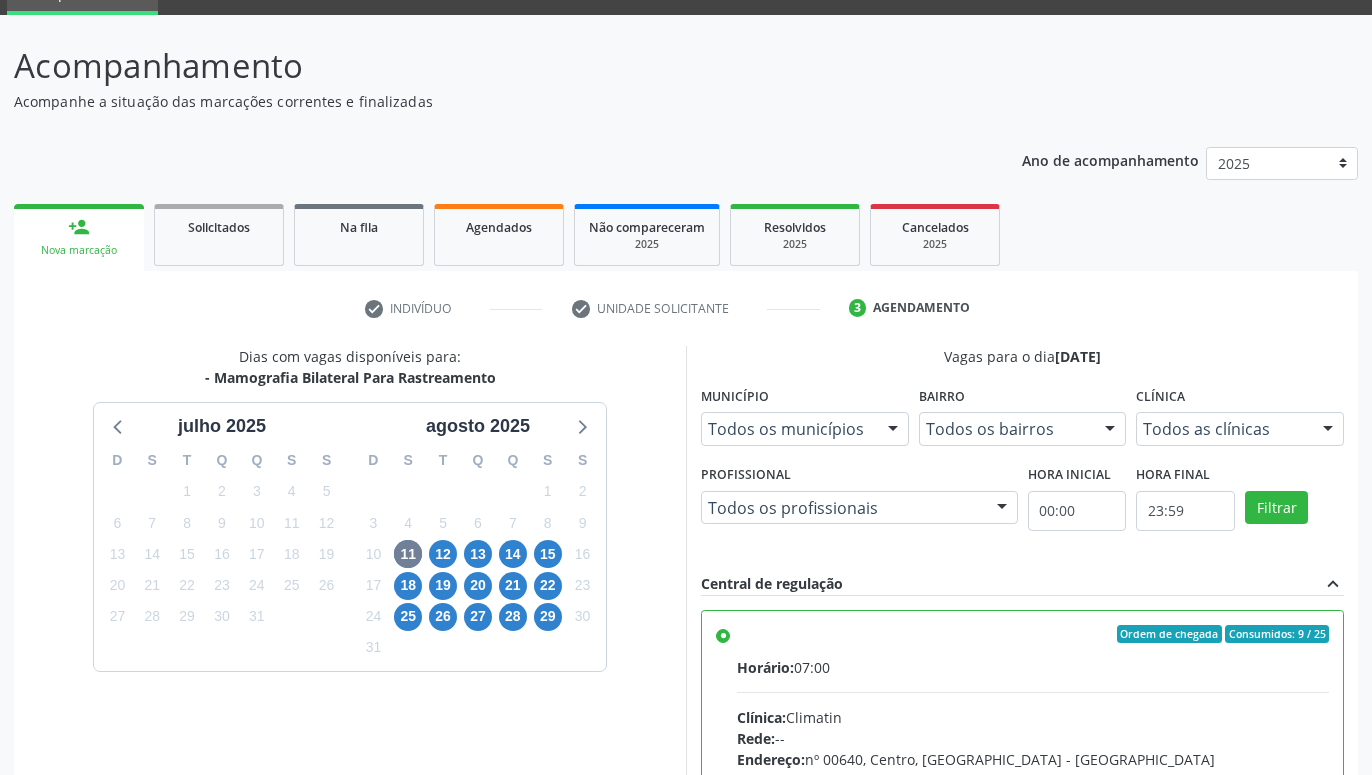 scroll, scrollTop: 420, scrollLeft: 0, axis: vertical 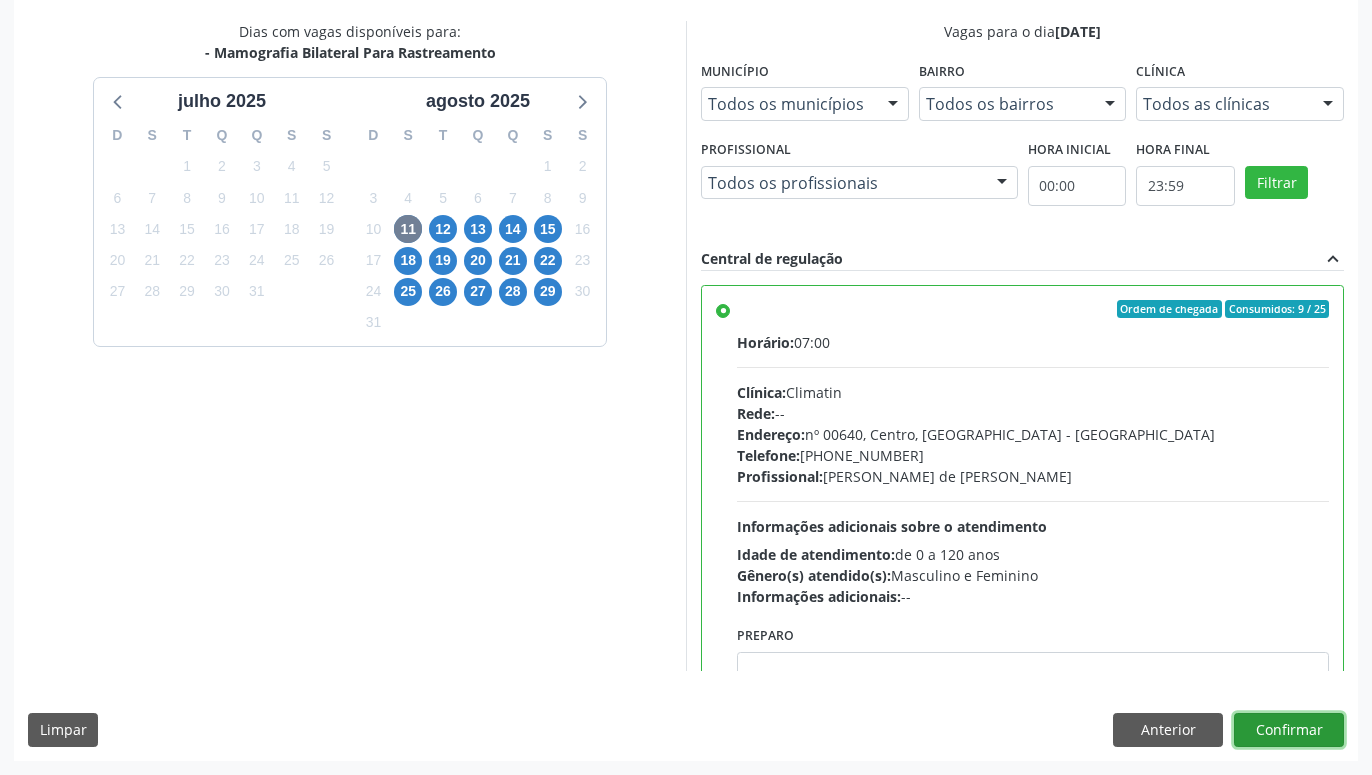 click on "Confirmar" at bounding box center [1289, 730] 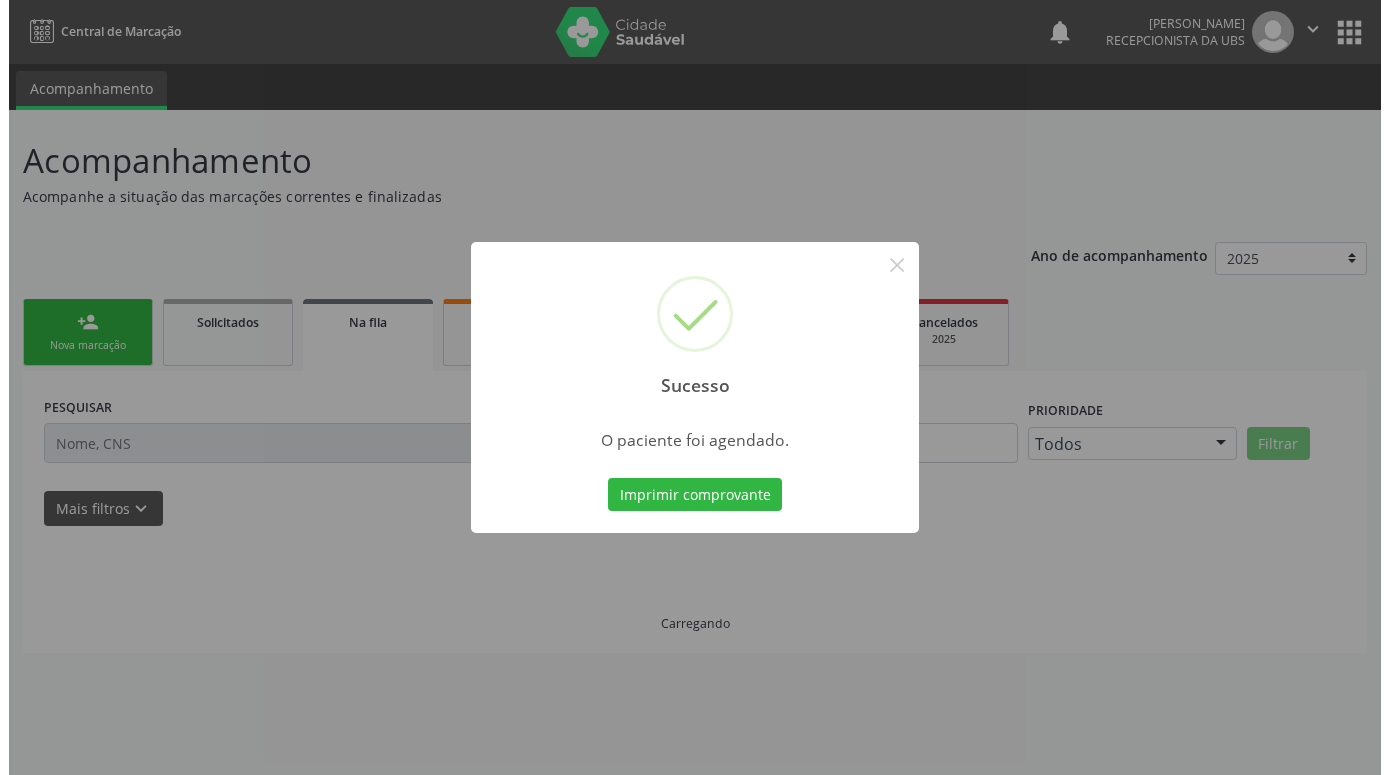 scroll, scrollTop: 0, scrollLeft: 0, axis: both 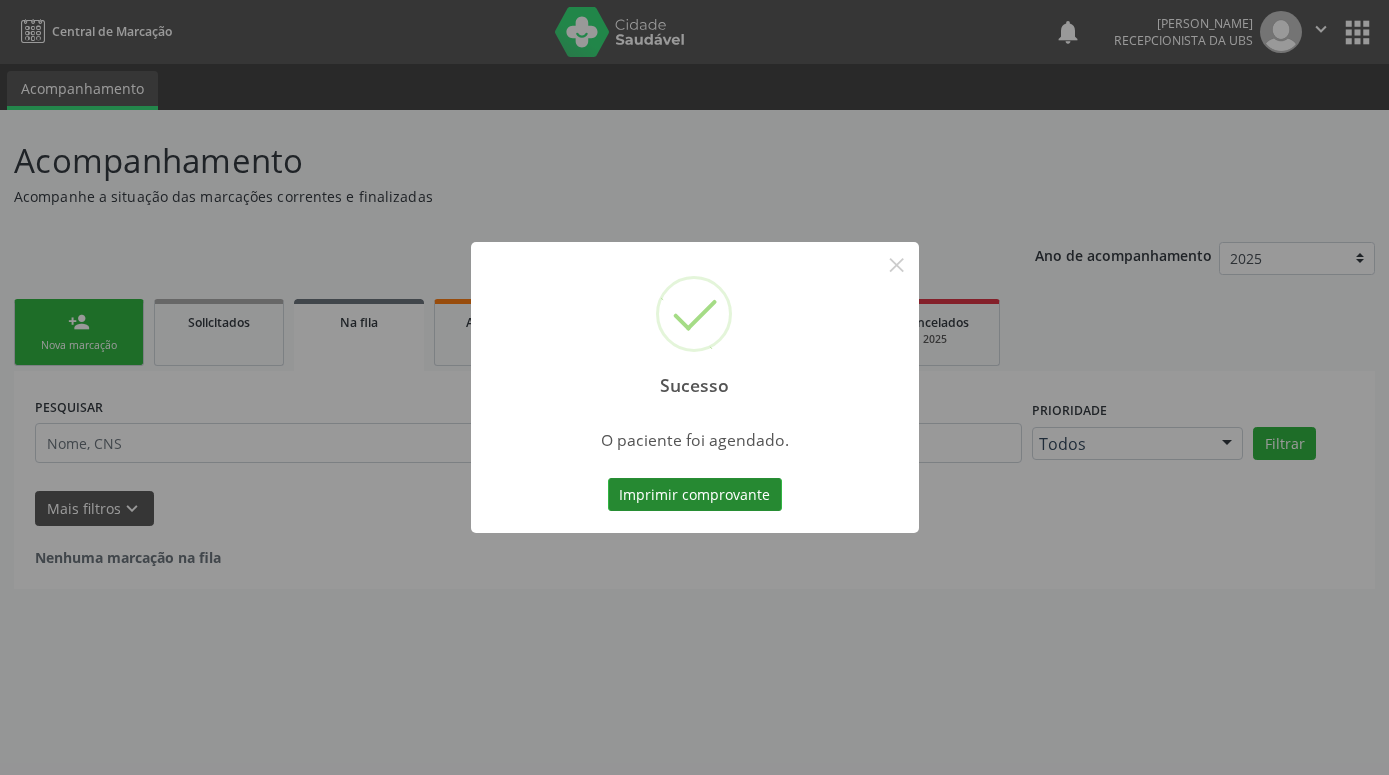 click on "Imprimir comprovante" at bounding box center [695, 495] 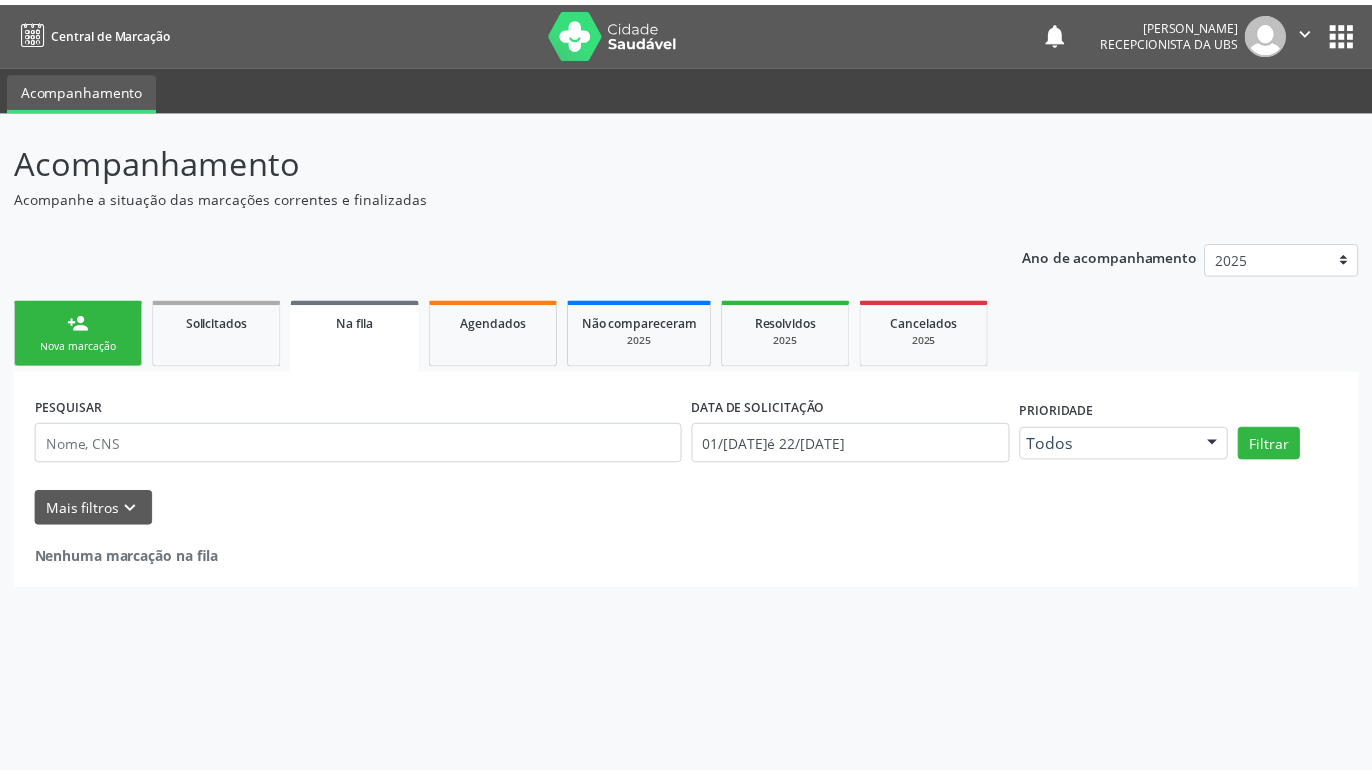 scroll, scrollTop: 0, scrollLeft: 0, axis: both 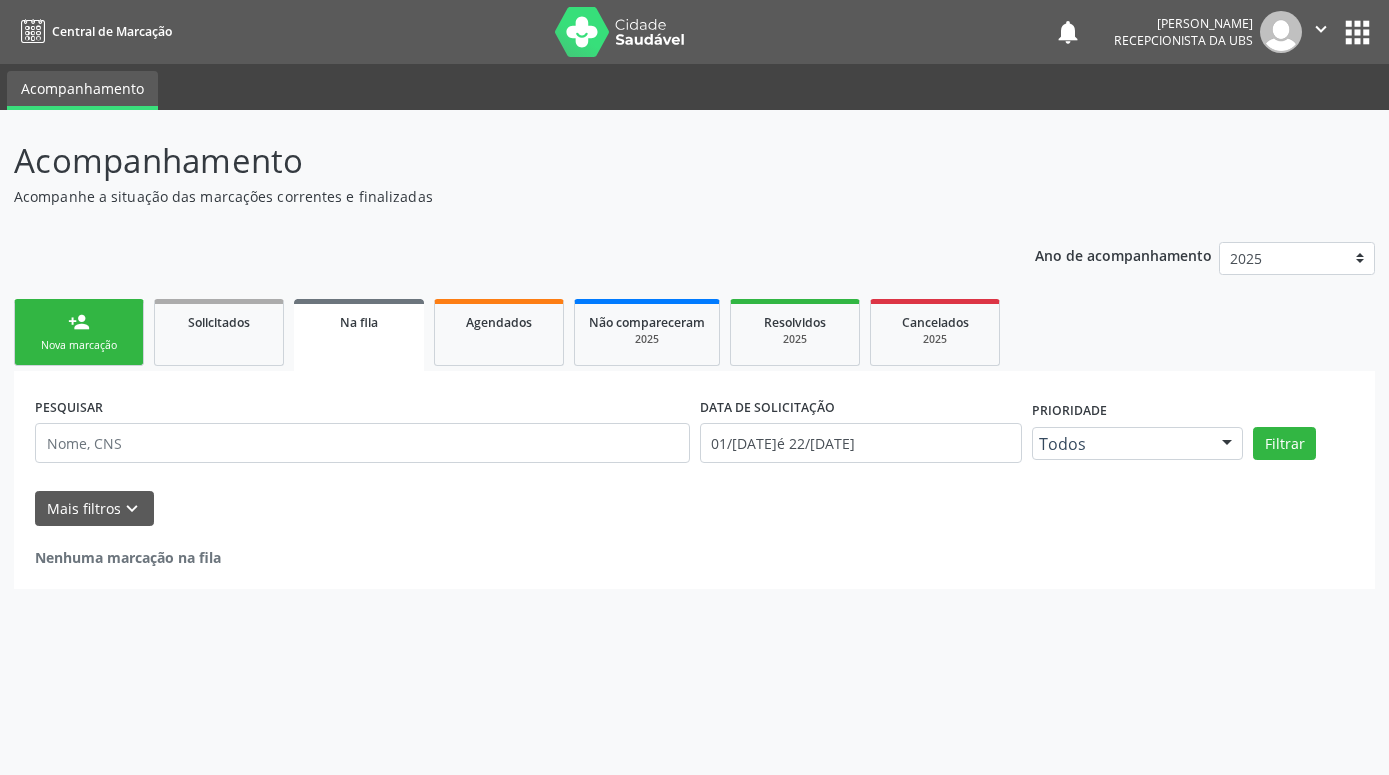 click on "Nova marcação" at bounding box center (79, 345) 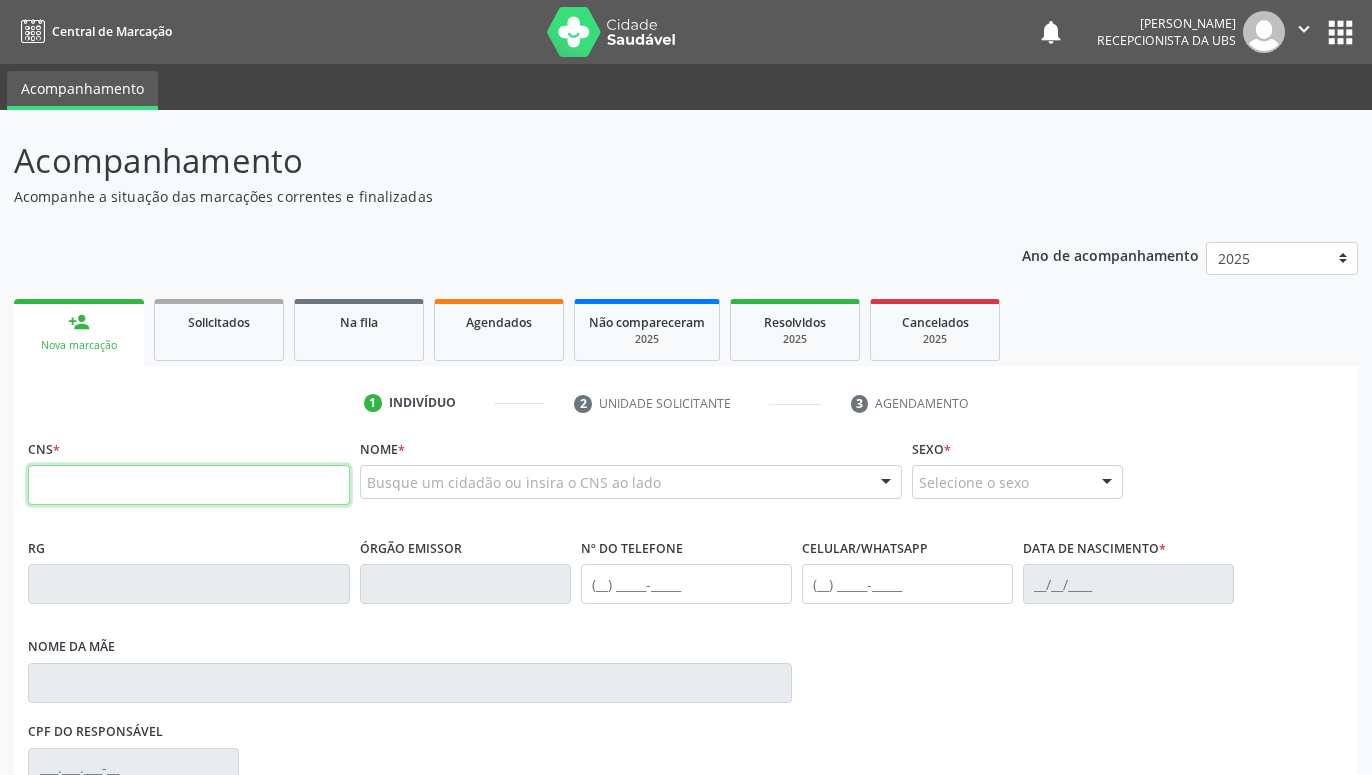 click at bounding box center [189, 485] 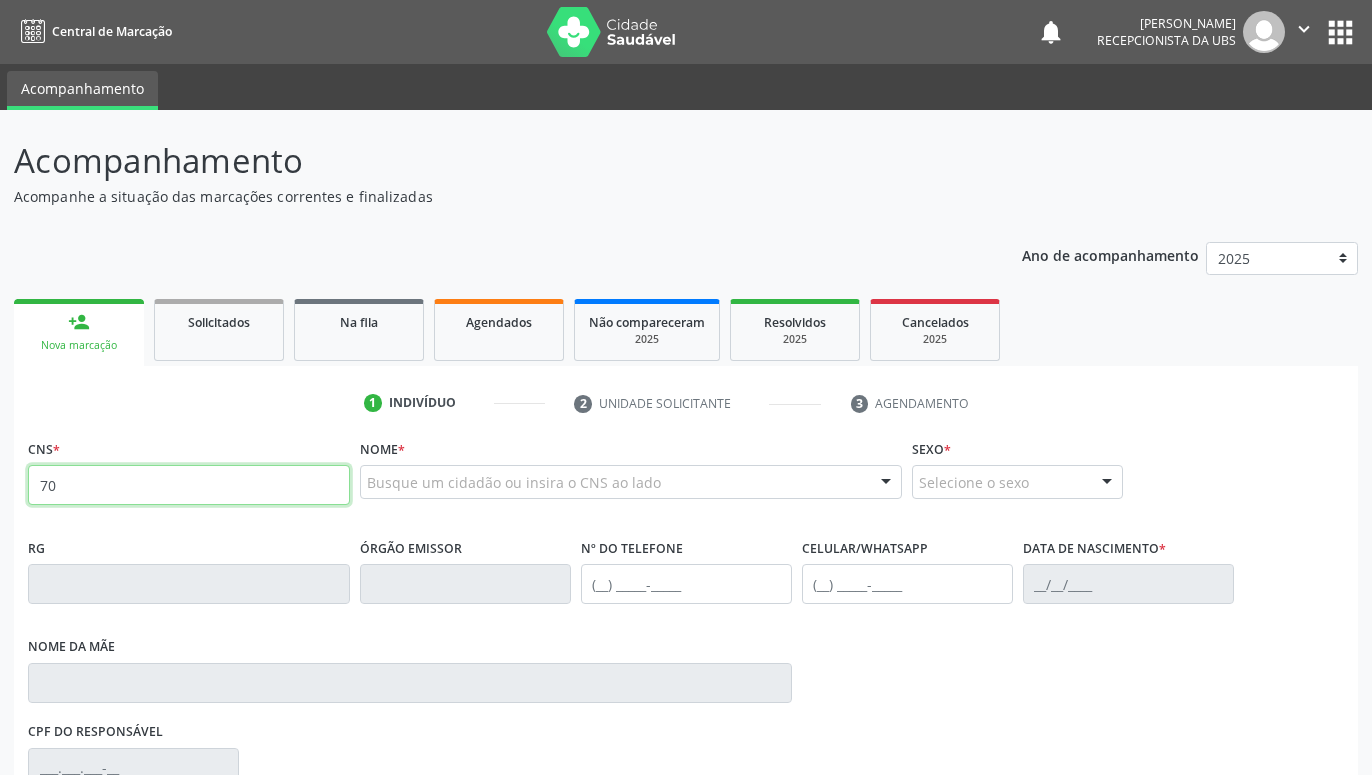 type on "7" 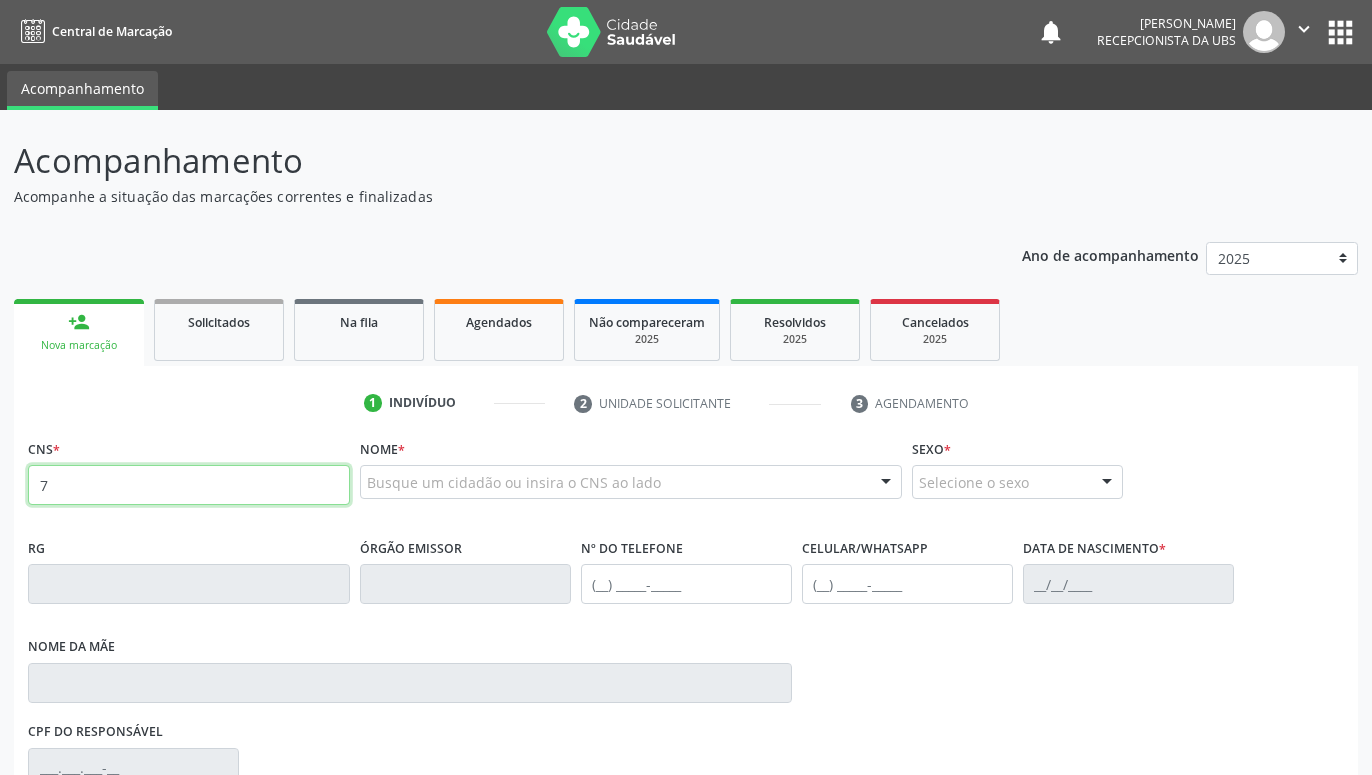 type 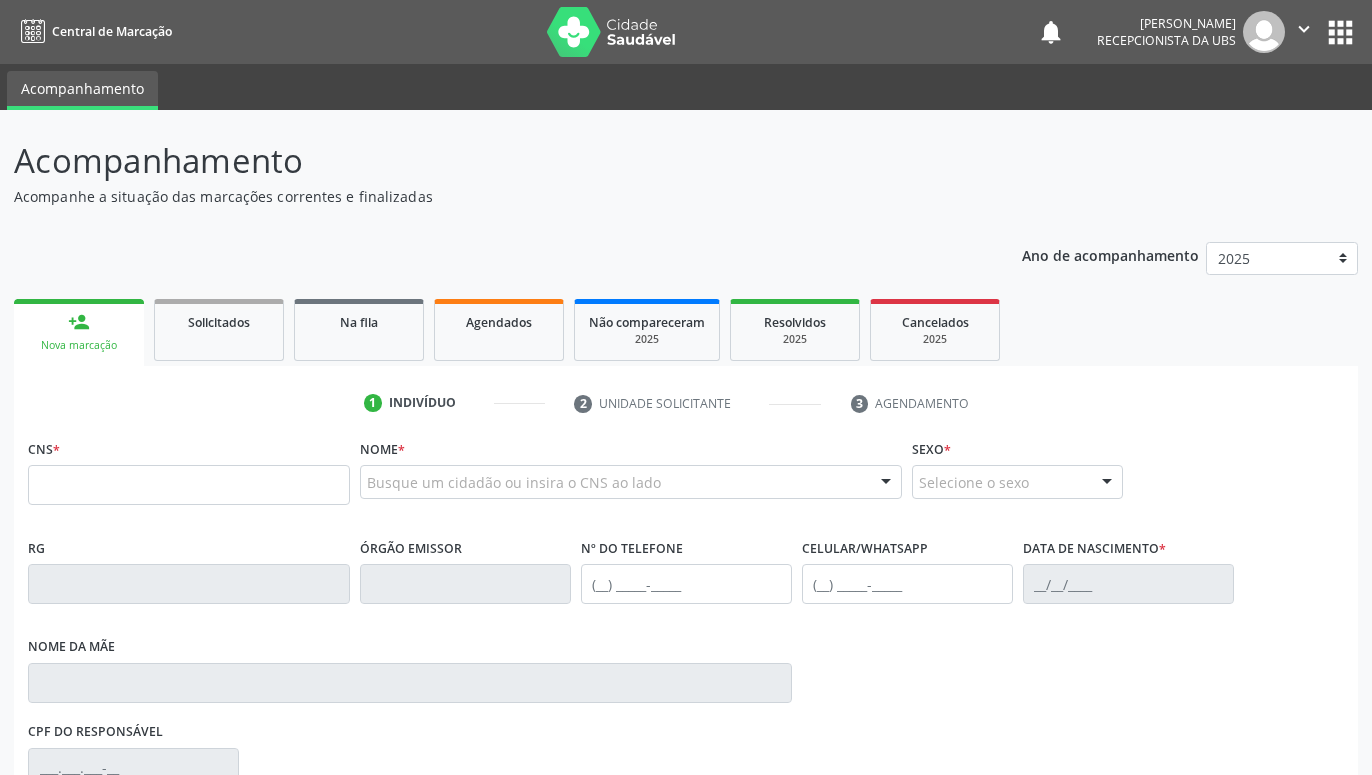 drag, startPoint x: 595, startPoint y: 485, endPoint x: 582, endPoint y: 486, distance: 13.038404 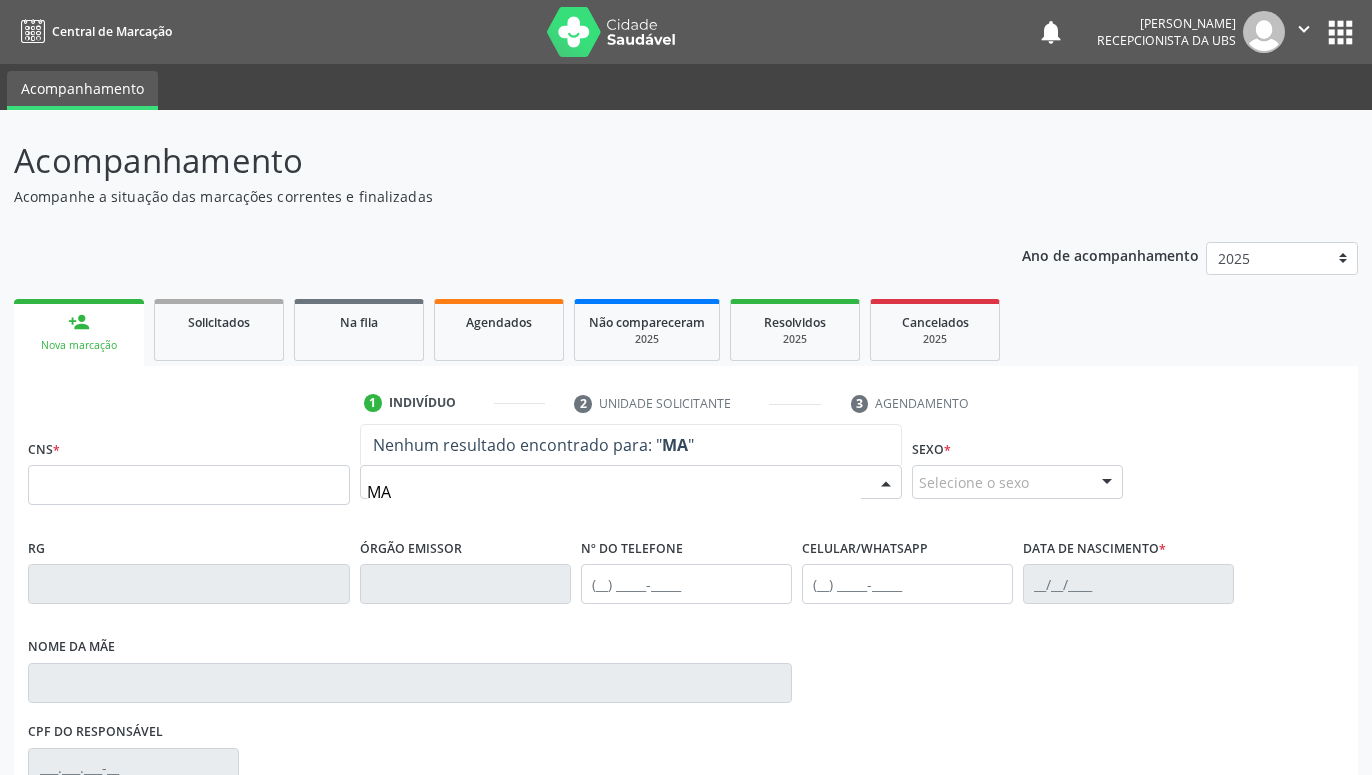 type on "M" 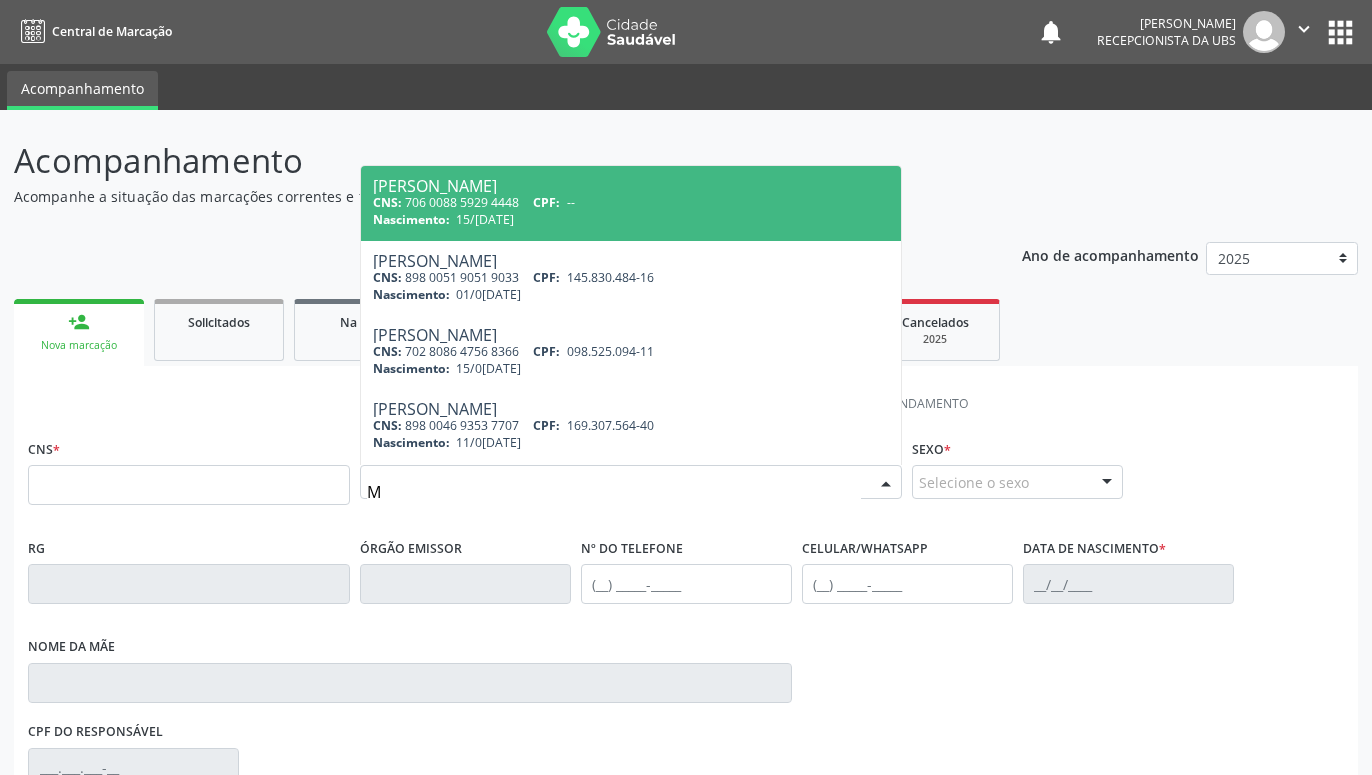 type 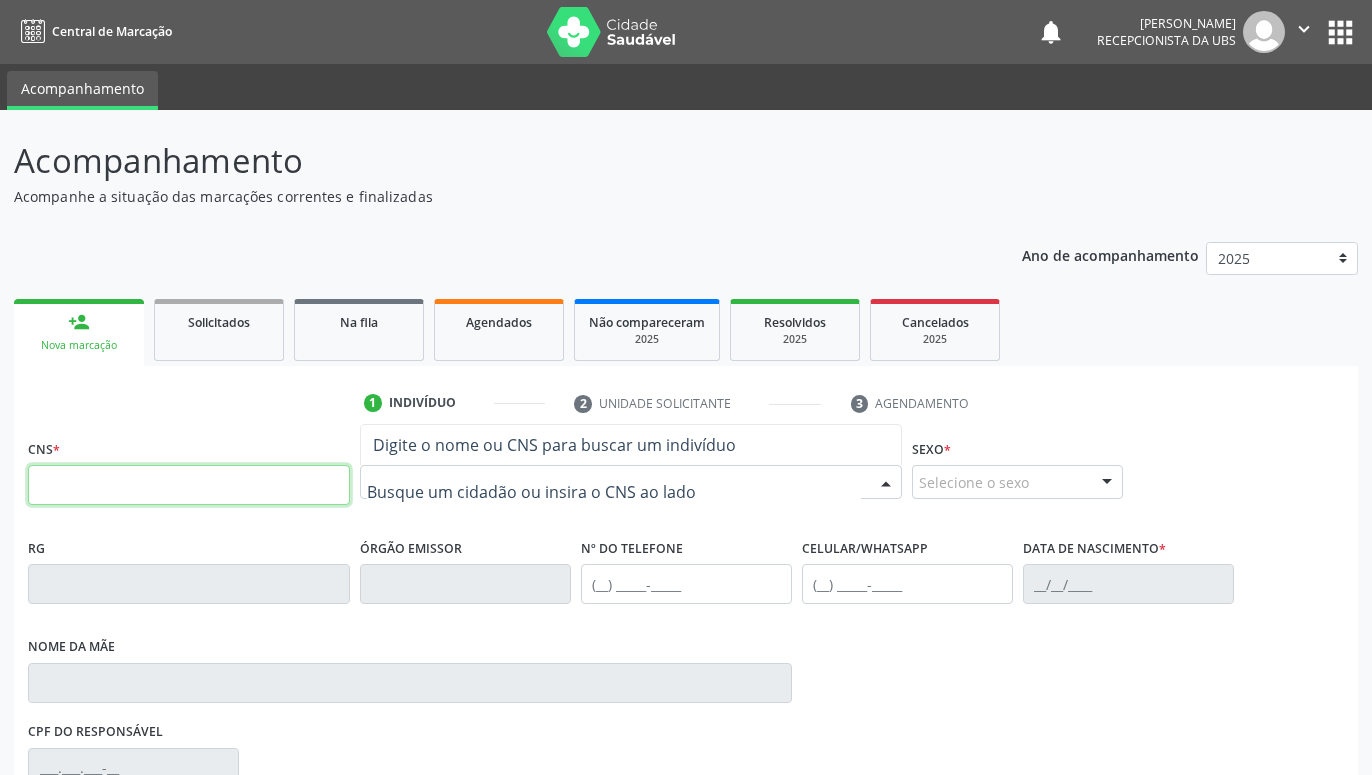 click at bounding box center (189, 485) 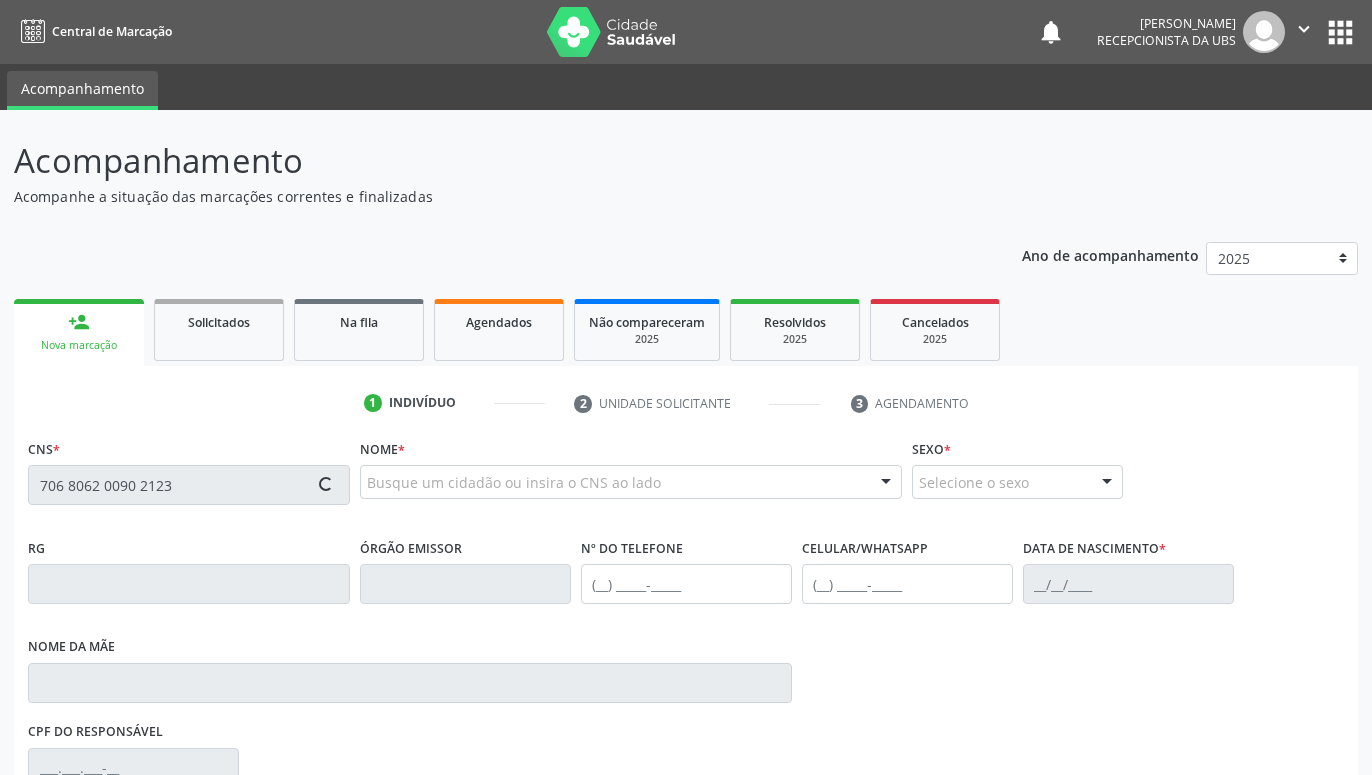 type on "706 8062 0090 2123" 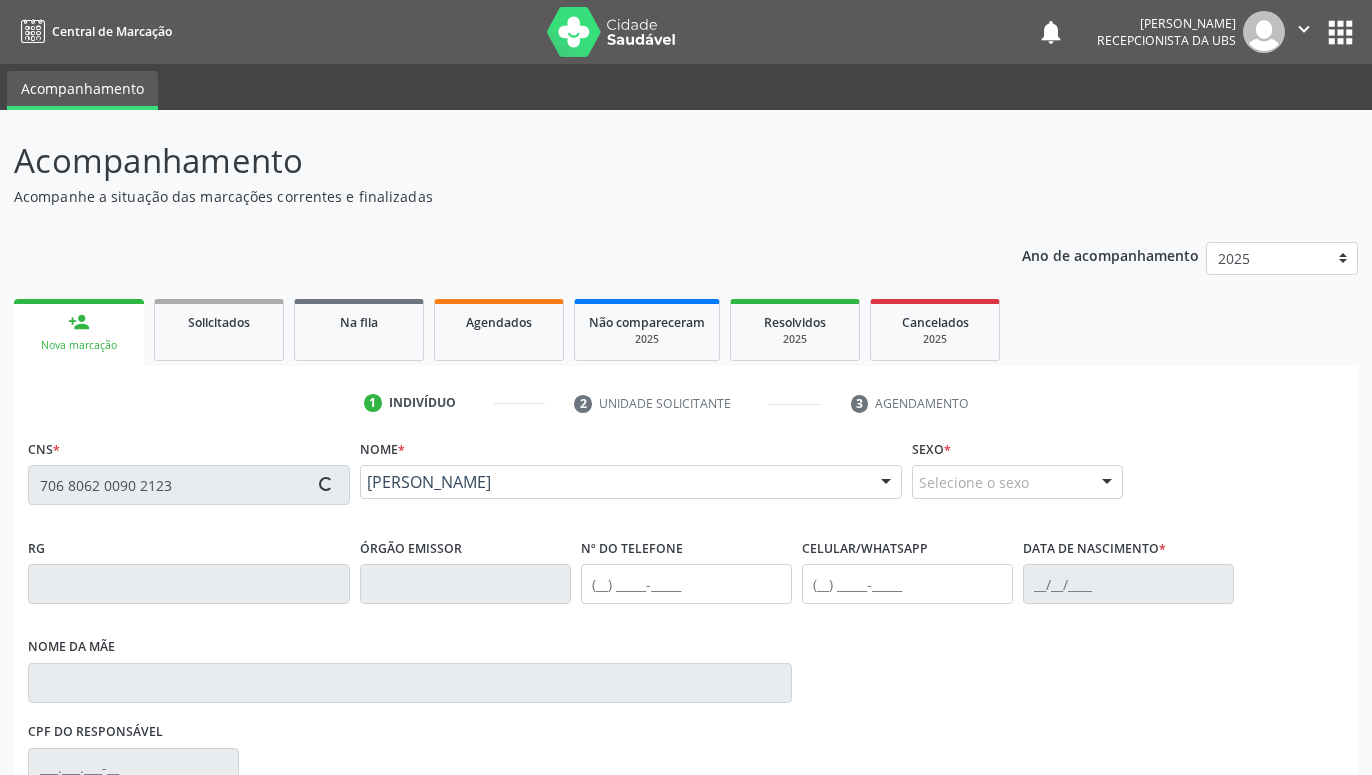 scroll, scrollTop: 295, scrollLeft: 0, axis: vertical 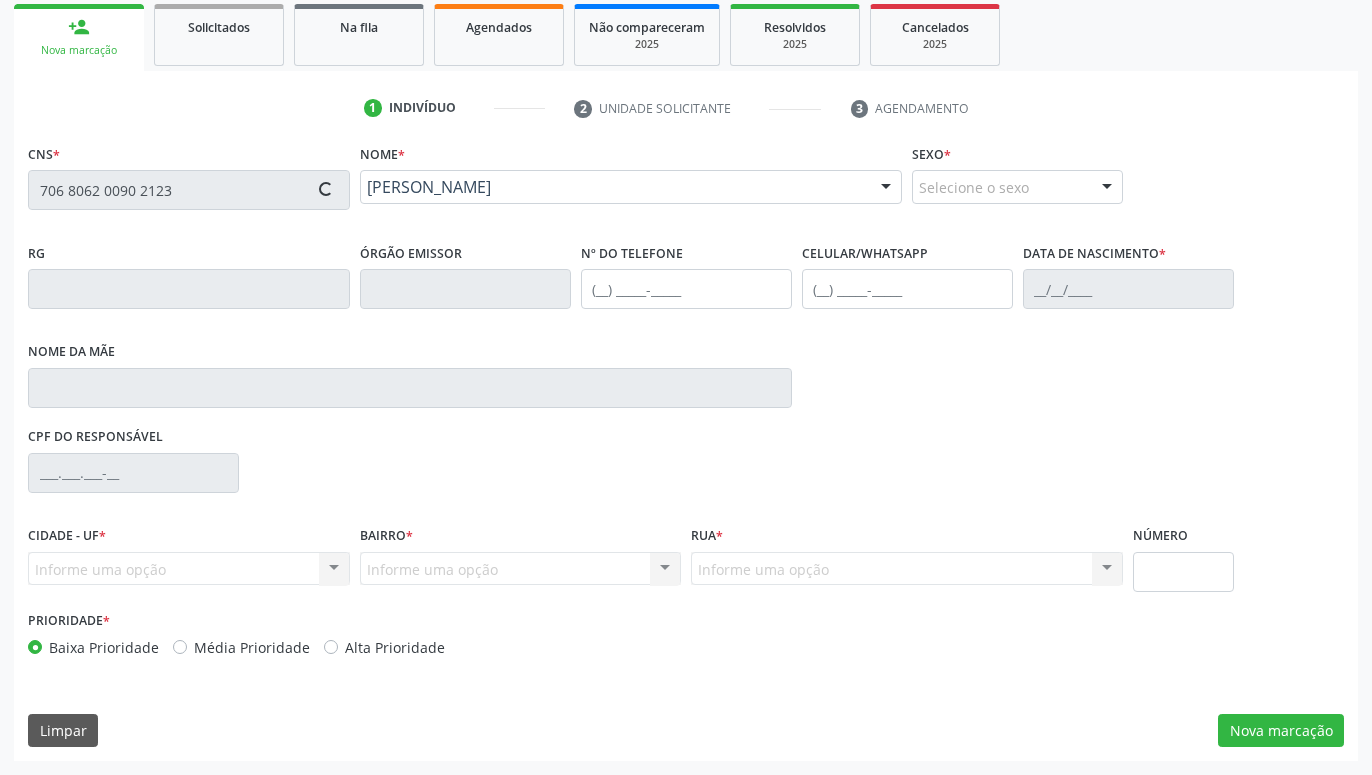 type on "[PHONE_NUMBER]" 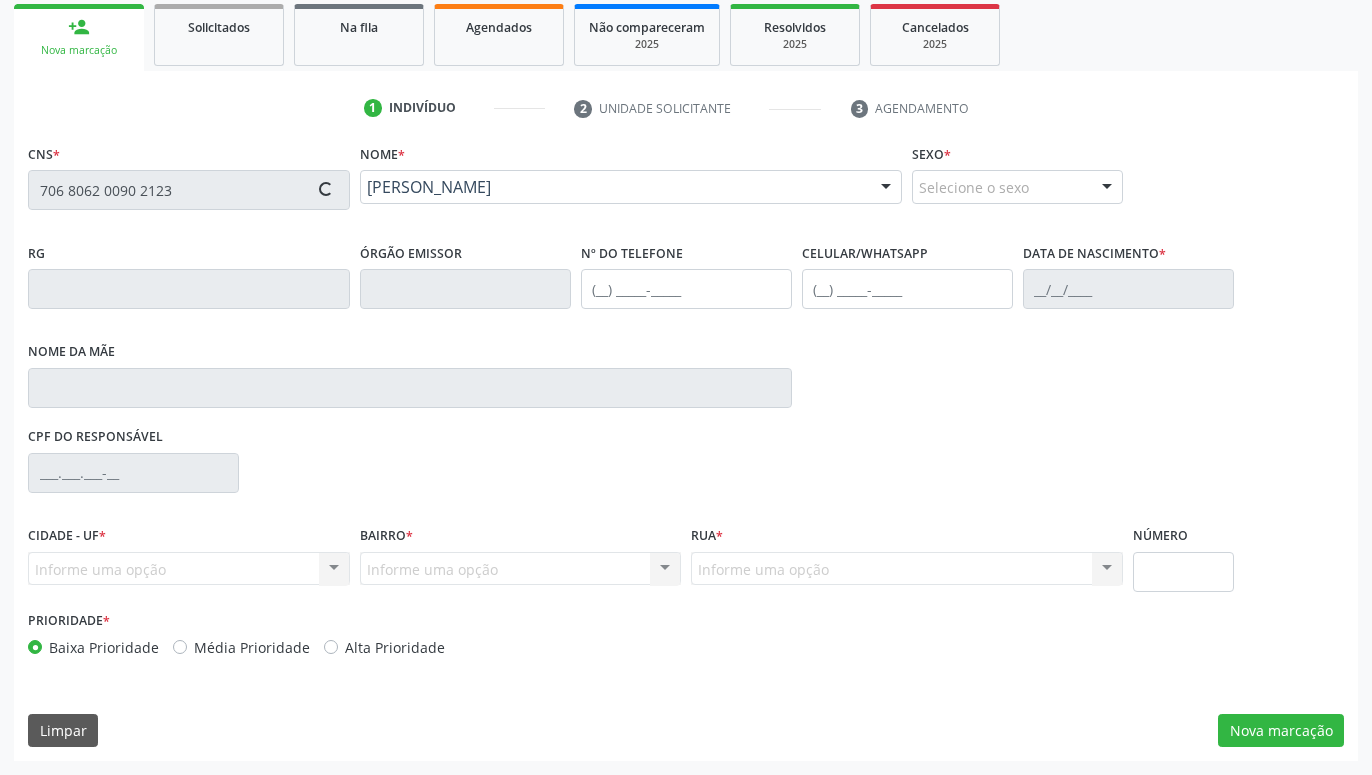 type on "[PHONE_NUMBER]" 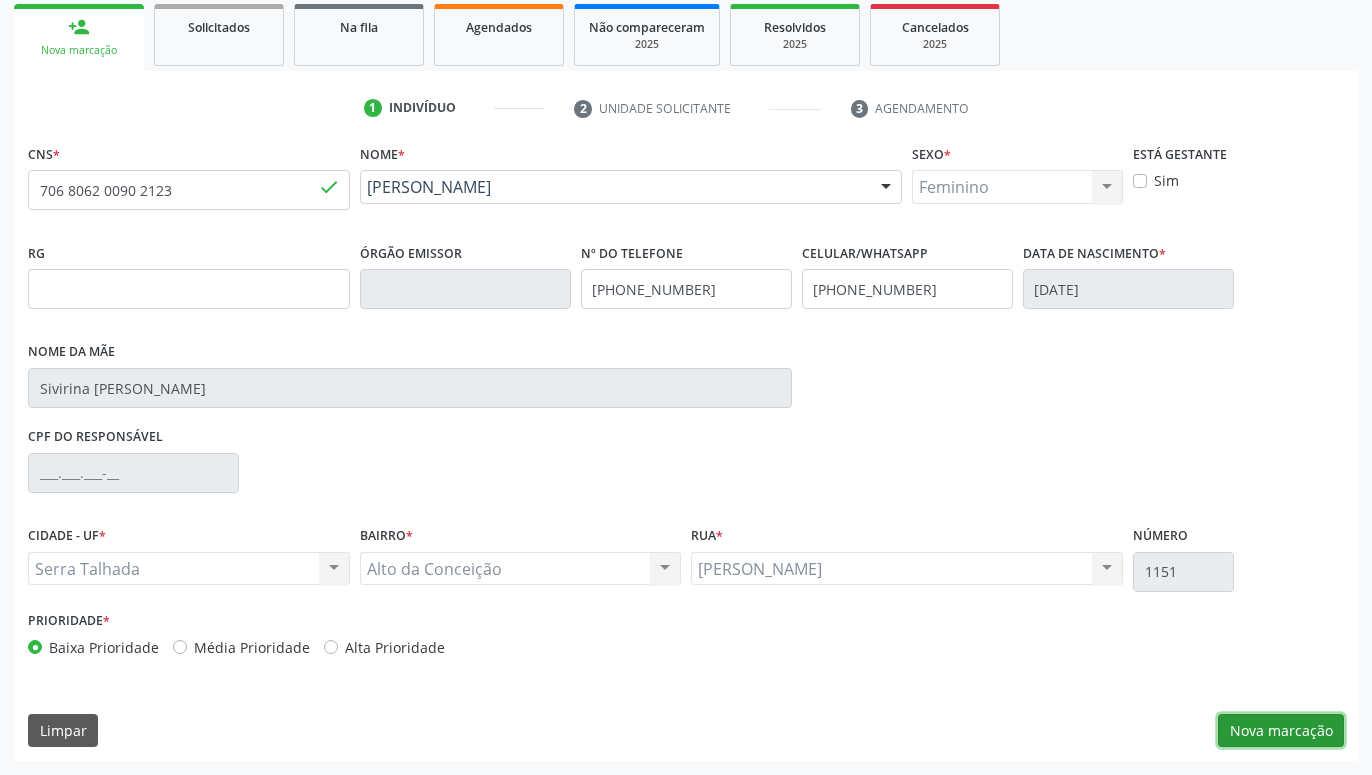 click on "Nova marcação" at bounding box center [1281, 731] 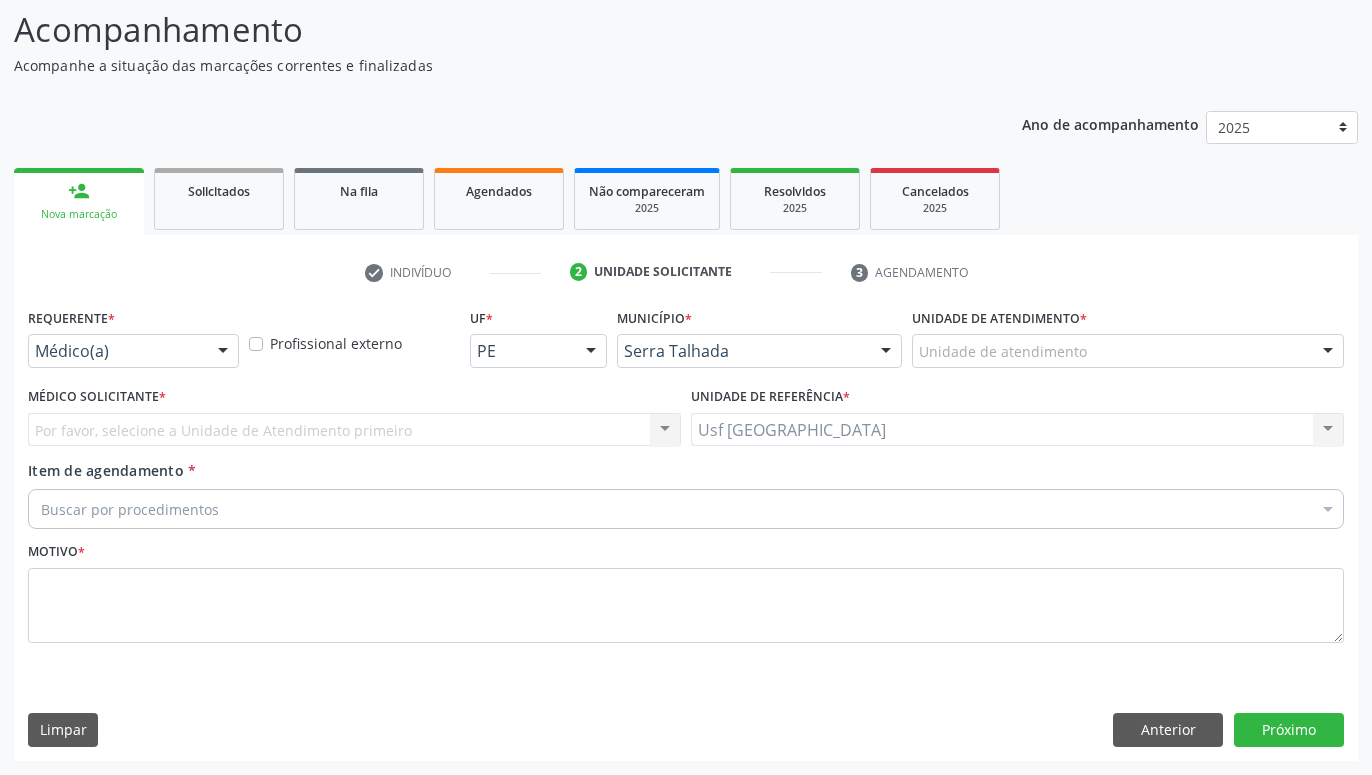 scroll, scrollTop: 131, scrollLeft: 0, axis: vertical 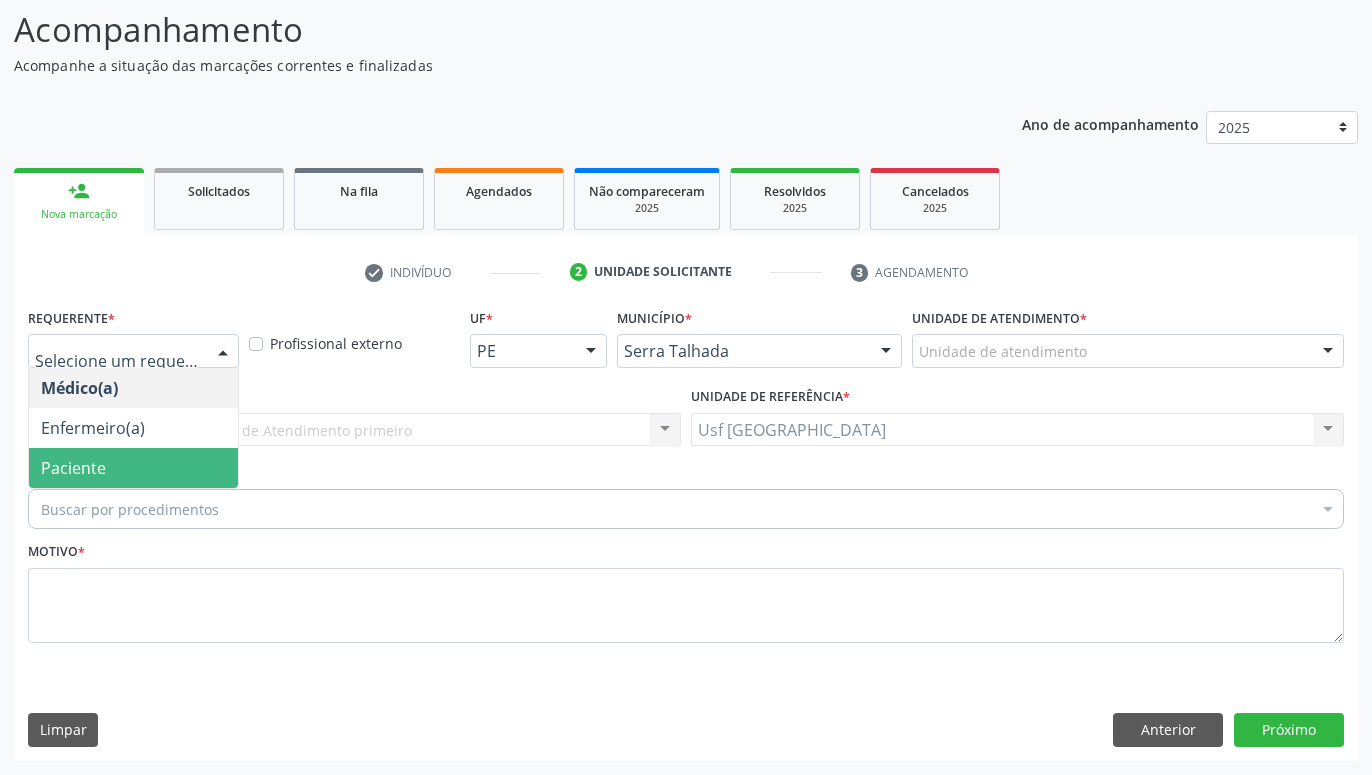 click on "Paciente" at bounding box center (133, 468) 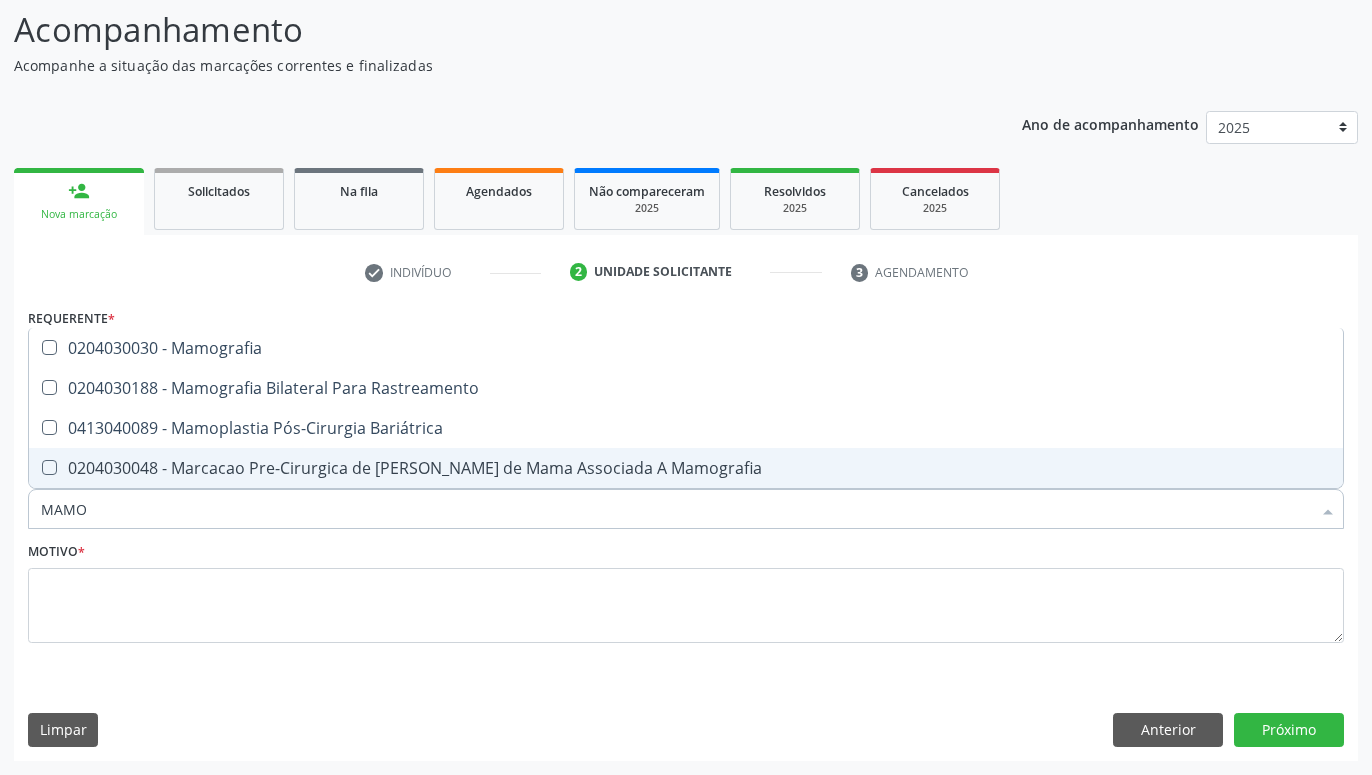 type on "MAMOG" 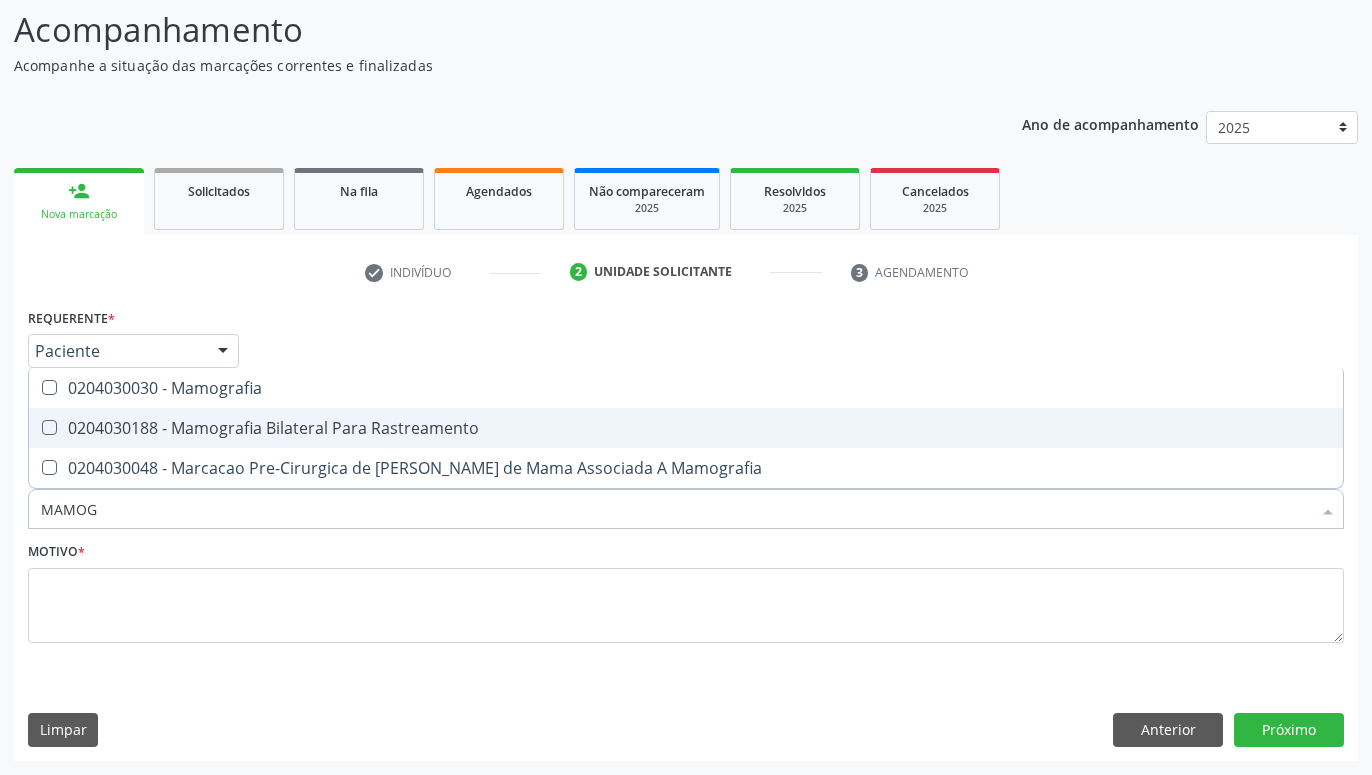 click on "0204030188 - Mamografia Bilateral Para Rastreamento" at bounding box center [686, 428] 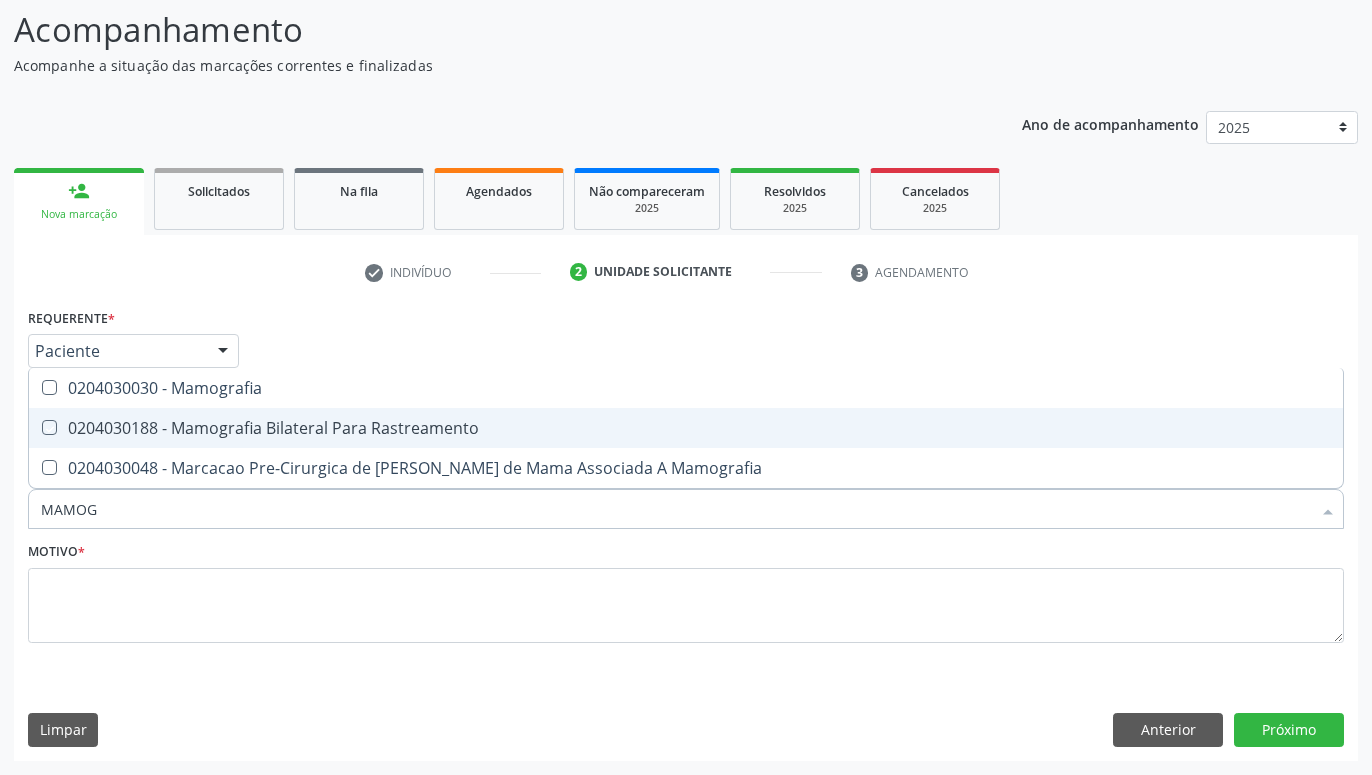 checkbox on "true" 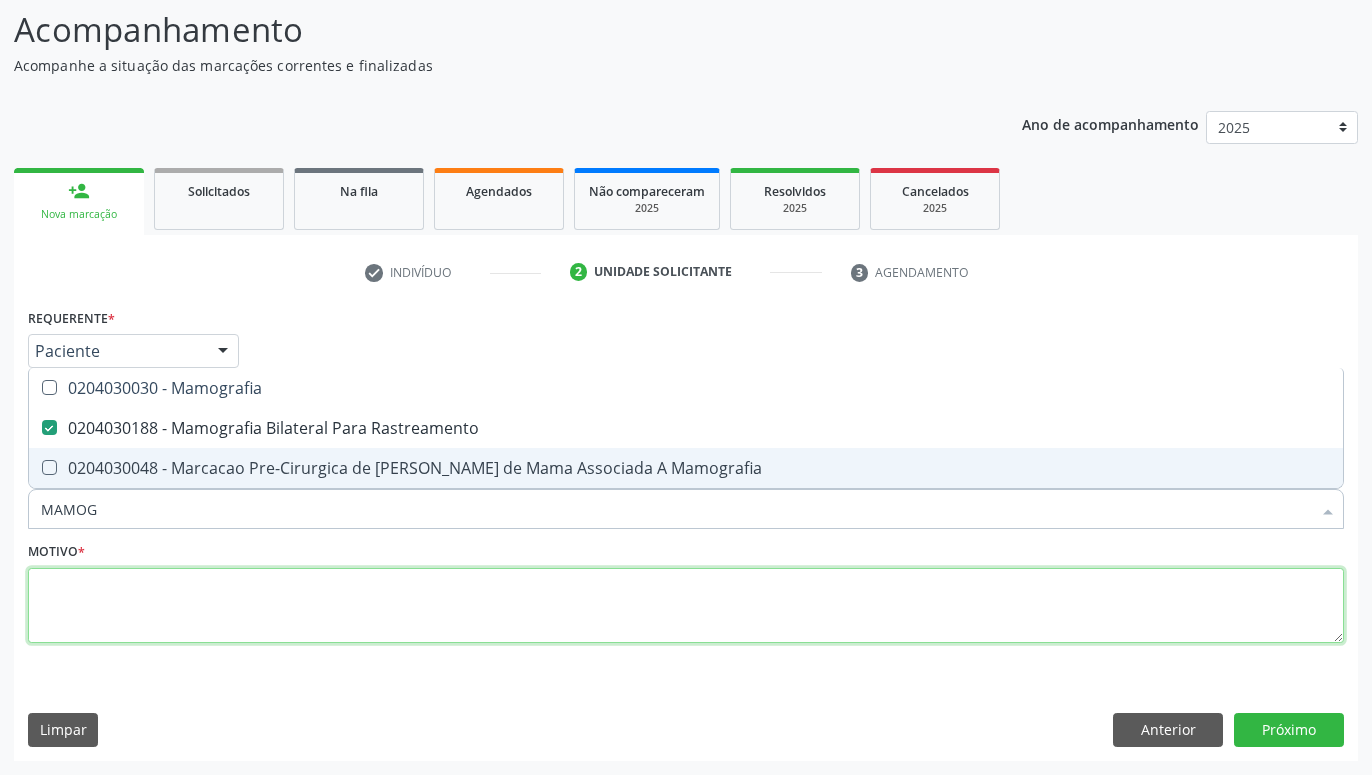 click at bounding box center (686, 606) 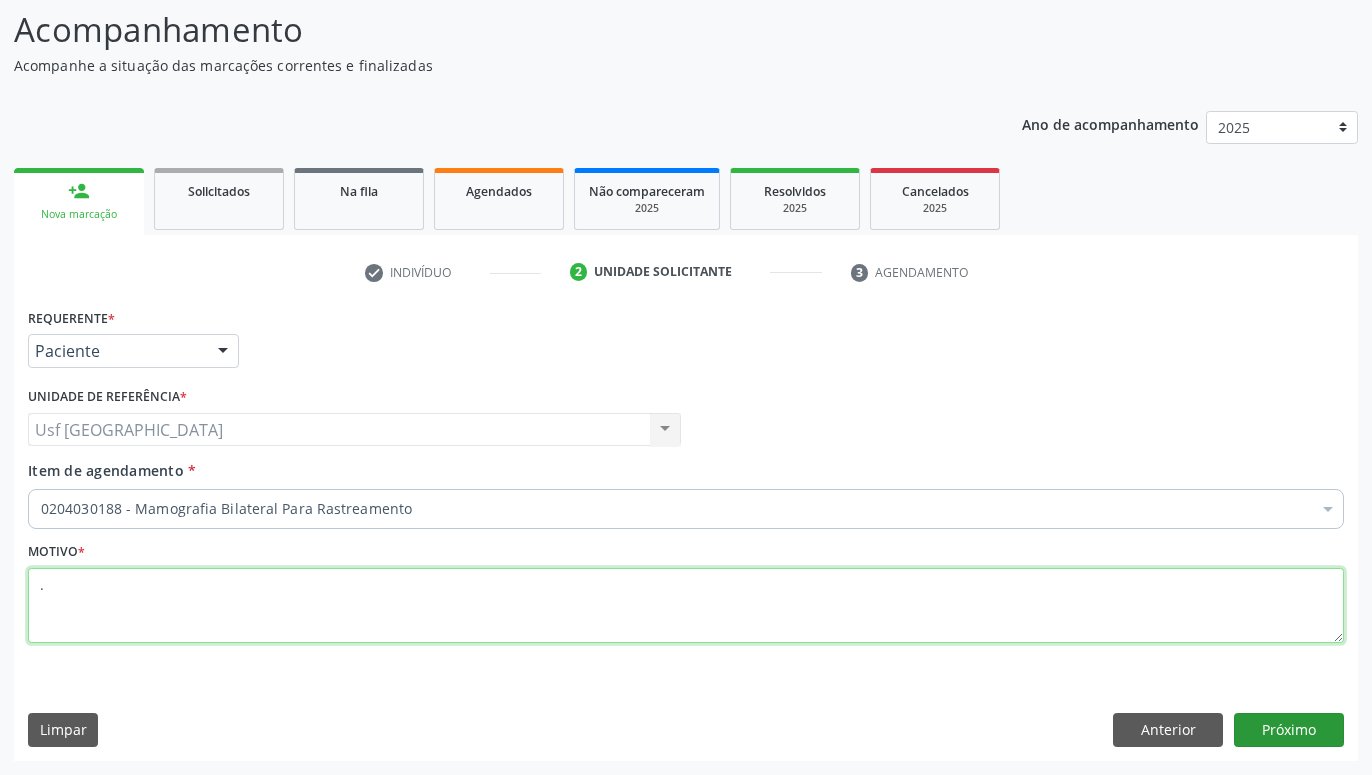 type on "." 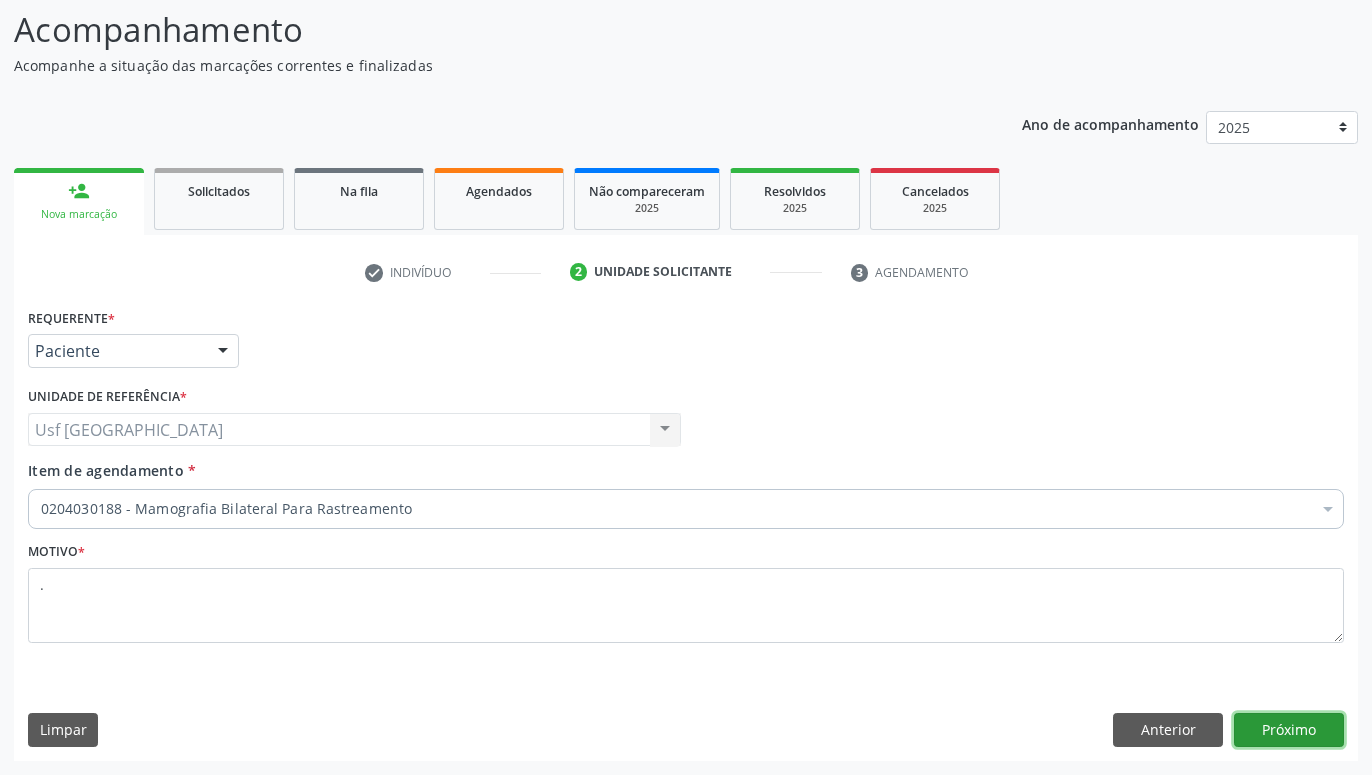 click on "Próximo" at bounding box center [1289, 730] 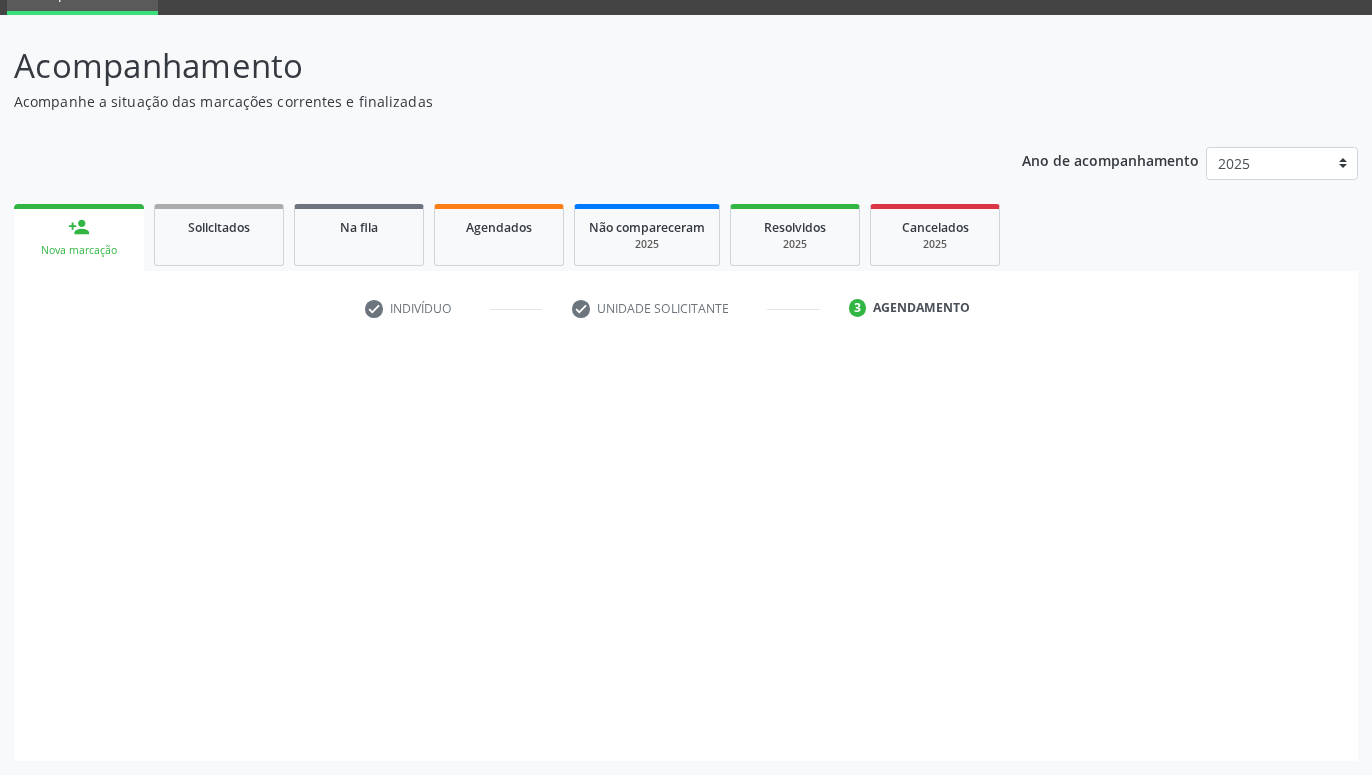 scroll, scrollTop: 95, scrollLeft: 0, axis: vertical 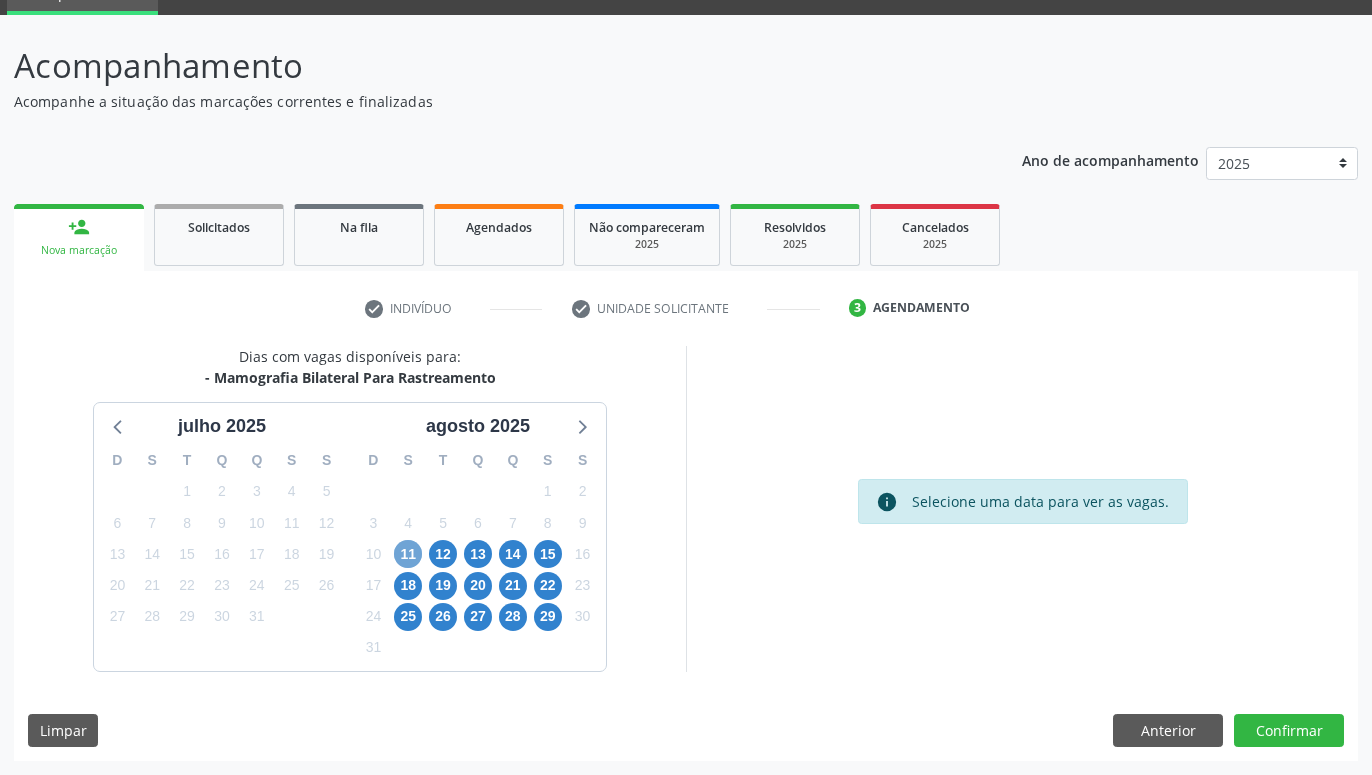 click on "11" at bounding box center [408, 554] 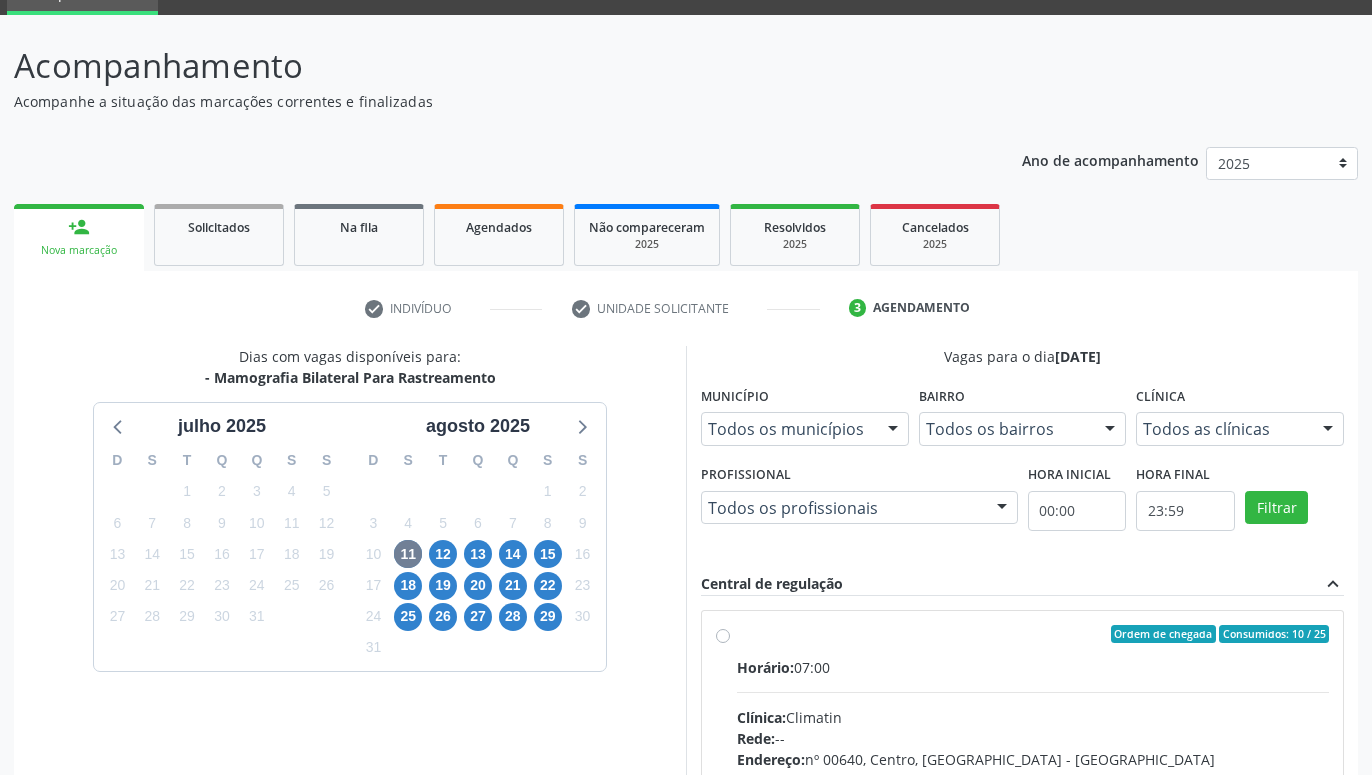 click on "Ordem de chegada
Consumidos: 10 / 25
Horário:   07:00
Clínica:  Climatin
Rede:
--
Endereço:   nº 00640, [GEOGRAPHIC_DATA] - PE
Telefone:   [PHONE_NUMBER]
Profissional:
[PERSON_NAME] de [PERSON_NAME]
Informações adicionais sobre o atendimento
Idade de atendimento:
de 0 a 120 anos
Gênero(s) atendido(s):
Masculino e Feminino
Informações adicionais:
--" at bounding box center (1033, 778) 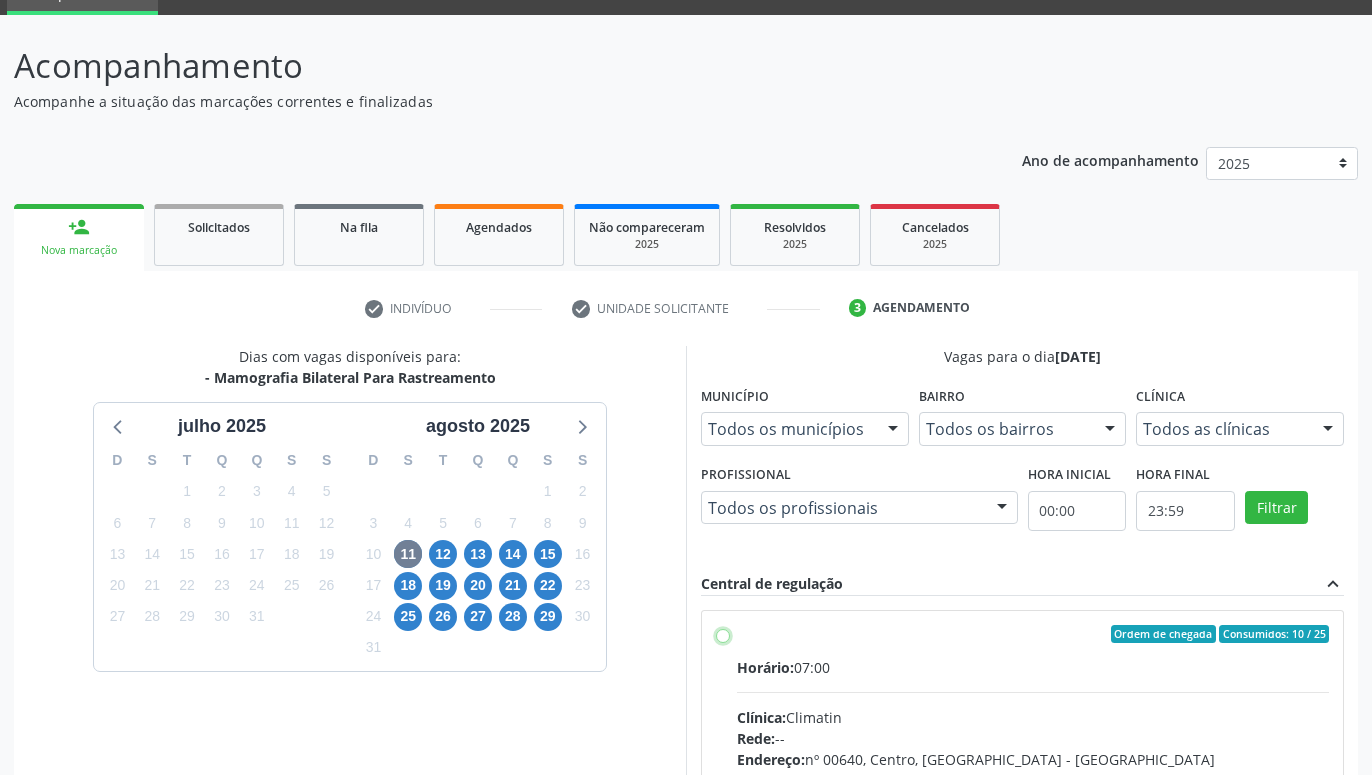 click on "Ordem de chegada
Consumidos: 10 / 25
Horário:   07:00
Clínica:  Climatin
Rede:
--
Endereço:   nº 00640, [GEOGRAPHIC_DATA] - PE
Telefone:   [PHONE_NUMBER]
Profissional:
[PERSON_NAME] de [PERSON_NAME]
Informações adicionais sobre o atendimento
Idade de atendimento:
de 0 a 120 anos
Gênero(s) atendido(s):
Masculino e Feminino
Informações adicionais:
--" at bounding box center (723, 634) 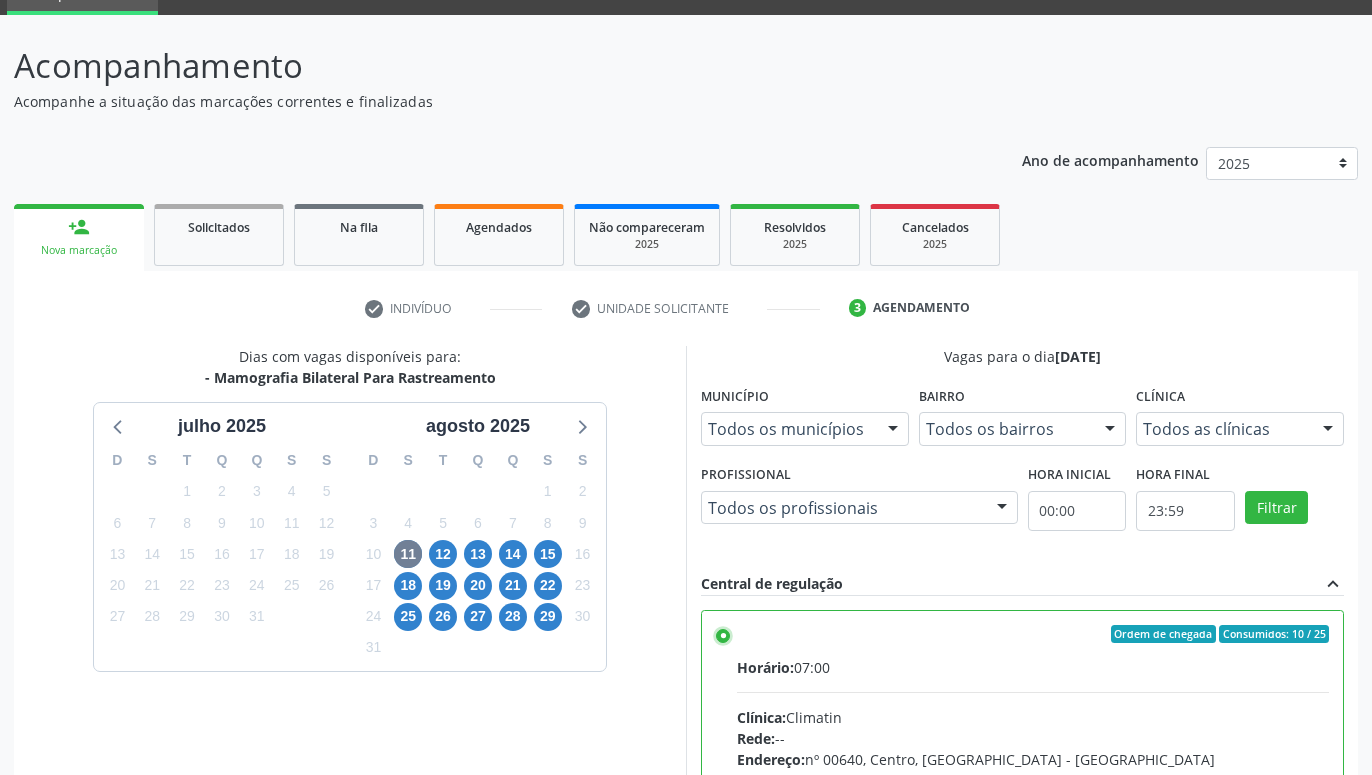 scroll, scrollTop: 420, scrollLeft: 0, axis: vertical 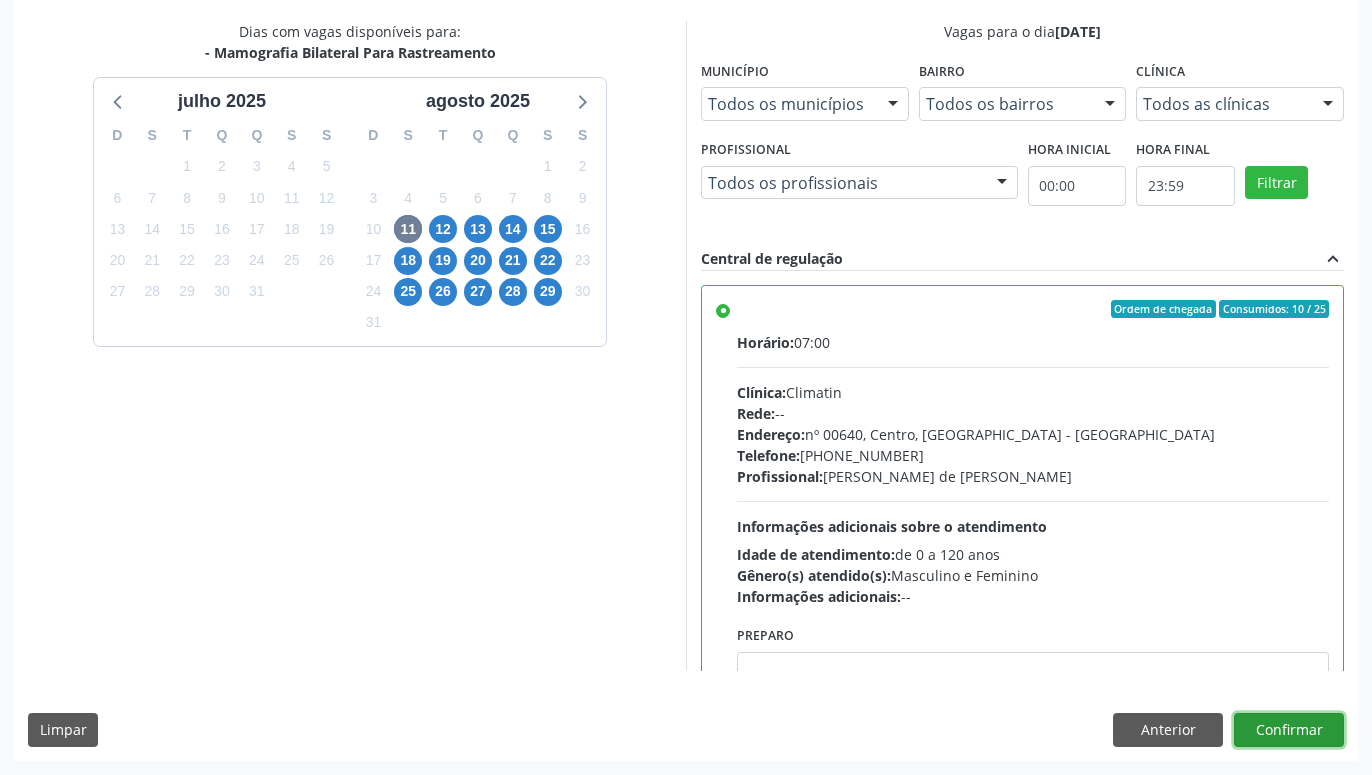 click on "Confirmar" at bounding box center (1289, 730) 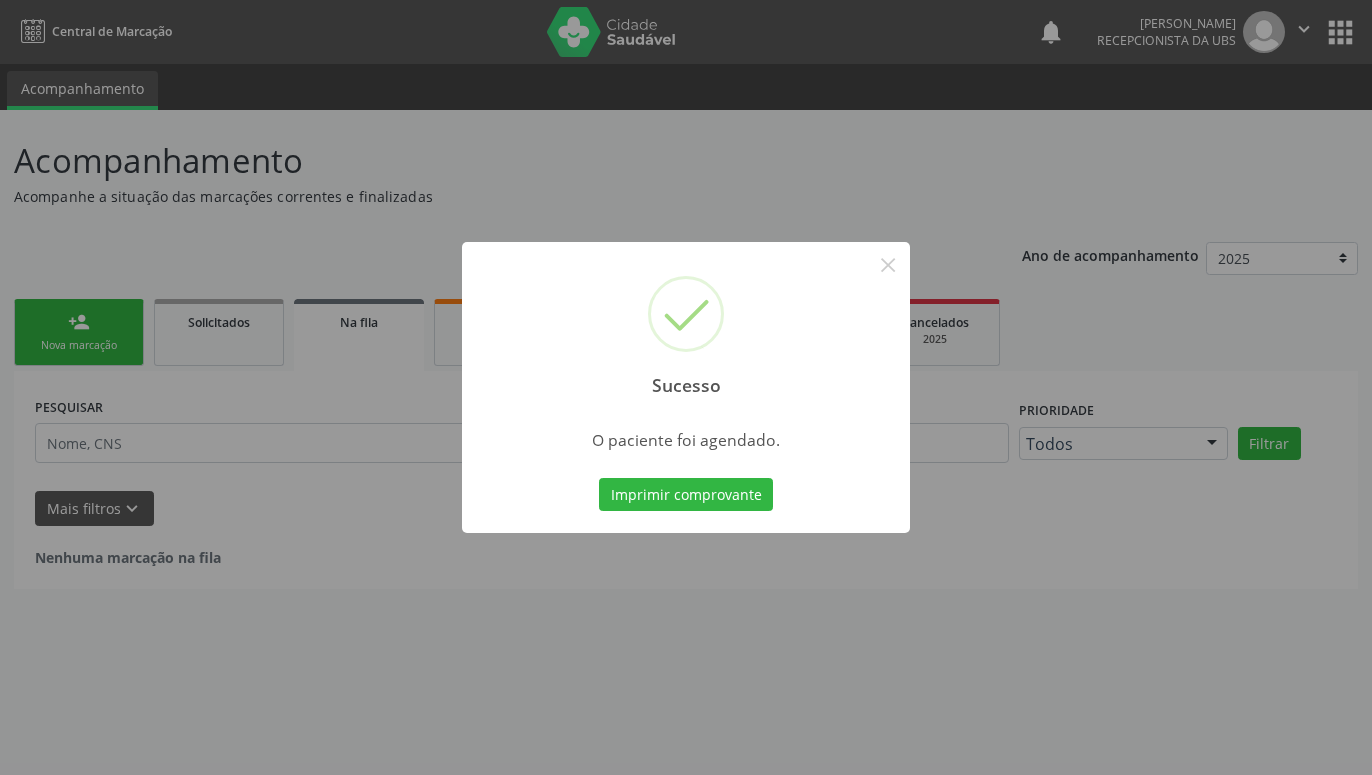 scroll, scrollTop: 0, scrollLeft: 0, axis: both 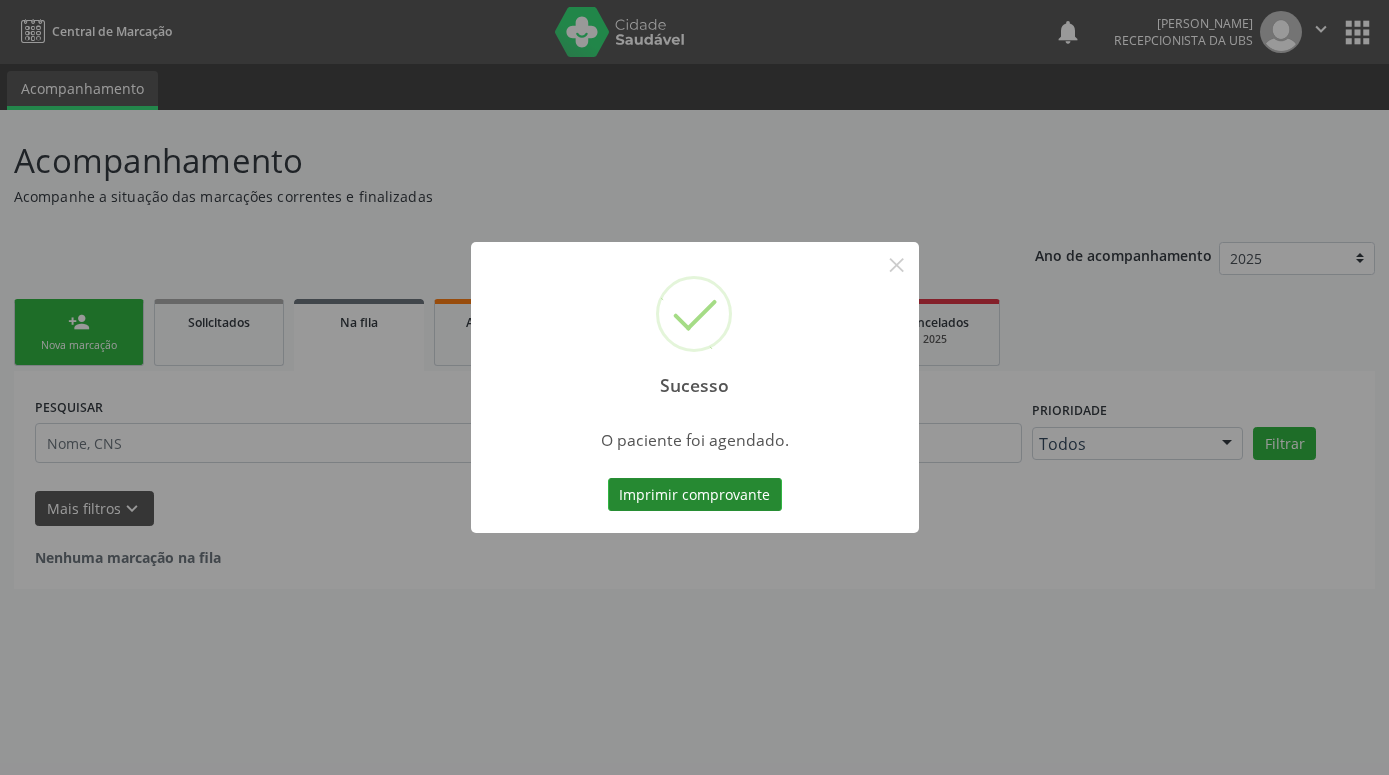 click on "Imprimir comprovante" at bounding box center (695, 495) 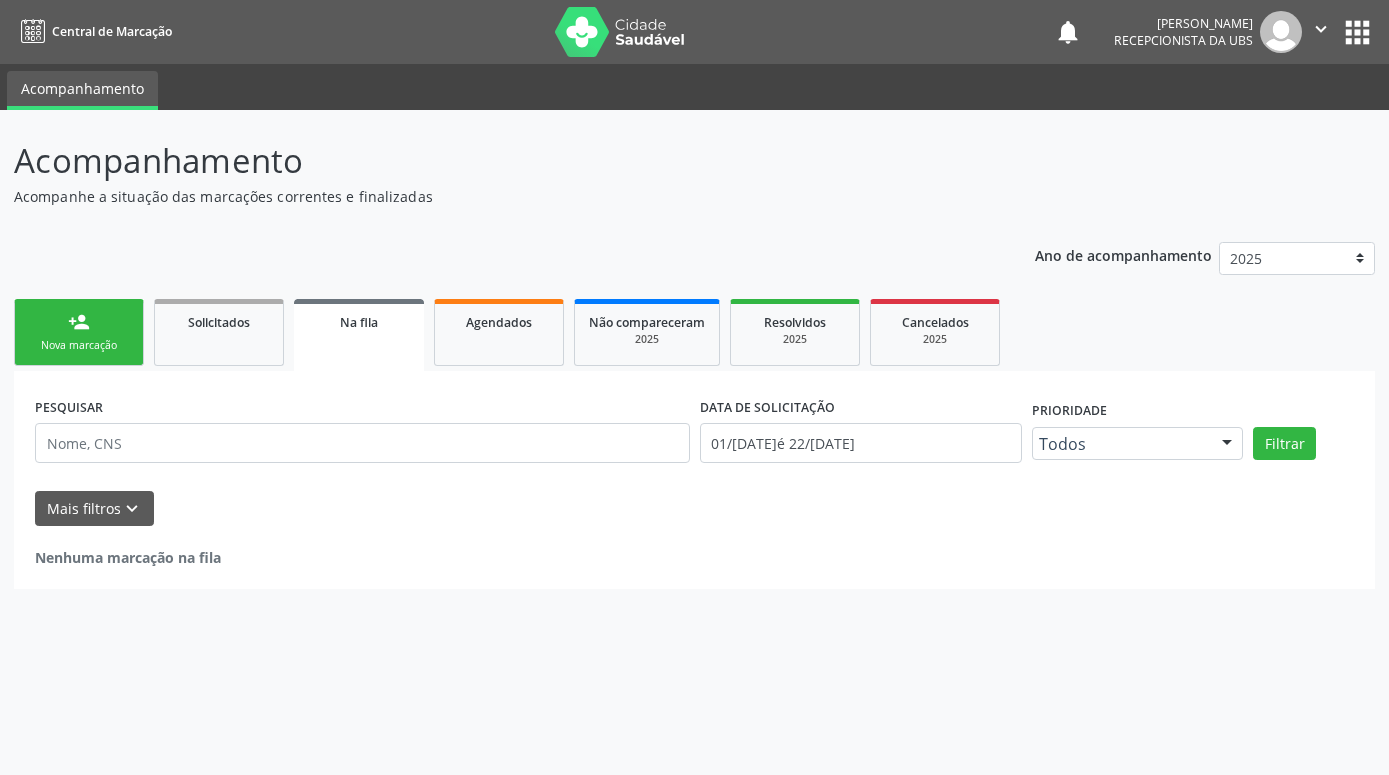 click on "person_add
Nova marcação" at bounding box center [79, 332] 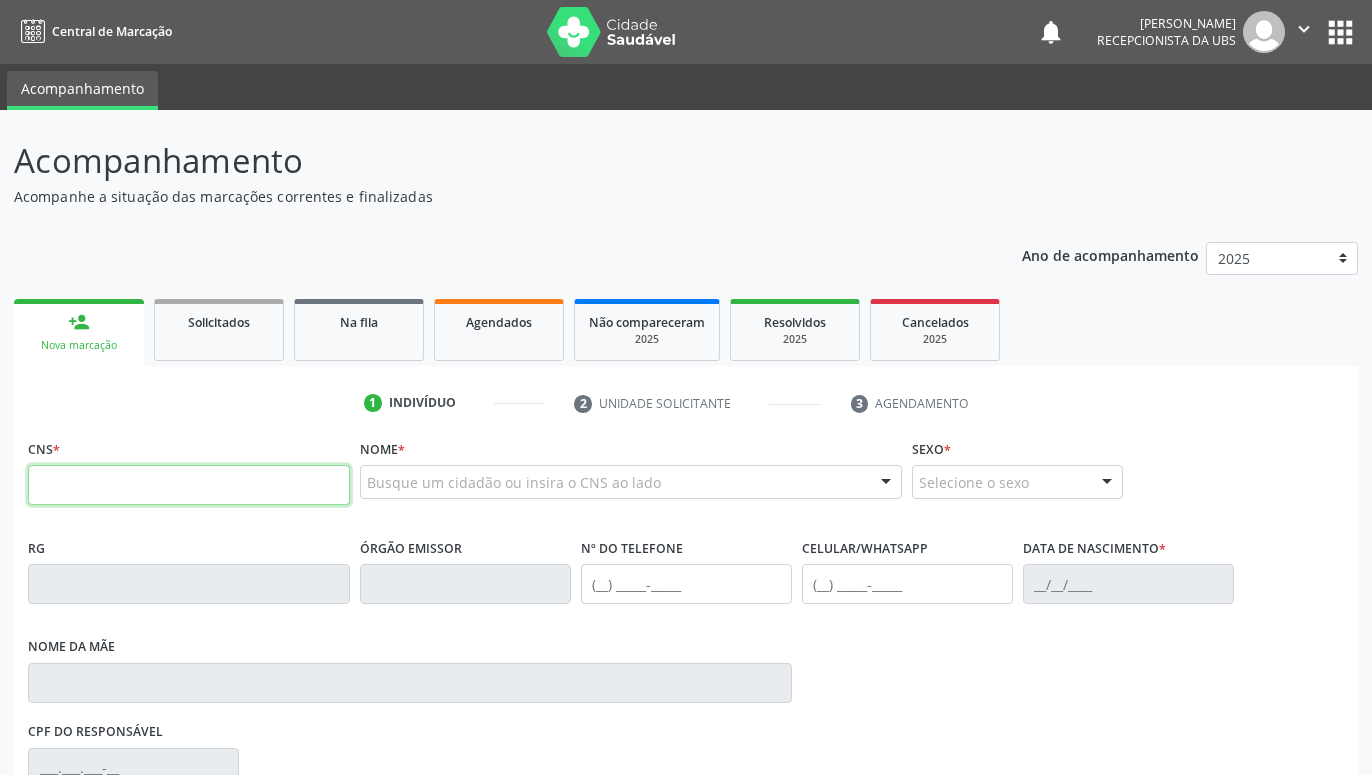 click at bounding box center [189, 485] 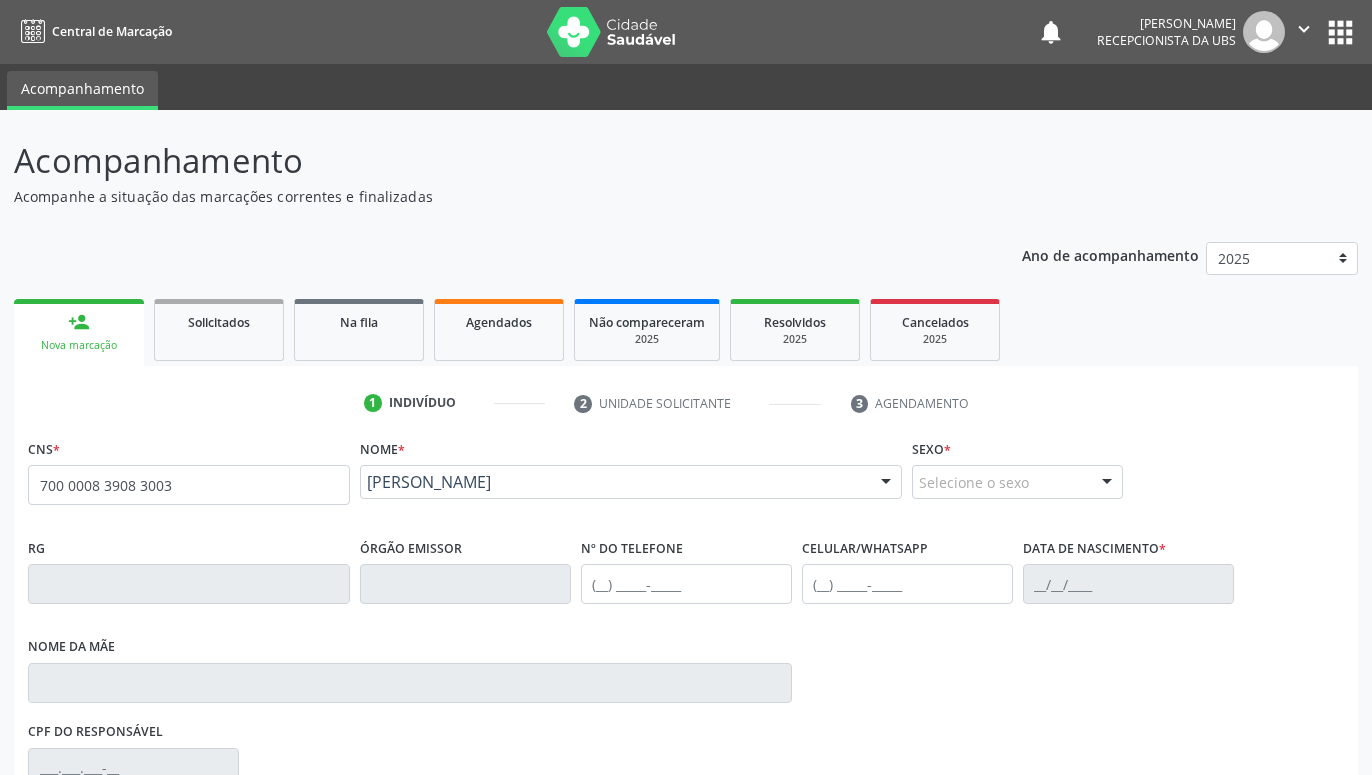 type on "700 0008 3908 3003" 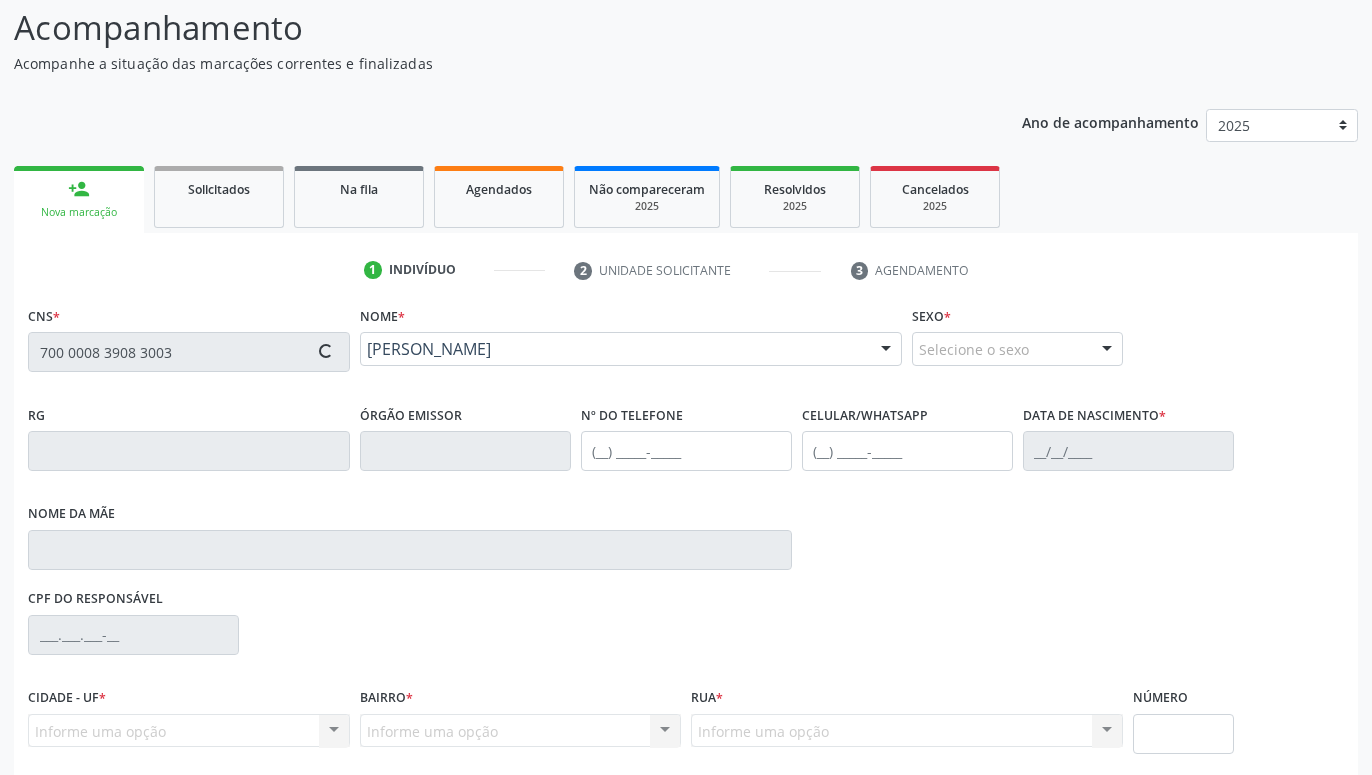 scroll, scrollTop: 295, scrollLeft: 0, axis: vertical 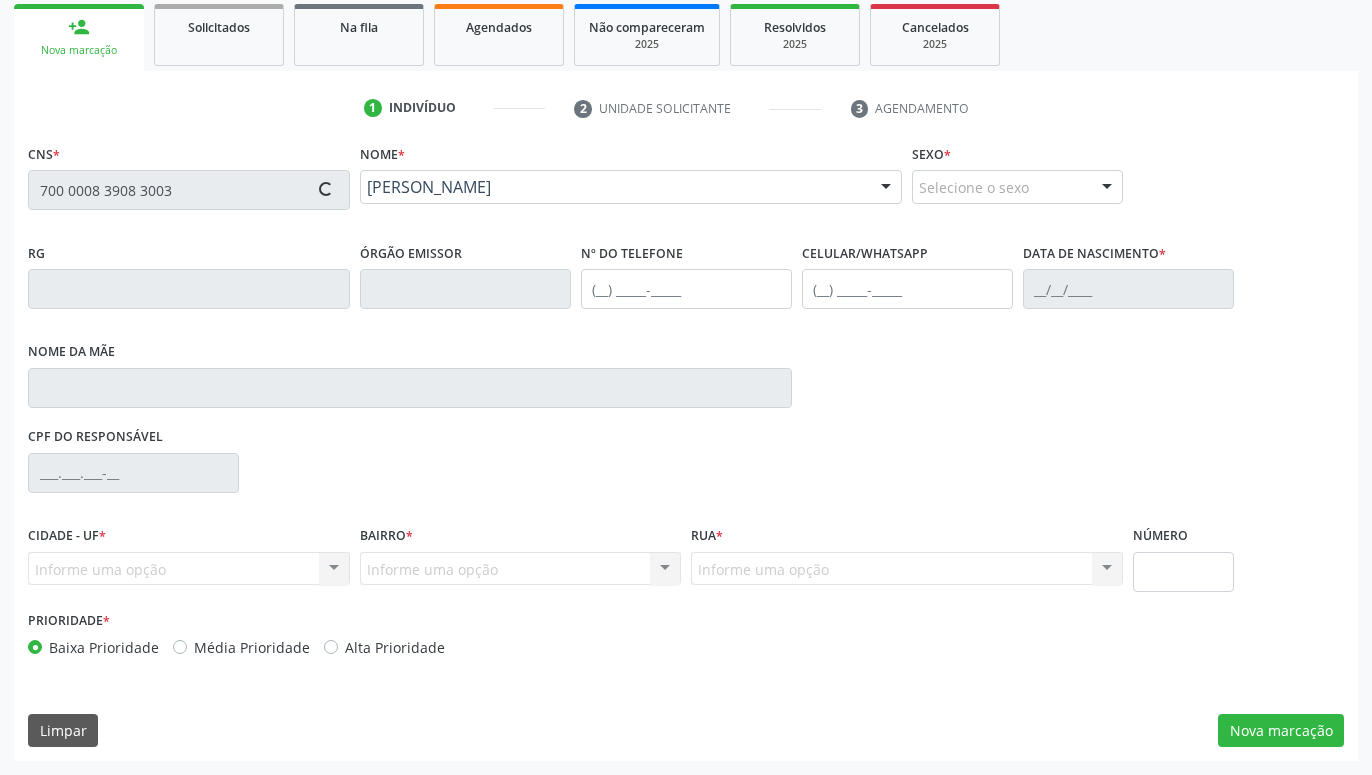 type on "[PHONE_NUMBER]" 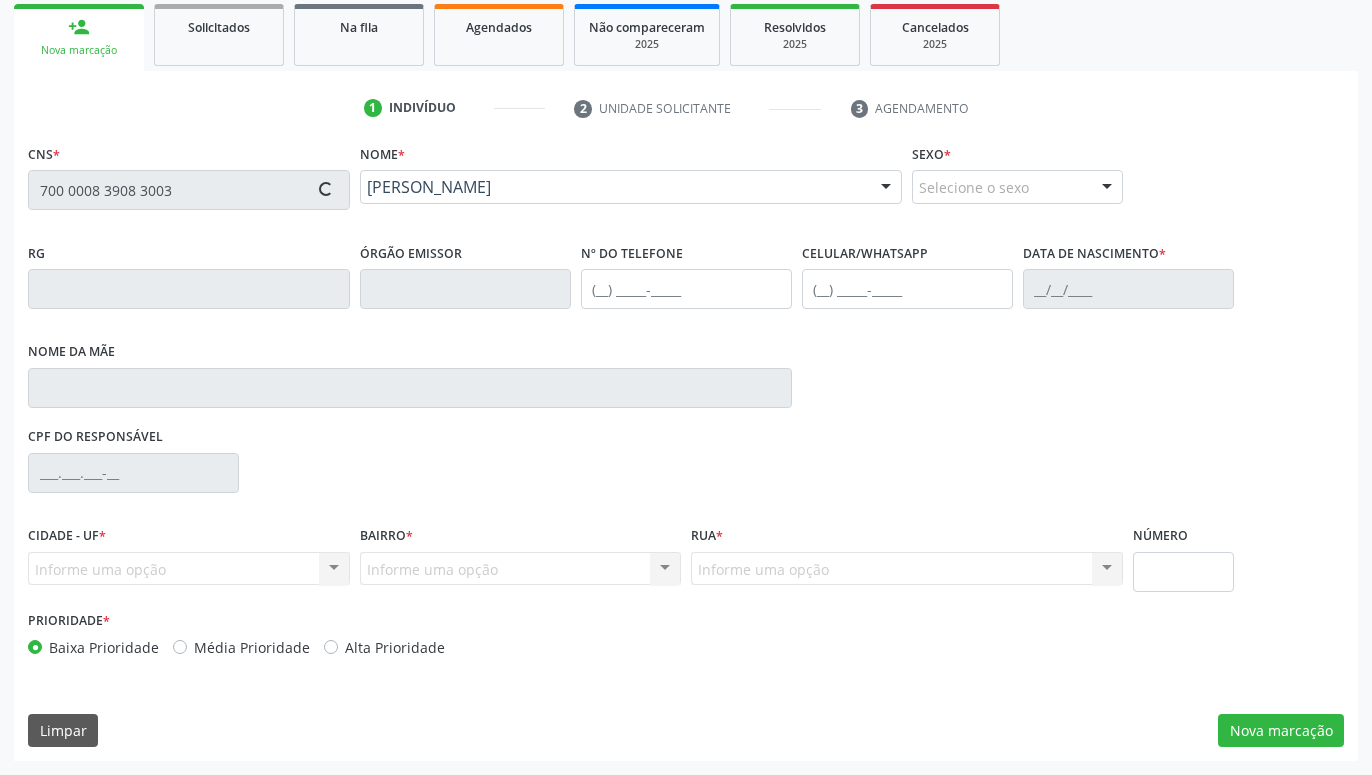 type on "16/[DATE]" 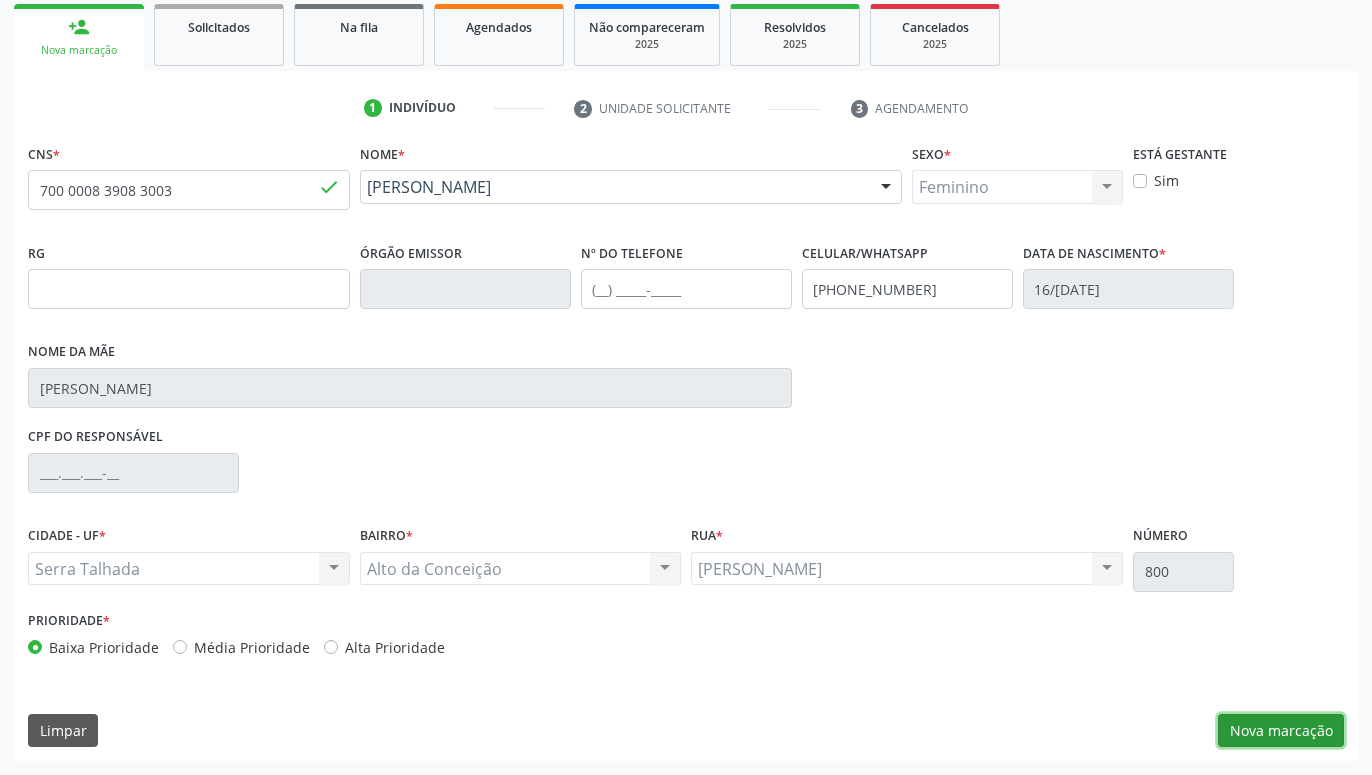 click on "Nova marcação" at bounding box center (1281, 731) 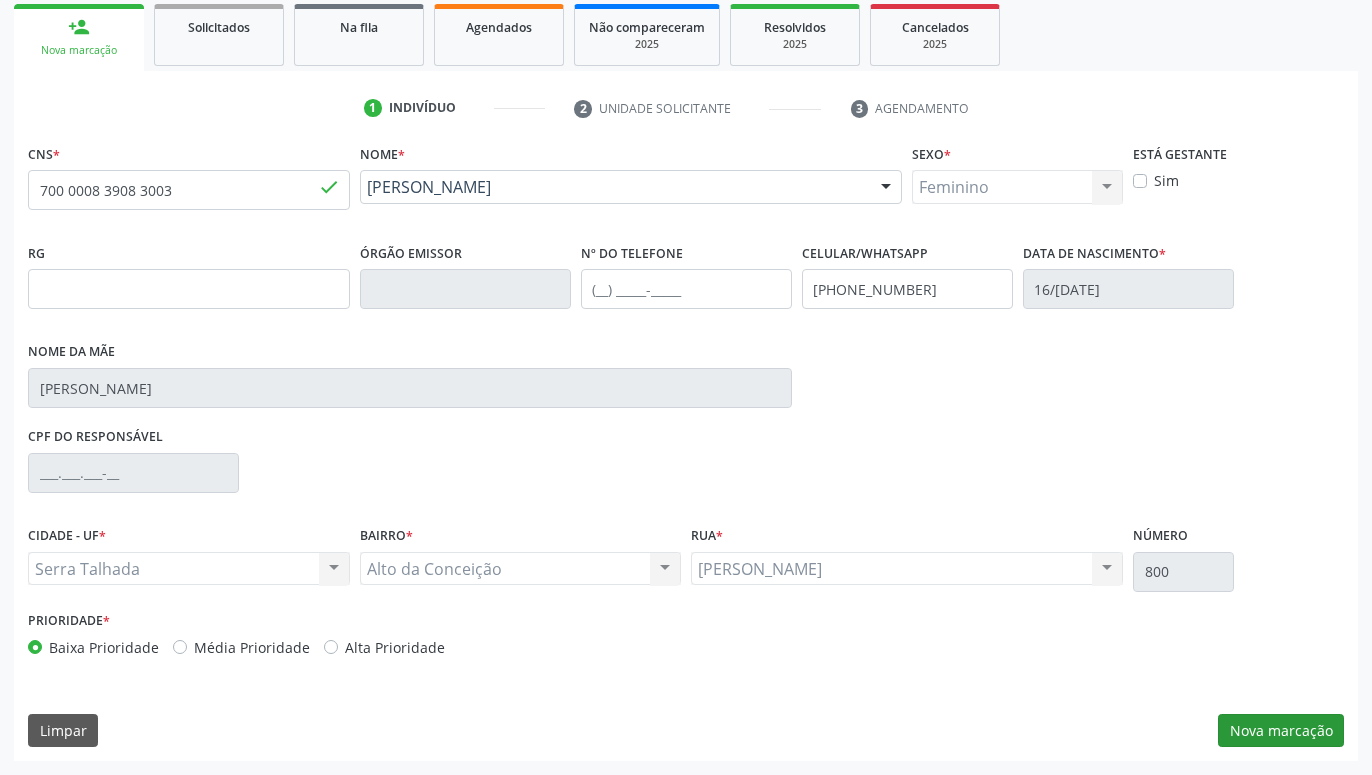 scroll, scrollTop: 131, scrollLeft: 0, axis: vertical 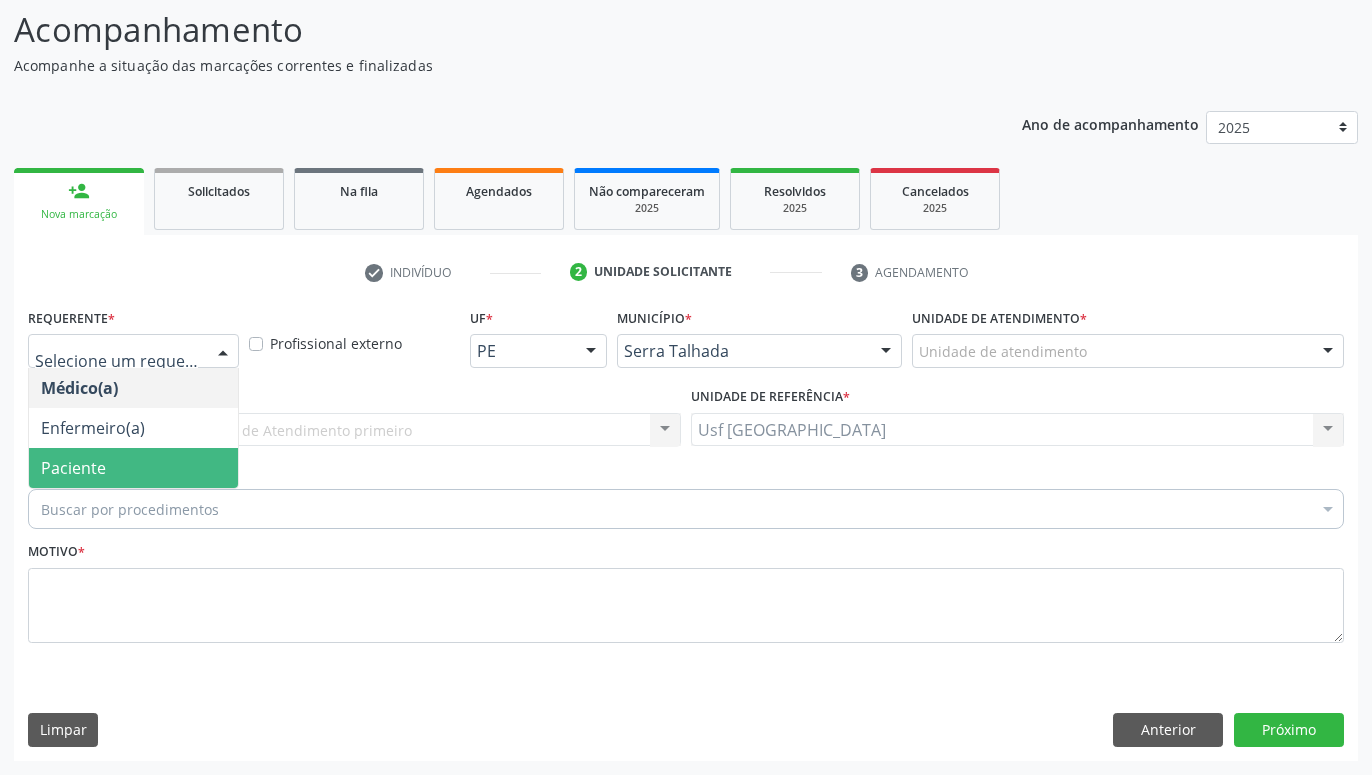 click on "Paciente" at bounding box center (133, 468) 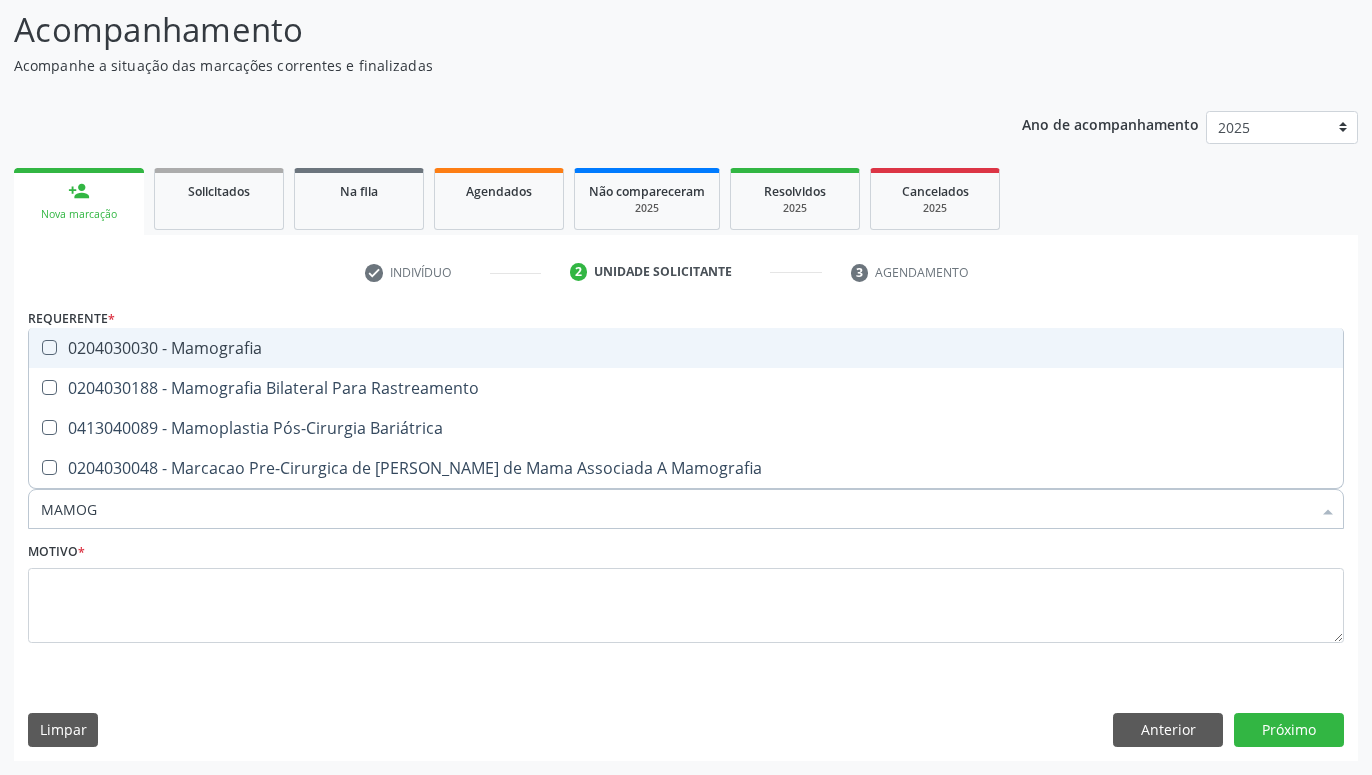type on "MAMOGR" 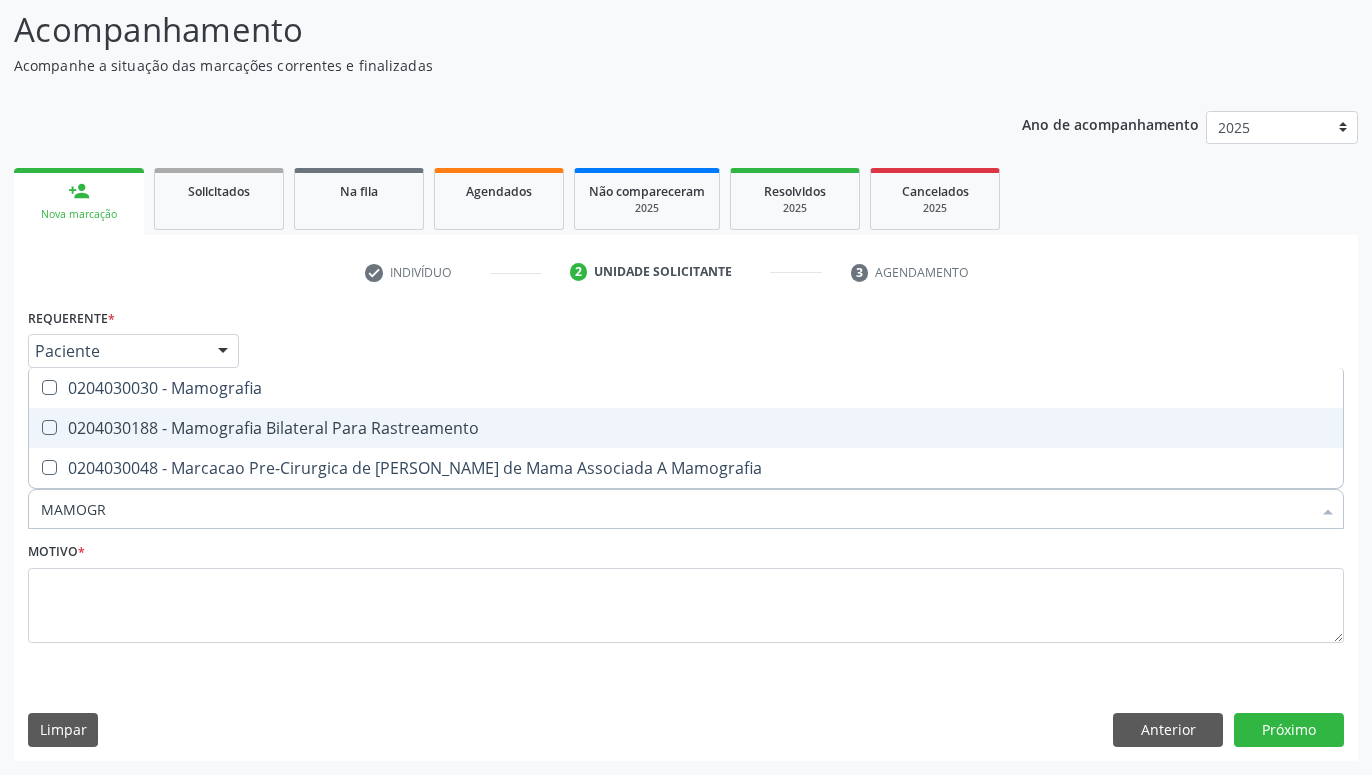 click on "0204030188 - Mamografia Bilateral Para Rastreamento" at bounding box center [686, 428] 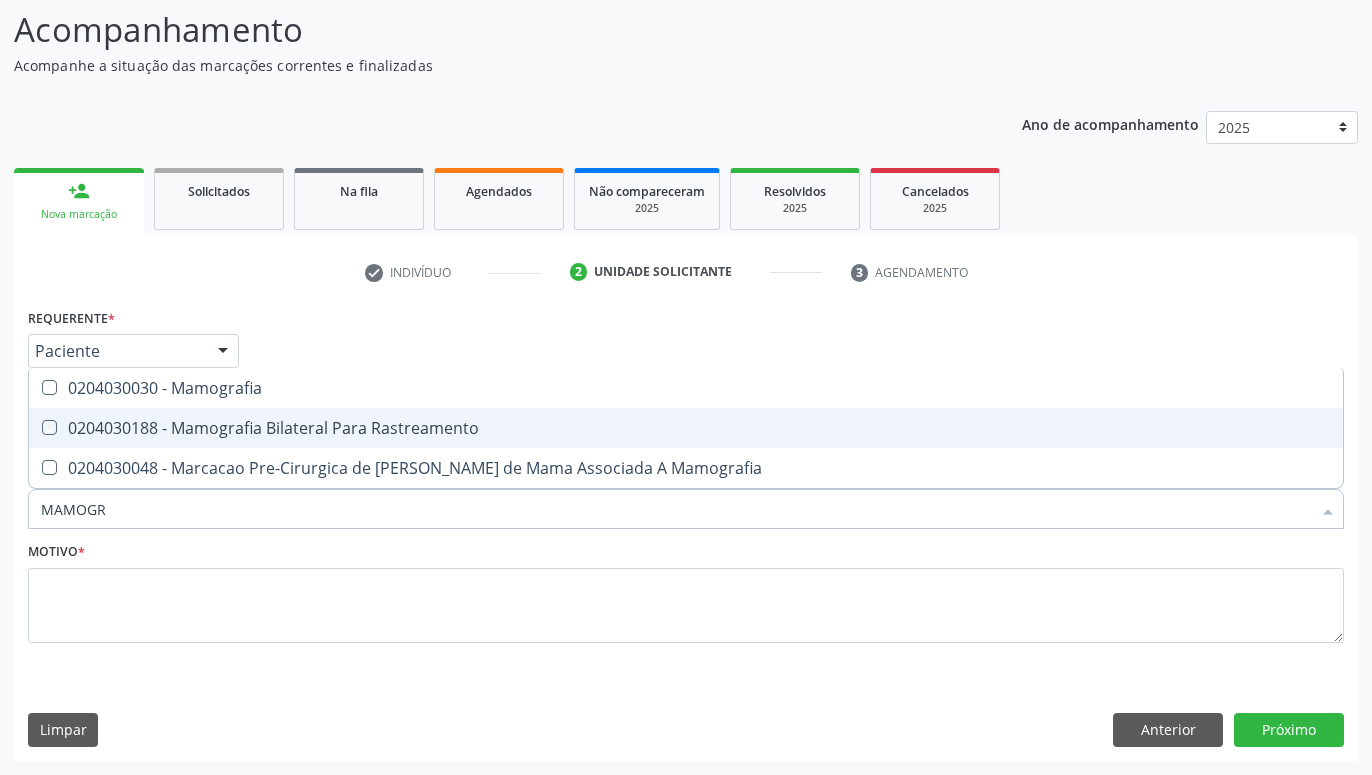 checkbox on "true" 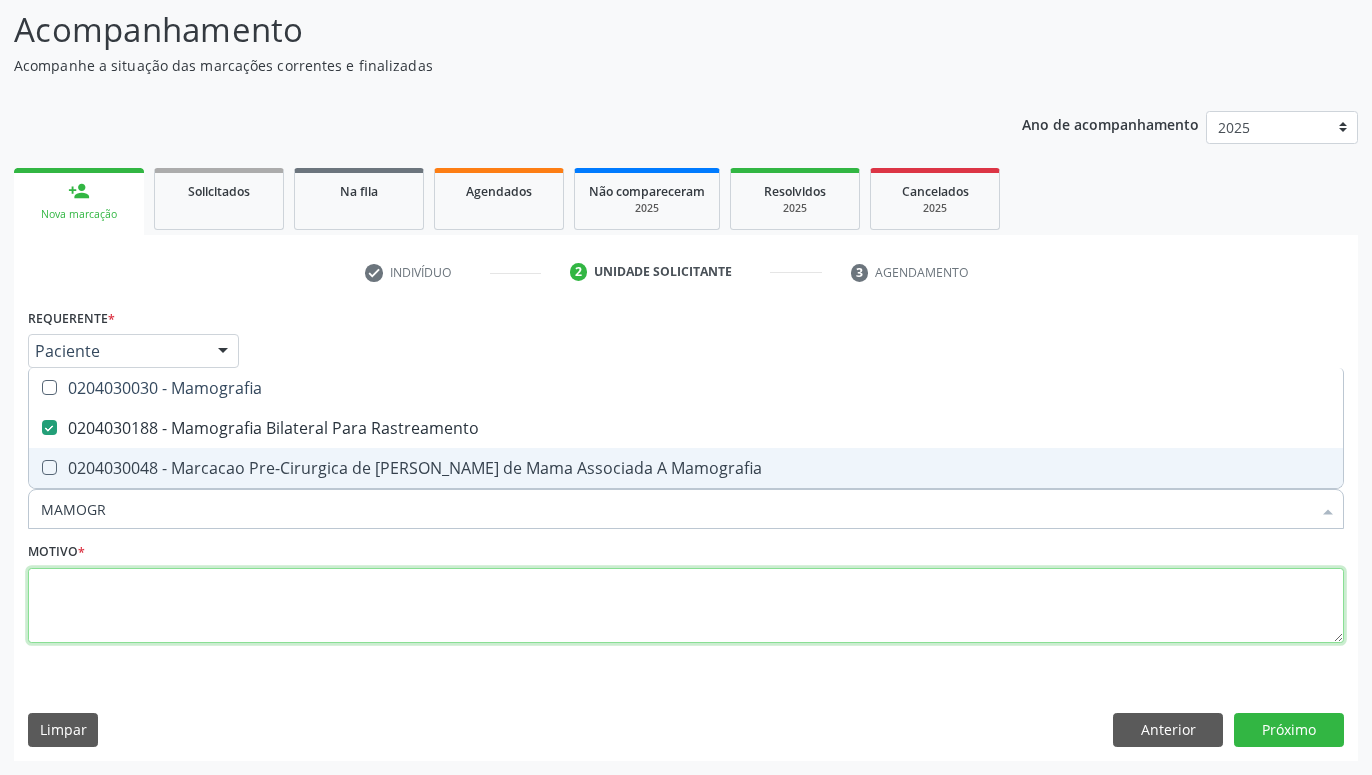 click at bounding box center (686, 606) 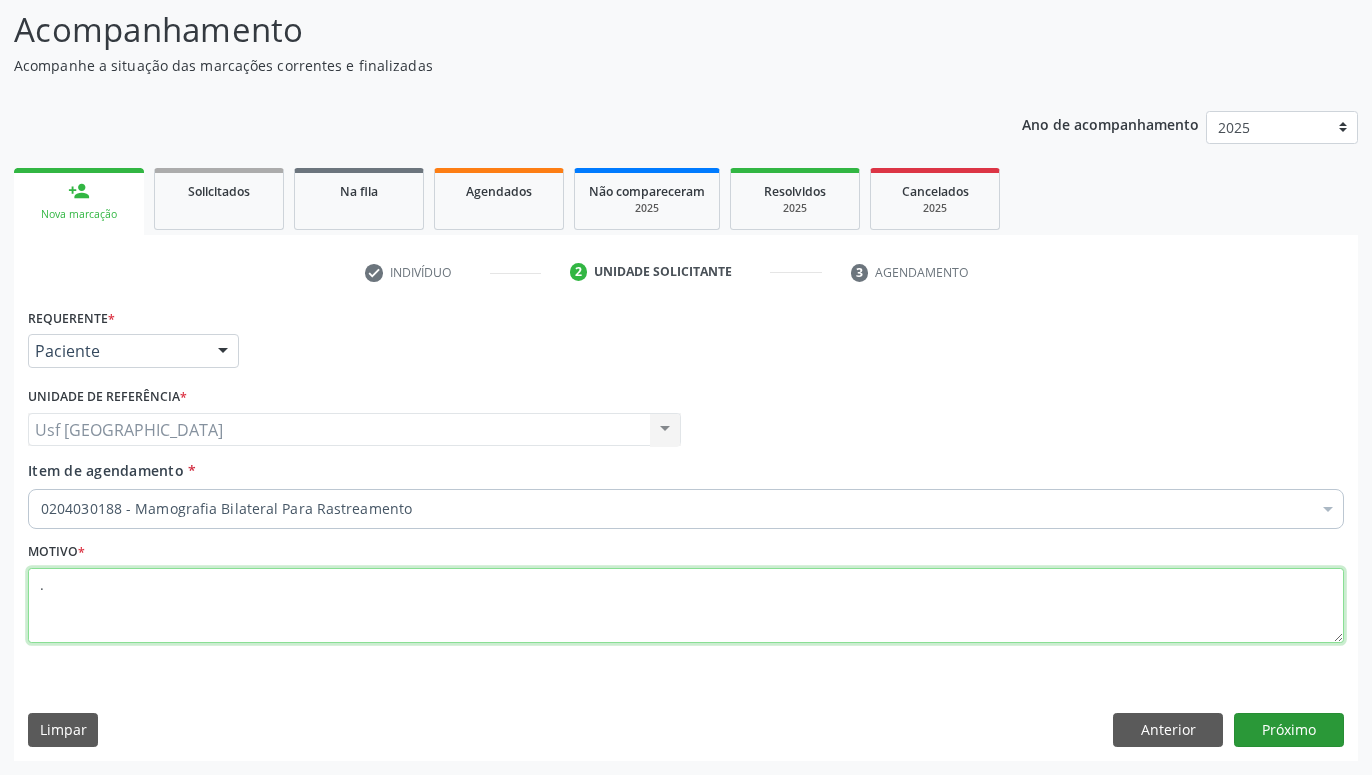 type on "." 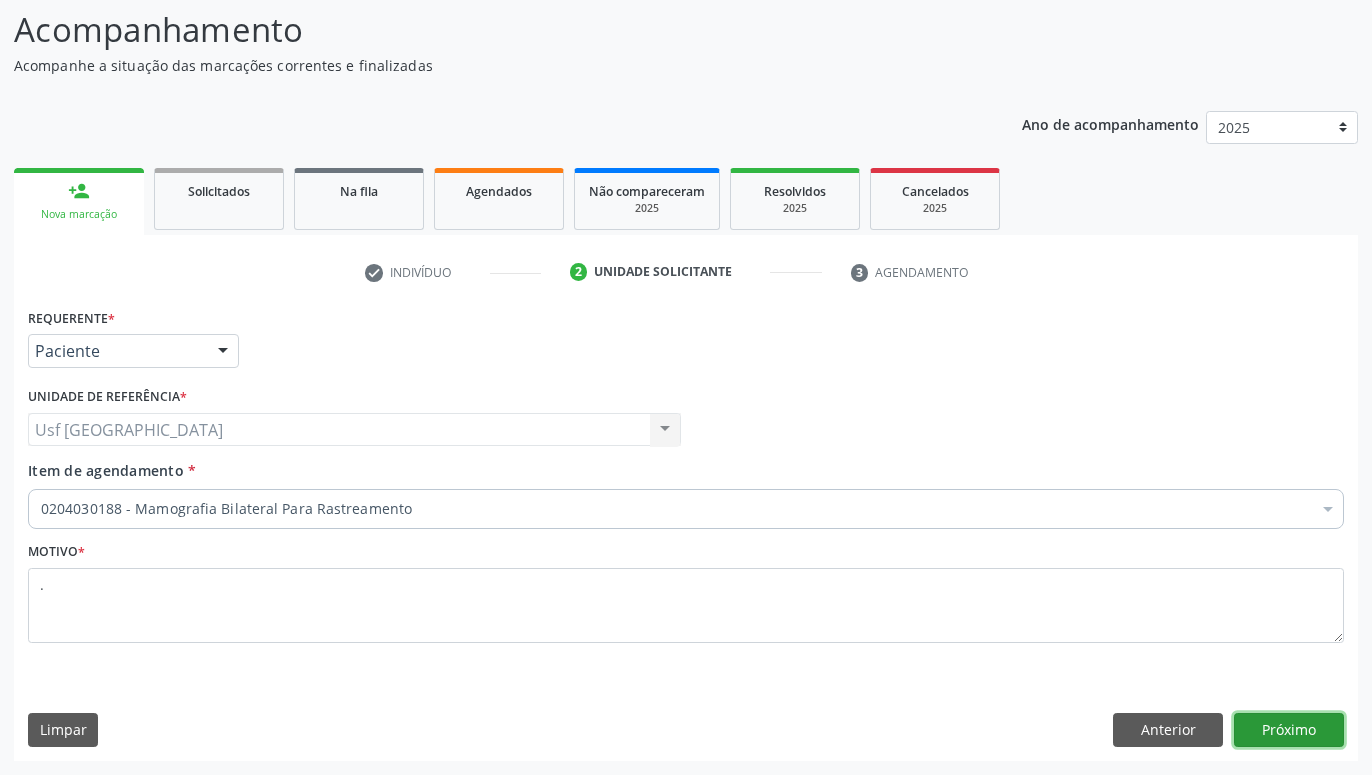 drag, startPoint x: 1330, startPoint y: 745, endPoint x: 1251, endPoint y: 714, distance: 84.8646 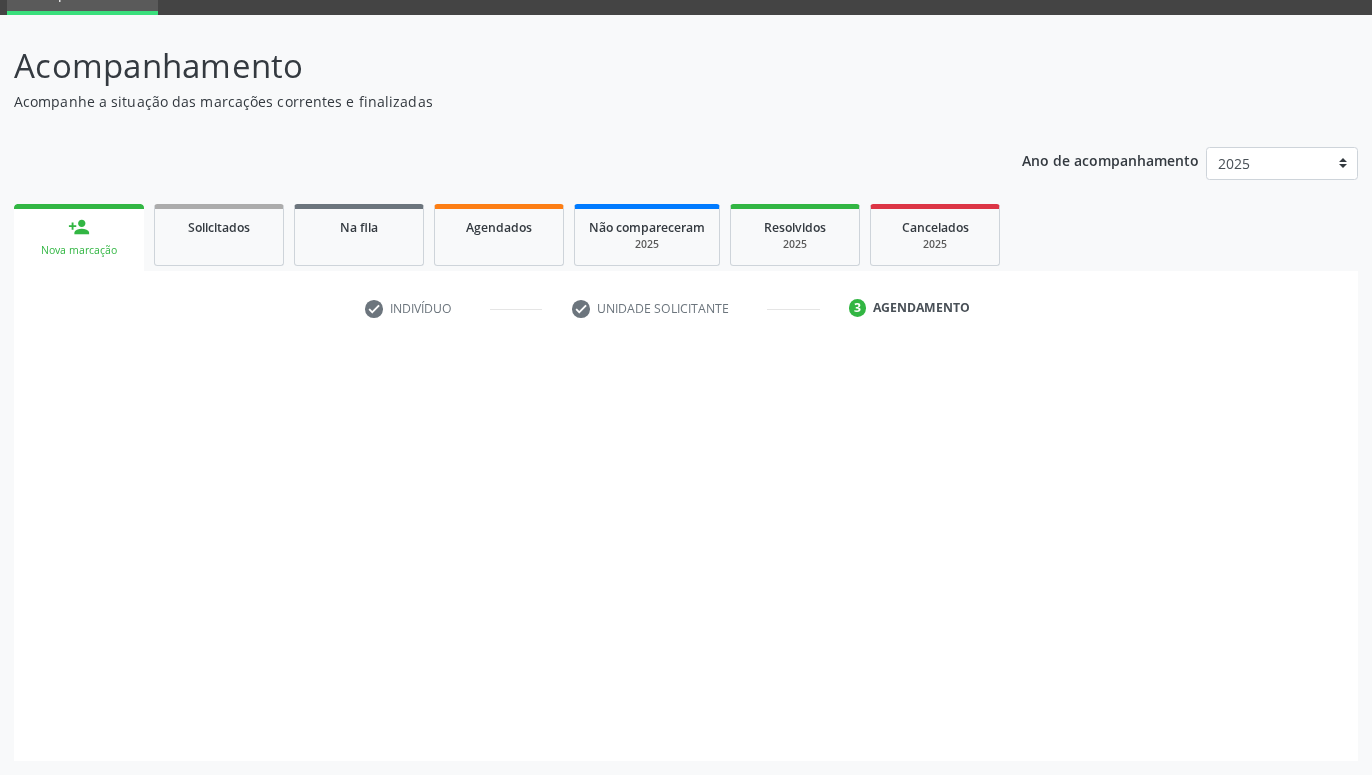 scroll, scrollTop: 95, scrollLeft: 0, axis: vertical 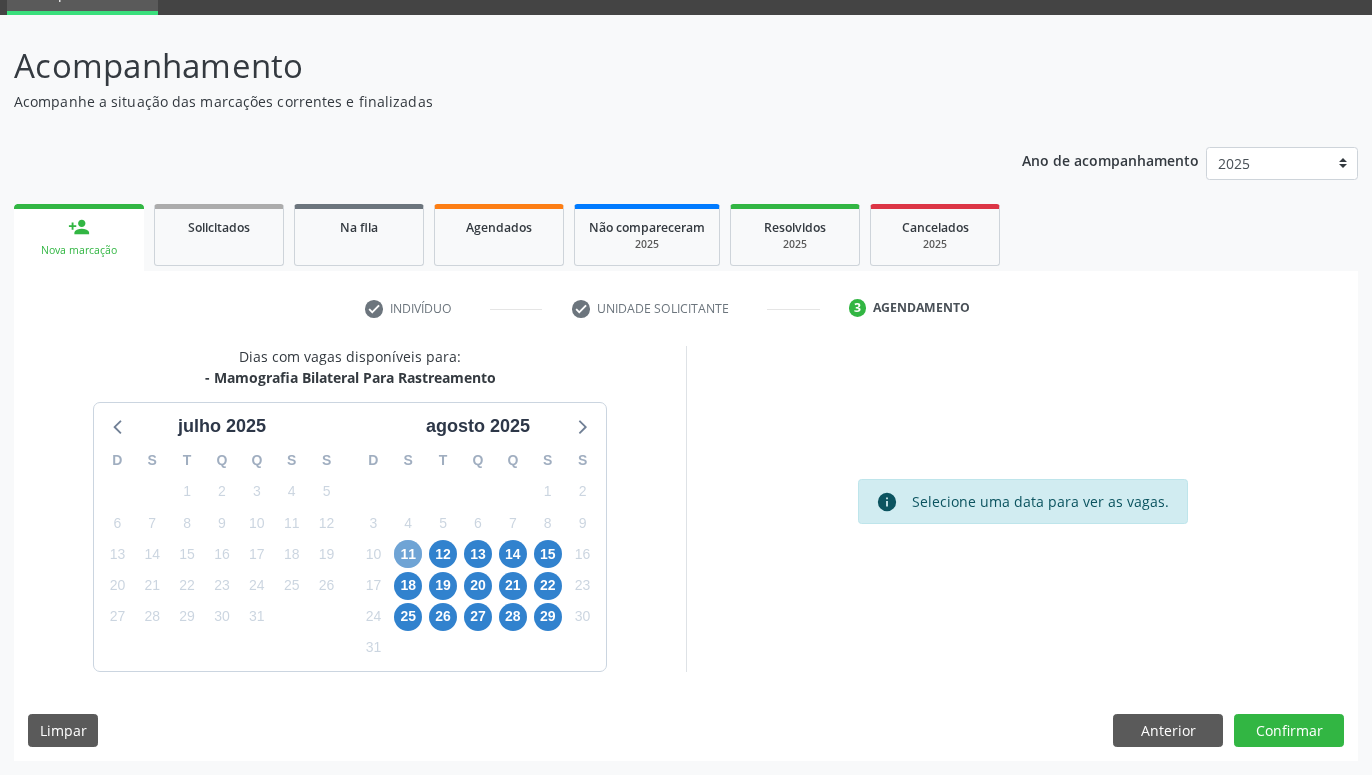 click on "11" at bounding box center [408, 554] 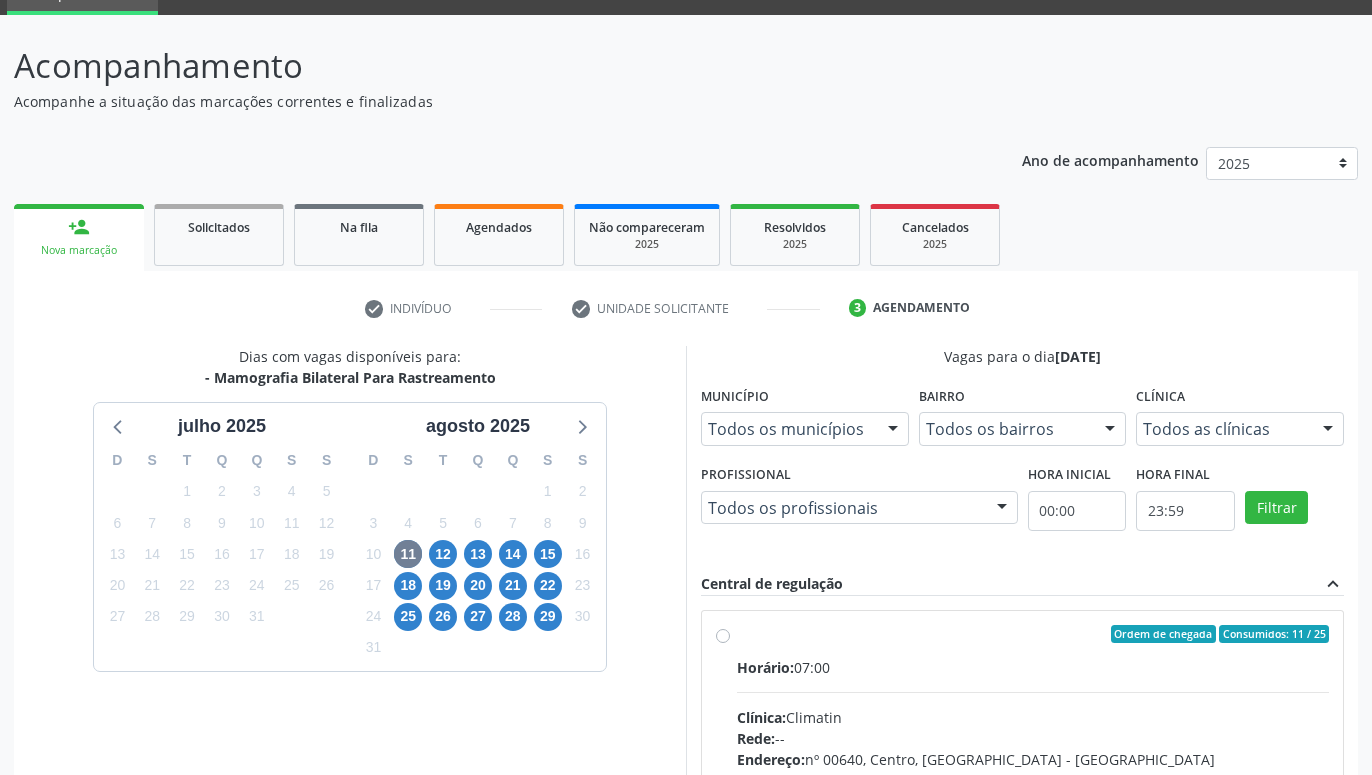 click on "Ordem de chegada
Consumidos: 11 / 25
Horário:   07:00
Clínica:  Climatin
Rede:
--
Endereço:   nº 00640, [GEOGRAPHIC_DATA] - PE
Telefone:   [PHONE_NUMBER]
Profissional:
[PERSON_NAME] de [PERSON_NAME]
Informações adicionais sobre o atendimento
Idade de atendimento:
de 0 a 120 anos
Gênero(s) atendido(s):
Masculino e Feminino
Informações adicionais:
--" at bounding box center (1033, 778) 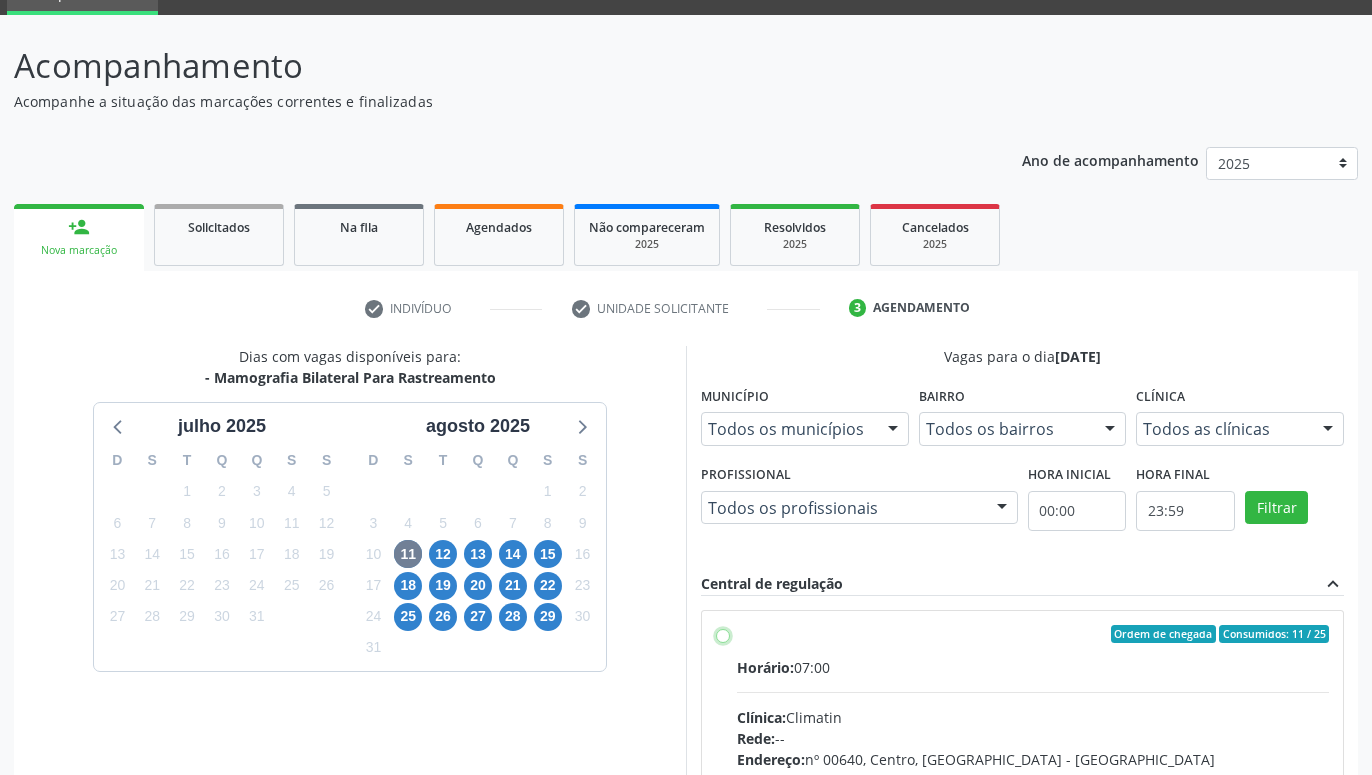 radio on "true" 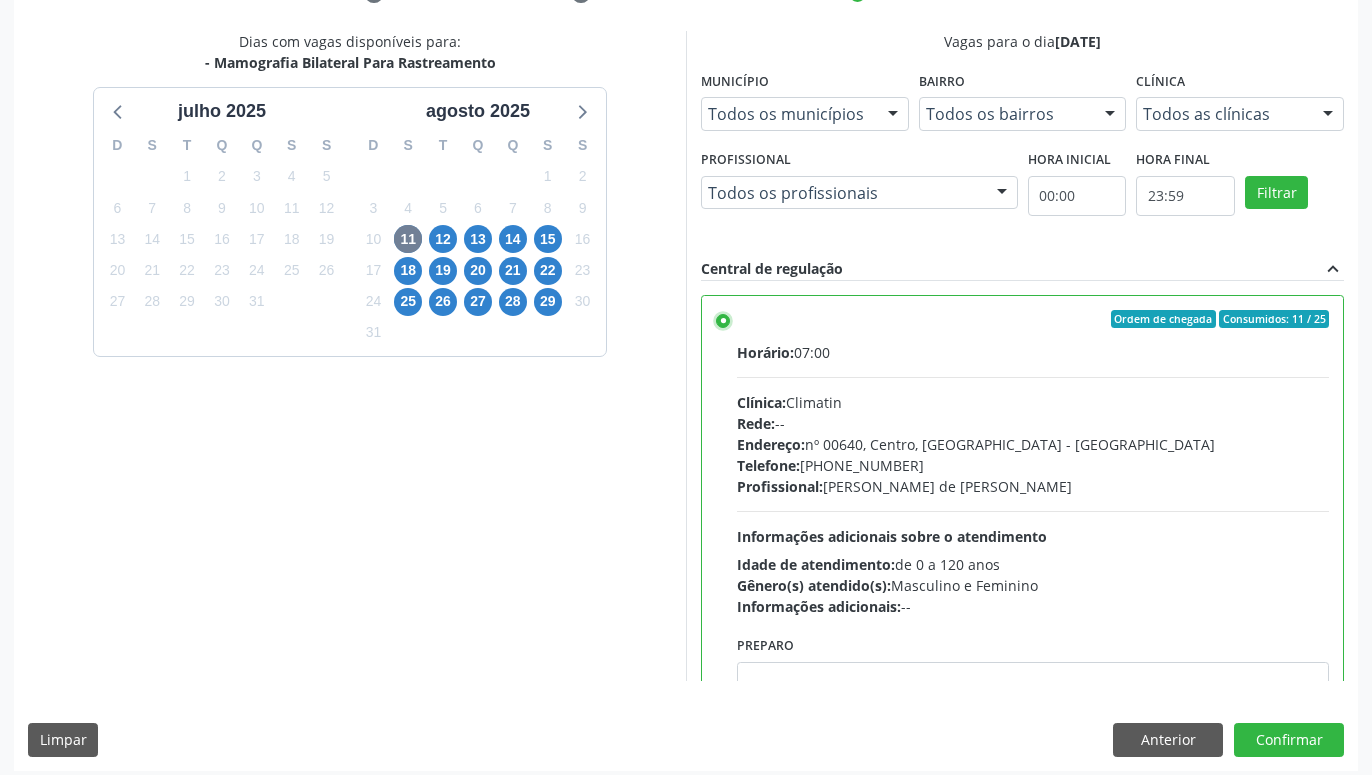 scroll, scrollTop: 420, scrollLeft: 0, axis: vertical 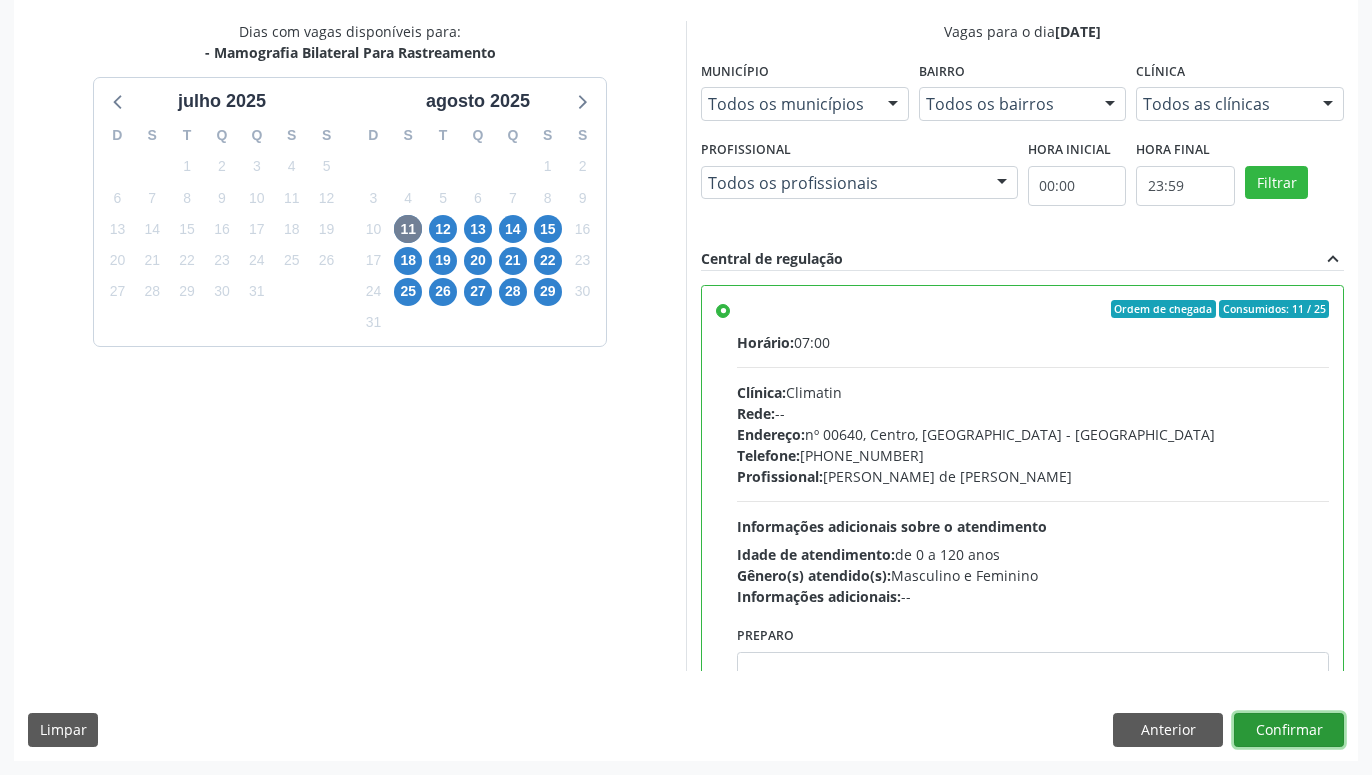 click on "Confirmar" at bounding box center (1289, 730) 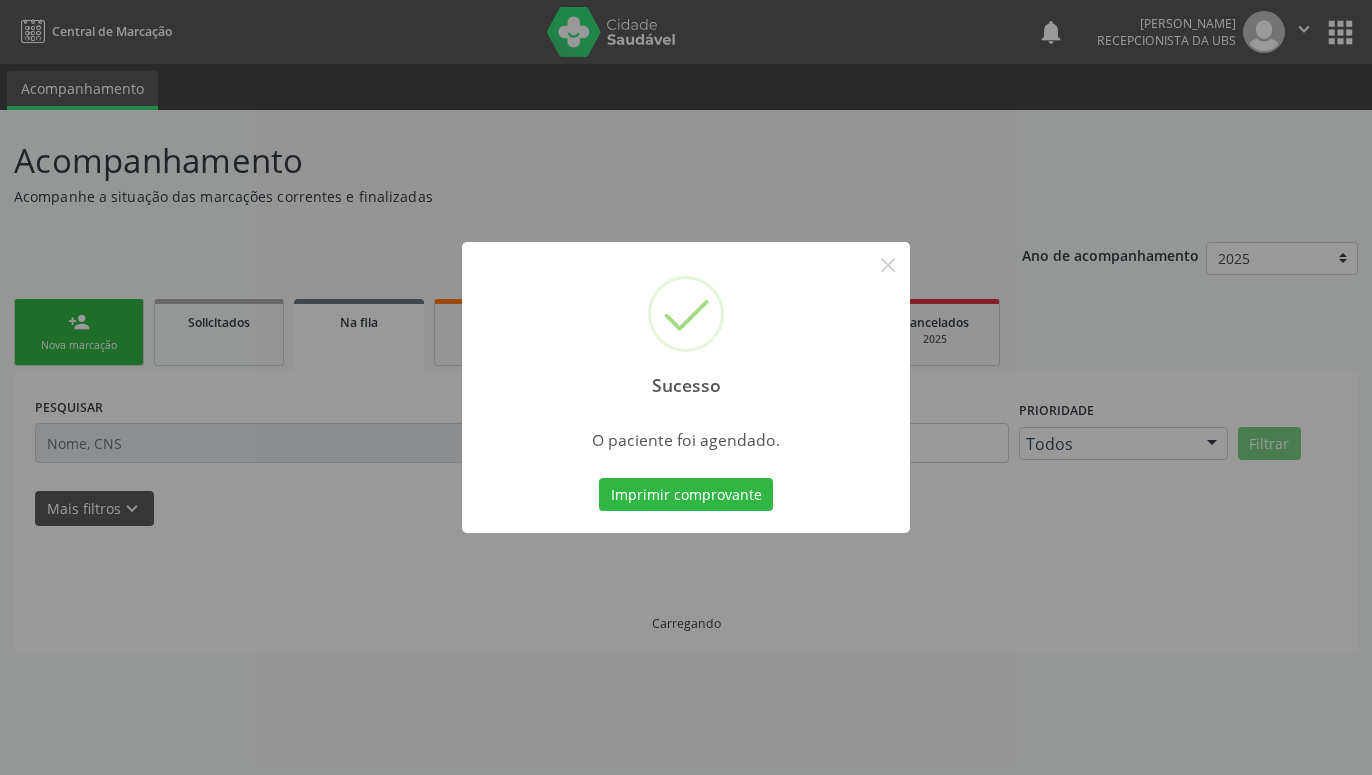 scroll, scrollTop: 0, scrollLeft: 0, axis: both 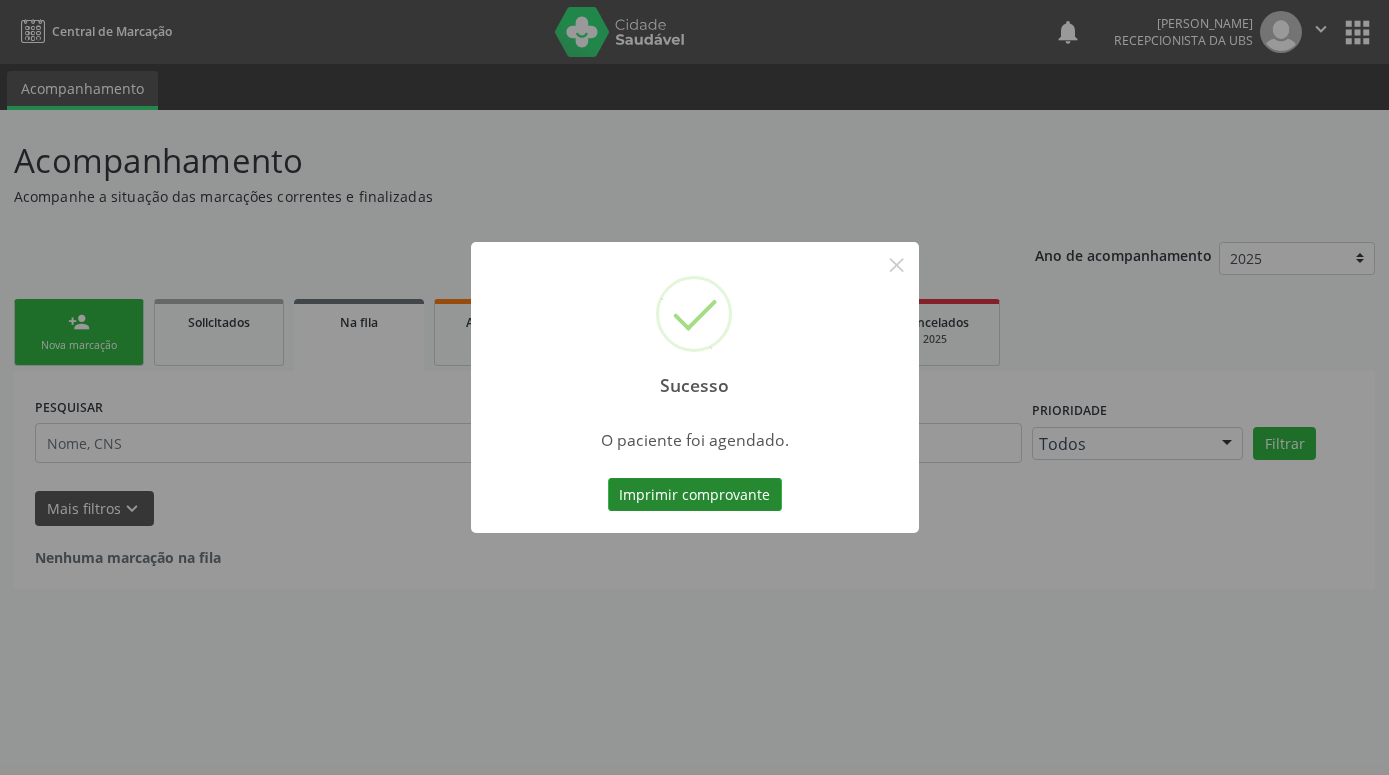 click on "Imprimir comprovante" at bounding box center (695, 495) 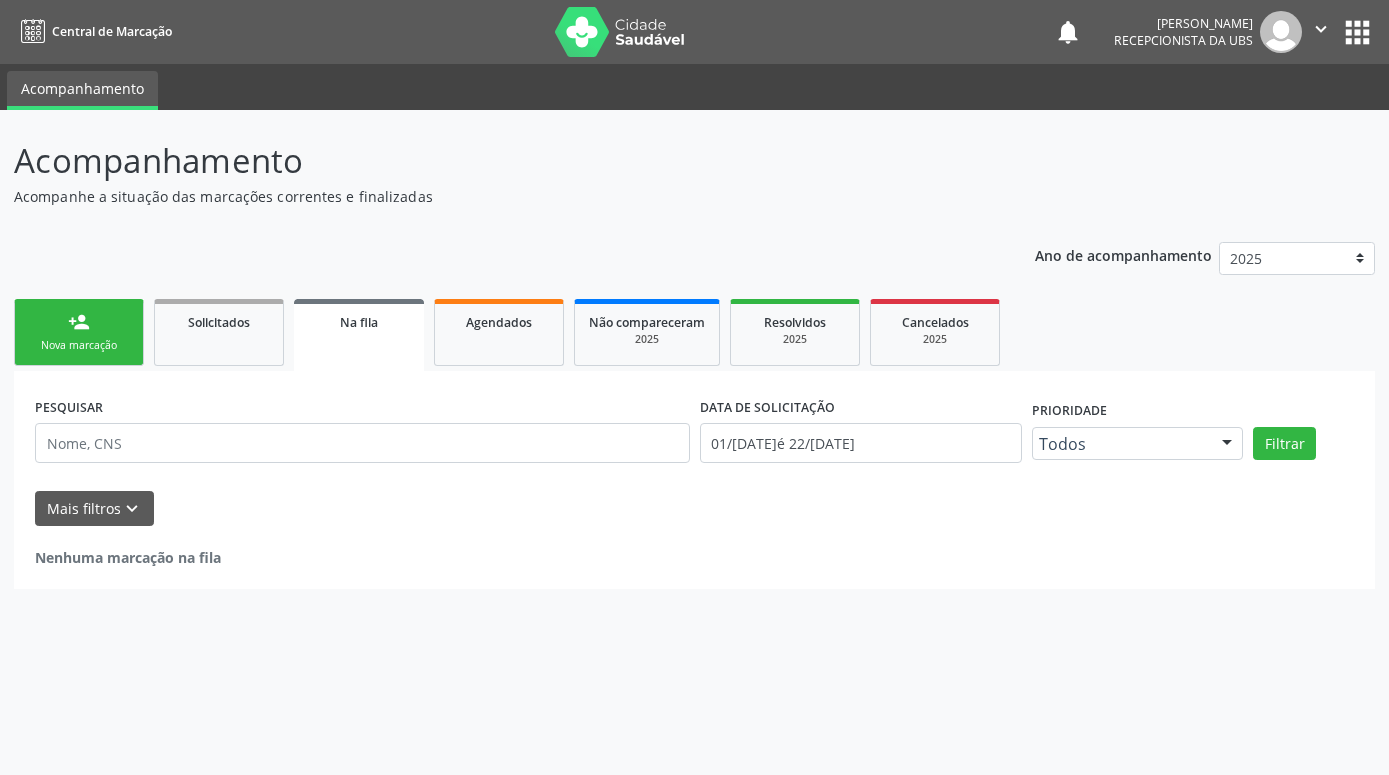 click on "person_add
Nova marcação" at bounding box center (79, 332) 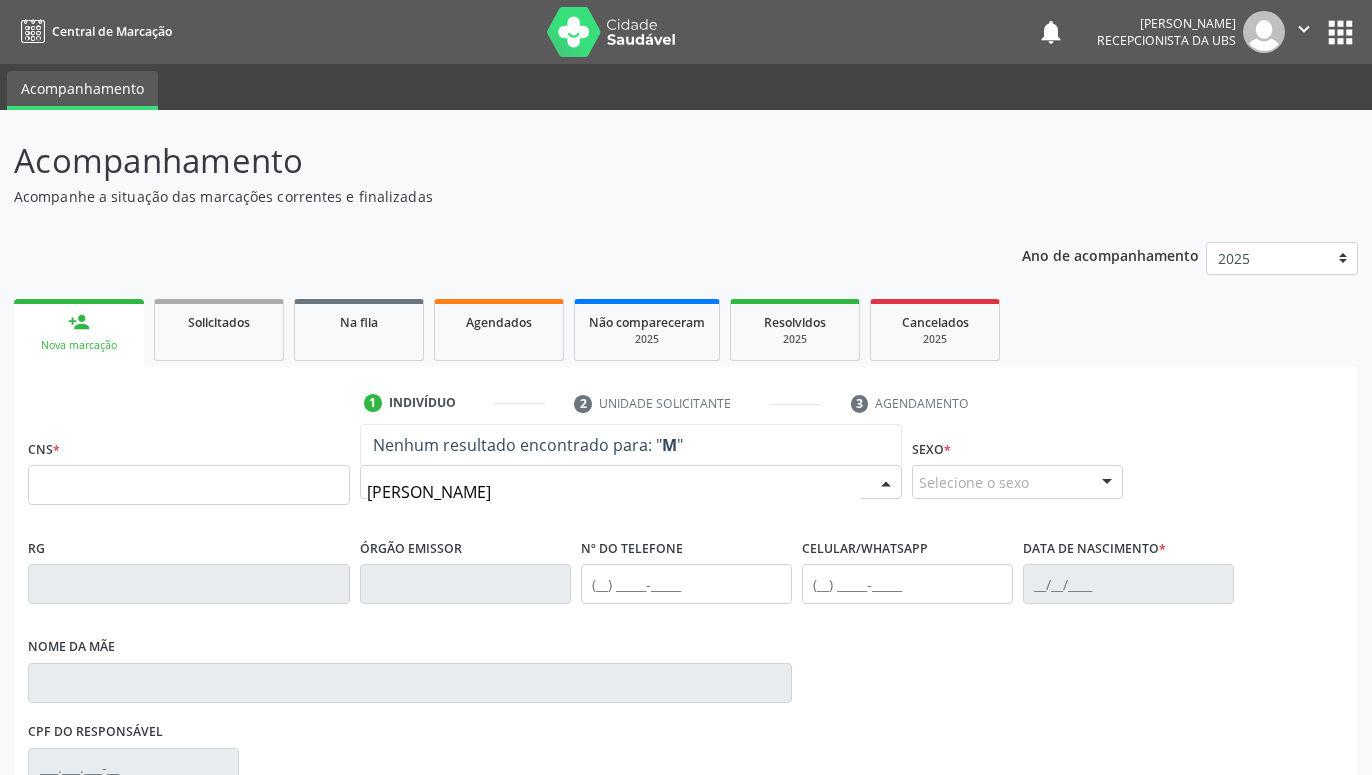 click on "[PERSON_NAME]" at bounding box center (614, 492) 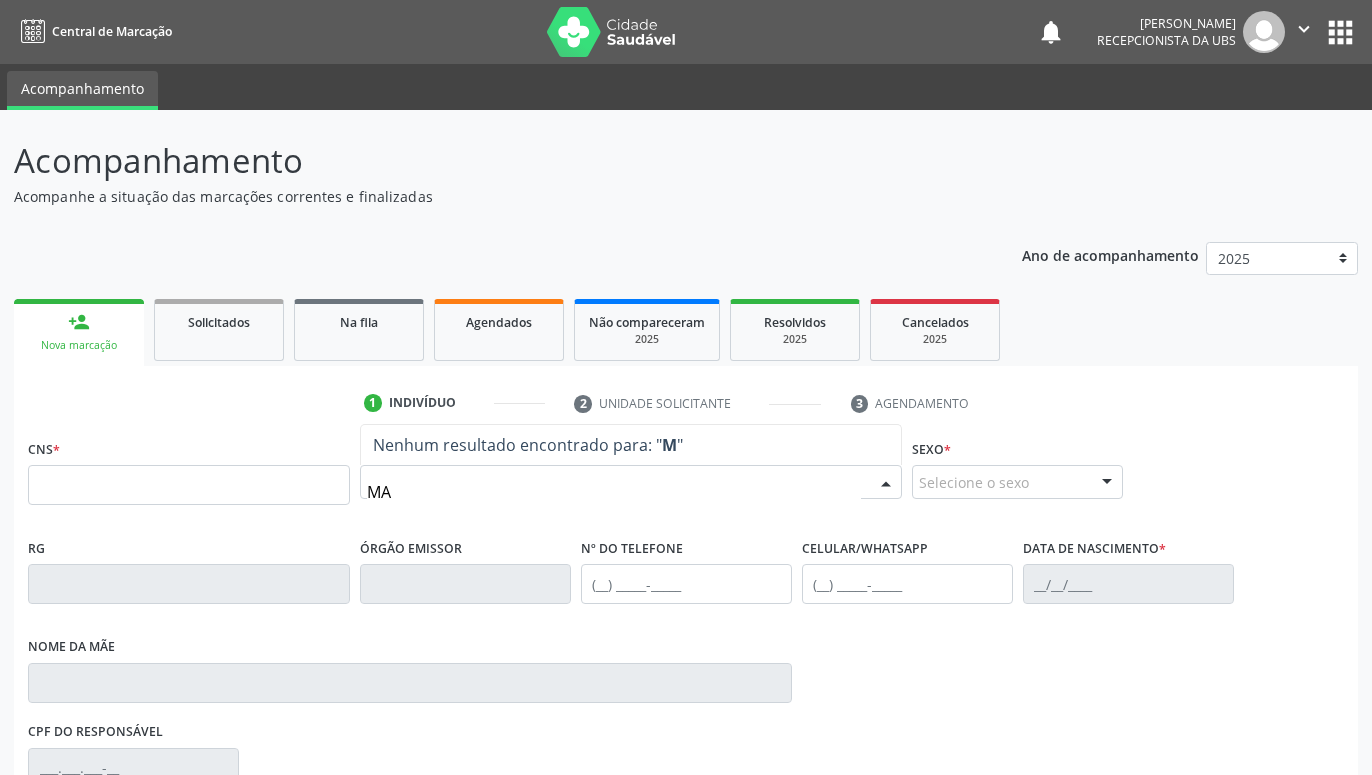type on "M" 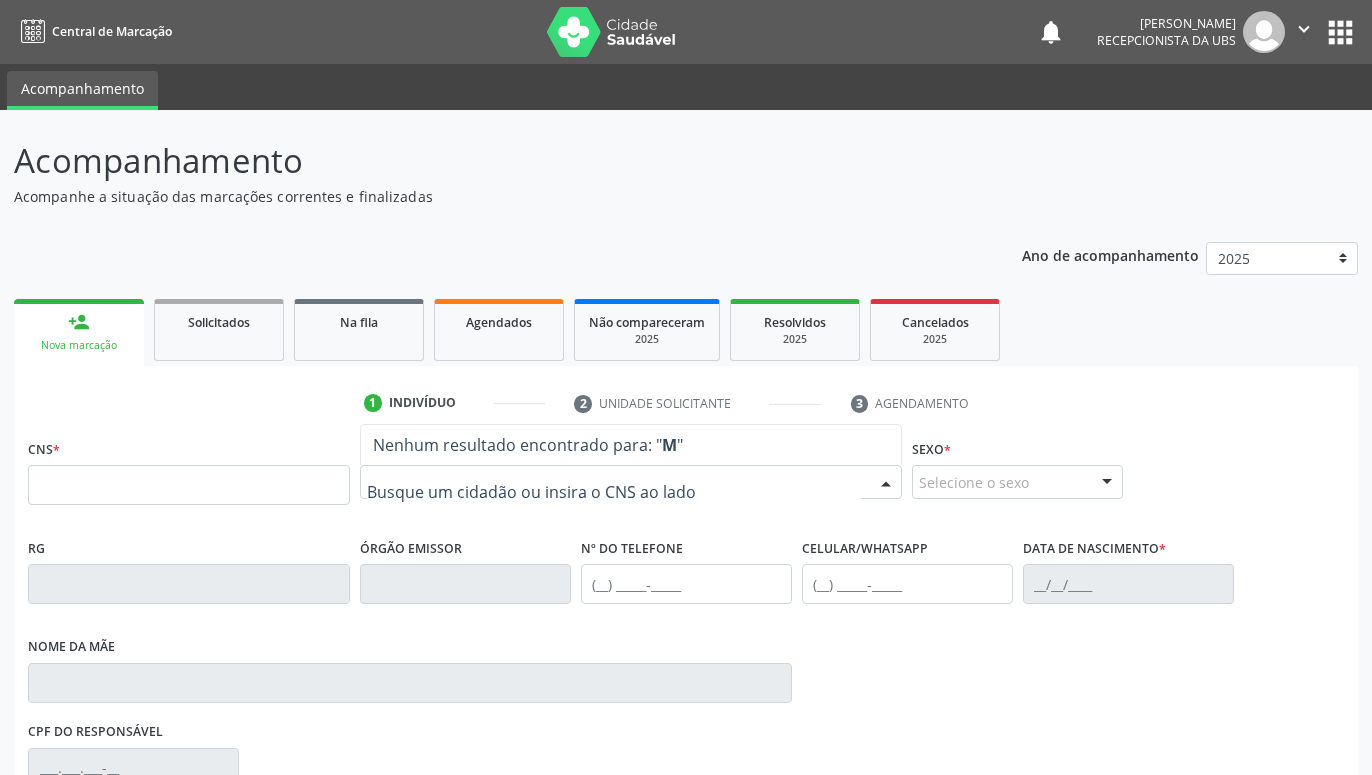 click at bounding box center [614, 492] 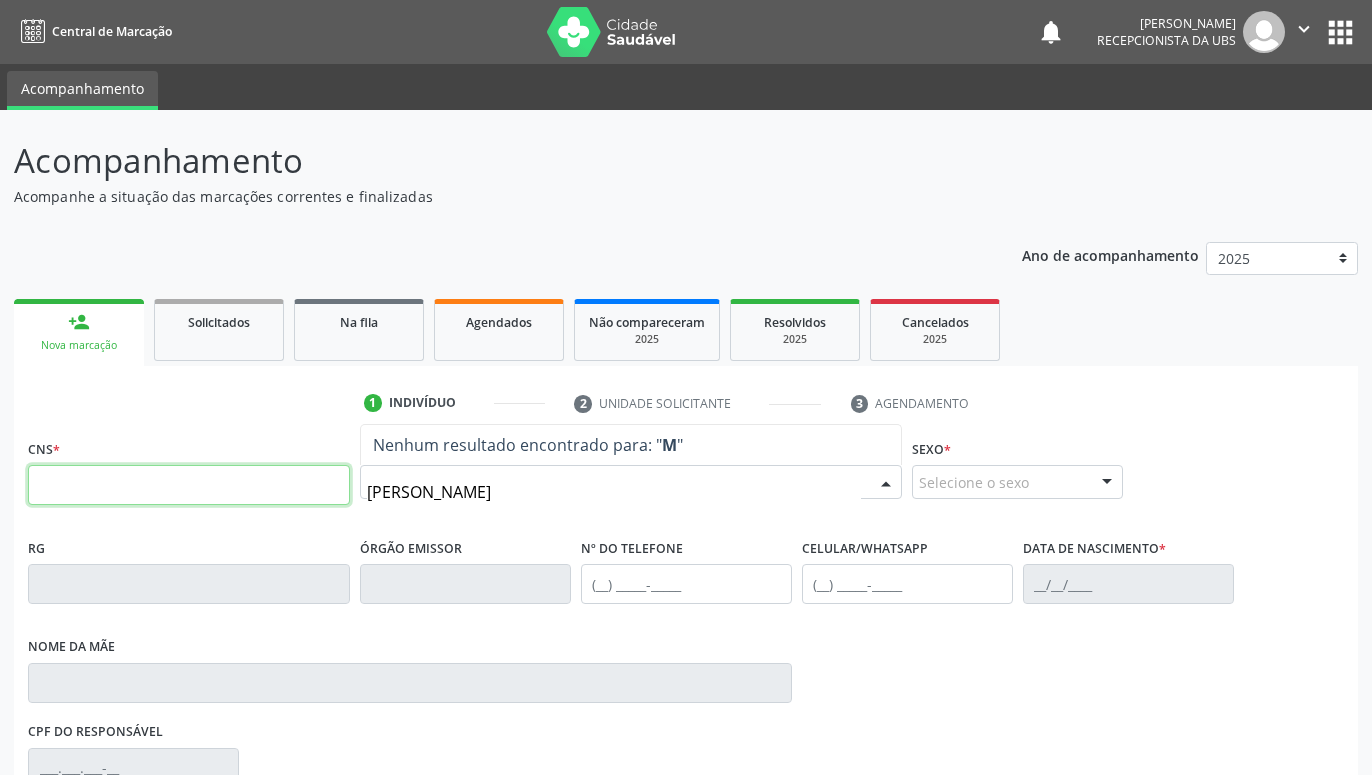 click at bounding box center (189, 485) 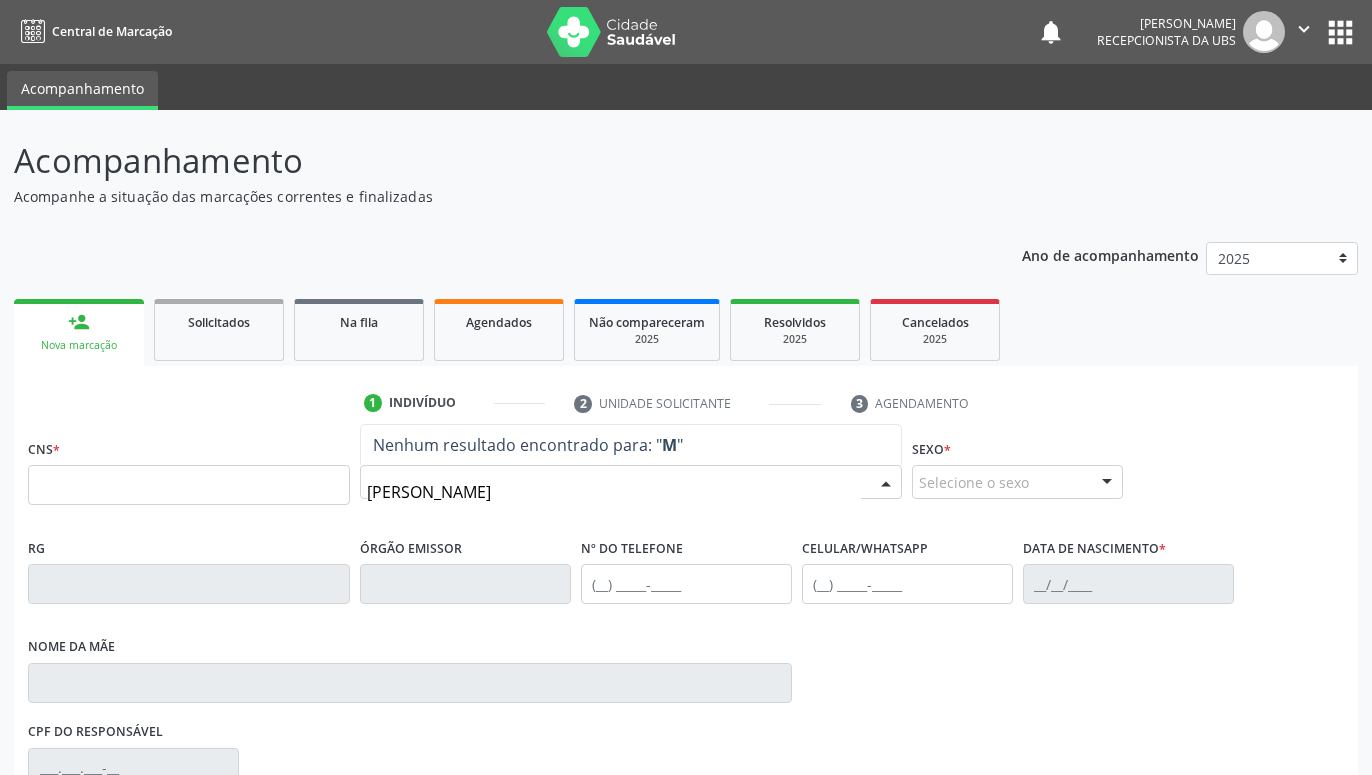 click on "[PERSON_NAME]" at bounding box center (614, 492) 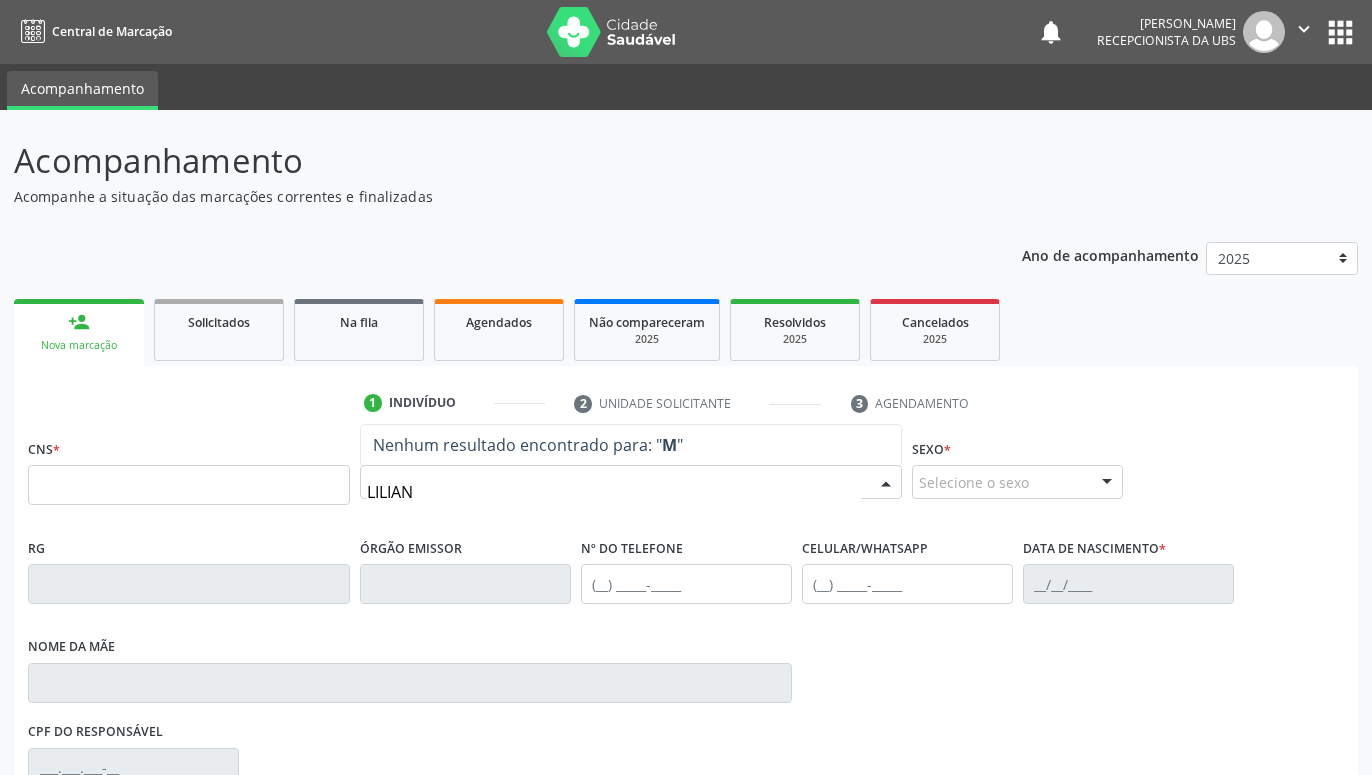 click on "LILIAN" at bounding box center [614, 492] 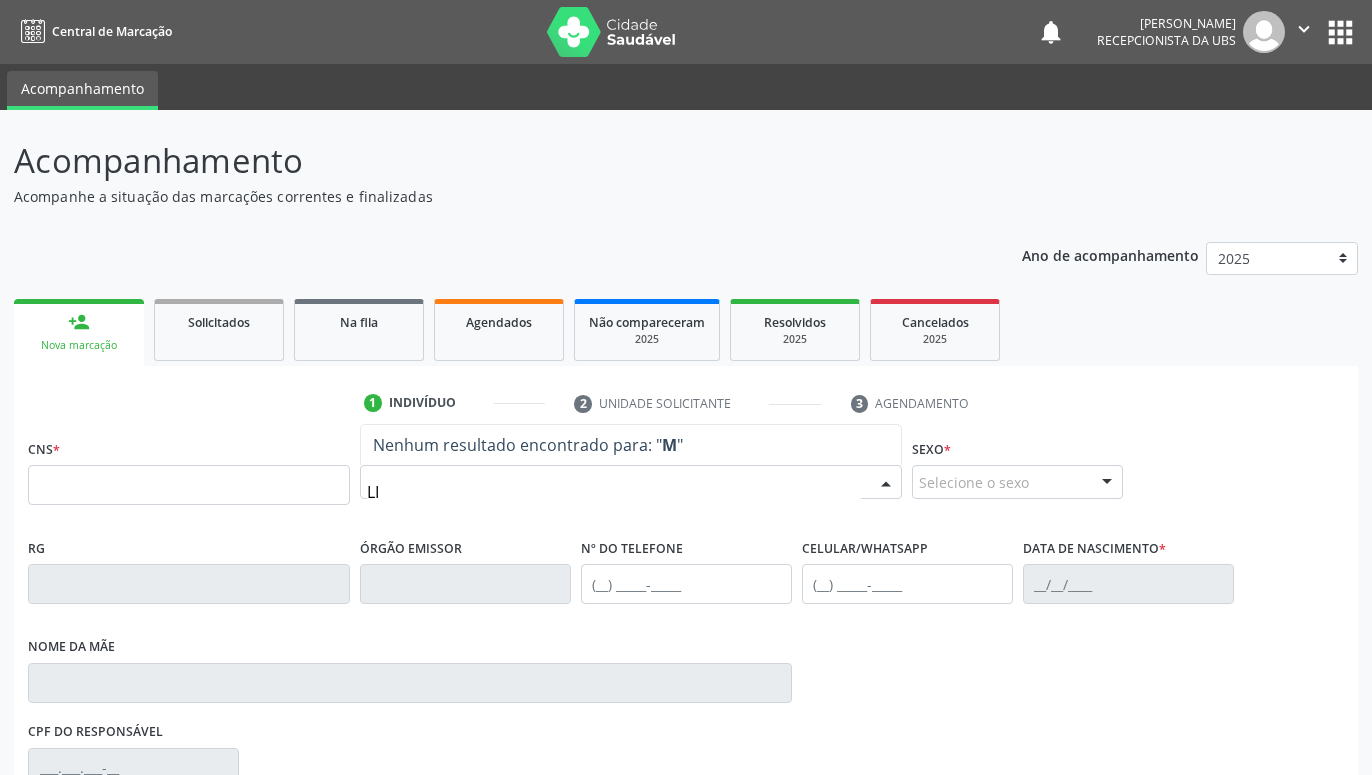 type on "L" 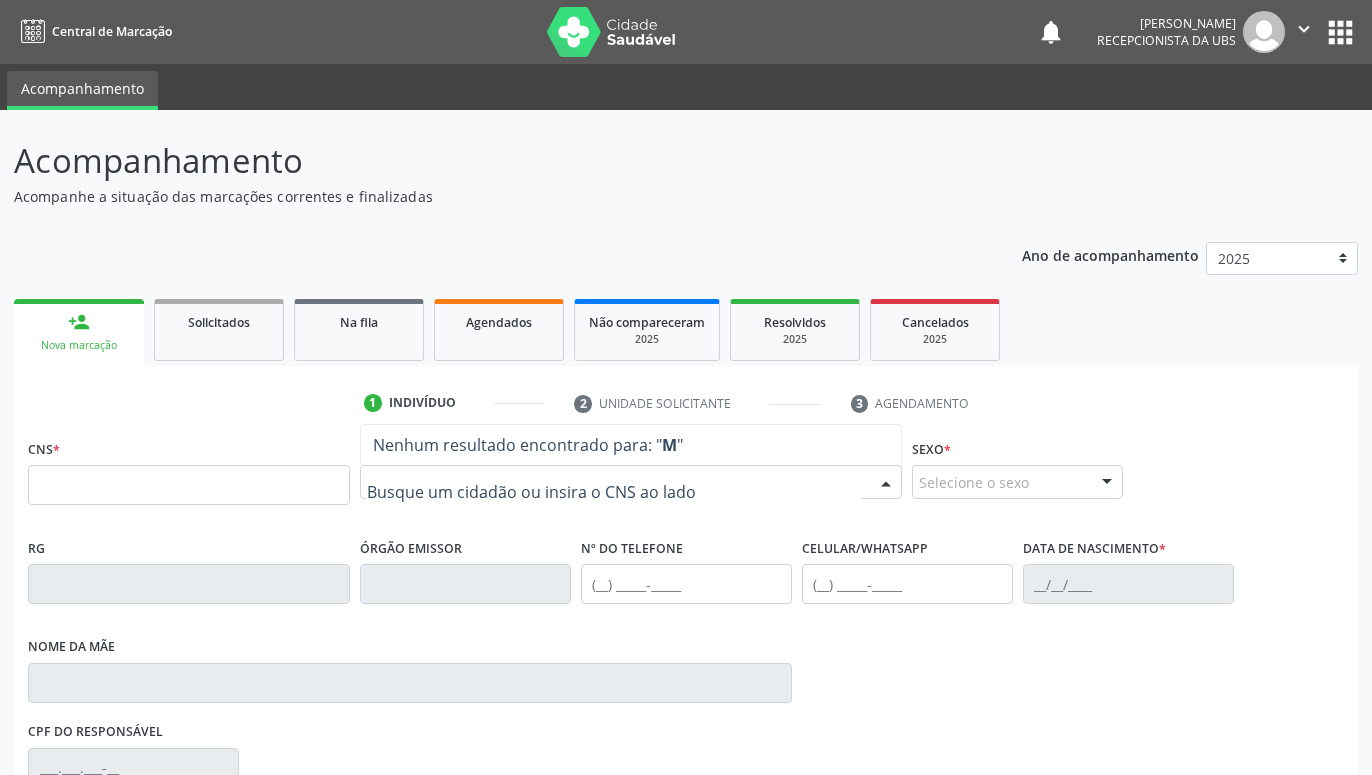 type 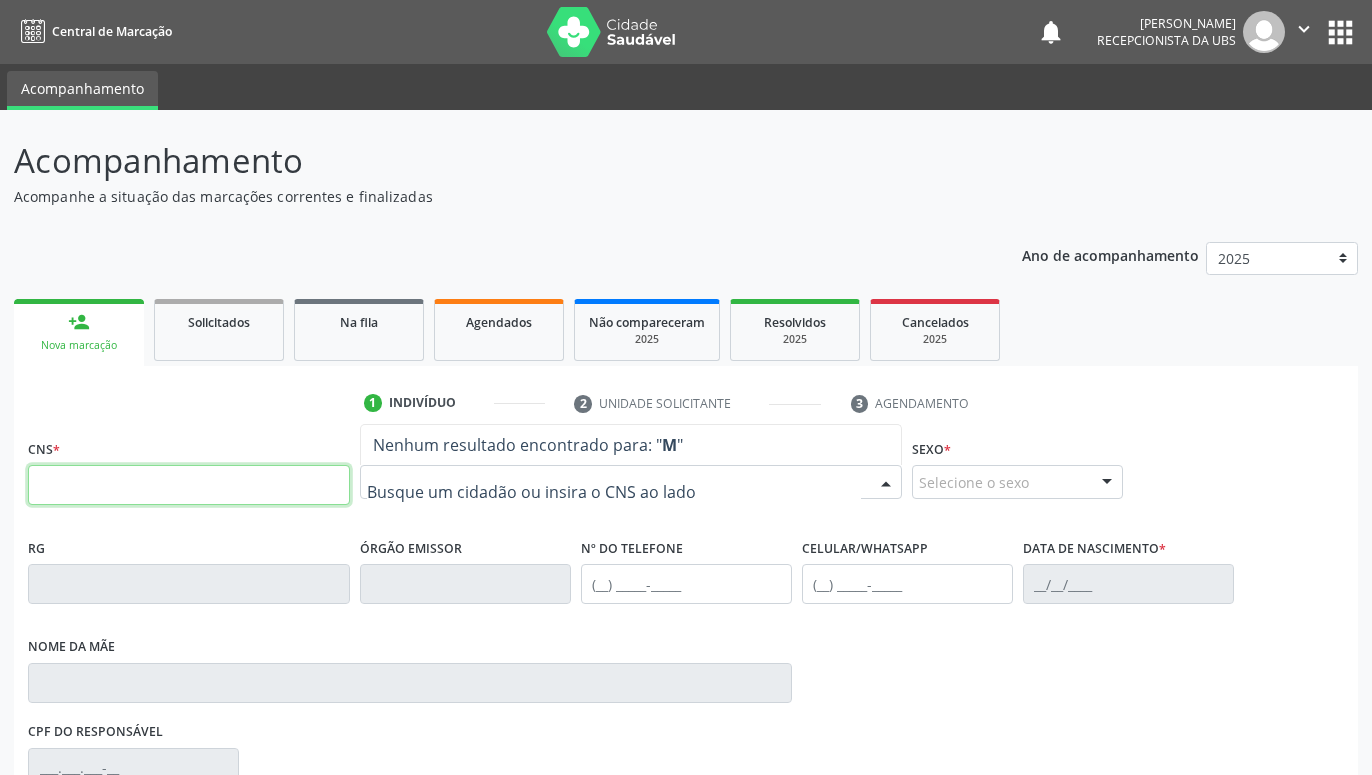 click at bounding box center [189, 485] 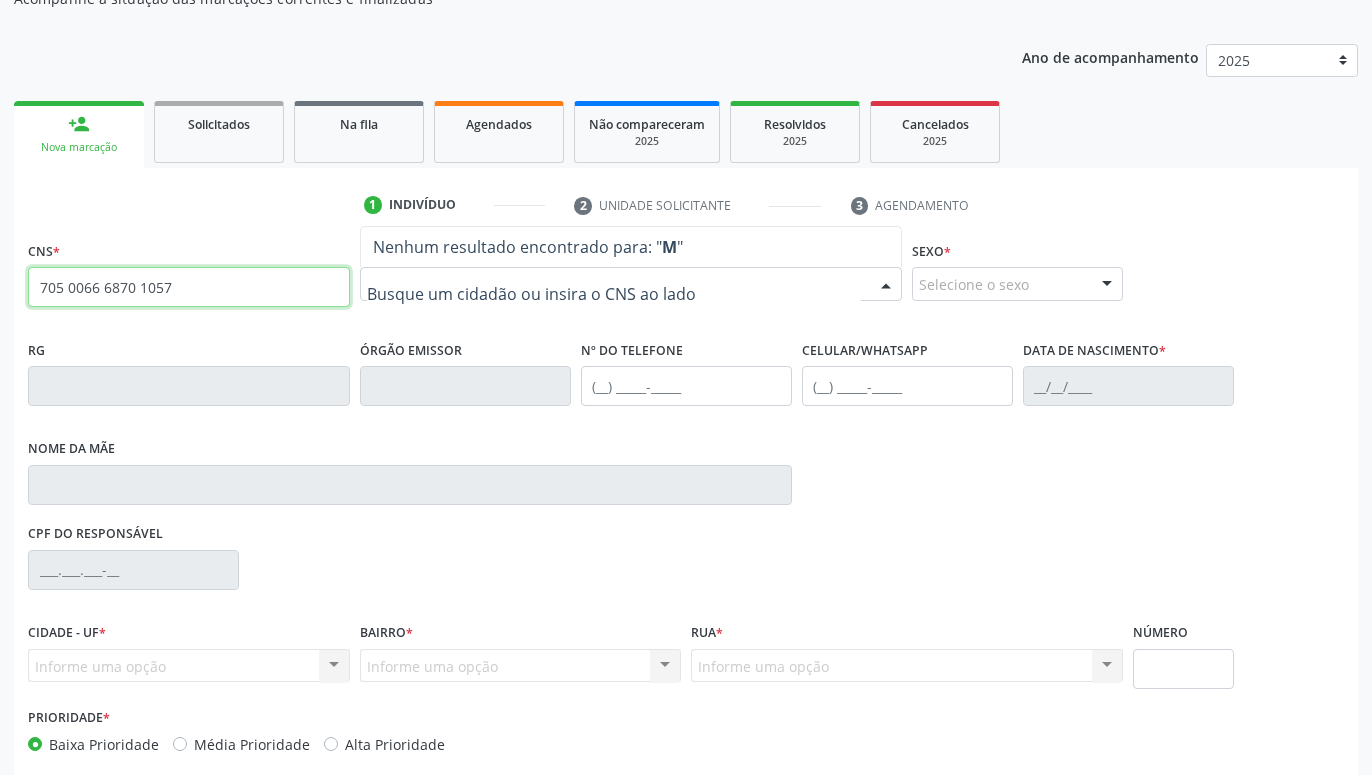 scroll, scrollTop: 295, scrollLeft: 0, axis: vertical 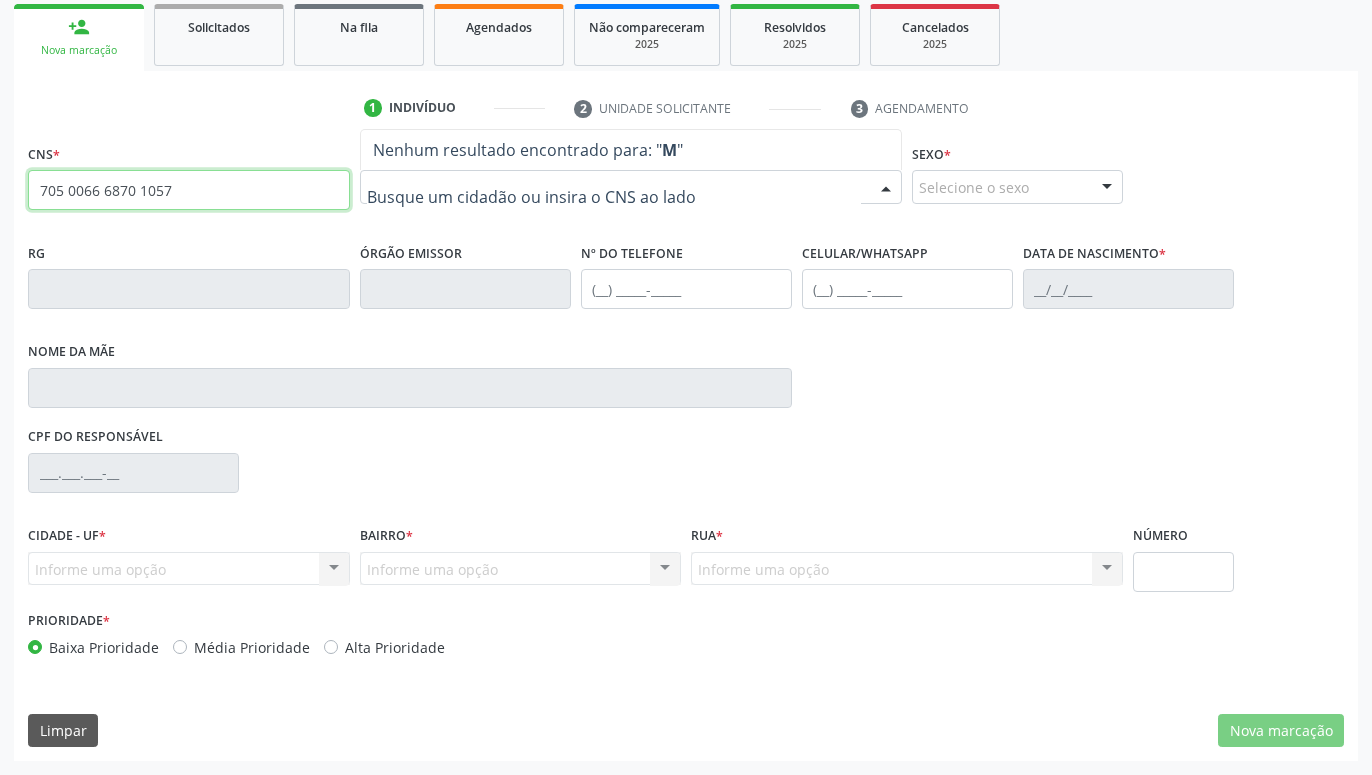 type on "705 0066 6870 1057" 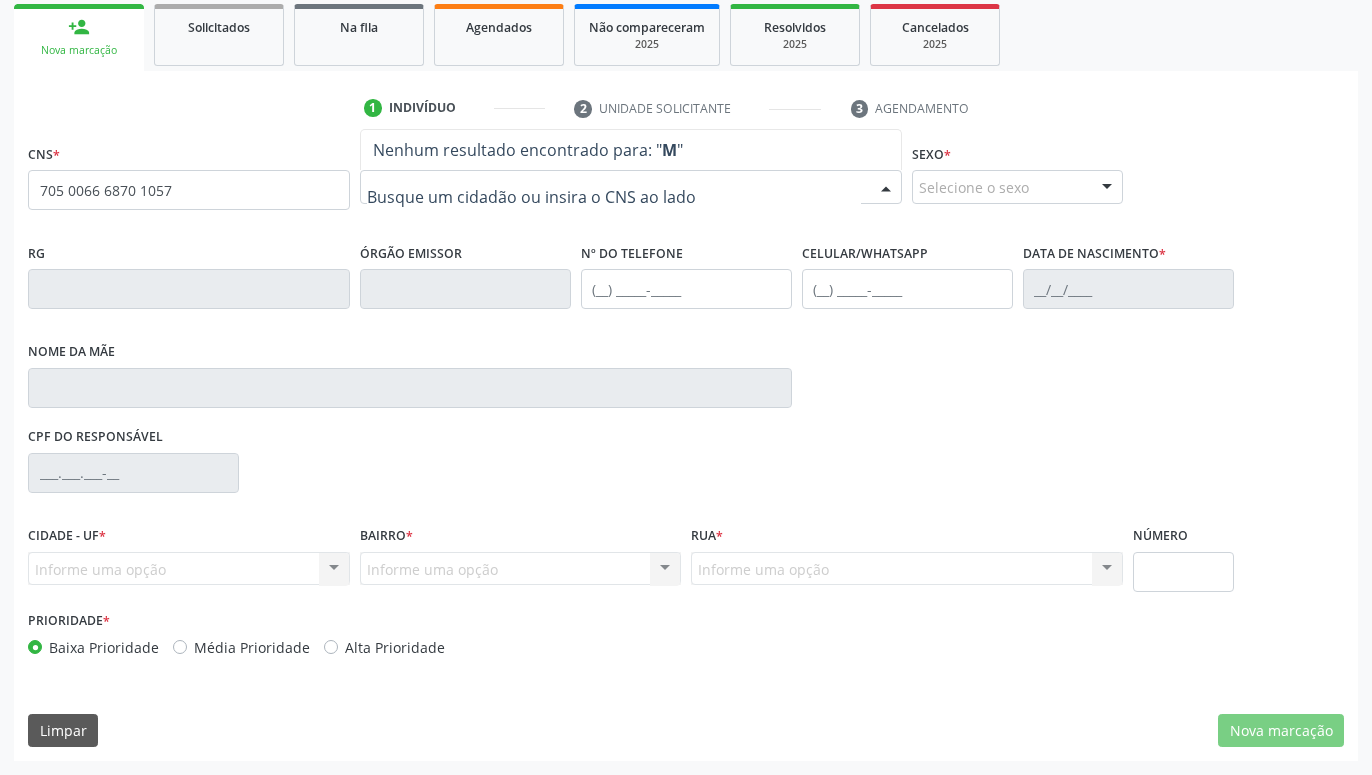 click on "CPF do responsável" at bounding box center (686, 471) 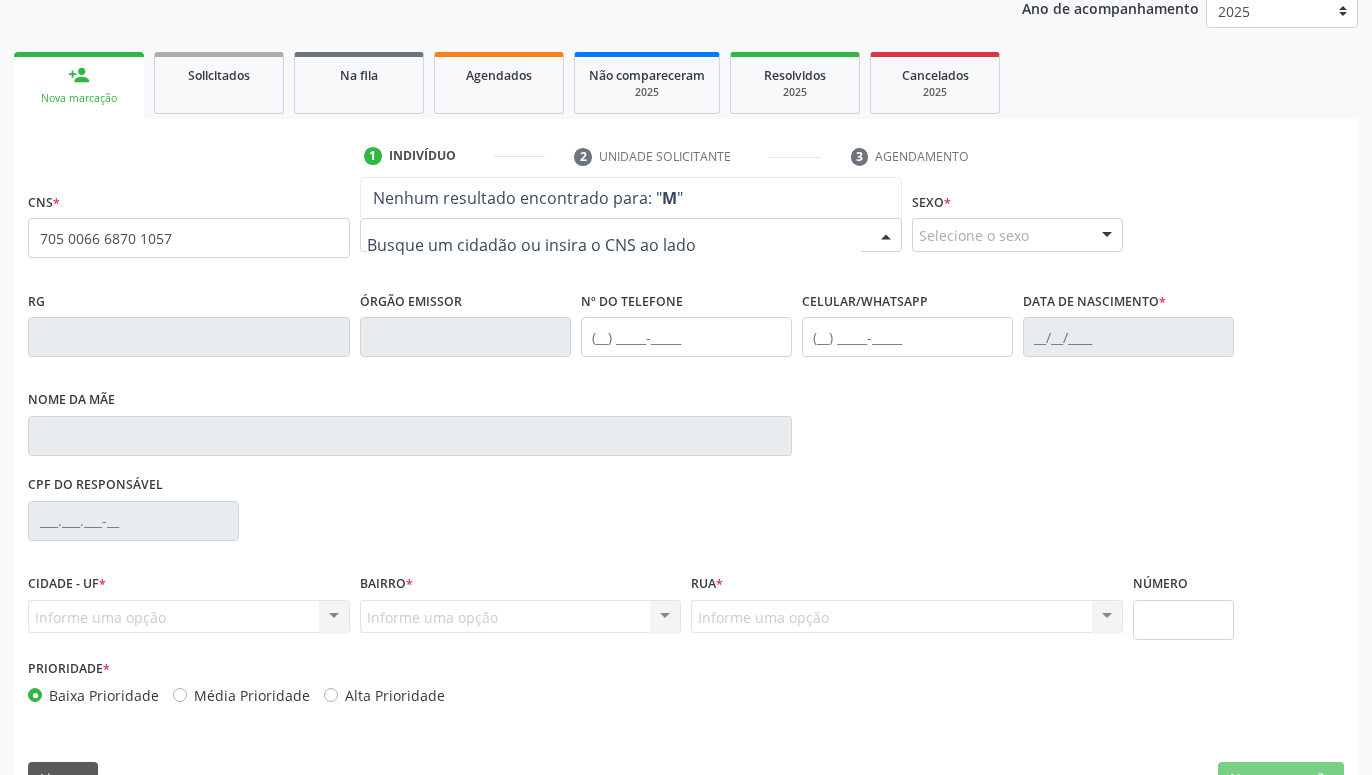 scroll, scrollTop: 193, scrollLeft: 0, axis: vertical 